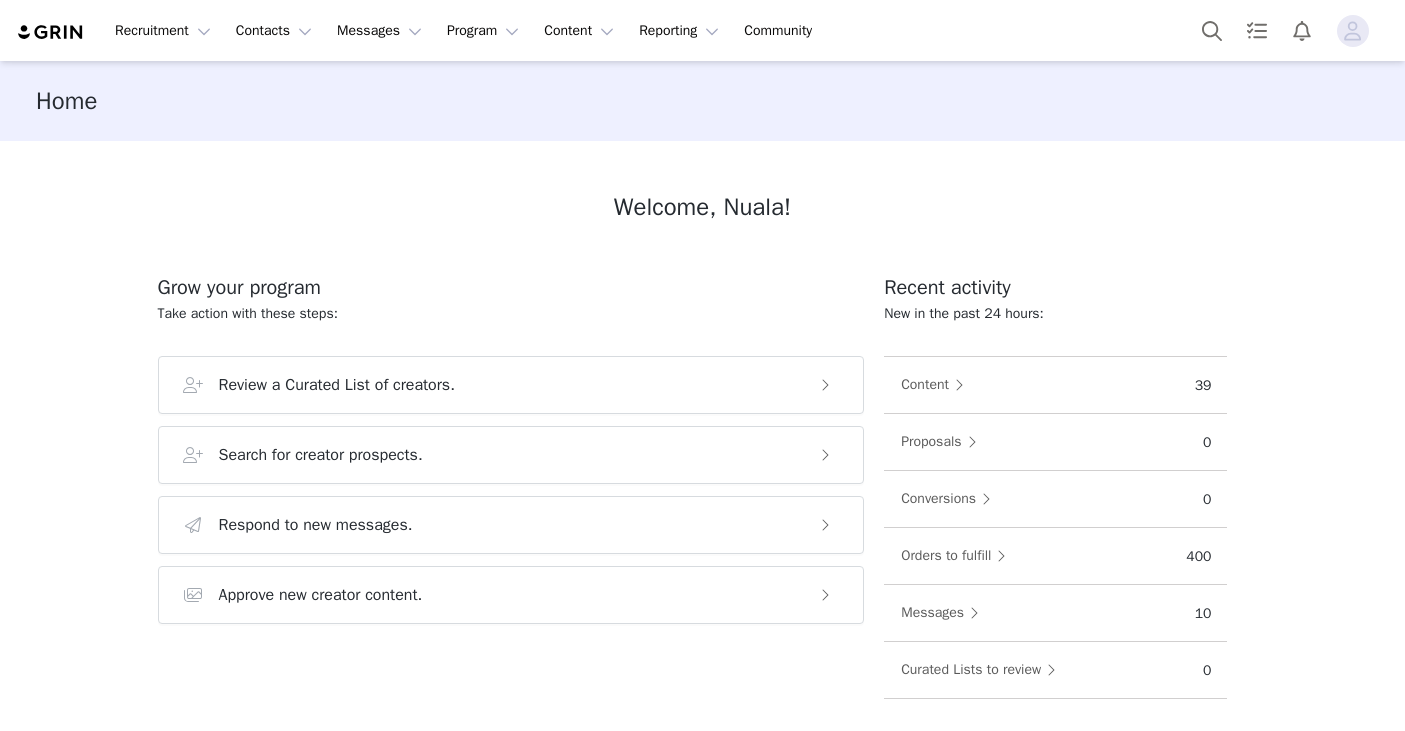 scroll, scrollTop: 0, scrollLeft: 0, axis: both 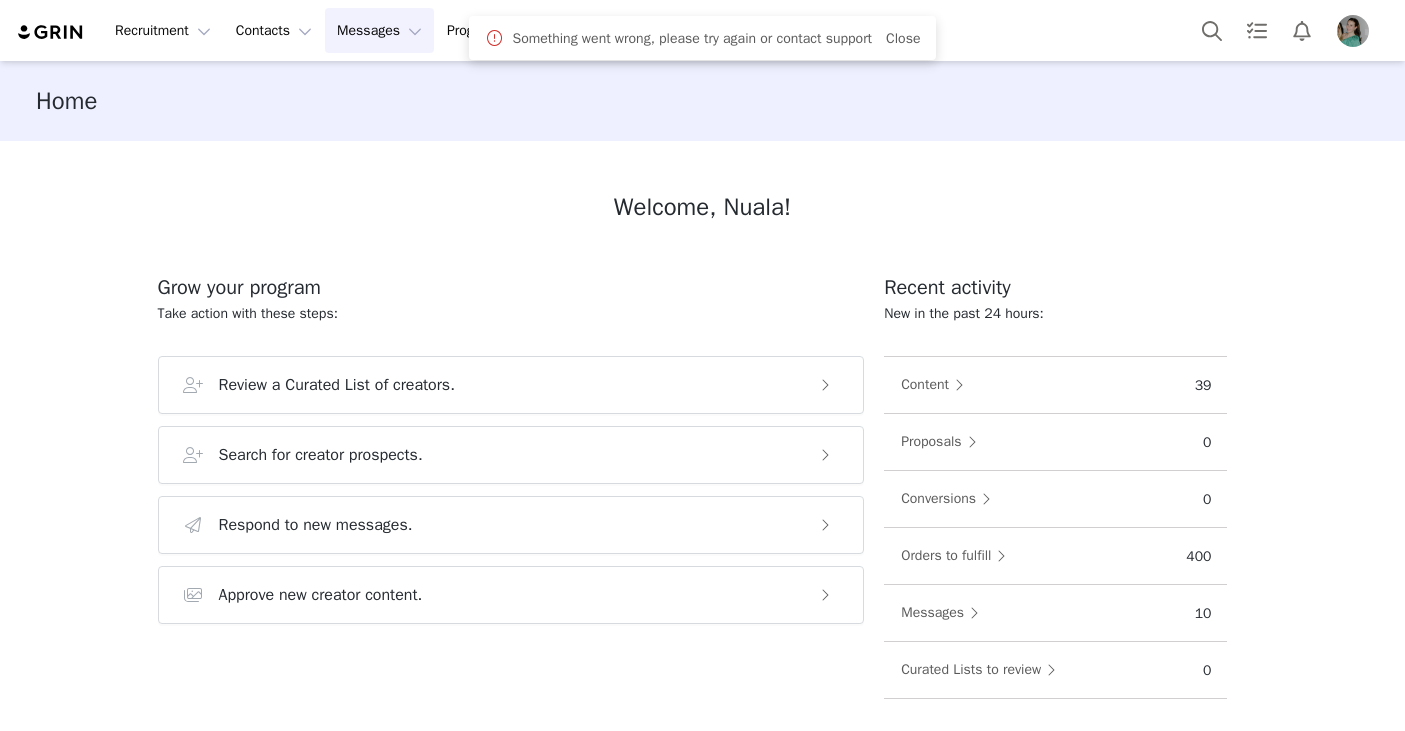 click on "Messages Messages" at bounding box center [379, 30] 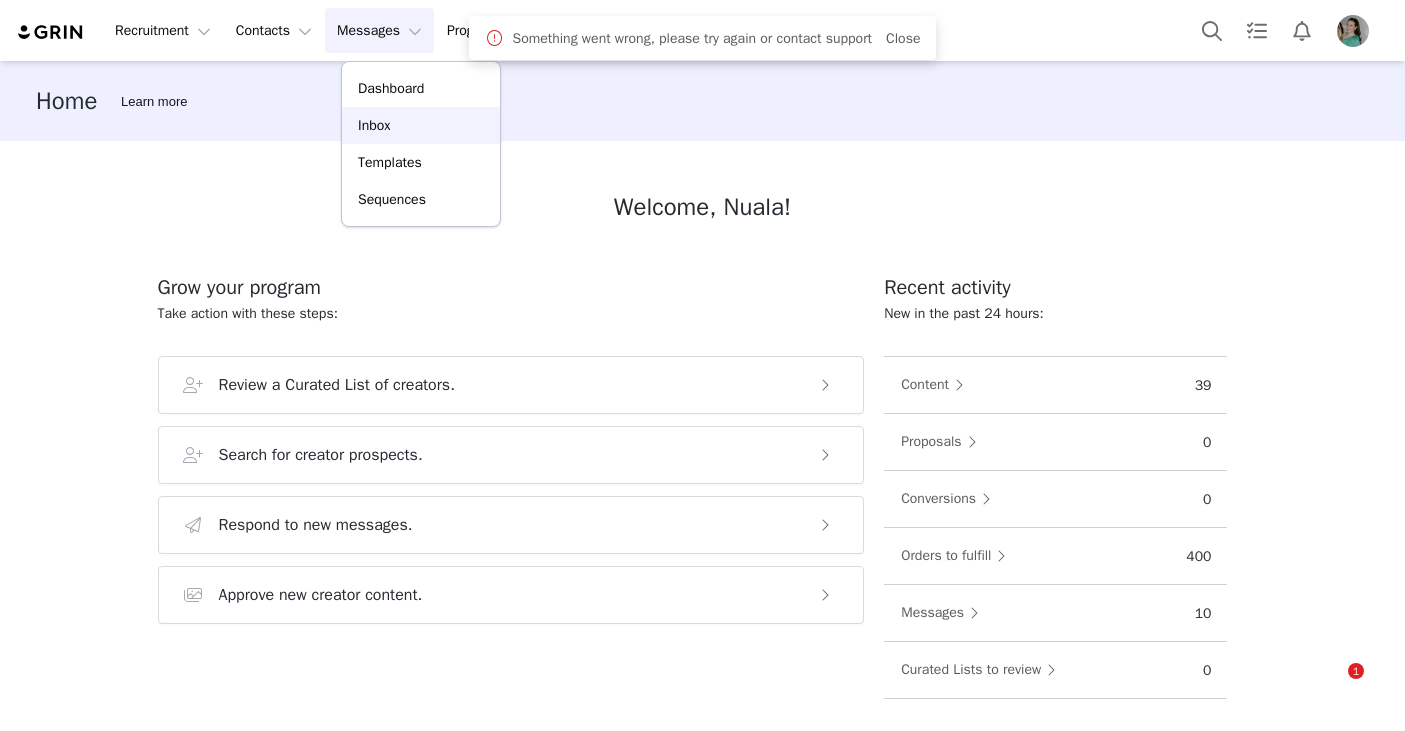 click on "Inbox" at bounding box center [374, 125] 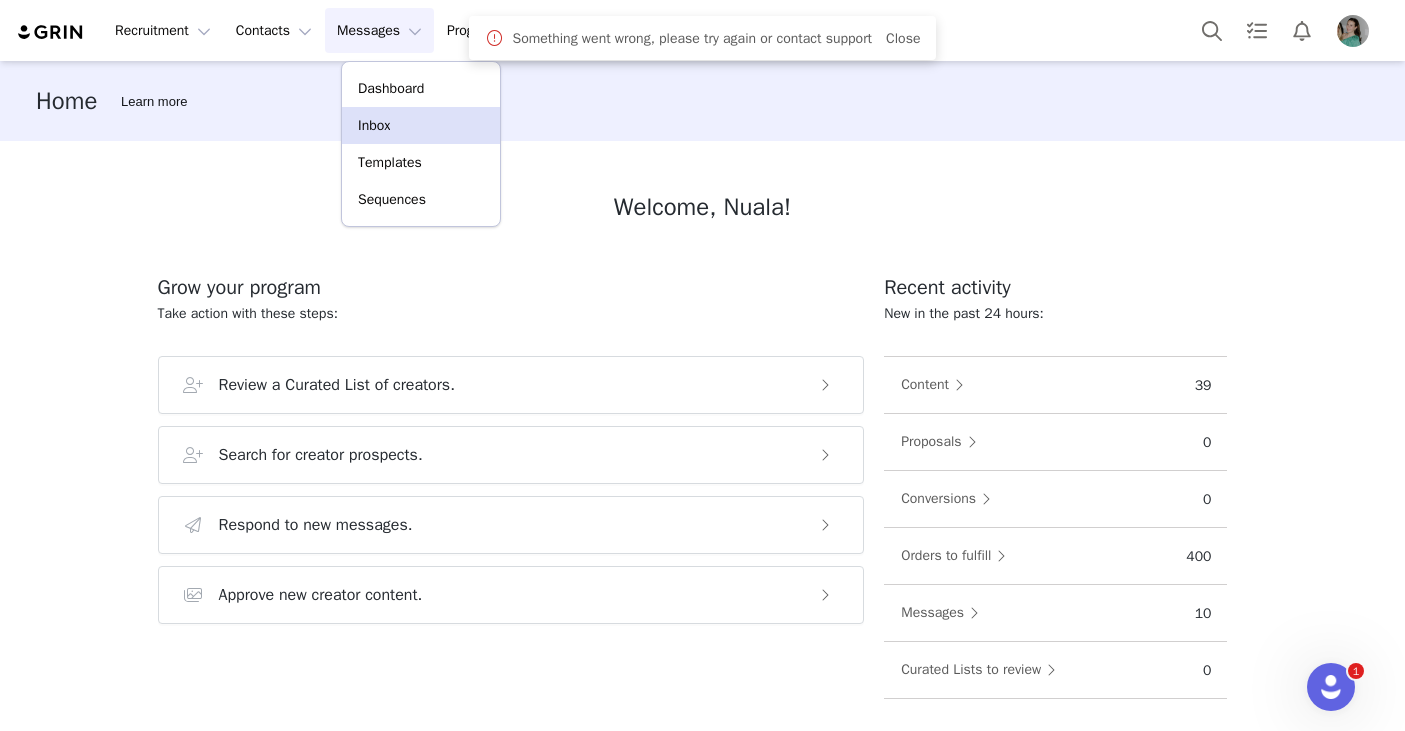scroll, scrollTop: 0, scrollLeft: 0, axis: both 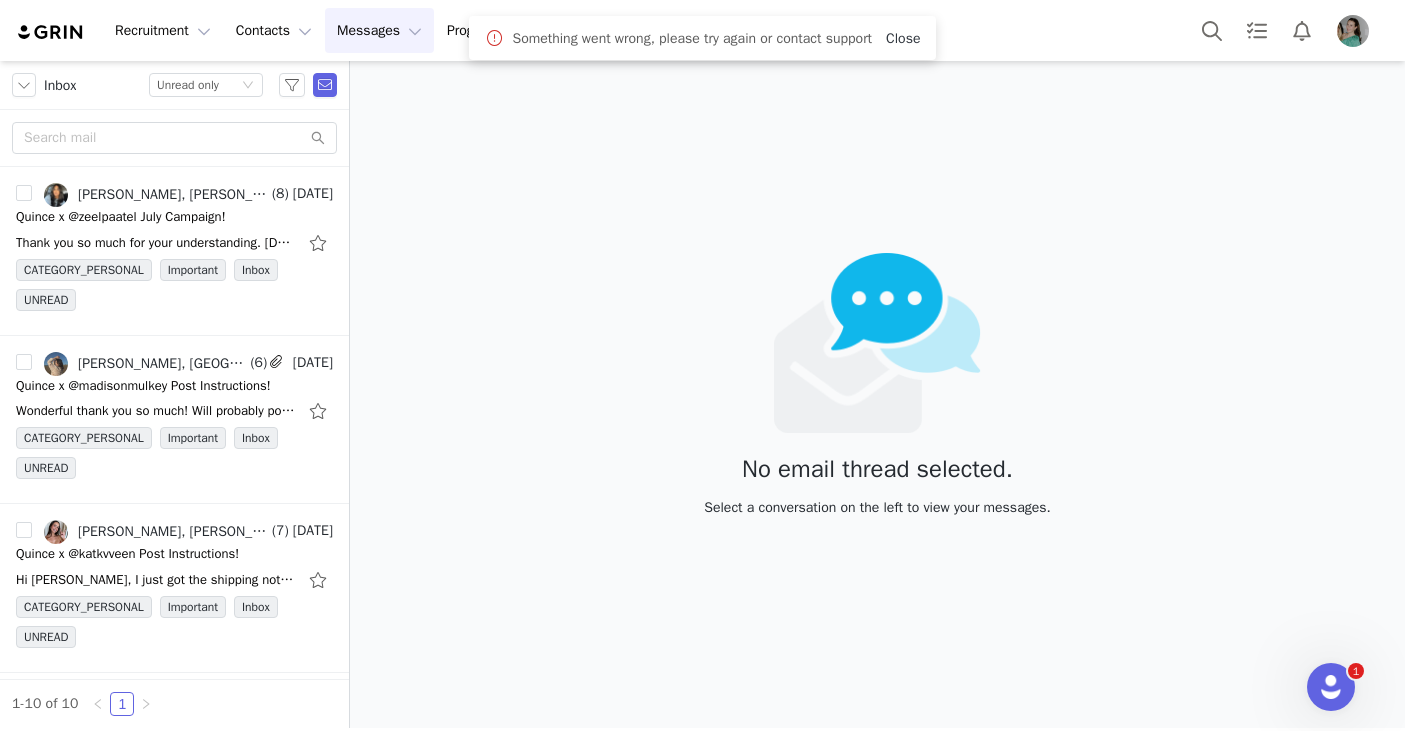 click on "Close" at bounding box center (903, 38) 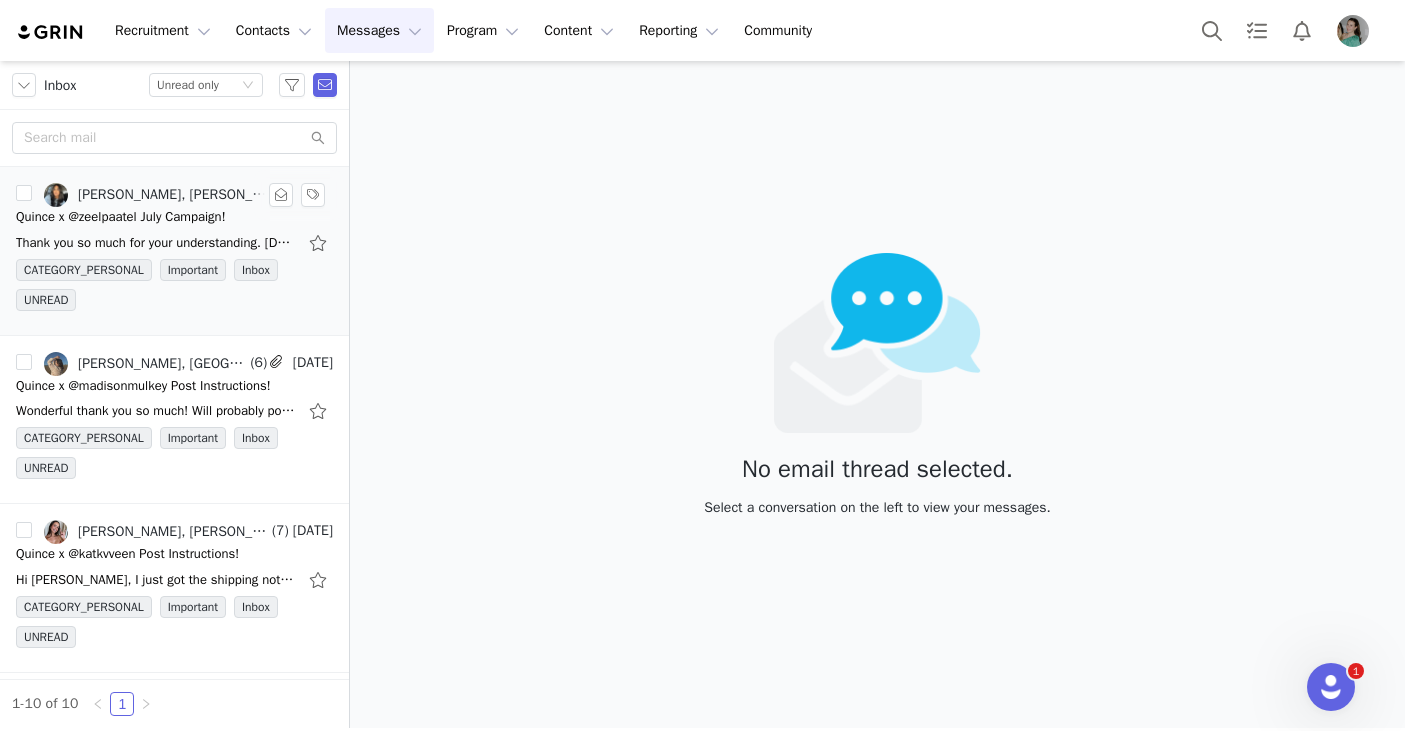 click on "Thank you so much for your understanding. On Fri, Jul 11, 2025 at 1:00 PM Nuala Sullivan <nuala.sullivan@onequince.com> wrote: Hi Zeel, No worries. I will reach back out in a couple weeks so that" at bounding box center [156, 243] 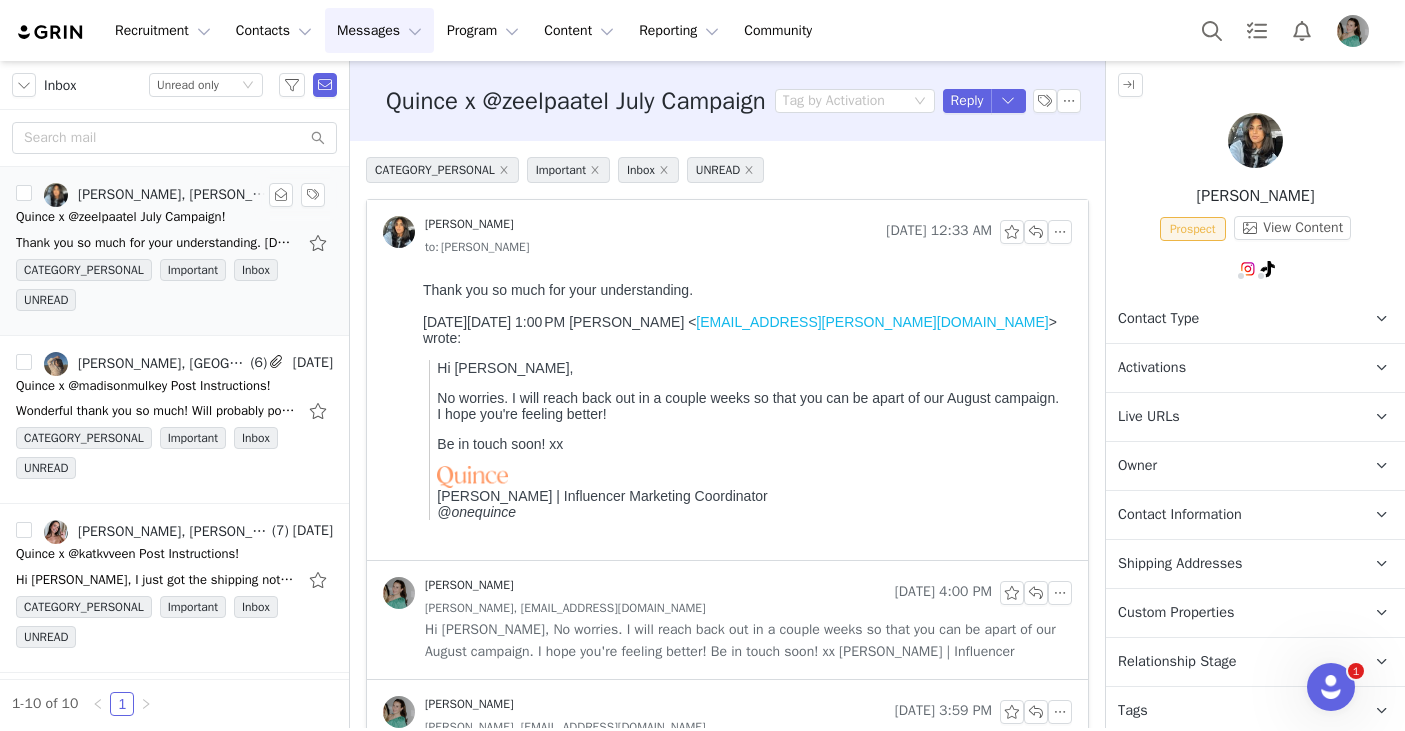 scroll, scrollTop: 0, scrollLeft: 0, axis: both 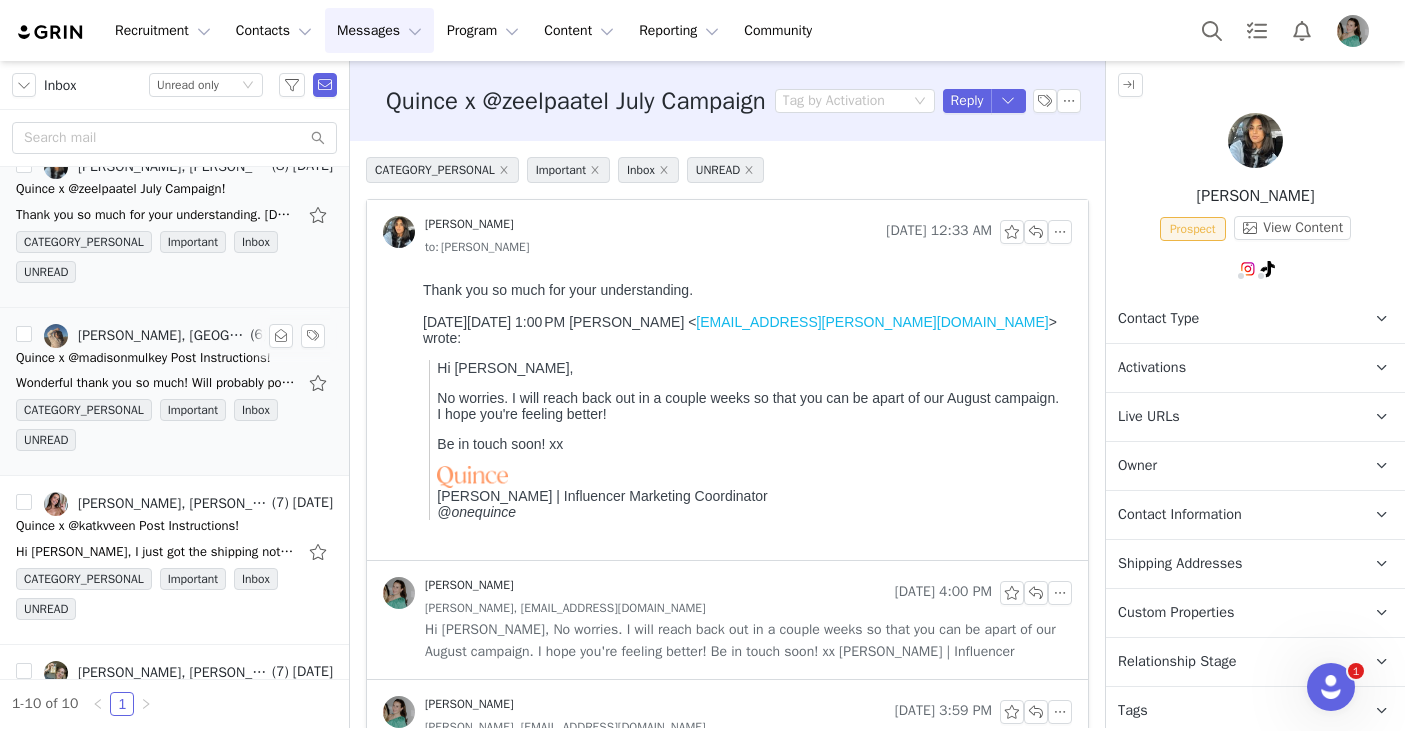 click on "Nuala Sullivan, Madison" at bounding box center [145, 336] 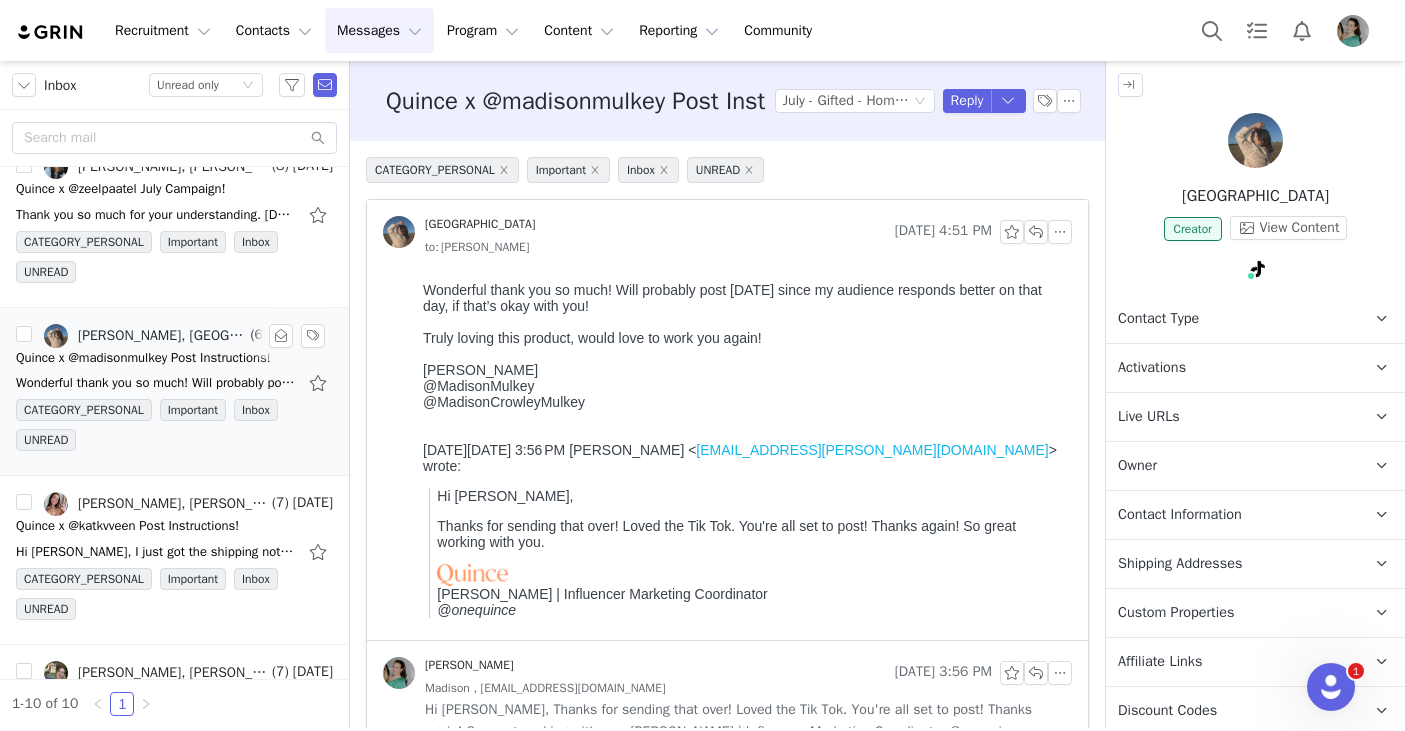 scroll, scrollTop: 0, scrollLeft: 0, axis: both 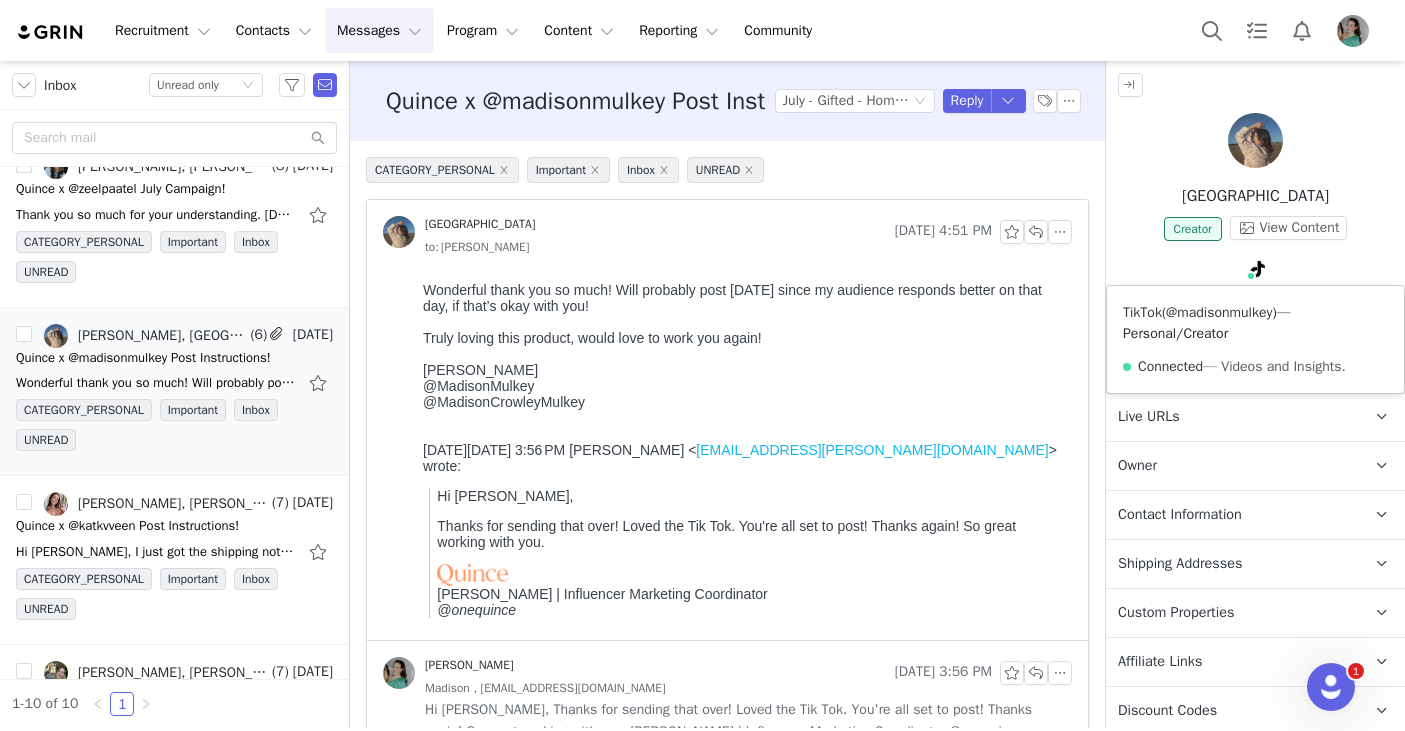 click on "@madisonmulkey" at bounding box center [1219, 312] 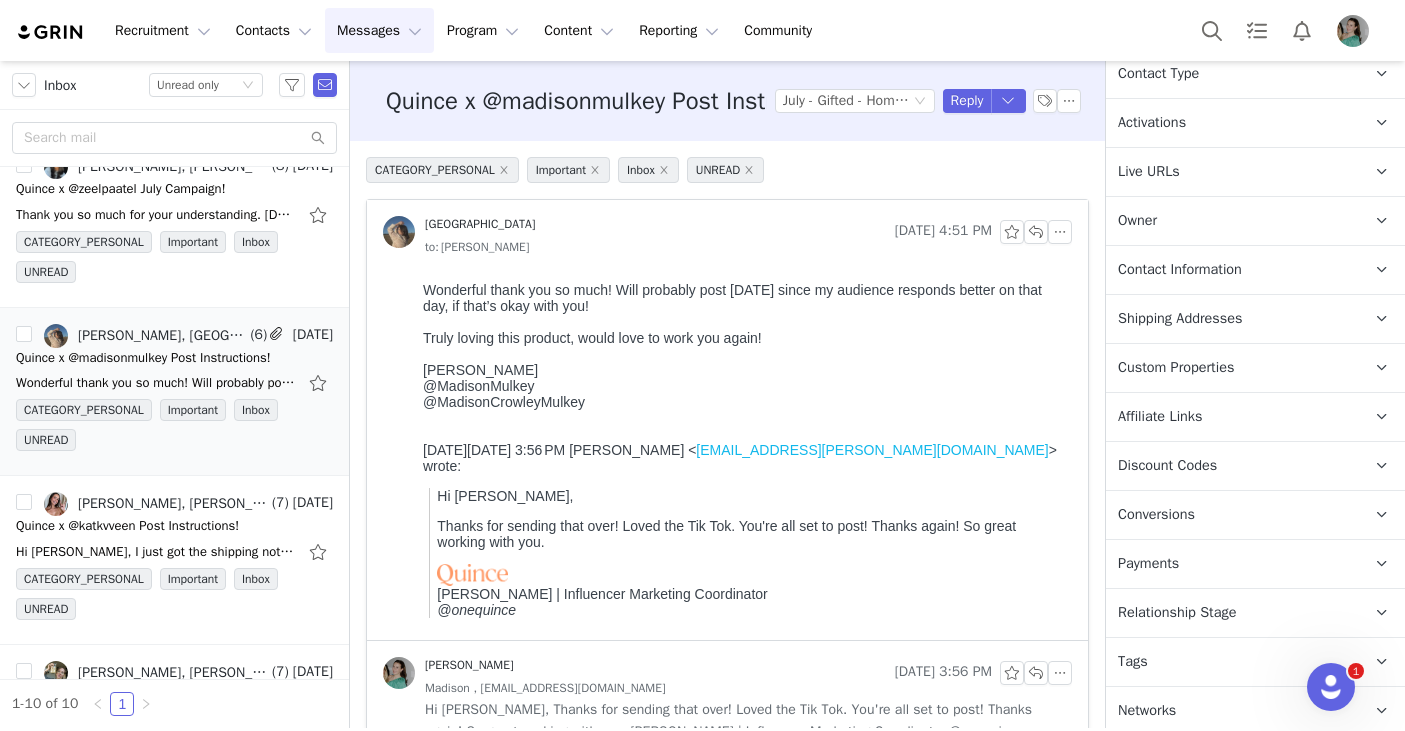 scroll, scrollTop: 251, scrollLeft: 0, axis: vertical 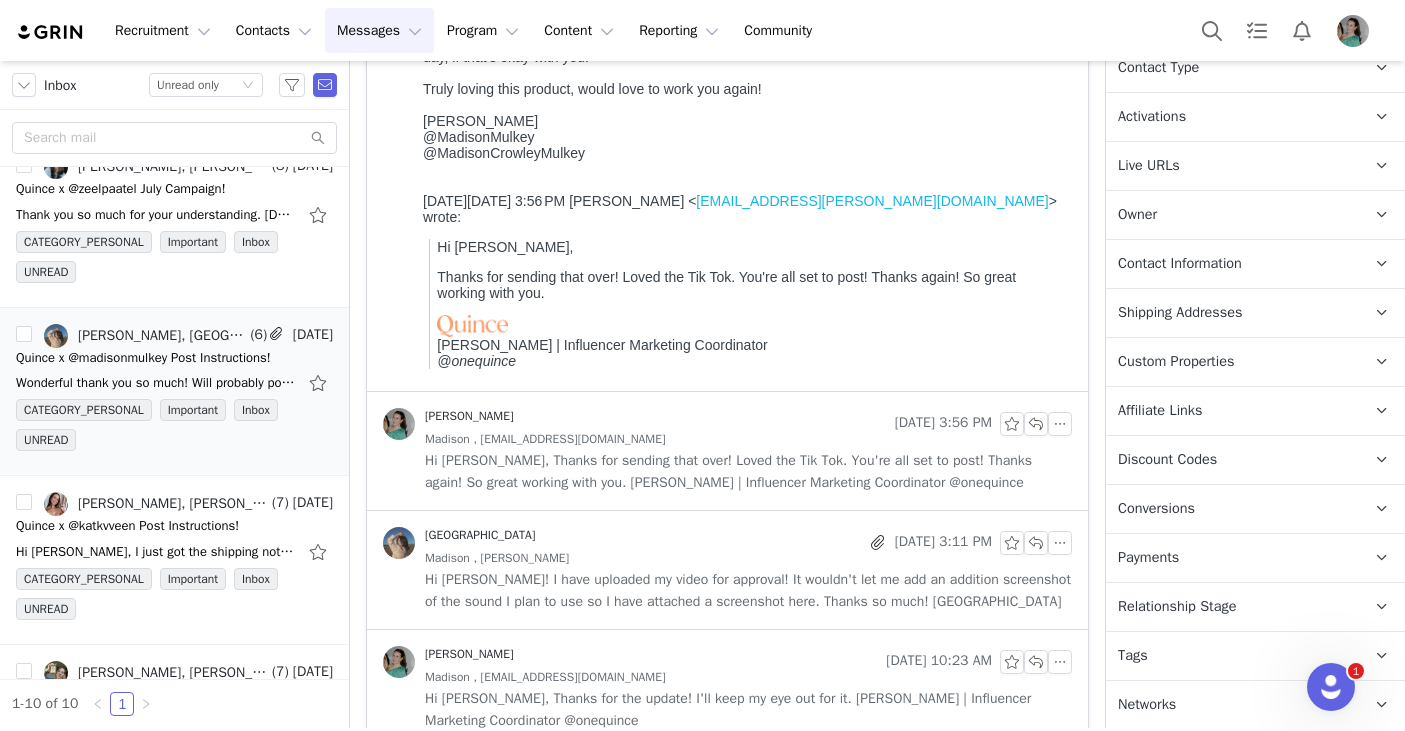 click on "Relationship Stage" at bounding box center [1177, 607] 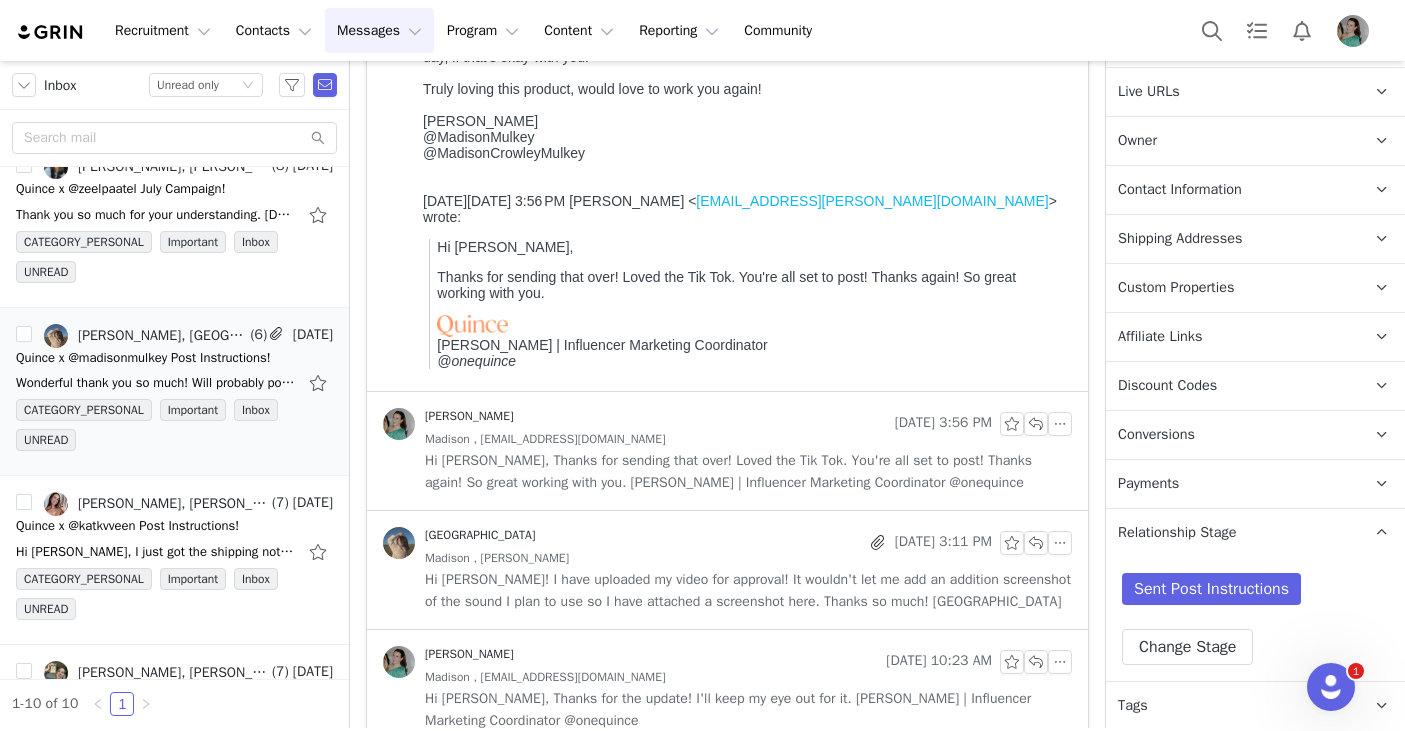 scroll, scrollTop: 375, scrollLeft: 0, axis: vertical 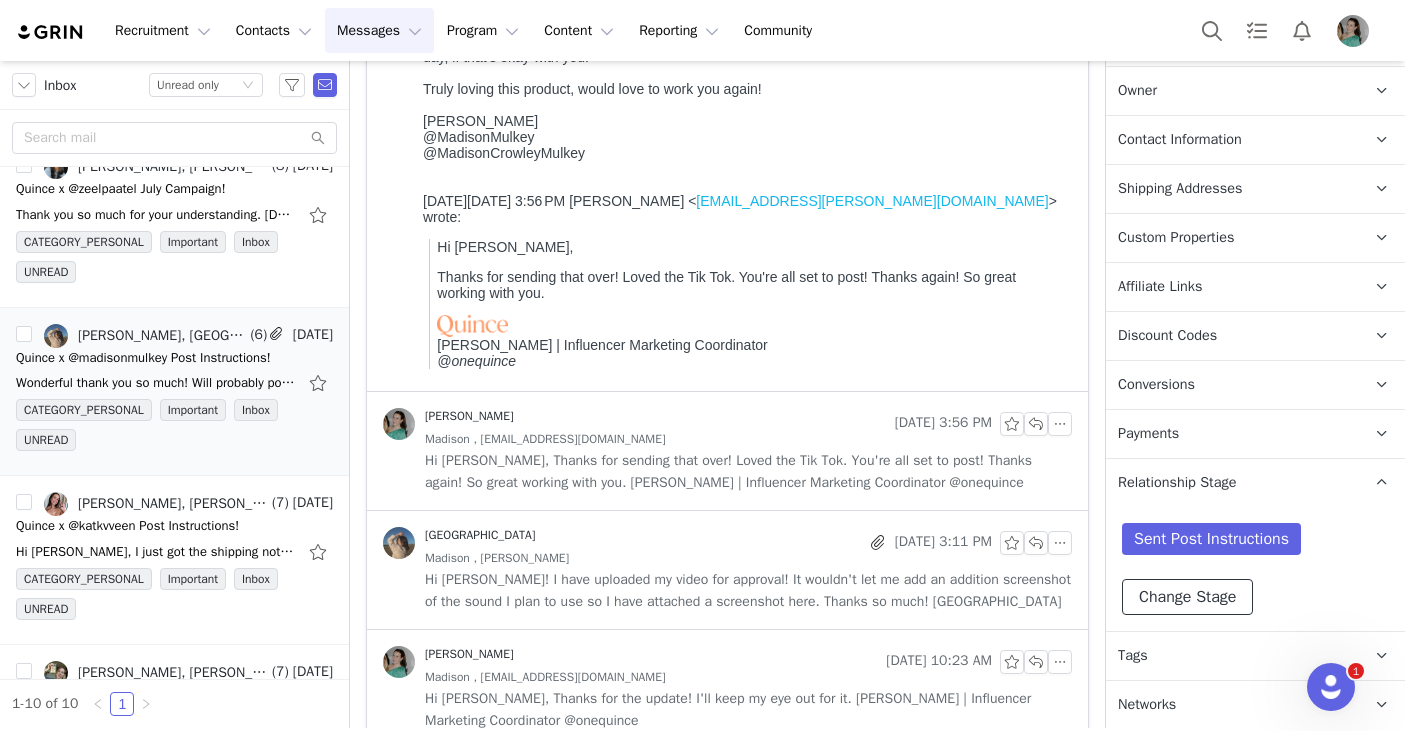 click on "Change Stage" at bounding box center (1187, 597) 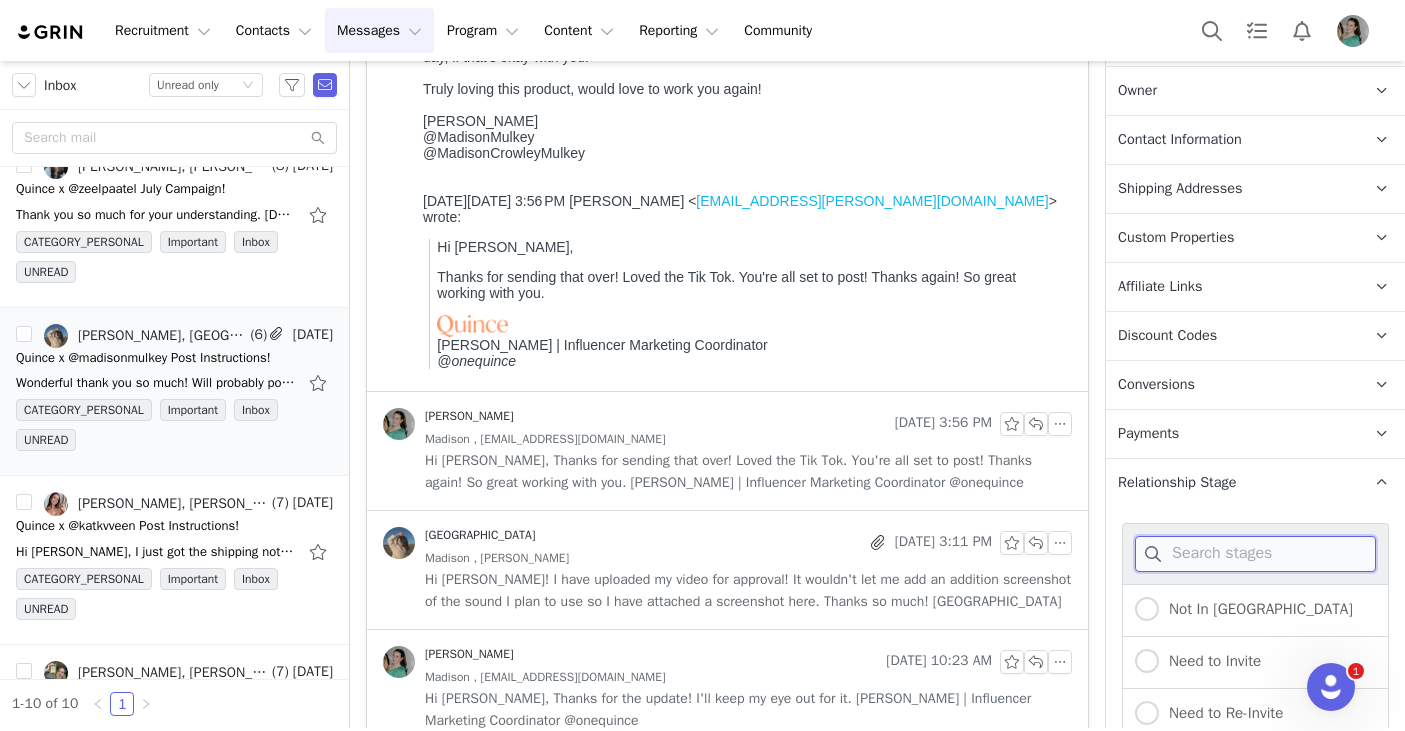 click at bounding box center [1255, 554] 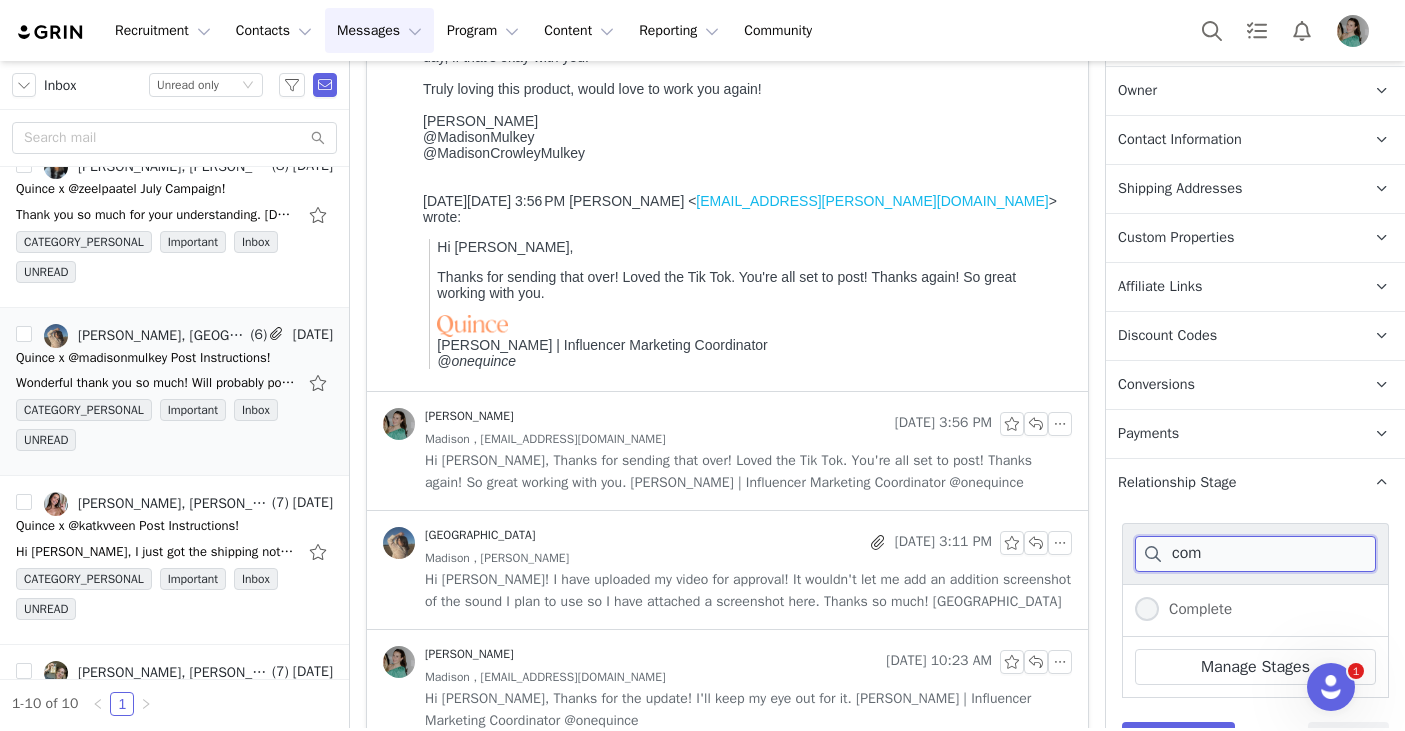 type on "com" 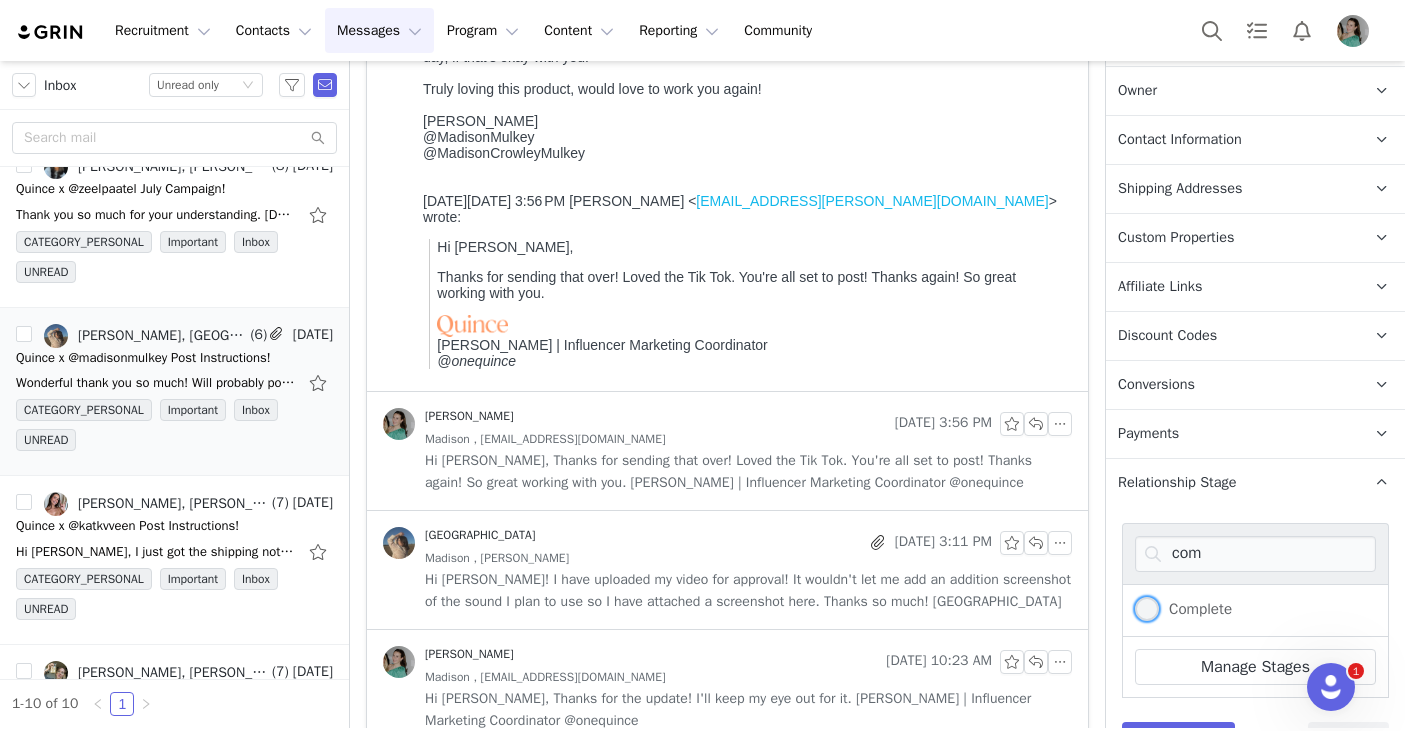 click on "Complete" at bounding box center [1183, 610] 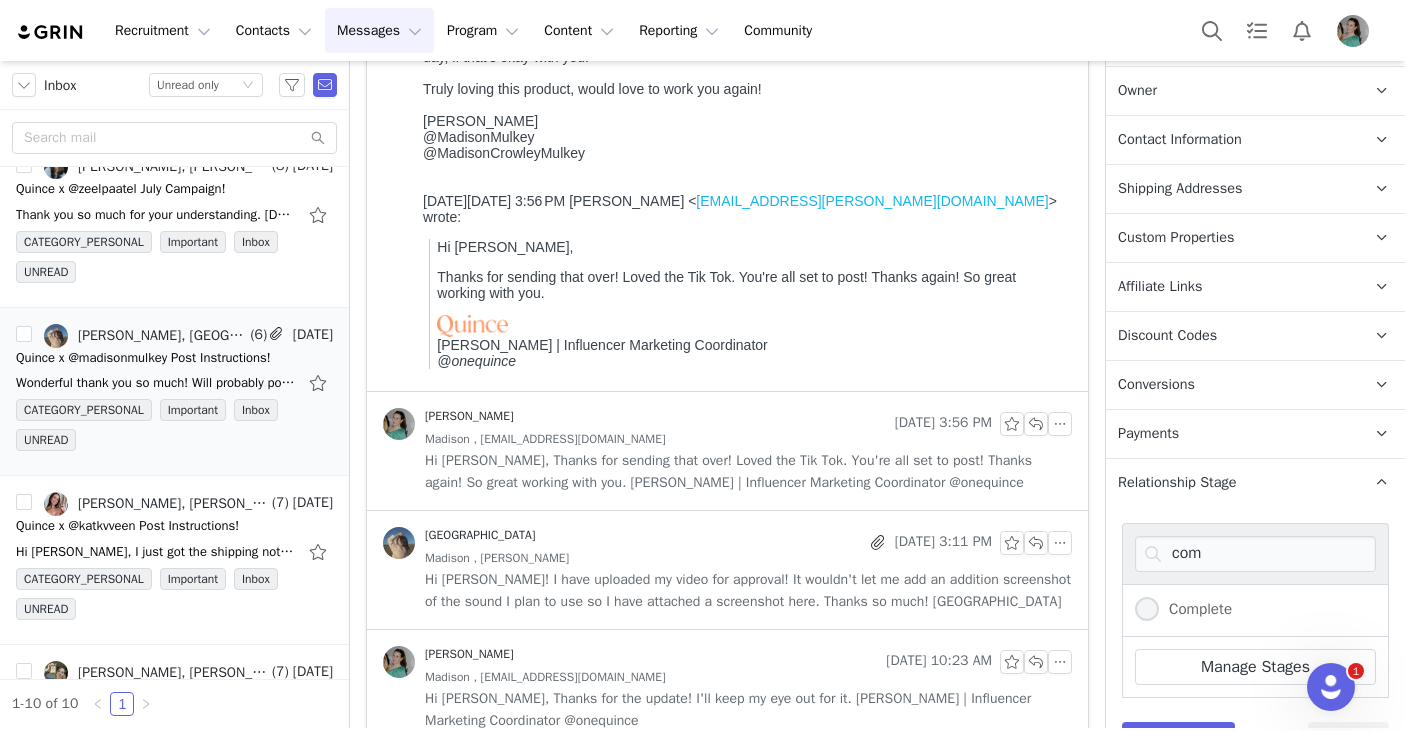 click on "Complete" at bounding box center [1147, 610] 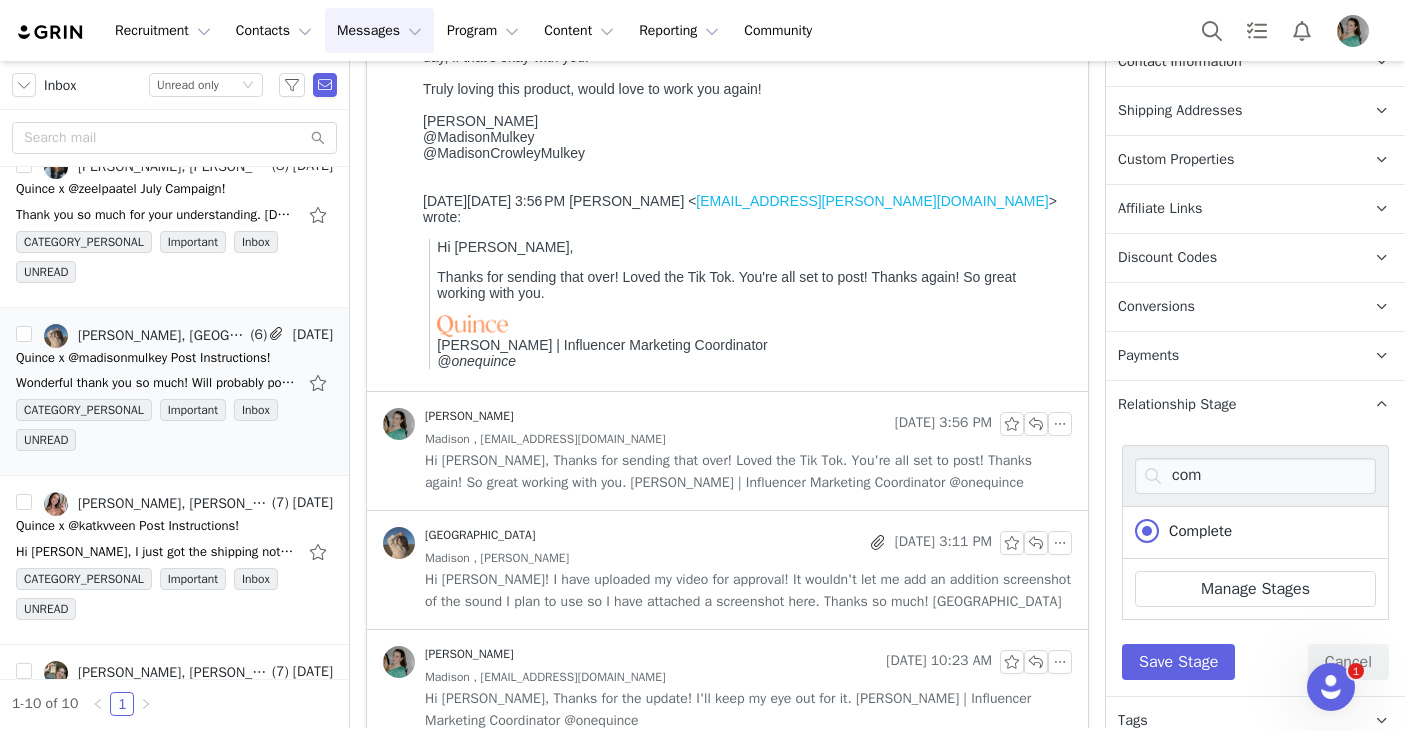 scroll, scrollTop: 517, scrollLeft: 0, axis: vertical 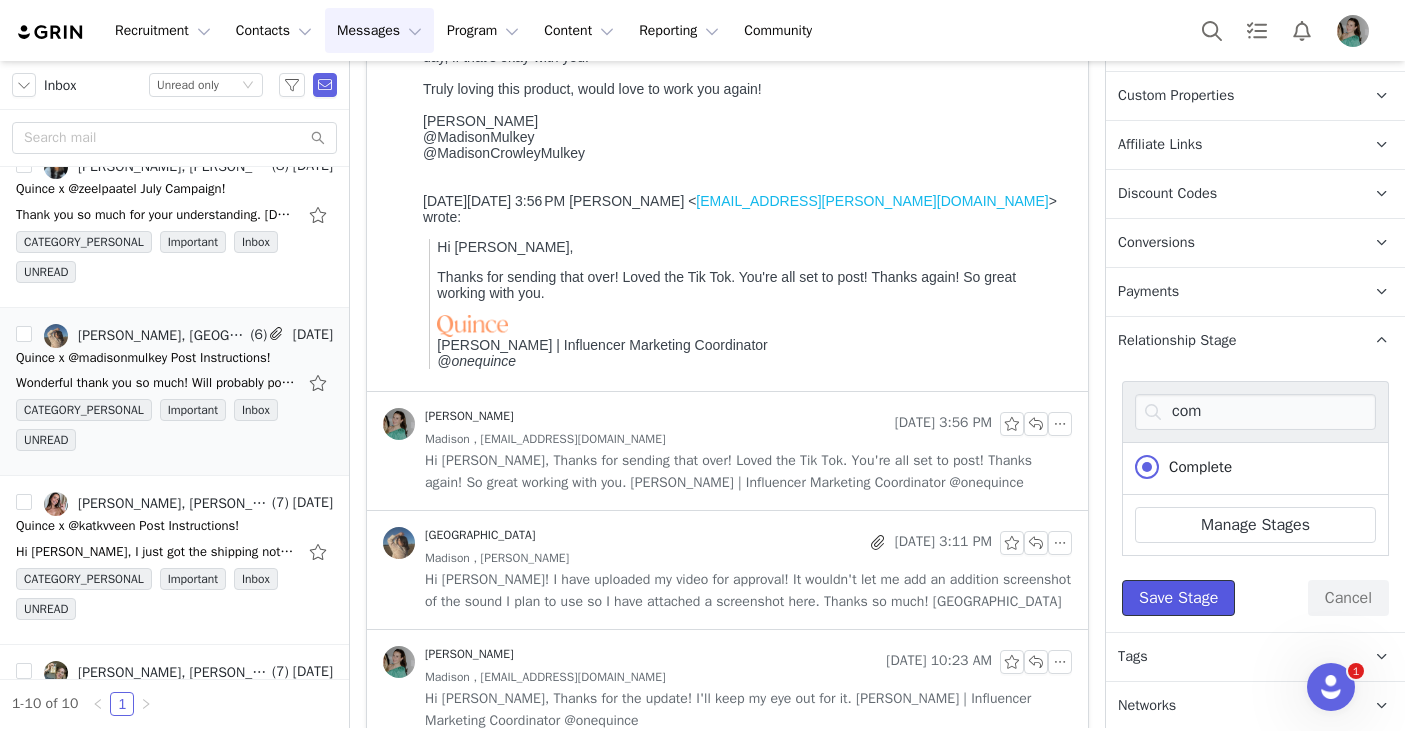 click on "Save Stage" at bounding box center [1178, 598] 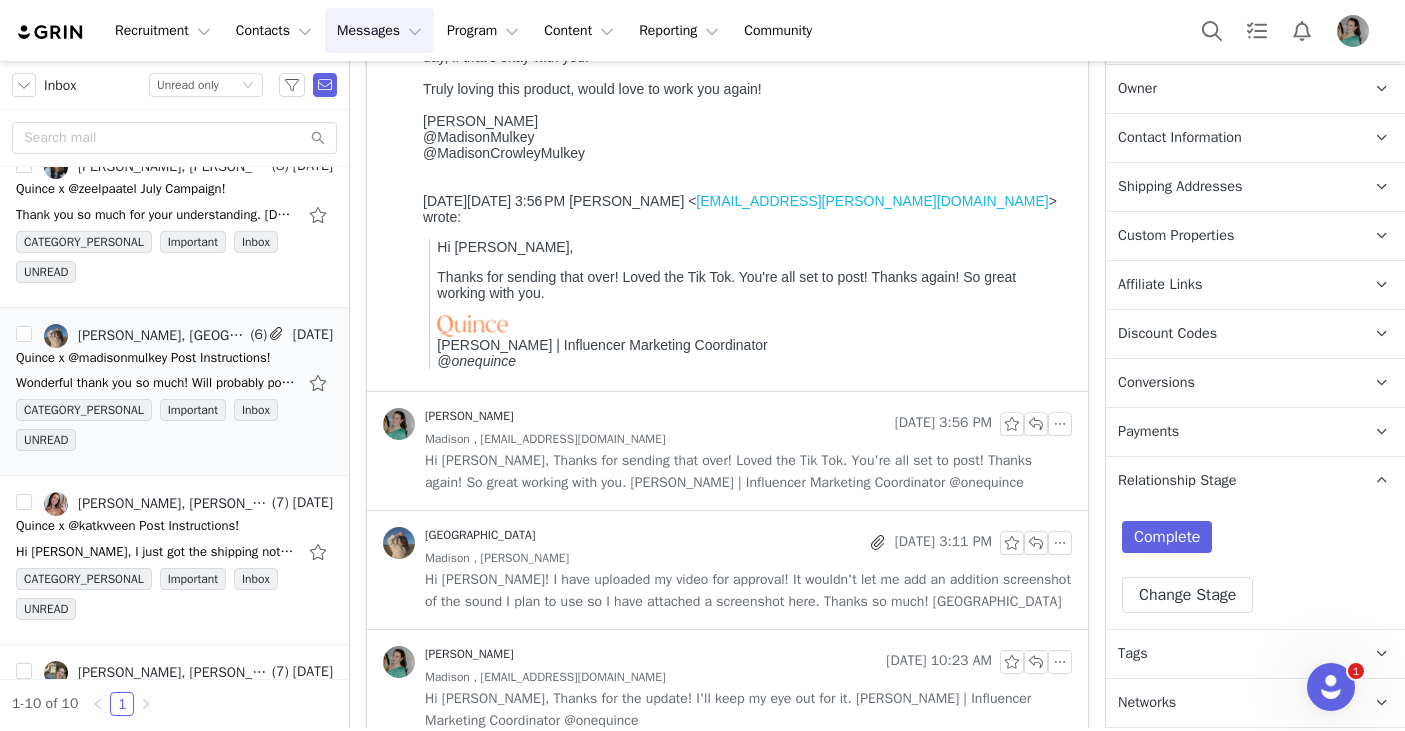 scroll, scrollTop: 375, scrollLeft: 0, axis: vertical 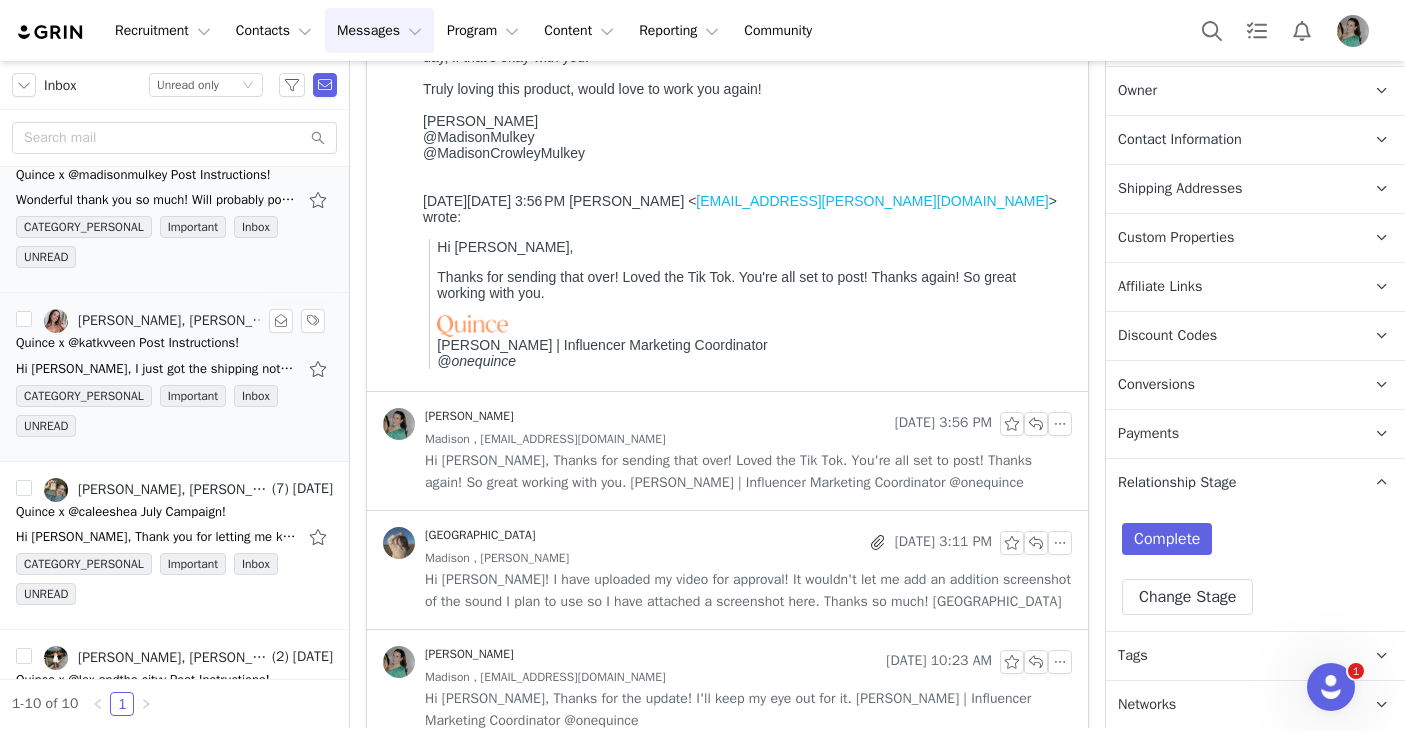 click on "Quince x @katkvveen Post Instructions!" at bounding box center [127, 343] 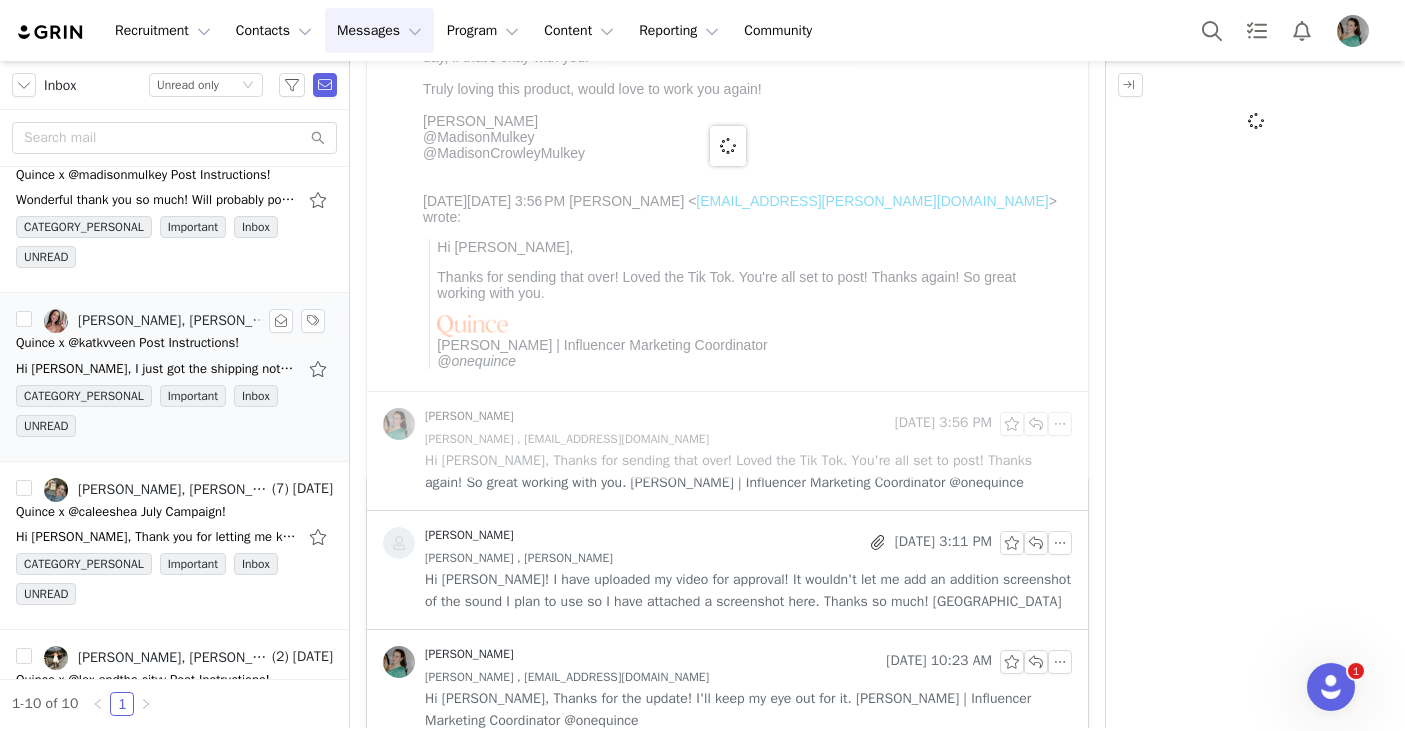 scroll, scrollTop: 0, scrollLeft: 0, axis: both 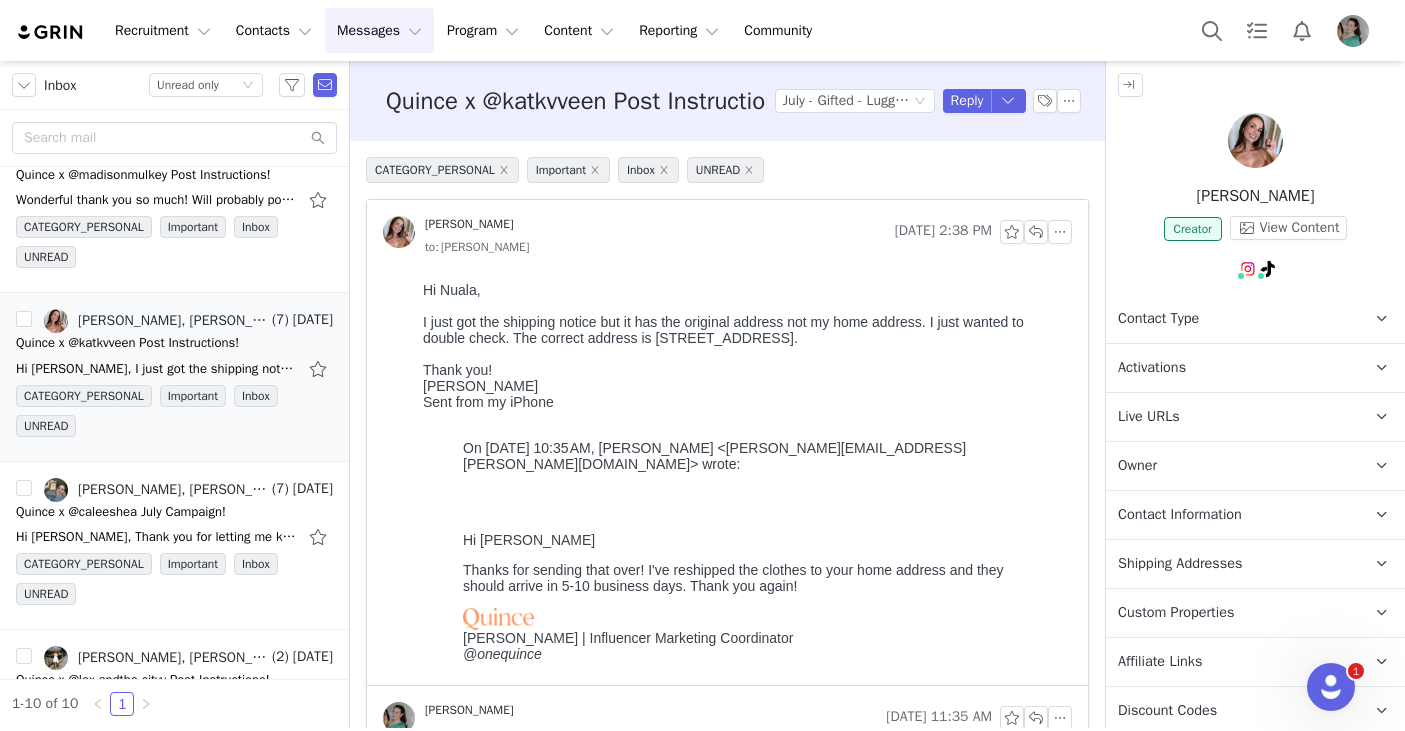 drag, startPoint x: 884, startPoint y: 346, endPoint x: 413, endPoint y: 318, distance: 471.83154 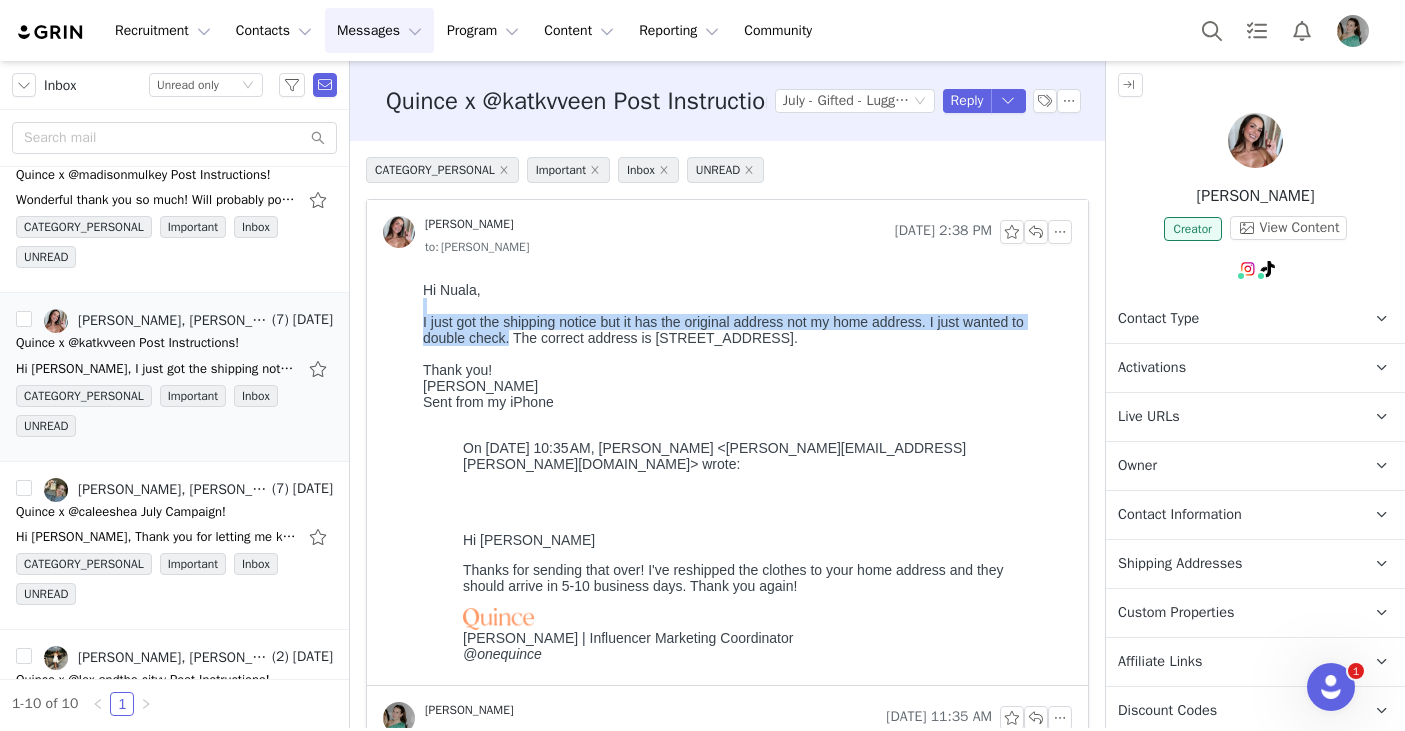 copy on "I just got the shipping notice but it has the original address not my home address. I just wanted to double check." 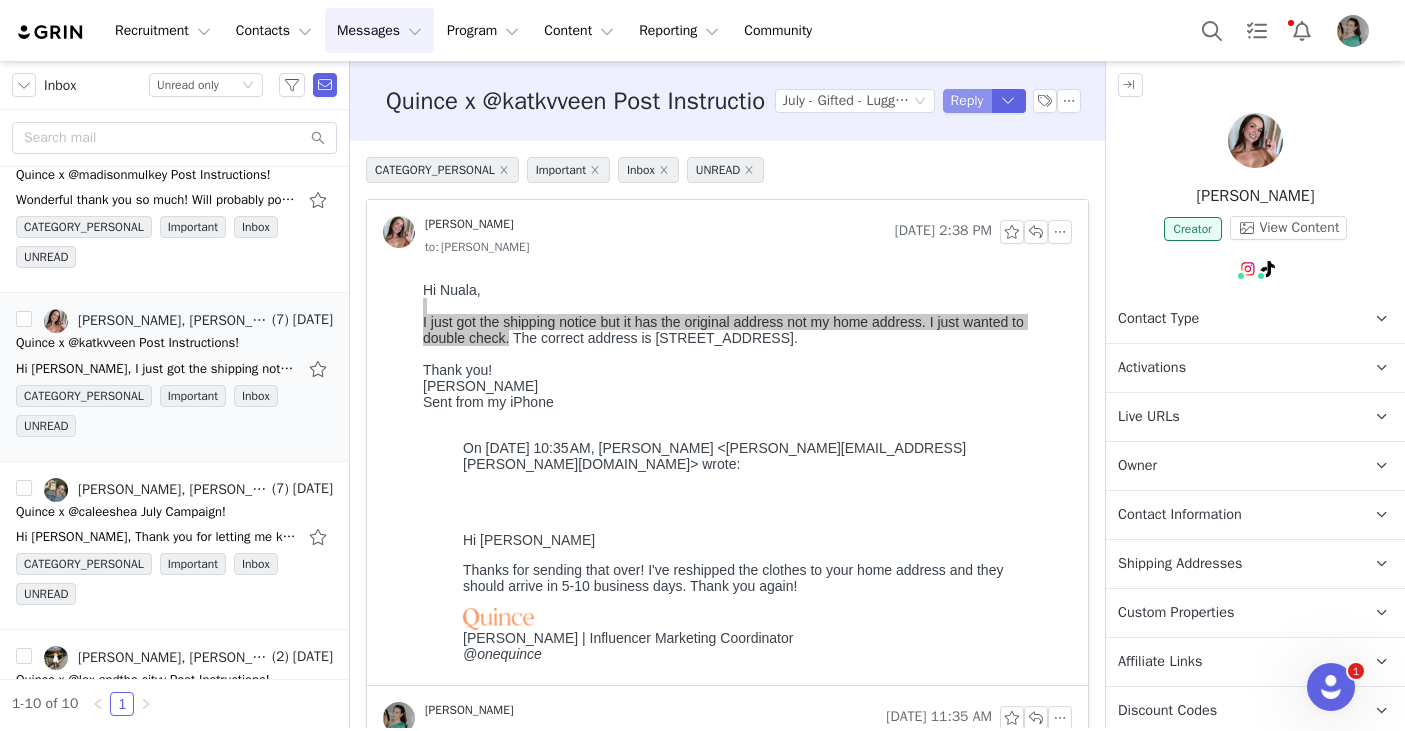 click on "Reply" at bounding box center (967, 101) 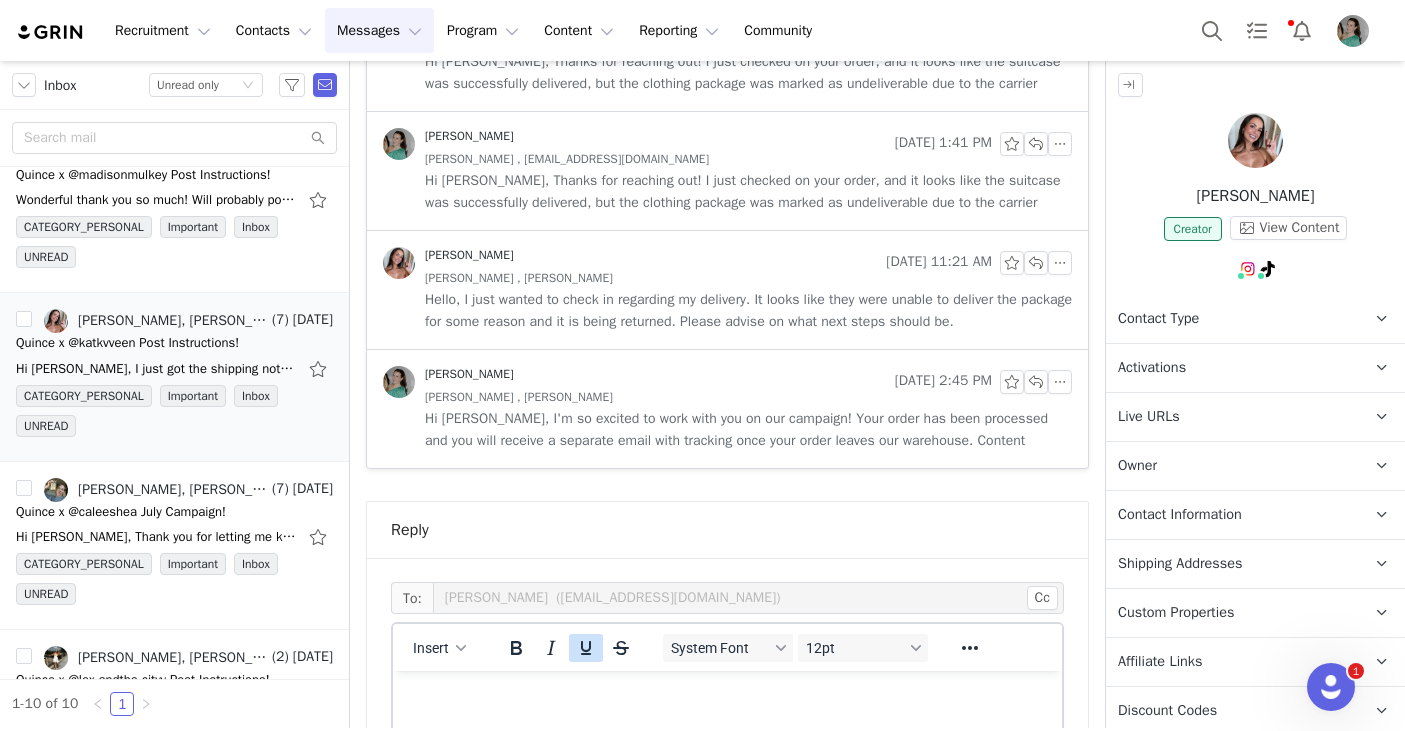 scroll, scrollTop: 0, scrollLeft: 0, axis: both 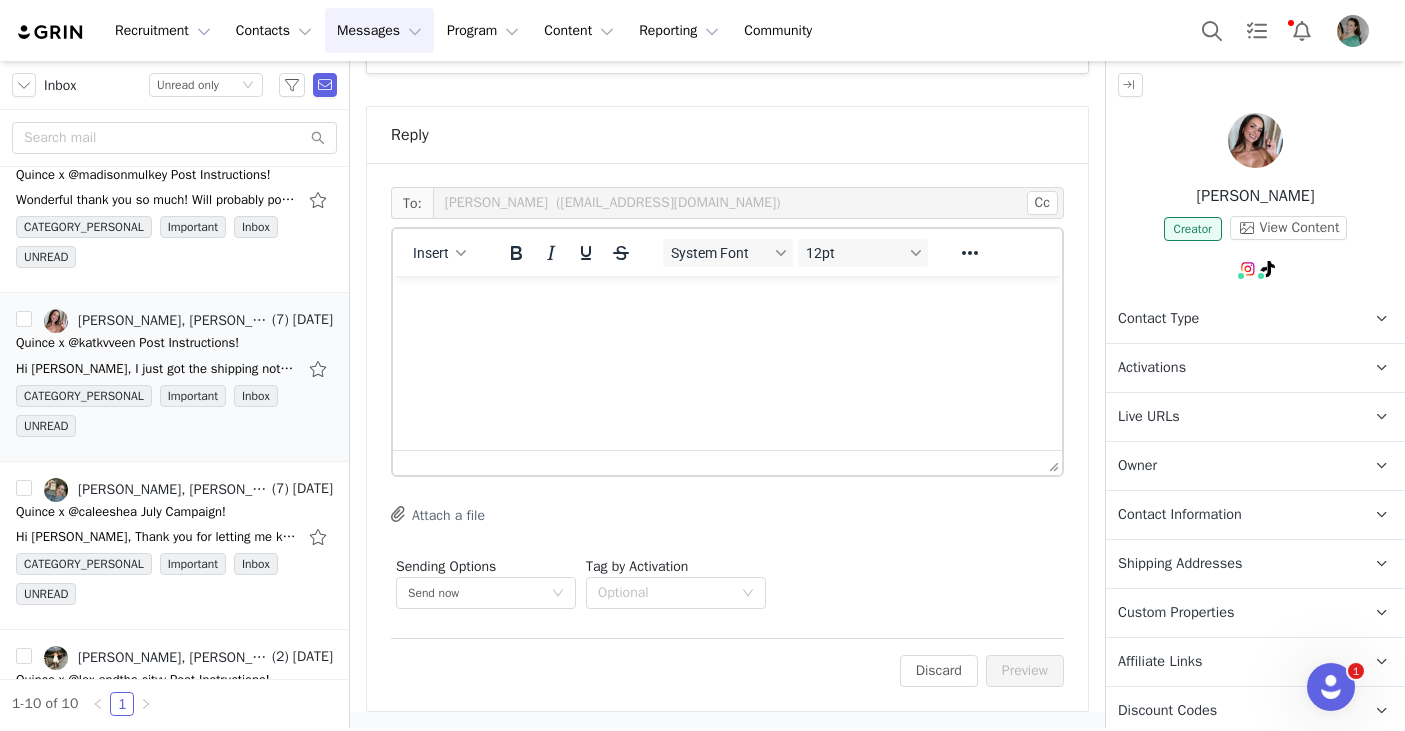 click at bounding box center (727, 303) 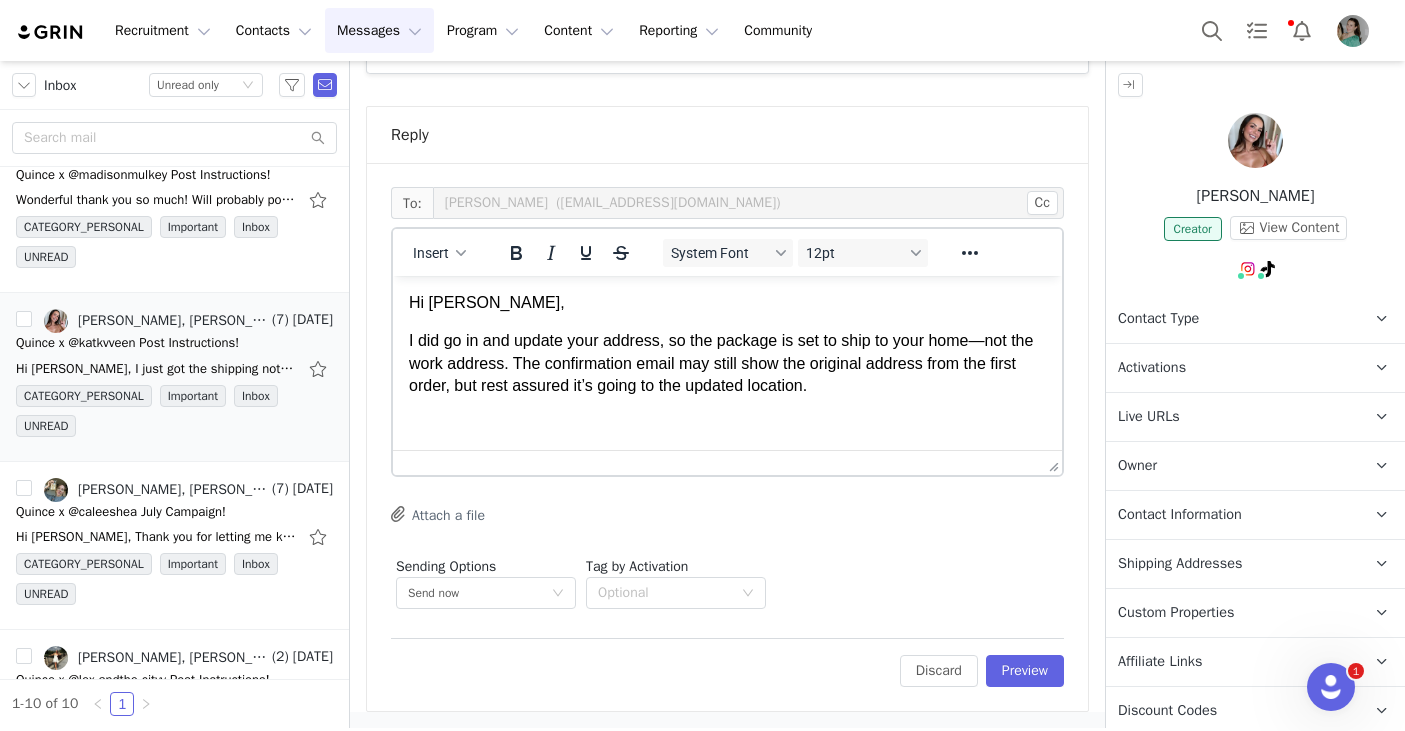 click on "I did go in and update your address, so the package is set to ship to your home—not the work address. The confirmation email may still show the original address from the first order, but rest assured it’s going to the updated location." at bounding box center [727, 363] 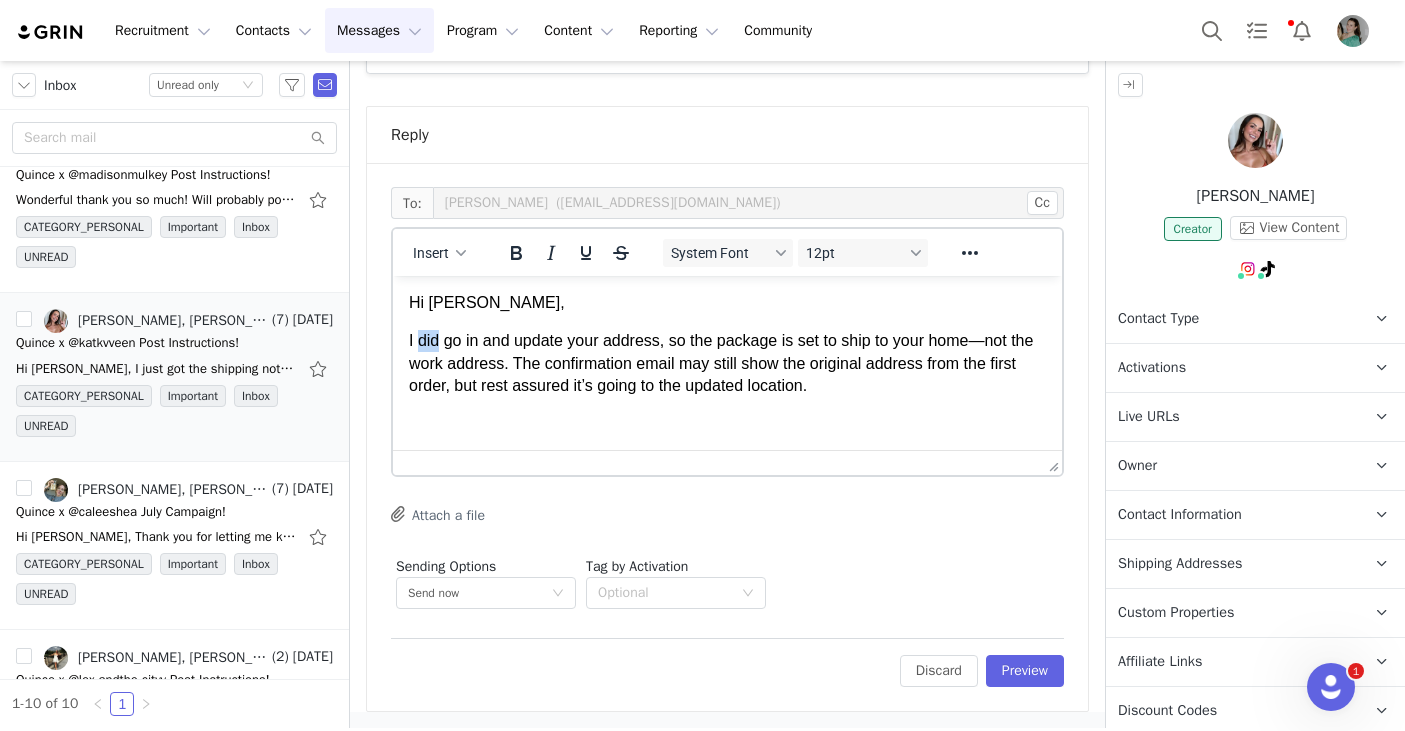 click on "I did go in and update your address, so the package is set to ship to your home—not the work address. The confirmation email may still show the original address from the first order, but rest assured it’s going to the updated location." at bounding box center [727, 363] 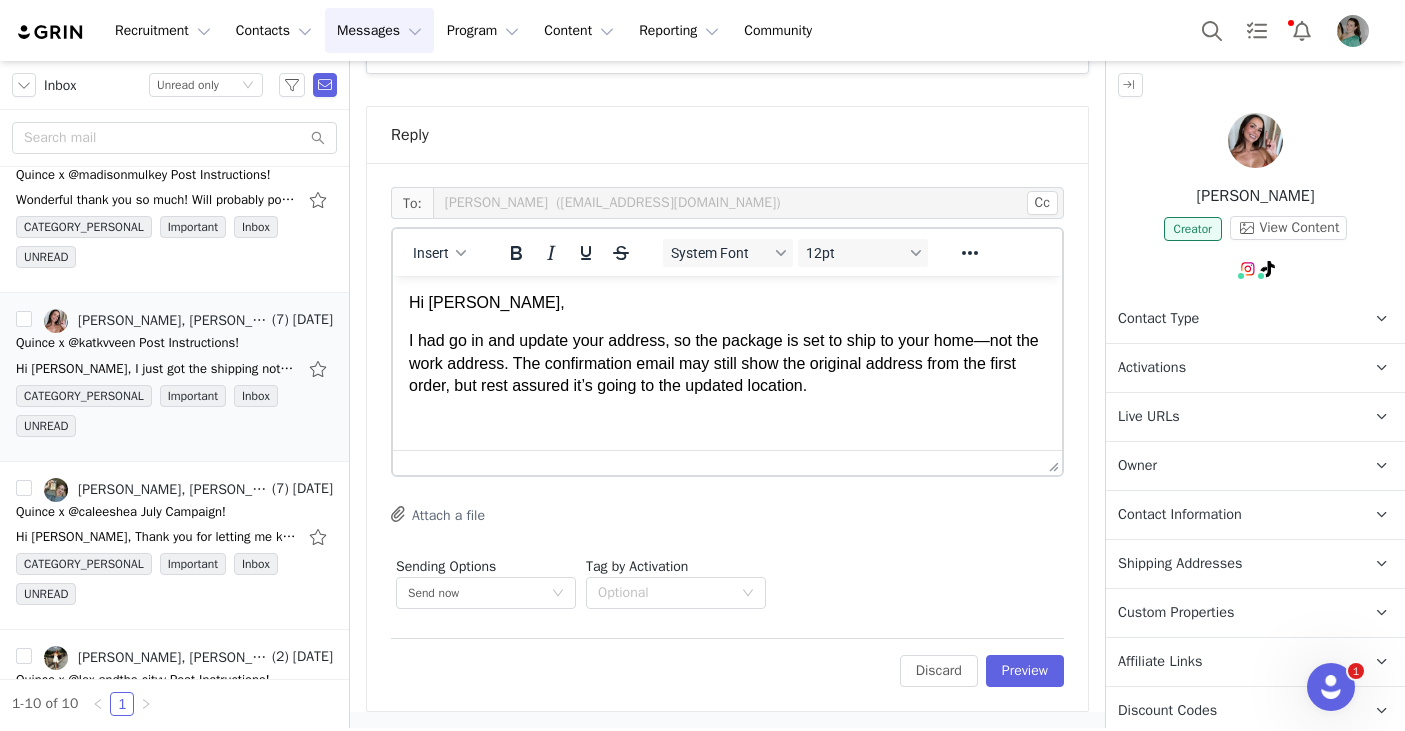 click on "I had go in and update your address, so the package is set to ship to your home—not the work address. The confirmation email may still show the original address from the first order, but rest assured it’s going to the updated location." at bounding box center [727, 363] 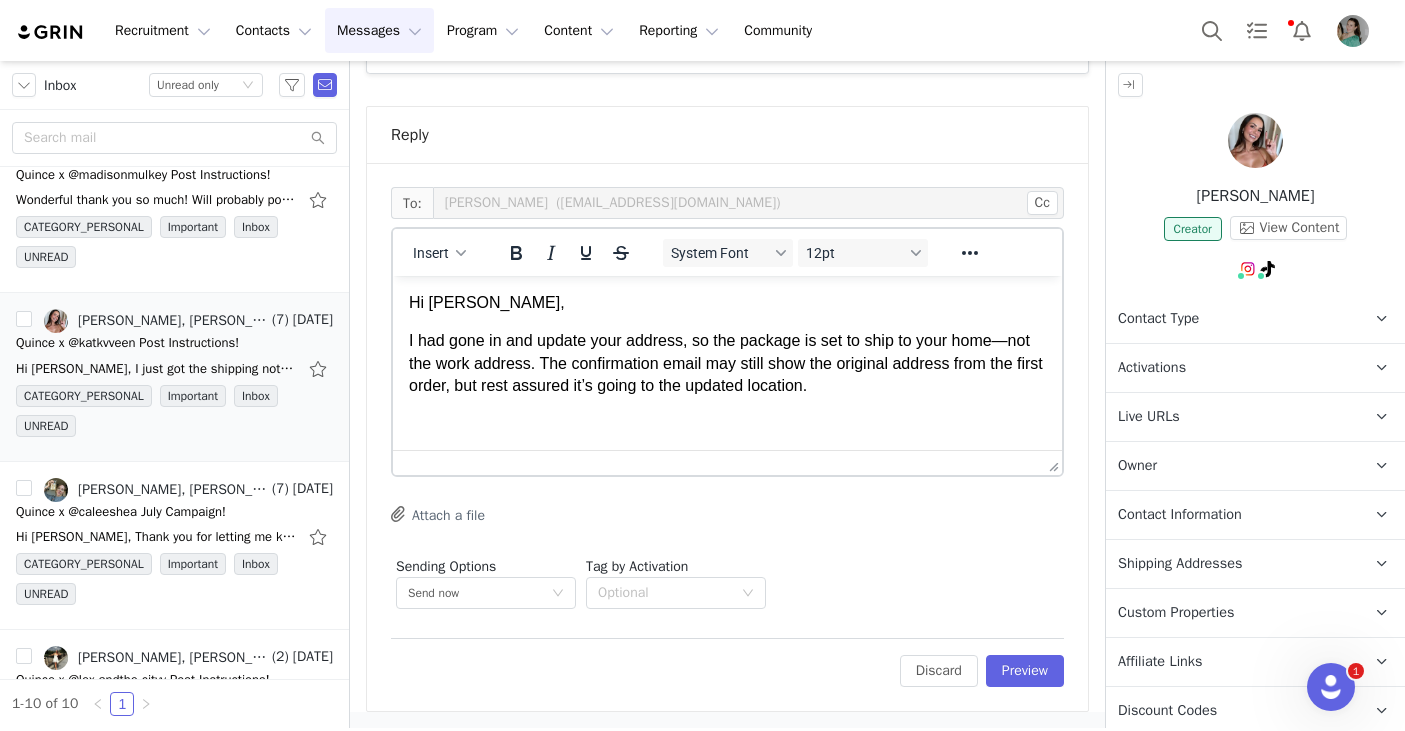 click on "I had gone in and update your address, so the package is set to ship to your home—not the work address. The confirmation email may still show the original address from the first order, but rest assured it’s going to the updated location." at bounding box center [727, 363] 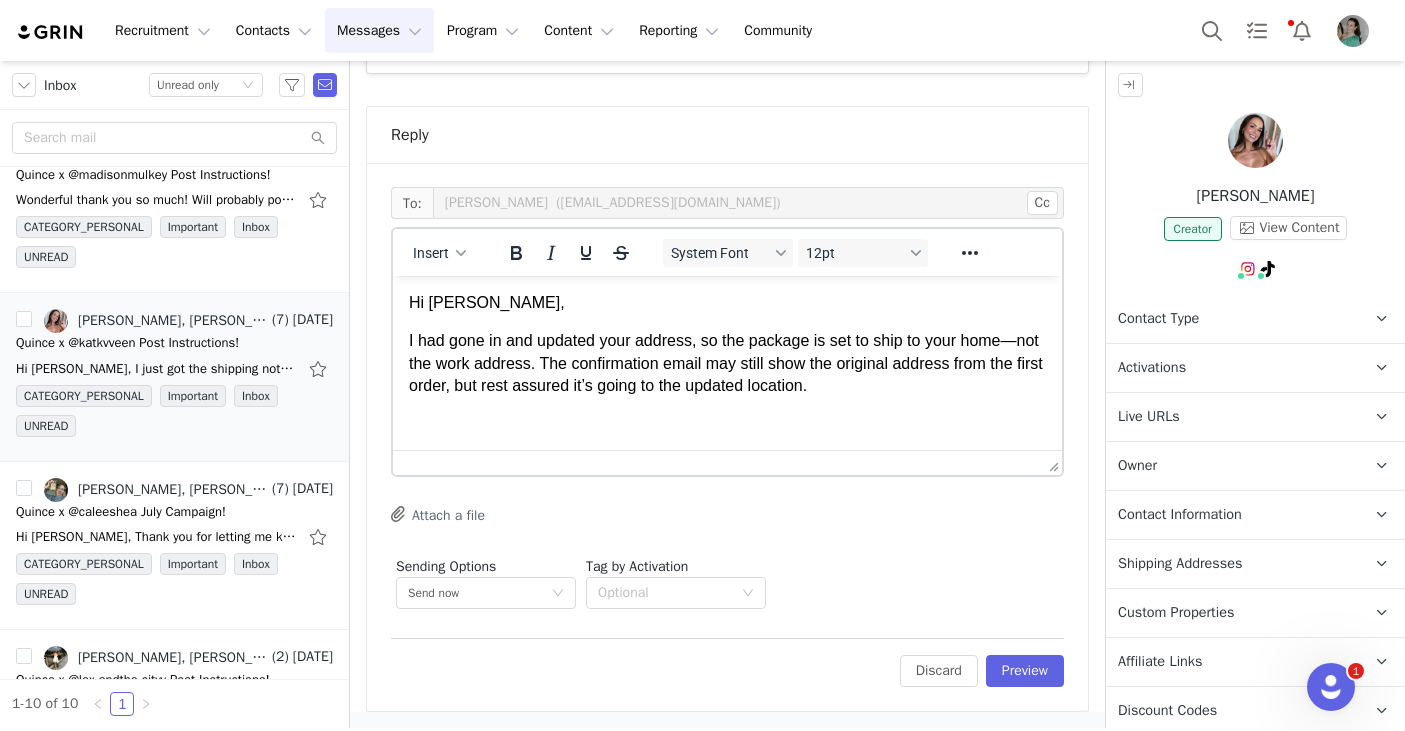 click on "I had gone in and updated your address, so the package is set to ship to your home—not the work address. The confirmation email may still show the original address from the first order, but rest assured it’s going to the updated location." at bounding box center [727, 363] 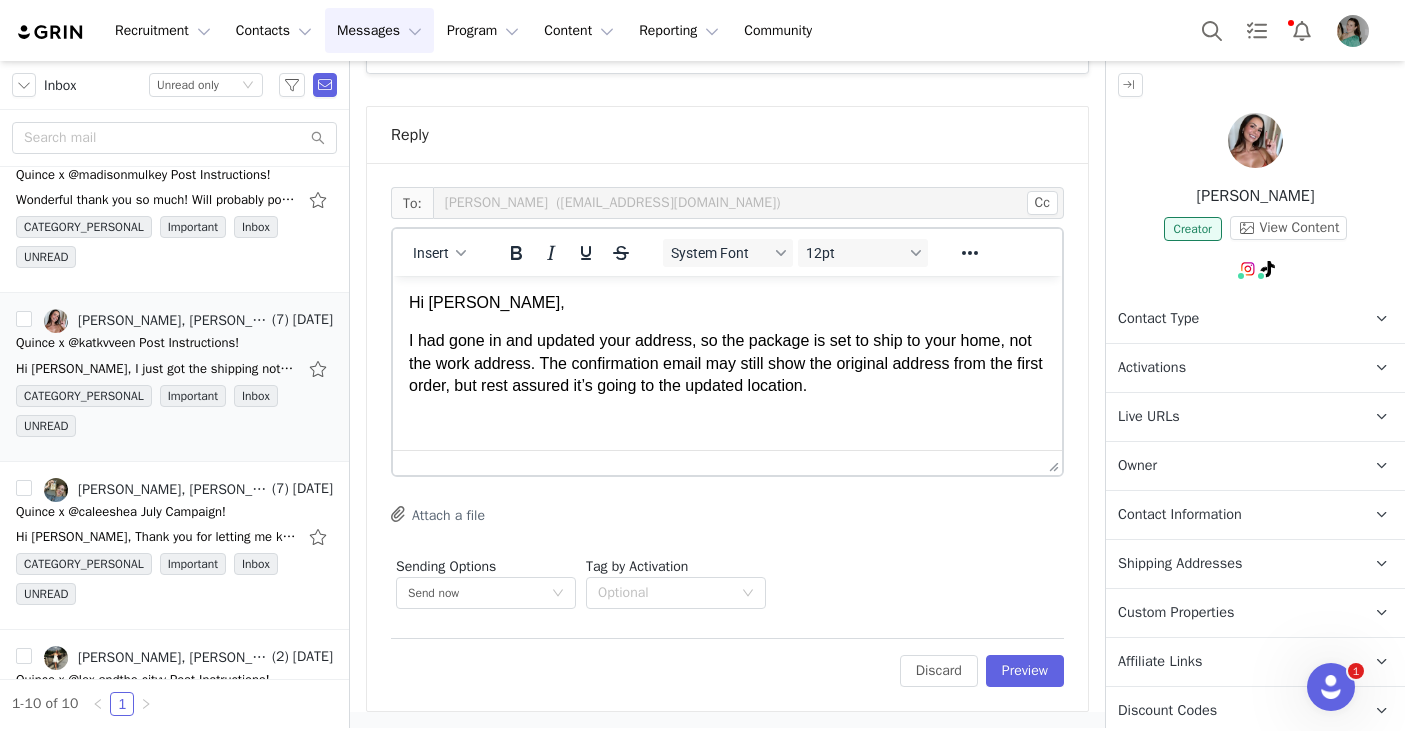 click on "I had gone in and updated your address, so the package is set to ship to your home, not the work address. The confirmation email may still show the original address from the first order, but rest assured it’s going to the updated location." at bounding box center [727, 363] 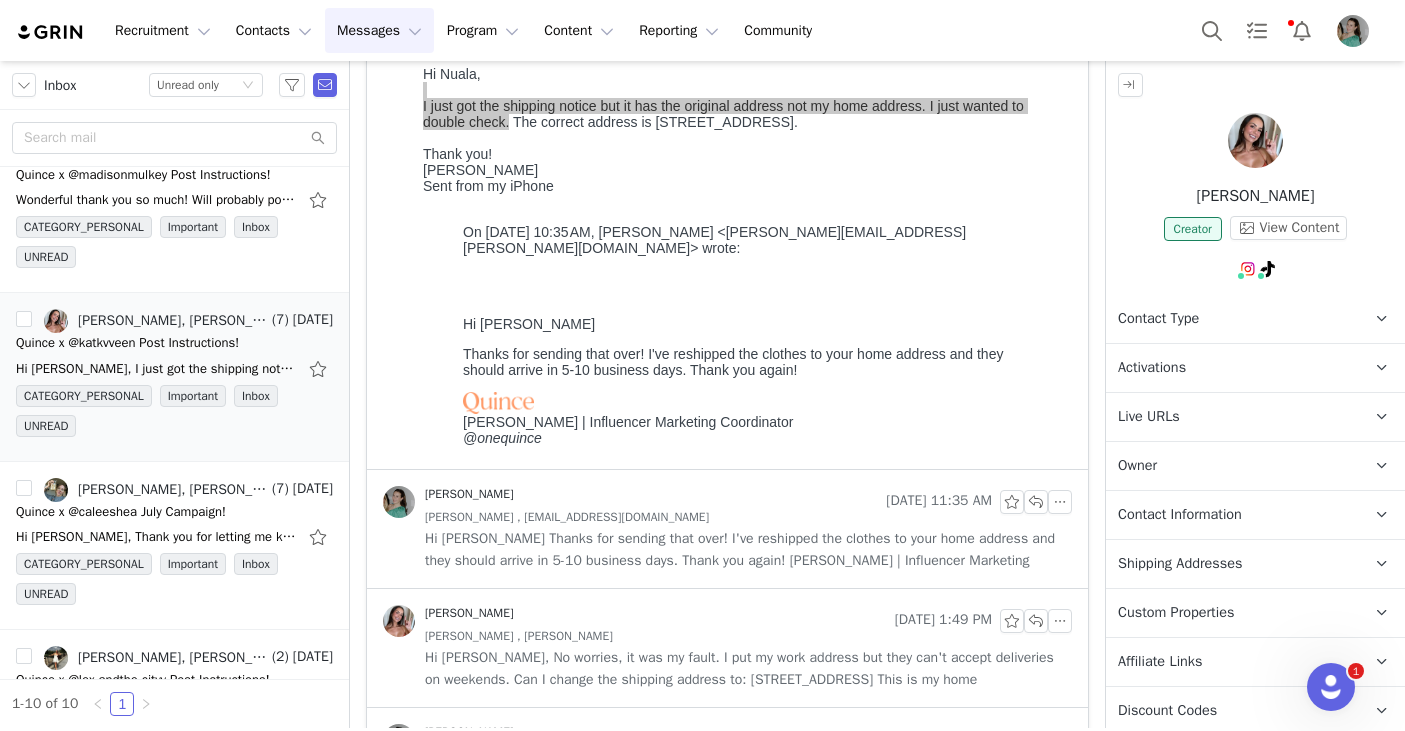 scroll, scrollTop: 0, scrollLeft: 0, axis: both 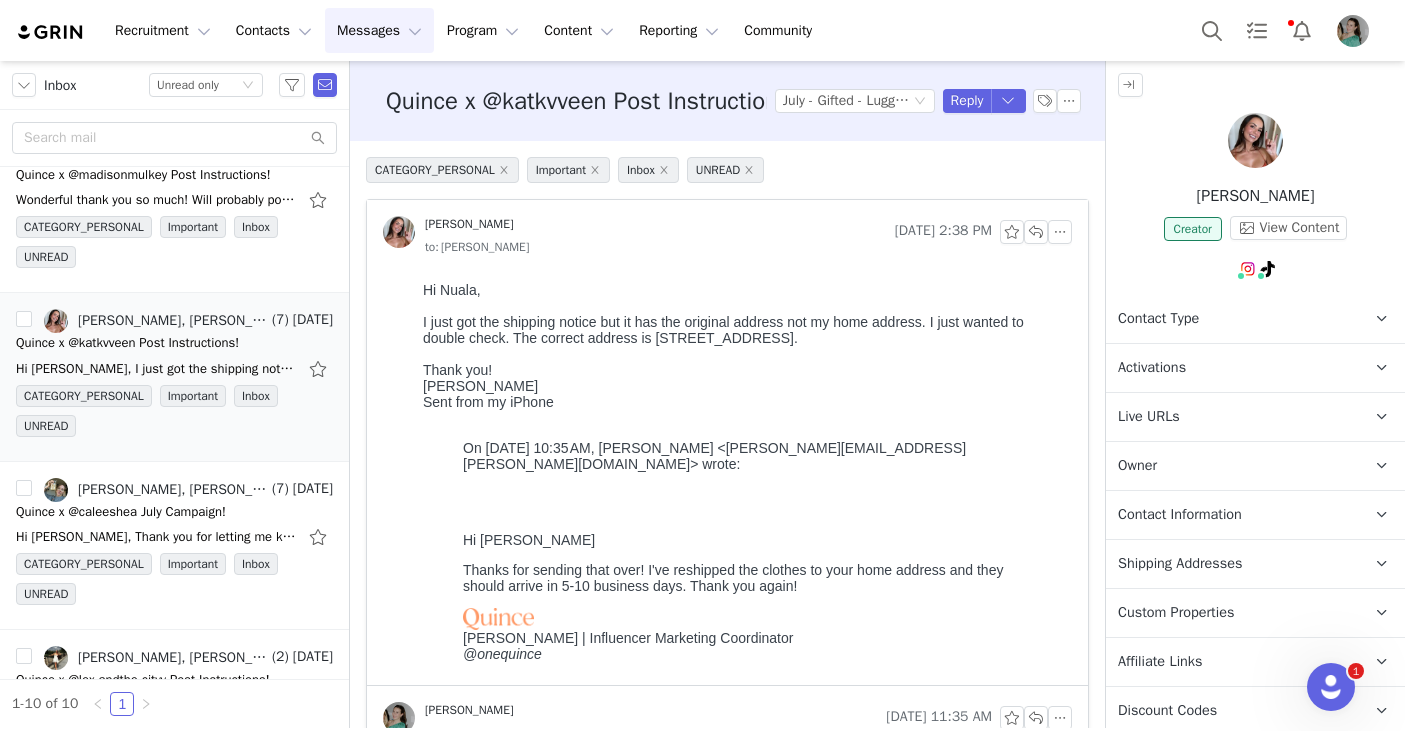 click at bounding box center [743, 354] 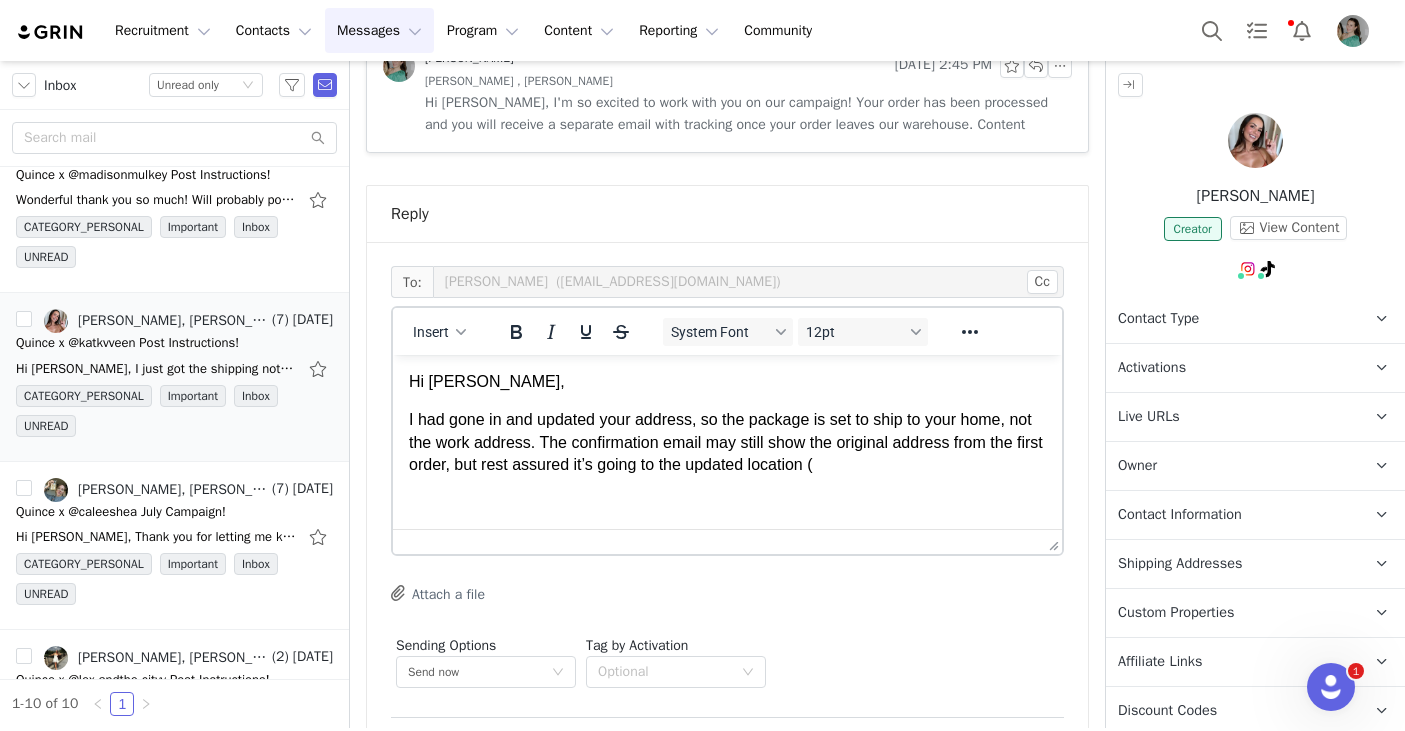 scroll, scrollTop: 1326, scrollLeft: 0, axis: vertical 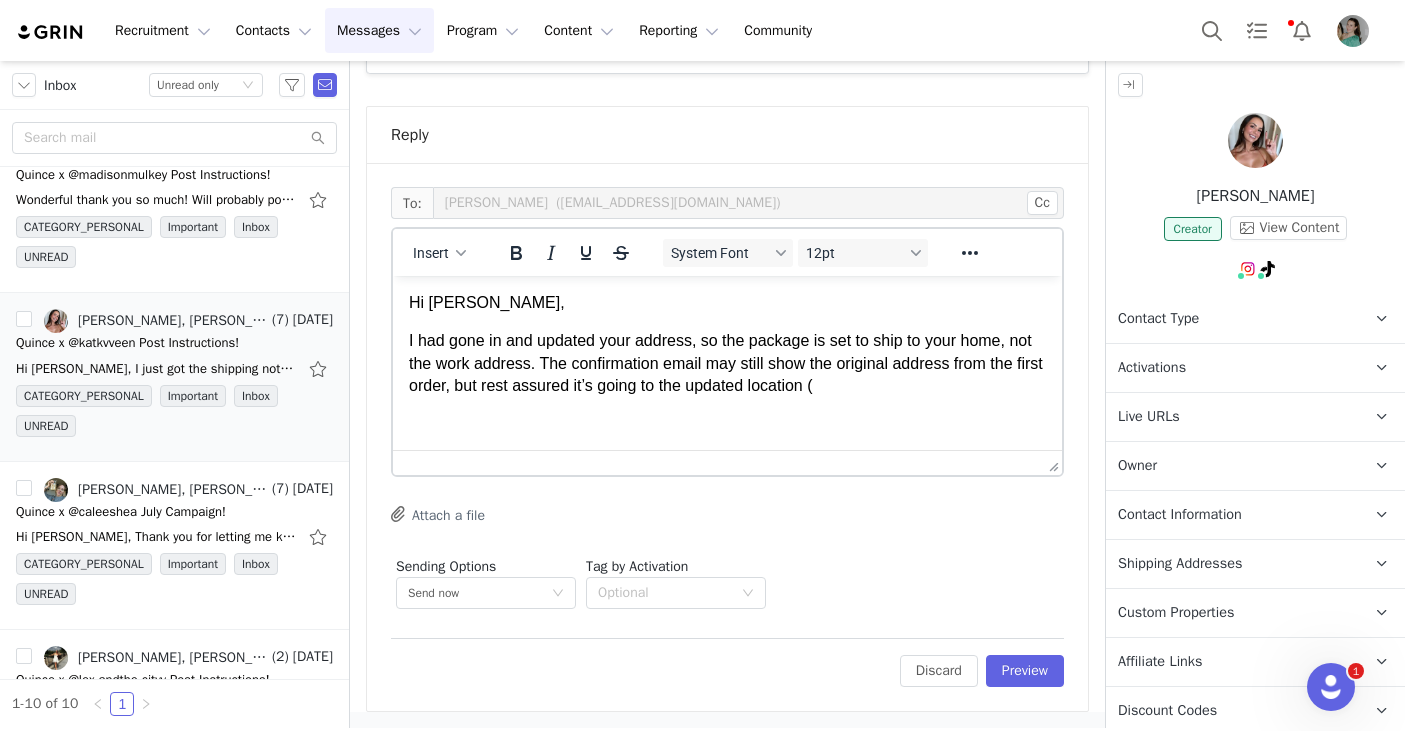 click on "I had gone in and updated your address, so the package is set to ship to your home, not the work address. The confirmation email may still show the original address from the first order, but rest assured it’s going to the updated location (" at bounding box center (727, 363) 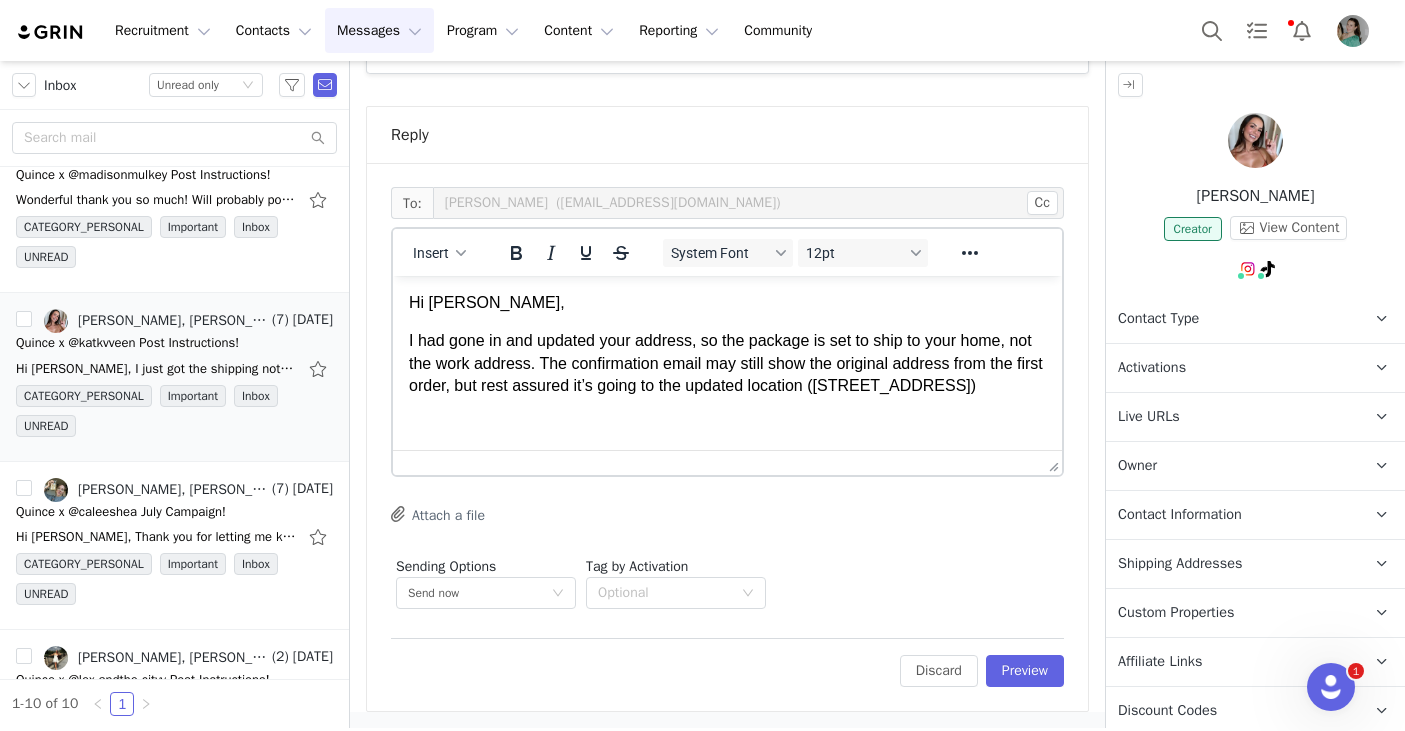 click on "I had gone in and updated your address, so the package is set to ship to your home, not the work address. The confirmation email may still show the original address from the first order, but rest assured it’s going to the updated location (615 Ashers pl, Seguin, tx 78155)" at bounding box center (727, 363) 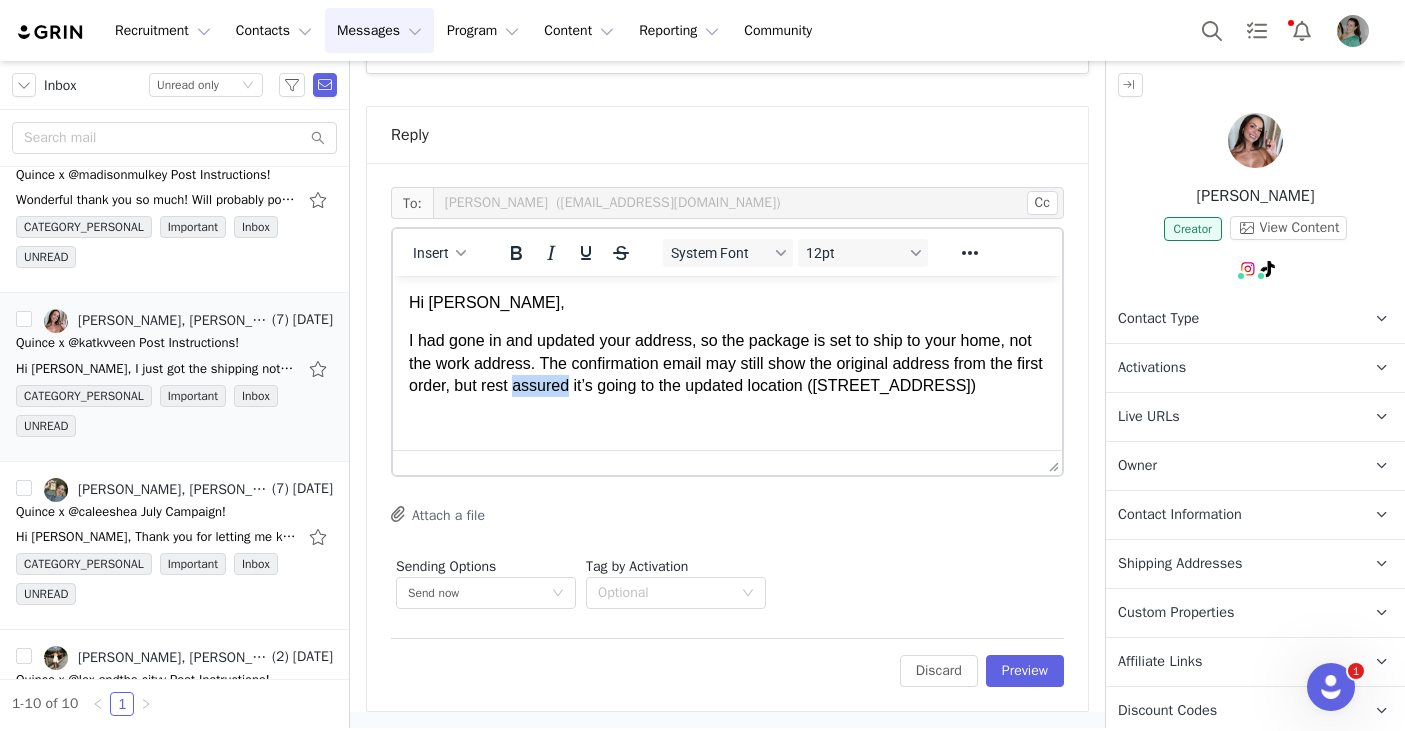 click on "I had gone in and updated your address, so the package is set to ship to your home, not the work address. The confirmation email may still show the original address from the first order, but rest assured it’s going to the updated location (615 Ashers pl, Seguin, tx 78155)" at bounding box center (727, 363) 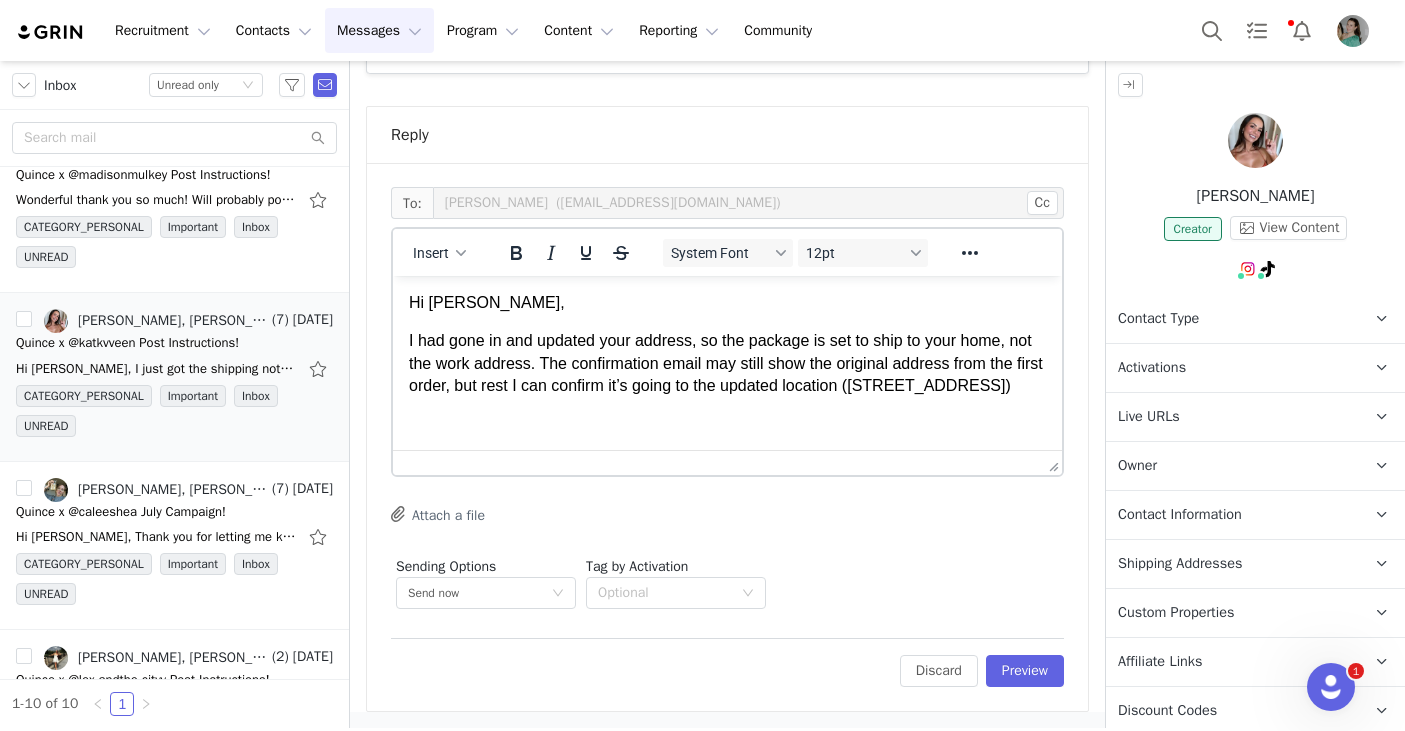 click on "I had gone in and updated your address, so the package is set to ship to your home, not the work address. The confirmation email may still show the original address from the first order, but rest I can confirm it’s going to the updated location (615 Ashers pl, Seguin, tx 78155)" at bounding box center (727, 363) 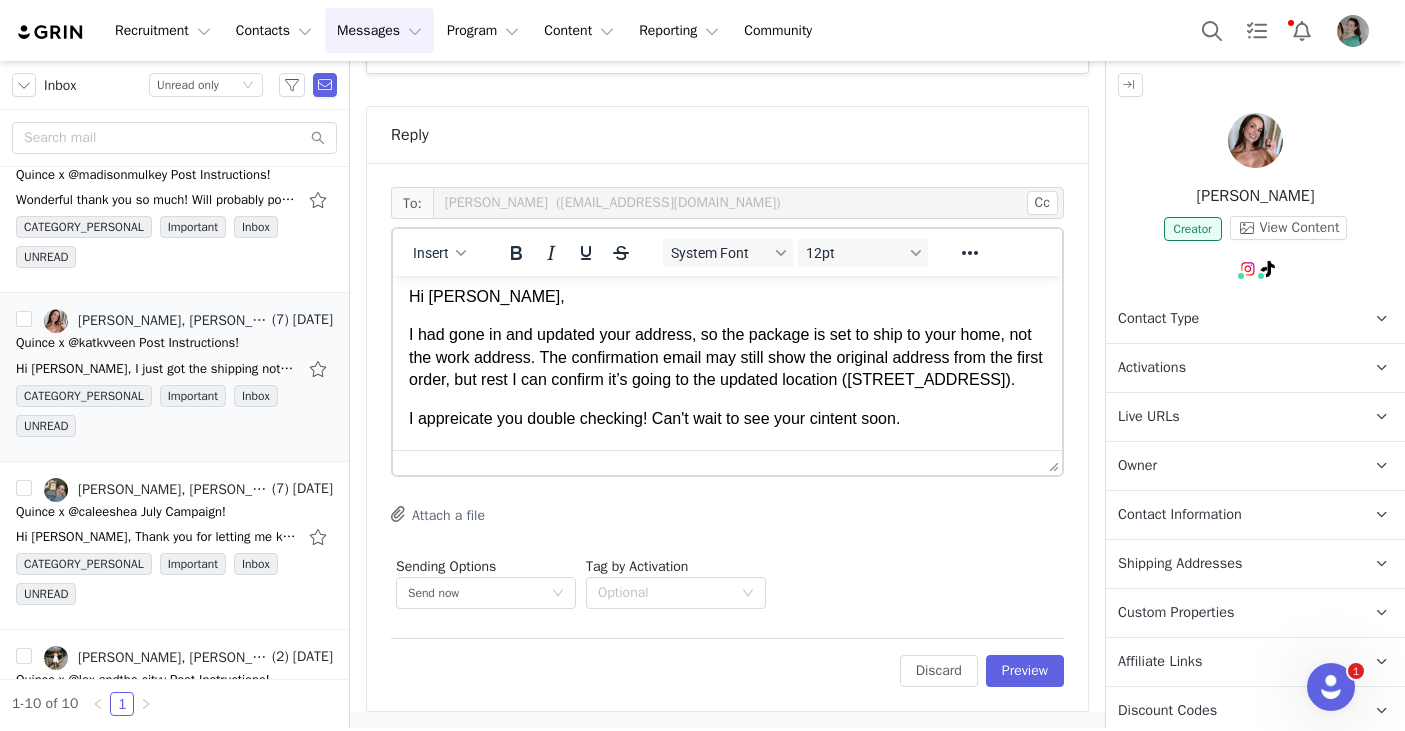 scroll, scrollTop: 47, scrollLeft: 0, axis: vertical 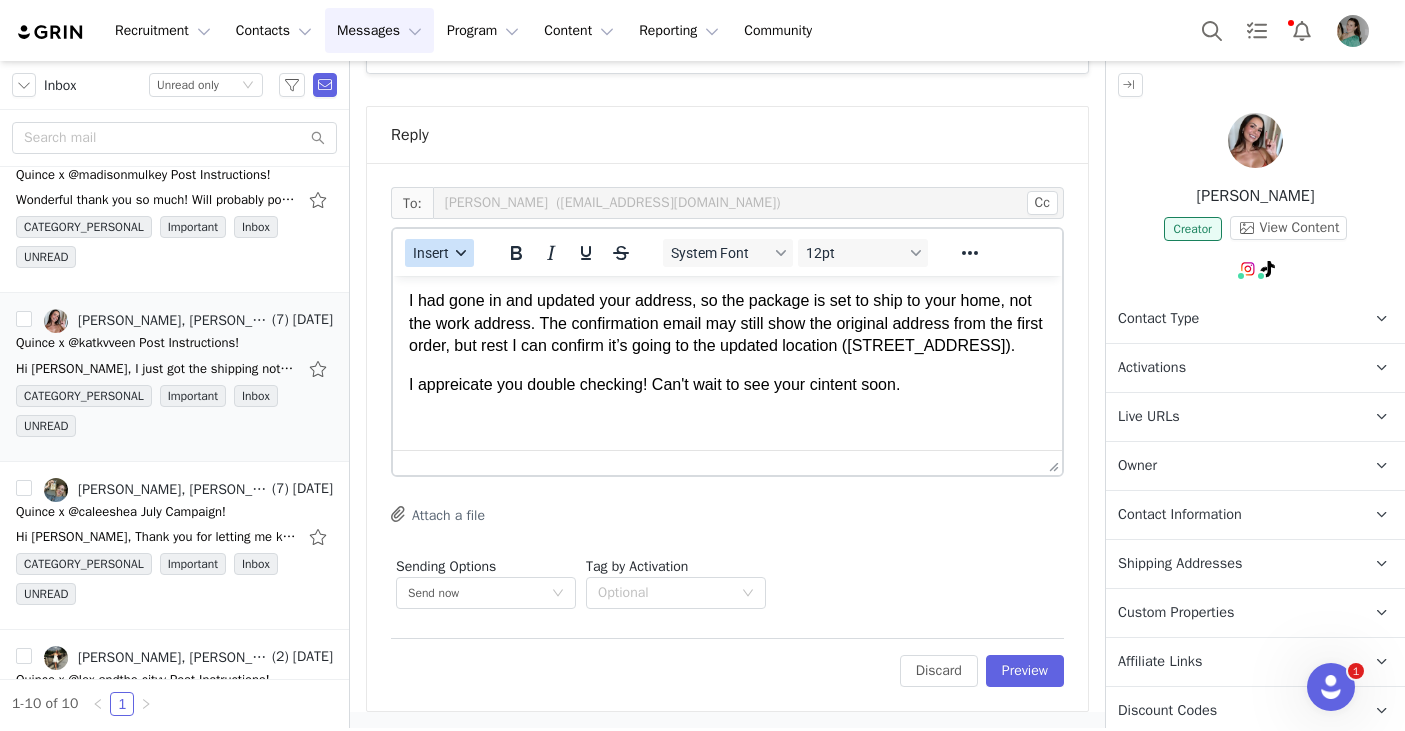 click on "Insert" at bounding box center (431, 253) 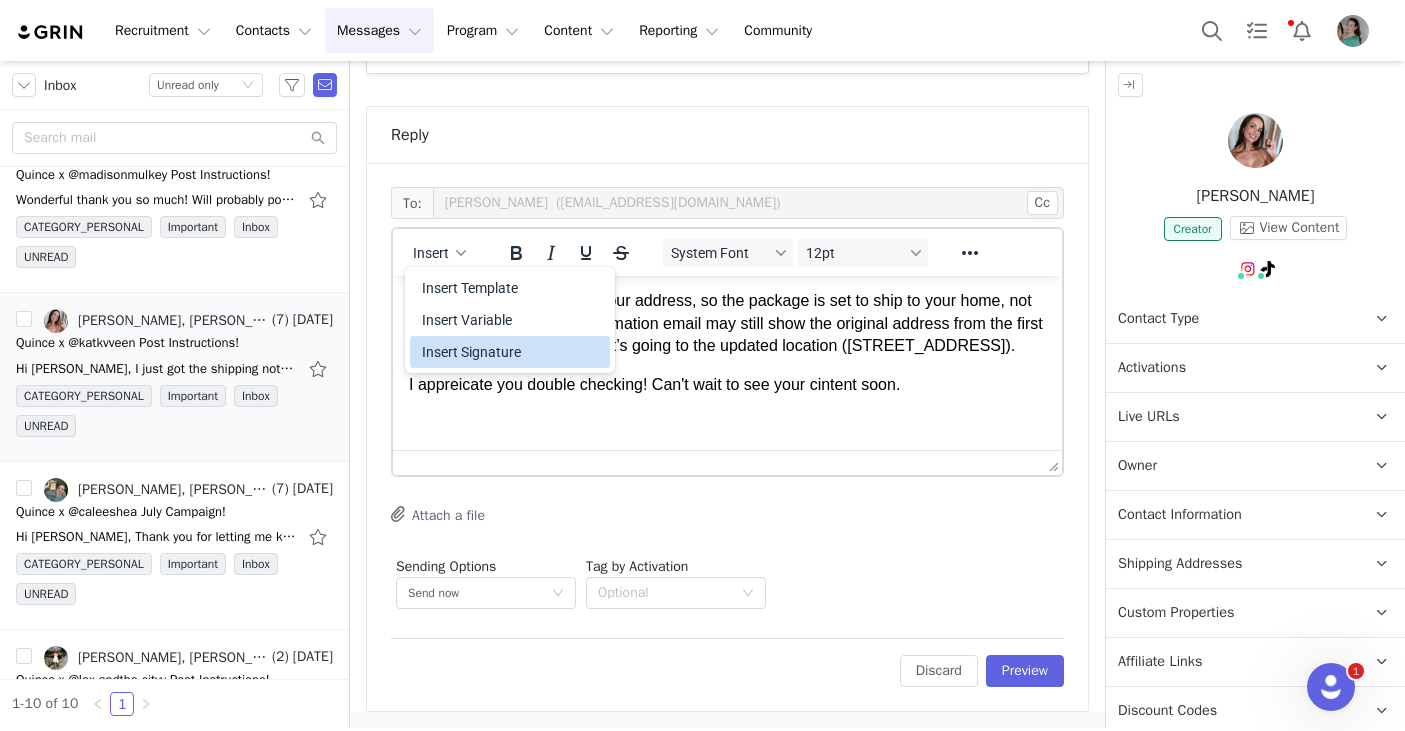 click on "Insert Signature" at bounding box center (512, 352) 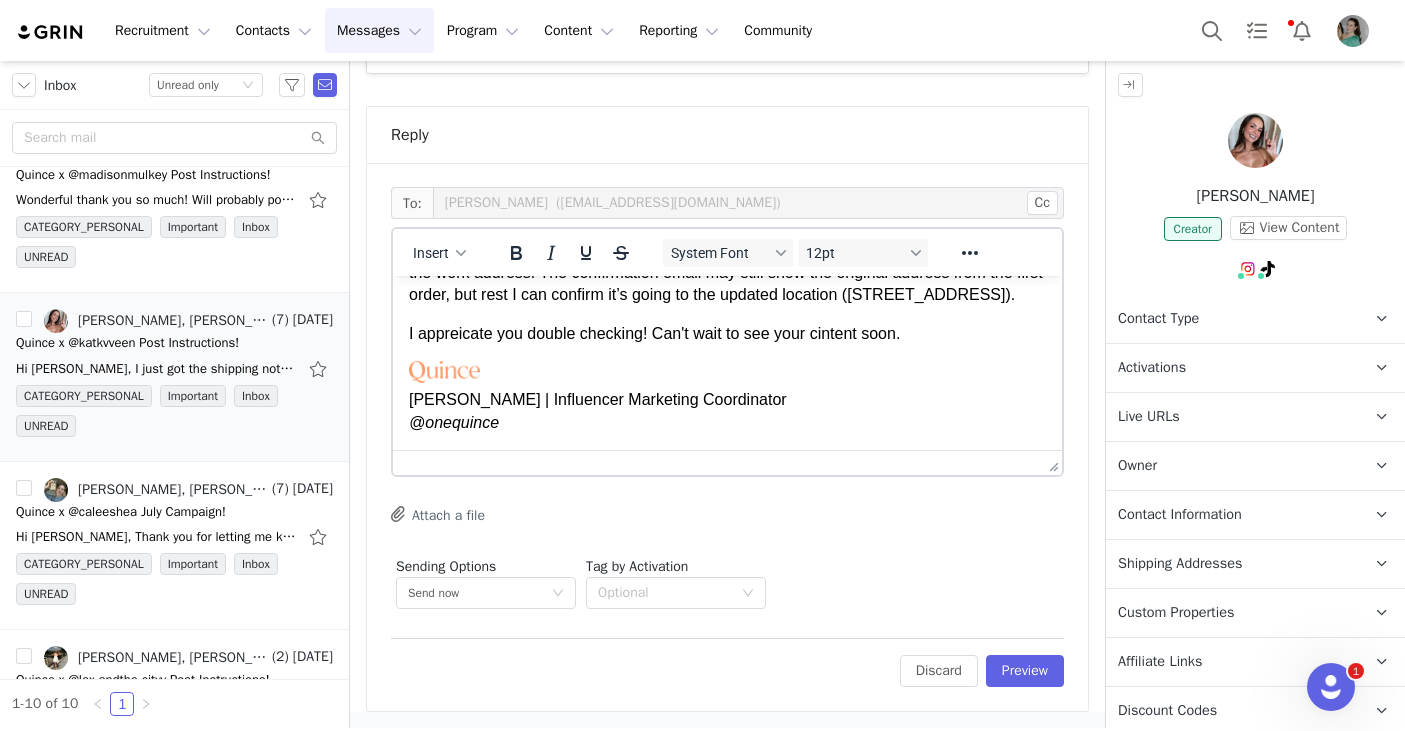 click on "I appreicate you double checking! Can't wait to see your cintent soon." at bounding box center (727, 334) 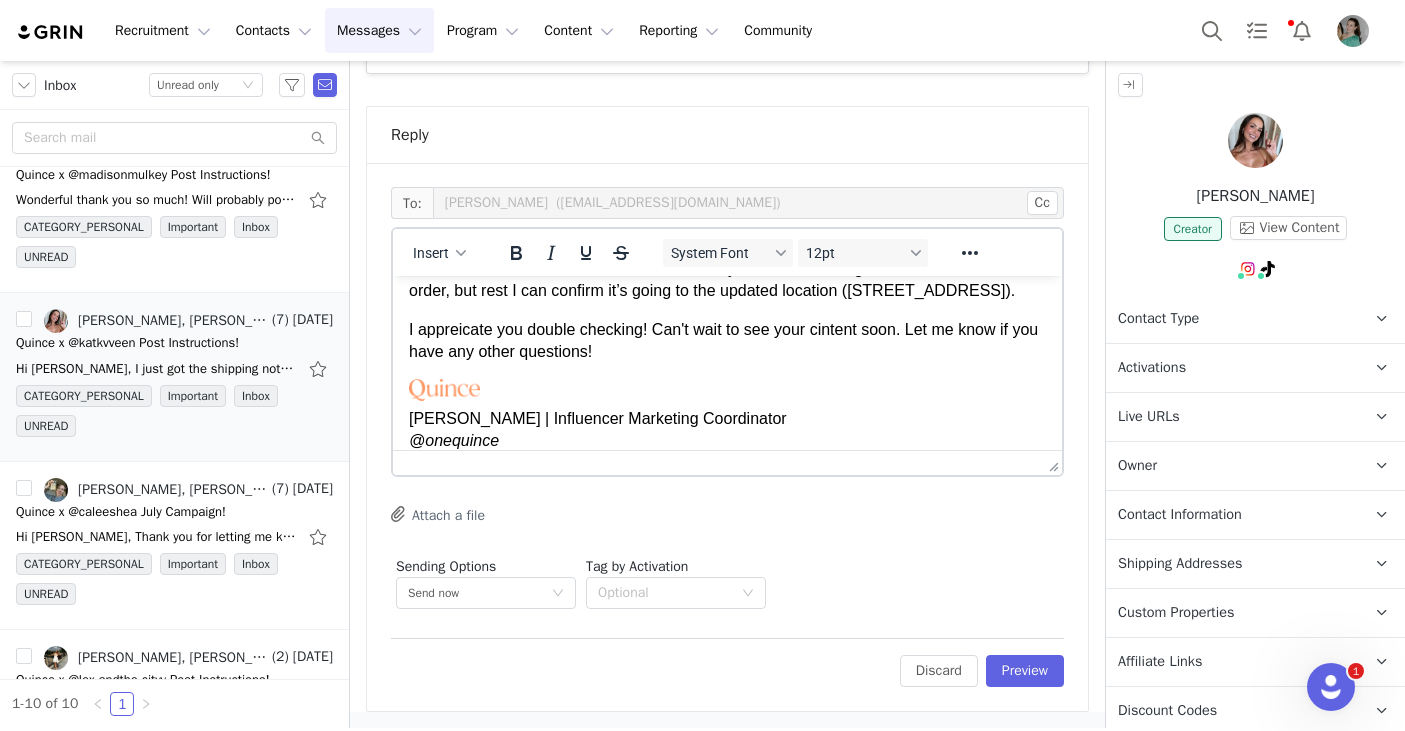 click on "I appreicate you double checking! Can't wait to see your cintent soon. Let me know if you have any other questions!" at bounding box center [727, 341] 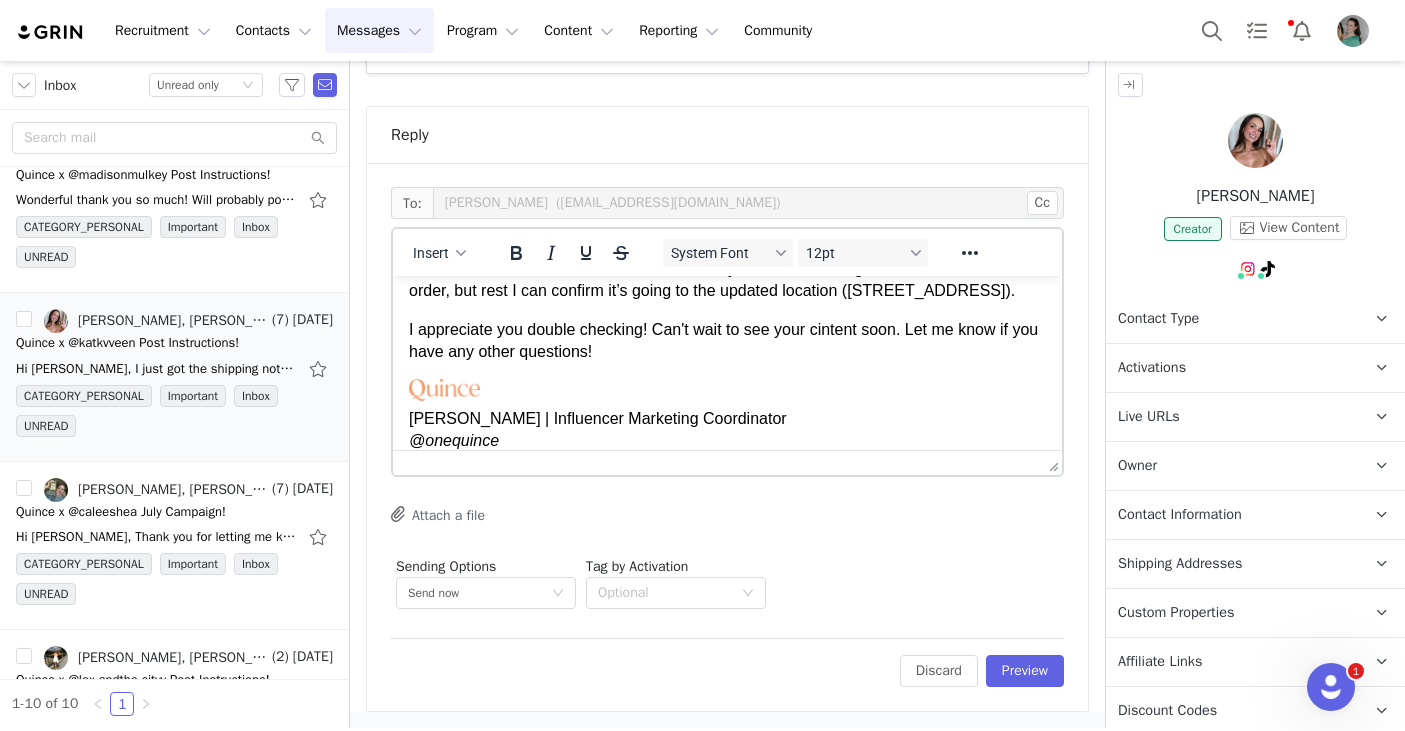click on "I appreciate you double checking! Can't wait to see your cintent soon. Let me know if you have any other questions!" at bounding box center [727, 341] 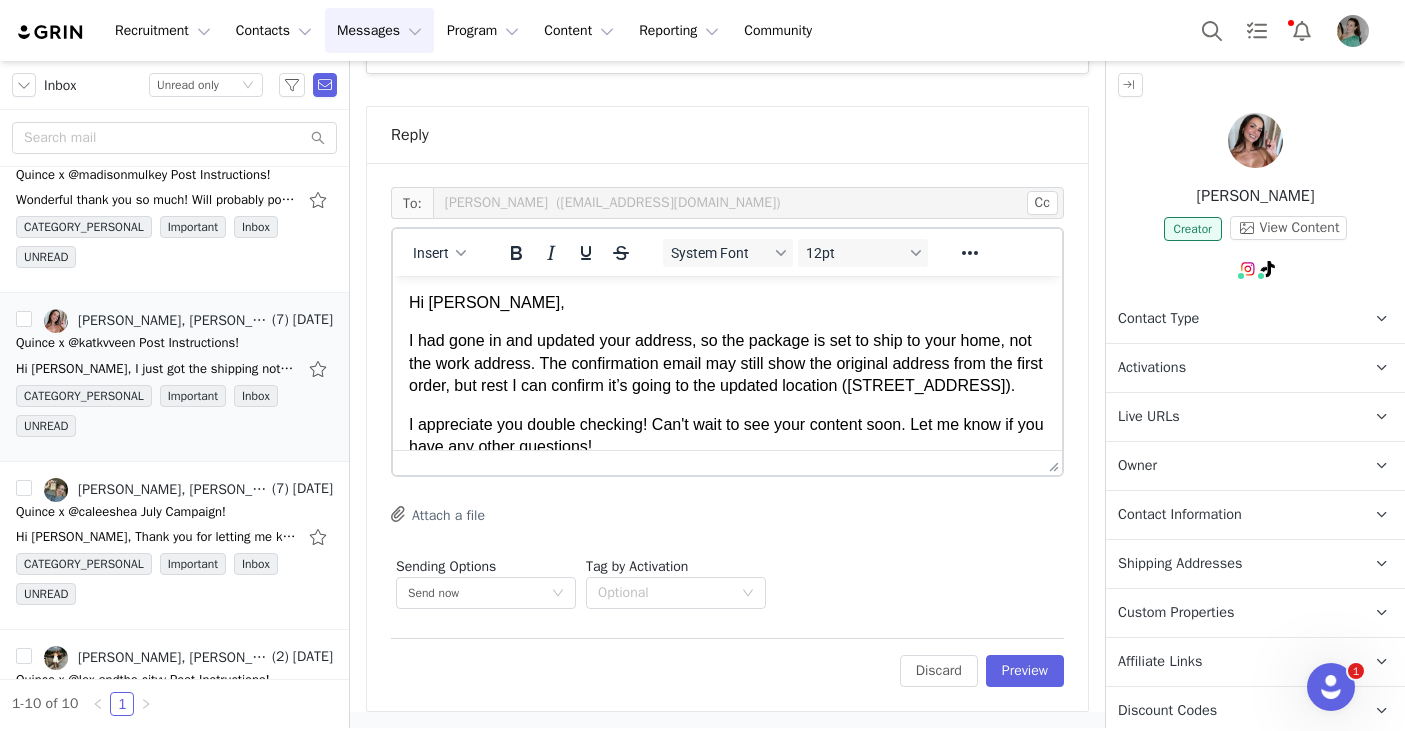 scroll, scrollTop: 9, scrollLeft: 0, axis: vertical 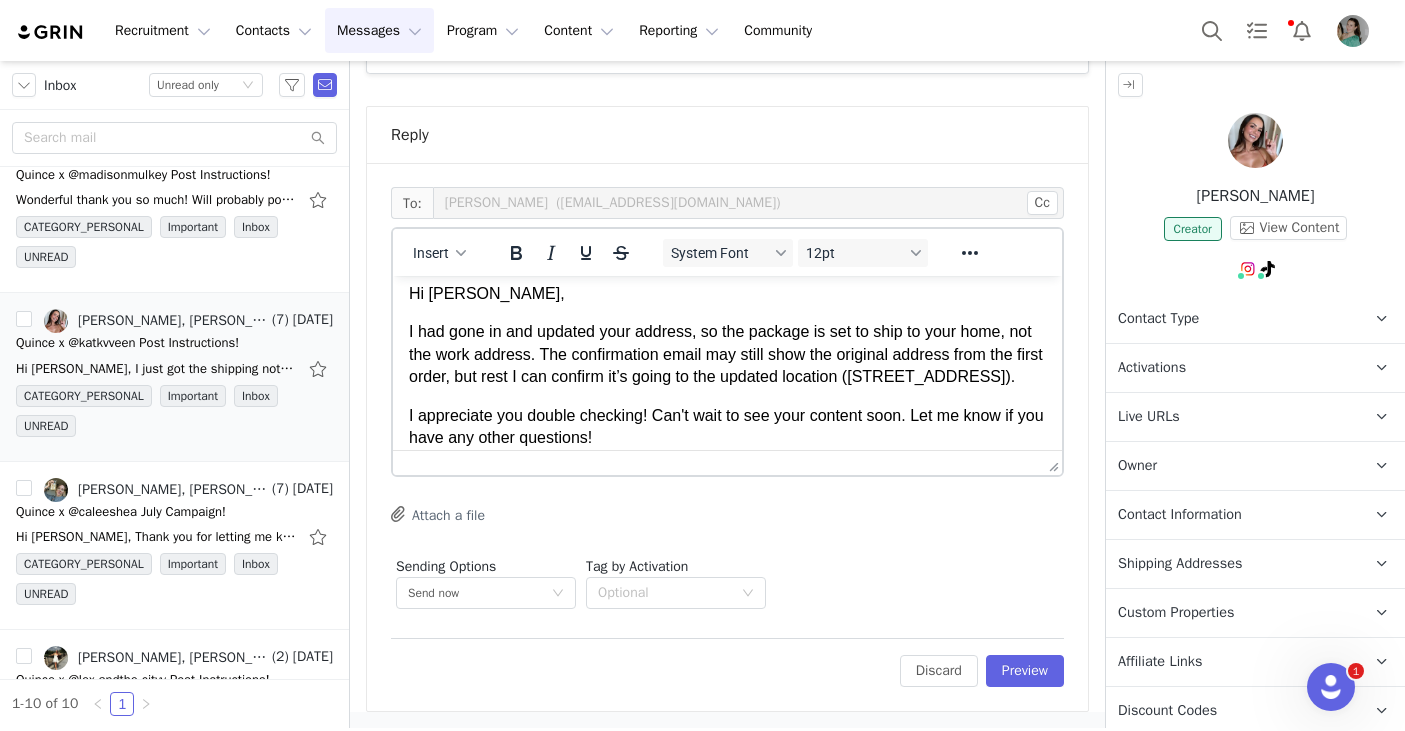 click on "I had gone in and updated your address, so the package is set to ship to your home, not the work address. The confirmation email may still show the original address from the first order, but rest I can confirm it’s going to the updated location (615 Ashers pl, Seguin, tx 78155)." at bounding box center [727, 354] 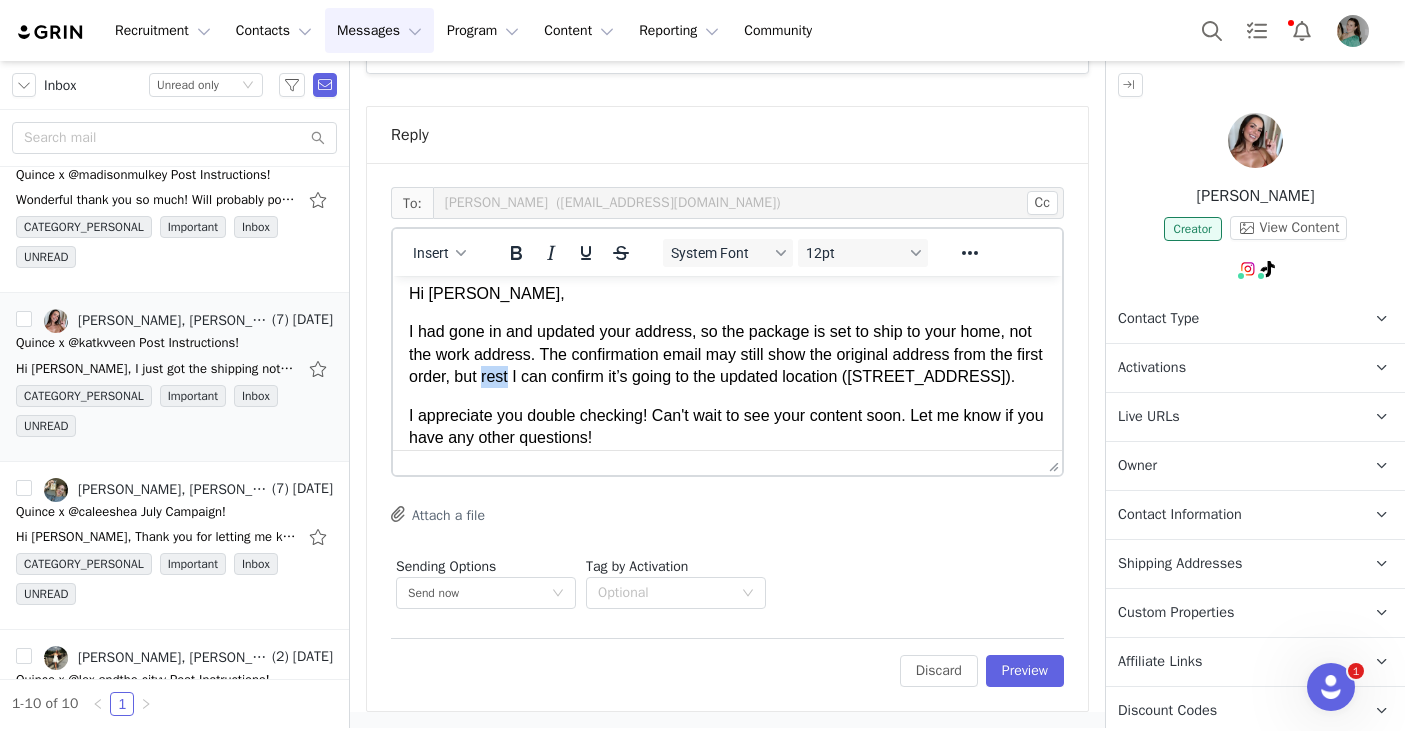 click on "I had gone in and updated your address, so the package is set to ship to your home, not the work address. The confirmation email may still show the original address from the first order, but rest I can confirm it’s going to the updated location (615 Ashers pl, Seguin, tx 78155)." at bounding box center [727, 354] 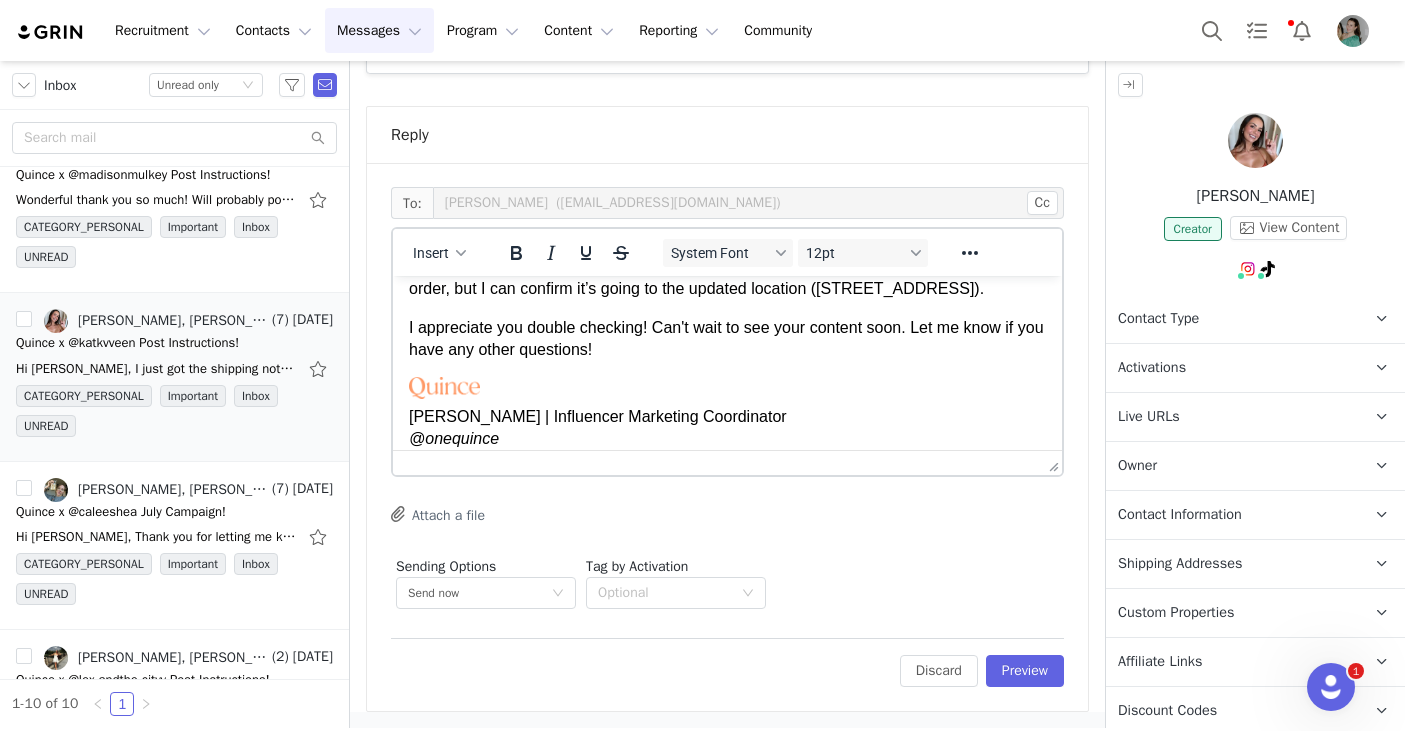 scroll, scrollTop: 105, scrollLeft: 0, axis: vertical 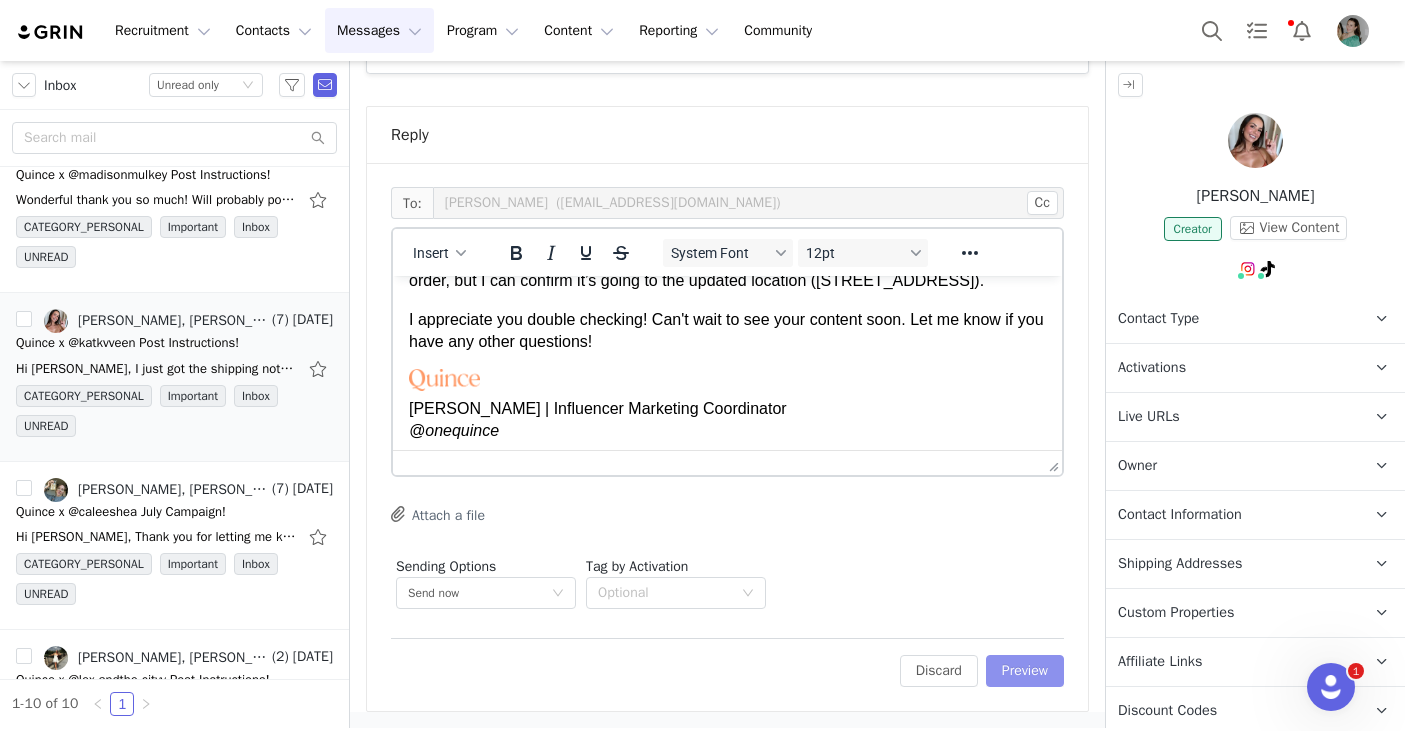 click on "Preview" at bounding box center (1025, 671) 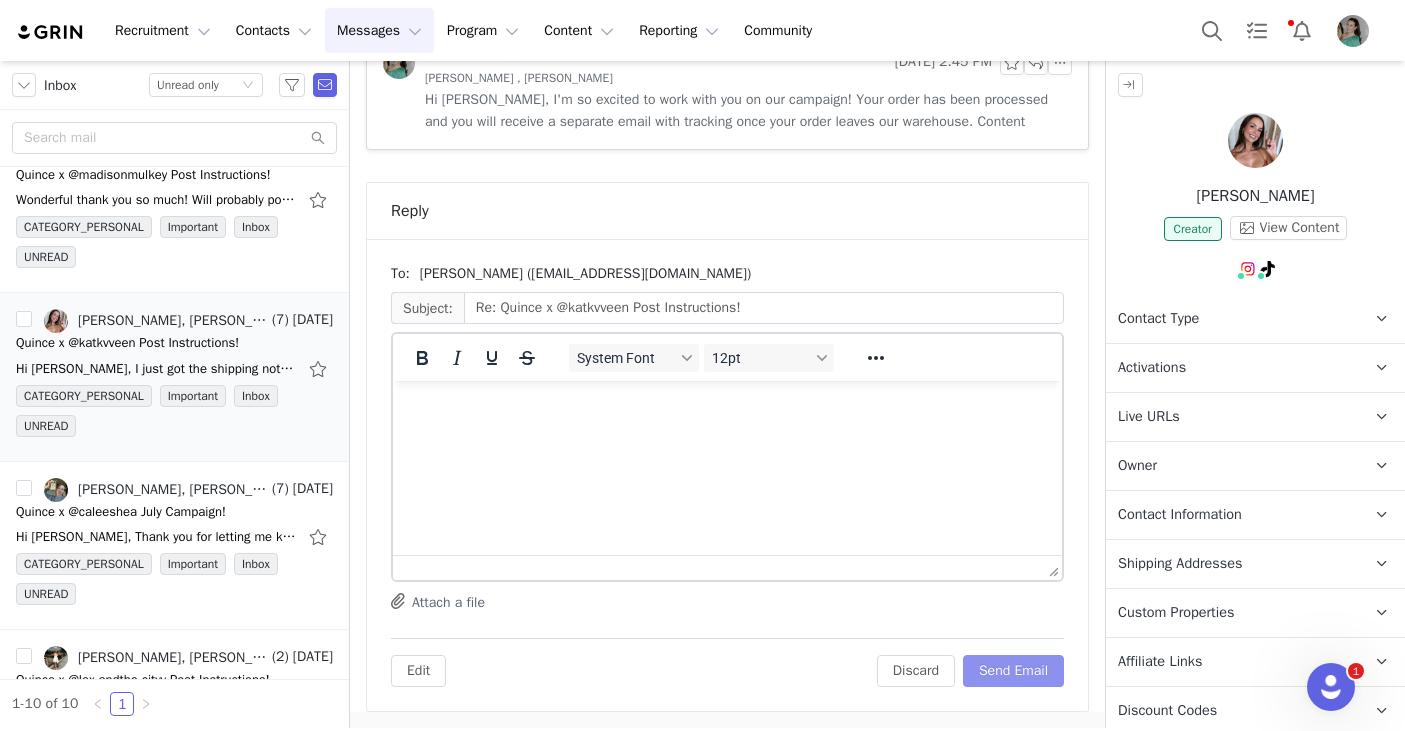 scroll, scrollTop: 1250, scrollLeft: 0, axis: vertical 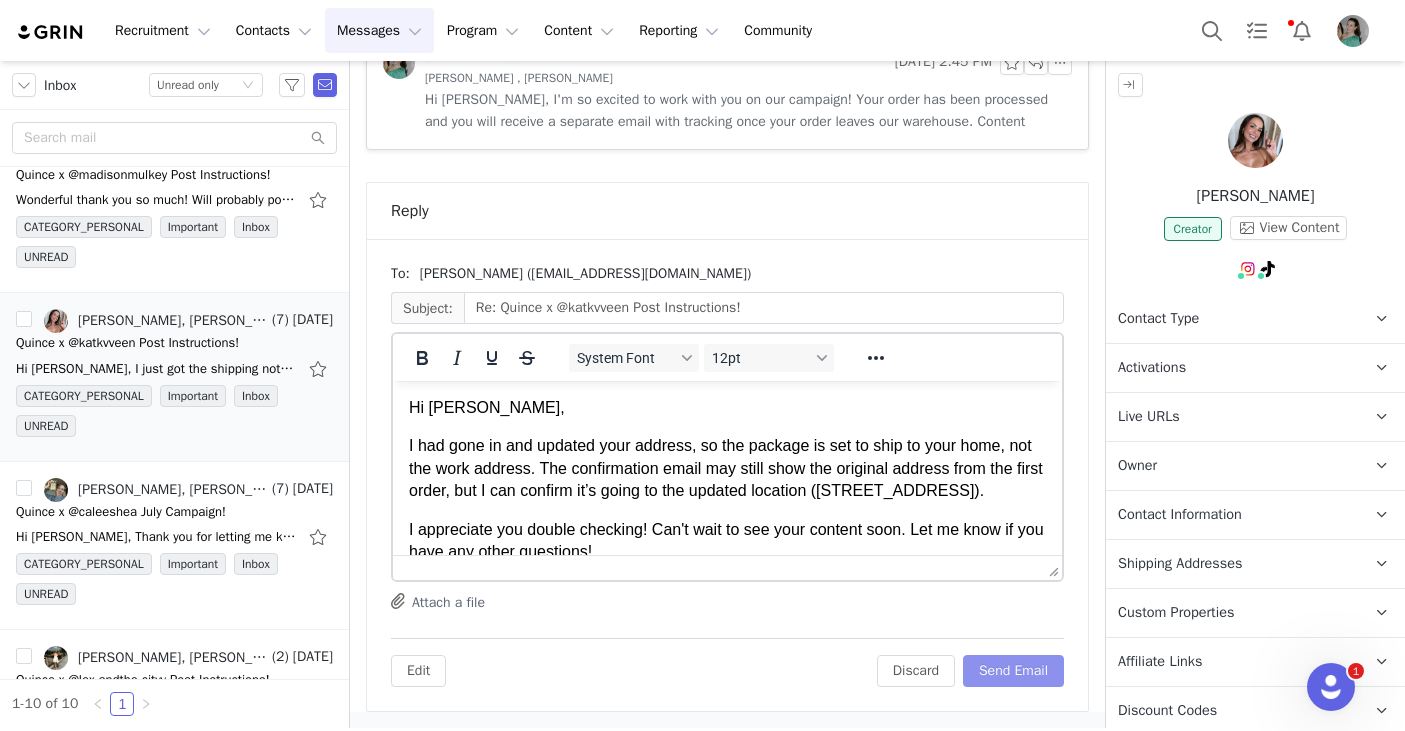 click on "Send Email" at bounding box center [1013, 671] 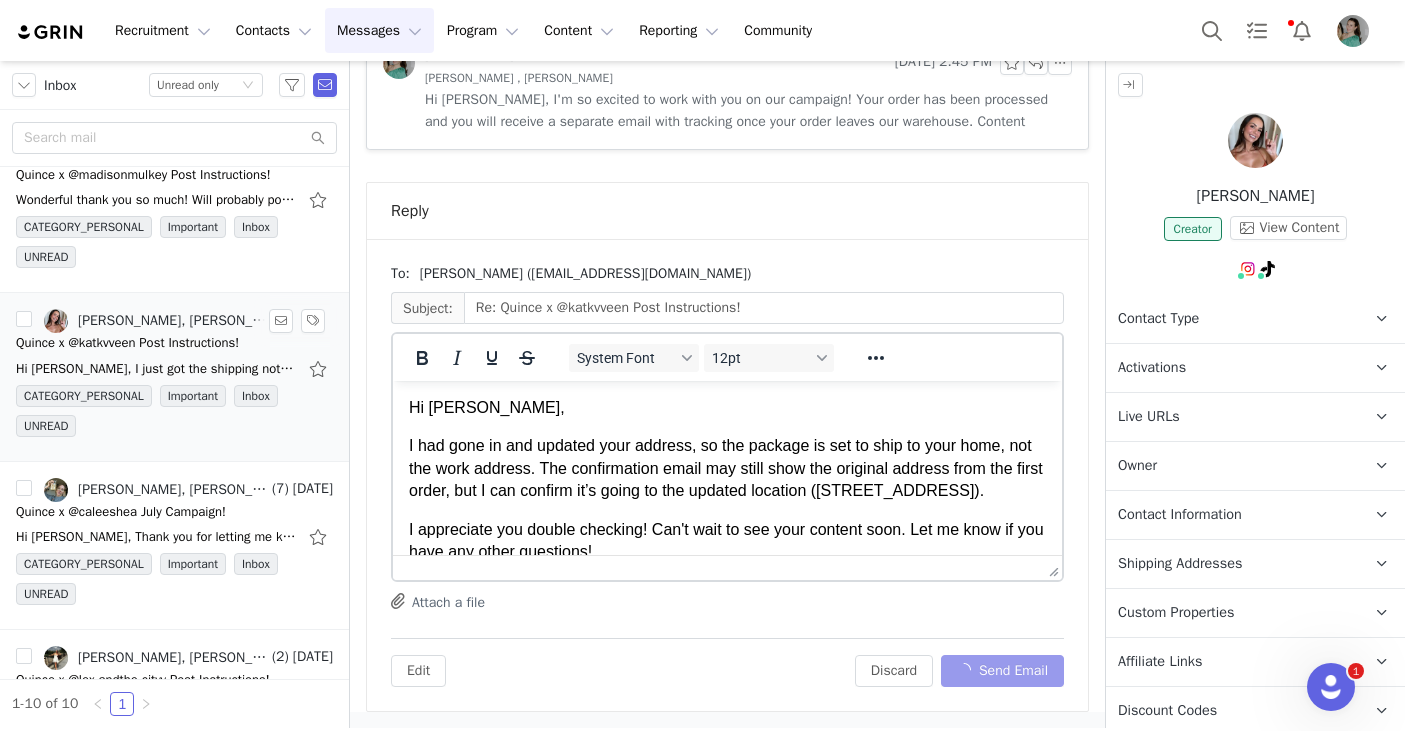 scroll, scrollTop: 688, scrollLeft: 0, axis: vertical 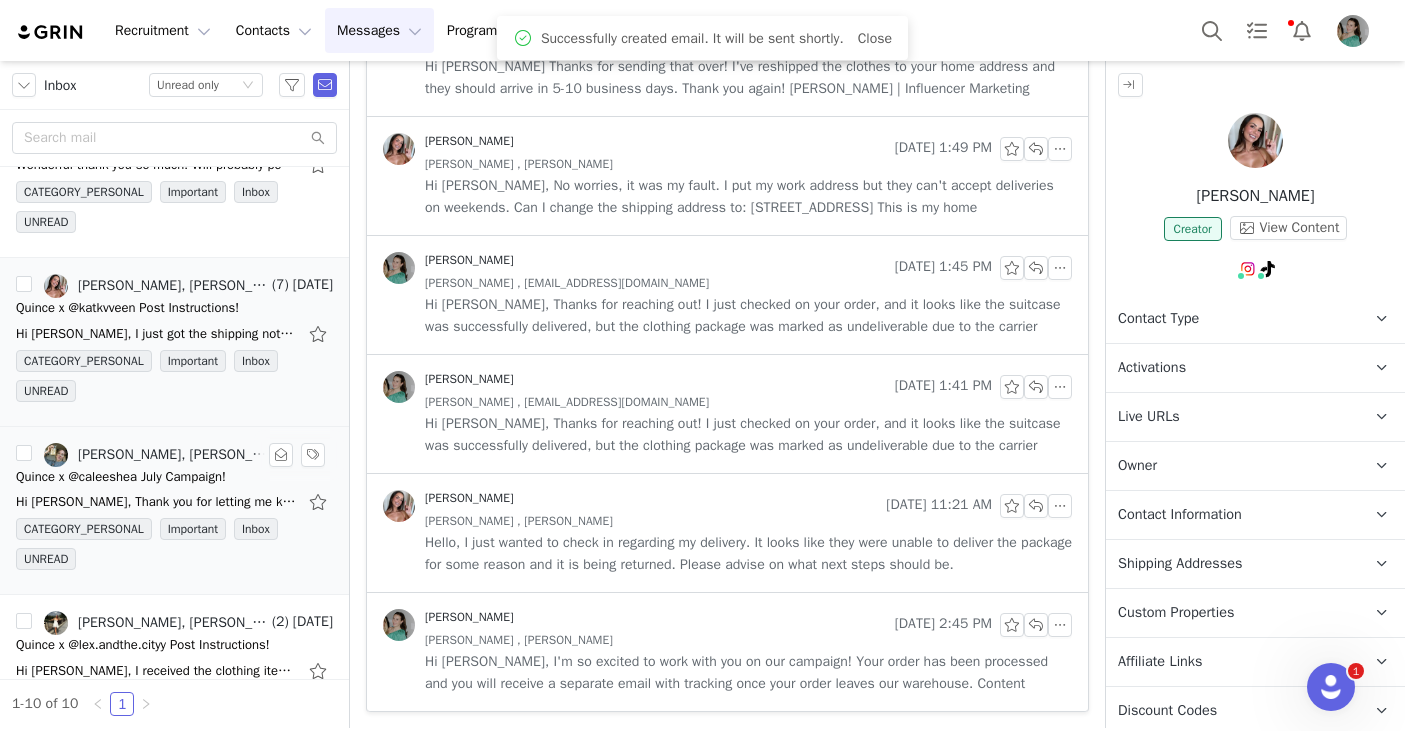 click on "Calee Shea, Calee Shea, Kylie Allison, Nuala Sullivan" at bounding box center [173, 455] 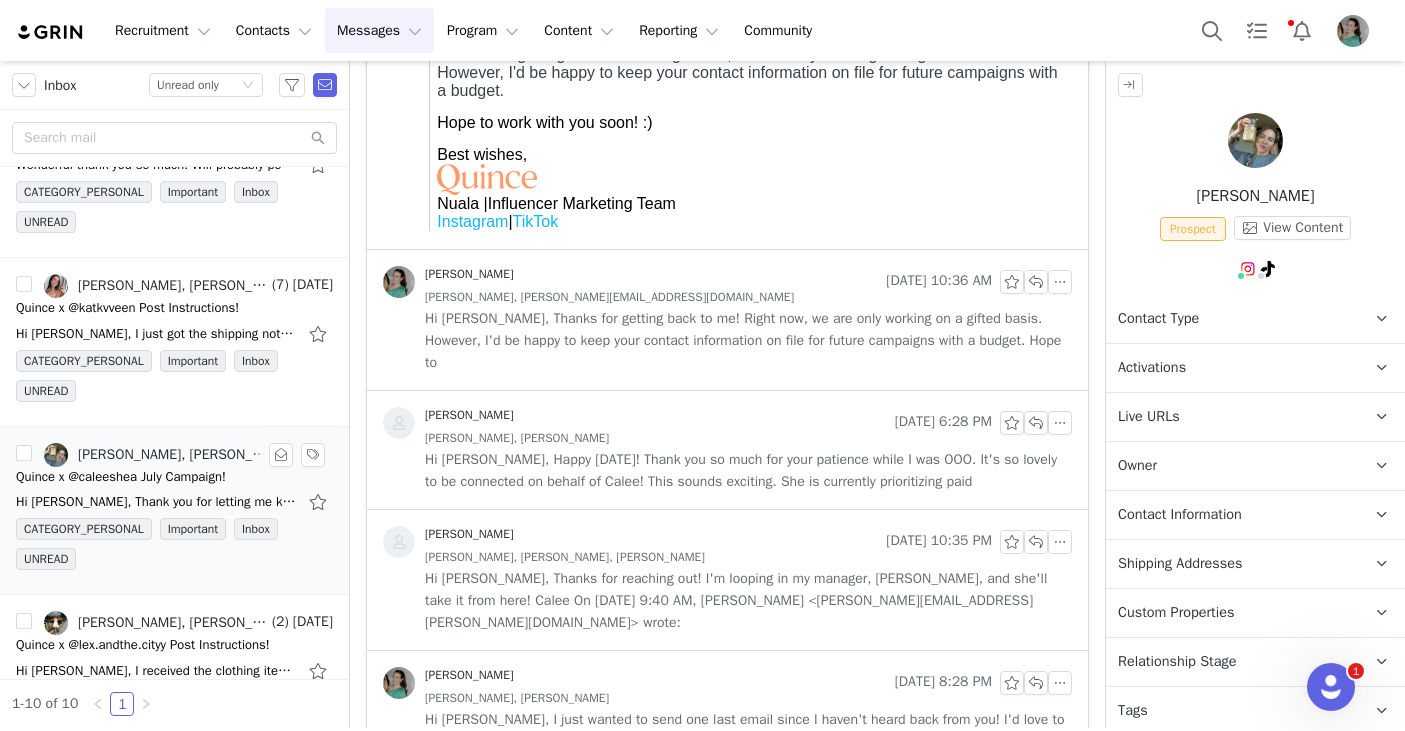scroll, scrollTop: 0, scrollLeft: 0, axis: both 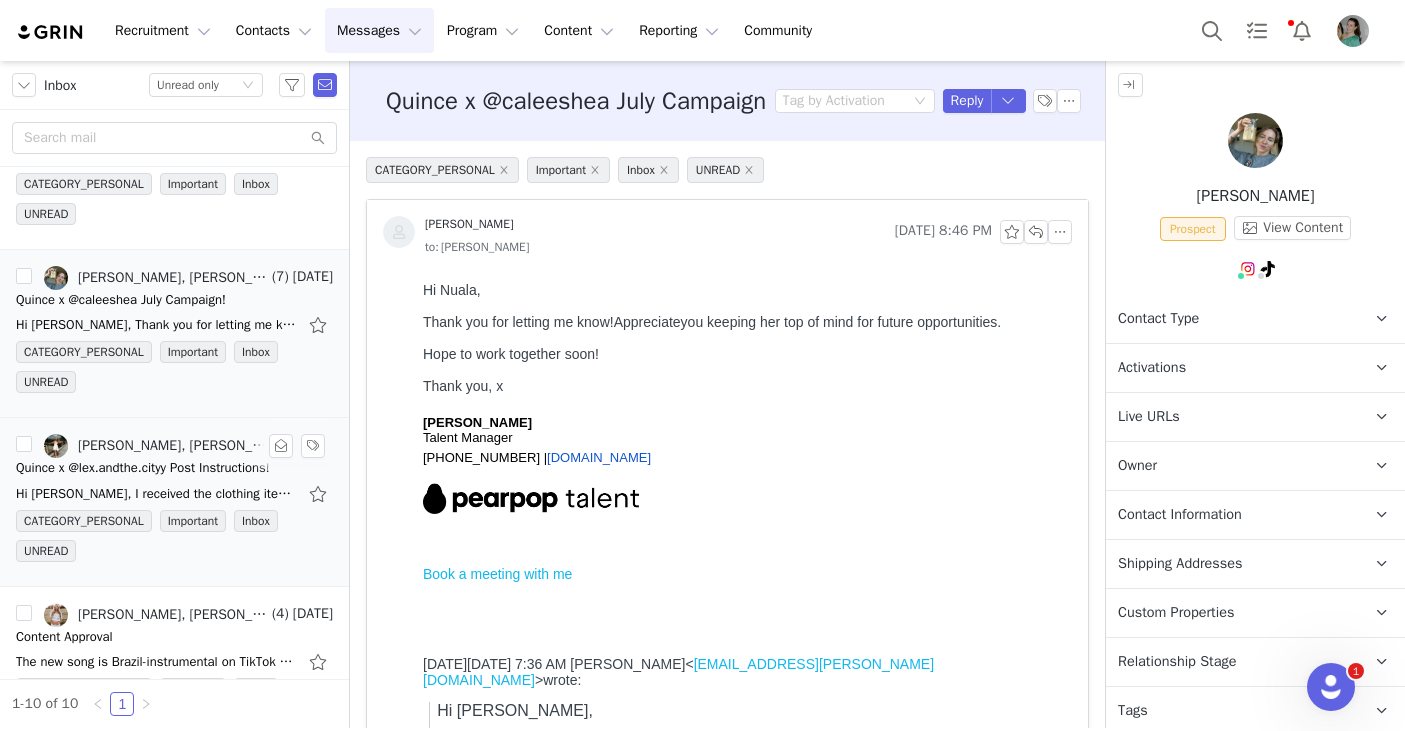 click on "Quince x @lex.andthe.cityy Post Instructions!" at bounding box center [143, 468] 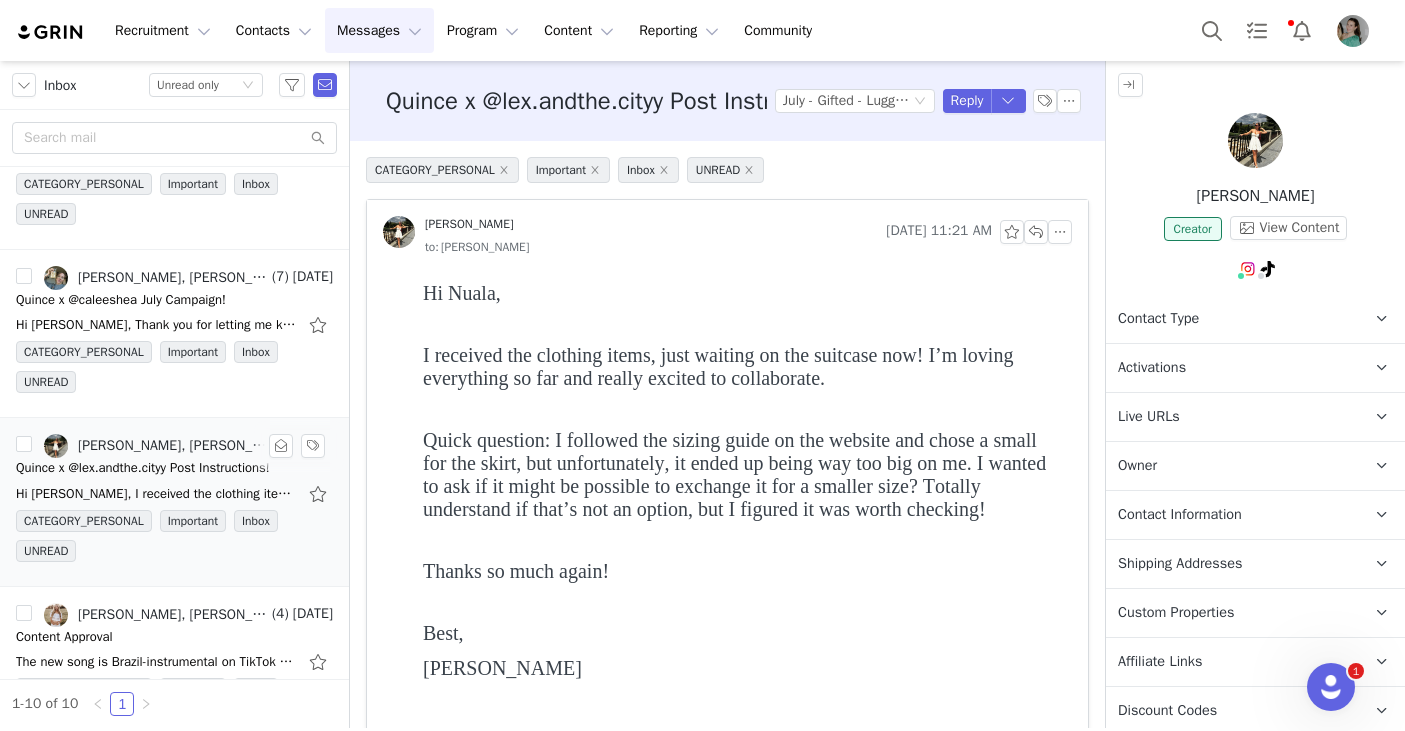 scroll, scrollTop: 0, scrollLeft: 0, axis: both 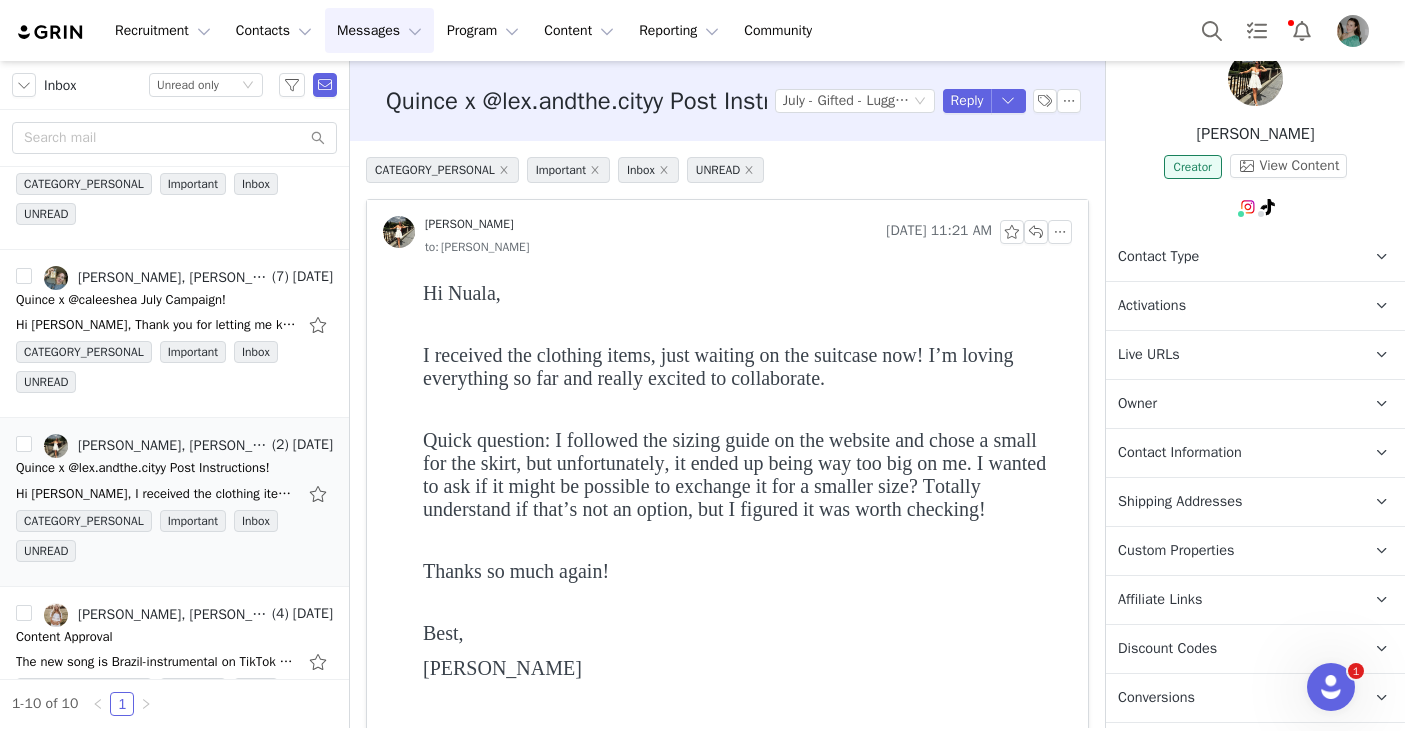 click on "Custom Properties" at bounding box center (1176, 551) 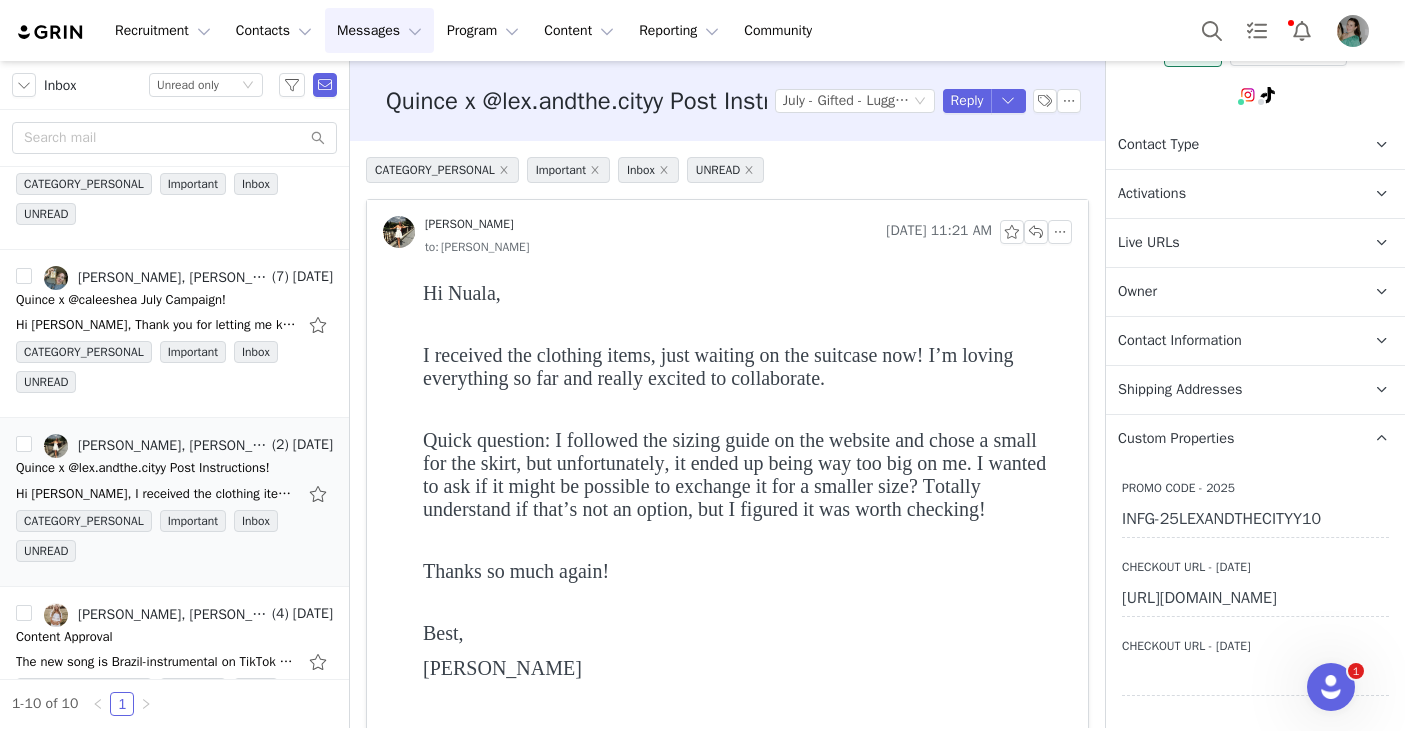 scroll, scrollTop: 125, scrollLeft: 0, axis: vertical 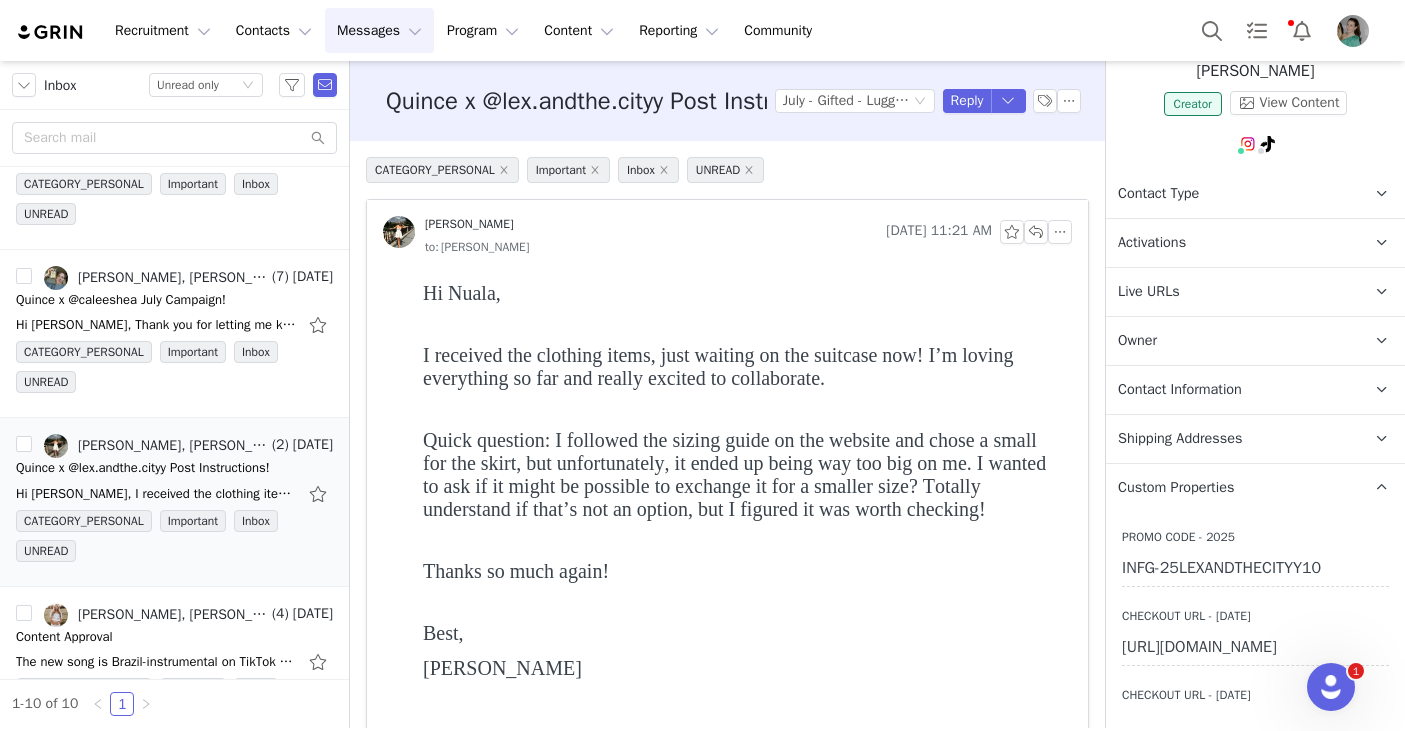click on "Contact Information" at bounding box center (1180, 390) 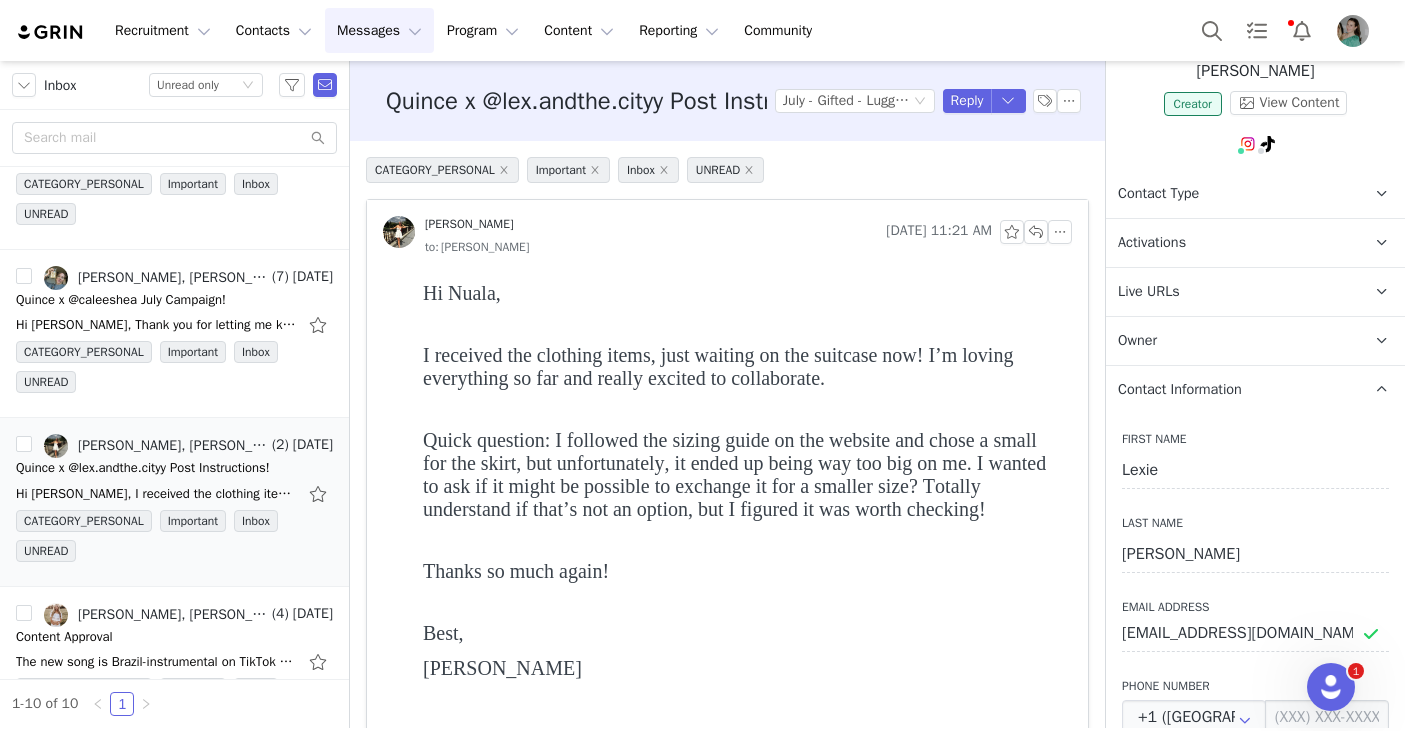 scroll, scrollTop: 139, scrollLeft: 0, axis: vertical 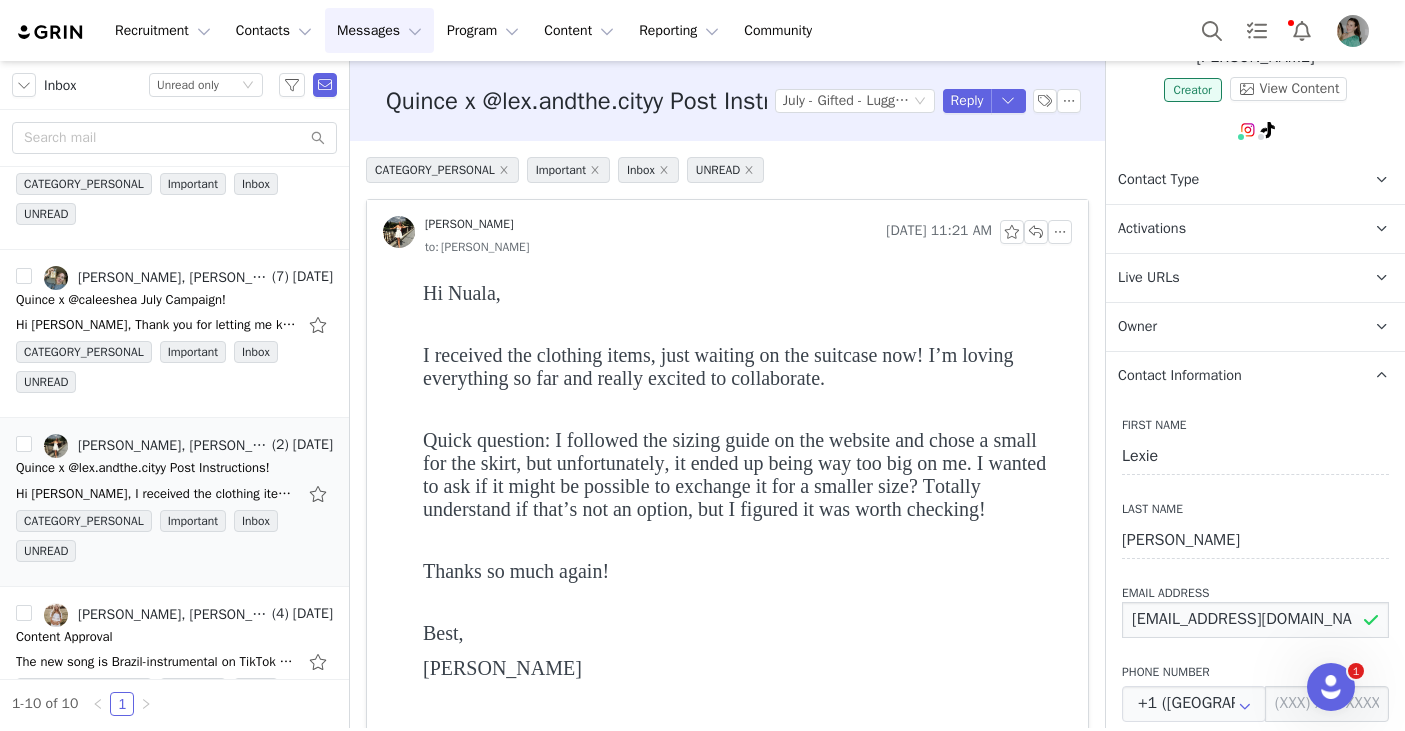 click on "lexandthecityyyy@gmail.com" at bounding box center [1255, 620] 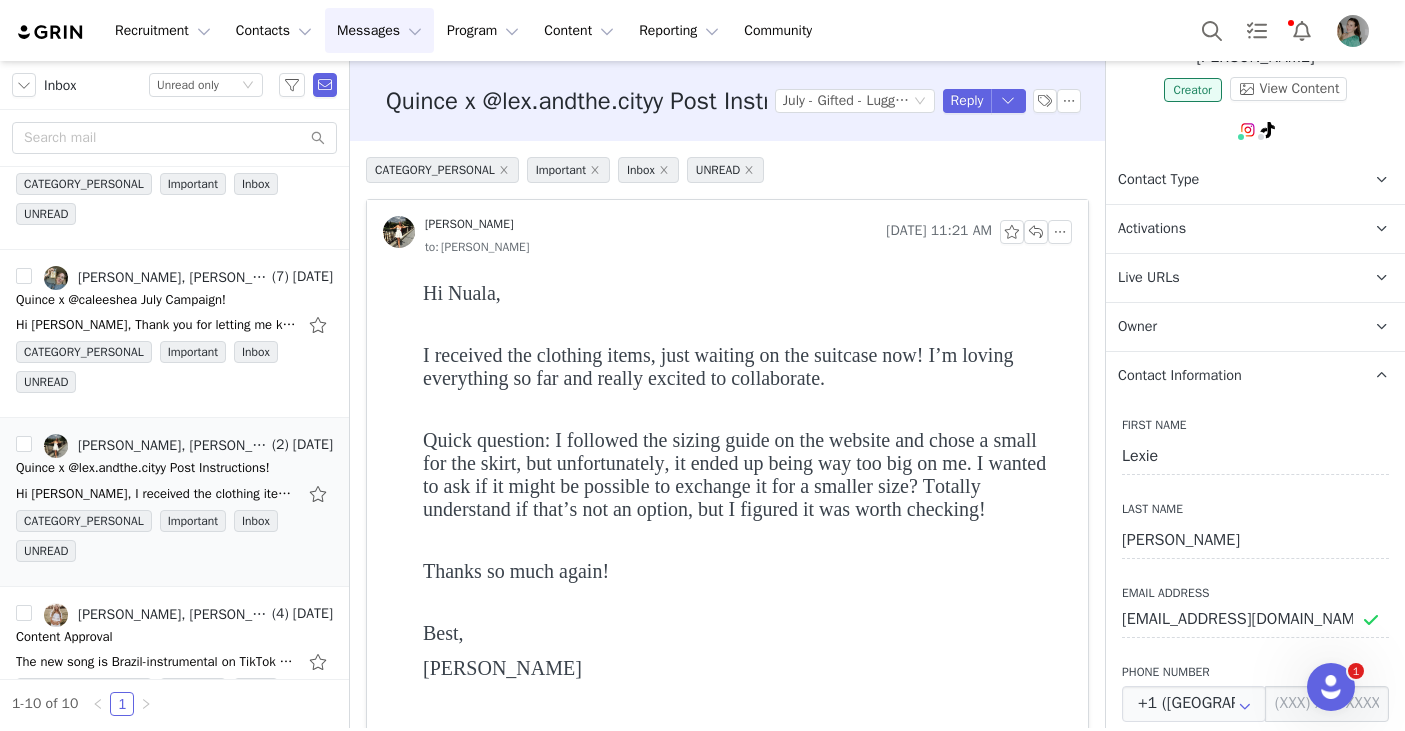 click on "CATEGORY_PERSONAL   Important   Inbox   UNREAD   Lexie Arteaga       Jul 13, 2025 11:21 AM  to:  Nuala Sullivan           Nuala Sullivan       Jul 10, 2025 12:07 PM  Lexie Arteaga, Lexie Arteaga     Hi Lexie, I'm so excited to work with you on our campaign! Your order has been processed and you will receive a separate email with tracking once your order leaves our warehouse. Content" at bounding box center (727, 1005) 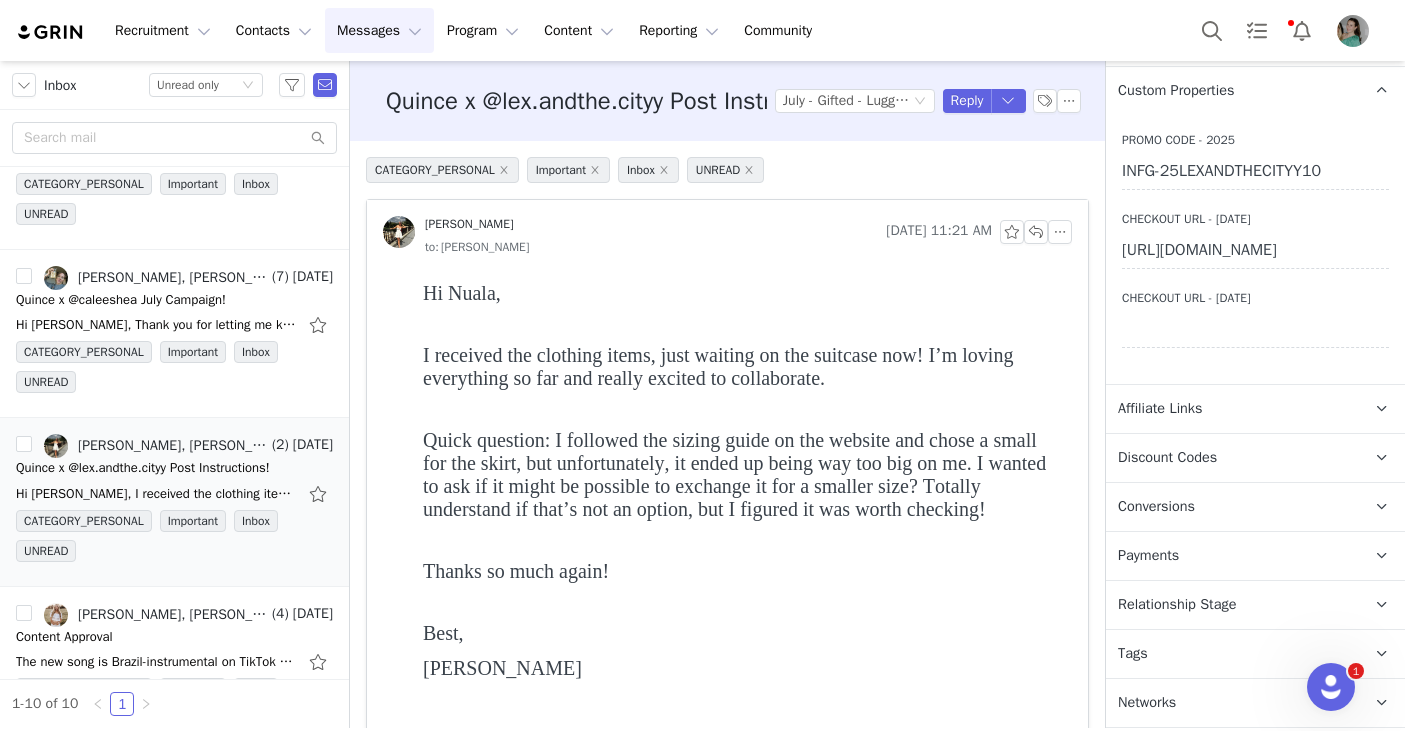 scroll, scrollTop: 1338, scrollLeft: 0, axis: vertical 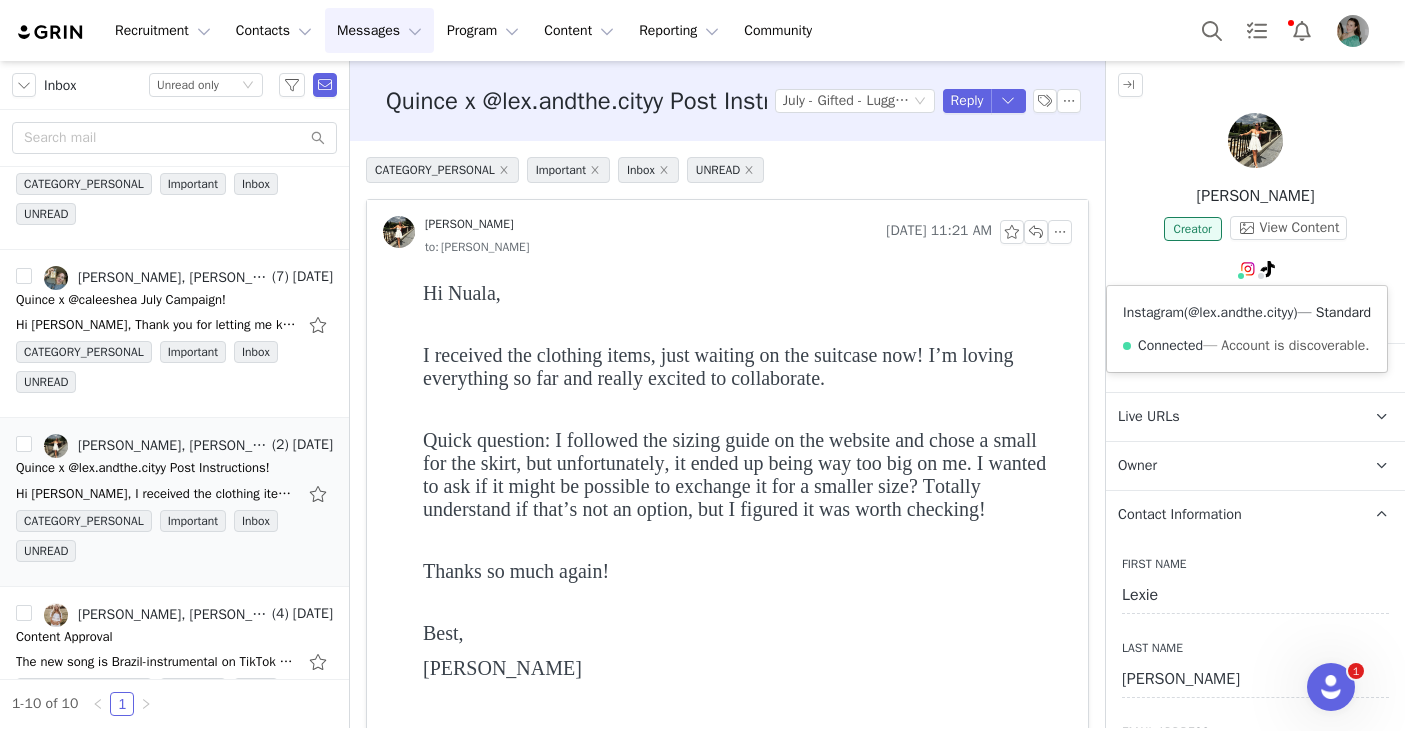 click on "@lex.andthe.cityy" at bounding box center (1240, 312) 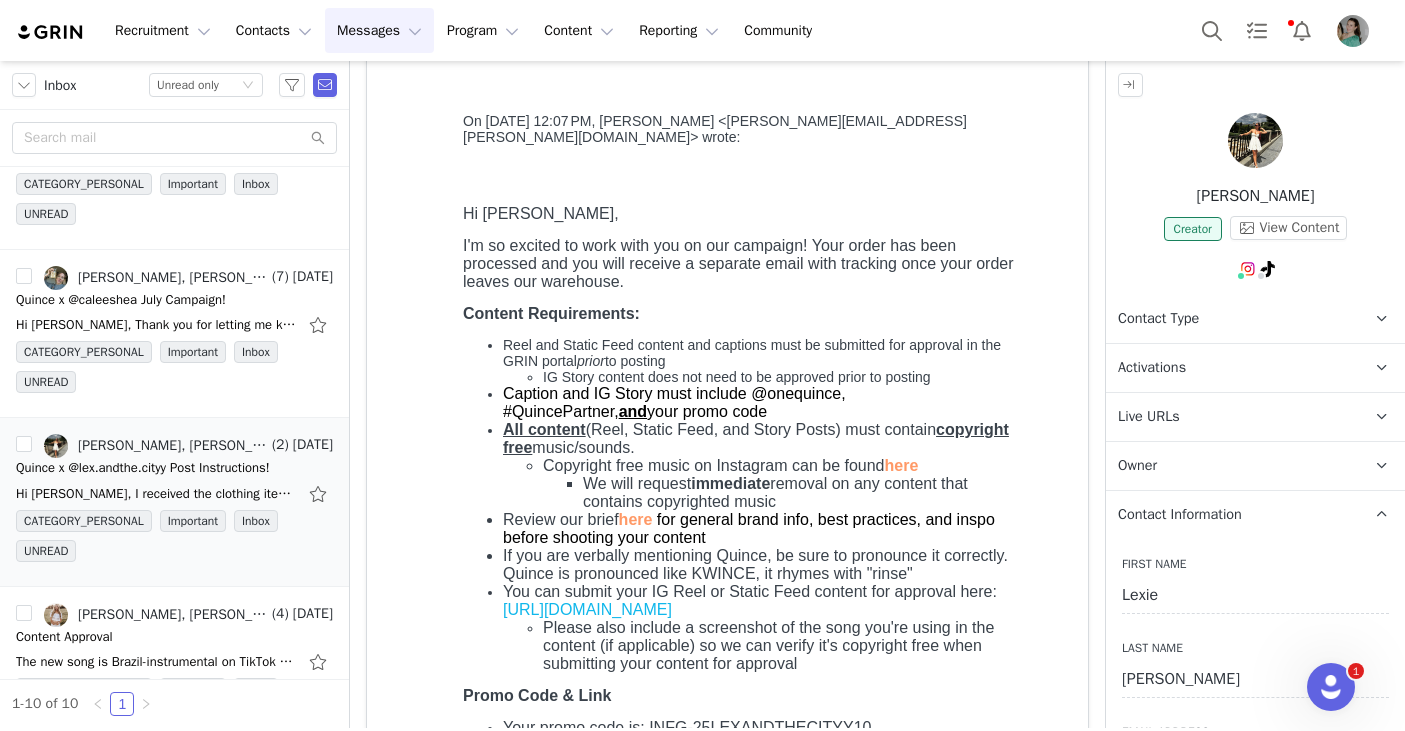 scroll, scrollTop: 0, scrollLeft: 0, axis: both 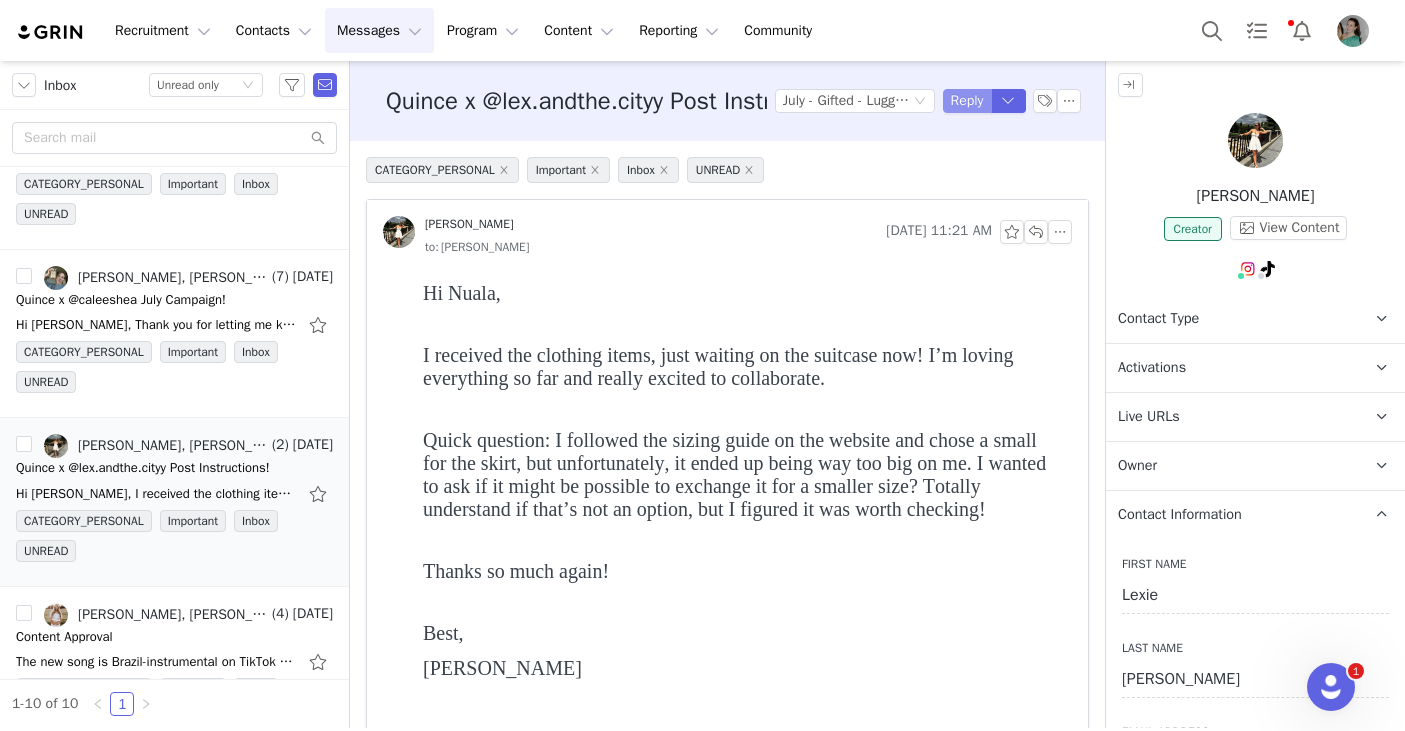 click on "Reply" at bounding box center [967, 101] 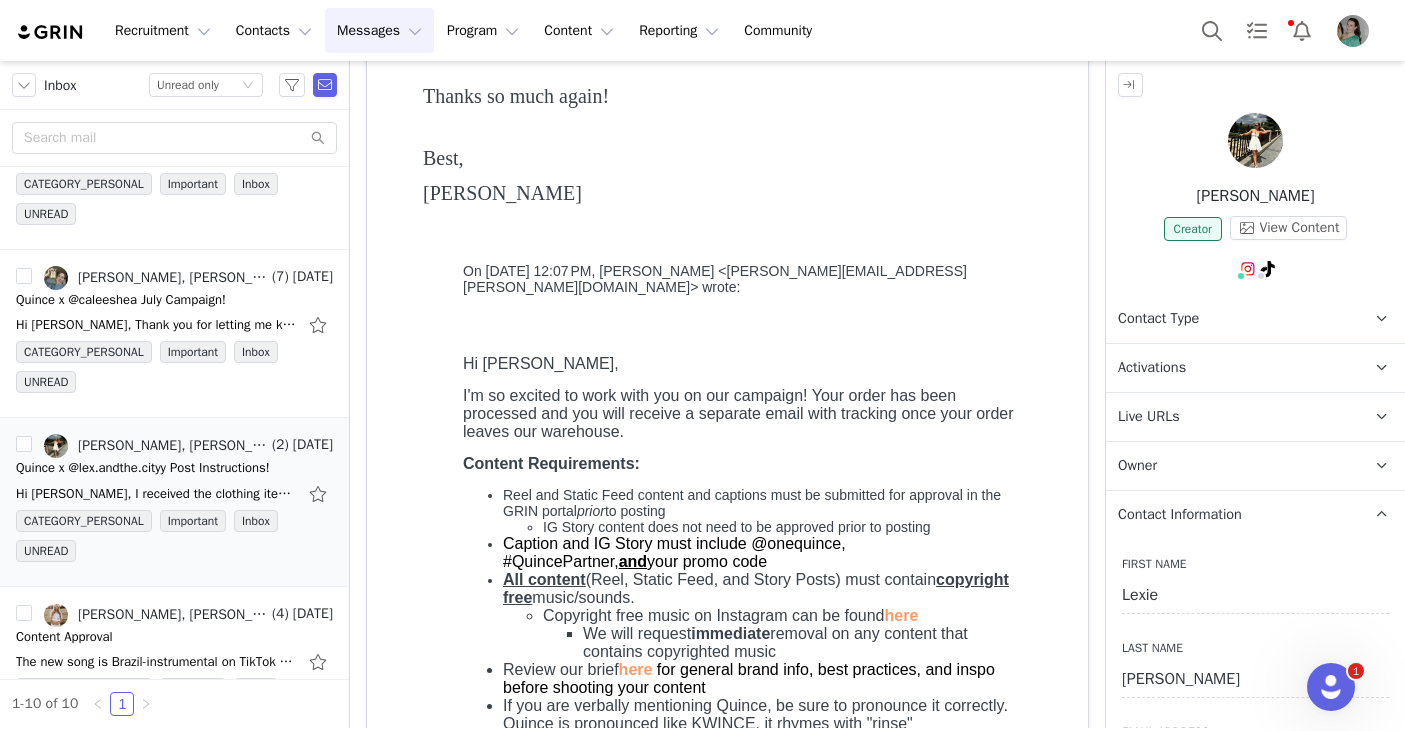 scroll, scrollTop: 0, scrollLeft: 0, axis: both 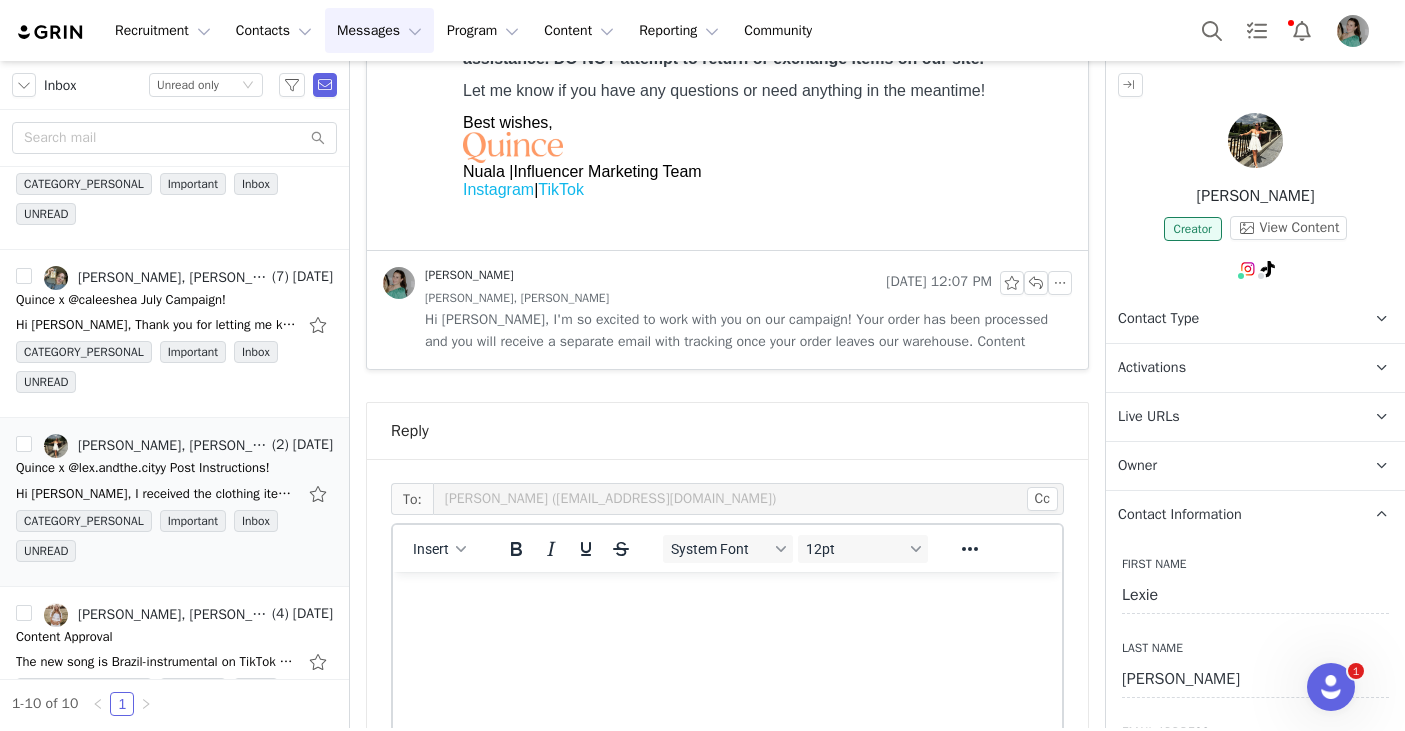 type 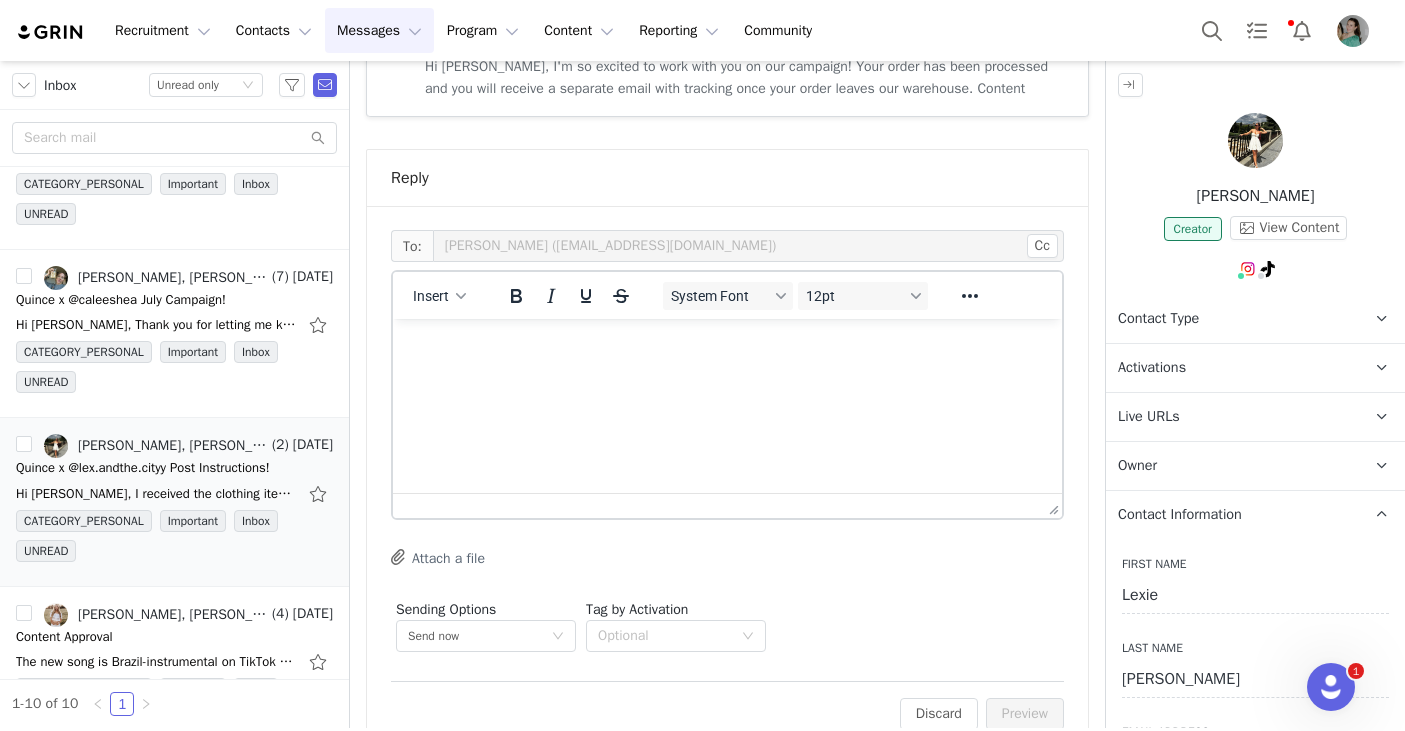 scroll, scrollTop: 1780, scrollLeft: 0, axis: vertical 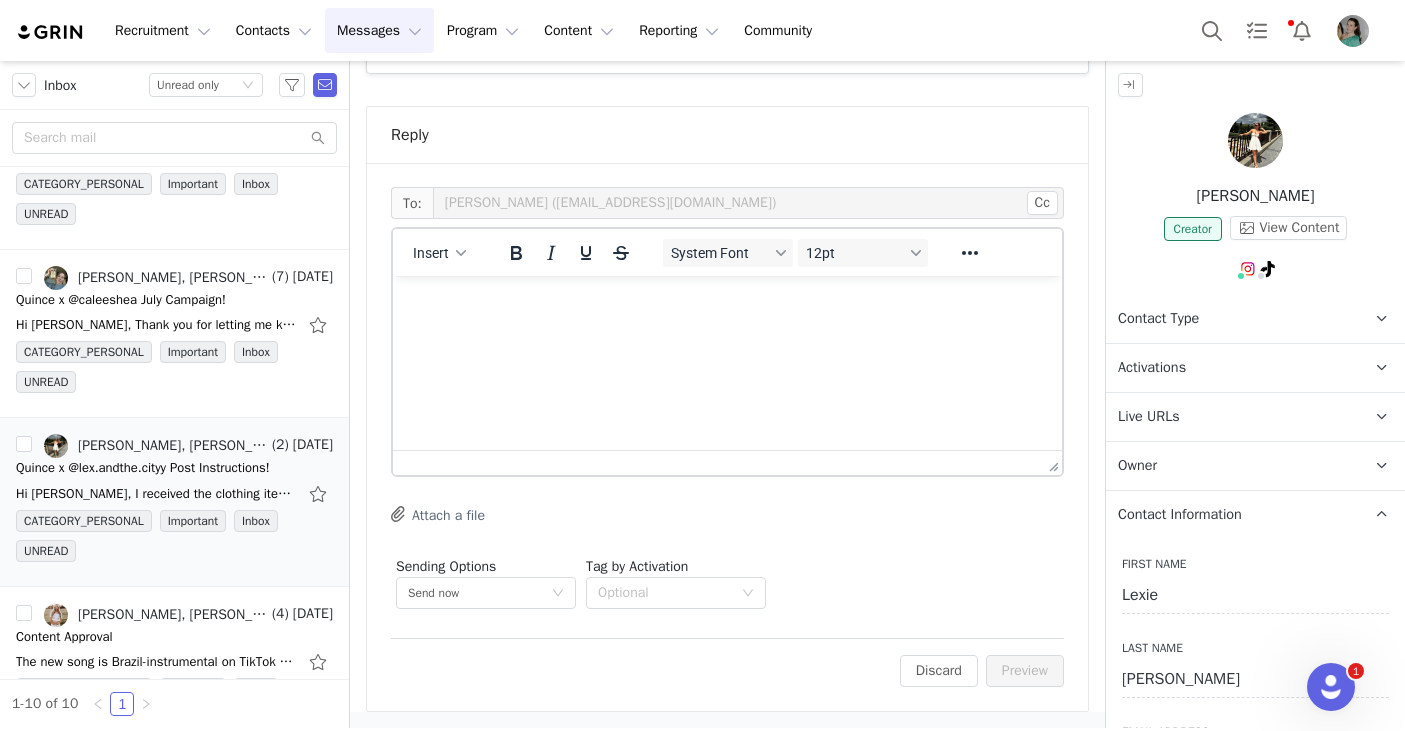 click at bounding box center (727, 303) 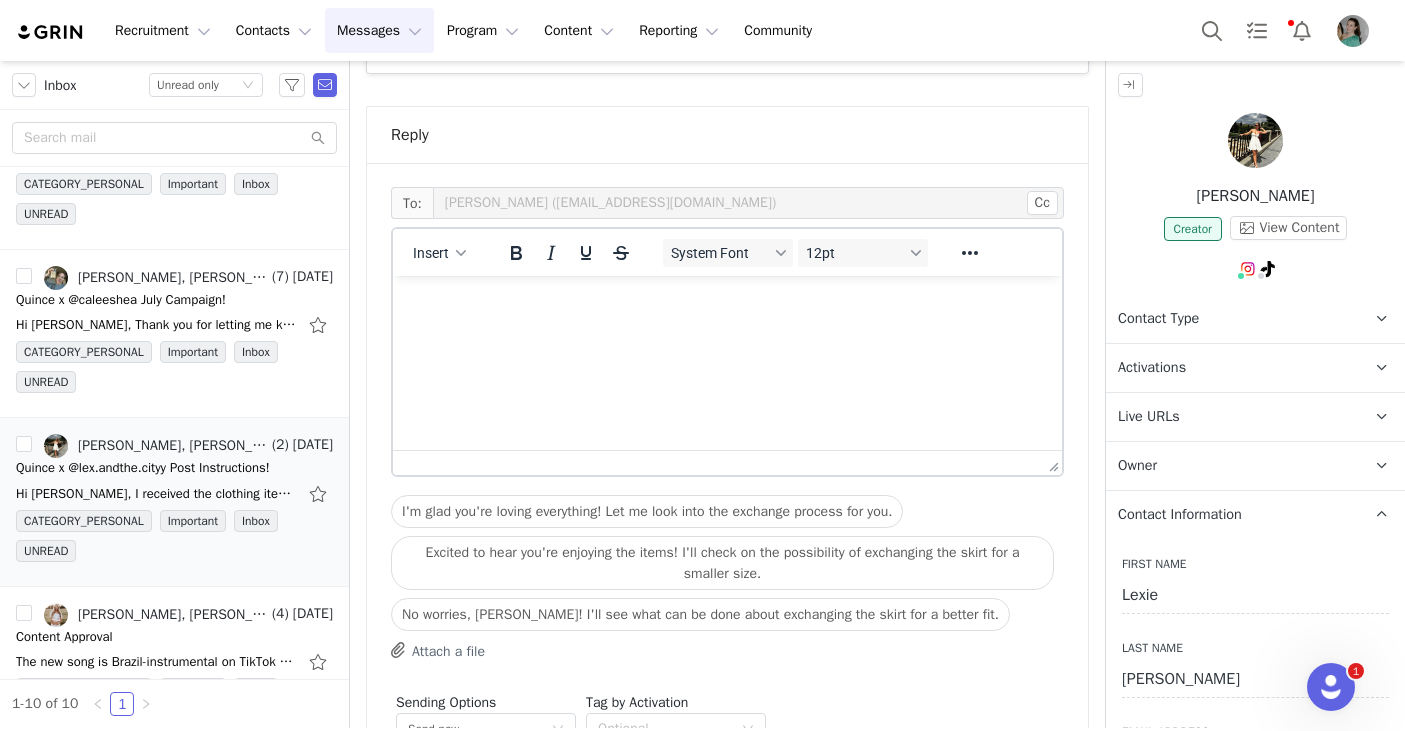 type 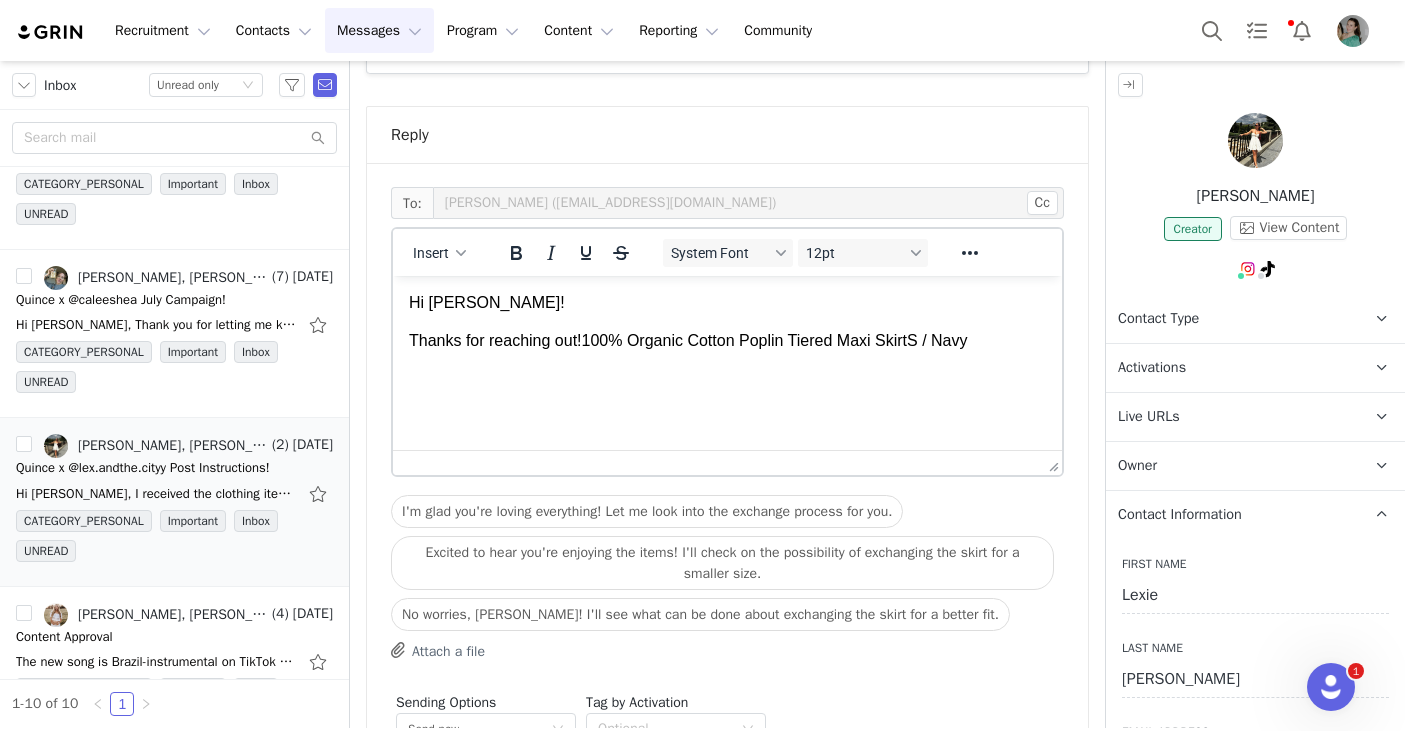 click on "100% Organic Cotton Poplin Tiered Maxi Skirt" at bounding box center (744, 340) 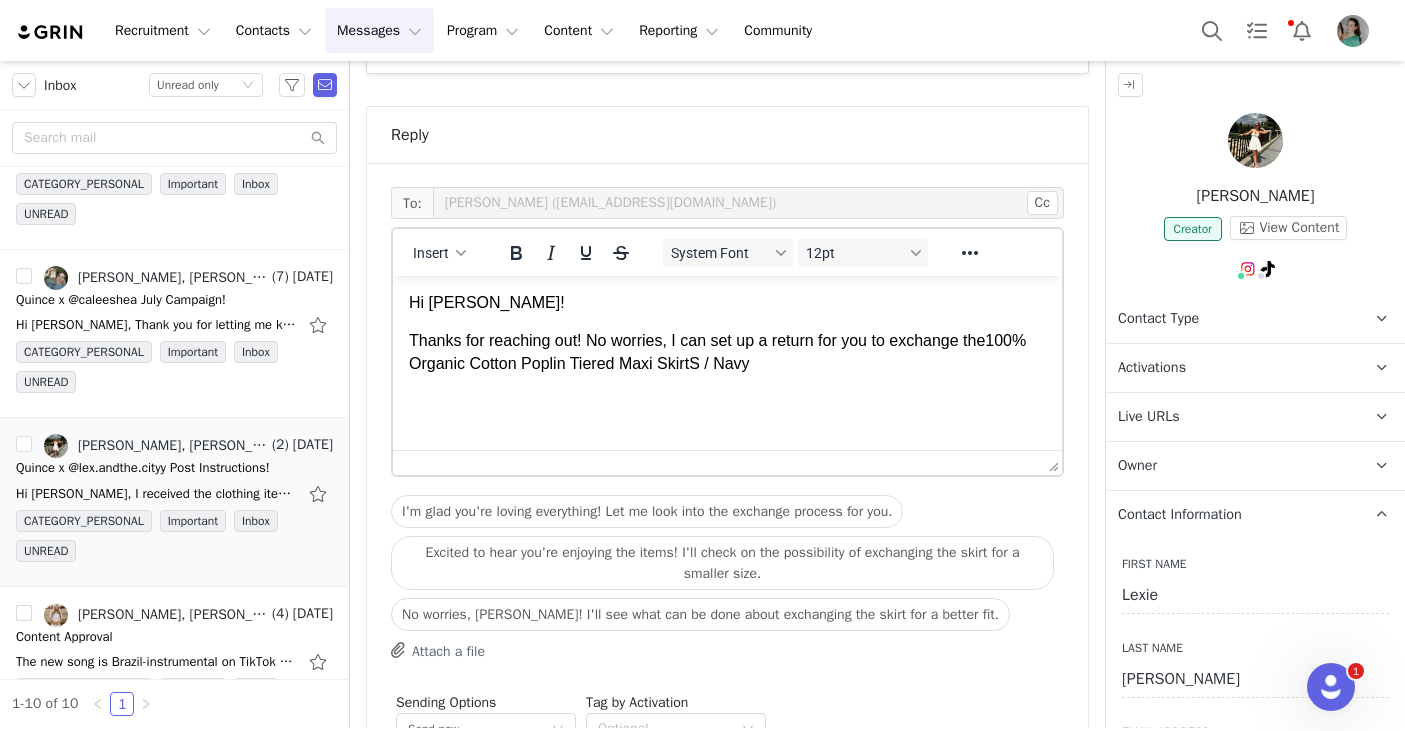 click on "Thanks for reaching out! No worries, I can set up a return for you to exchange the  100% Organic Cotton Poplin Tiered Maxi Skirt S / Navy" at bounding box center [727, 352] 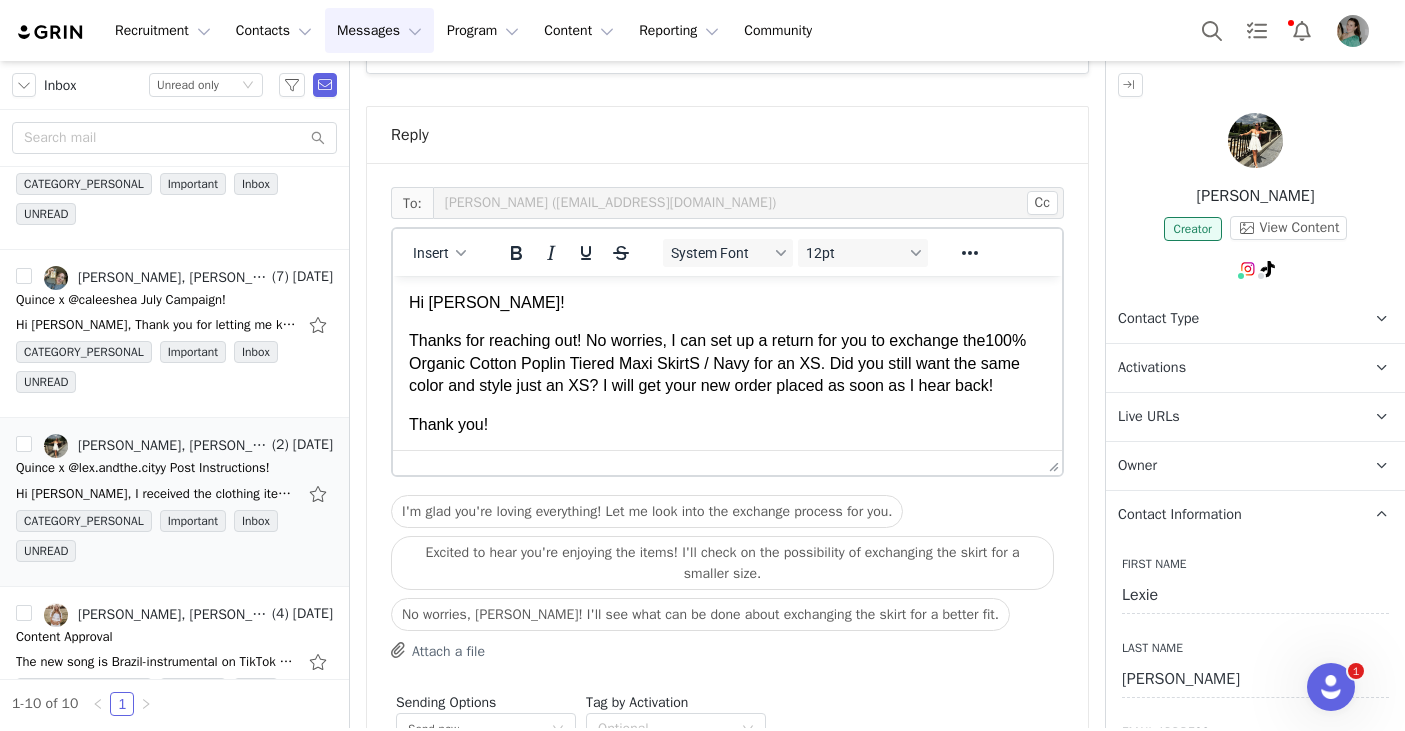 scroll, scrollTop: 24, scrollLeft: 0, axis: vertical 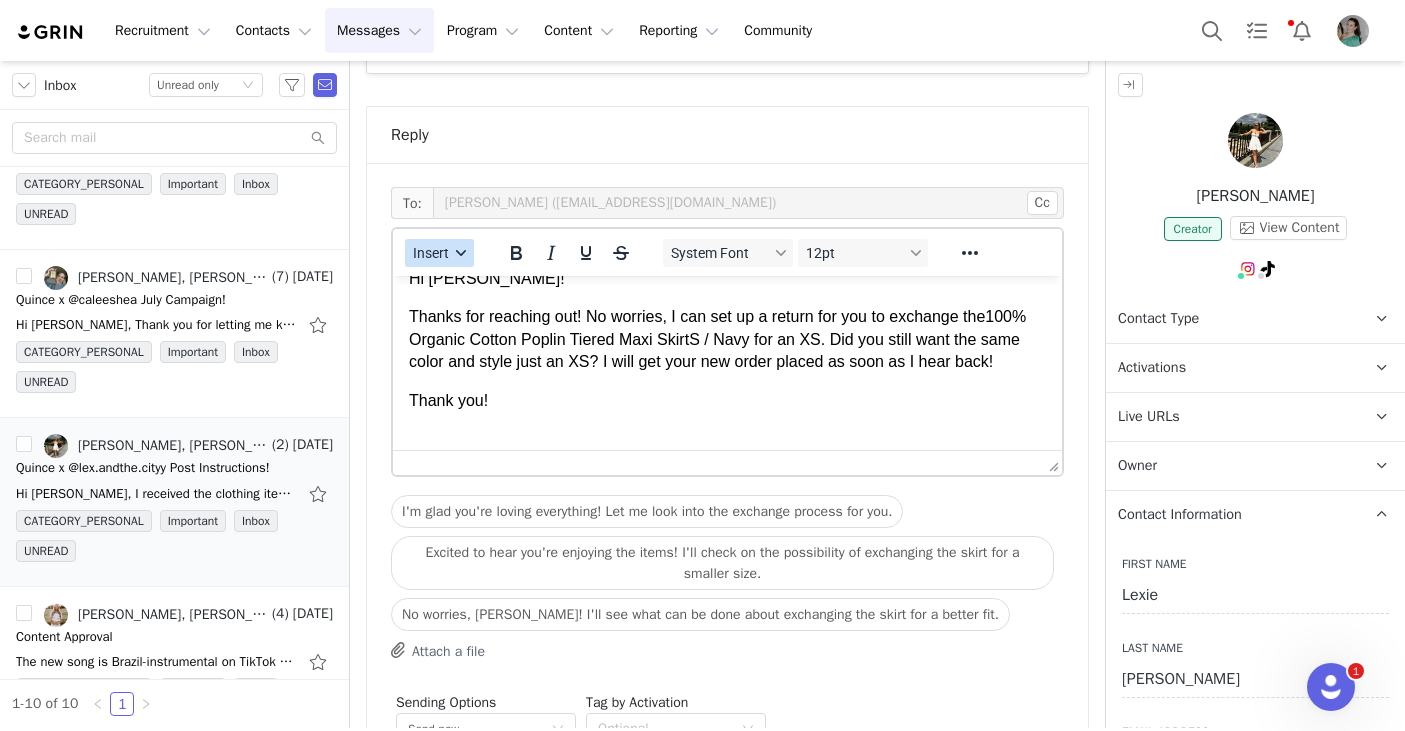 click on "Insert" at bounding box center [439, 253] 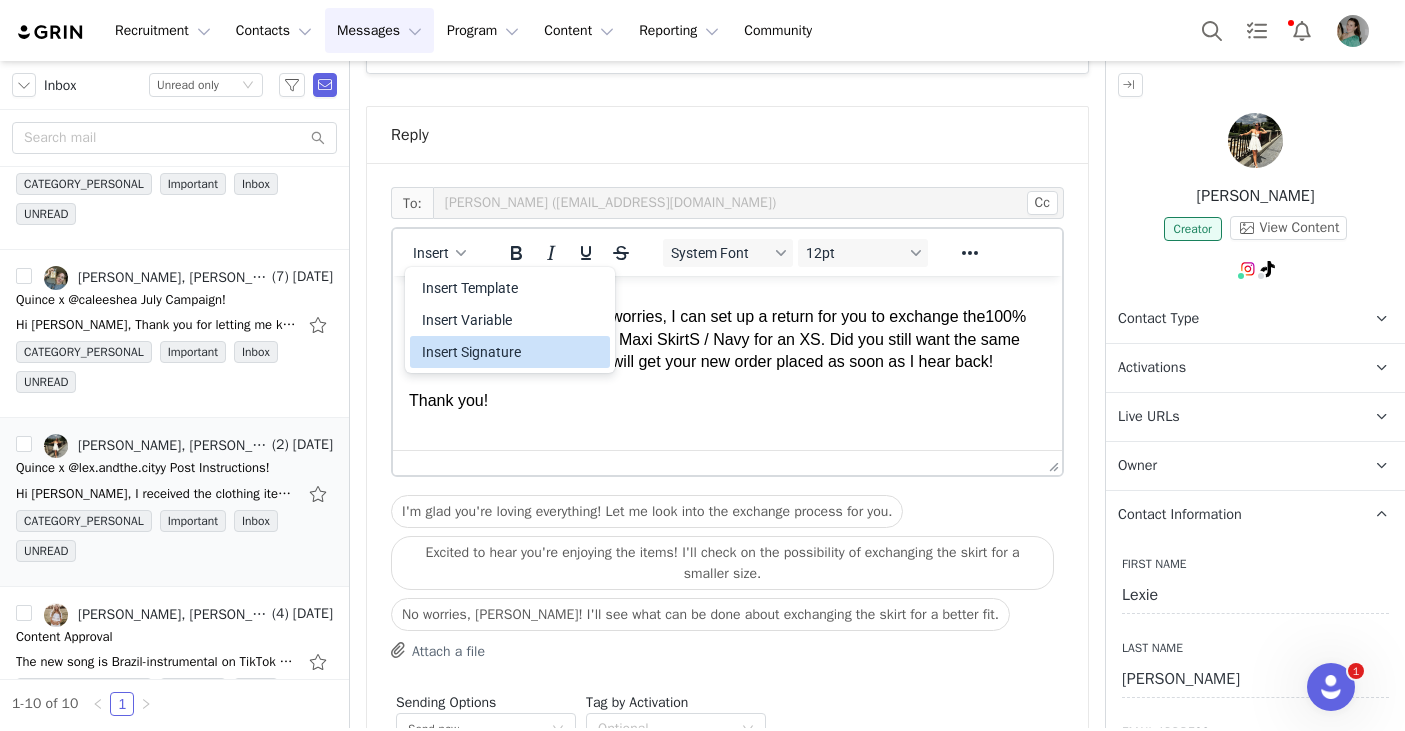 click on "Insert Signature" at bounding box center [512, 352] 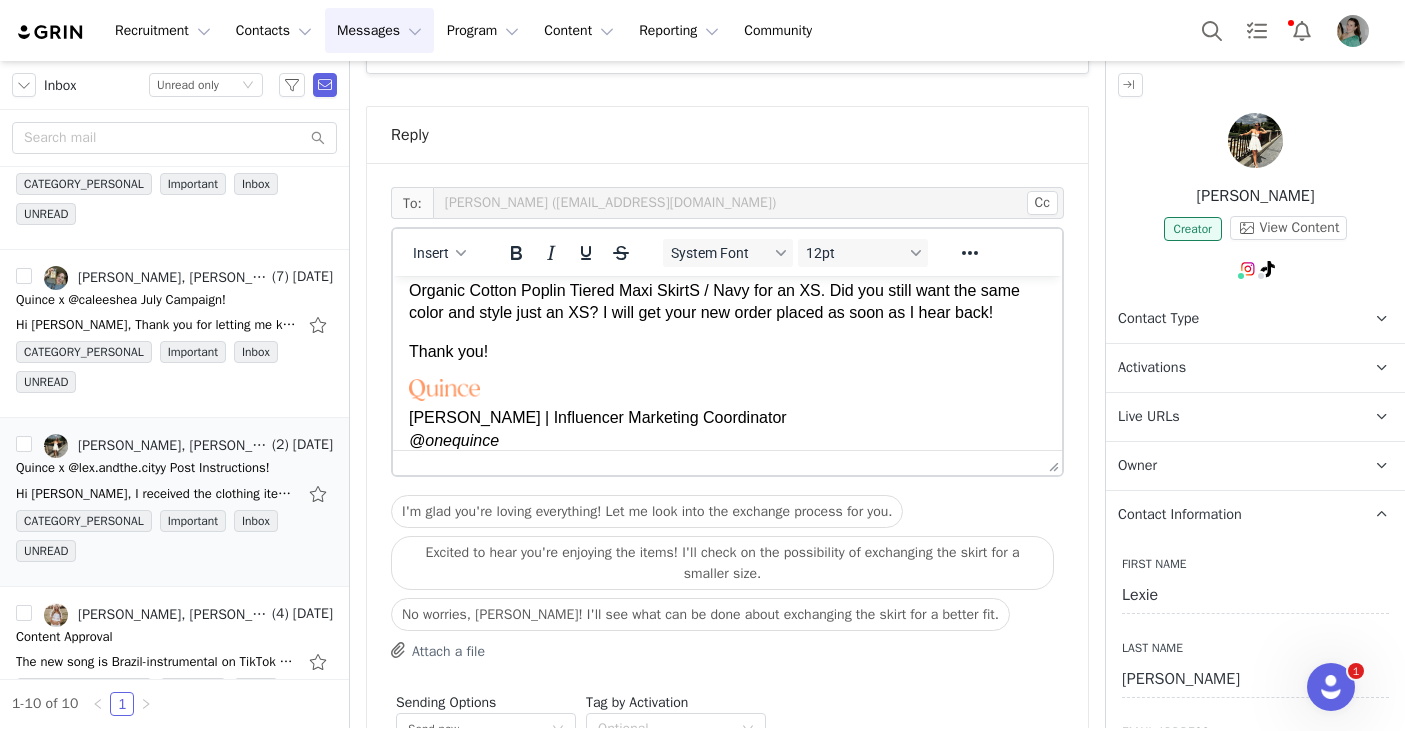 scroll, scrollTop: 0, scrollLeft: 0, axis: both 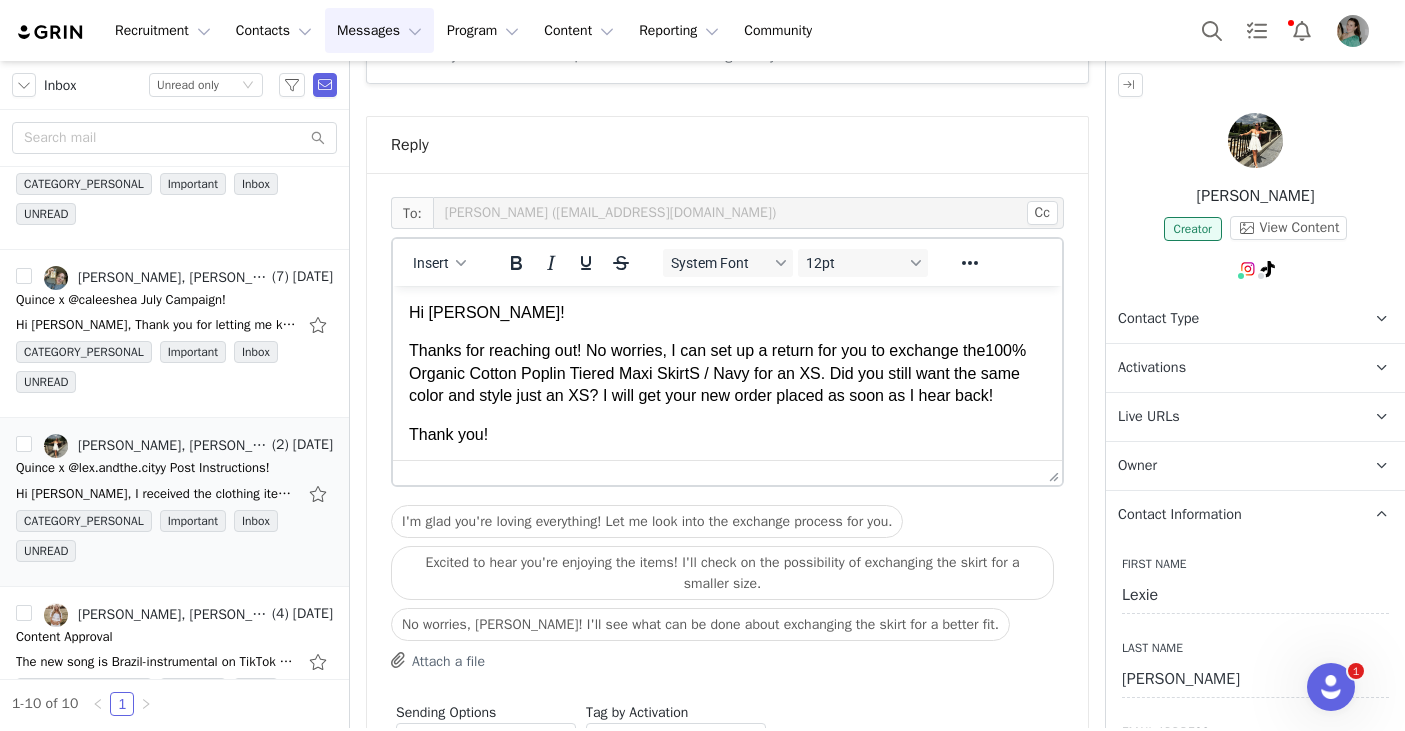 click on "S / Navy for an XS. Did you still want the same color and style just an XS? I will get your new order placed as soon as I hear back!" at bounding box center [714, 384] 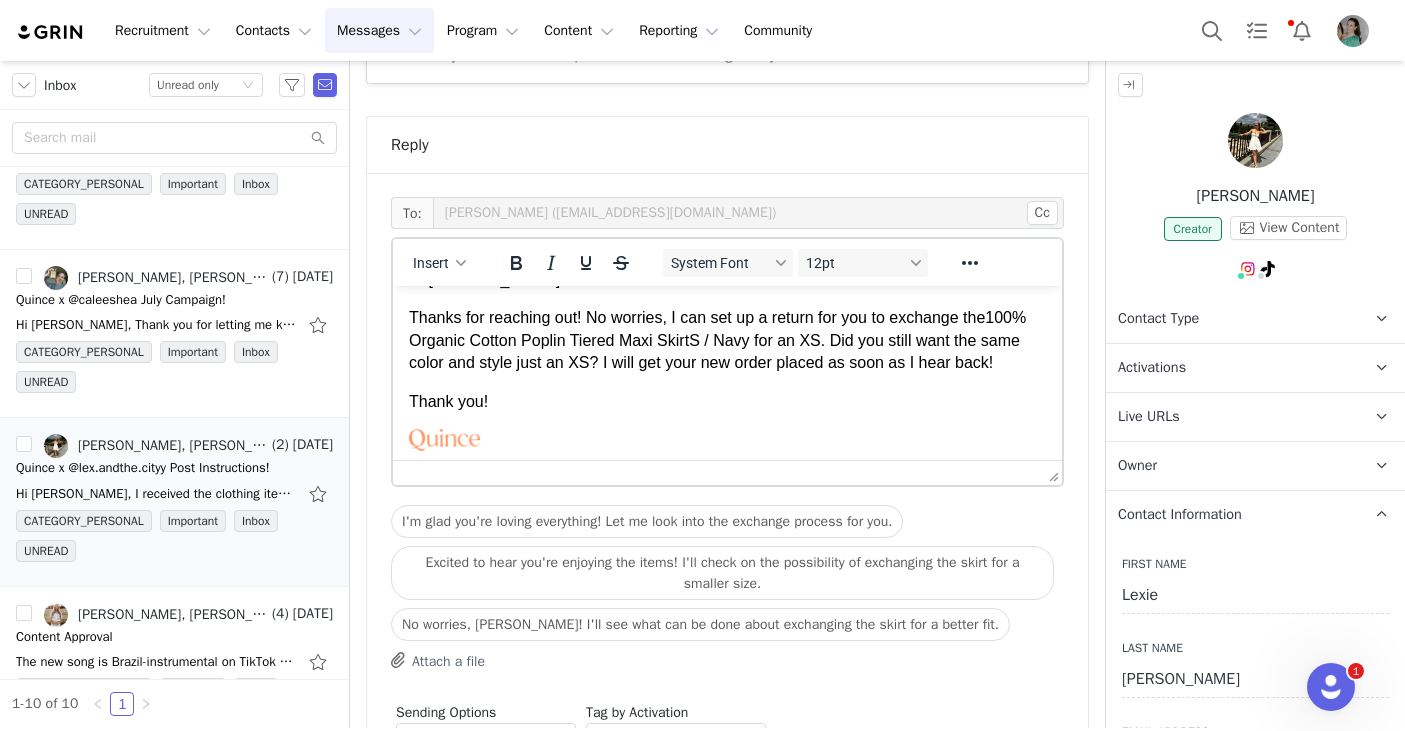scroll, scrollTop: 39, scrollLeft: 0, axis: vertical 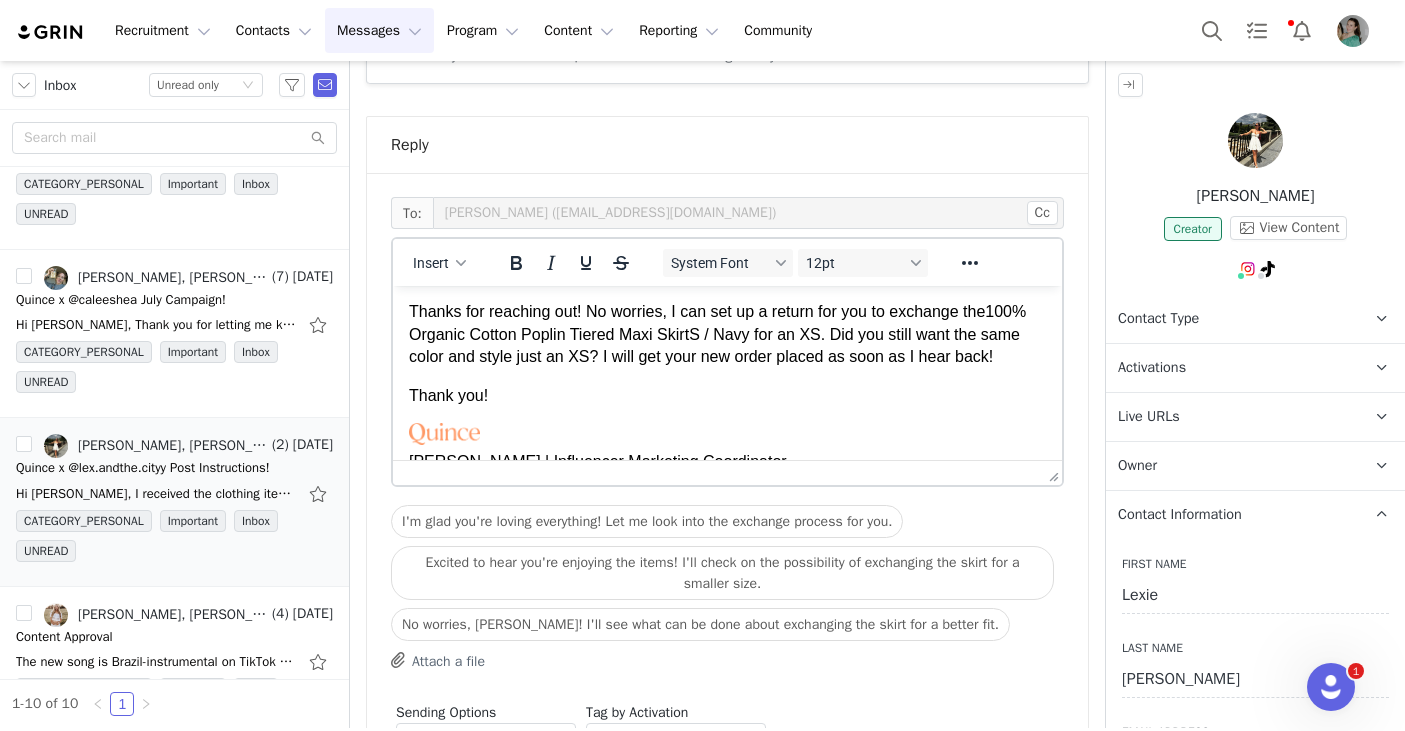 click on "S / Navy for an XS. Did you still want the same color and style just an XS? I will get your new order placed as soon as I hear back!" at bounding box center (714, 345) 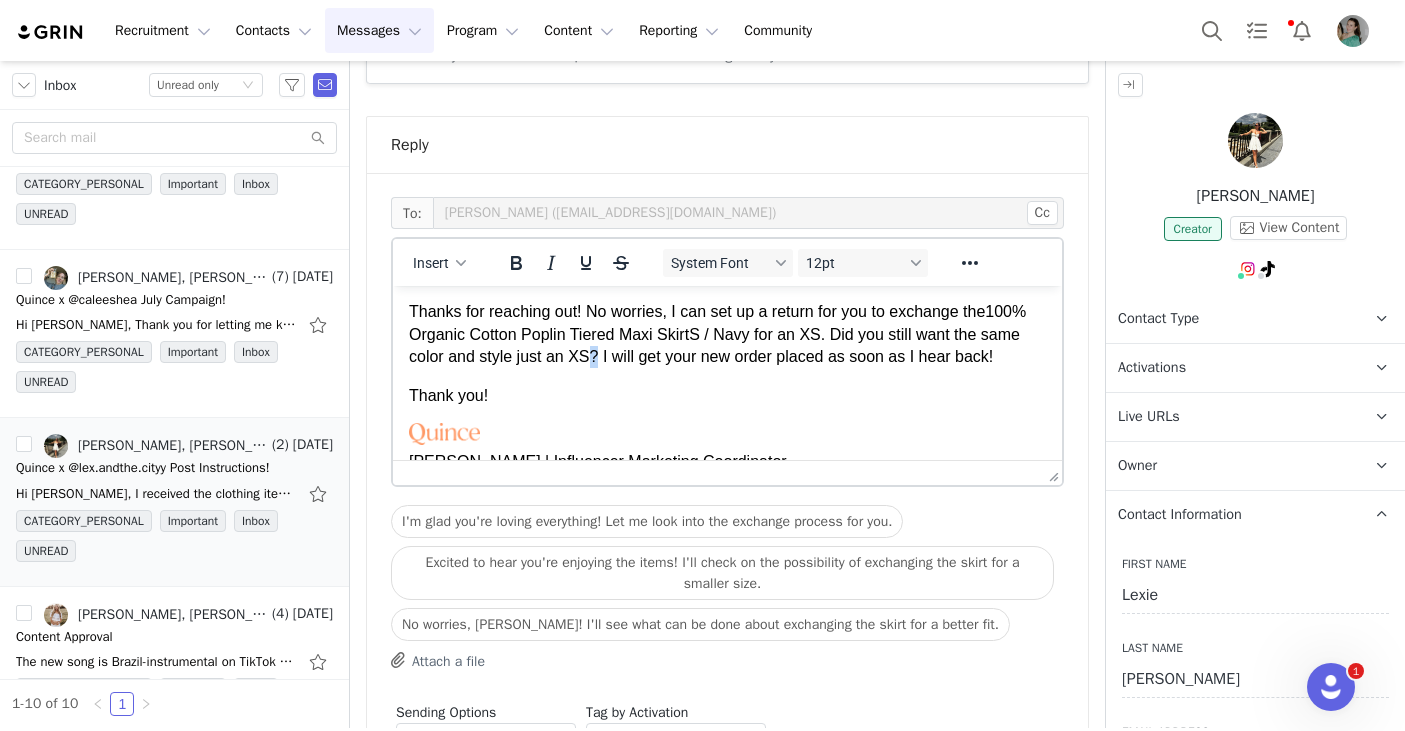 click on "S / Navy for an XS. Did you still want the same color and style just an XS? I will get your new order placed as soon as I hear back!" at bounding box center (714, 345) 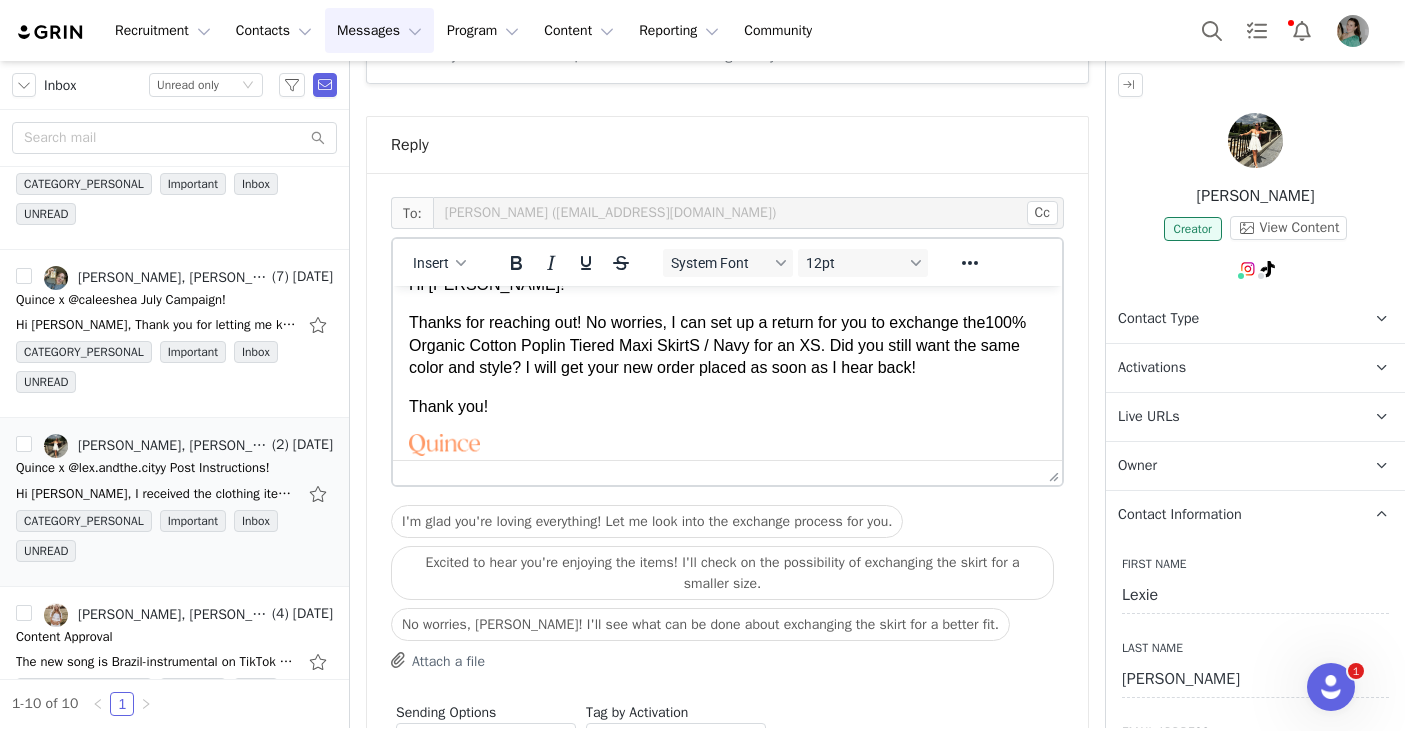 scroll, scrollTop: 91, scrollLeft: 0, axis: vertical 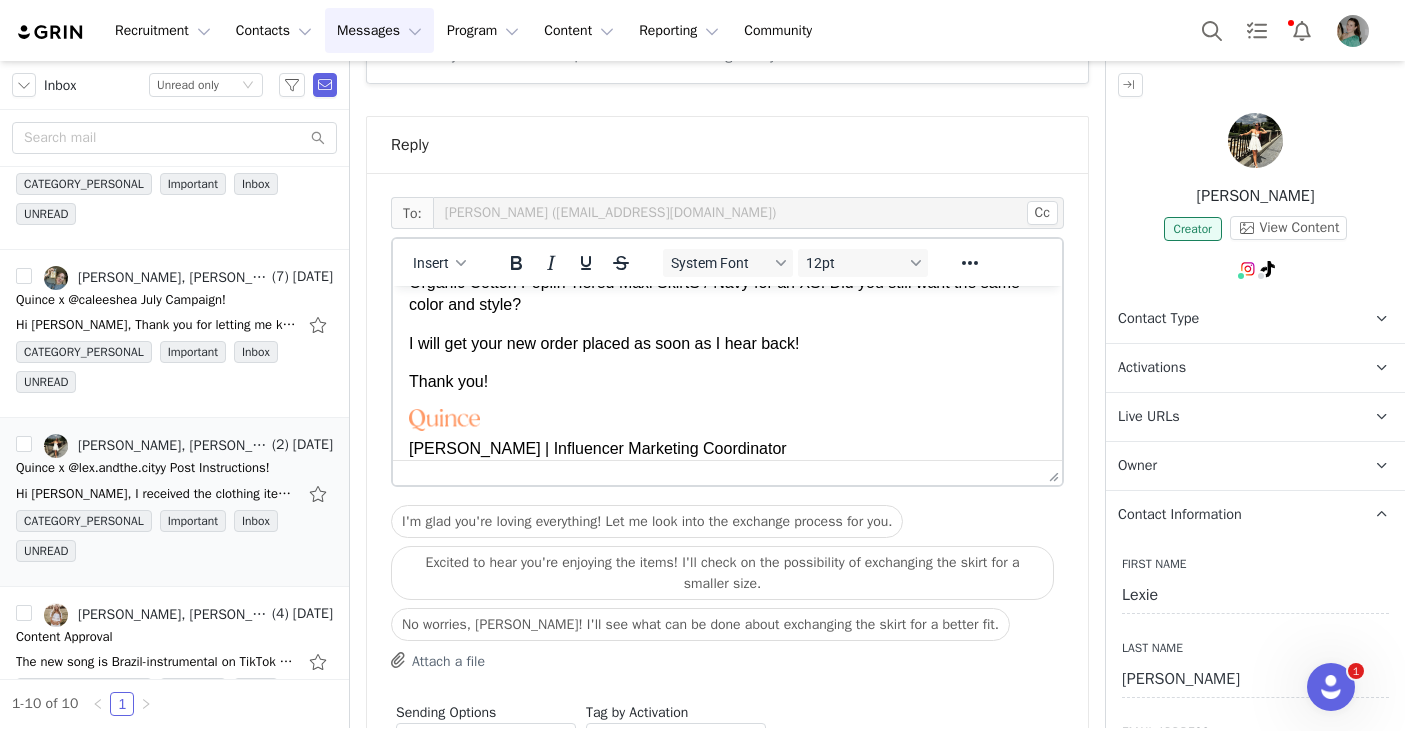 click on "Thank you!" at bounding box center [448, 381] 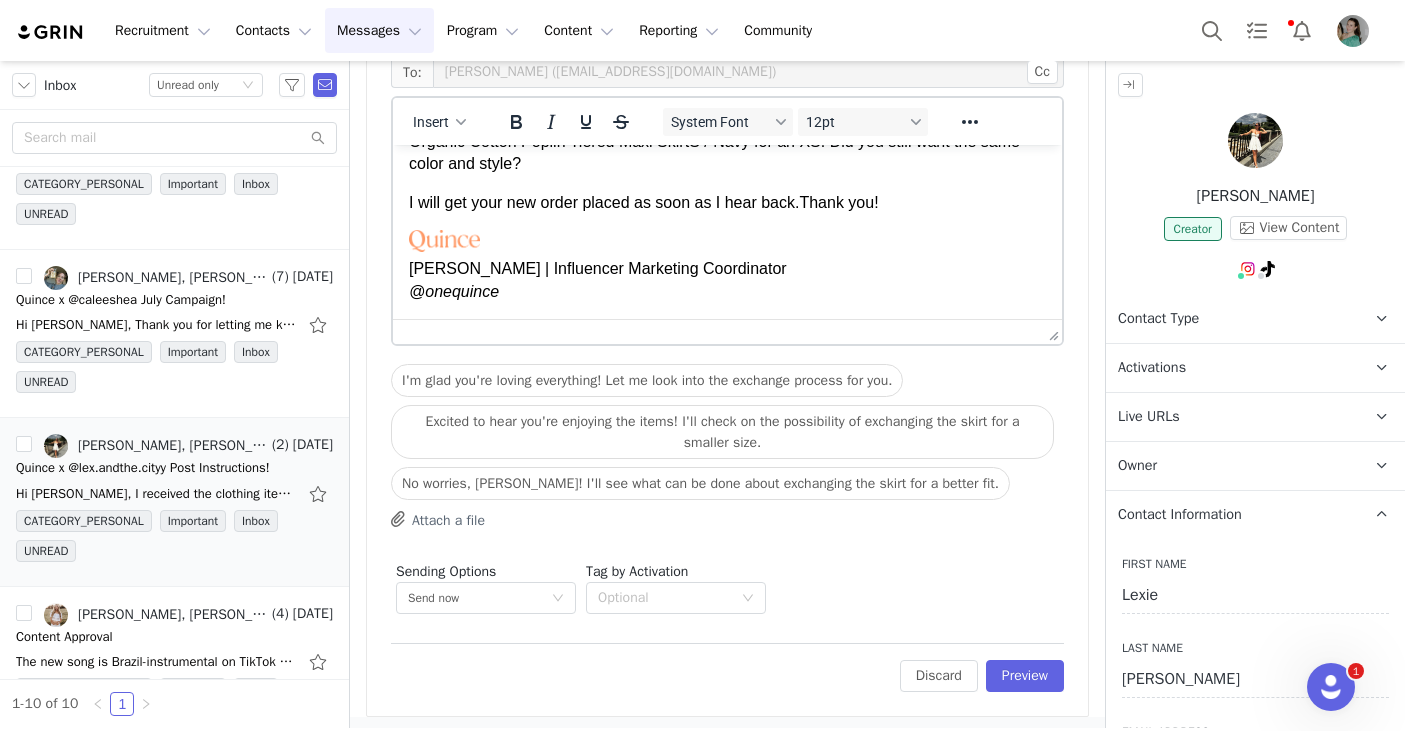 scroll, scrollTop: 1916, scrollLeft: 0, axis: vertical 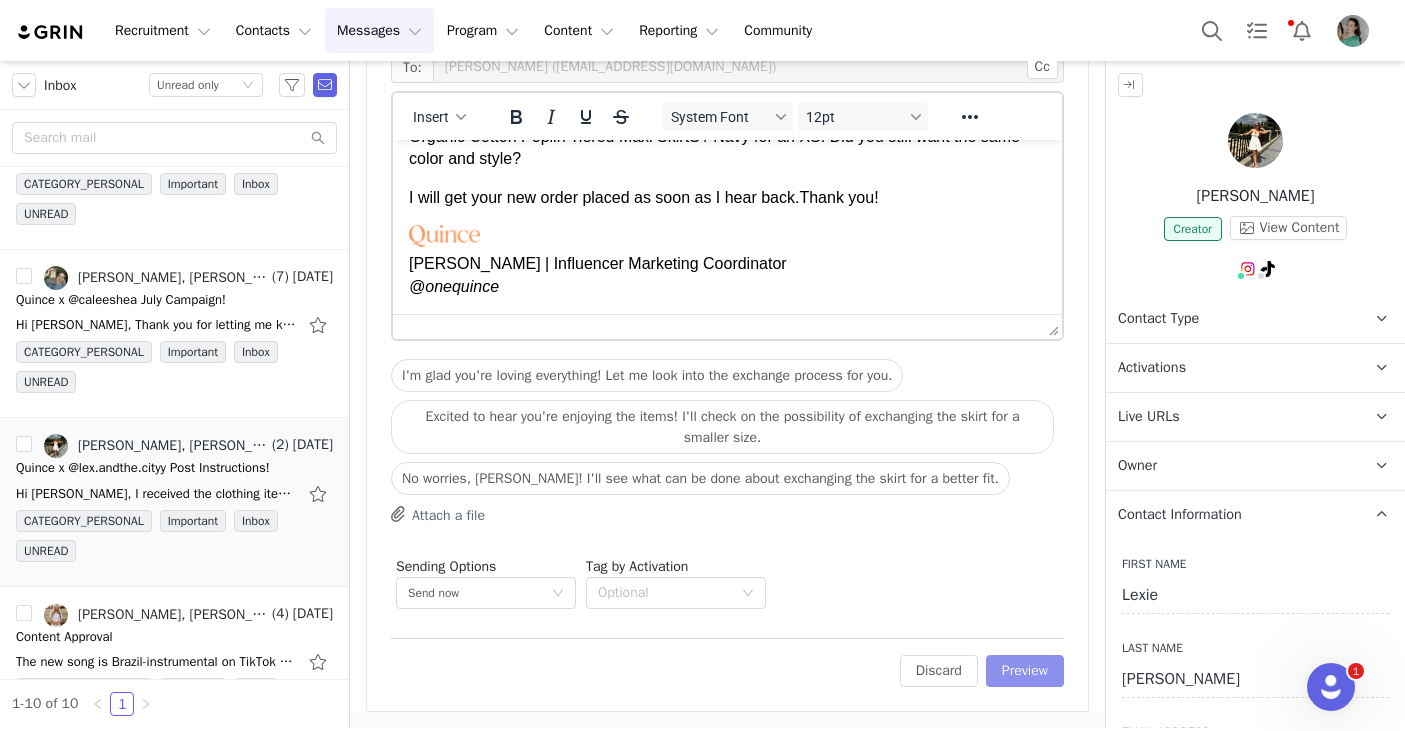 click on "Preview" at bounding box center (1025, 671) 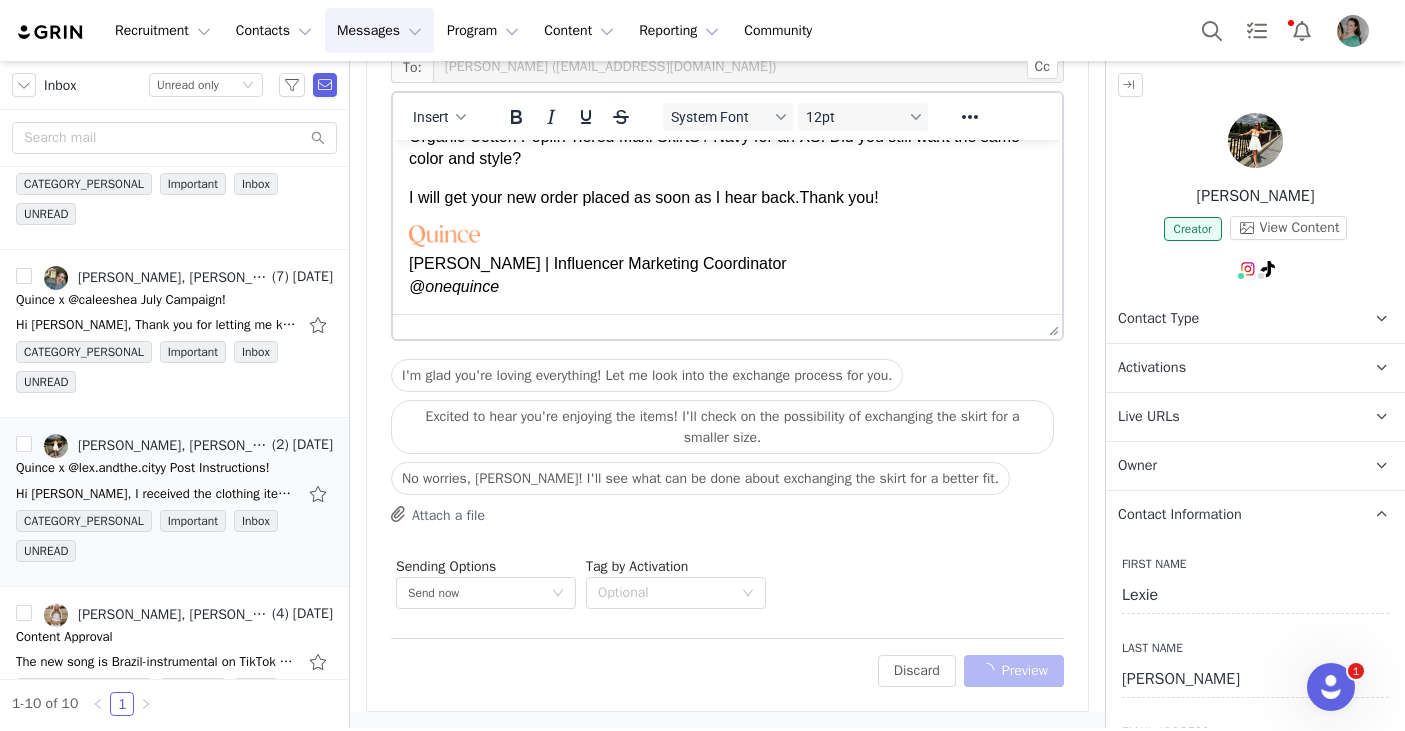 scroll, scrollTop: 1704, scrollLeft: 0, axis: vertical 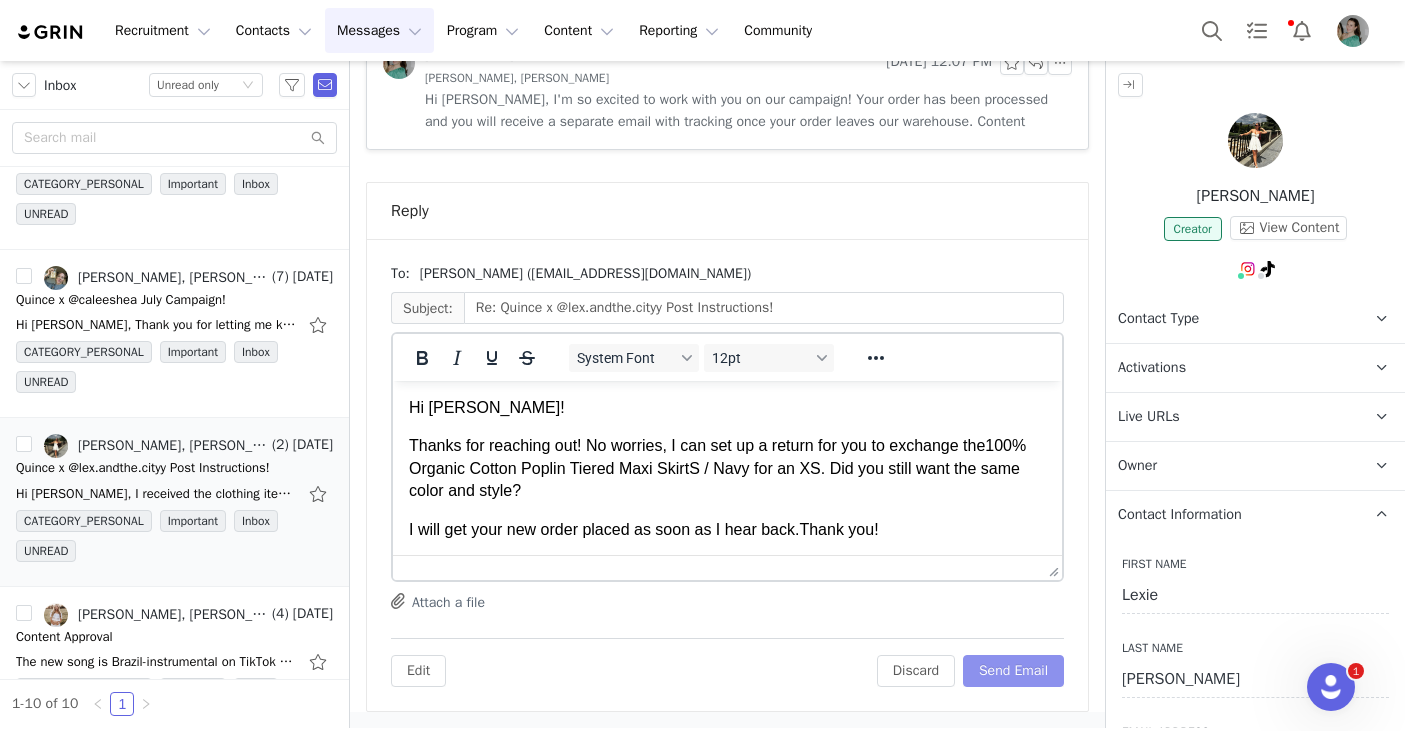 click on "Send Email" at bounding box center (1013, 671) 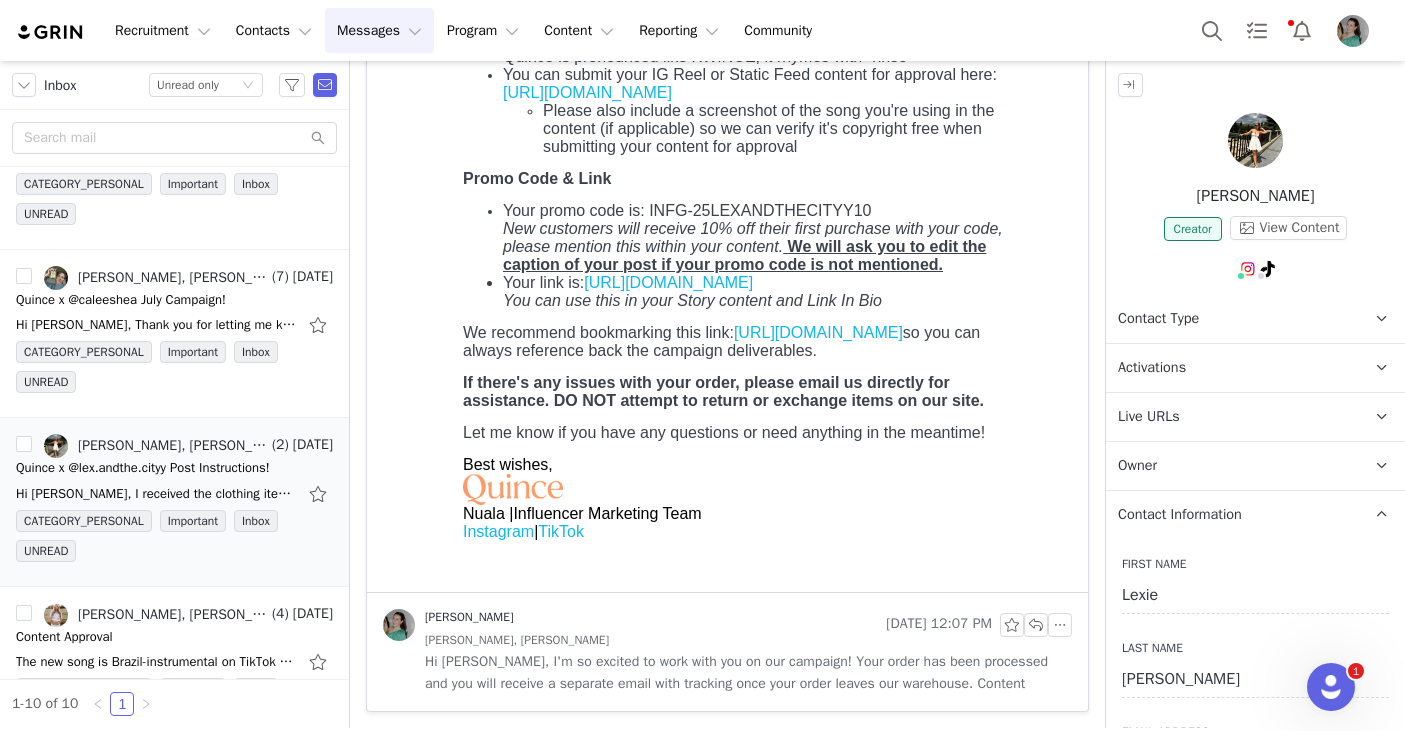 scroll, scrollTop: 1142, scrollLeft: 0, axis: vertical 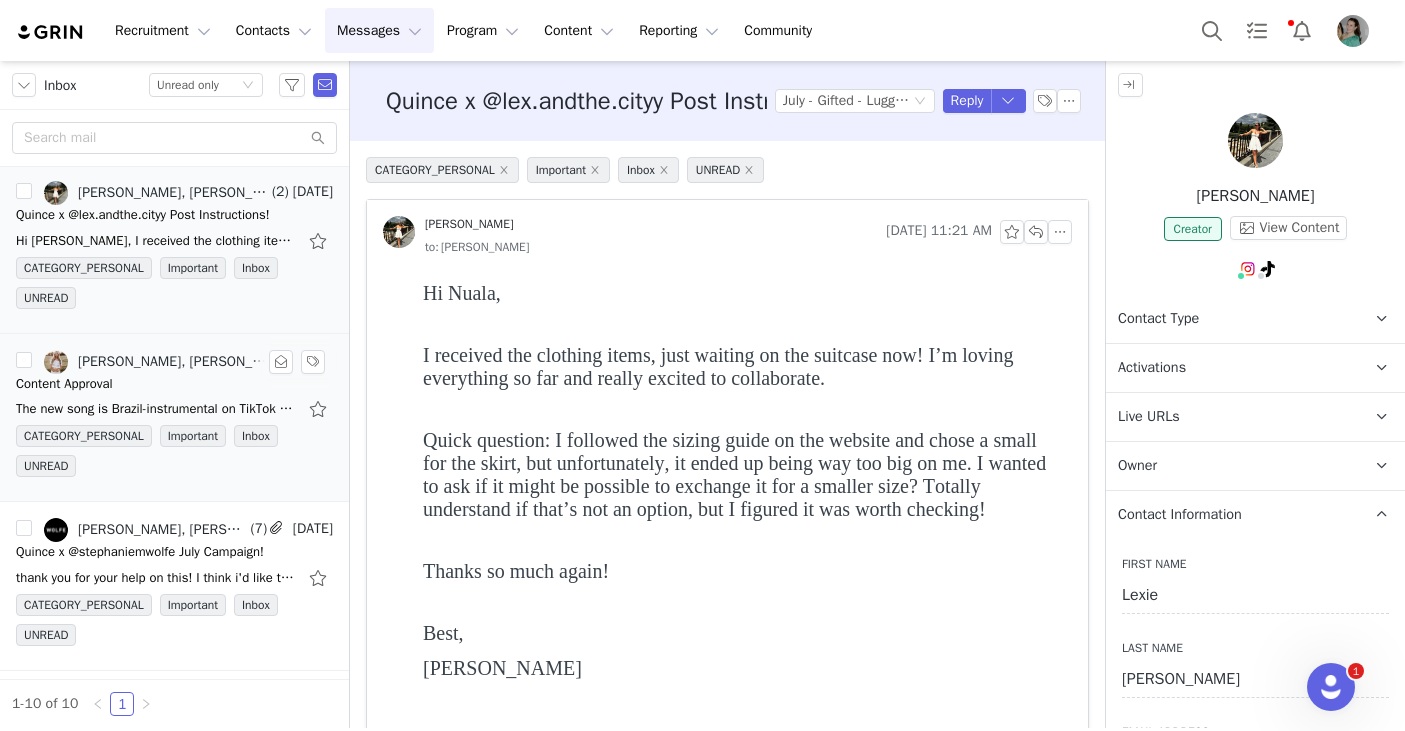 click on "The new song is Brazil-instrumental on TikTok and it is by no/vox & karaokey On Tue, Jul 8, 2025 at 3:09 PM Nuala Sullivan <nuala.sullivan@onequince.com> wrote: Hi Lex, Thanks for sending" at bounding box center (156, 409) 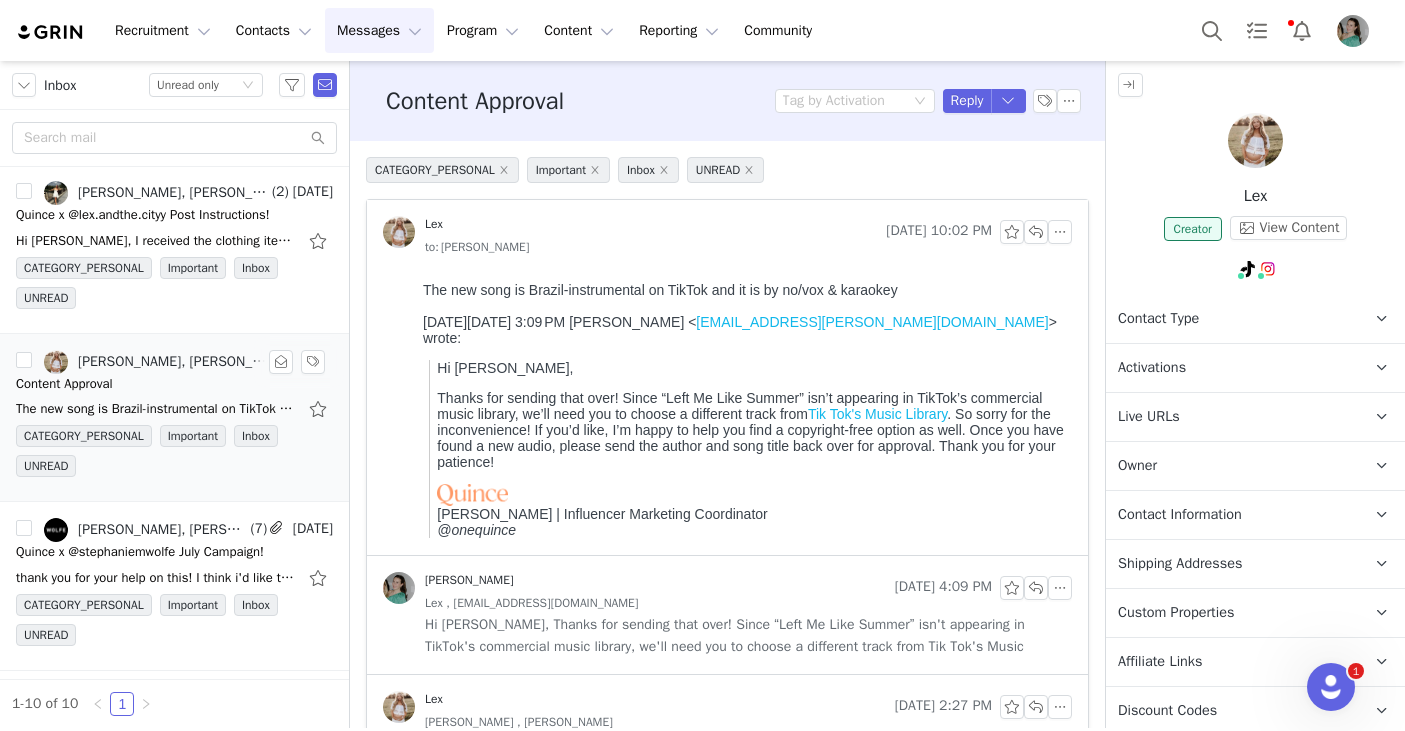 scroll, scrollTop: 0, scrollLeft: 0, axis: both 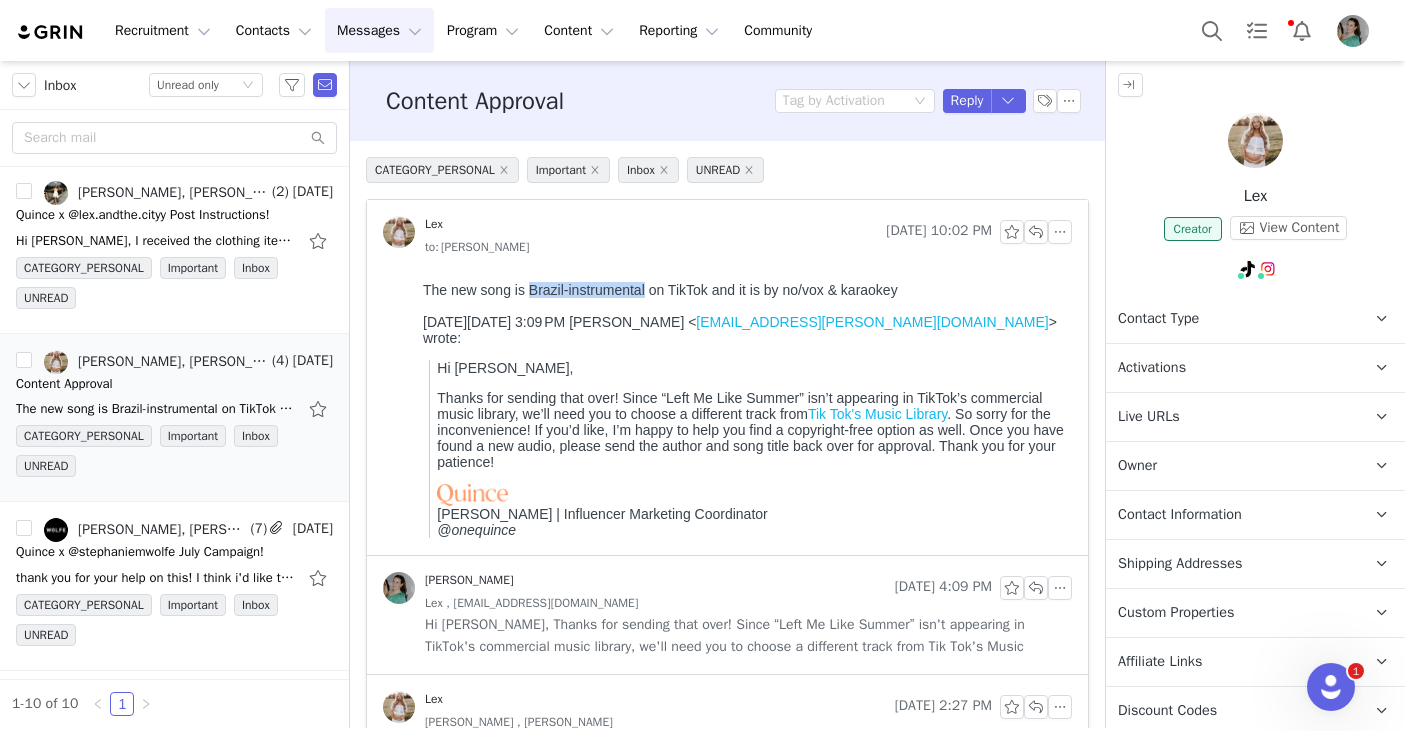 copy on "Brazil-instrumental" 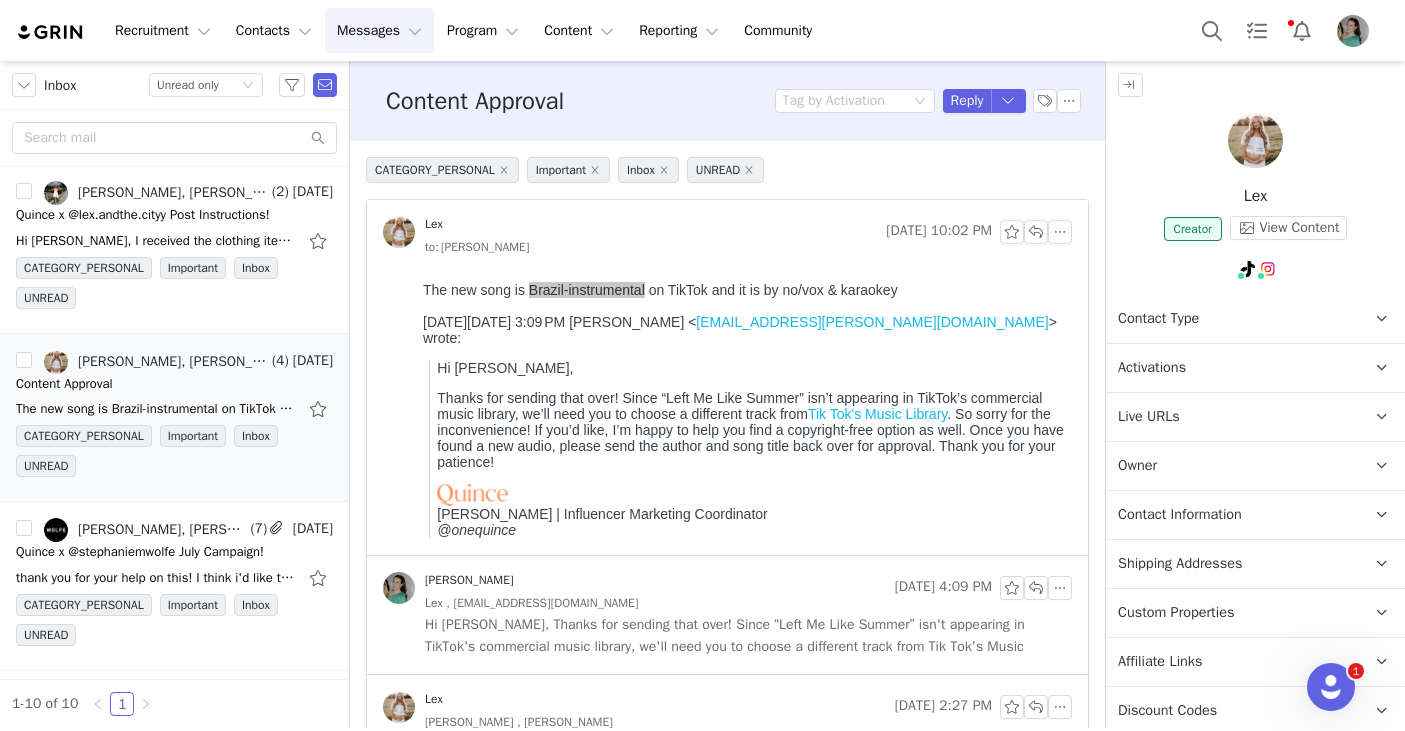 click on "Hi Lex, Thanks for sending that over! Since “Left Me Like Summer” isn't appearing in TikTok's commercial music library, we'll need you to choose a different track from Tik Tok's Music" at bounding box center (748, 636) 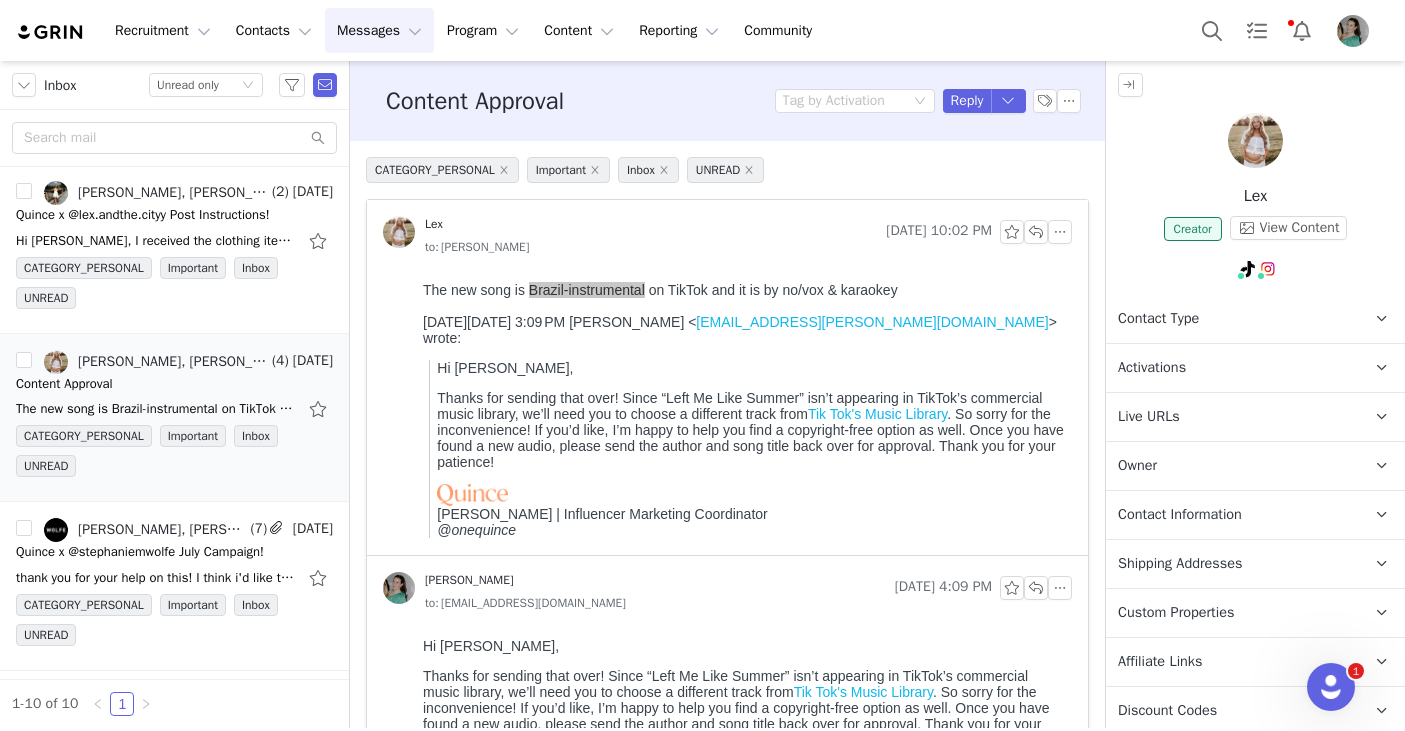 scroll, scrollTop: 0, scrollLeft: 0, axis: both 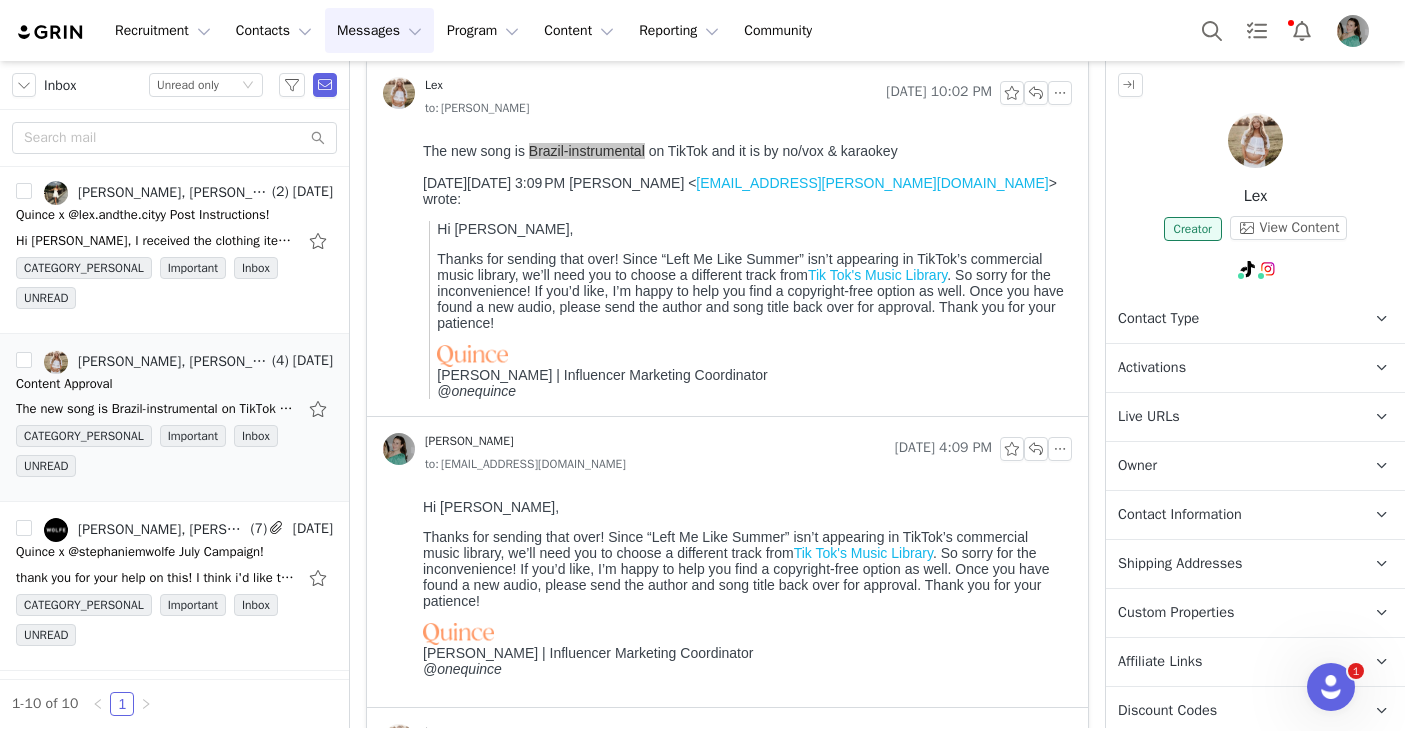 click on "Tik Tok's Music Library" at bounding box center (863, 553) 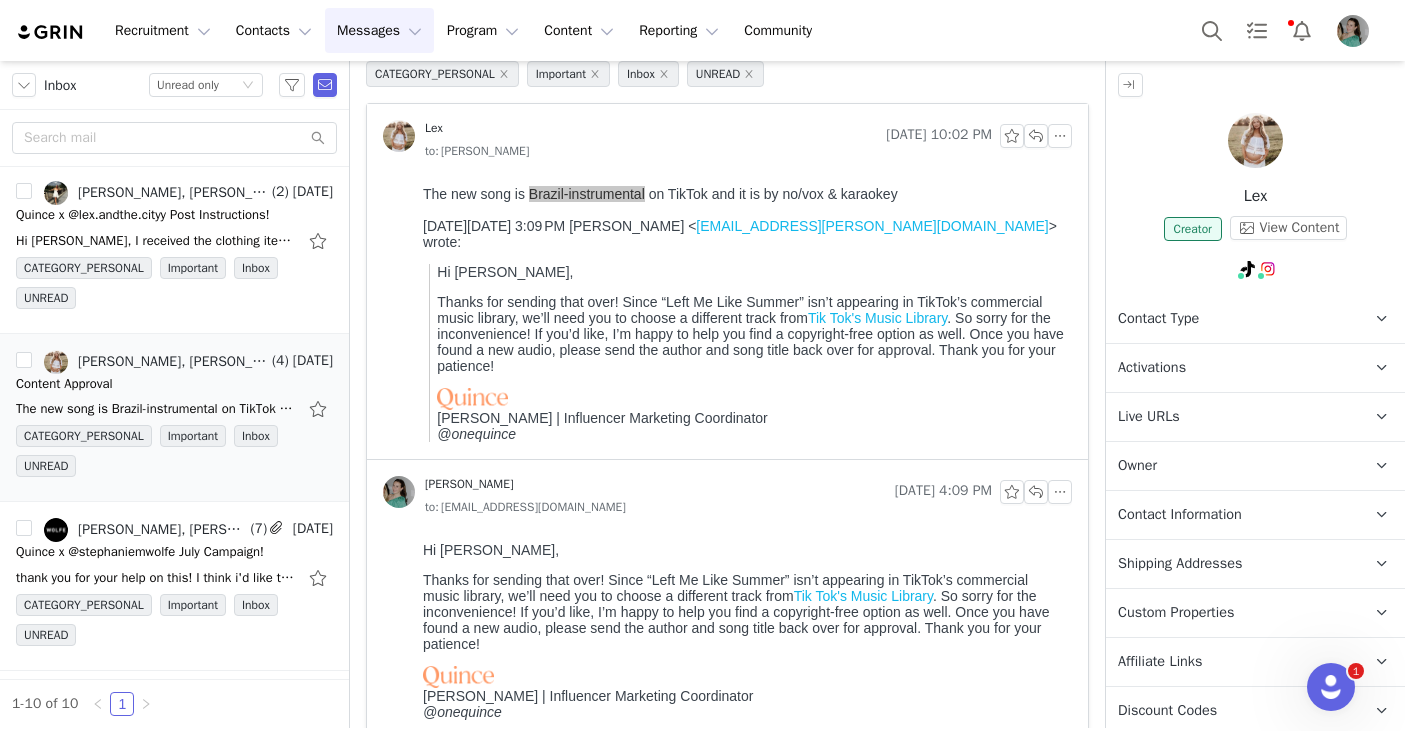 scroll, scrollTop: 40, scrollLeft: 0, axis: vertical 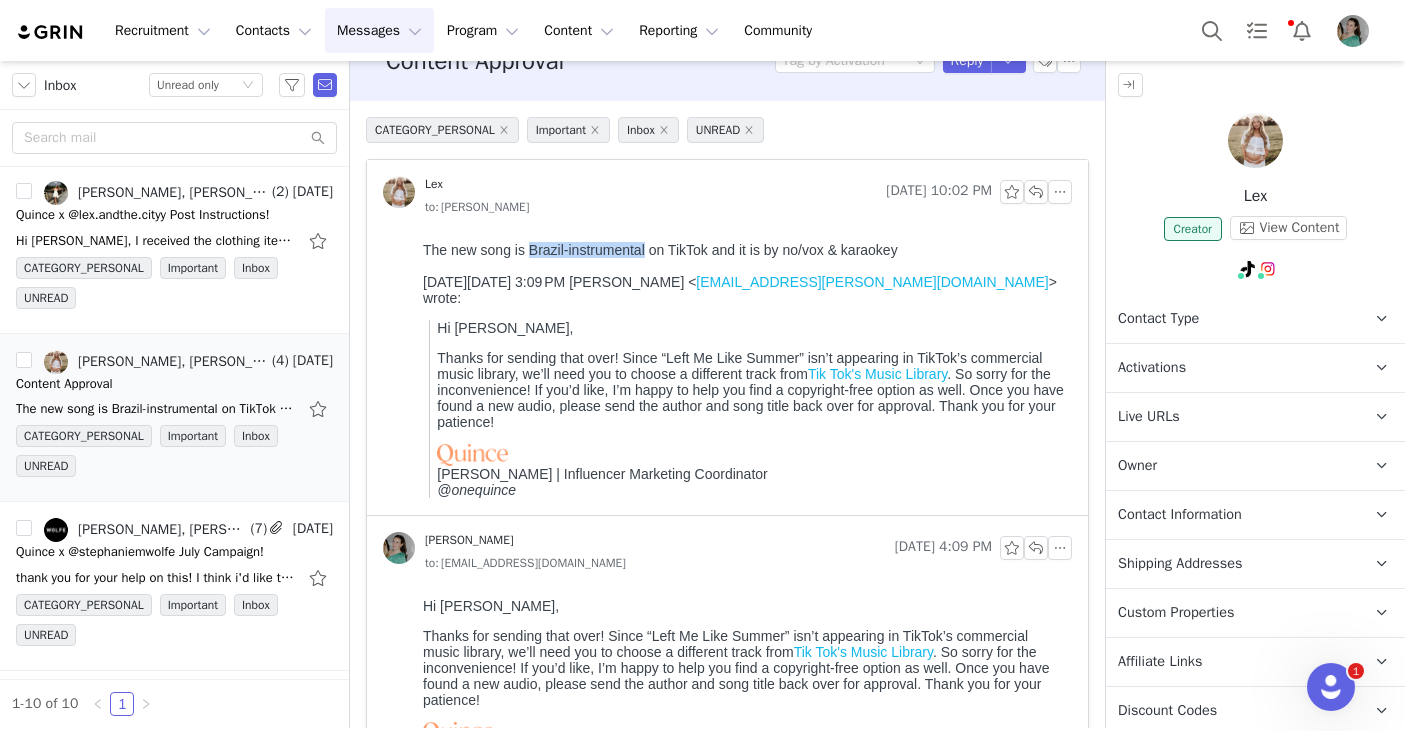 drag, startPoint x: 421, startPoint y: 249, endPoint x: 912, endPoint y: 253, distance: 491.0163 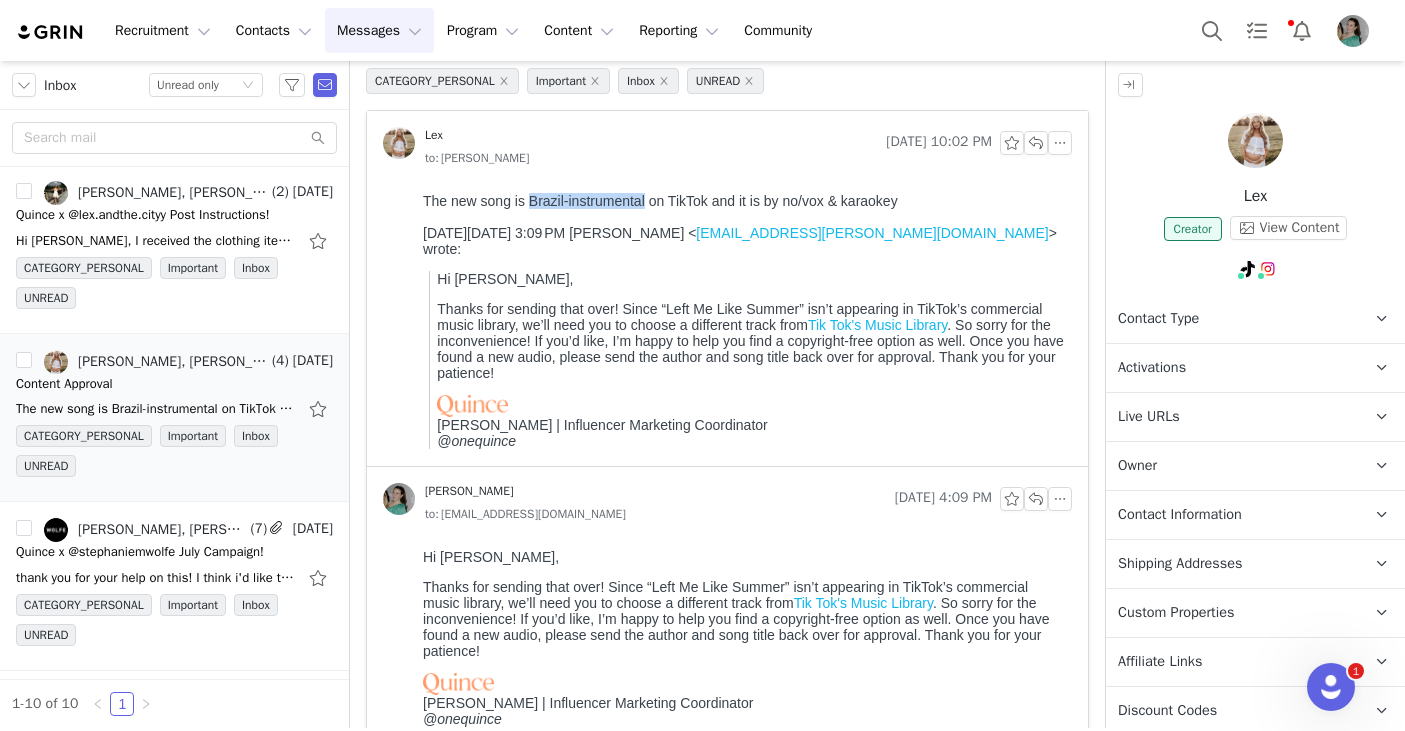 scroll, scrollTop: 95, scrollLeft: 0, axis: vertical 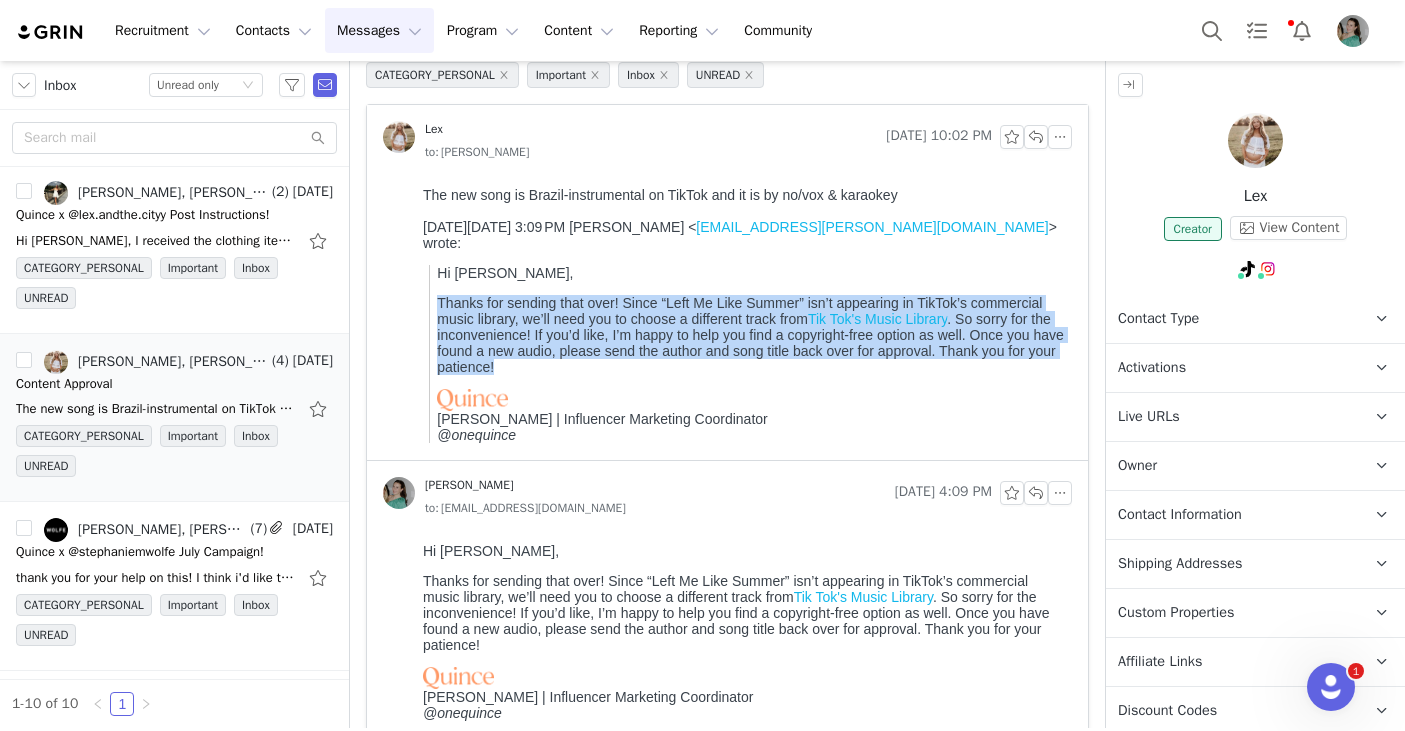 drag, startPoint x: 436, startPoint y: 289, endPoint x: 561, endPoint y: 359, distance: 143.26549 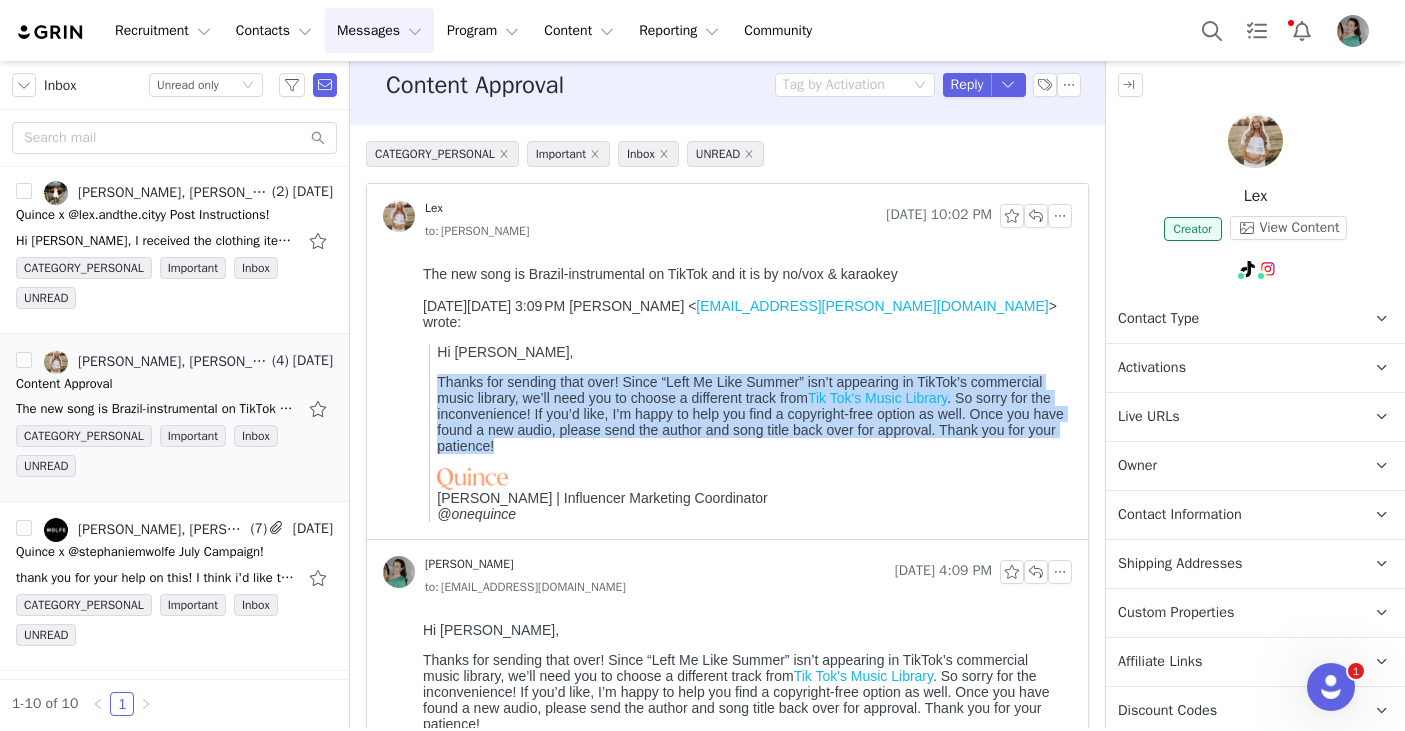 scroll, scrollTop: 0, scrollLeft: 0, axis: both 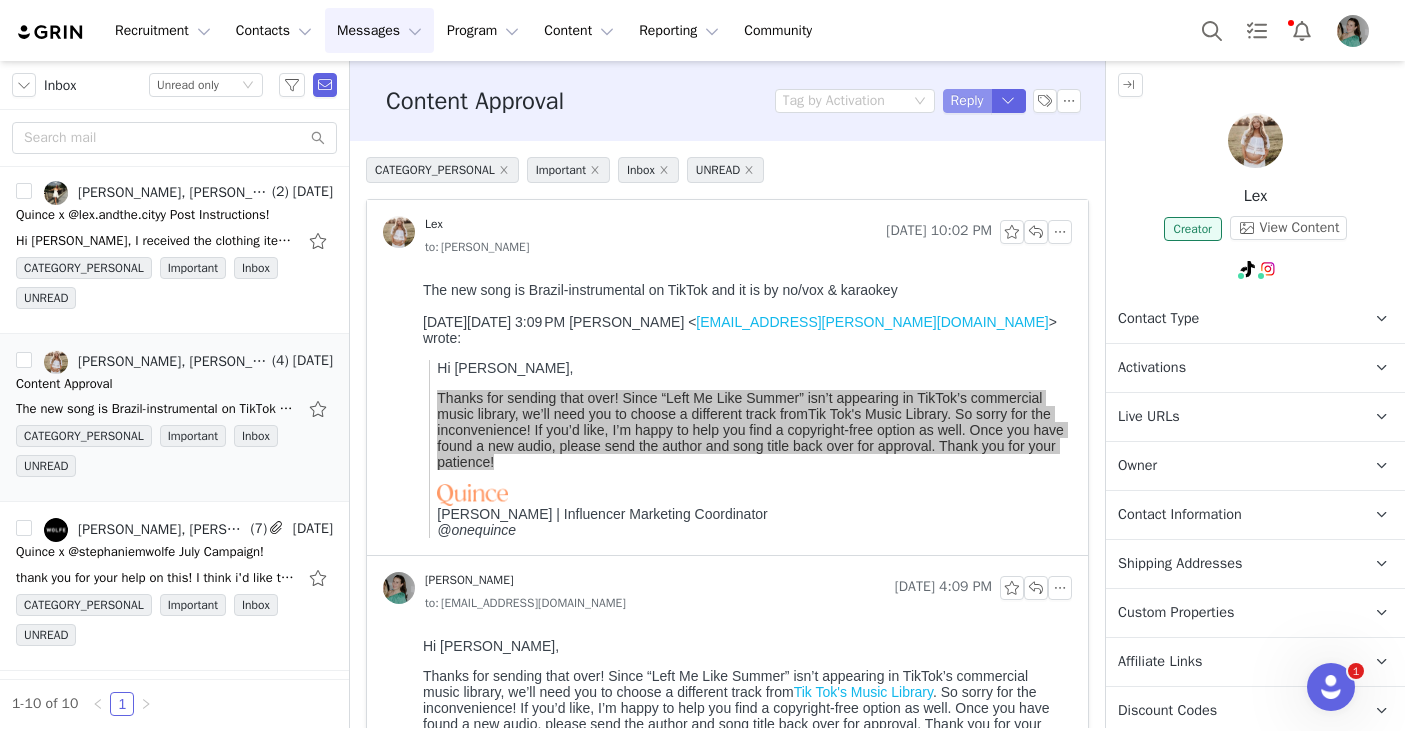 click on "Reply" at bounding box center [967, 101] 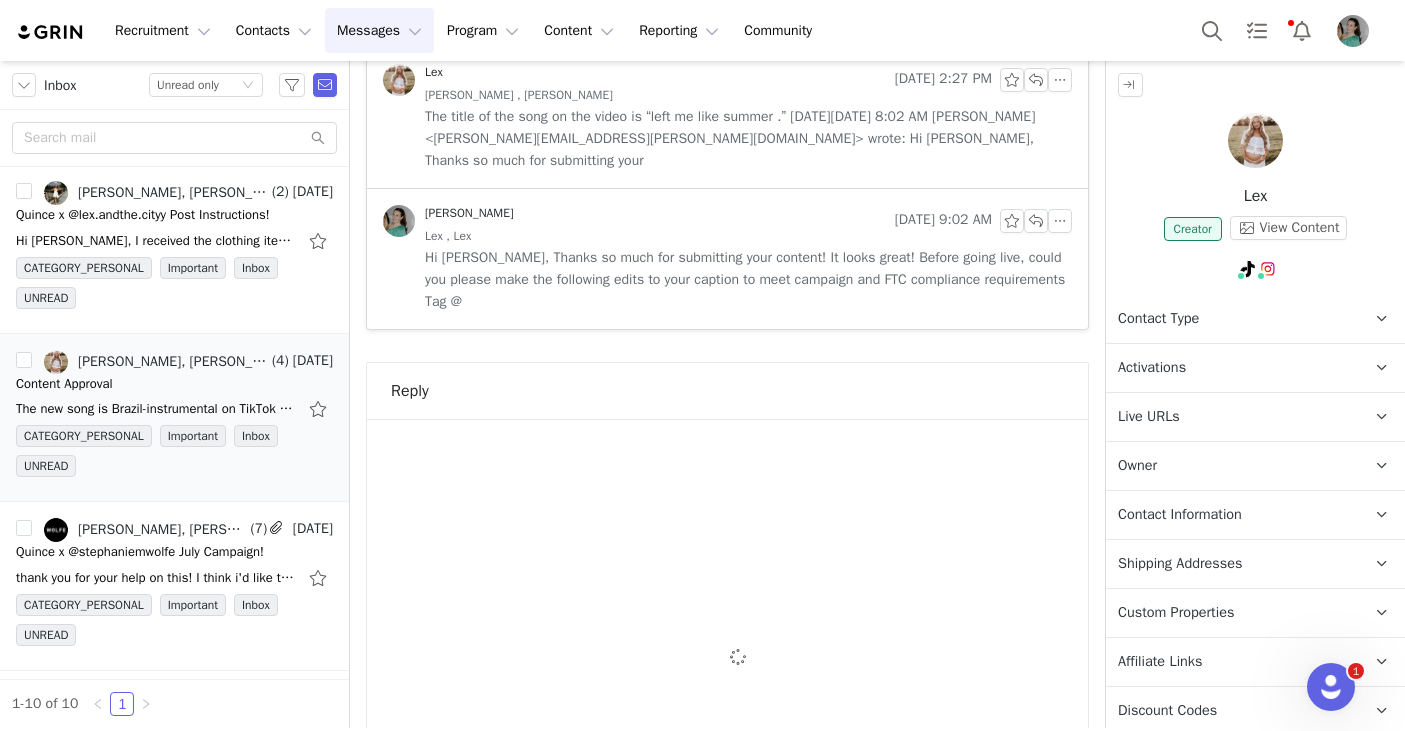 scroll, scrollTop: 1033, scrollLeft: 0, axis: vertical 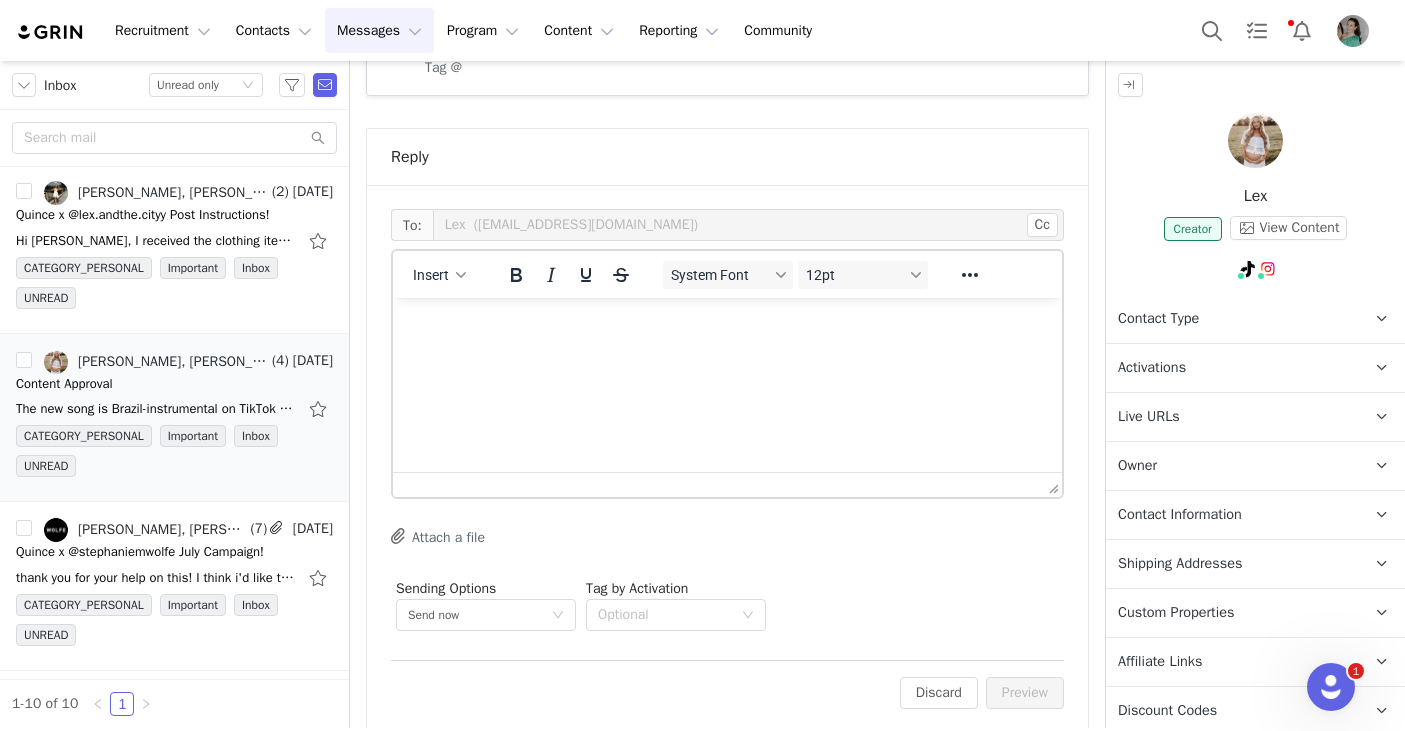 click at bounding box center [727, 325] 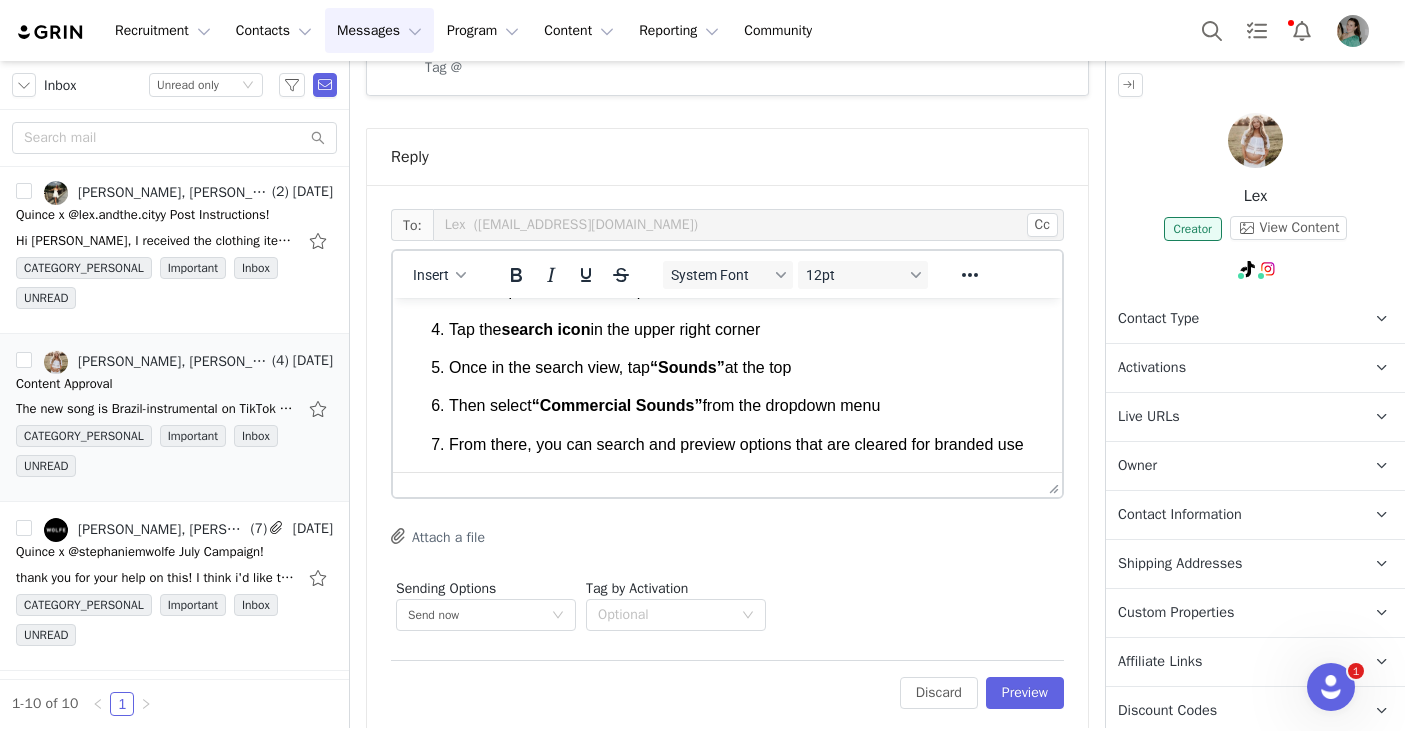 scroll, scrollTop: 315, scrollLeft: 0, axis: vertical 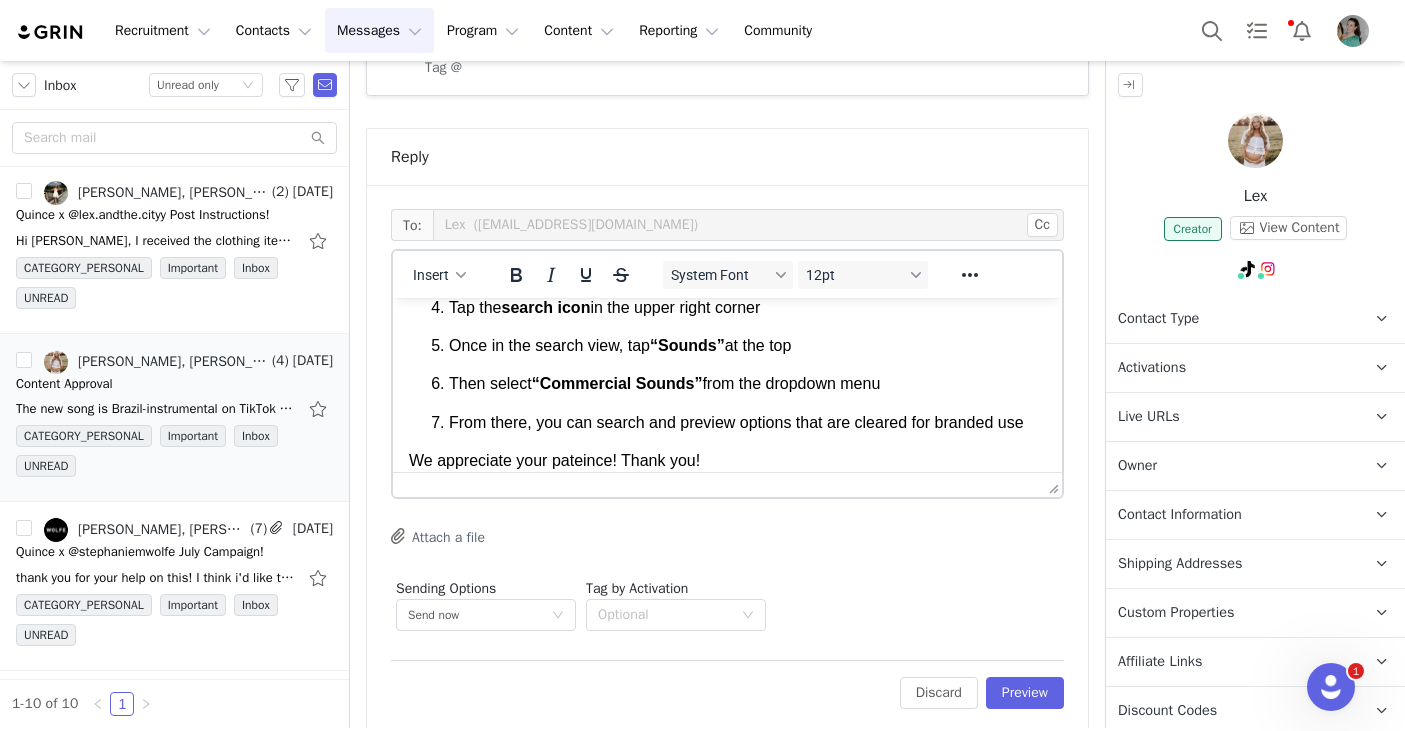 click on "We appreciate your pateince! Thank you!" at bounding box center (727, 461) 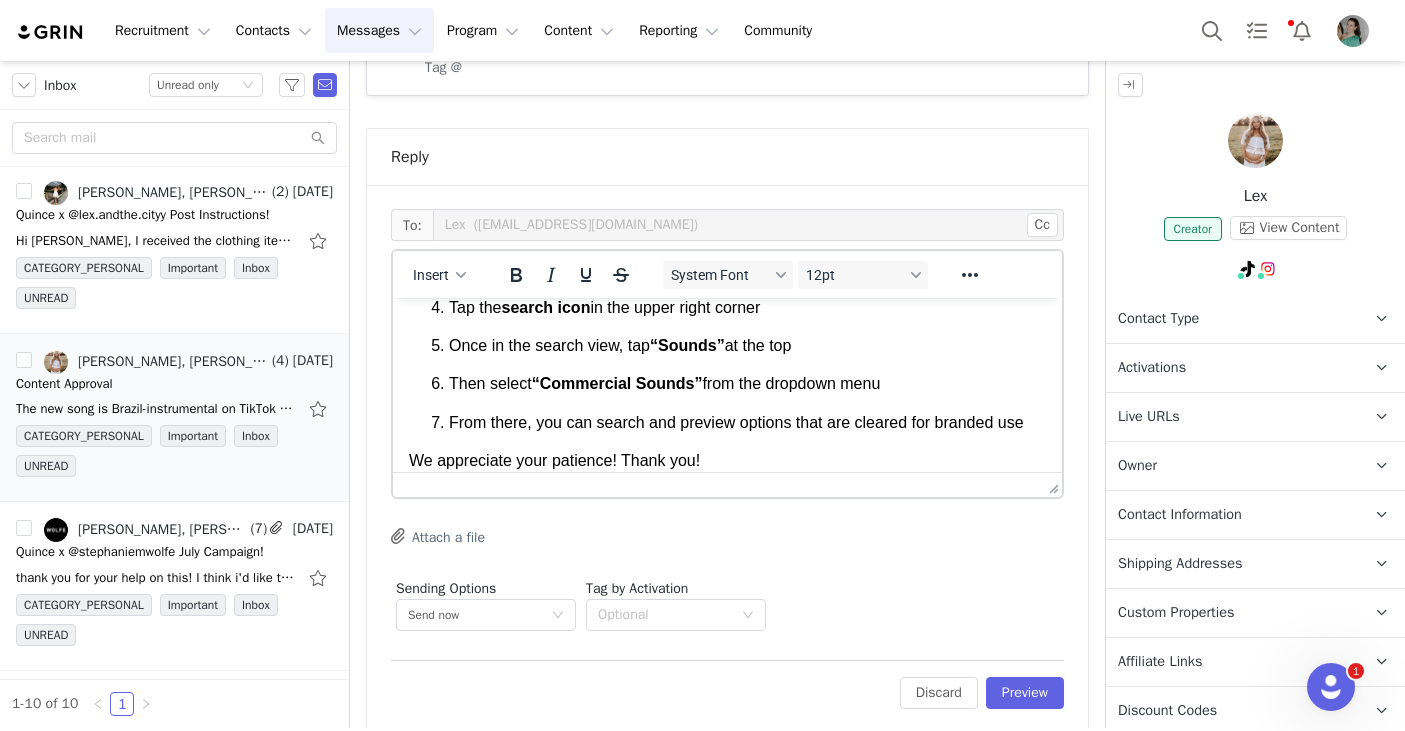 click on "We appreciate your patience! Thank you!" at bounding box center [727, 461] 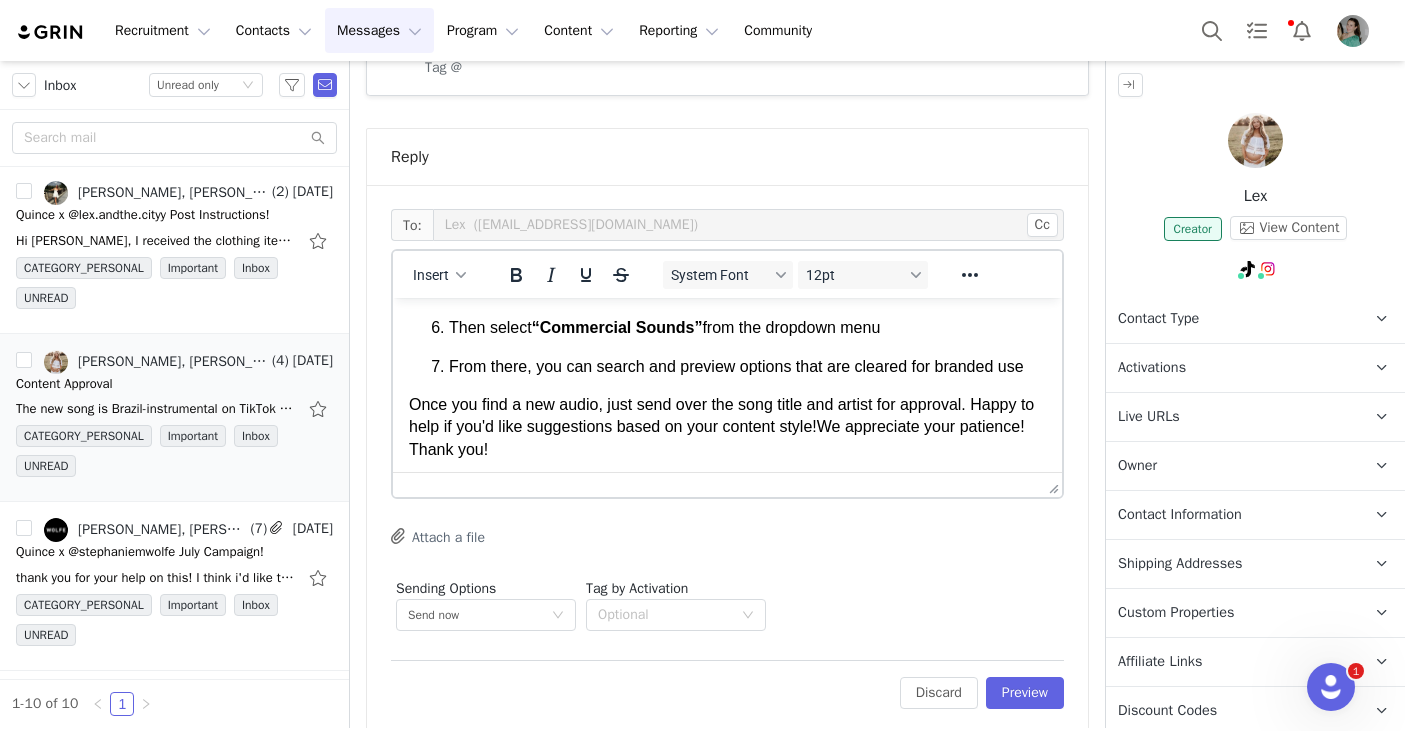 scroll, scrollTop: 372, scrollLeft: 0, axis: vertical 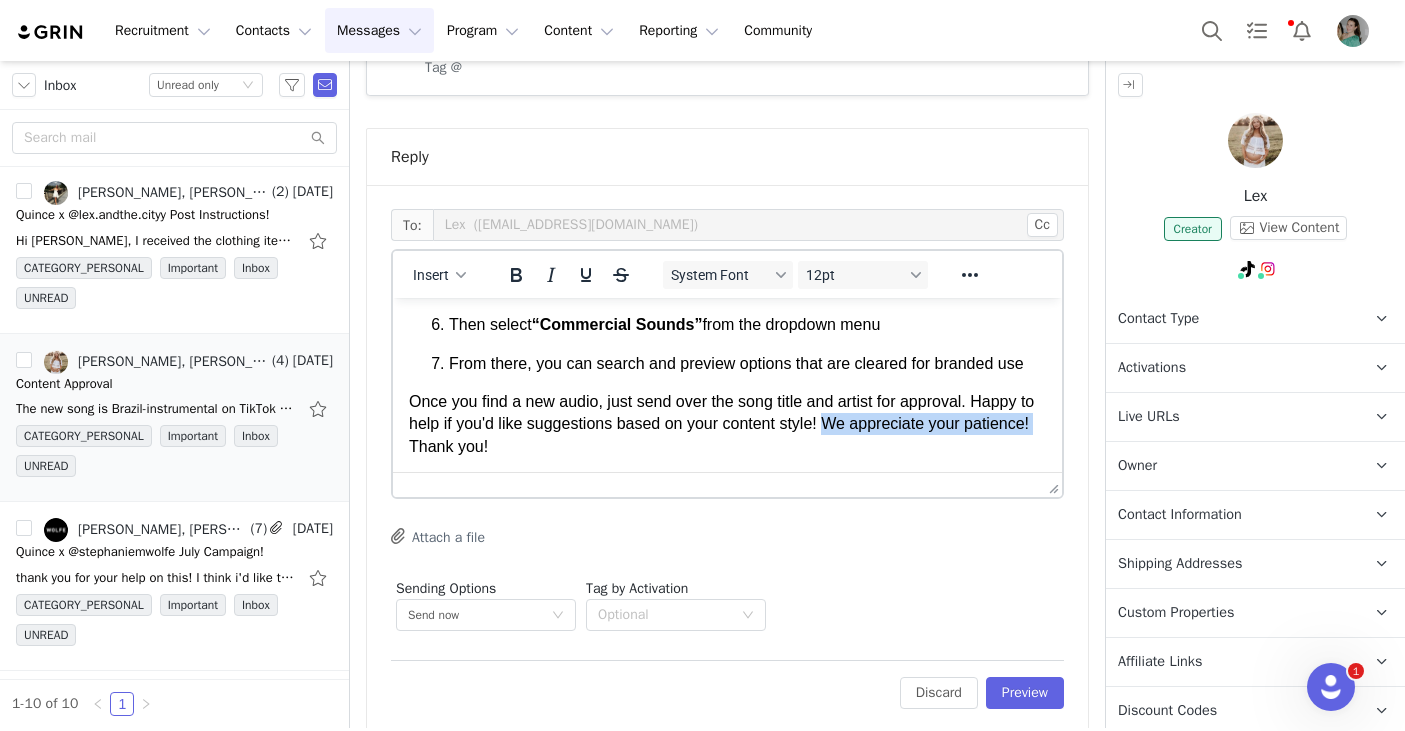 drag, startPoint x: 852, startPoint y: 431, endPoint x: 479, endPoint y: 441, distance: 373.13403 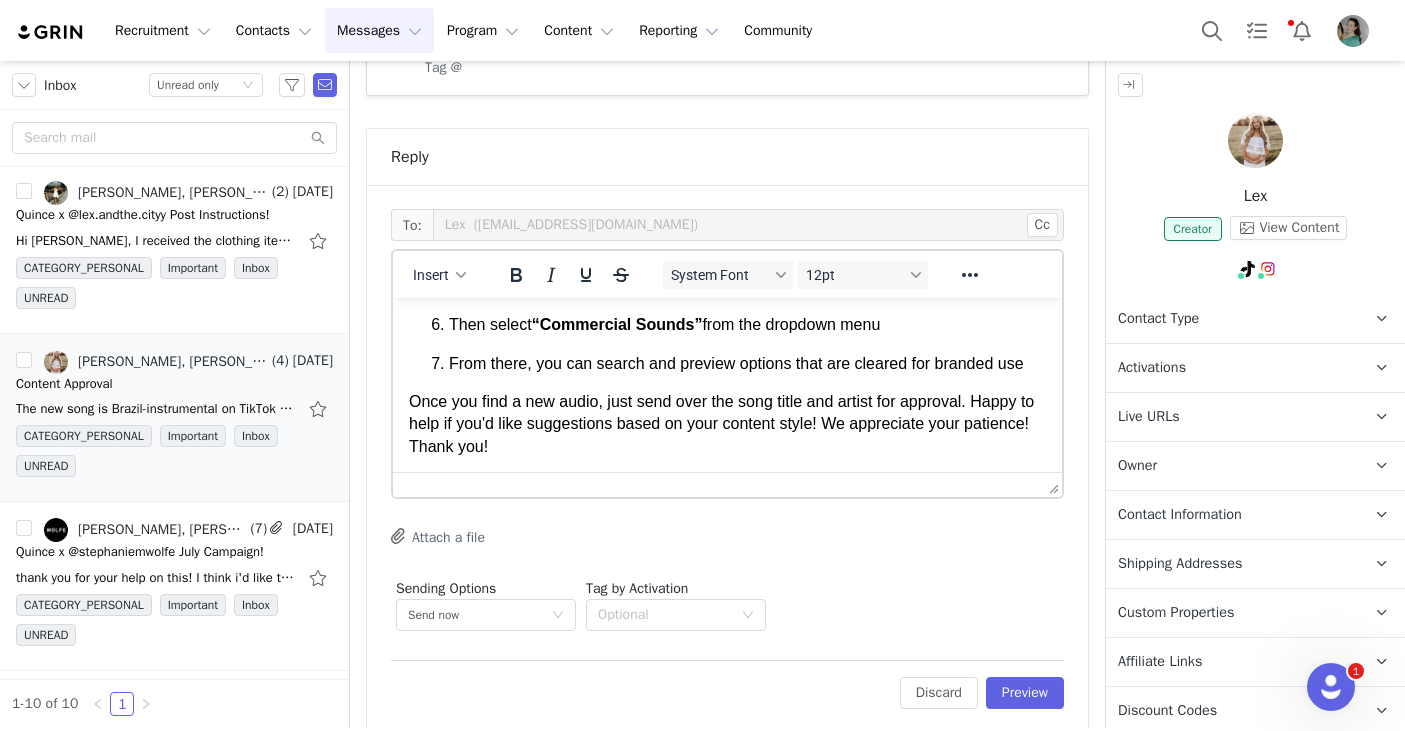 scroll, scrollTop: 354, scrollLeft: 0, axis: vertical 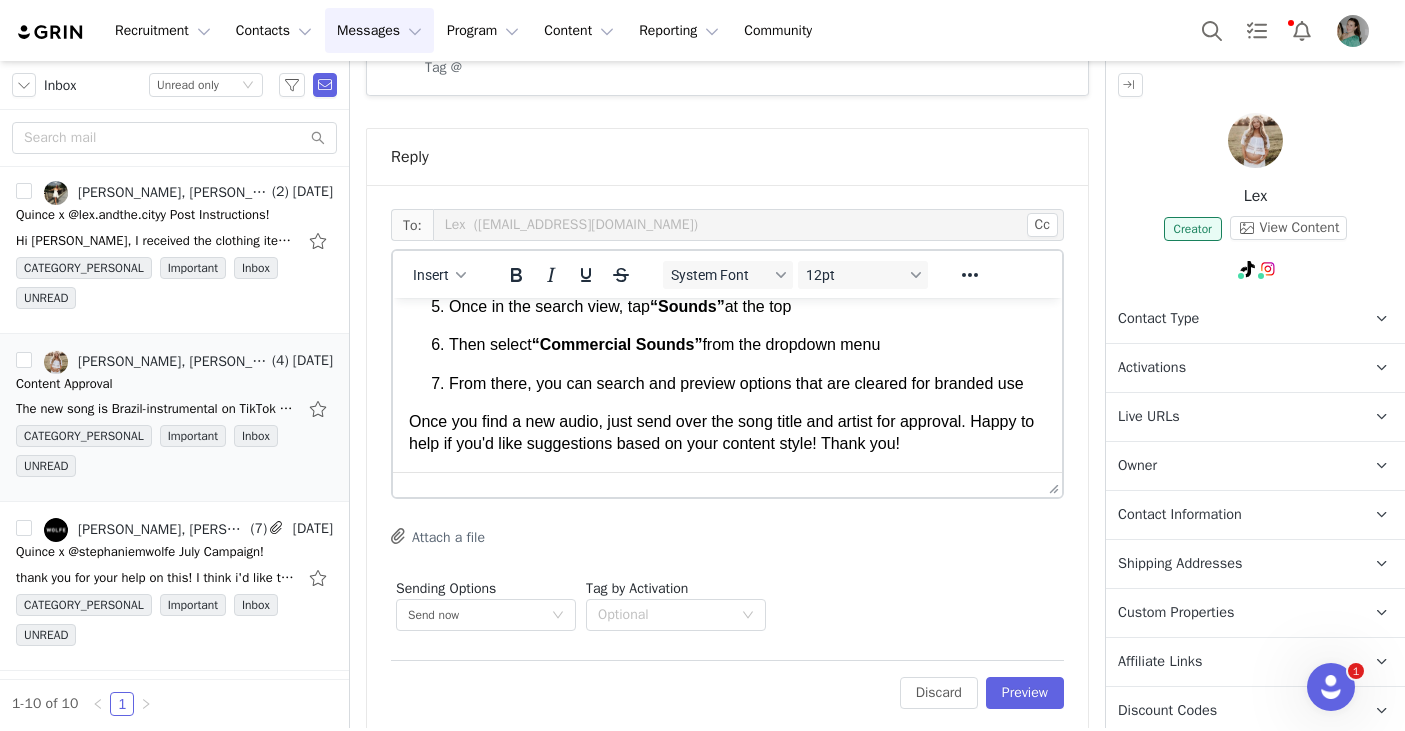click on "Once you find a new audio, just send over the song title and artist for approval. Happy to help if you'd like suggestions based on your content style! Thank you!" at bounding box center [727, 433] 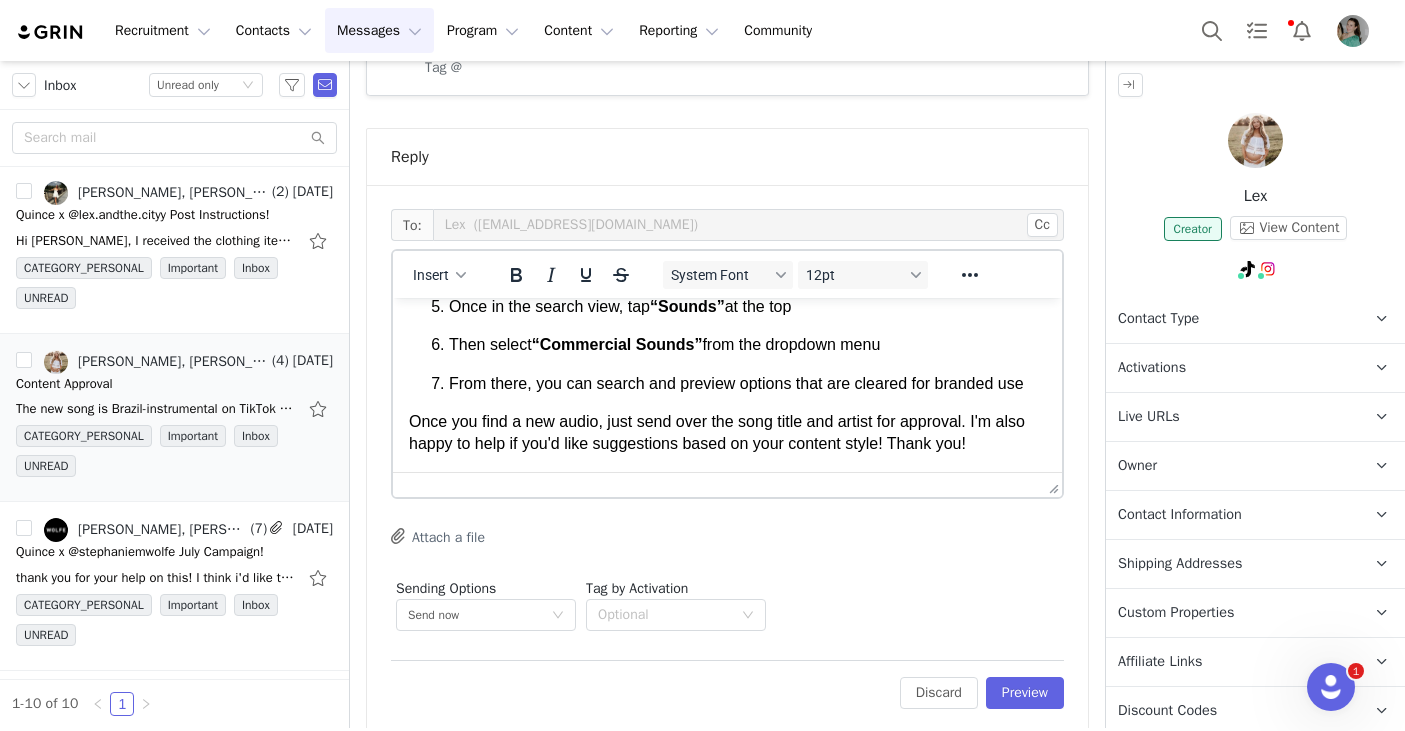 click on "Once you find a new audio, just send over the song title and artist for approval. I'm also happy to help if you'd like suggestions based on your content style! Thank you!" at bounding box center [727, 433] 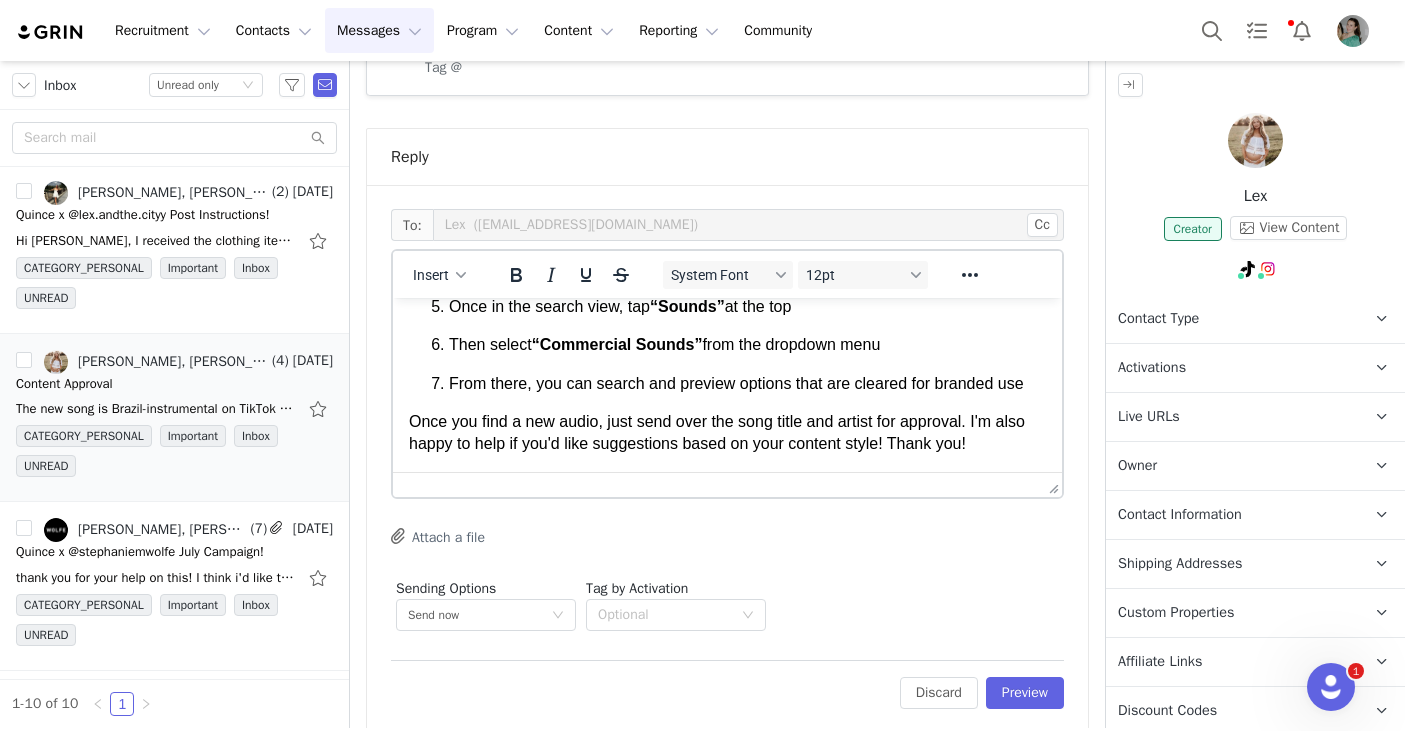 scroll, scrollTop: 376, scrollLeft: 0, axis: vertical 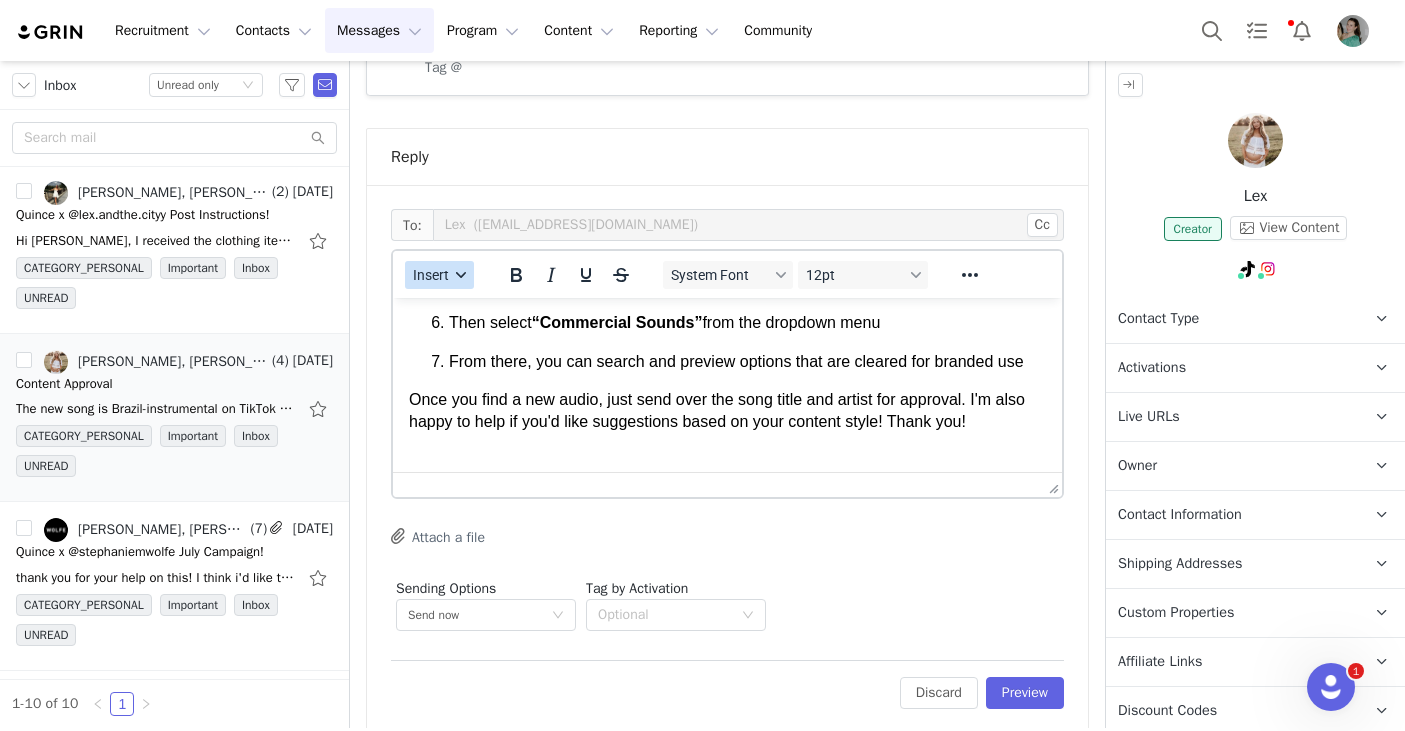 click at bounding box center [461, 275] 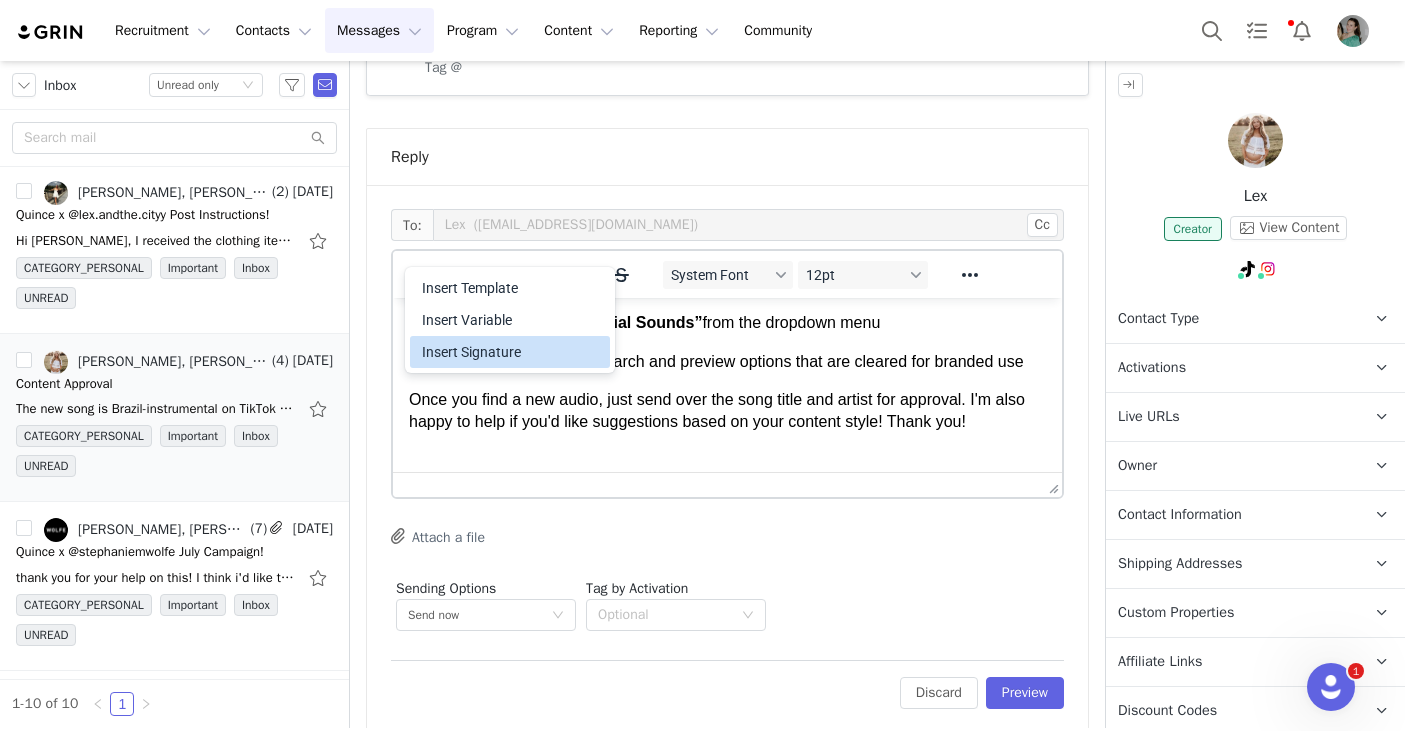 click on "Insert Signature" at bounding box center [512, 352] 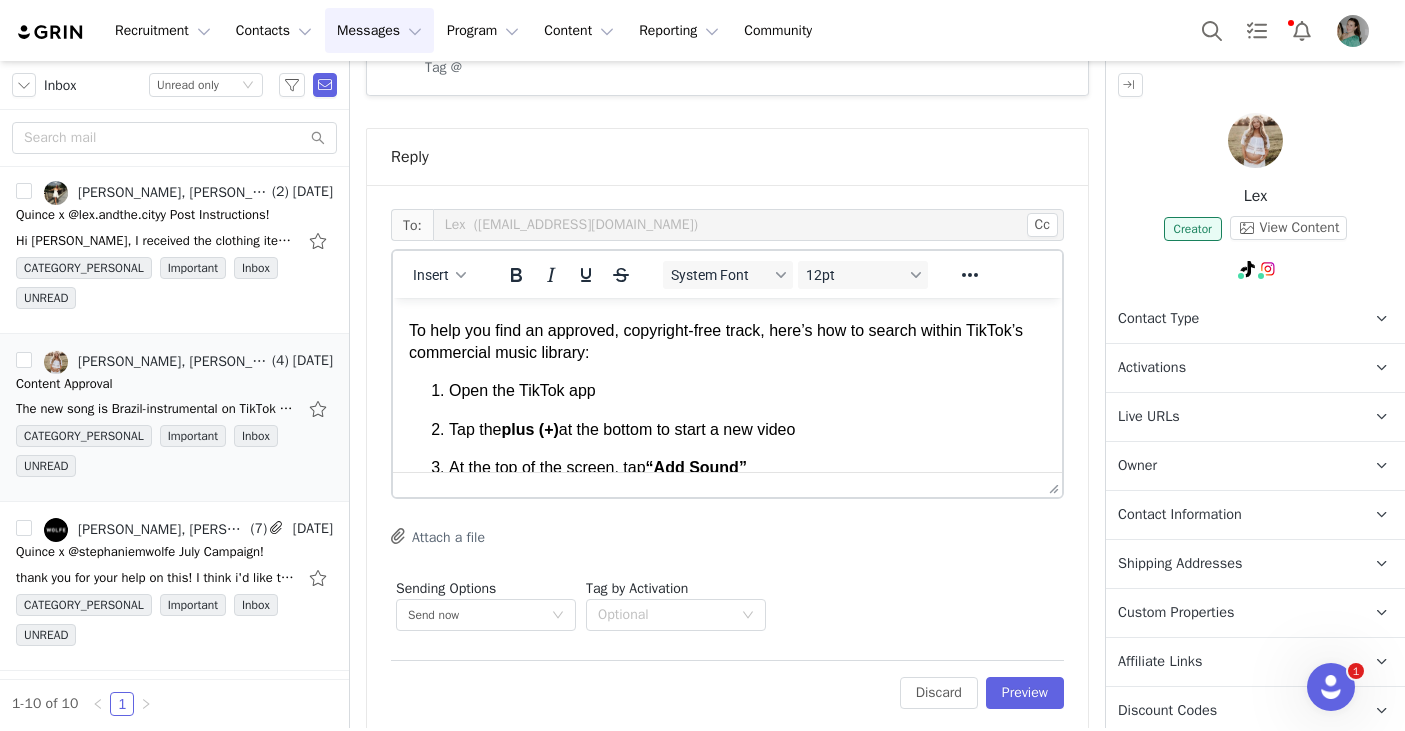scroll, scrollTop: 9, scrollLeft: 0, axis: vertical 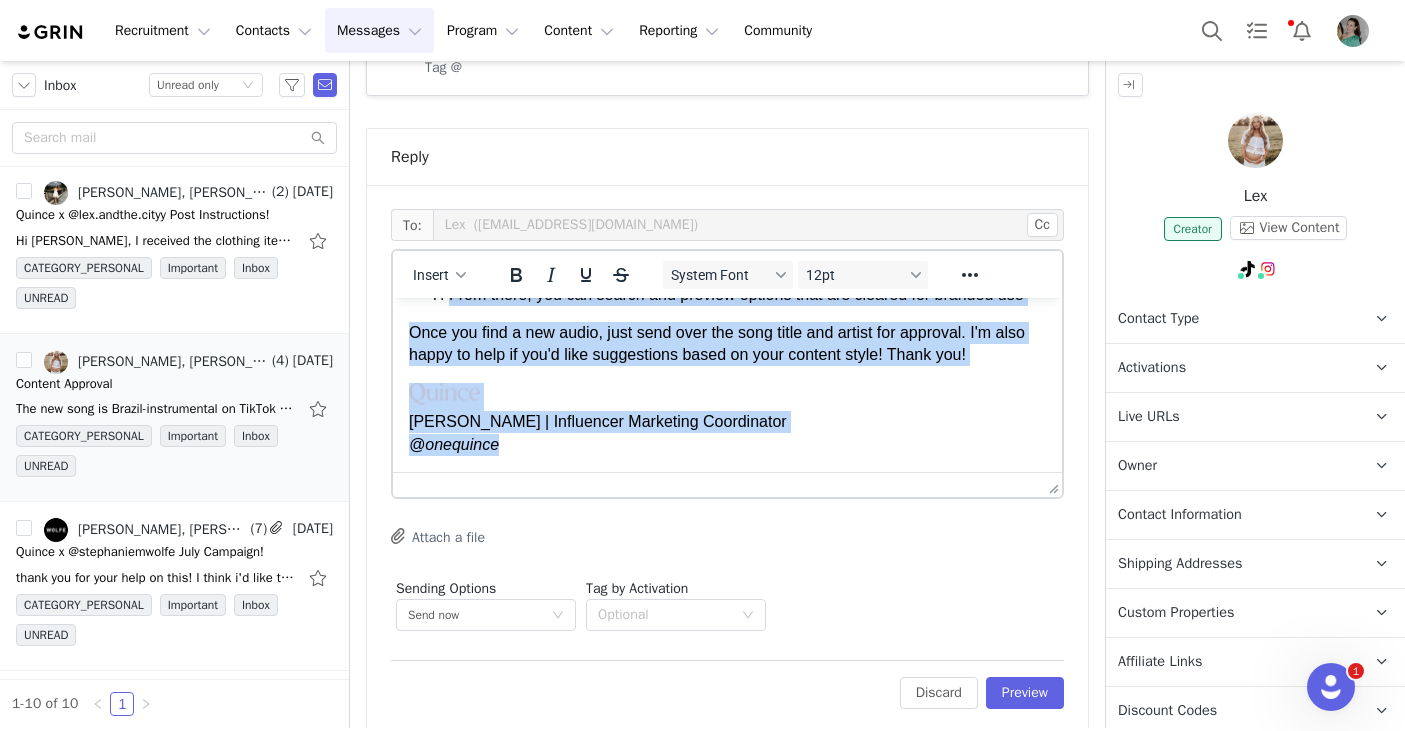 drag, startPoint x: 411, startPoint y: 315, endPoint x: 532, endPoint y: 500, distance: 221.05655 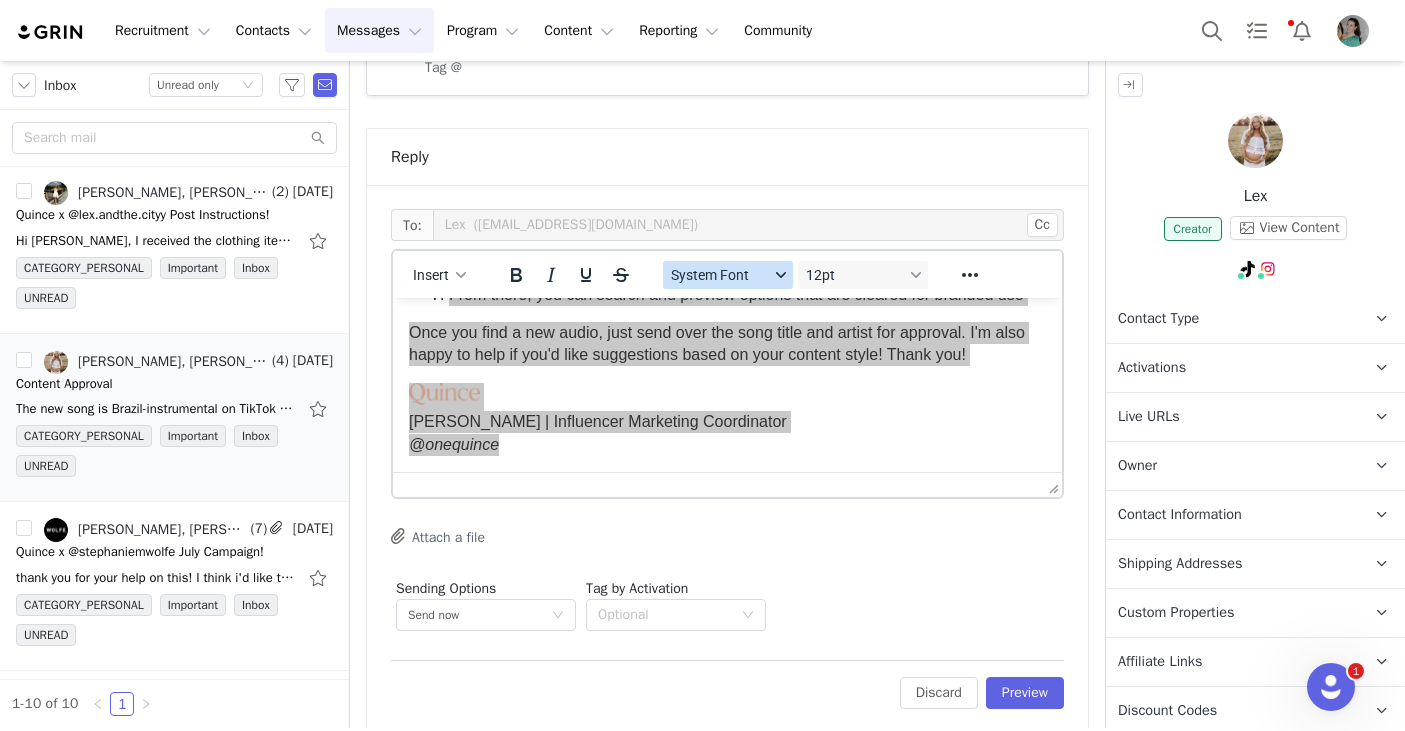 click on "System Font" at bounding box center [720, 275] 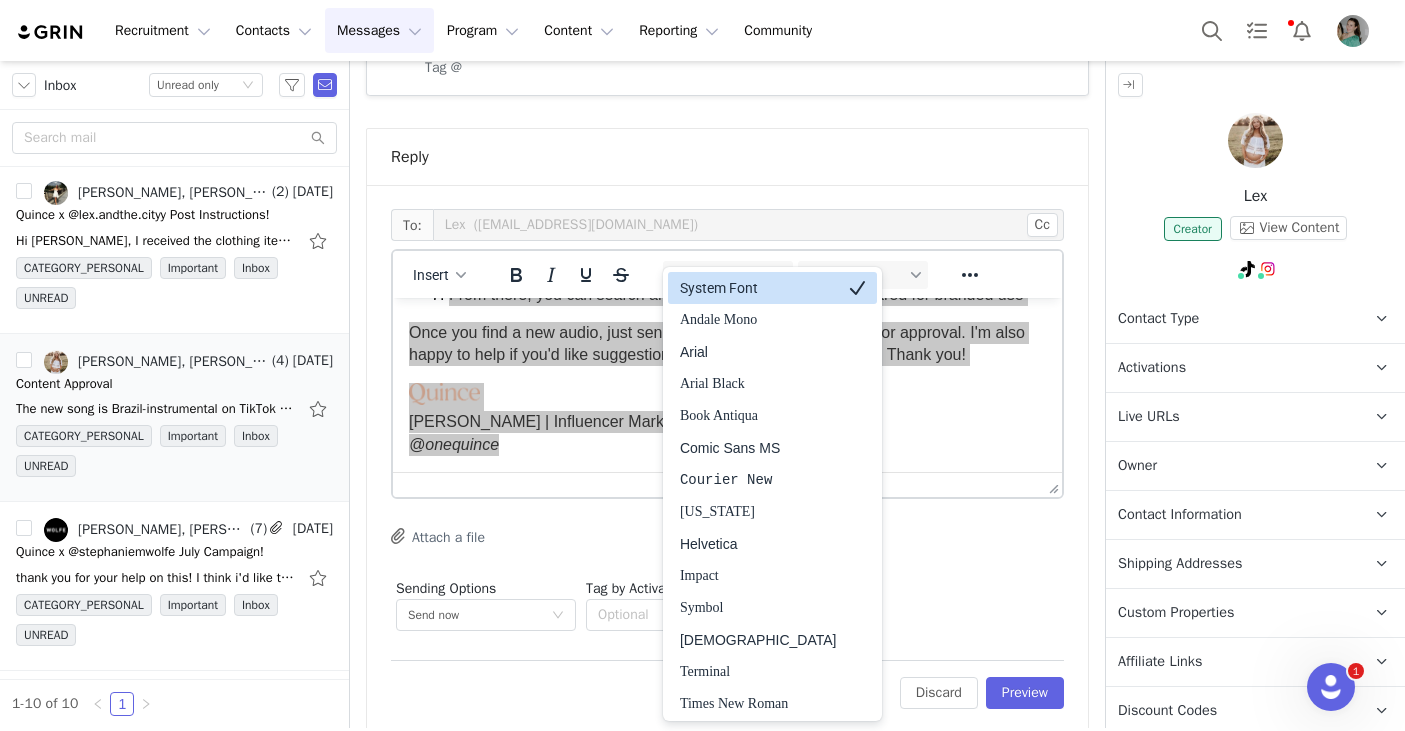 click on "System Font" at bounding box center [758, 288] 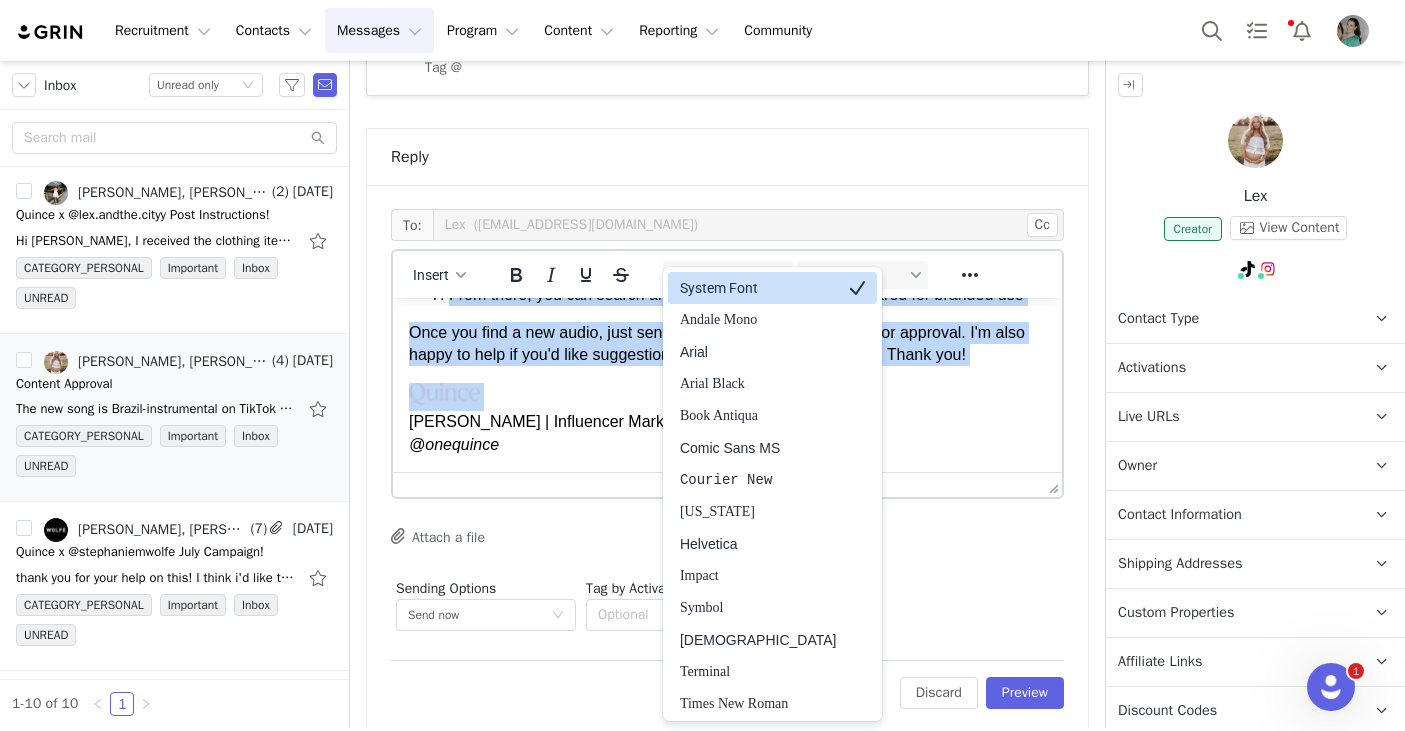 scroll, scrollTop: 442, scrollLeft: 0, axis: vertical 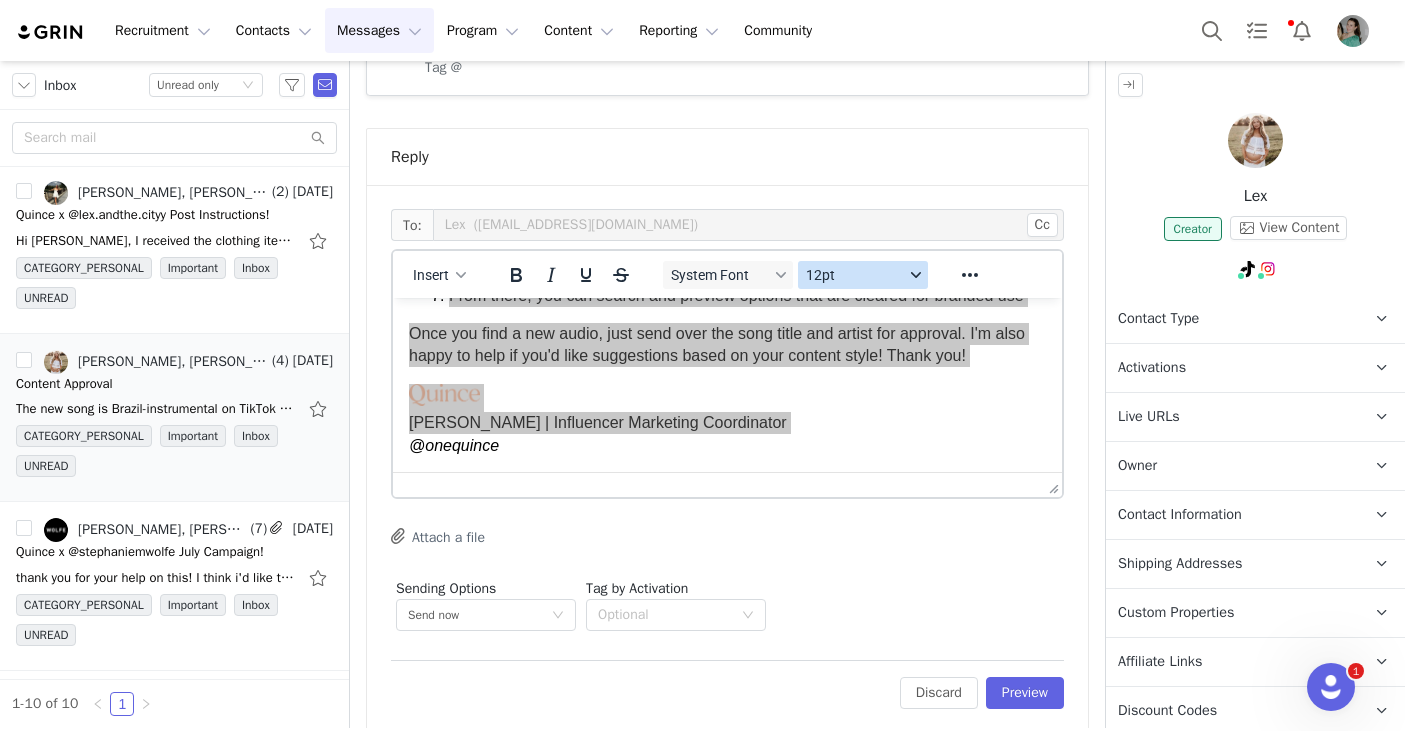 click on "12pt" at bounding box center [855, 275] 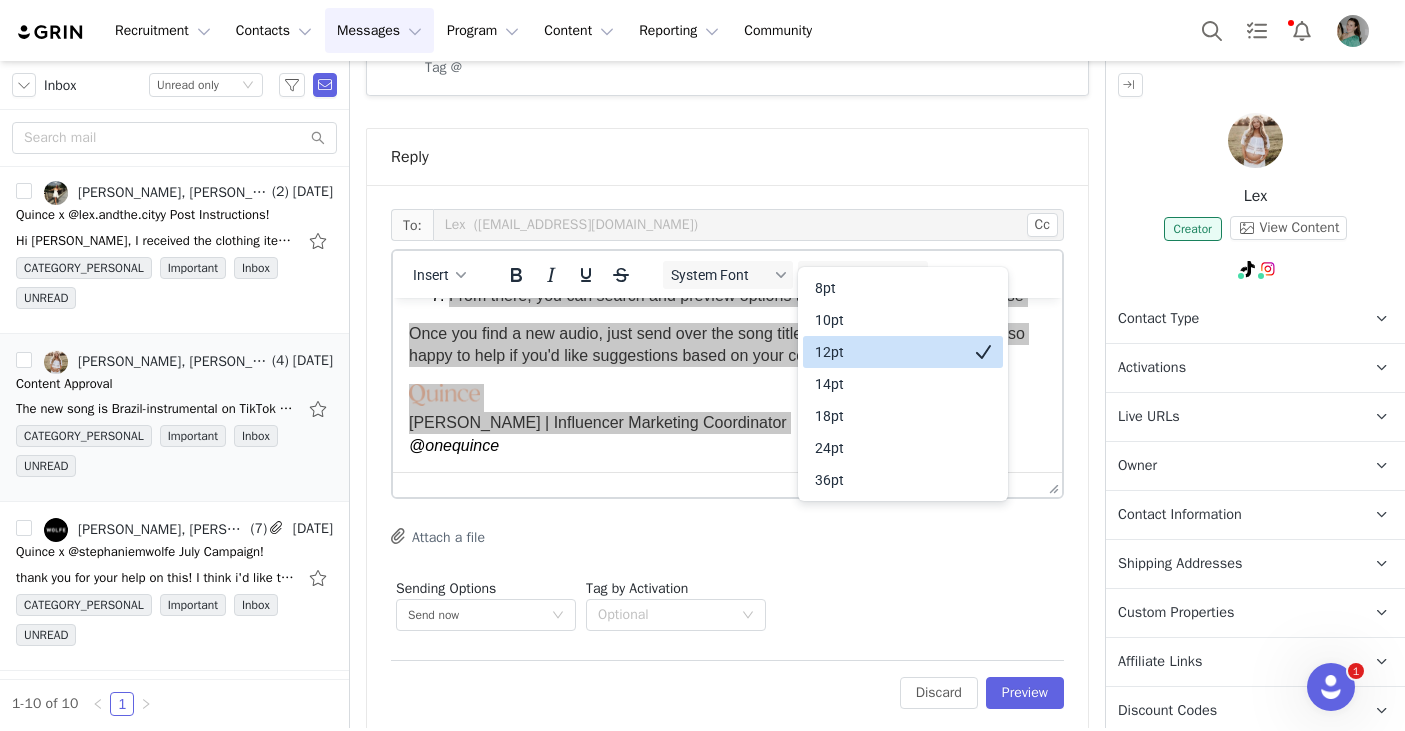 click on "12pt" at bounding box center (889, 352) 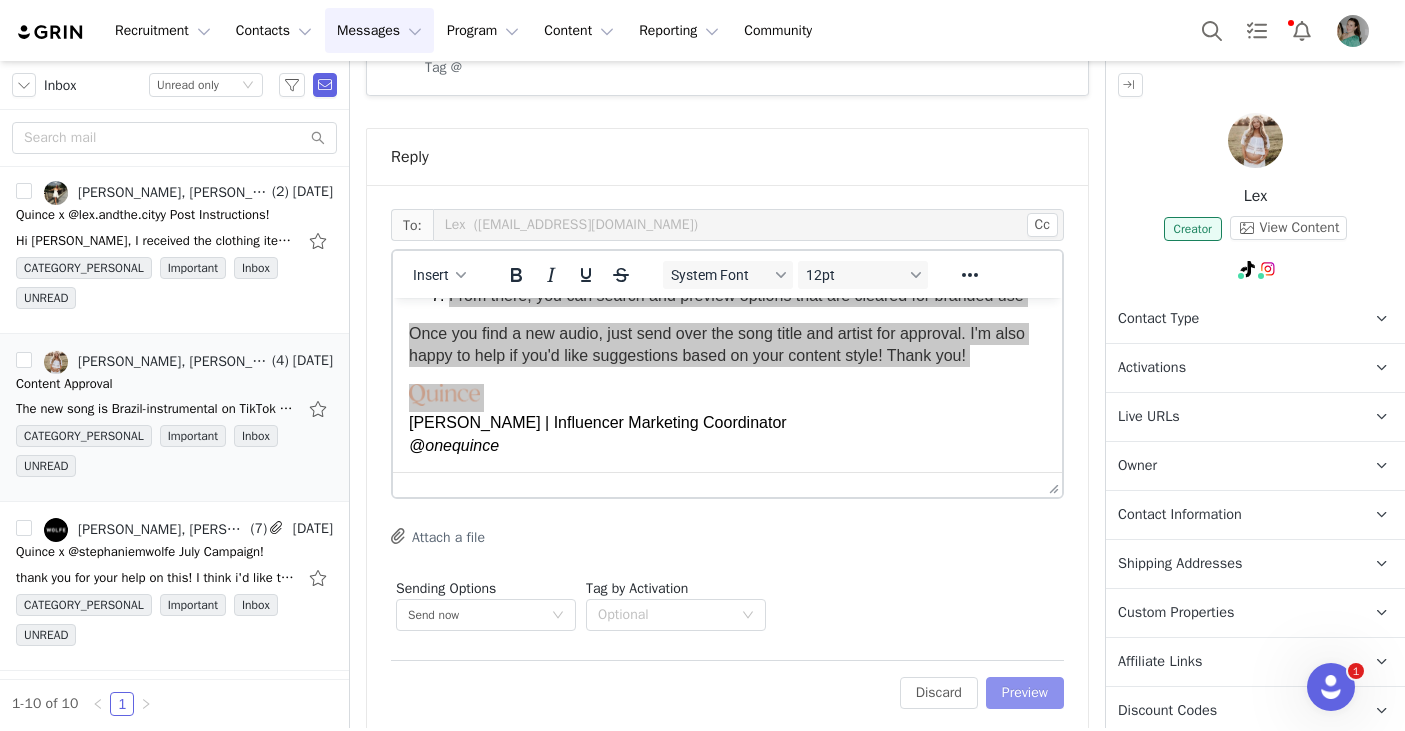 click on "Preview" at bounding box center (1025, 693) 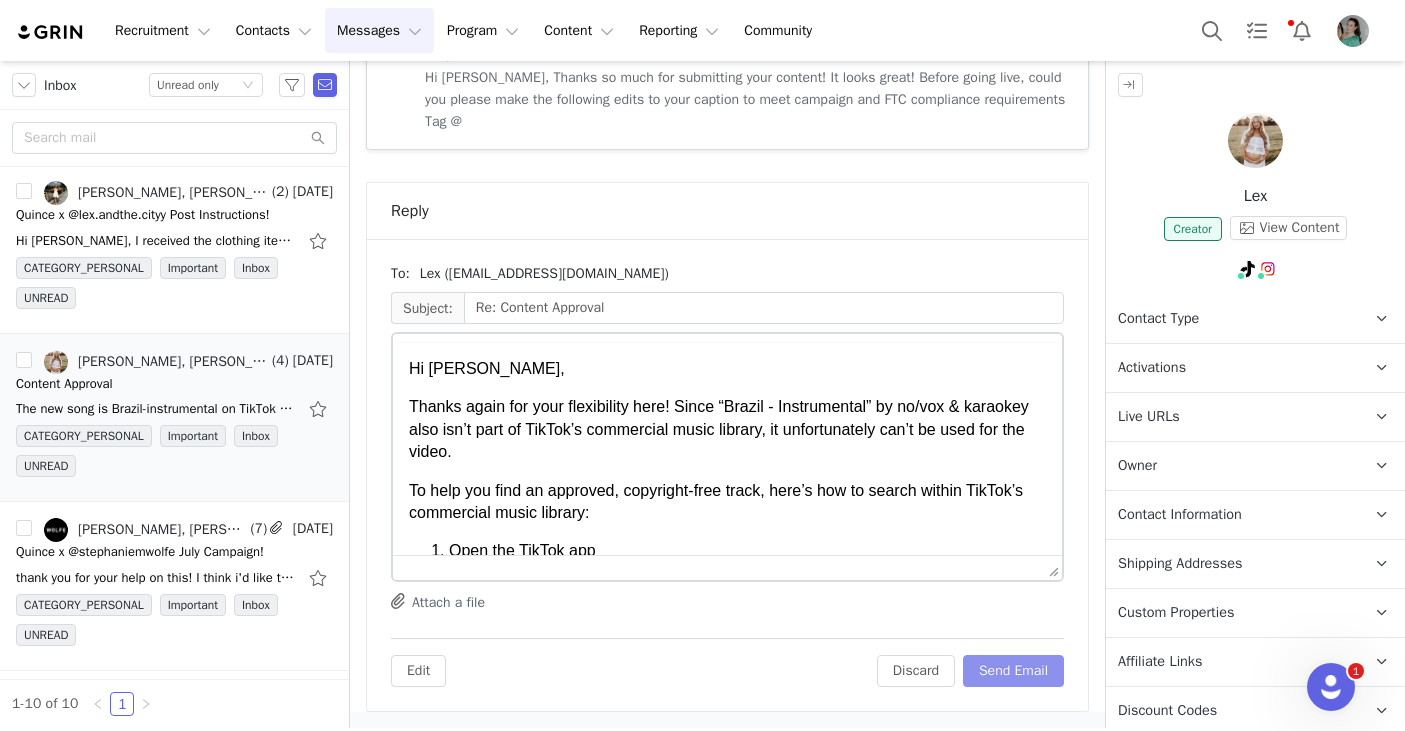 scroll, scrollTop: 957, scrollLeft: 0, axis: vertical 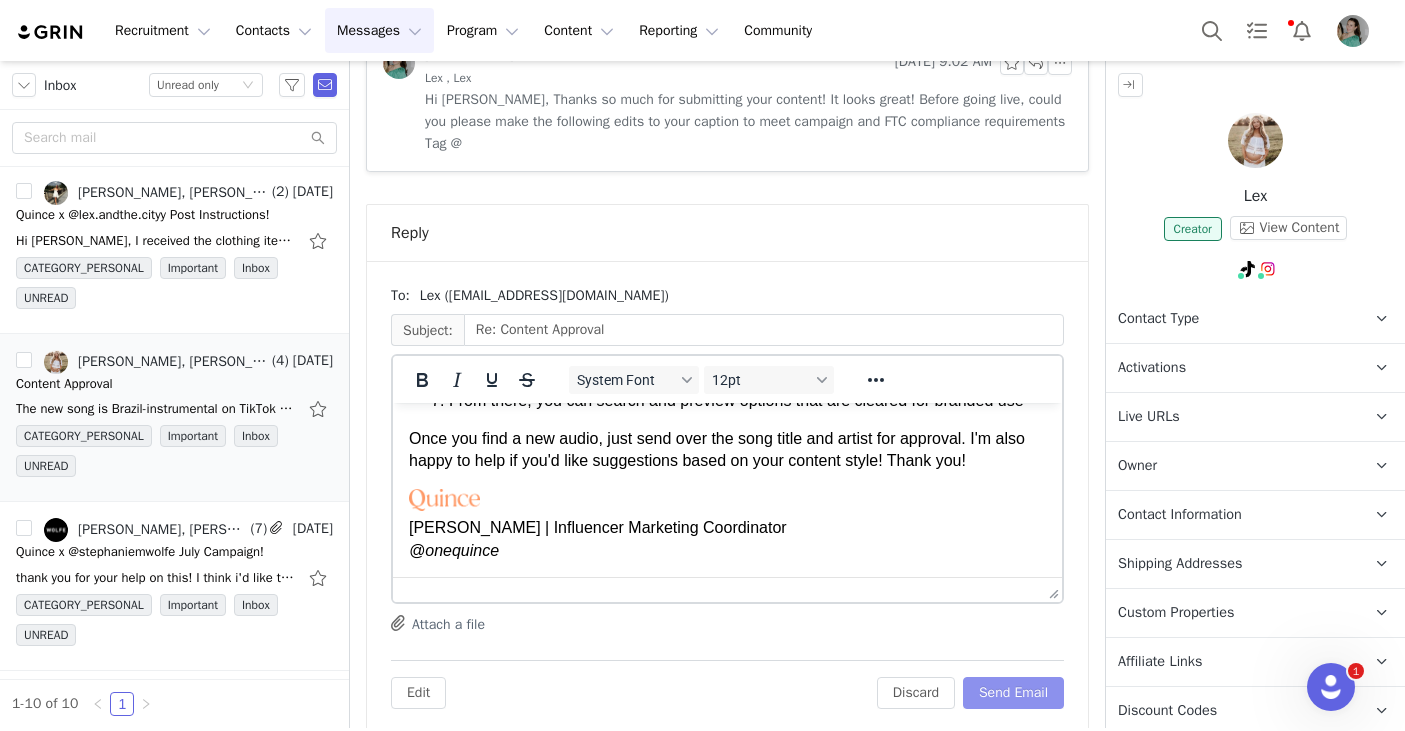click on "Send Email" at bounding box center (1013, 693) 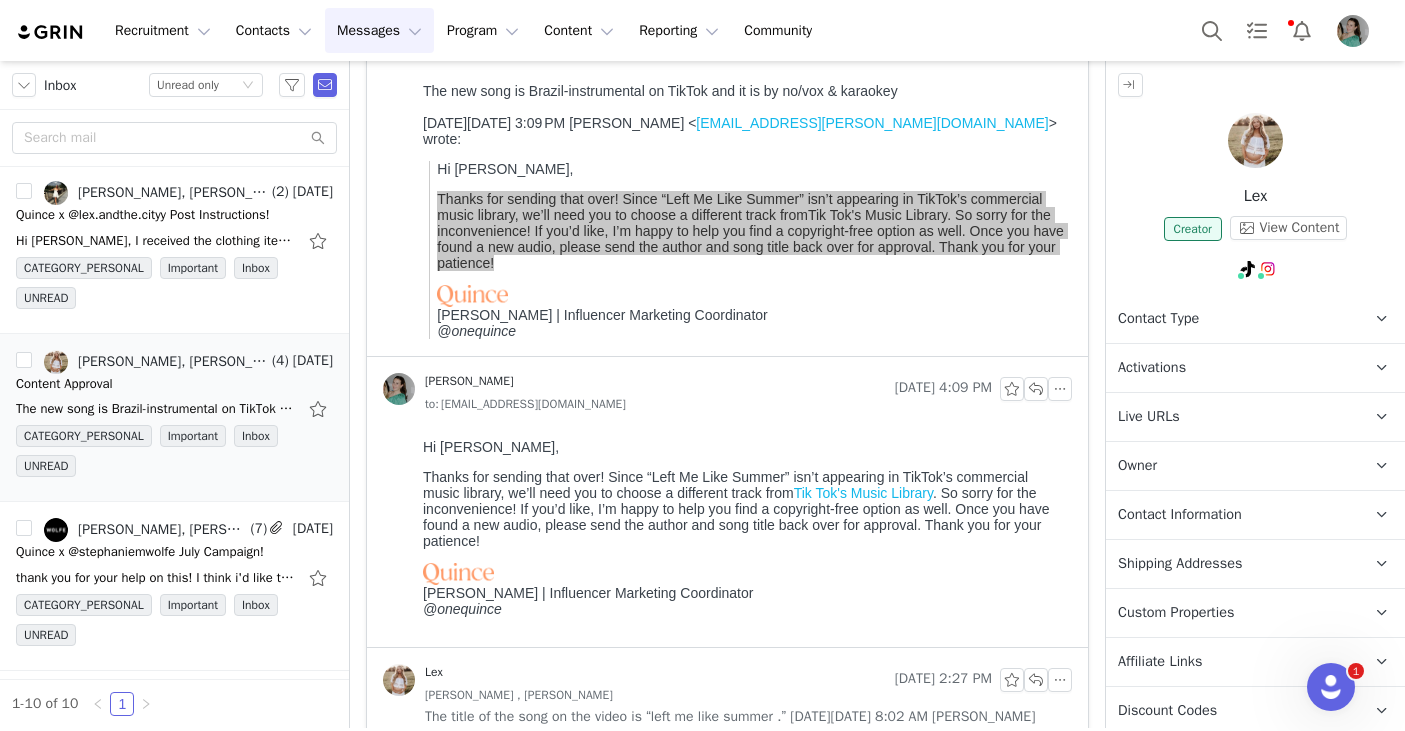 scroll, scrollTop: 0, scrollLeft: 0, axis: both 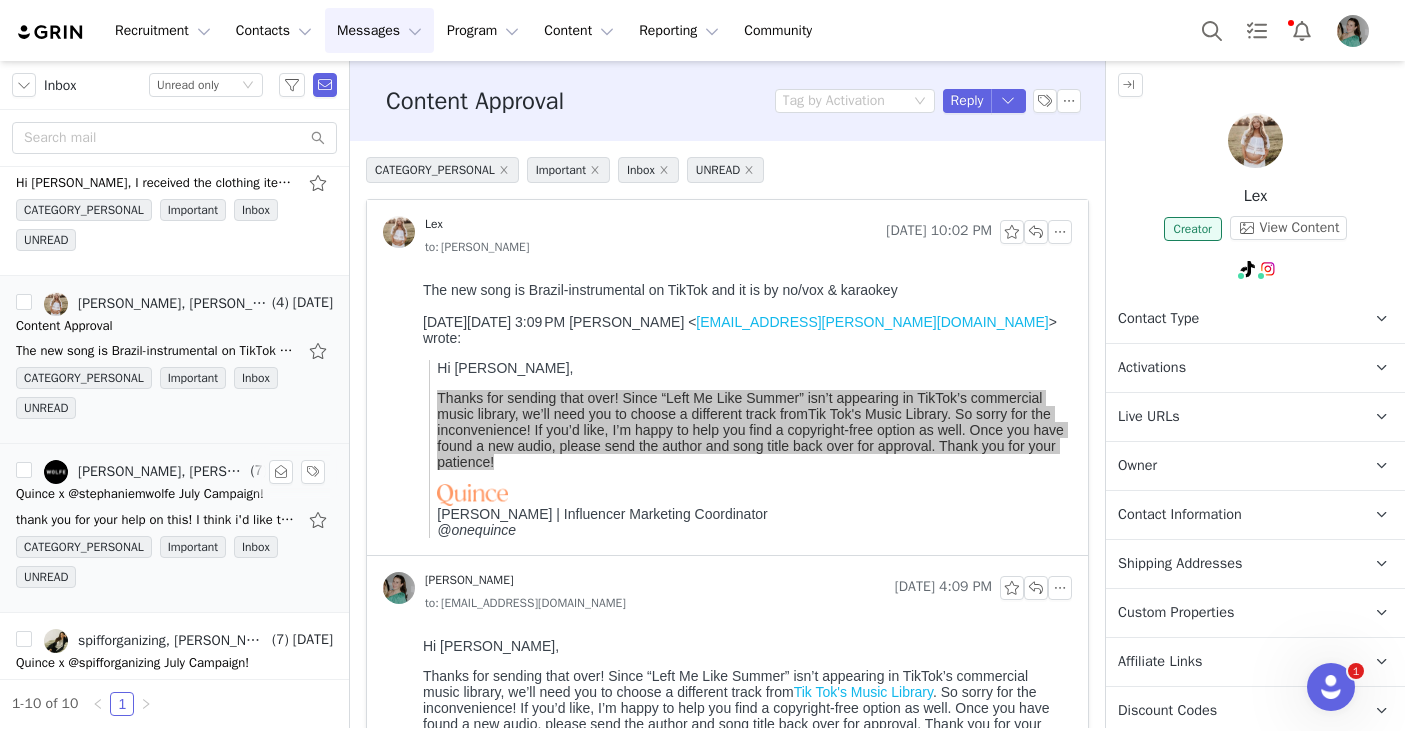 click on "thank you for your help on this! I think i'd like to return the sheet set (I believe i was sent a linen queen sheet set in willowleaf) and swap it out for a linen queen sheet set in sage. -- Thanks" at bounding box center (156, 520) 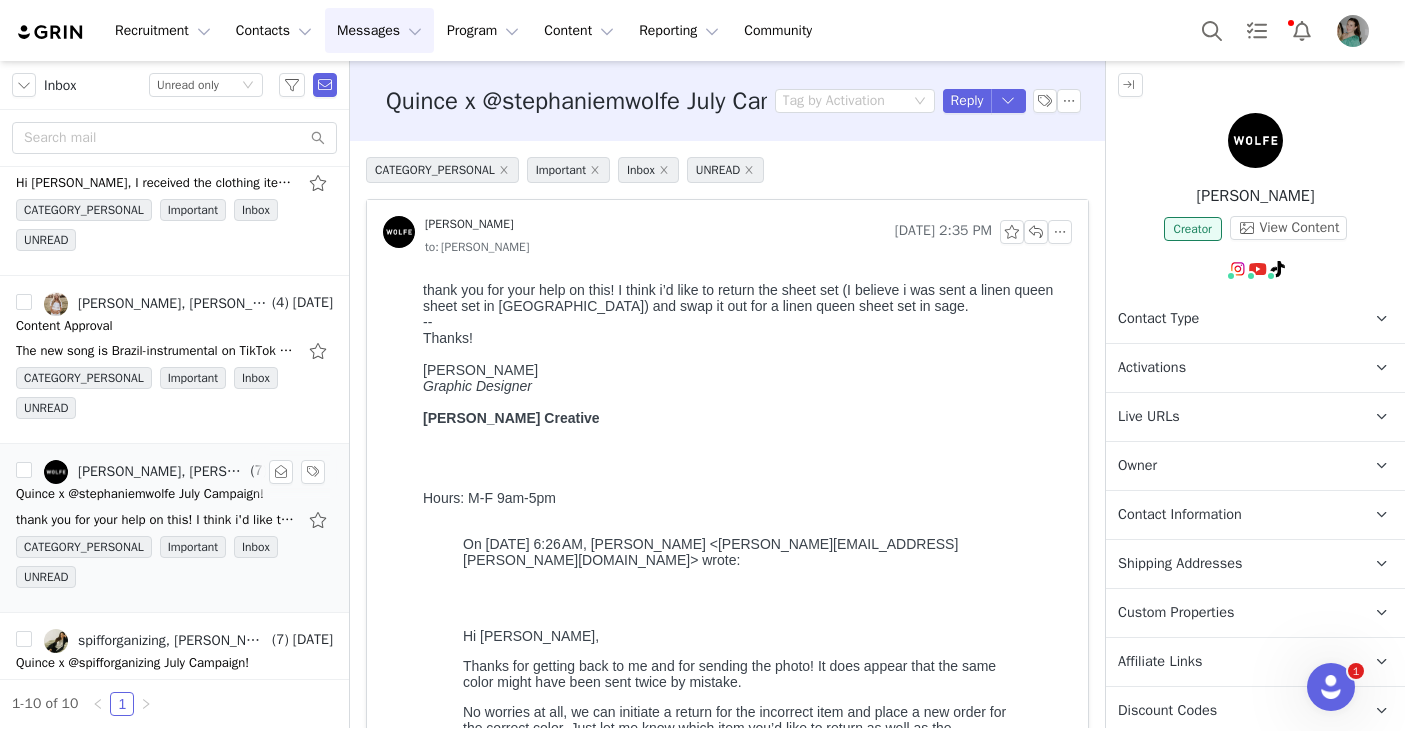 scroll, scrollTop: 0, scrollLeft: 0, axis: both 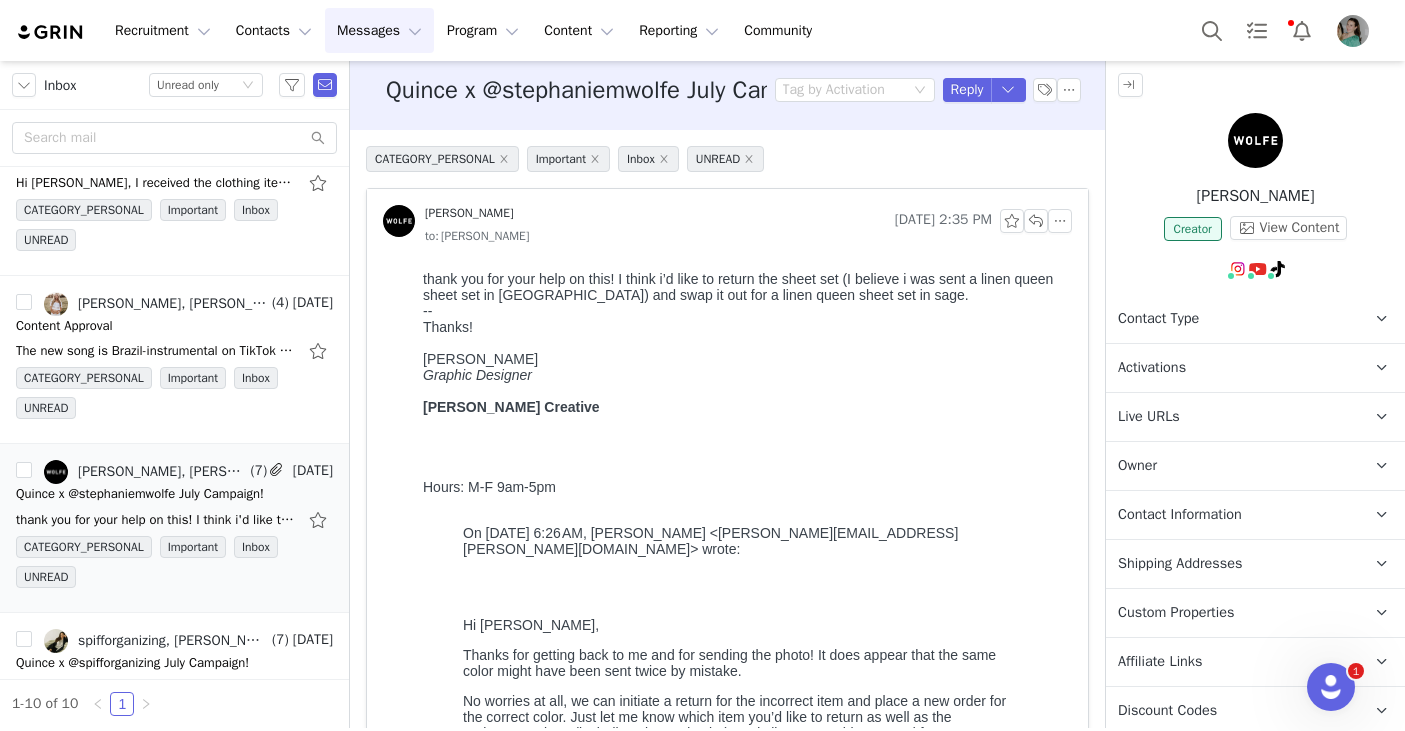 click on "Contact Information" at bounding box center [1180, 515] 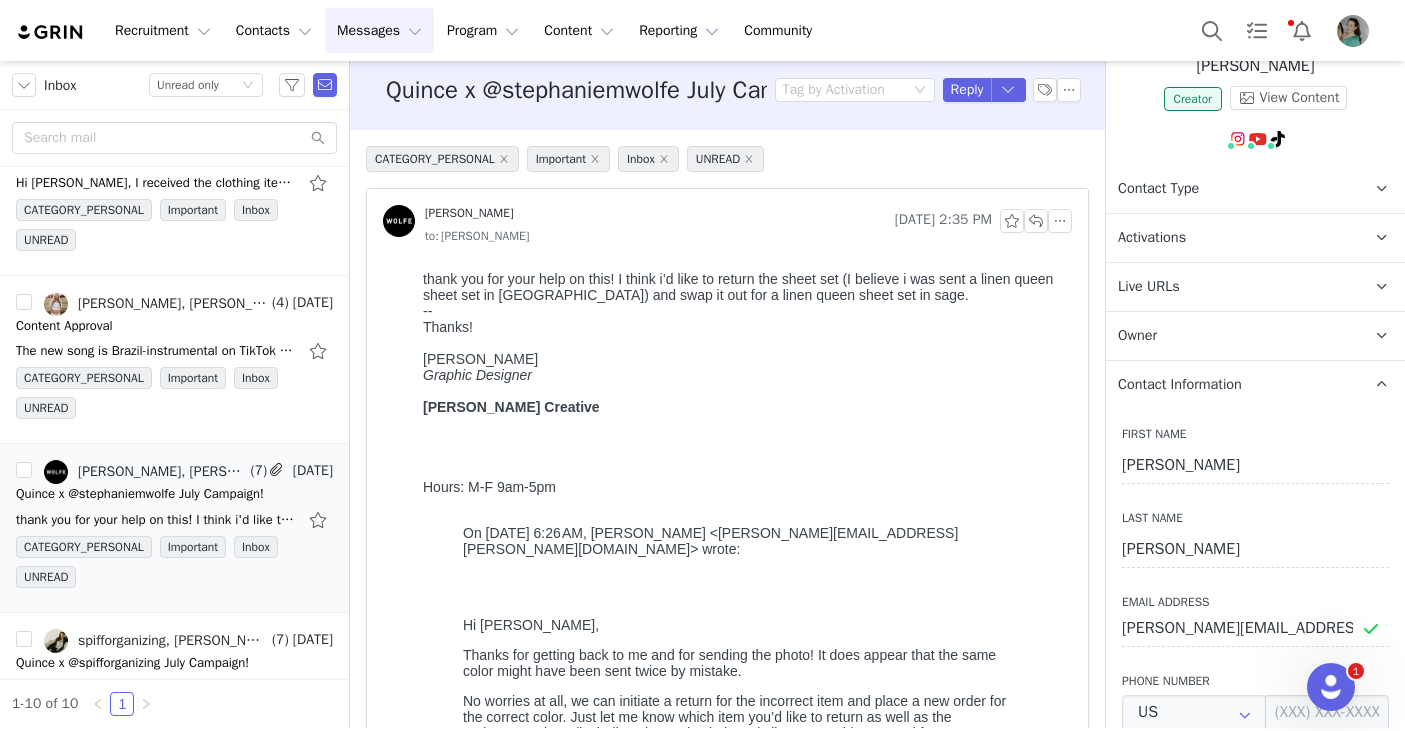 scroll, scrollTop: 142, scrollLeft: 0, axis: vertical 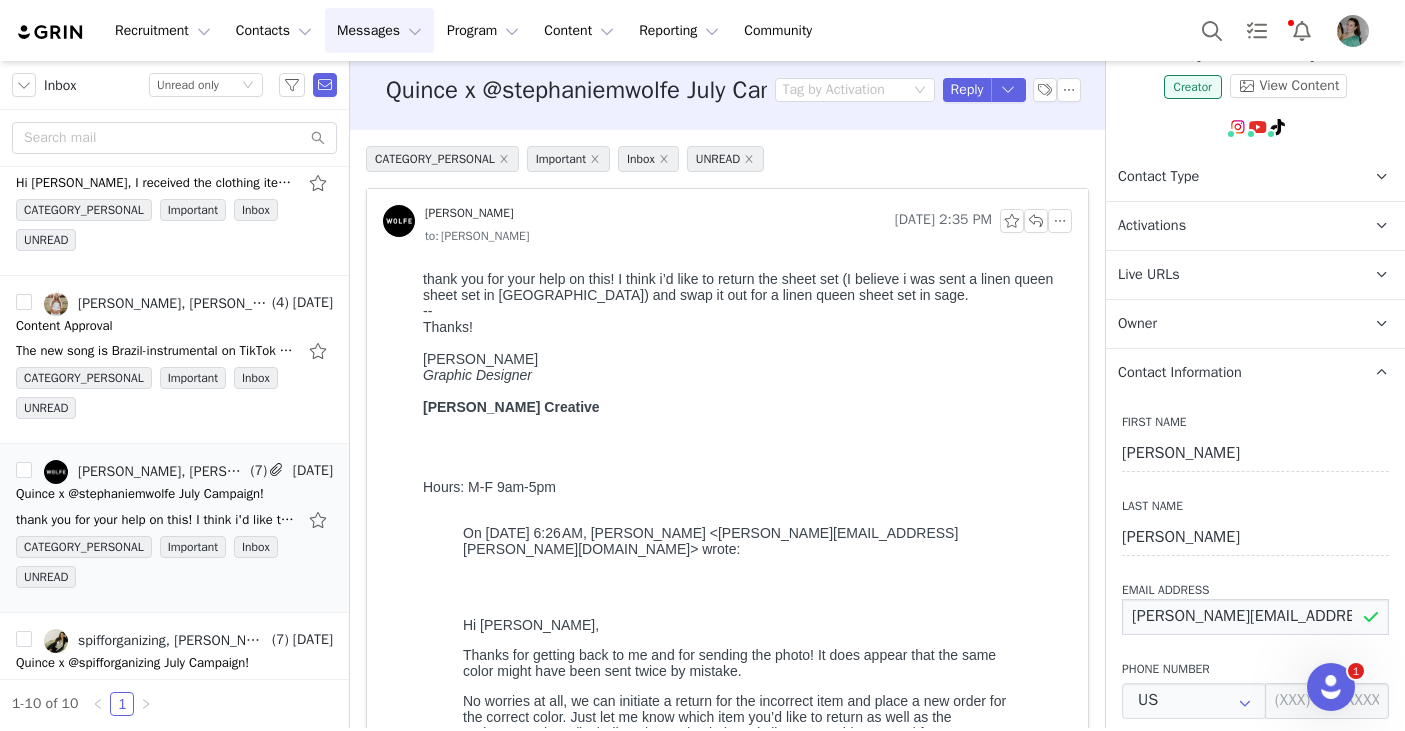 click on "stephanie@wolfecreativela.com" at bounding box center (1255, 617) 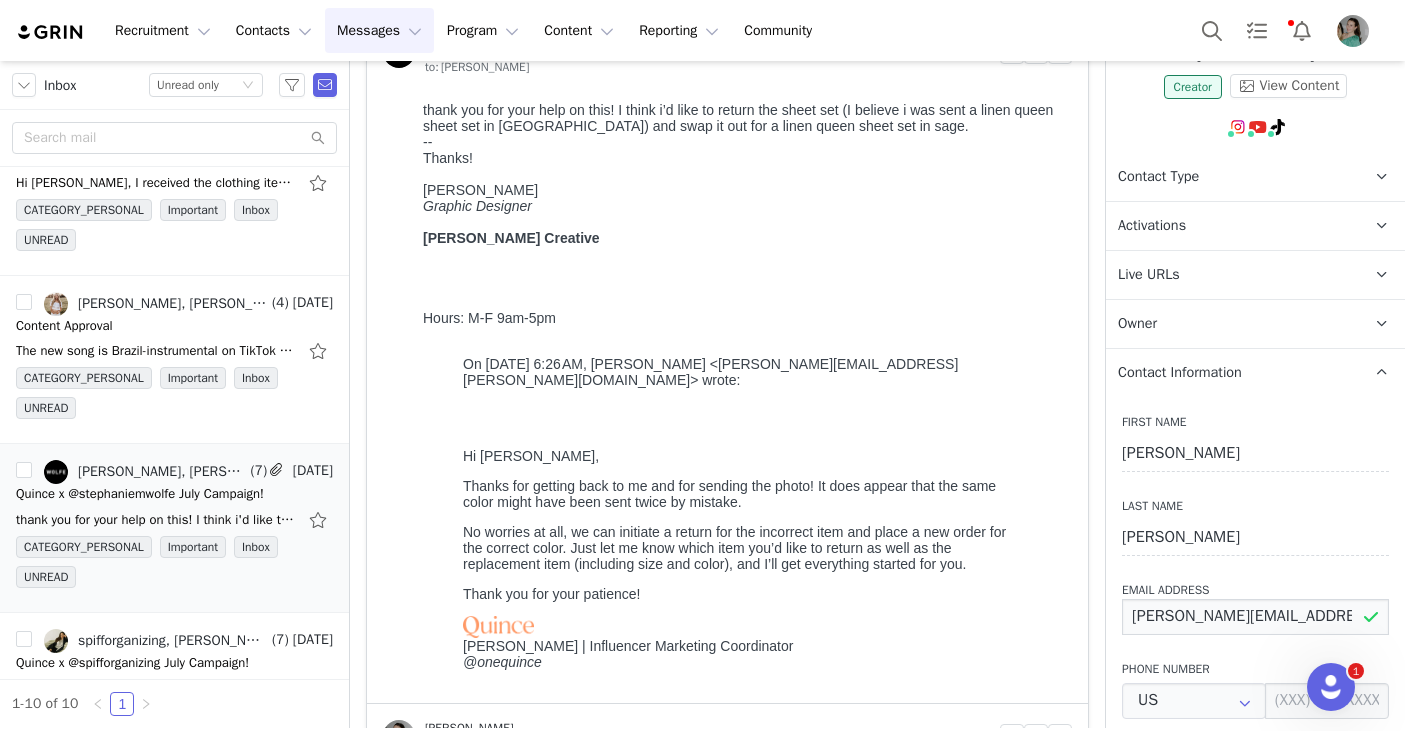 scroll, scrollTop: 0, scrollLeft: 0, axis: both 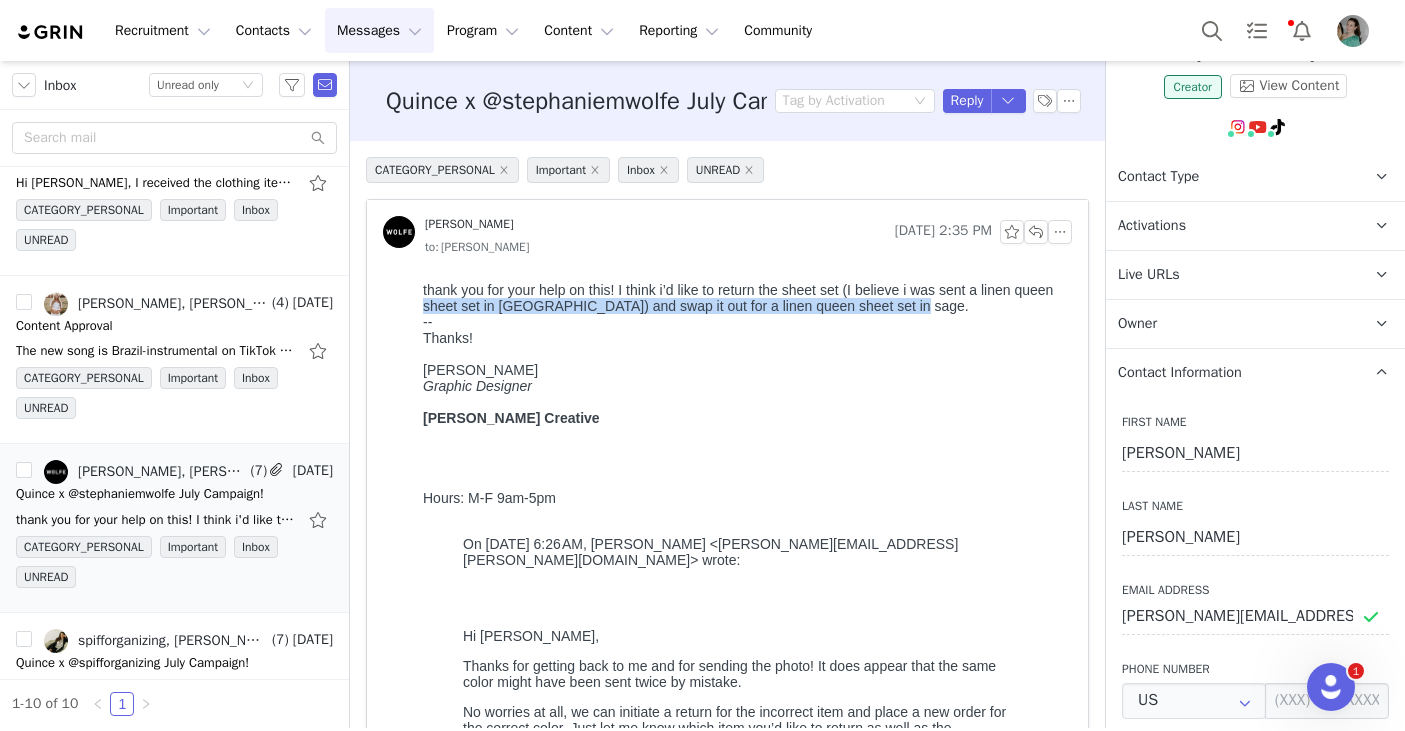 drag, startPoint x: 898, startPoint y: 313, endPoint x: 420, endPoint y: 303, distance: 478.10458 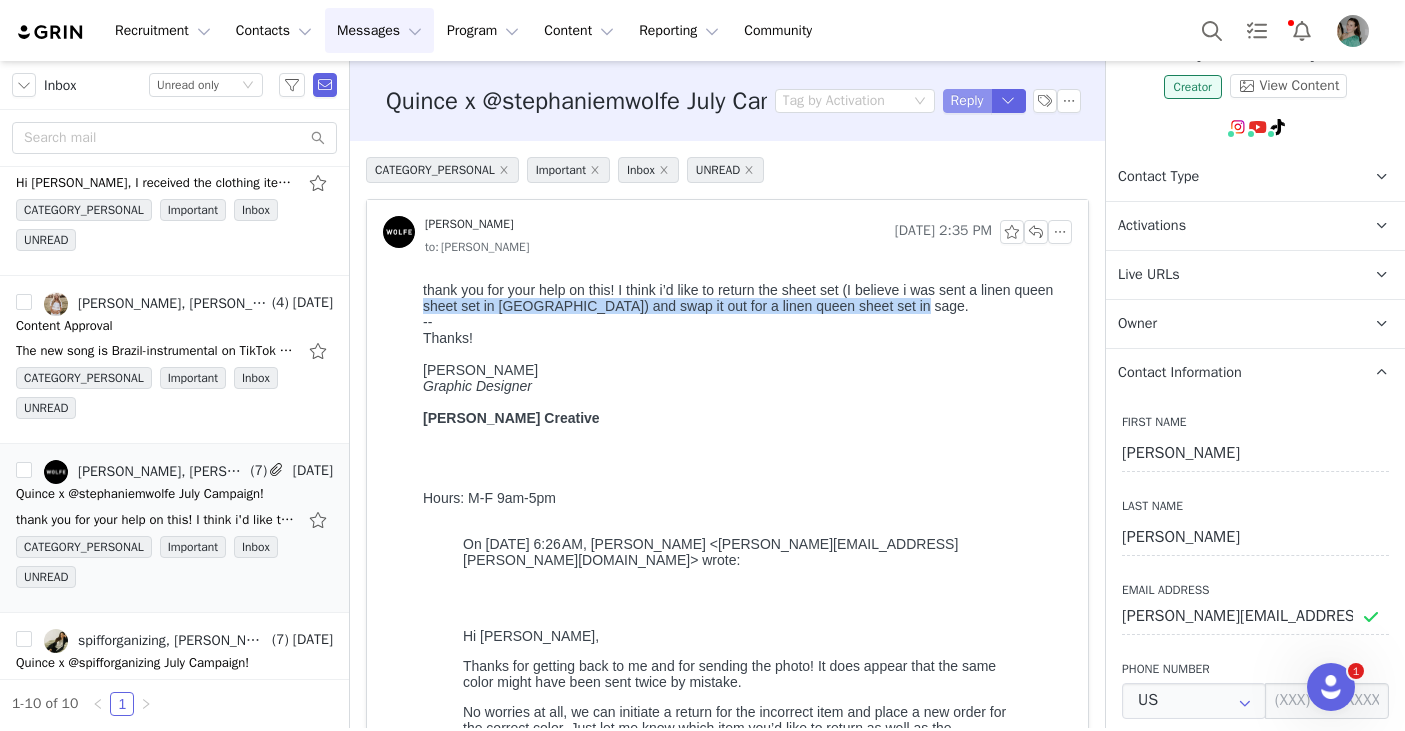 click on "Reply" at bounding box center [967, 101] 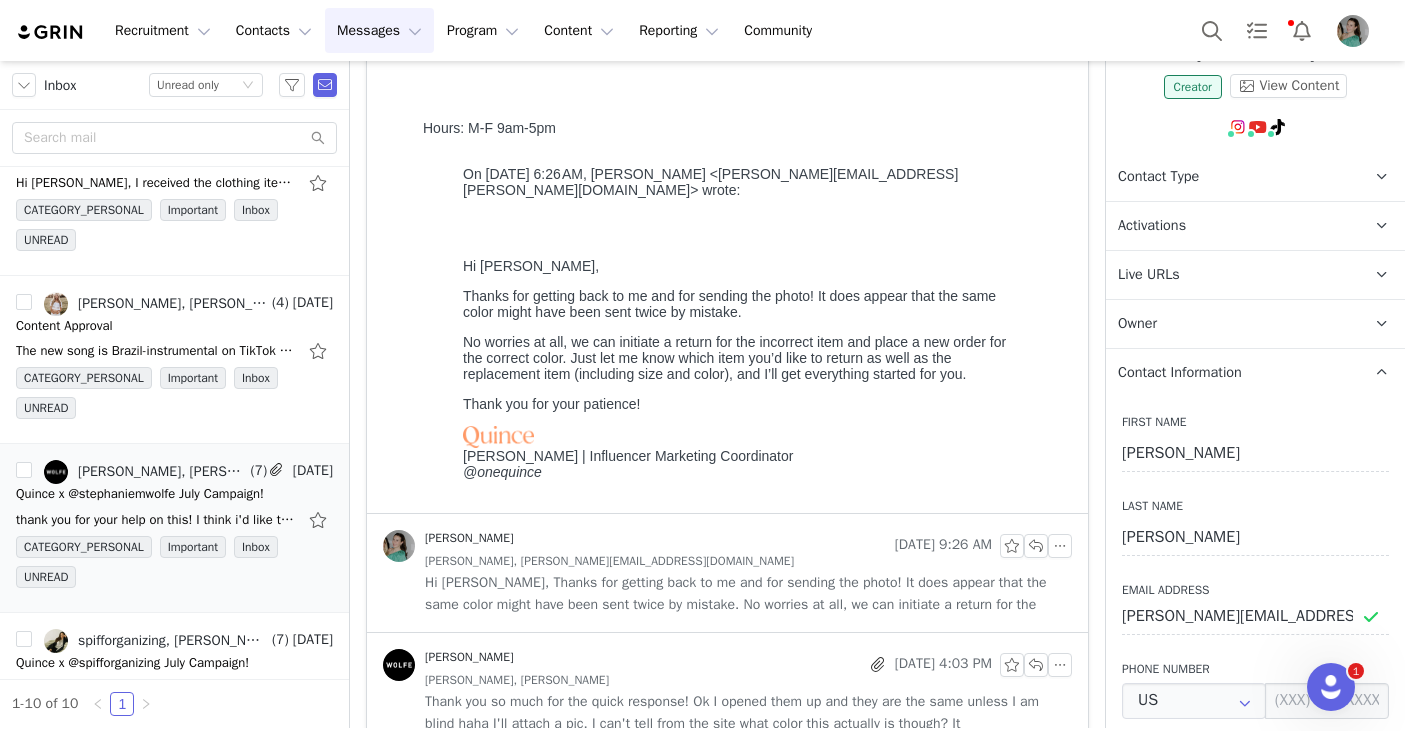 scroll, scrollTop: 668, scrollLeft: 0, axis: vertical 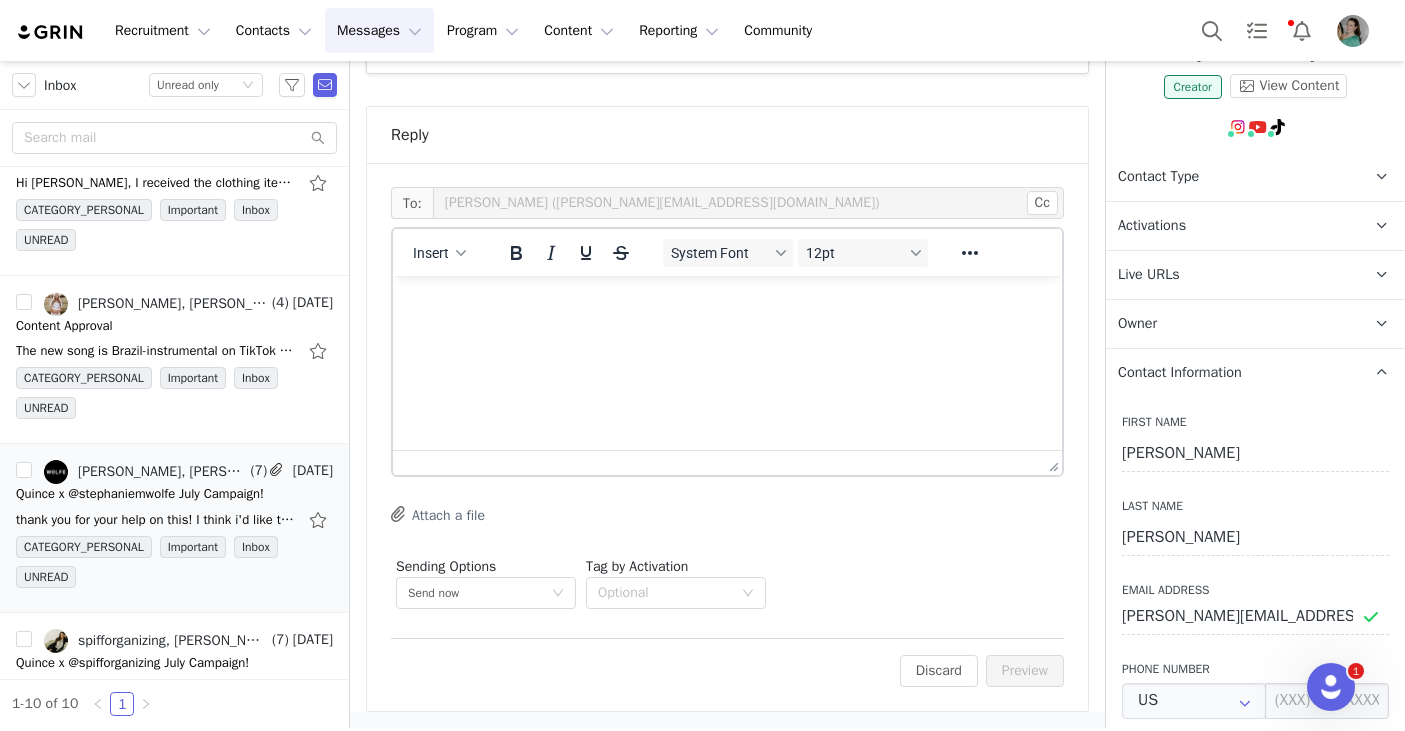 click at bounding box center [727, 303] 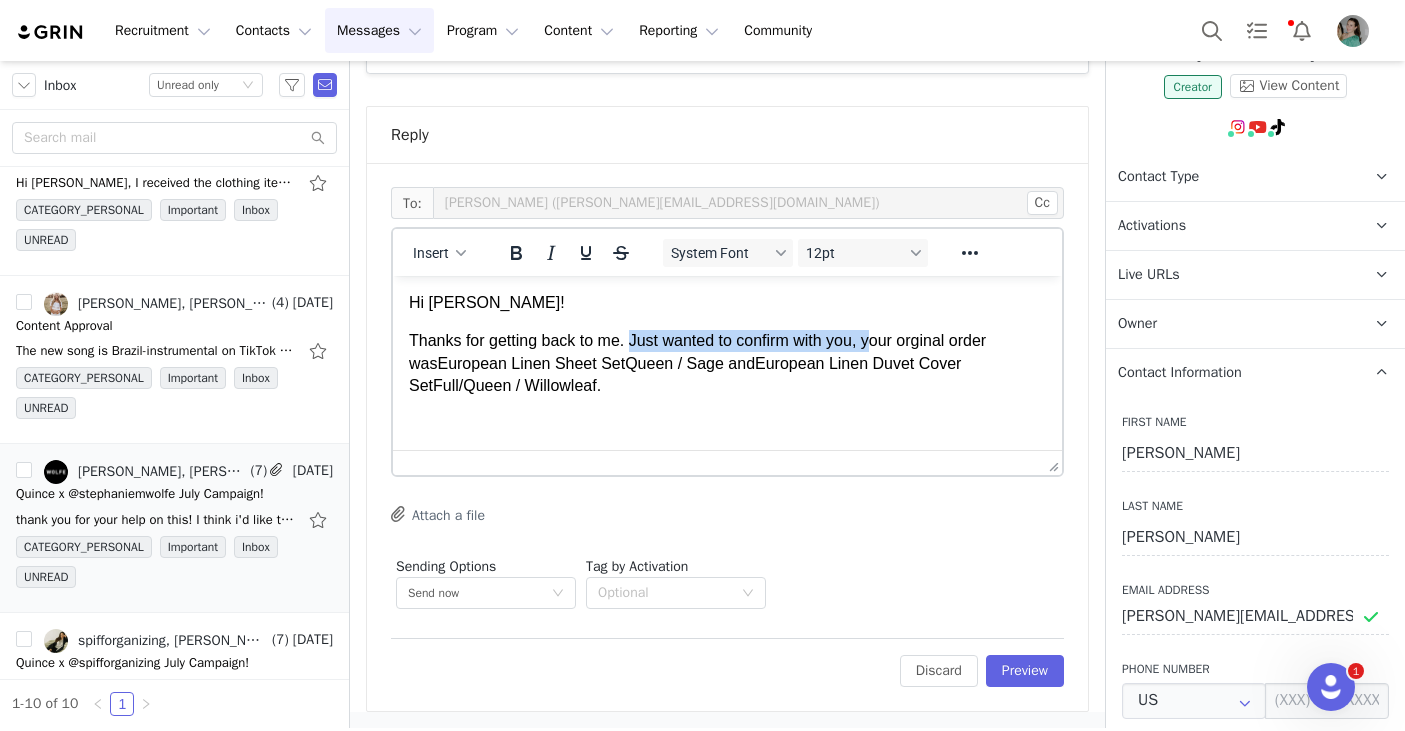 drag, startPoint x: 880, startPoint y: 341, endPoint x: 638, endPoint y: 337, distance: 242.03305 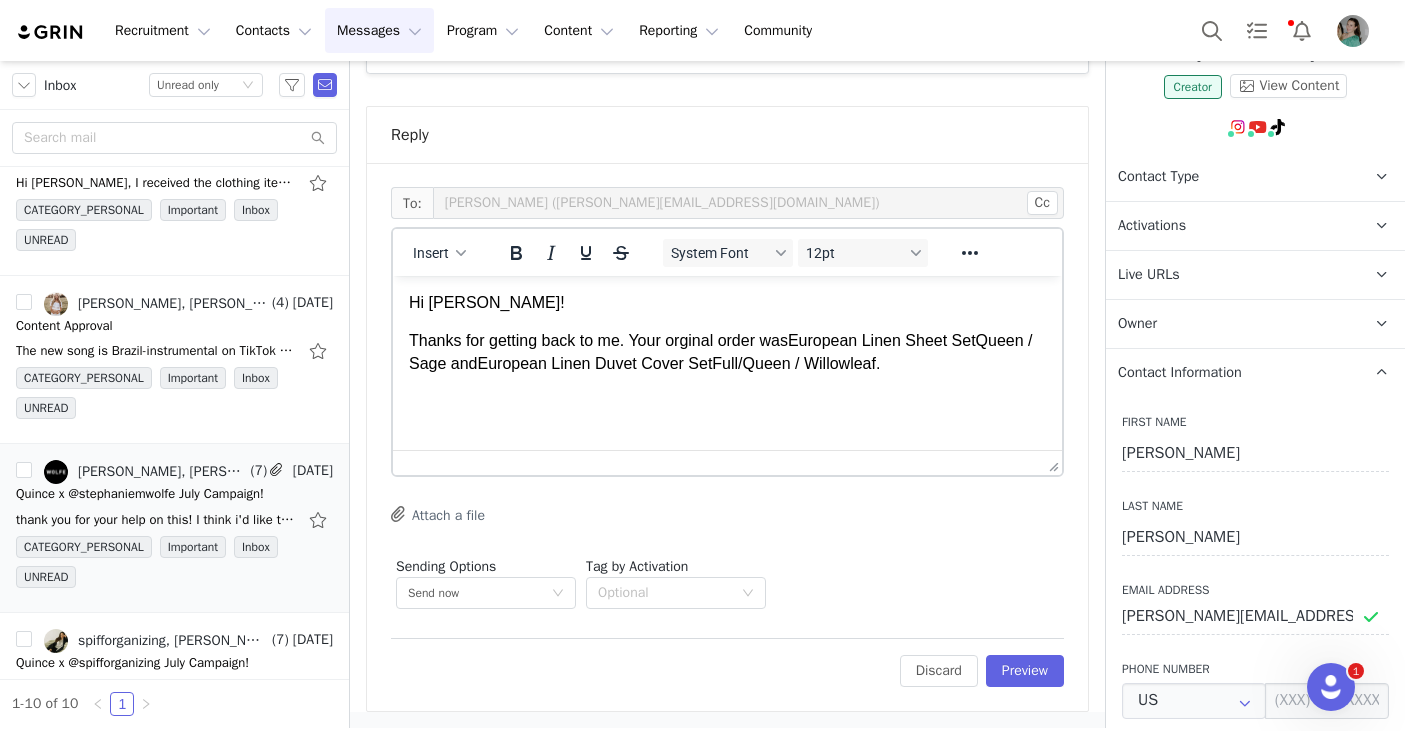 click on "Thanks for getting back to me. Your orginal order was  European Linen Sheet Set Queen / Sage and  European Linen Duvet Cover Set Full/Queen / Willowleaf." at bounding box center [727, 352] 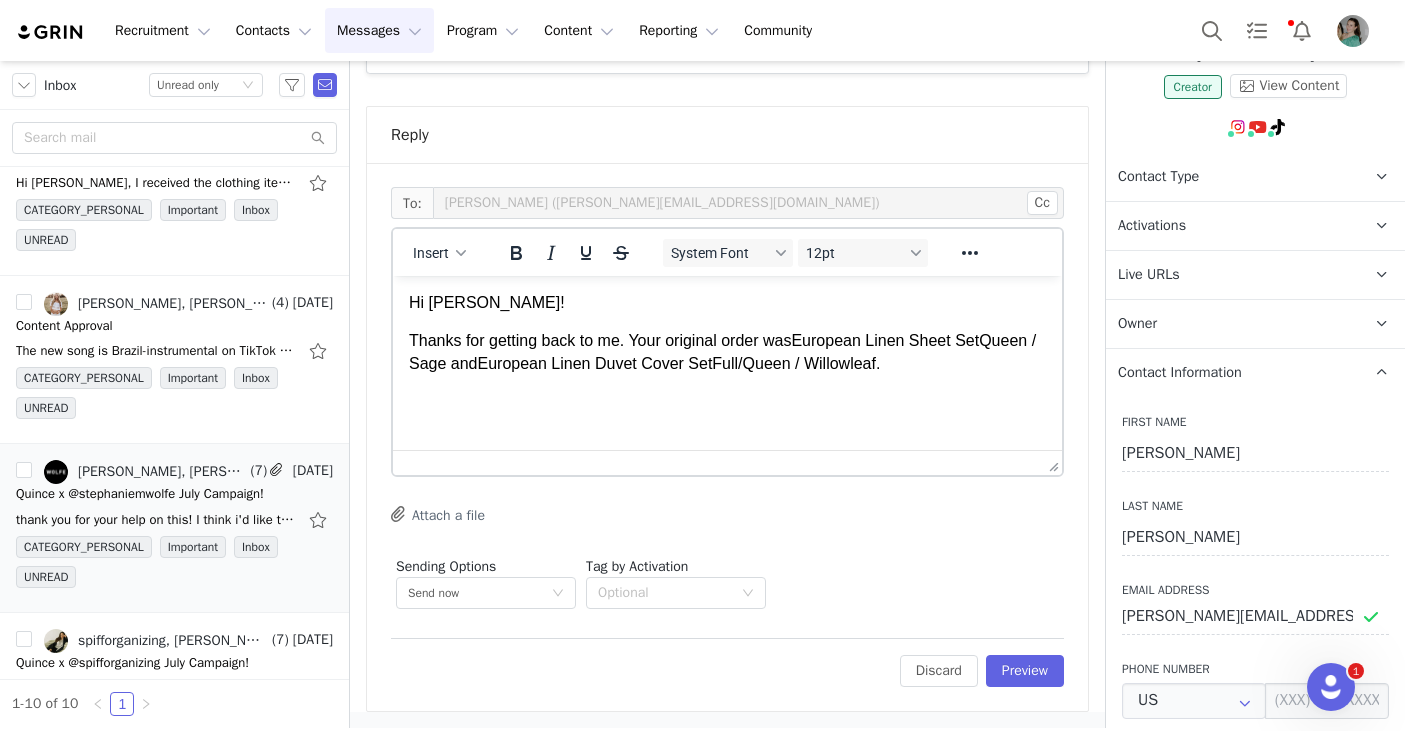 click on "Thanks for getting back to me. Your original order was  European Linen Sheet Set Queen / Sage and  European Linen Duvet Cover Set Full/Queen / Willowleaf." at bounding box center [727, 352] 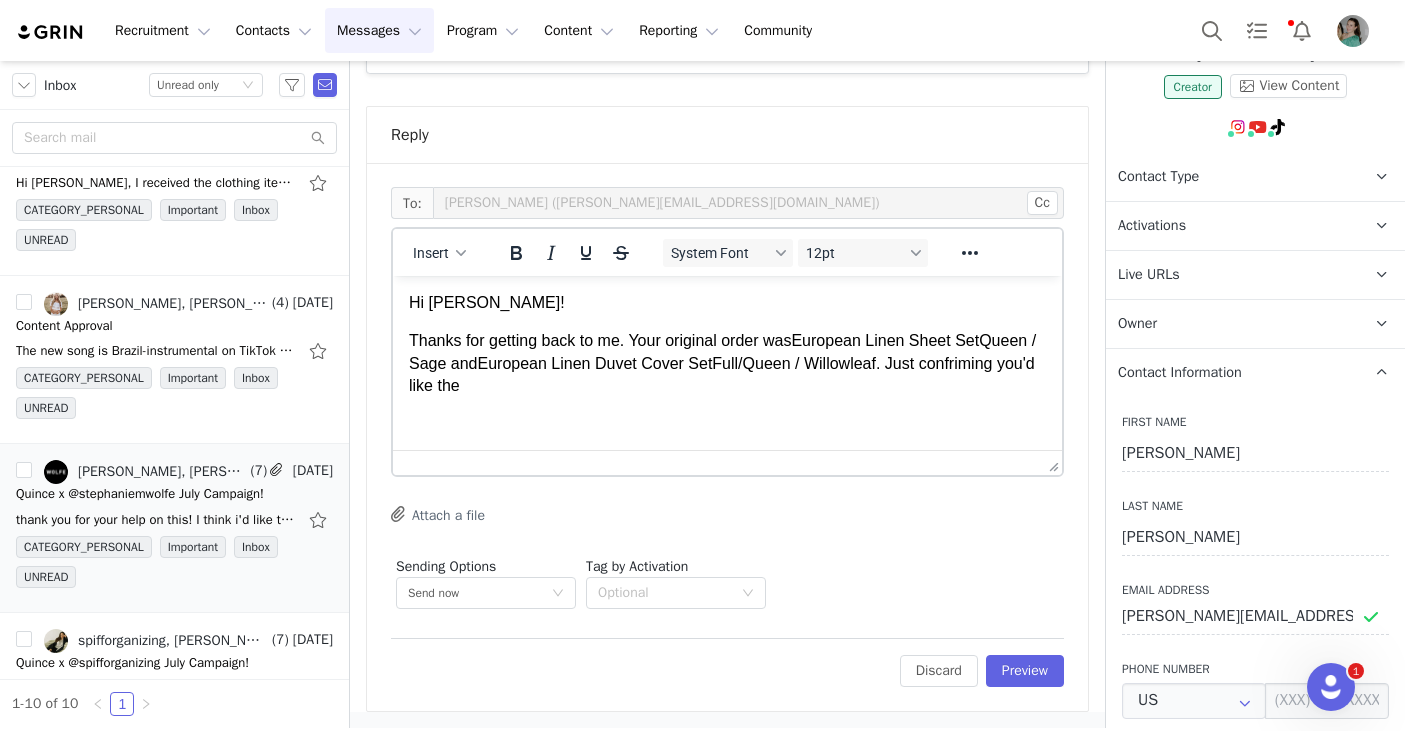 click on "Queen / Sage and  European Linen Duvet Cover Set Full/Queen / Willowleaf. Just confriming you'd like the" at bounding box center (722, 363) 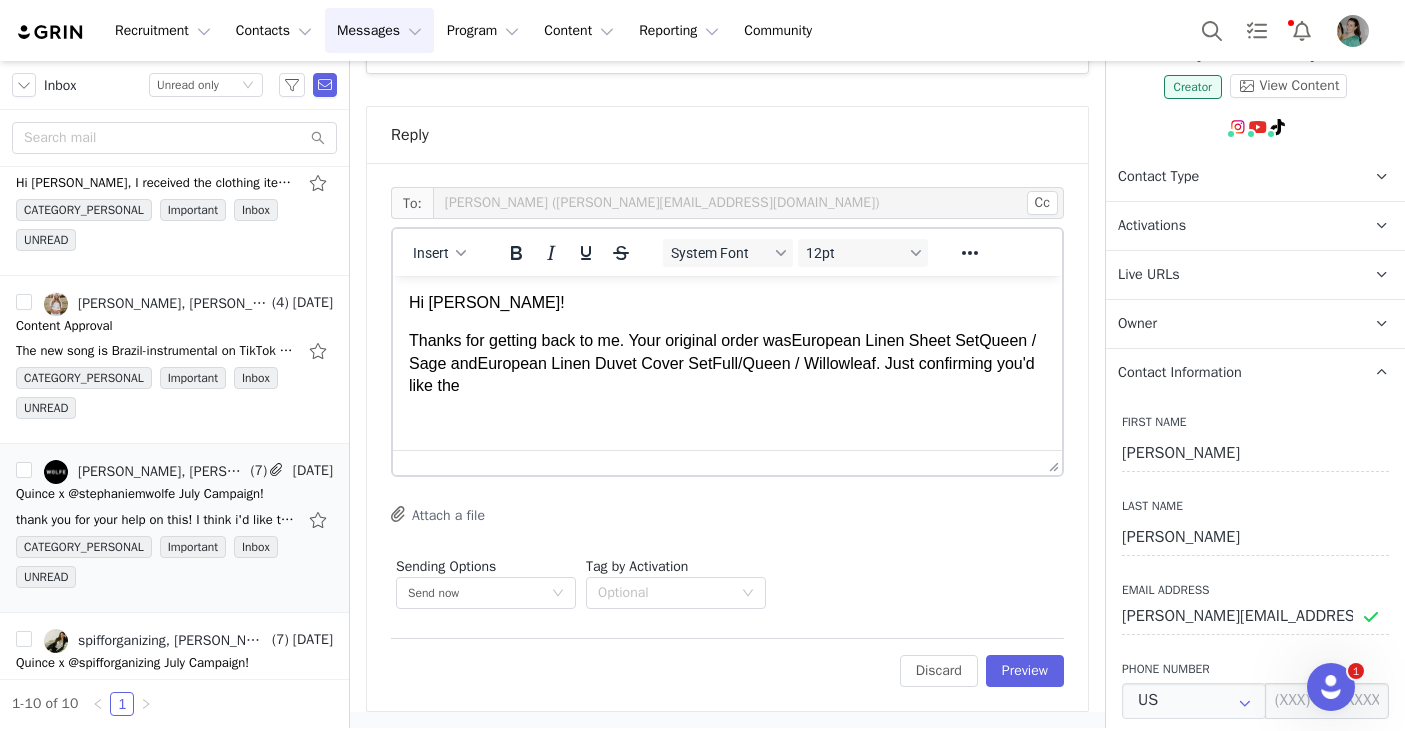 click on "Thanks for getting back to me. Your original order was  European Linen Sheet Set  Queen / Sage and  European Linen Duvet Cover Set  Full/Queen / Willowleaf. Just confirming you'd like the" at bounding box center [727, 363] 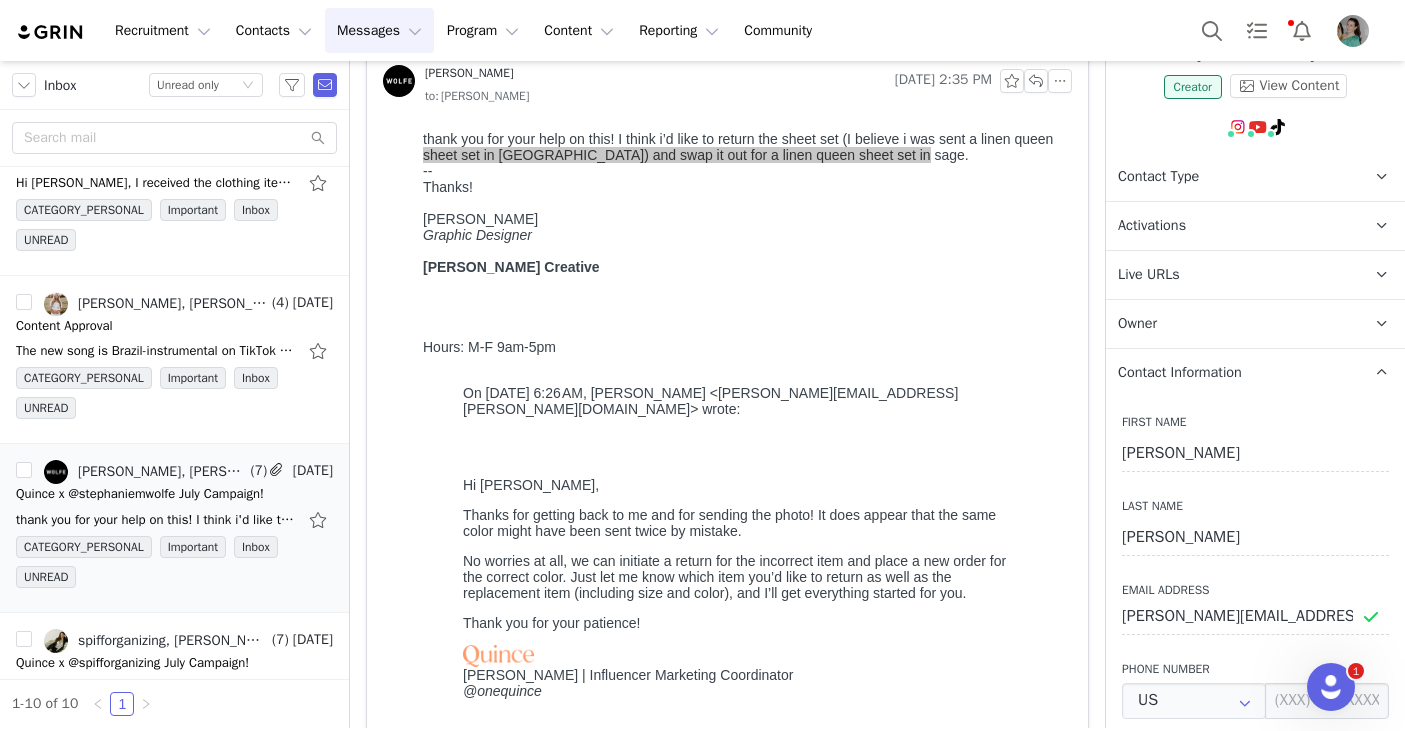 scroll, scrollTop: 0, scrollLeft: 0, axis: both 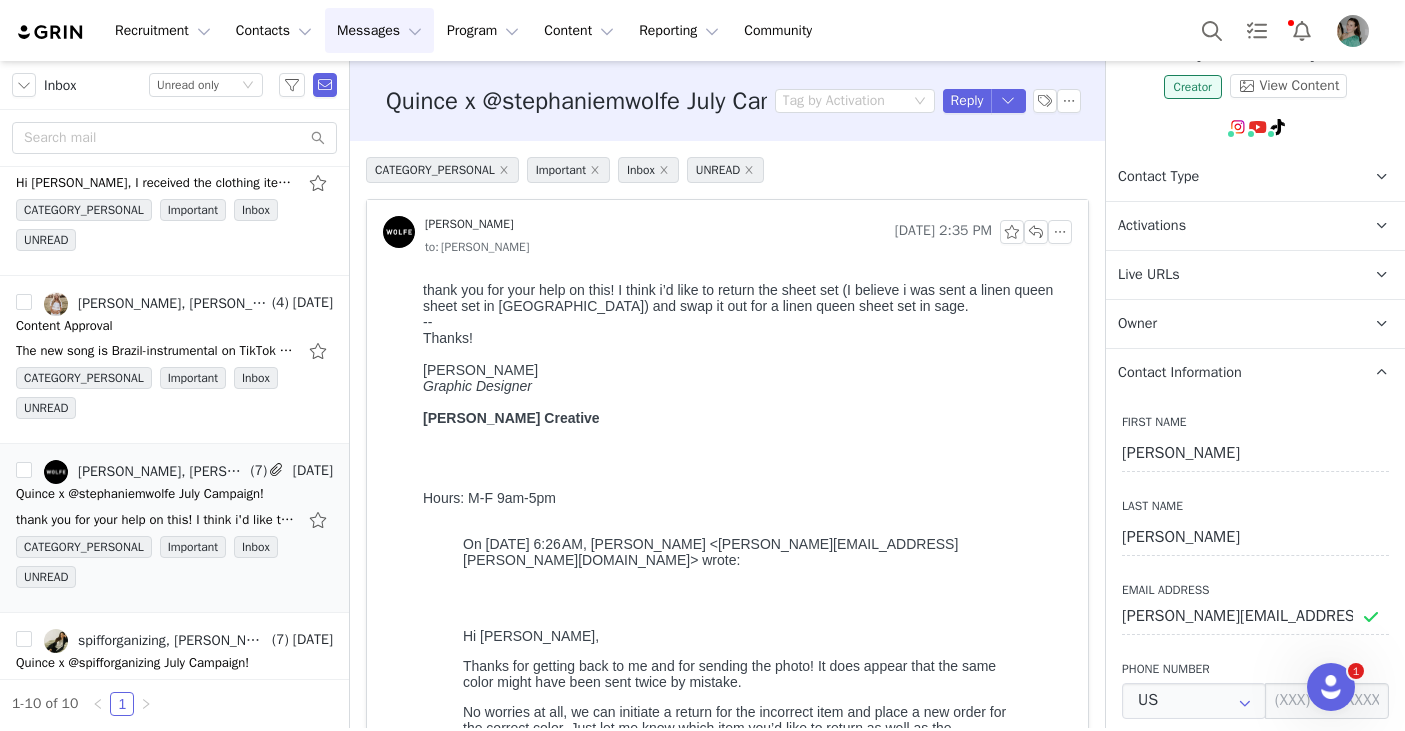 click on "--  Thanks! Stephanie Wolfe Graphic Designer   Wolfe Creative wolfecreativela.com stephanie@wolfecreativela.com @wolfecreative_ Hours: M-F 9am-5pm" at bounding box center (743, 410) 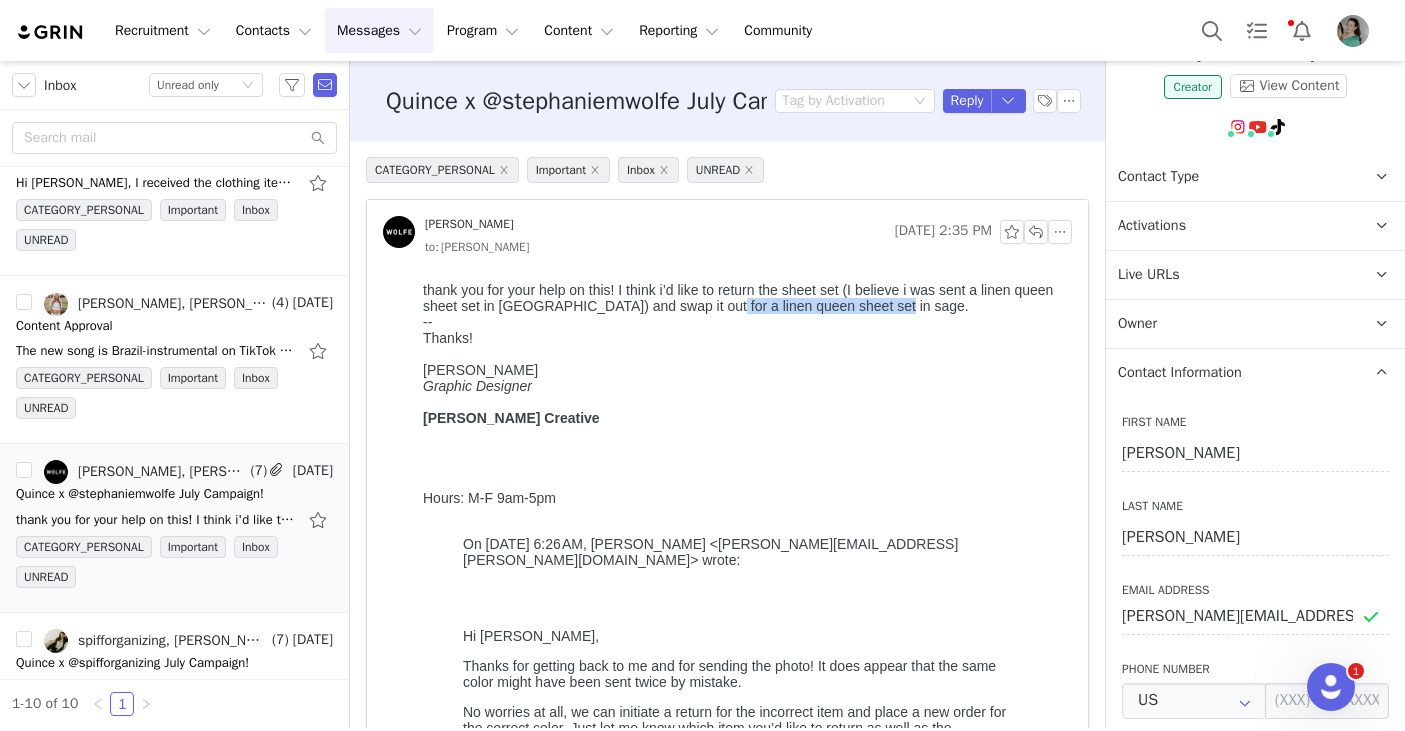 copy on "linen queen sheet set in sag" 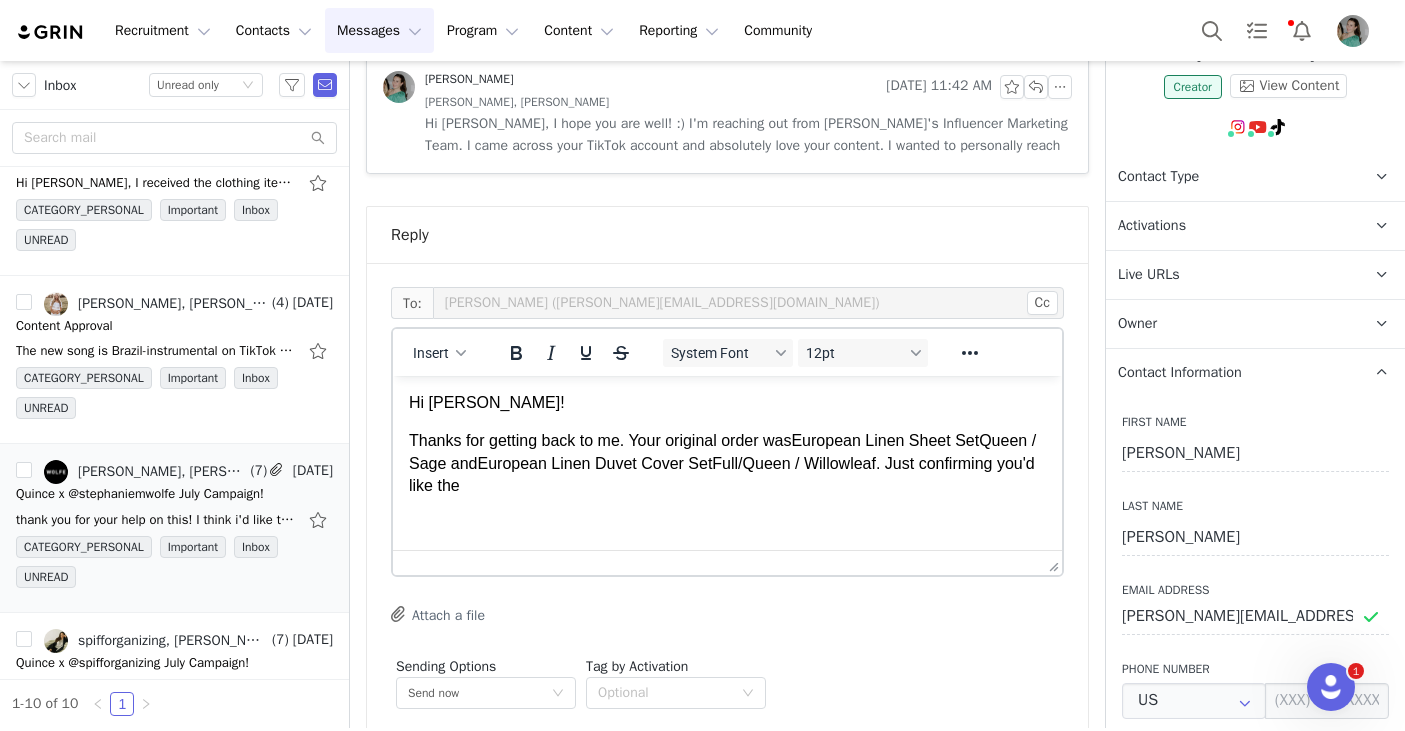 scroll, scrollTop: 1590, scrollLeft: 0, axis: vertical 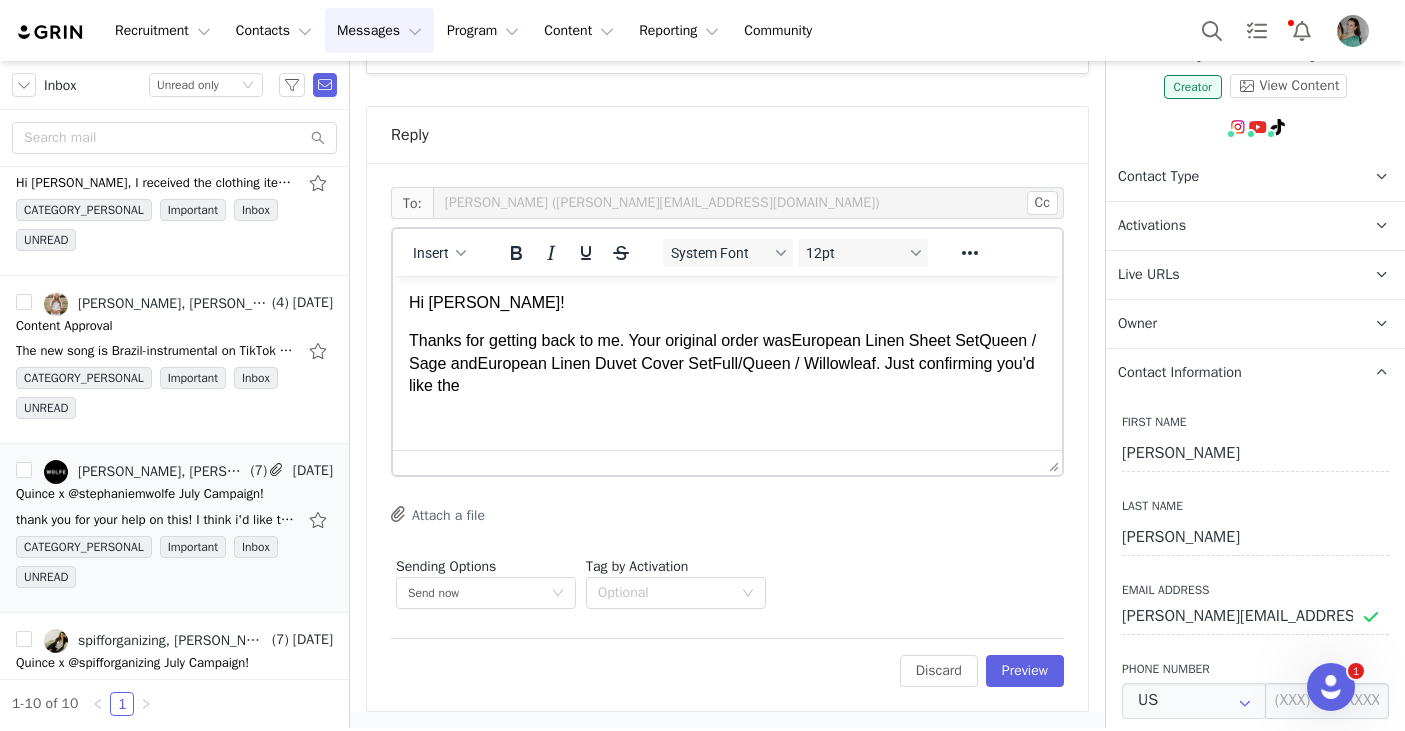 click on "Thanks for getting back to me. Your original order was  European Linen Sheet Set  Queen / Sage and  European Linen Duvet Cover Set  Full/Queen / Willowleaf. Just confirming you'd like the" at bounding box center [727, 363] 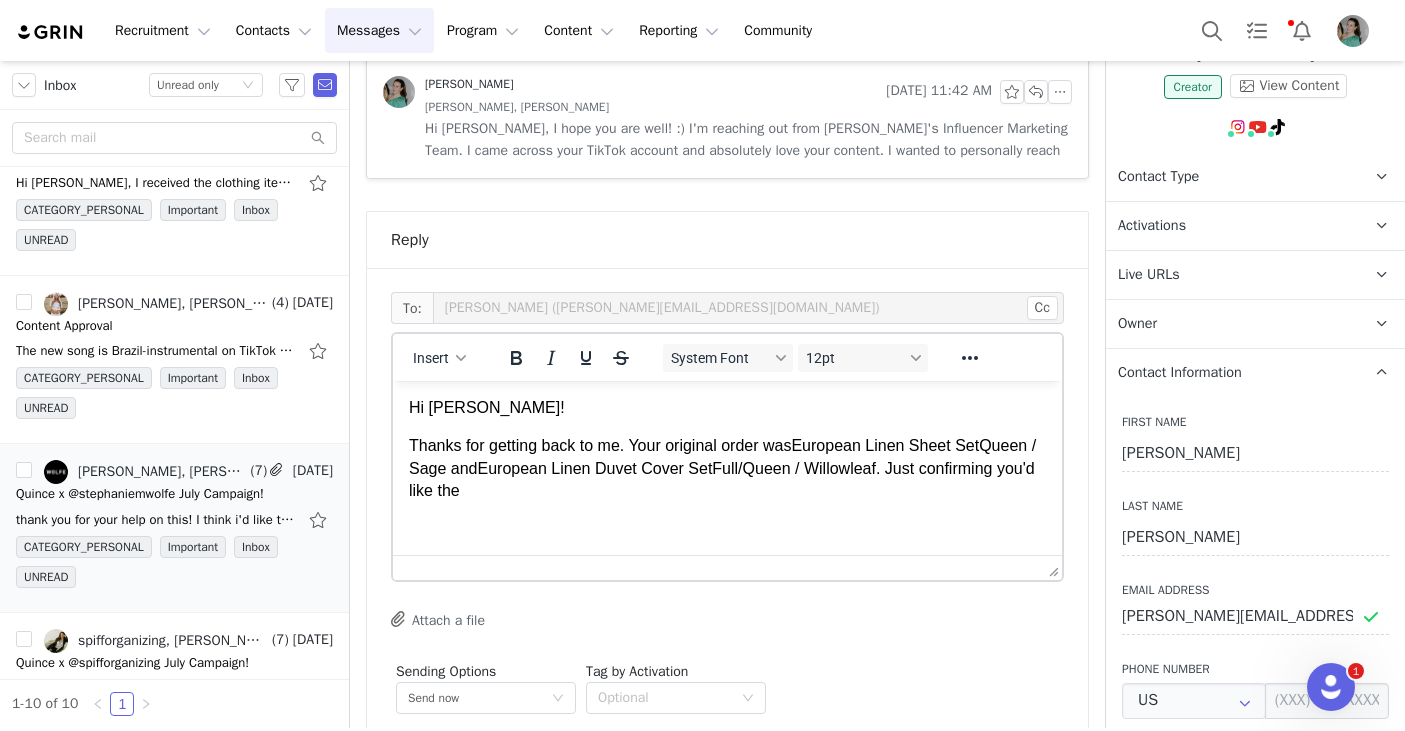 scroll, scrollTop: 1590, scrollLeft: 0, axis: vertical 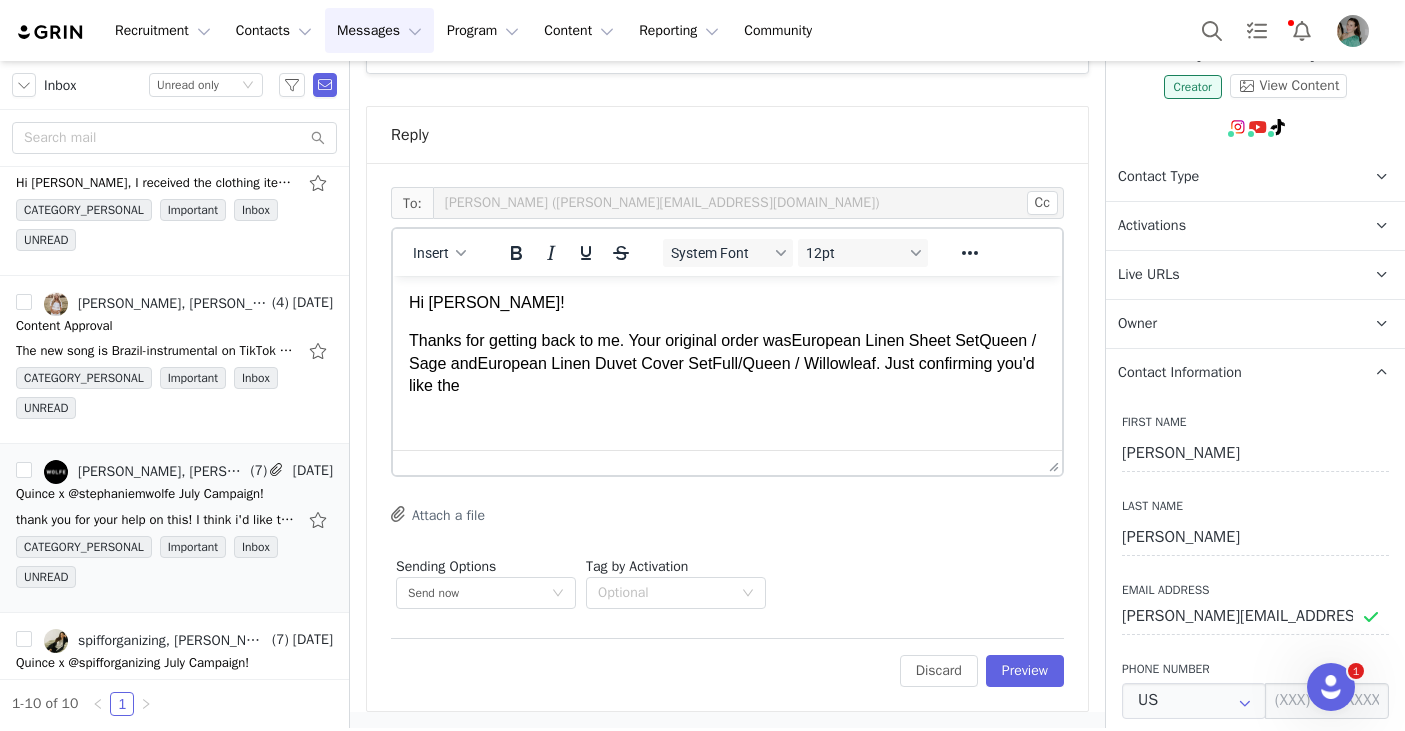 click on "Thanks for getting back to me. Your original order was  European Linen Sheet Set  Queen / Sage and  European Linen Duvet Cover Set  Full/Queen / Willowleaf. Just confirming you'd like the" at bounding box center (727, 363) 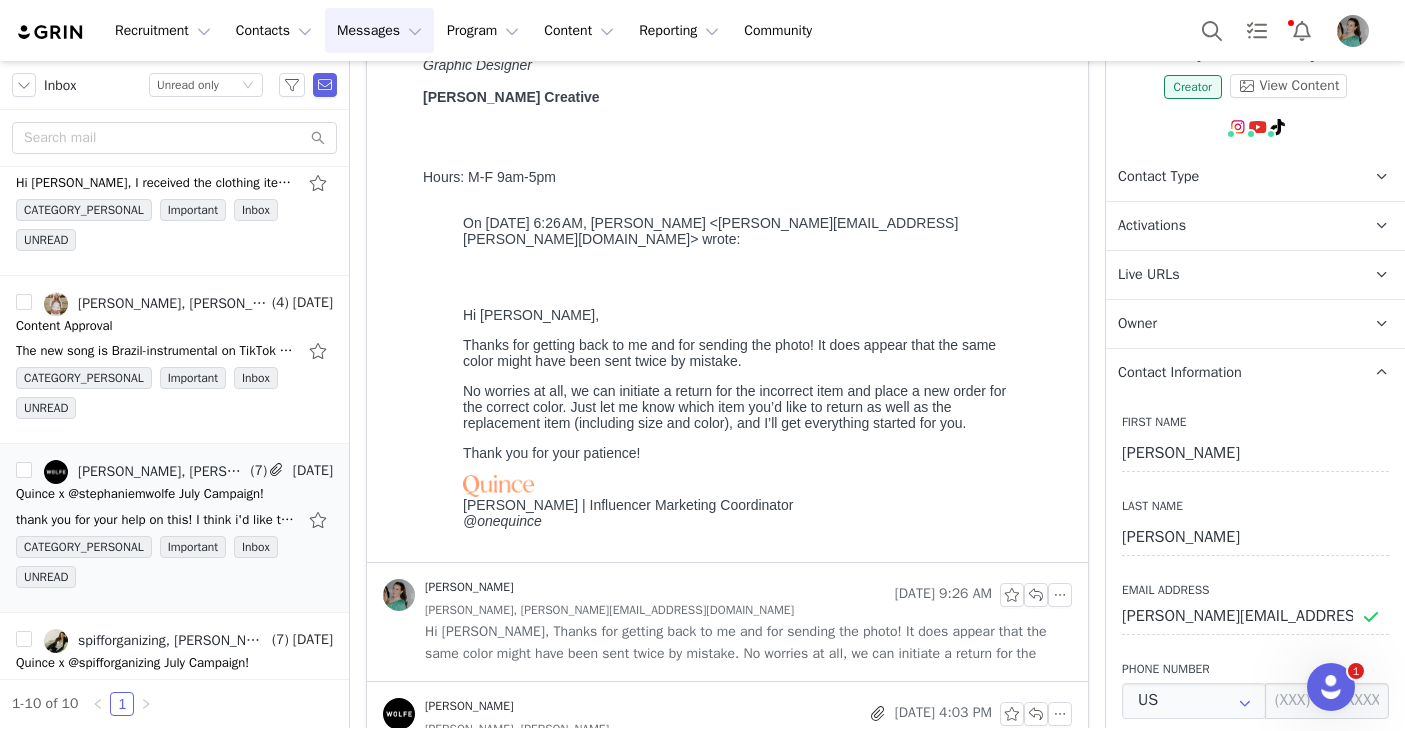 scroll, scrollTop: 0, scrollLeft: 0, axis: both 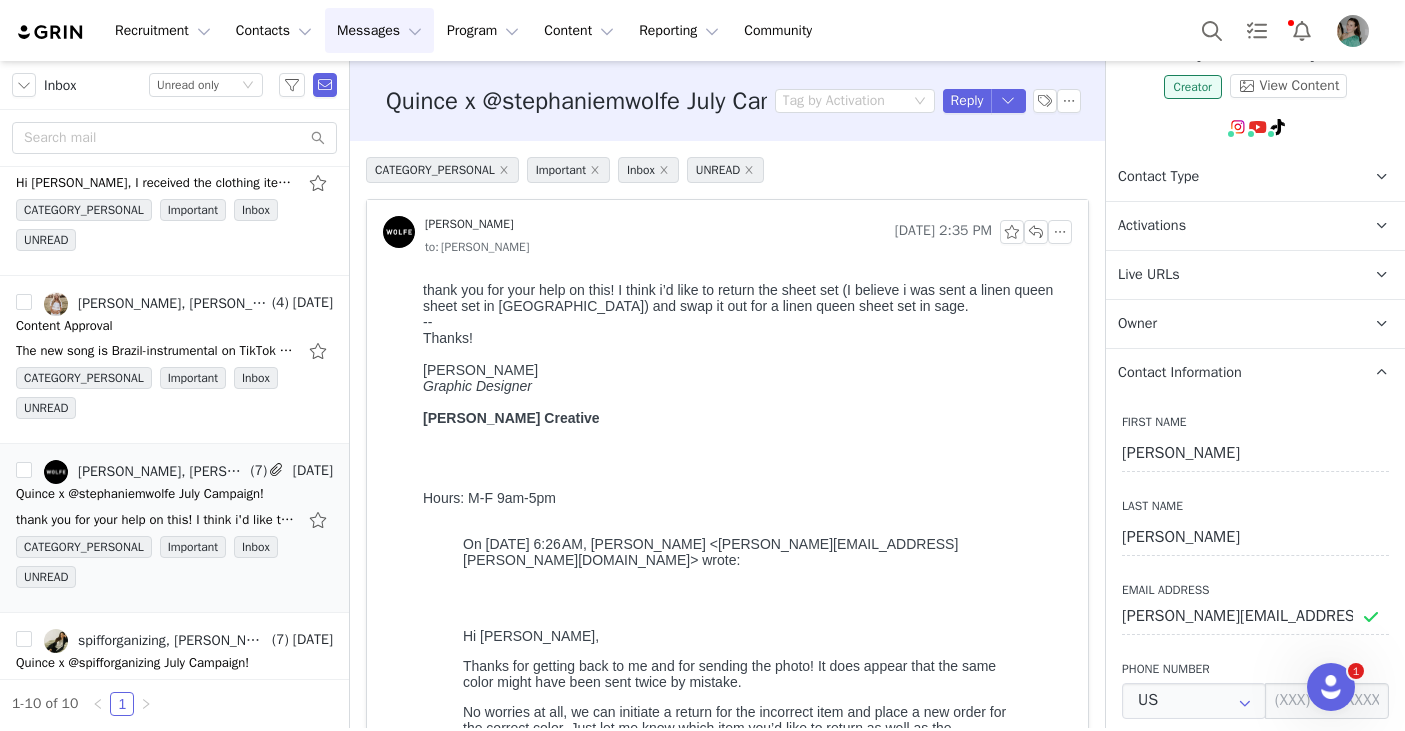 click on "thank you for your help on this! I think i’d like to return the sheet set (I believe i was sent a linen queen sheet set in willowleaf) and swap it out for a linen queen sheet set in sage.  --  Thanks! Stephanie Wolfe Graphic Designer   Wolfe Creative wolfecreativela.com stephanie@wolfecreativela.com @wolfecreative_ Hours: M-F 9am-5pm On Jul 8, 2025, at 6:26 AM, Nuala Sullivan <nuala.sullivan@onequince.com> wrote: ﻿ Hi Stephanie,
Thanks for getting back to me and for sending the photo! It does appear that the same color might have been sent twice by mistake.
No worries at all, we can initiate a return for the incorrect item and place a new order for the correct color. Just let me know which item you’d like to return as well as the replacement item (including size and color), and I’ll get everything started for you.
Thank you for your patience!
Nuala Sullivan | Influencer Marketing Coordinator  @onequince" 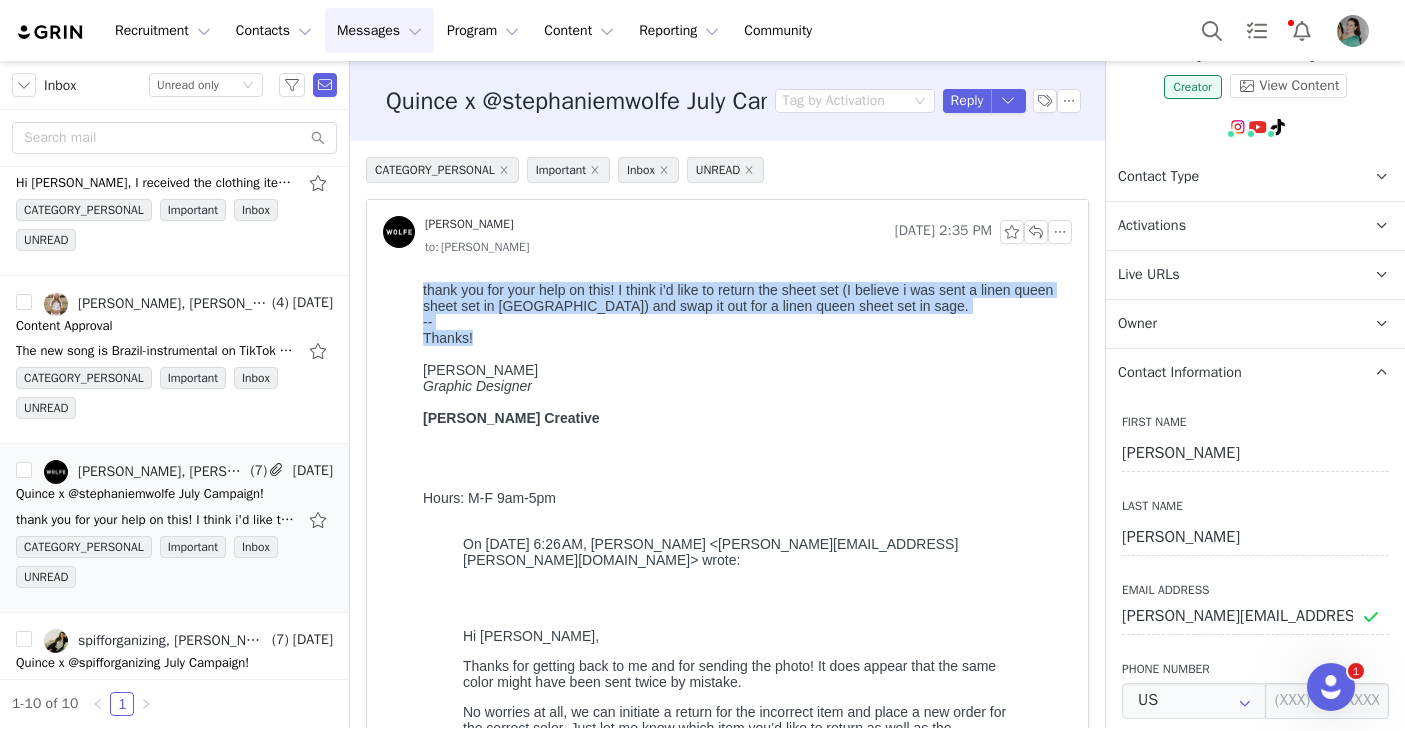 drag, startPoint x: 426, startPoint y: 292, endPoint x: 900, endPoint y: 333, distance: 475.7699 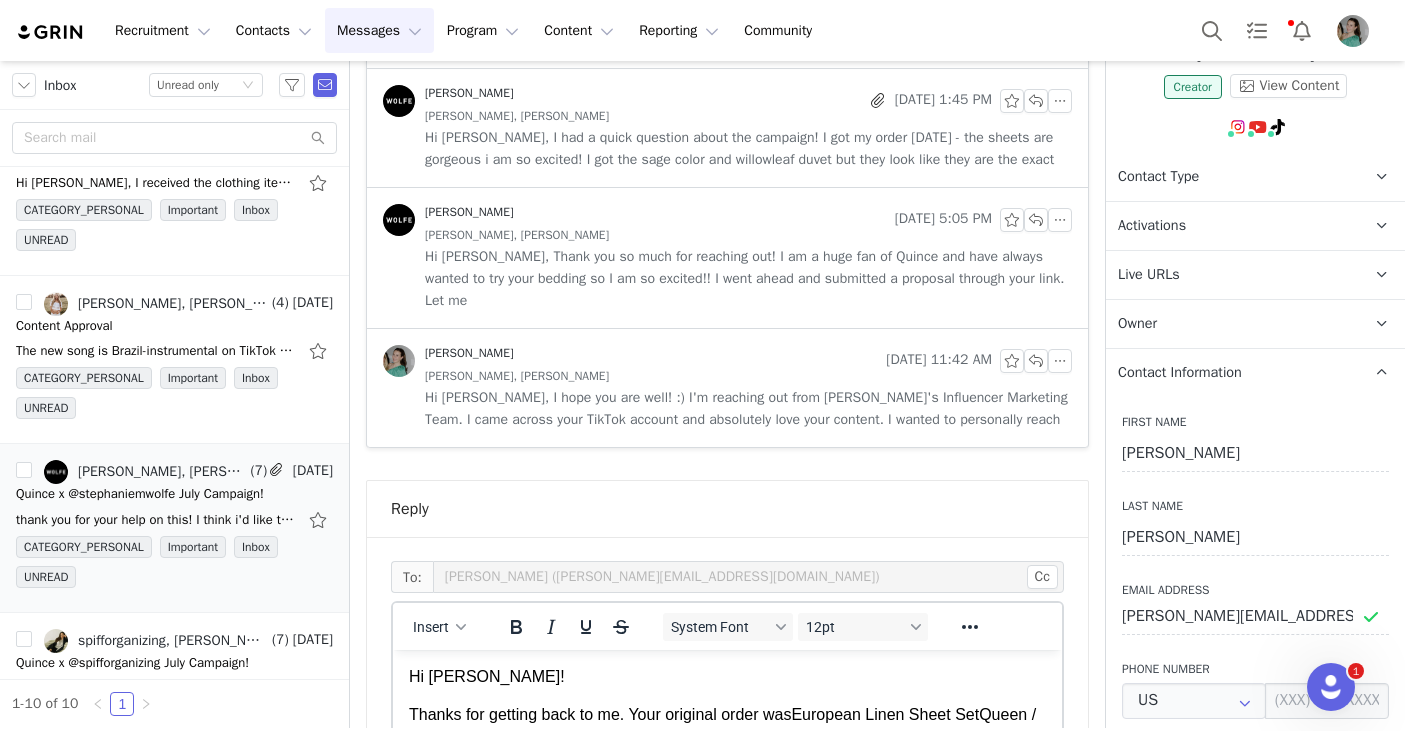 scroll, scrollTop: 1590, scrollLeft: 0, axis: vertical 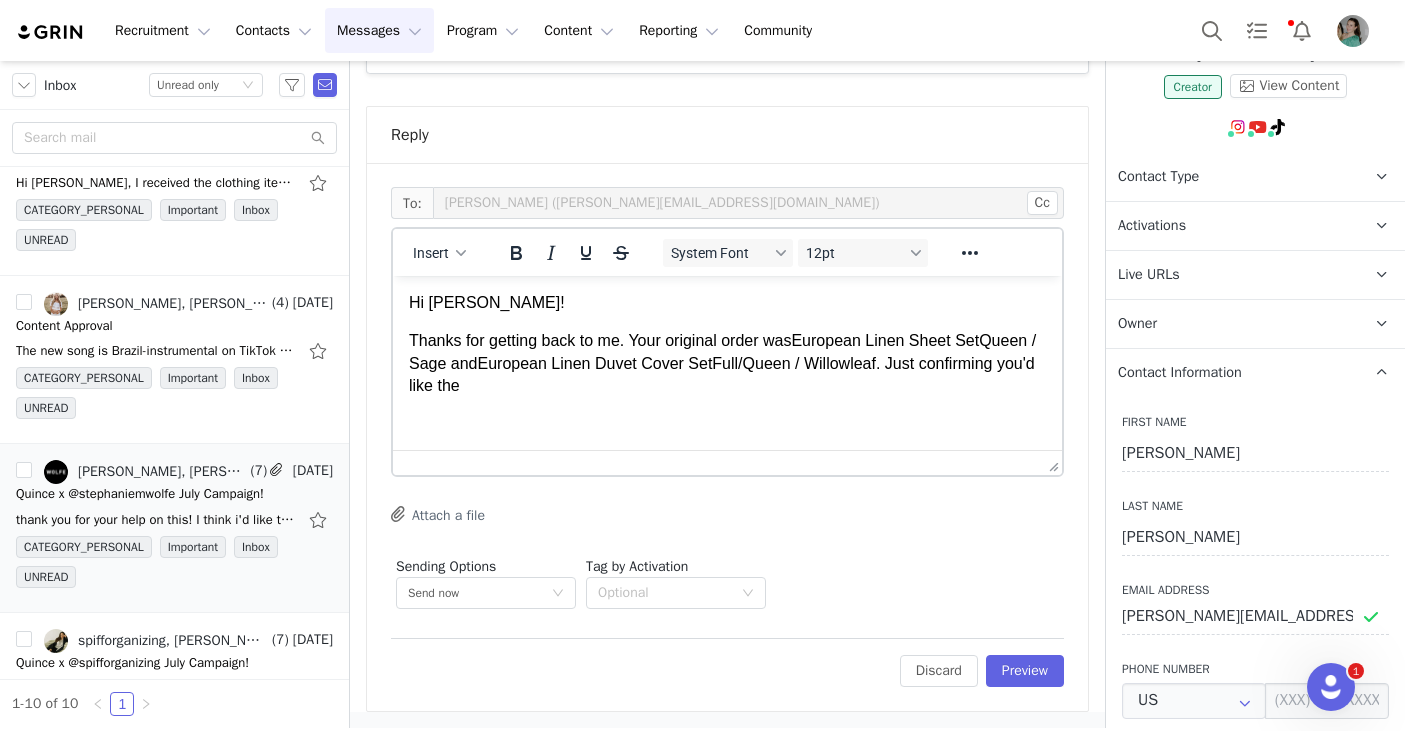 click on "Thanks for getting back to me. Your original order was  European Linen Sheet Set  Queen / Sage and  European Linen Duvet Cover Set  Full/Queen / Willowleaf. Just confirming you'd like the" at bounding box center (727, 363) 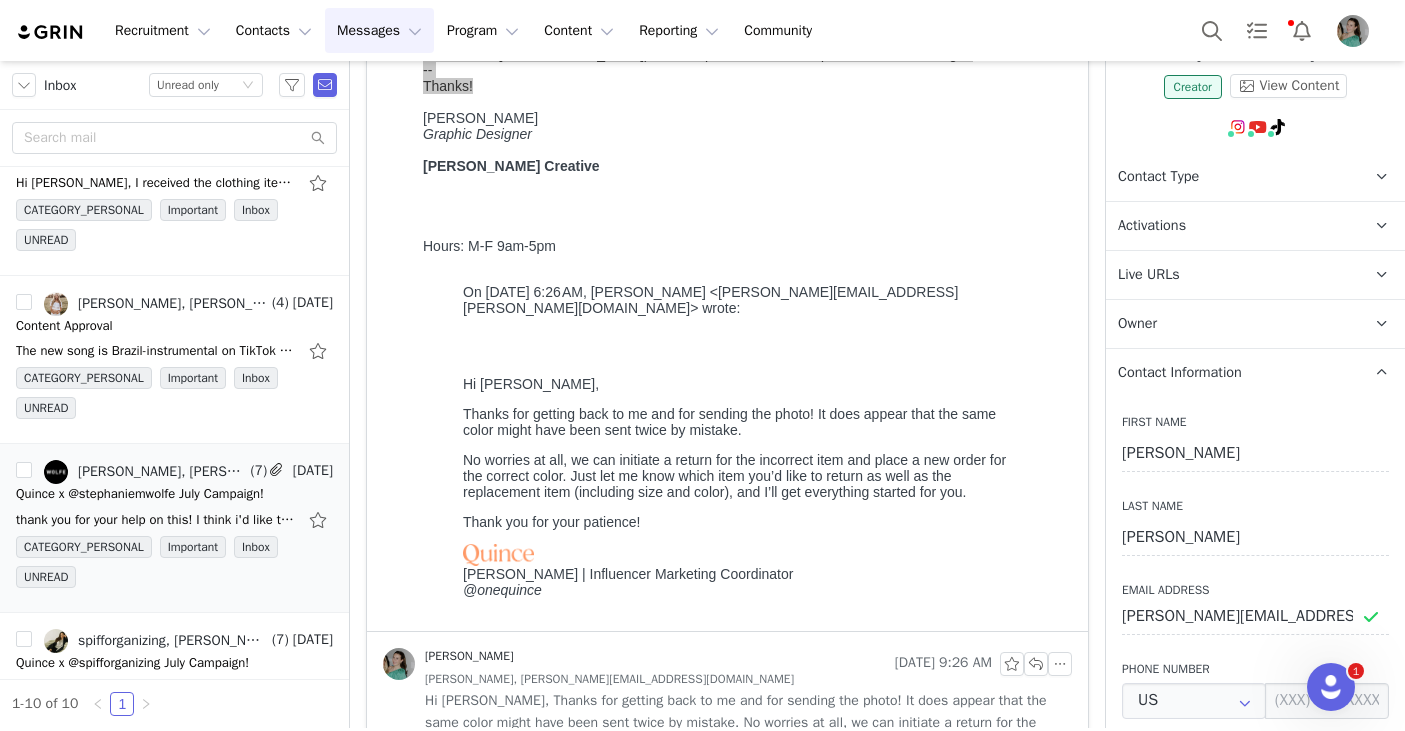 scroll, scrollTop: 0, scrollLeft: 0, axis: both 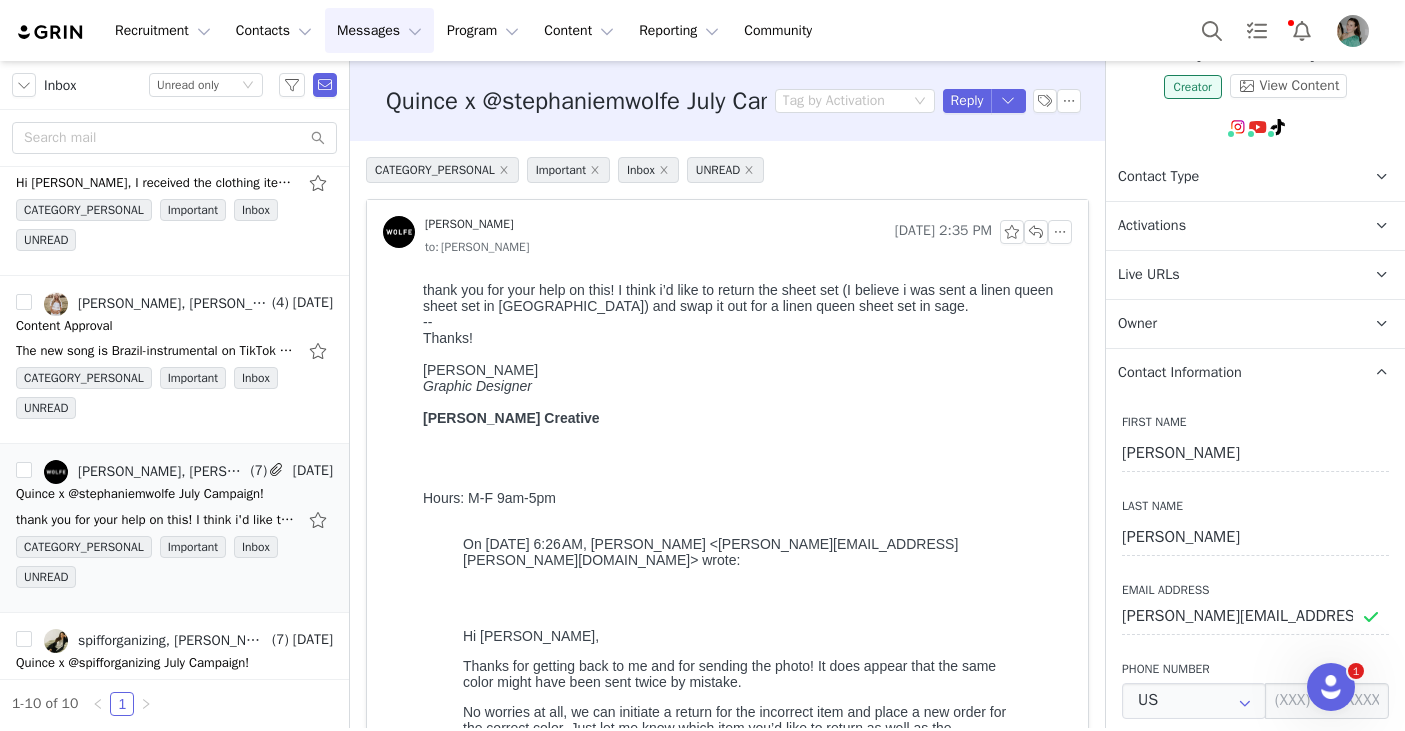 click on "Graphic Designer" at bounding box center (743, 386) 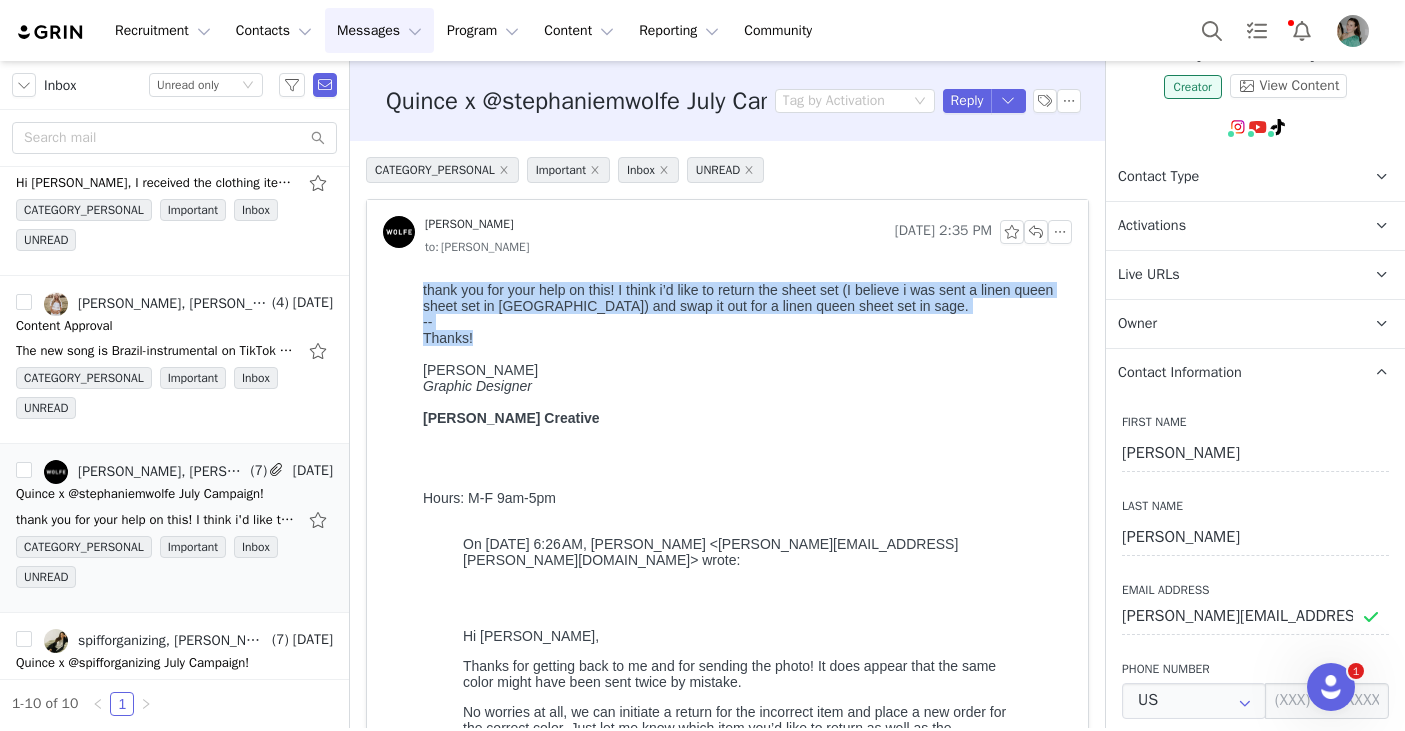 drag, startPoint x: 479, startPoint y: 341, endPoint x: 413, endPoint y: 290, distance: 83.40863 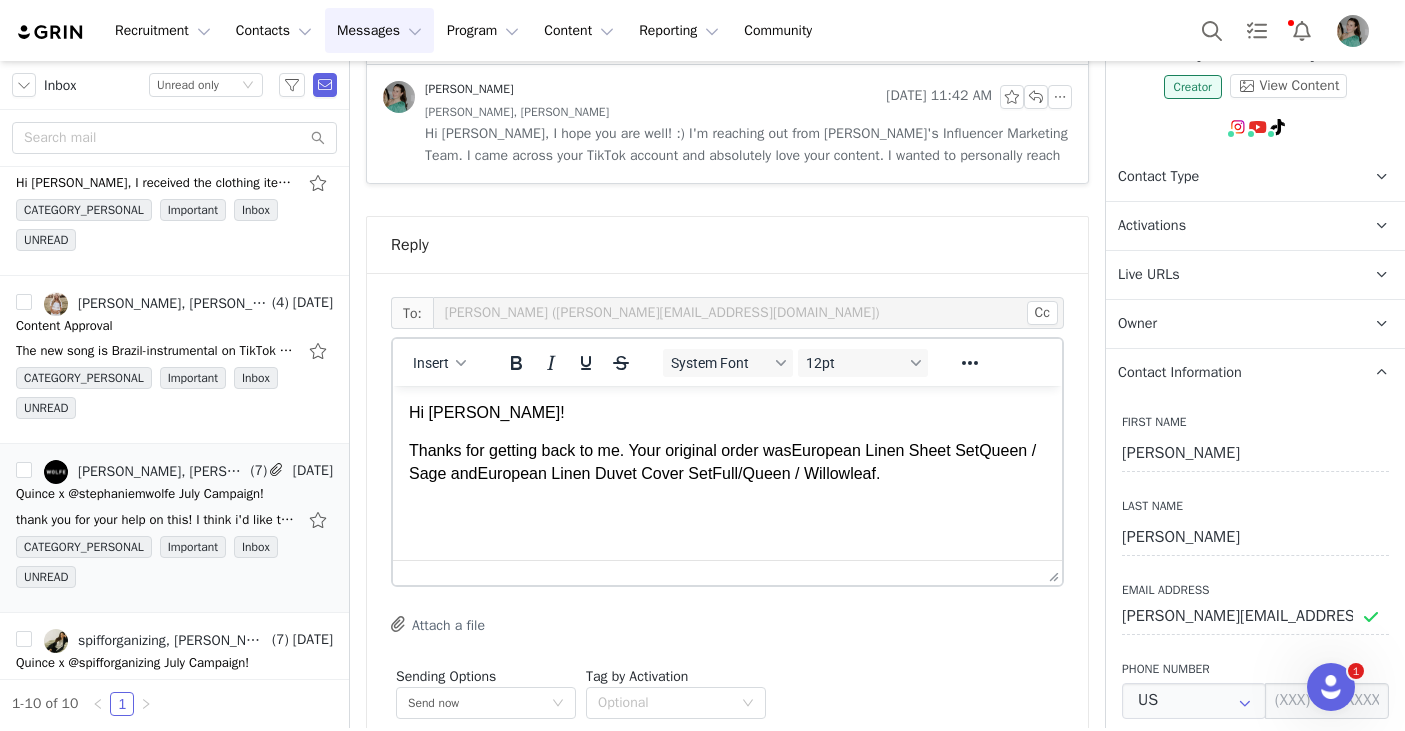 scroll, scrollTop: 1590, scrollLeft: 0, axis: vertical 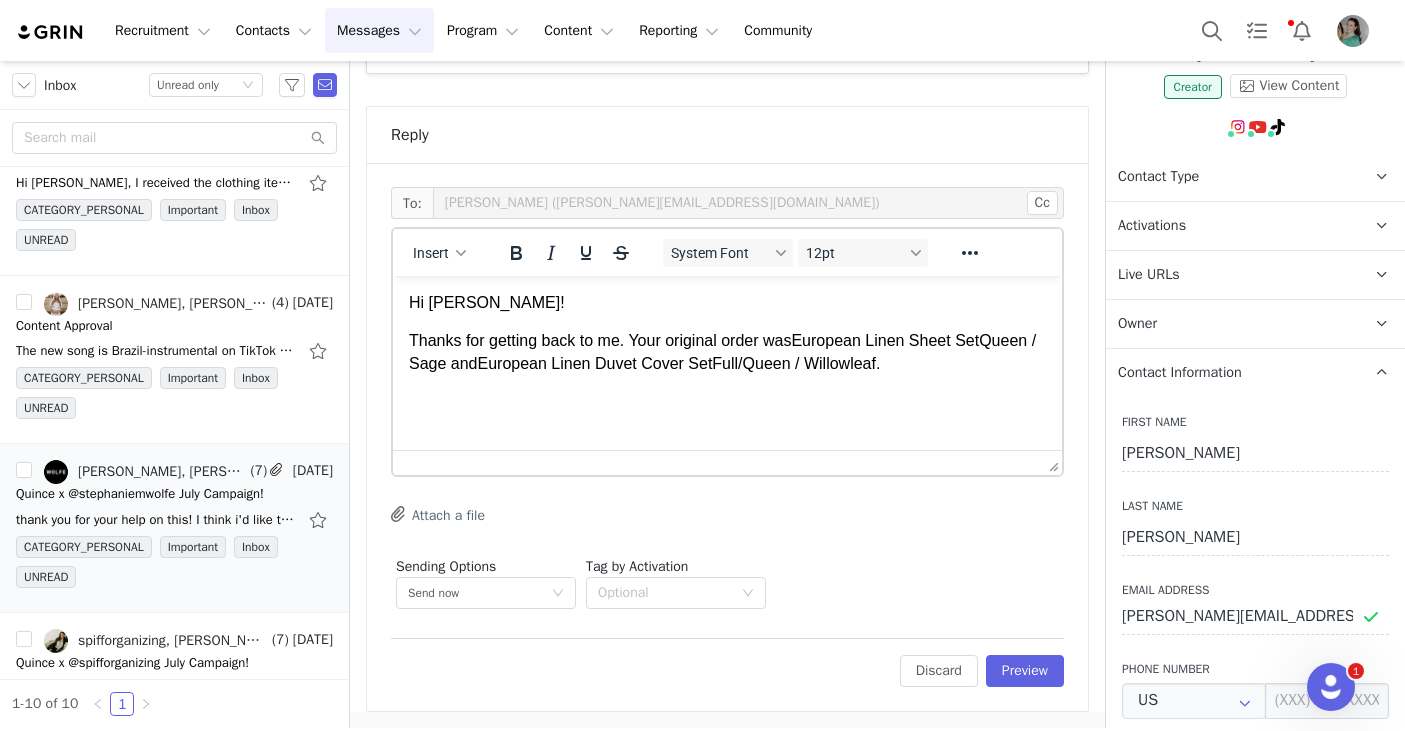 click on "Queen / Sage and  European Linen Duvet Cover Set  Full/Queen / Willowleaf." at bounding box center [722, 351] 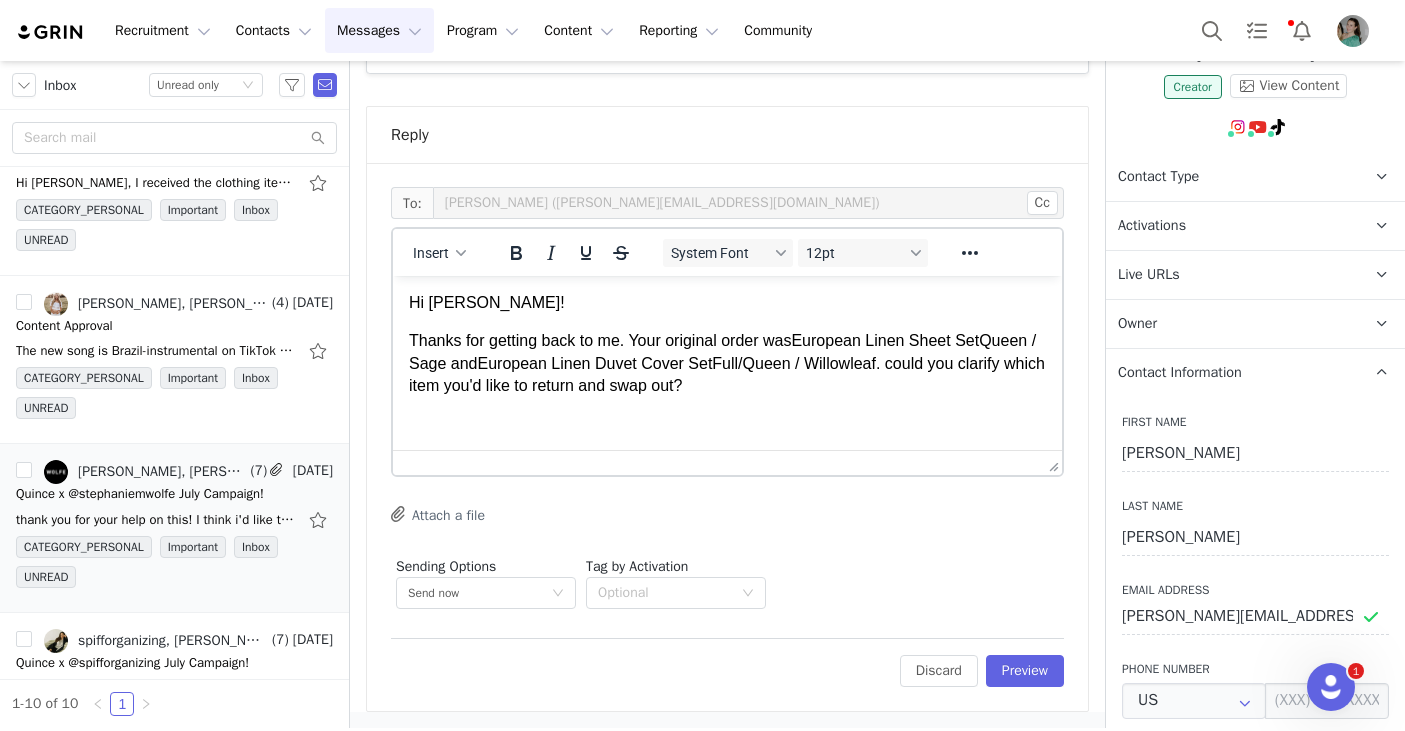 click on "Queen / Sage and  European Linen Duvet Cover Set  Full/Queen / Willowleaf. could you clarify which item you'd like to return and swap out?" at bounding box center [727, 363] 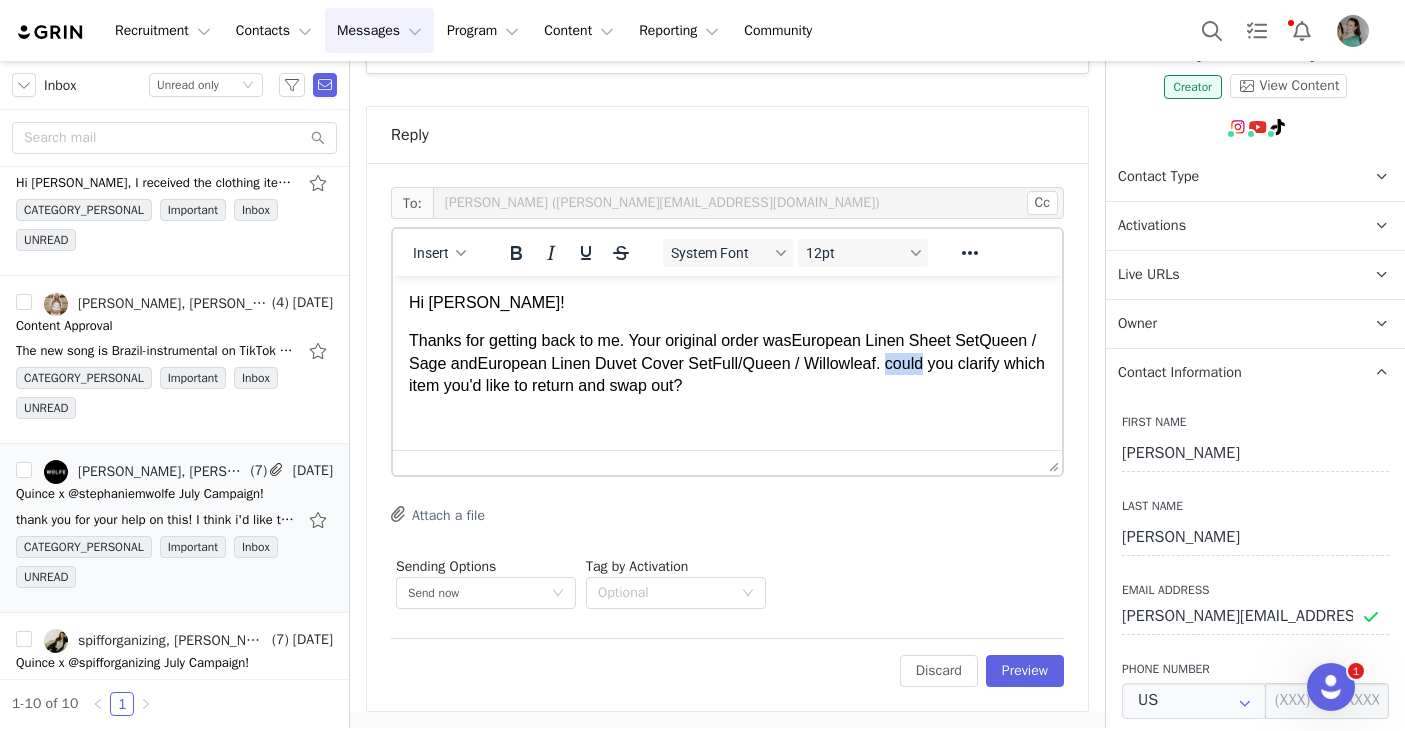 click on "Queen / Sage and  European Linen Duvet Cover Set  Full/Queen / Willowleaf. could you clarify which item you'd like to return and swap out?" at bounding box center [727, 363] 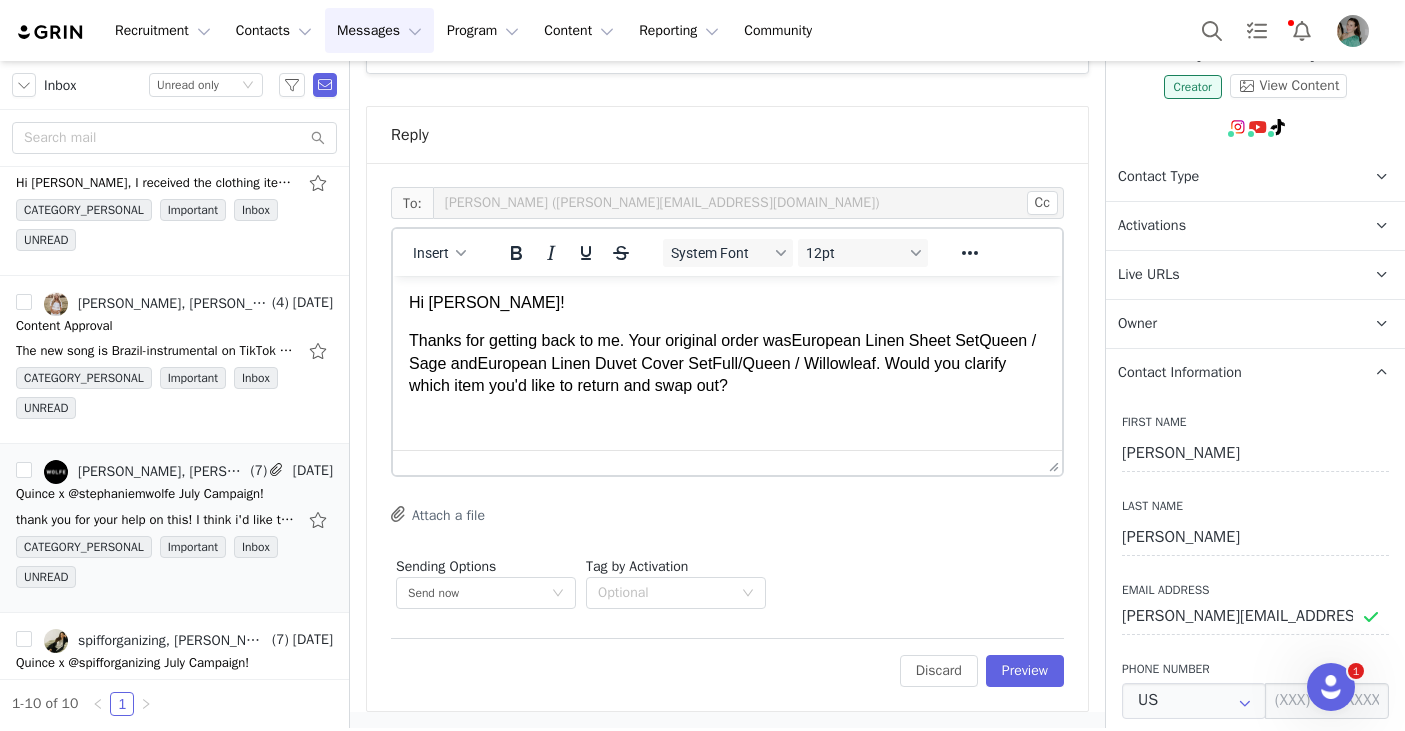 click on "Queen / Sage and  European Linen Duvet Cover Set  Full/Queen / Willowleaf. Would you clarify which item you'd like to return and swap out?" at bounding box center (722, 363) 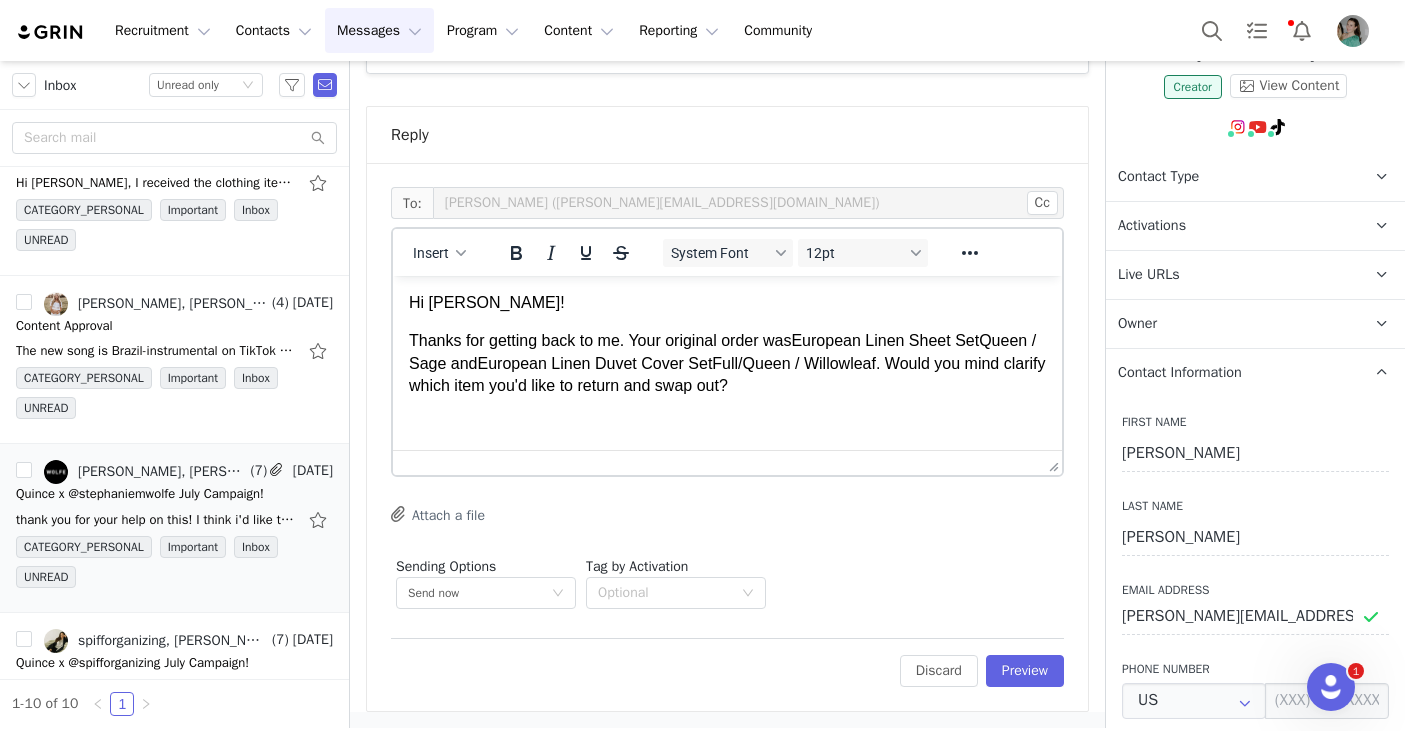 click on "Queen / Sage and  European Linen Duvet Cover Set  Full/Queen / Willowleaf. Would you mind clarify which item you'd like to return and swap out?" at bounding box center (727, 363) 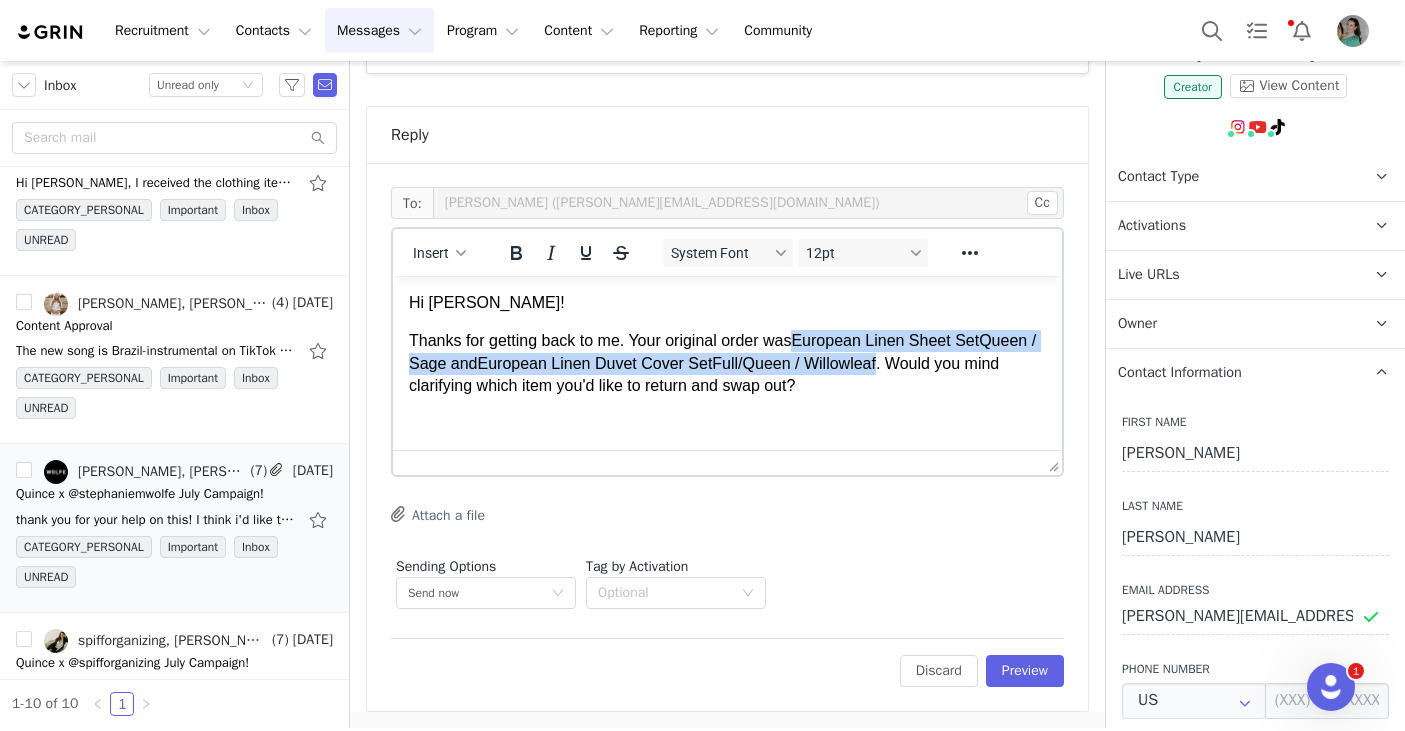drag, startPoint x: 807, startPoint y: 342, endPoint x: 890, endPoint y: 367, distance: 86.683334 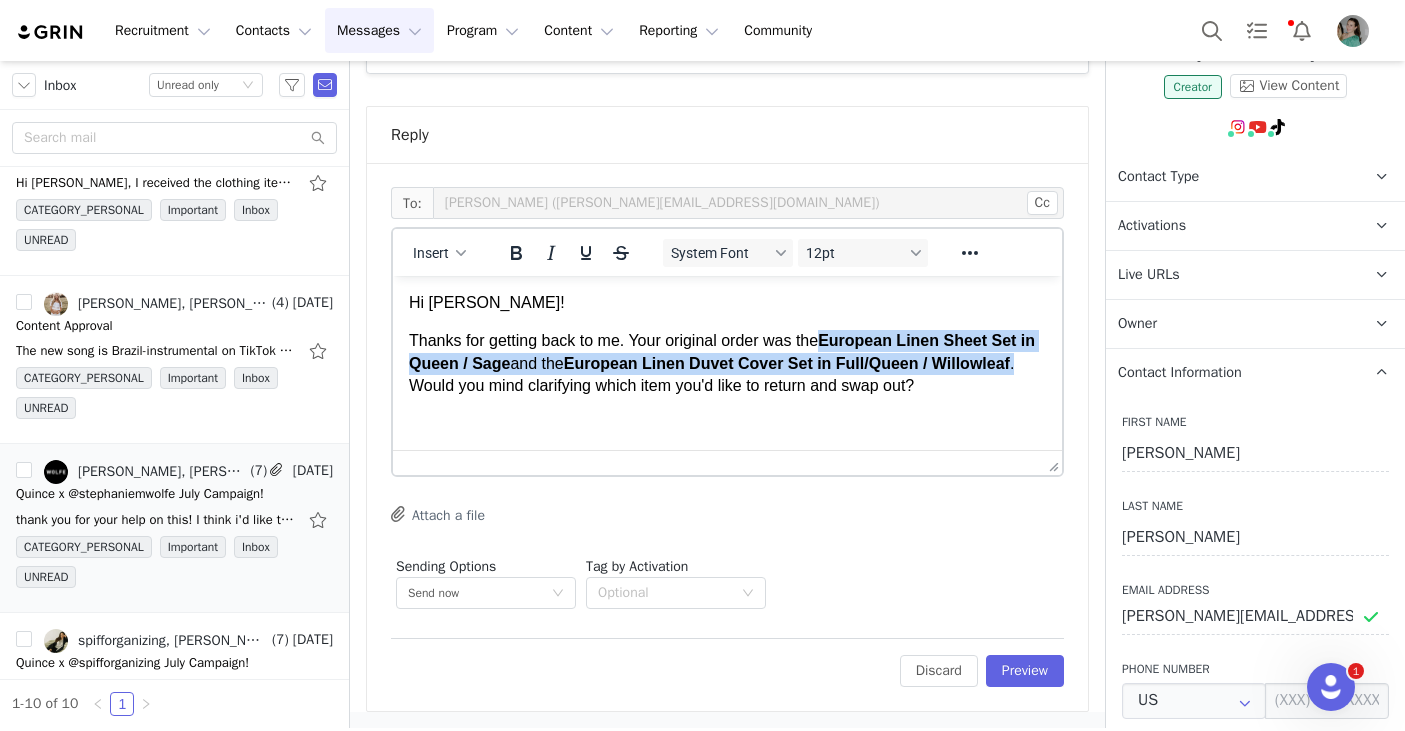 drag, startPoint x: 829, startPoint y: 335, endPoint x: 1043, endPoint y: 364, distance: 215.95601 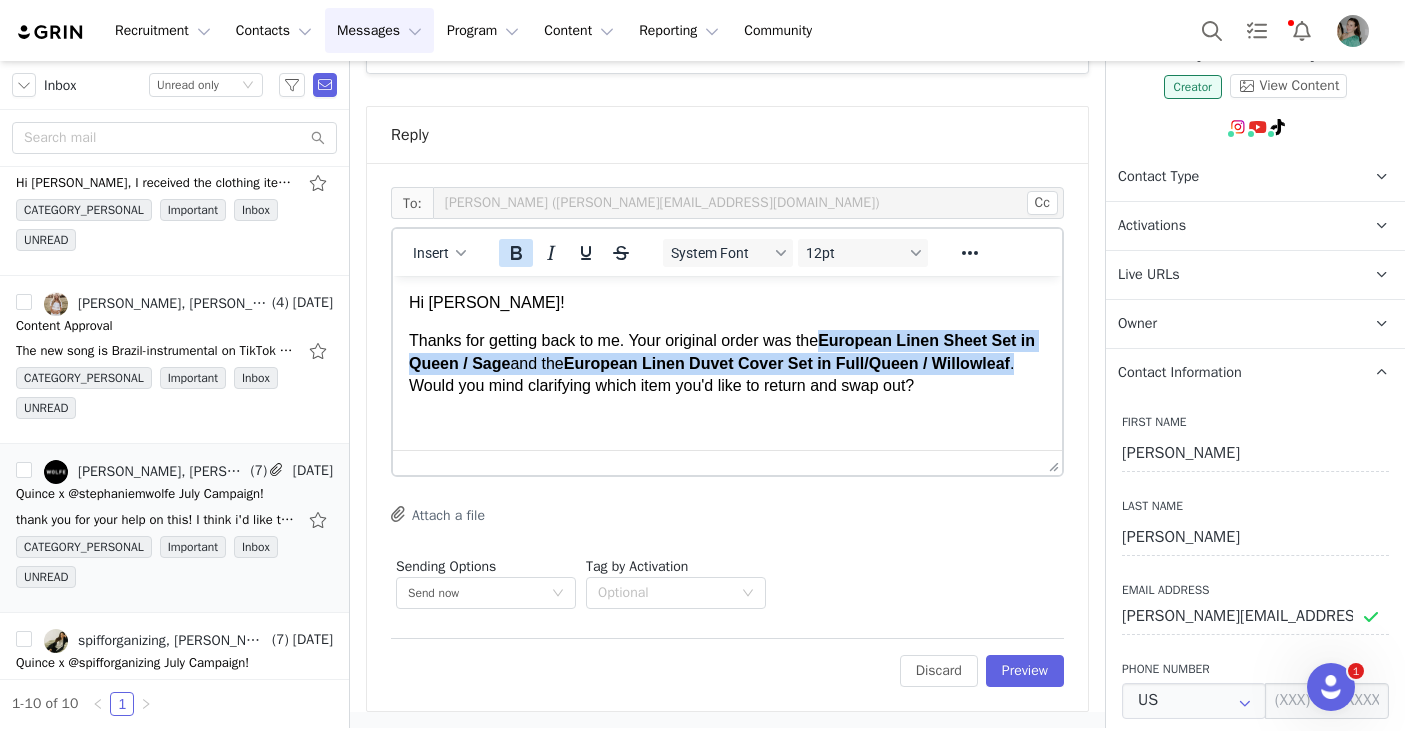 click 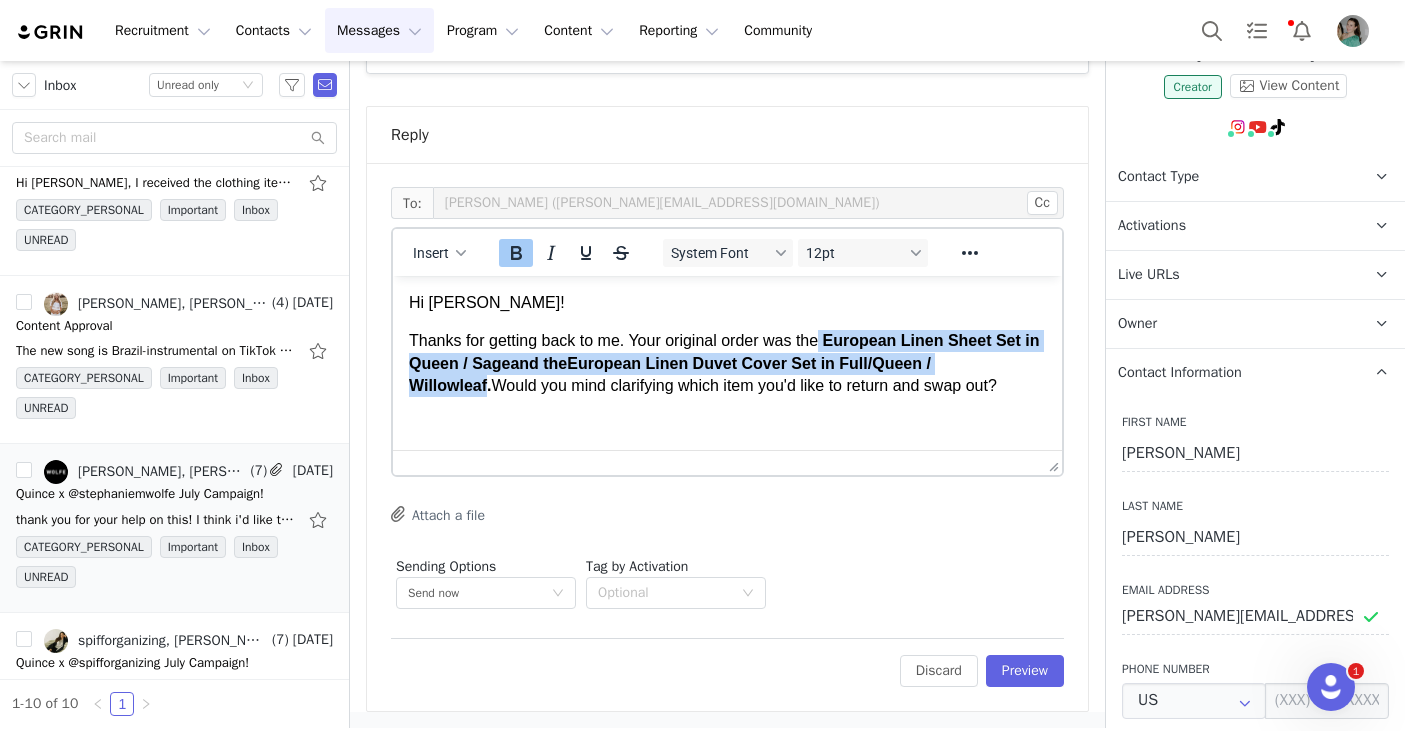 click 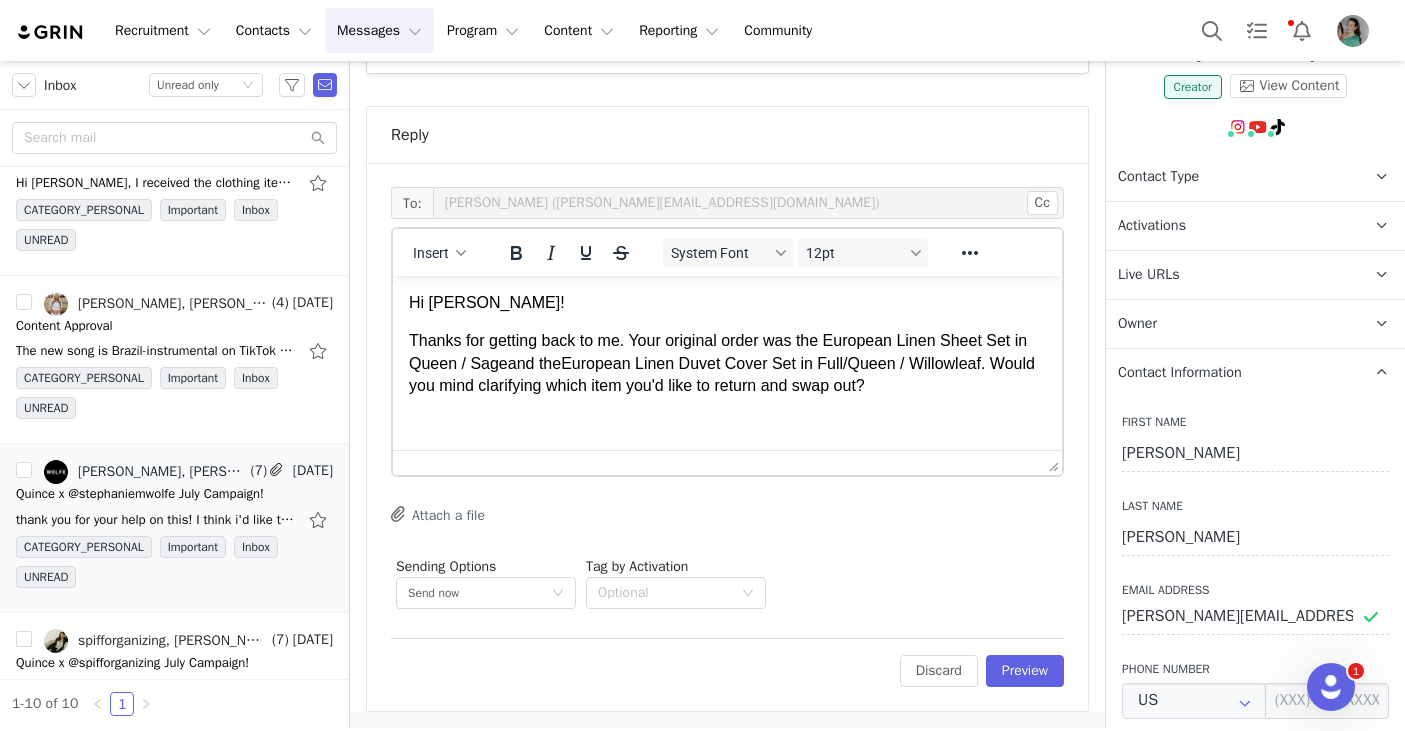 click on "Thanks for getting back to me. Your original order was the   European Linen Sheet Set in Queen / Sage  and the  European Linen Duvet Cover Set in Full/Queen / Willowleaf . Would you mind clarifying which item you'd like to return and swap out?" at bounding box center (727, 363) 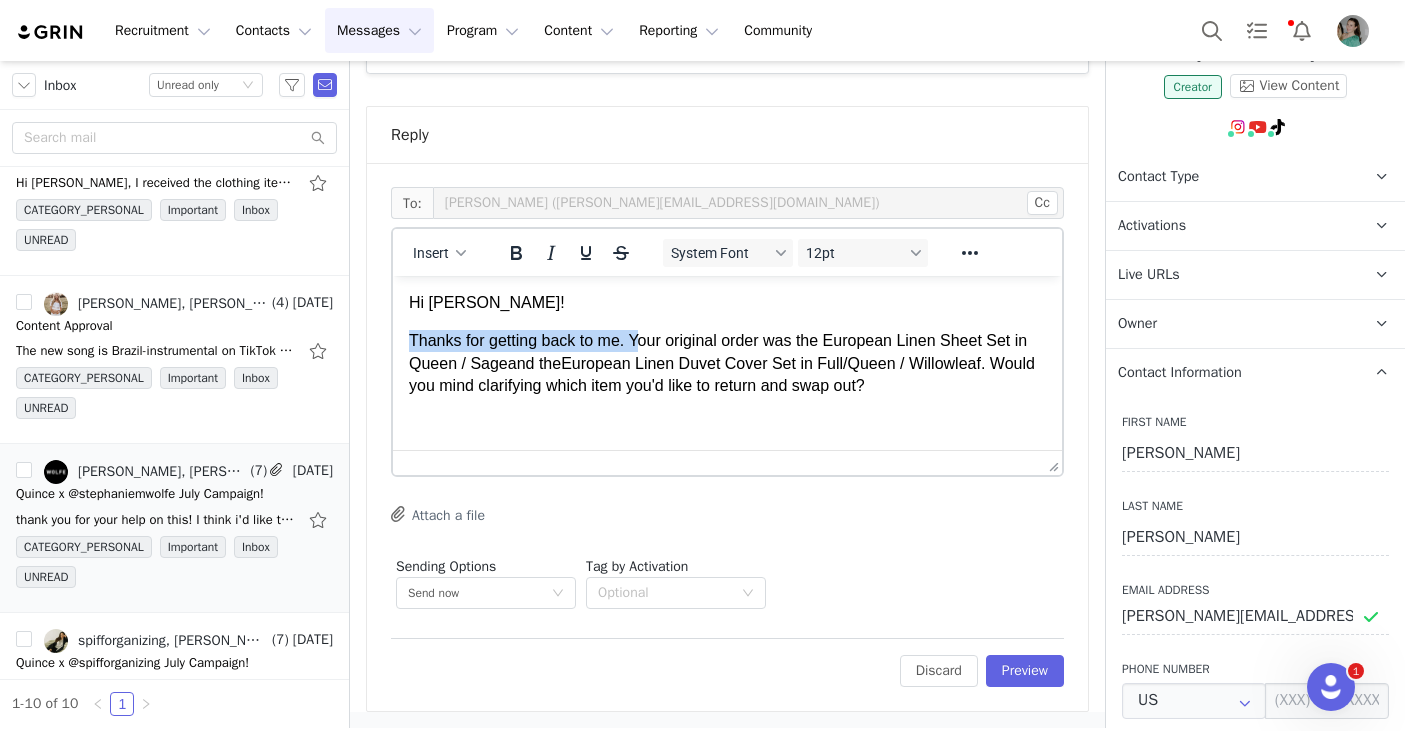 drag, startPoint x: 639, startPoint y: 342, endPoint x: 390, endPoint y: 332, distance: 249.20073 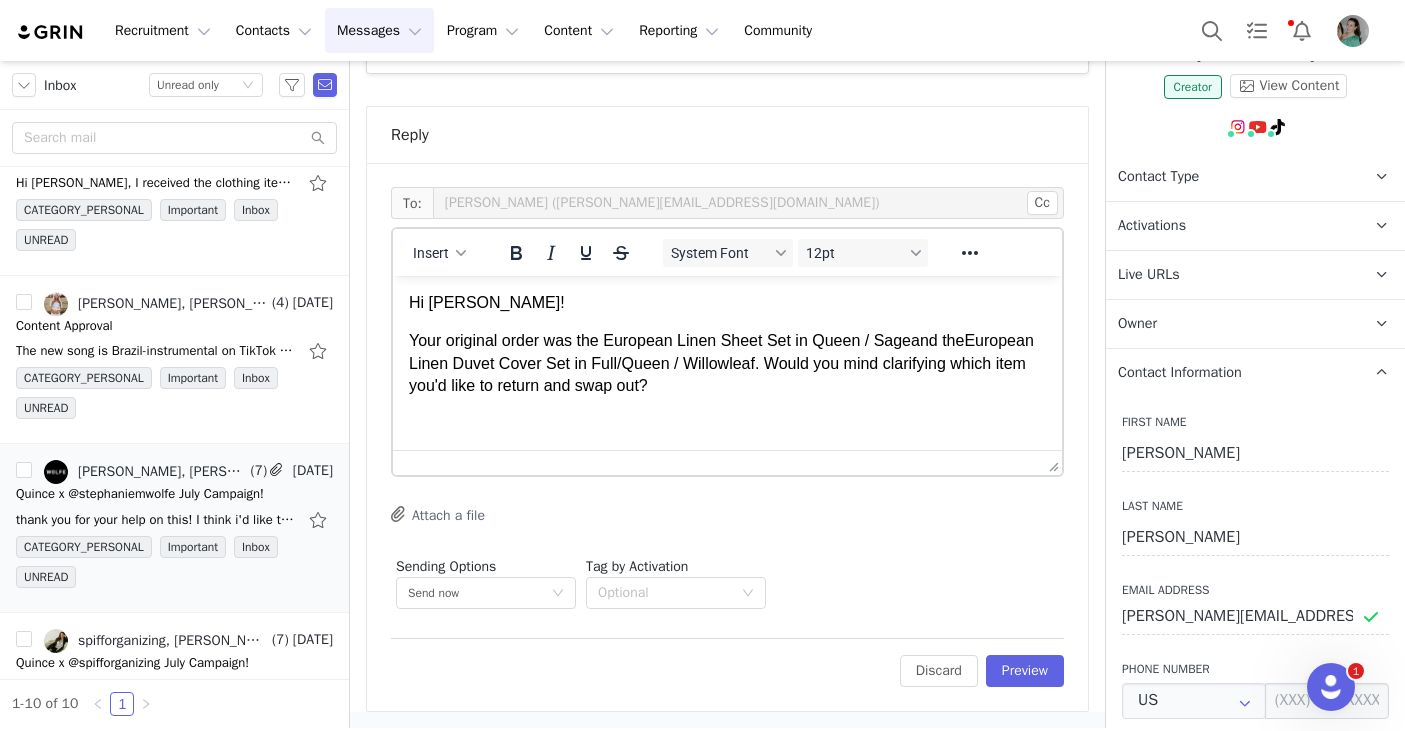 click on "Your original order was the   European Linen Sheet Set in Queen / Sage  and the  European Linen Duvet Cover Set in Full/Queen / Willowleaf . Would you mind clarifying which item you'd like to return and swap out?" at bounding box center [727, 363] 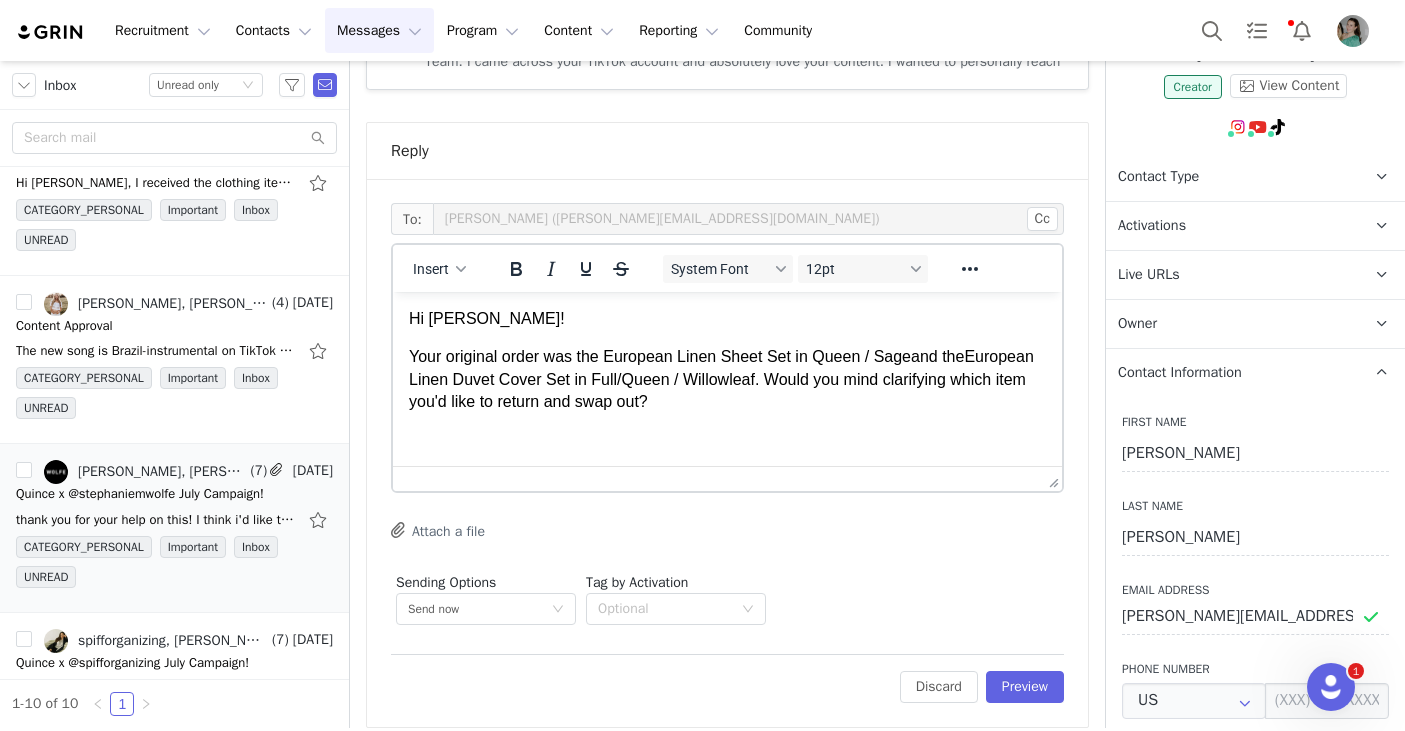 scroll, scrollTop: 1590, scrollLeft: 0, axis: vertical 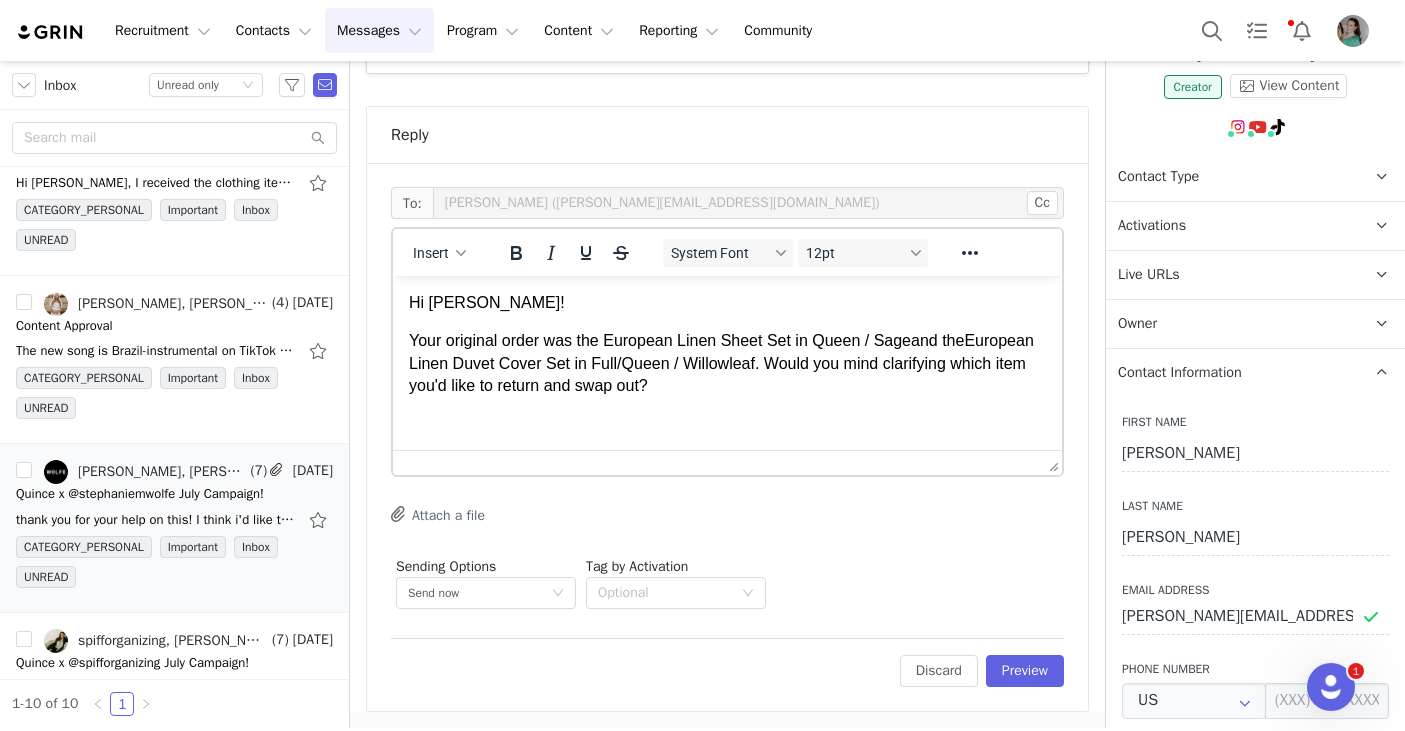 drag, startPoint x: 678, startPoint y: 397, endPoint x: 376, endPoint y: 313, distance: 313.4645 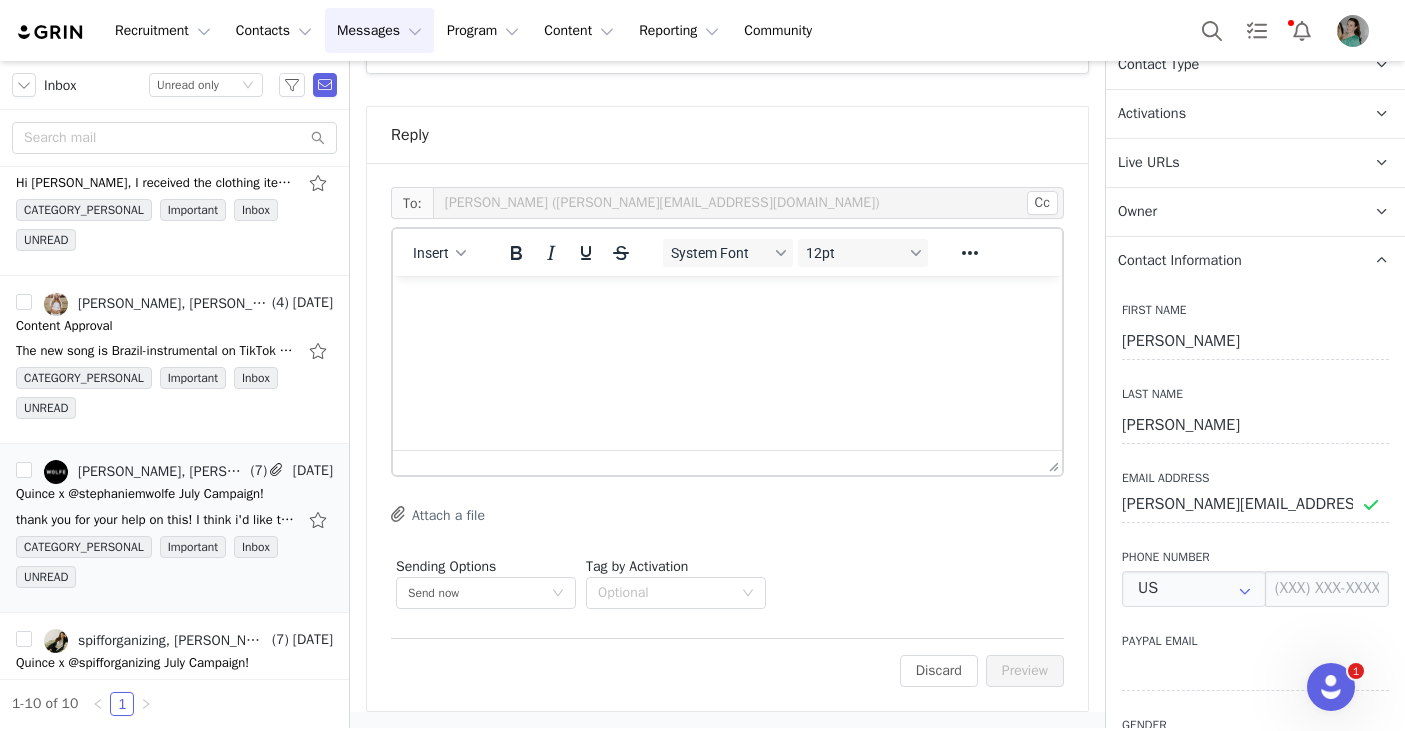 scroll, scrollTop: 293, scrollLeft: 0, axis: vertical 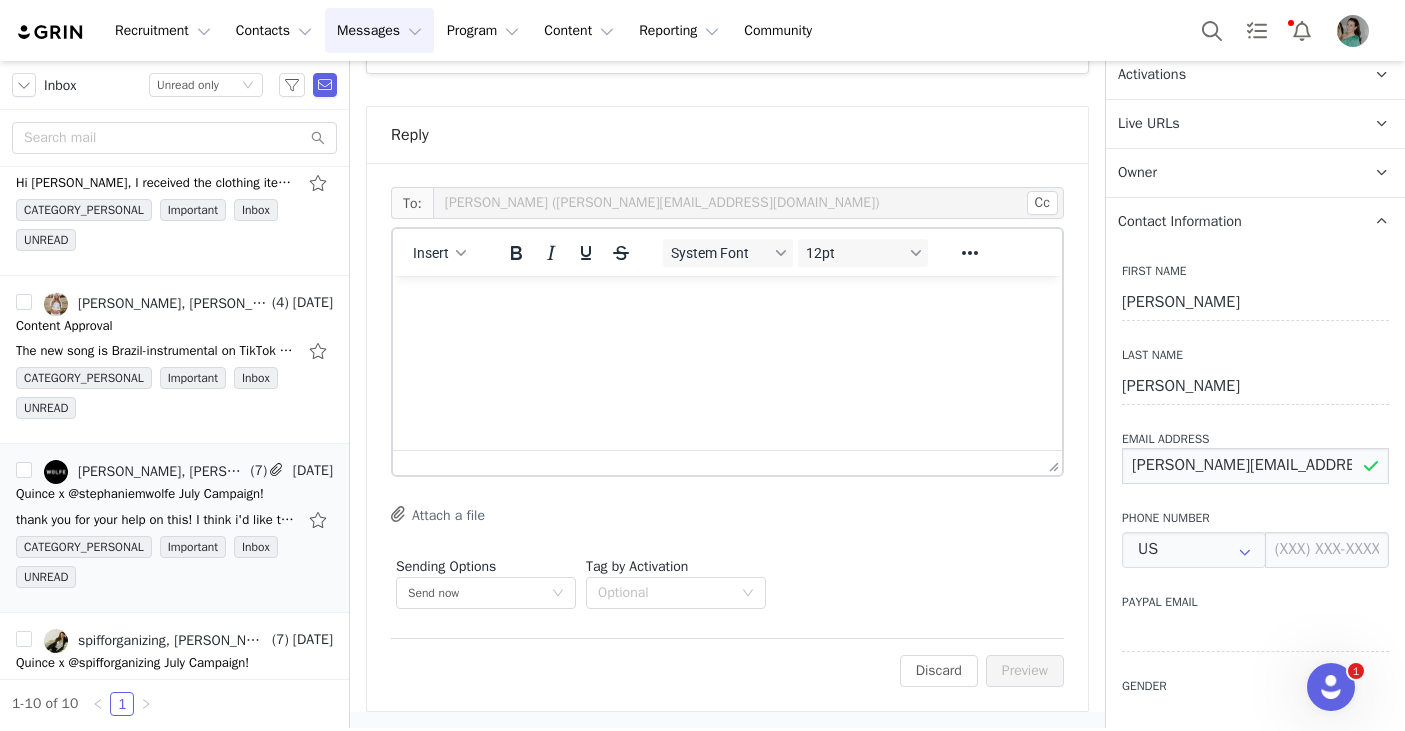 click on "stephanie@wolfecreativela.com" at bounding box center [1255, 466] 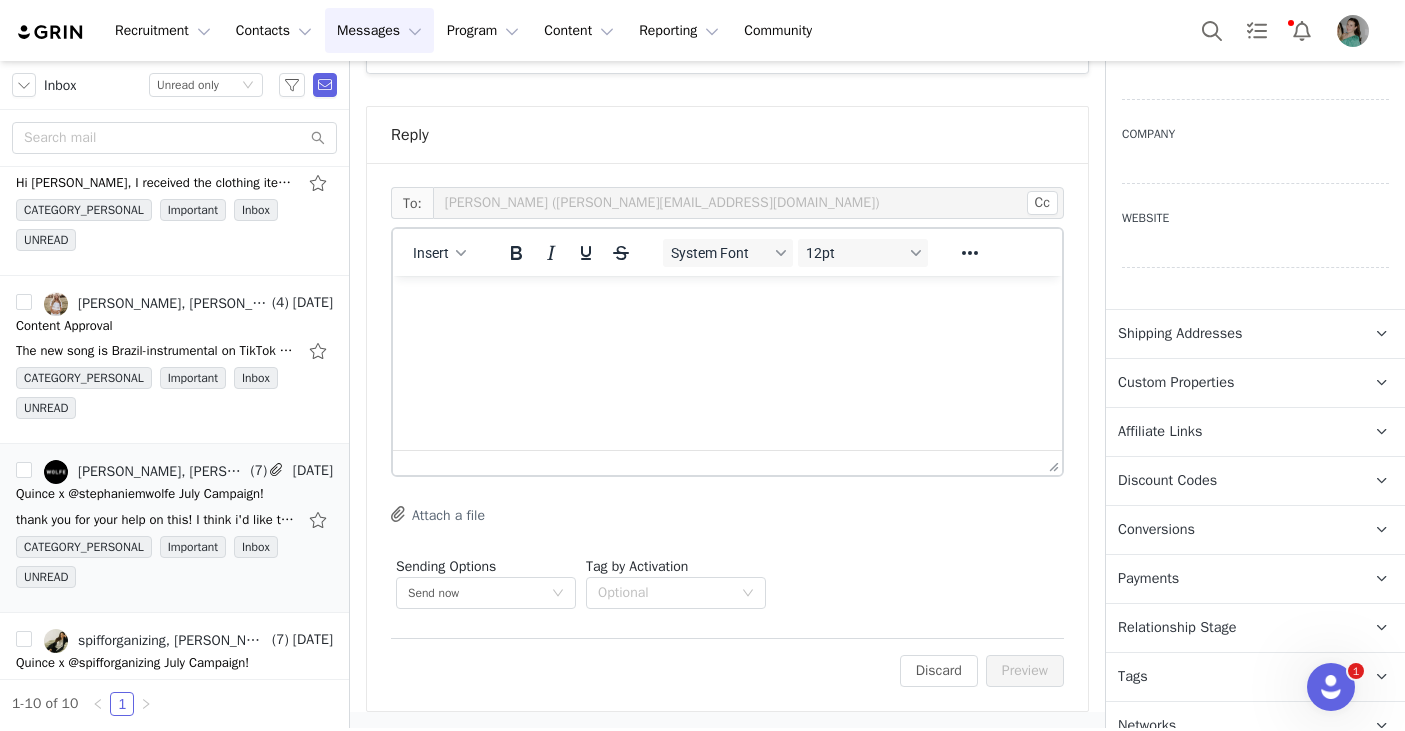 scroll, scrollTop: 950, scrollLeft: 0, axis: vertical 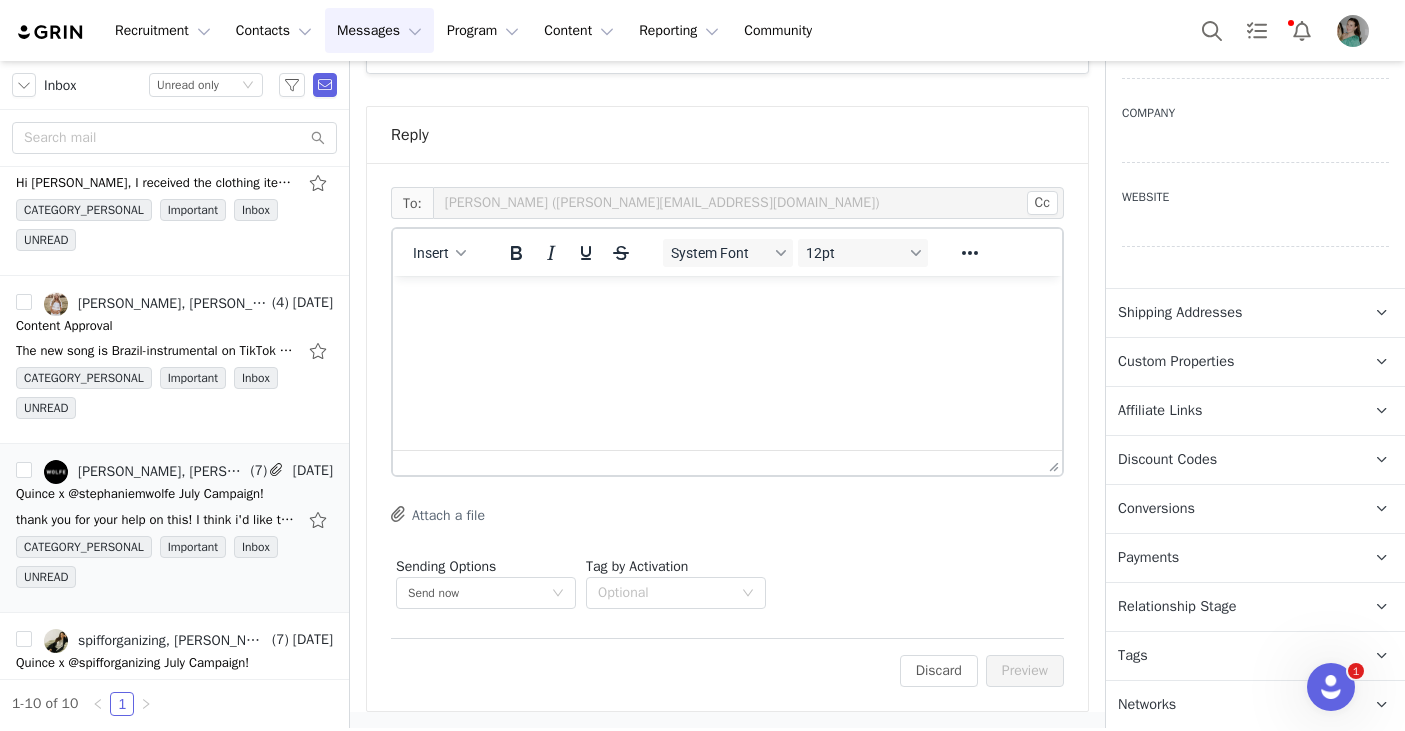 click on "Tags  Keep track of your contacts by assigning them tags. You can then filter your contacts by tag." at bounding box center [1231, 656] 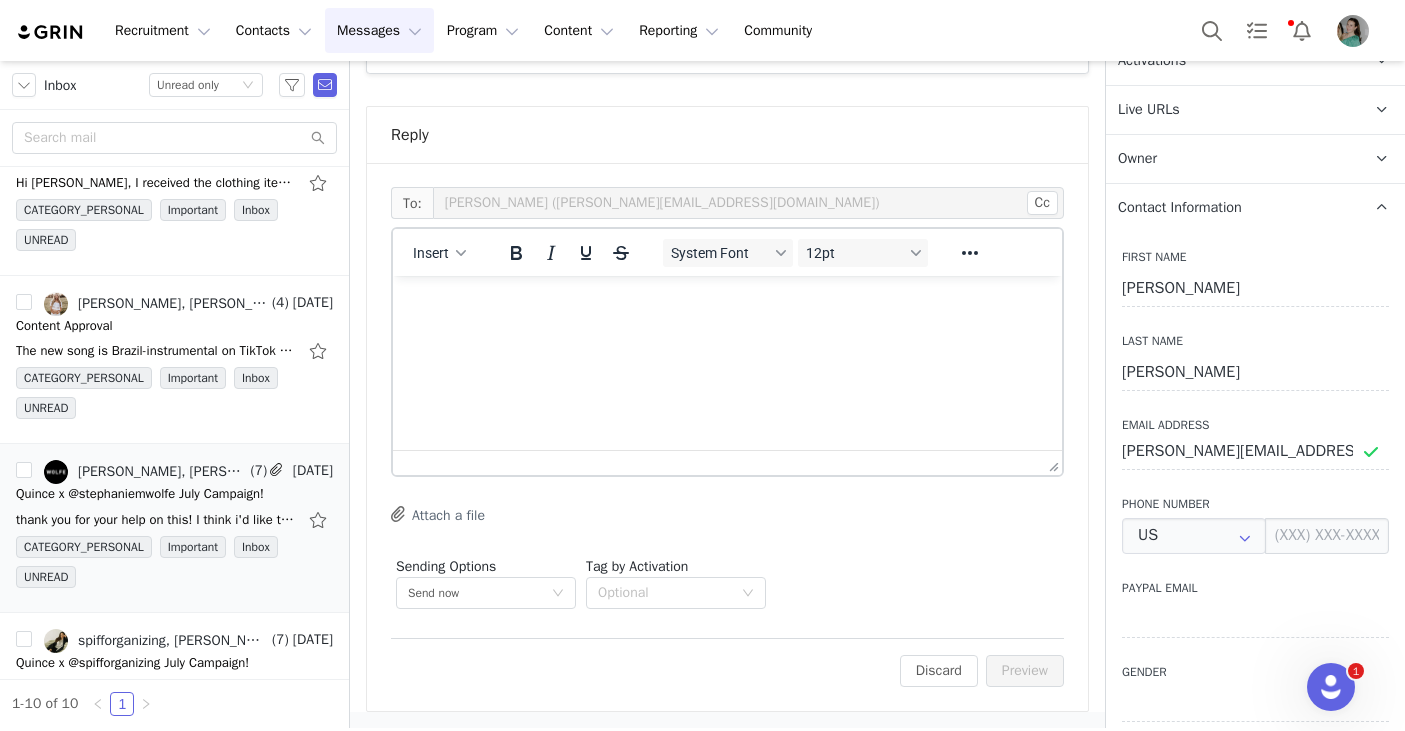 scroll, scrollTop: 373, scrollLeft: 0, axis: vertical 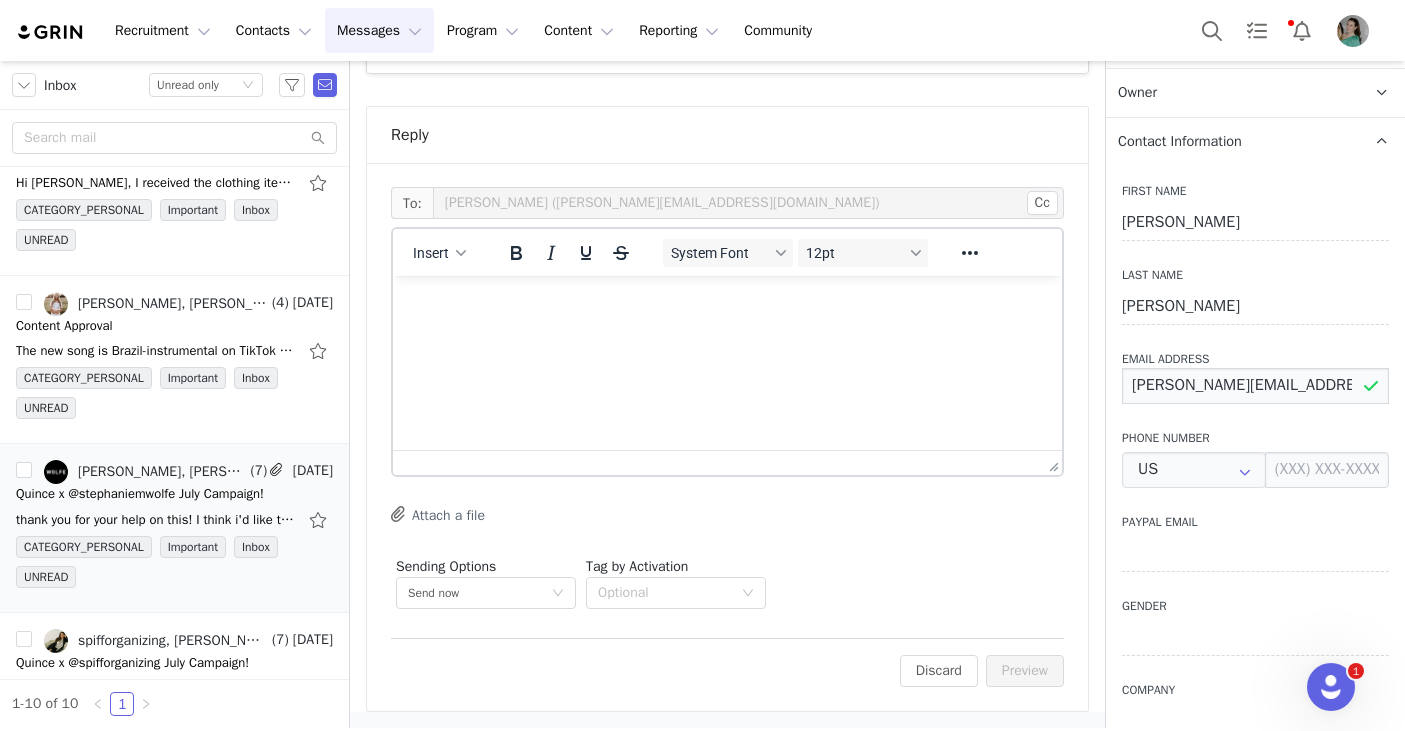 click on "stephanie@wolfecreativela.com" at bounding box center [1255, 386] 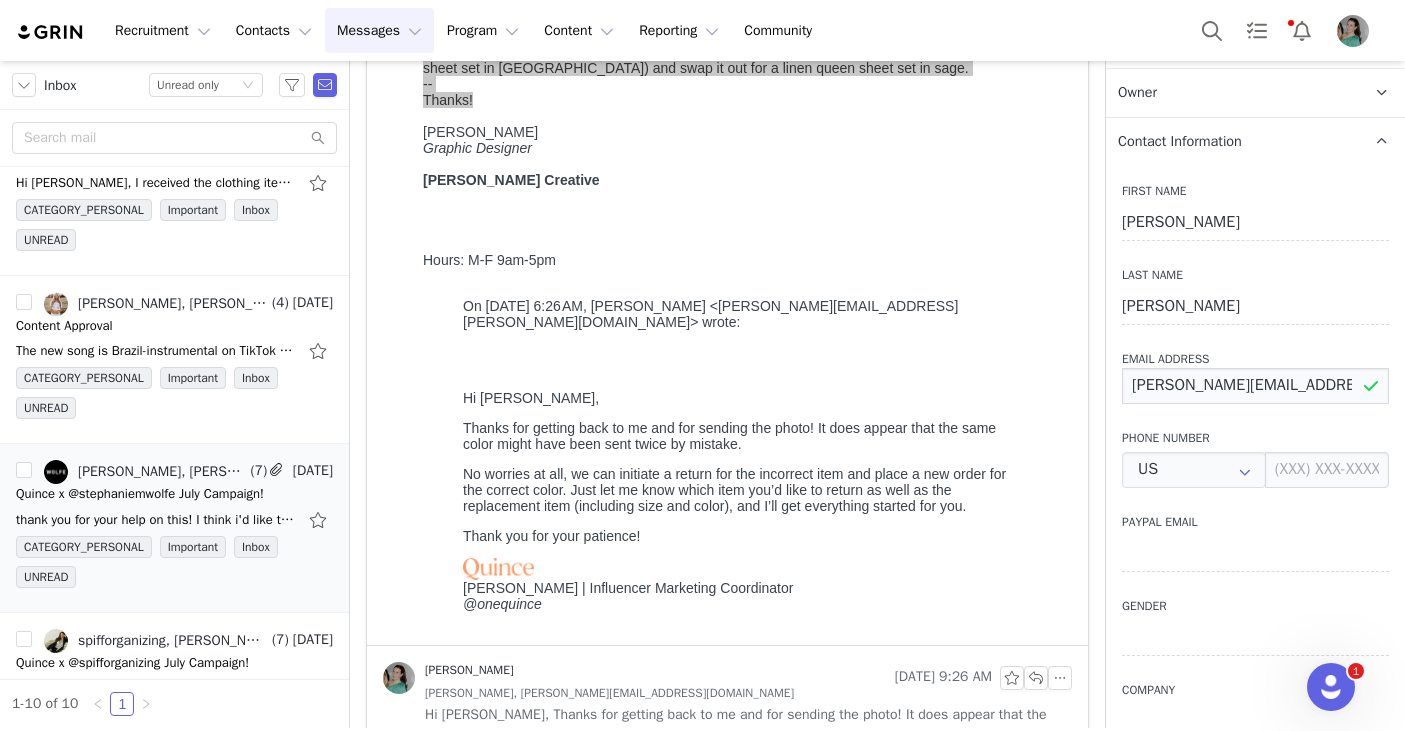 scroll, scrollTop: 0, scrollLeft: 0, axis: both 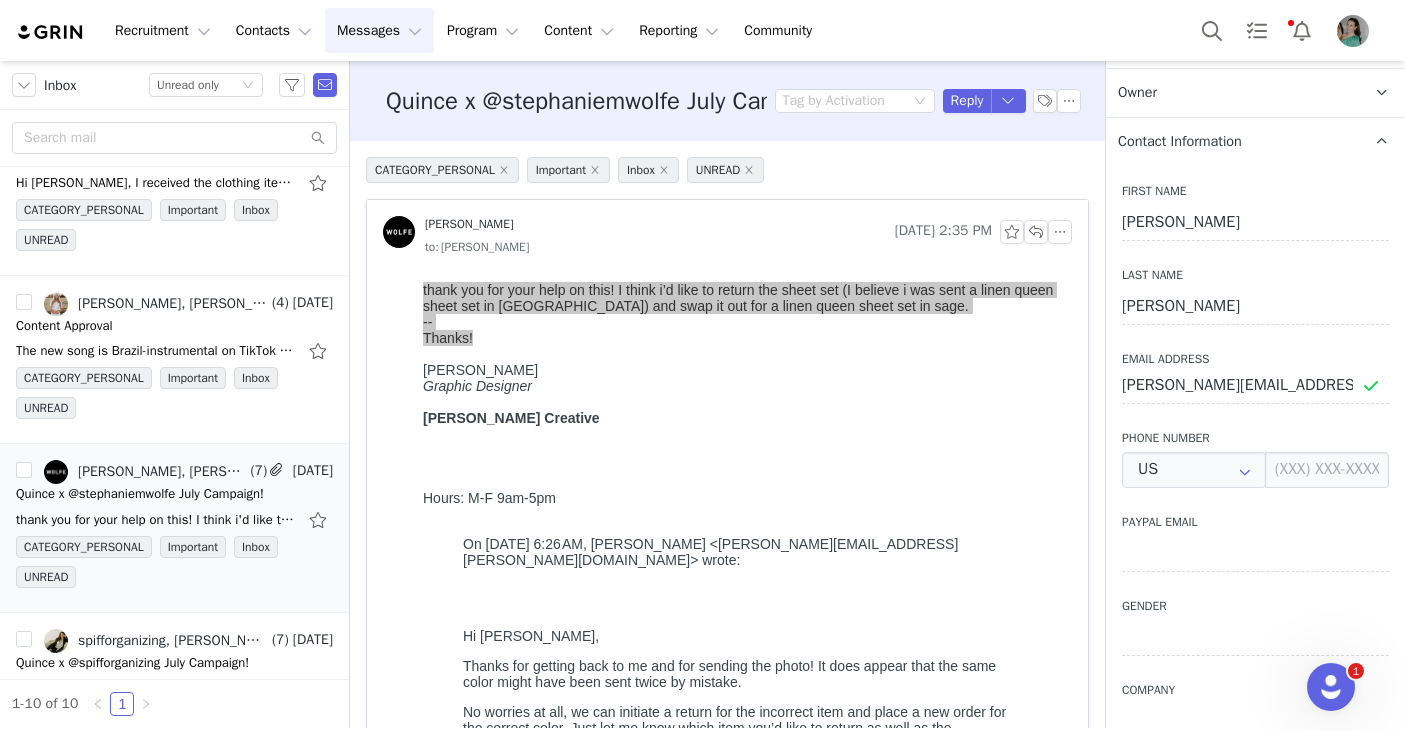 click on "Stephanie Wolfe       Jul 13, 2025 2:35 PM  to:  Nuala Sullivan" at bounding box center [727, 237] 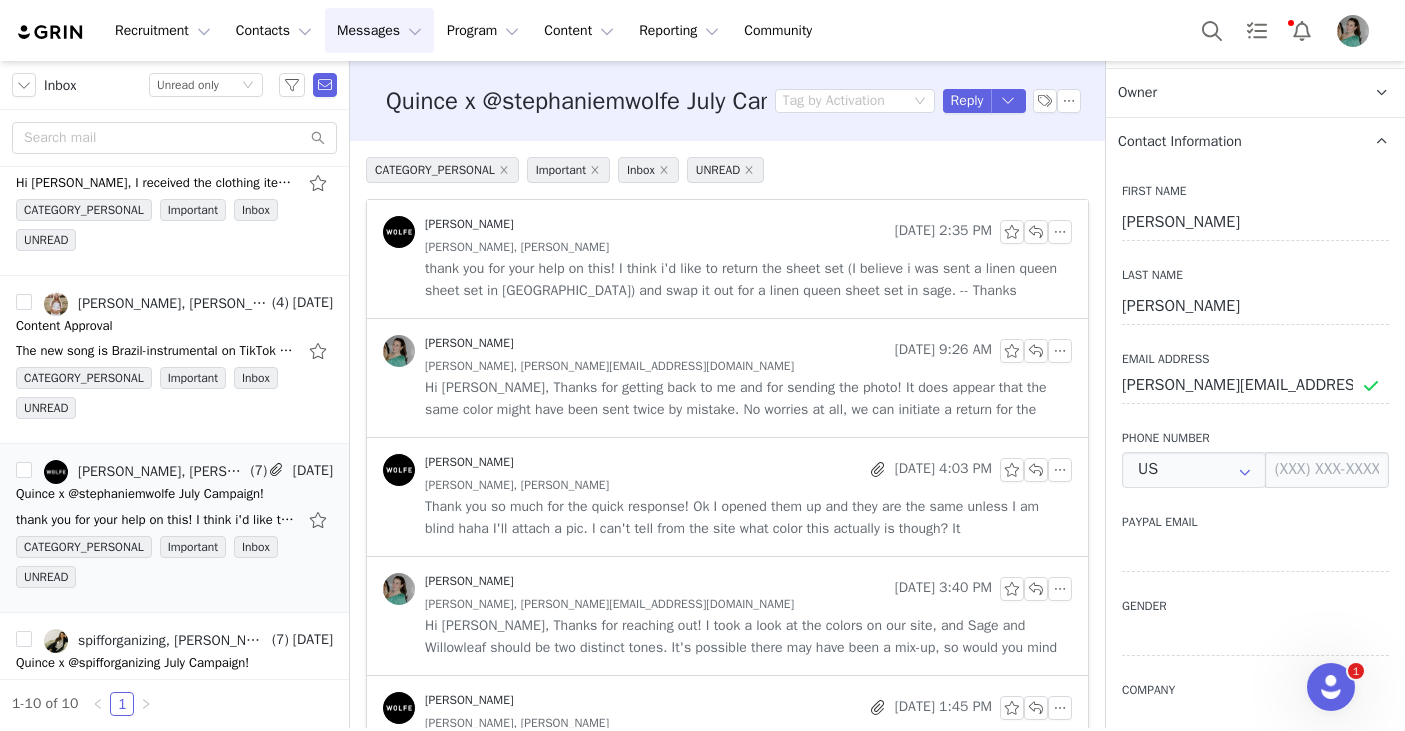 click on "thank you for your help on this! I think i'd like to return the sheet set (I believe i was sent a linen queen sheet set in willowleaf) and swap it out for a linen queen sheet set in sage. -- Thanks" at bounding box center (748, 280) 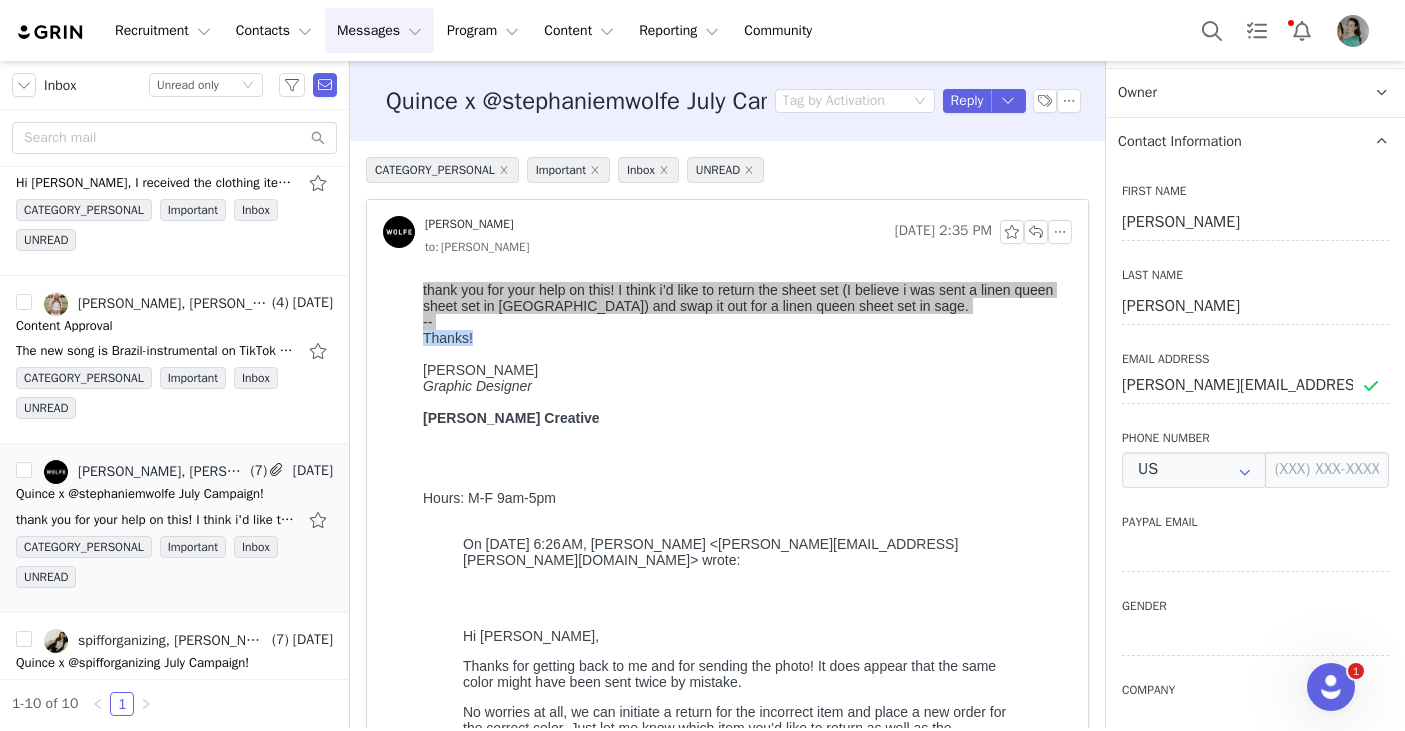 click on "Thanks!" at bounding box center (743, 346) 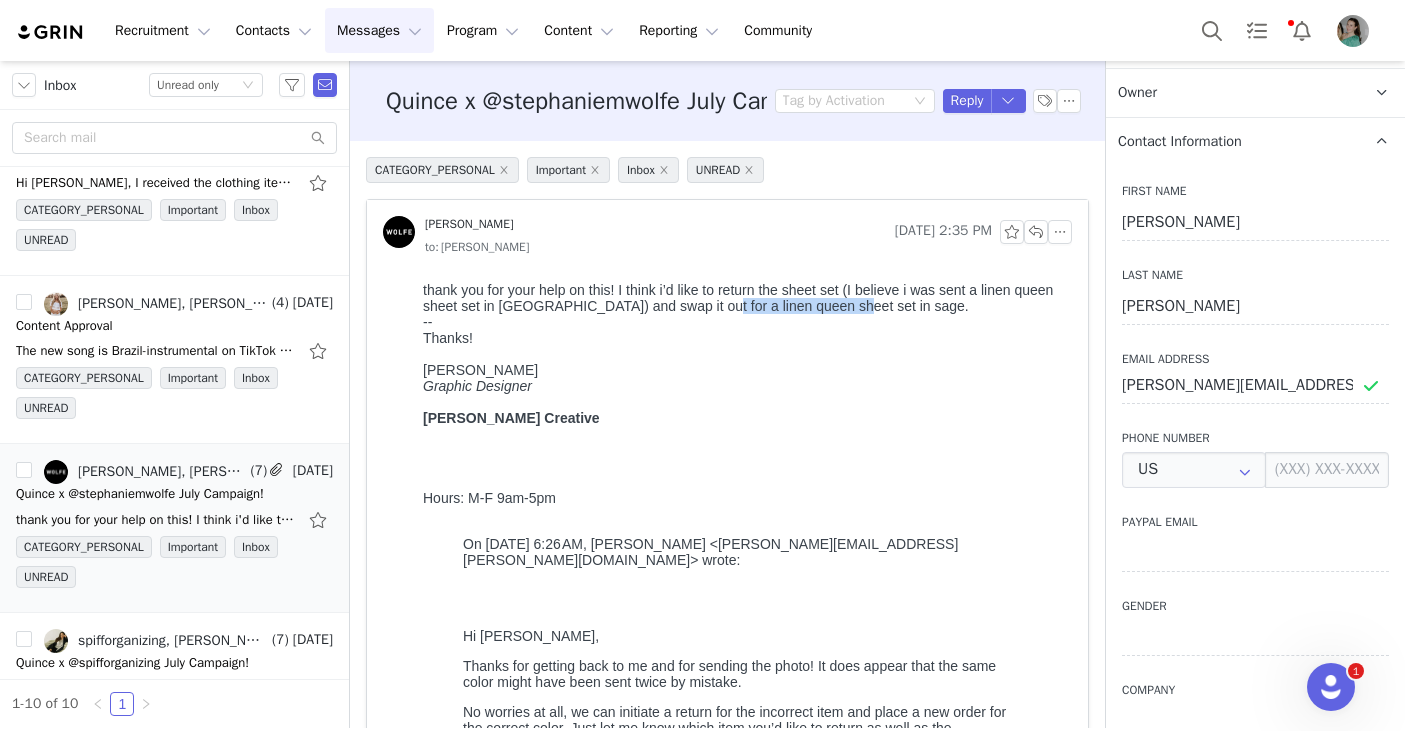 drag, startPoint x: 697, startPoint y: 302, endPoint x: 833, endPoint y: 306, distance: 136.0588 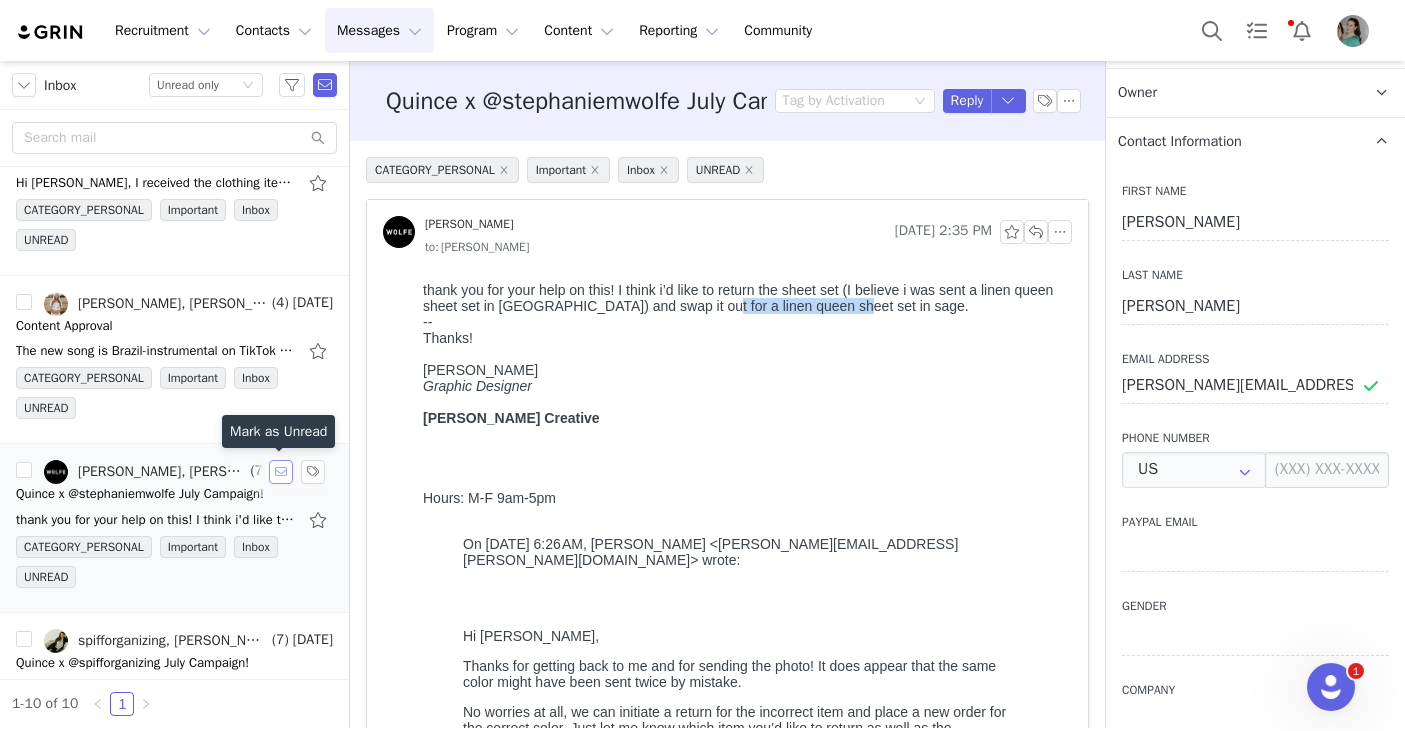 click at bounding box center (281, 472) 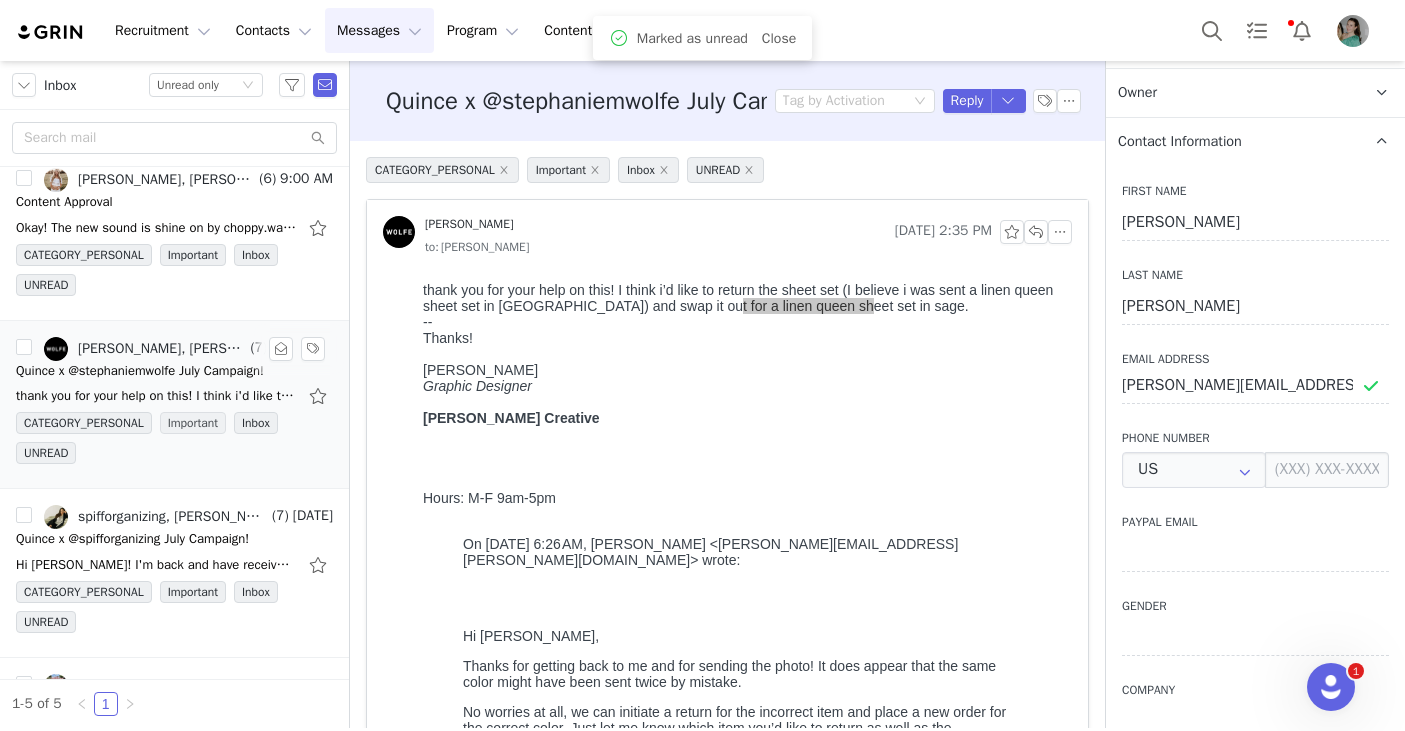 scroll, scrollTop: 23, scrollLeft: 0, axis: vertical 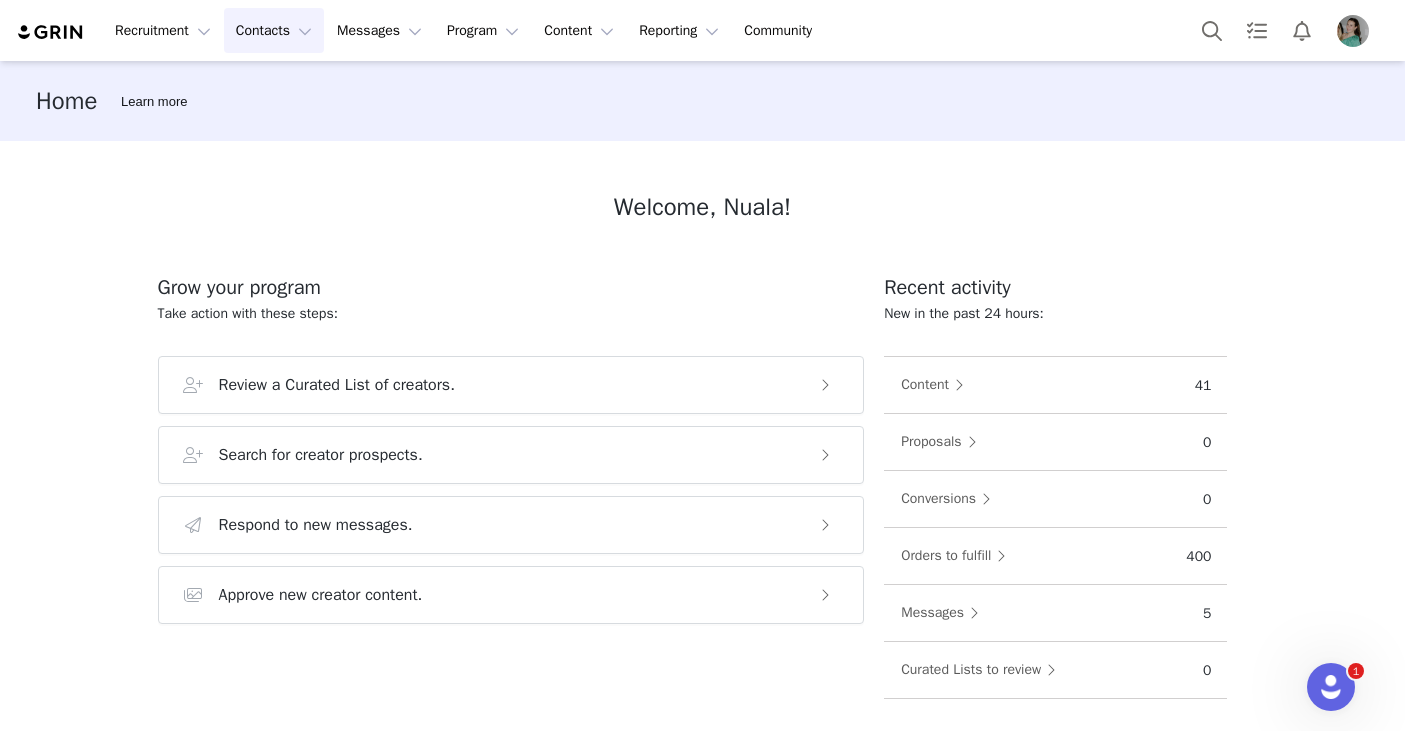 click on "Contacts Contacts" at bounding box center (274, 30) 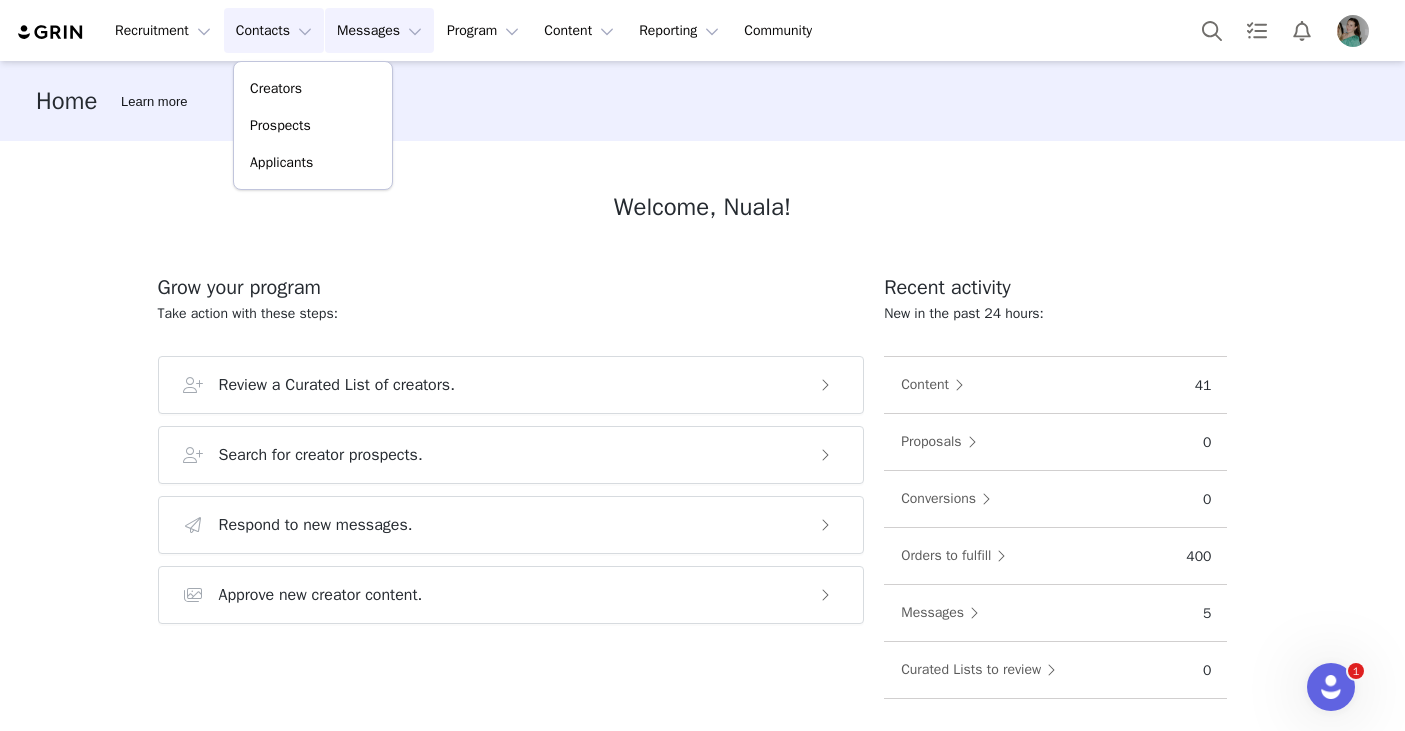 click on "Messages Messages" at bounding box center (379, 30) 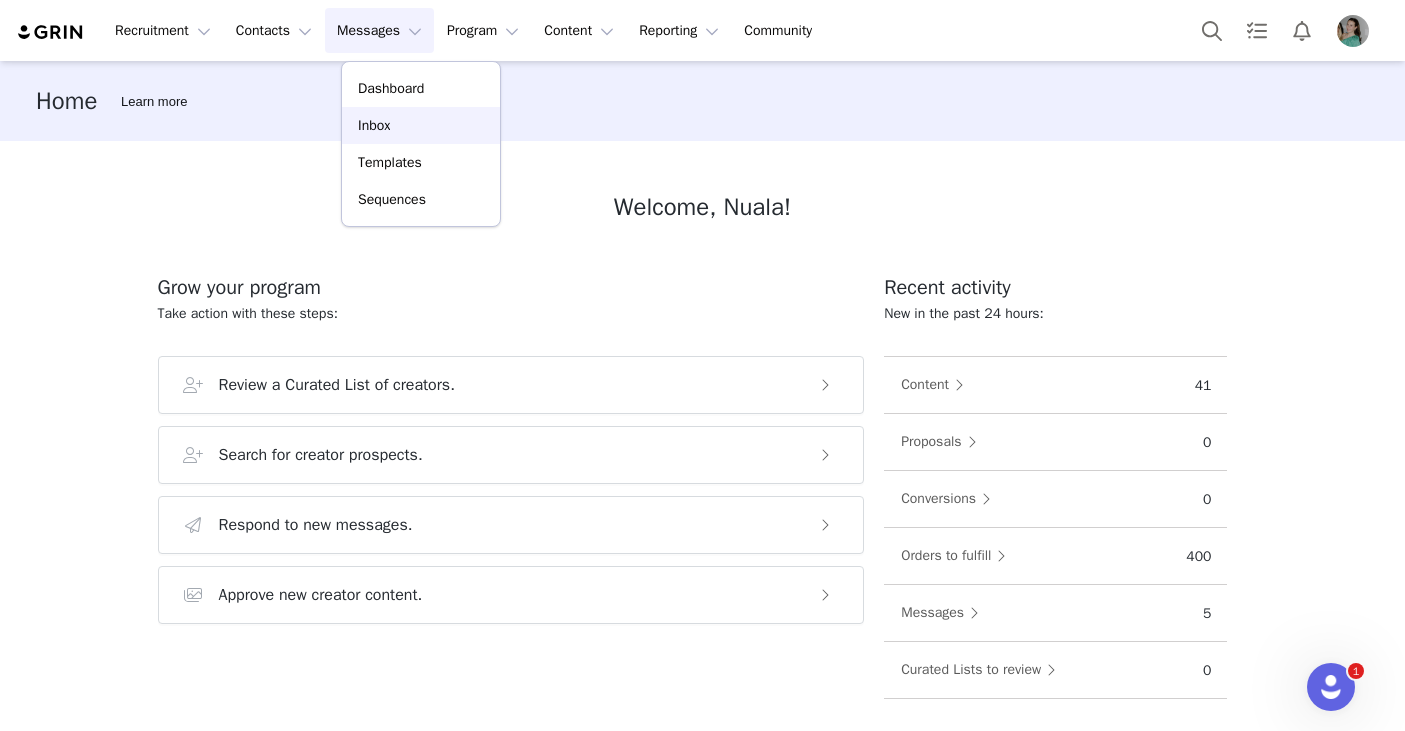 click on "Inbox" at bounding box center (421, 125) 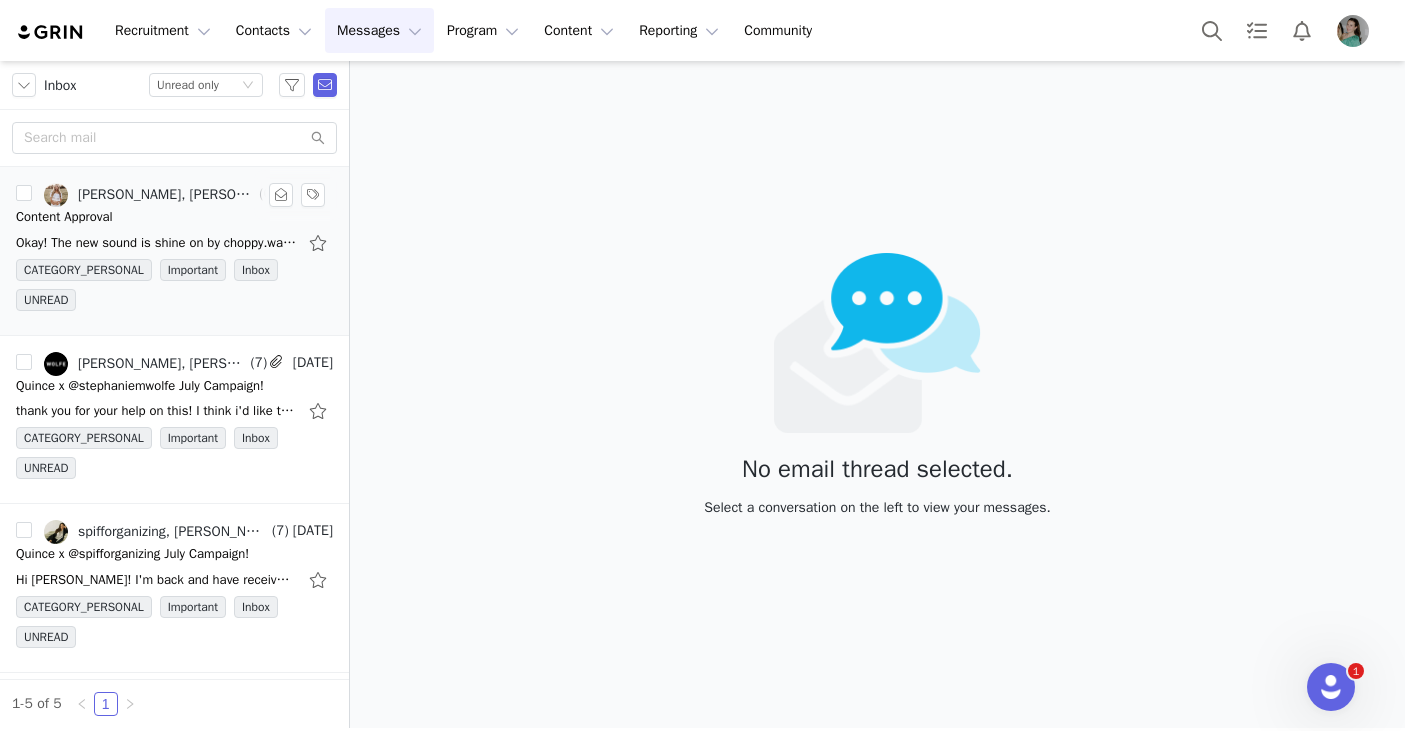 click on "Content Approval" at bounding box center [174, 217] 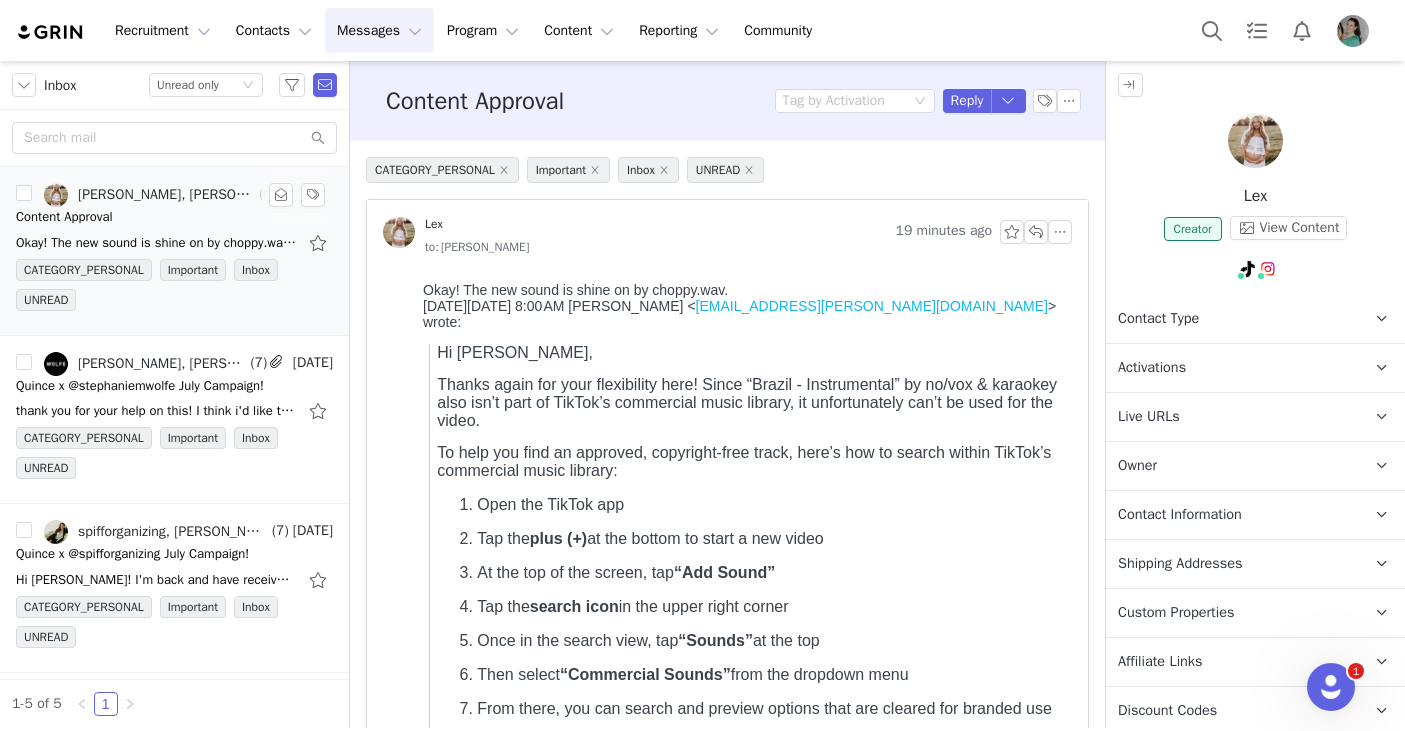 scroll, scrollTop: 0, scrollLeft: 0, axis: both 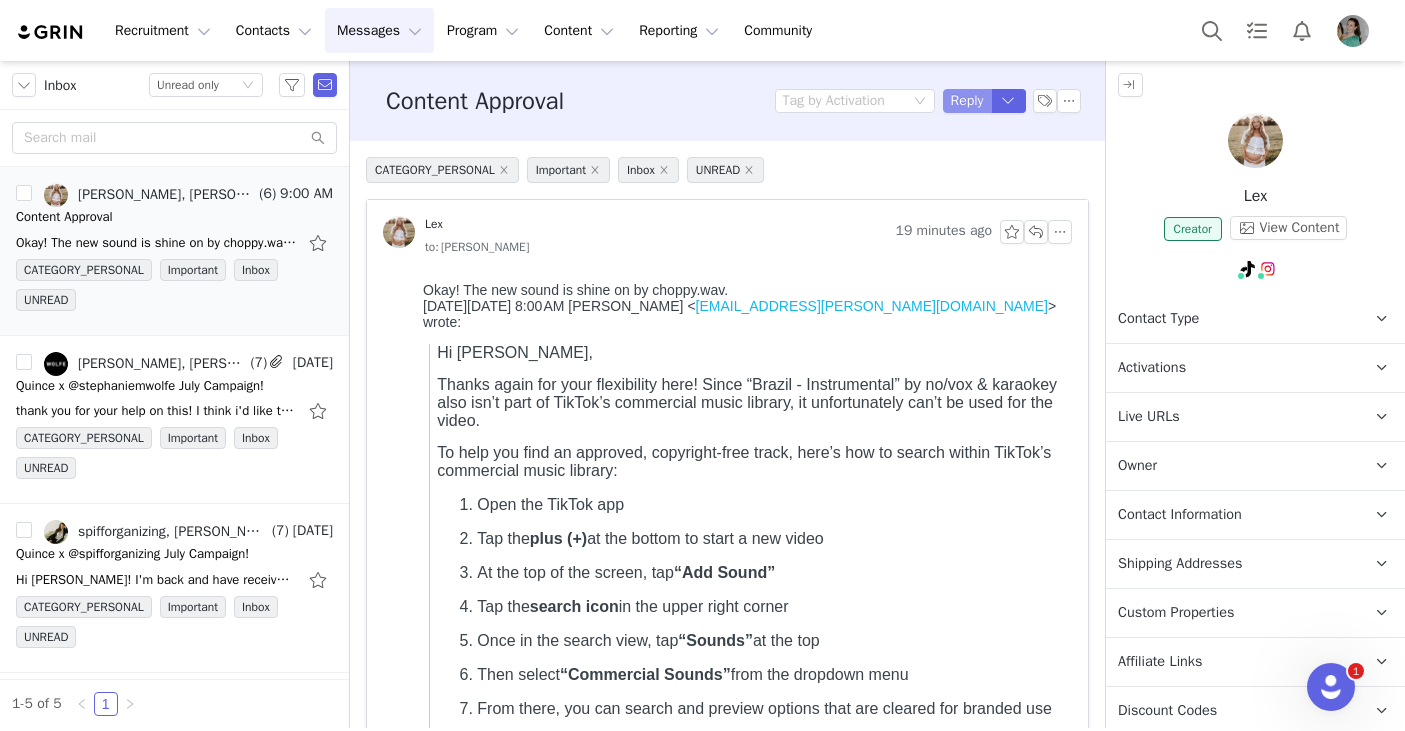 click on "Reply" at bounding box center (967, 101) 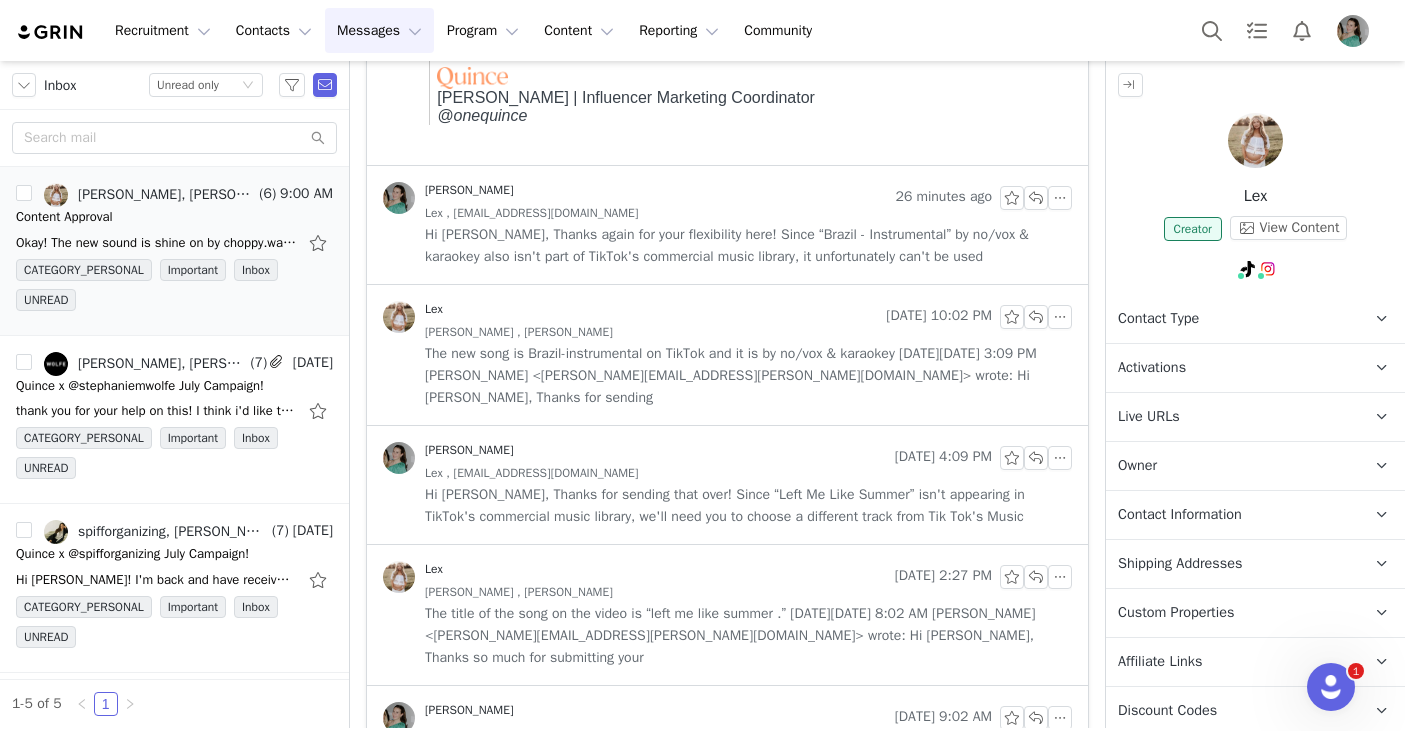 scroll, scrollTop: 1001, scrollLeft: 0, axis: vertical 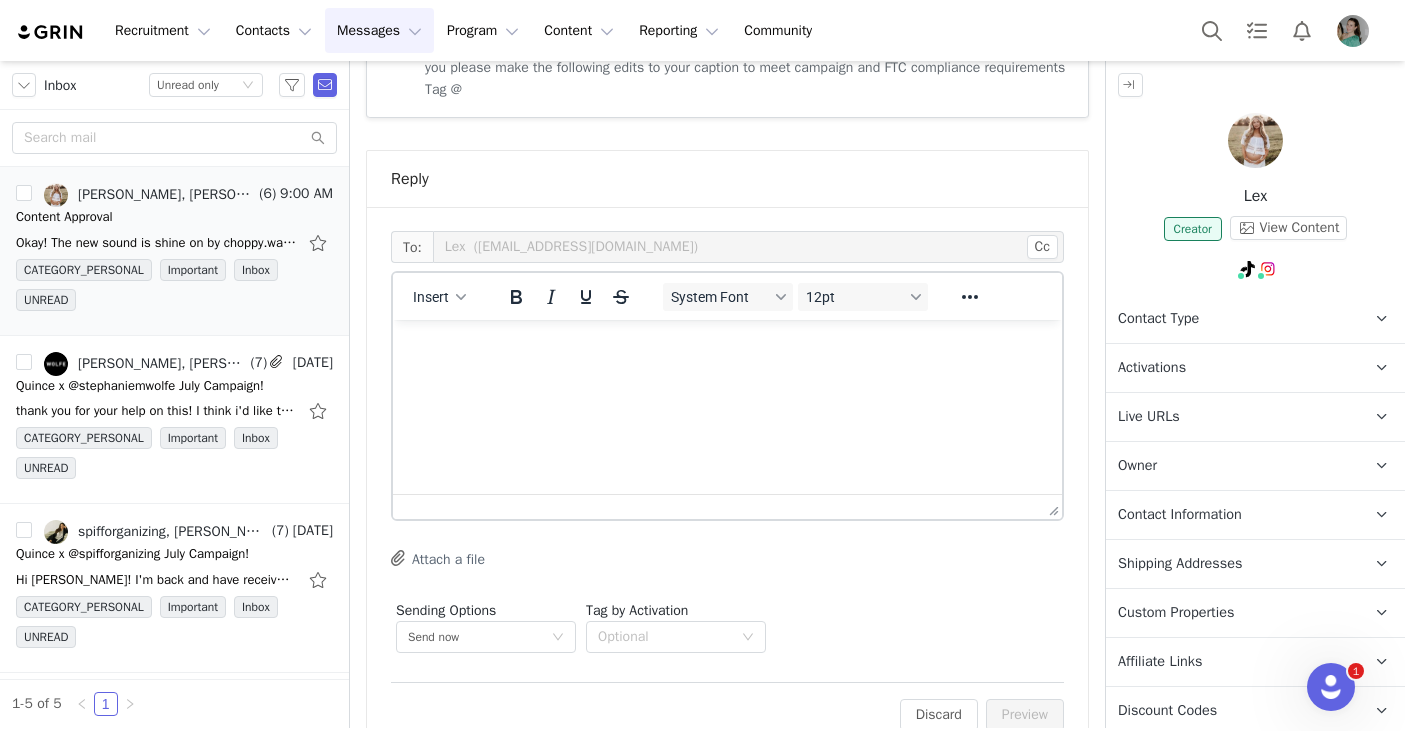 click at bounding box center (727, 347) 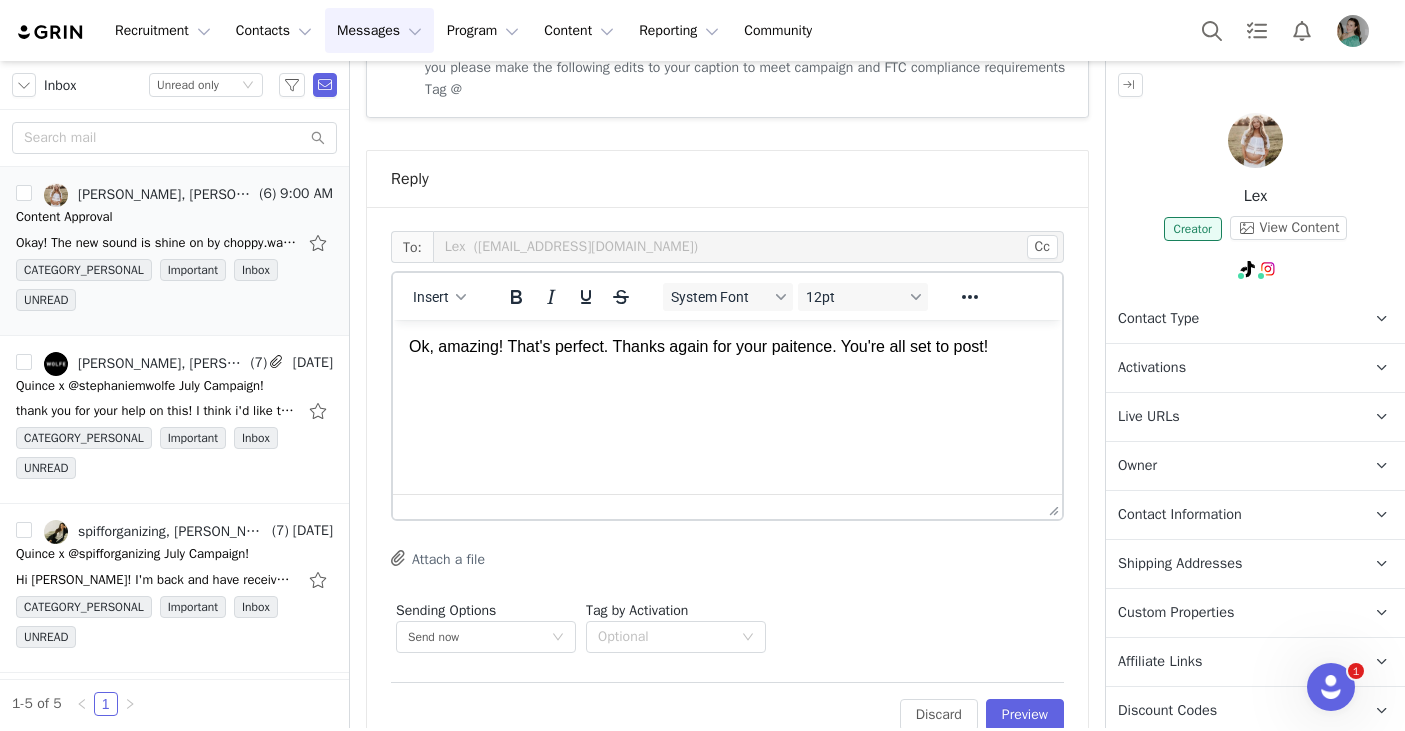 click on "Ok, amazing! That's perfect. Thanks again for your paitence. You're all set to post!" at bounding box center [727, 347] 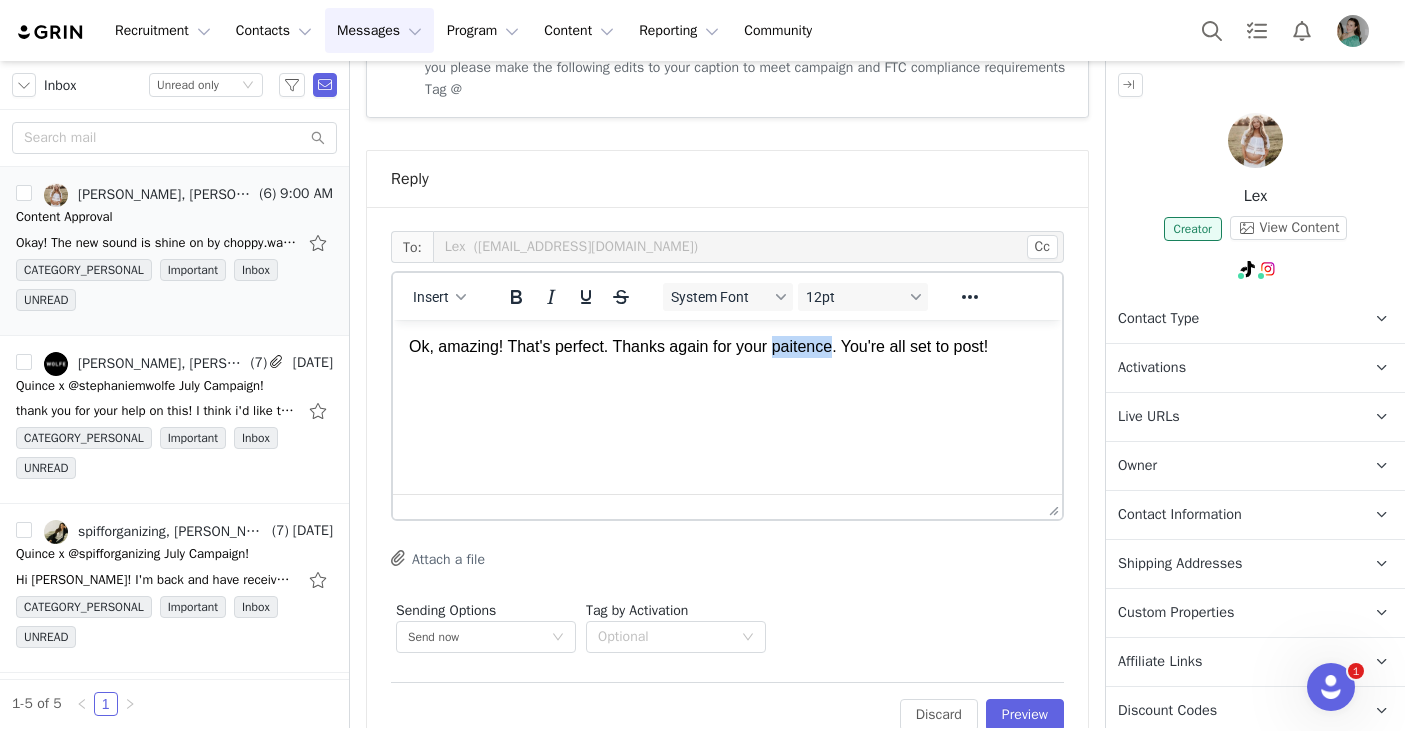 click on "Ok, amazing! That's perfect. Thanks again for your paitence. You're all set to post!" at bounding box center [727, 347] 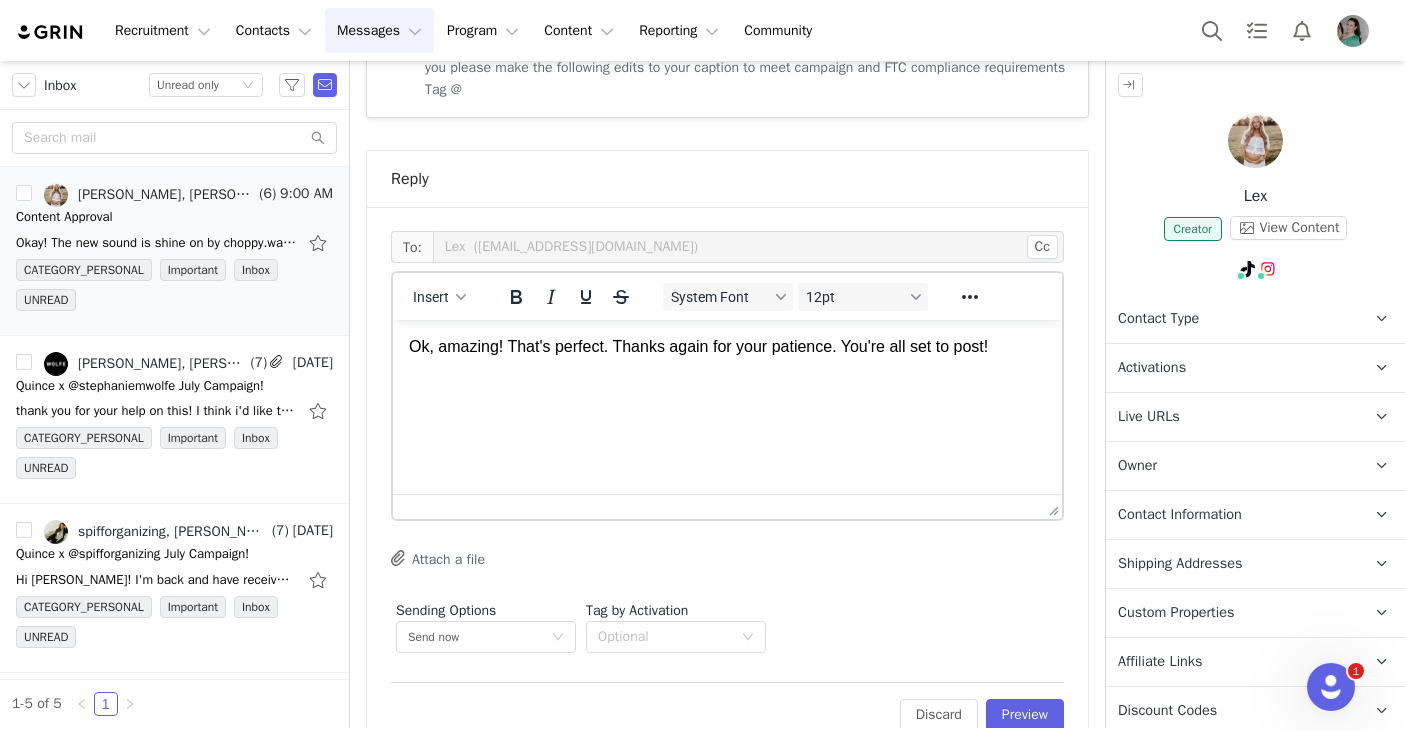 click on "Ok, amazing! That's perfect. Thanks again for your patience. You're all set to post!" at bounding box center [727, 347] 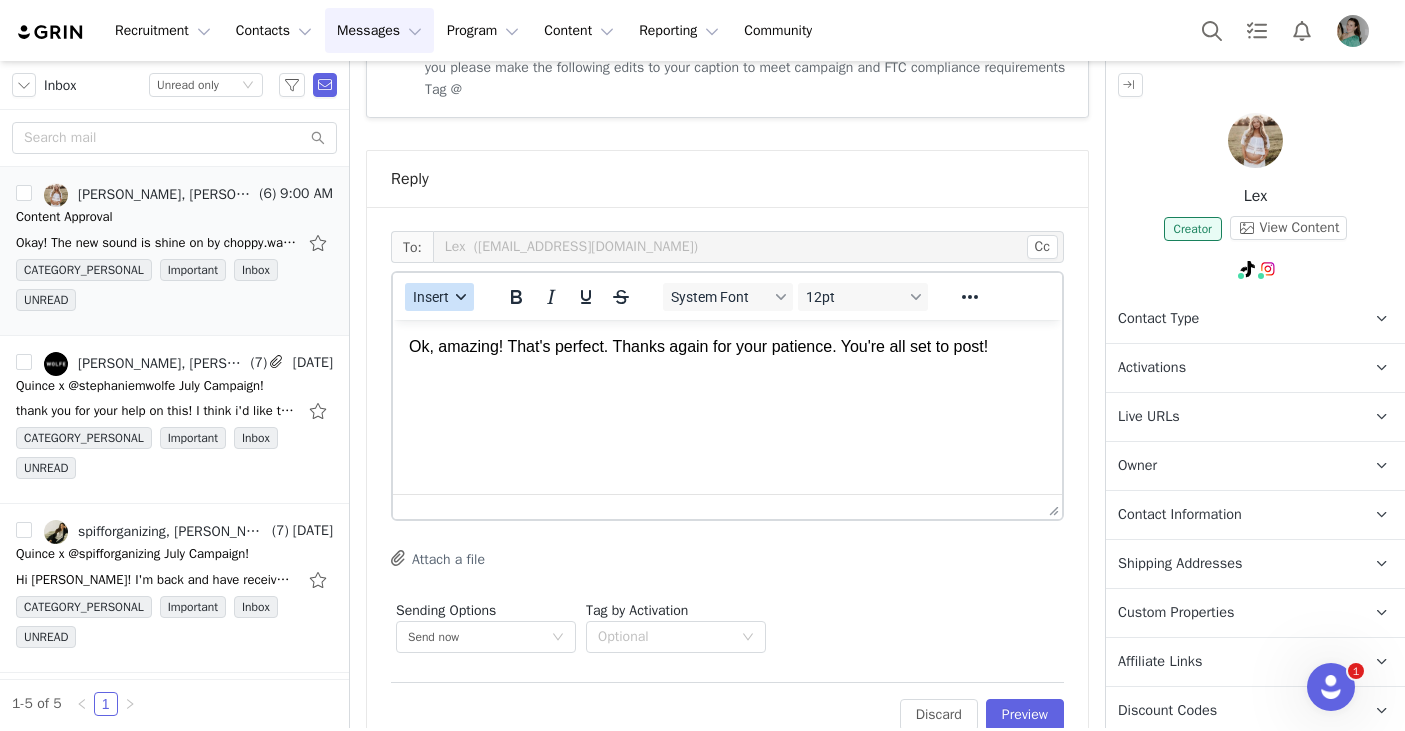 click 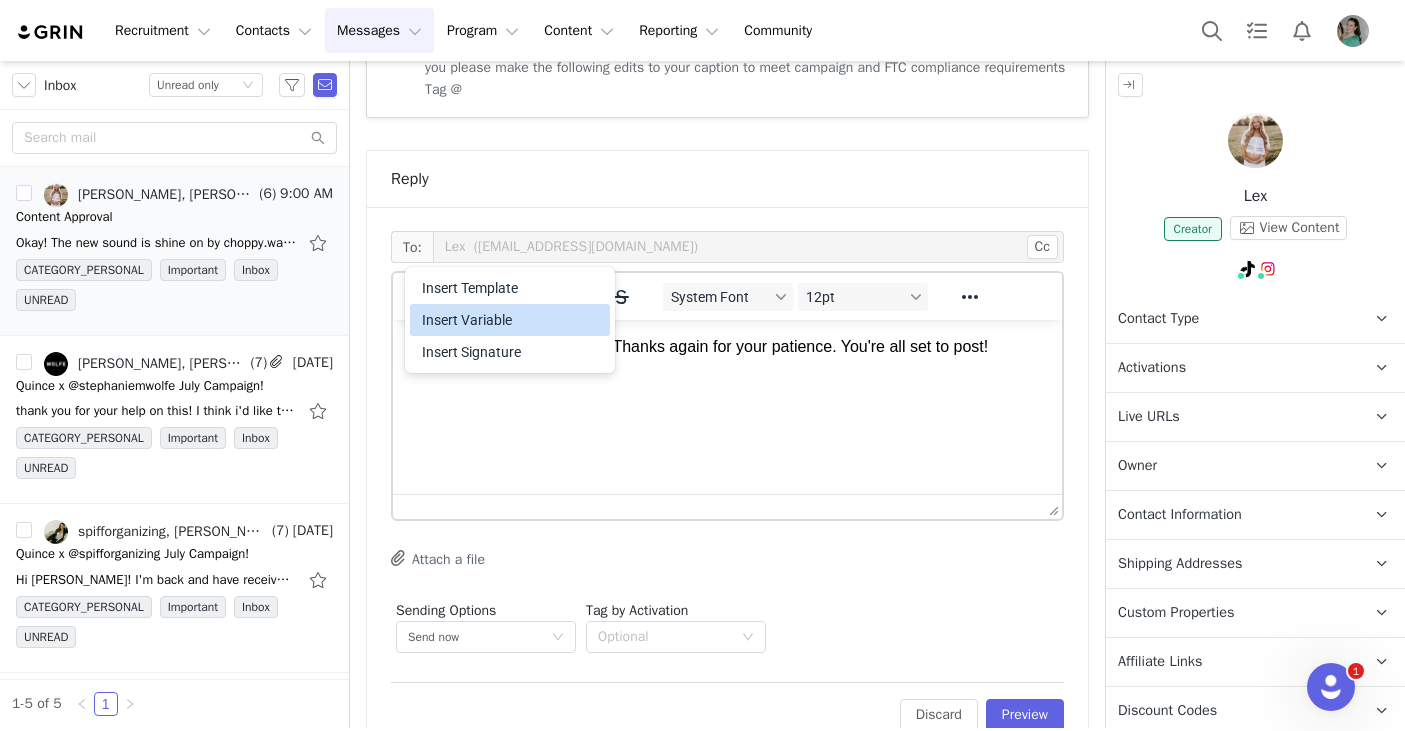 click on "Insert Signature" at bounding box center [510, 352] 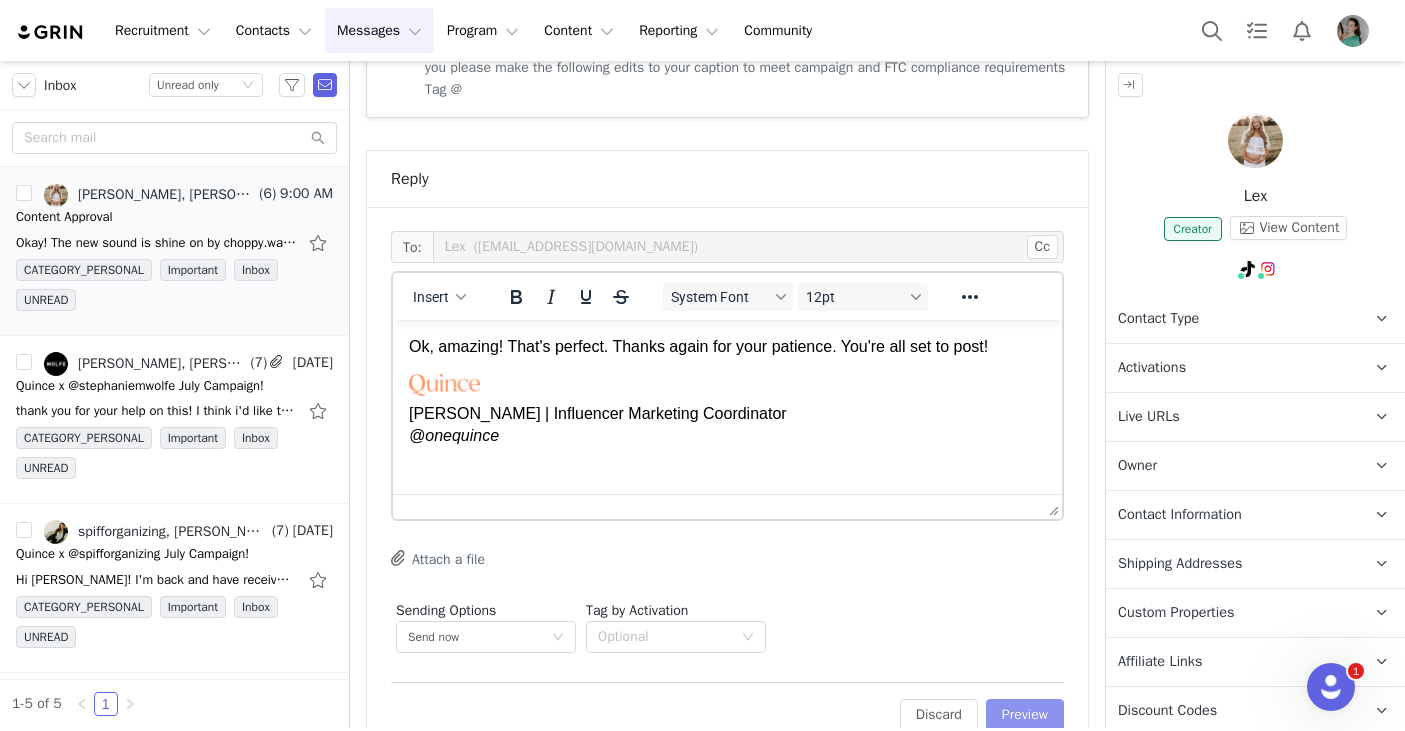 click on "Preview" at bounding box center (1025, 715) 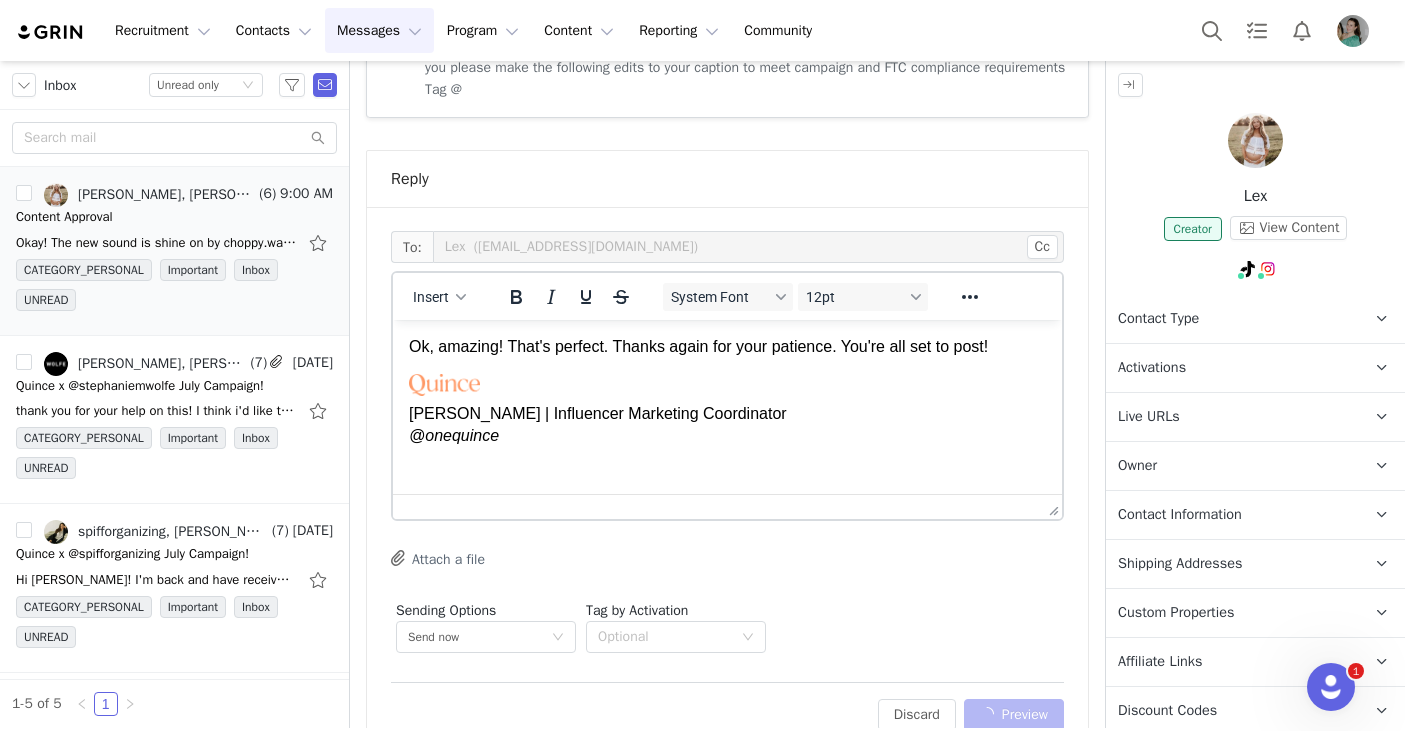 scroll, scrollTop: 1350, scrollLeft: 0, axis: vertical 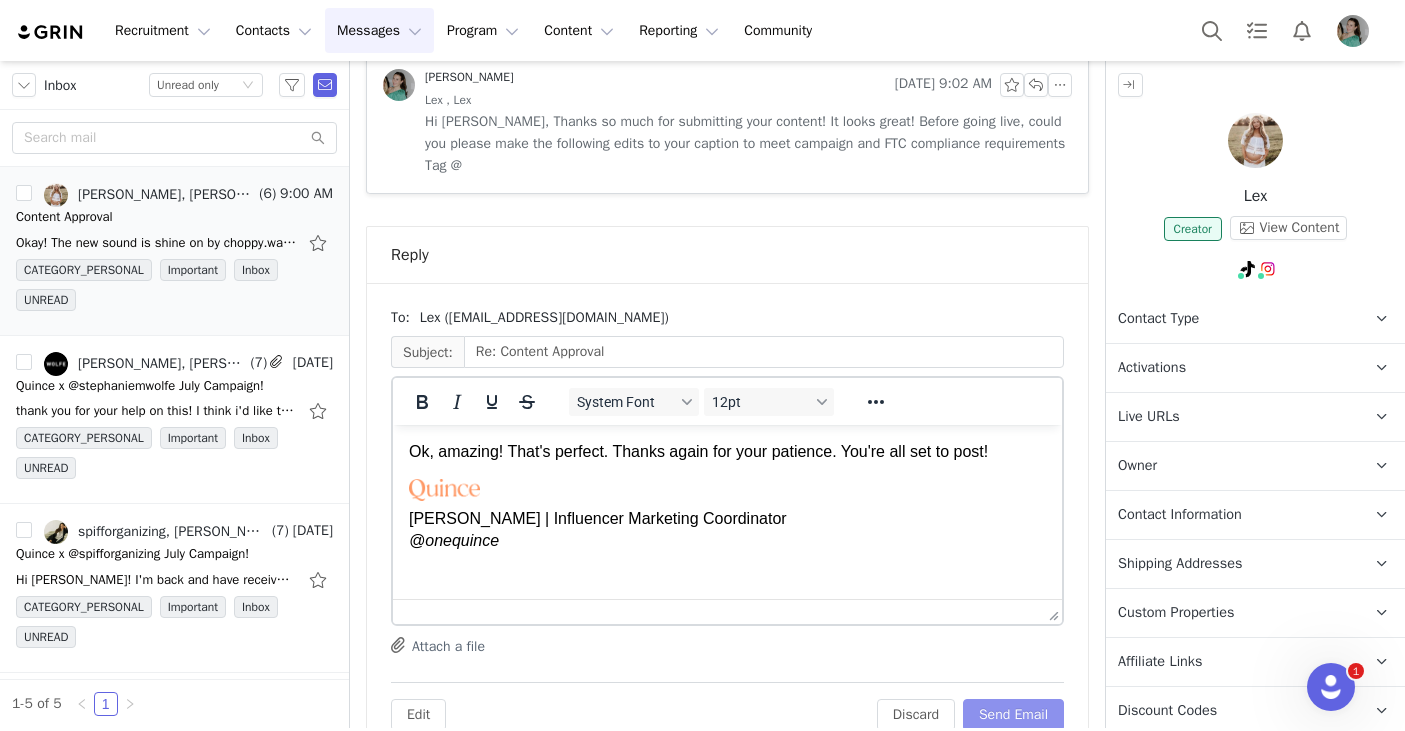 click on "Send Email" at bounding box center [1013, 715] 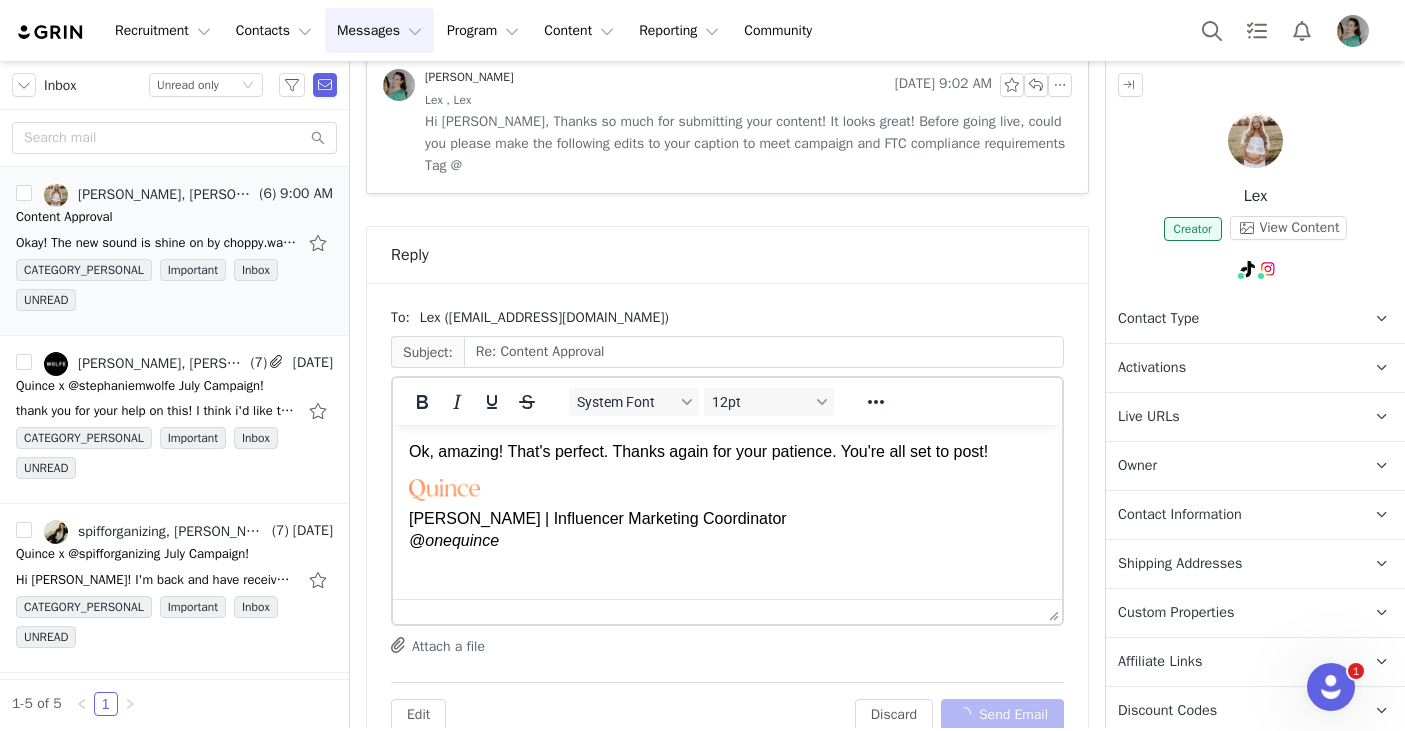 scroll, scrollTop: 788, scrollLeft: 0, axis: vertical 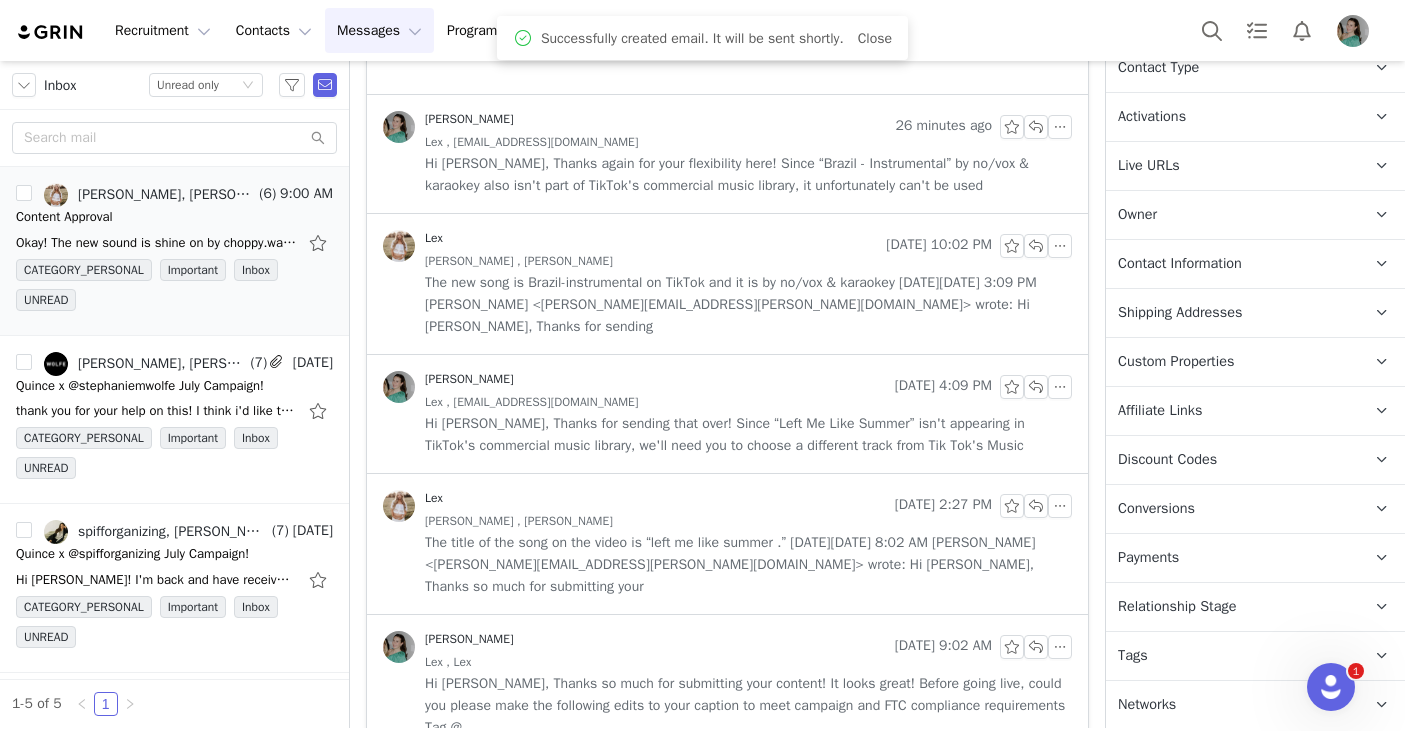 click on "Tags  Keep track of your contacts by assigning them tags. You can then filter your contacts by tag." at bounding box center [1231, 656] 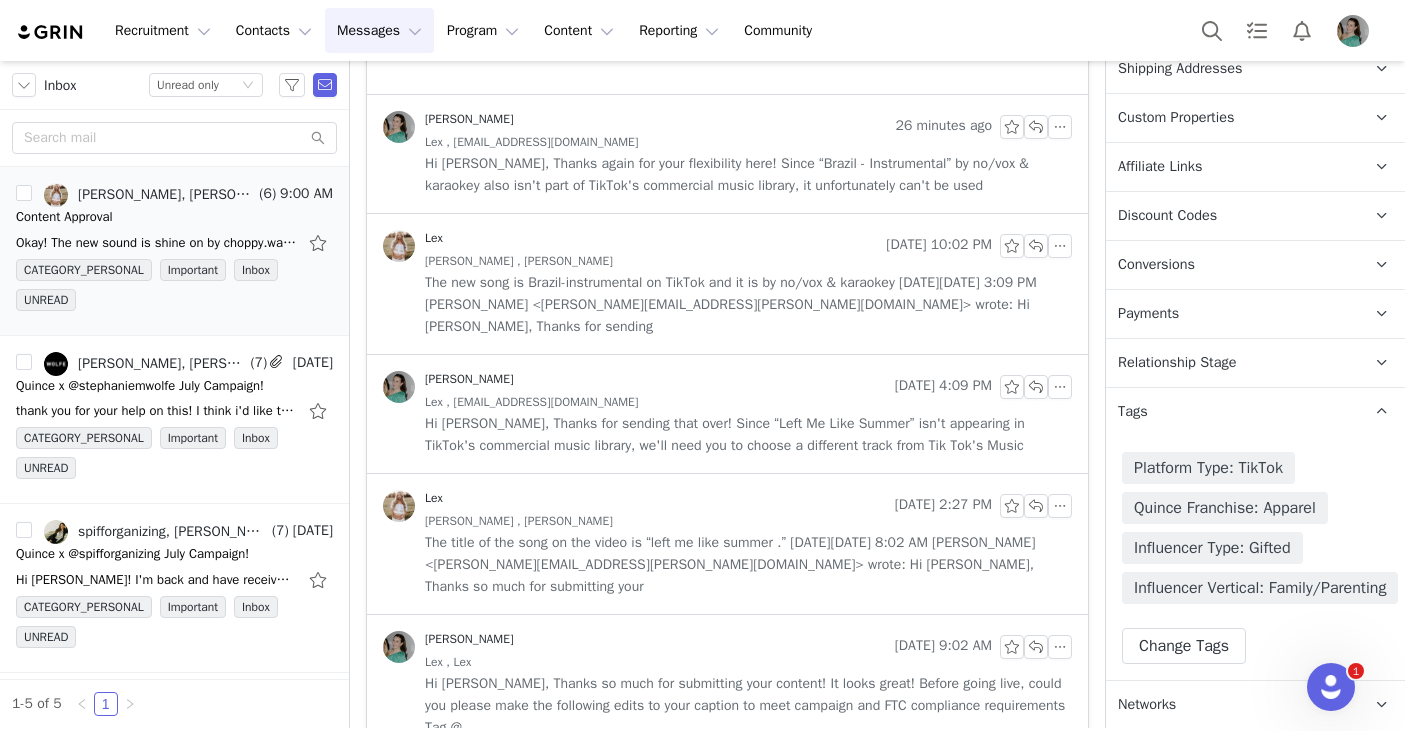 scroll, scrollTop: 0, scrollLeft: 0, axis: both 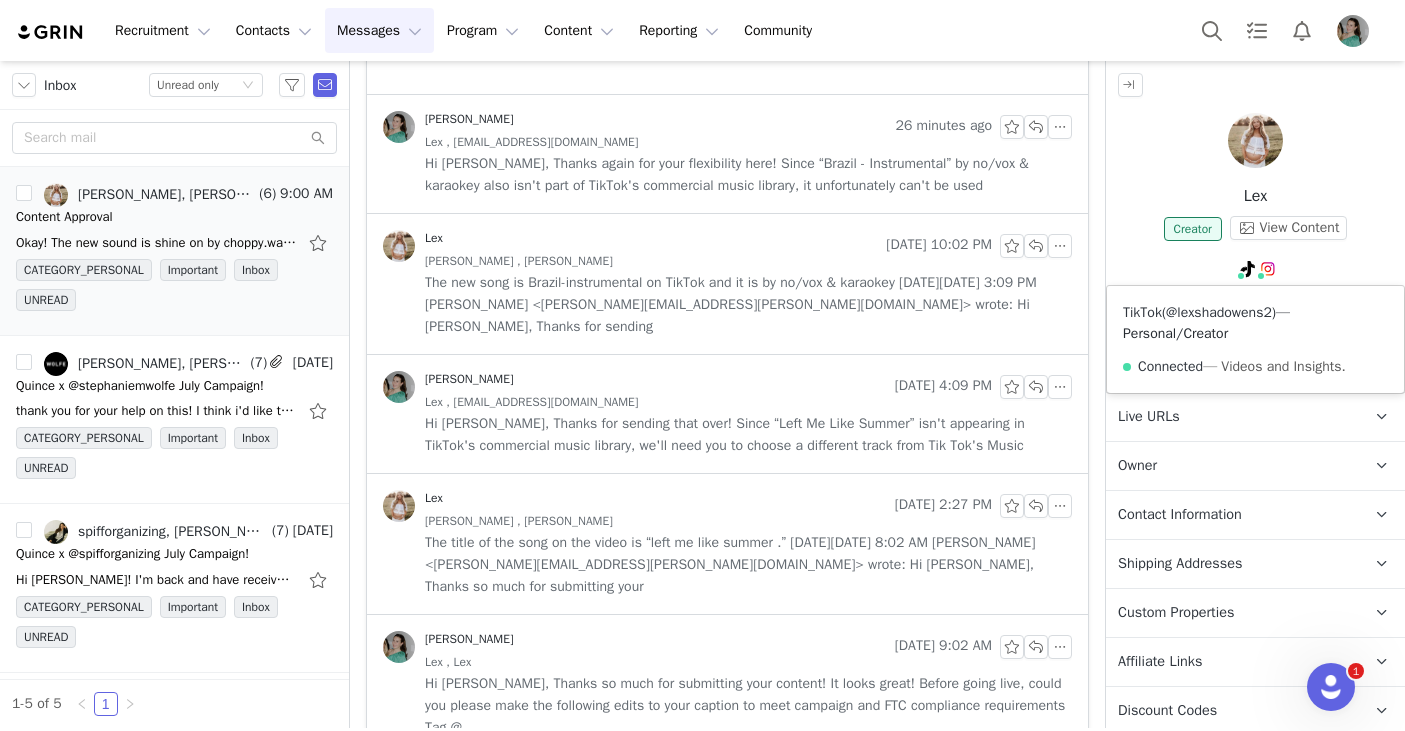 click on "@lexshadowens2" at bounding box center (1219, 312) 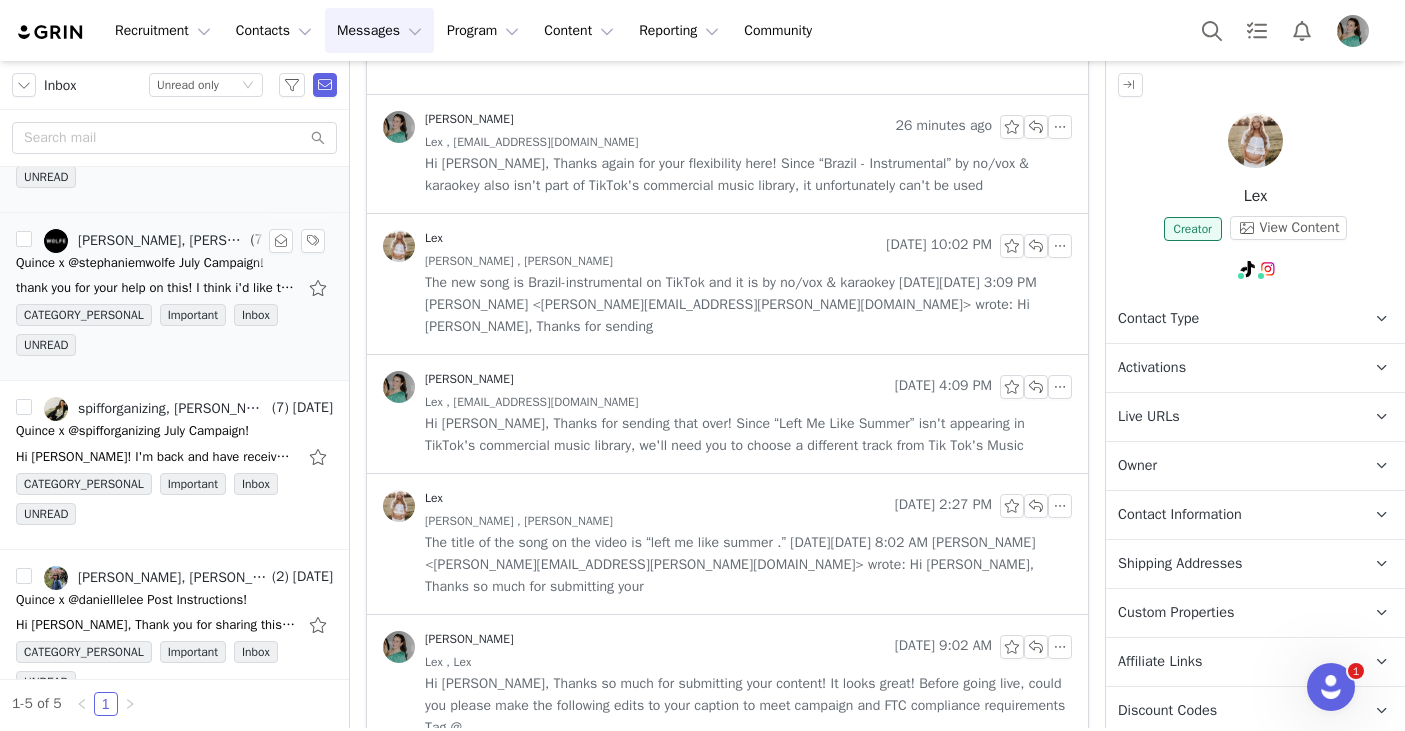 scroll, scrollTop: 129, scrollLeft: 0, axis: vertical 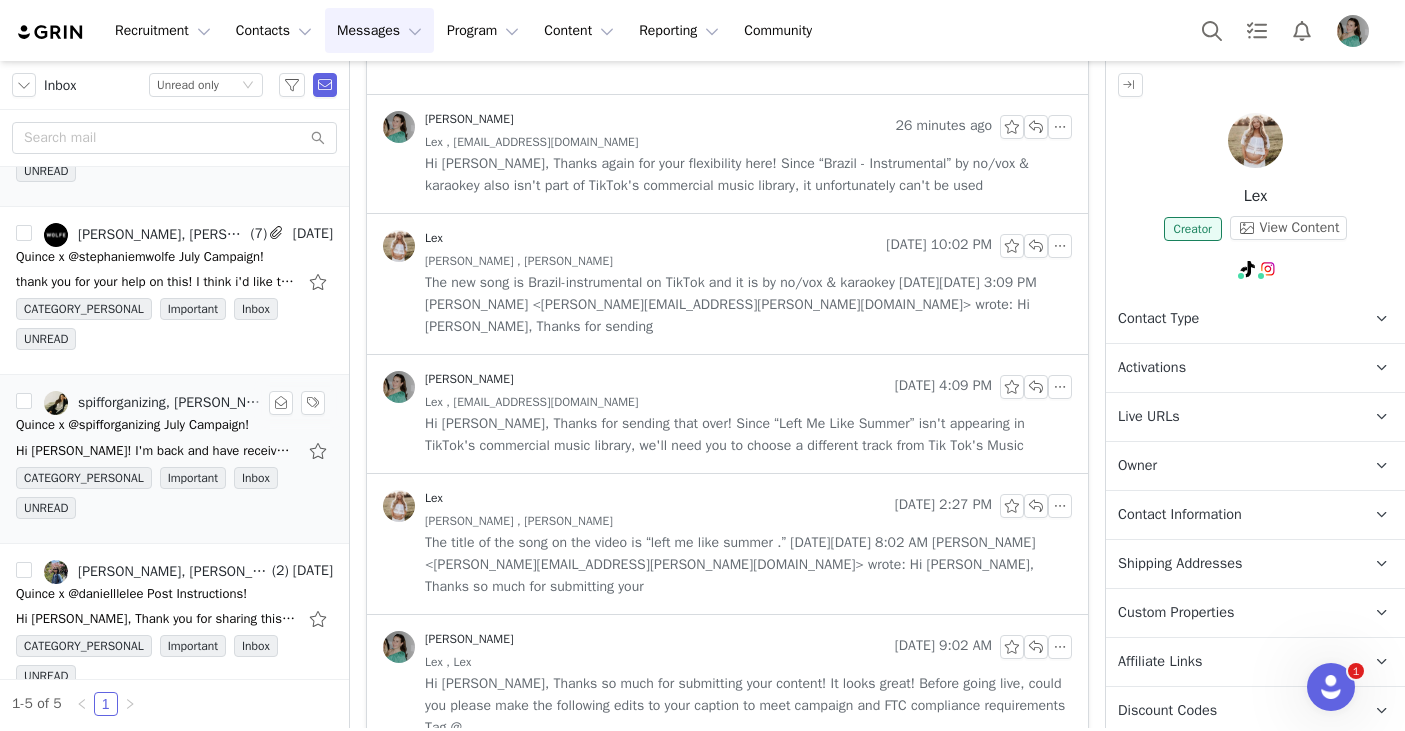 click on "Hi Nuala! I'm back and have received the sheets! I will be making the video Monday but I wanted to check if you had a preference of me talking like I typically do in my videos or if you would like" at bounding box center (156, 451) 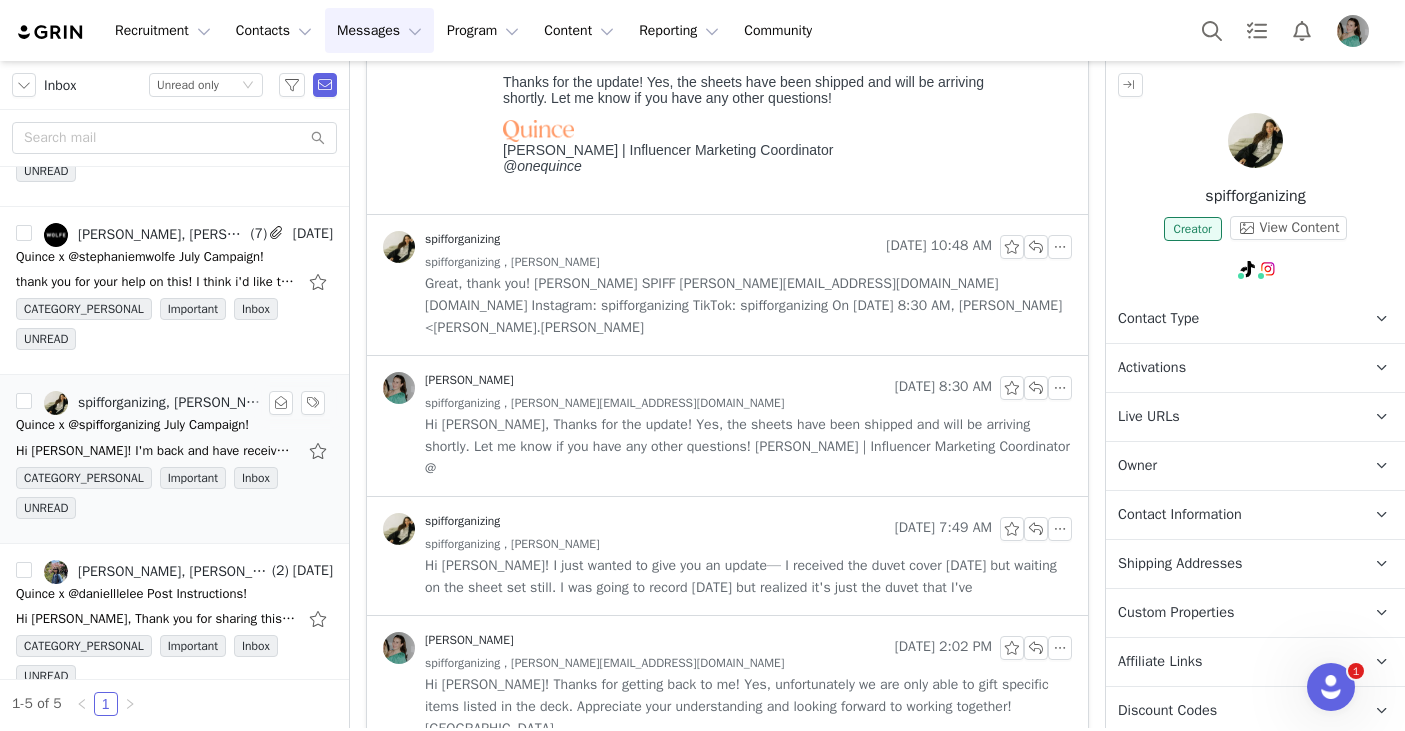 scroll, scrollTop: 0, scrollLeft: 0, axis: both 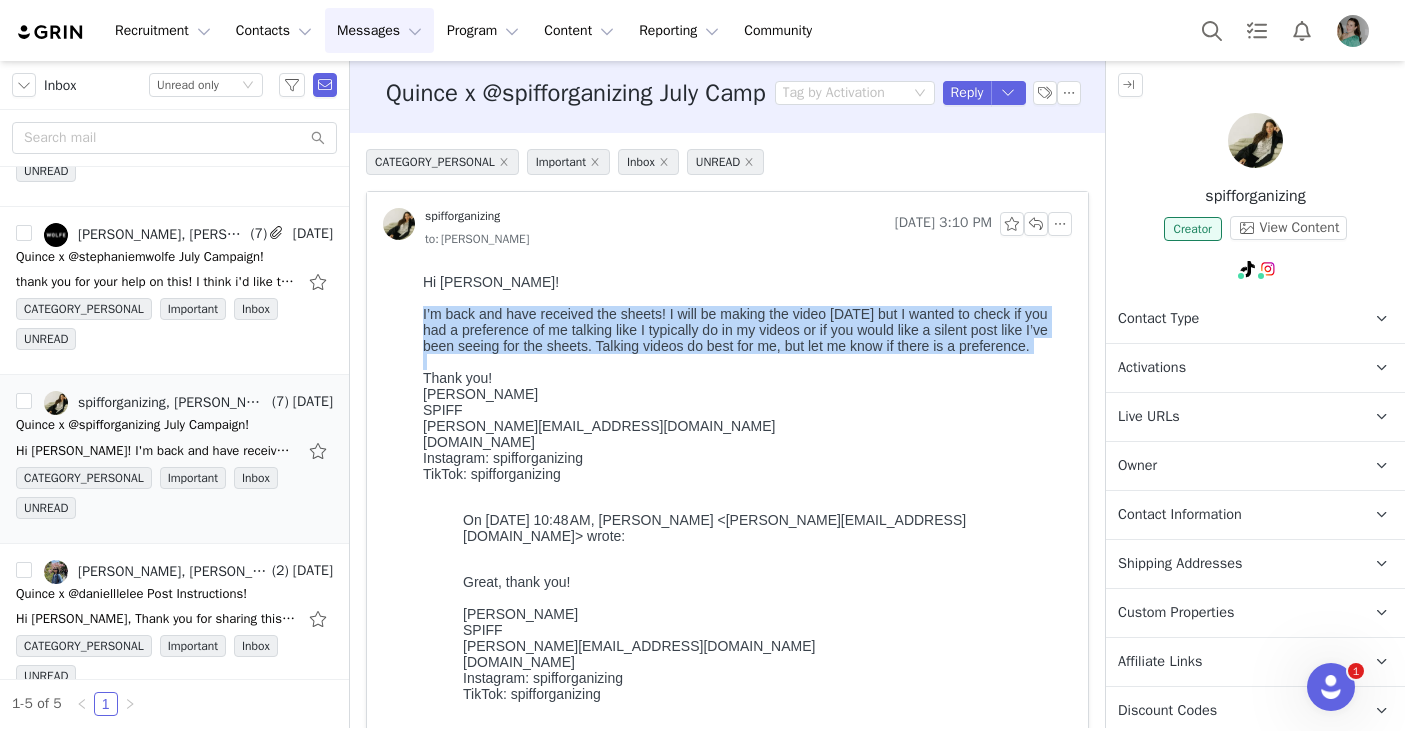 drag, startPoint x: 423, startPoint y: 317, endPoint x: 1032, endPoint y: 366, distance: 610.9681 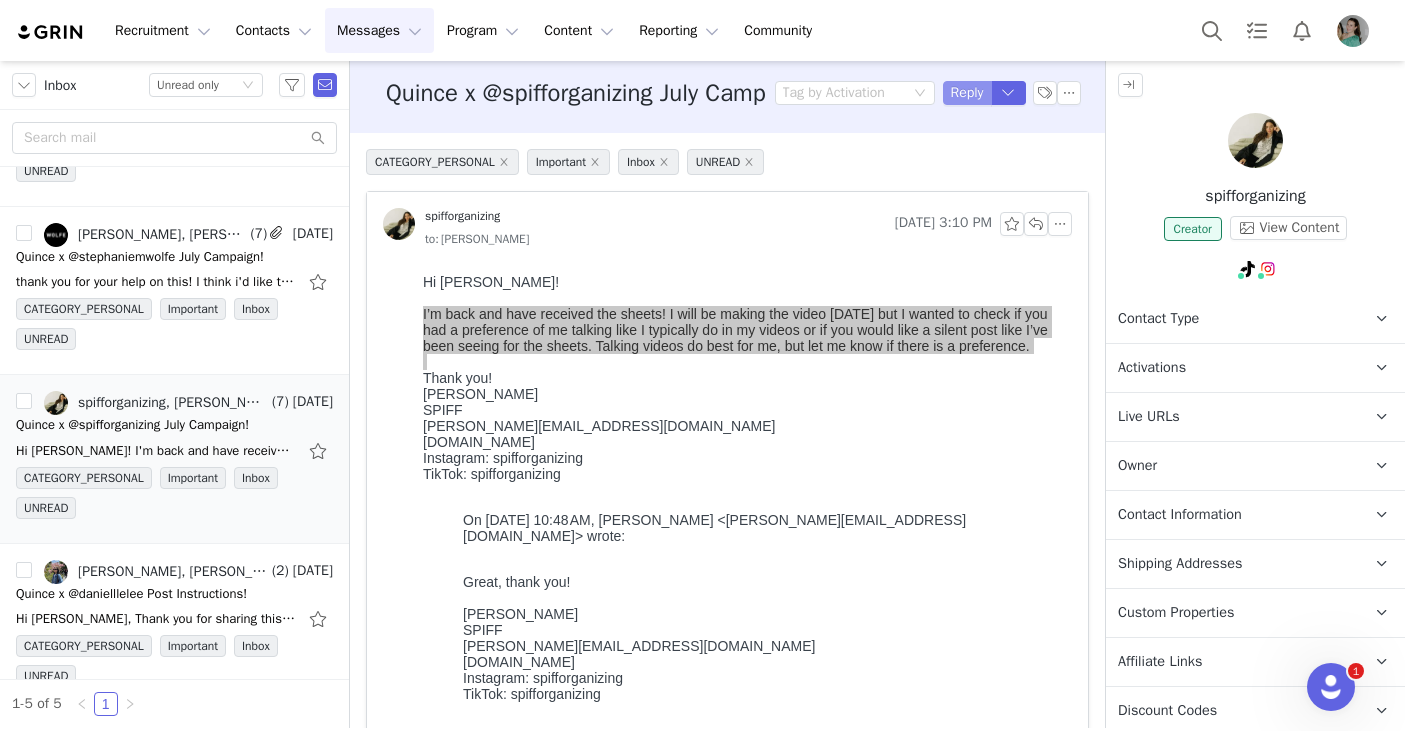 click on "Reply" at bounding box center [967, 93] 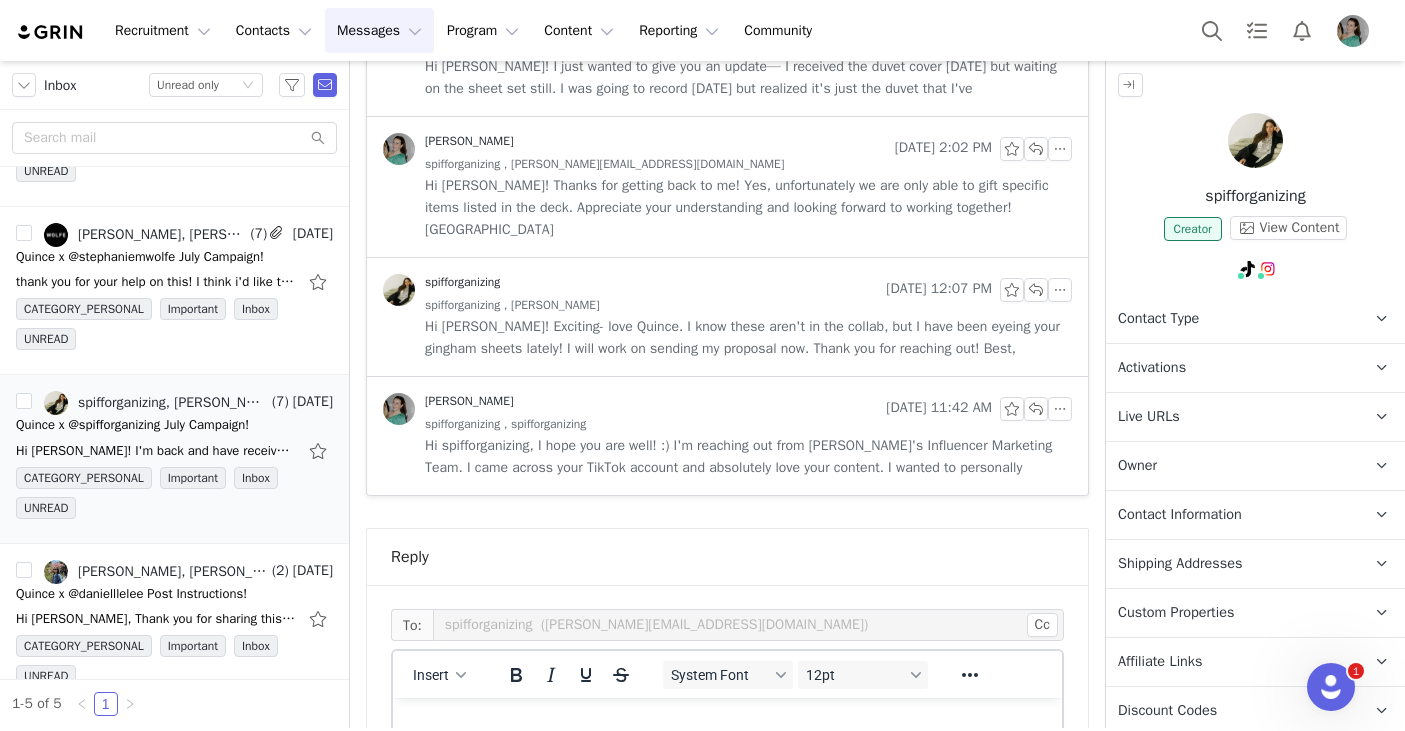scroll, scrollTop: 0, scrollLeft: 0, axis: both 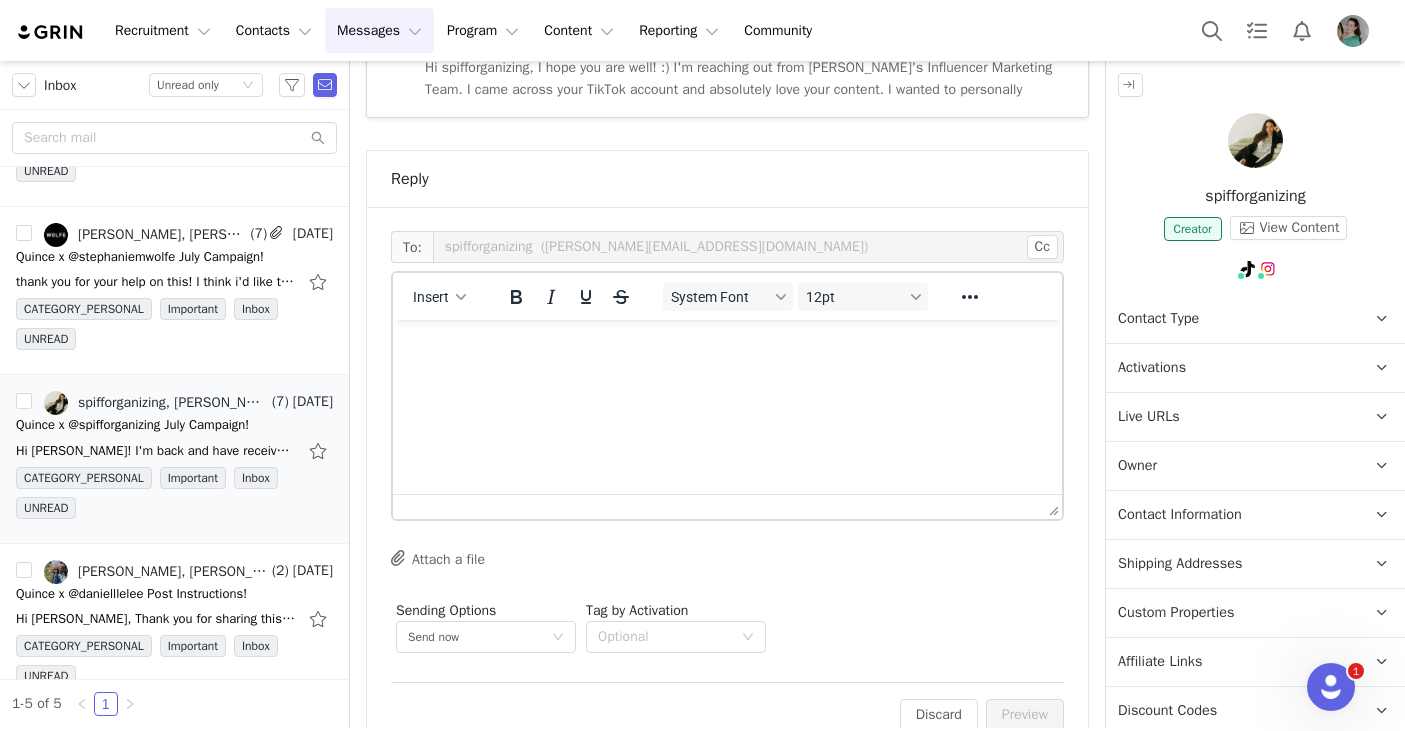 click at bounding box center (727, 347) 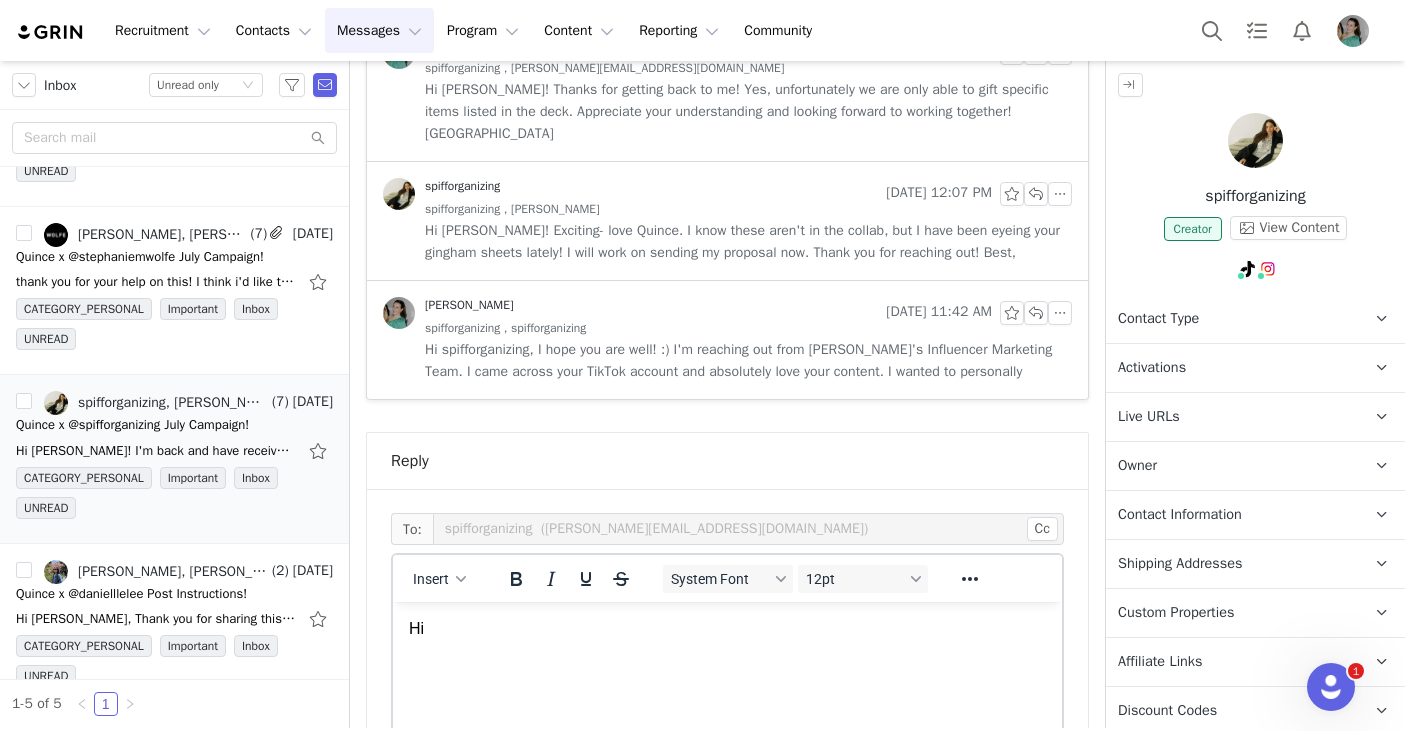 scroll, scrollTop: 1665, scrollLeft: 0, axis: vertical 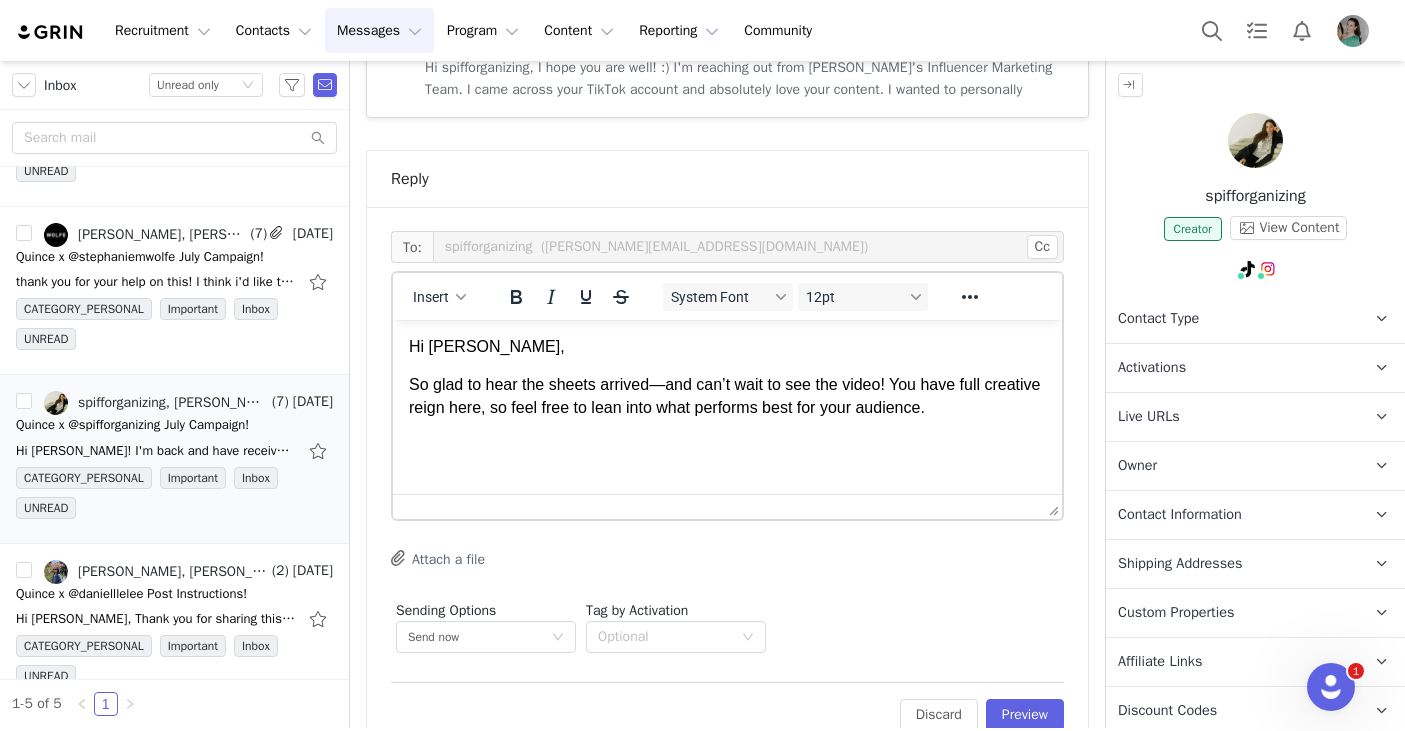 click on "So glad to hear the sheets arrived—and can’t wait to see the video! You have full creative reign here, so feel free to lean into what performs best for your audience." at bounding box center [727, 396] 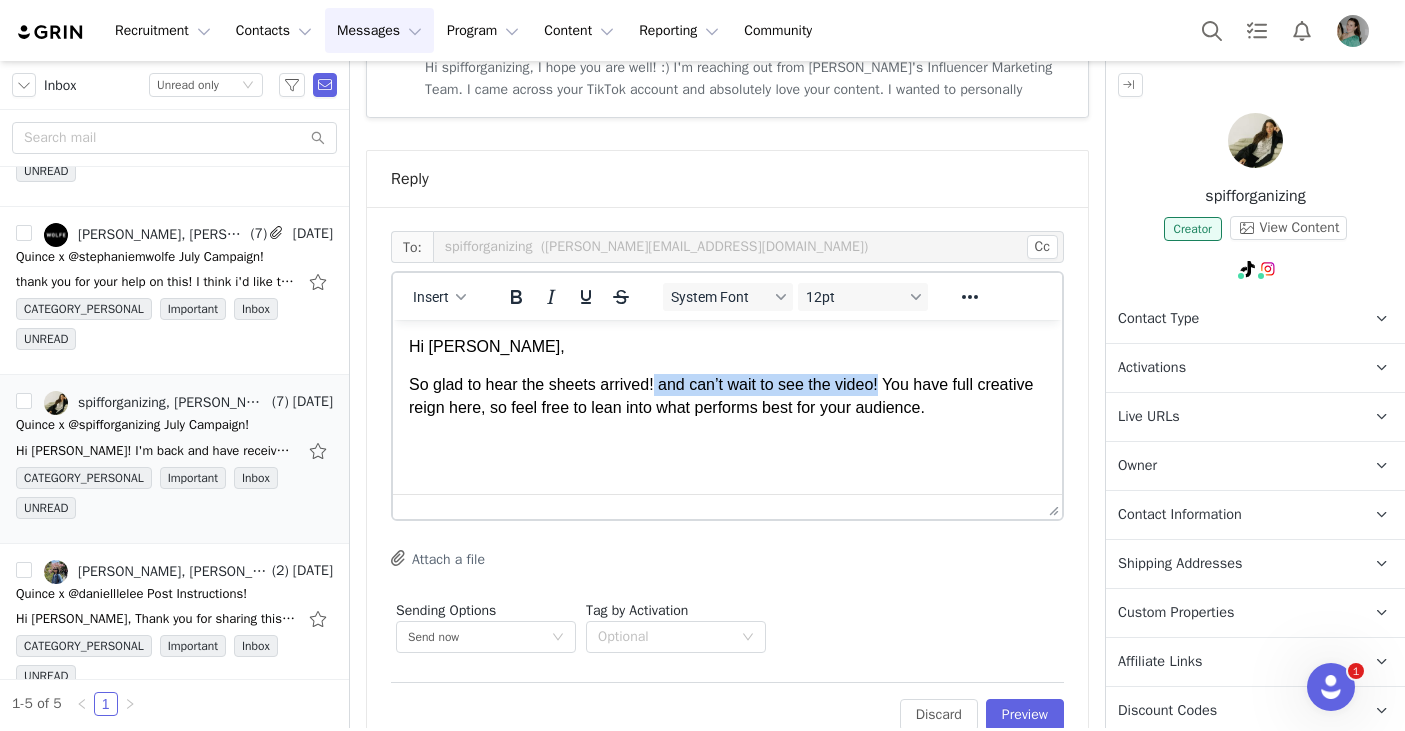 drag, startPoint x: 889, startPoint y: 385, endPoint x: 658, endPoint y: 382, distance: 231.01949 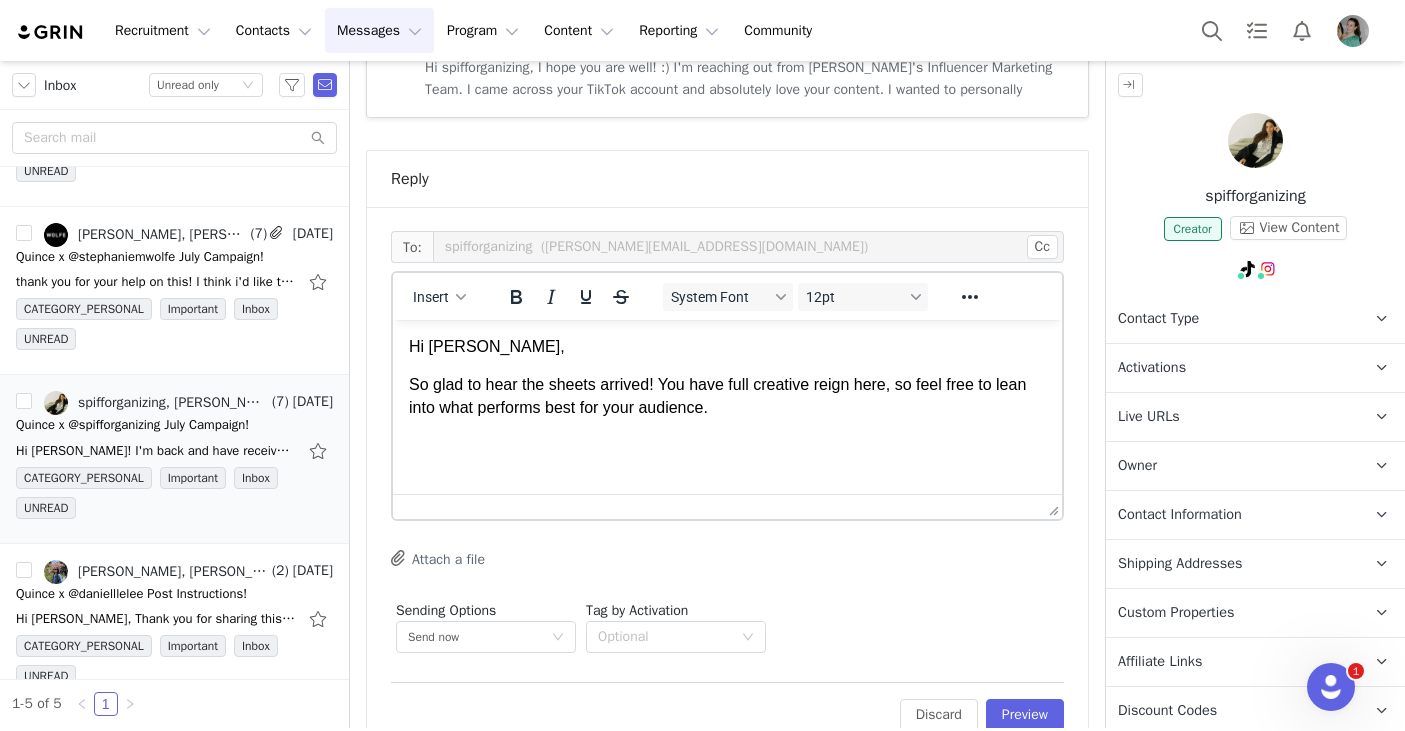 click on "So glad to hear the sheets arrived! You have full creative reign here, so feel free to lean into what performs best for your audience." at bounding box center (727, 396) 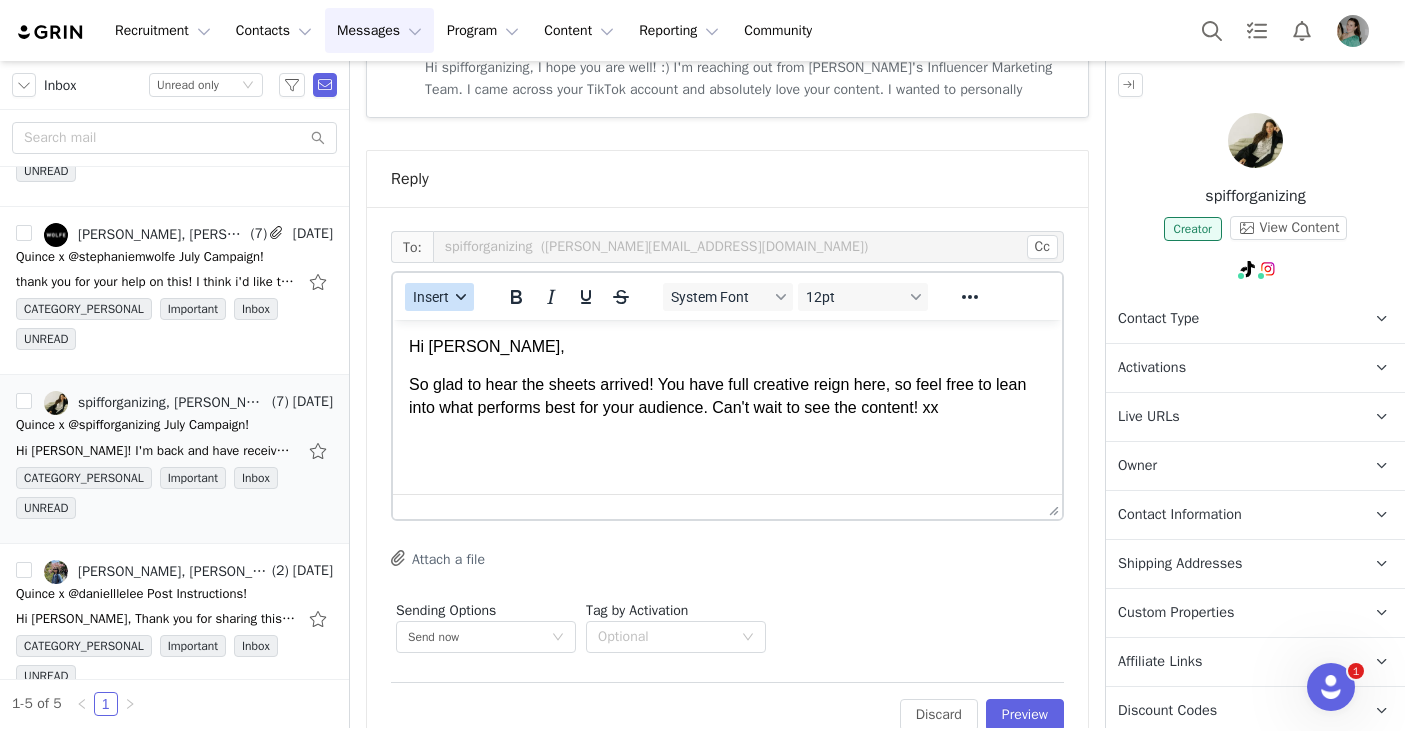 click on "Insert" at bounding box center (431, 297) 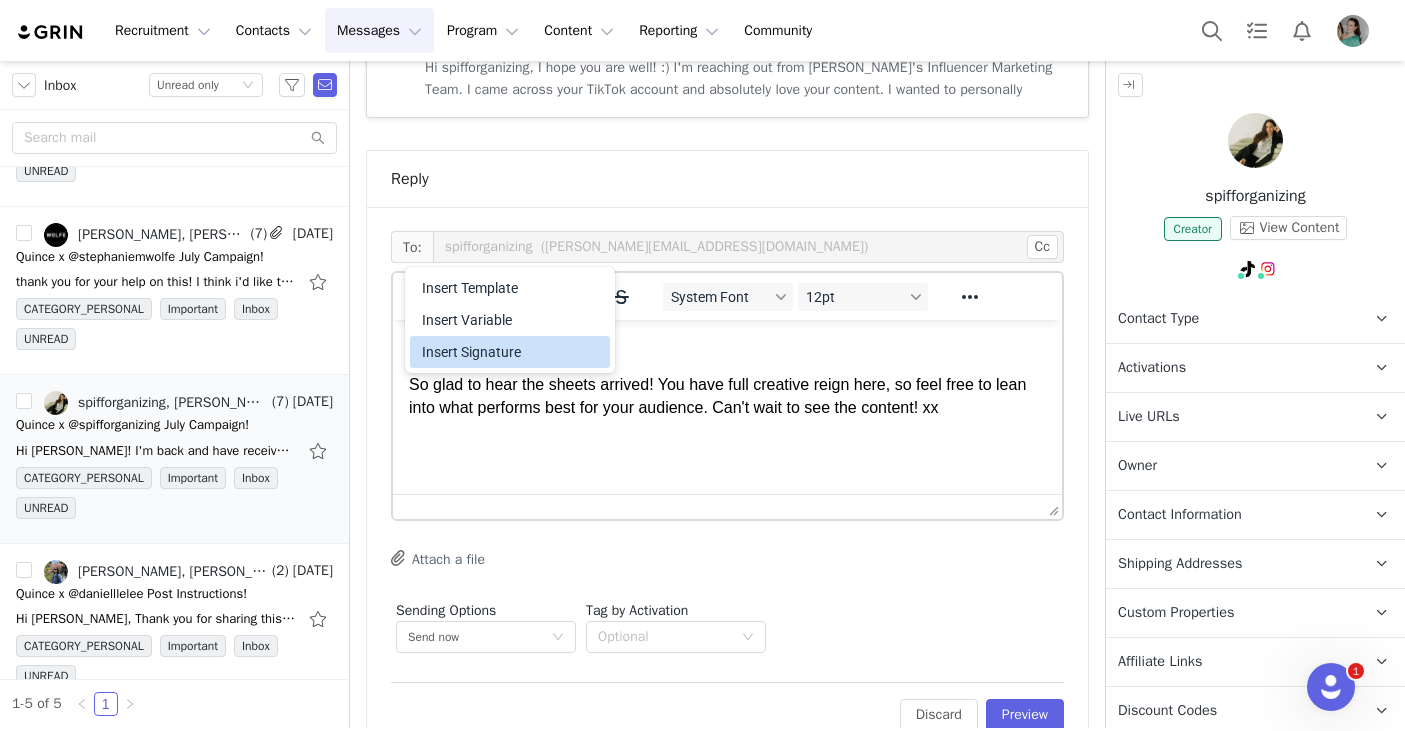 click on "Insert Signature" at bounding box center (512, 352) 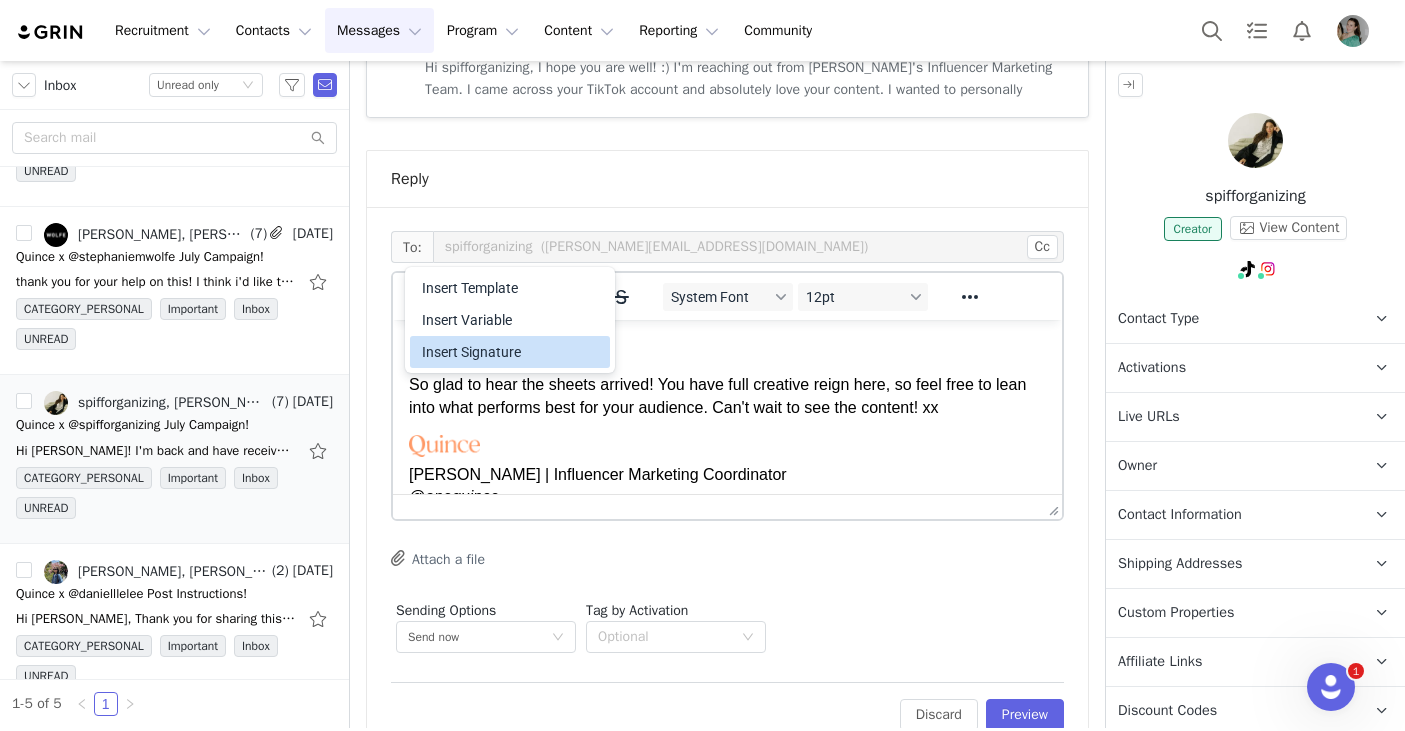 scroll, scrollTop: 12, scrollLeft: 0, axis: vertical 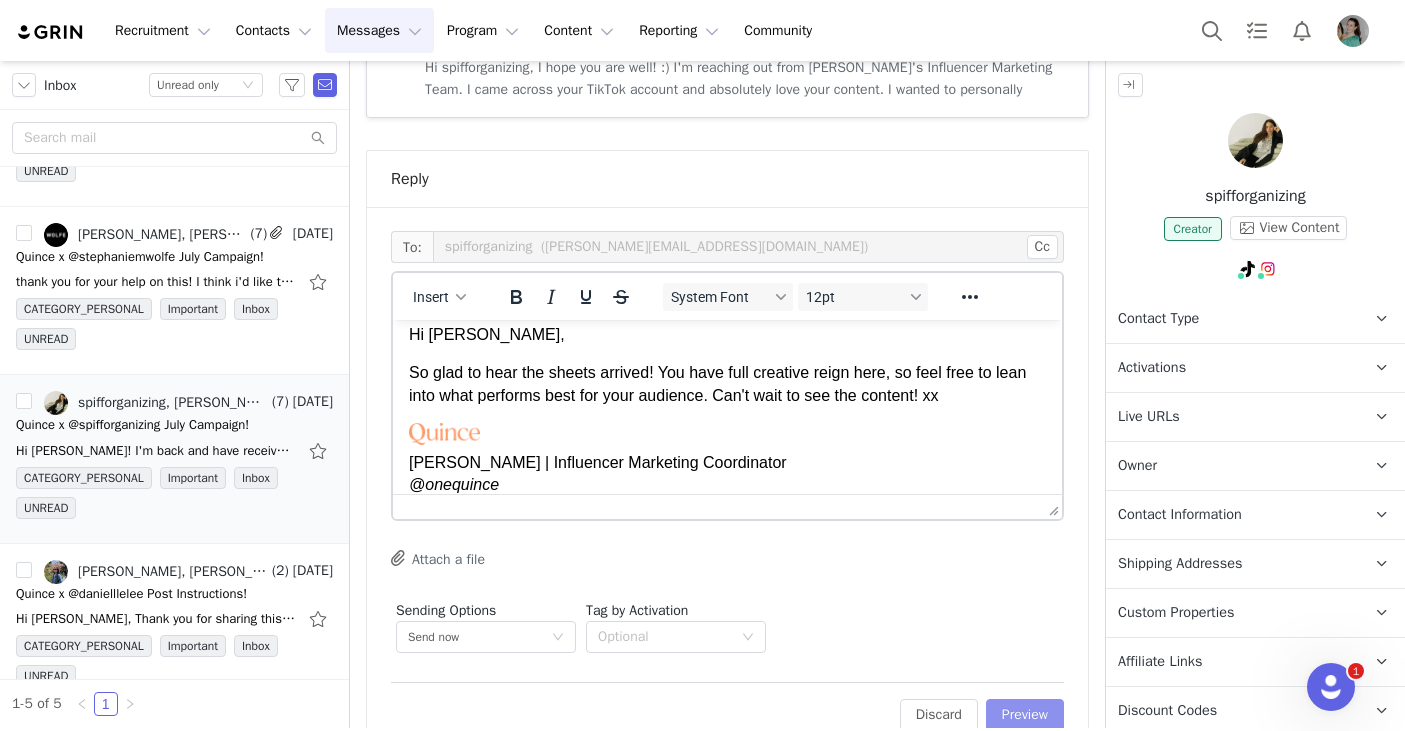 click on "Preview" at bounding box center (1025, 715) 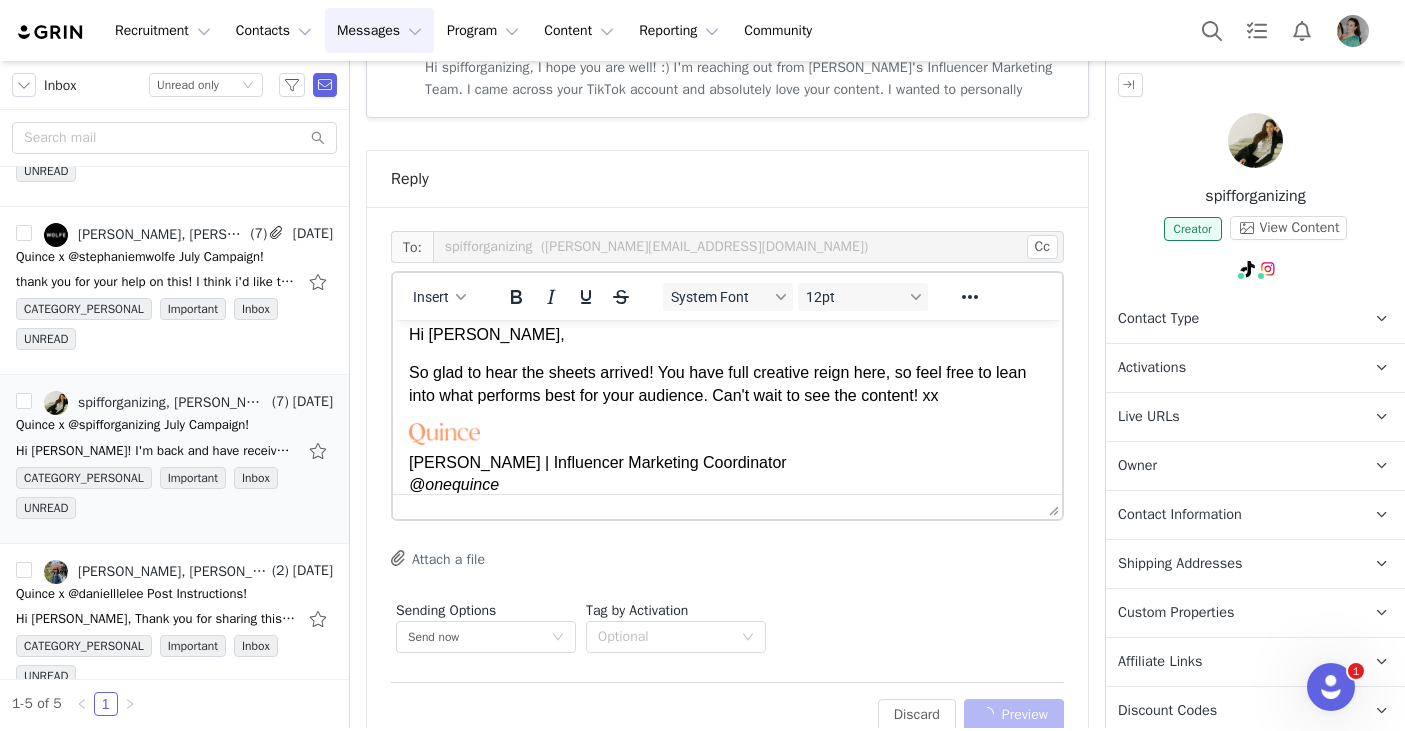 scroll, scrollTop: 1589, scrollLeft: 0, axis: vertical 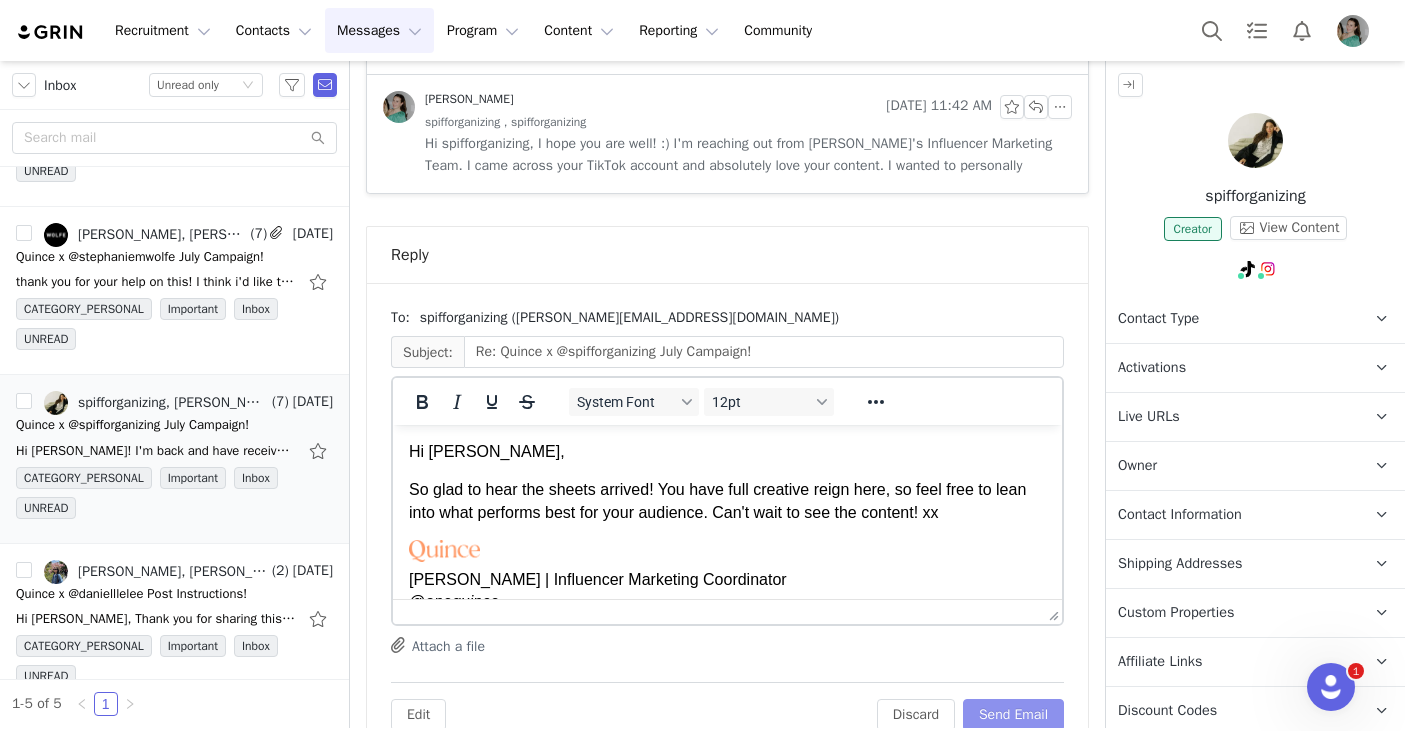 click on "Send Email" at bounding box center [1013, 715] 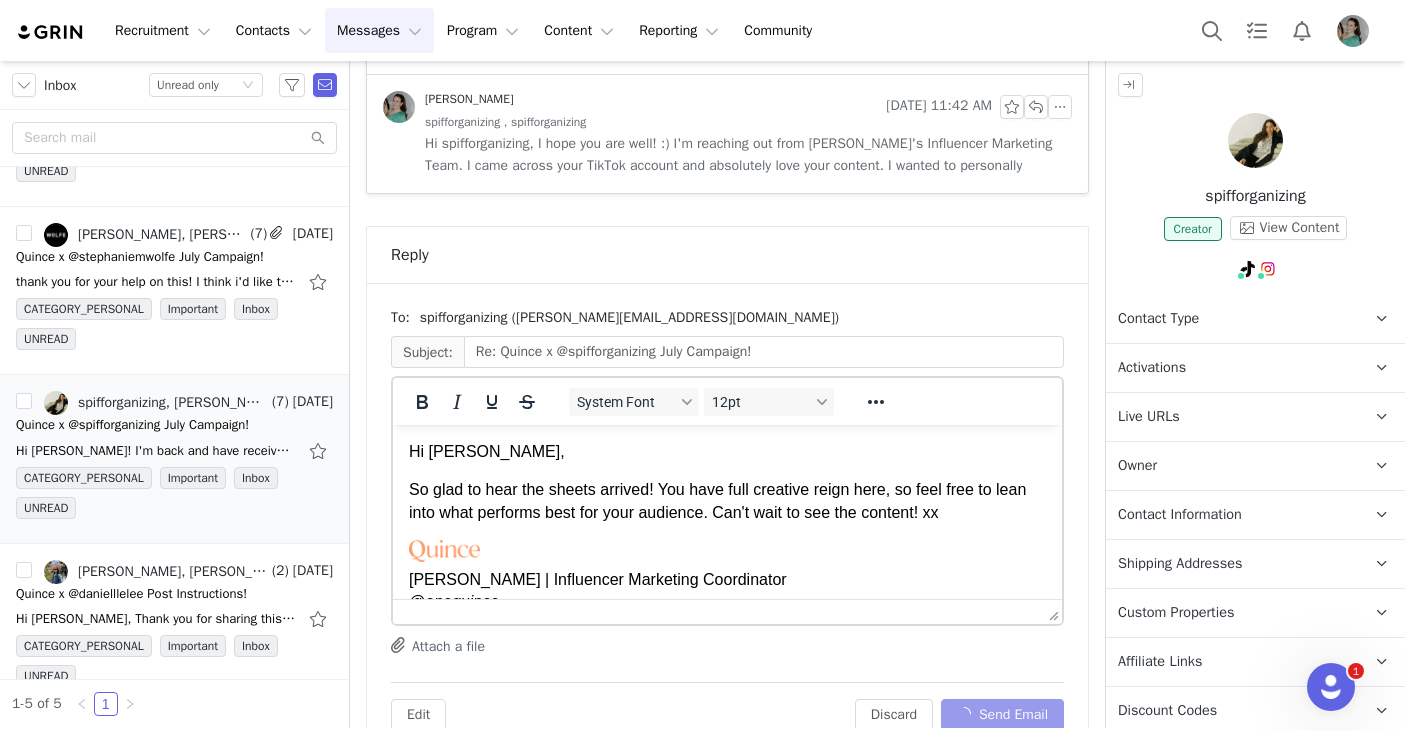 scroll, scrollTop: 1027, scrollLeft: 0, axis: vertical 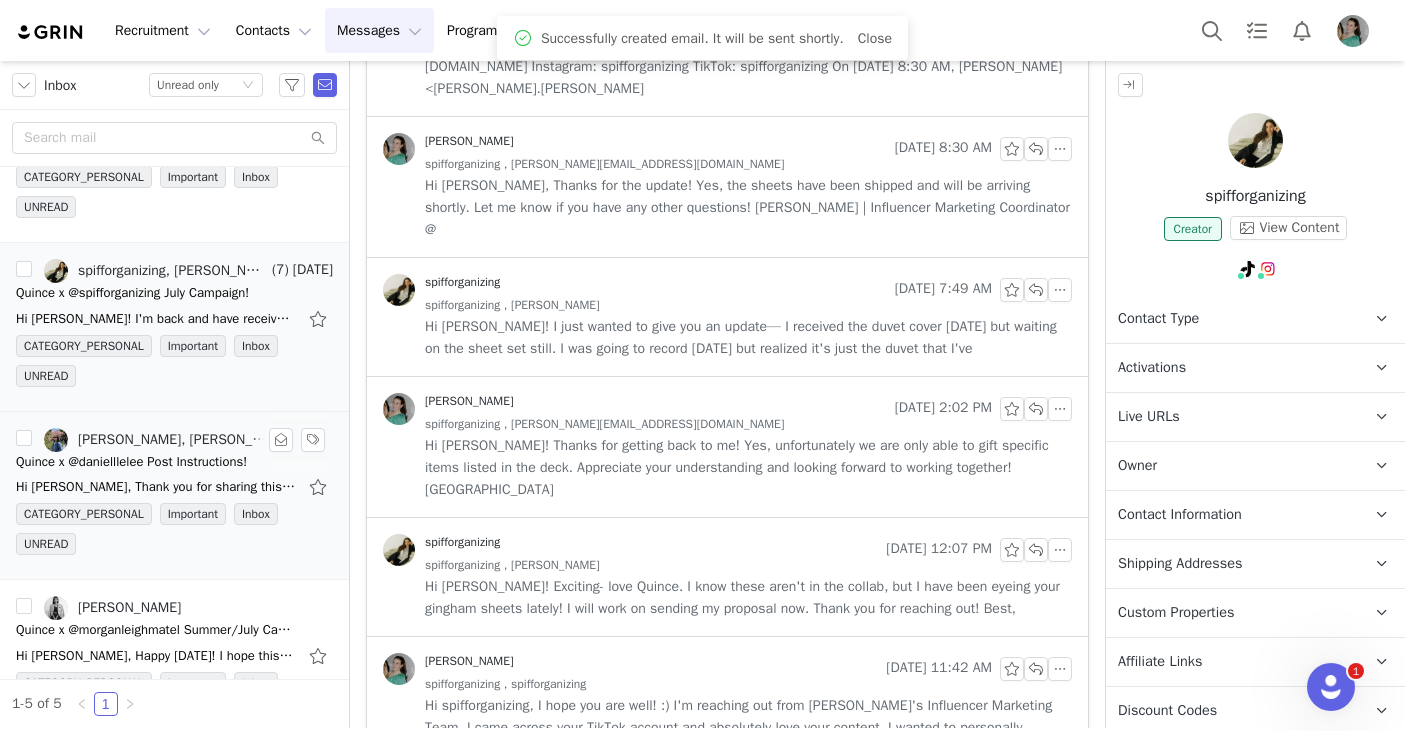 click on "Quince x @danielllelee Post Instructions!" at bounding box center [131, 462] 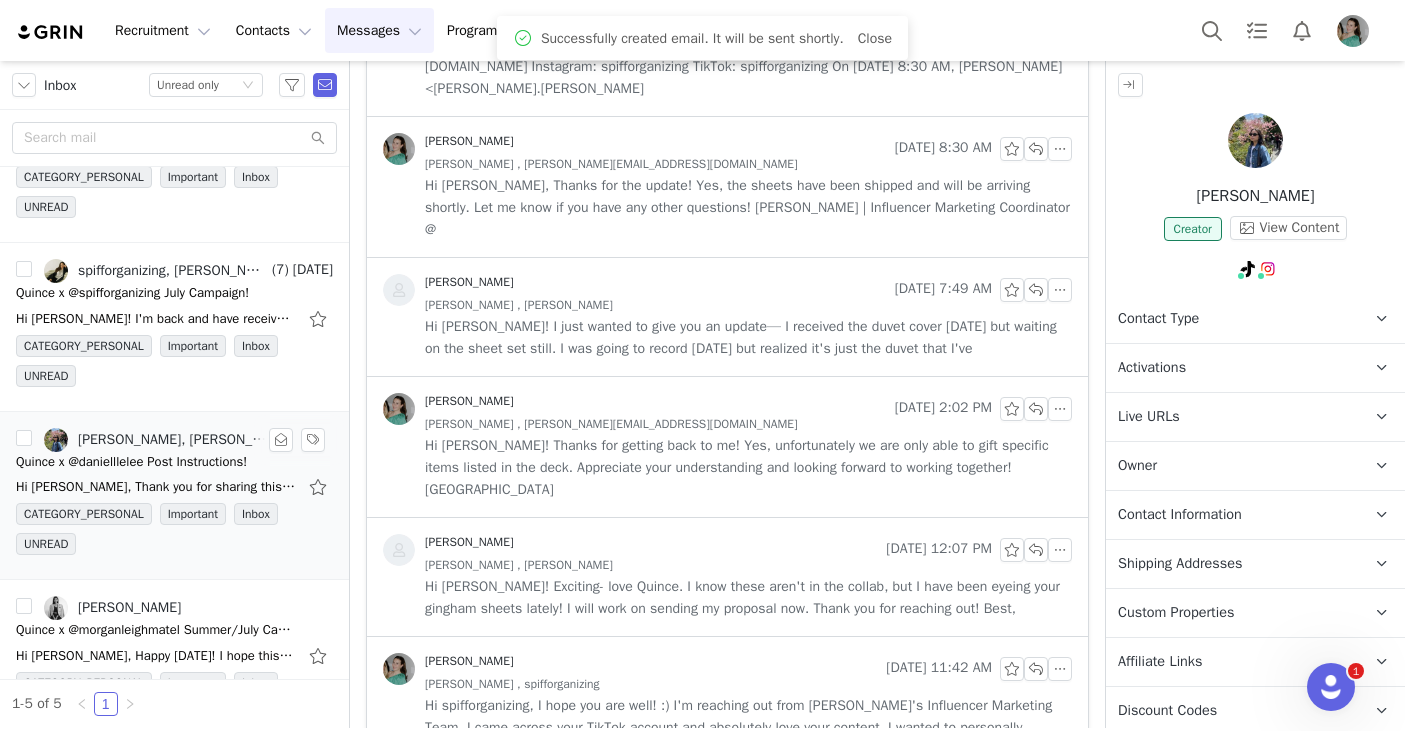 scroll, scrollTop: 0, scrollLeft: 0, axis: both 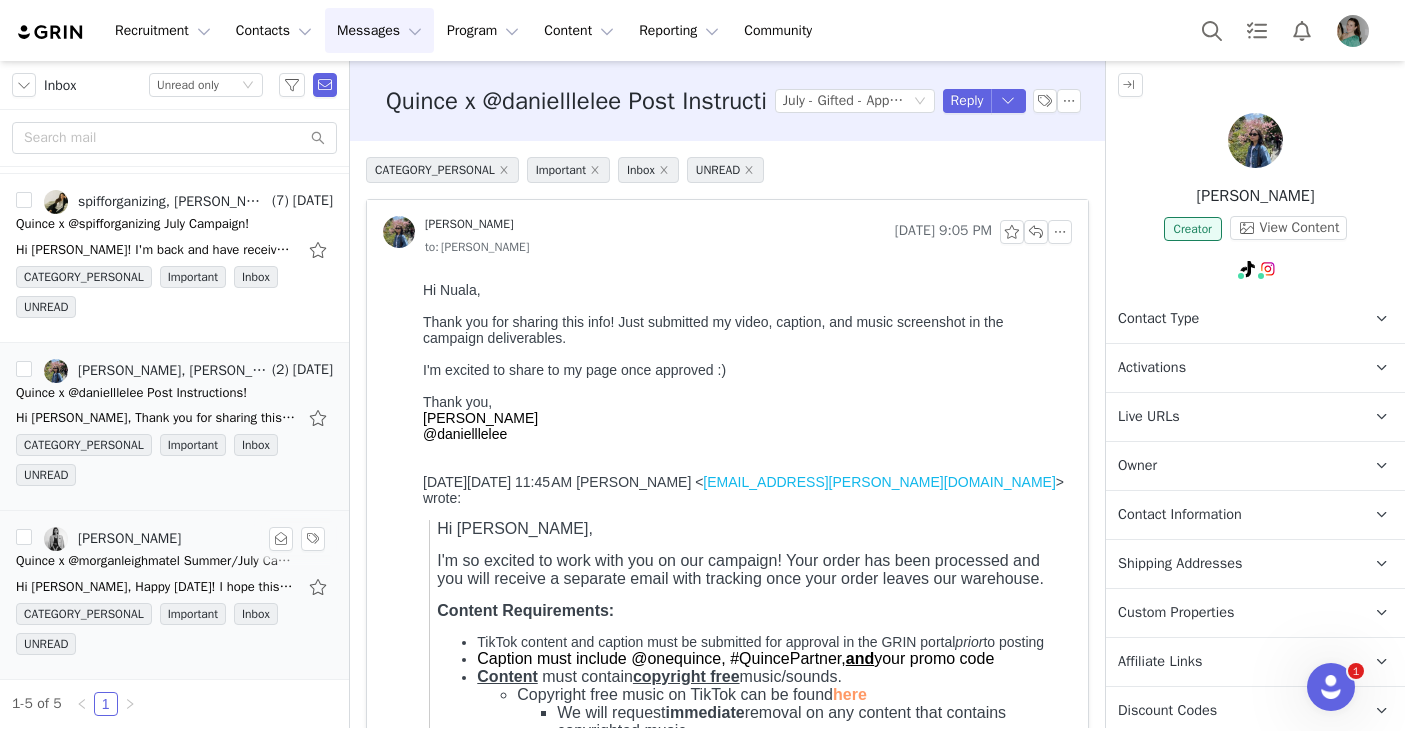 click on "Hi Nuala, Happy Monday! I hope this email makes your day! My name is Morgan, a 28-year-old influencer and UGC creator based in San Diego, California. With a following of over 75k followers between" at bounding box center [156, 587] 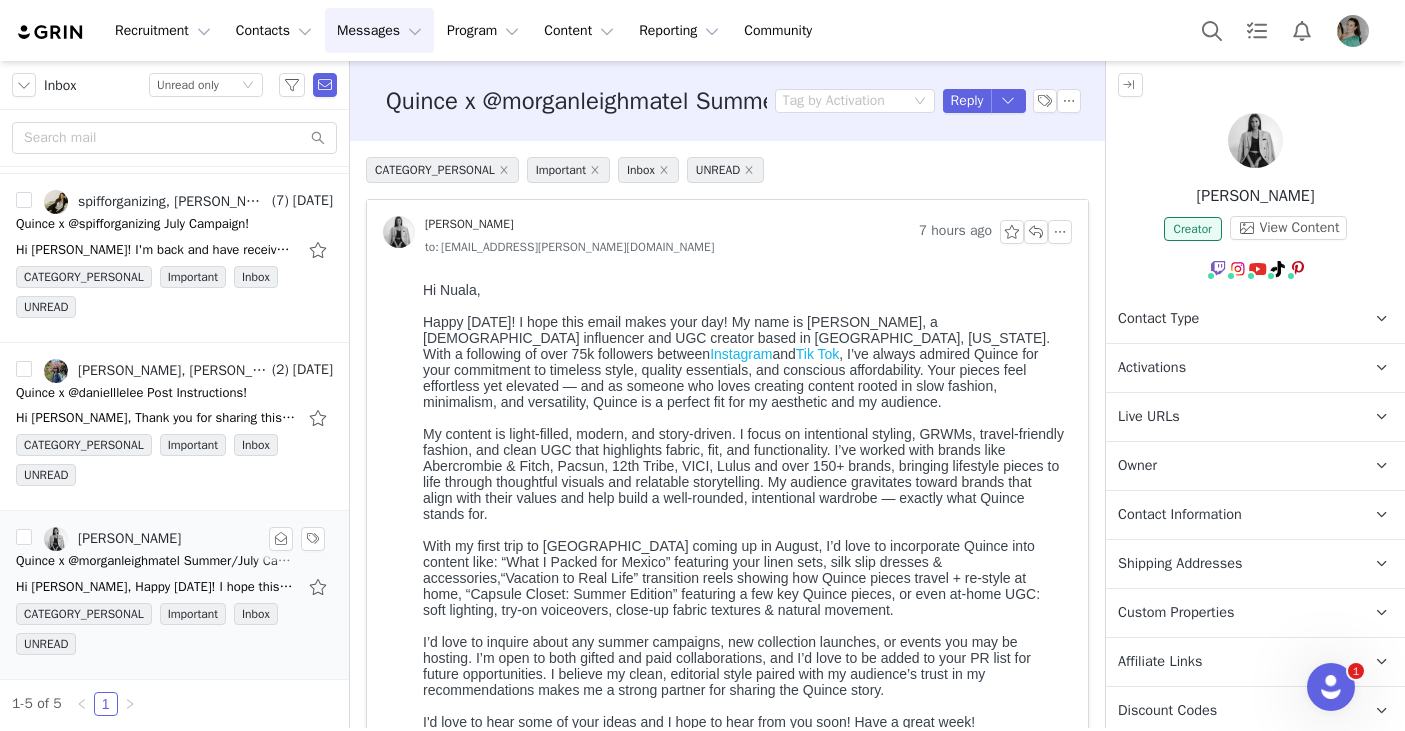 scroll, scrollTop: 0, scrollLeft: 0, axis: both 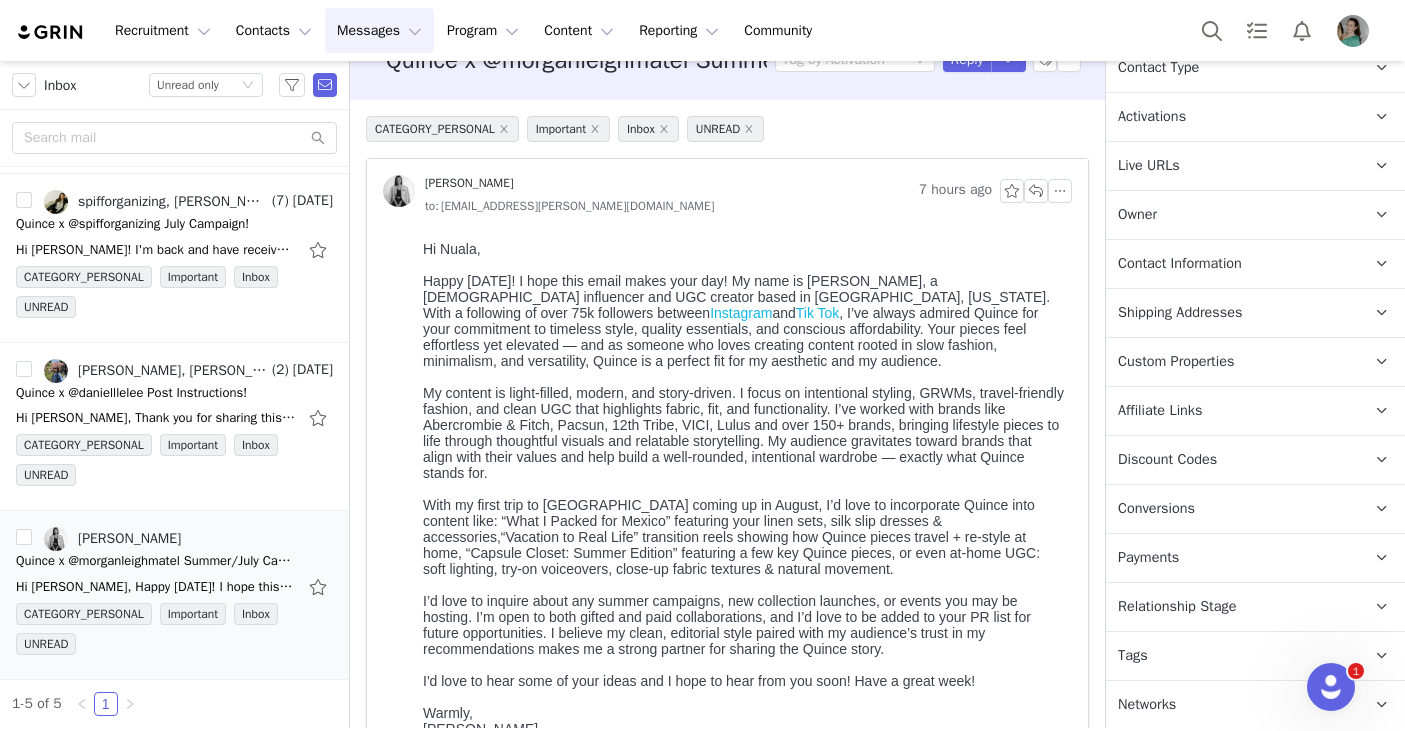 click on "Tags  Keep track of your contacts by assigning them tags. You can then filter your contacts by tag." at bounding box center [1231, 656] 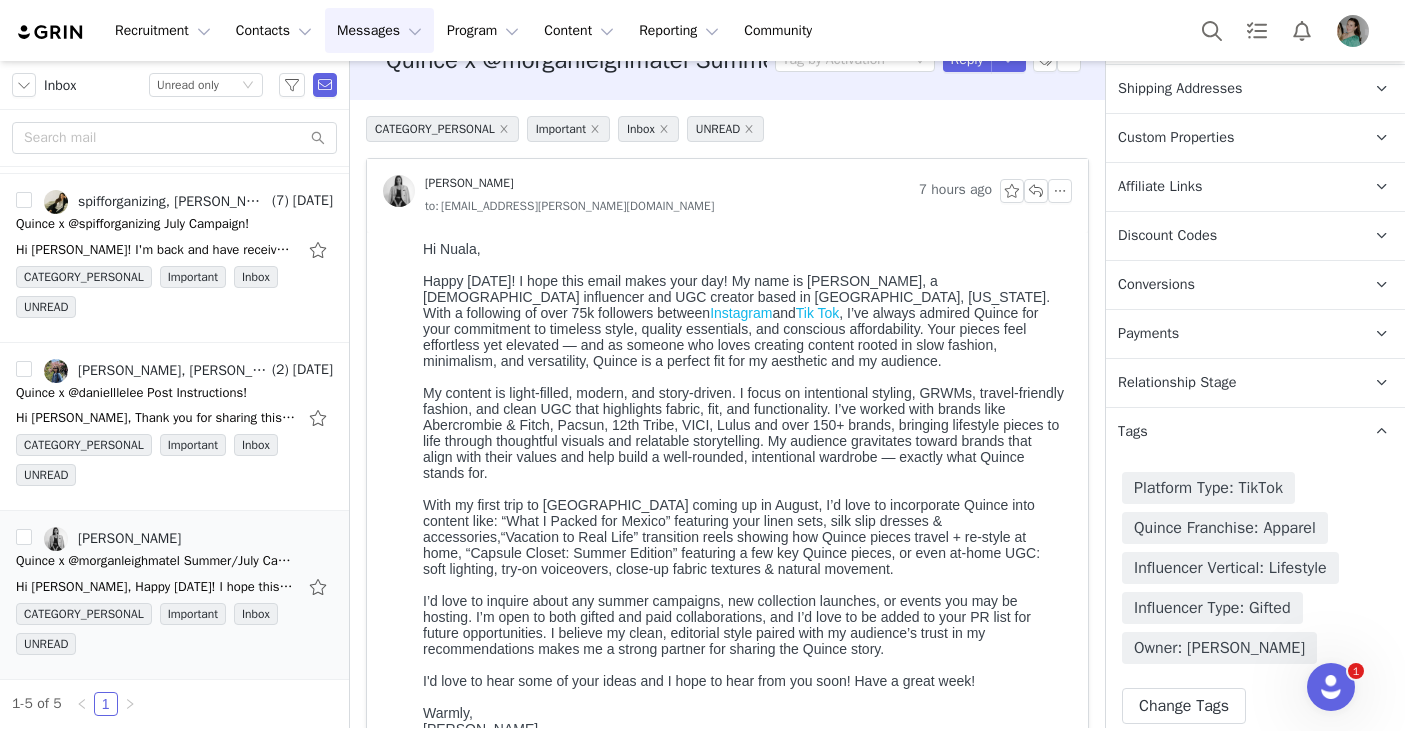 scroll, scrollTop: 535, scrollLeft: 0, axis: vertical 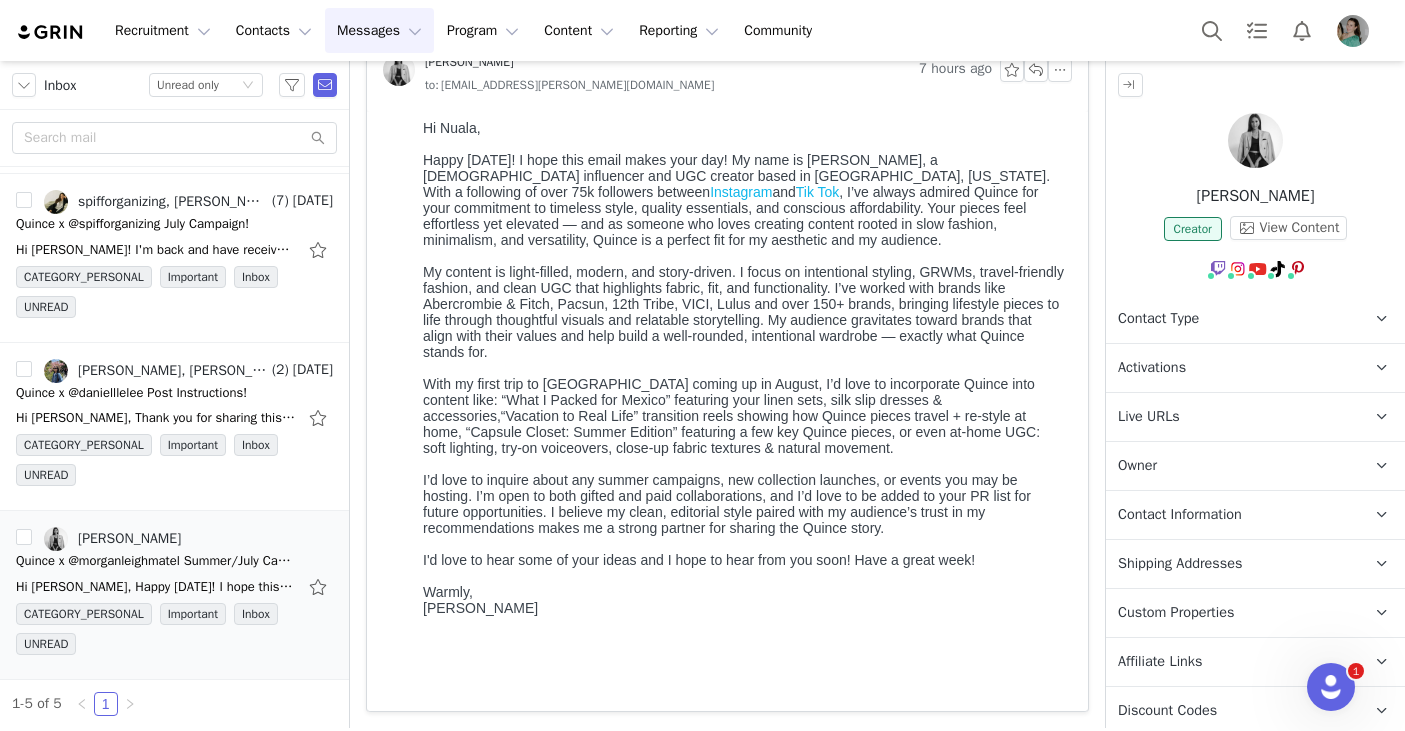 click on "Owner  The account user who owns the contact" at bounding box center (1231, 466) 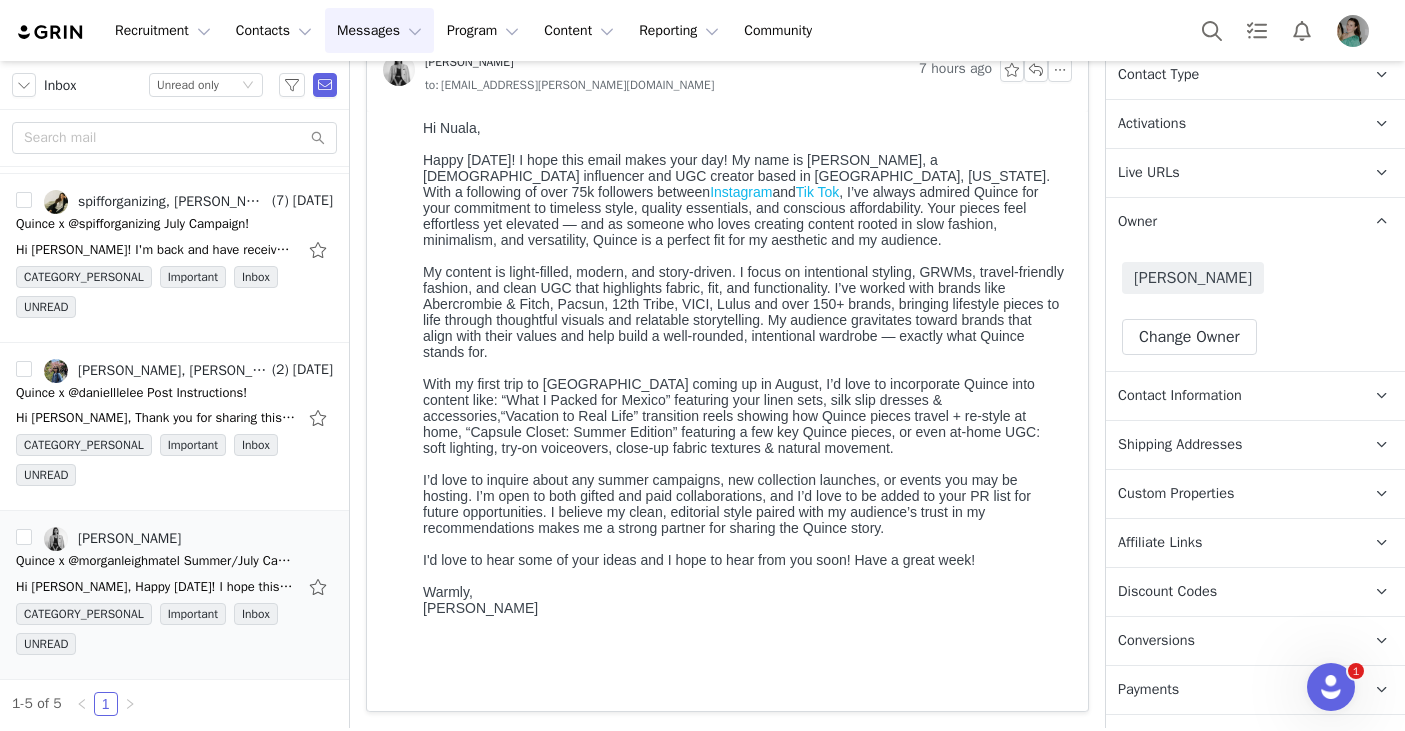scroll, scrollTop: 249, scrollLeft: 0, axis: vertical 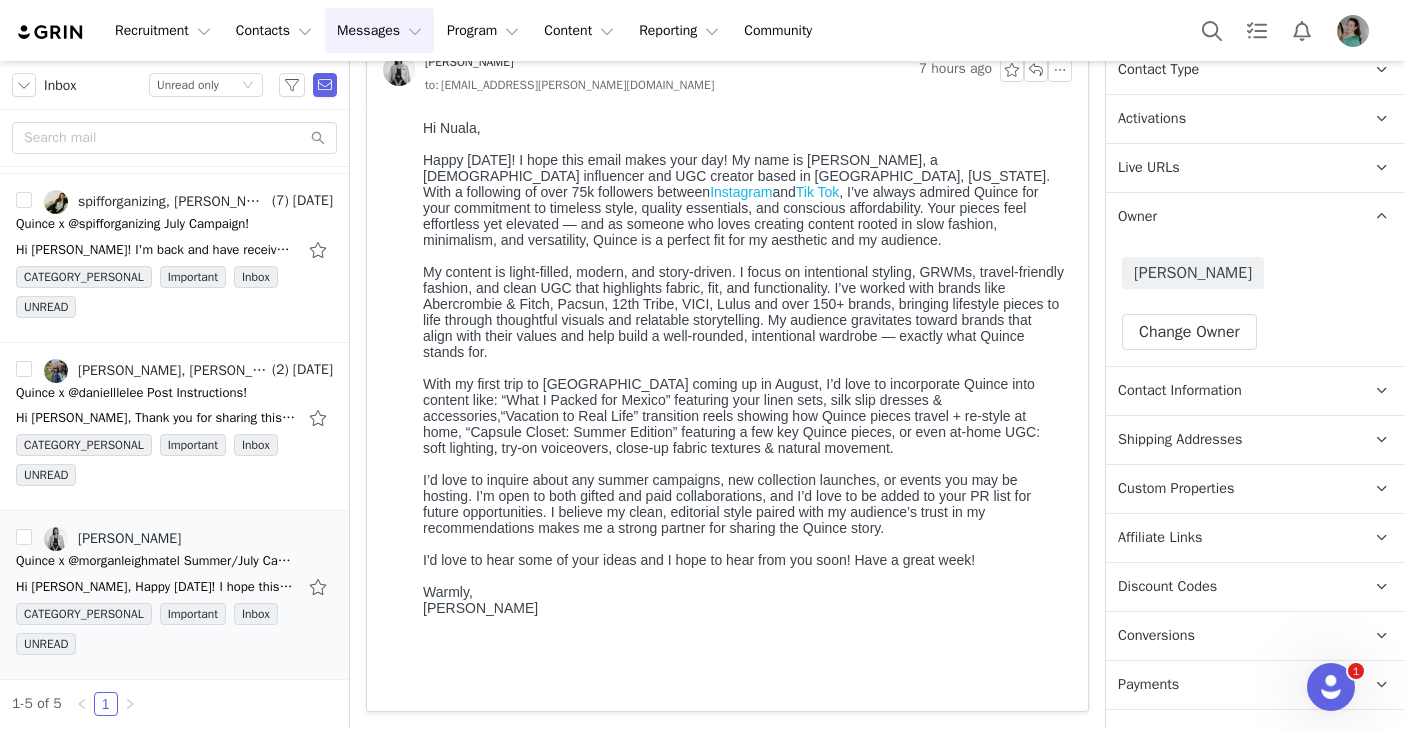 click on "Contact Information" at bounding box center (1180, 391) 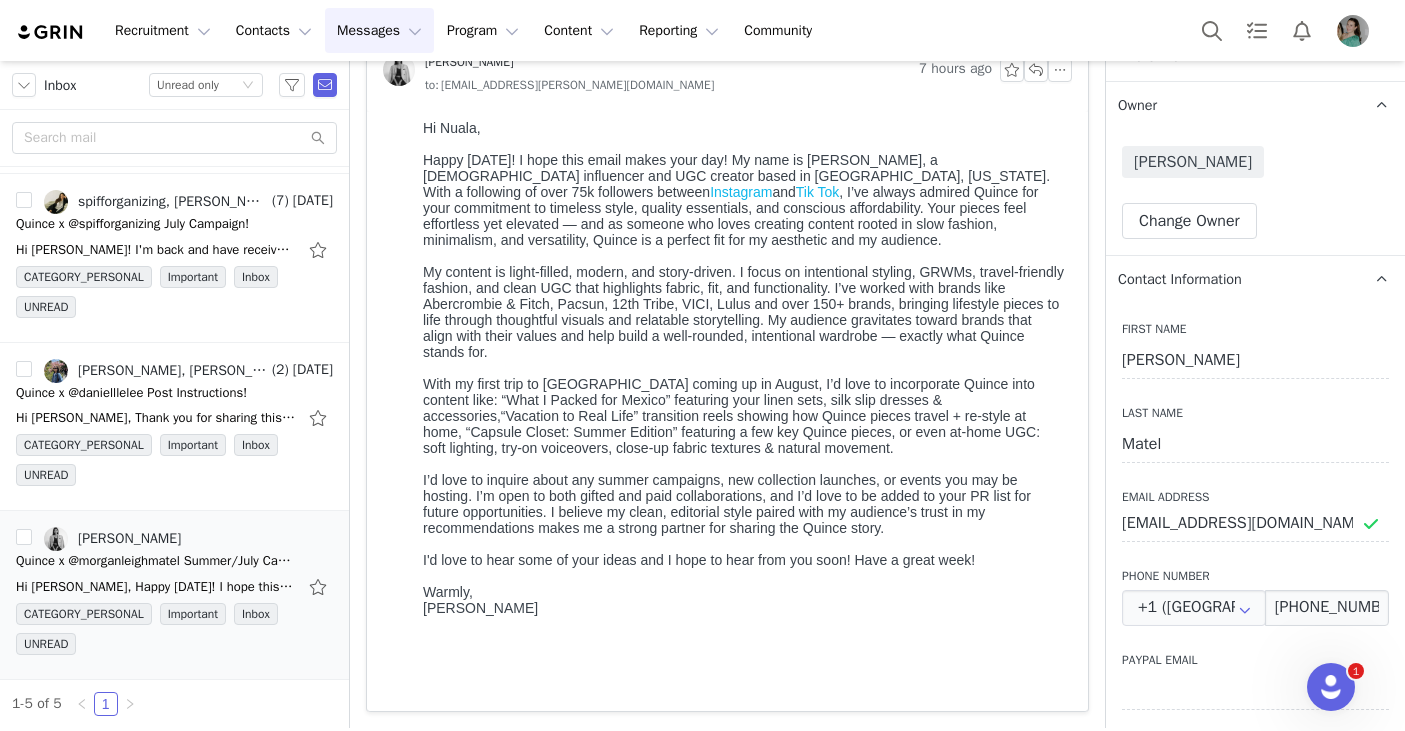 scroll, scrollTop: 389, scrollLeft: 0, axis: vertical 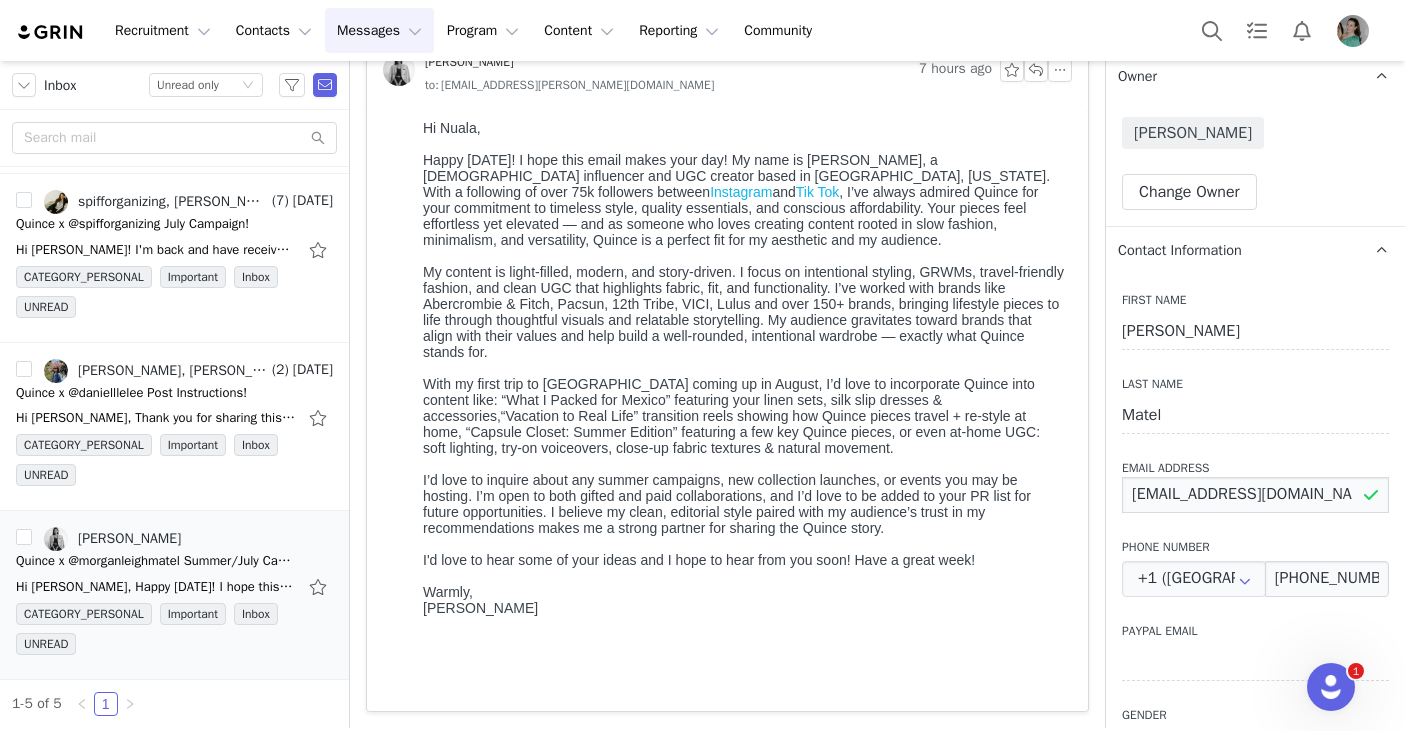 click on "partnerships@ugcmorgan.com" at bounding box center [1255, 495] 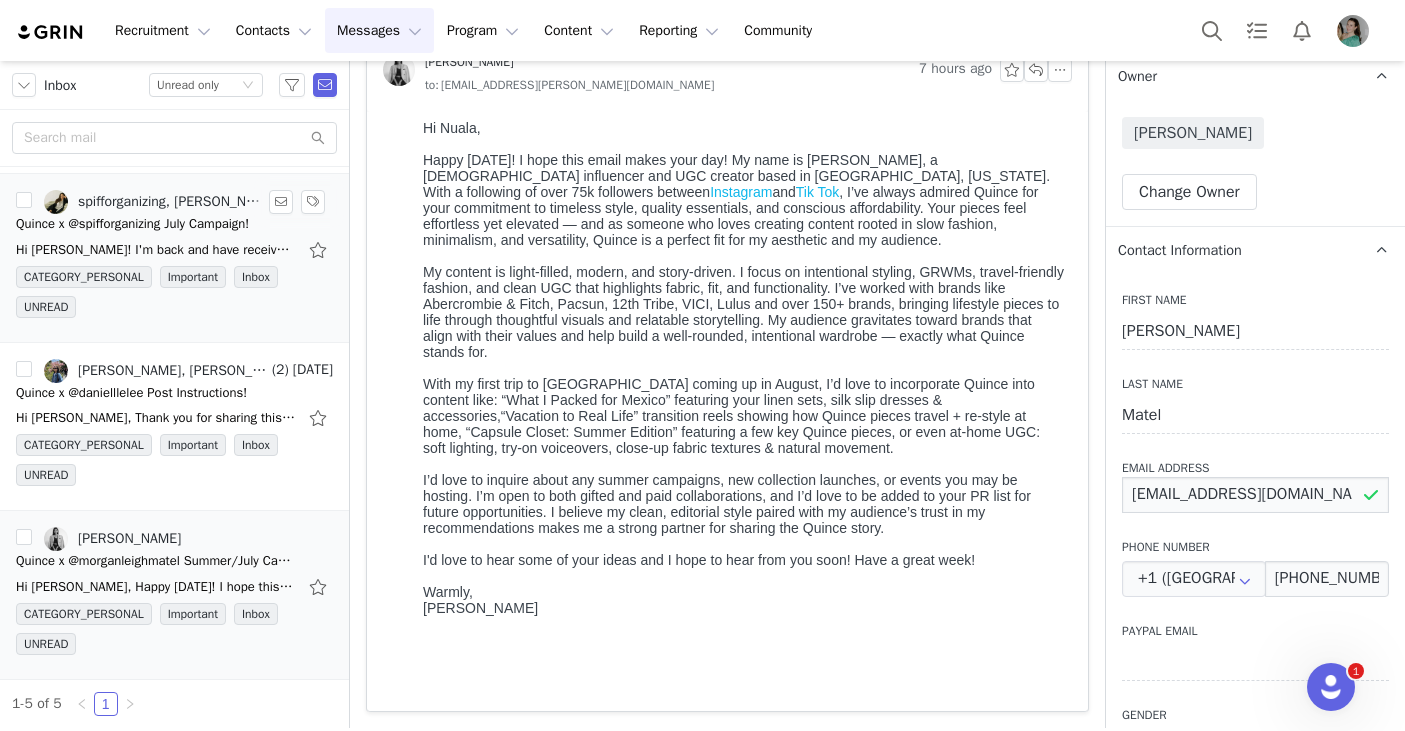 scroll, scrollTop: 0, scrollLeft: 0, axis: both 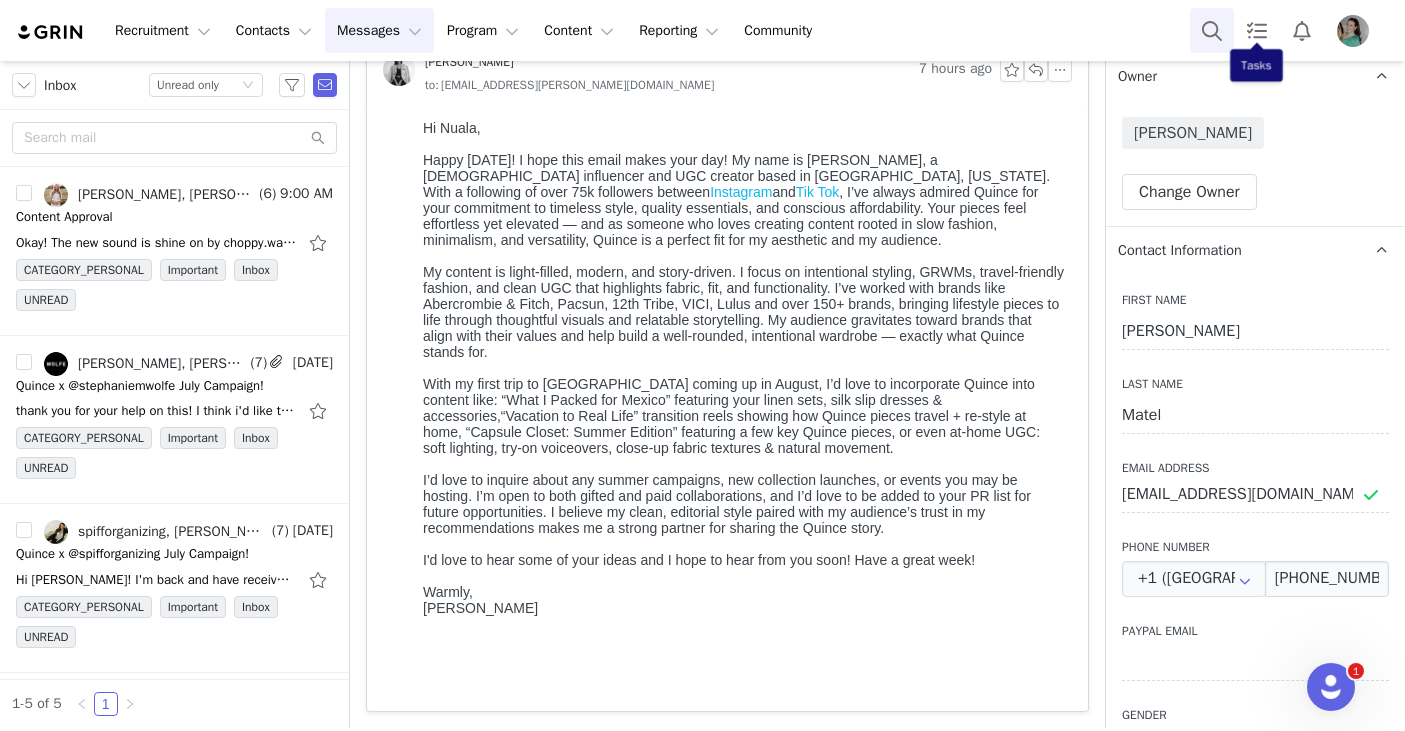 click at bounding box center [1212, 30] 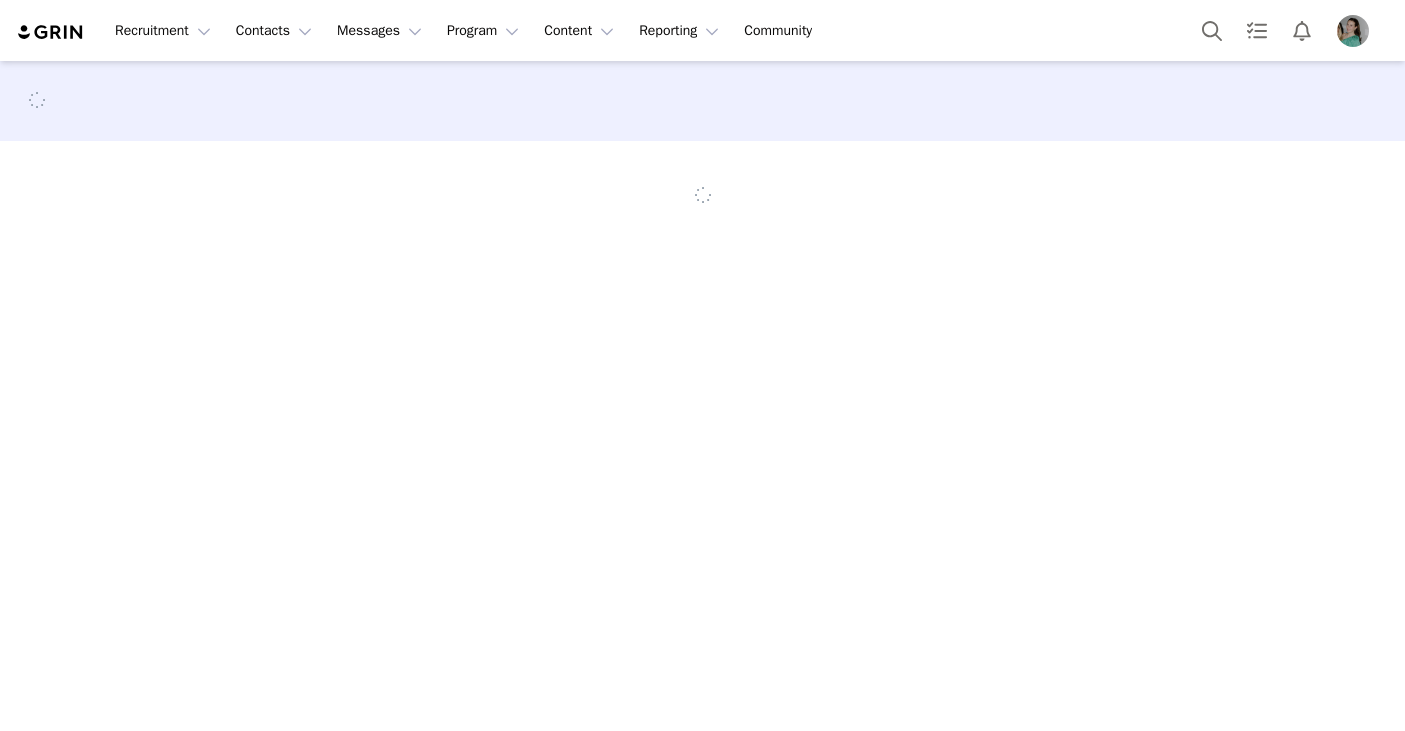 scroll, scrollTop: 0, scrollLeft: 0, axis: both 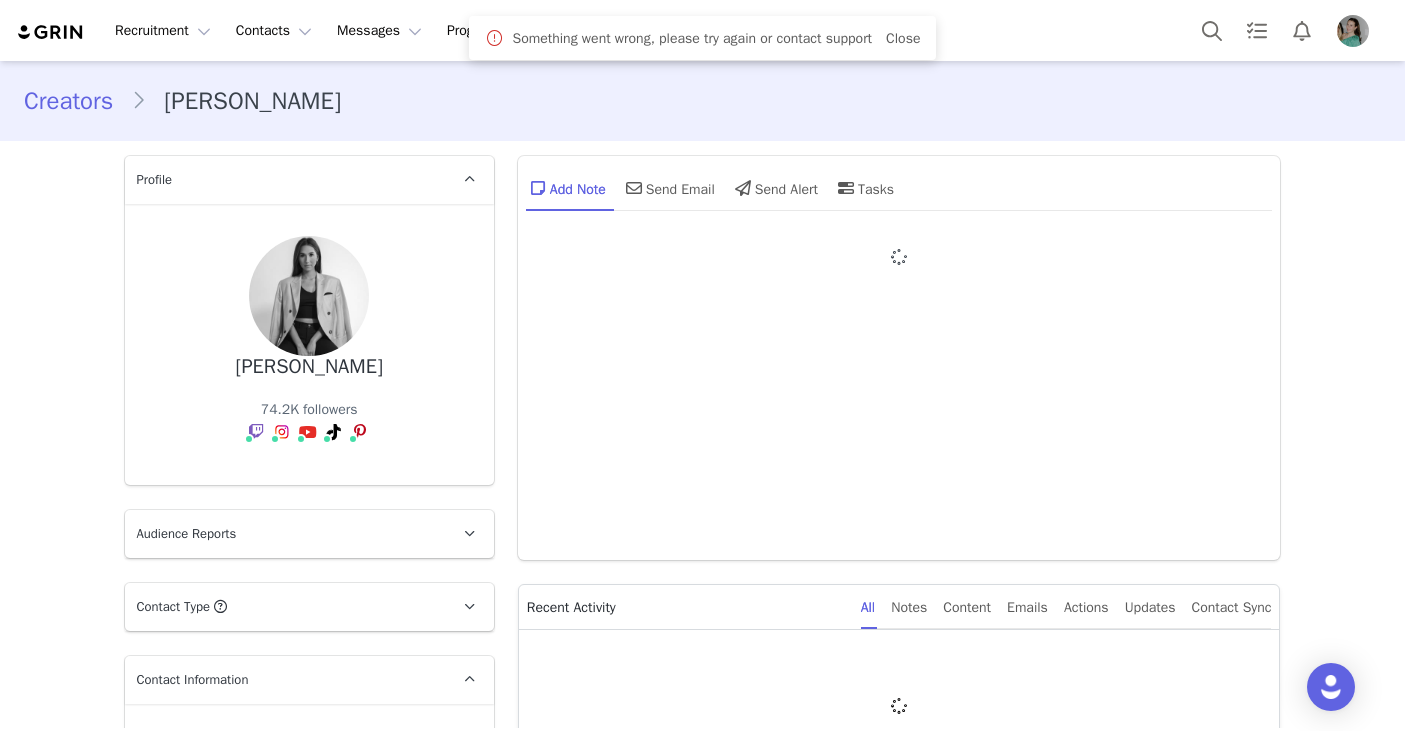 type on "+1 ([GEOGRAPHIC_DATA])" 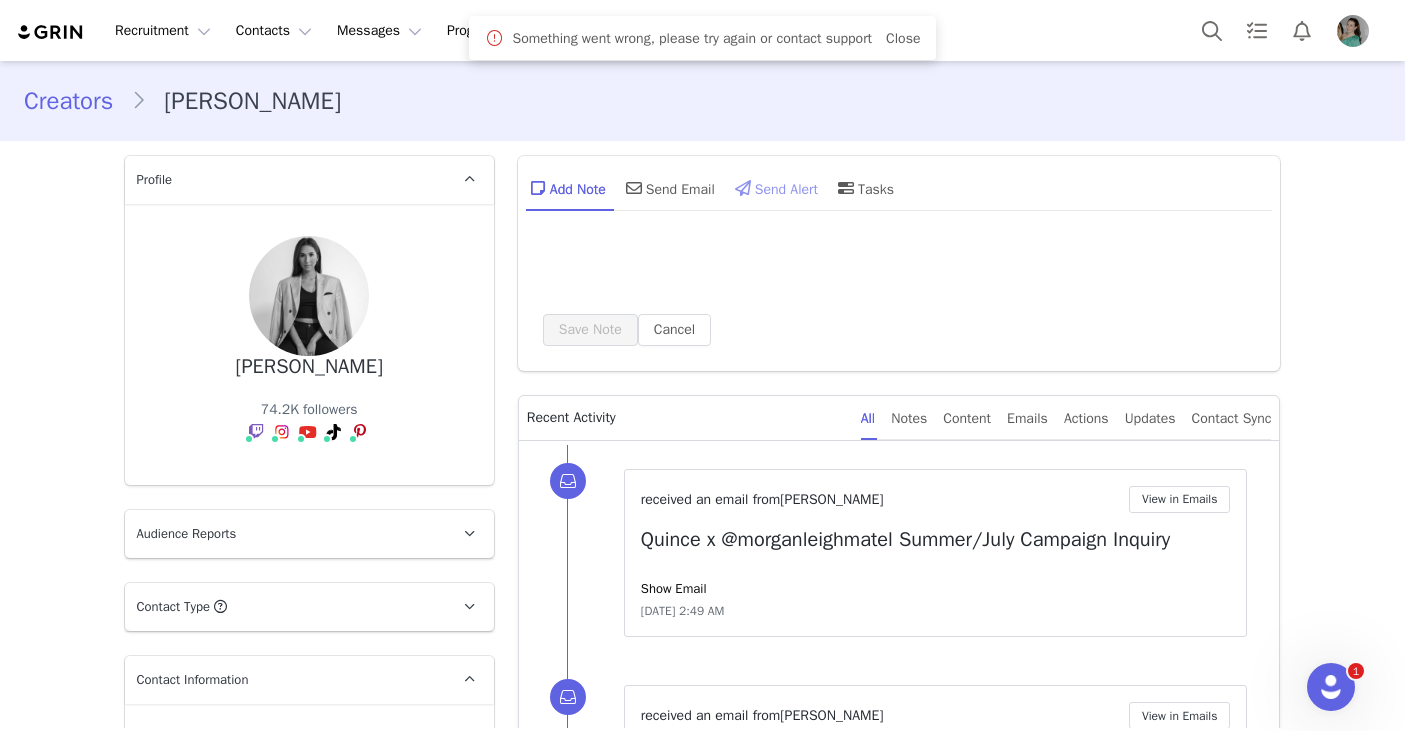 scroll, scrollTop: 0, scrollLeft: 0, axis: both 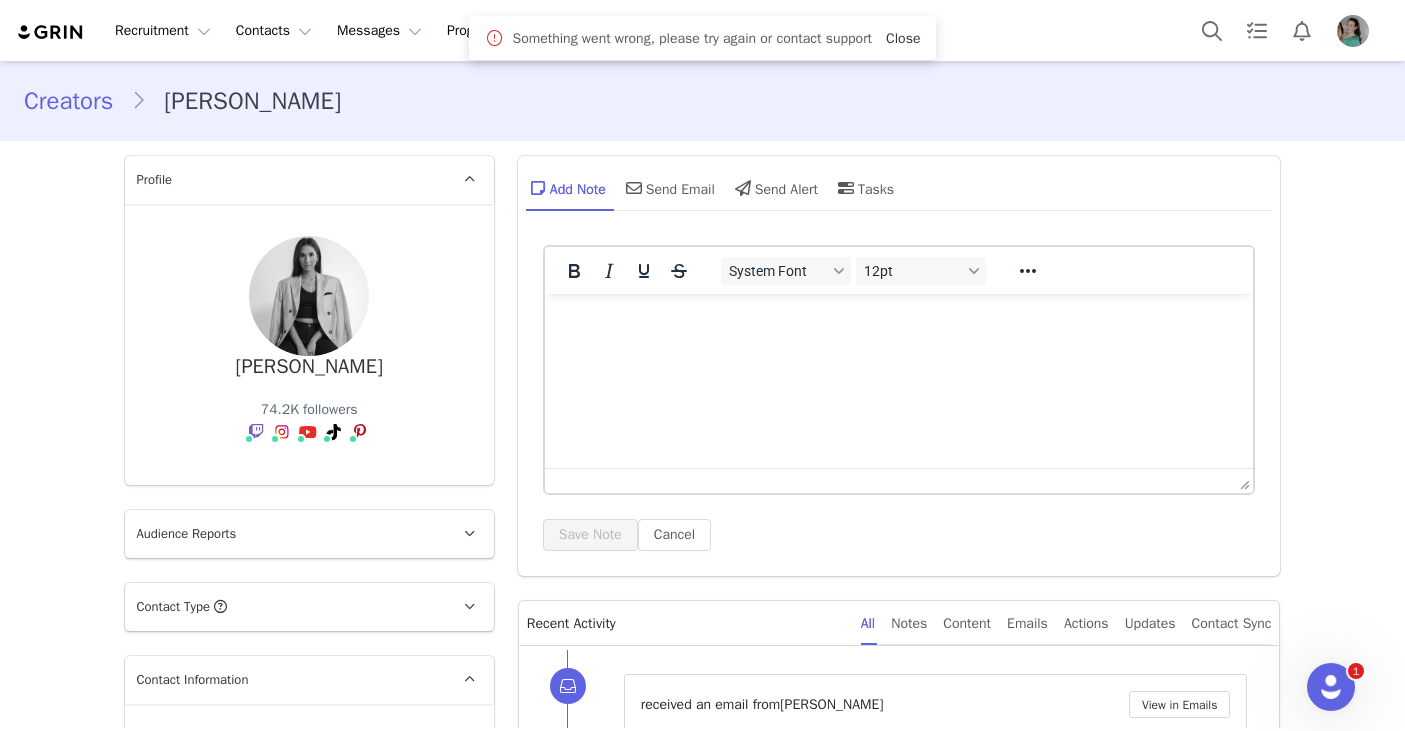 click on "Close" at bounding box center (903, 38) 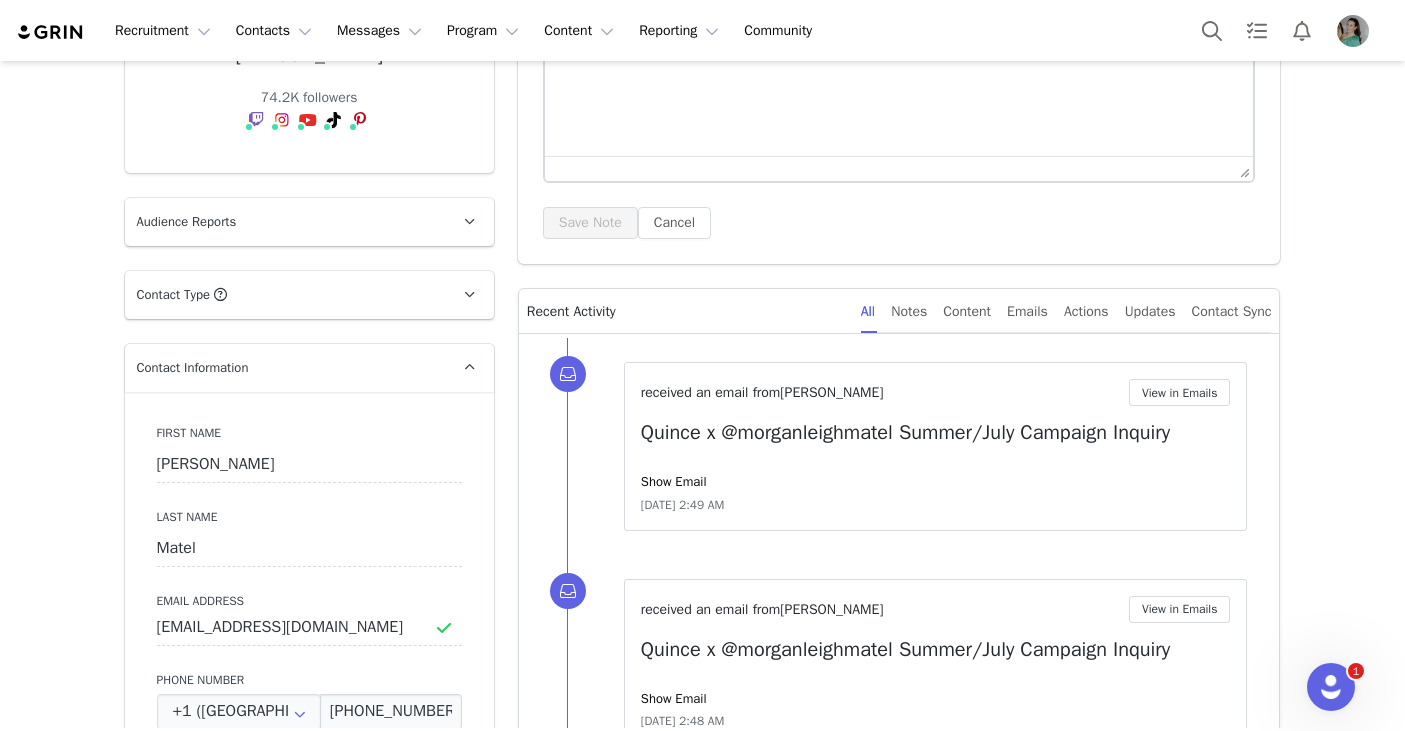 scroll, scrollTop: 299, scrollLeft: 0, axis: vertical 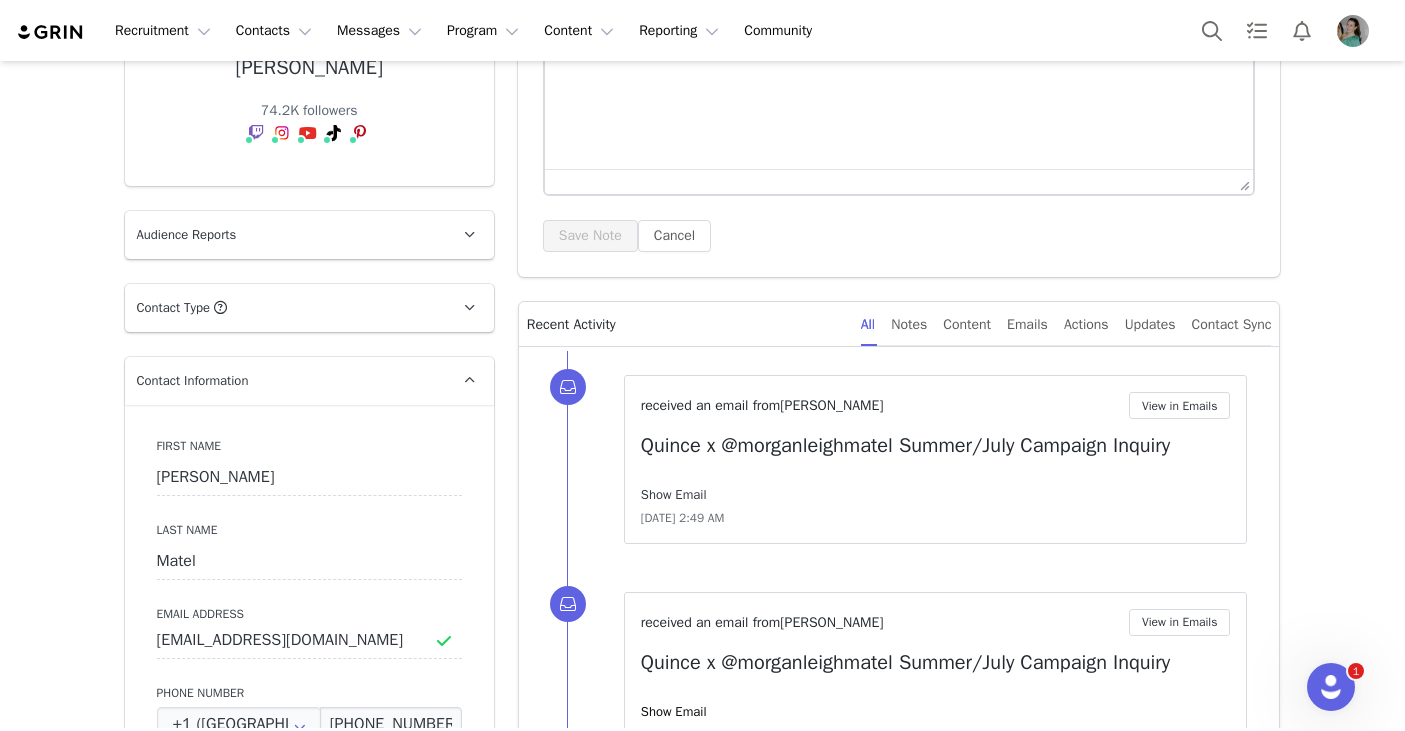 click on "Show Email" at bounding box center [674, 494] 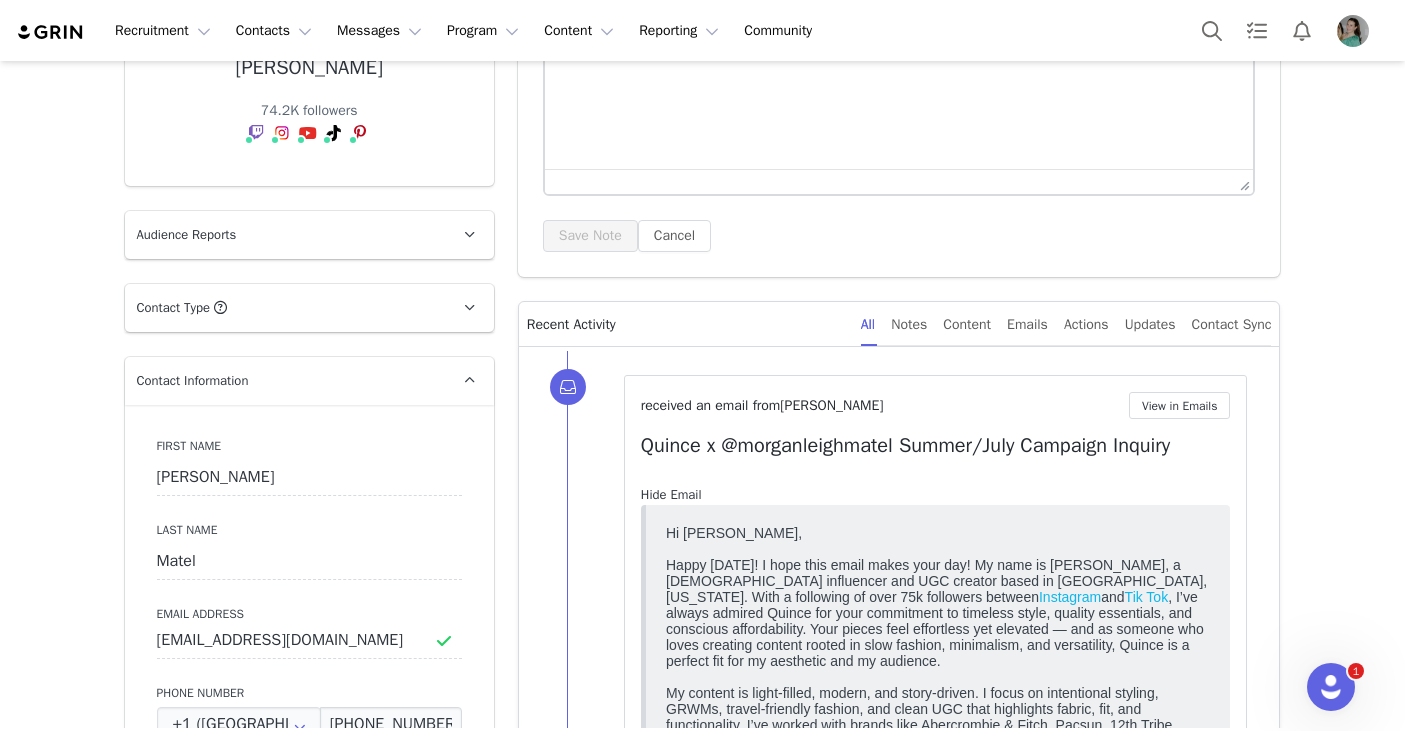 scroll, scrollTop: 0, scrollLeft: 0, axis: both 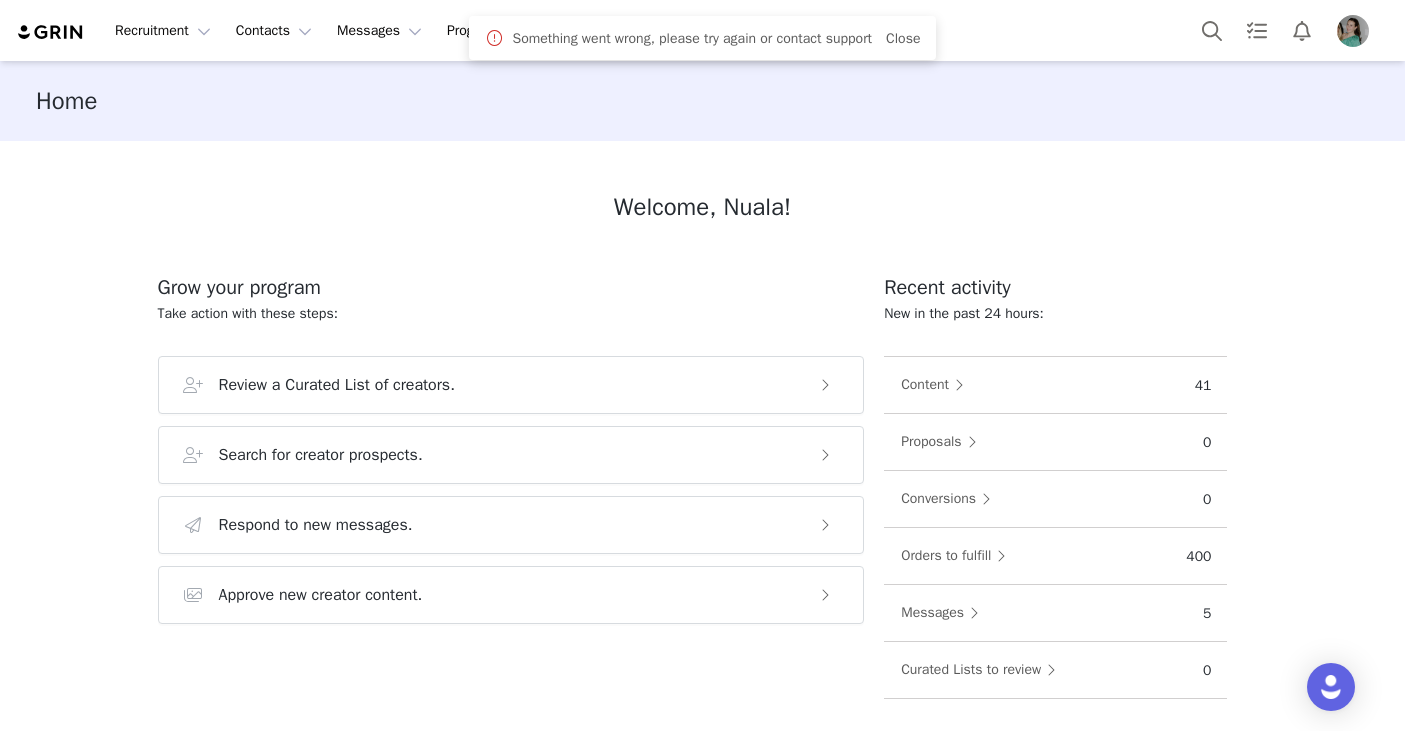 click on "Something went wrong, please try again or contact support Close" at bounding box center (703, 38) 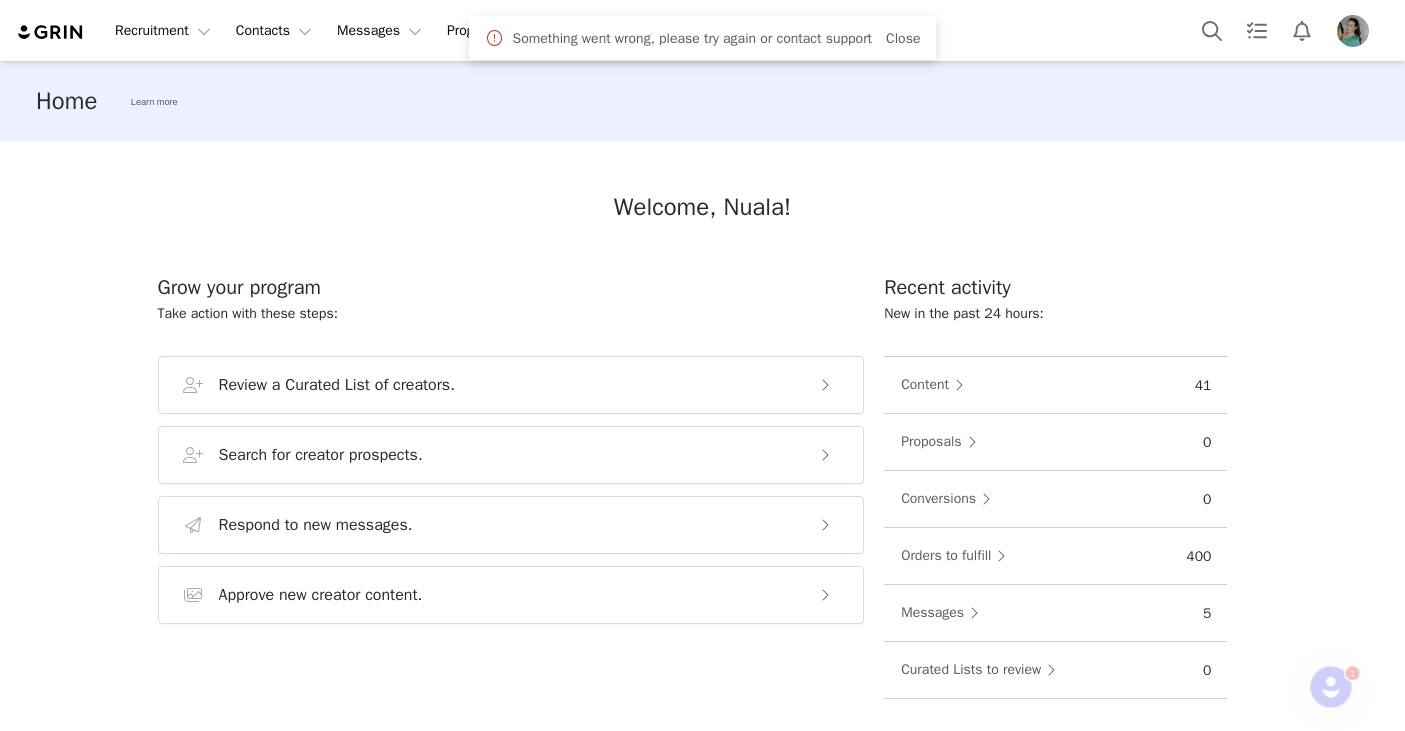 scroll, scrollTop: 0, scrollLeft: 0, axis: both 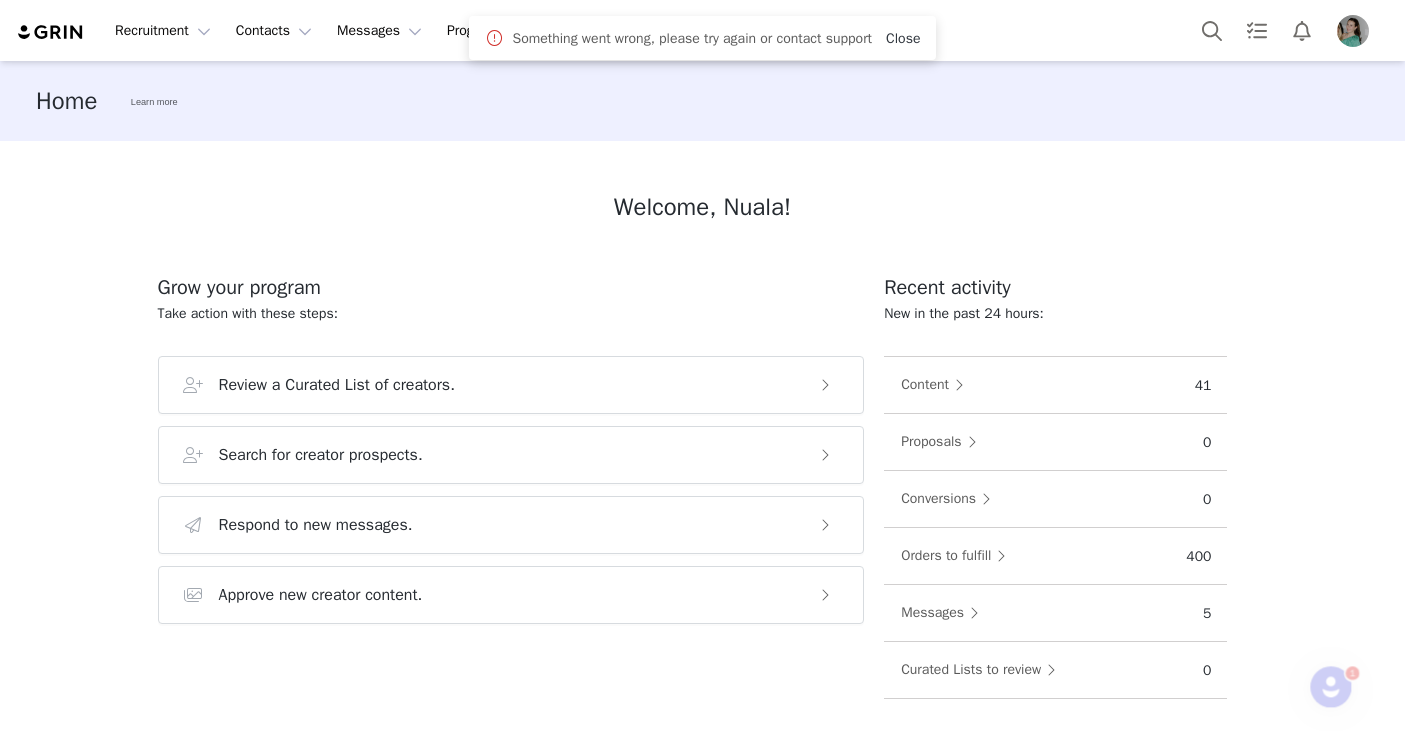 click on "Close" at bounding box center (903, 38) 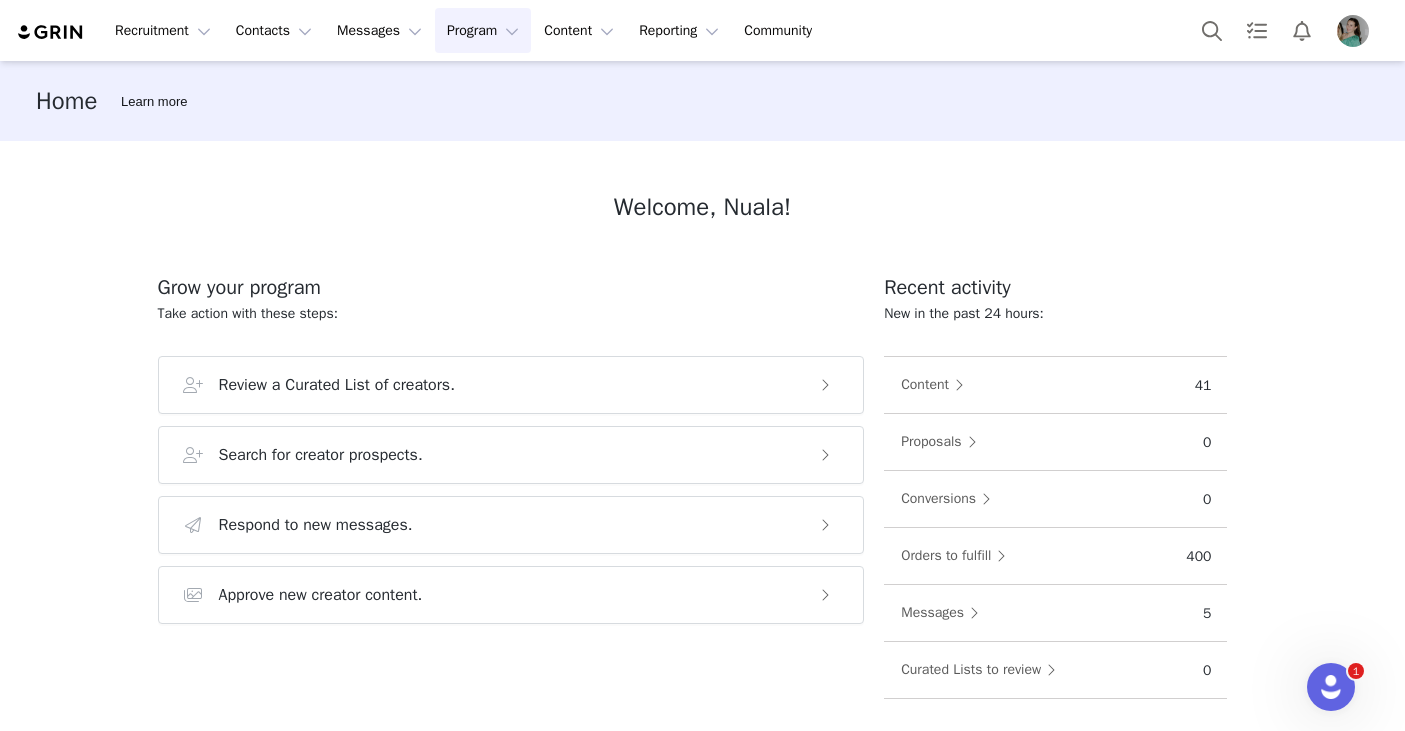 click on "Program Program" at bounding box center [483, 30] 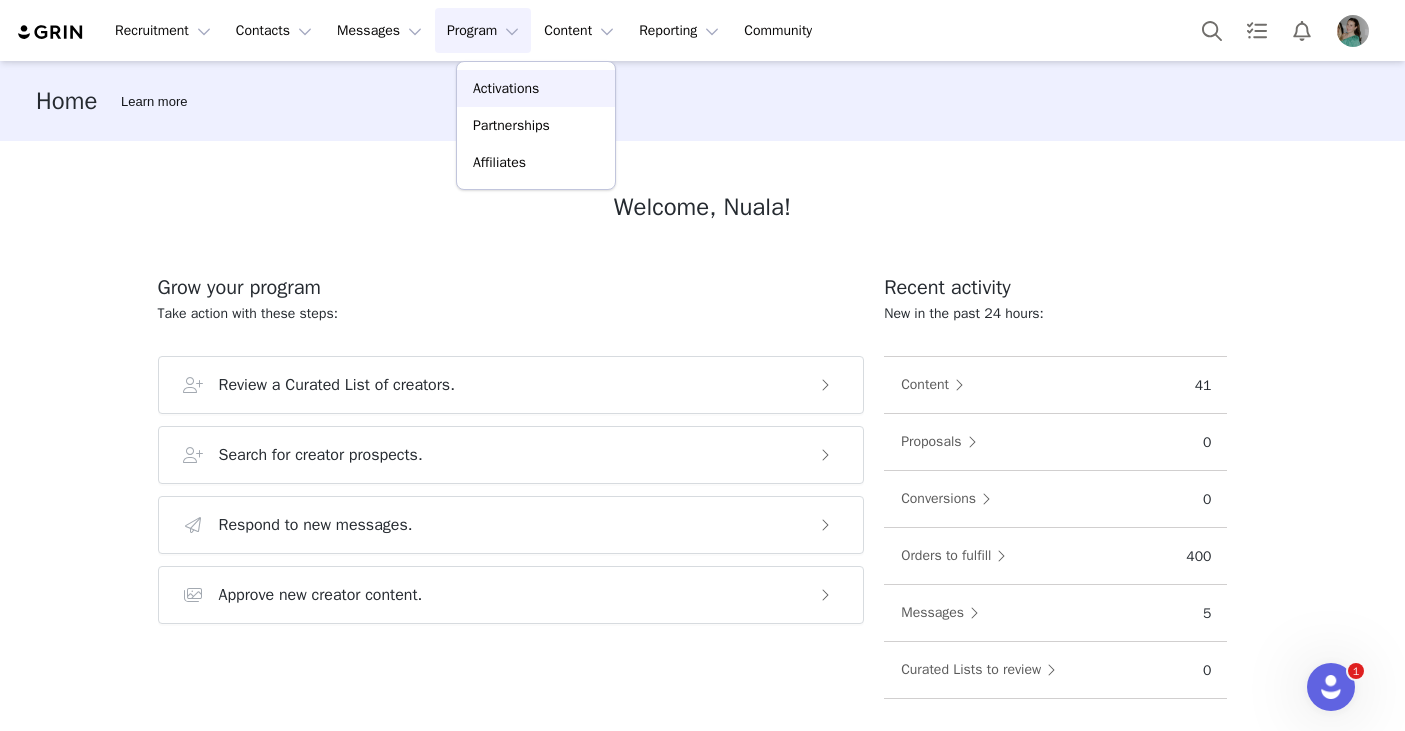 click on "Activations" at bounding box center [506, 88] 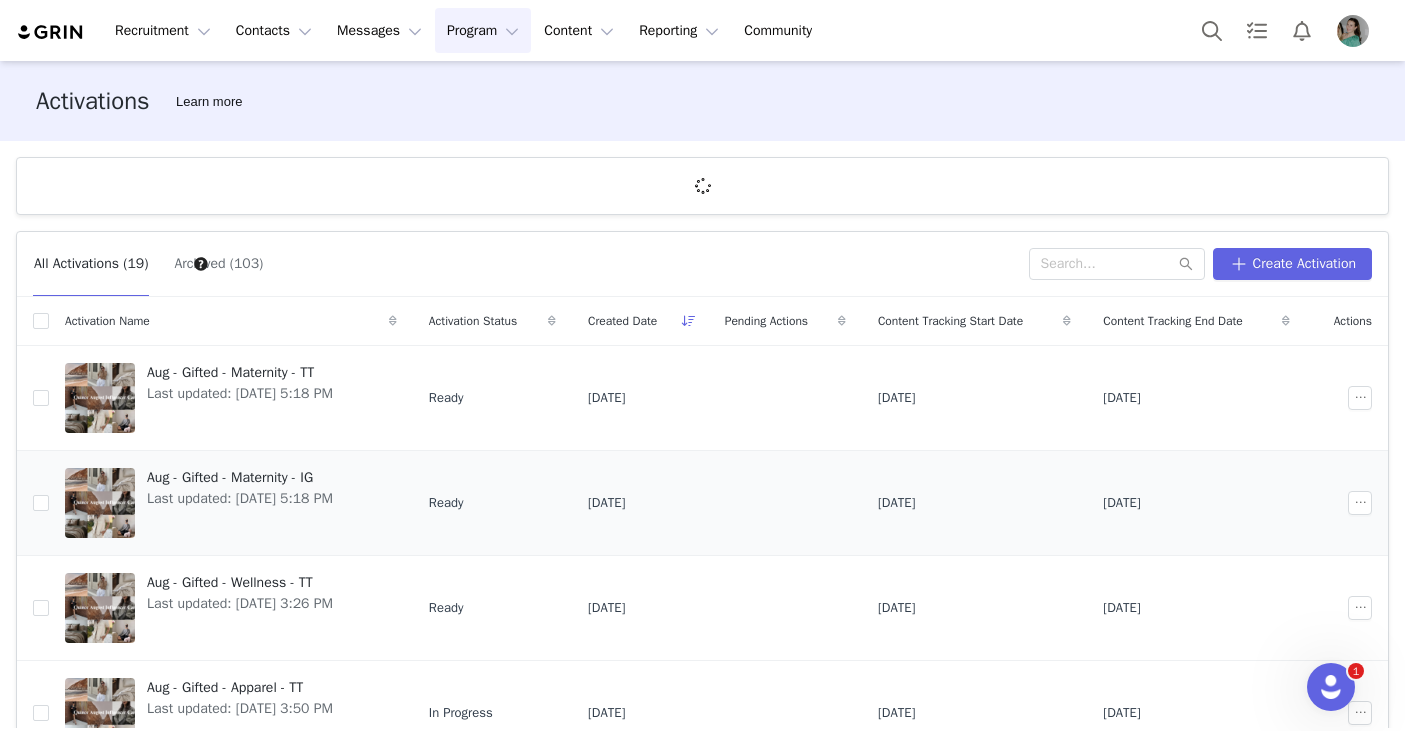 scroll, scrollTop: 667, scrollLeft: 0, axis: vertical 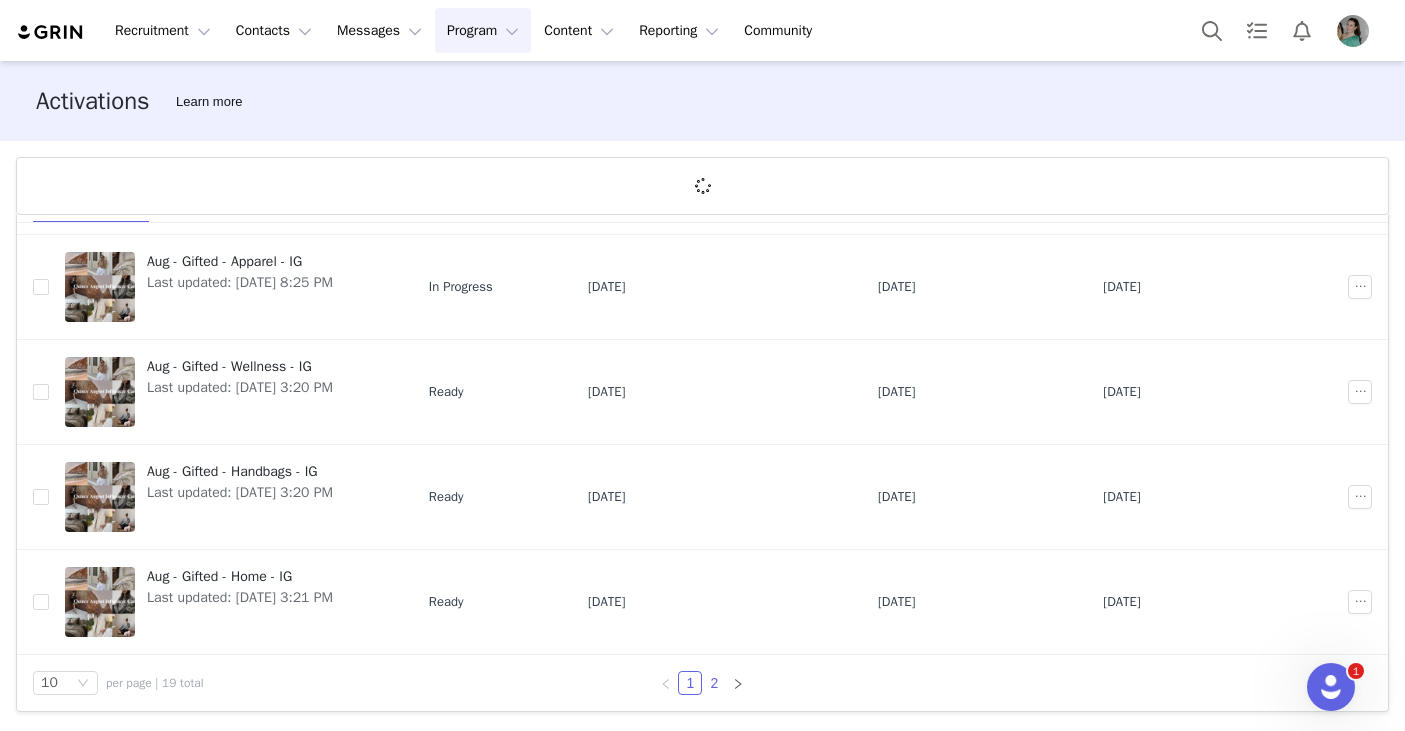 click on "2" at bounding box center (714, 683) 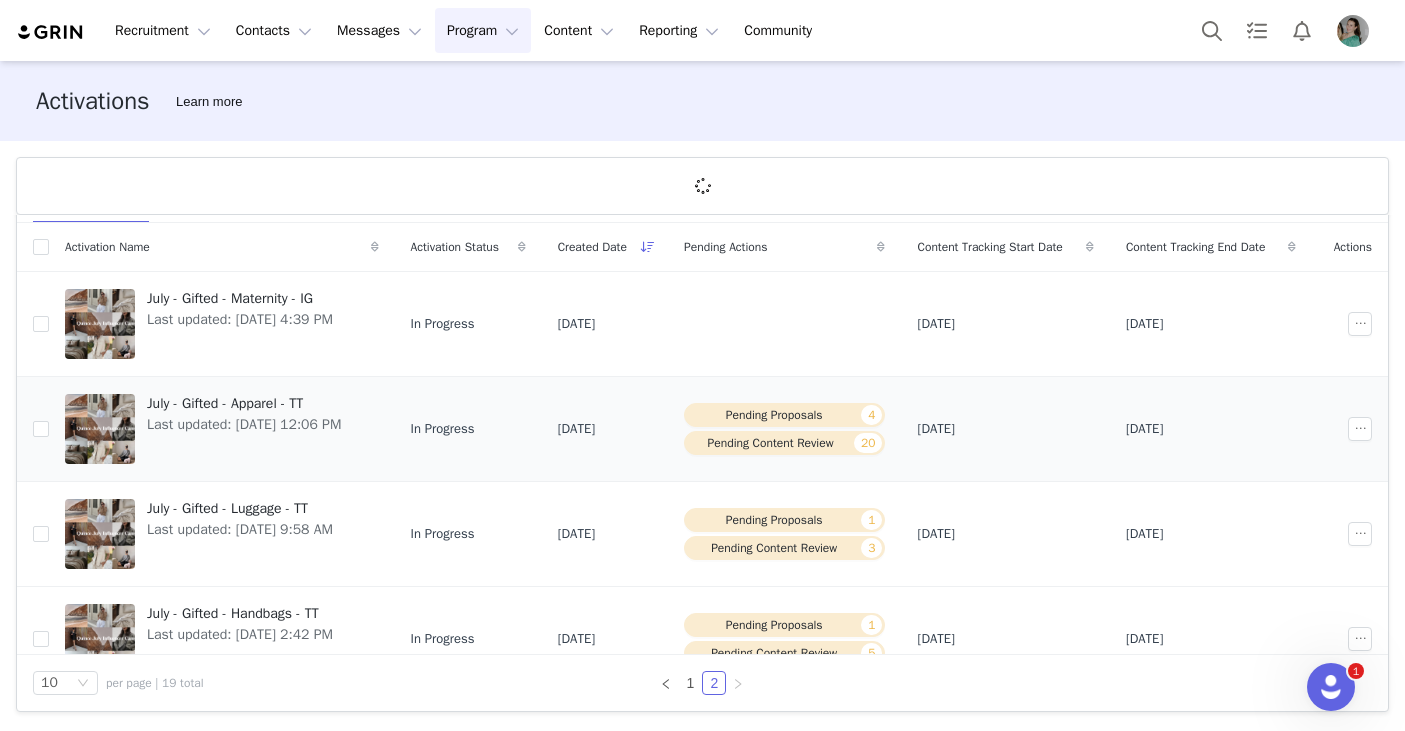 click on "July - Gifted - Apparel - TT" at bounding box center [244, 403] 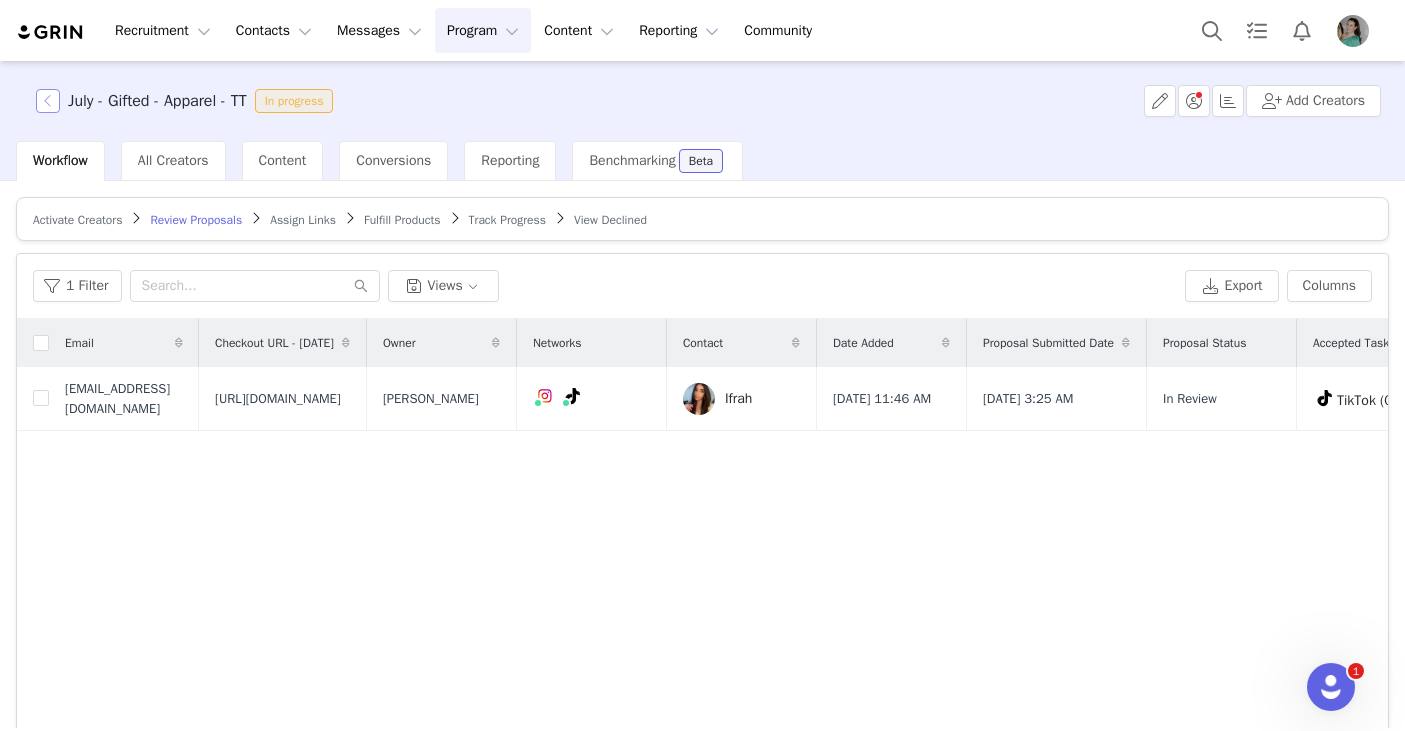 click at bounding box center [48, 101] 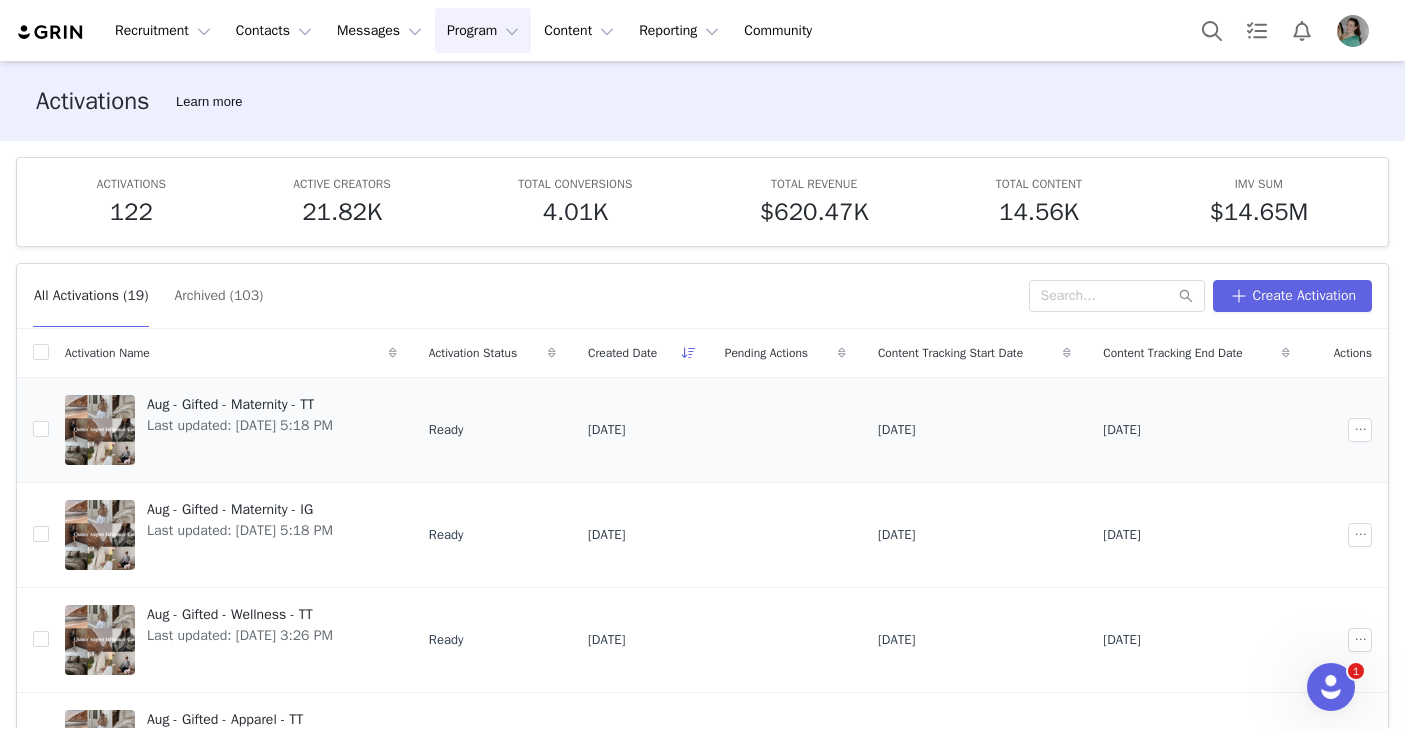scroll, scrollTop: 667, scrollLeft: 0, axis: vertical 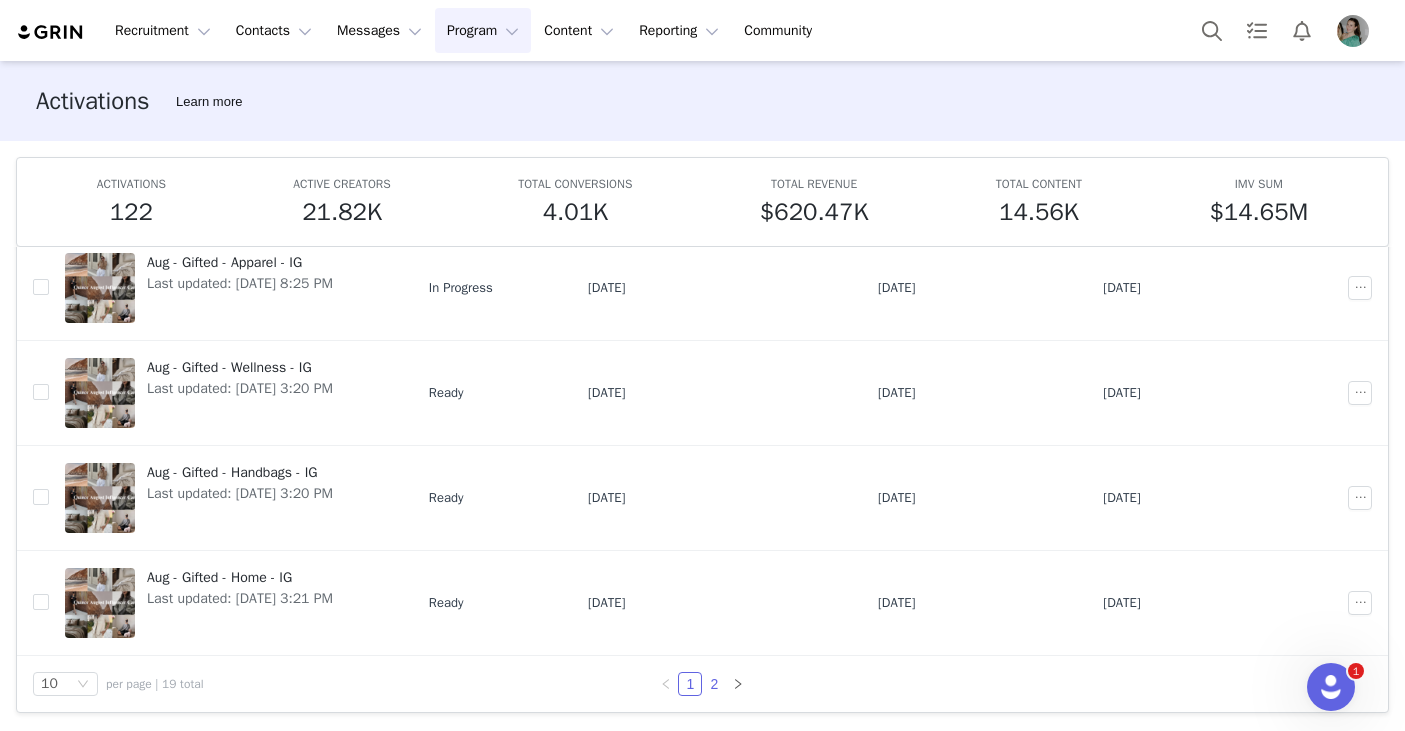 click on "2" at bounding box center [714, 684] 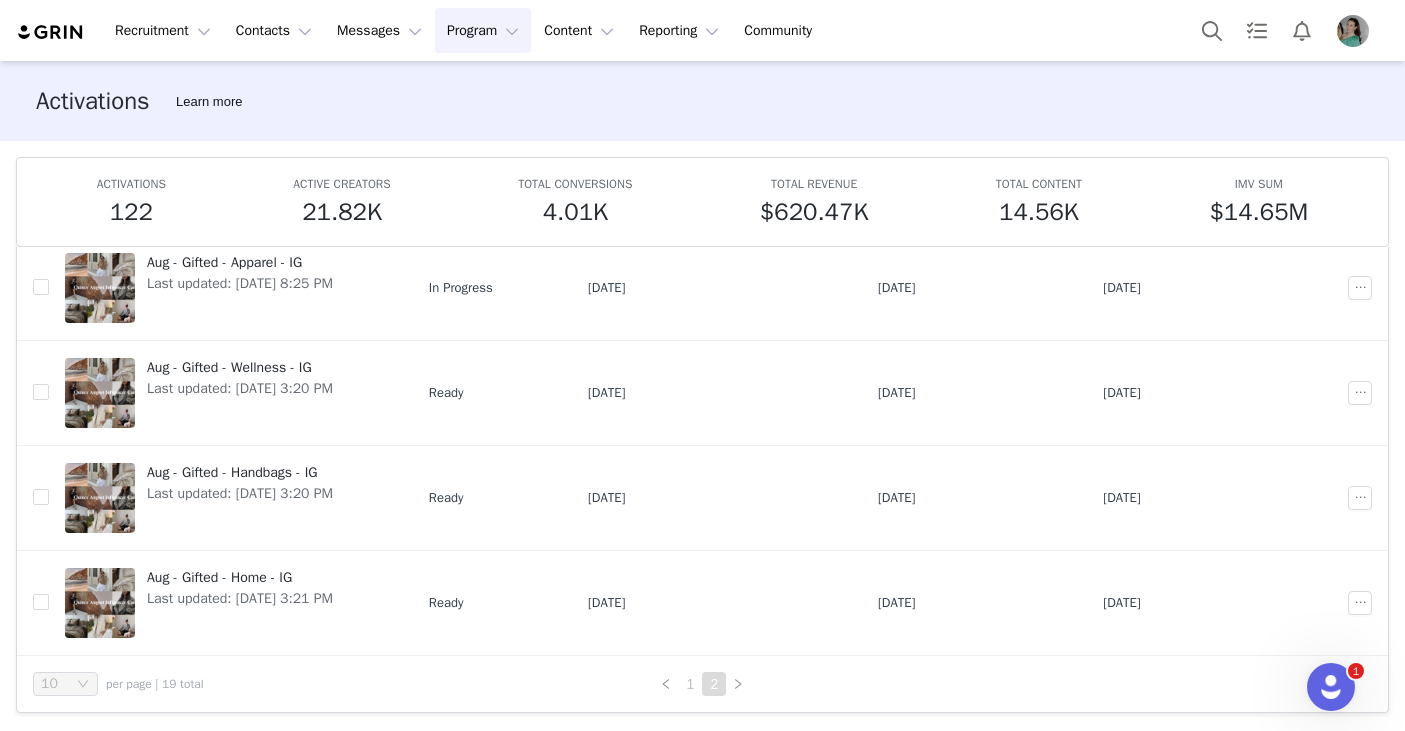 scroll, scrollTop: 0, scrollLeft: 0, axis: both 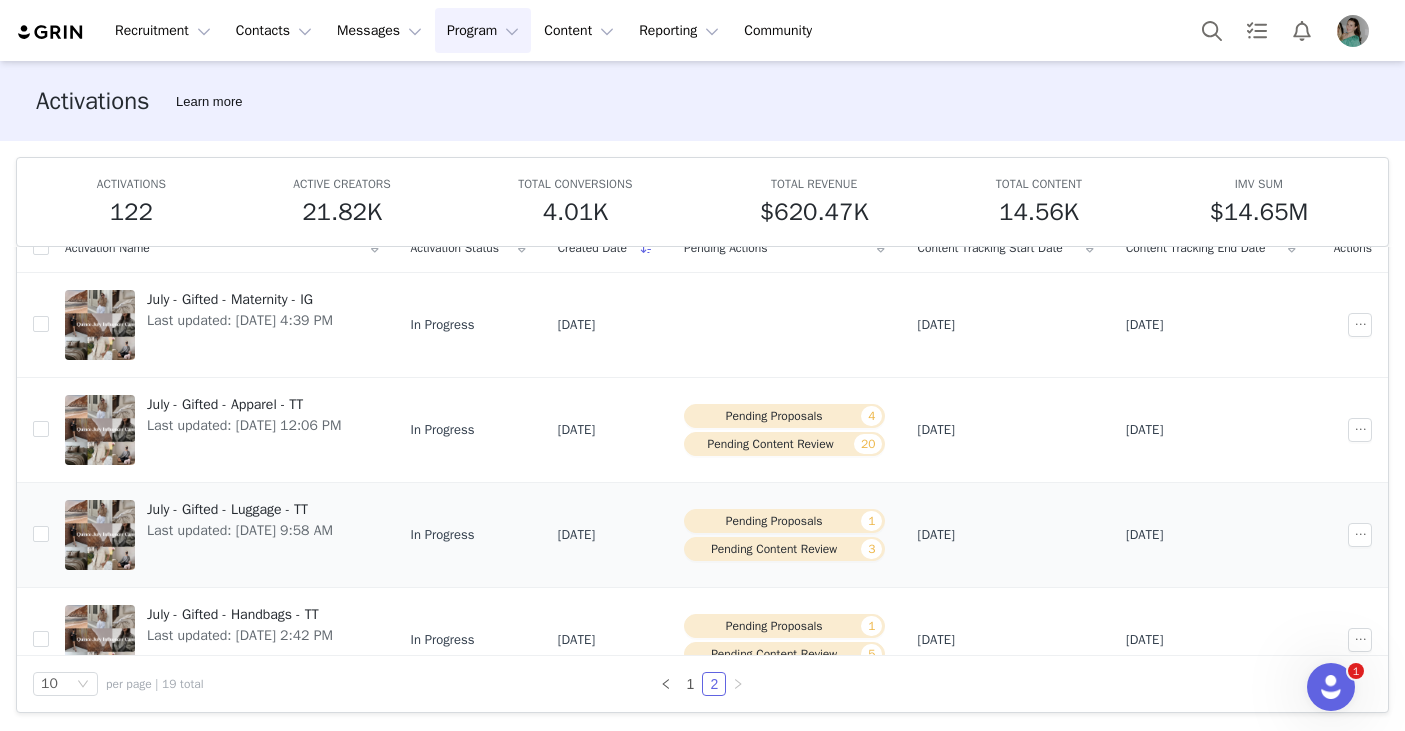 click on "July - Gifted - Luggage - TT" at bounding box center (240, 509) 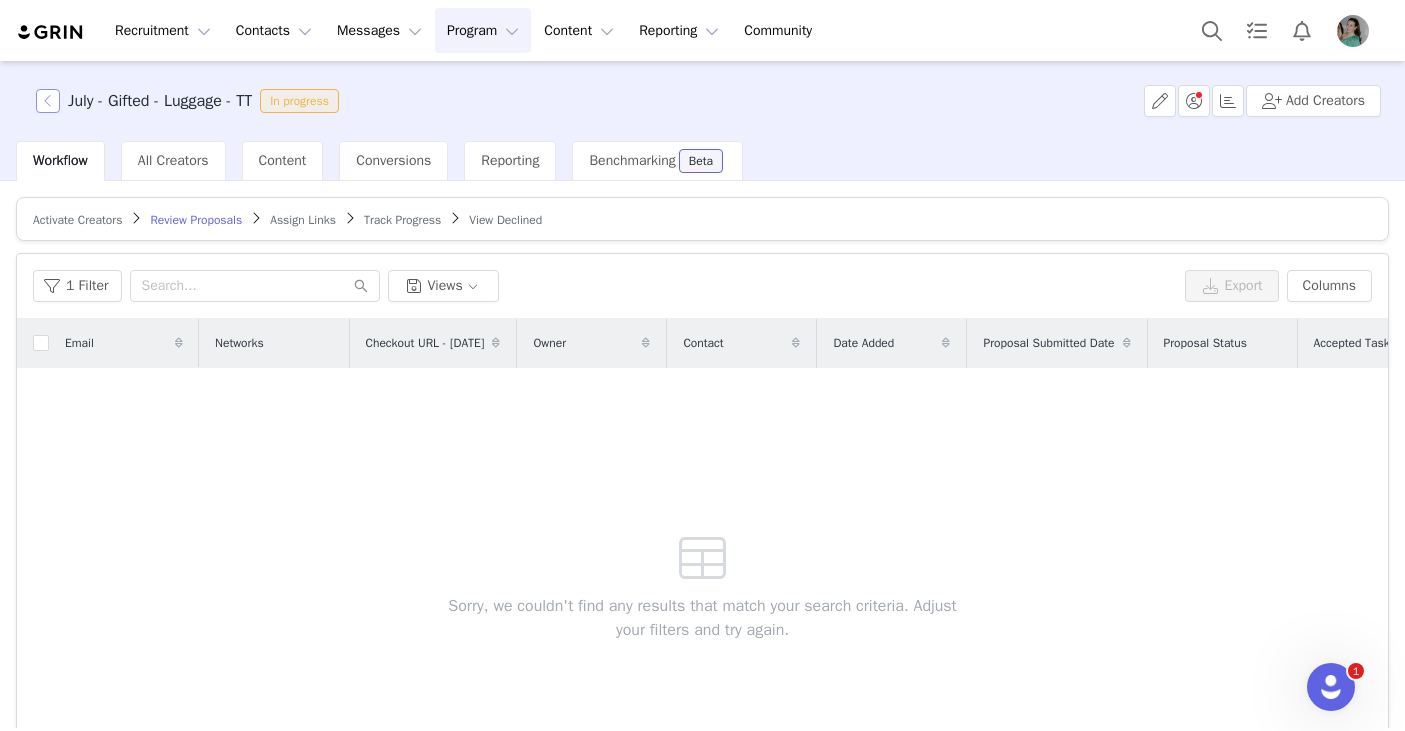 click at bounding box center [48, 101] 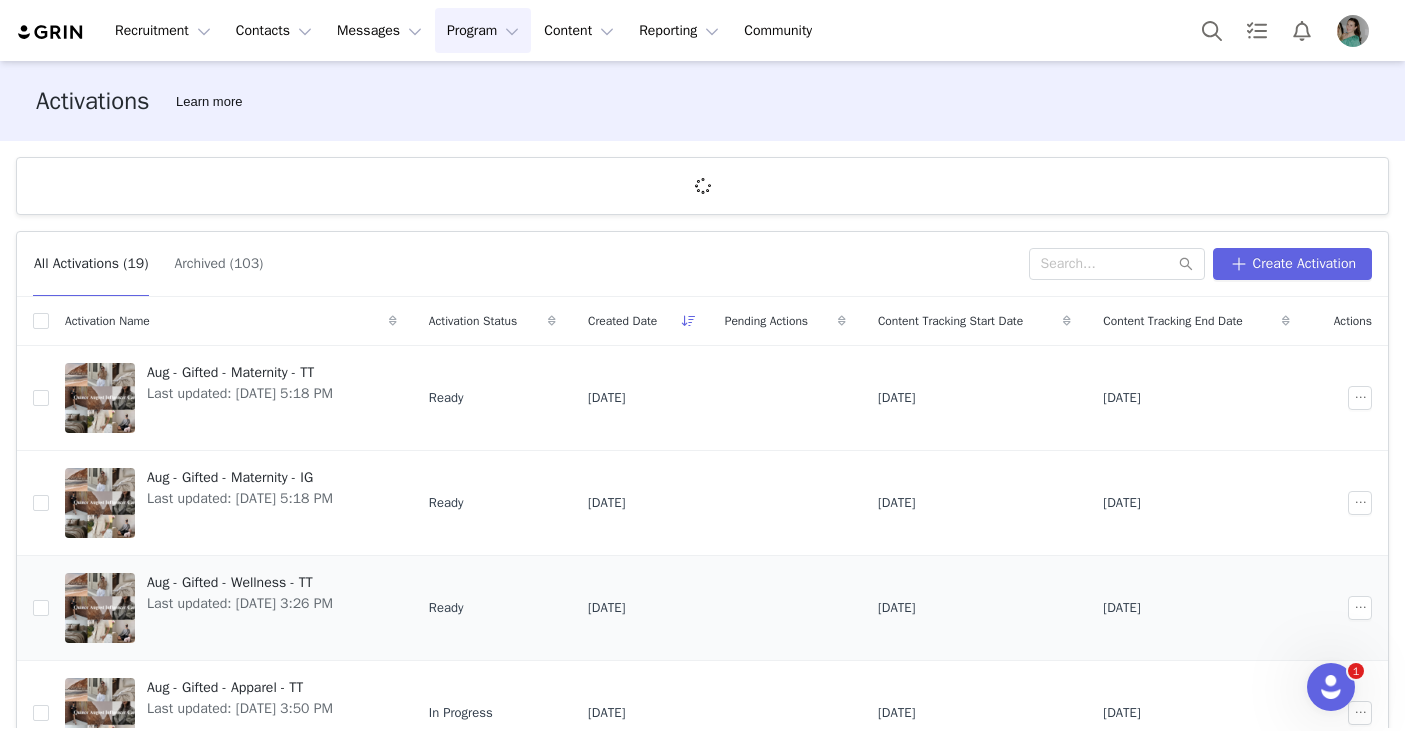 scroll, scrollTop: 667, scrollLeft: 0, axis: vertical 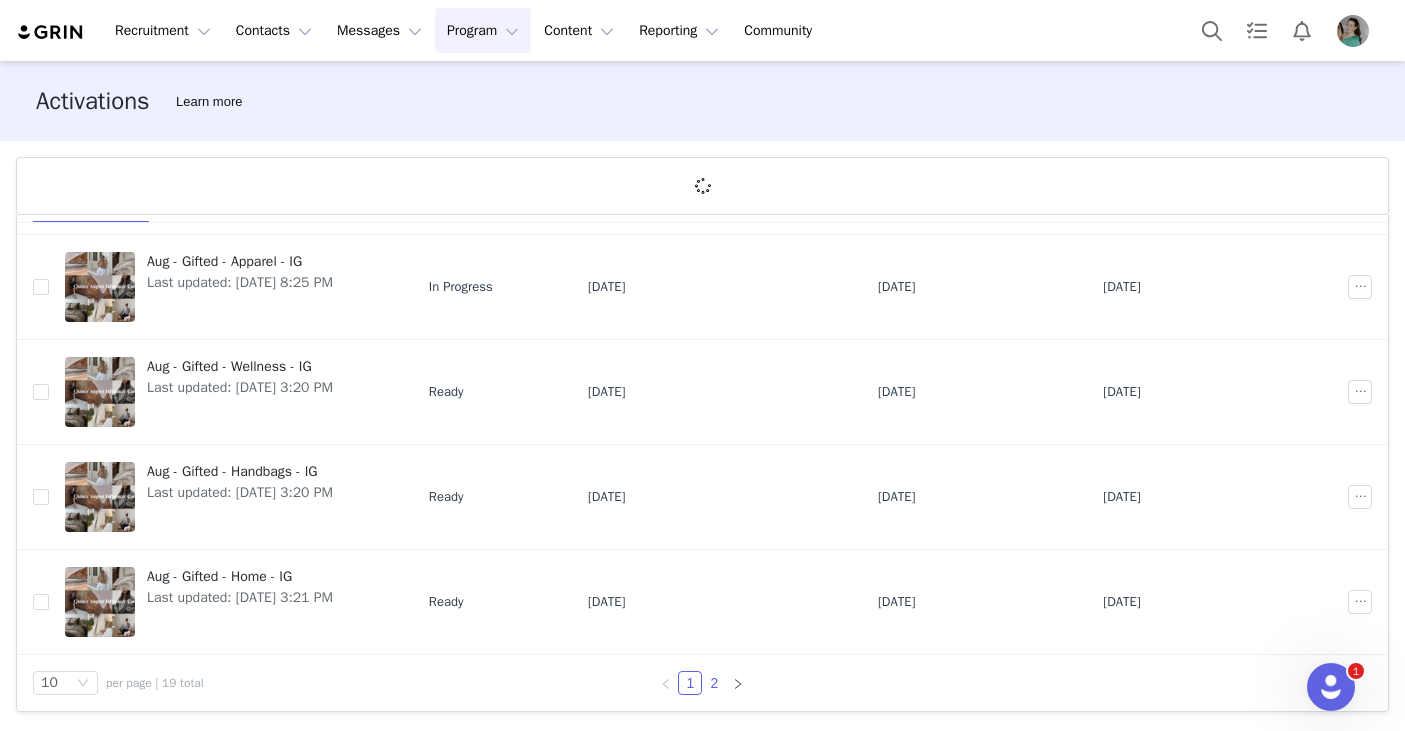 click on "2" at bounding box center [714, 683] 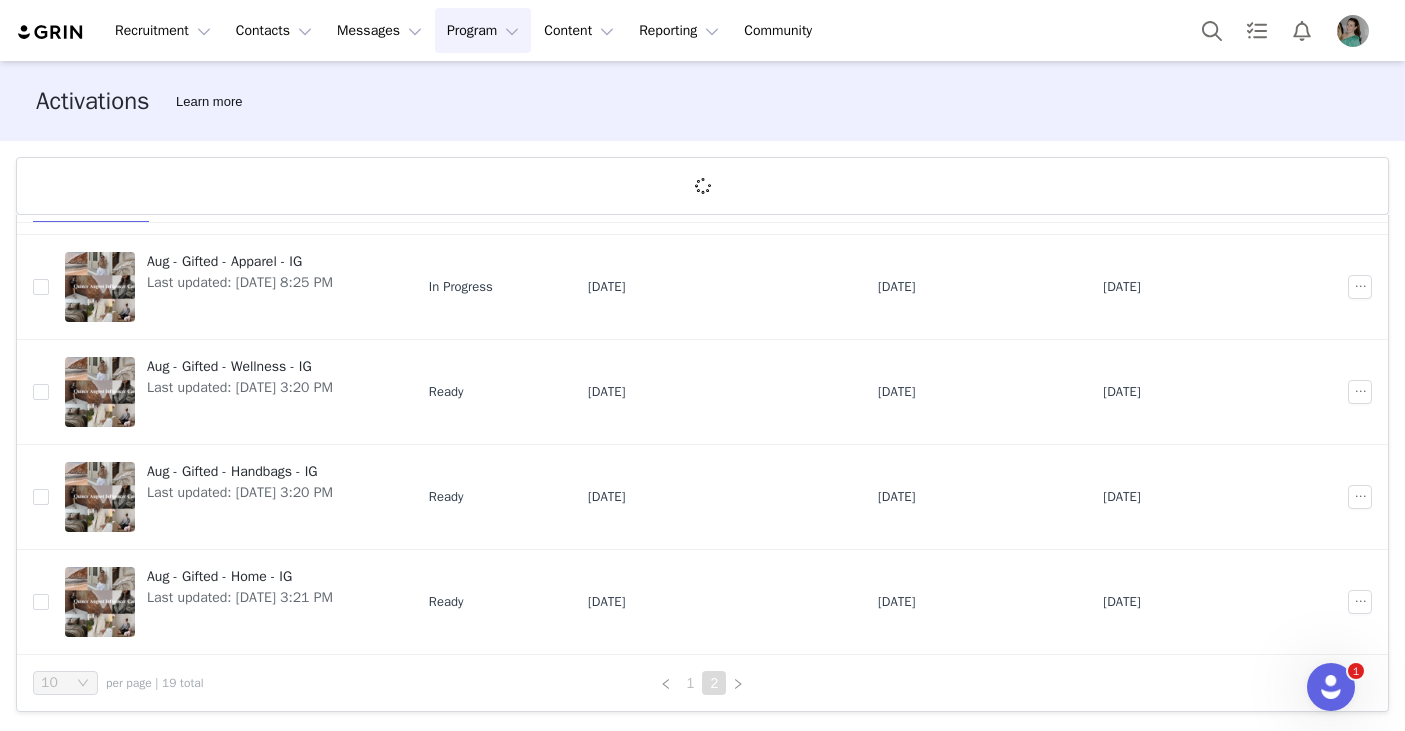scroll, scrollTop: 0, scrollLeft: 0, axis: both 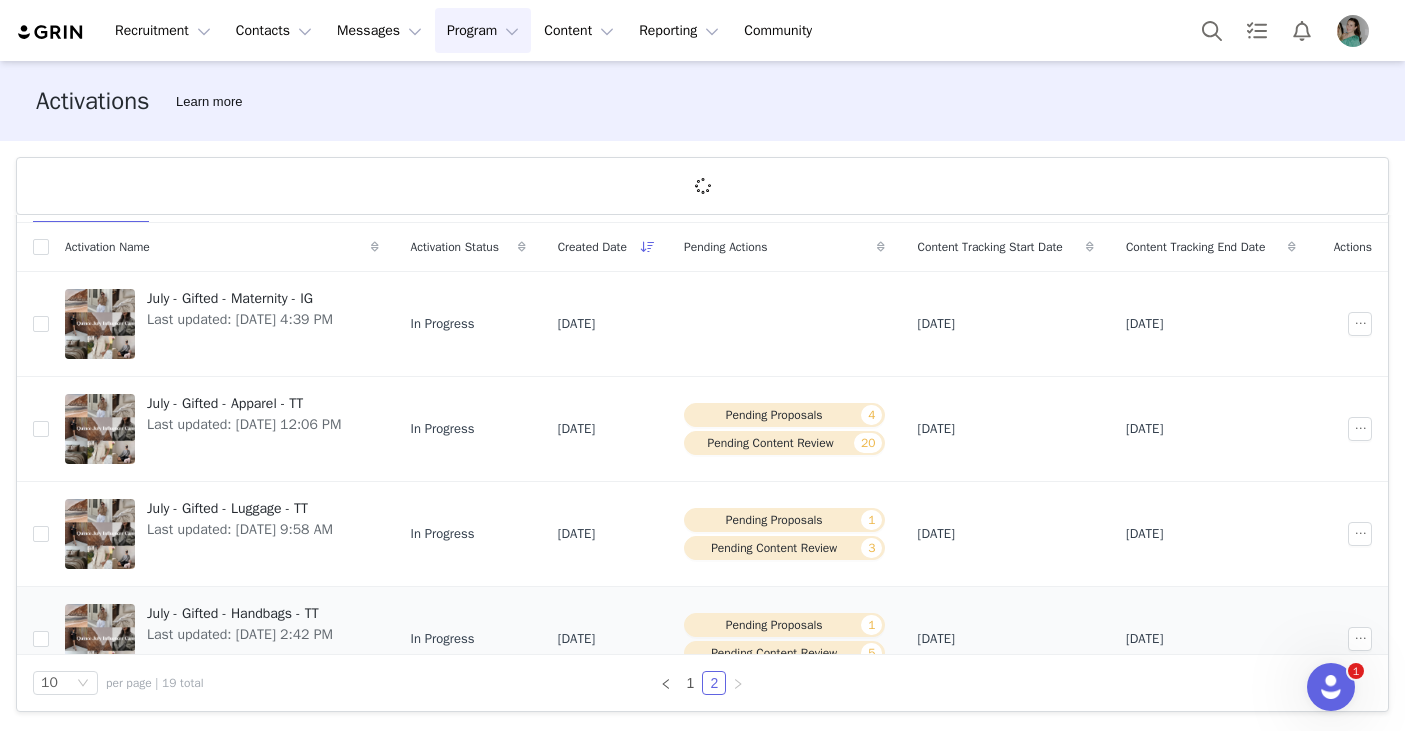 click on "July - Gifted - Handbags - TT" at bounding box center [240, 613] 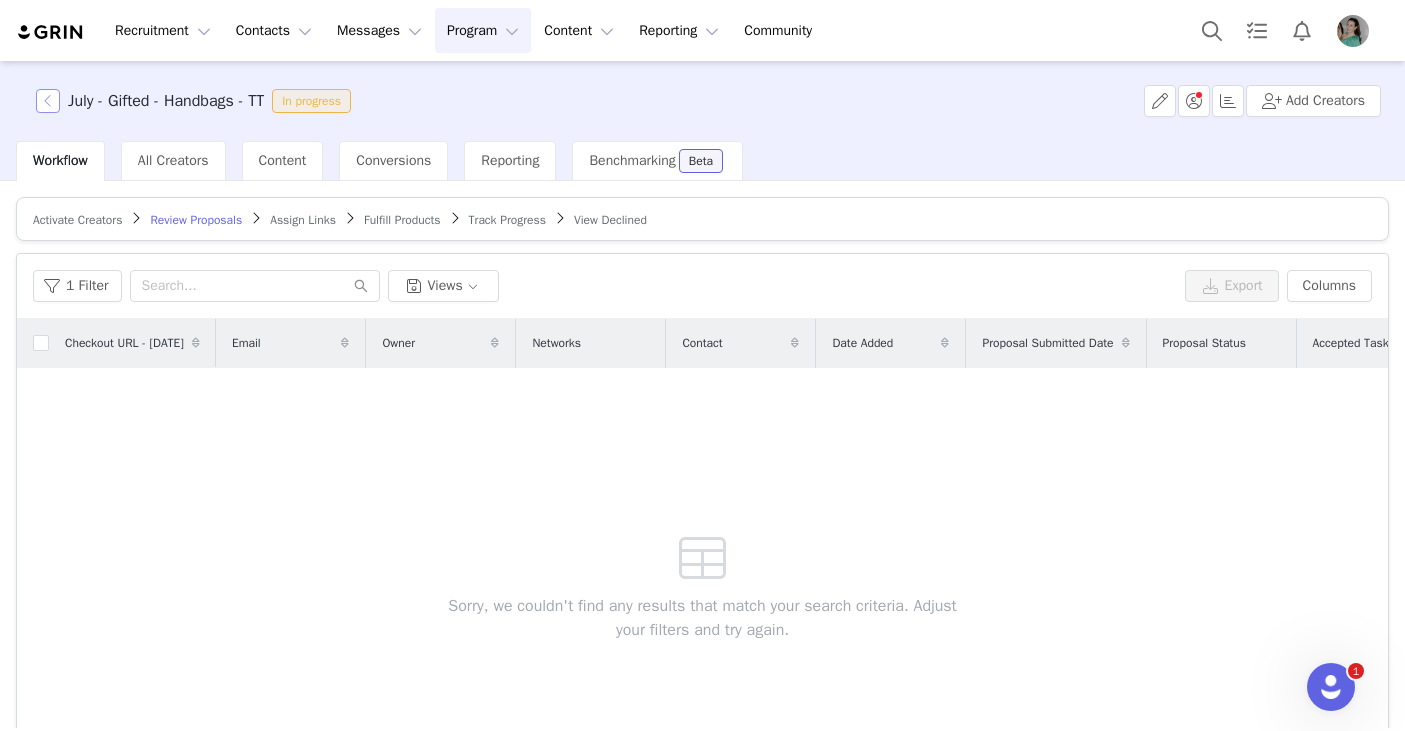 click at bounding box center (48, 101) 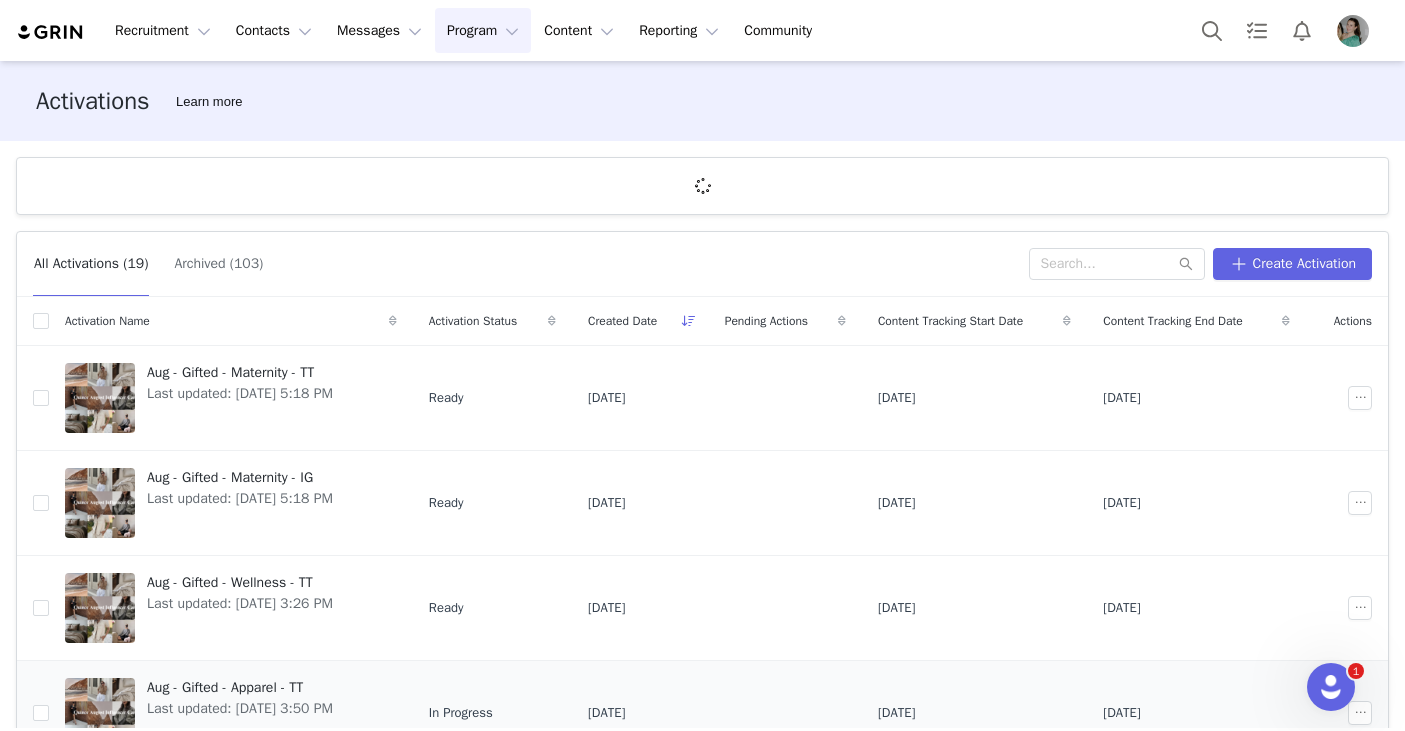scroll, scrollTop: 667, scrollLeft: 0, axis: vertical 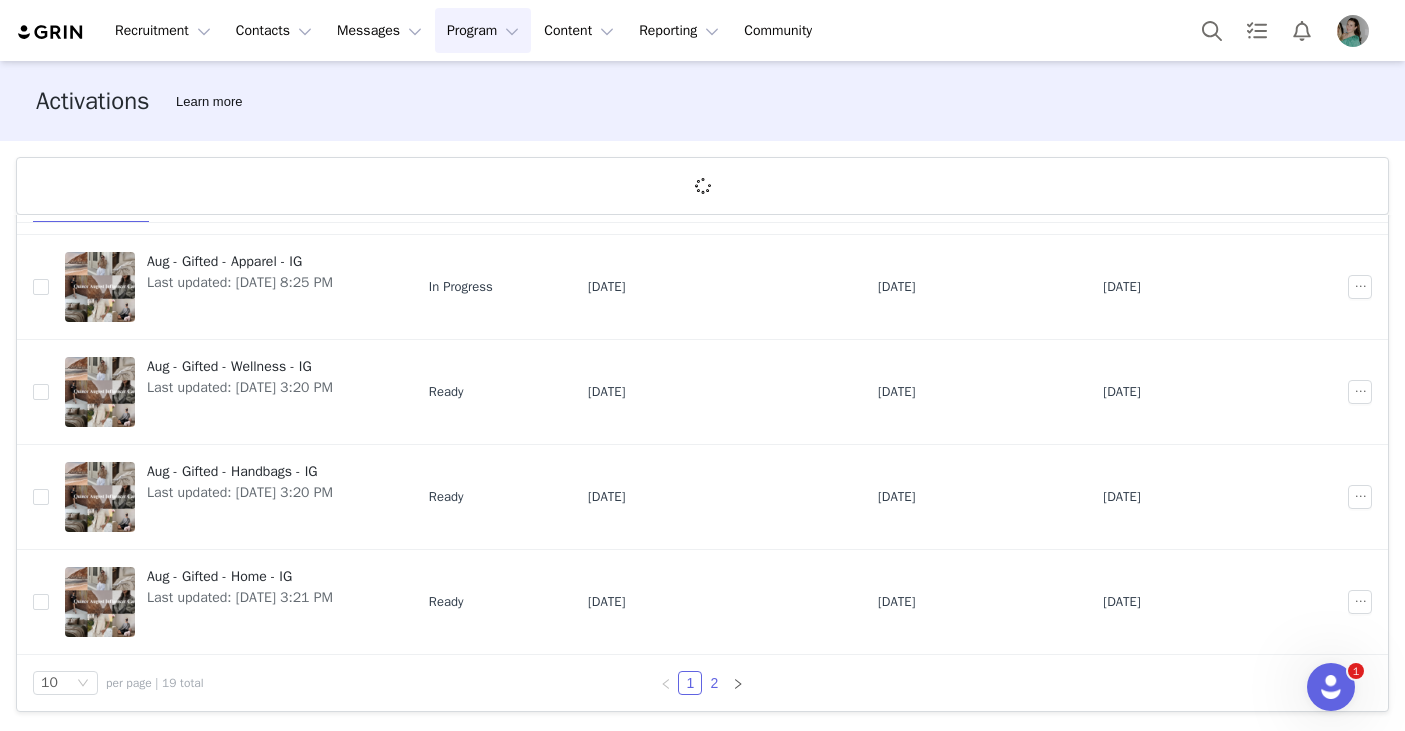 click on "2" at bounding box center (714, 683) 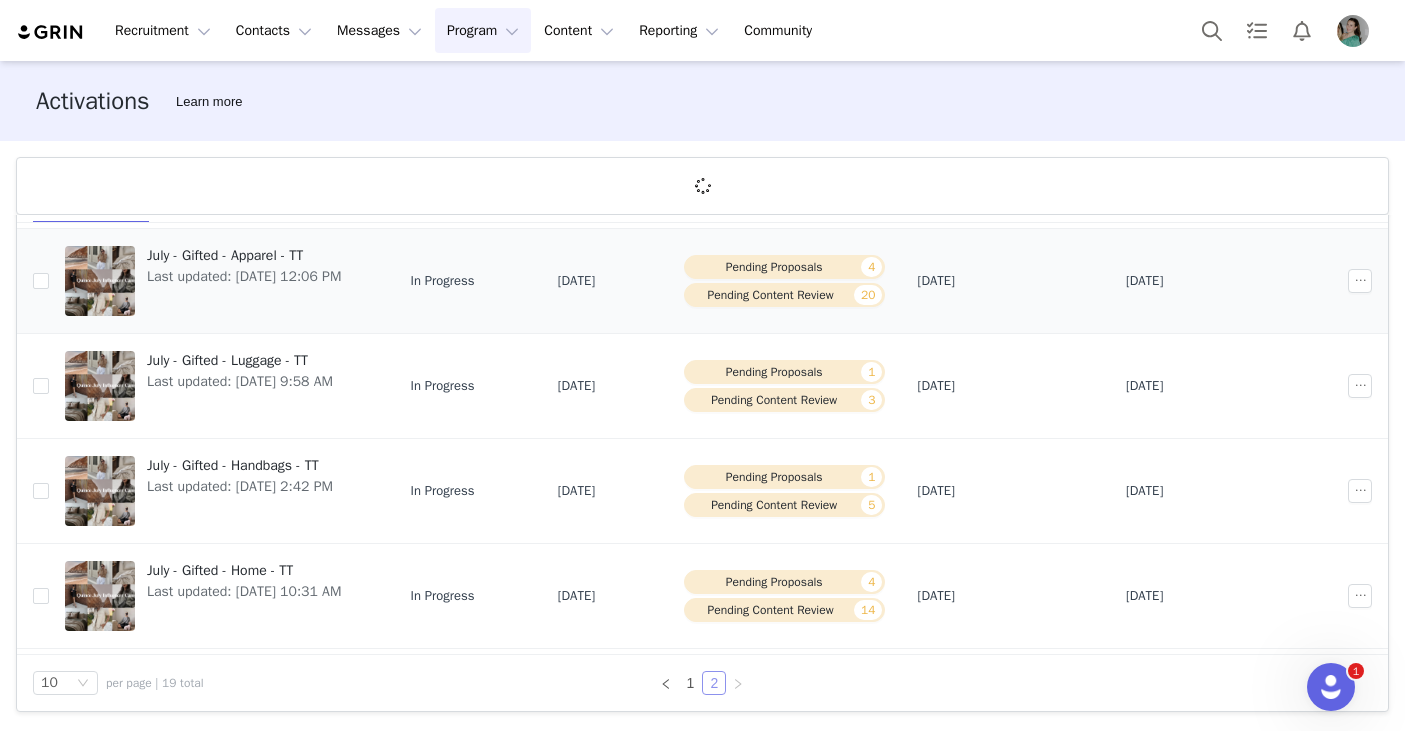 scroll, scrollTop: 223, scrollLeft: 0, axis: vertical 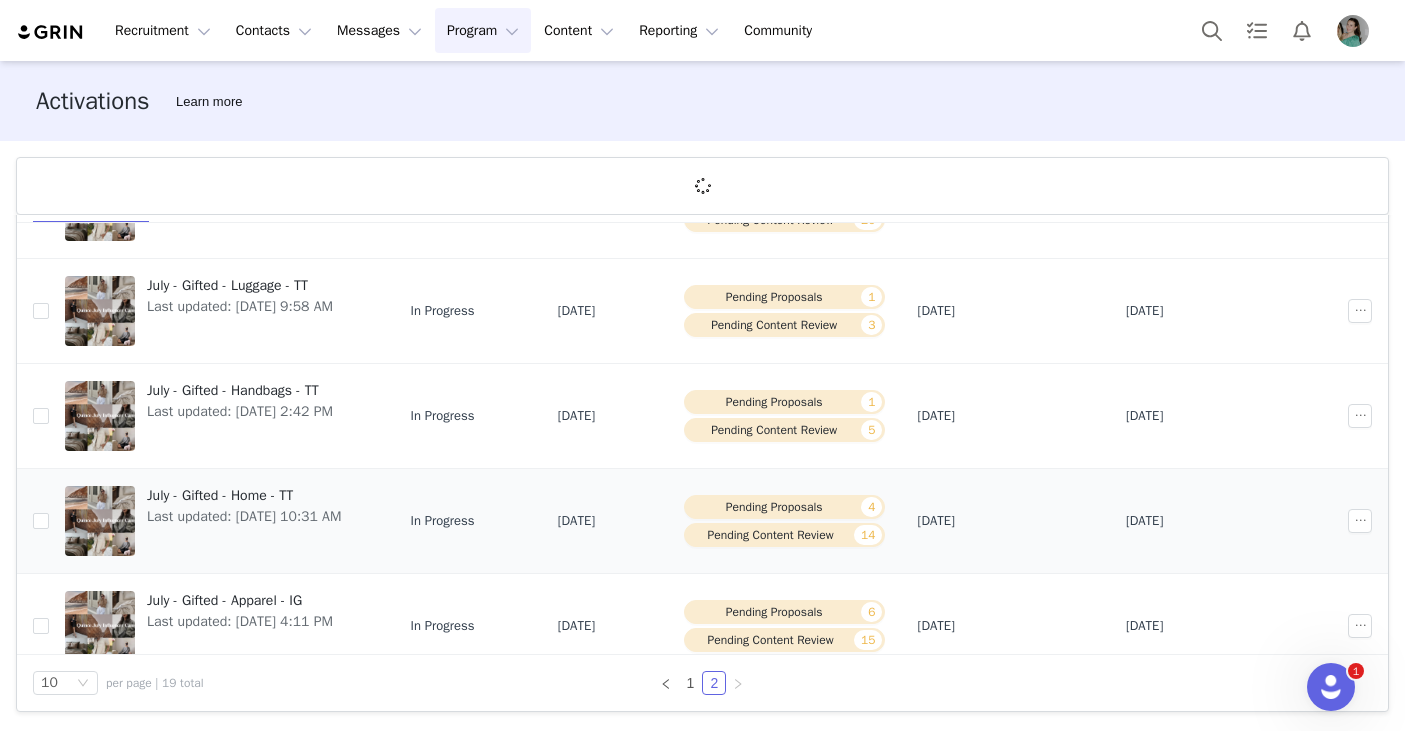 click on "July - Gifted - Home - TT" at bounding box center [244, 495] 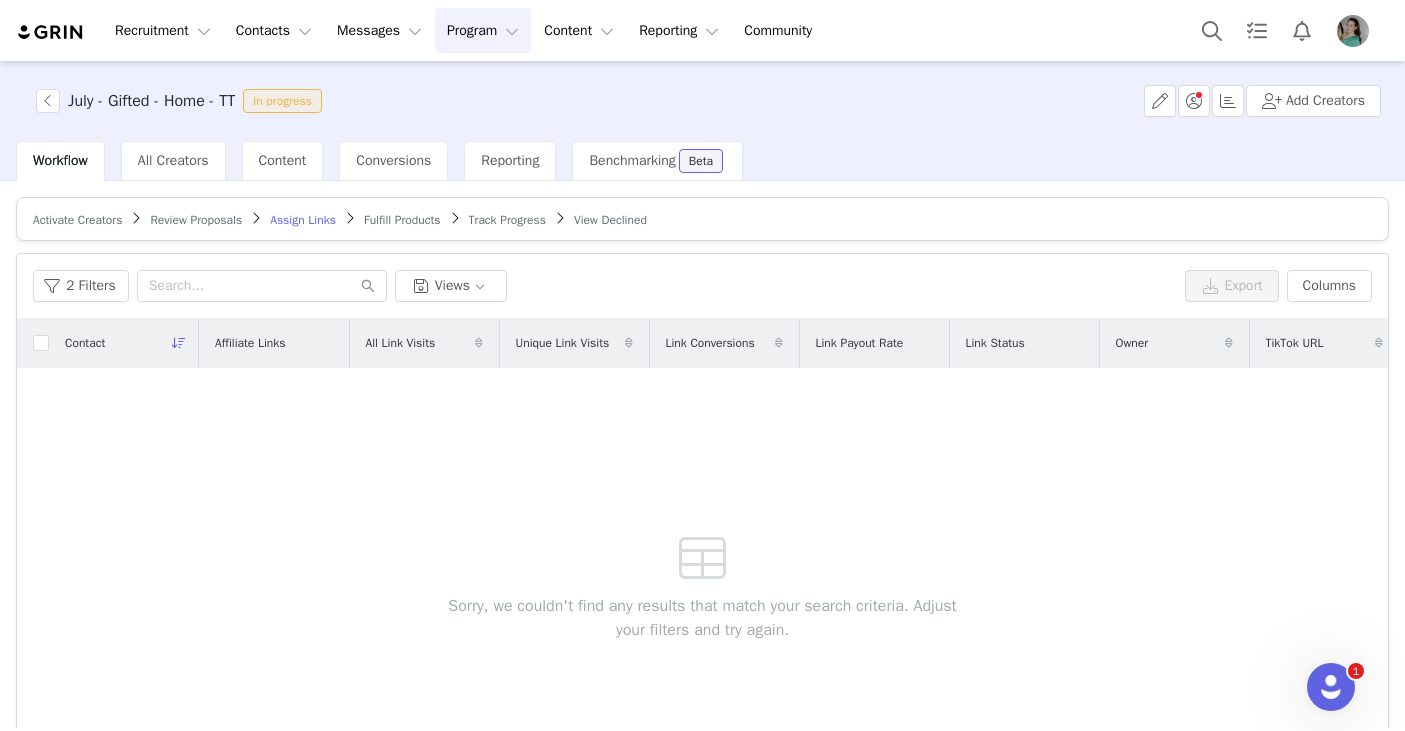 click on "Activate Creators Review Proposals Assign Links Fulfill Products Track Progress View Declined" at bounding box center [702, 219] 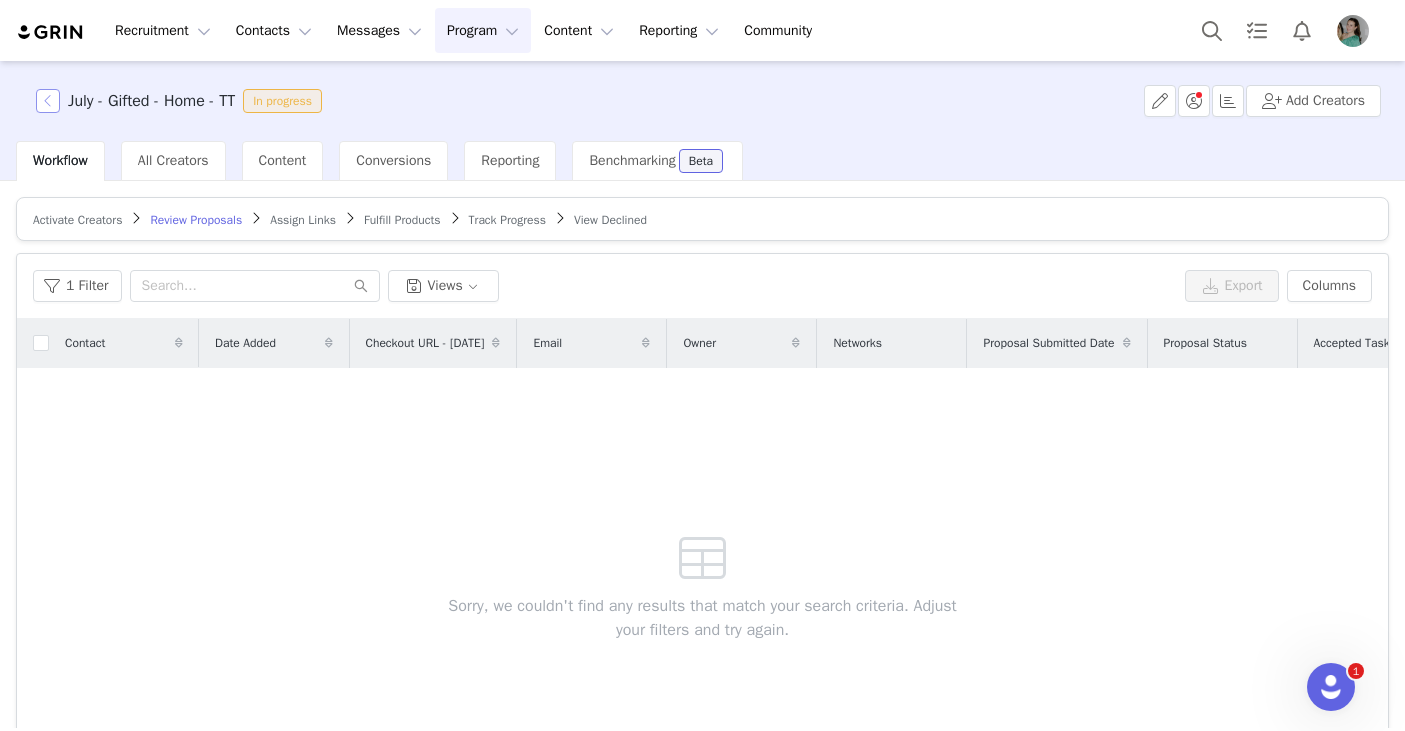 click at bounding box center [48, 101] 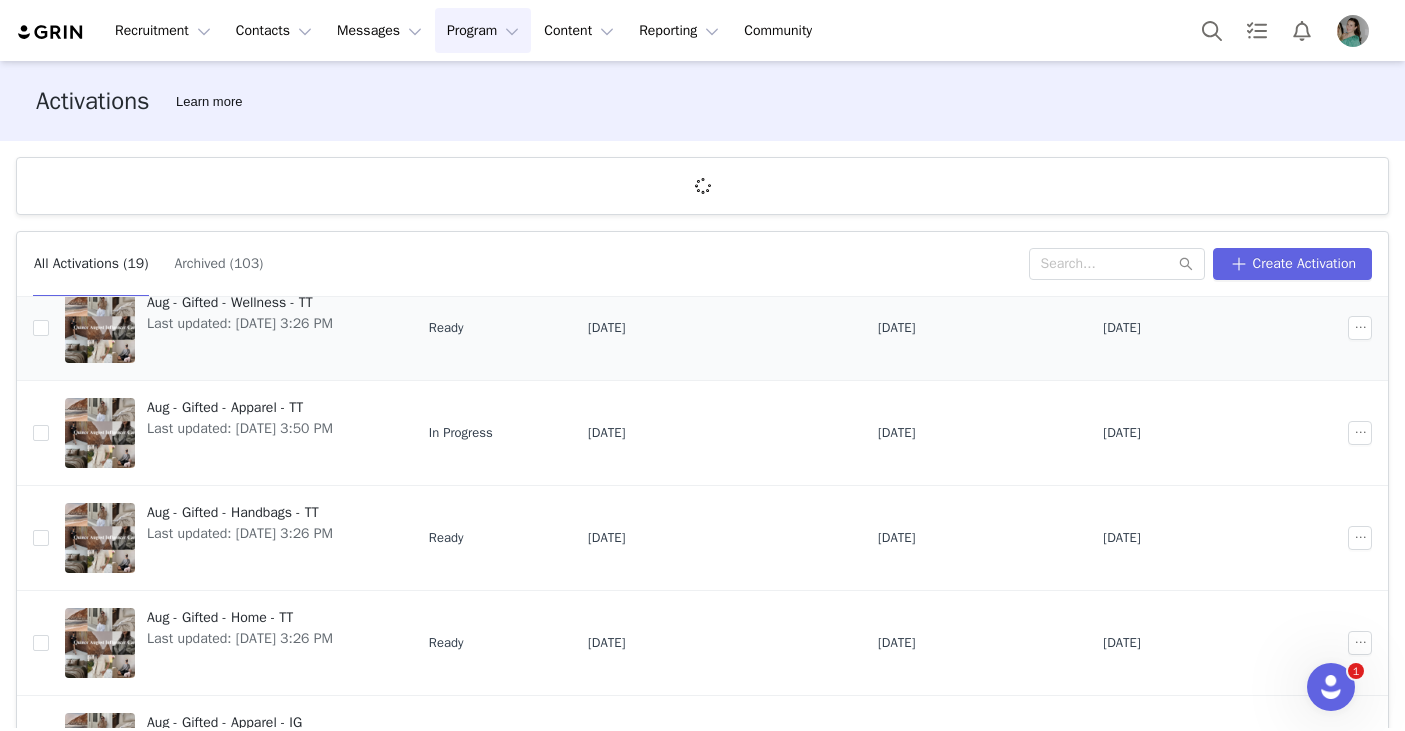 scroll, scrollTop: 667, scrollLeft: 0, axis: vertical 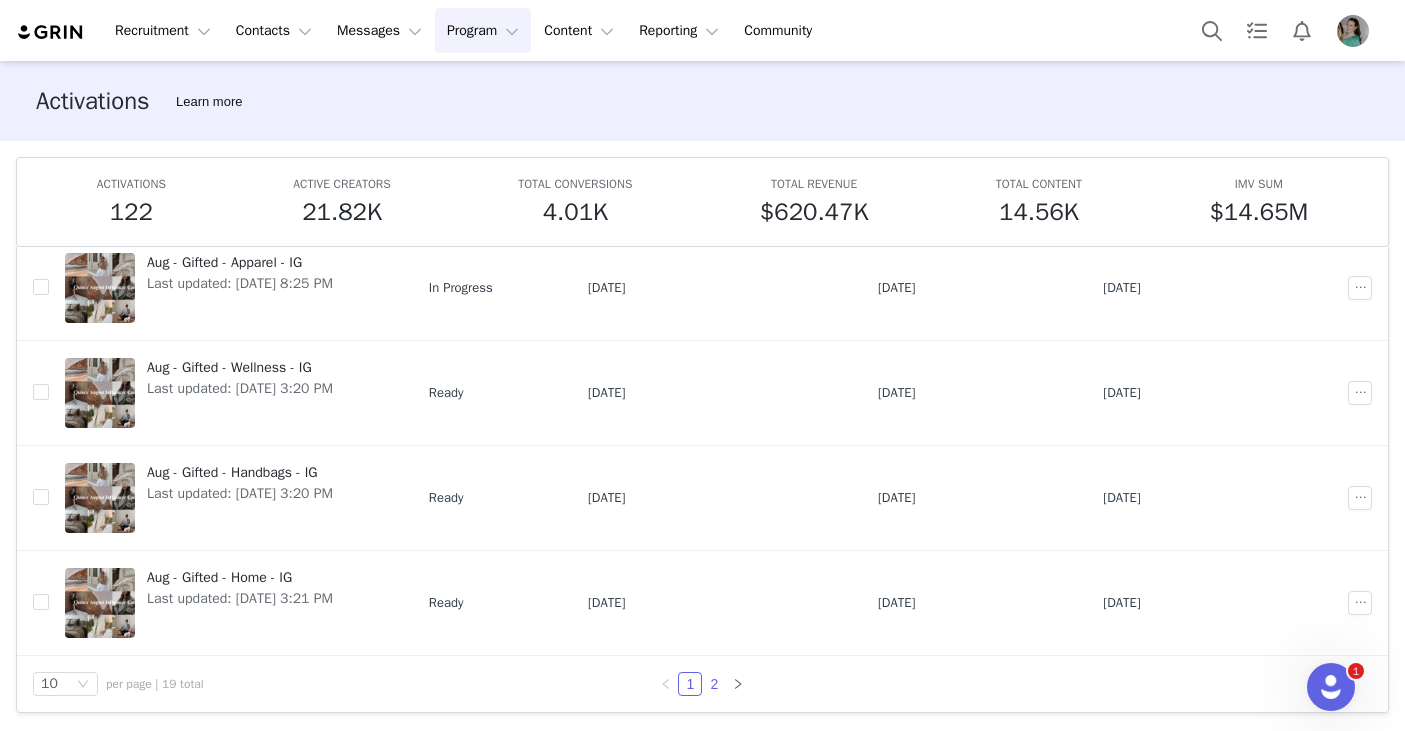 click on "2" at bounding box center (714, 684) 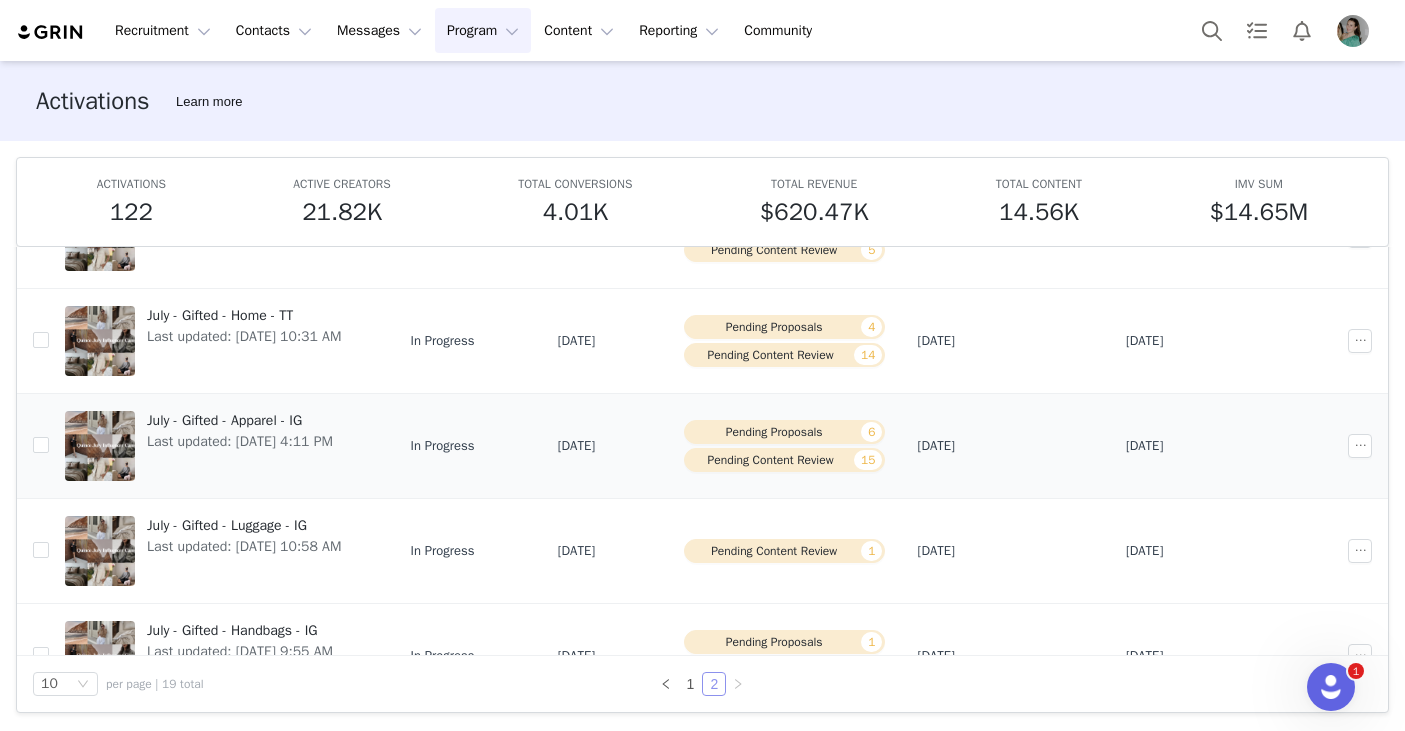 scroll, scrollTop: 443, scrollLeft: 0, axis: vertical 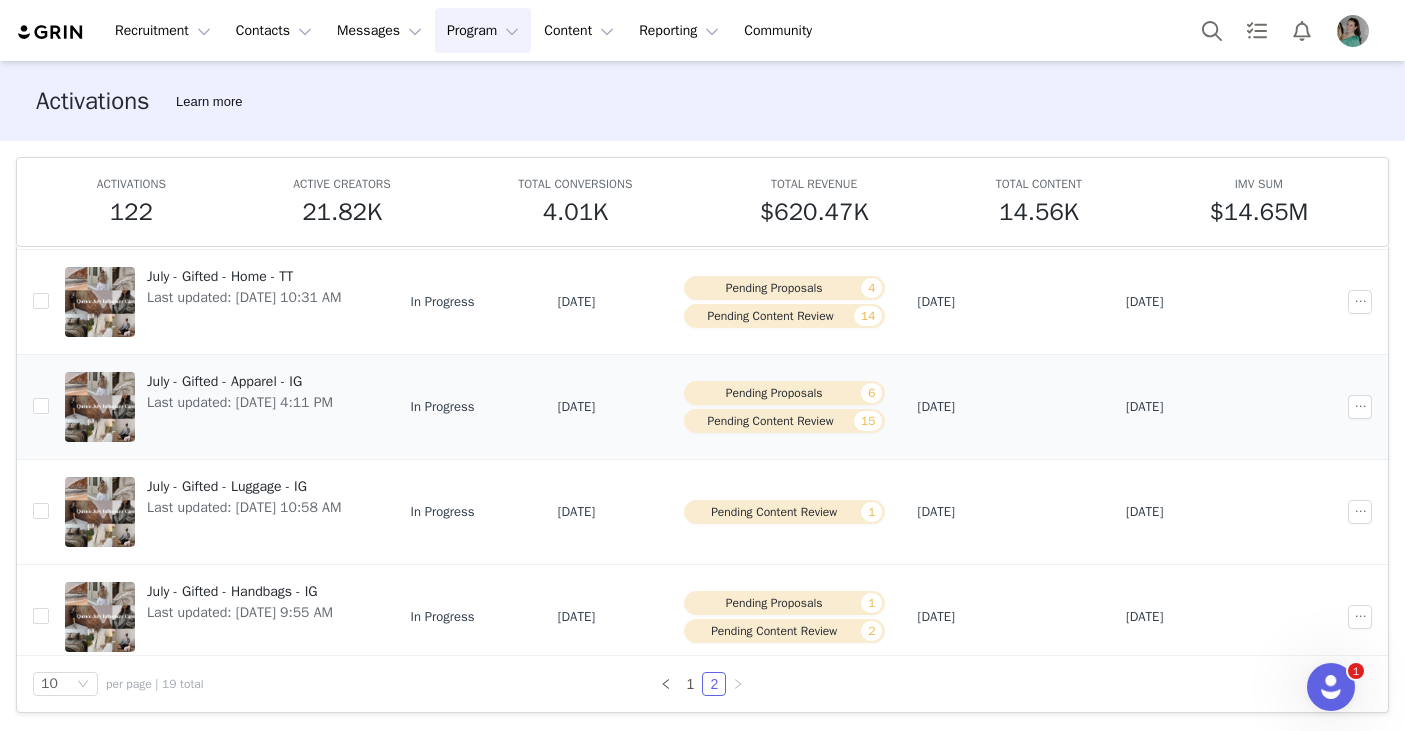 click on "July - Gifted - Apparel - IG" at bounding box center [240, 381] 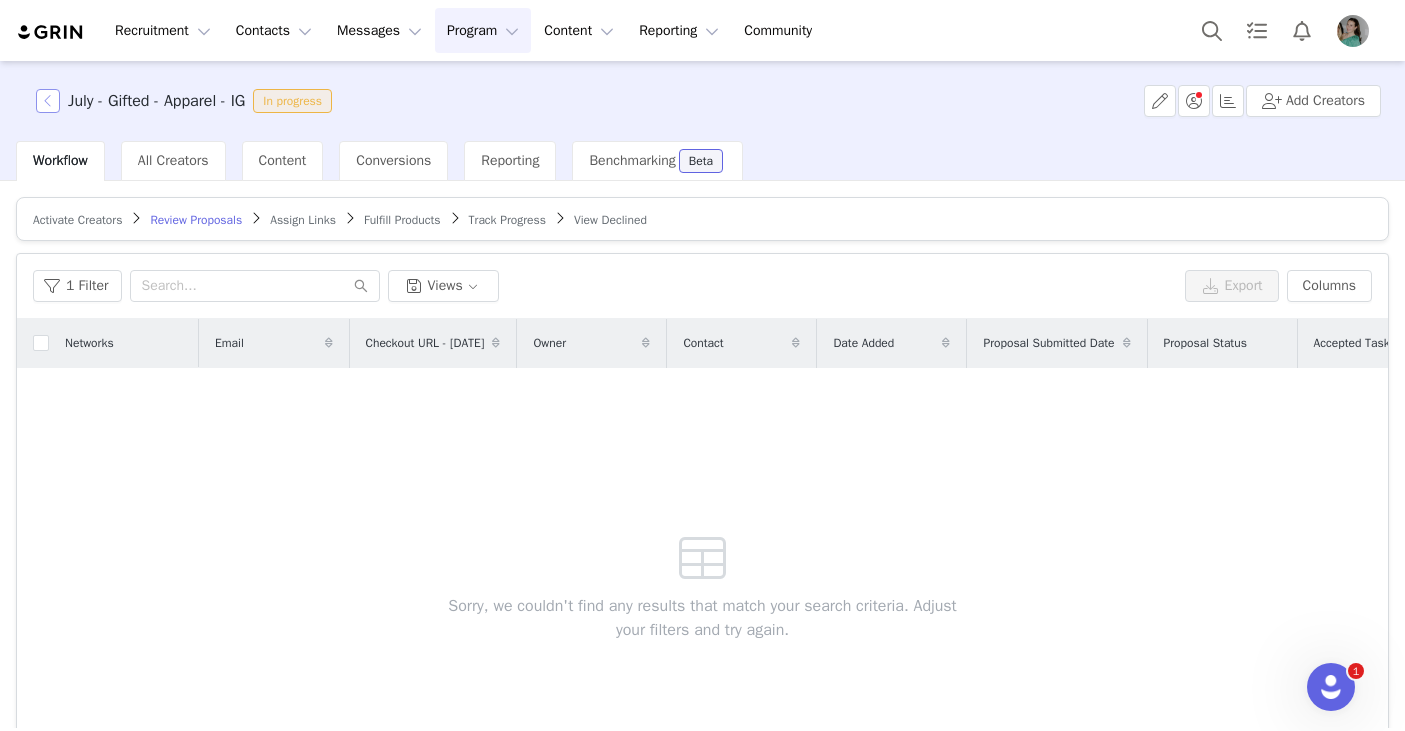 click at bounding box center [48, 101] 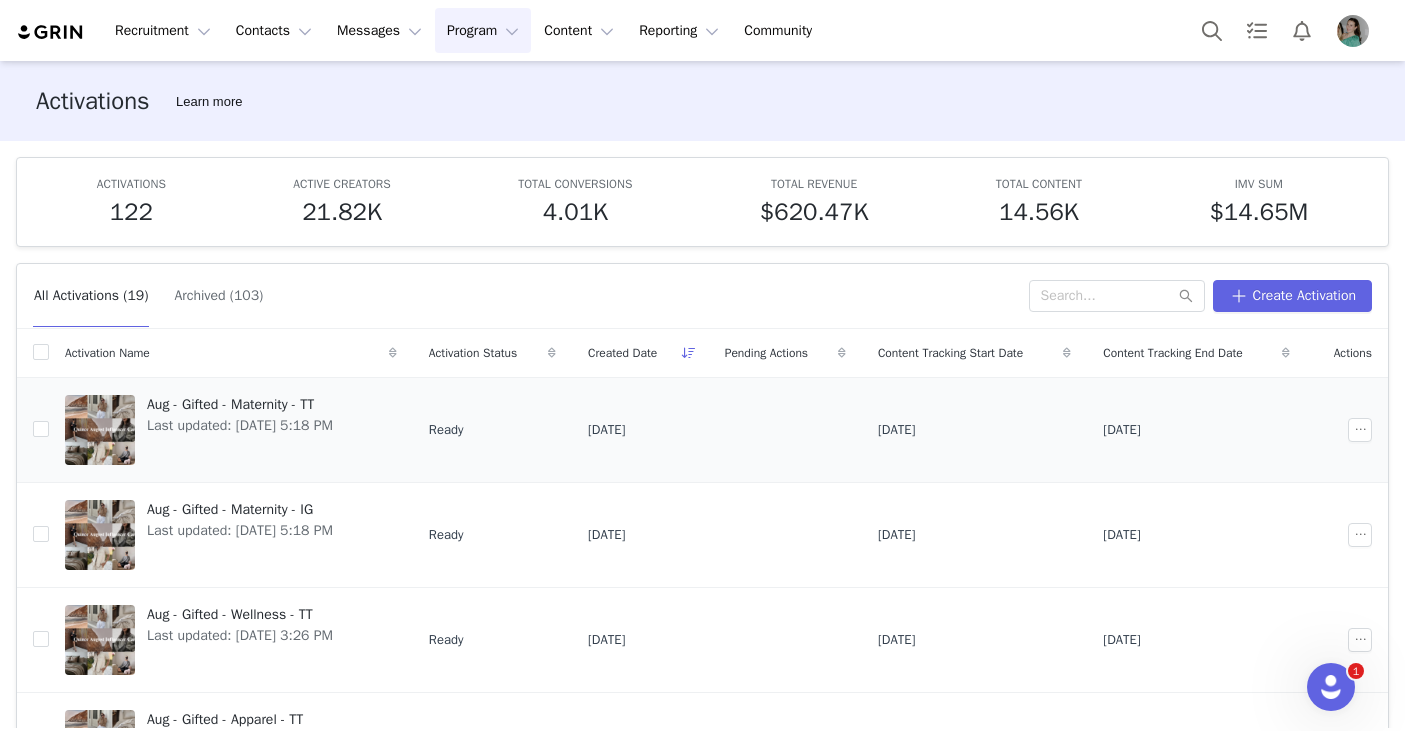 scroll, scrollTop: 667, scrollLeft: 0, axis: vertical 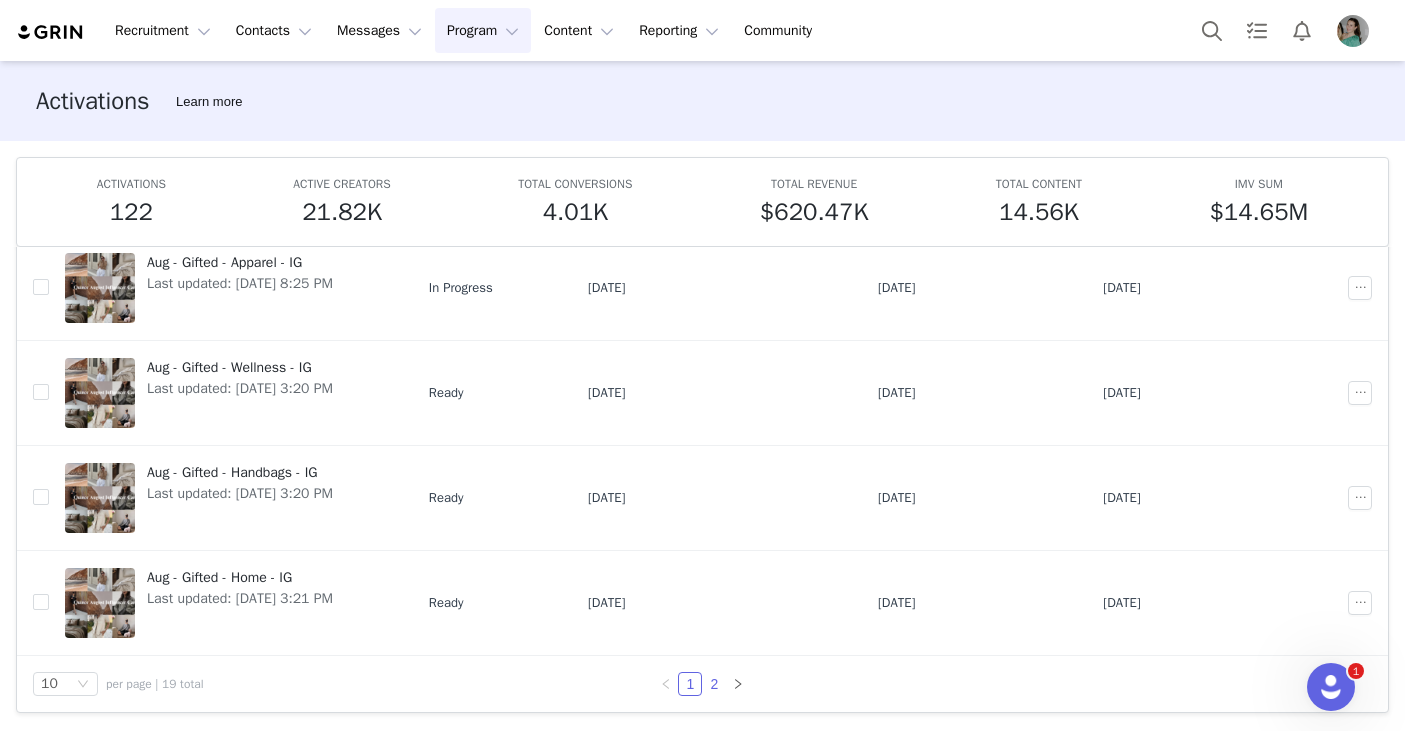 click on "2" at bounding box center [714, 684] 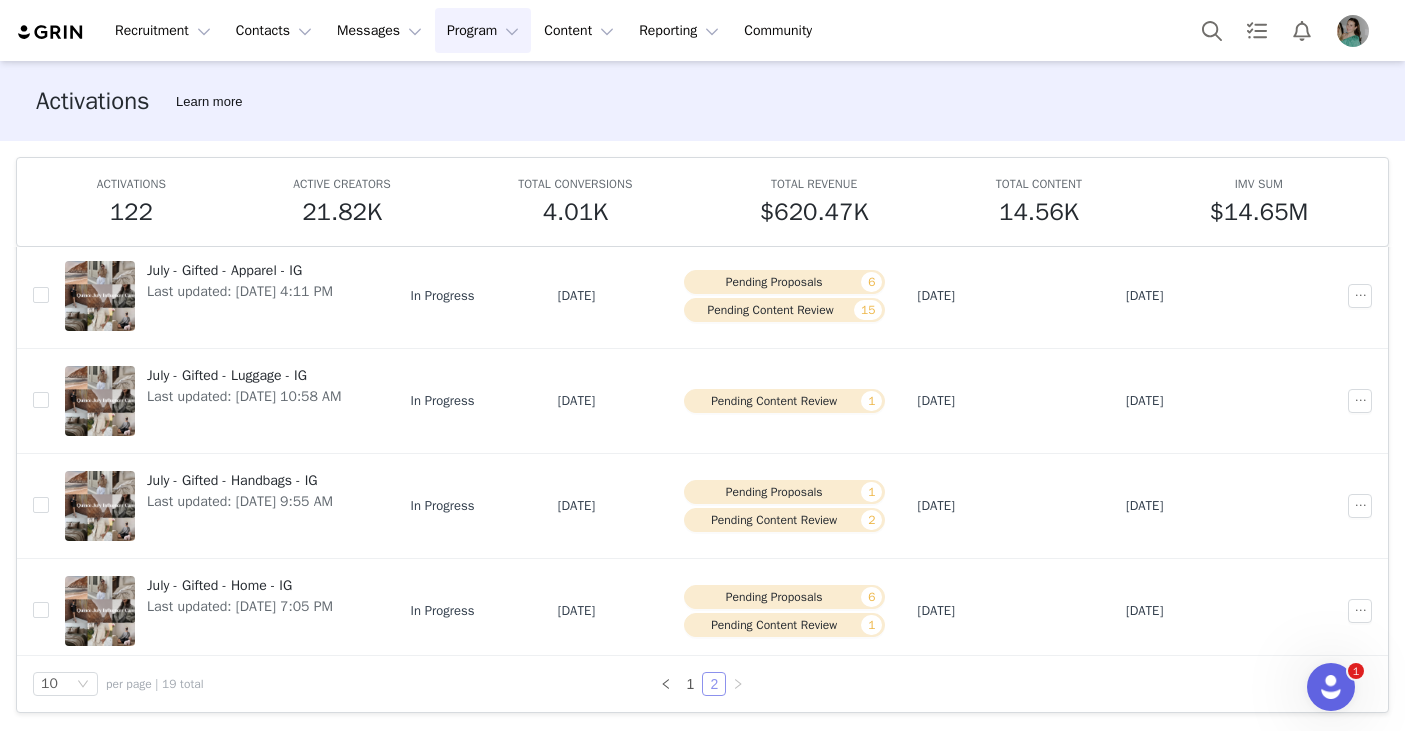 scroll, scrollTop: 562, scrollLeft: 0, axis: vertical 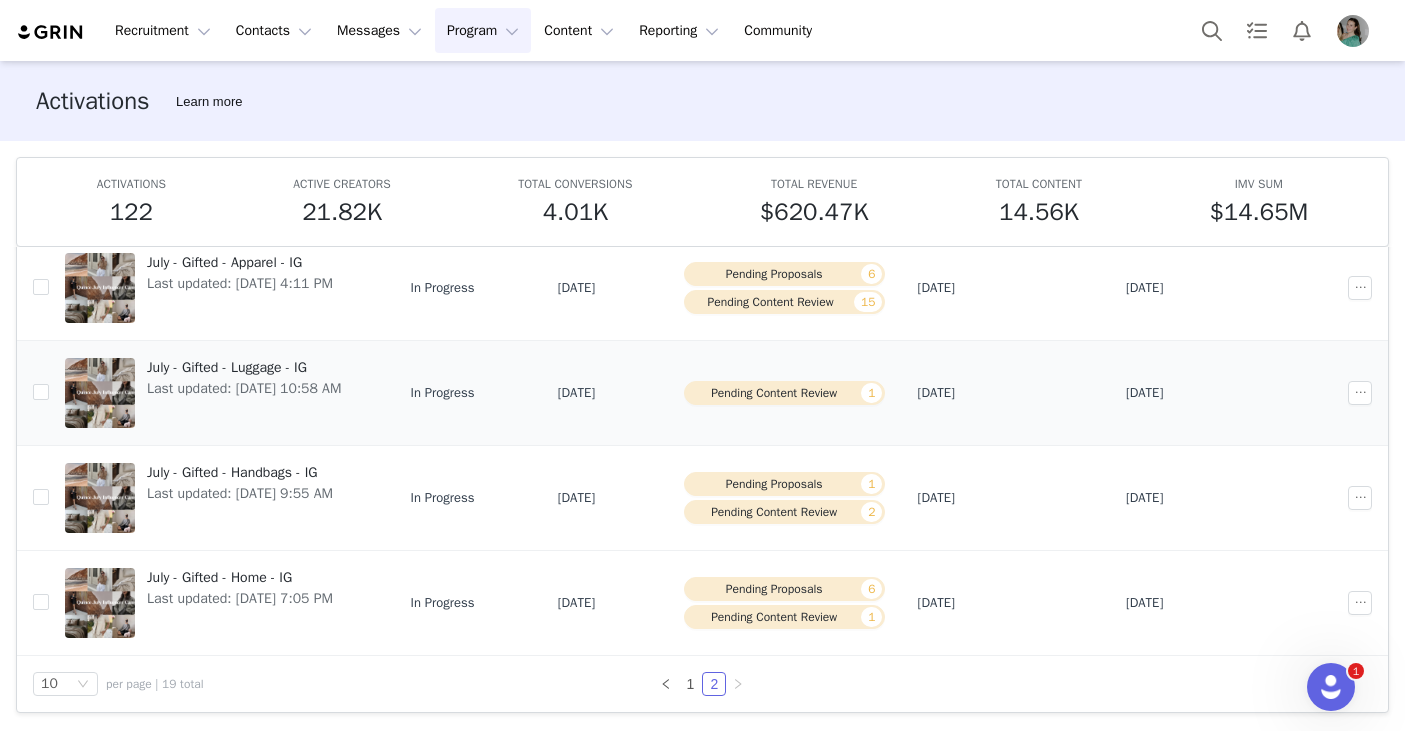 click on "July - Gifted - Luggage - IG" at bounding box center [244, 367] 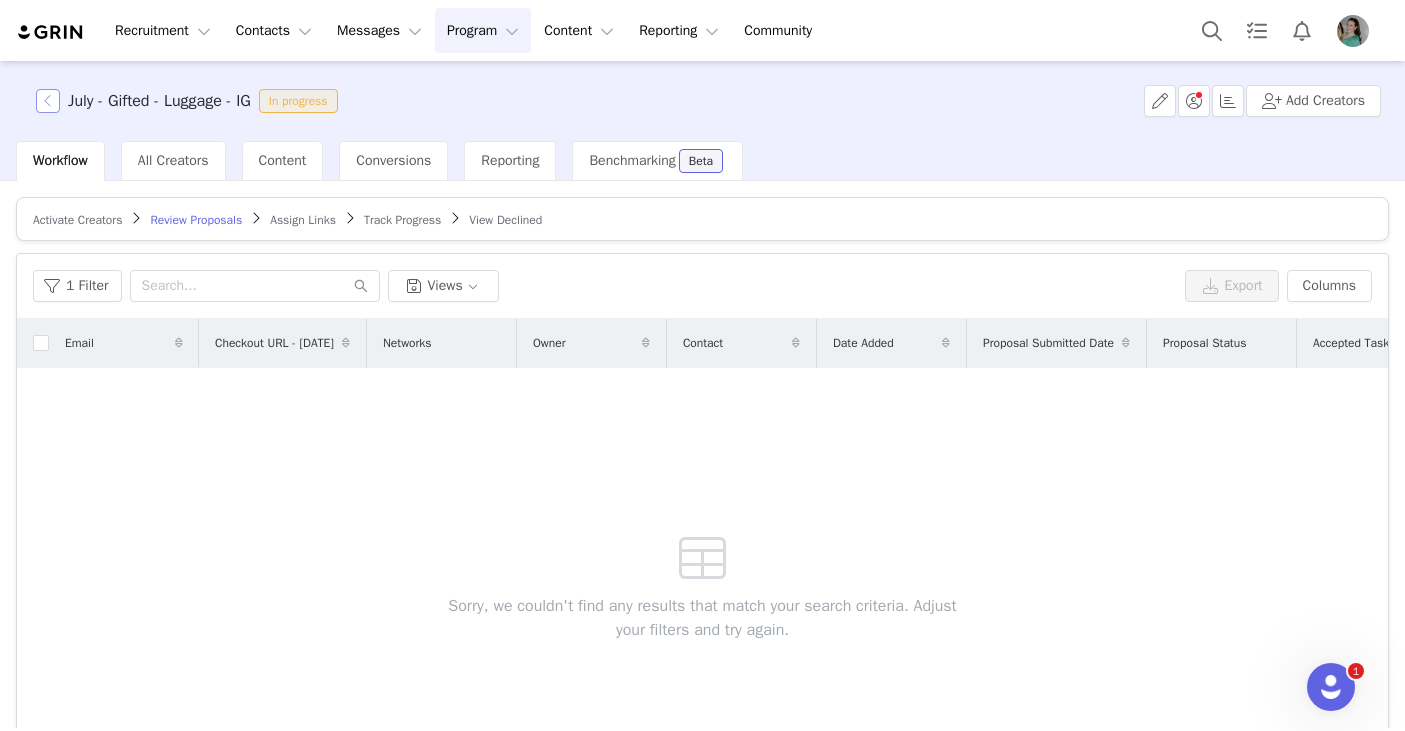 click at bounding box center (48, 101) 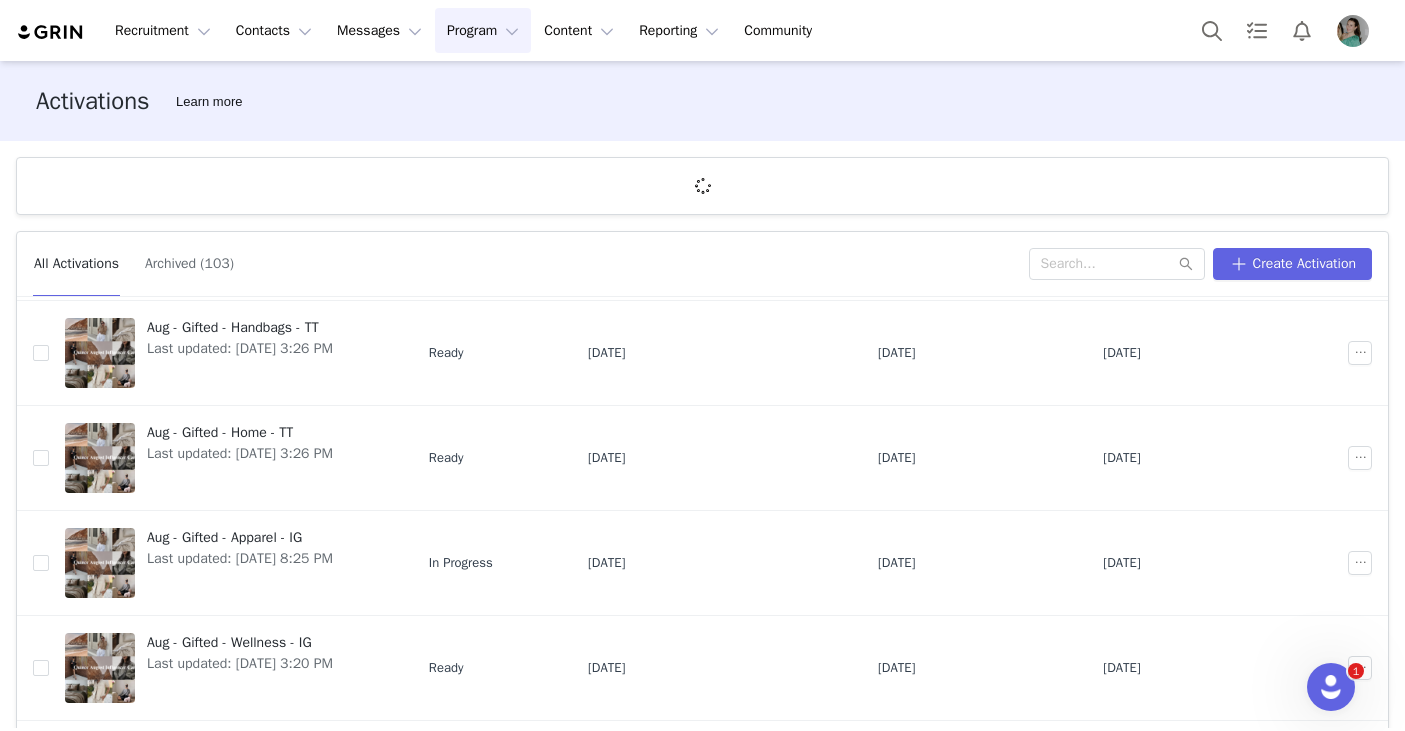 scroll, scrollTop: 667, scrollLeft: 0, axis: vertical 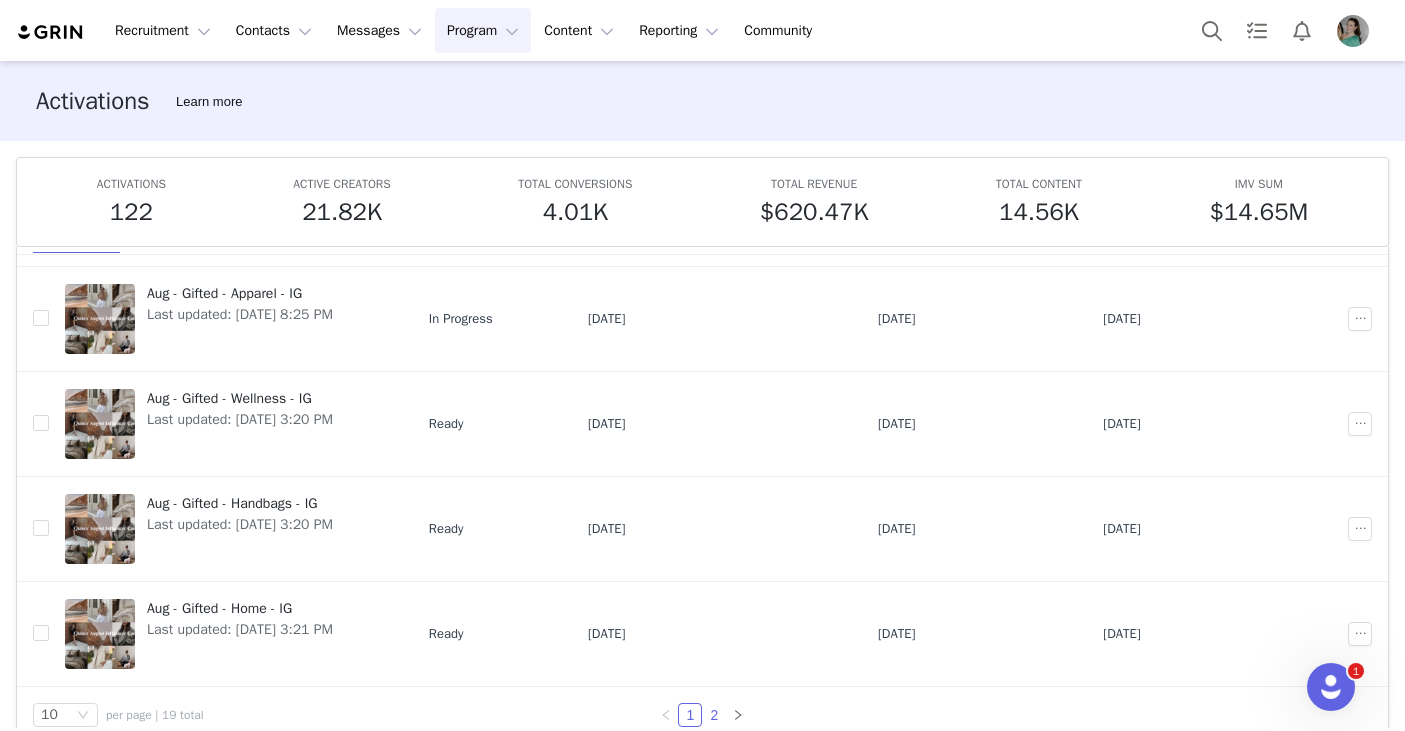 click on "2" at bounding box center (714, 715) 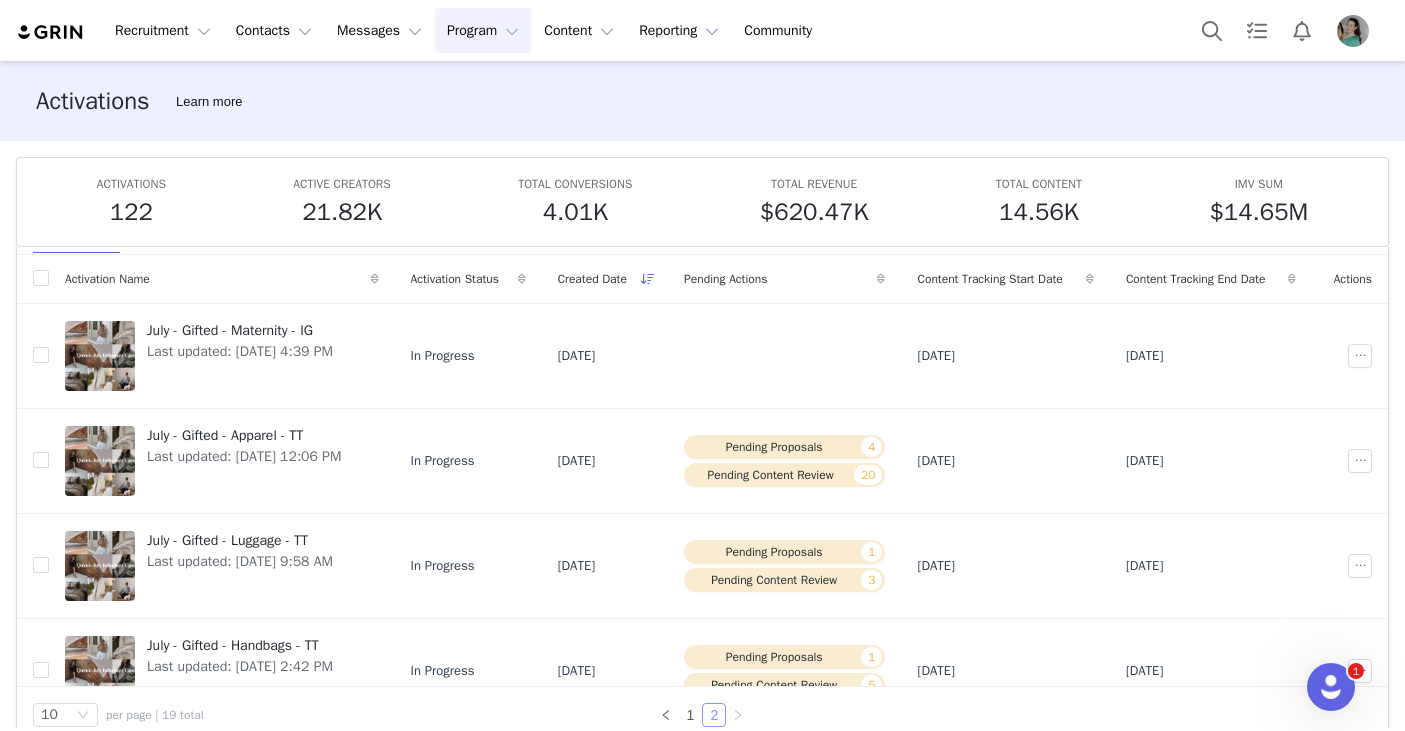 scroll, scrollTop: 562, scrollLeft: 0, axis: vertical 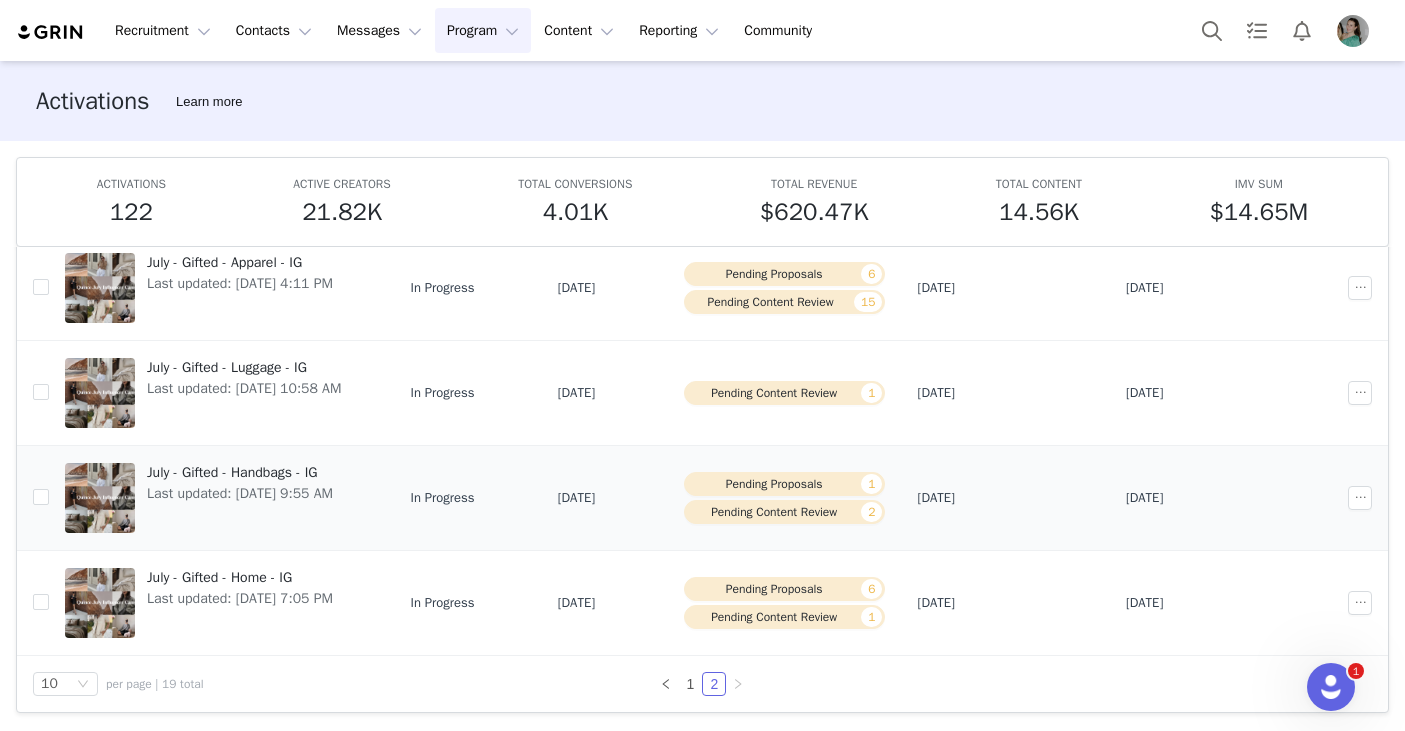 click on "July - Gifted - Handbags - IG" at bounding box center [240, 472] 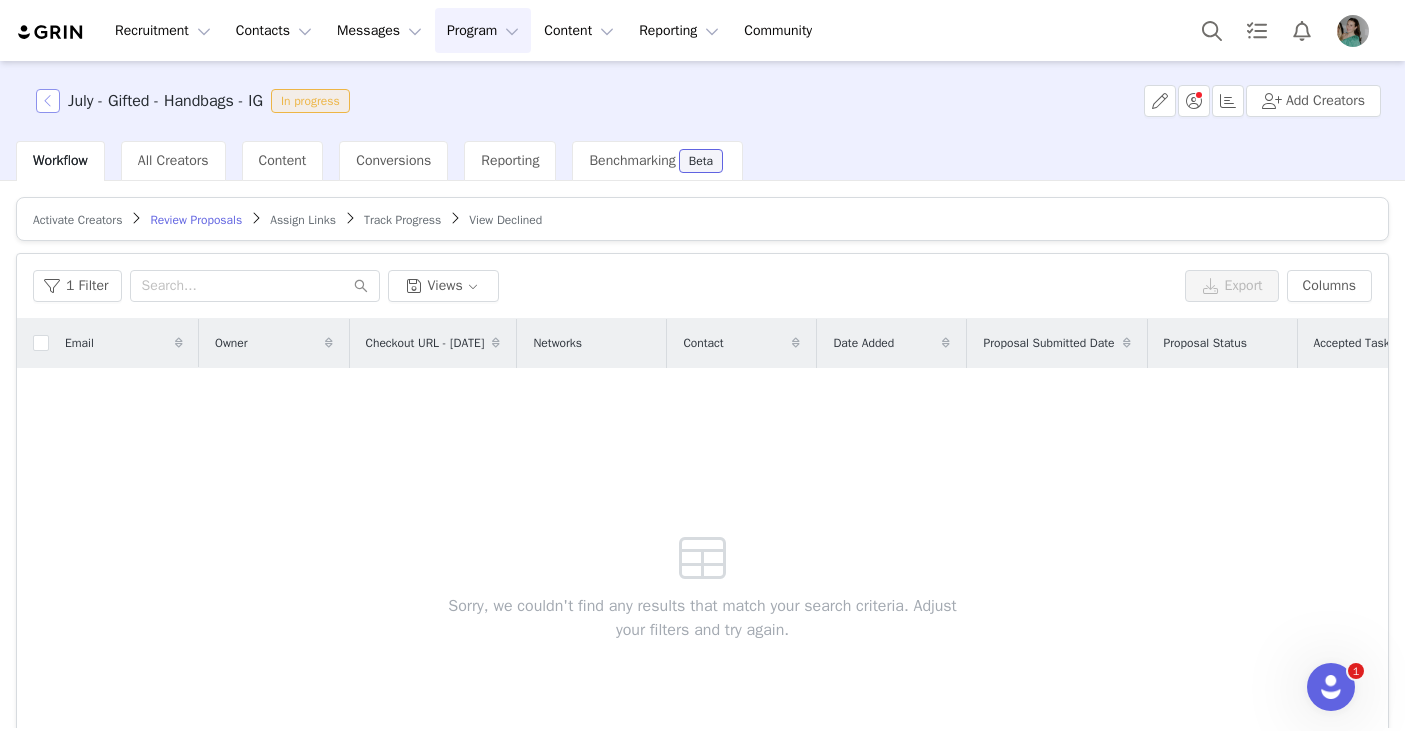 click at bounding box center (48, 101) 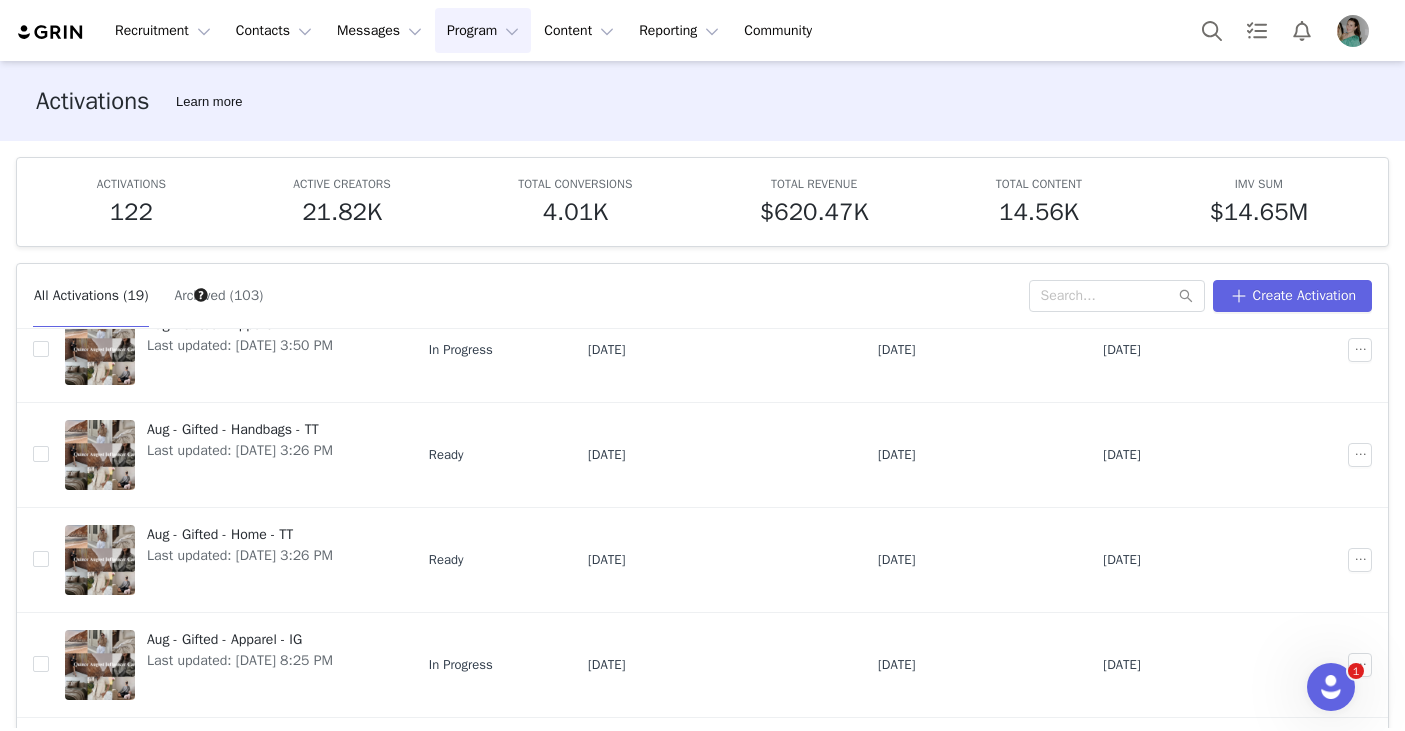 scroll, scrollTop: 667, scrollLeft: 0, axis: vertical 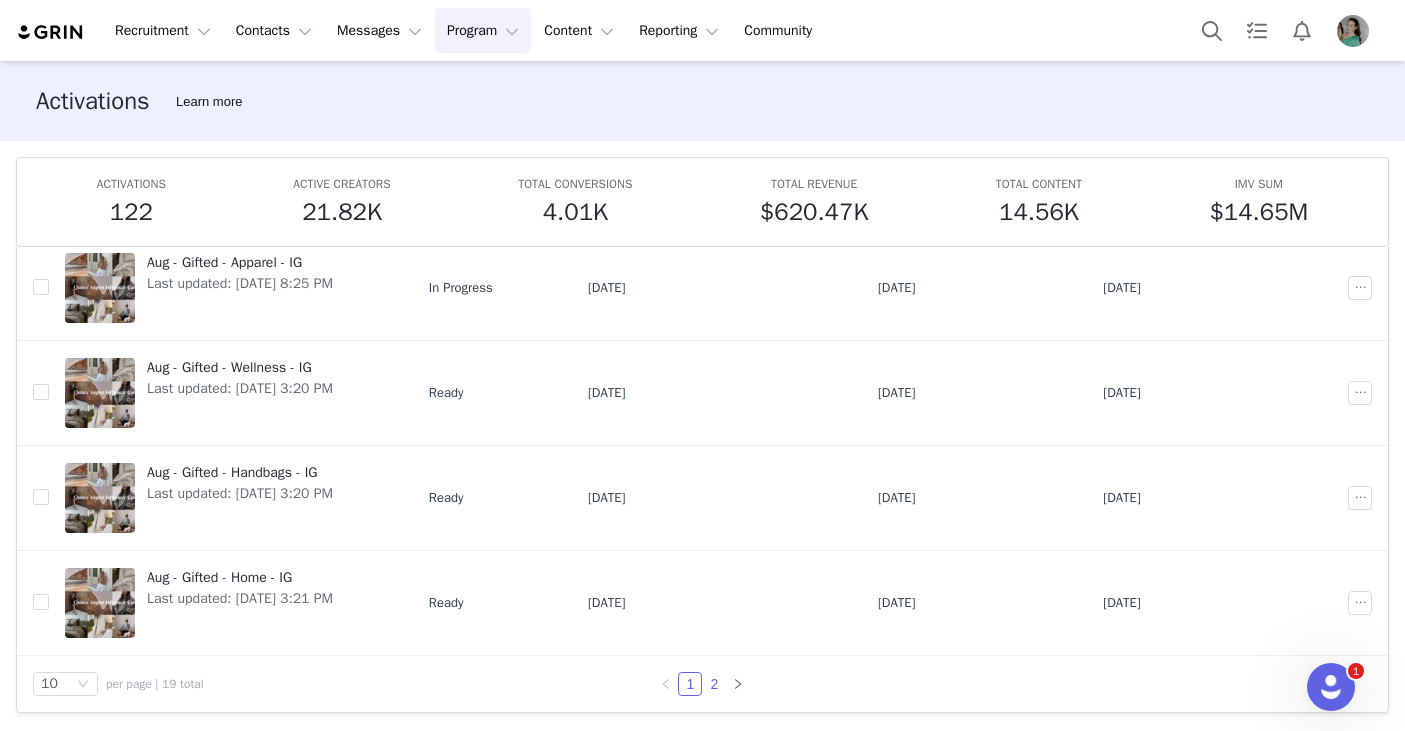 click on "2" at bounding box center (714, 684) 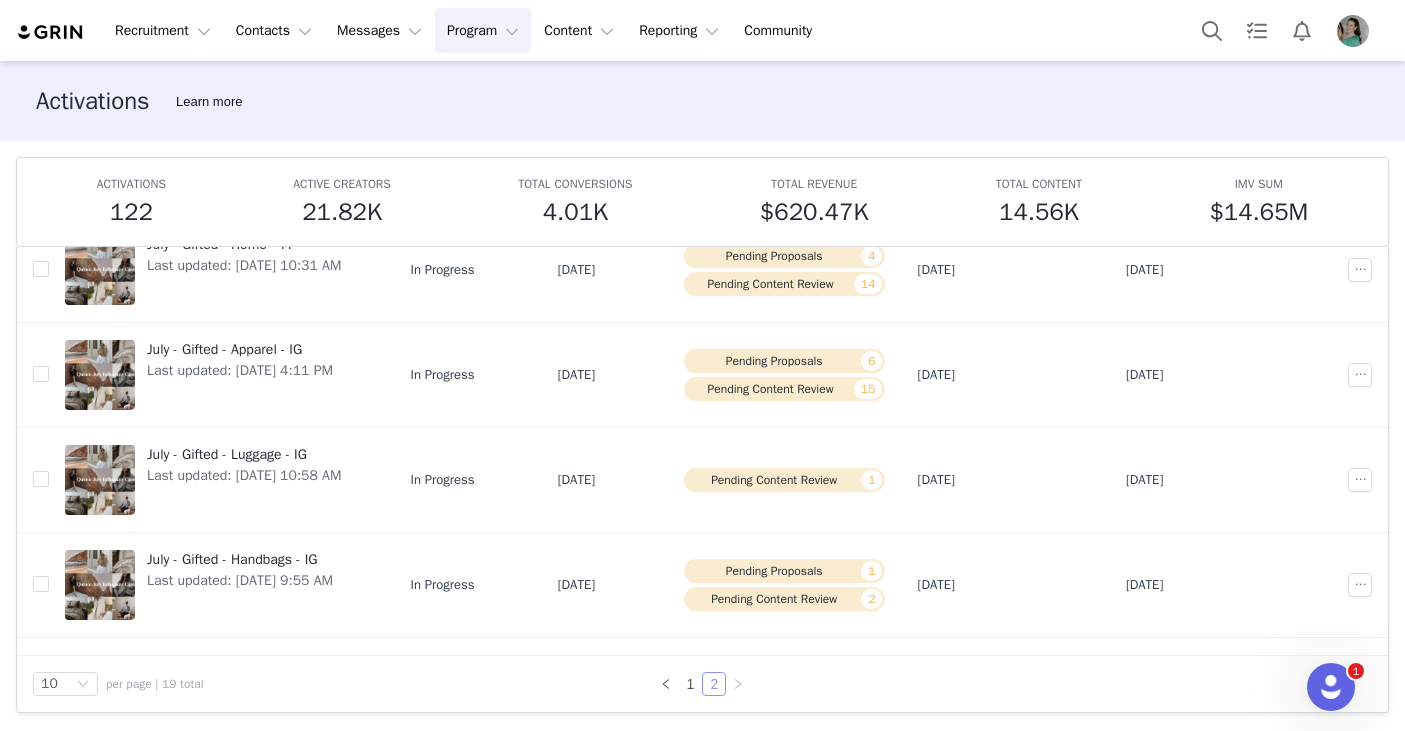 scroll, scrollTop: 562, scrollLeft: 0, axis: vertical 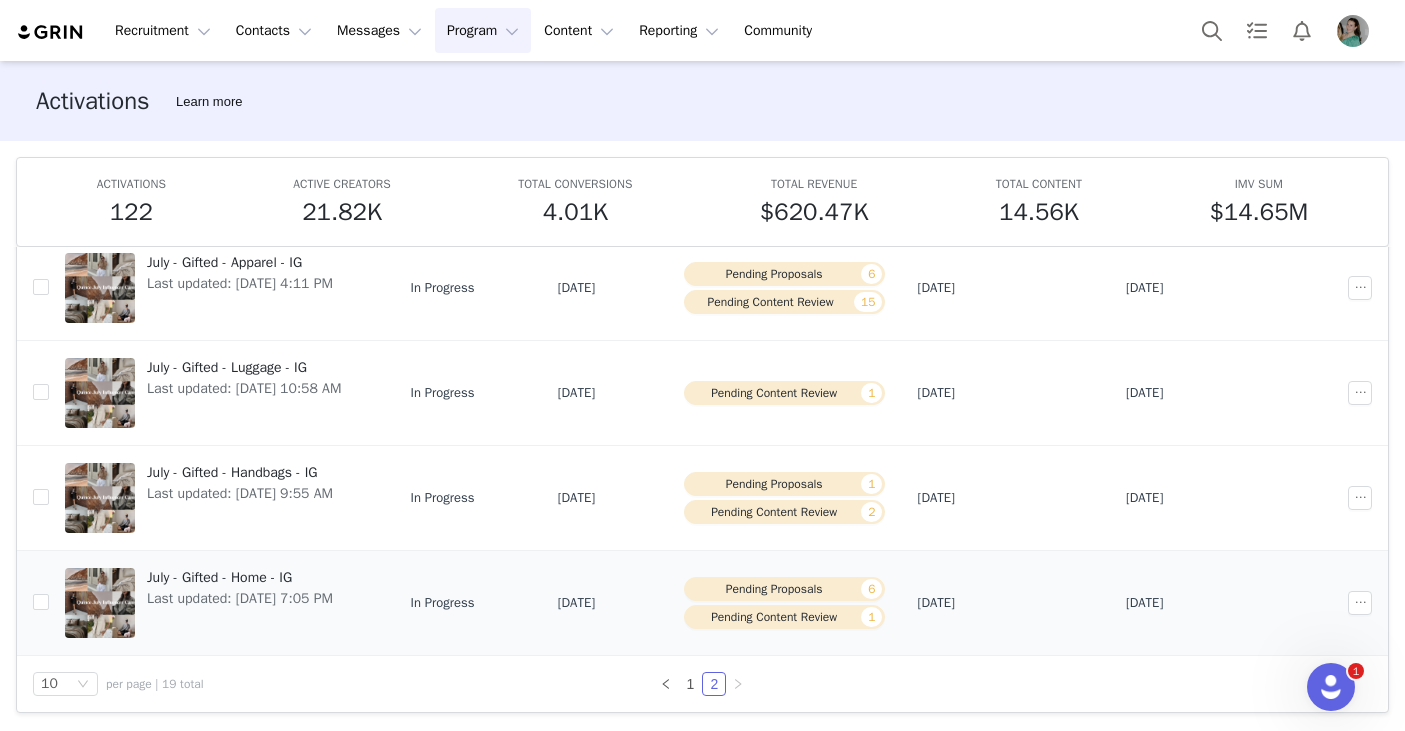 click on "July - Gifted - Home - IG" at bounding box center (240, 577) 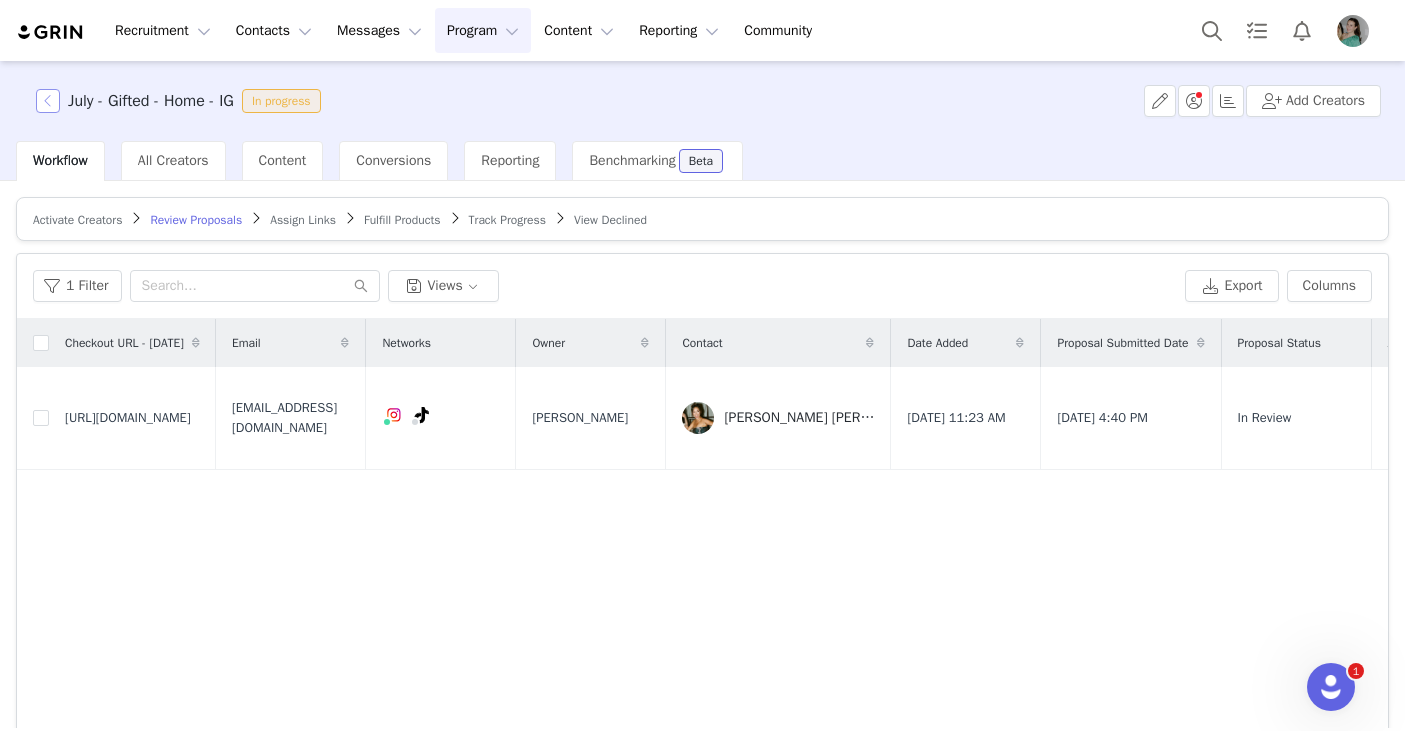 click at bounding box center (48, 101) 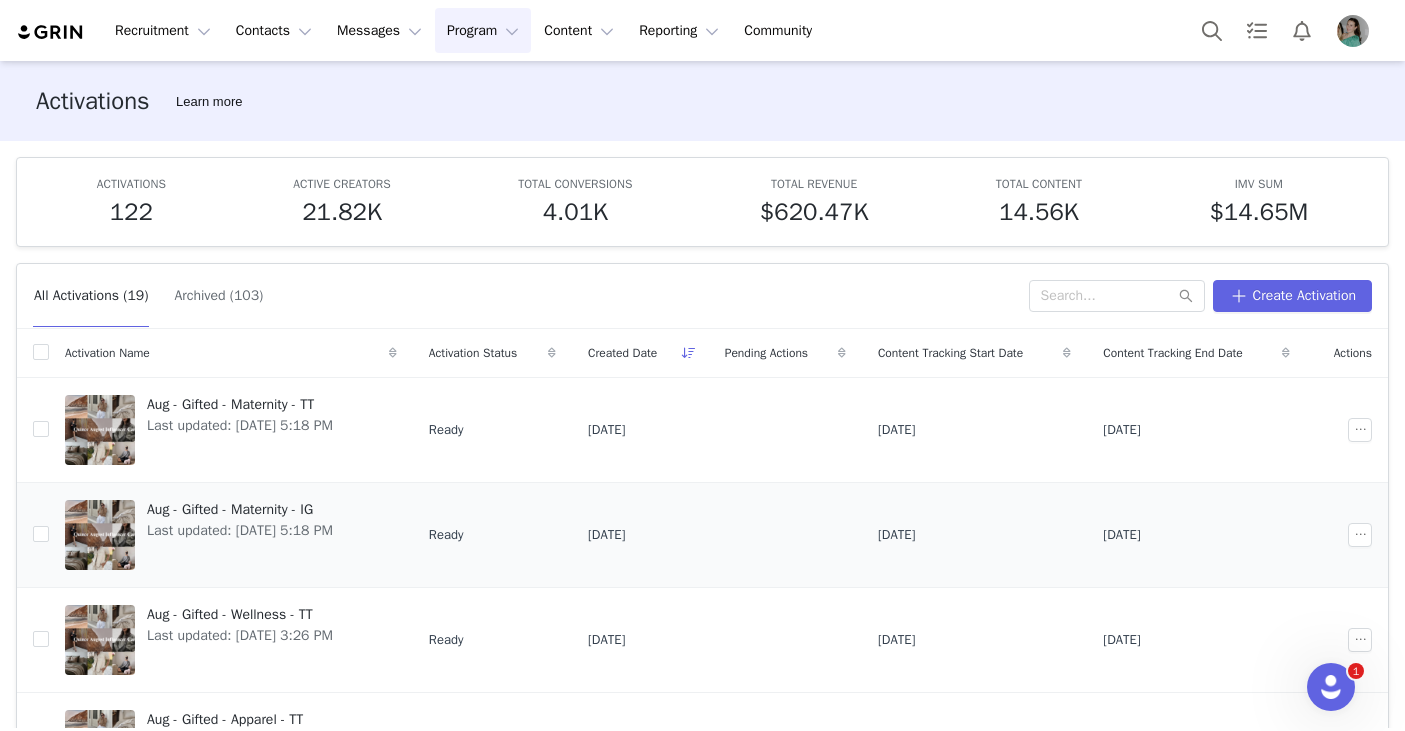 scroll, scrollTop: 667, scrollLeft: 0, axis: vertical 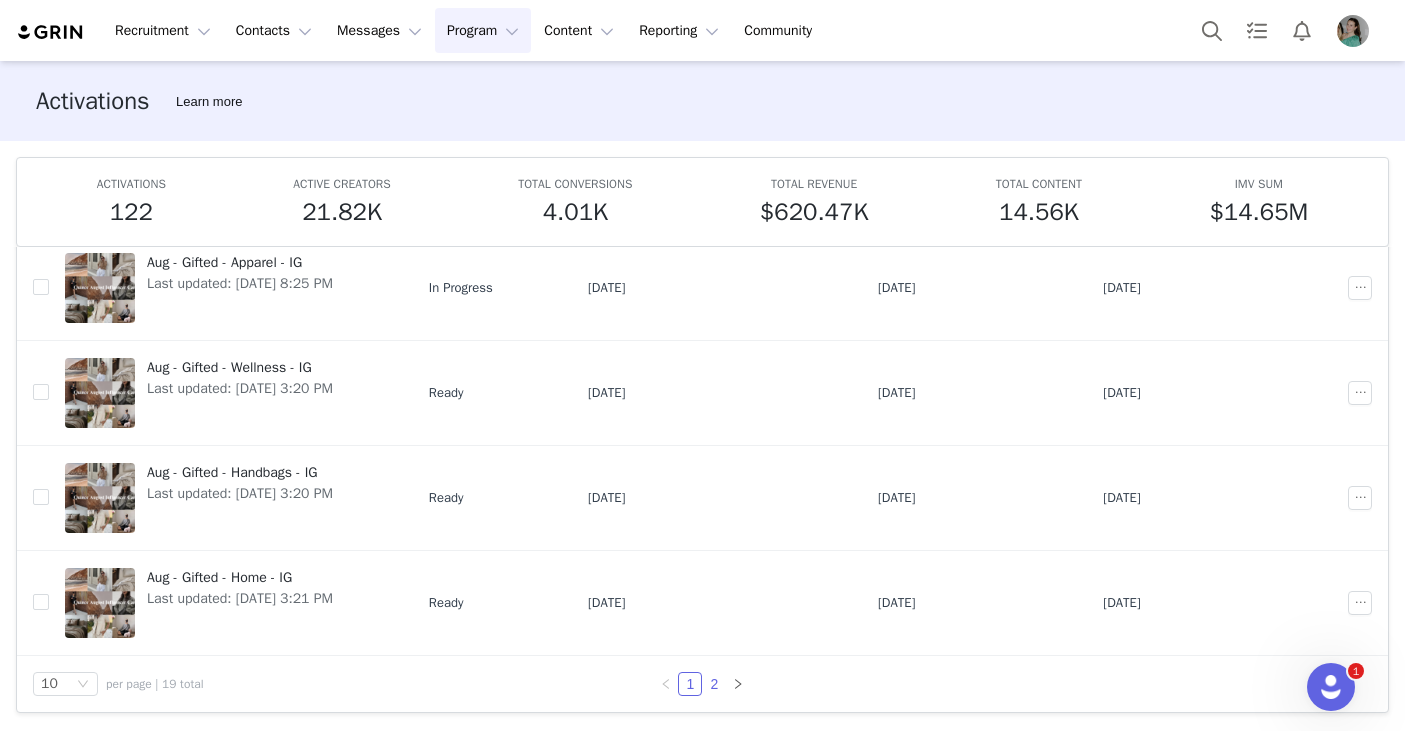 click on "2" at bounding box center [714, 684] 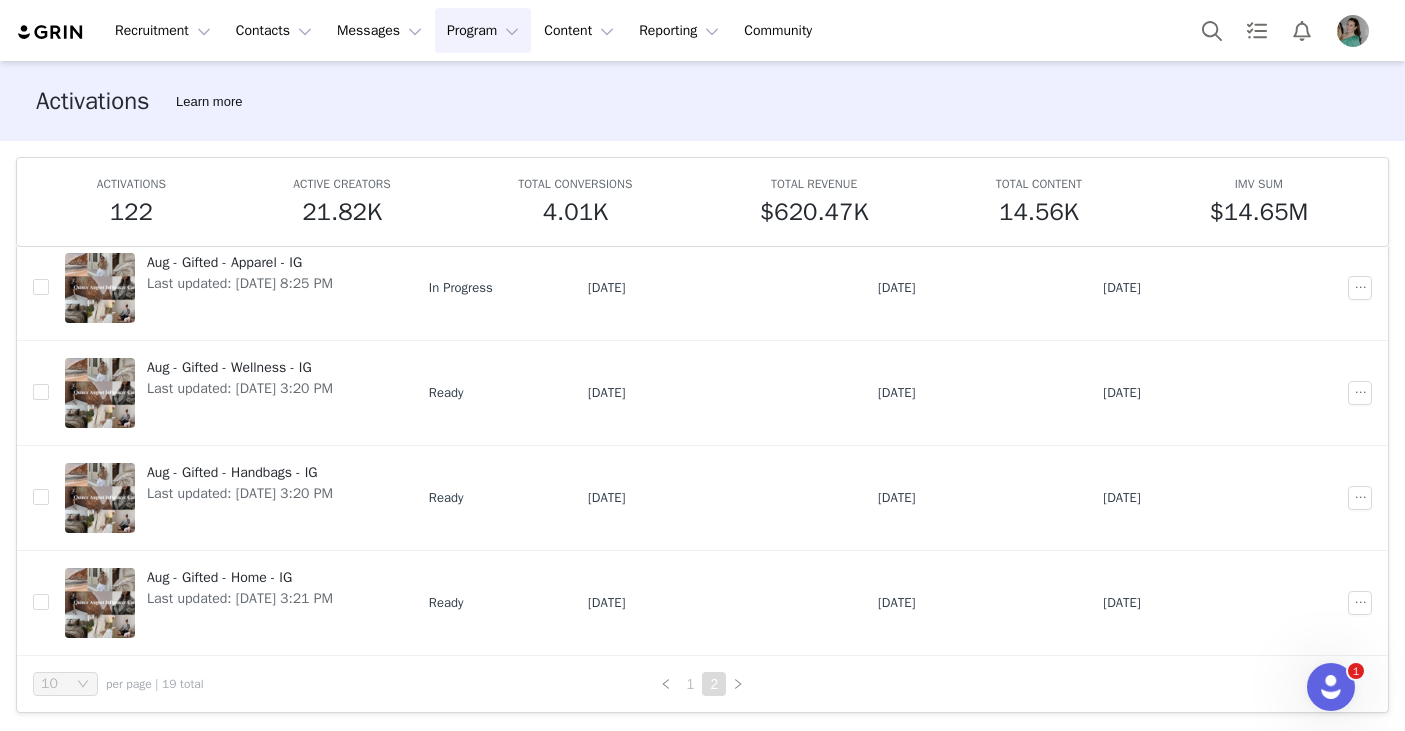 scroll, scrollTop: 0, scrollLeft: 0, axis: both 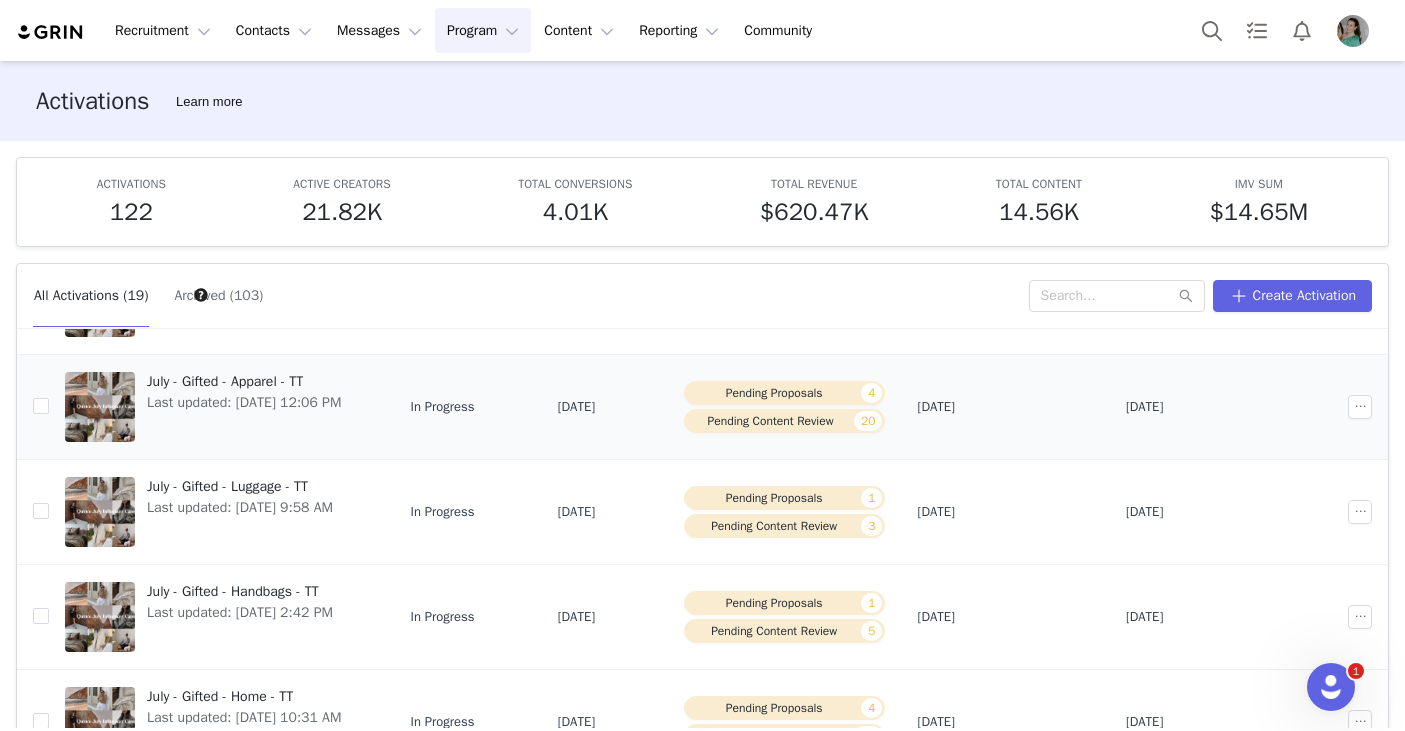 click on "July - Gifted - Apparel - TT" at bounding box center (244, 381) 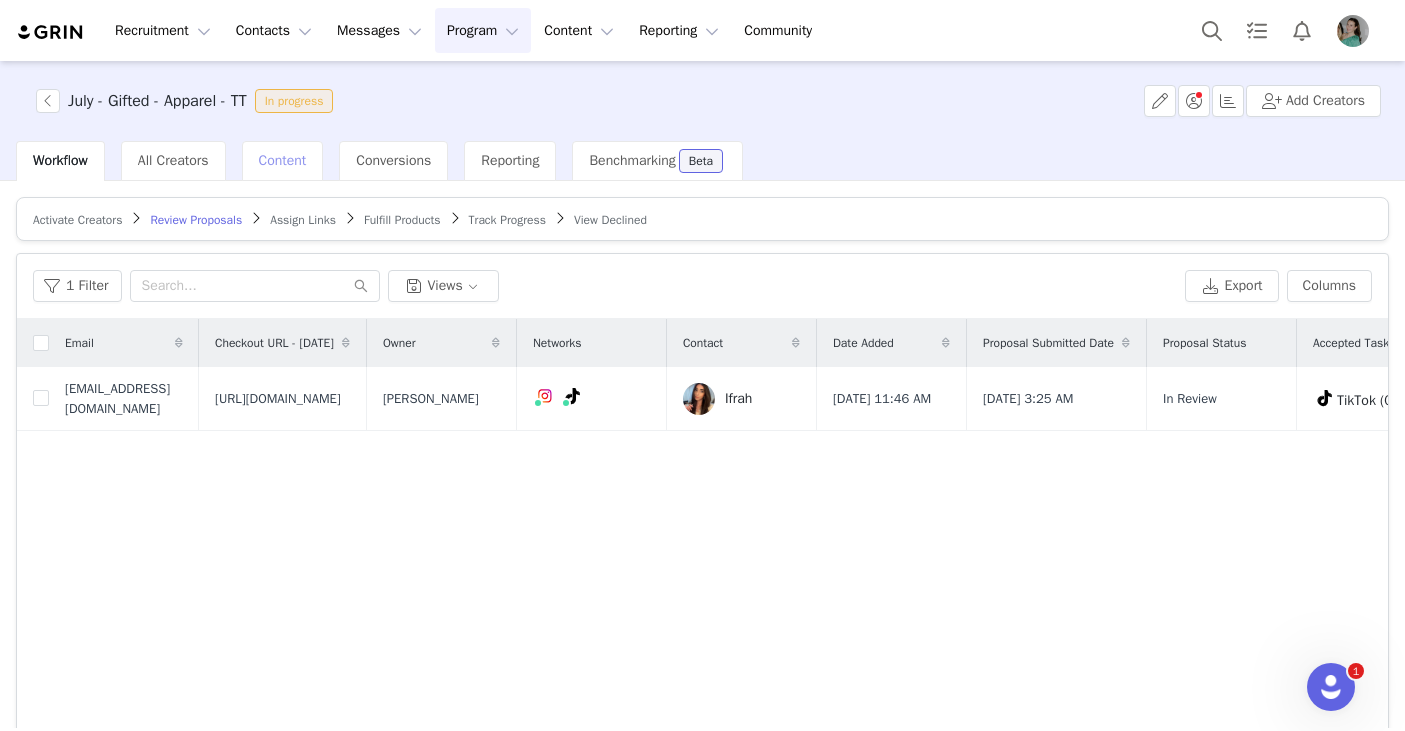 click on "Content" at bounding box center [283, 160] 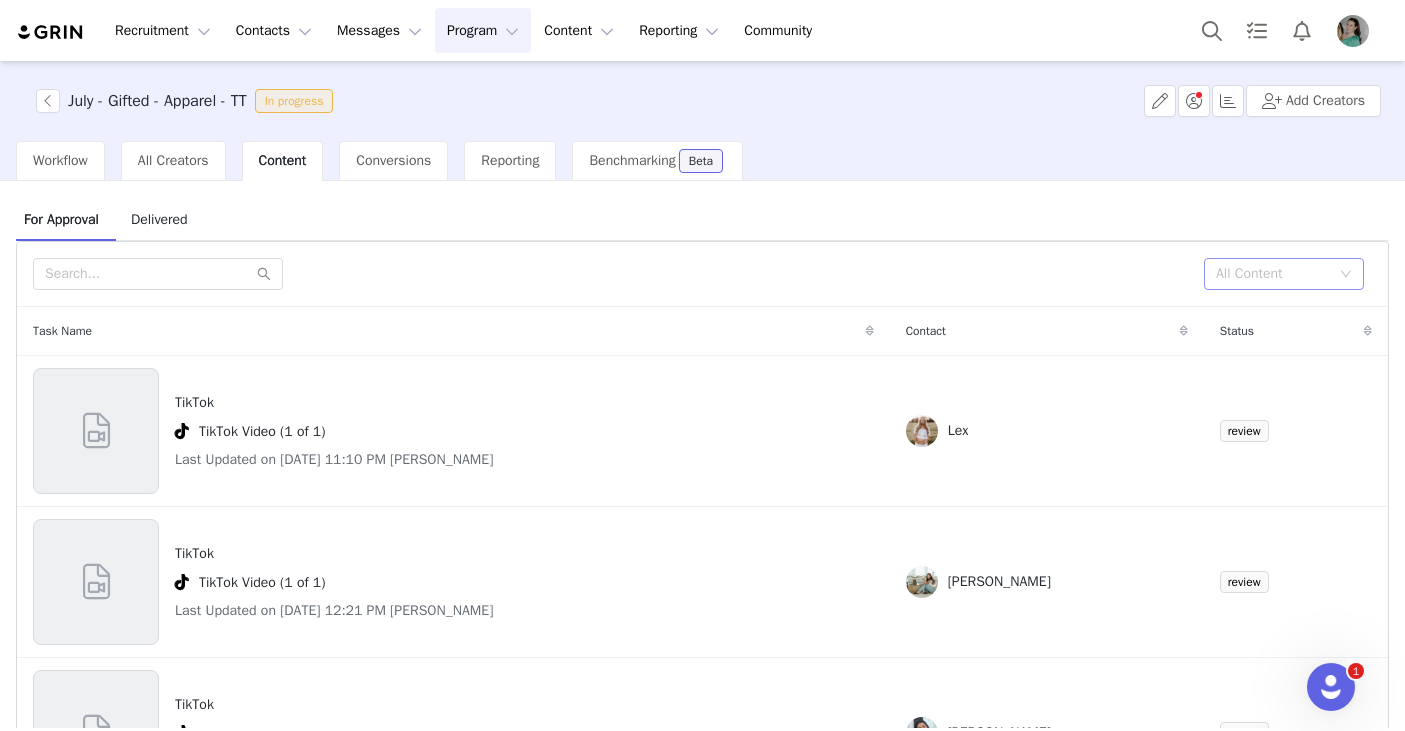 click on "All Content" at bounding box center (1273, 274) 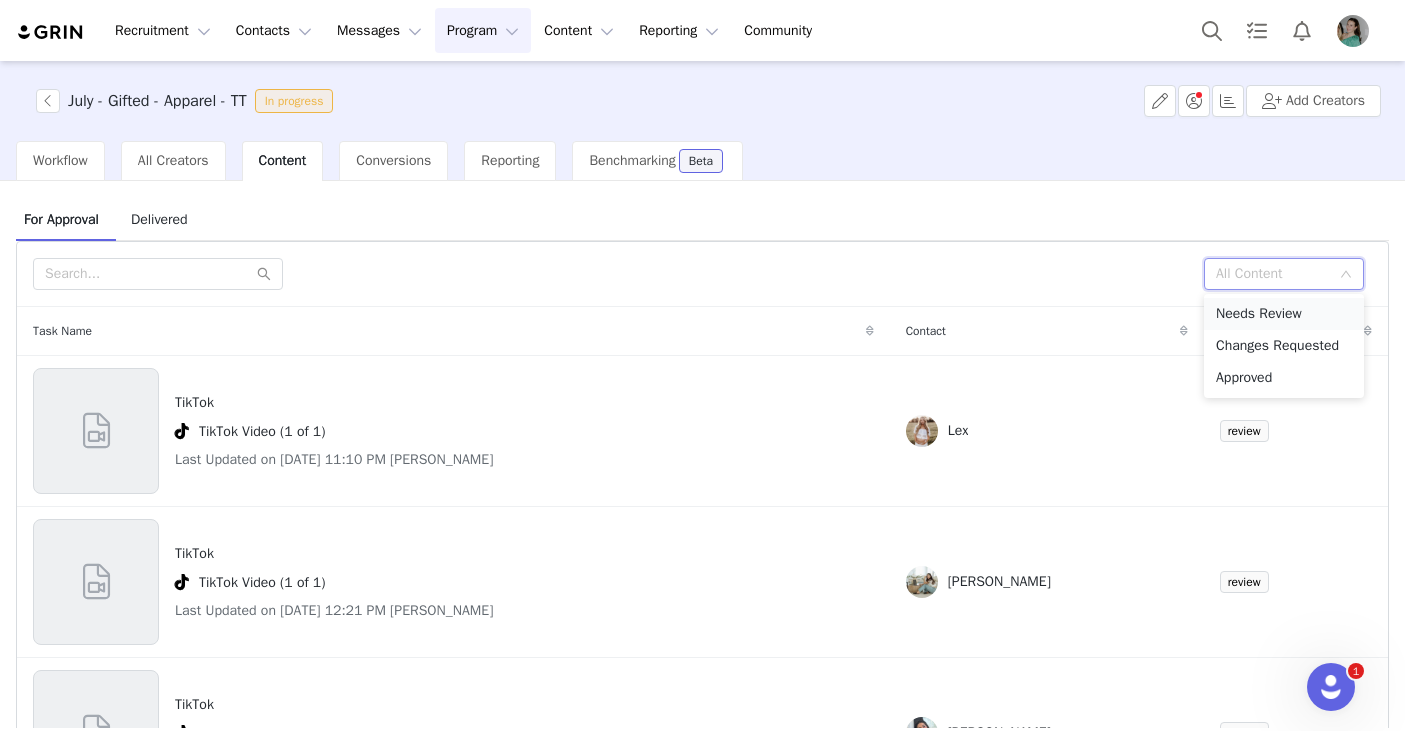 click on "Needs Review" at bounding box center (1284, 314) 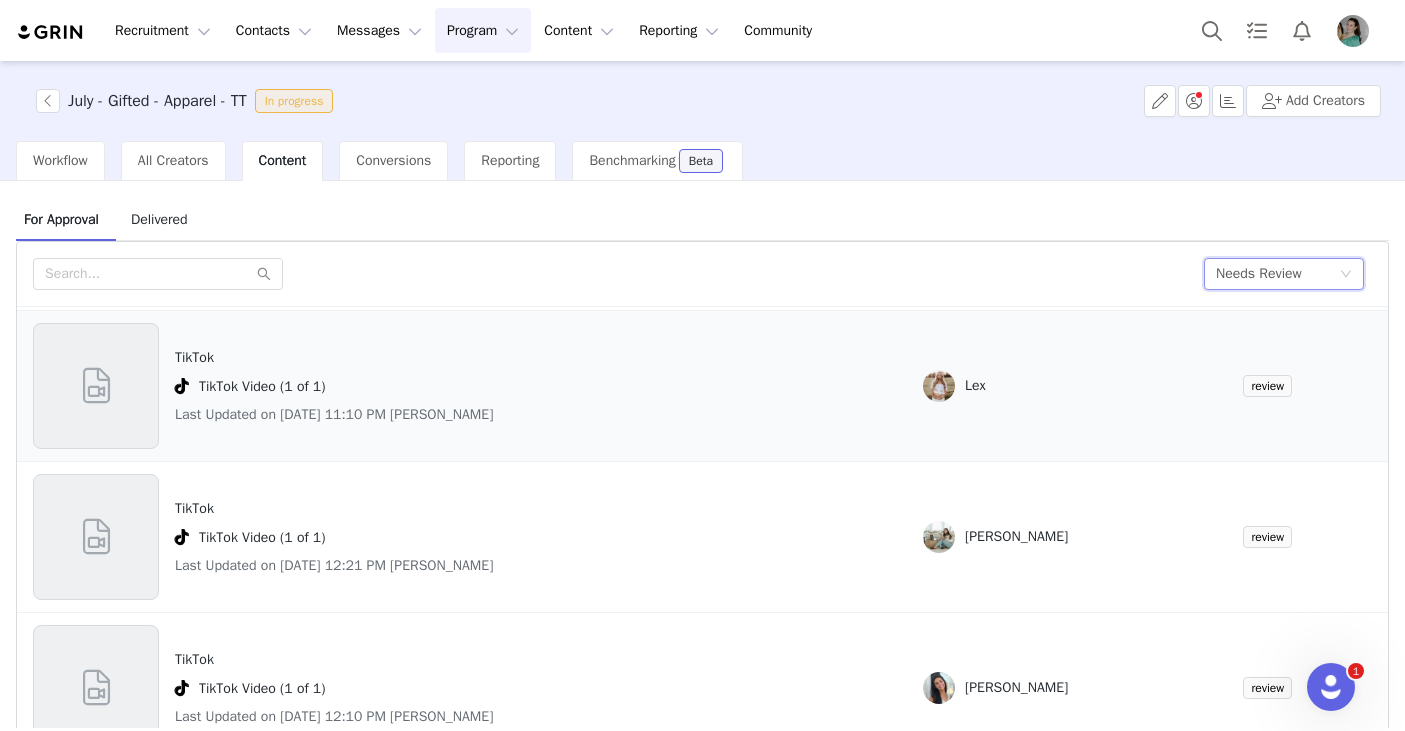 scroll, scrollTop: 55, scrollLeft: 0, axis: vertical 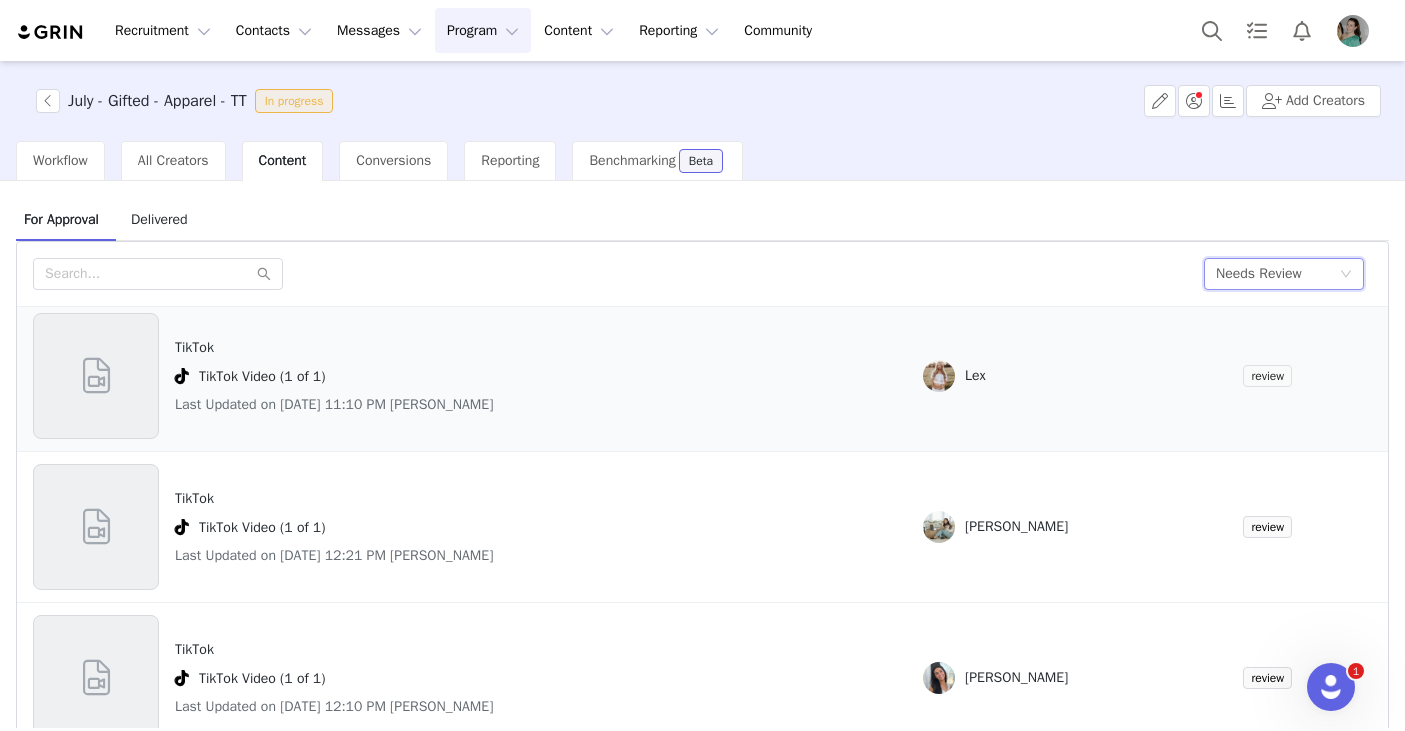 click on "review" at bounding box center [1267, 376] 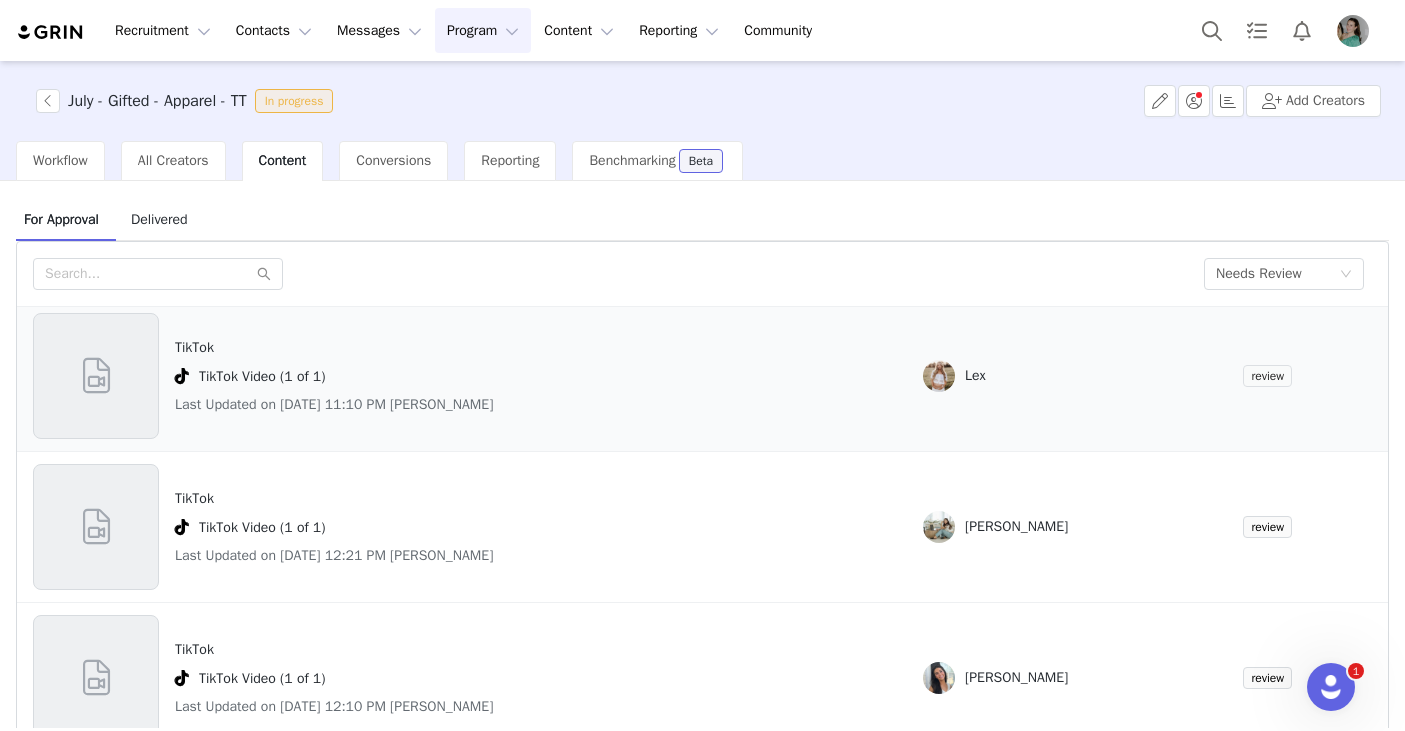 click on "review" at bounding box center (1267, 376) 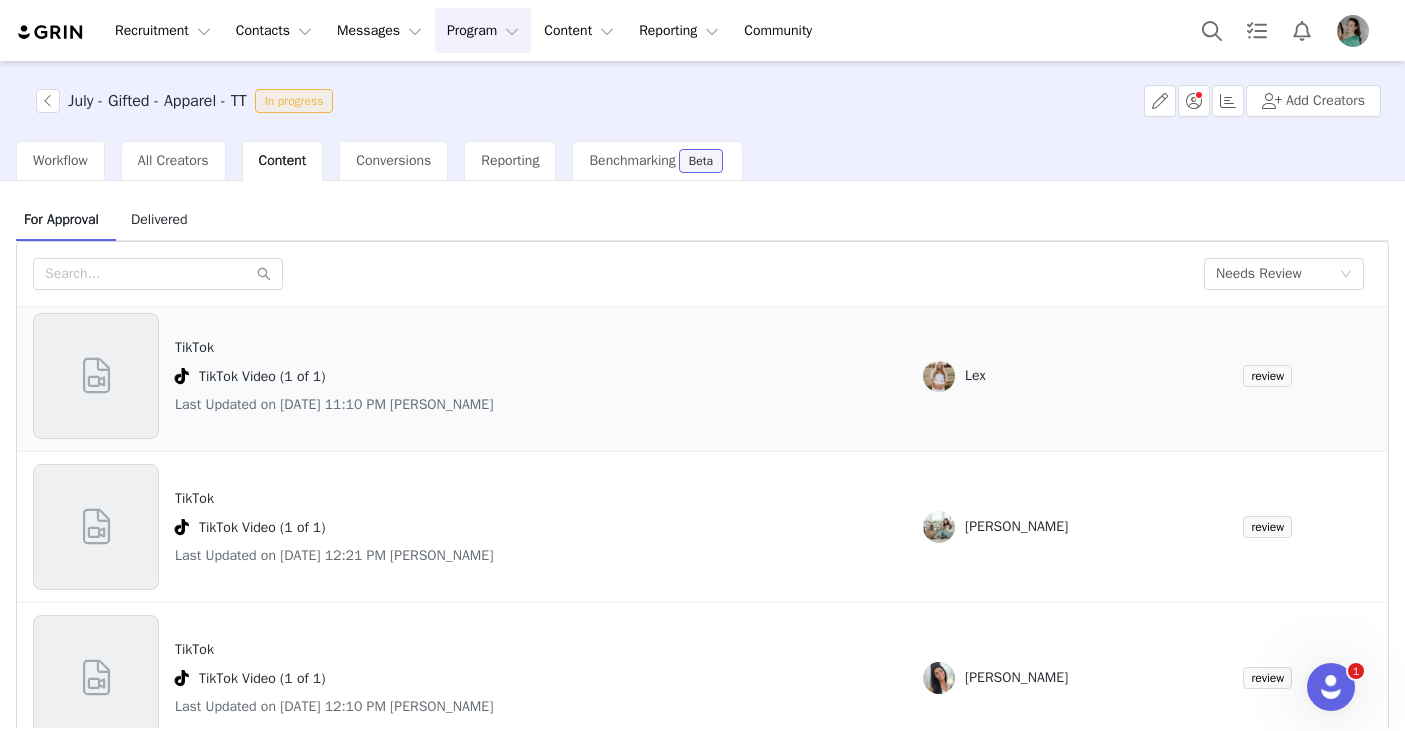 click at bounding box center [96, 376] 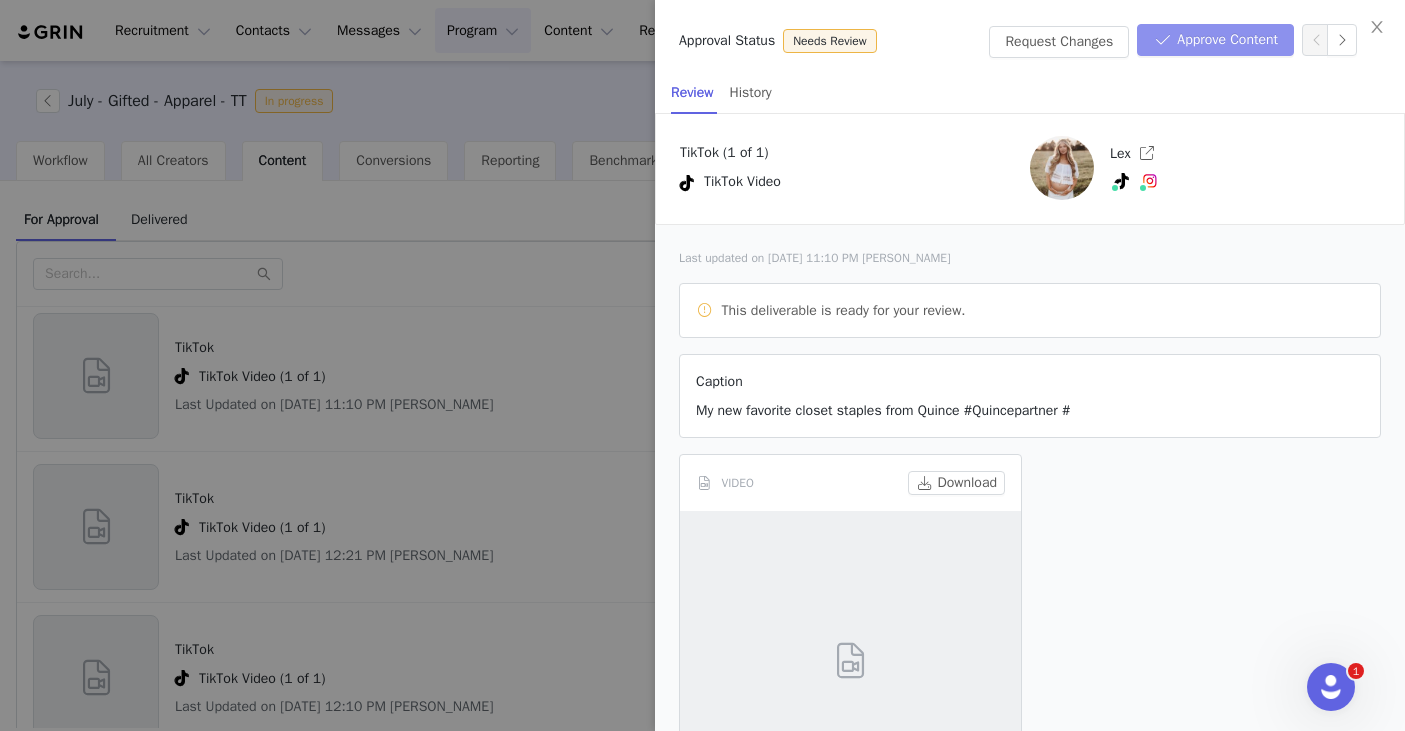 click on "Approve Content" at bounding box center (1215, 40) 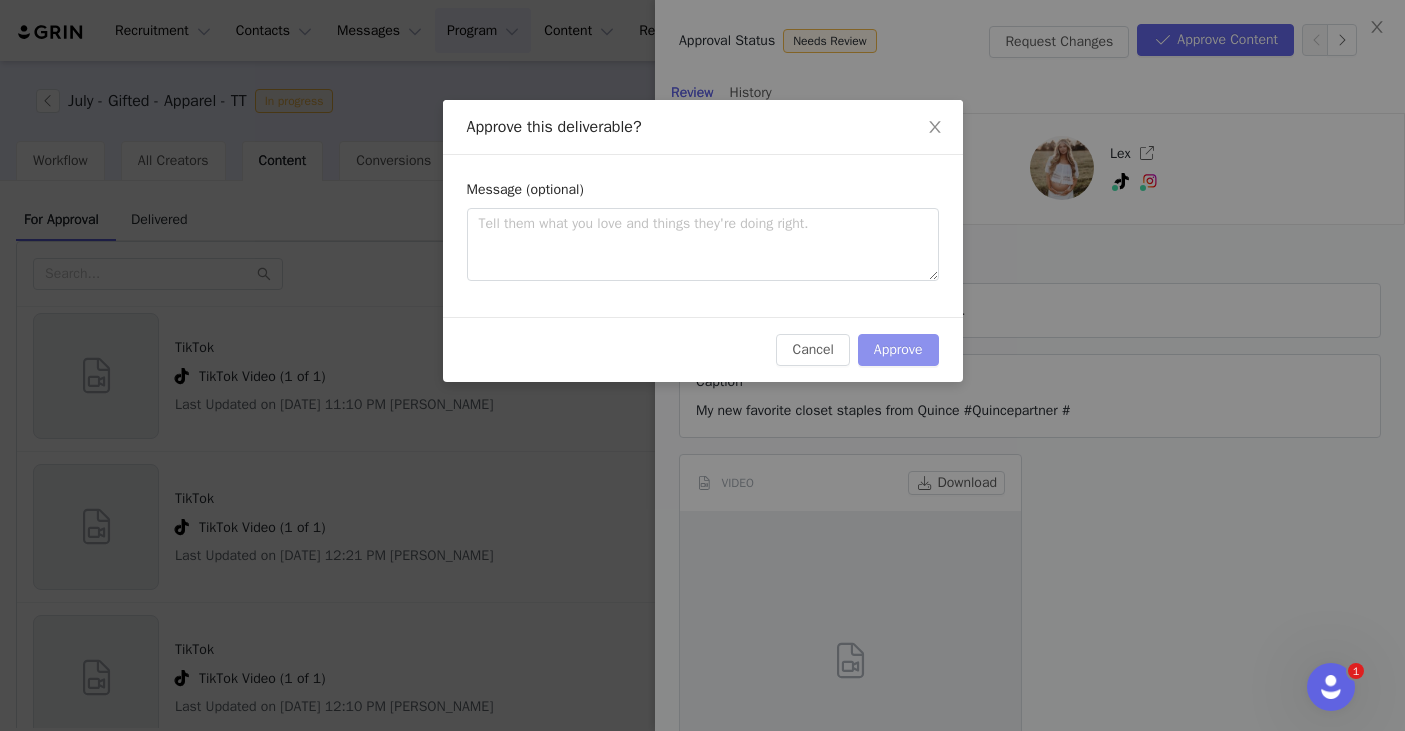 click on "Approve" at bounding box center (898, 350) 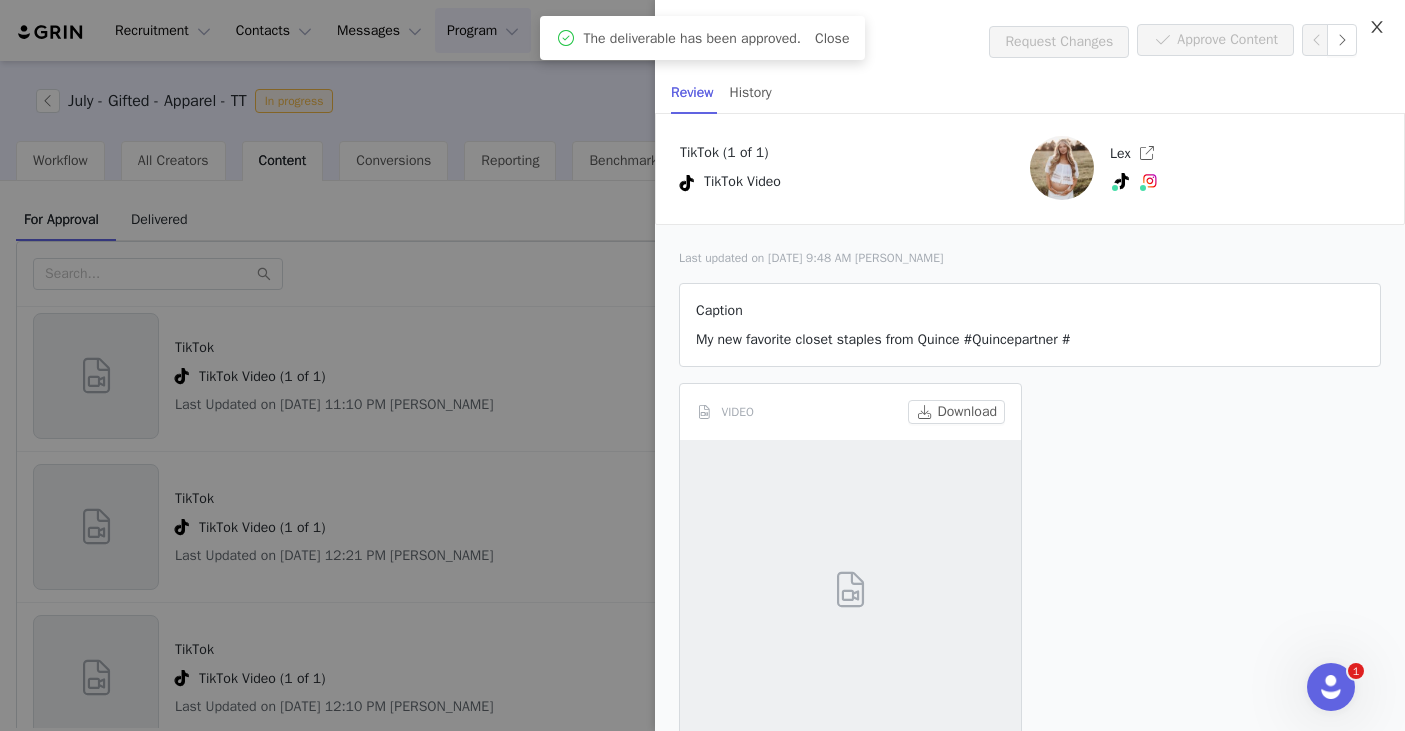 click 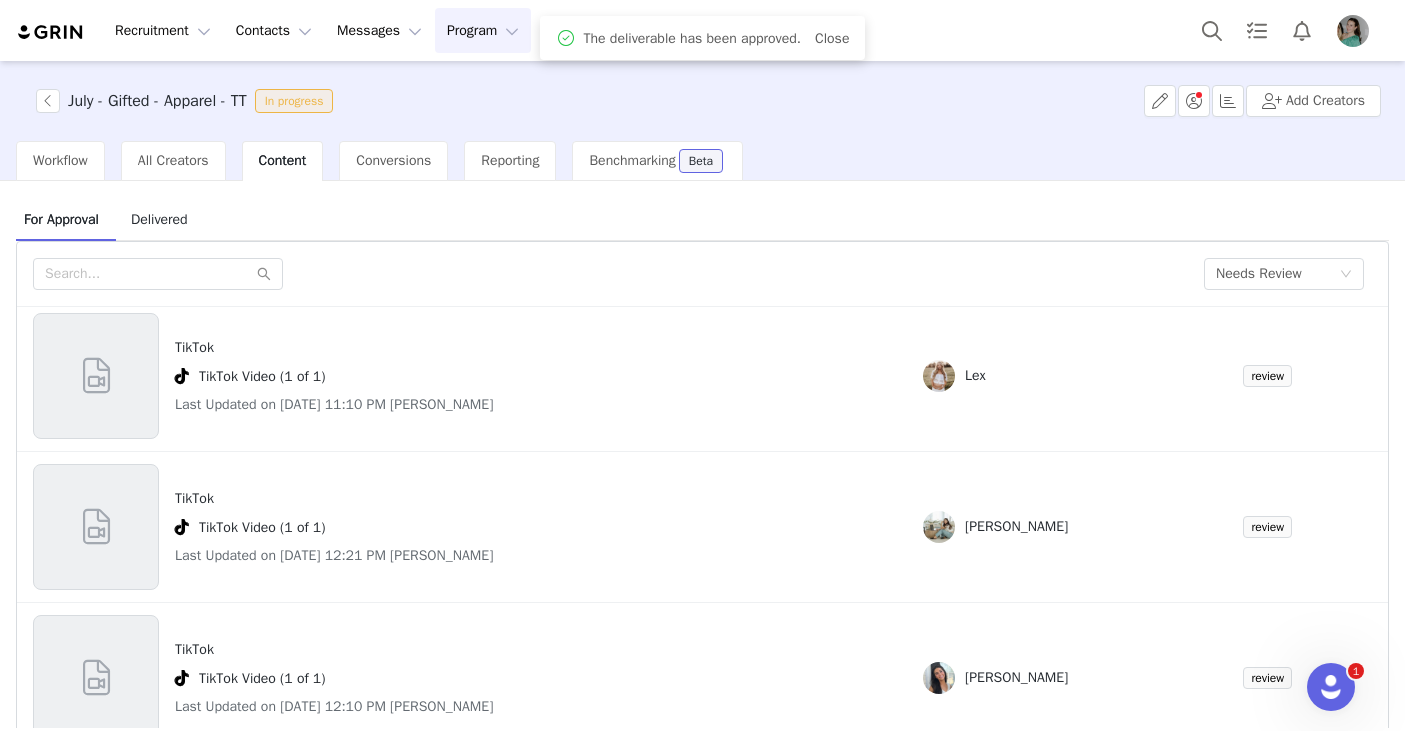 scroll, scrollTop: 0, scrollLeft: 0, axis: both 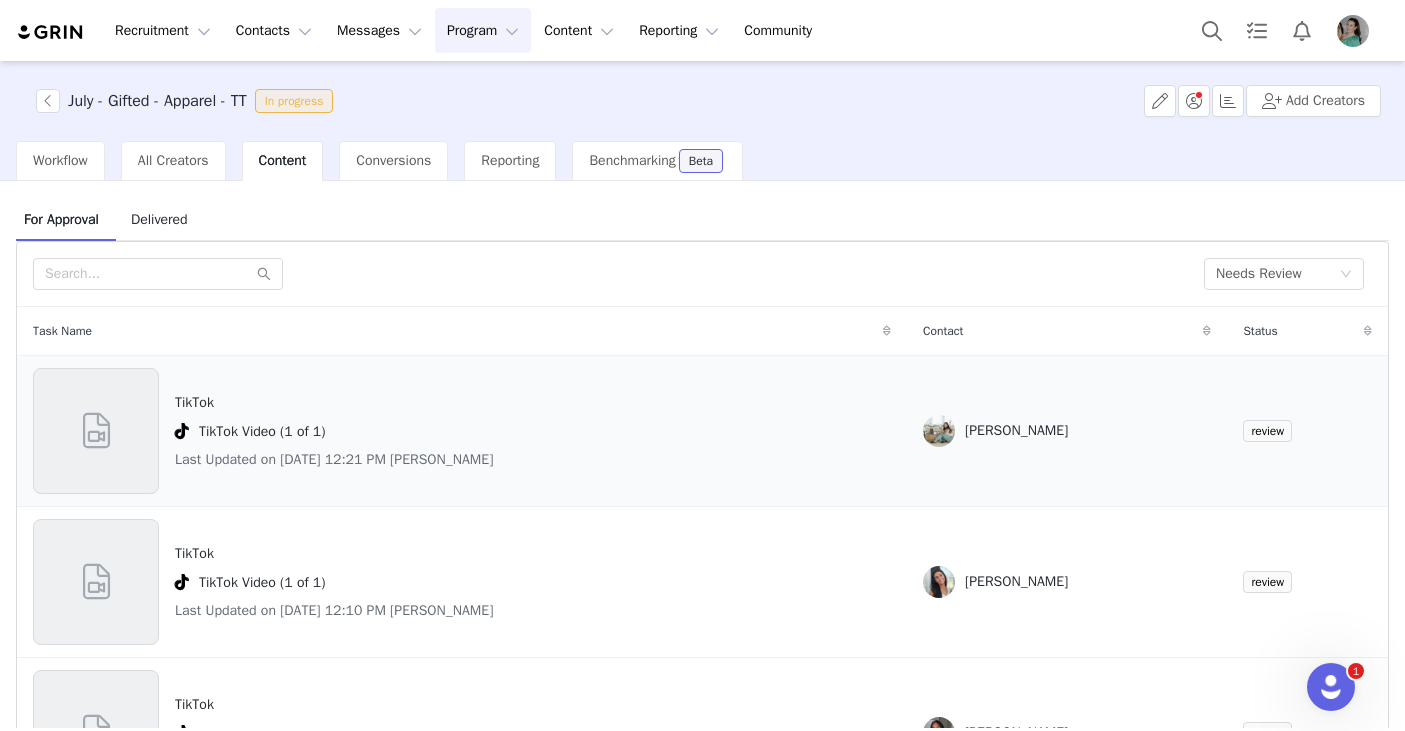 click on "TikTok  TikTok Video (1 of 1)   Last Updated on Jul 6, 2025 12:21 PM lydia megdal" at bounding box center [462, 431] 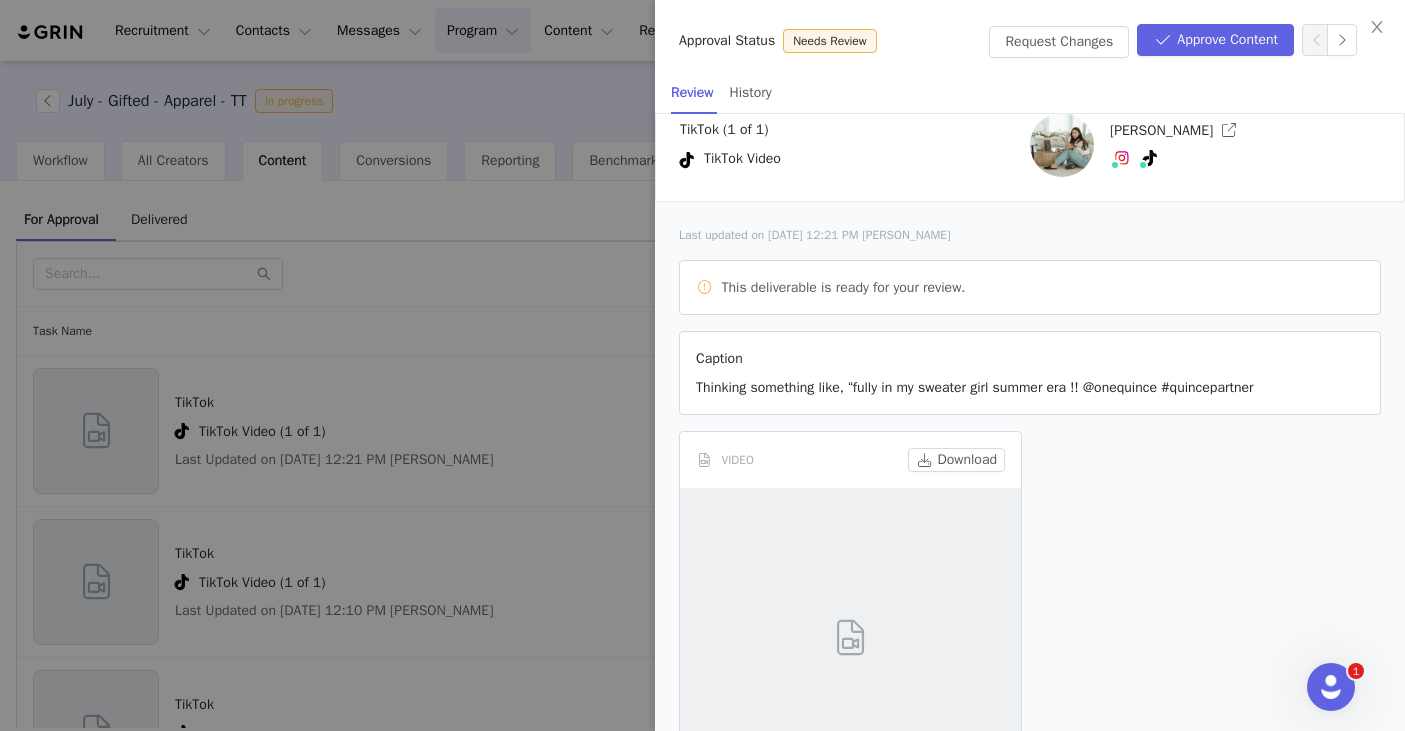 scroll, scrollTop: 32, scrollLeft: 0, axis: vertical 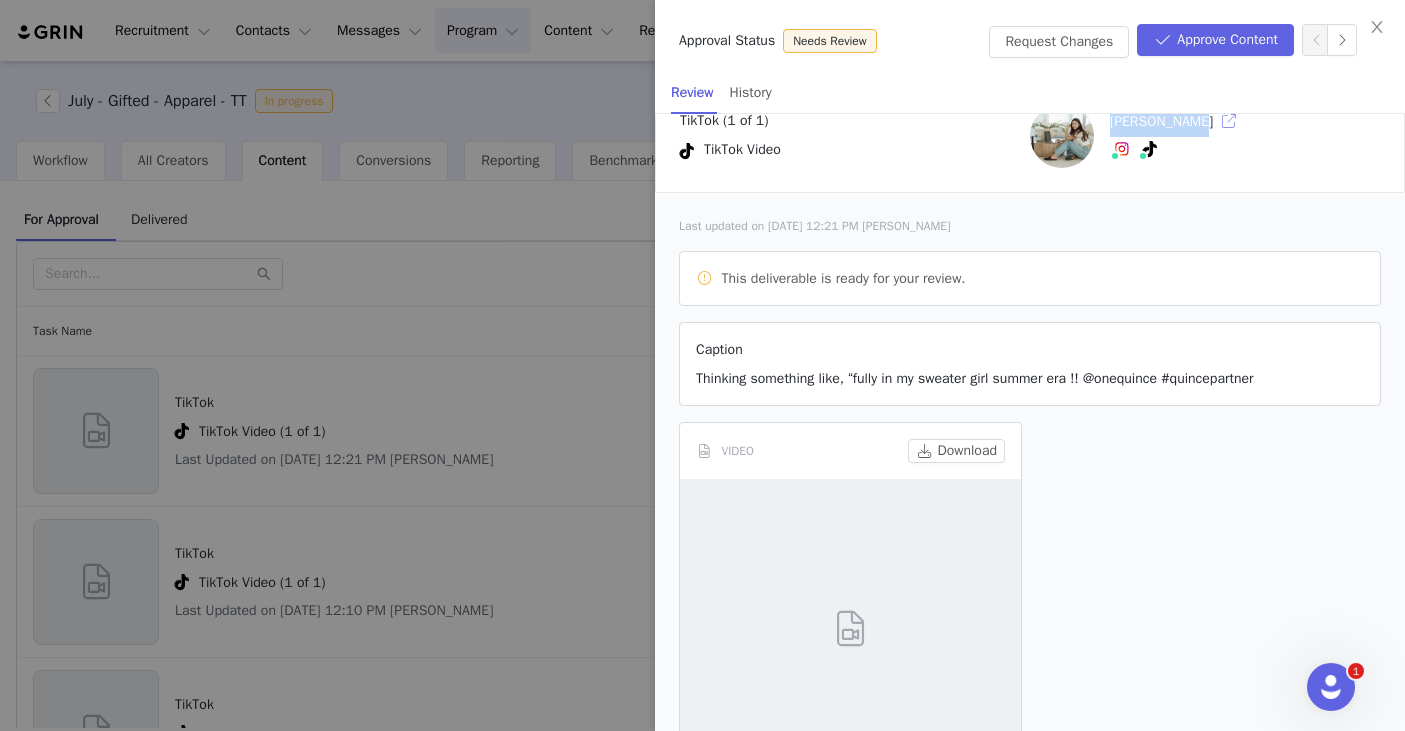 drag, startPoint x: 1107, startPoint y: 117, endPoint x: 1195, endPoint y: 119, distance: 88.02273 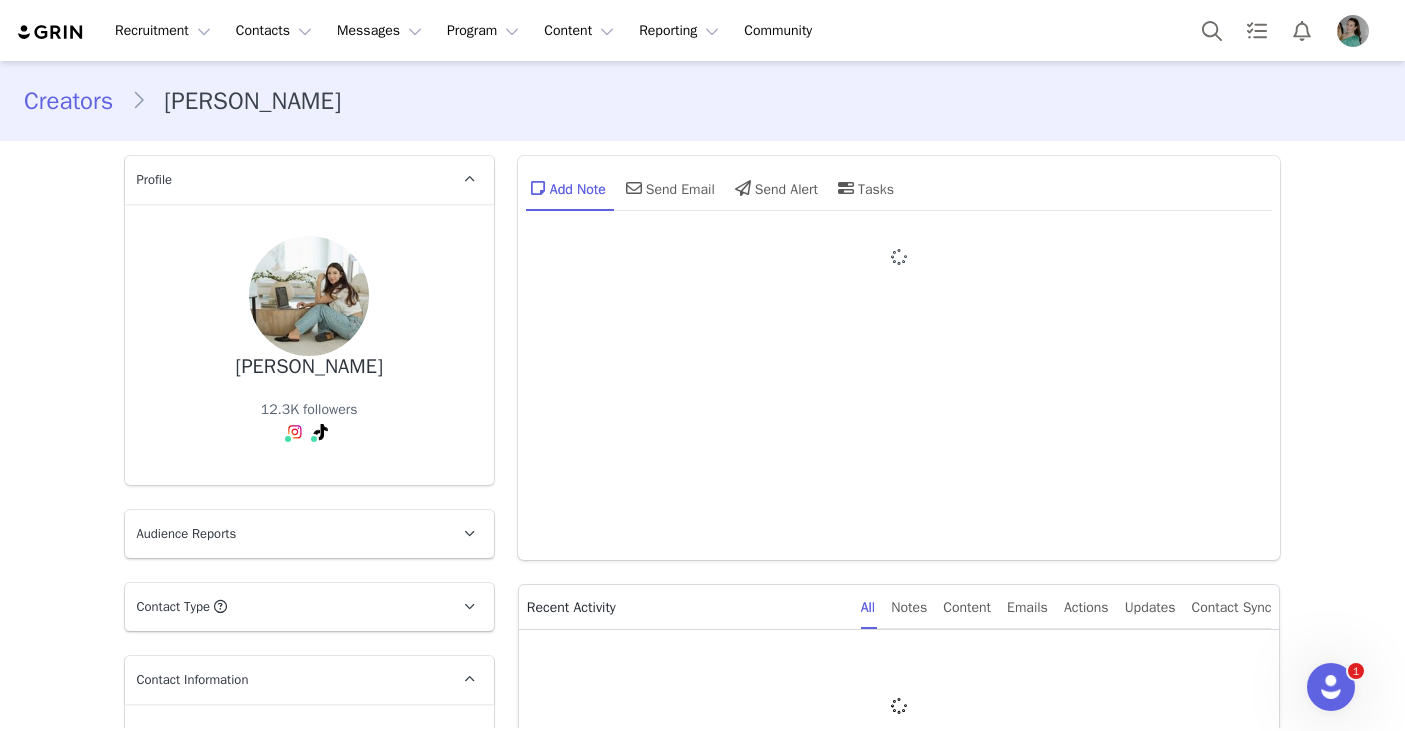 type on "+1 ([GEOGRAPHIC_DATA])" 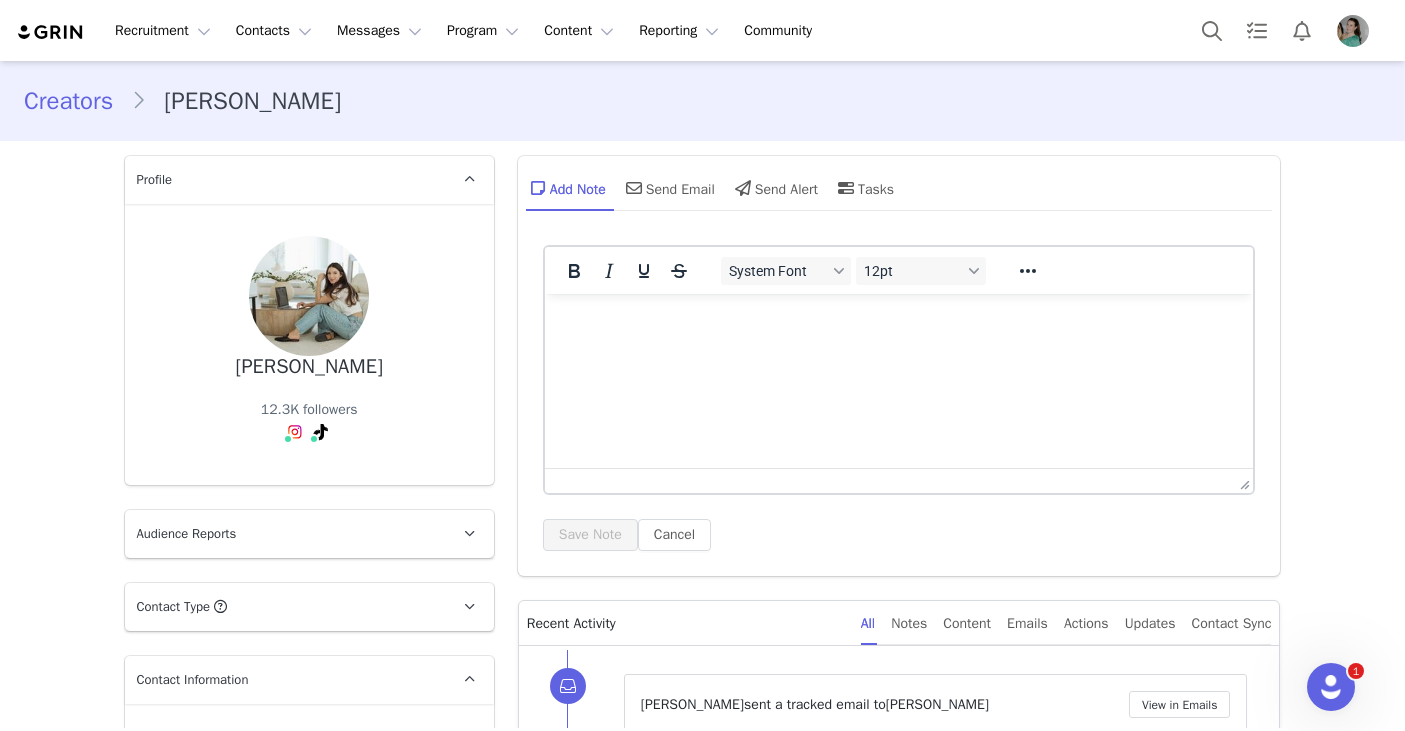 scroll, scrollTop: 0, scrollLeft: 0, axis: both 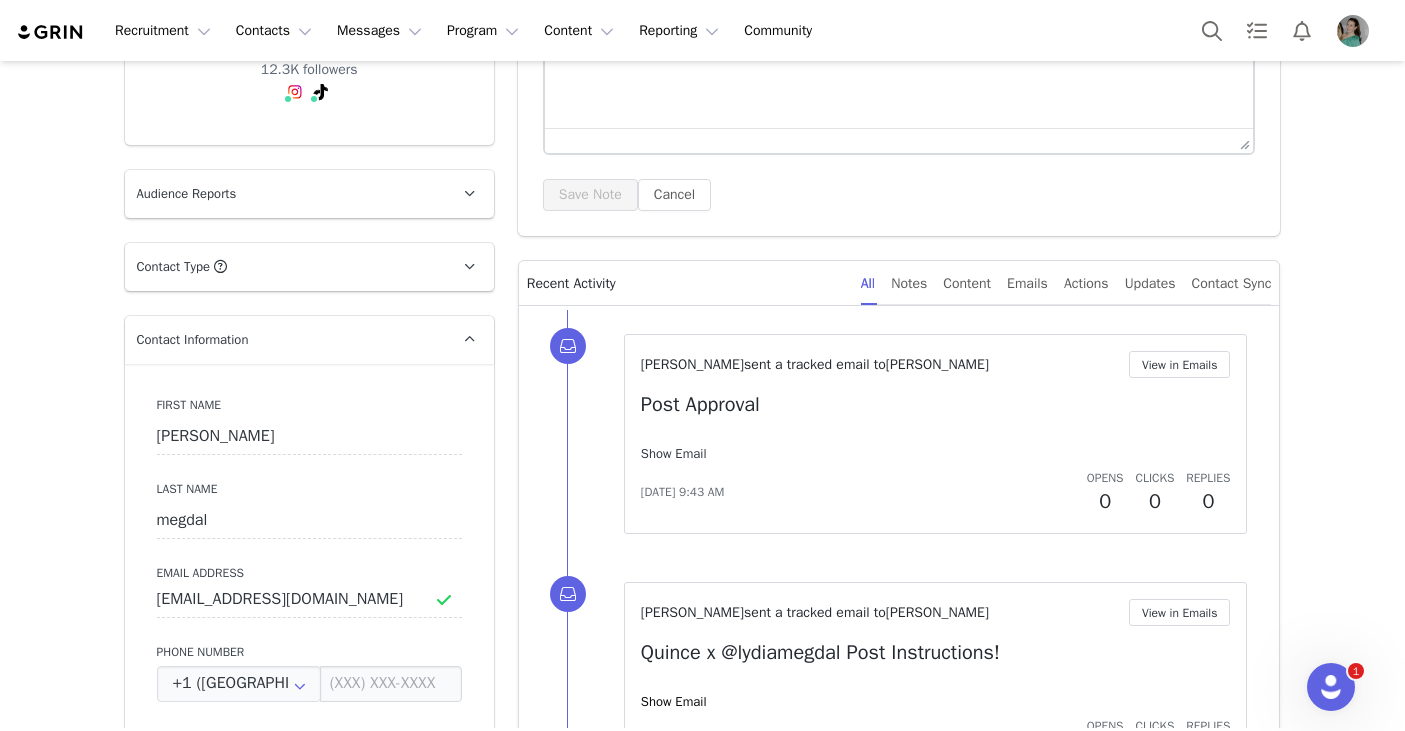 click on "Show Email" at bounding box center (674, 453) 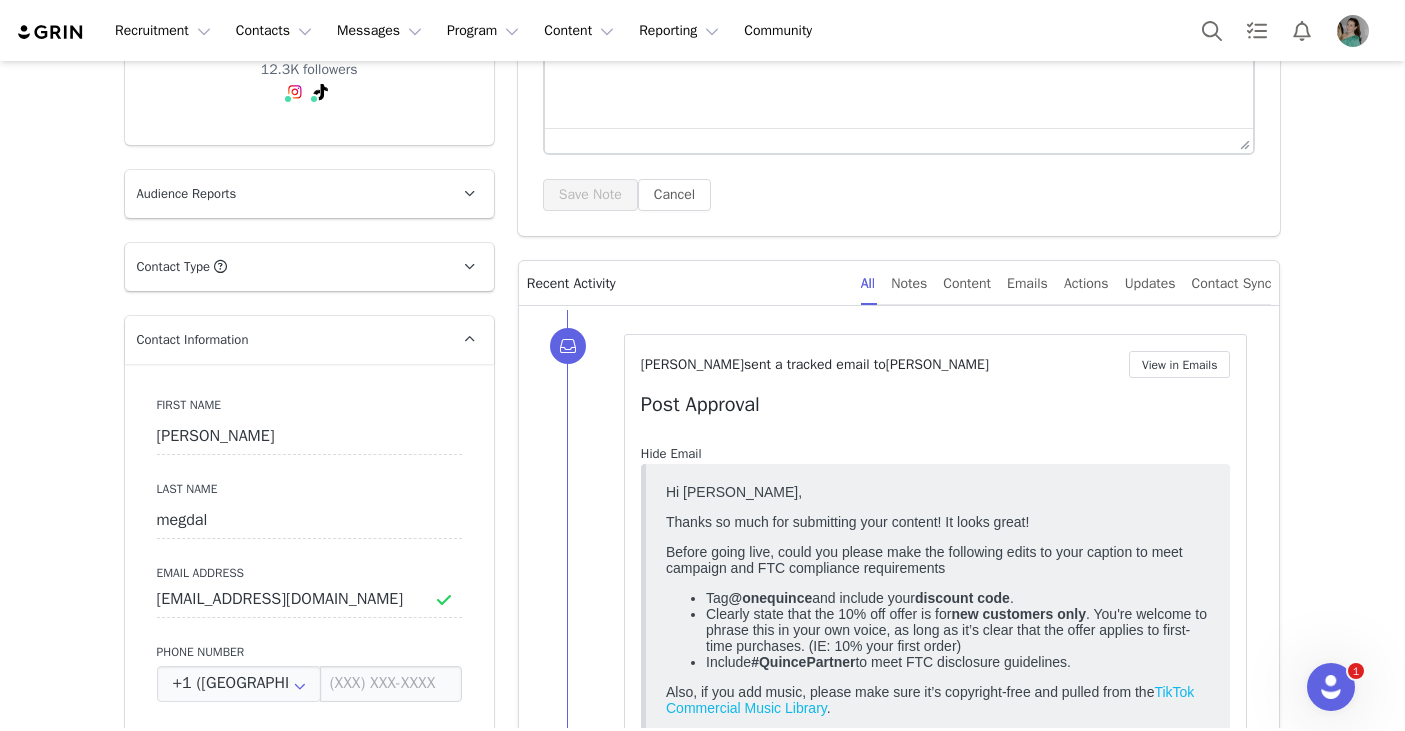 scroll, scrollTop: 0, scrollLeft: 0, axis: both 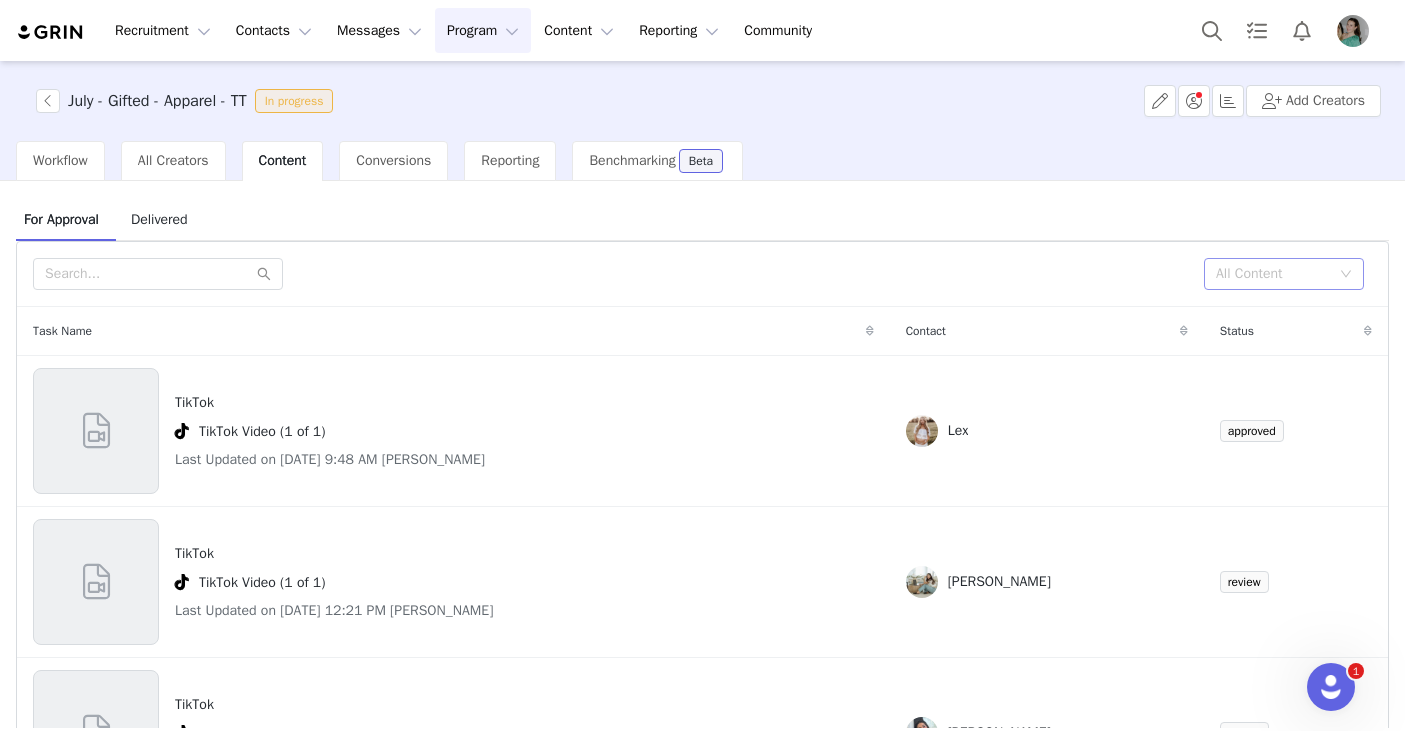 click on "All Content" at bounding box center (1273, 274) 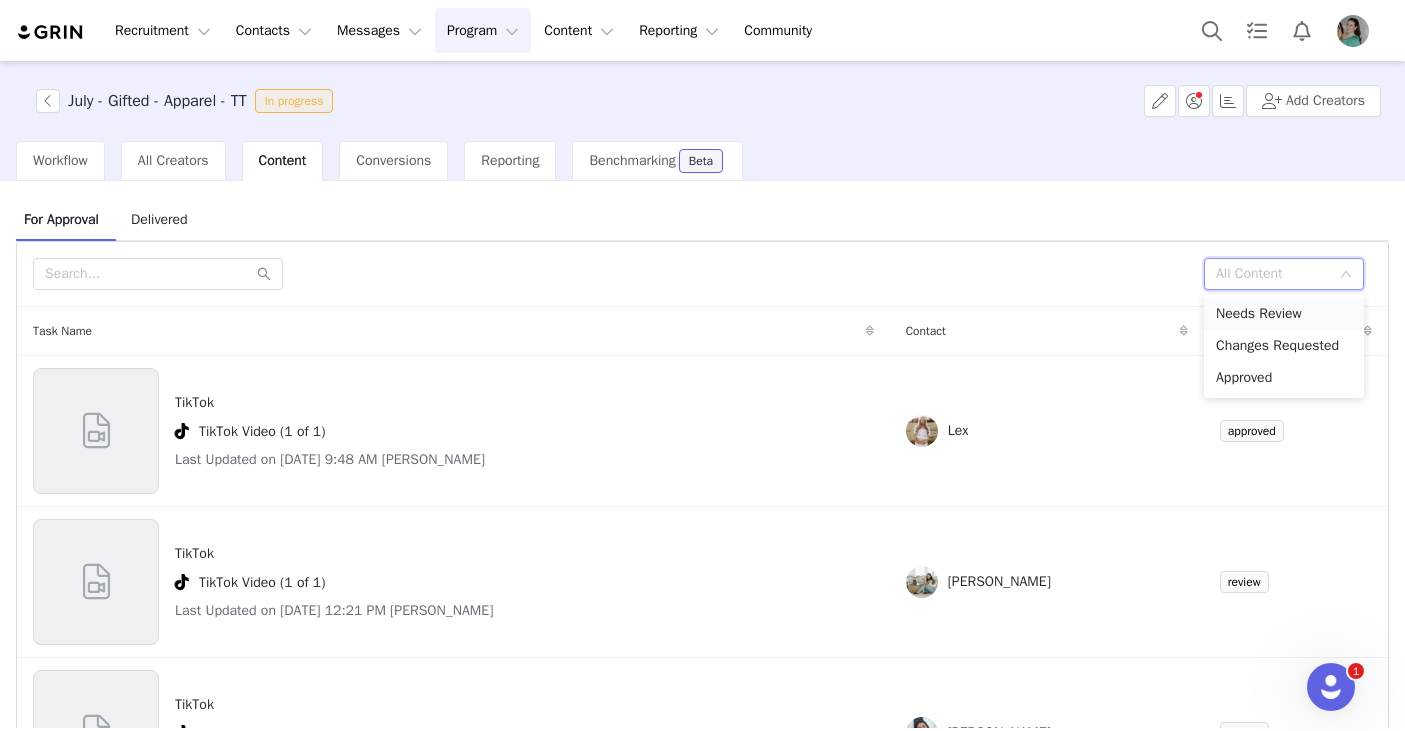 click on "Needs Review" at bounding box center (1284, 314) 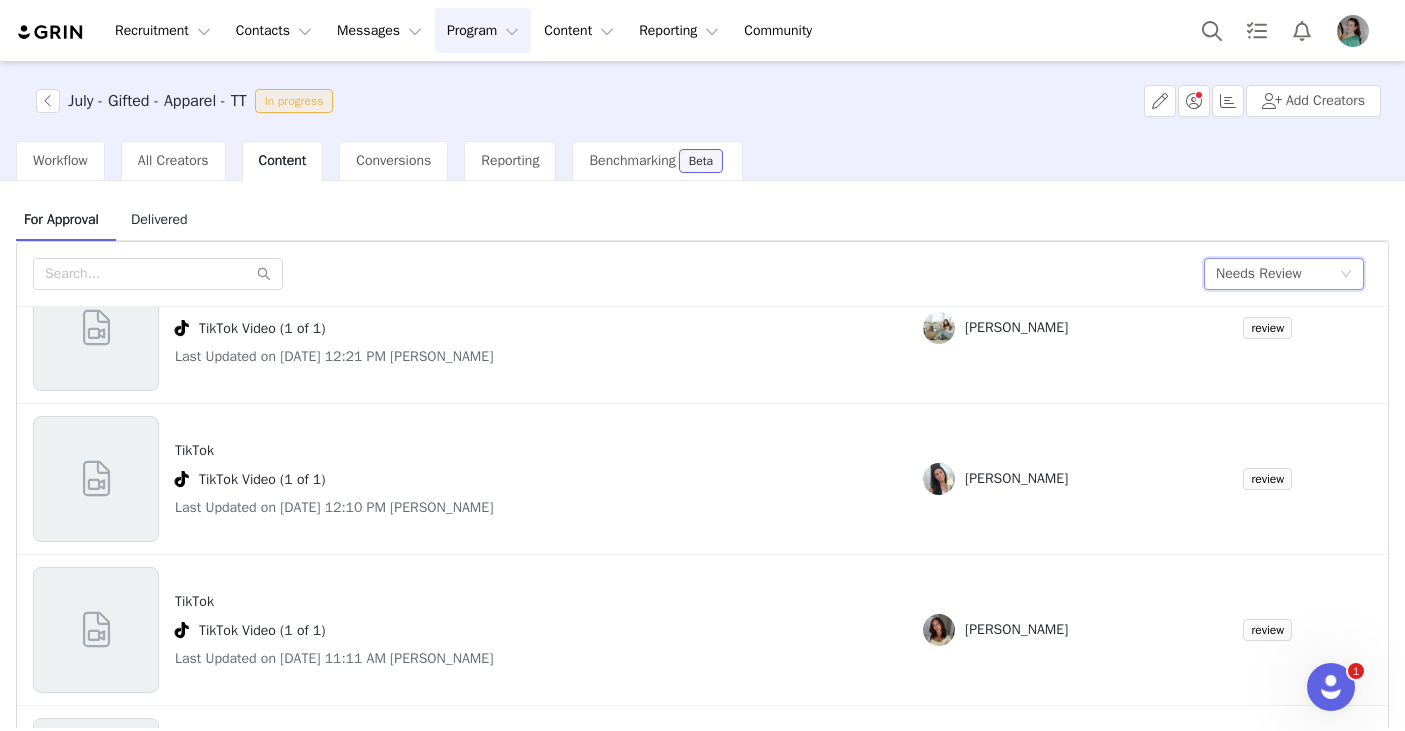 scroll, scrollTop: 146, scrollLeft: 0, axis: vertical 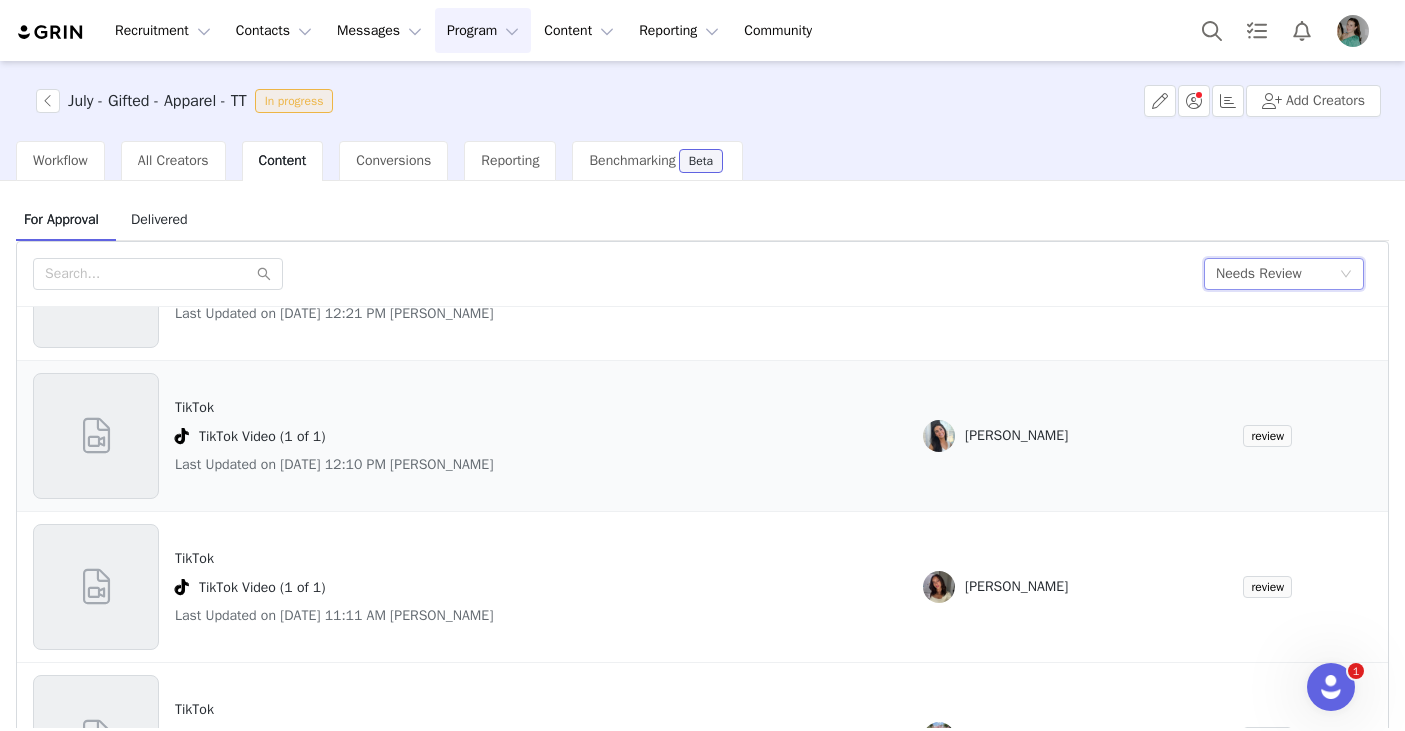 click at bounding box center [96, 436] 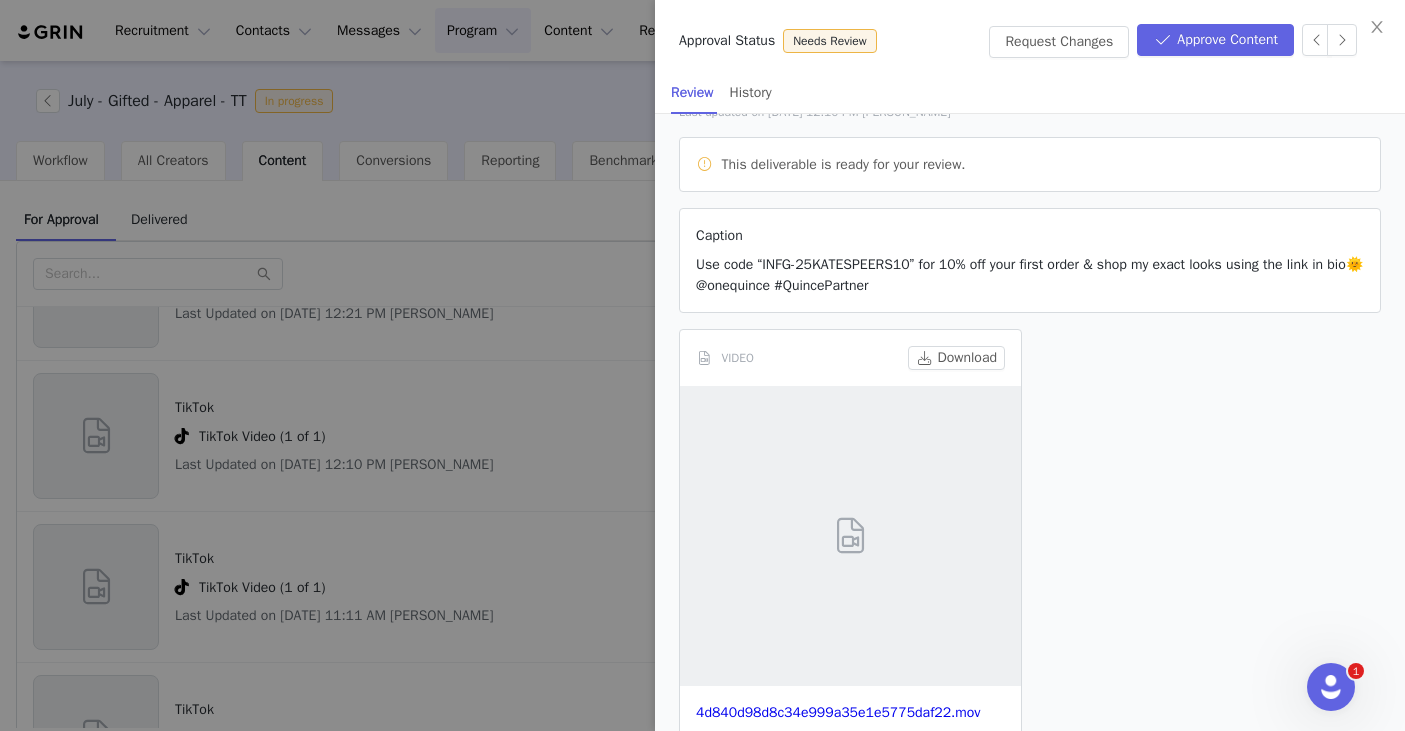scroll, scrollTop: 187, scrollLeft: 0, axis: vertical 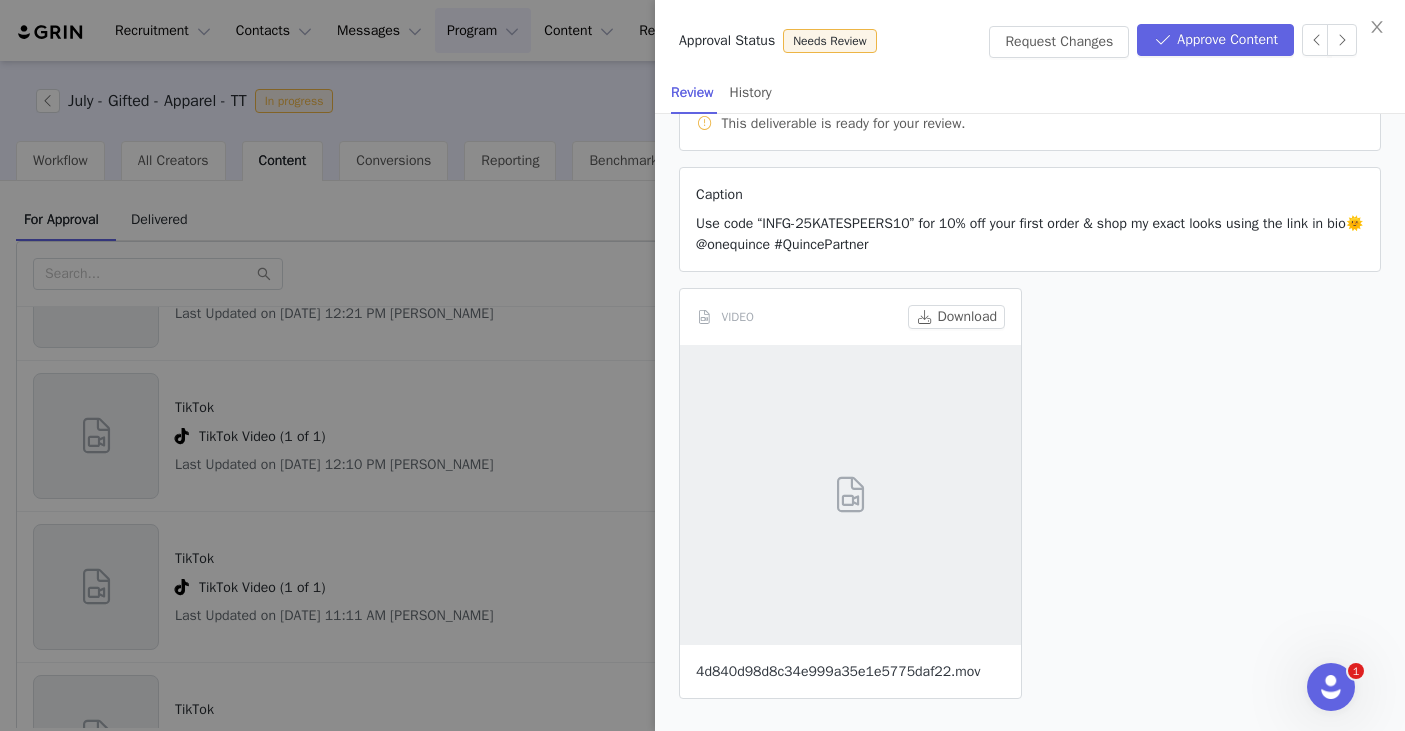 click on "4d840d98d8c34e999a35e1e5775daf22.mov" at bounding box center (838, 671) 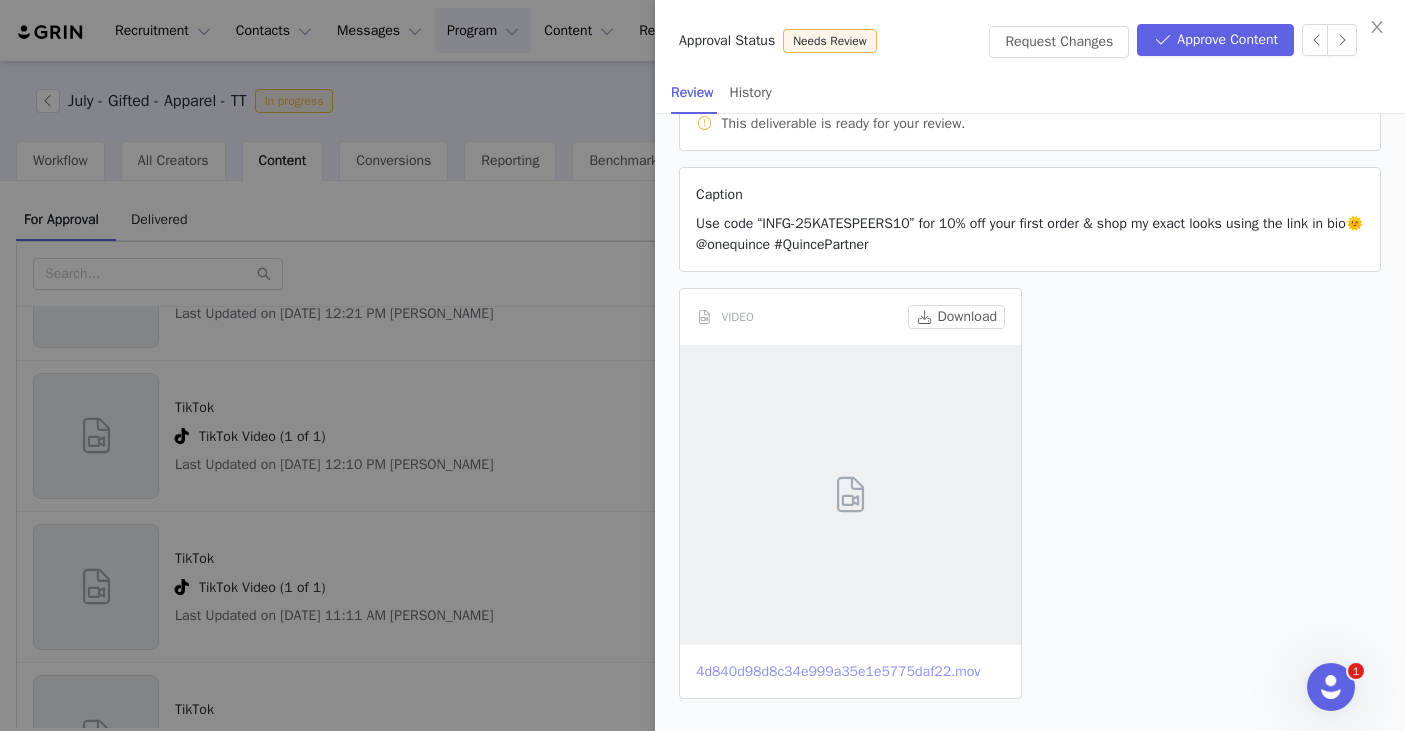 scroll, scrollTop: 0, scrollLeft: 0, axis: both 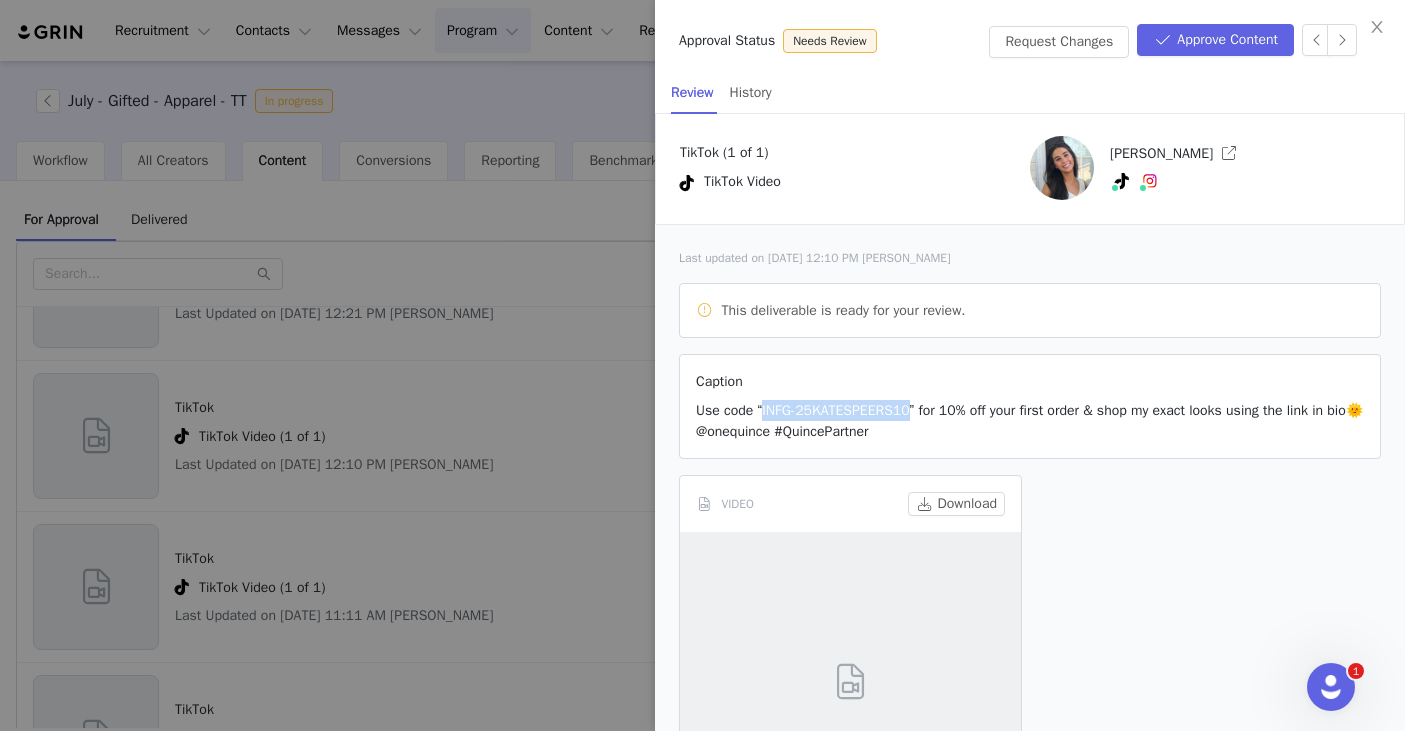 copy on "INFG-25KATESPEERS10" 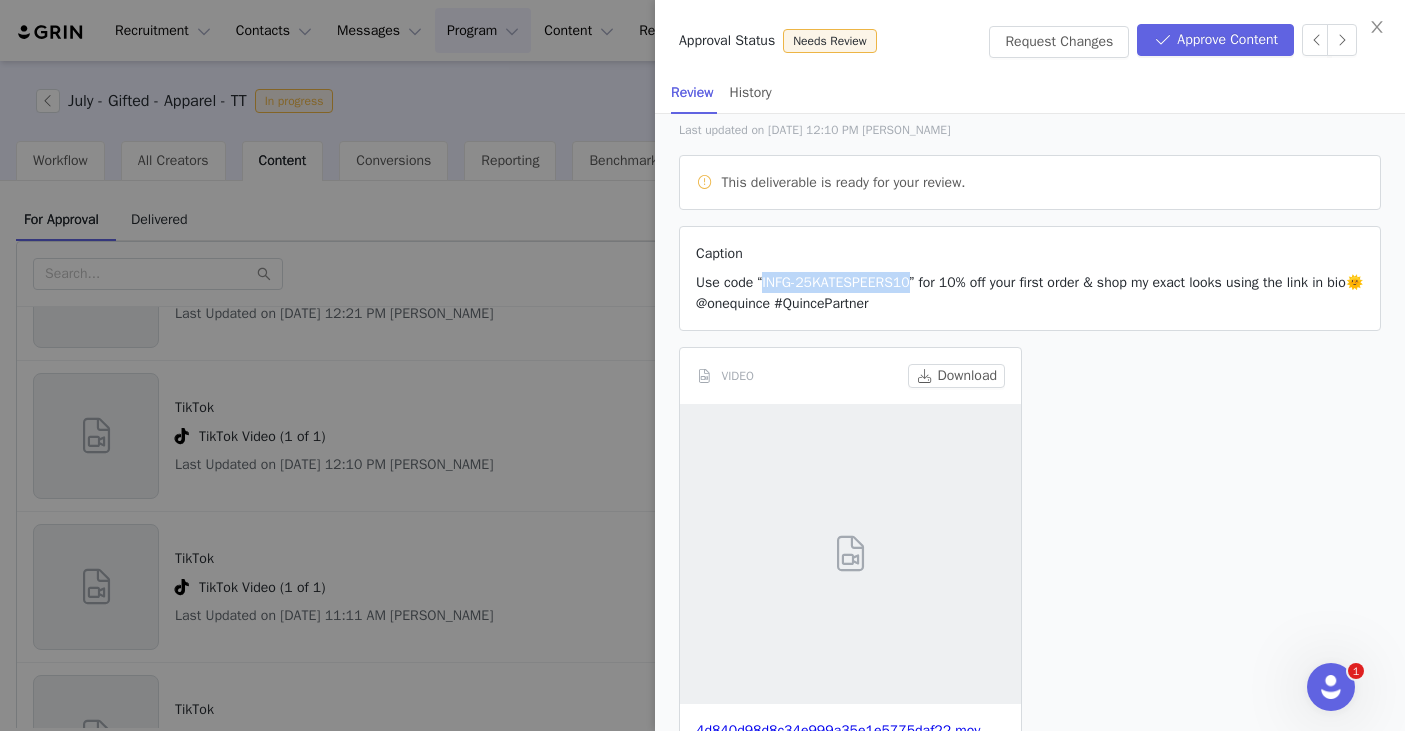 scroll, scrollTop: 187, scrollLeft: 0, axis: vertical 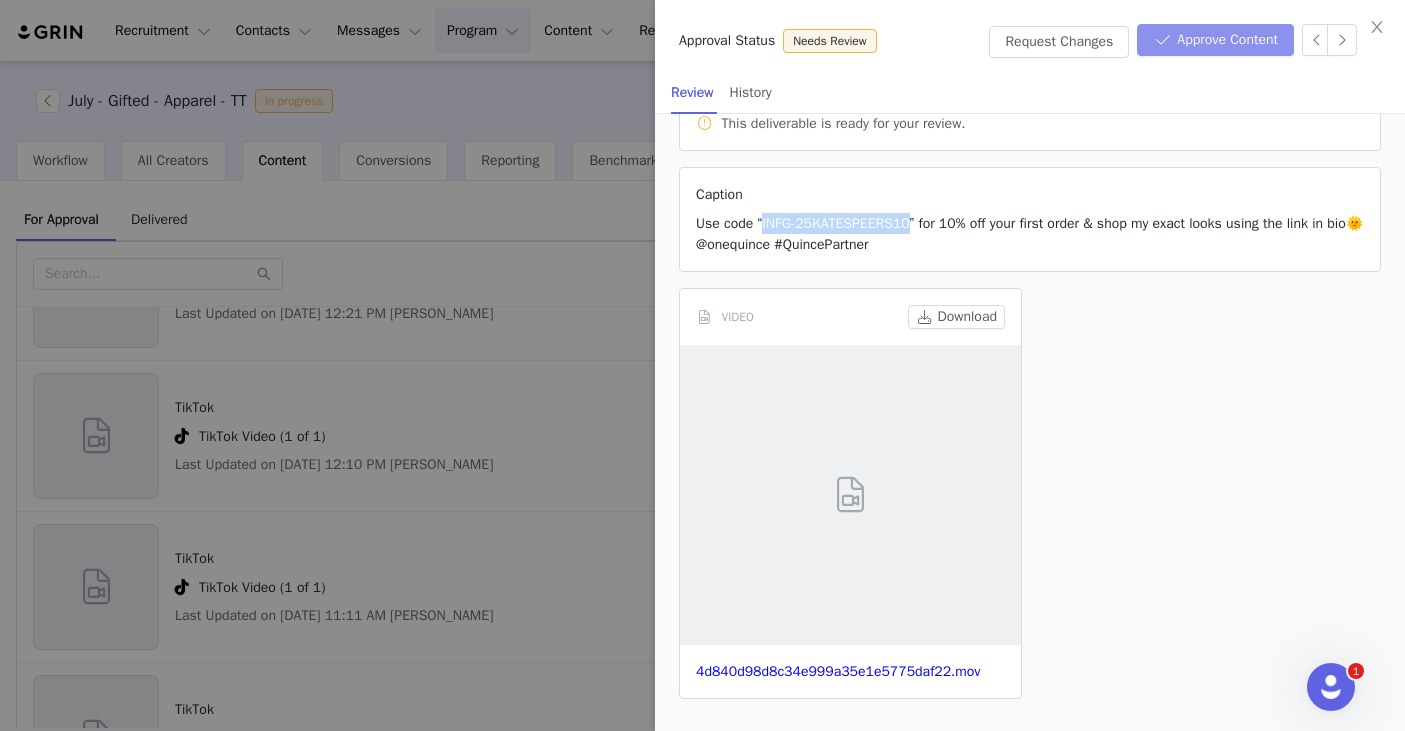 click on "Approve Content" at bounding box center [1215, 40] 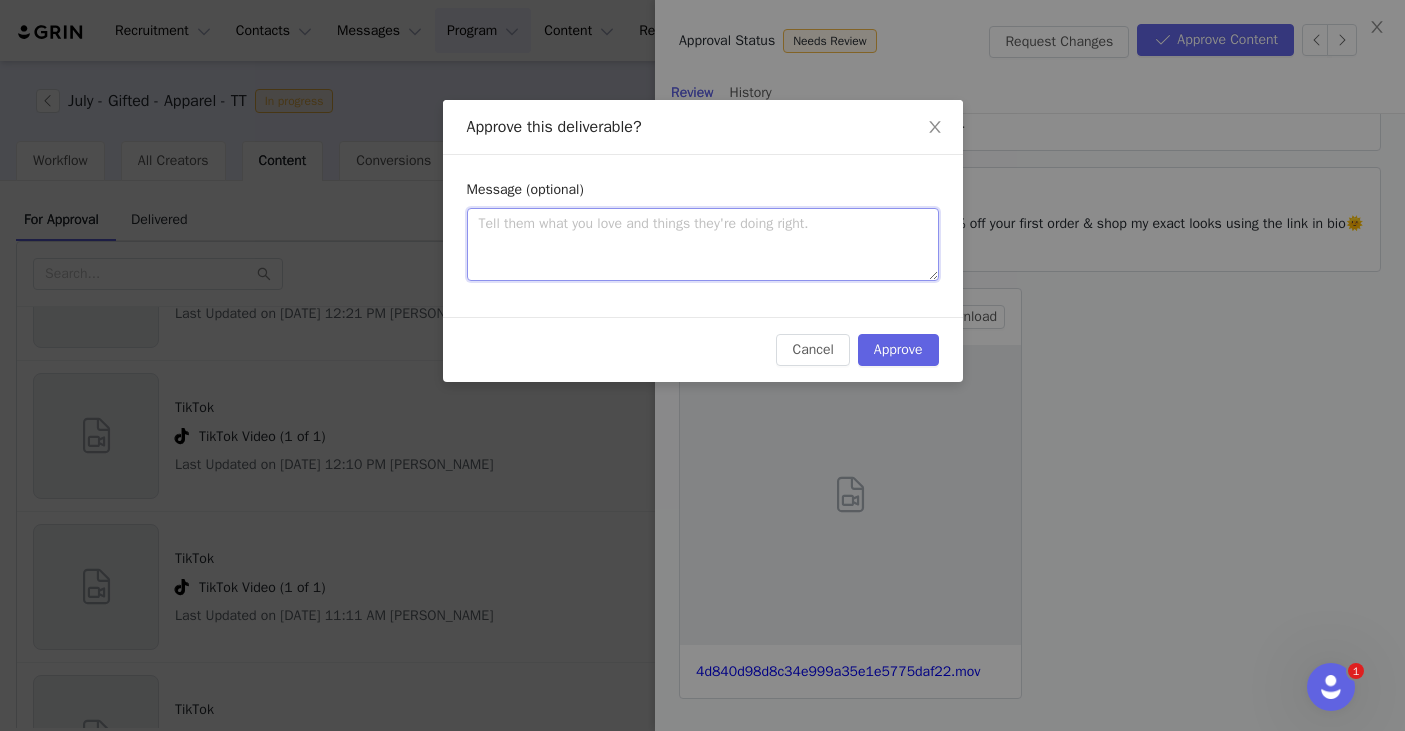 click at bounding box center (703, 244) 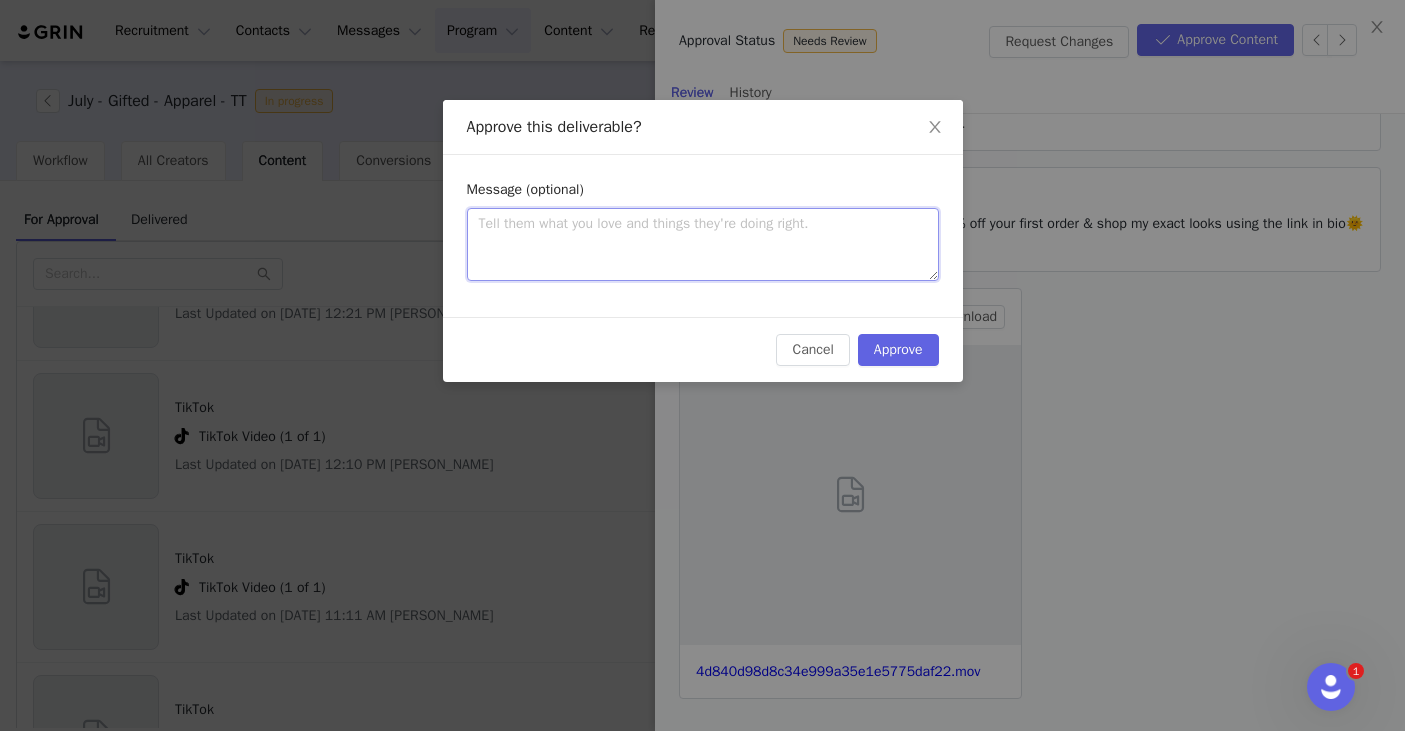 paste on "Hi Sarah! Love the content!! The caption is perfect. If you could please send the song title and artist of the sound you used, I will be able to make final approvals so you can go live. Thanks for submitting :)" 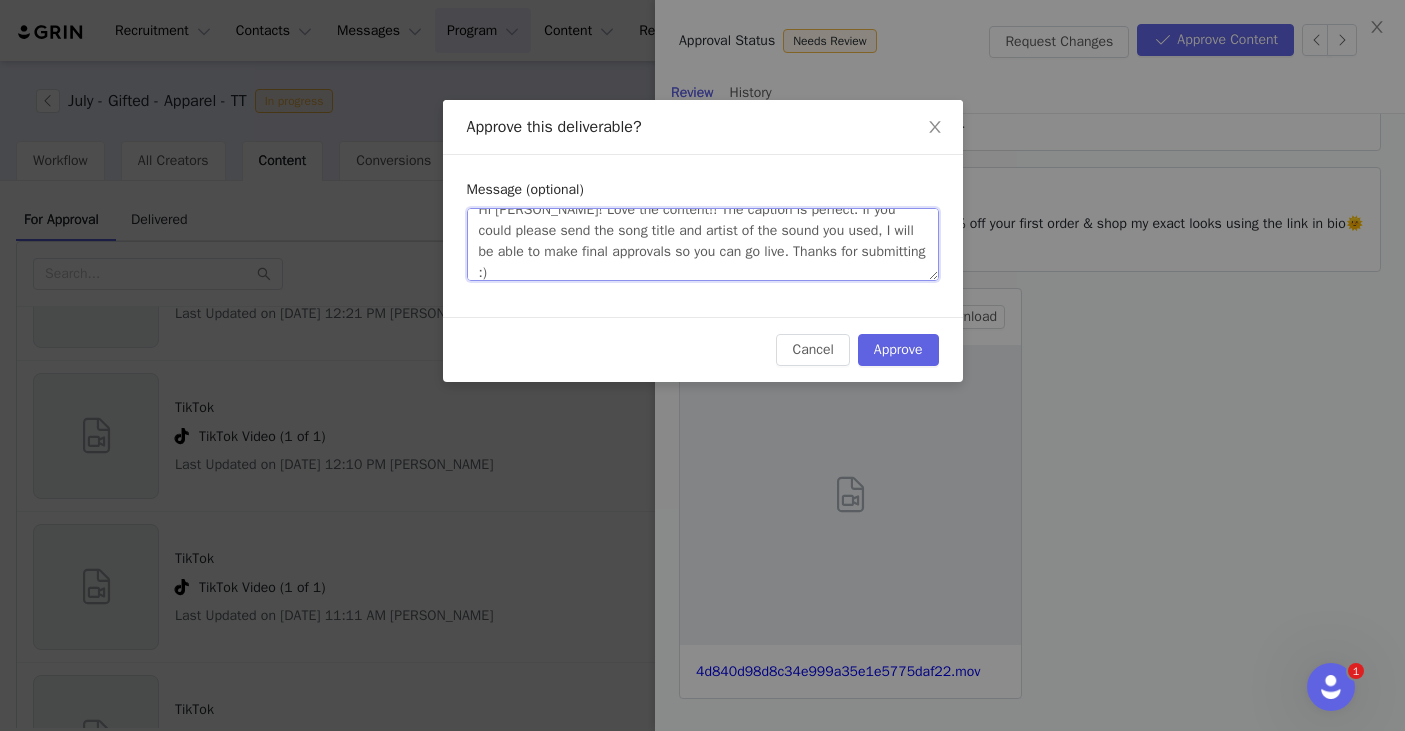 scroll, scrollTop: 0, scrollLeft: 0, axis: both 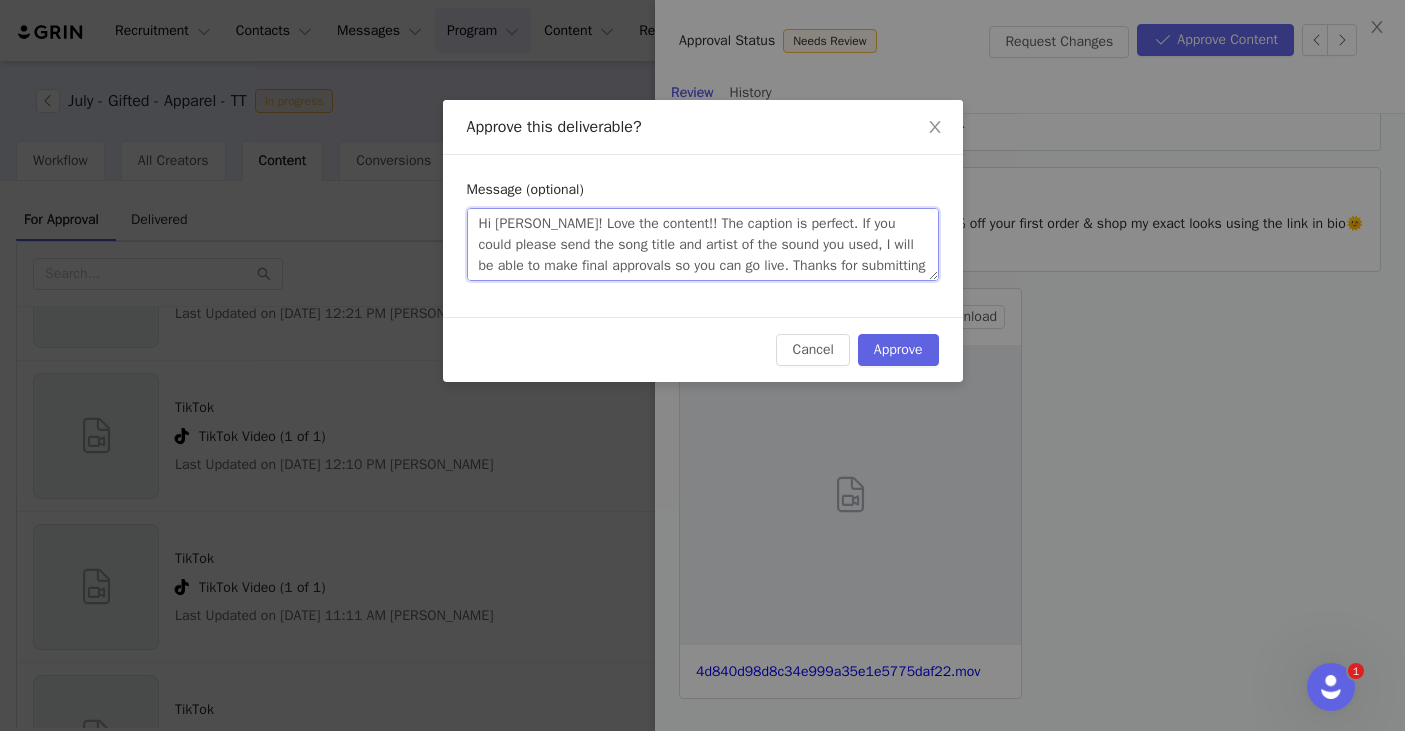 type on "Hi Sarah! Love the content!! The caption is perfect. If you could please send the song title and artist of the sound you used, I will be able to make final approvals so you can go live. Thanks for submitting :)" 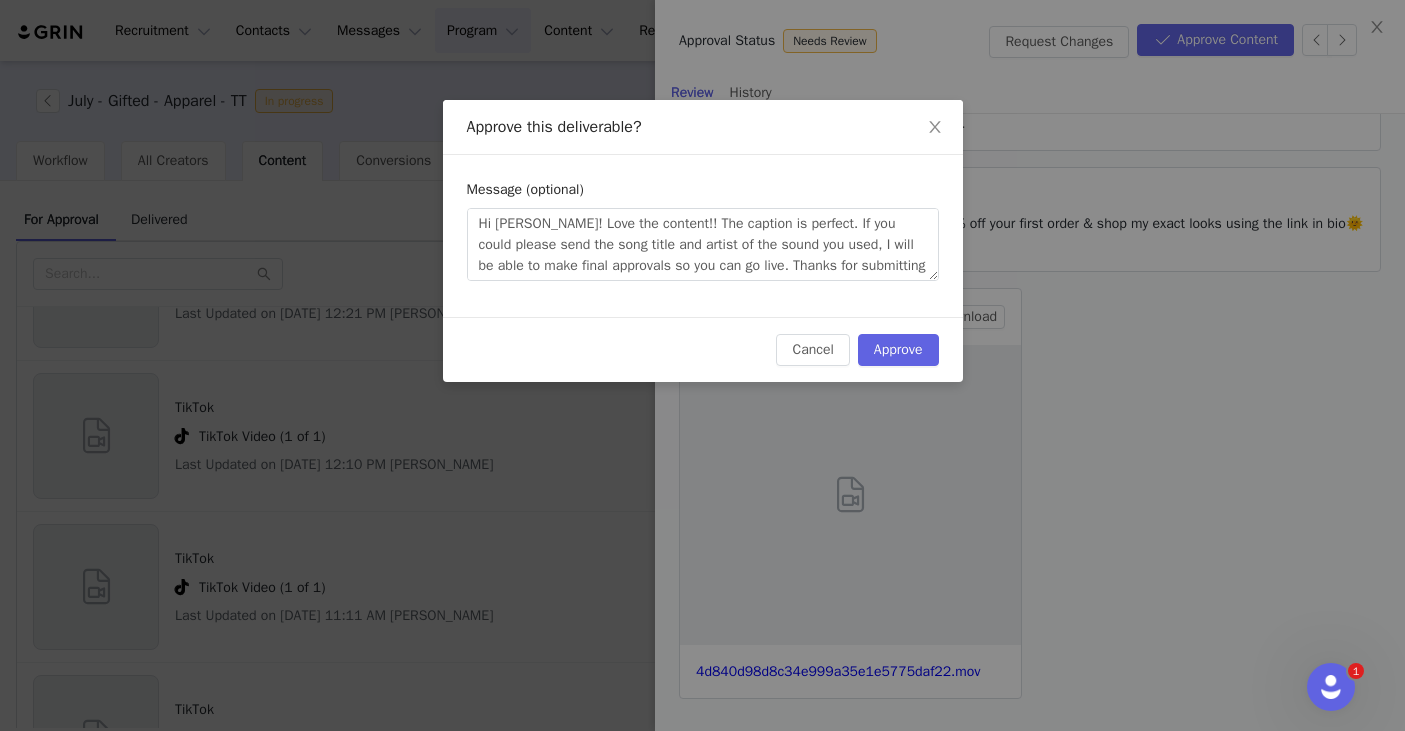 click on "Approve this deliverable? Message (optional) Hi Sarah! Love the content!! The caption is perfect. If you could please send the song title and artist of the sound you used, I will be able to make final approvals so you can go live. Thanks for submitting :)           Cancel Approve" at bounding box center [702, 365] 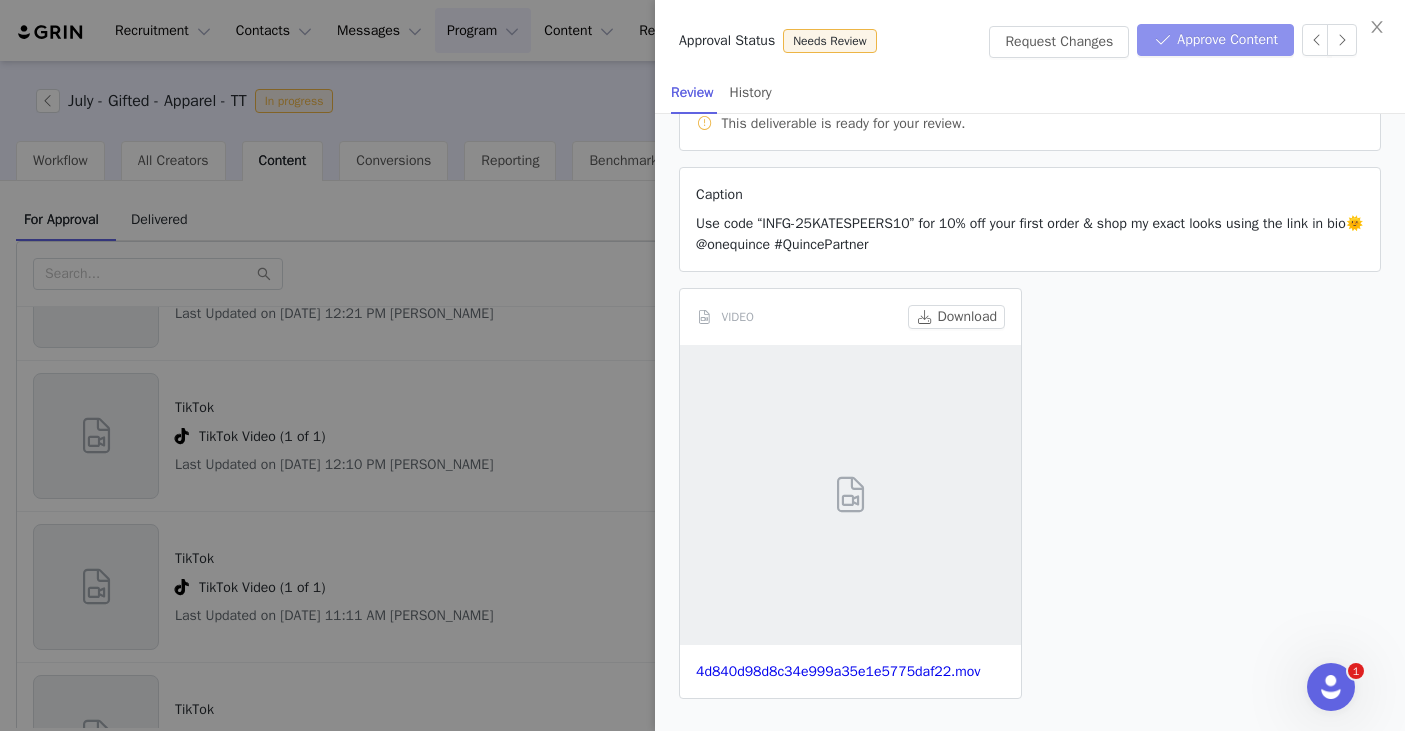 scroll, scrollTop: 0, scrollLeft: 0, axis: both 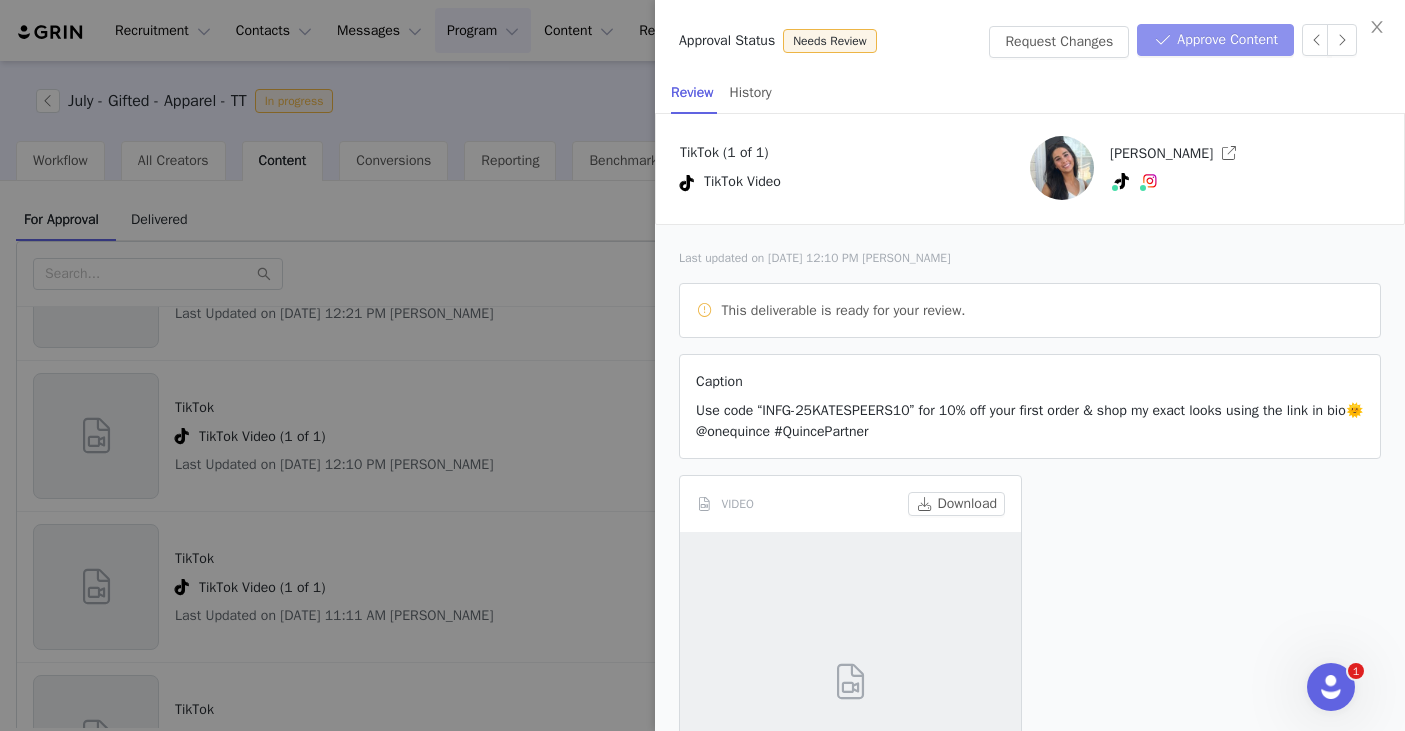 click on "Approve Content" at bounding box center [1215, 40] 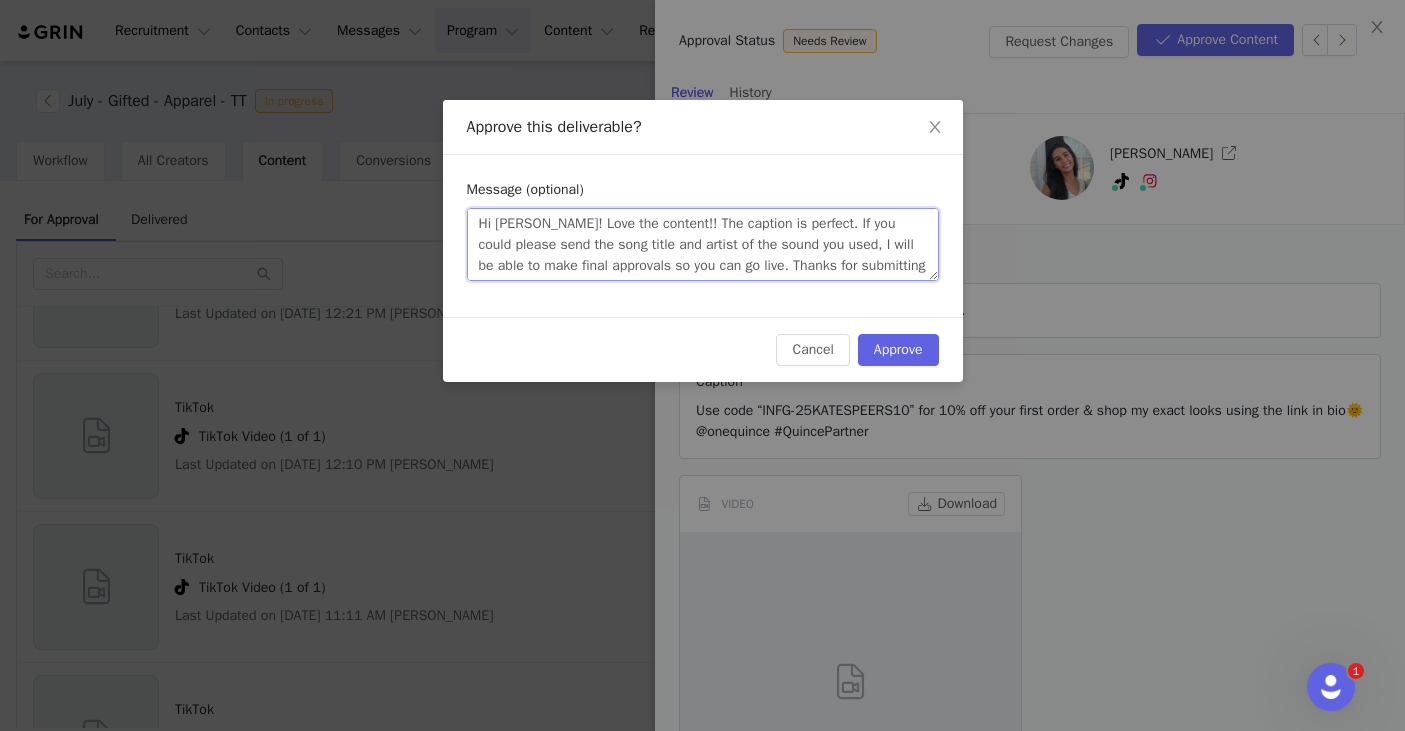 click on "Hi Sarah! Love the content!! The caption is perfect. If you could please send the song title and artist of the sound you used, I will be able to make final approvals so you can go live. Thanks for submitting :)" at bounding box center [703, 244] 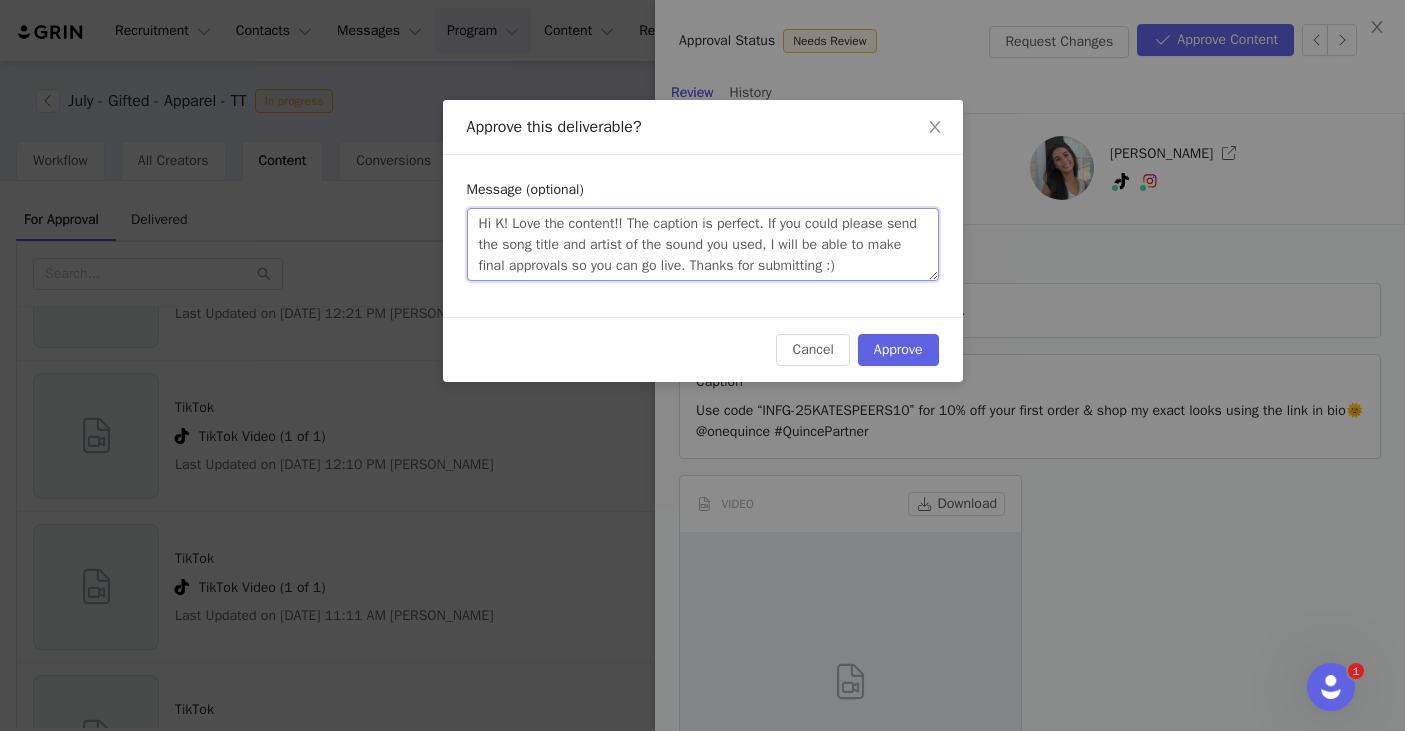 type 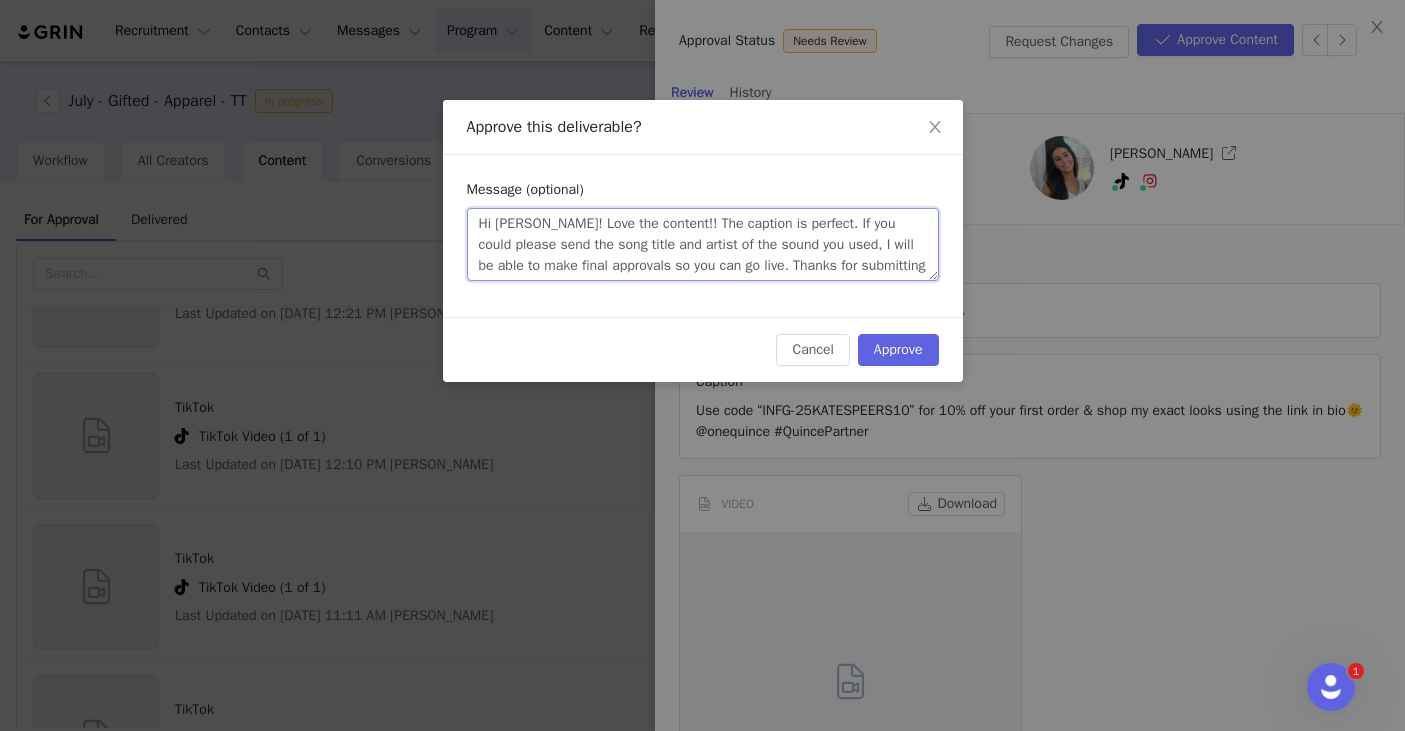 type 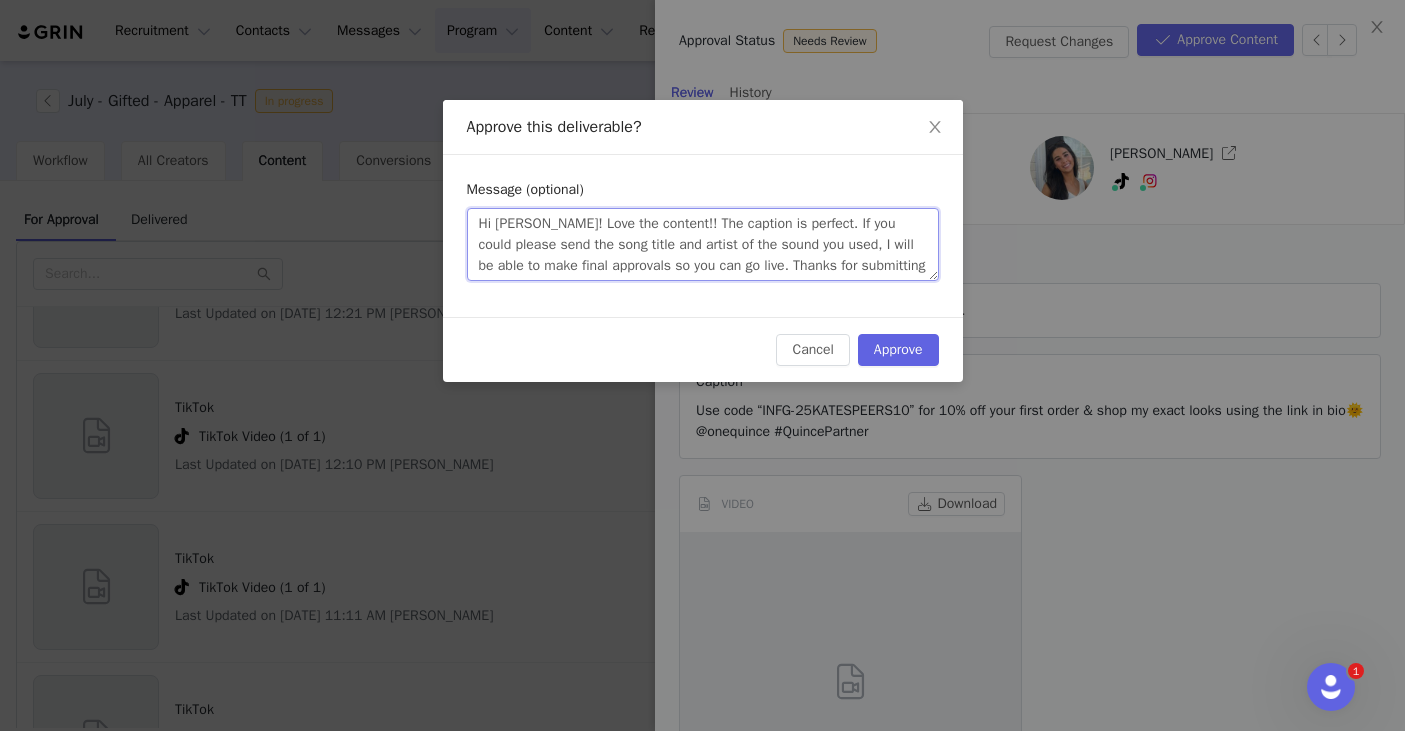 drag, startPoint x: 670, startPoint y: 228, endPoint x: 801, endPoint y: 223, distance: 131.09538 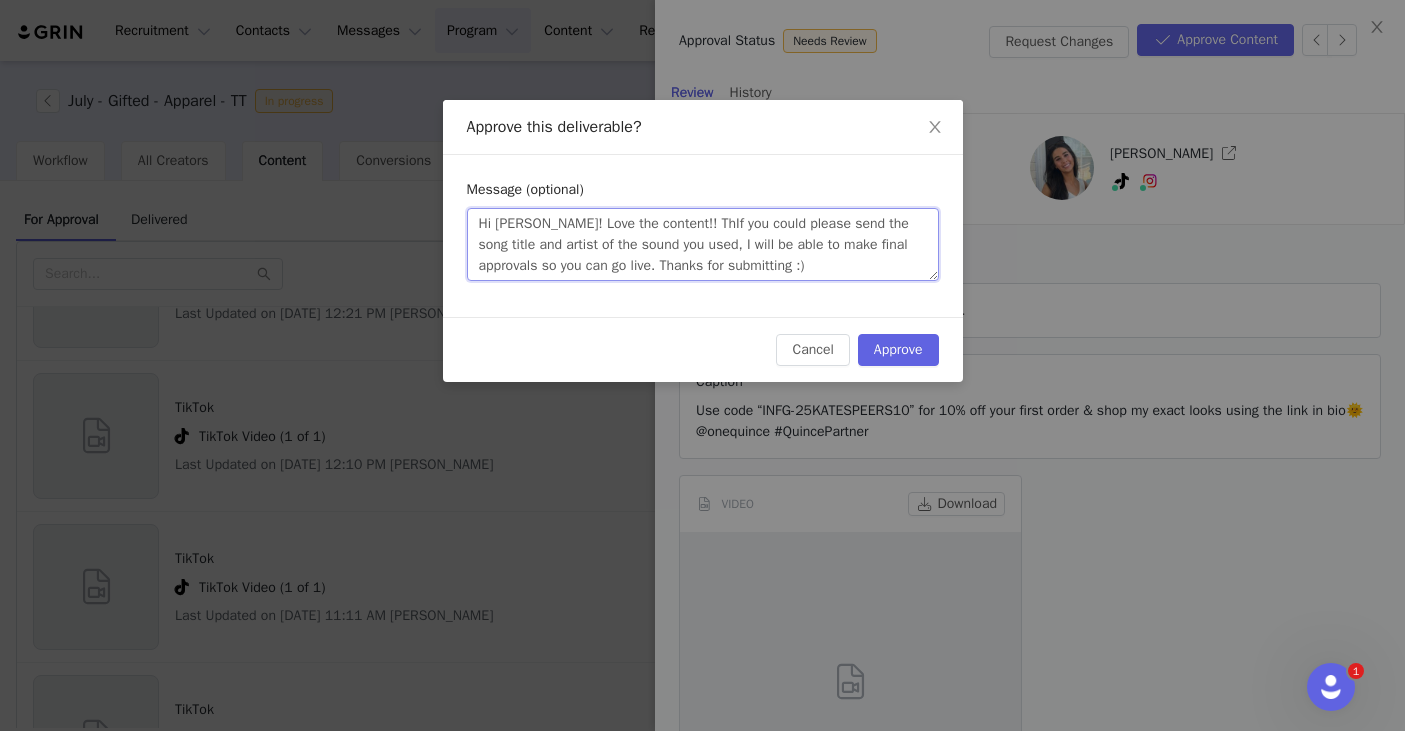 type 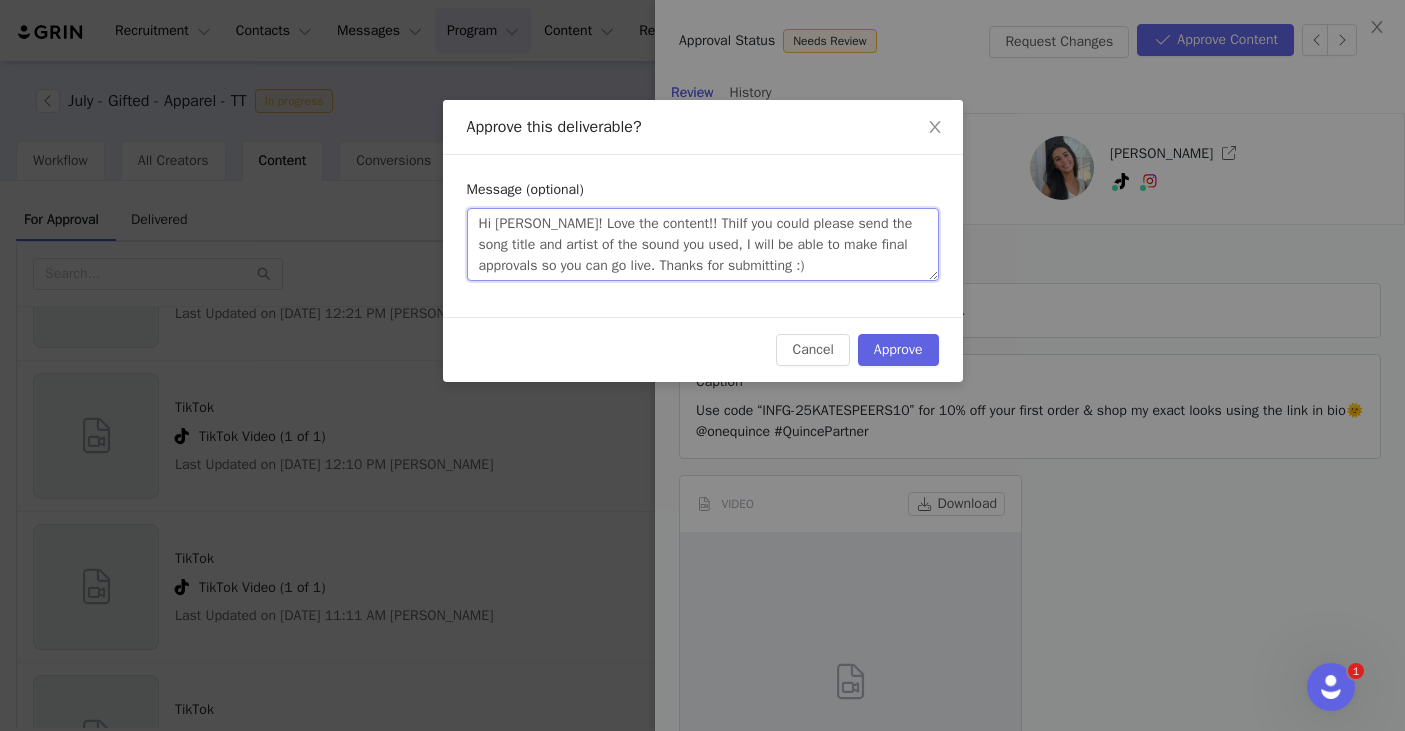 type 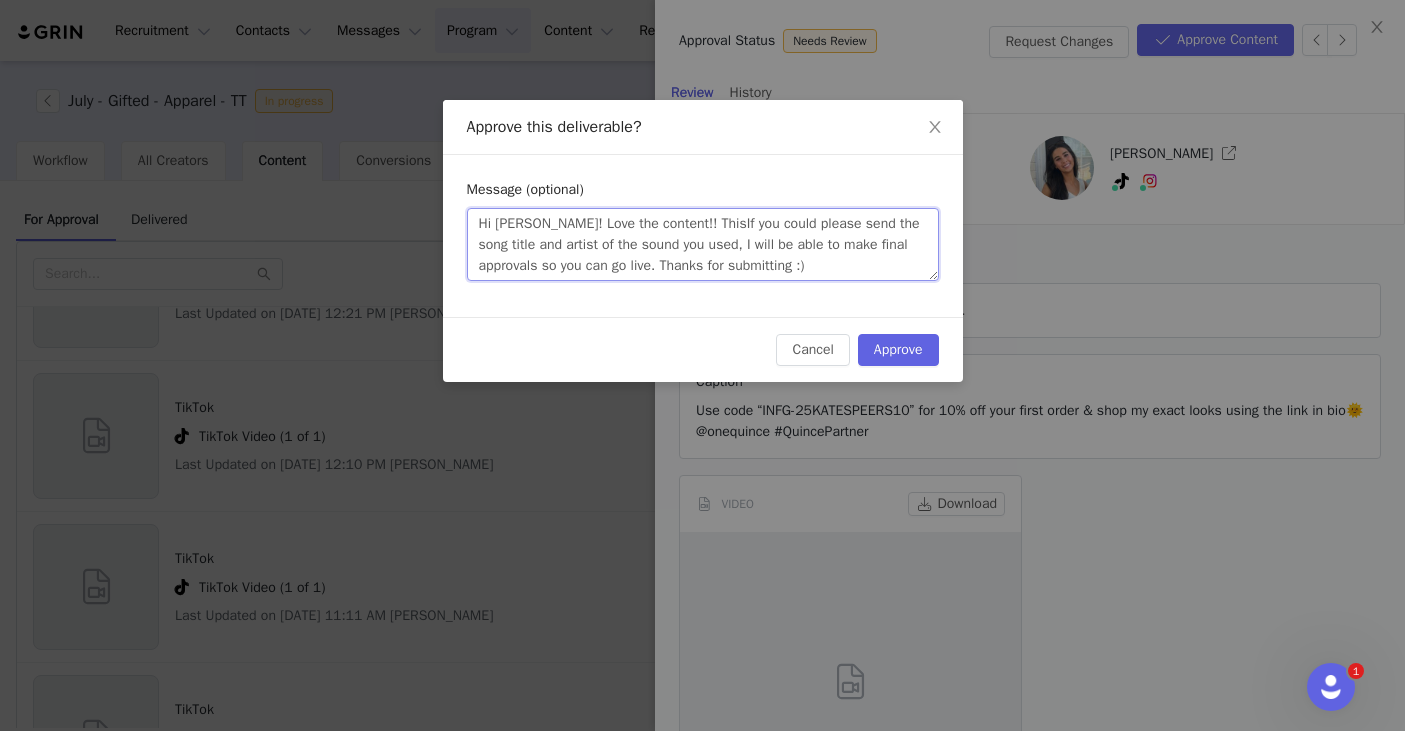 type 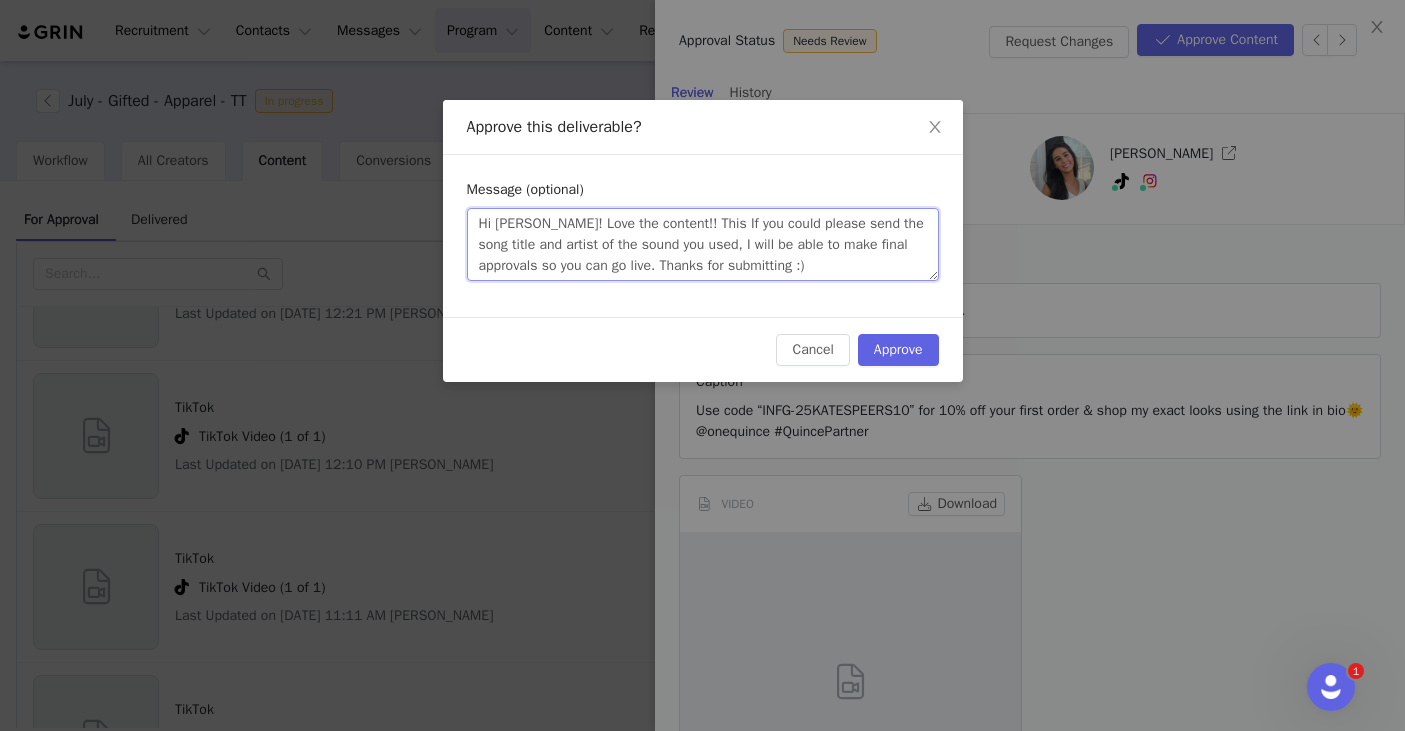 type 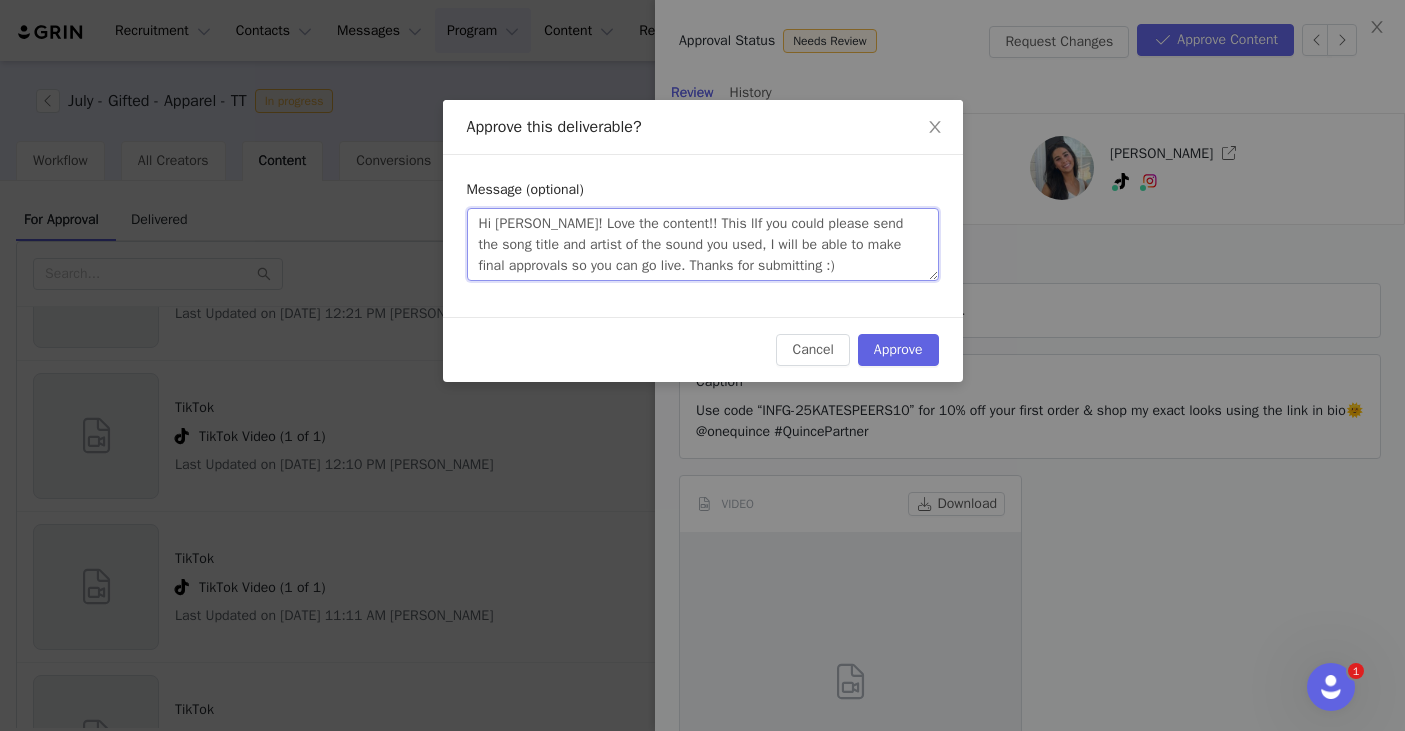 type 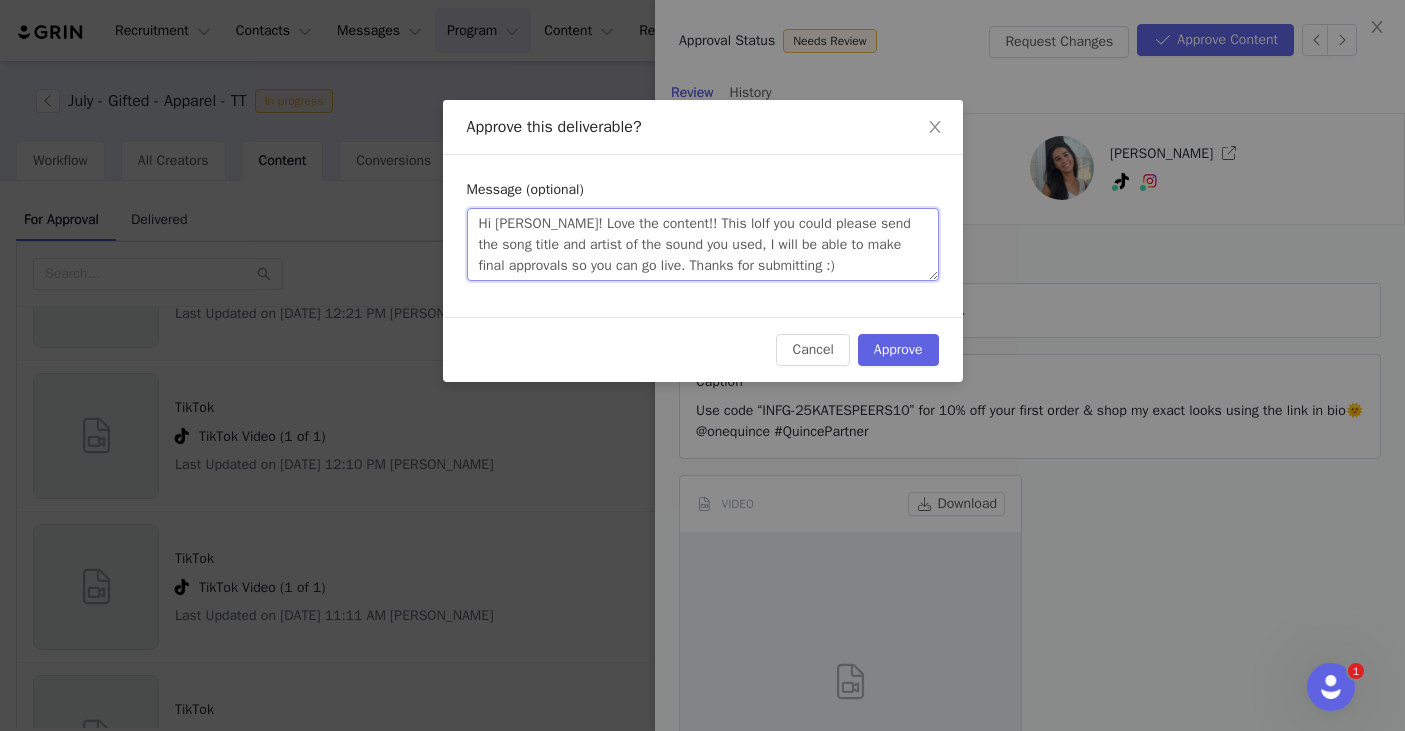 type 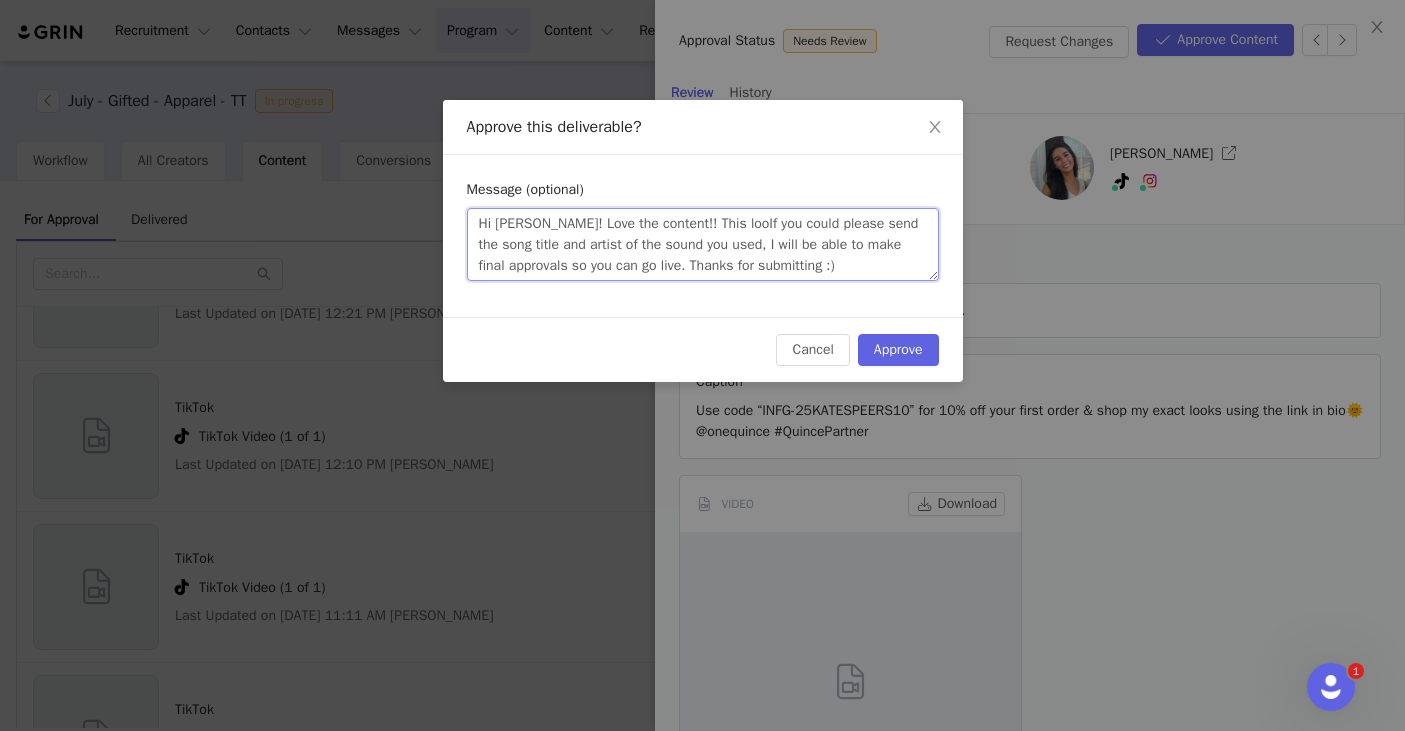 type 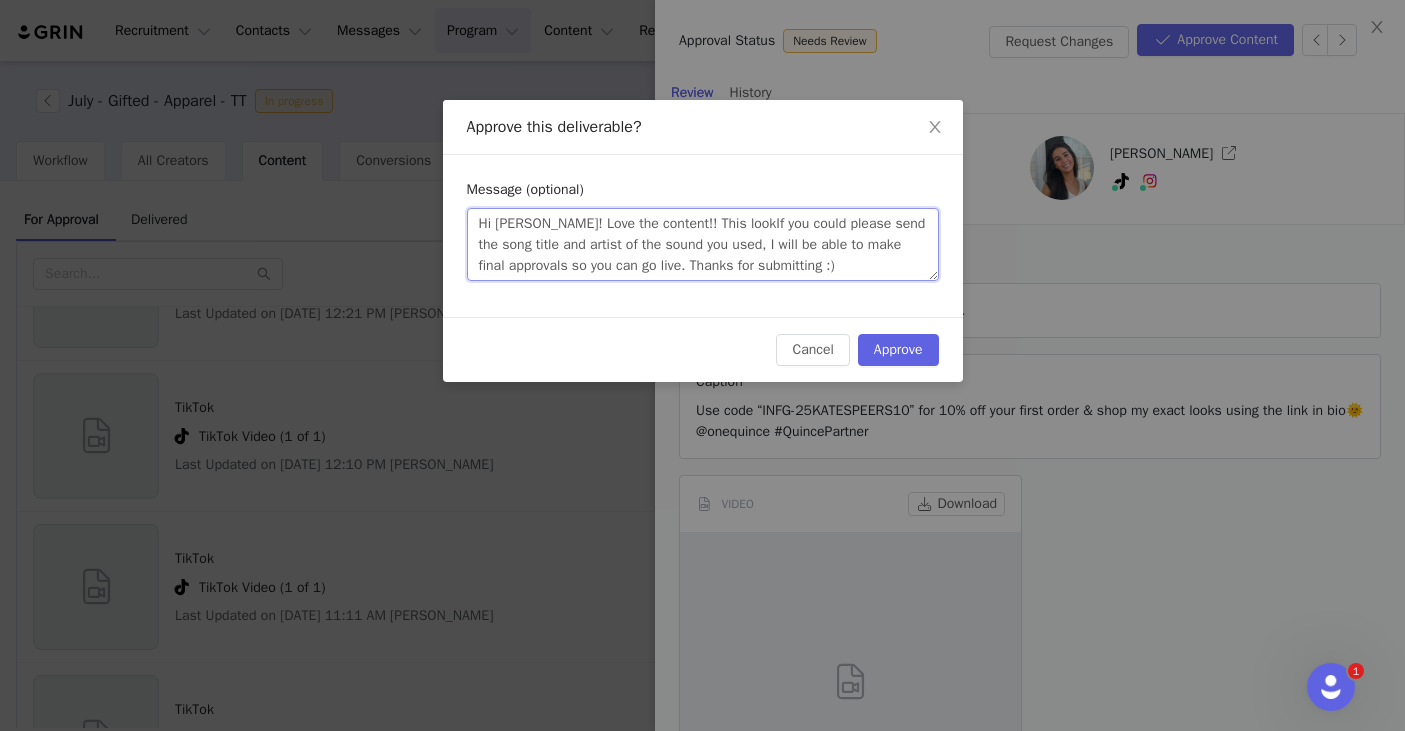 type 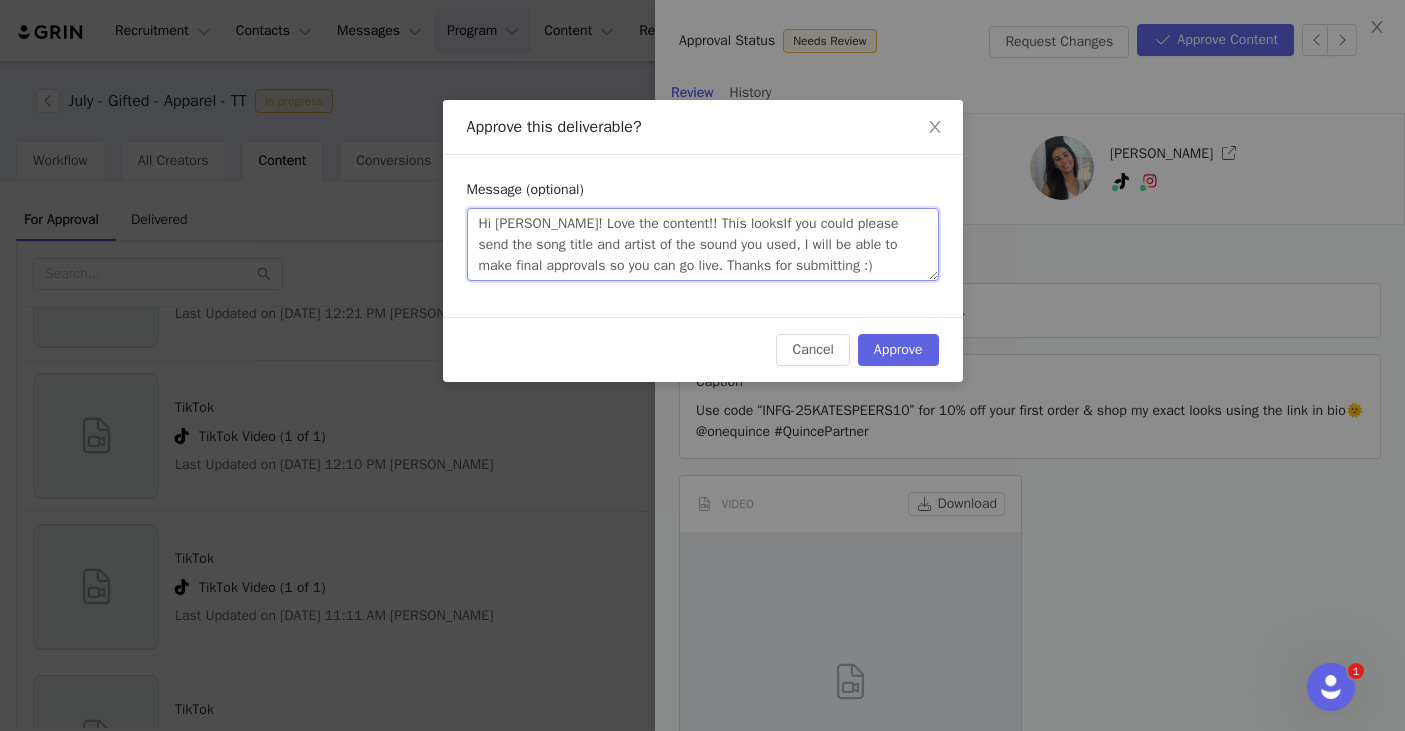 type 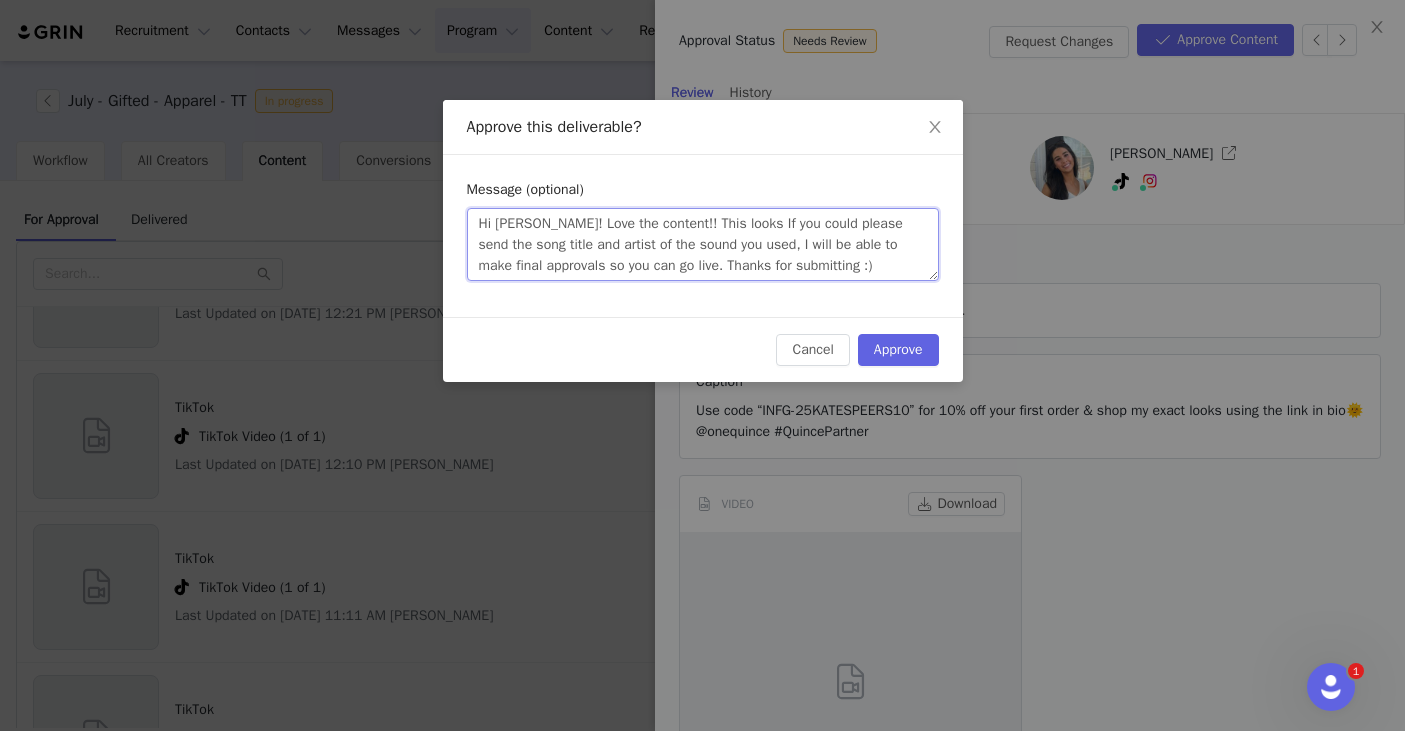 type 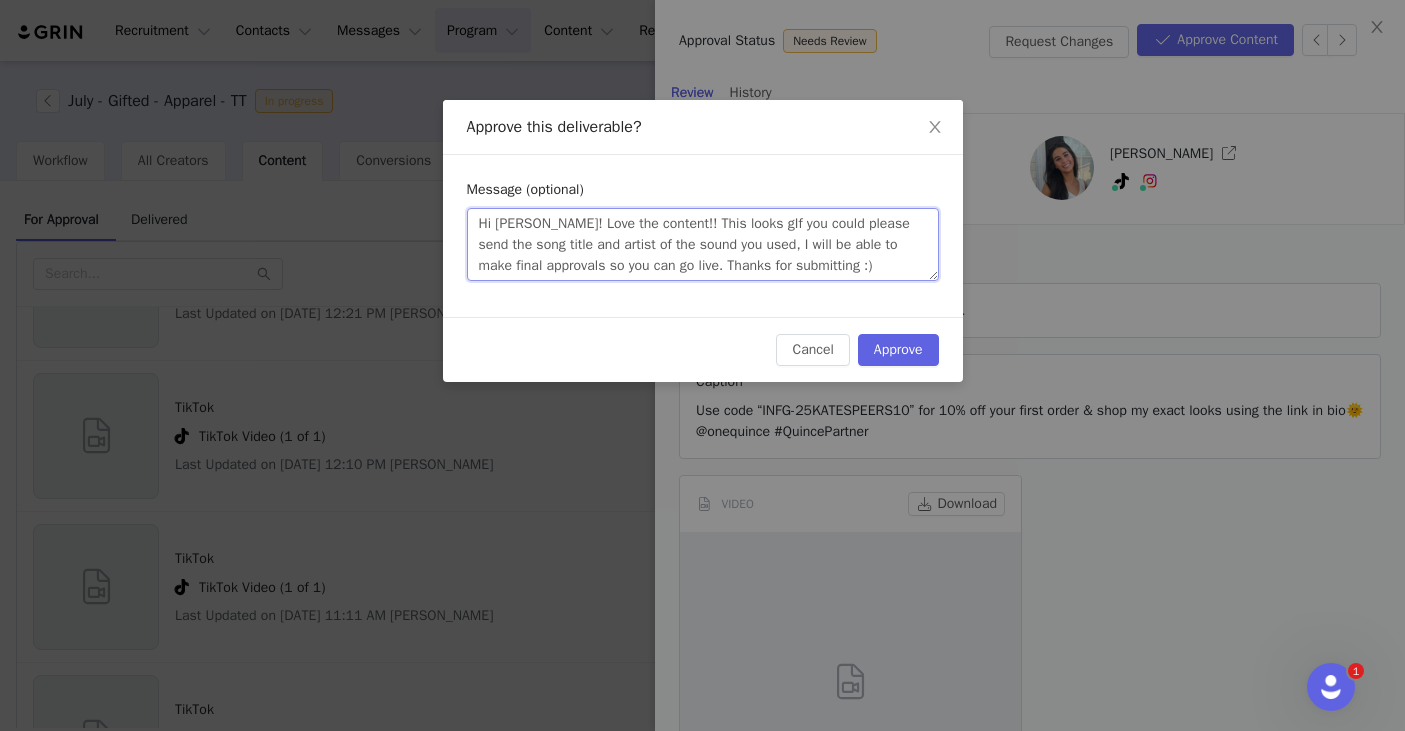 type on "Hi Kate! Love the content!! This looks grIf you could please send the song title and artist of the sound you used, I will be able to make final approvals so you can go live. Thanks for submitting :)" 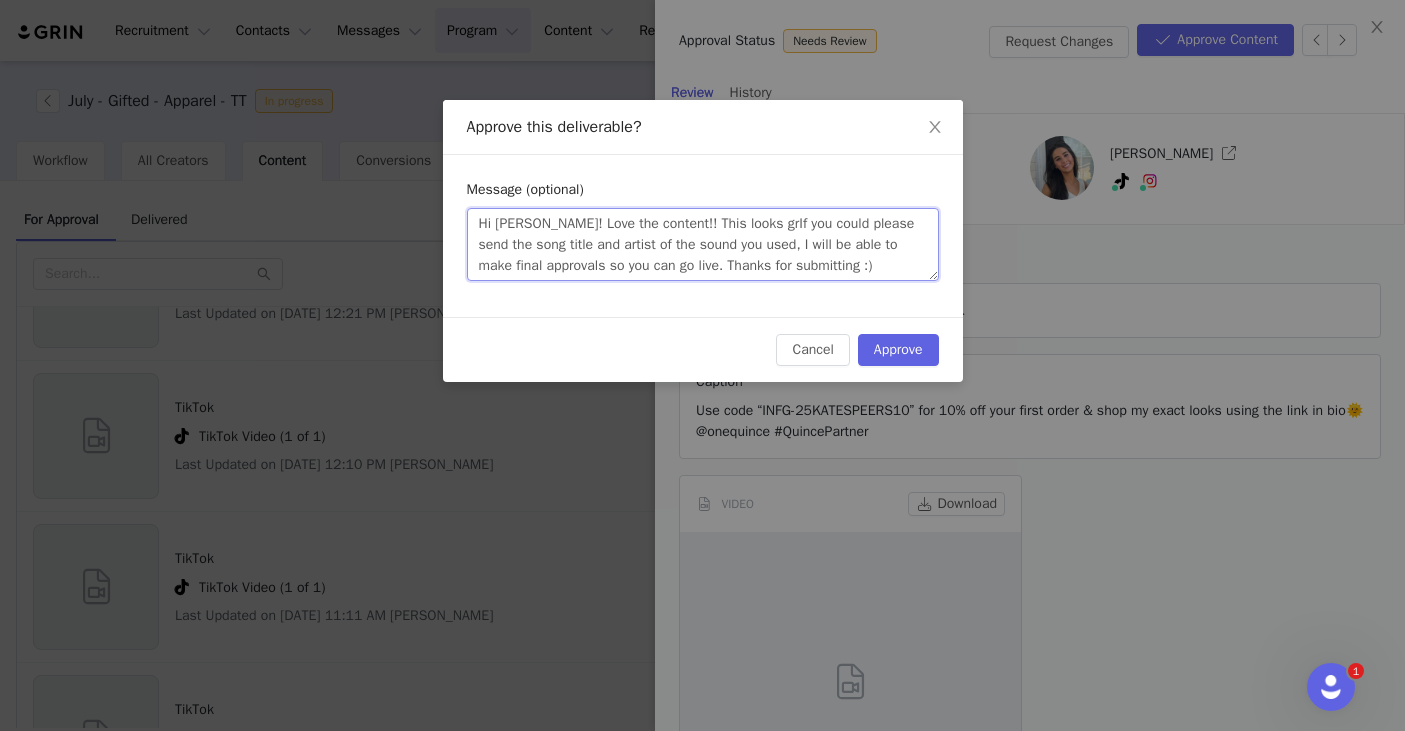 type 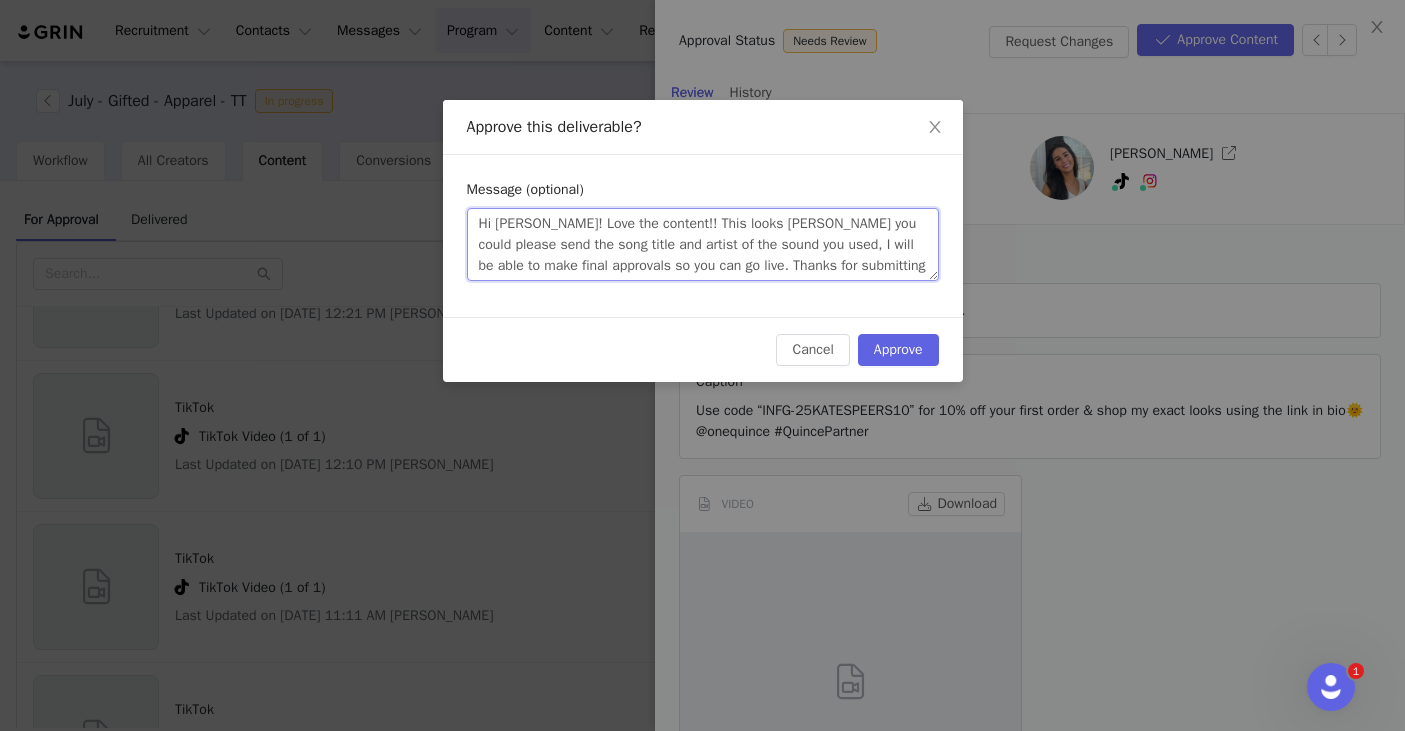 type 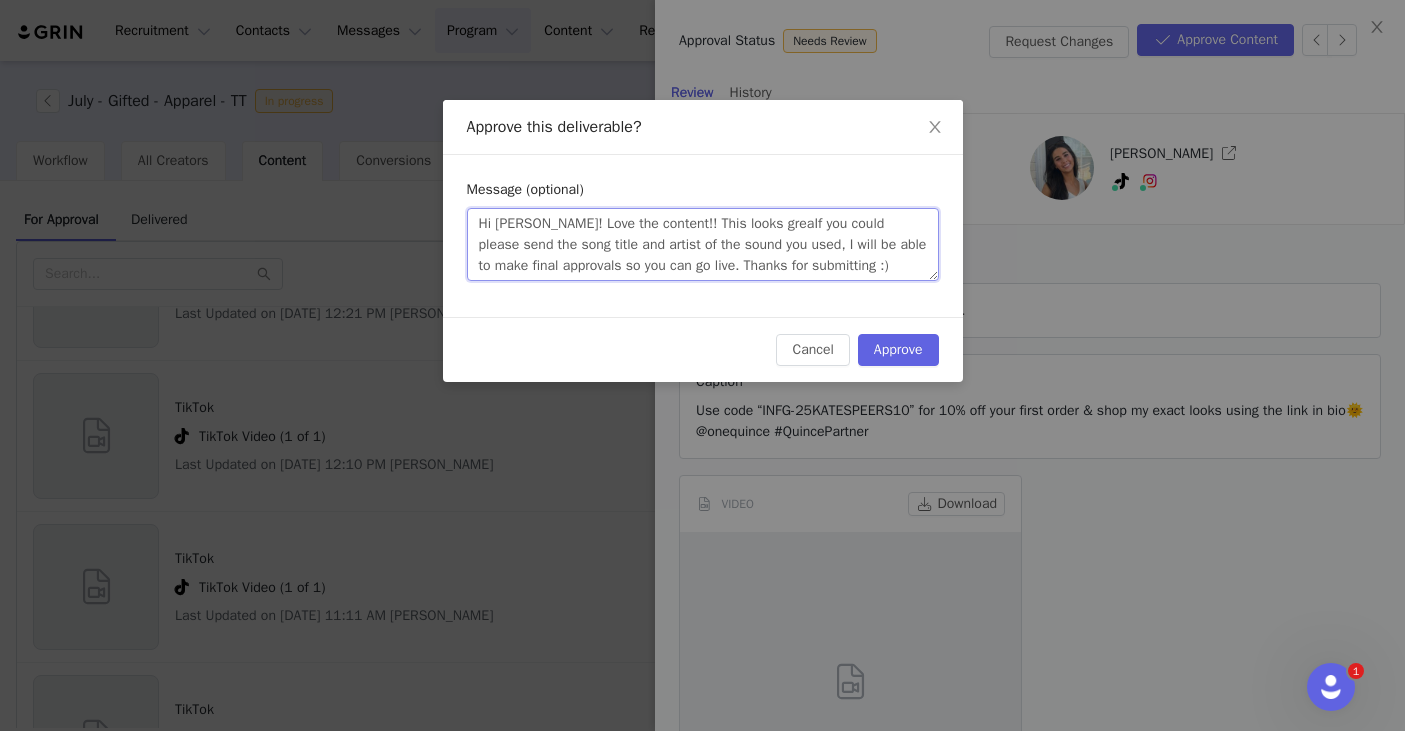 type 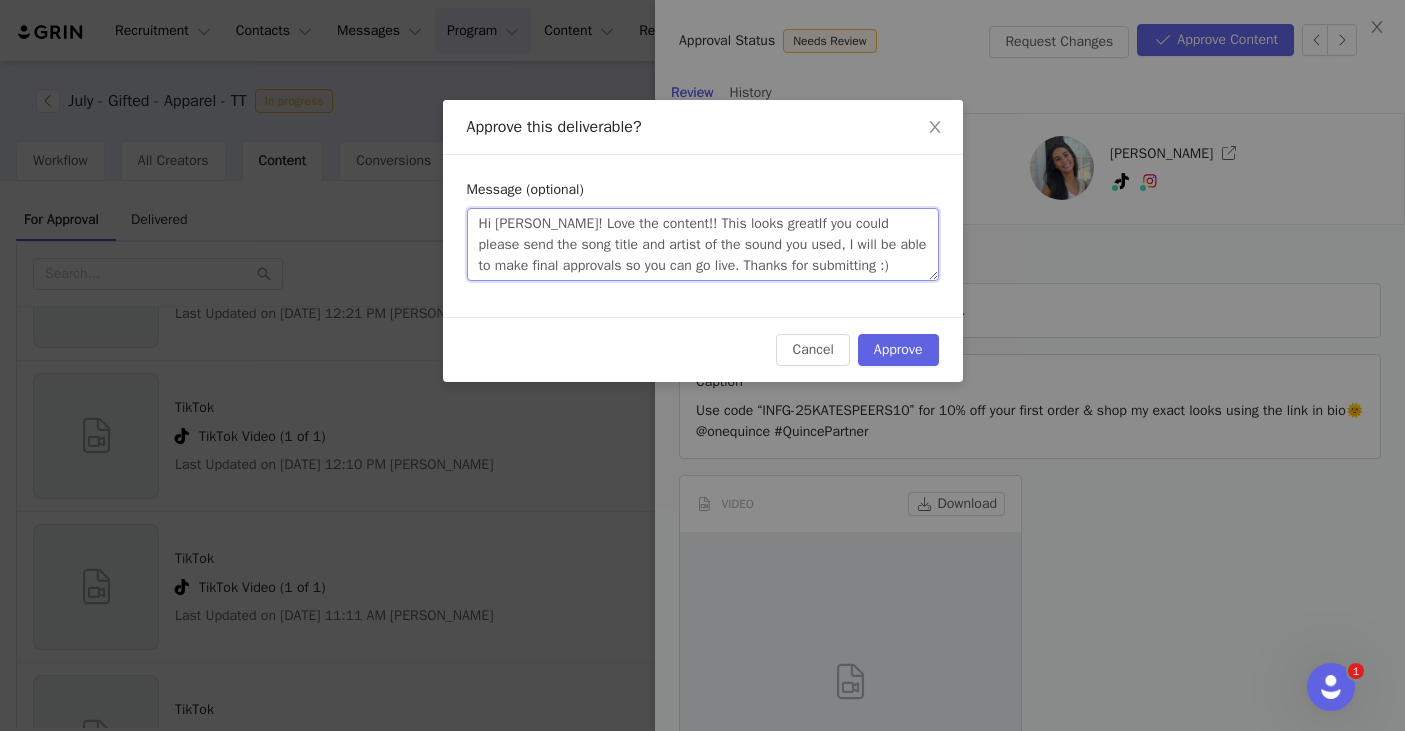 type 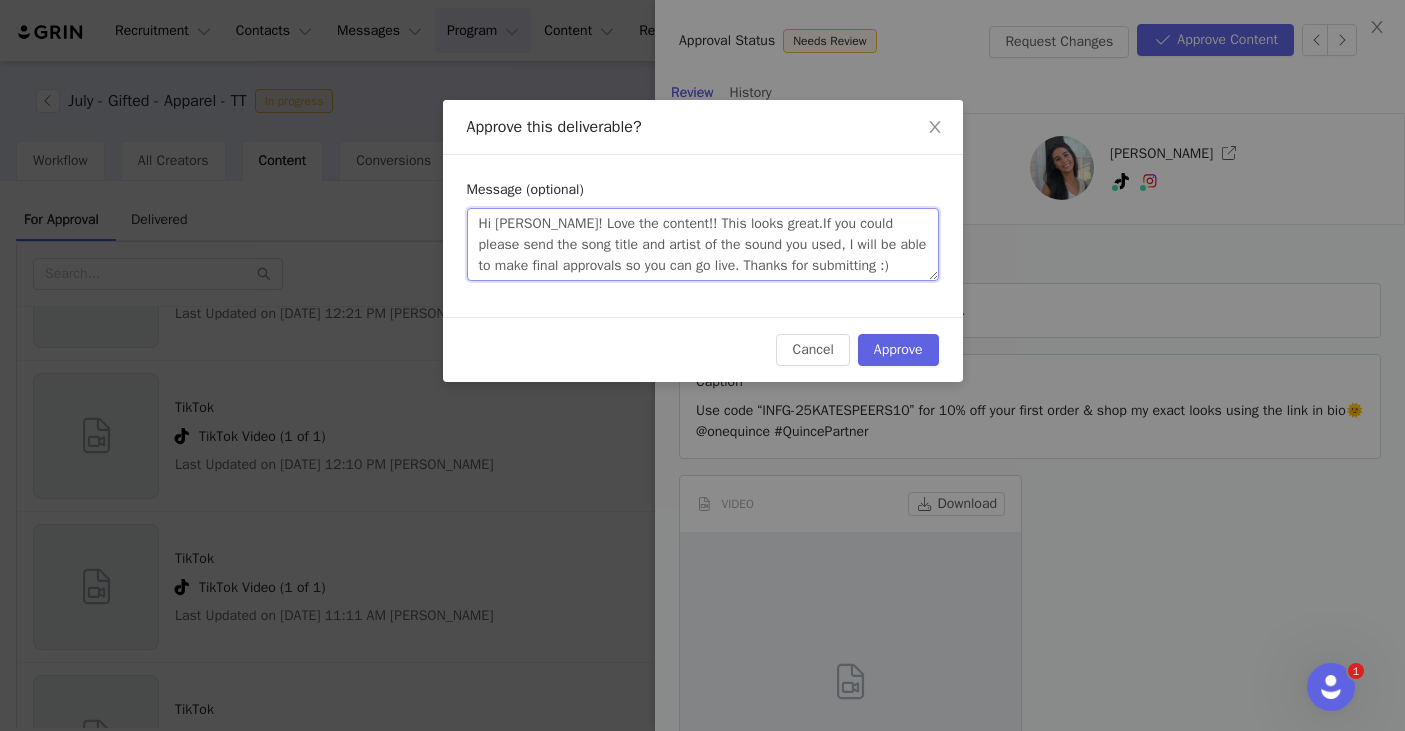 type 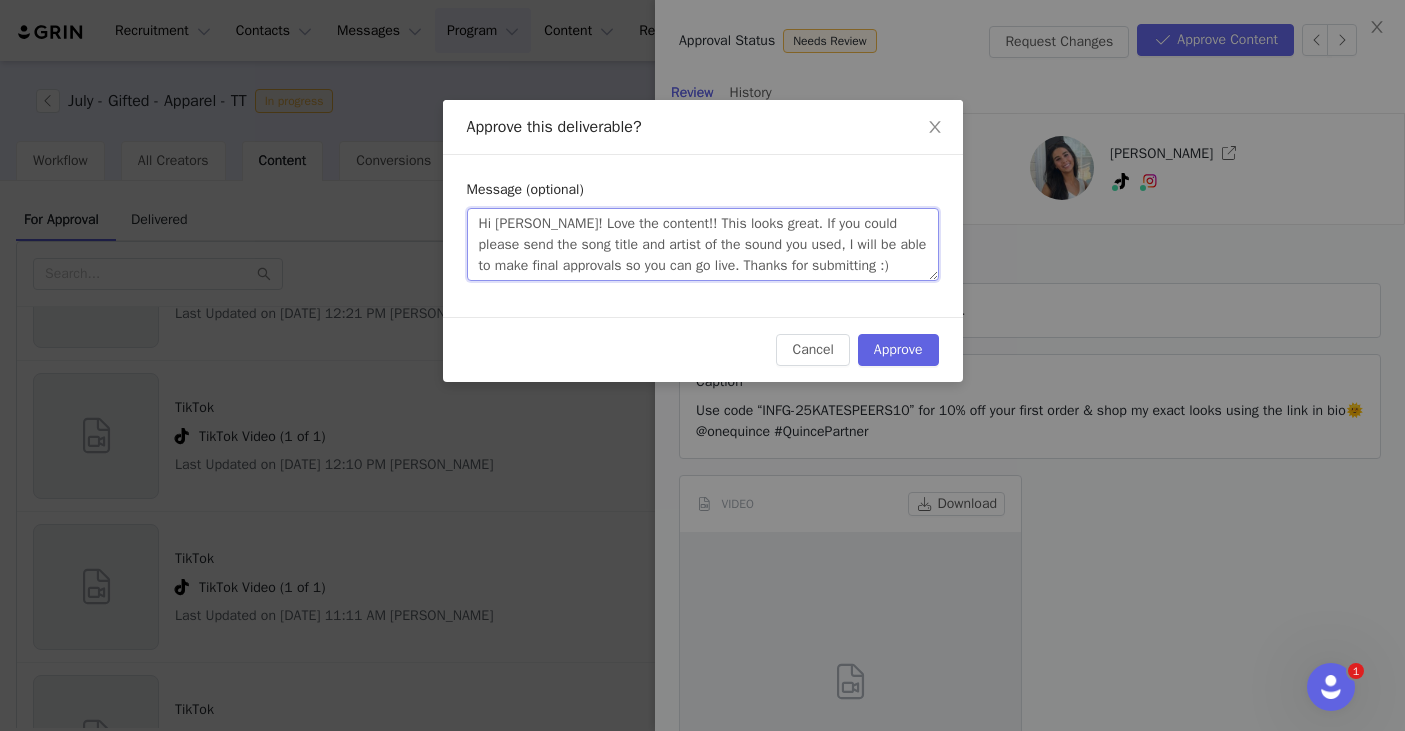 type 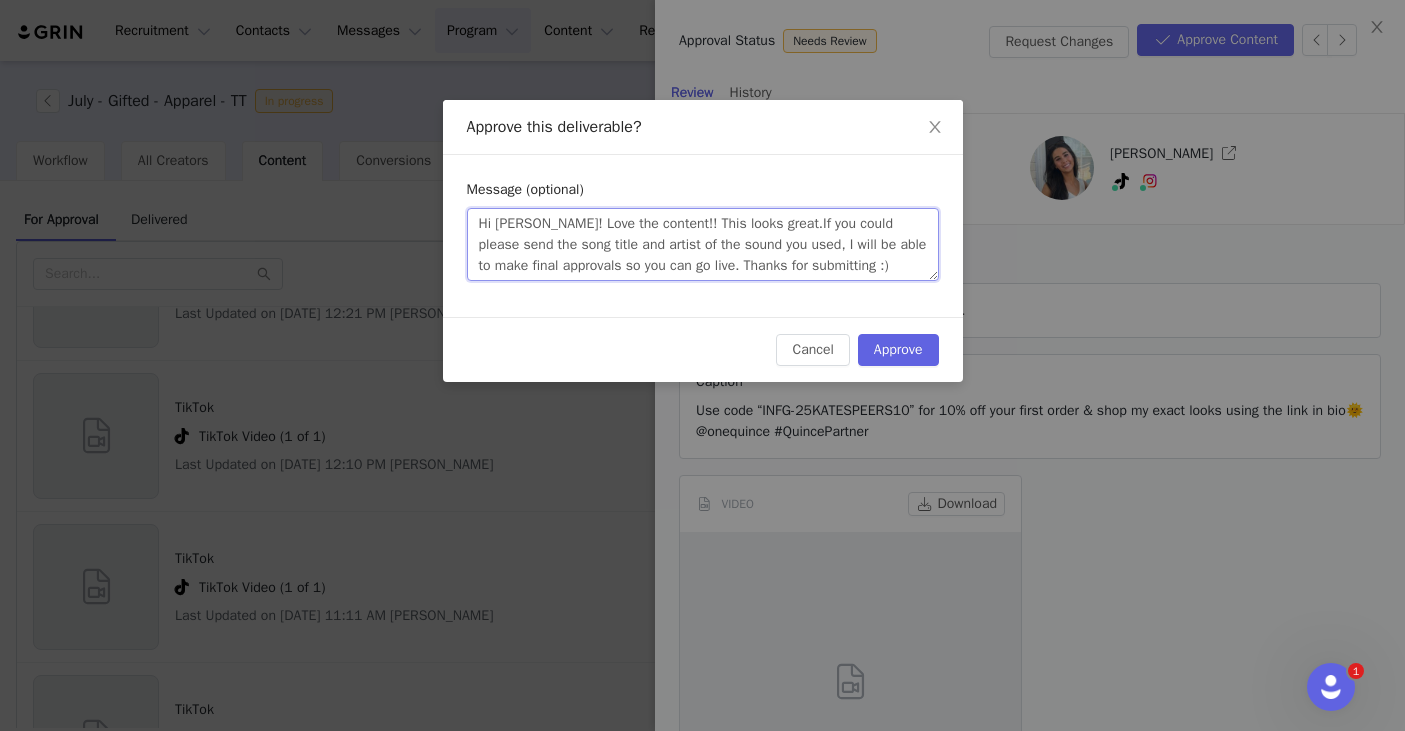 type 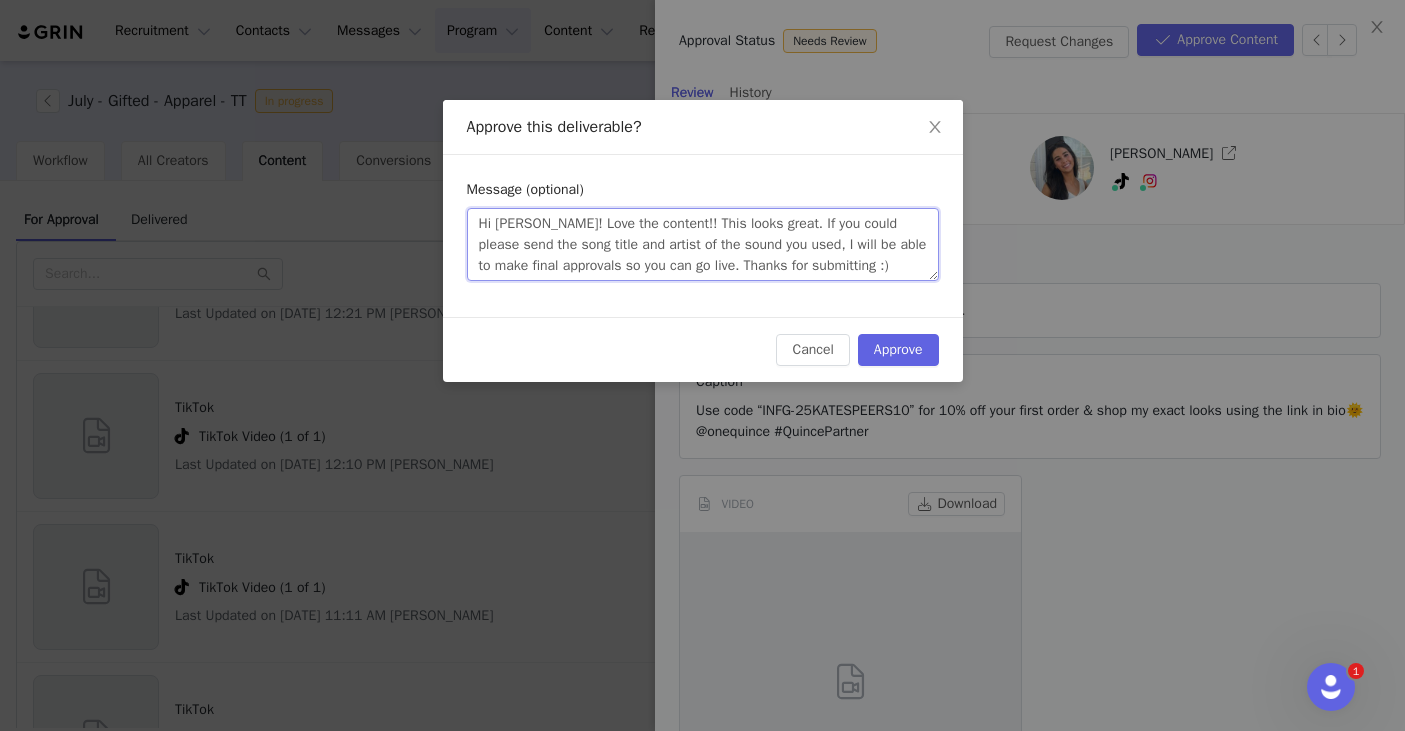 click on "Hi Kate! Love the content!! This looks great. If you could please send the song title and artist of the sound you used, I will be able to make final approvals so you can go live. Thanks for submitting :)" at bounding box center (703, 244) 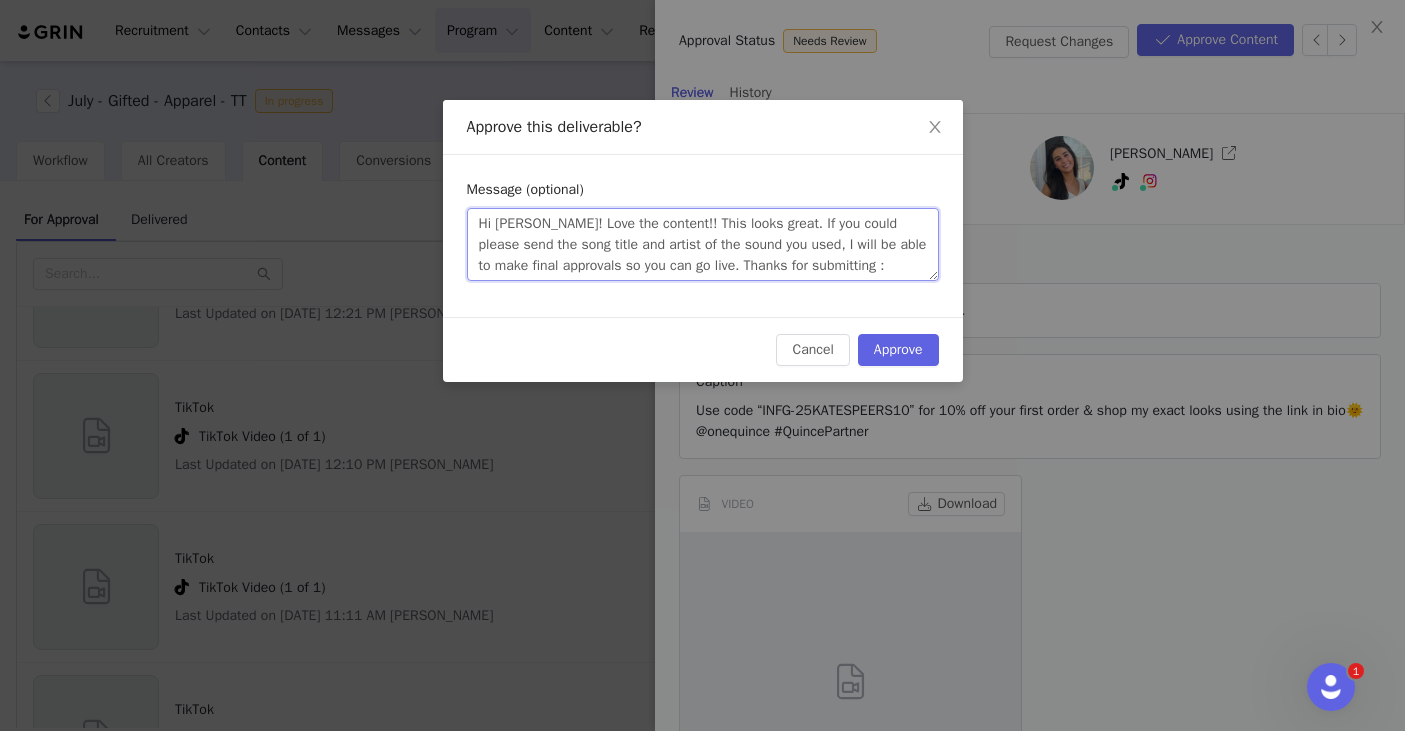 type 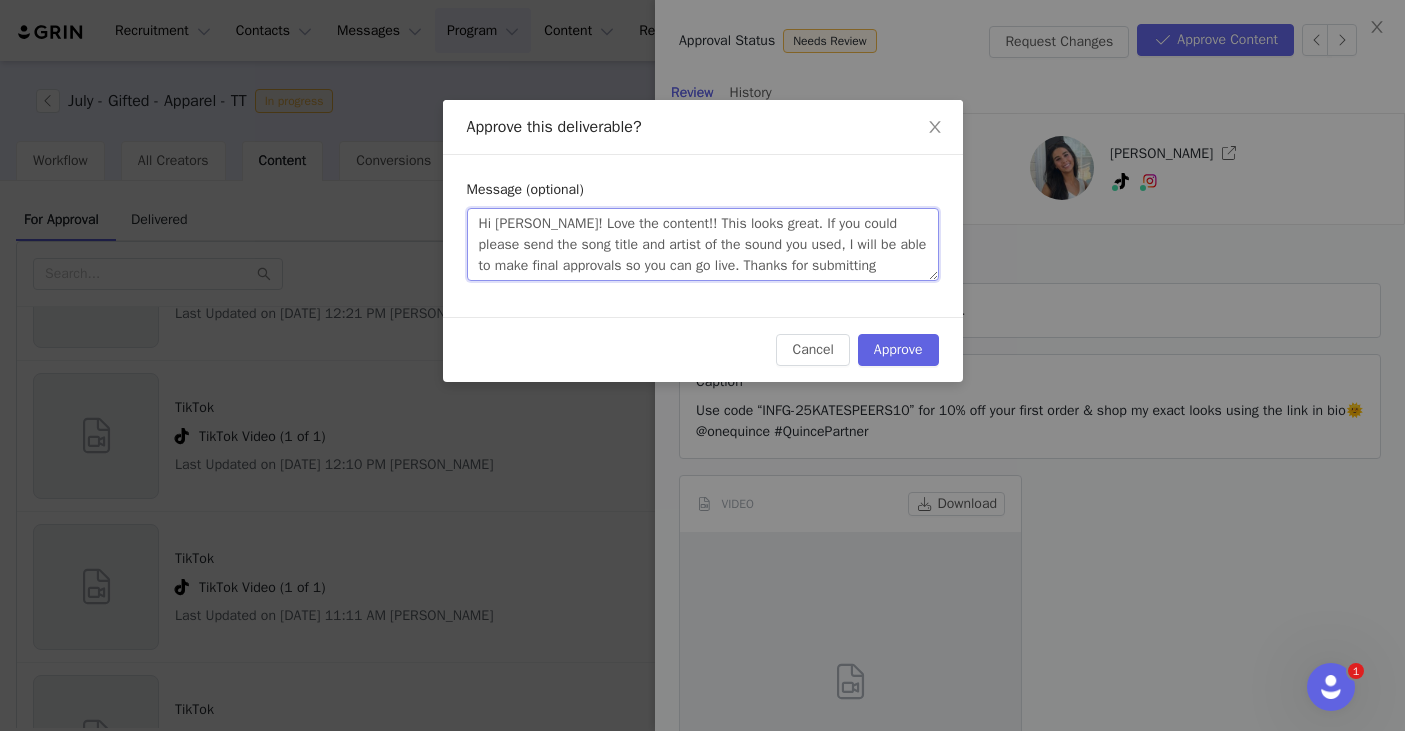type 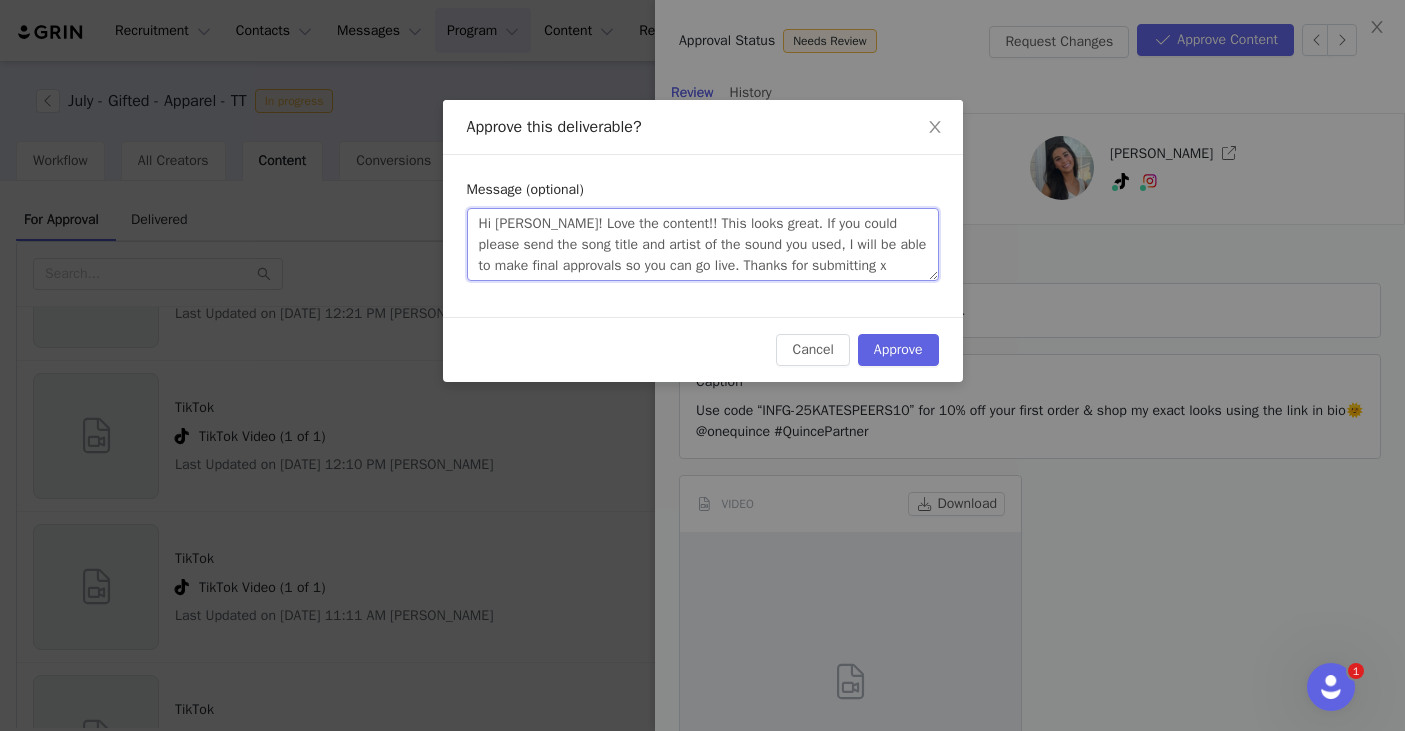 type 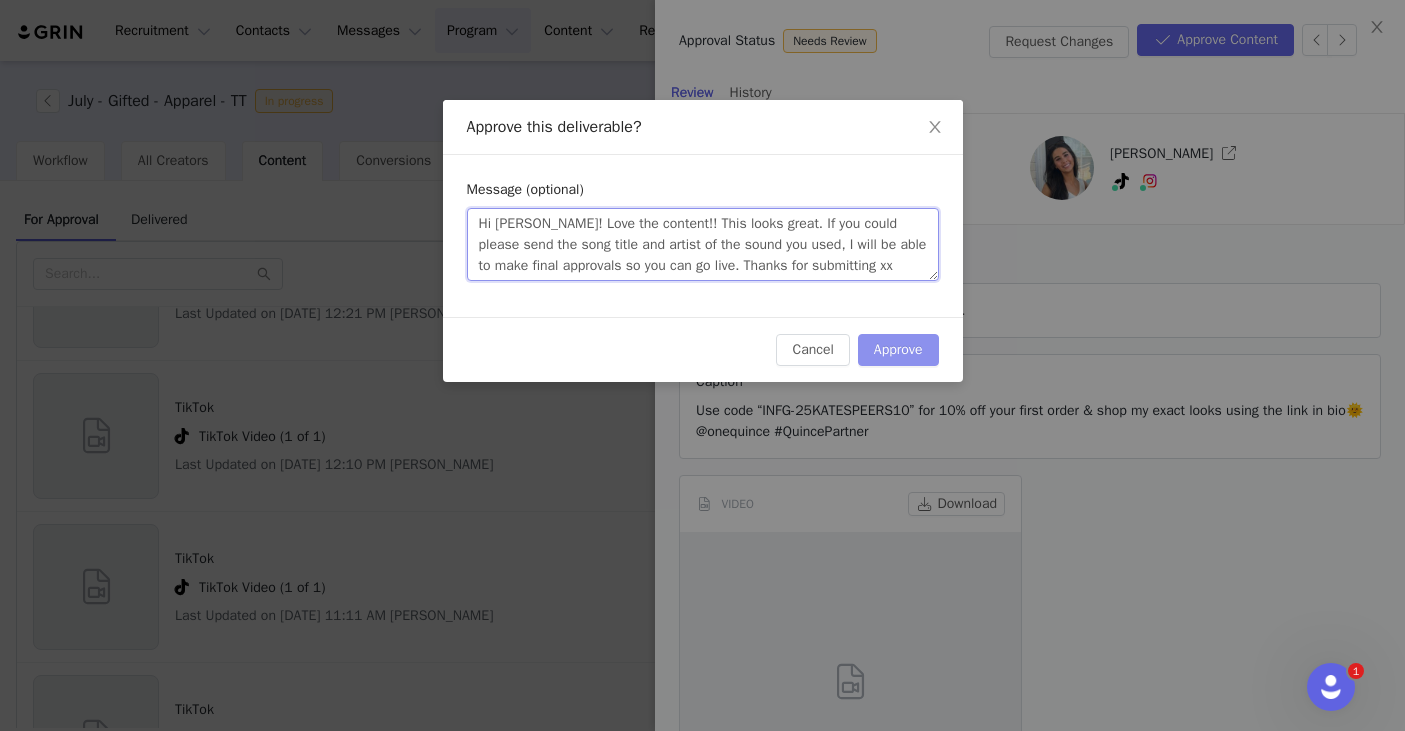type on "Hi Kate! Love the content!! This looks great. If you could please send the song title and artist of the sound you used, I will be able to make final approvals so you can go live. Thanks for submitting xx" 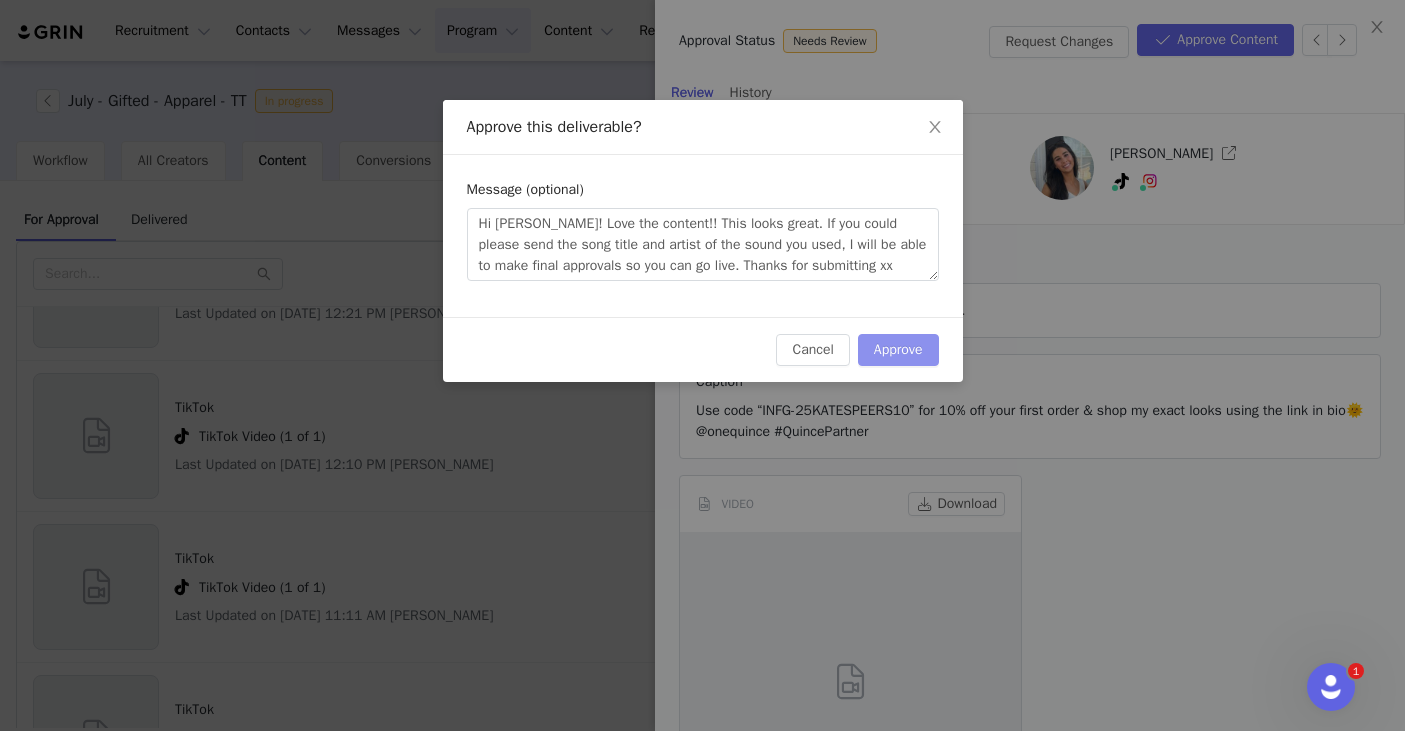 click on "Approve" at bounding box center (898, 350) 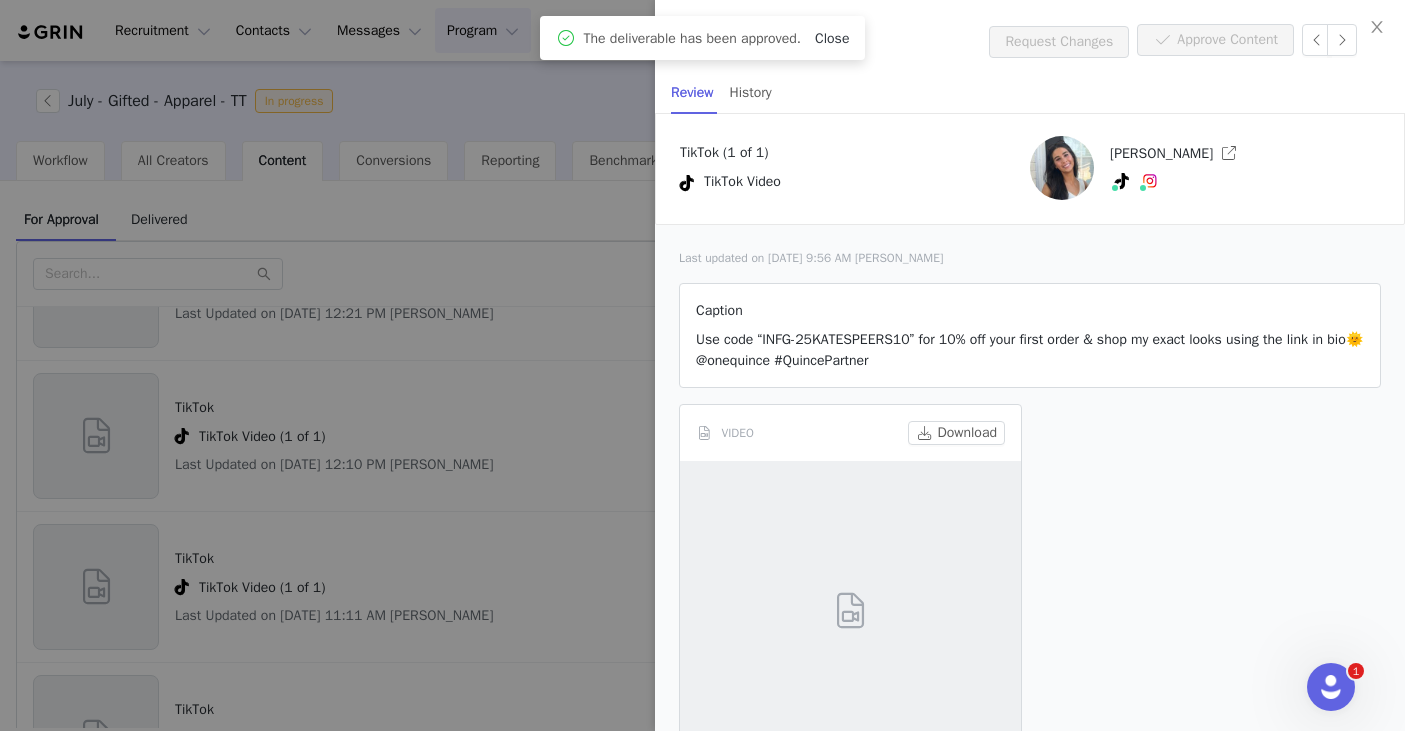 click on "Close" at bounding box center (832, 38) 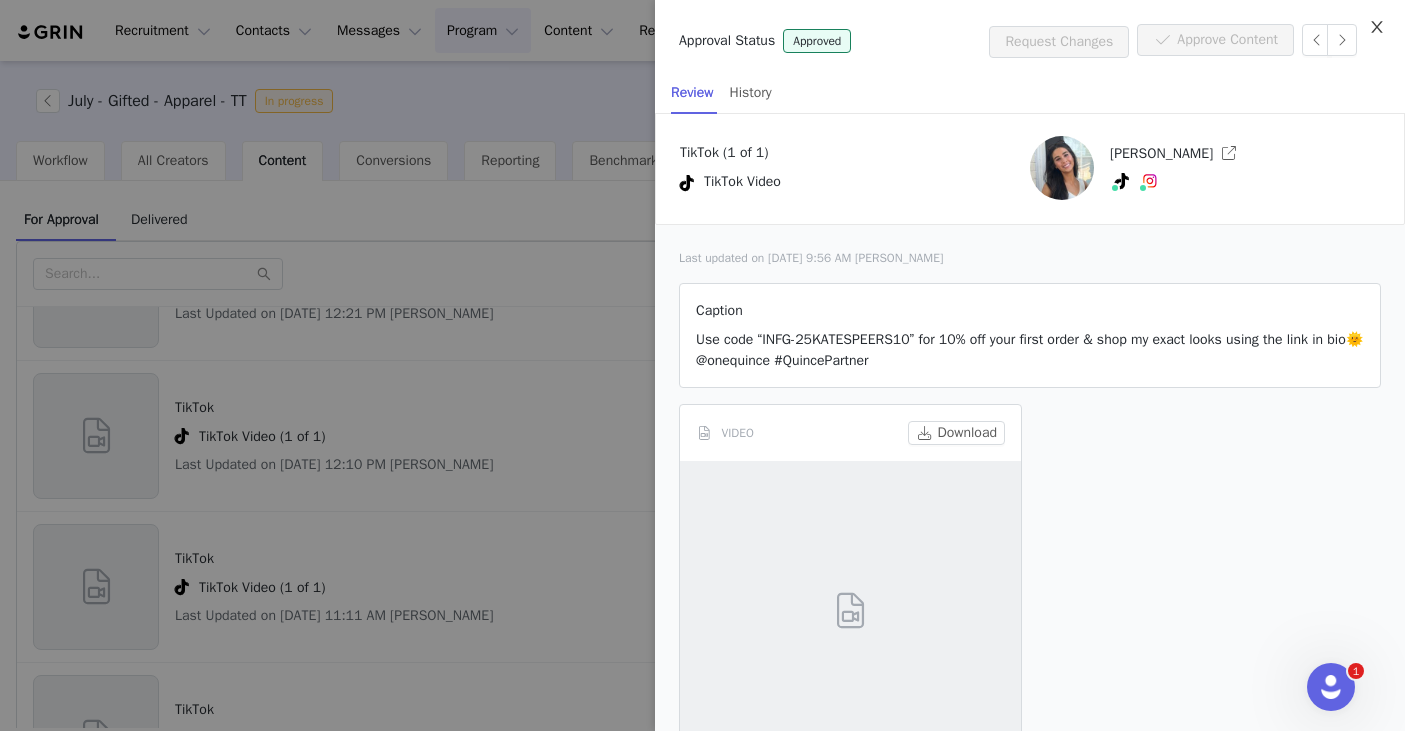 click 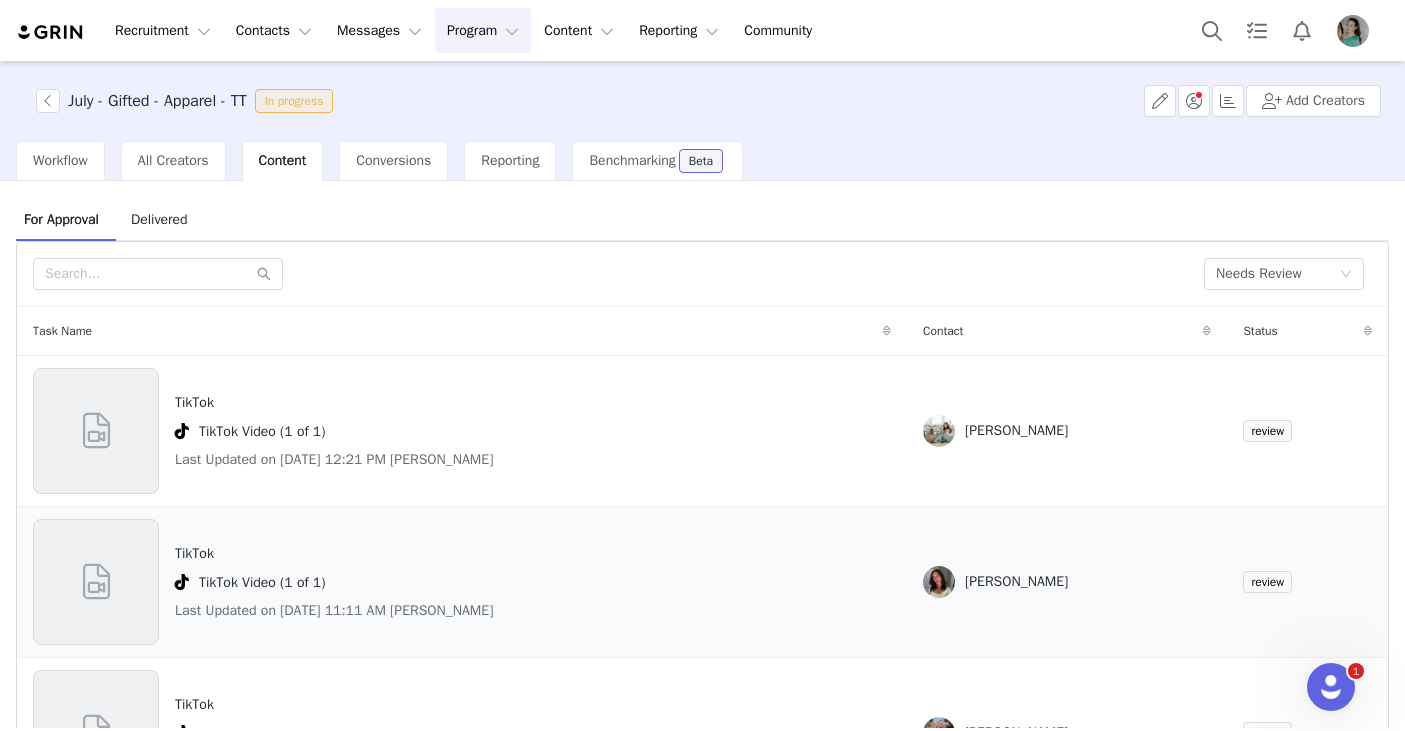 scroll, scrollTop: 28, scrollLeft: 0, axis: vertical 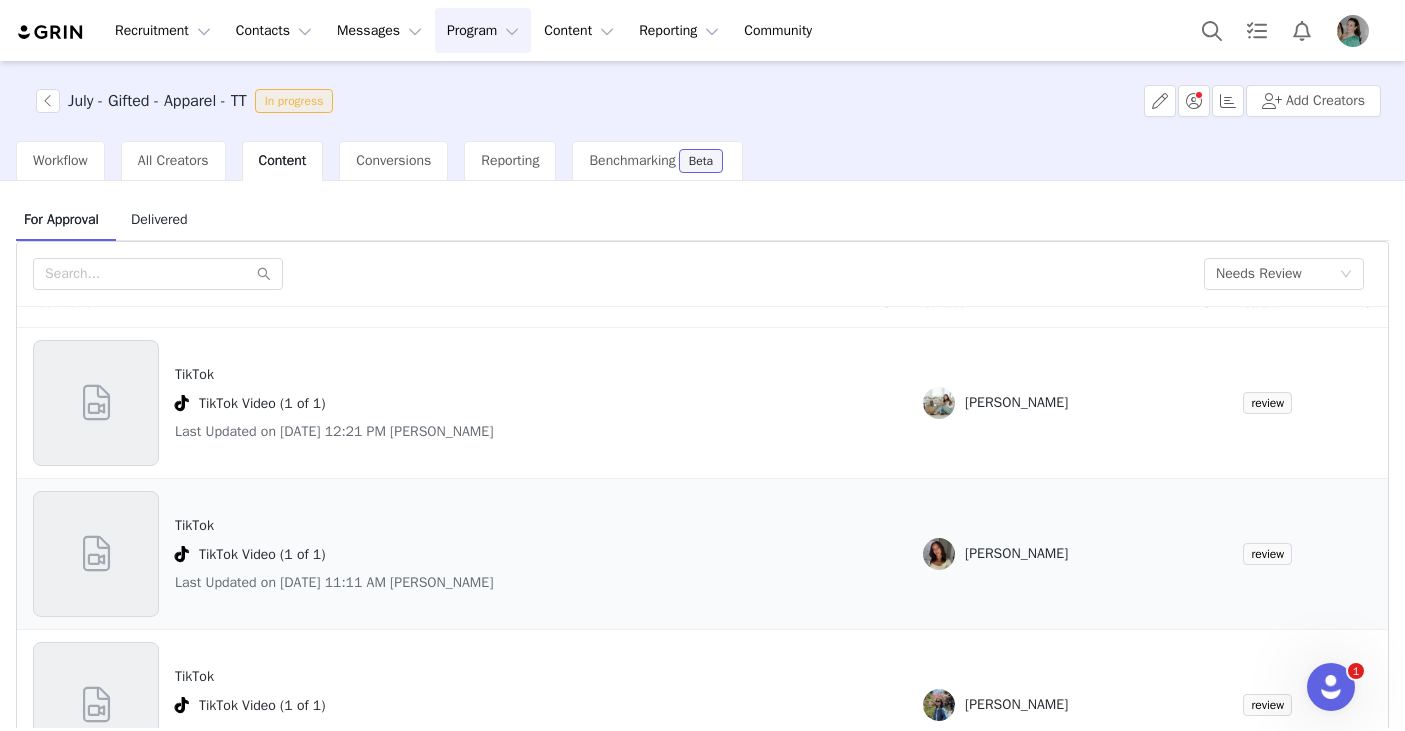 click on "TikTok" at bounding box center (334, 525) 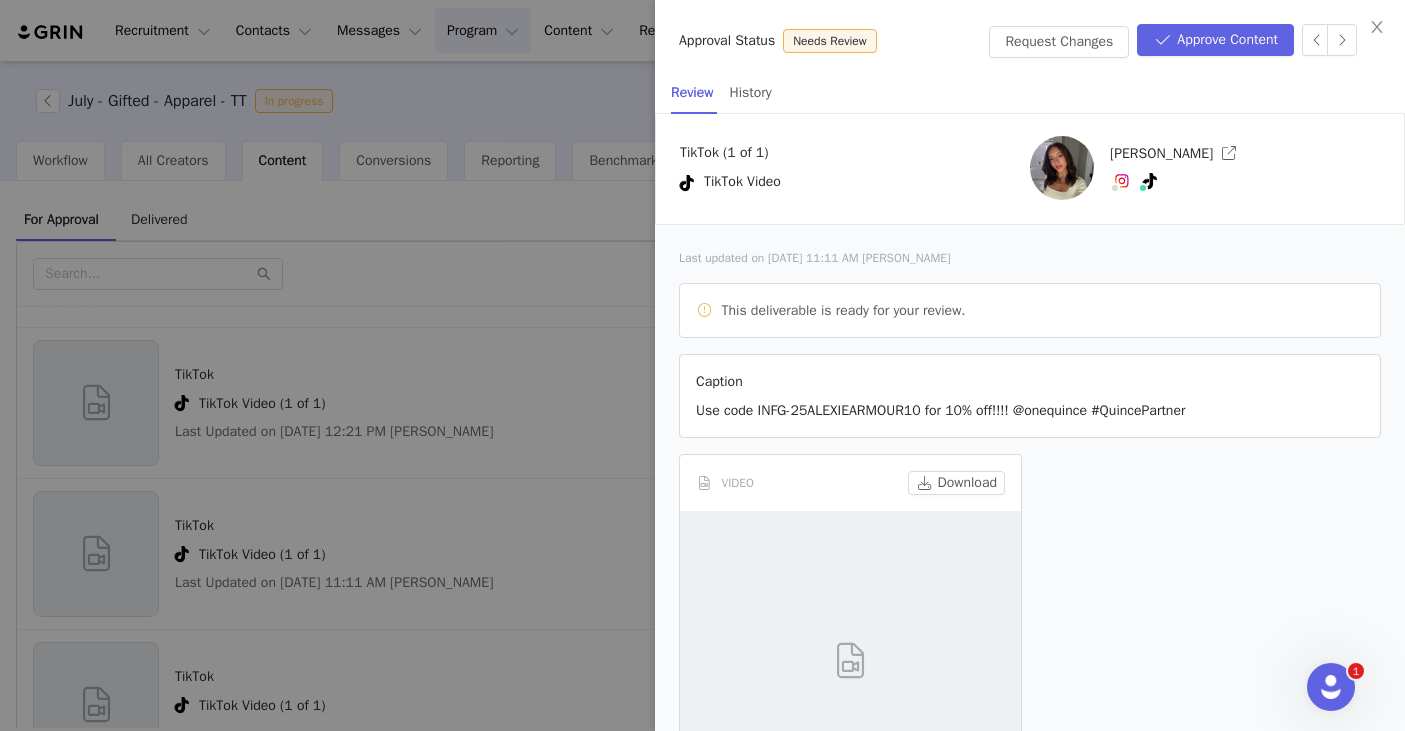 scroll, scrollTop: 15, scrollLeft: 0, axis: vertical 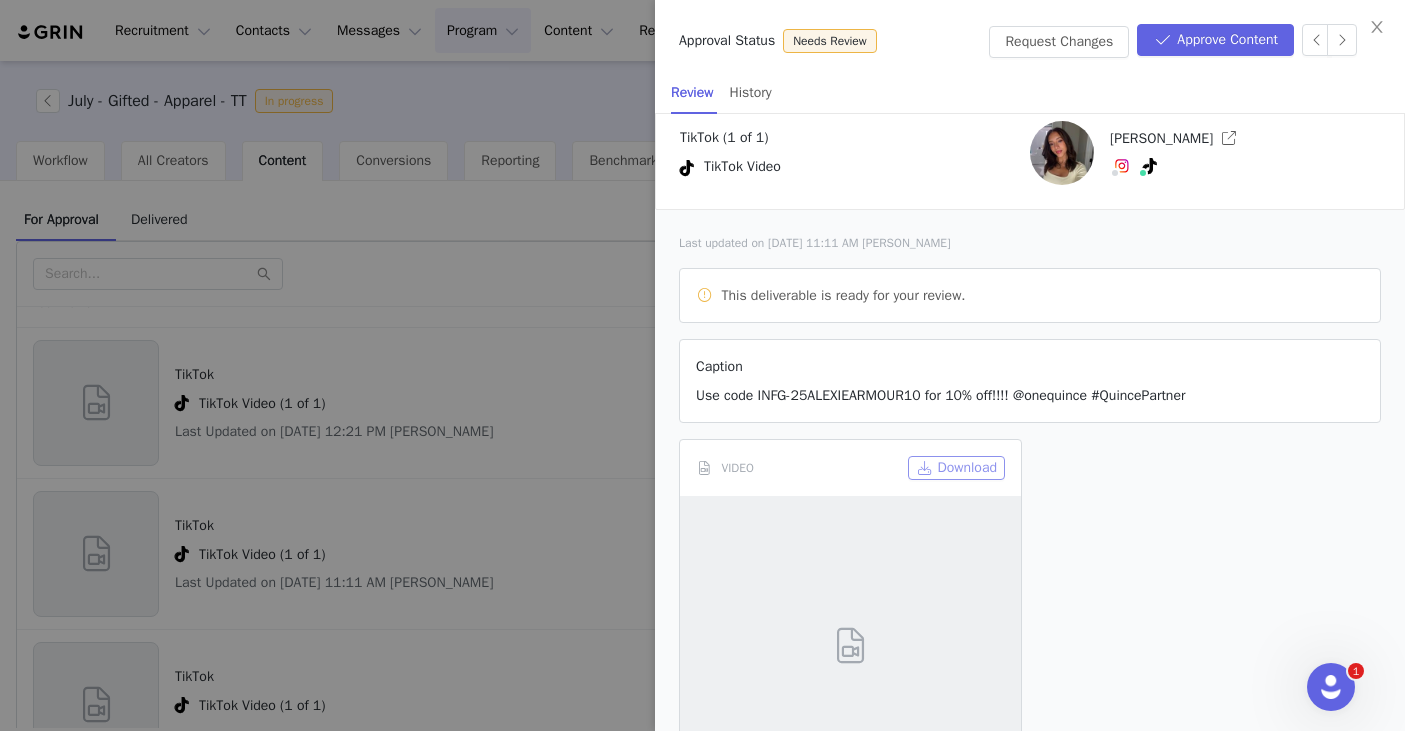 click on "Download" at bounding box center (956, 468) 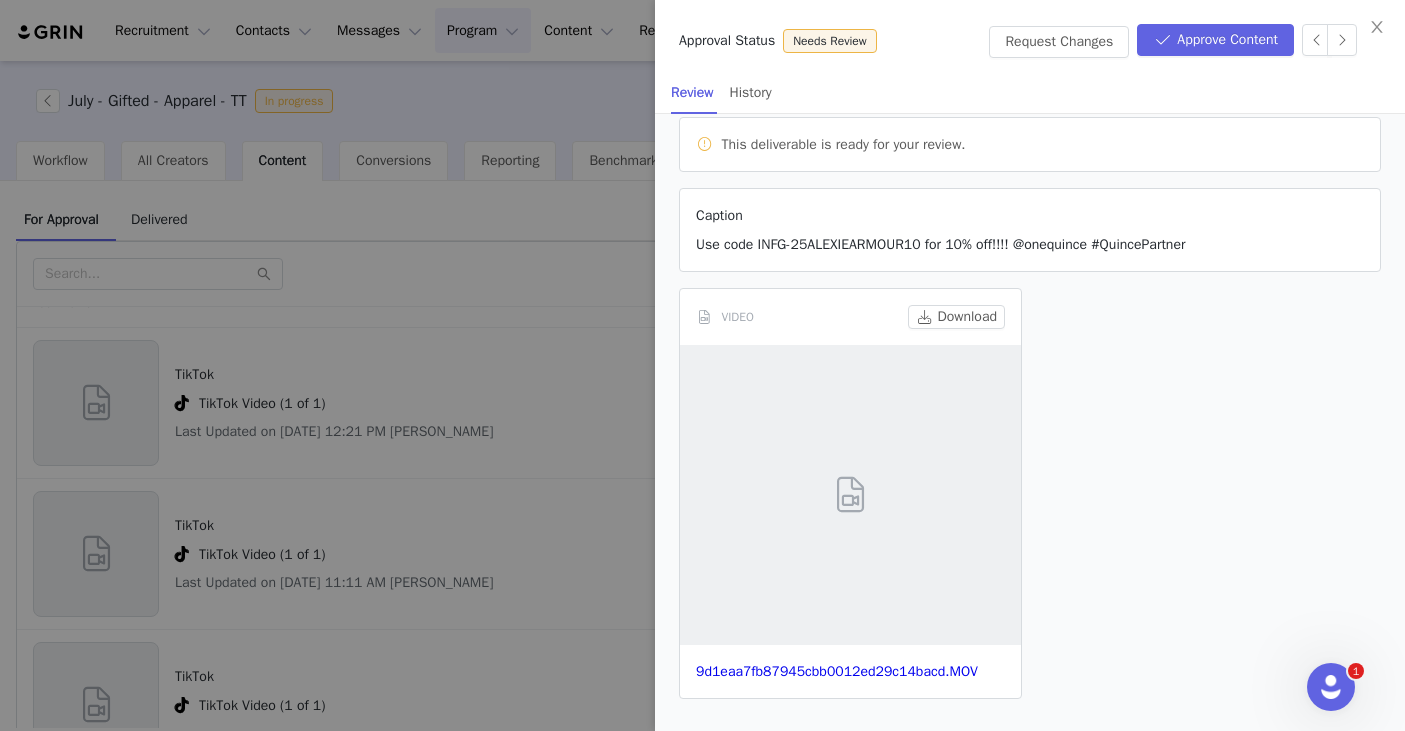 scroll, scrollTop: 0, scrollLeft: 0, axis: both 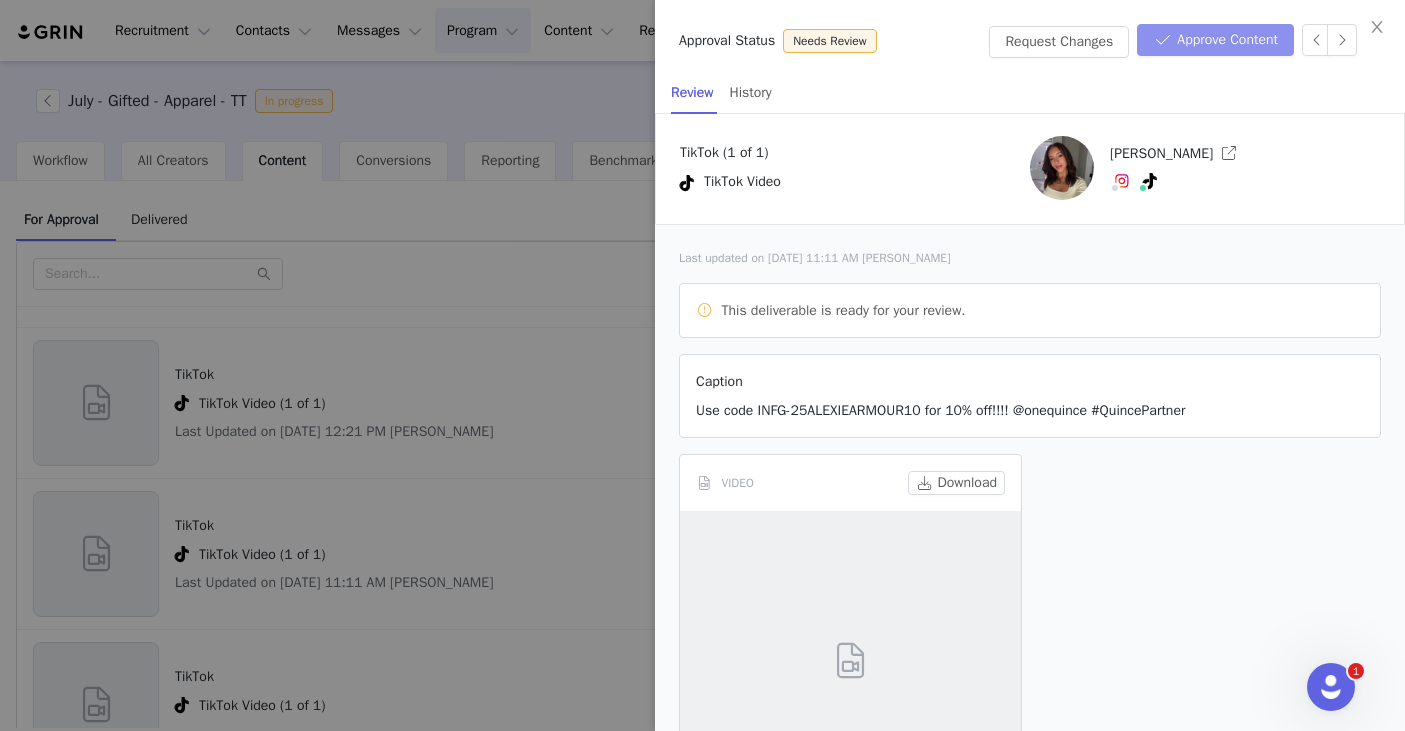click on "Approve Content" at bounding box center [1215, 40] 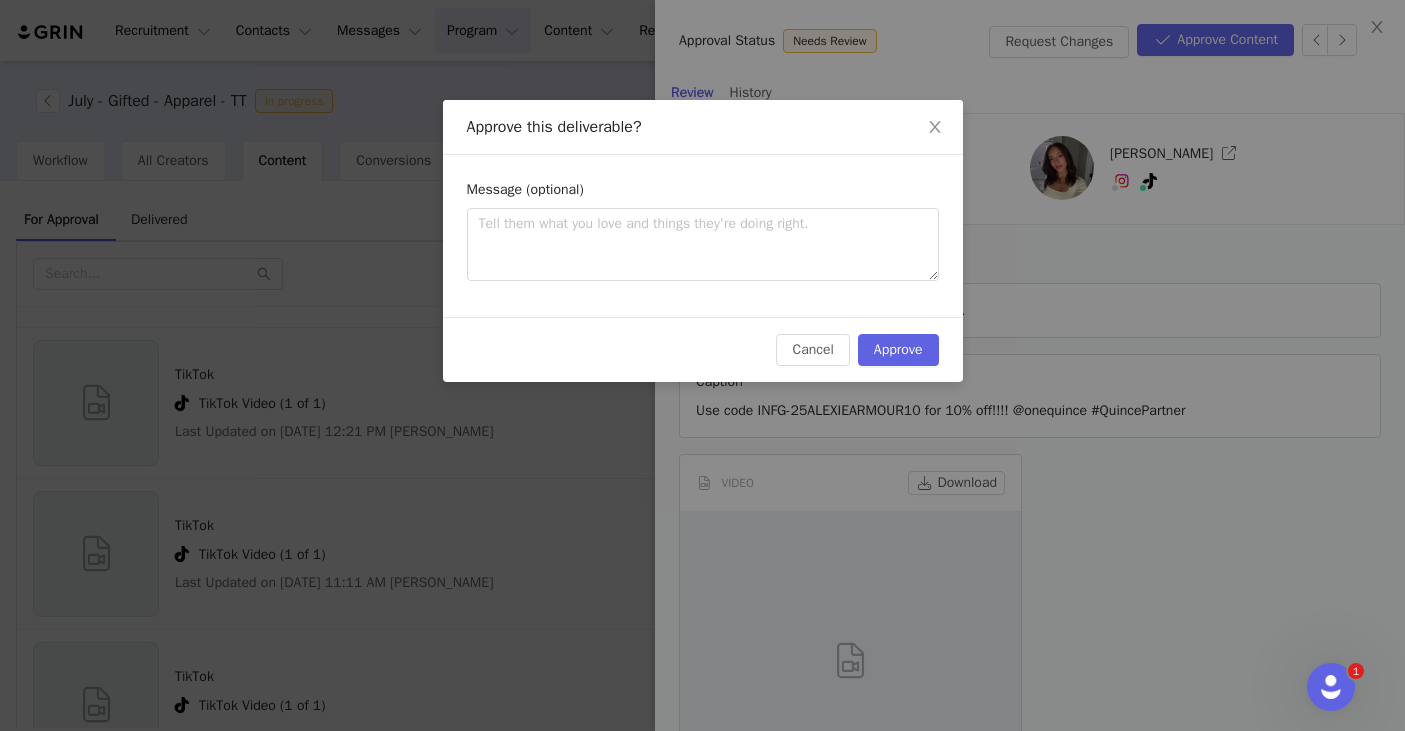 click on "Message (optional)" at bounding box center (703, 193) 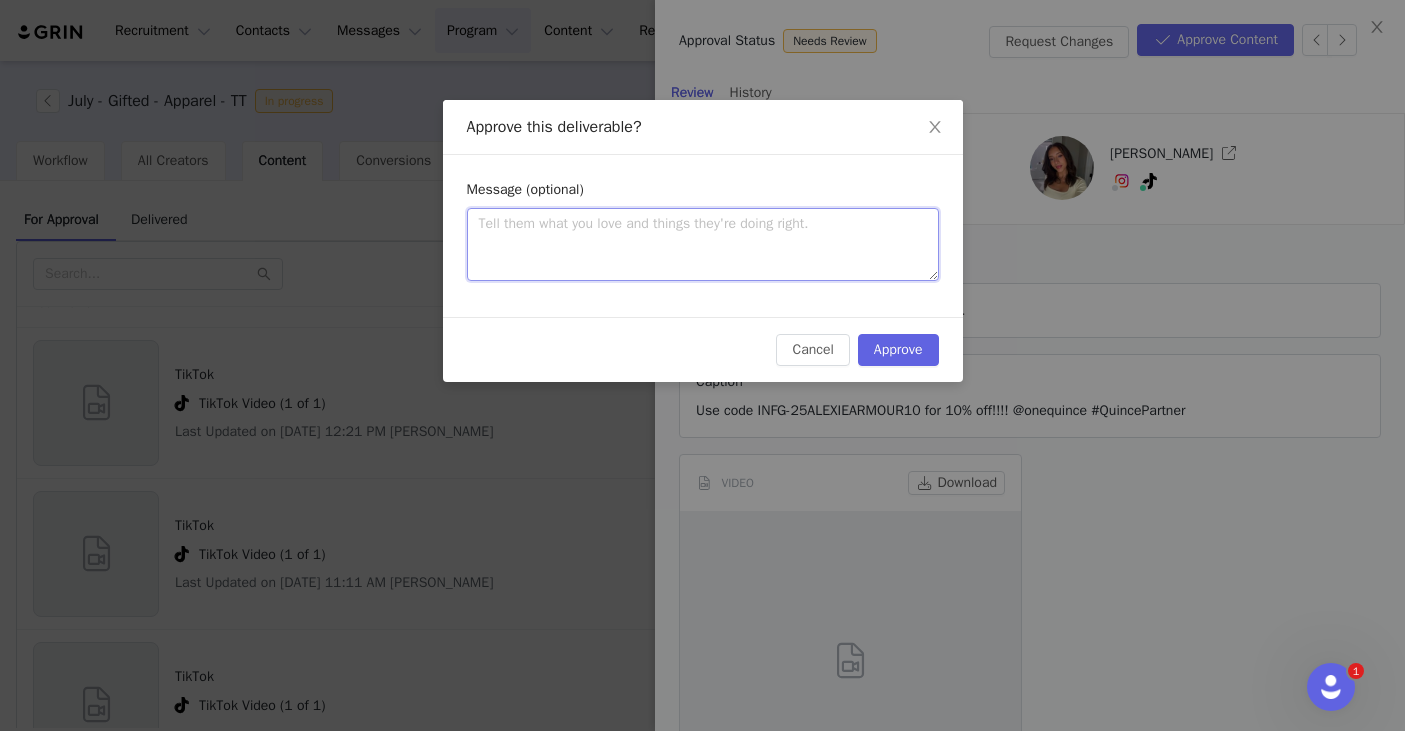 click at bounding box center [703, 244] 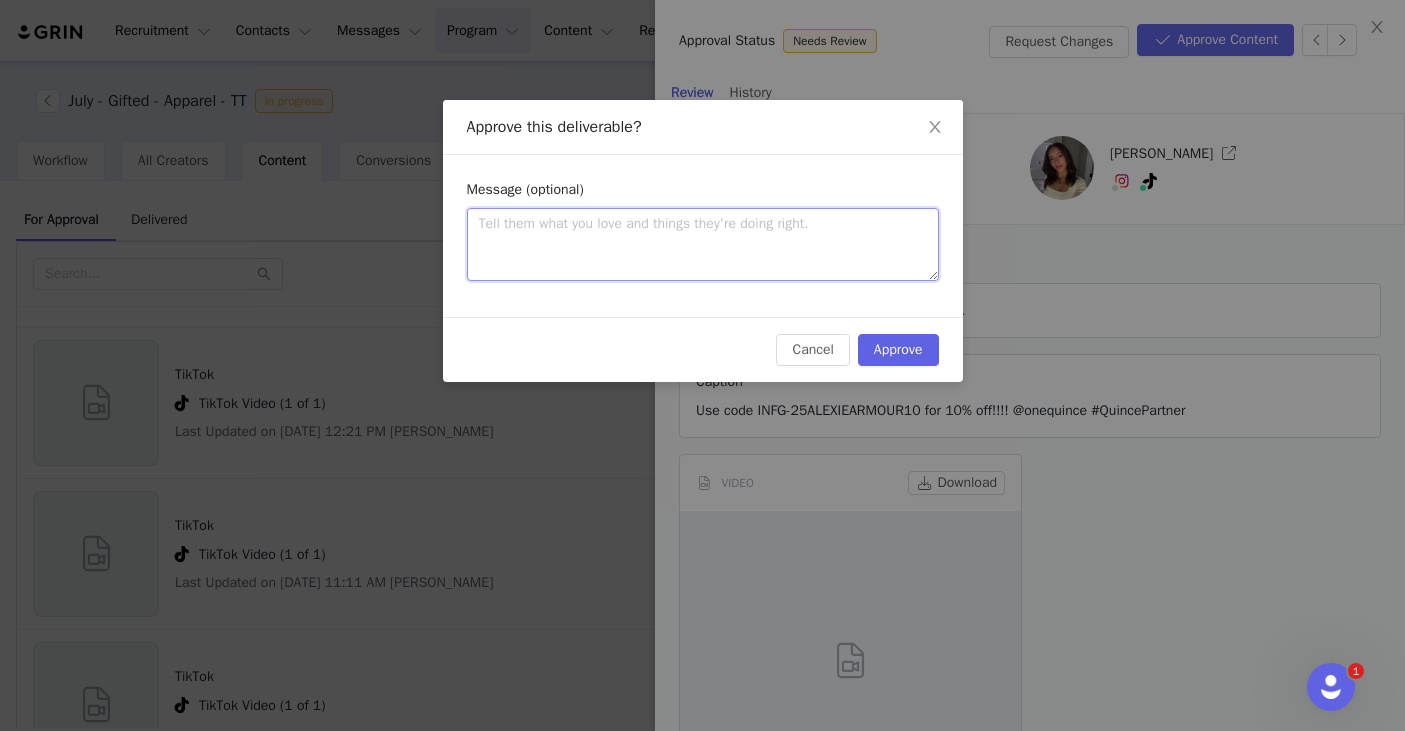 type 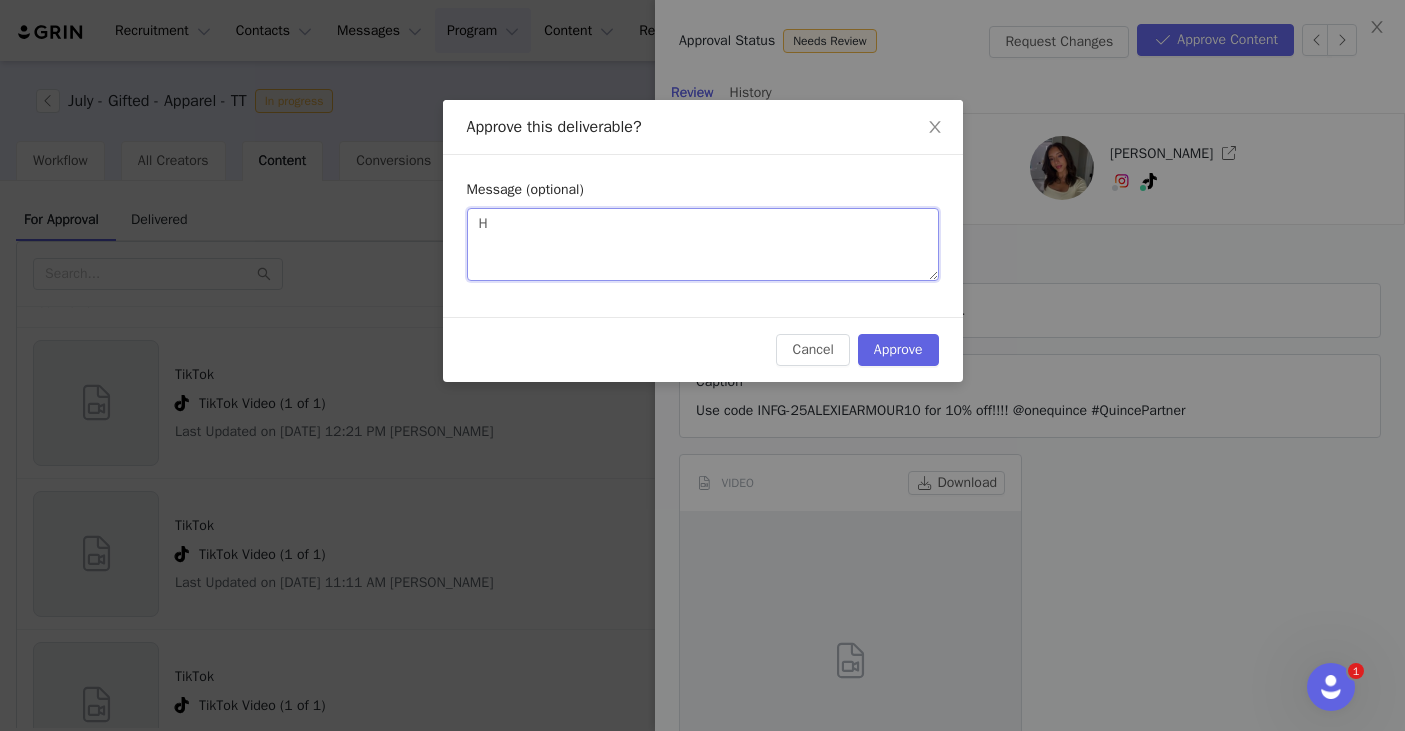 type 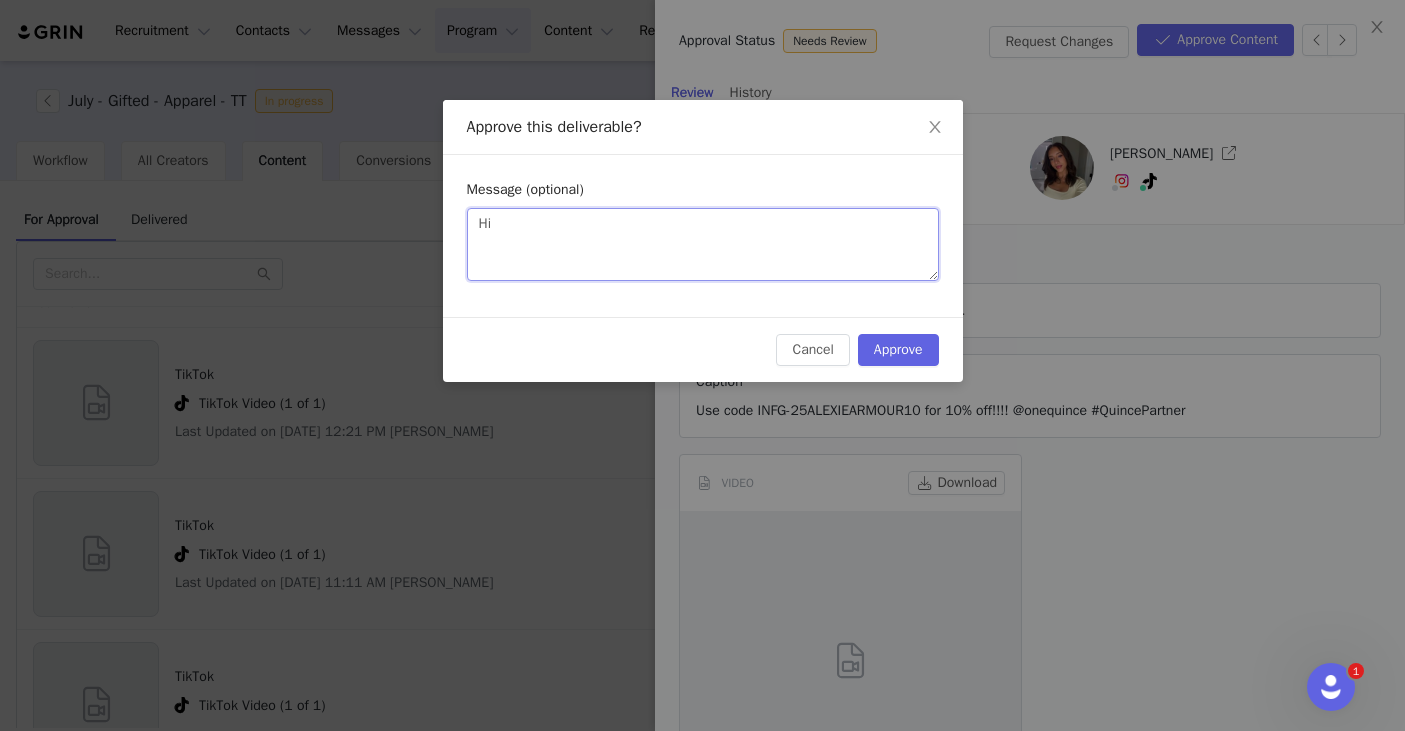 type on "Hi" 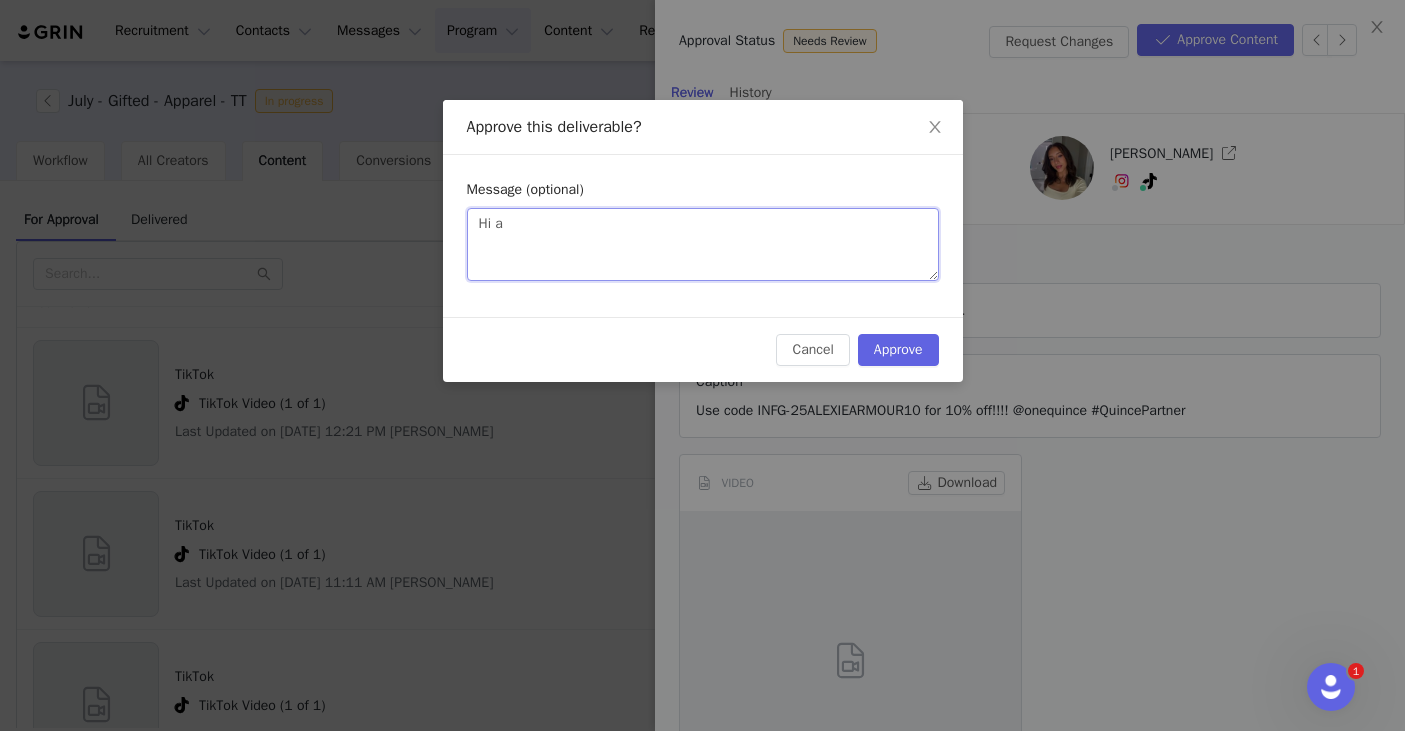 type 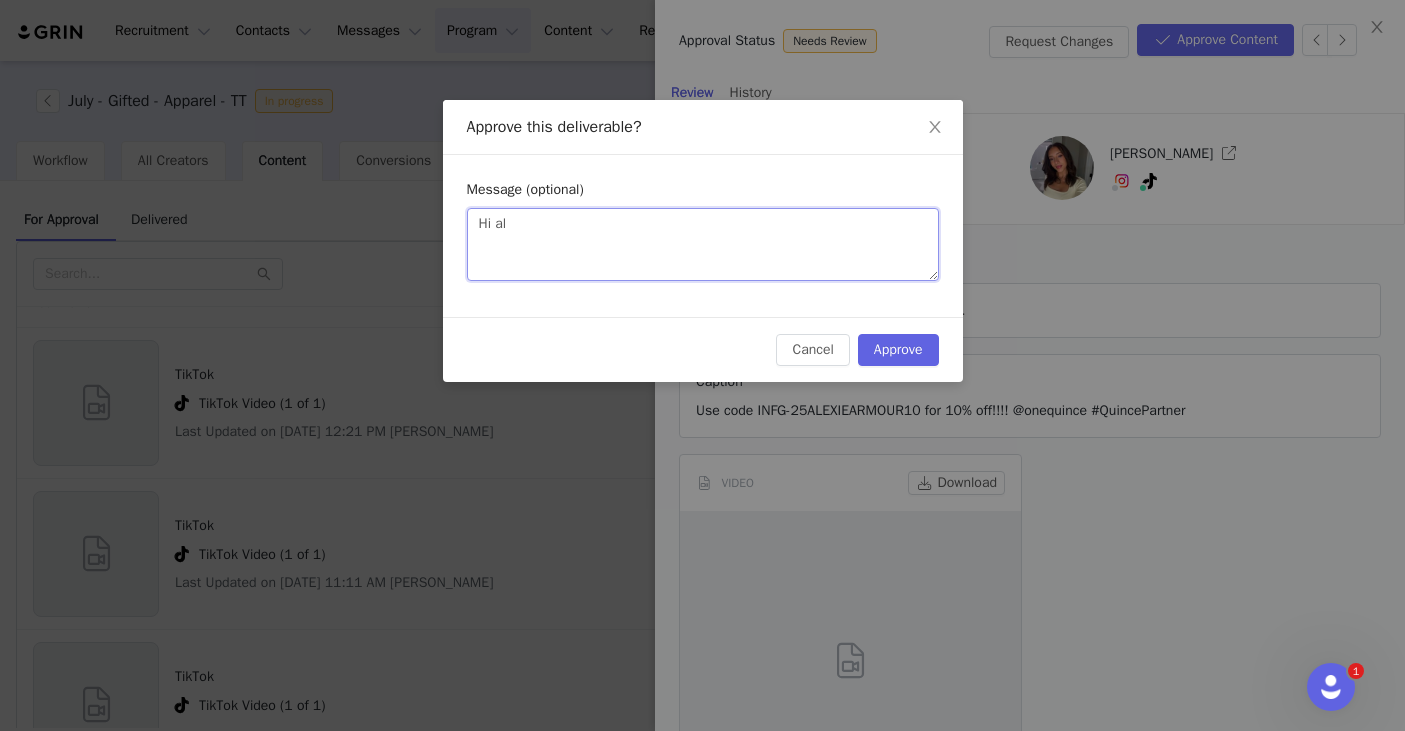 type 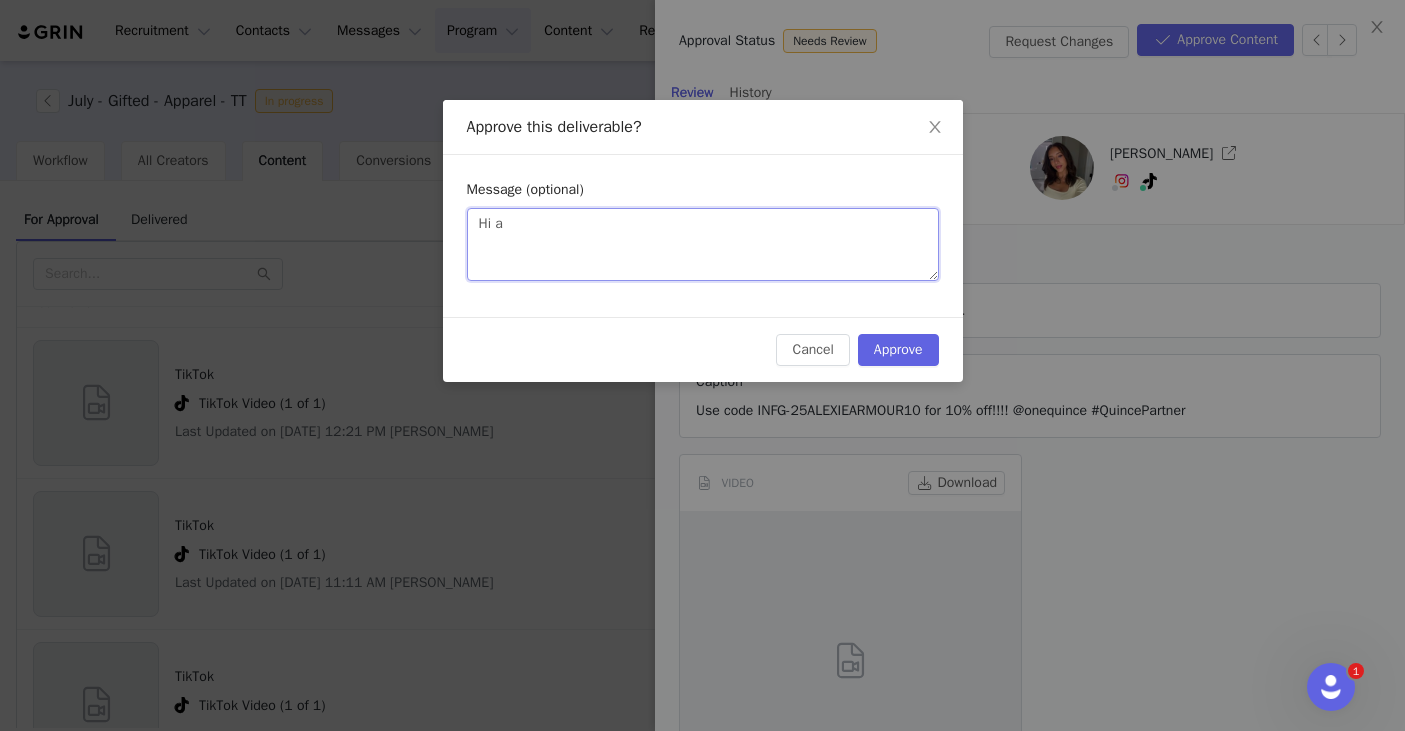 type 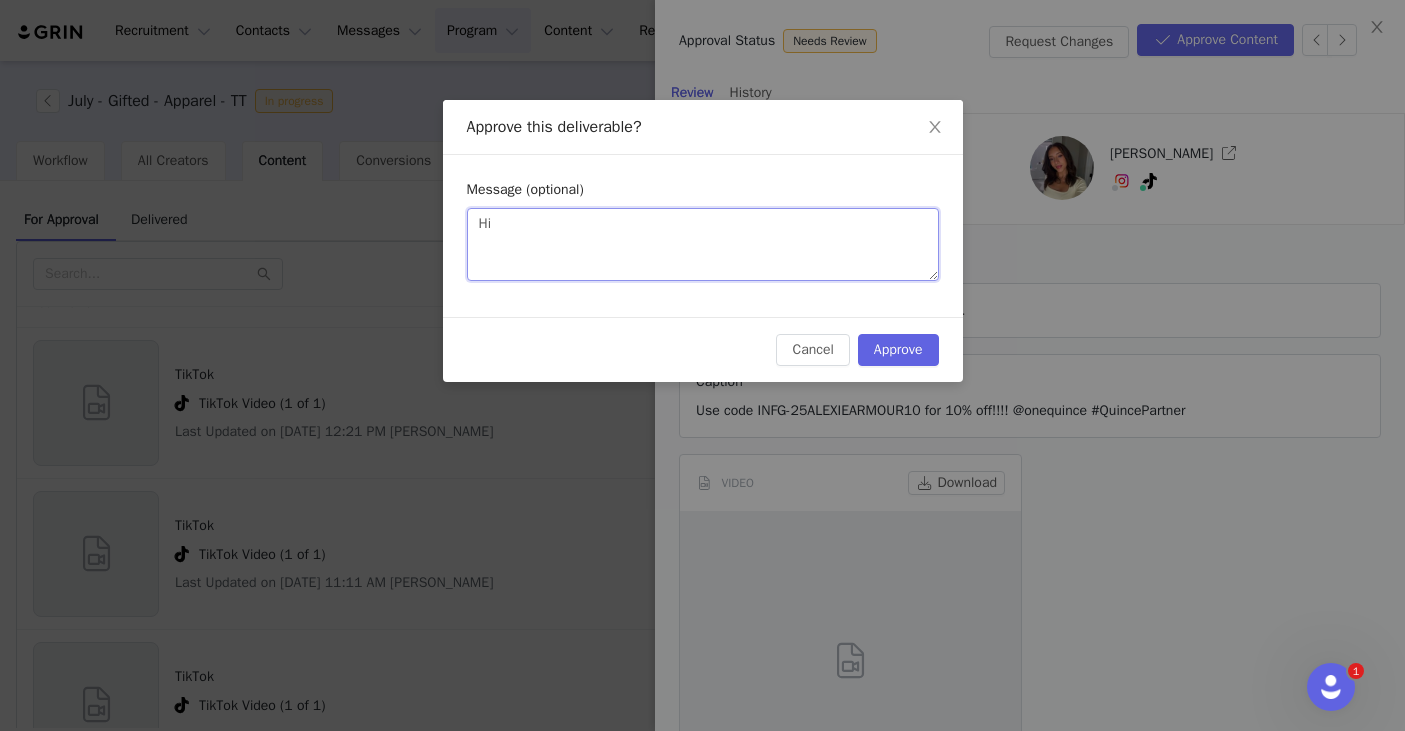 type 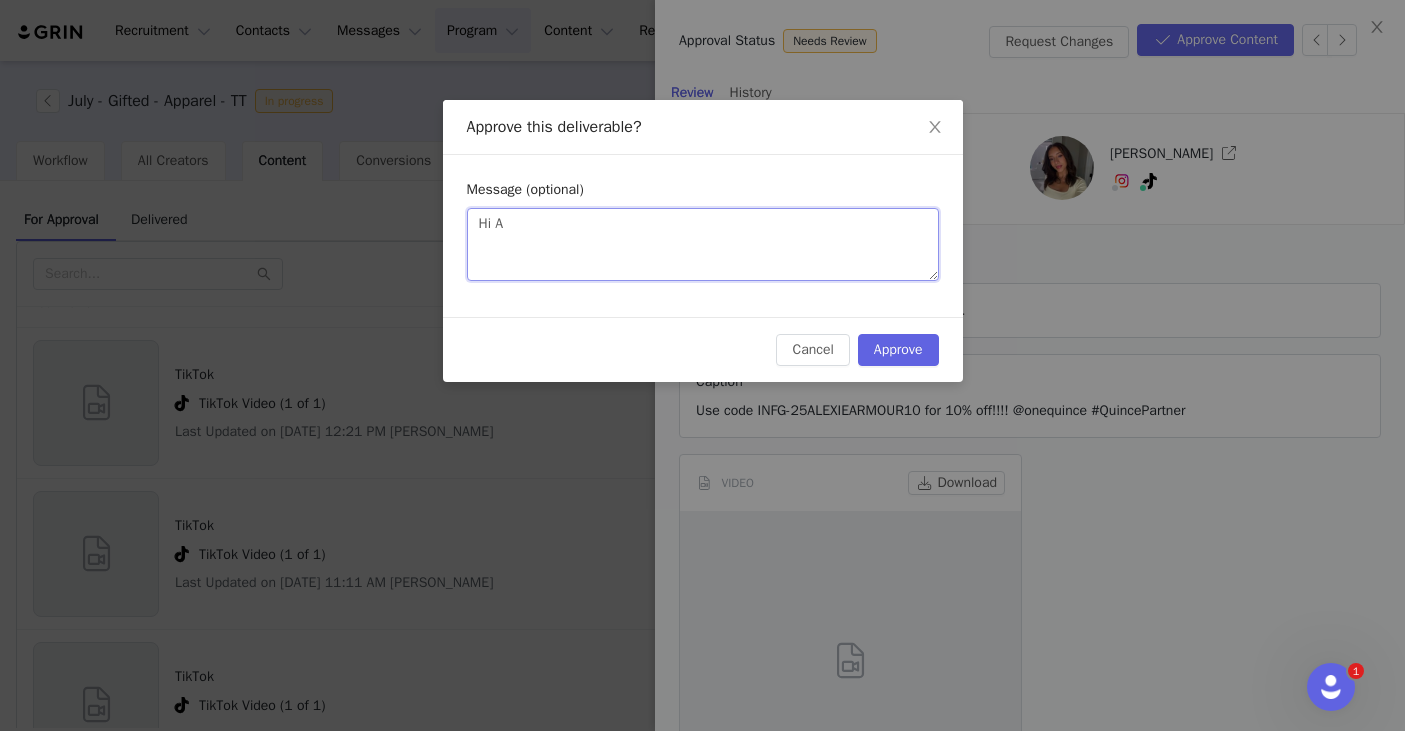 type on "Hi Al" 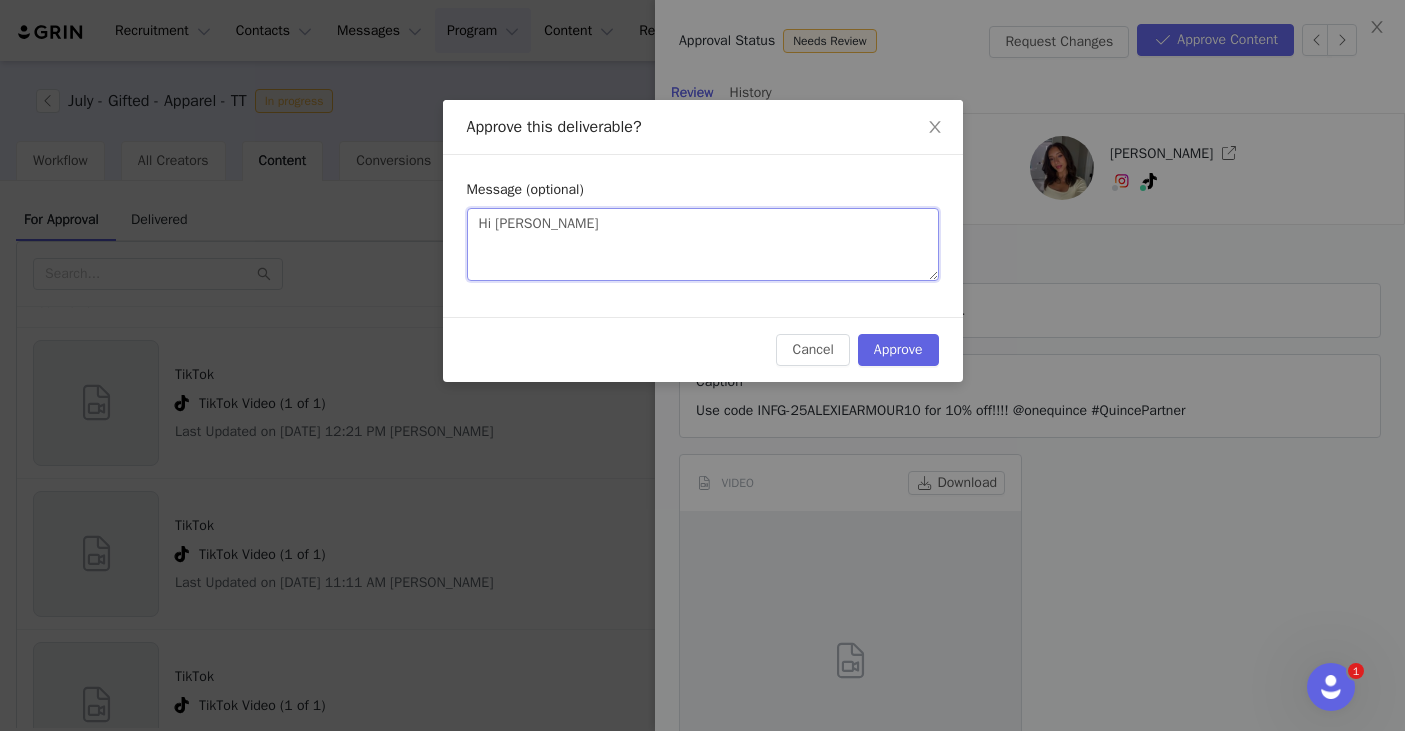 type 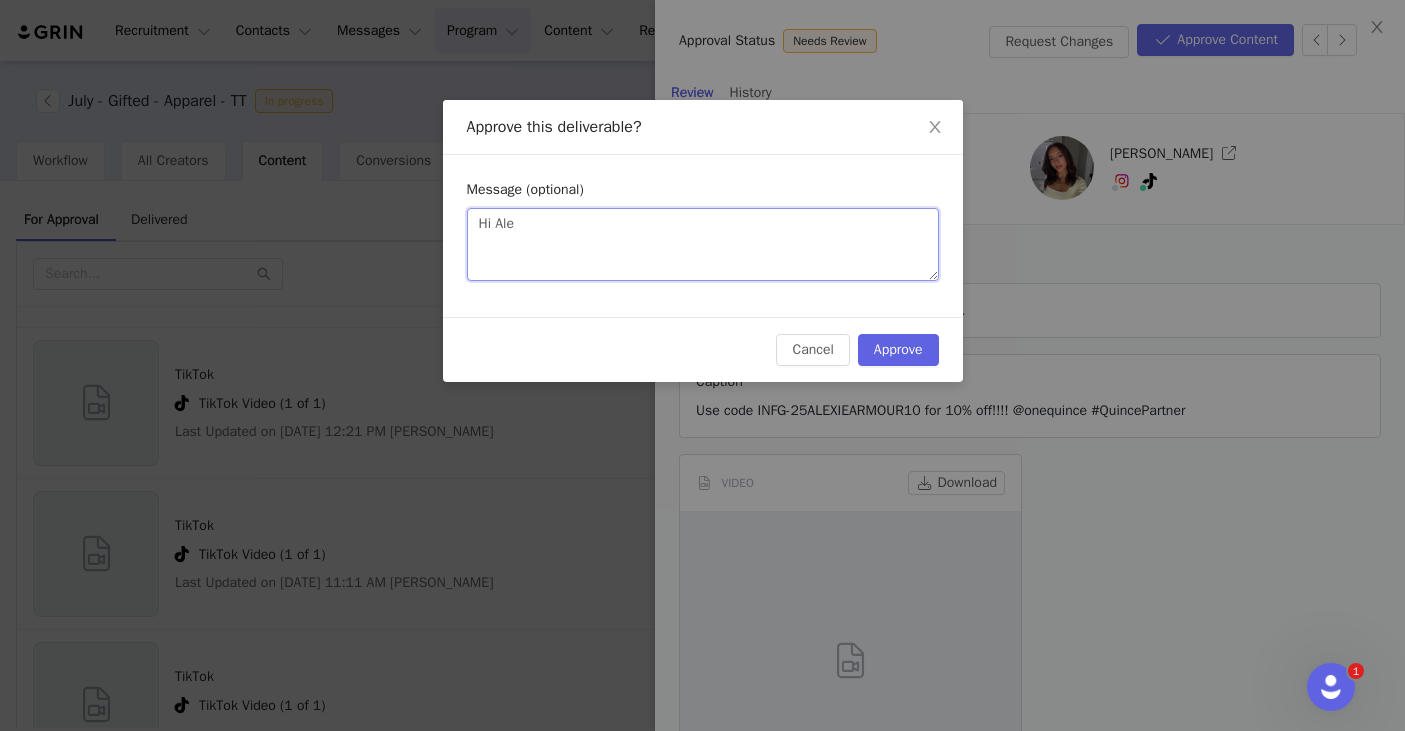 type 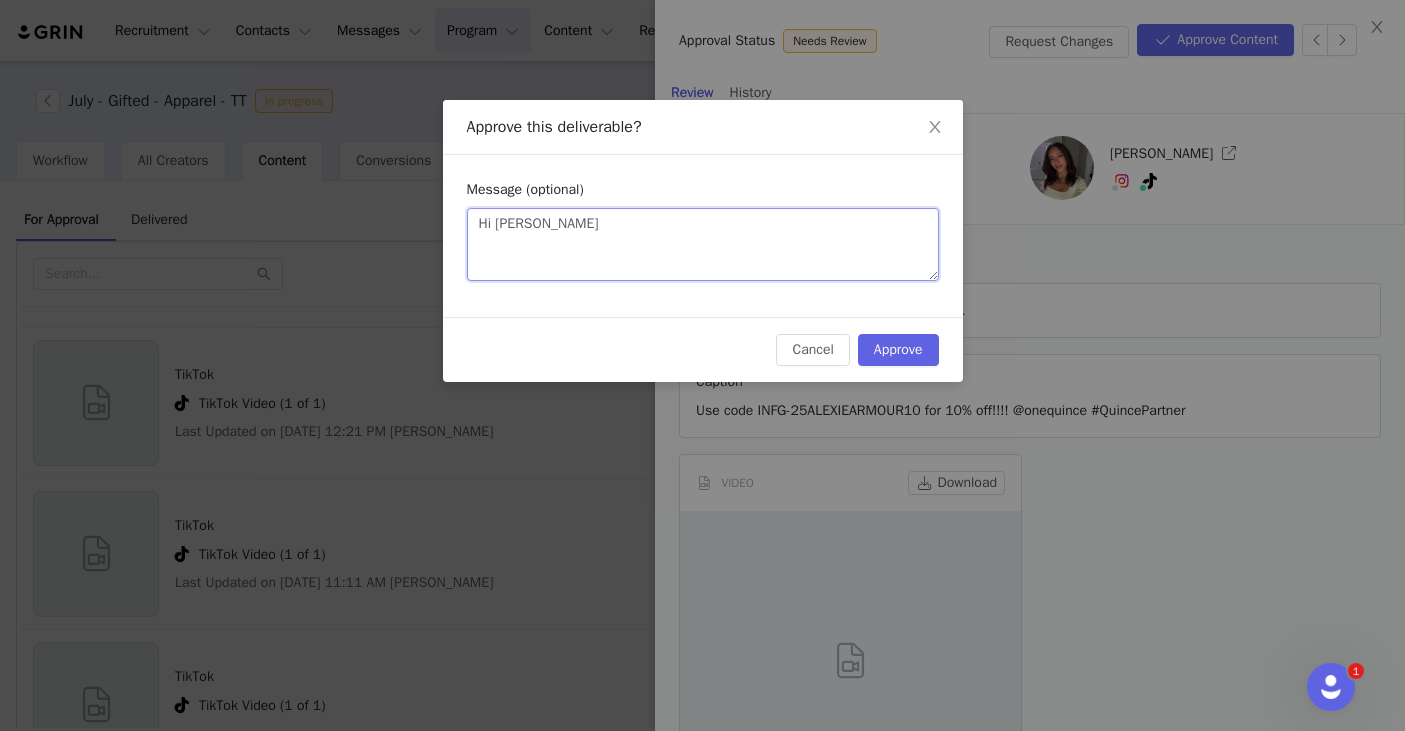 type 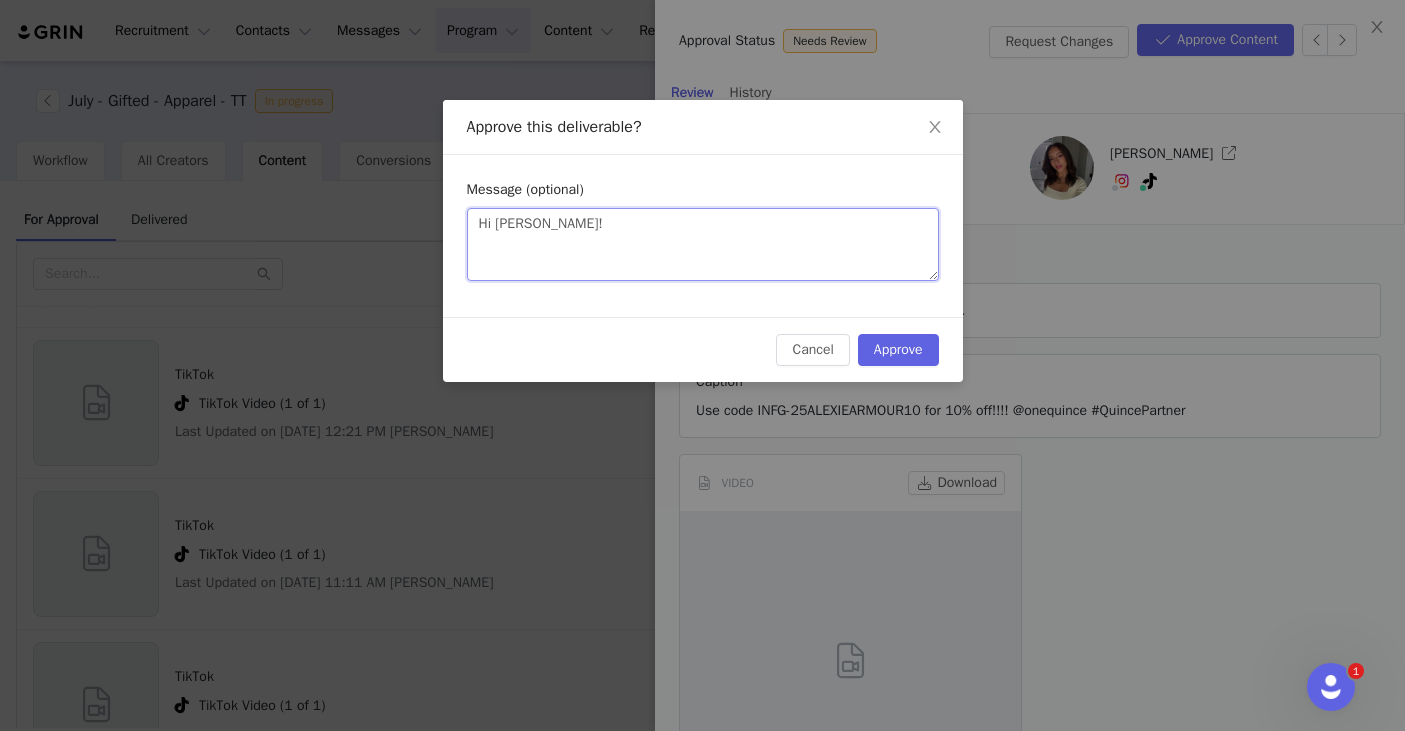 type 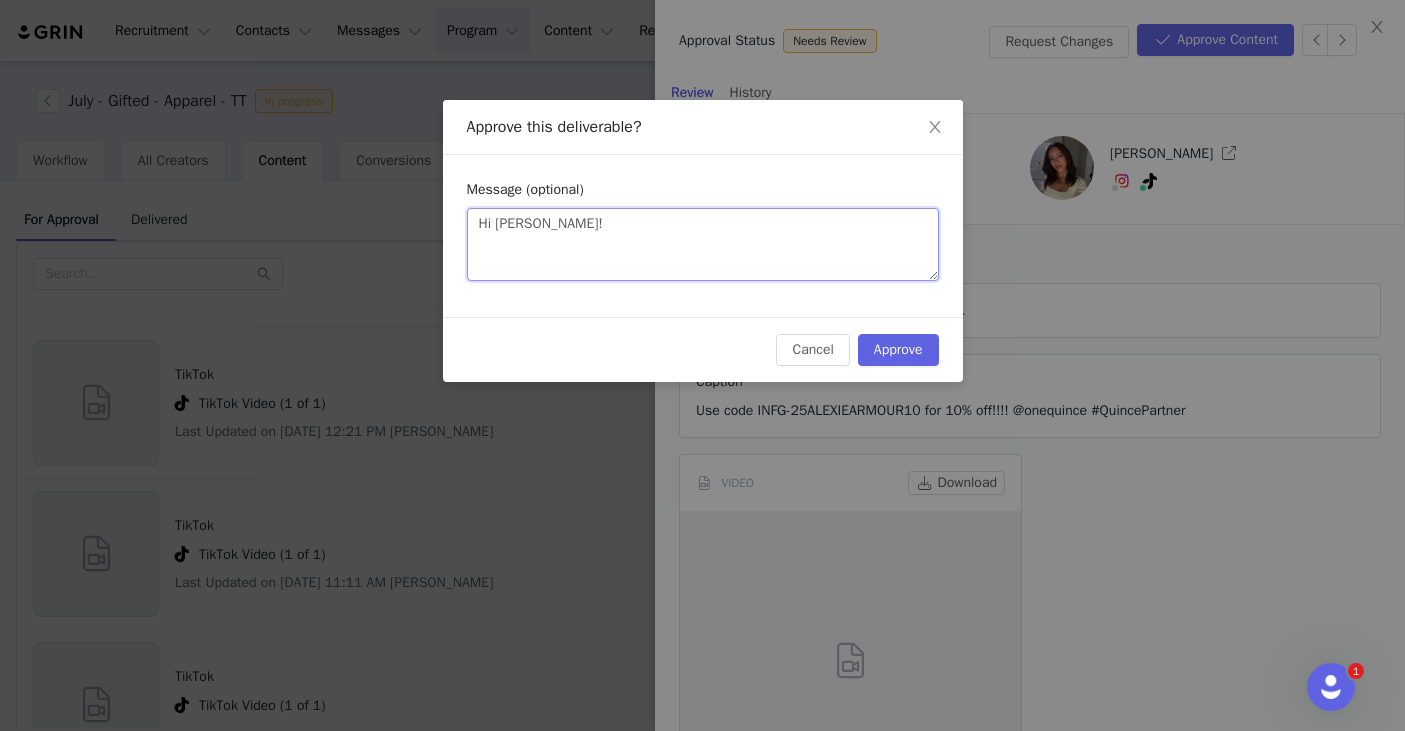 paste on "Thanks for submitting, love the the content. Just one edit: the caption needs to clarify that the 10% off is for new customers only. You're welcome to phrase it however you like, but it does need to disclose that the code only applies to first-time purchases (EX: 10% your first order). Once that’s updated, you’re good to go live! xx" 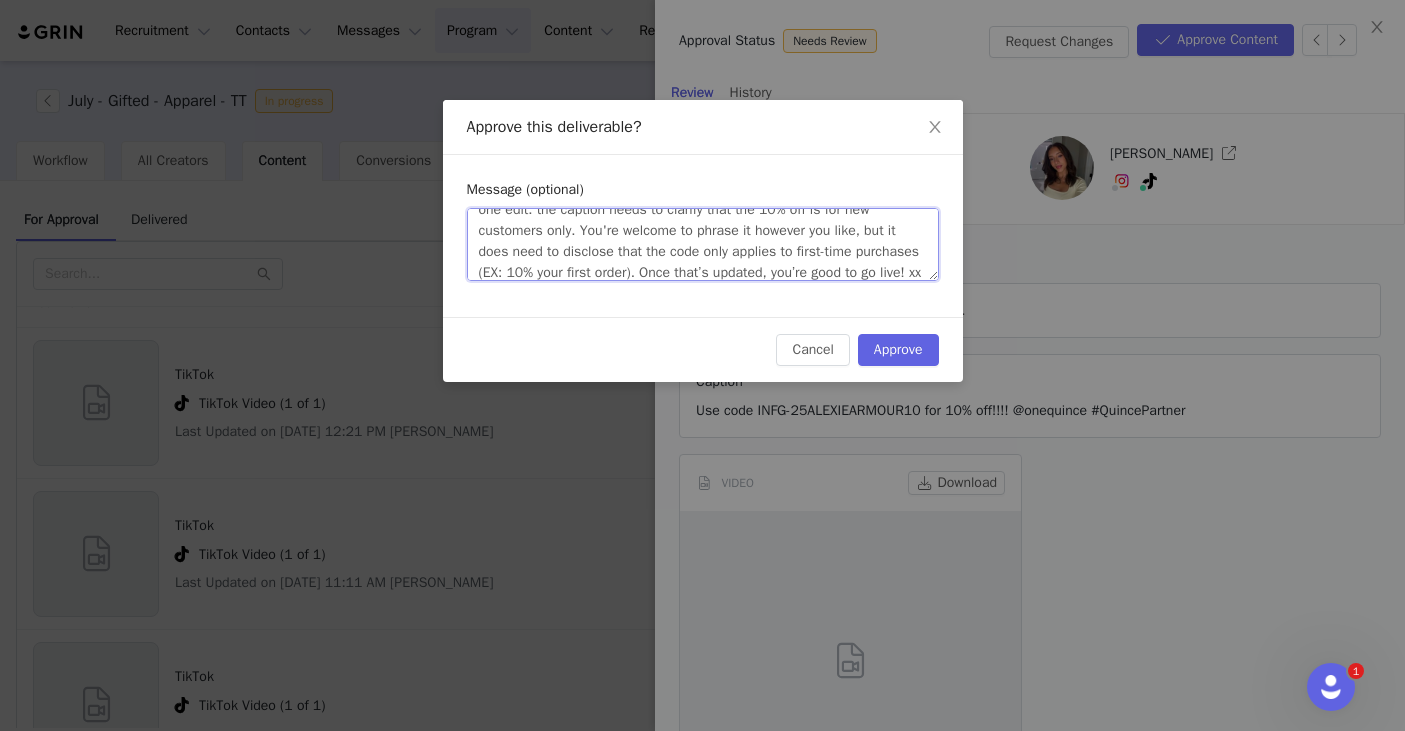 scroll, scrollTop: 0, scrollLeft: 0, axis: both 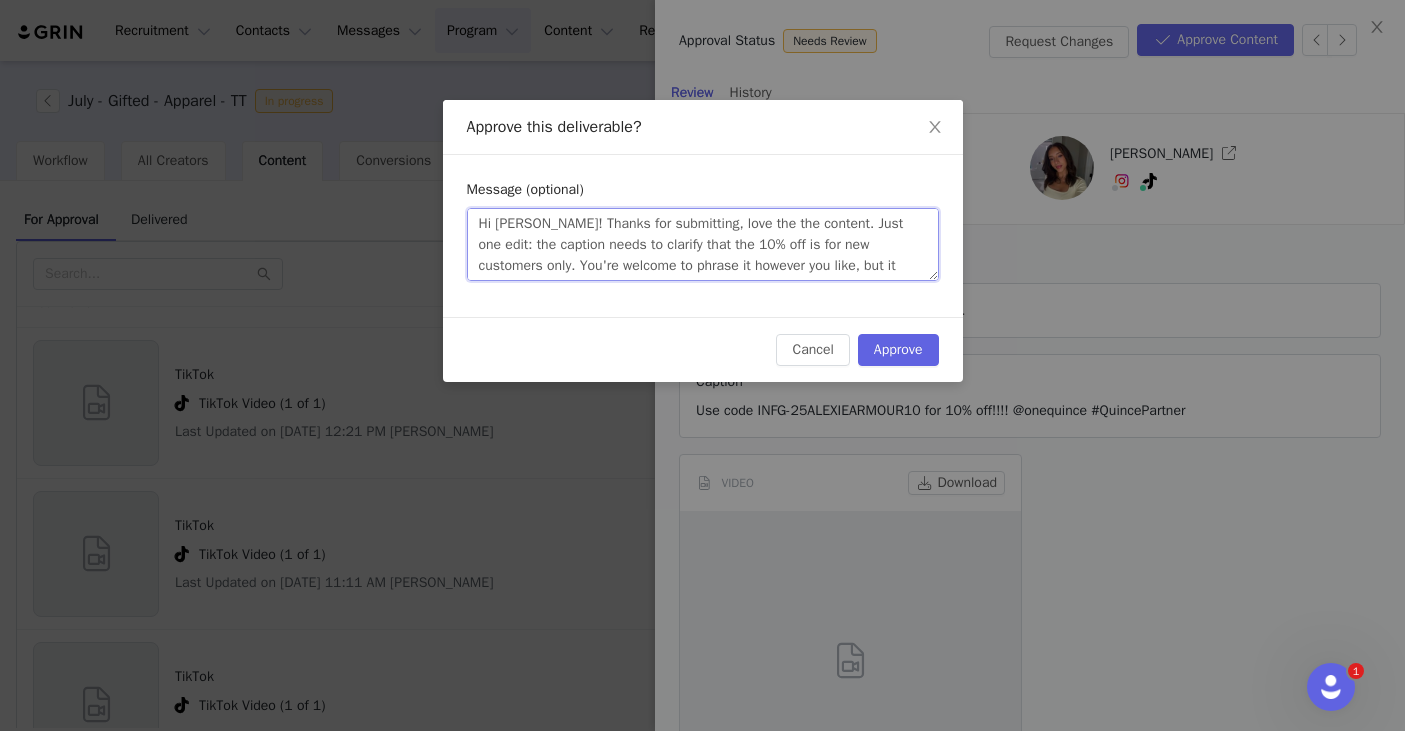 click on "Hi Alexie! Thanks for submitting, love the the content. Just one edit: the caption needs to clarify that the 10% off is for new customers only. You're welcome to phrase it however you like, but it does need to disclose that the code only applies to first-time purchases (EX: 10% your first order). Once that’s updated, you’re good to go live! xx" at bounding box center (703, 244) 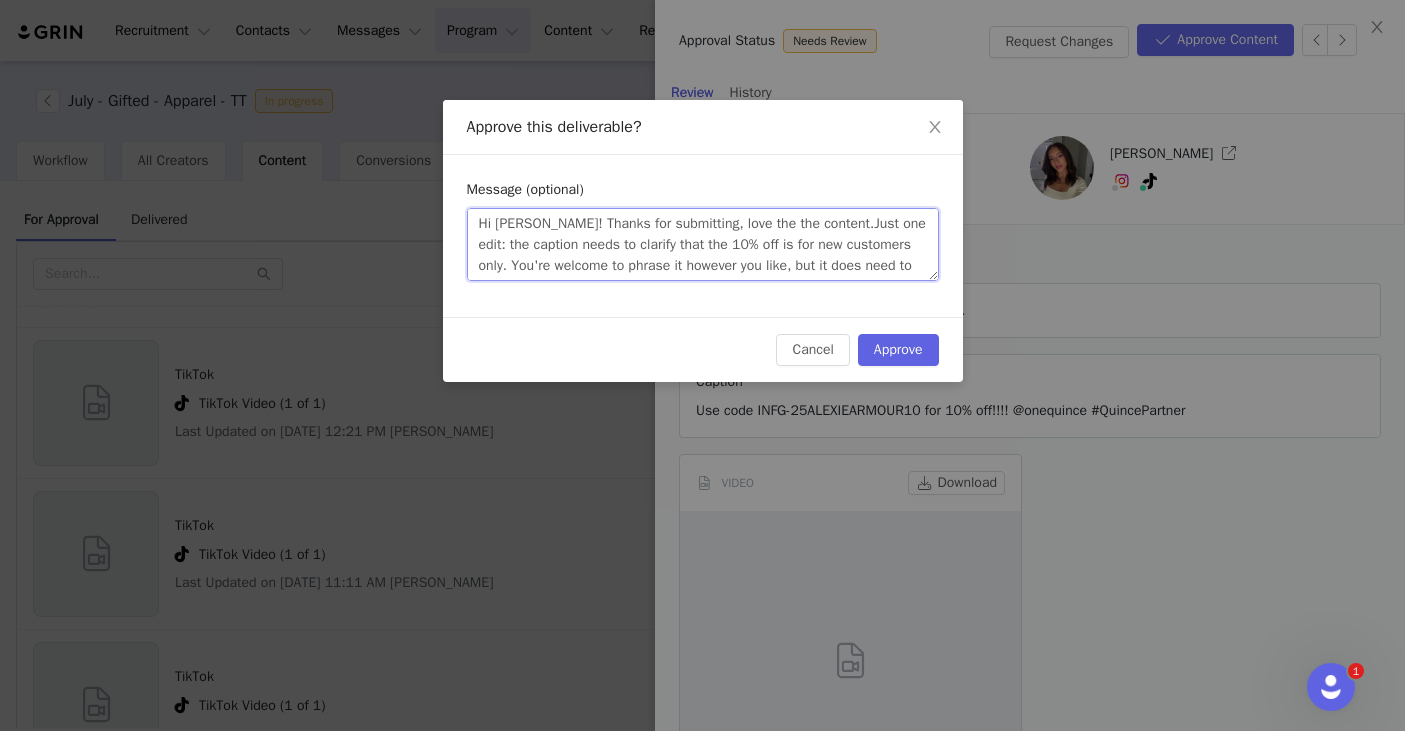 type 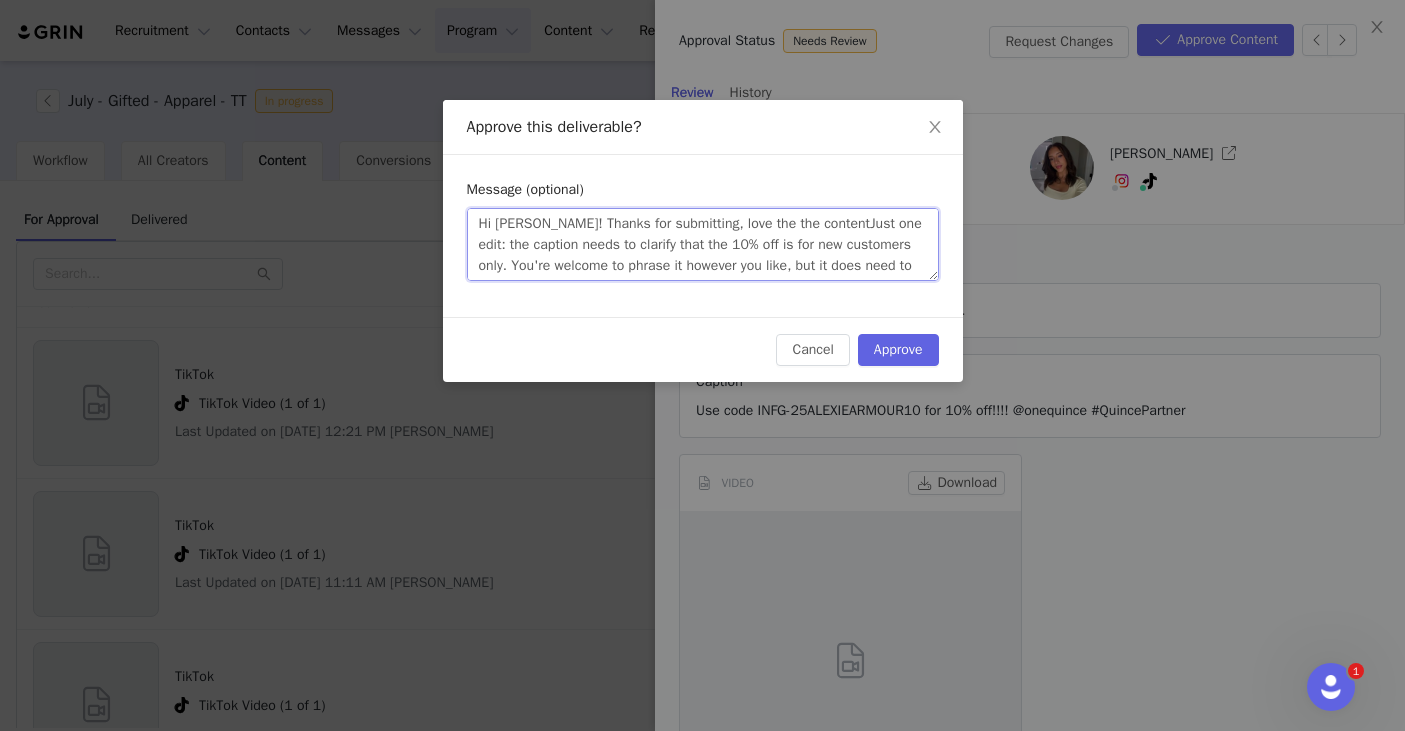 type 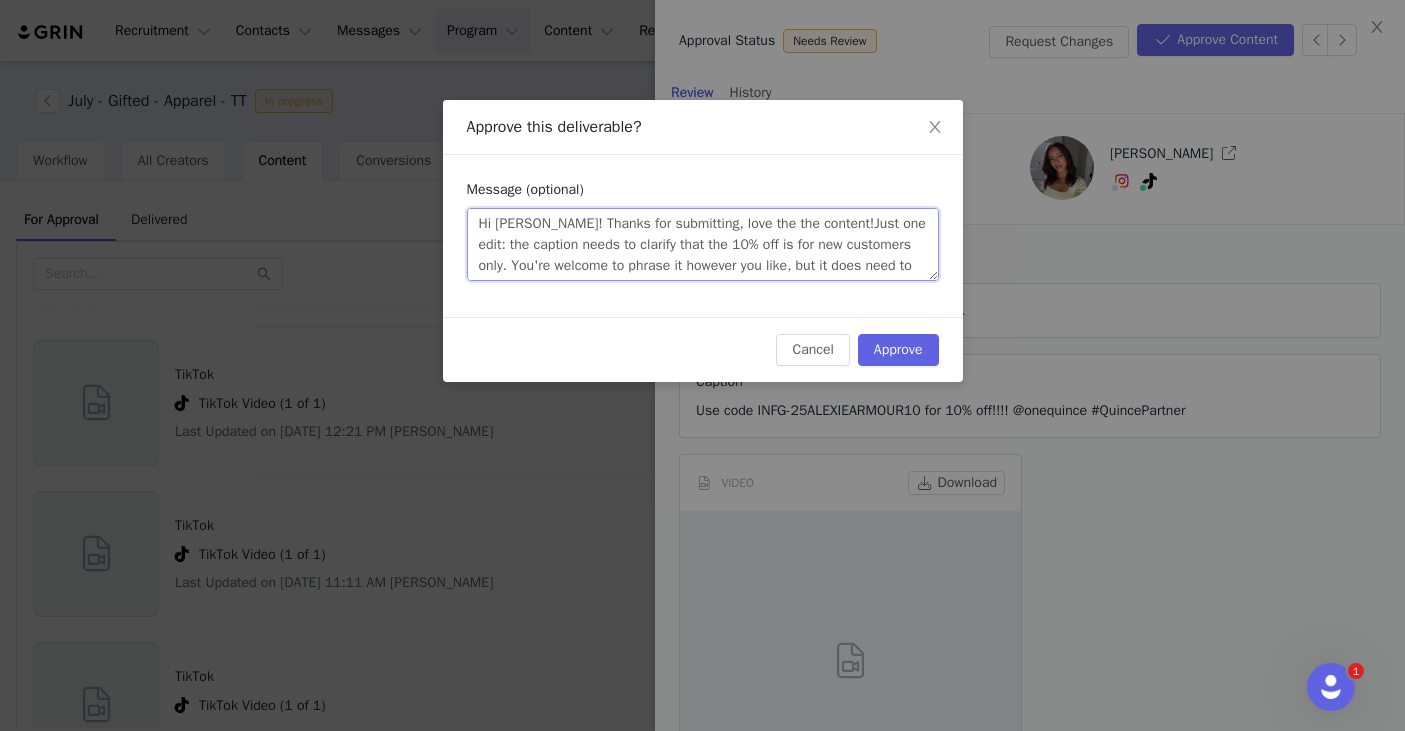 type 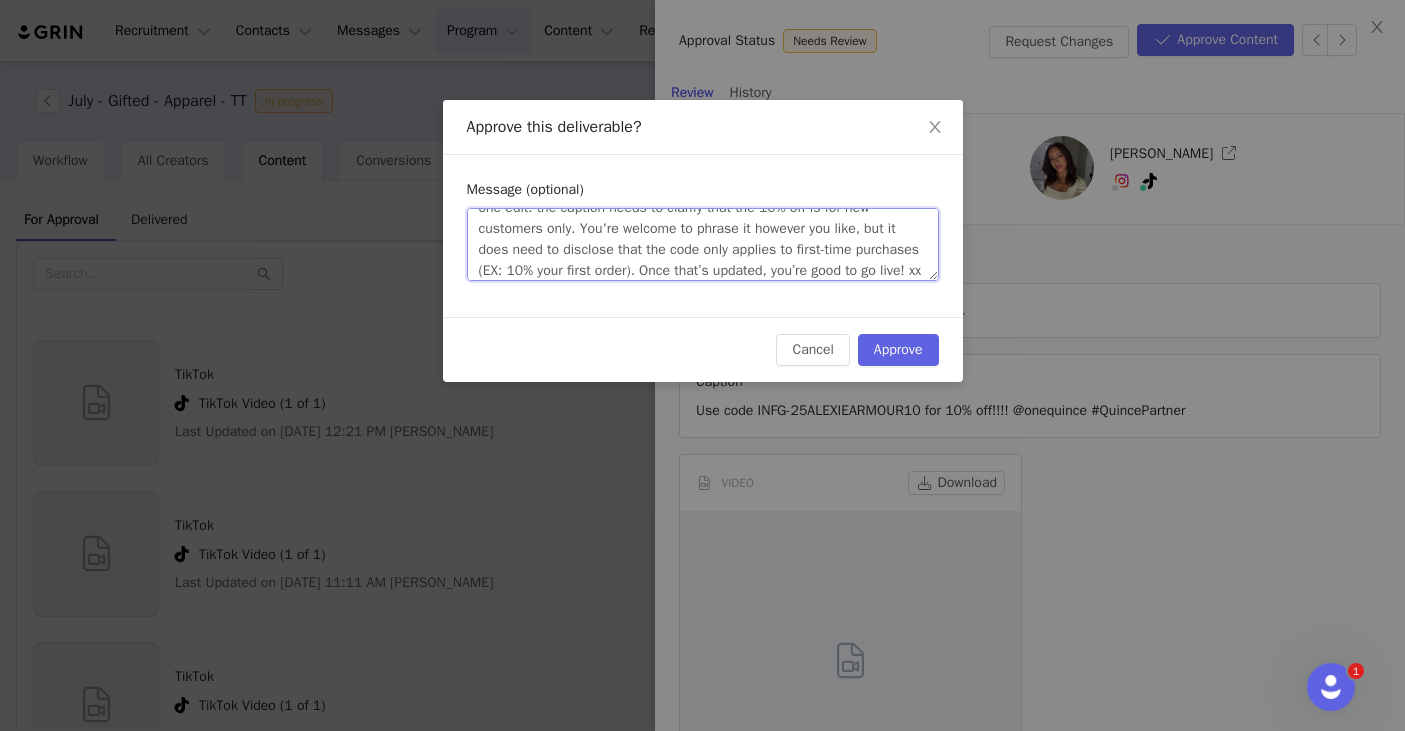 scroll, scrollTop: 42, scrollLeft: 0, axis: vertical 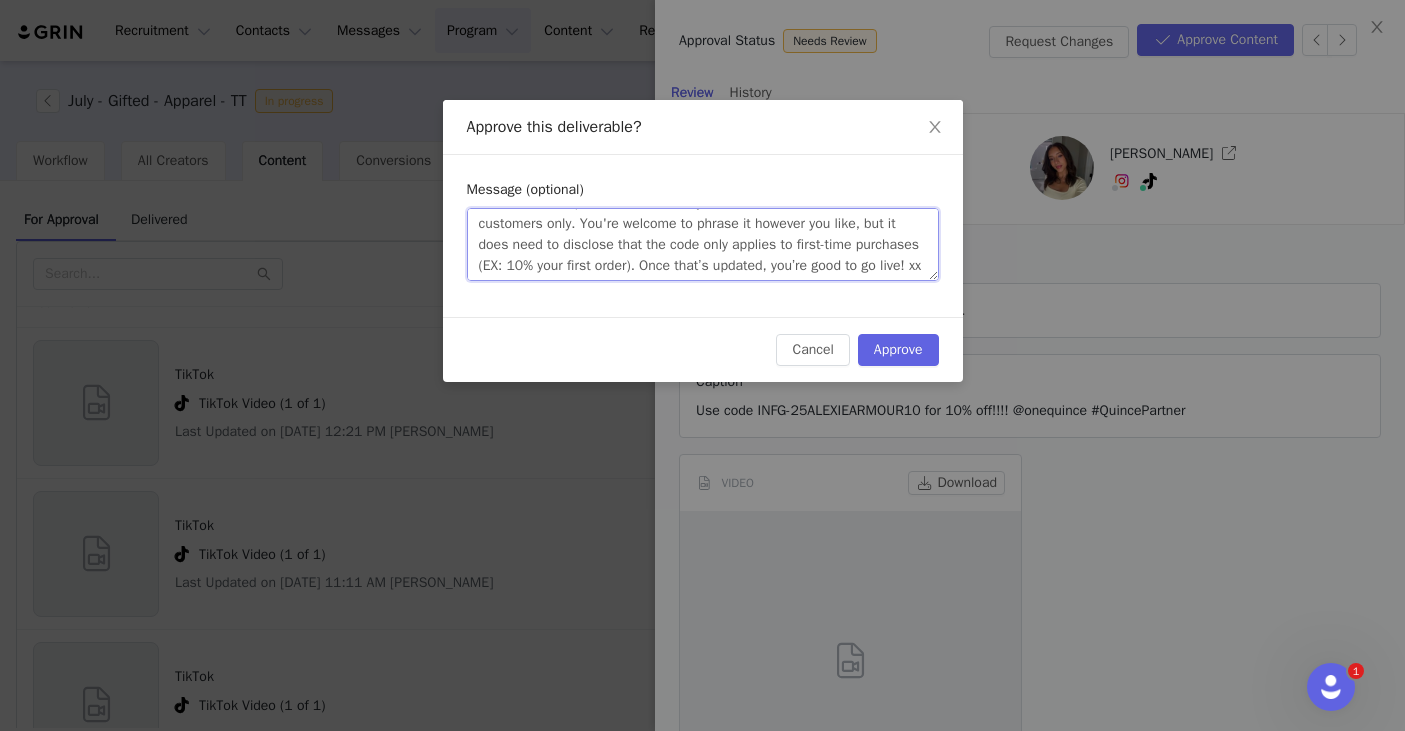 click on "Hi Alexie! Thanks for submitting, love the the content! Just one edit: the caption needs to clarify that the 10% off is for new customers only. You're welcome to phrase it however you like, but it does need to disclose that the code only applies to first-time purchases (EX: 10% your first order). Once that’s updated, you’re good to go live! xx" at bounding box center [703, 244] 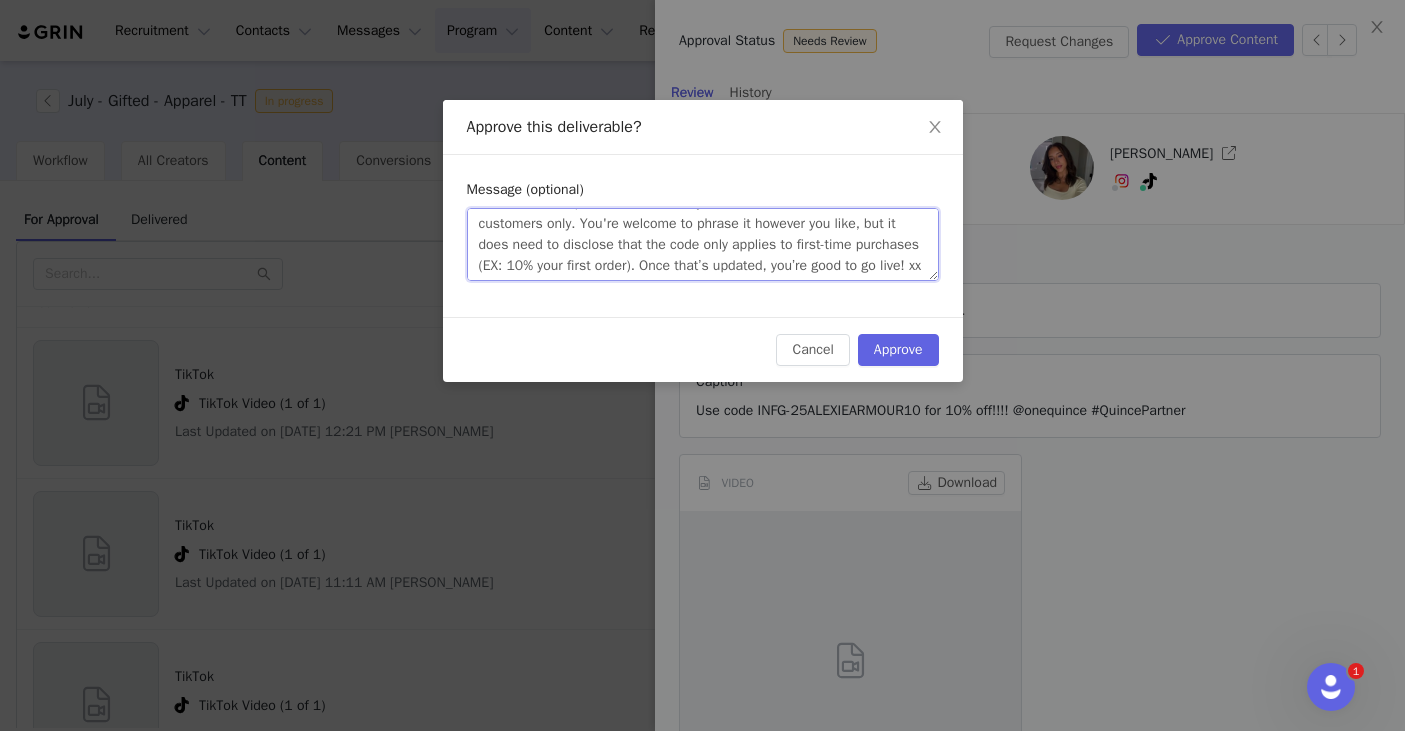 paste on "Also, if you add music, please make sure it’s copyright-free and pulled from the TikTok Commercial Music Library" 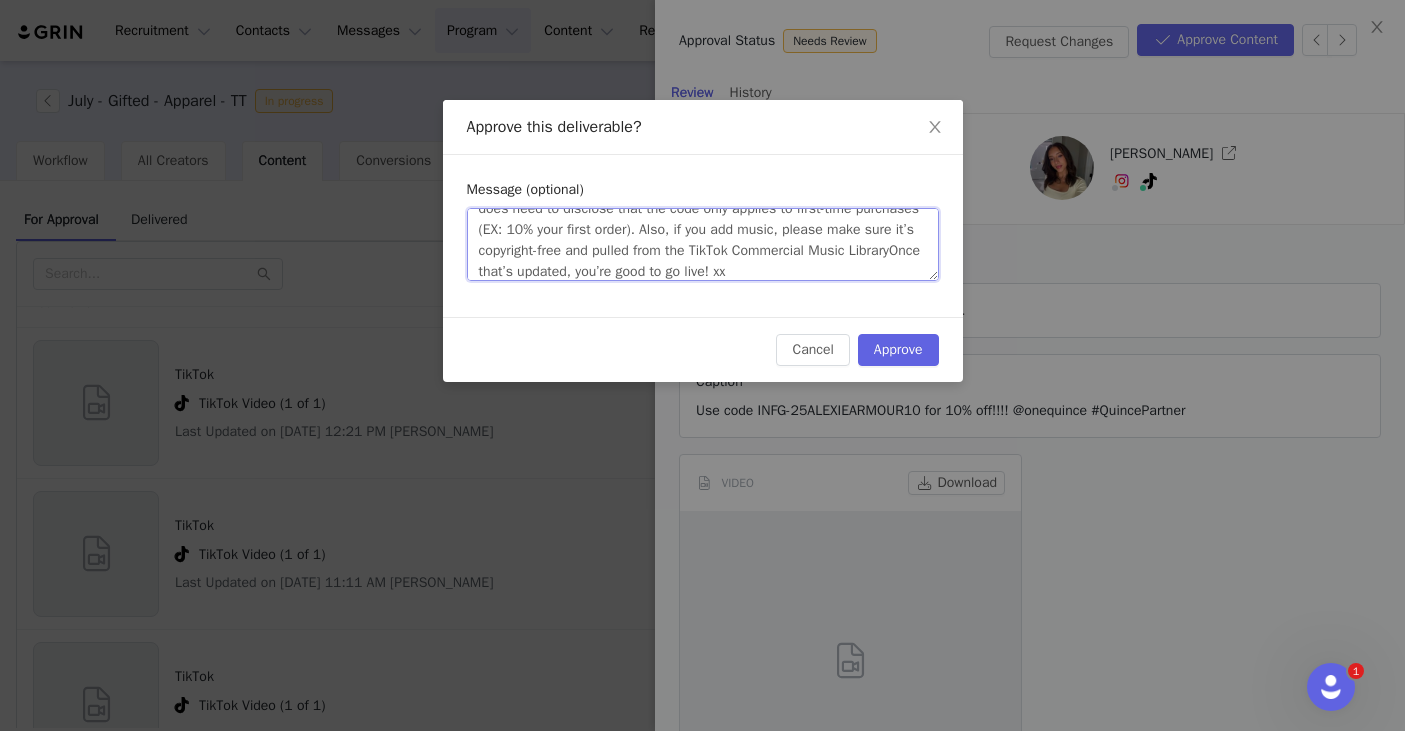 scroll, scrollTop: 84, scrollLeft: 0, axis: vertical 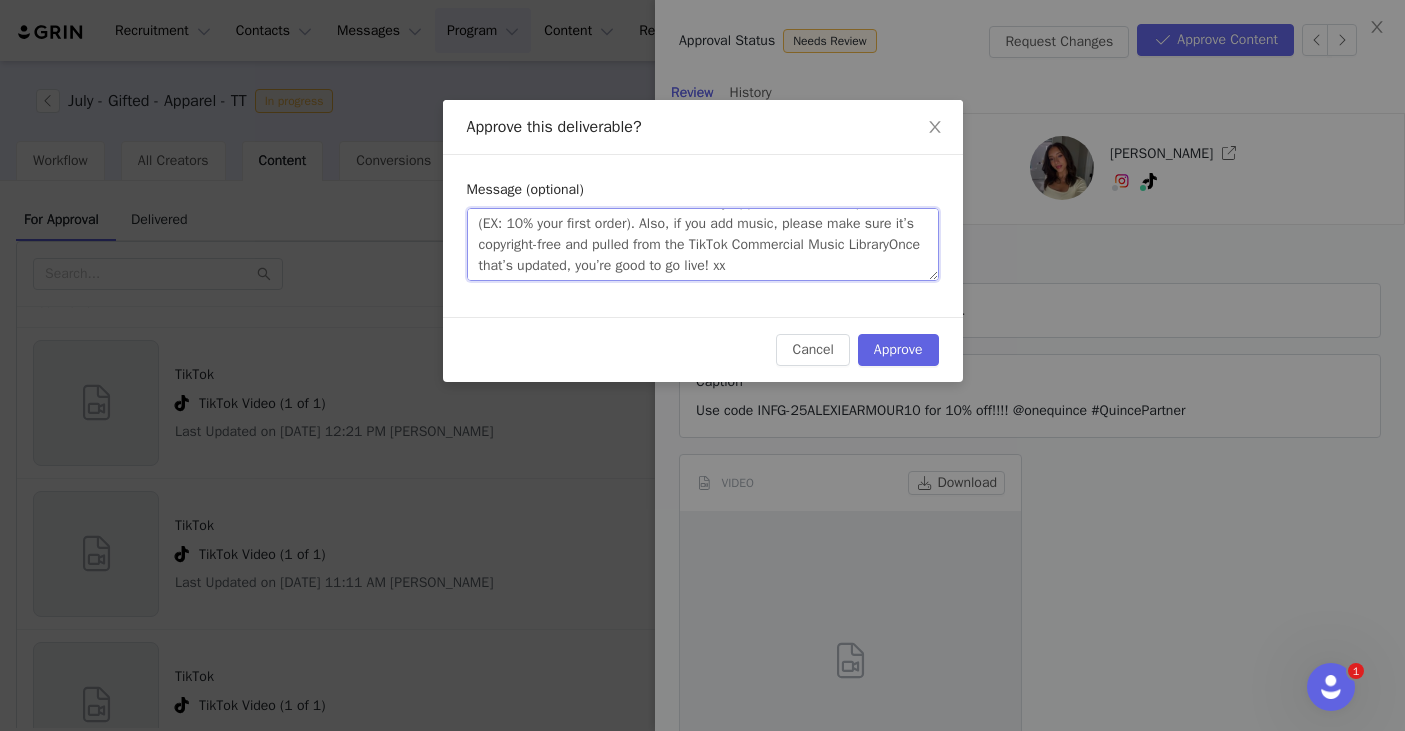type 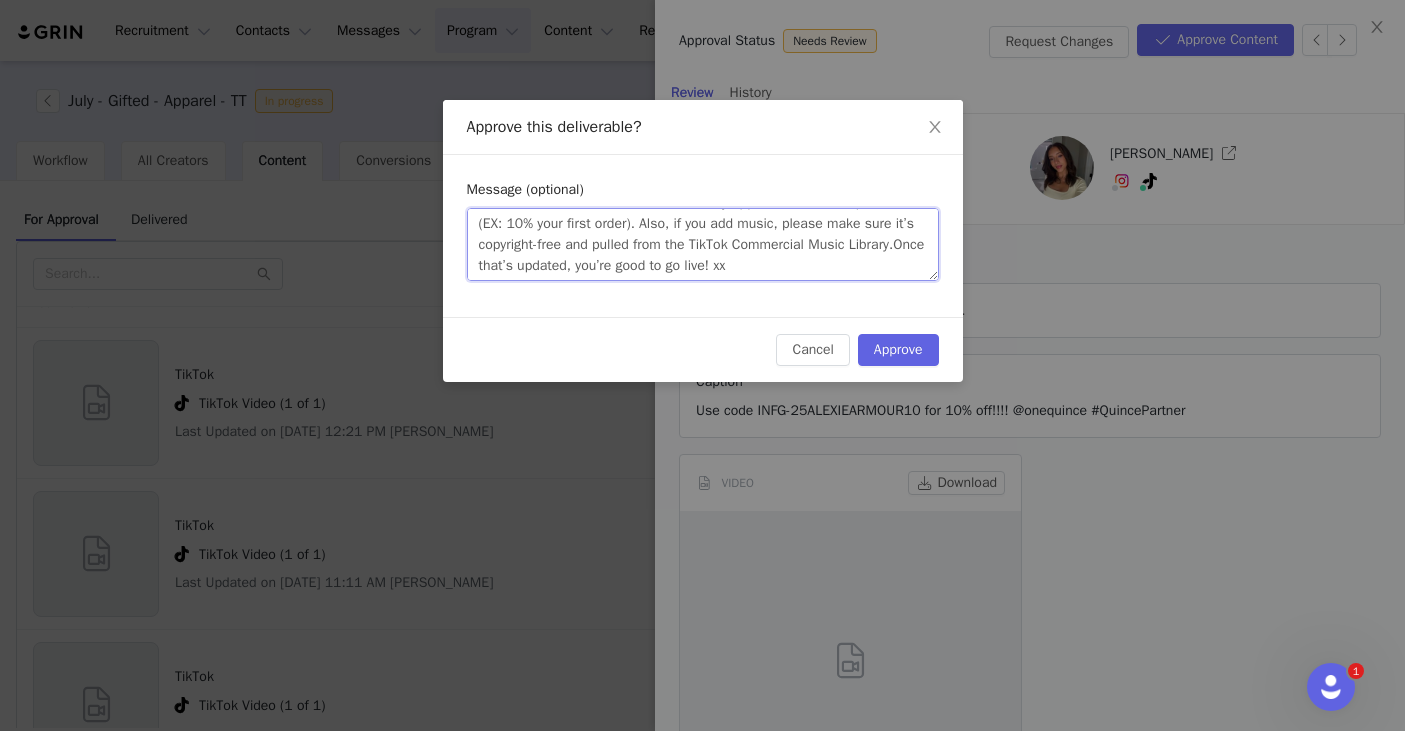 type 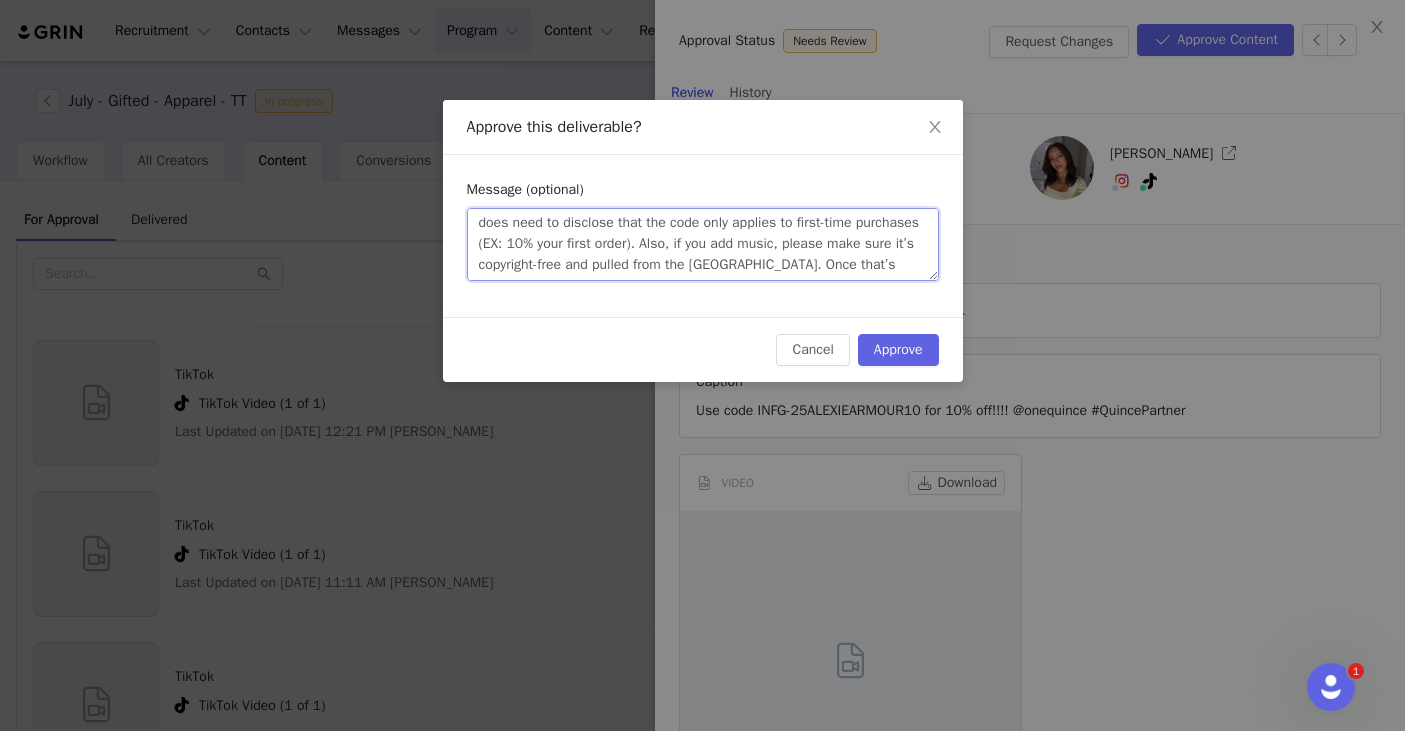 scroll, scrollTop: 84, scrollLeft: 0, axis: vertical 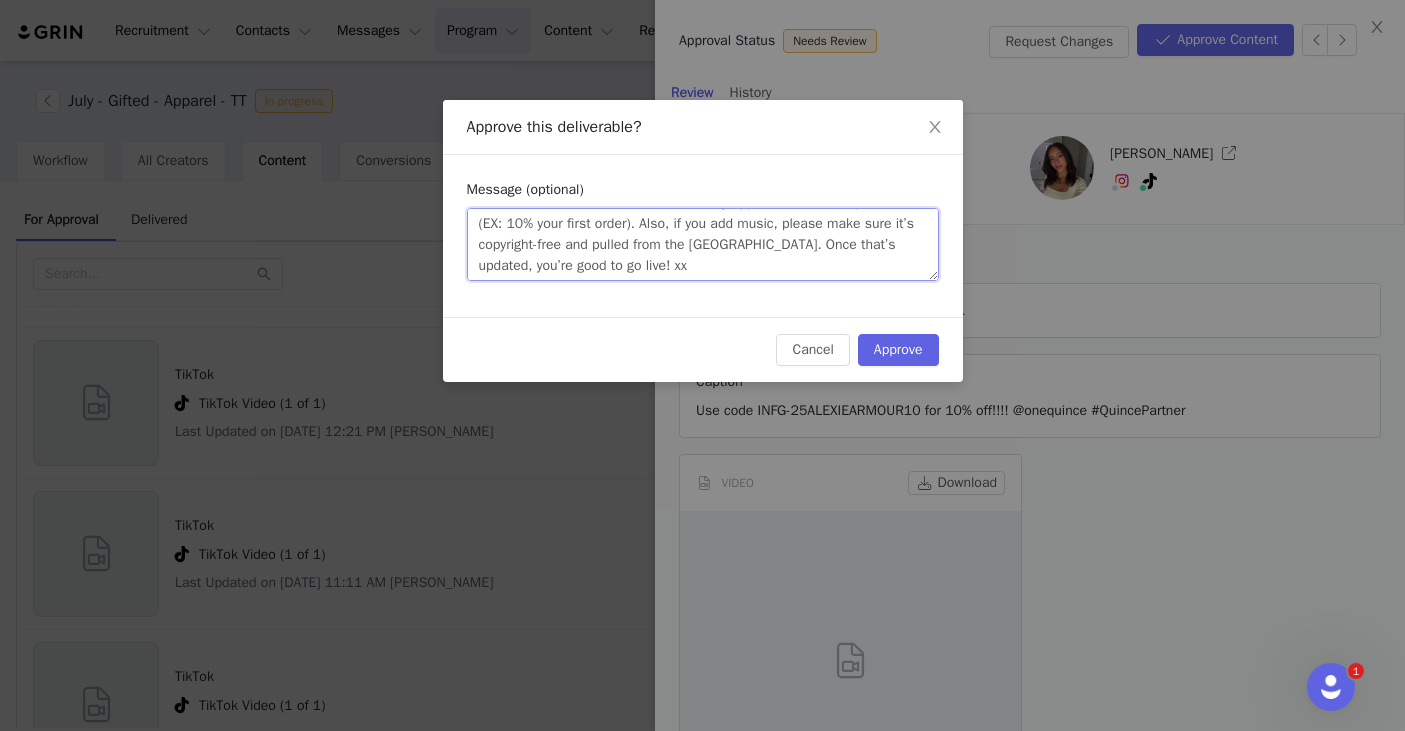 click on "Hi Alexie! Thanks for submitting, love the the content! Just one edit: the caption needs to clarify that the 10% off is for new customers only. You're welcome to phrase it however you like, but it does need to disclose that the code only applies to first-time purchases (EX: 10% your first order). Also, if you add music, please make sure it’s copyright-free and pulled from the TikTok Commercial Music Library. Once that’s updated, you’re good to go live! xx" at bounding box center (703, 244) 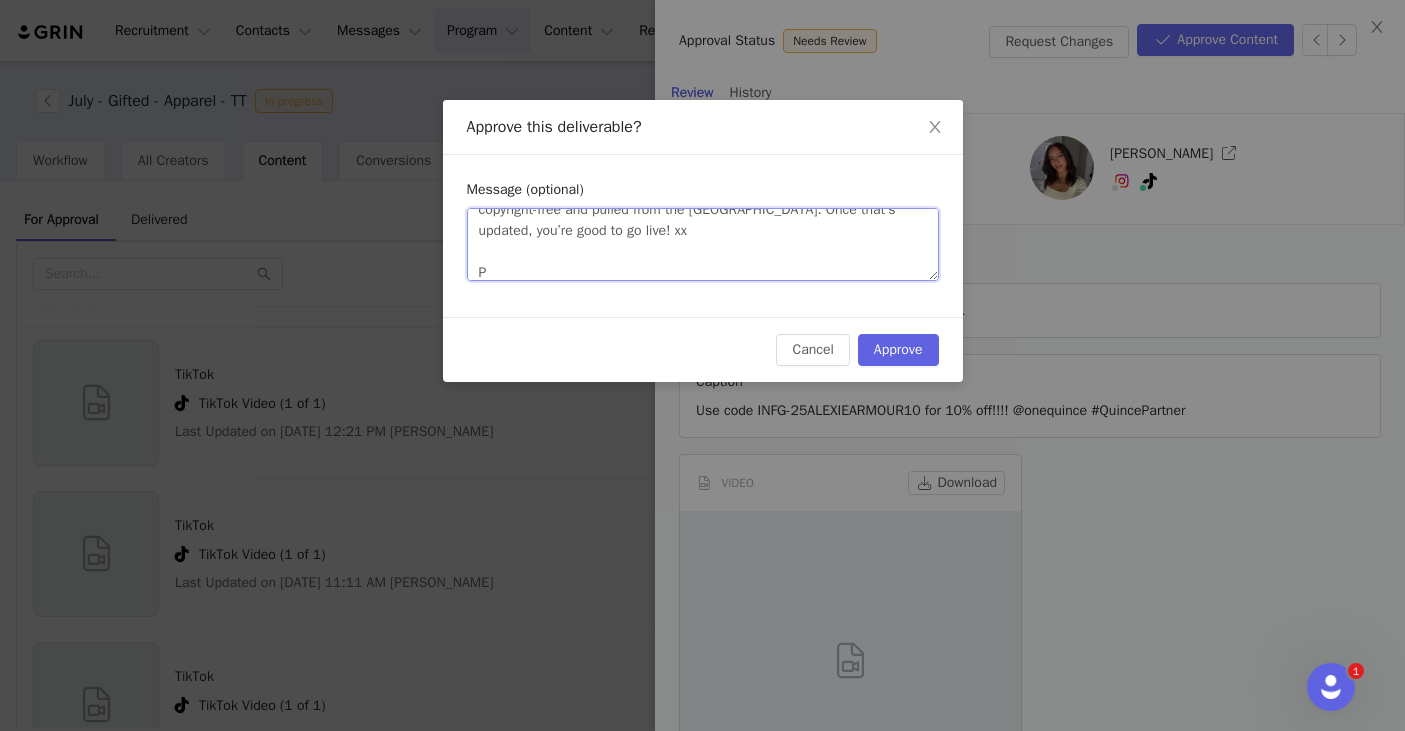type 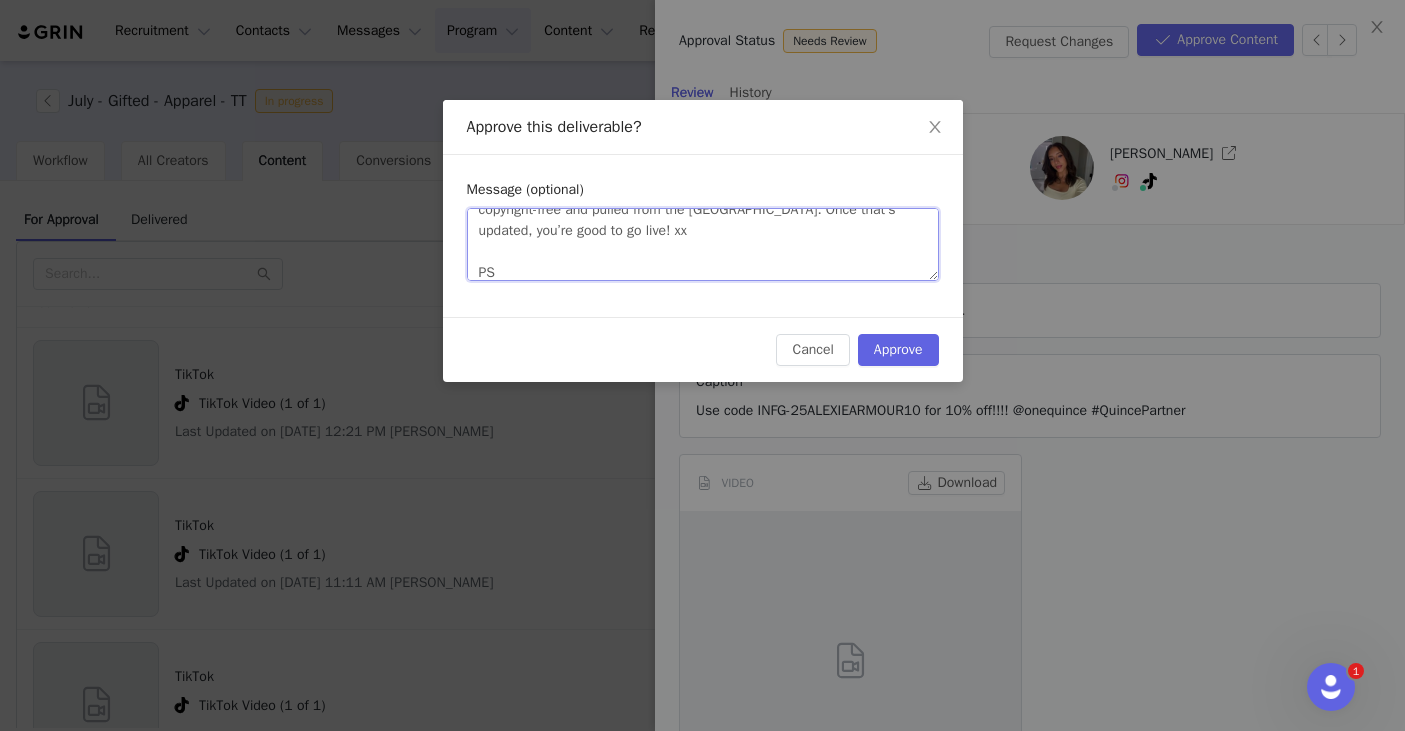 type 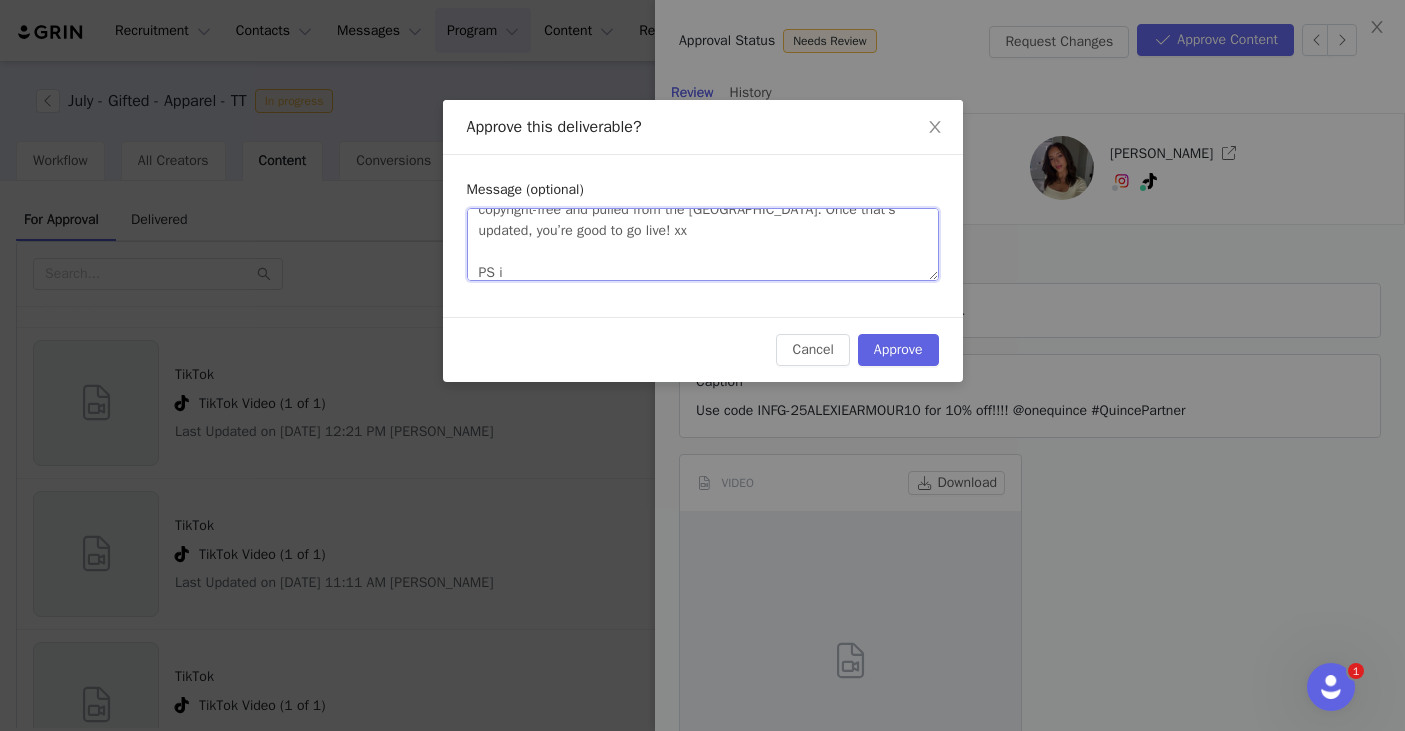 type 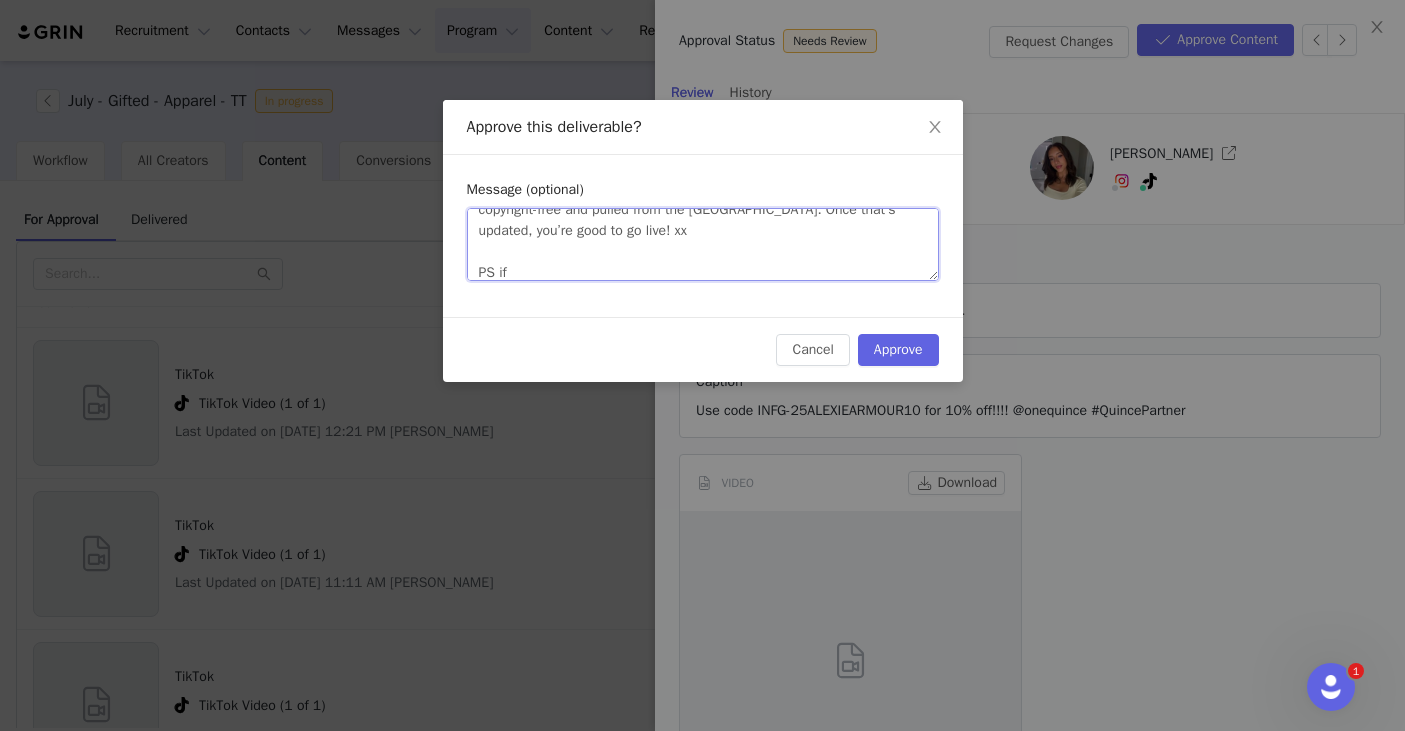 type 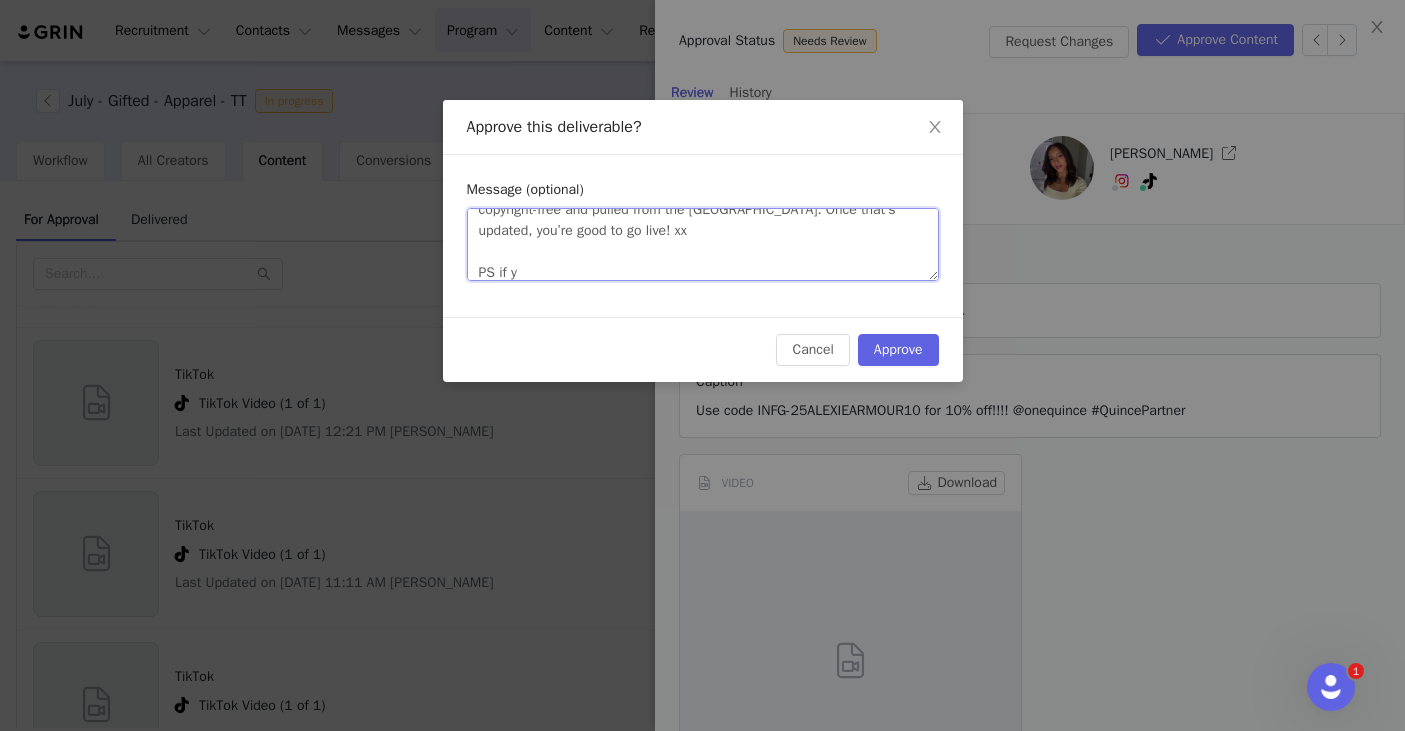 type 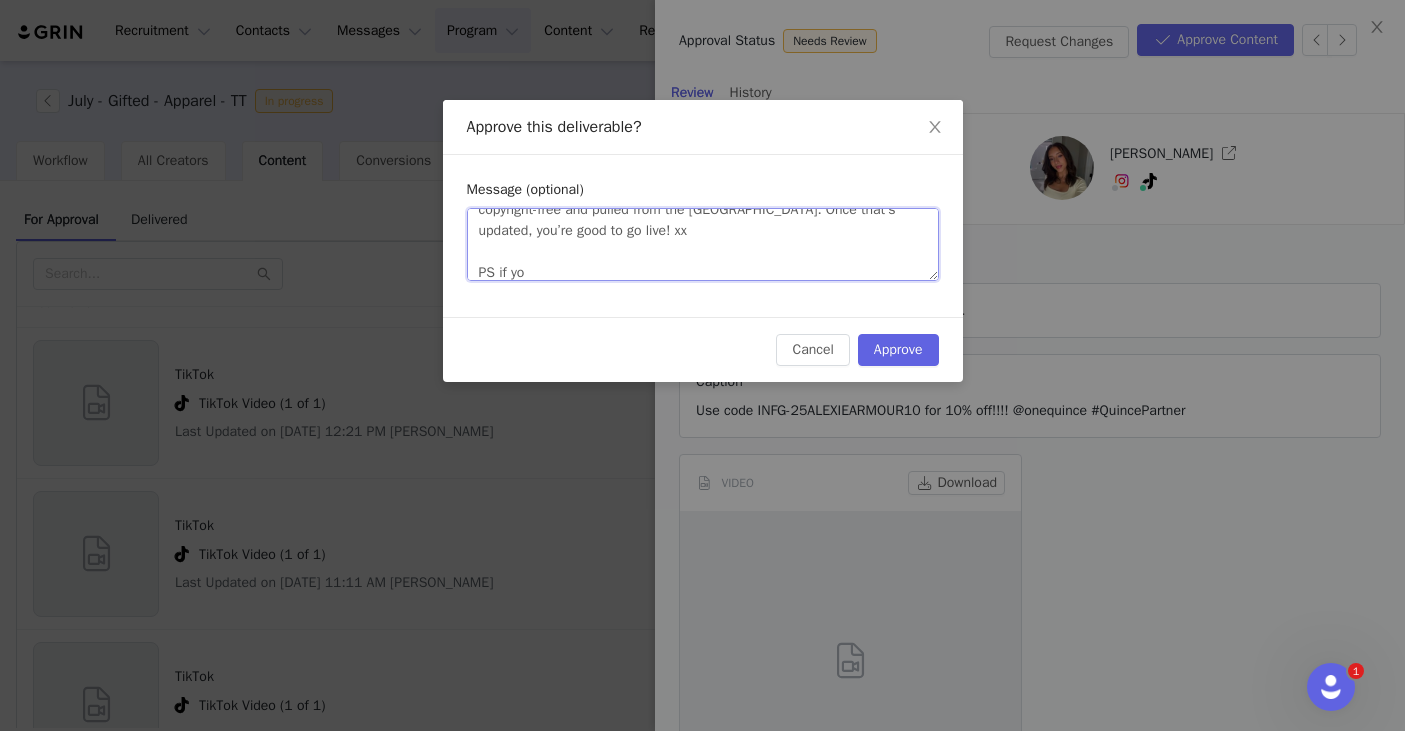 type 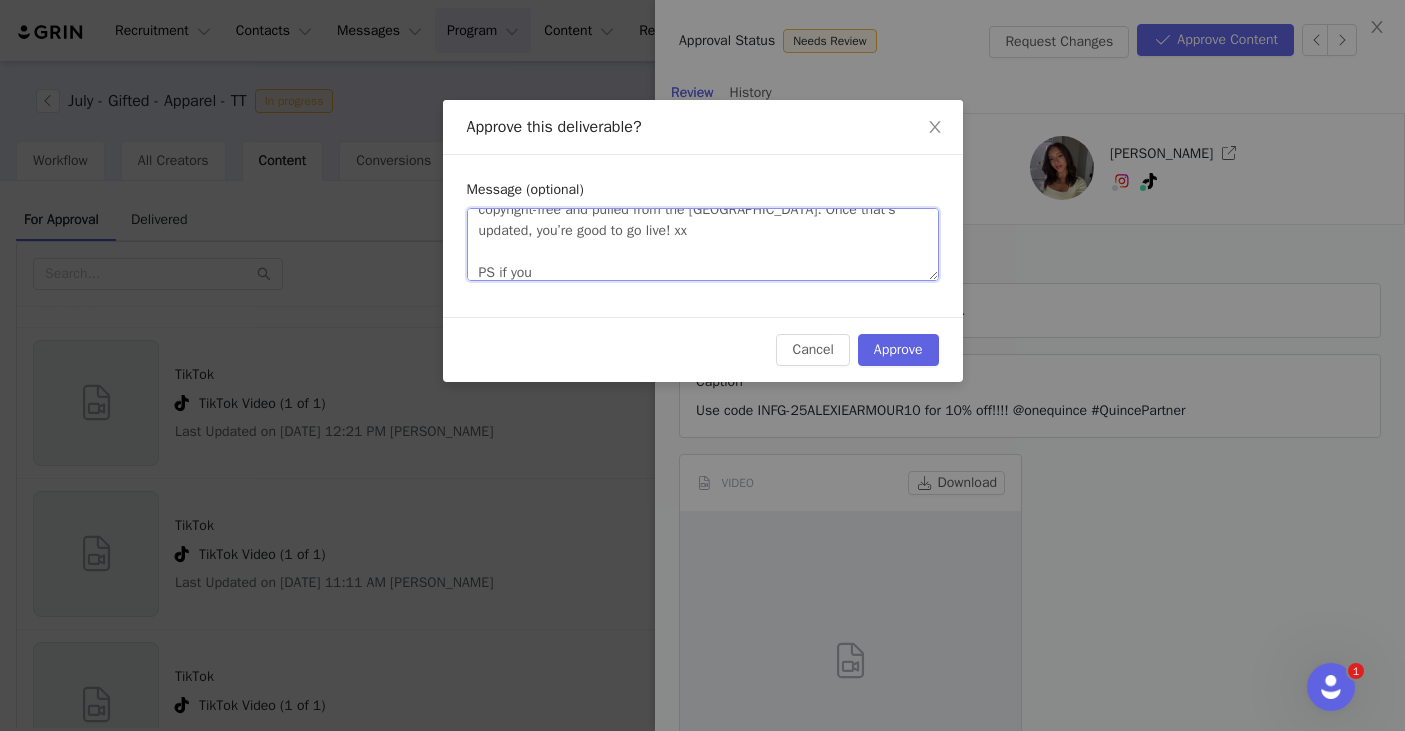 type 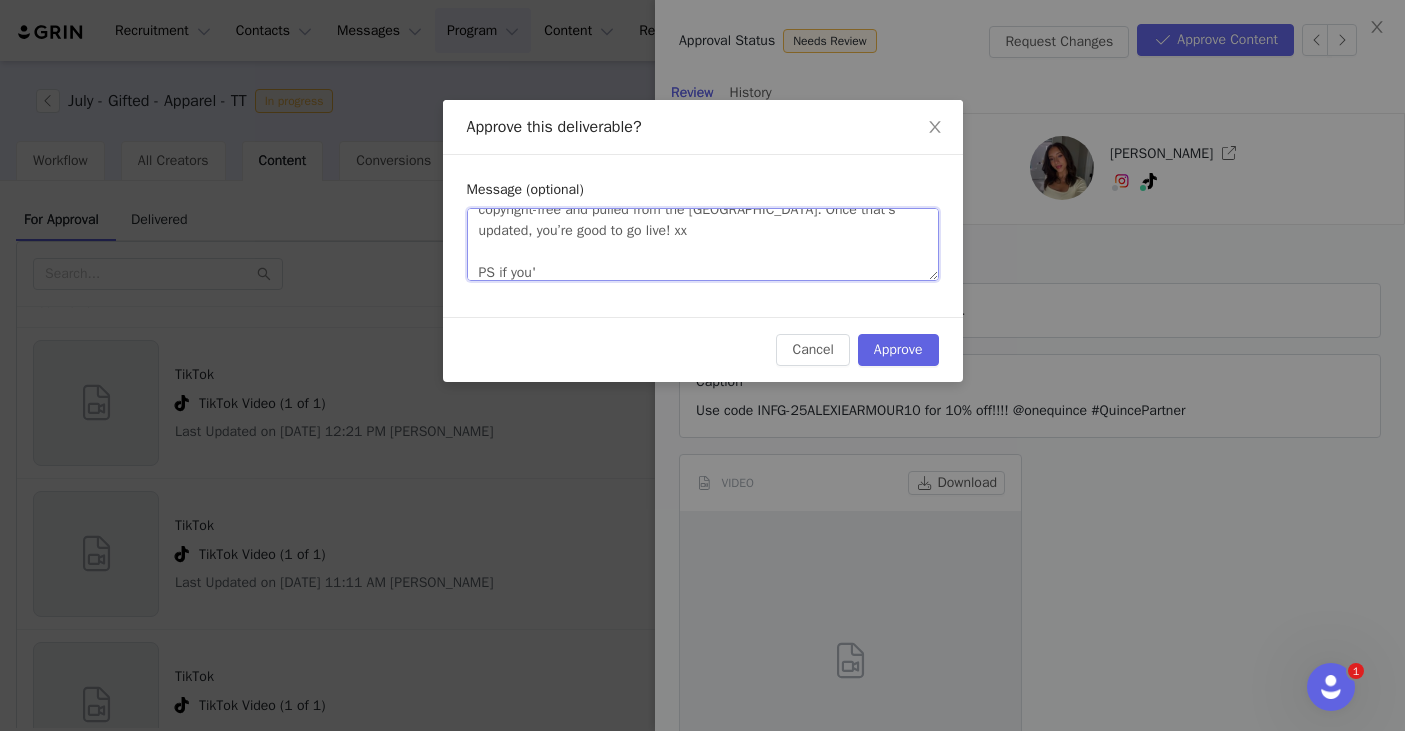 type 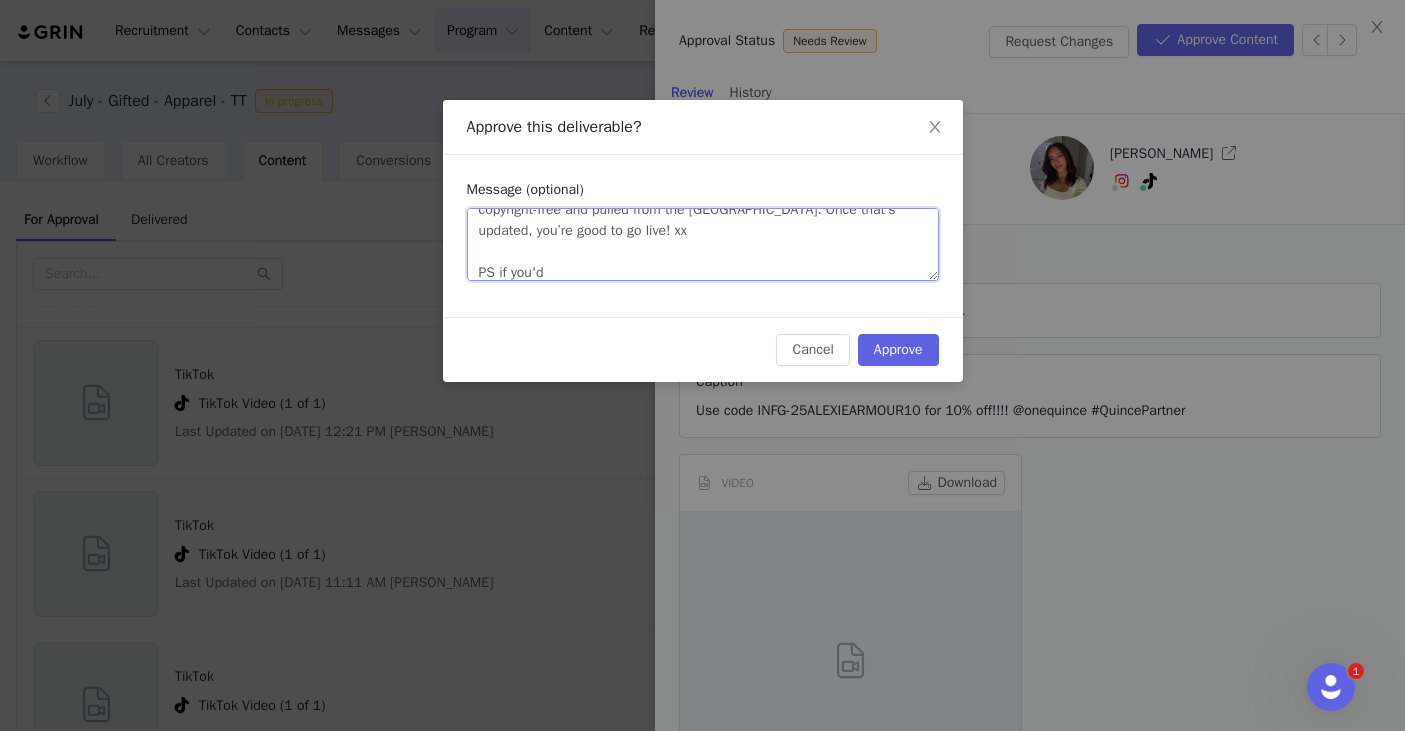 type 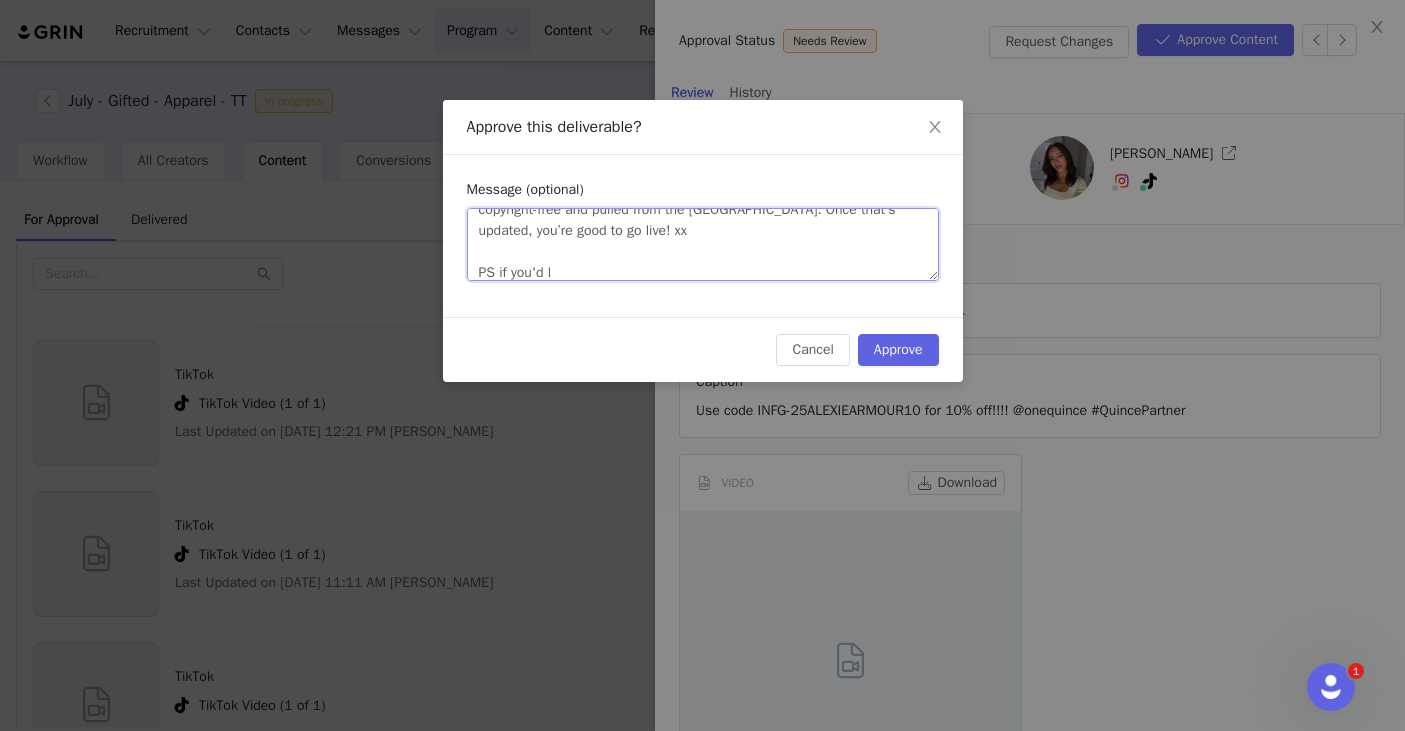 type 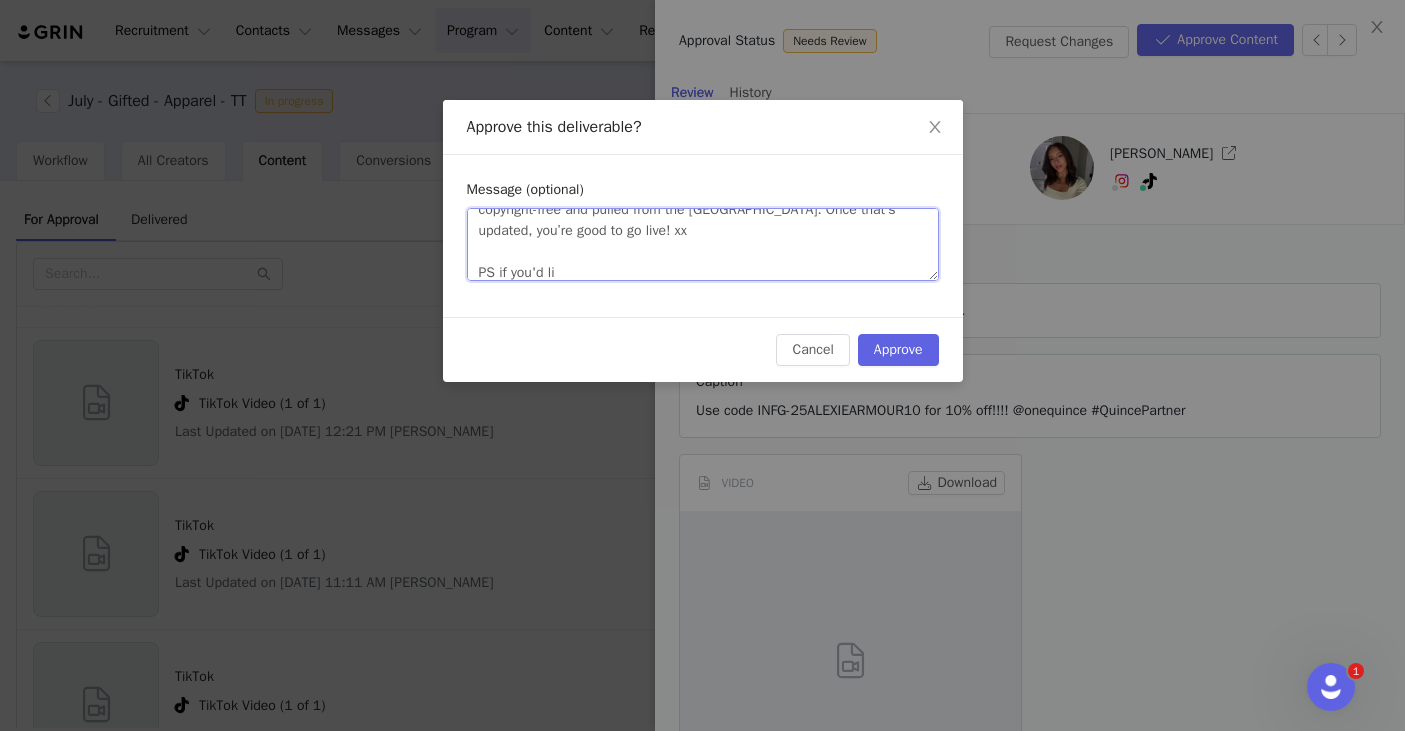 type 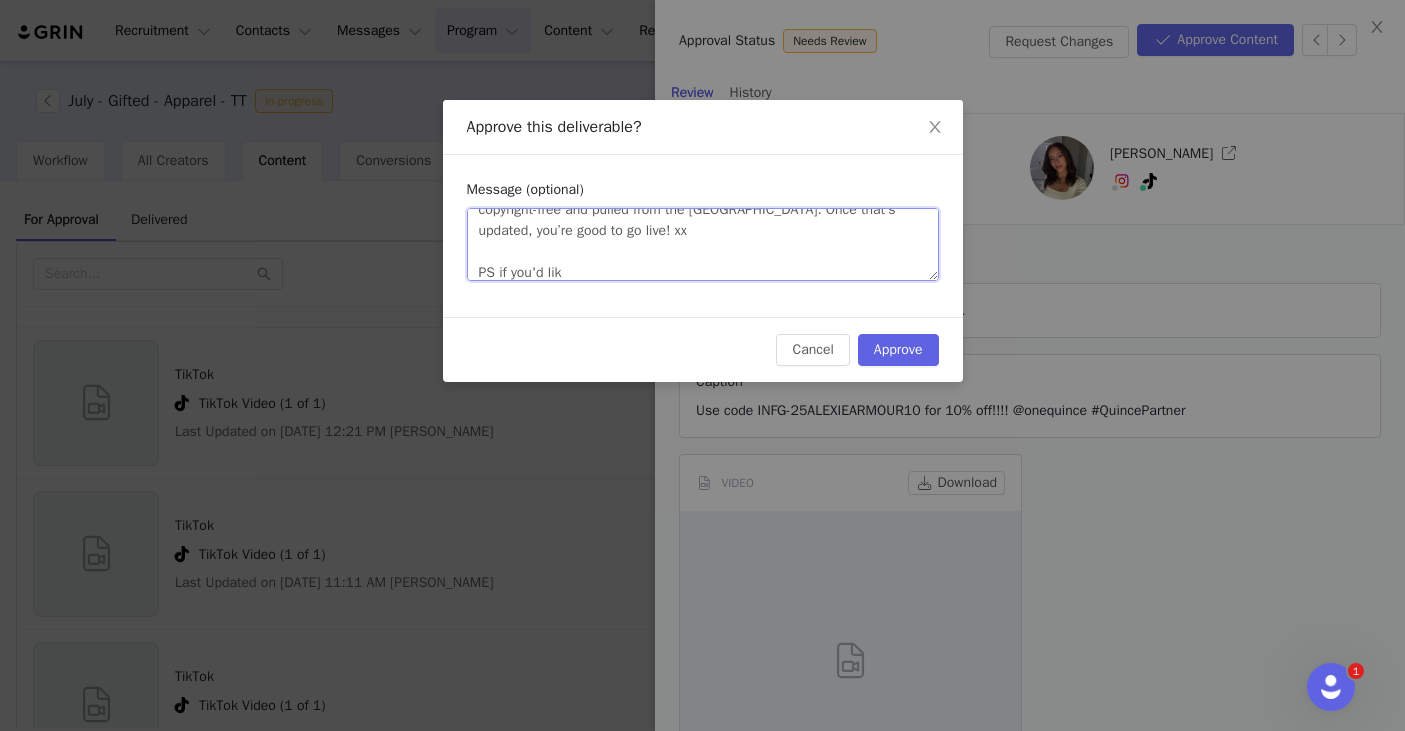 type on "Hi Alexie! Thanks for submitting, love the the content! Just one edit: the caption needs to clarify that the 10% off is for new customers only. You're welcome to phrase it however you like, but it does need to disclose that the code only applies to first-time purchases (EX: 10% your first order). Also, if you add music, please make sure it’s copyright-free and pulled from the TikTok Commercial Music Library. Once that’s updated, you’re good to go live! xx
PS if you'd like" 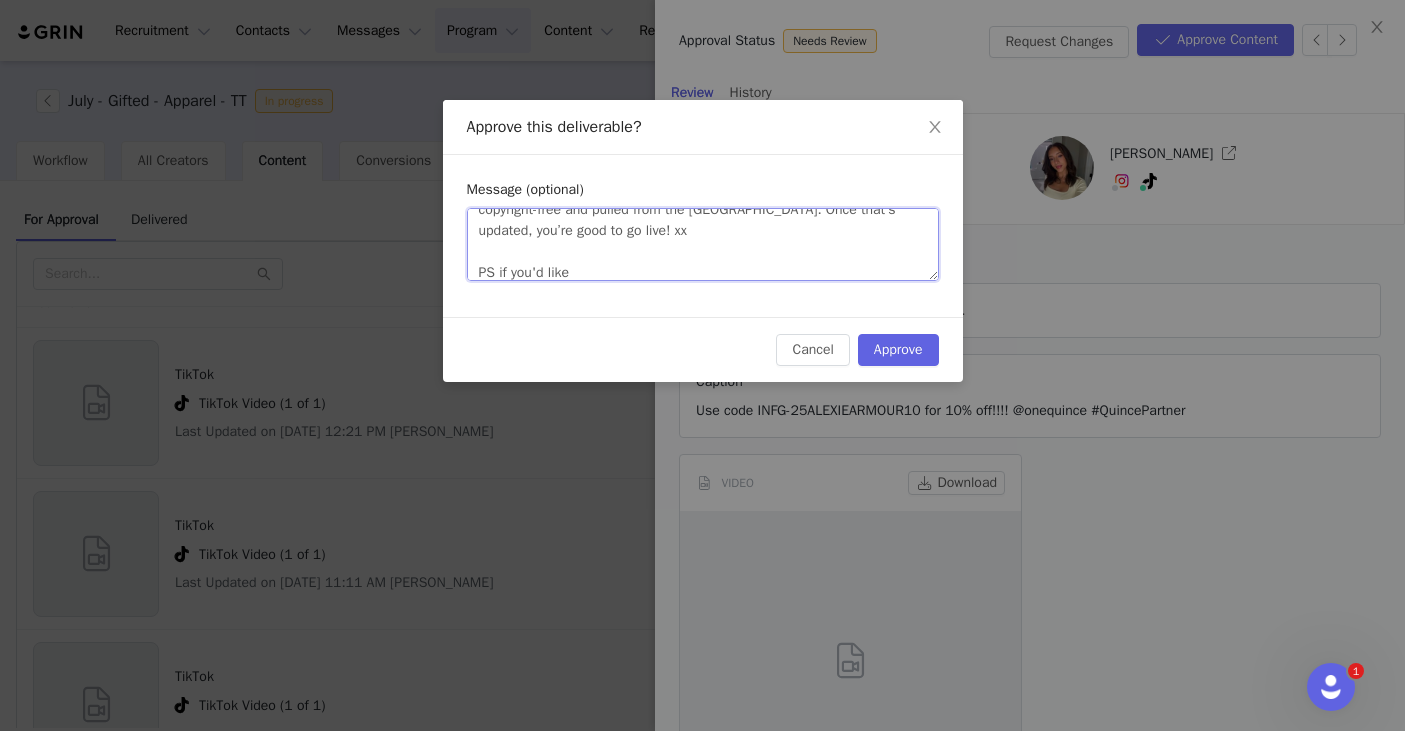 type 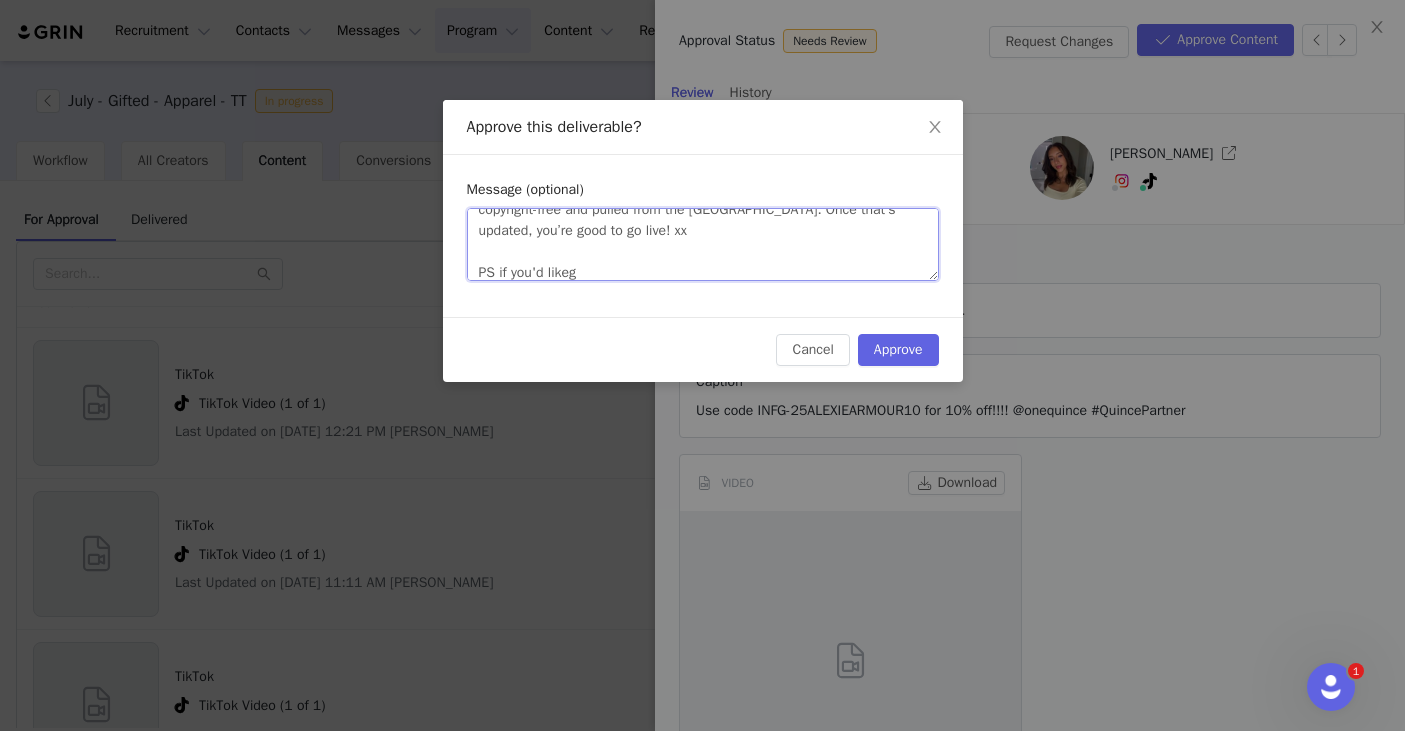 type 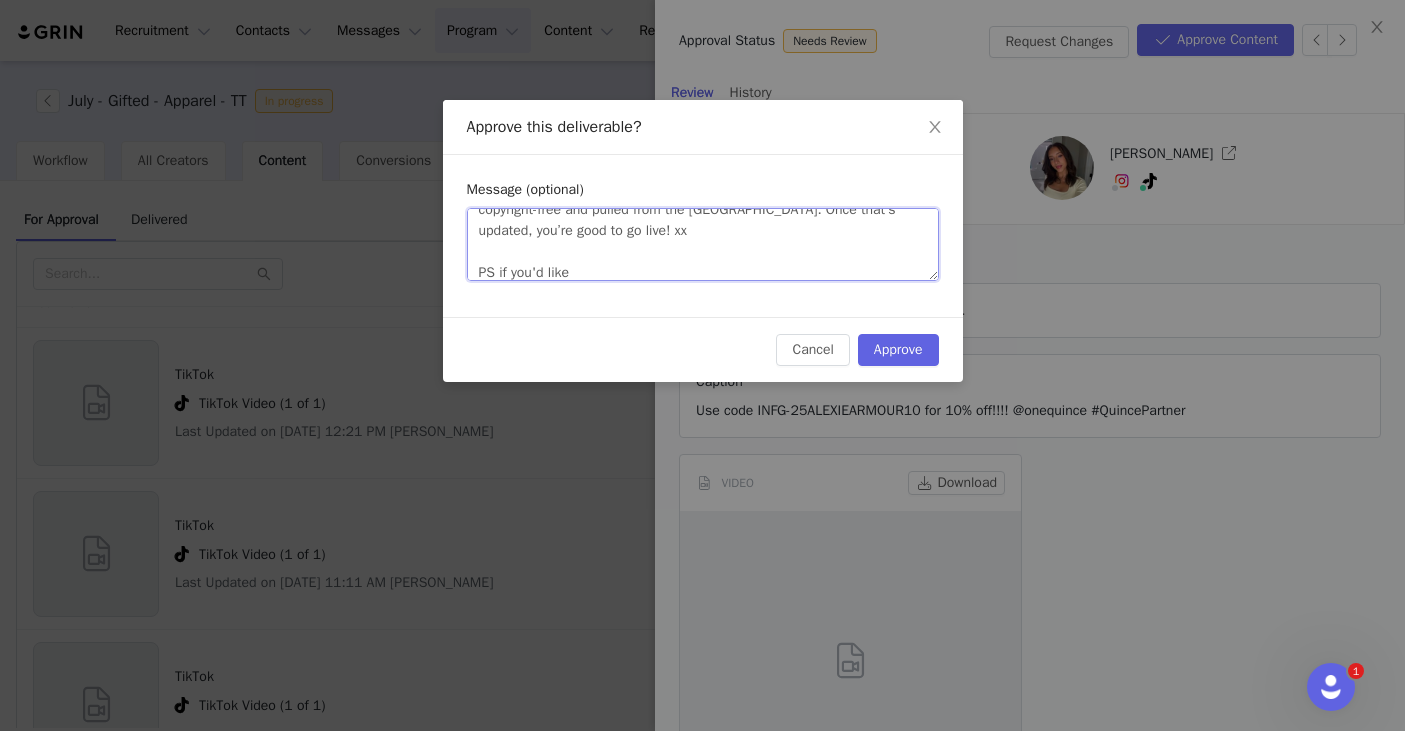 type 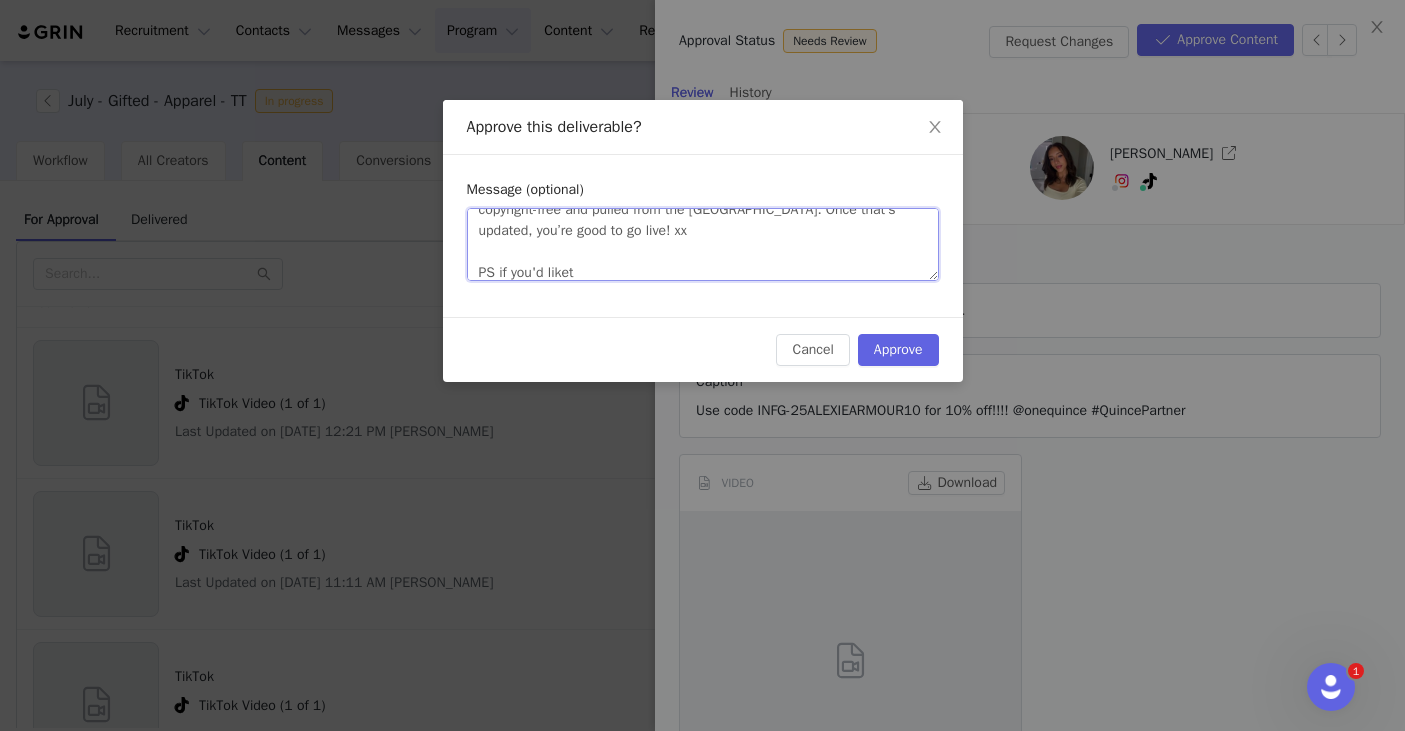 type 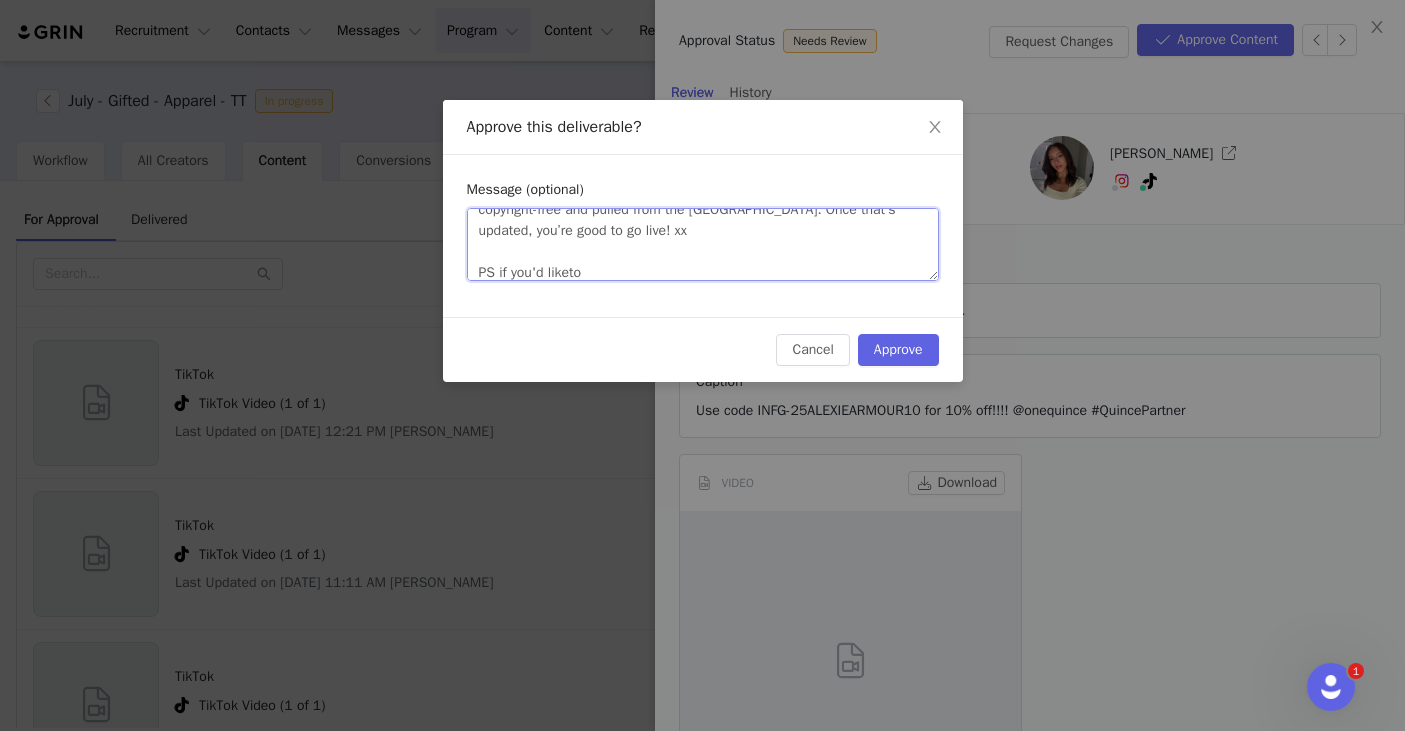 type 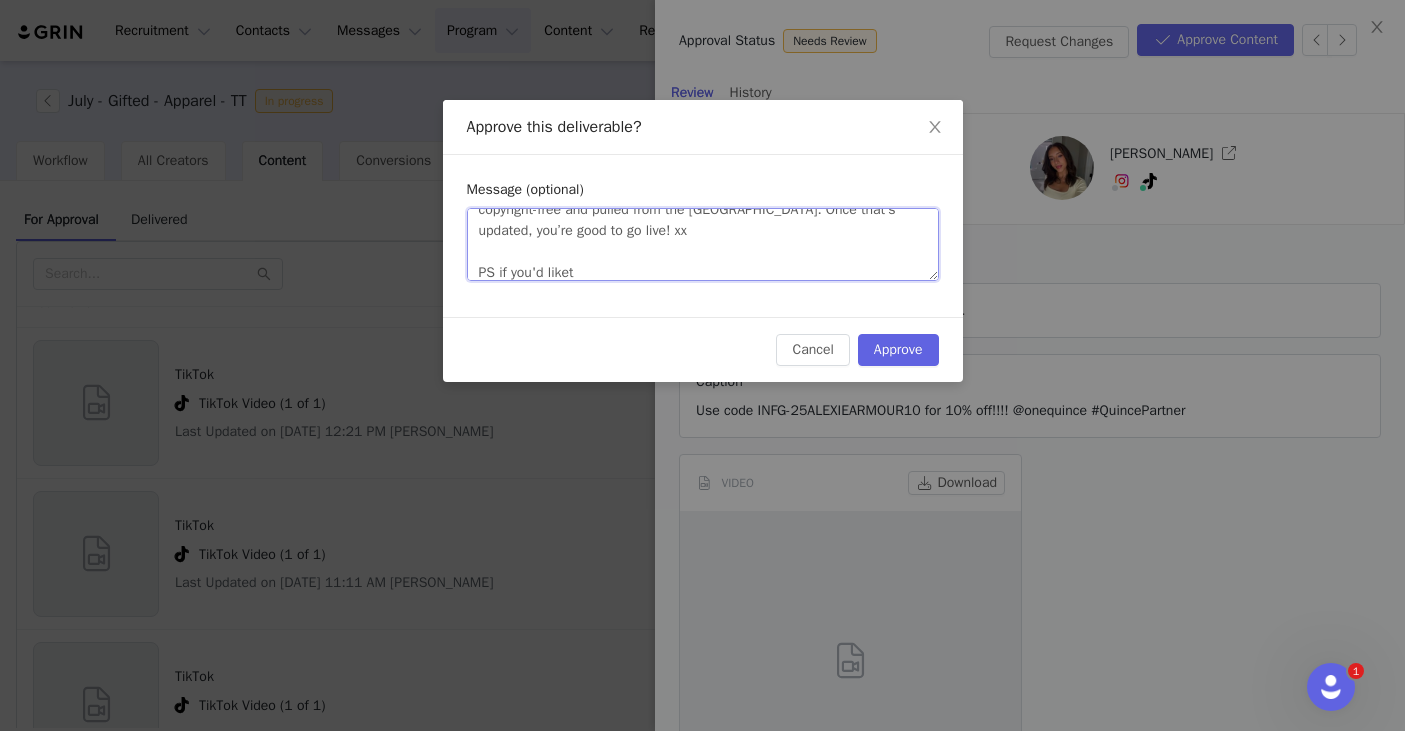 type 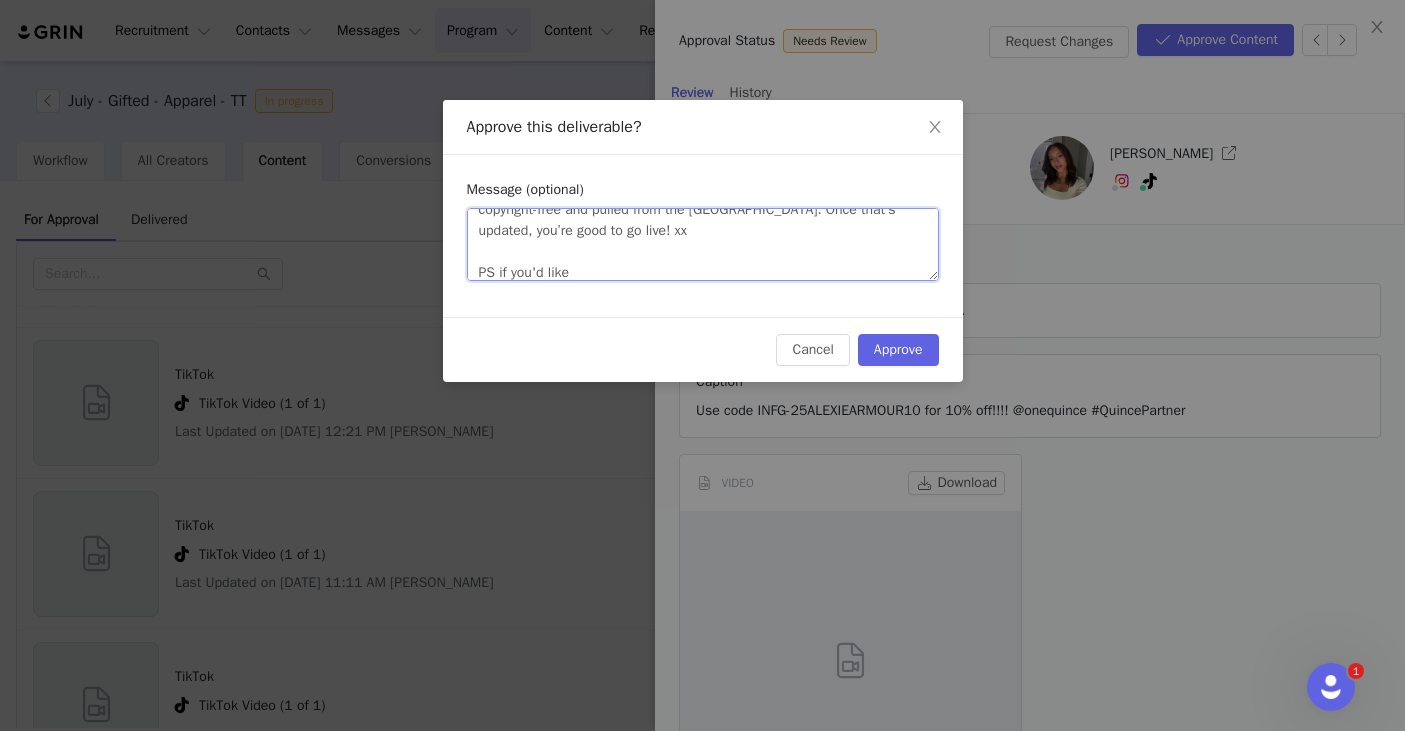 type 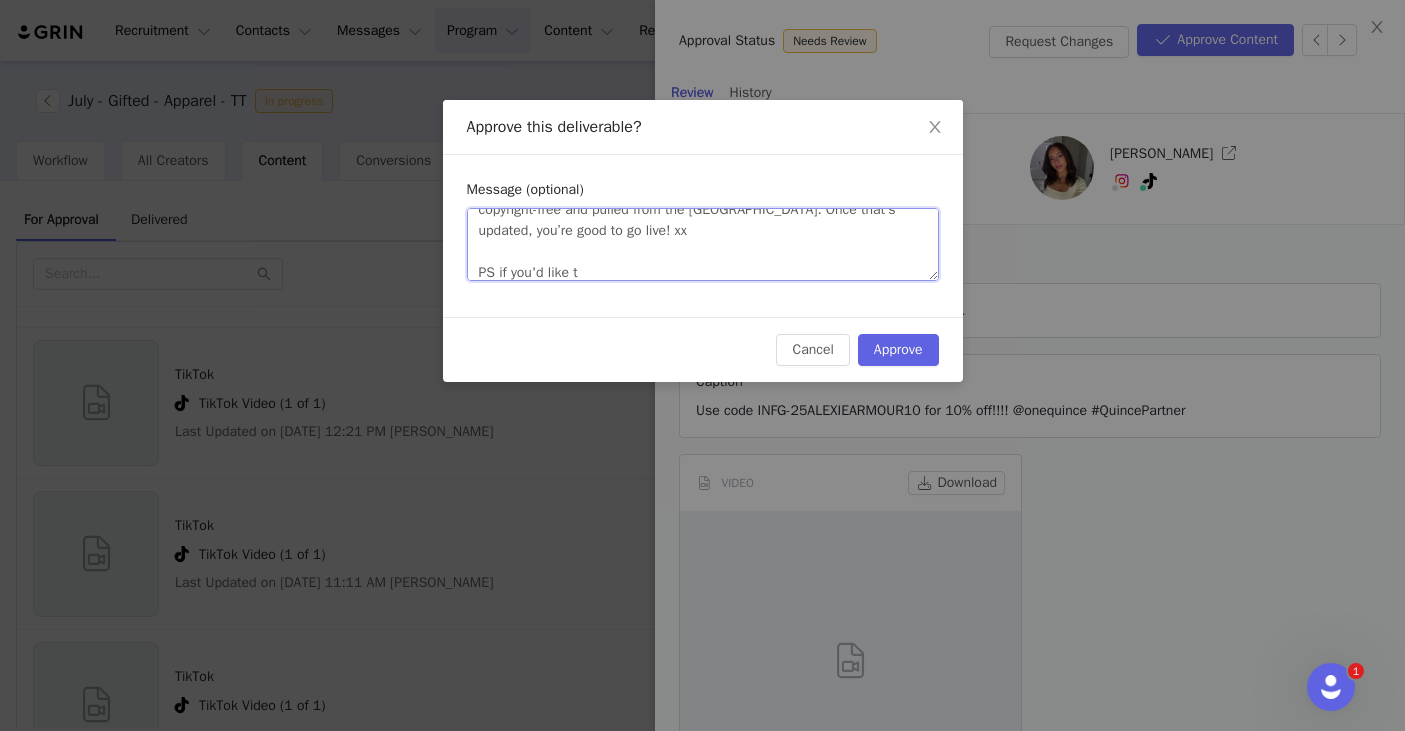 type 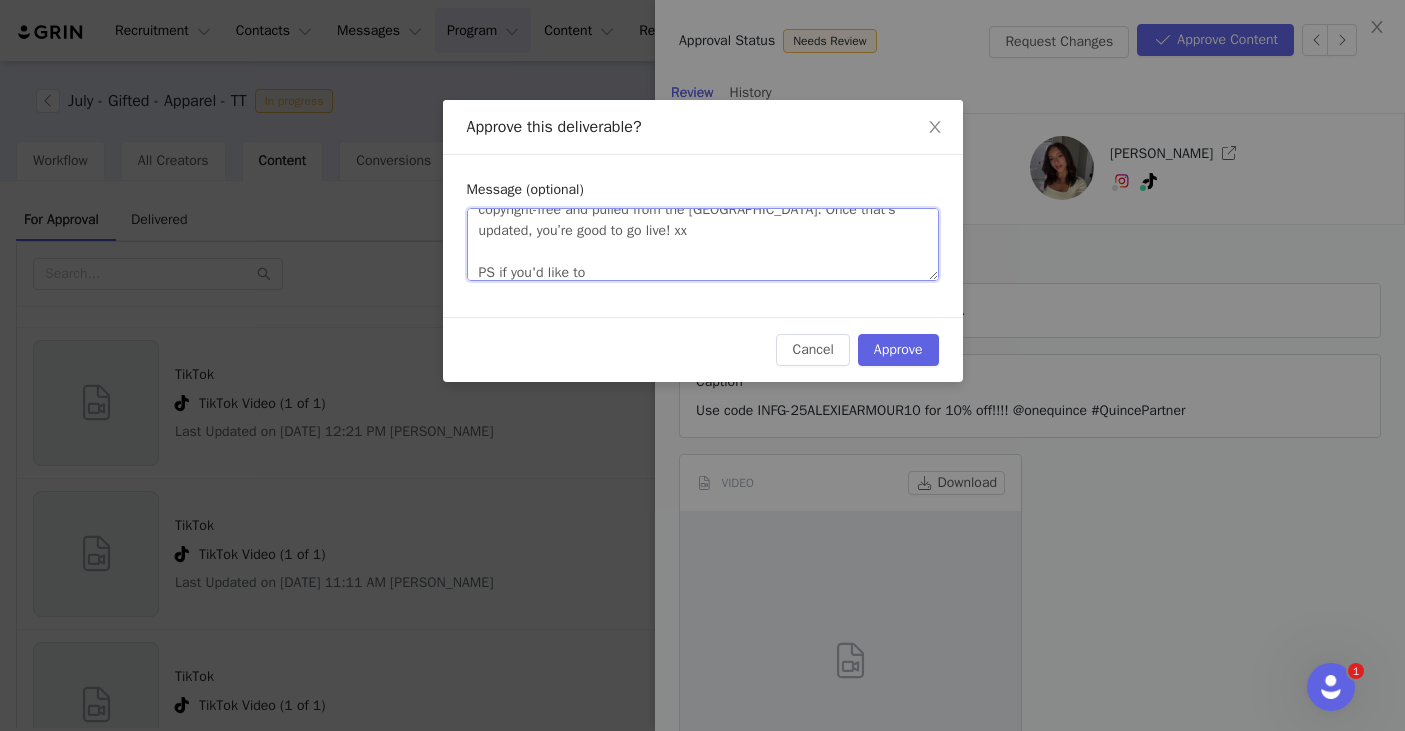 type 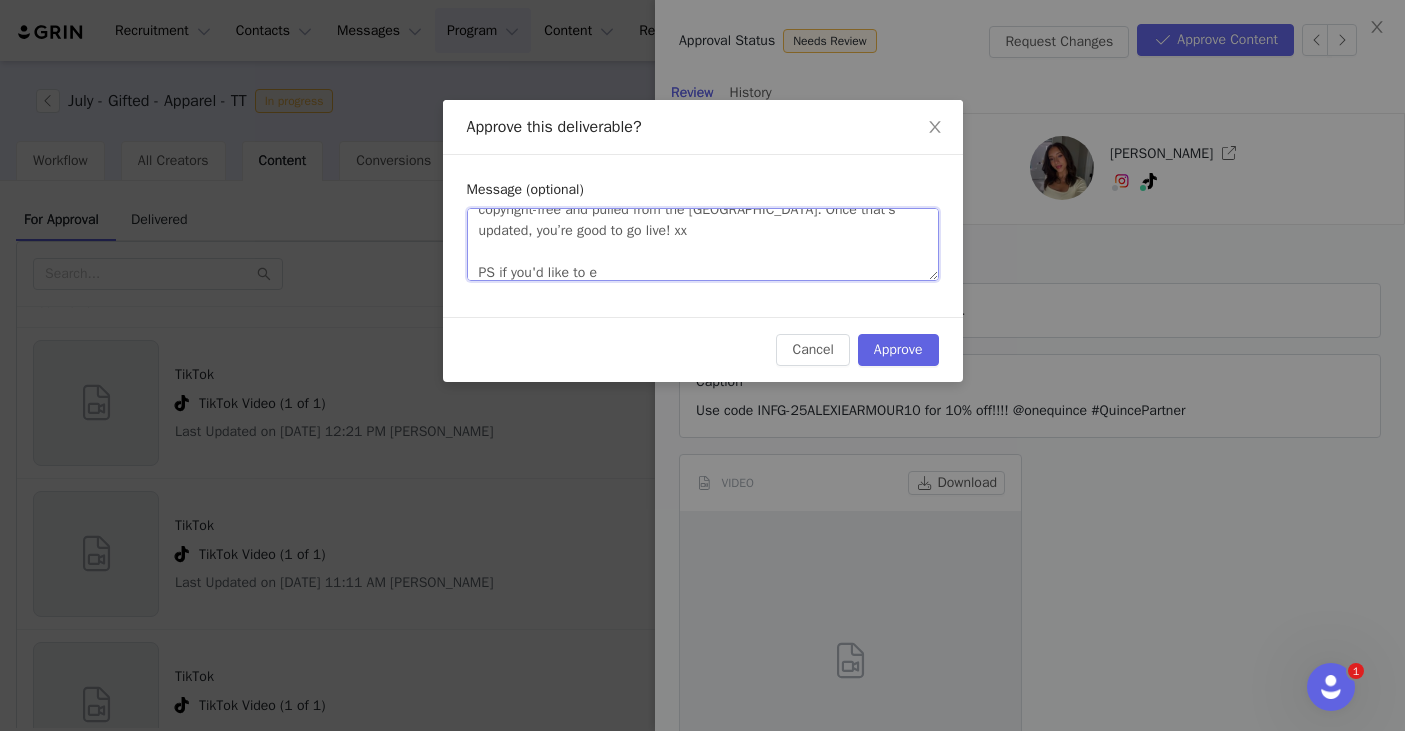 type 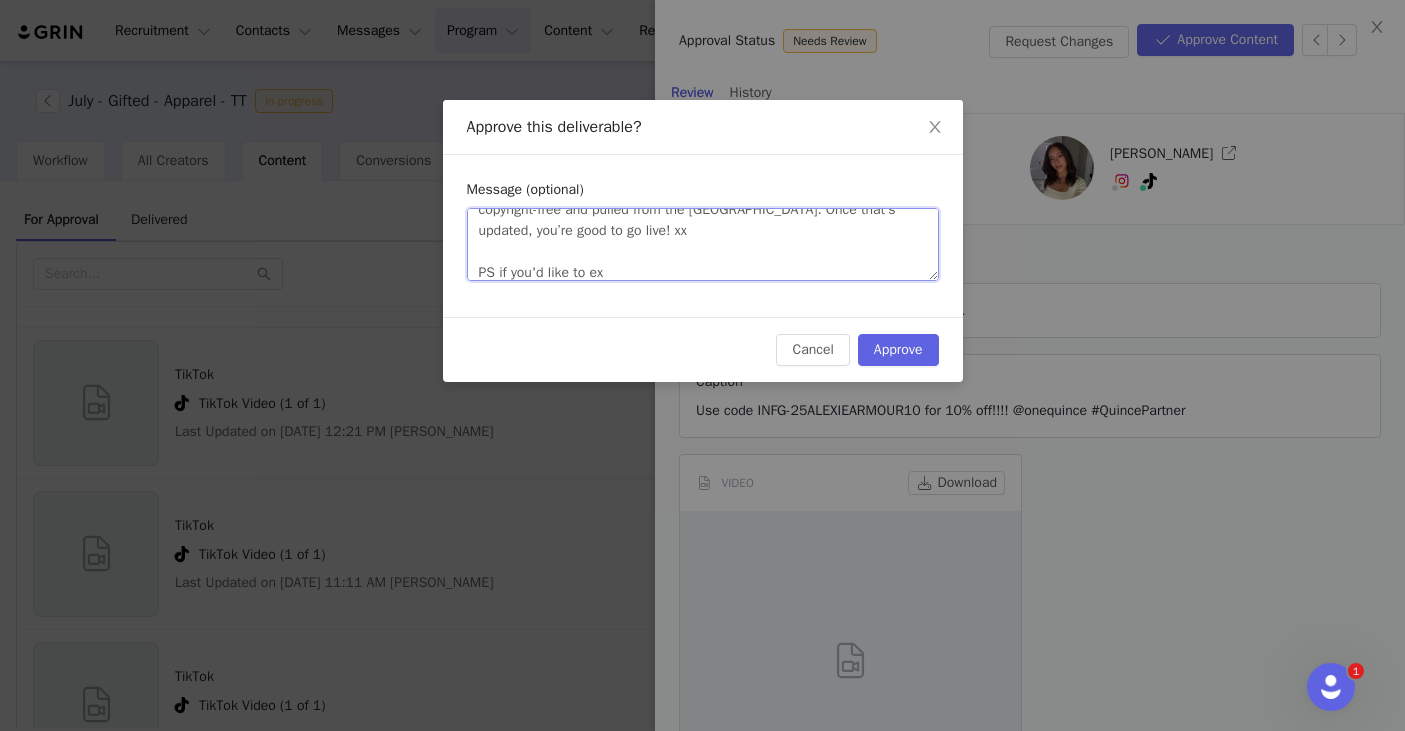 type 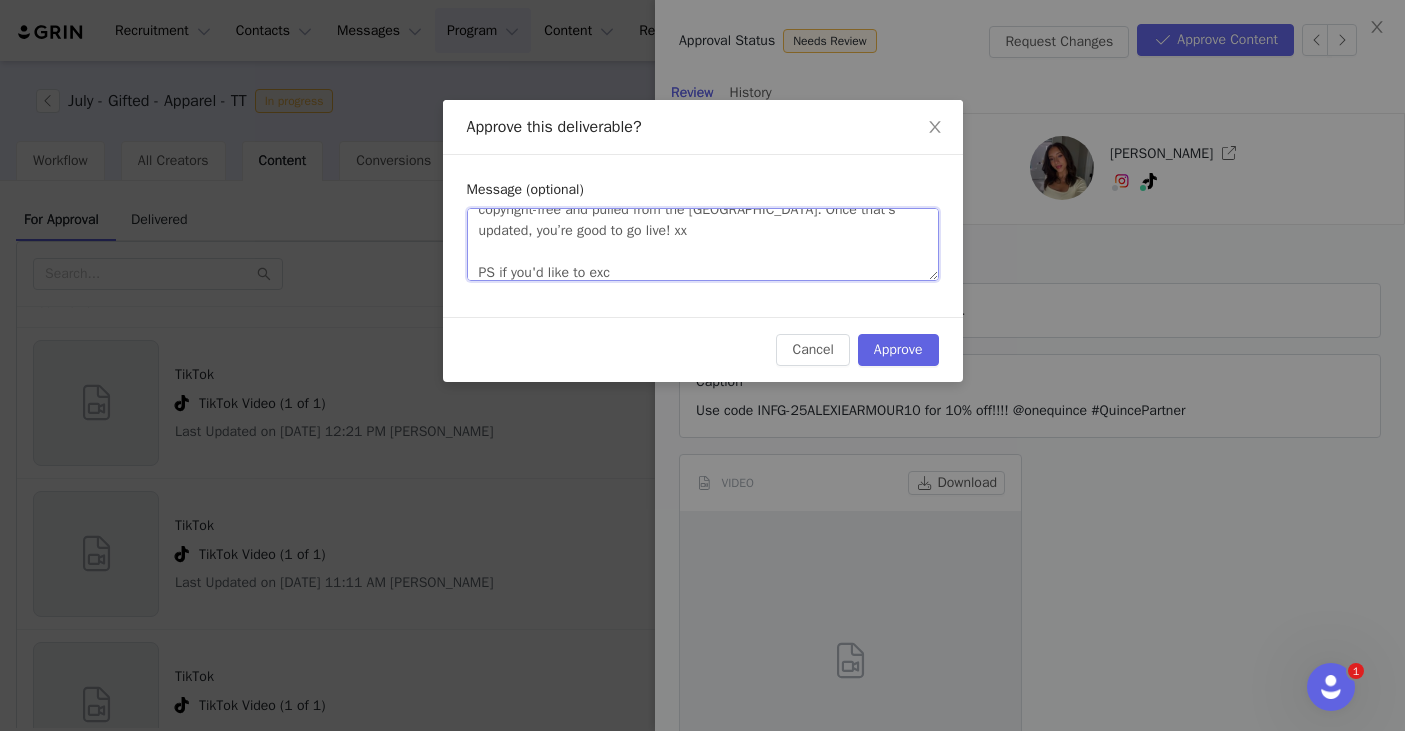 type 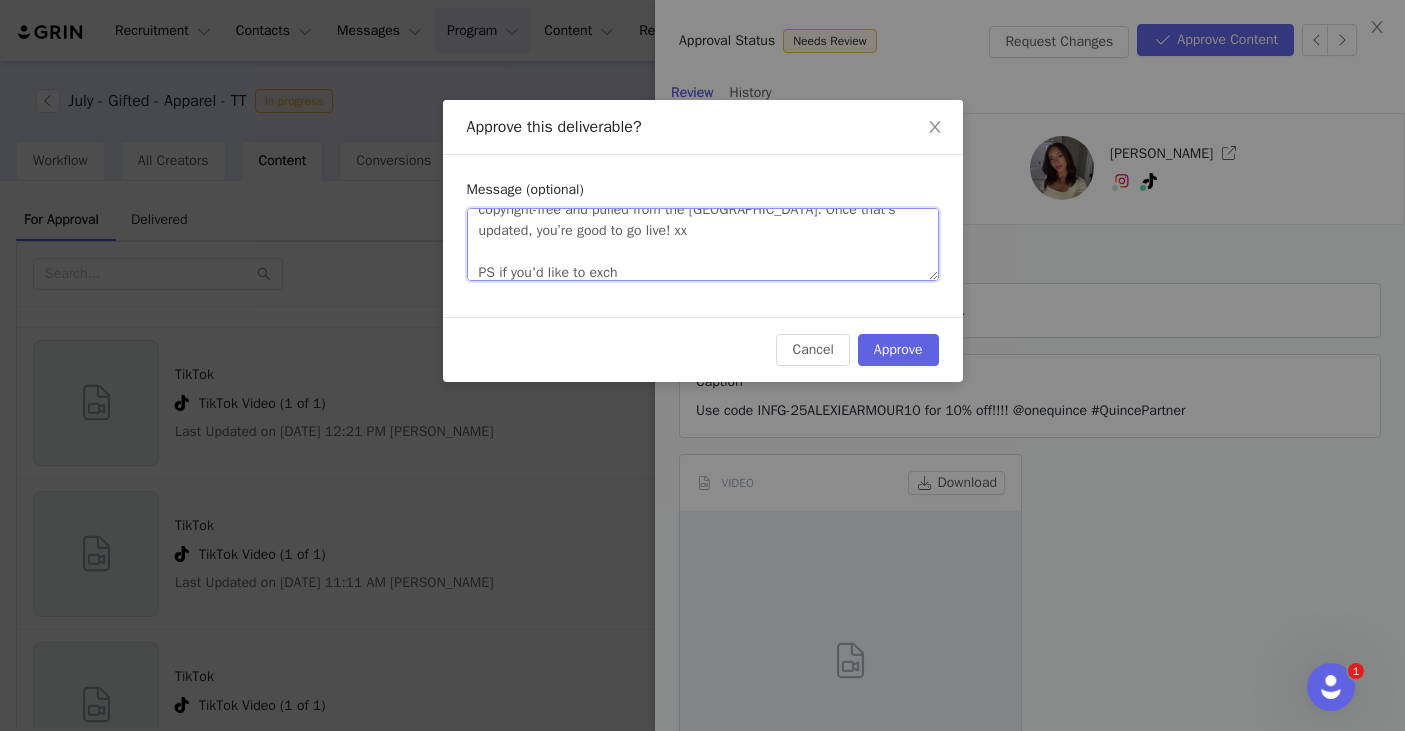 type 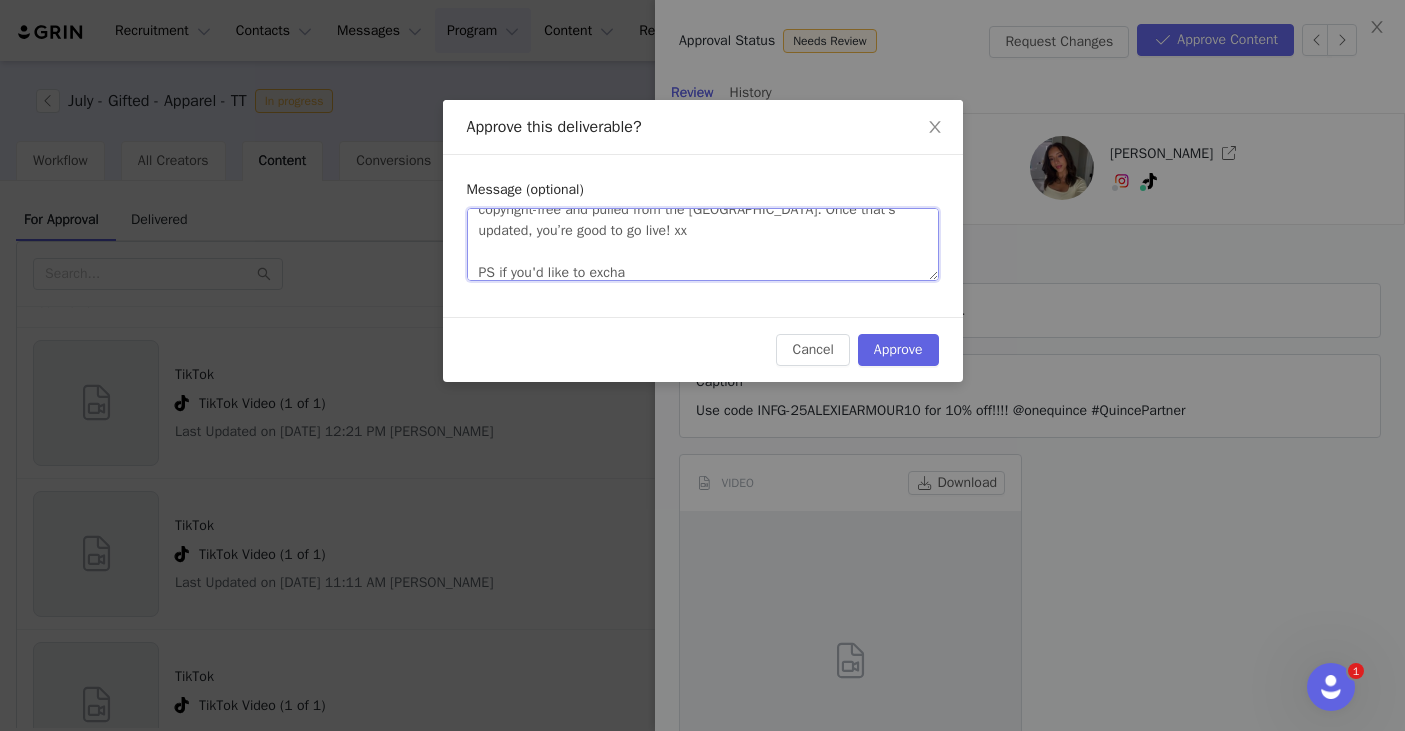 type 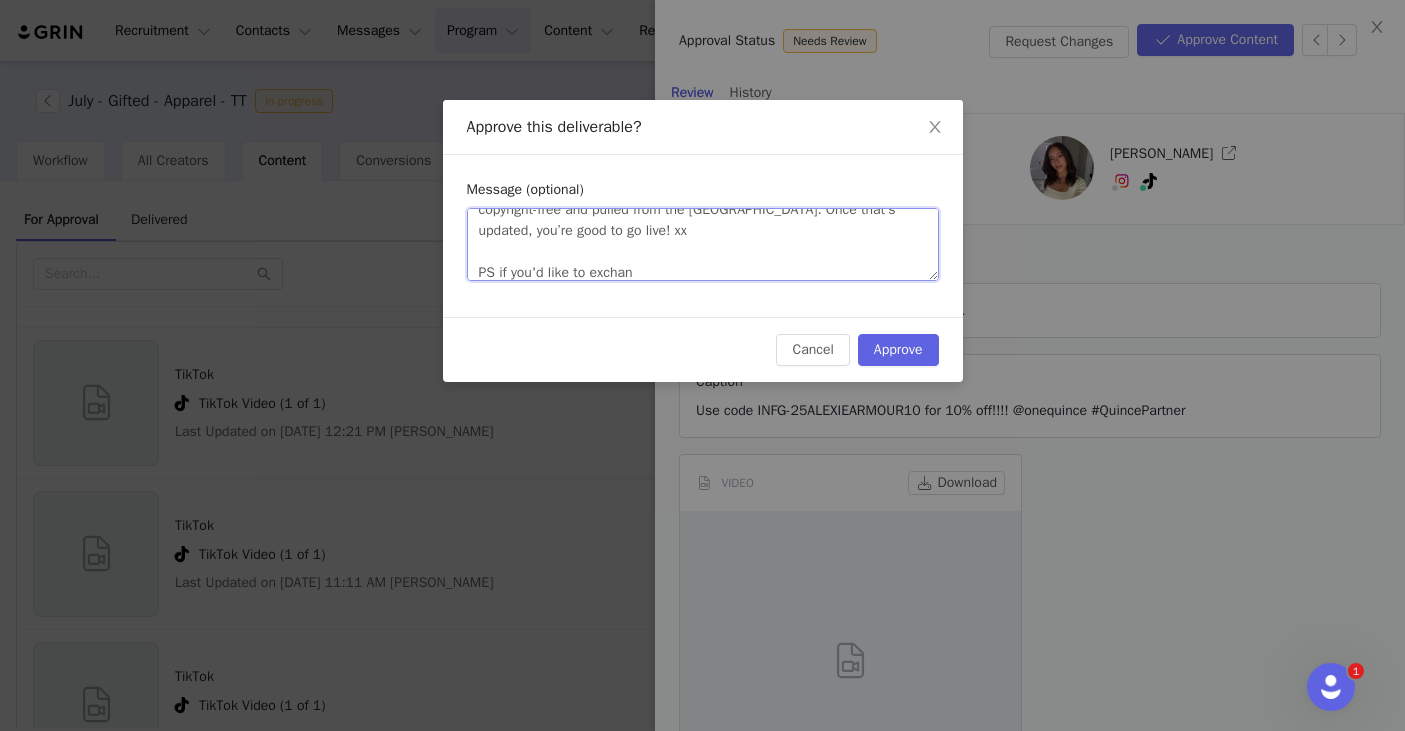 type 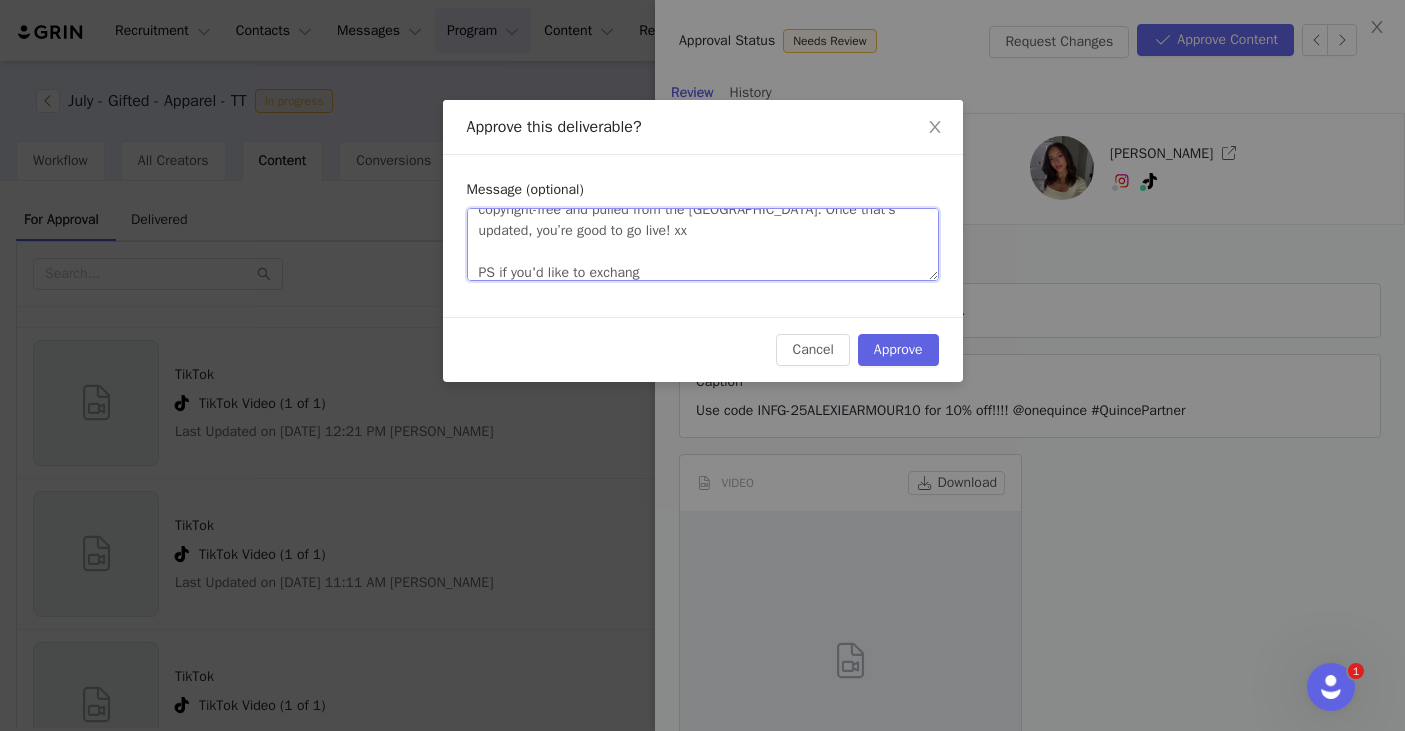 type 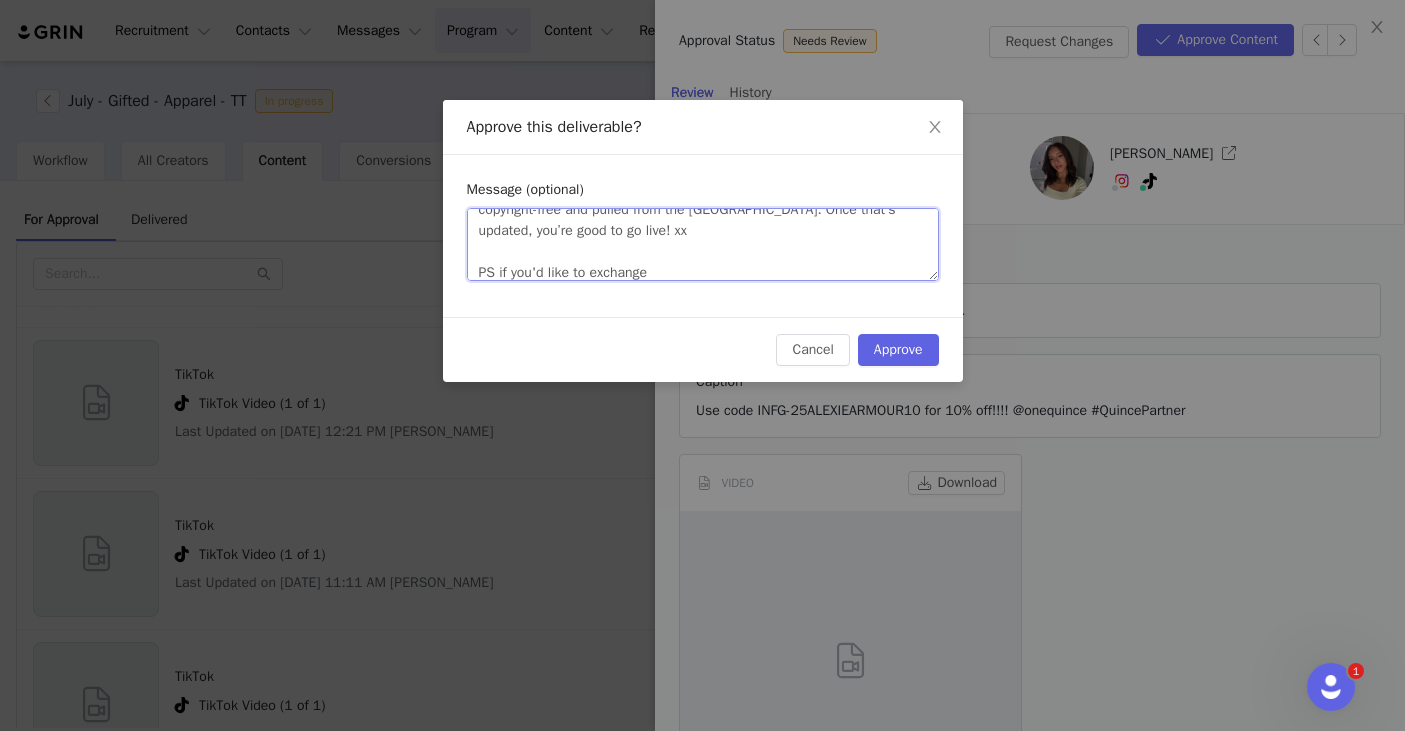 type 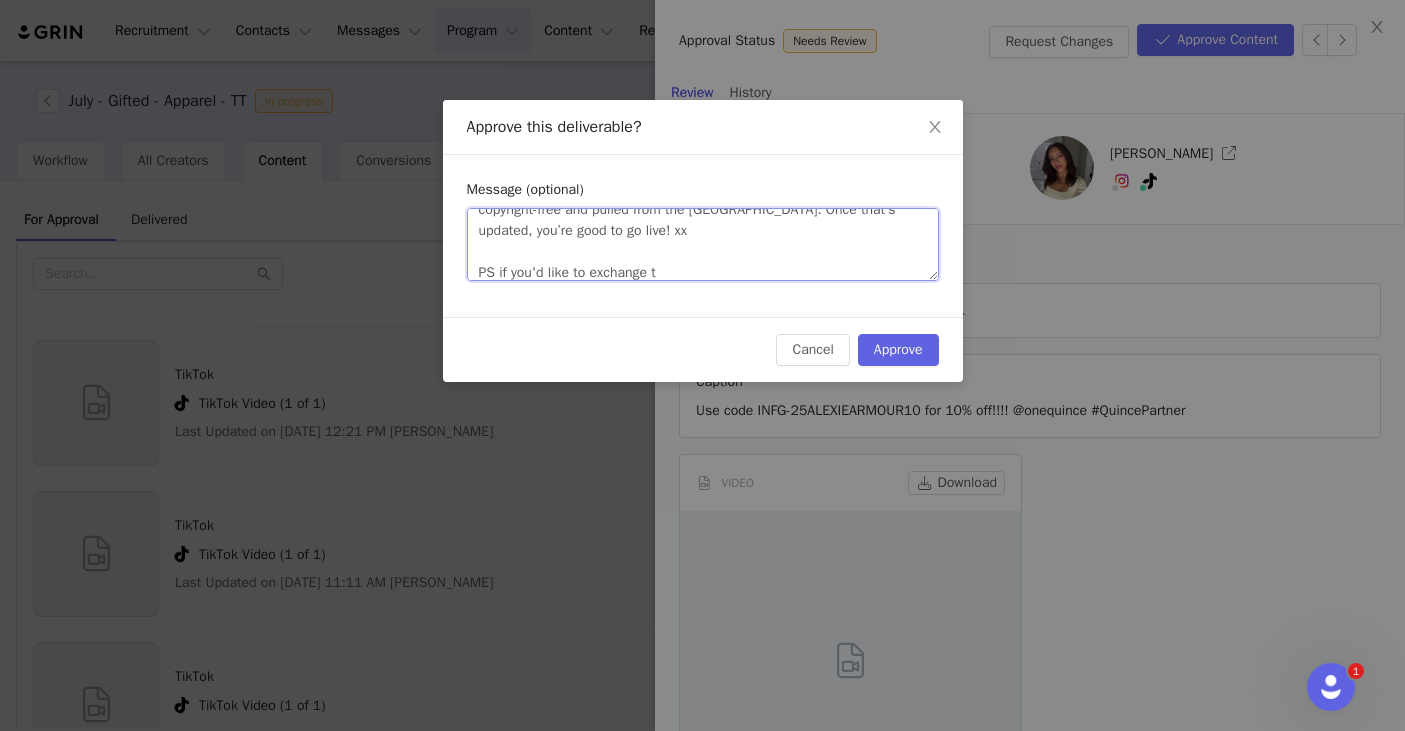 type 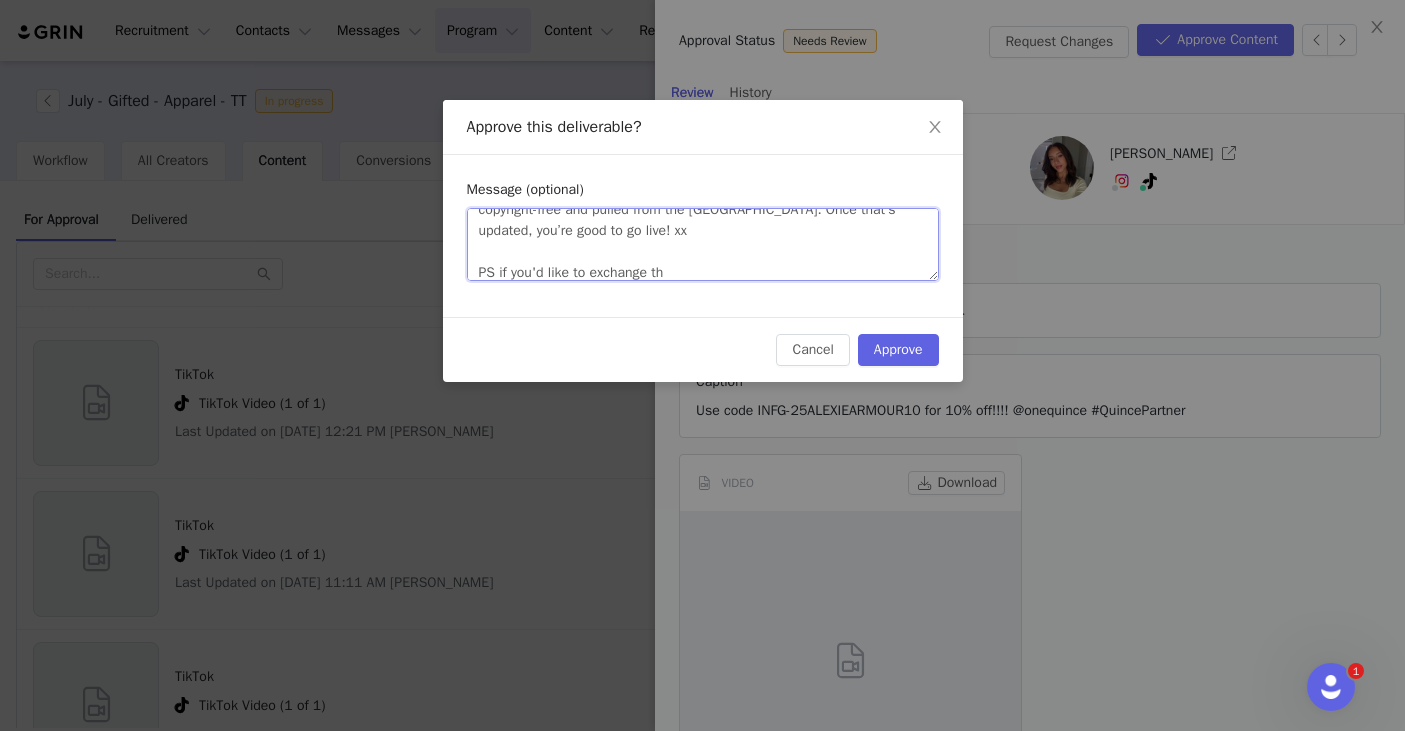 type 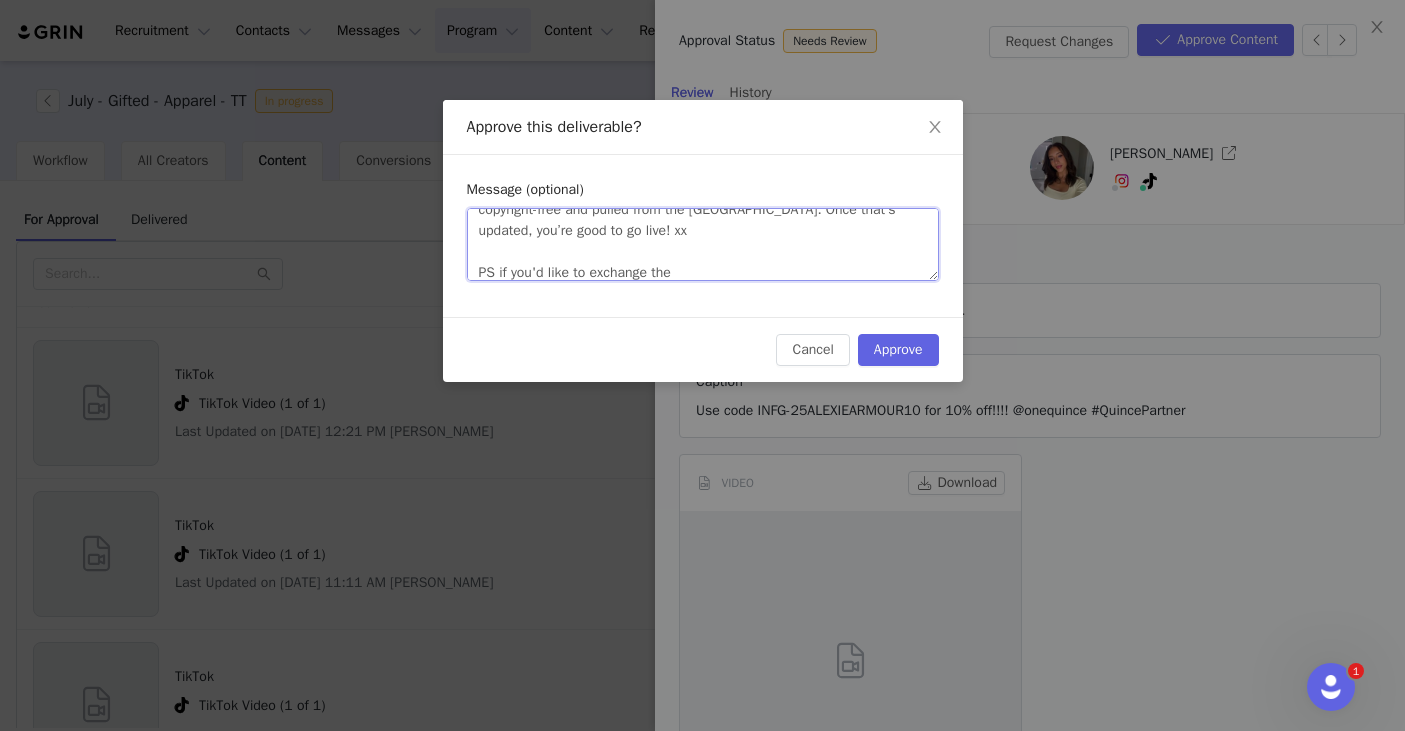 type 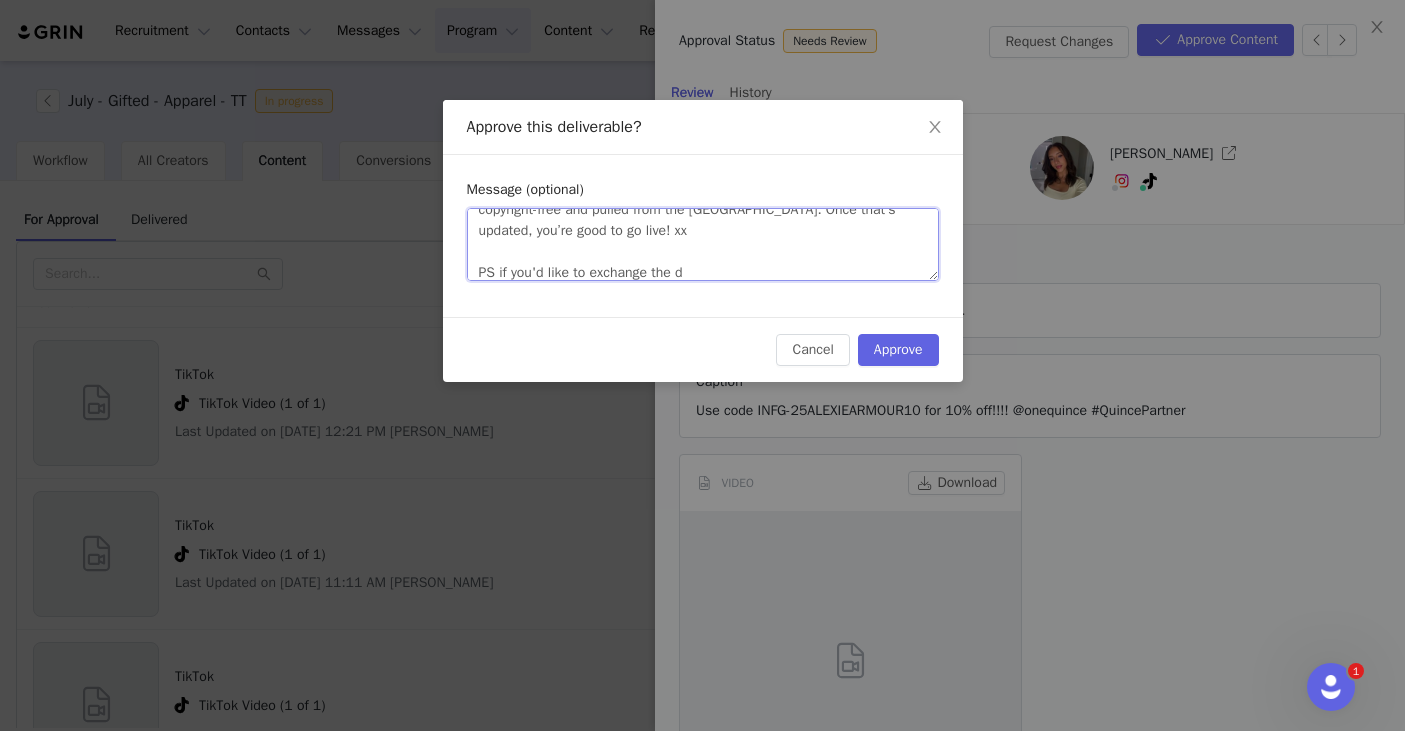 type 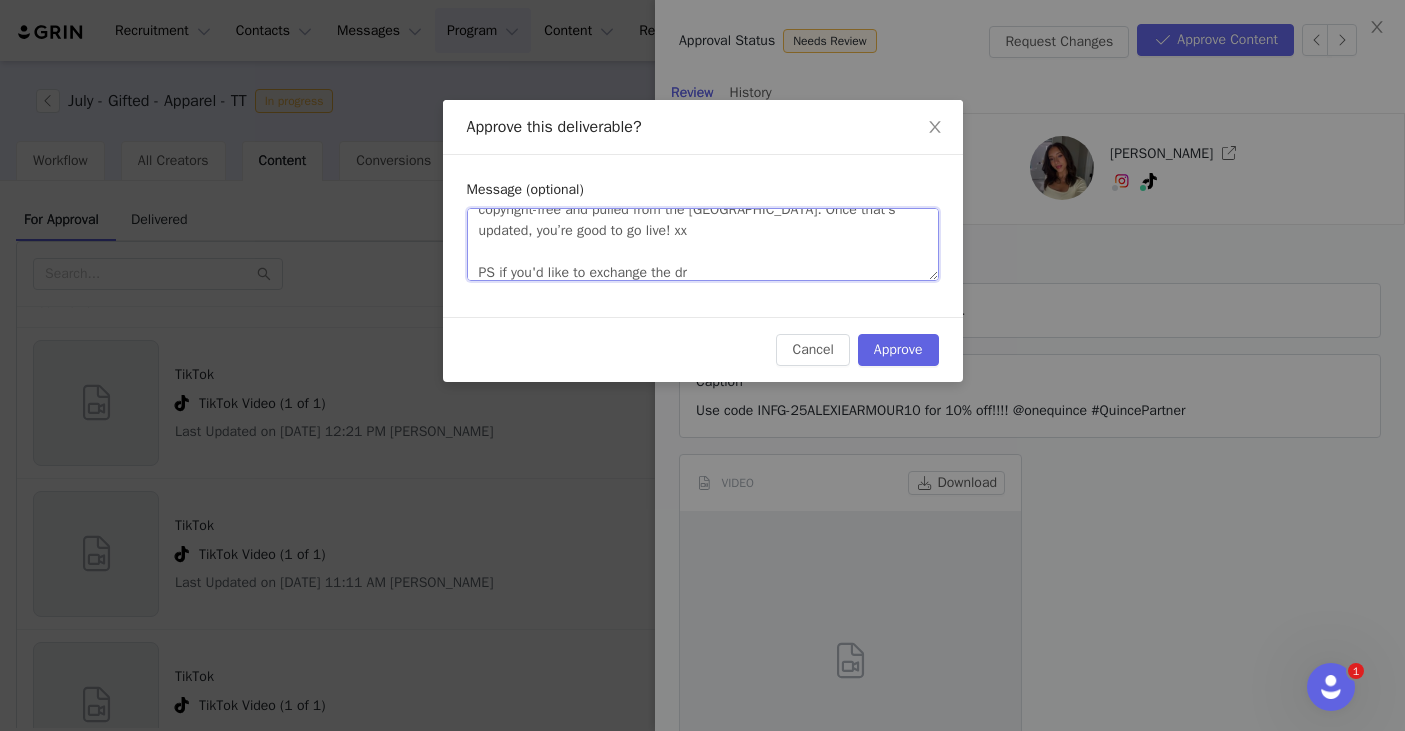 type 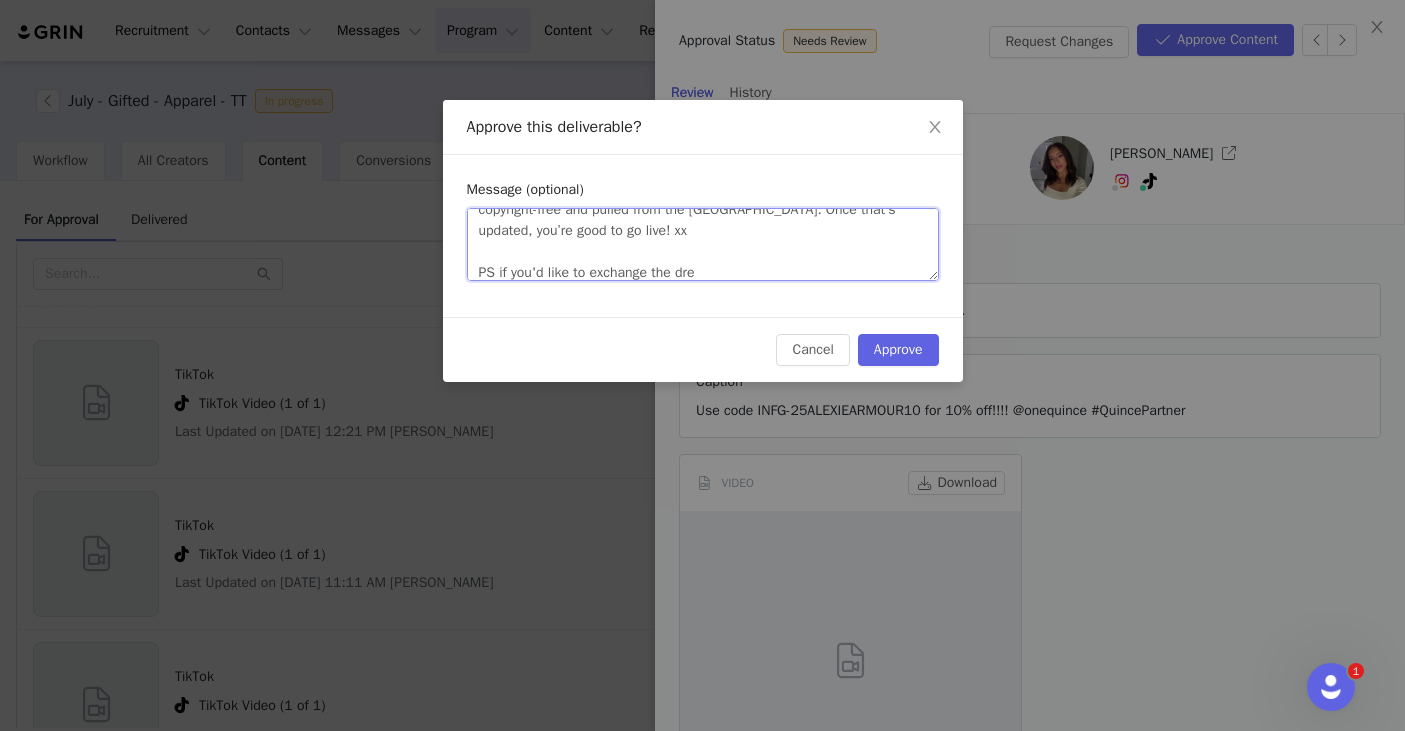 type 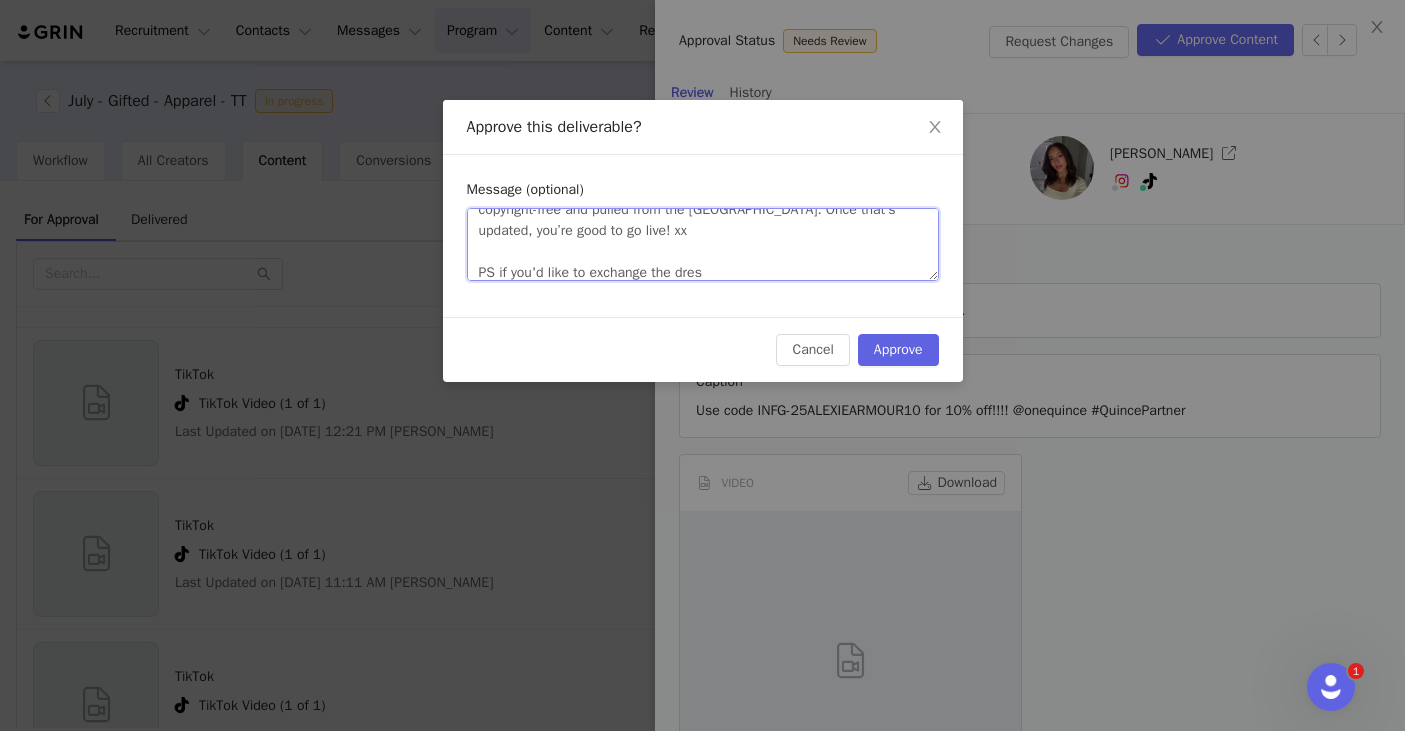 type 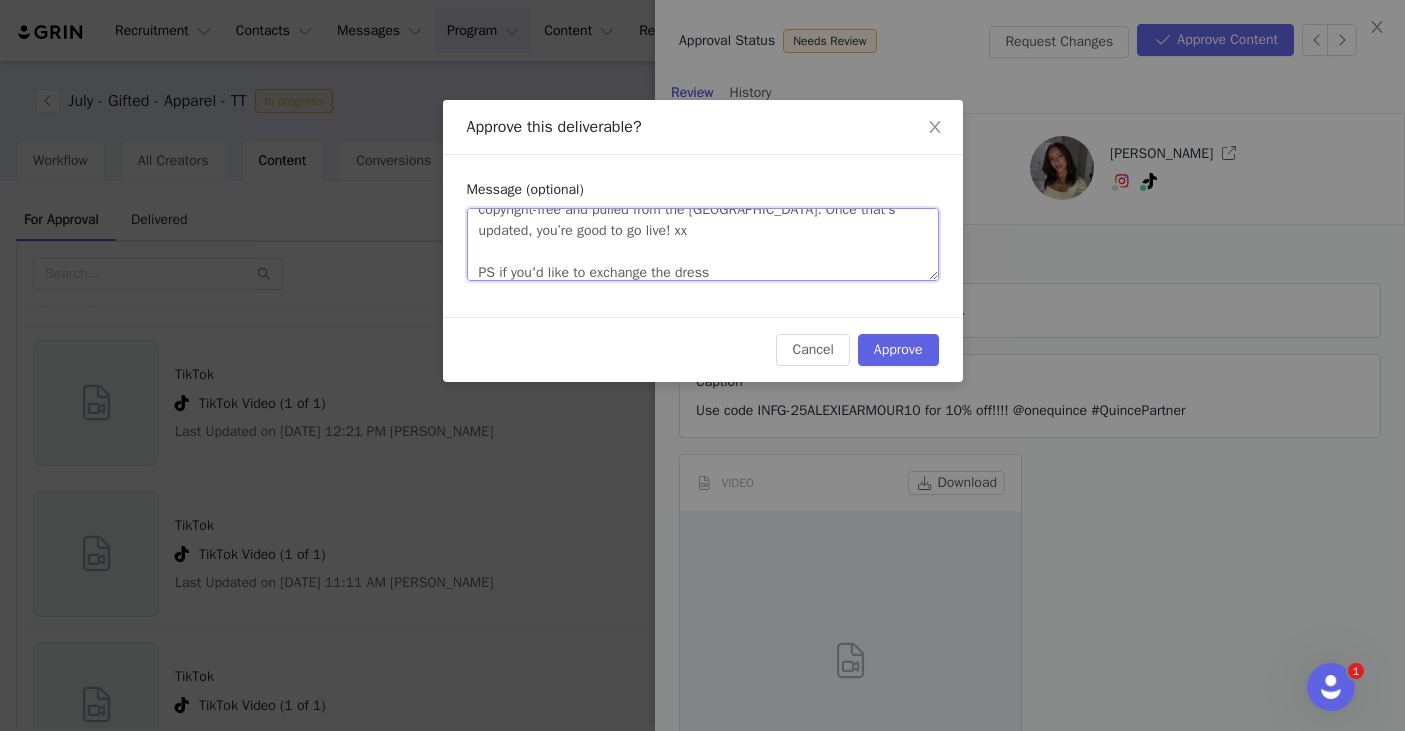 type 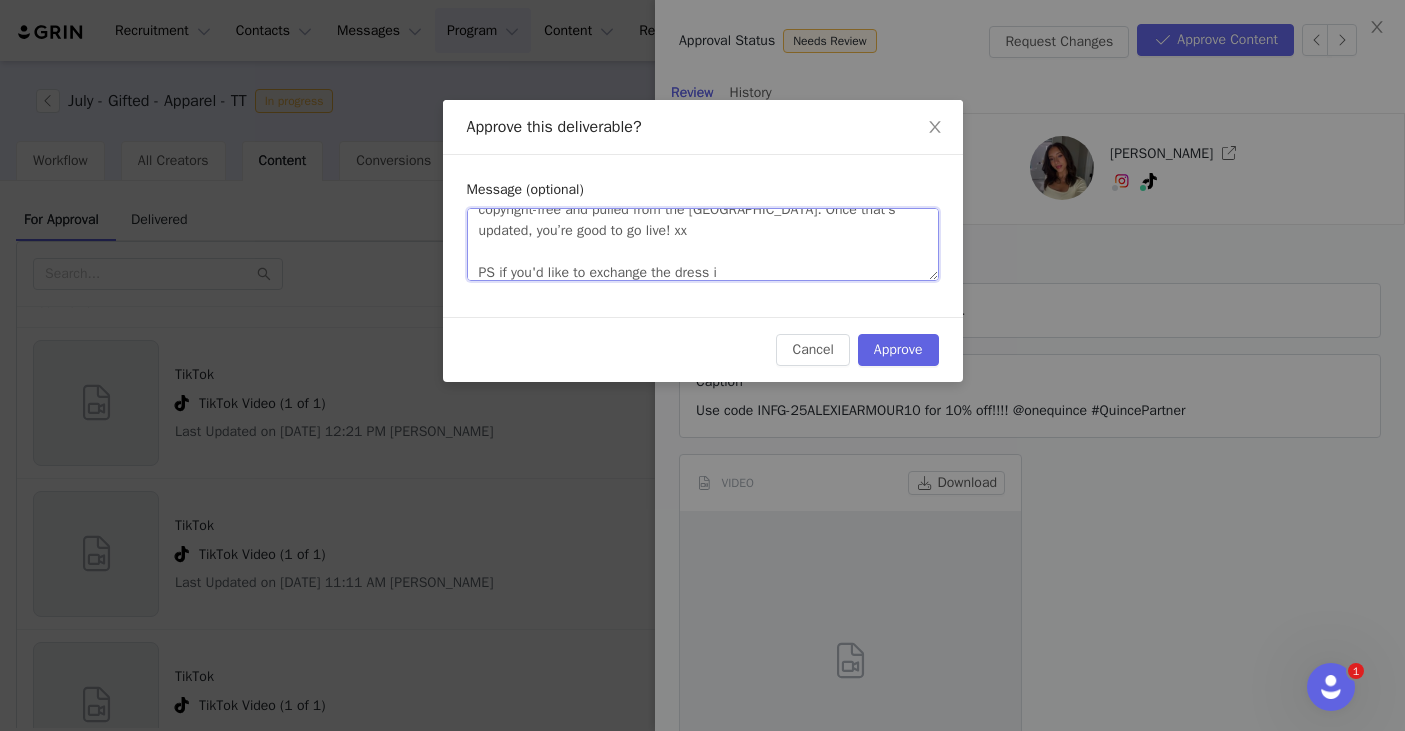 type 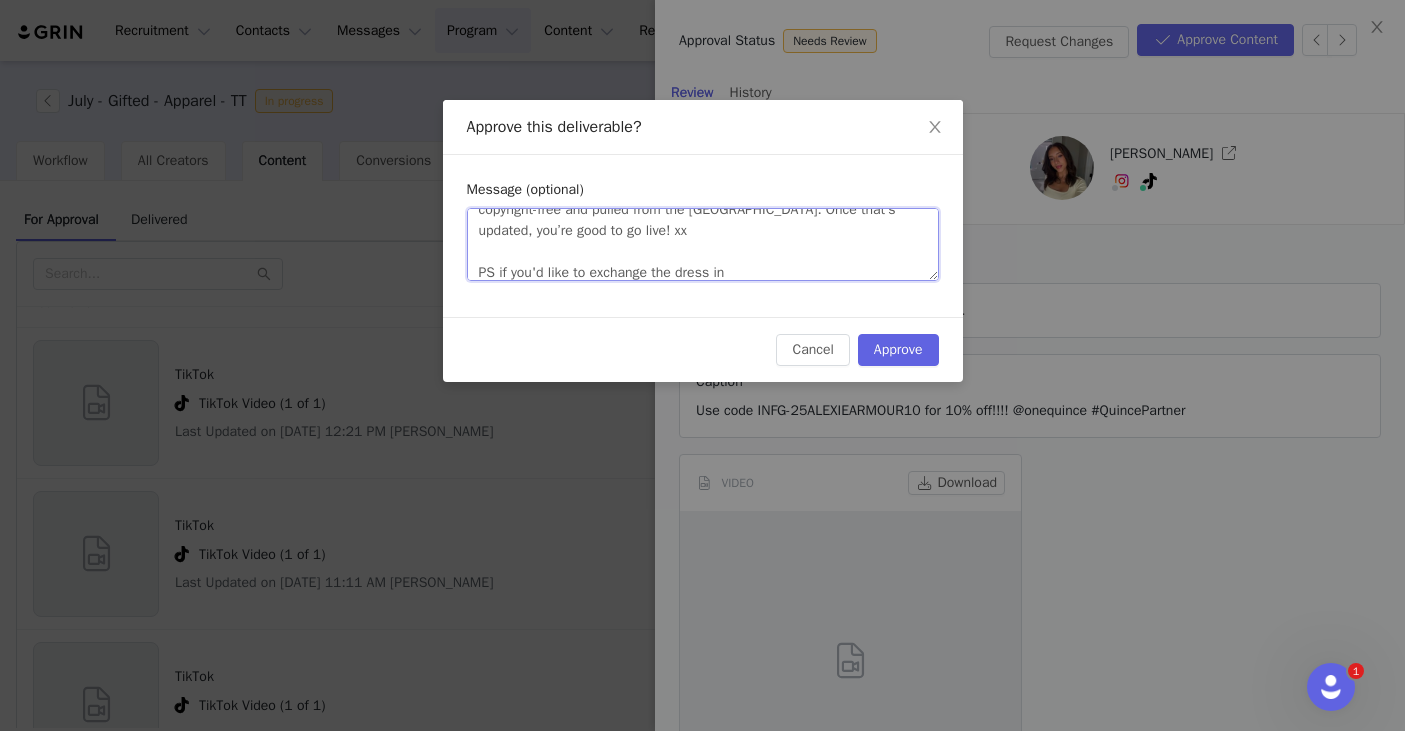 type 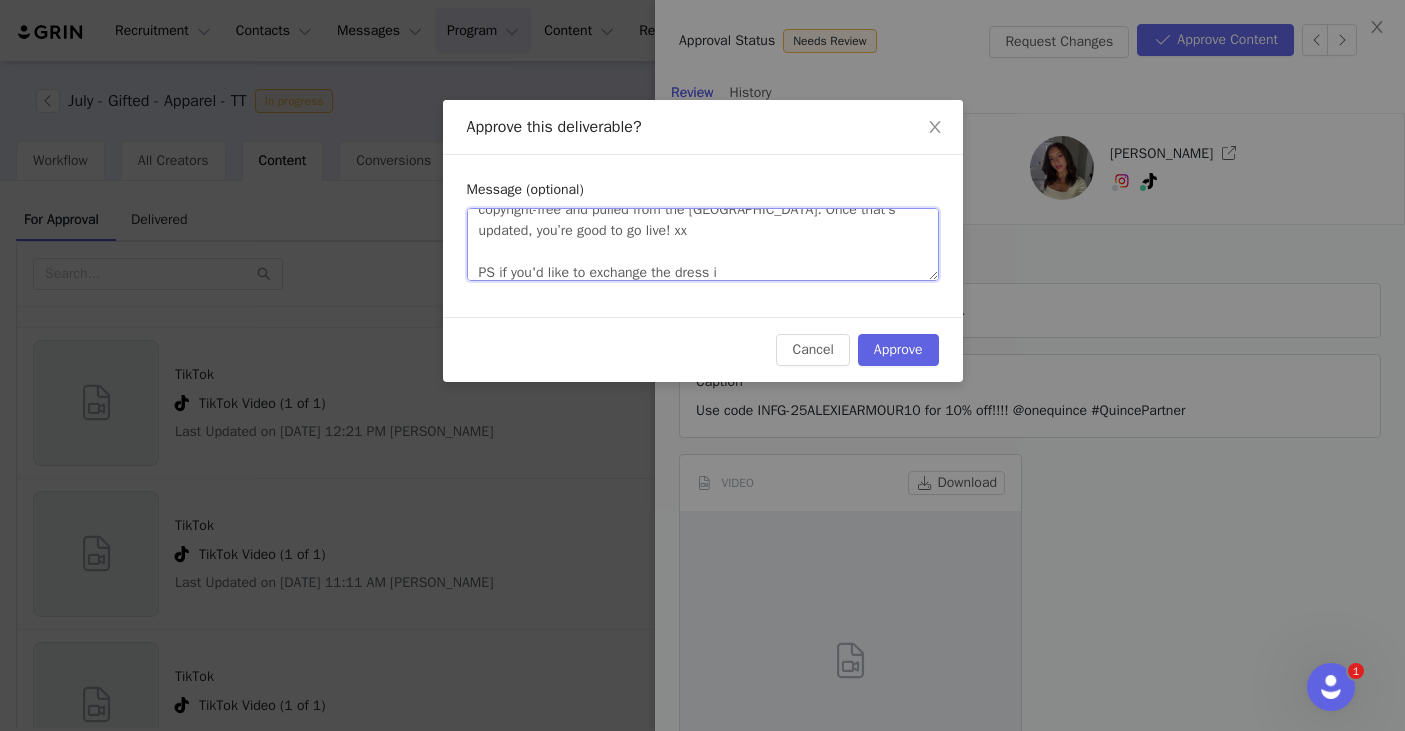 type 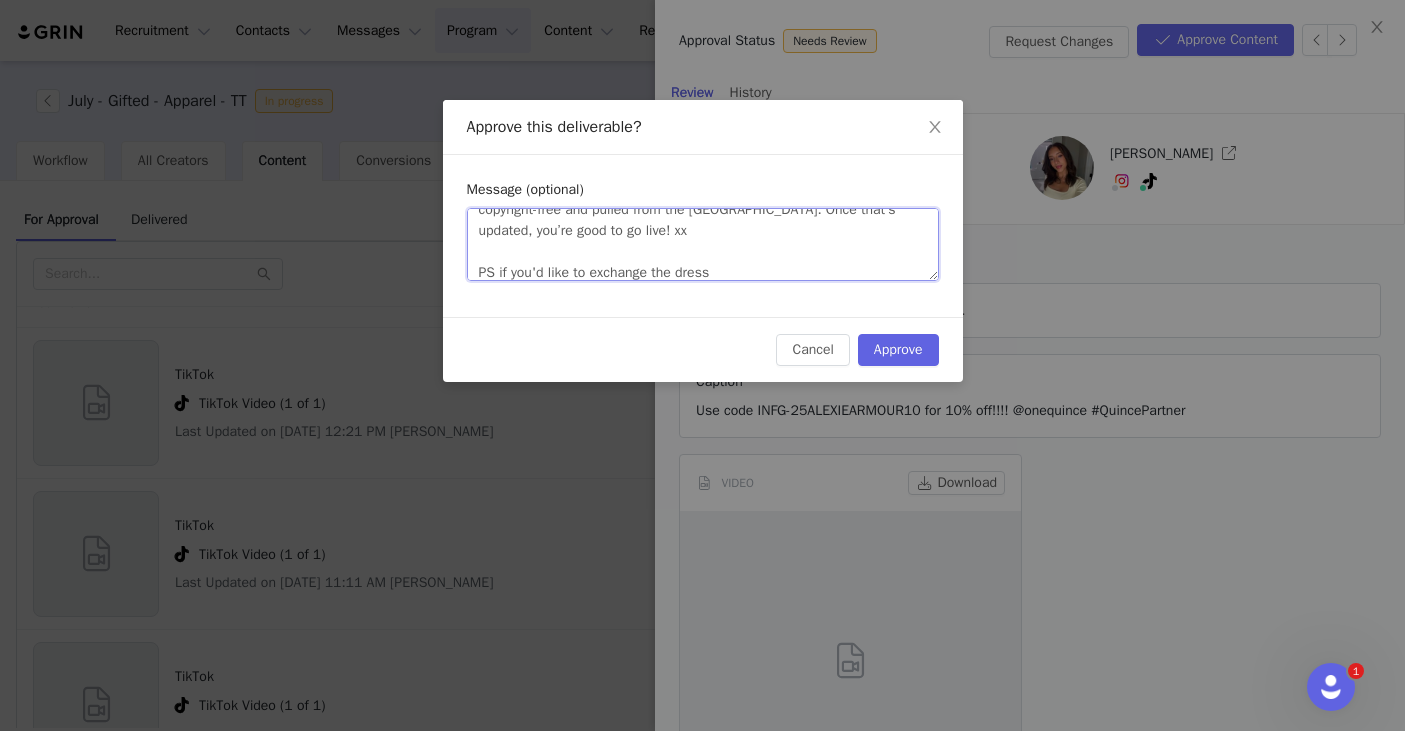 type 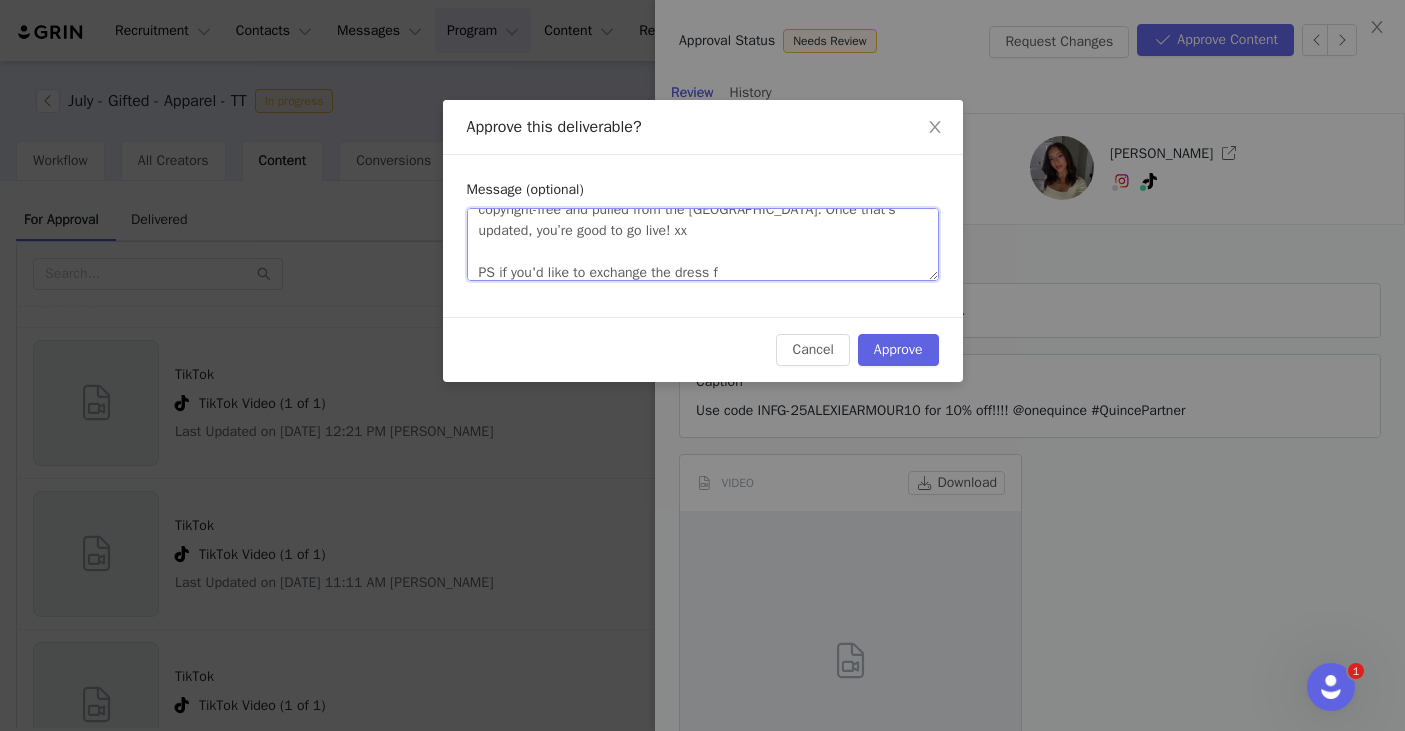 type 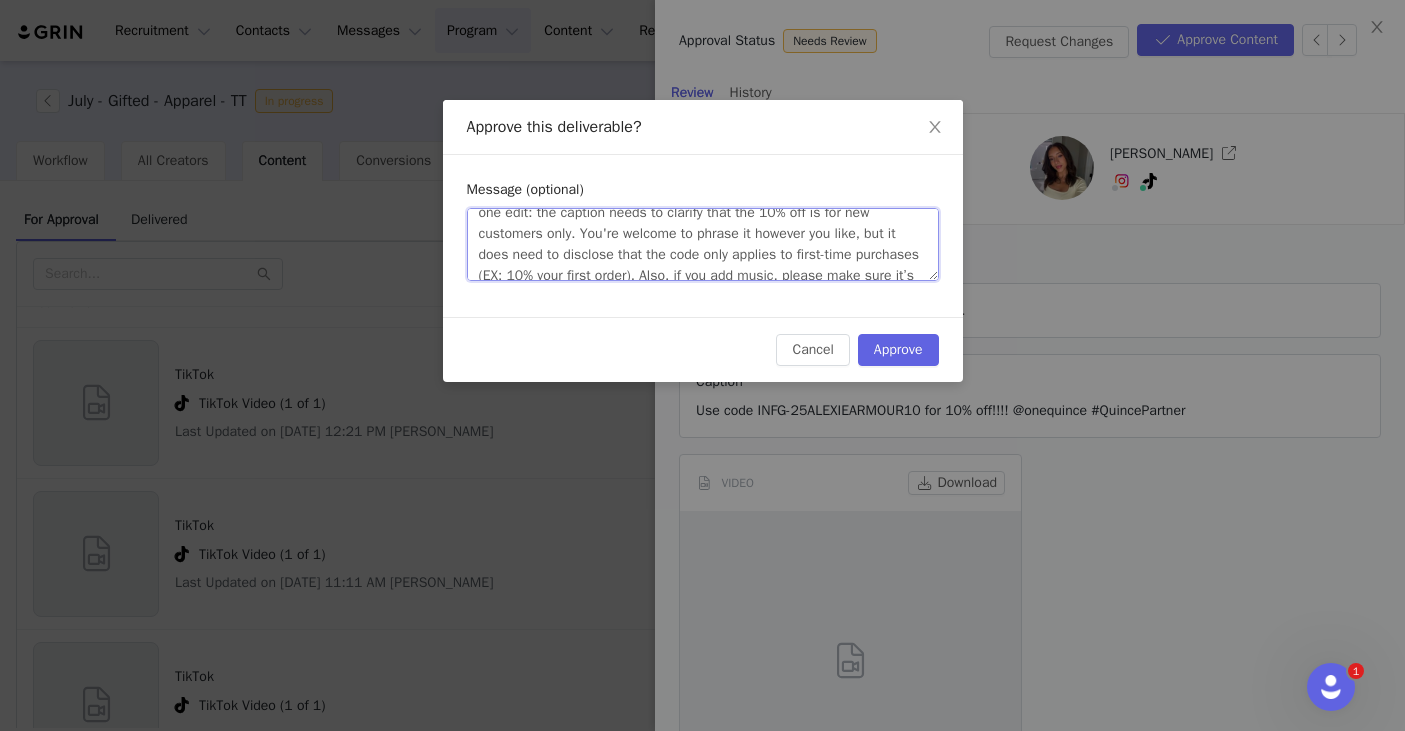 scroll, scrollTop: 39, scrollLeft: 0, axis: vertical 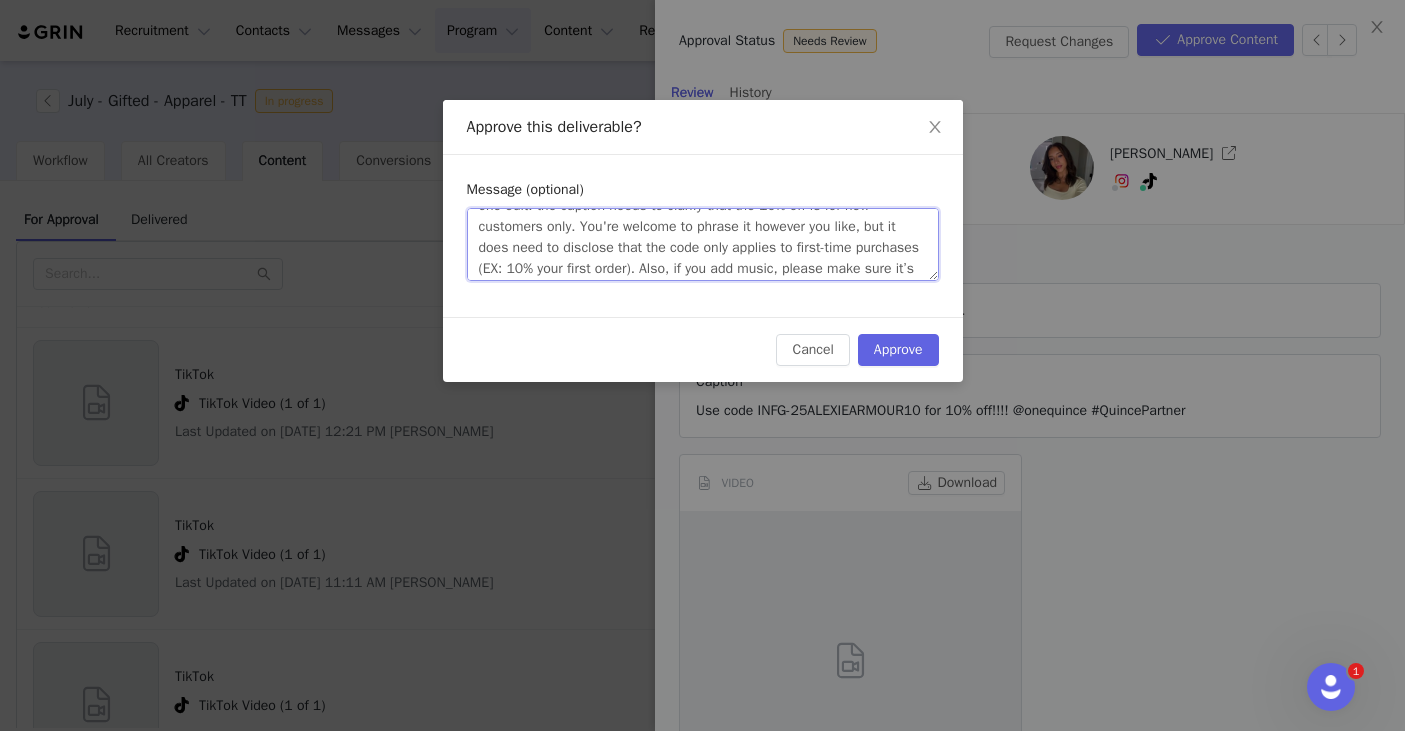 click on "Hi Alexie! Thanks for submitting, love the the content! Just one edit: the caption needs to clarify that the 10% off is for new customers only. You're welcome to phrase it however you like, but it does need to disclose that the code only applies to first-time purchases (EX: 10% your first order). Also, if you add music, please make sure it’s copyright-free and pulled from the TikTok Commercial Music Library. Once that’s updated, you’re good to go live! xx
PS if you'd like to exchange the dress for a size S I can get a return started for you" at bounding box center [703, 244] 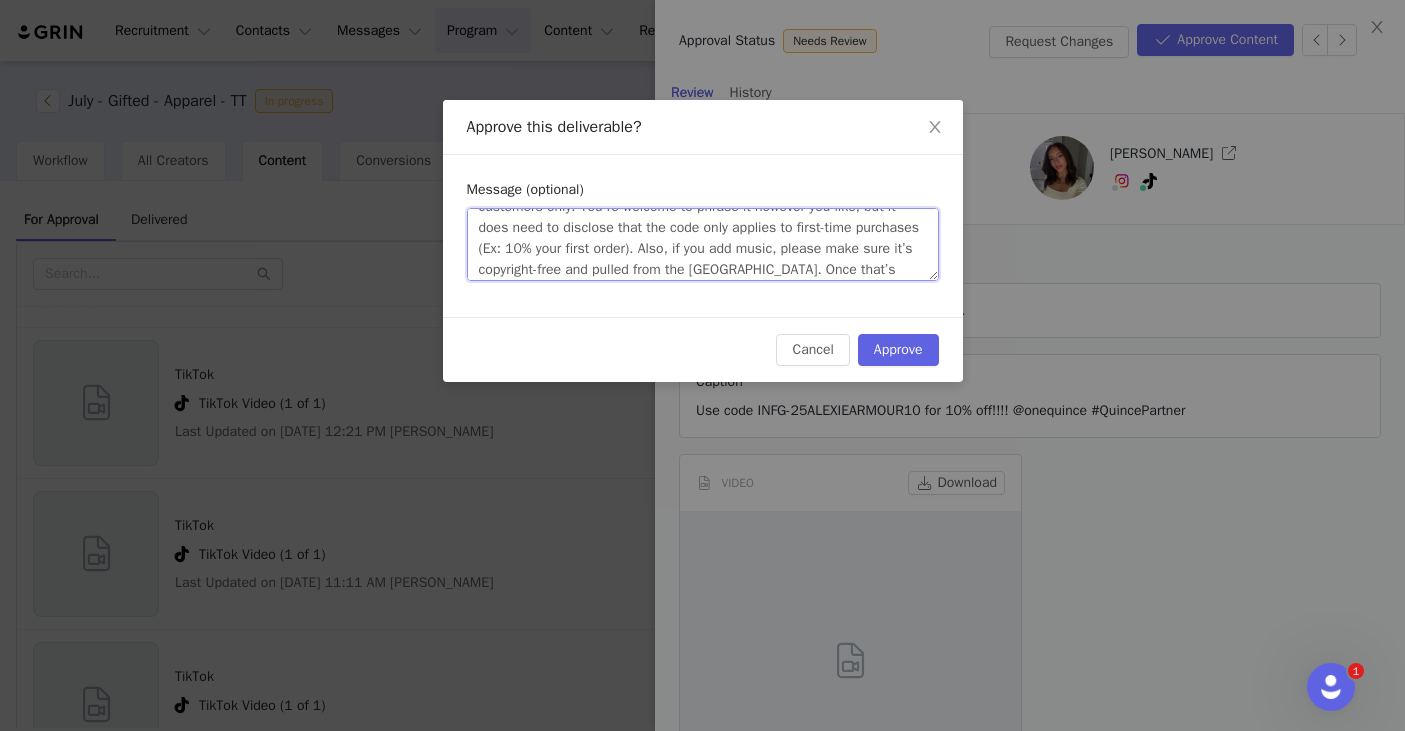 scroll, scrollTop: 68, scrollLeft: 0, axis: vertical 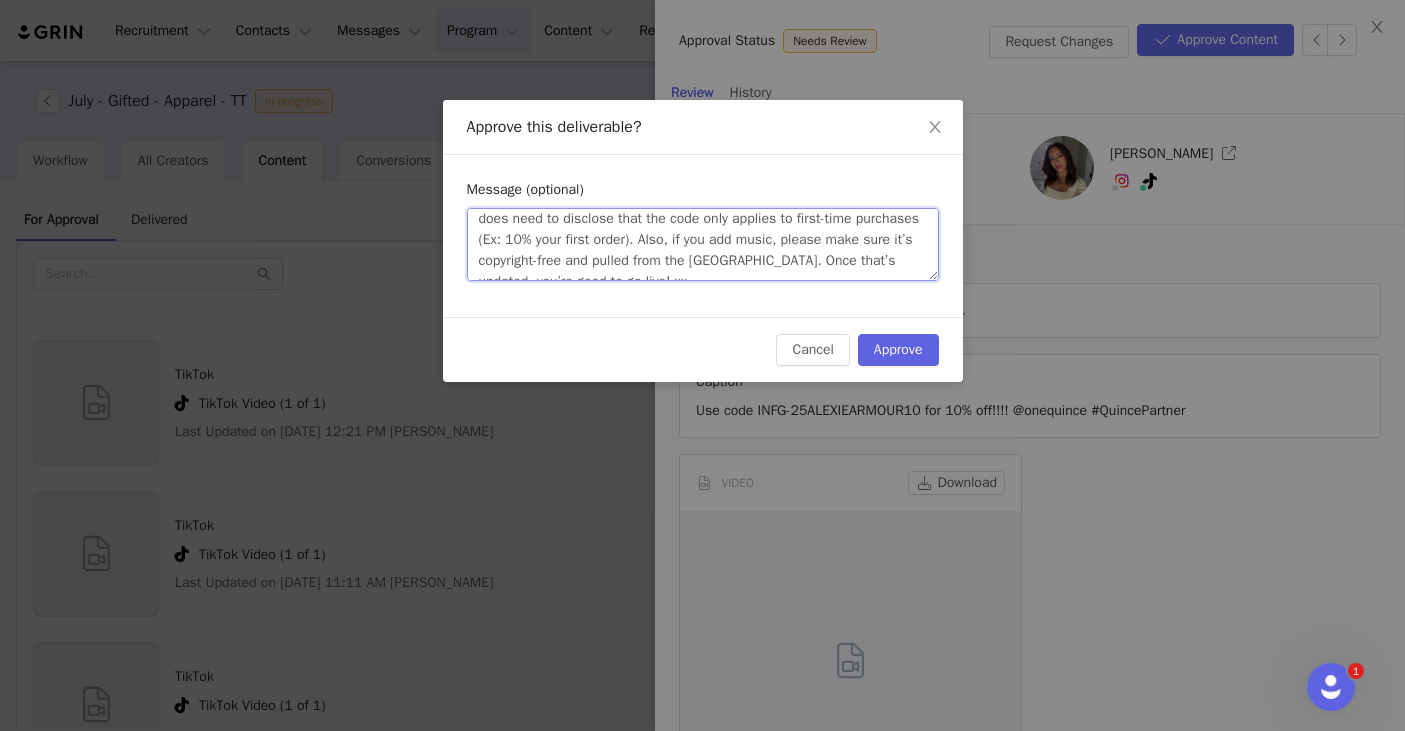 click on "Hi Alexie! Thanks for submitting, love the the content! Just one edit: the caption needs to clarify that the 10% off is for new customers only. You're welcome to phrase it however you like, but it does need to disclose that the code only applies to first-time purchases (Ex: 10% your first order). Also, if you add music, please make sure it’s copyright-free and pulled from the TikTok Commercial Music Library. Once that’s updated, you’re good to go live! xx
PS if you'd like to exchange the dress for a size S I can get a return started for you" at bounding box center (703, 244) 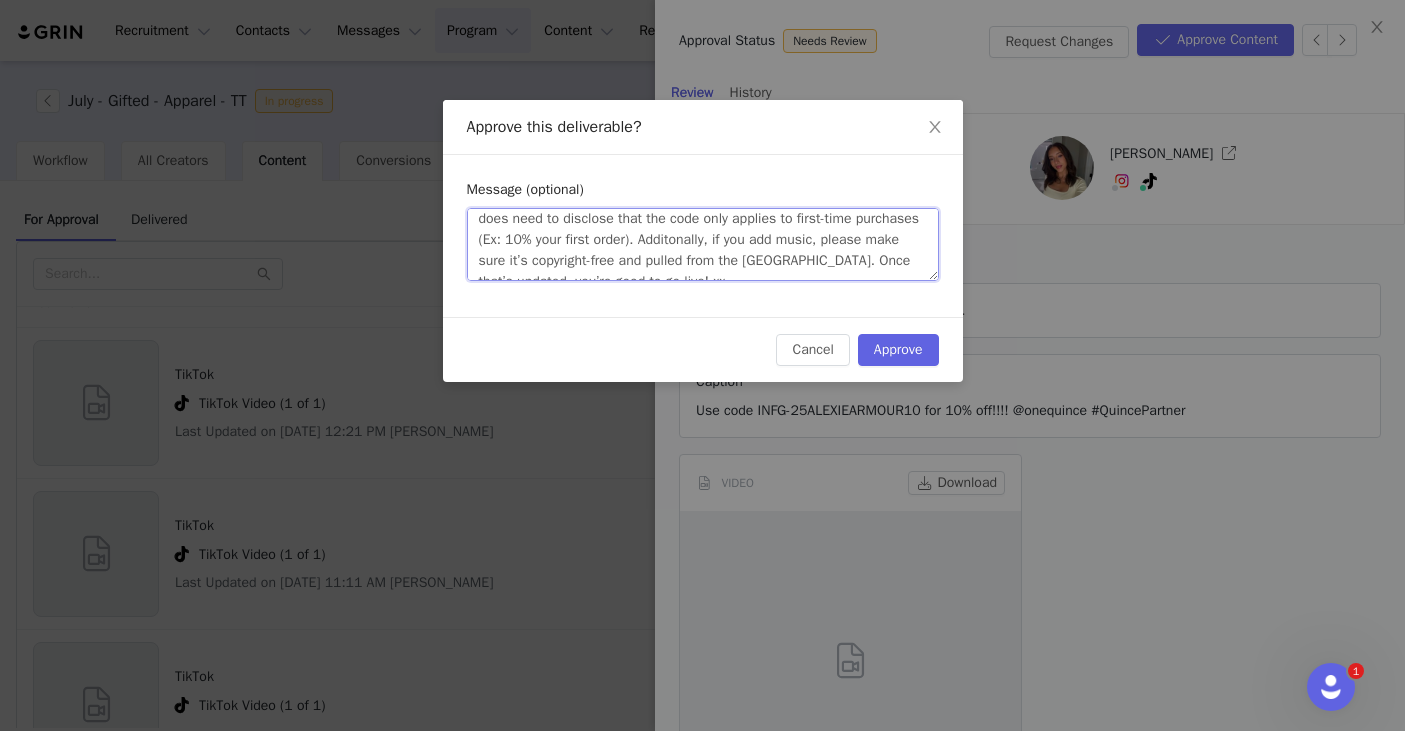 click on "Hi Alexie! Thanks for submitting, love the the content! Just one edit: the caption needs to clarify that the 10% off is for new customers only. You're welcome to phrase it however you like, but it does need to disclose that the code only applies to first-time purchases (Ex: 10% your first order). Additonally, if you add music, please make sure it’s copyright-free and pulled from the TikTok Commercial Music Library. Once that’s updated, you’re good to go live! xx
PS if you'd like to exchange the dress for a size S I can get a return started for you" at bounding box center (703, 244) 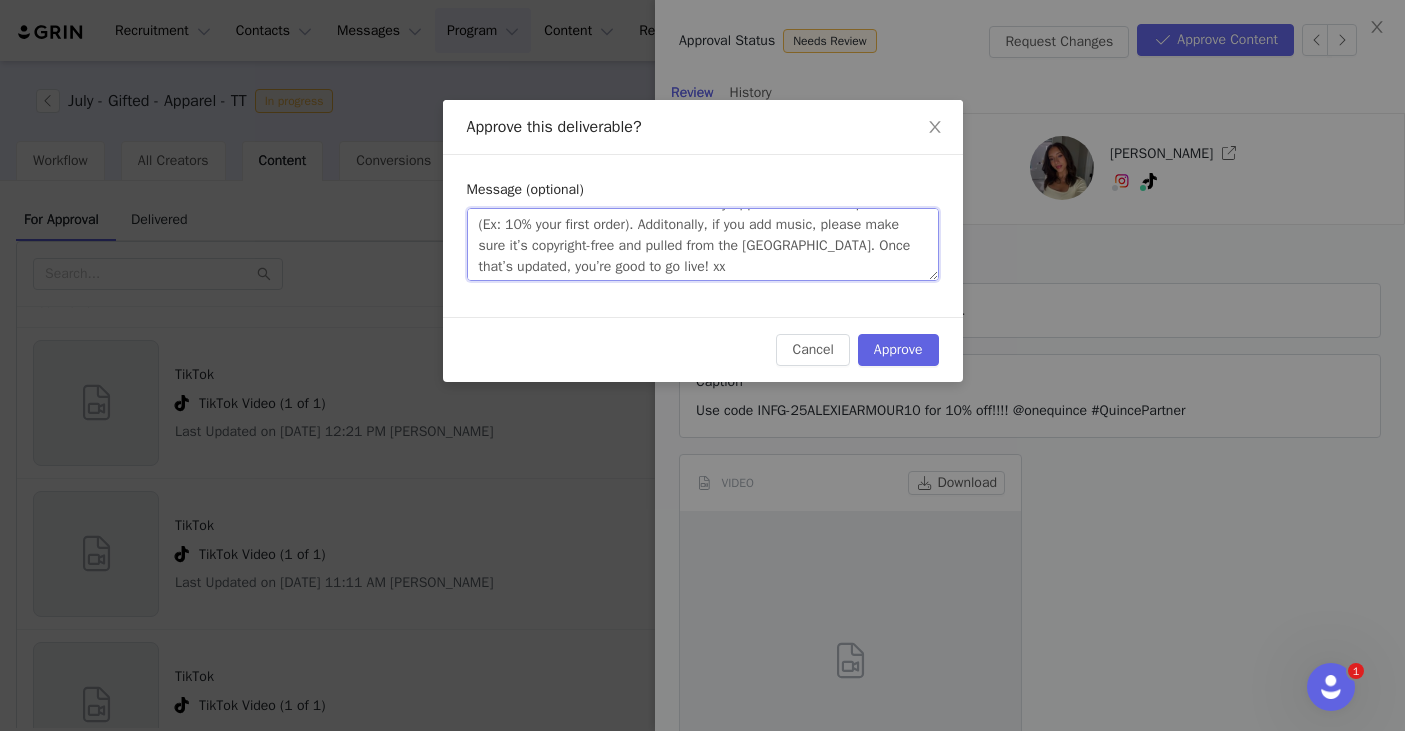 click on "Hi Alexie! Thanks for submitting, love the the content! Just one edit: the caption needs to clarify that the 10% off is for new customers only. You're welcome to phrase it however you like, but it does need to disclose that the code only applies to first-time purchases (Ex: 10% your first order). Additonally, if you add music, please make sure it’s copyright-free and pulled from the TikTok Commercial Music Library. Once that’s updated, you’re good to go live! xx
PS if you'd like to exchange the dress for a size S I can get a return started for you" at bounding box center (703, 244) 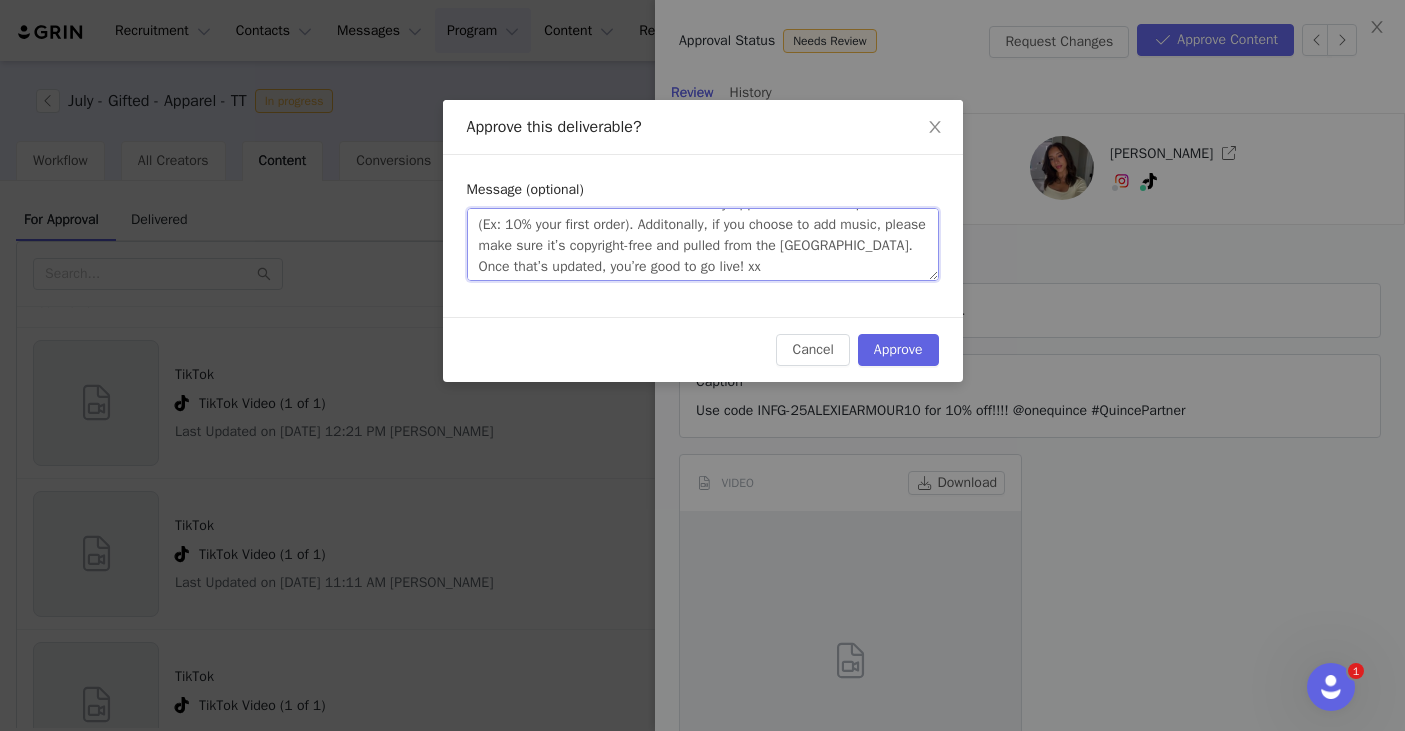 click on "Hi Alexie! Thanks for submitting, love the the content! Just one edit: the caption needs to clarify that the 10% off is for new customers only. You're welcome to phrase it however you like, but it does need to disclose that the code only applies to first-time purchases (Ex: 10% your first order). Additonally, if you choose to add music, please make sure it’s copyright-free and pulled from the TikTok Commercial Music Library. Once that’s updated, you’re good to go live! xx
PS if you'd like to exchange the dress for a size S I can get a return started for you" at bounding box center [703, 244] 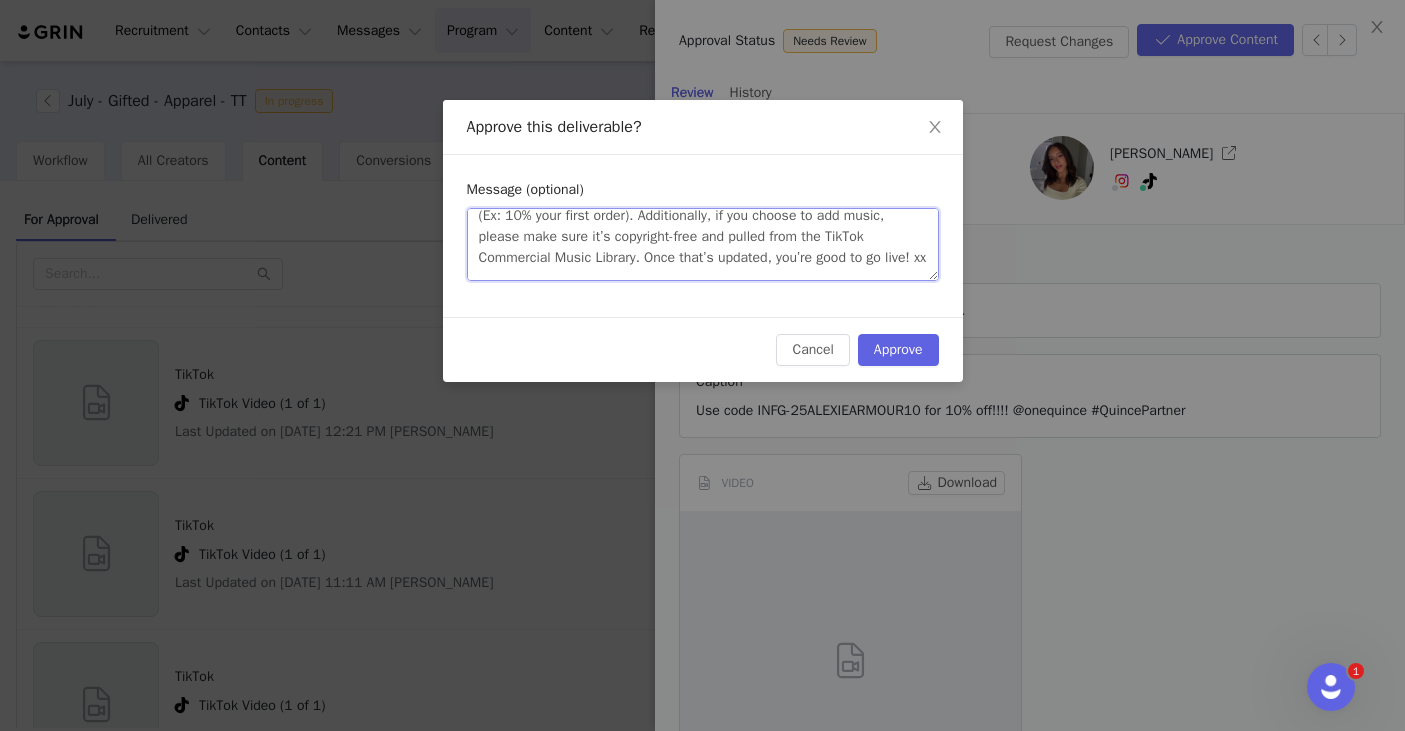 scroll, scrollTop: 94, scrollLeft: 0, axis: vertical 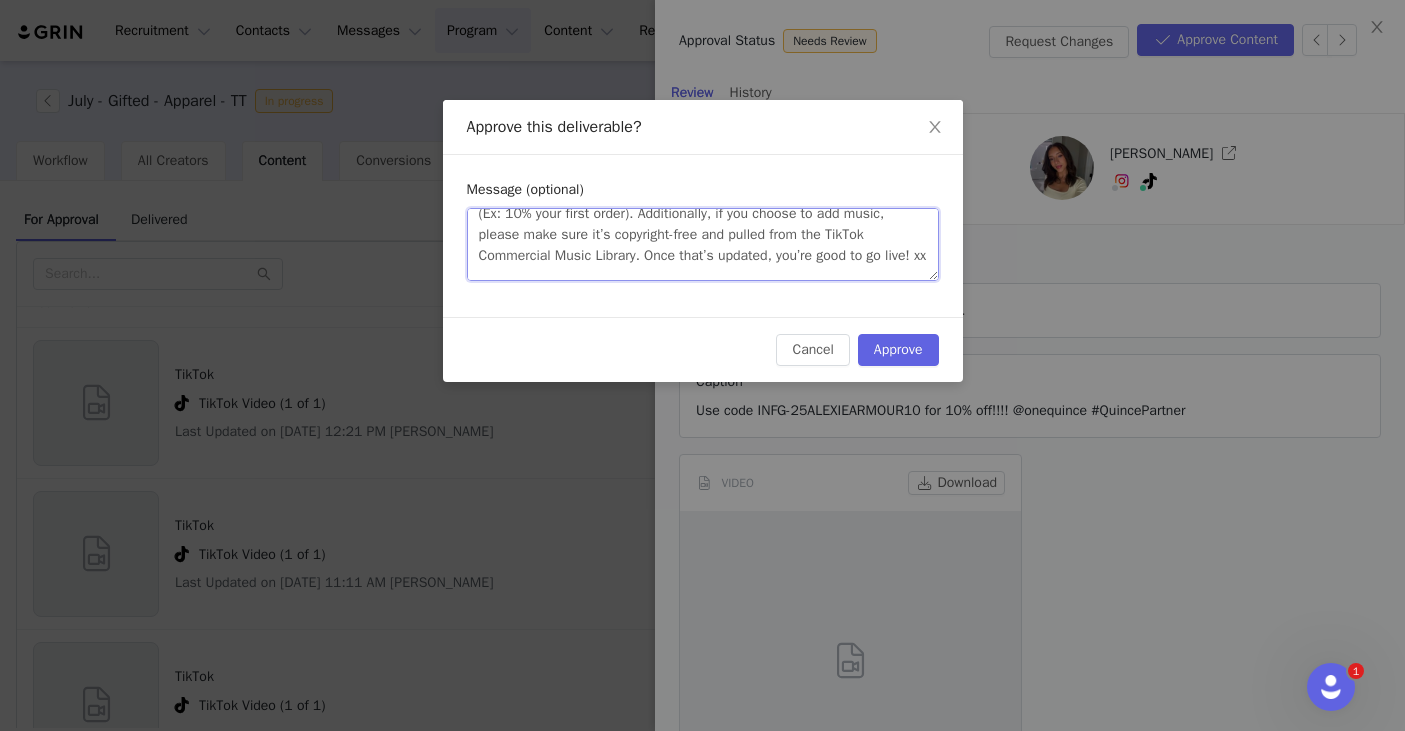 click on "Hi Alexie! Thanks for submitting, love the the content! Just one edit: the caption needs to clarify that the 10% off is for new customers only. You're welcome to phrase it however you like, but it does need to disclose that the code only applies to first-time purchases (Ex: 10% your first order). Additionally, if you choose to add music, please make sure it’s copyright-free and pulled from the TikTok Commercial Music Library. Once that’s updated, you’re good to go live! xx
PS if you'd like to exchange the dress for a size S I can get a return started for you" at bounding box center [703, 244] 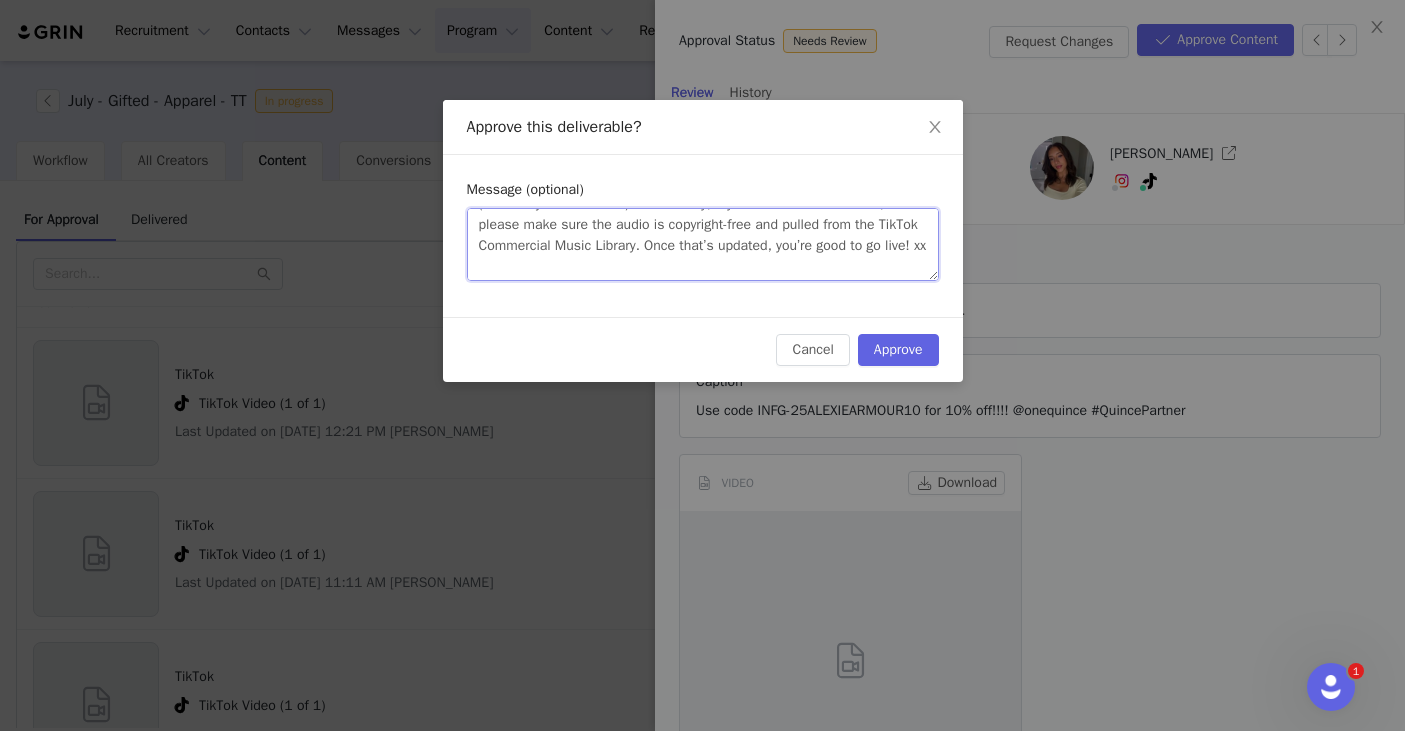 scroll, scrollTop: 0, scrollLeft: 0, axis: both 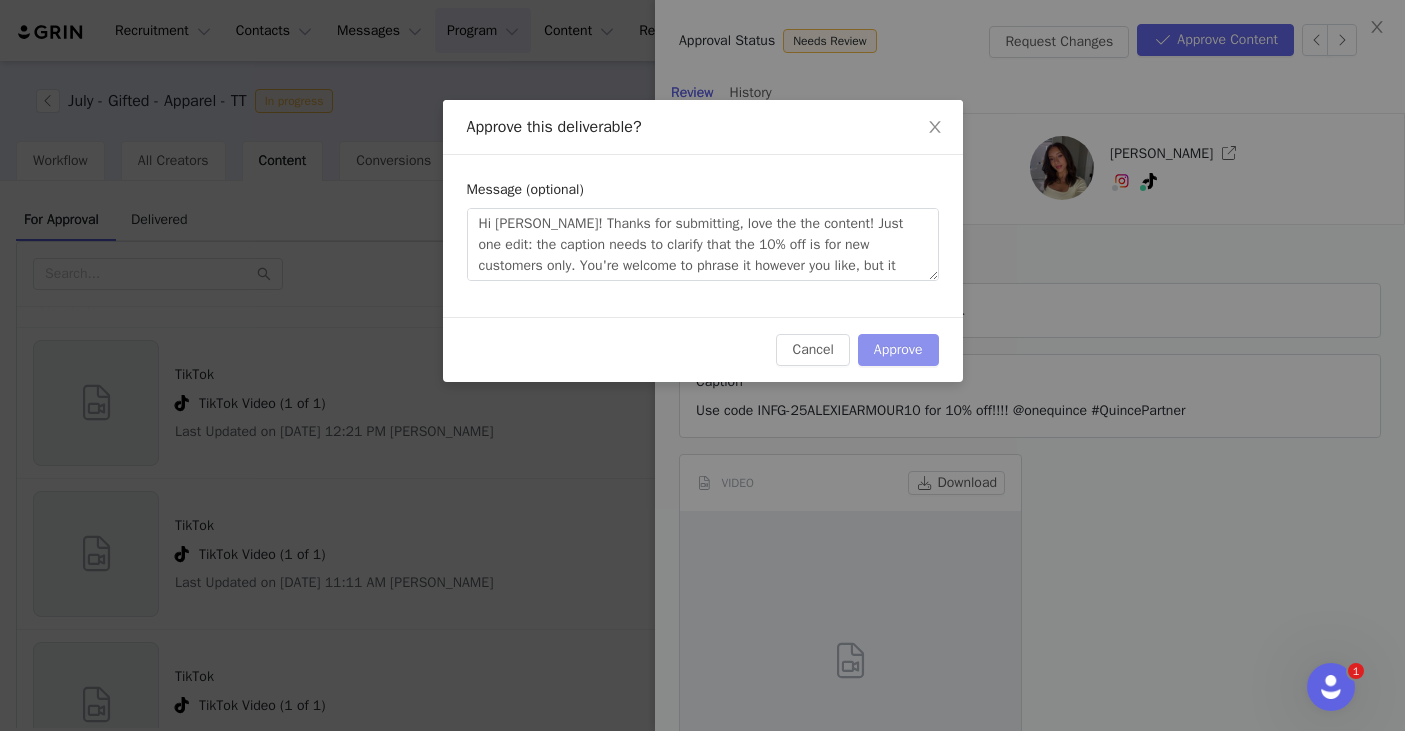 click on "Approve" at bounding box center [898, 350] 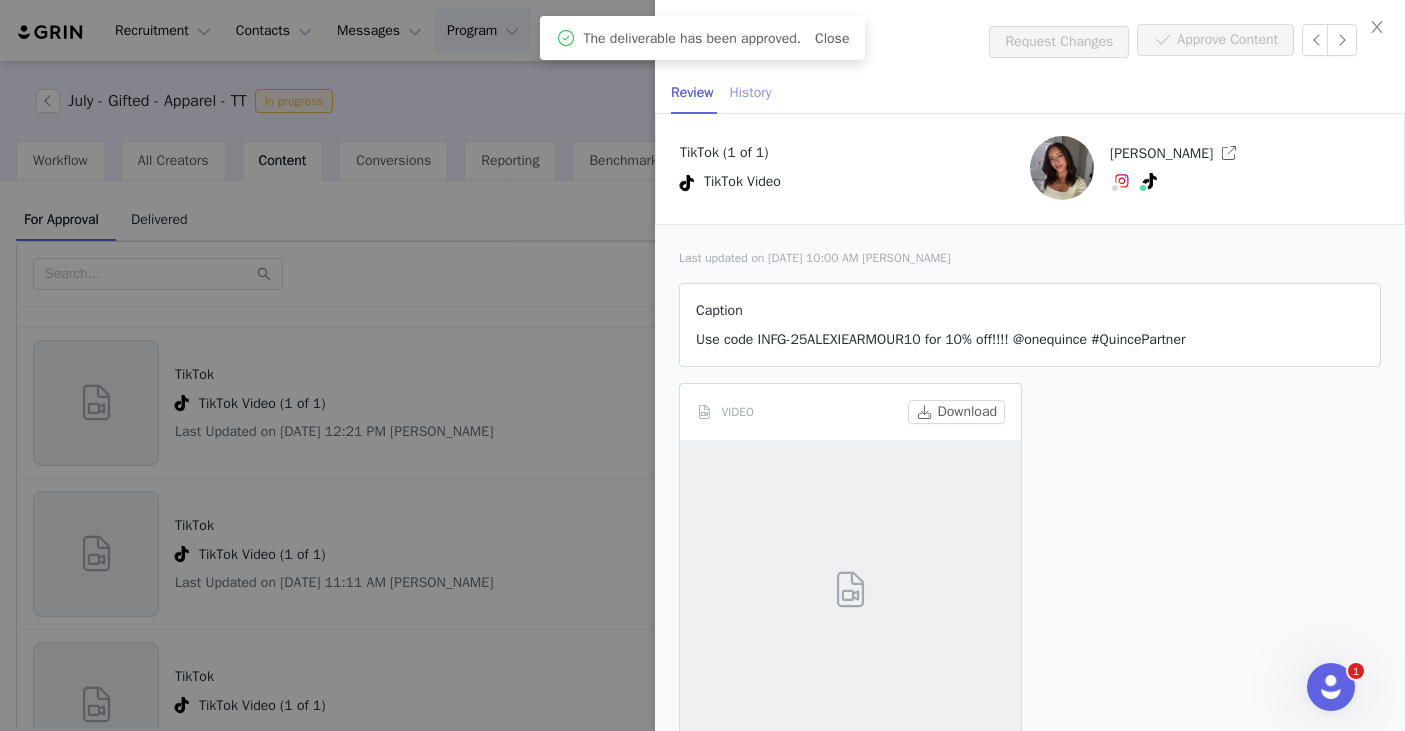 click on "History" at bounding box center [751, 92] 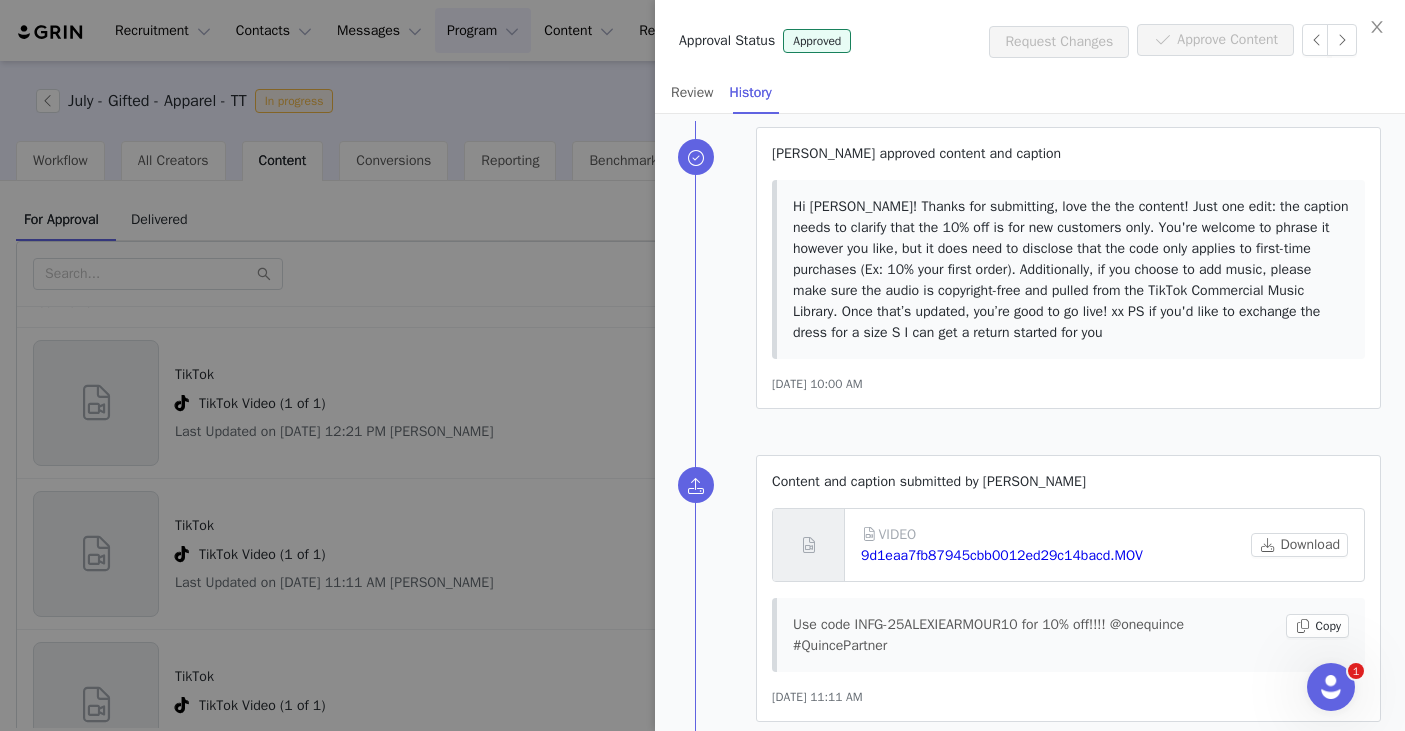 scroll, scrollTop: 0, scrollLeft: 0, axis: both 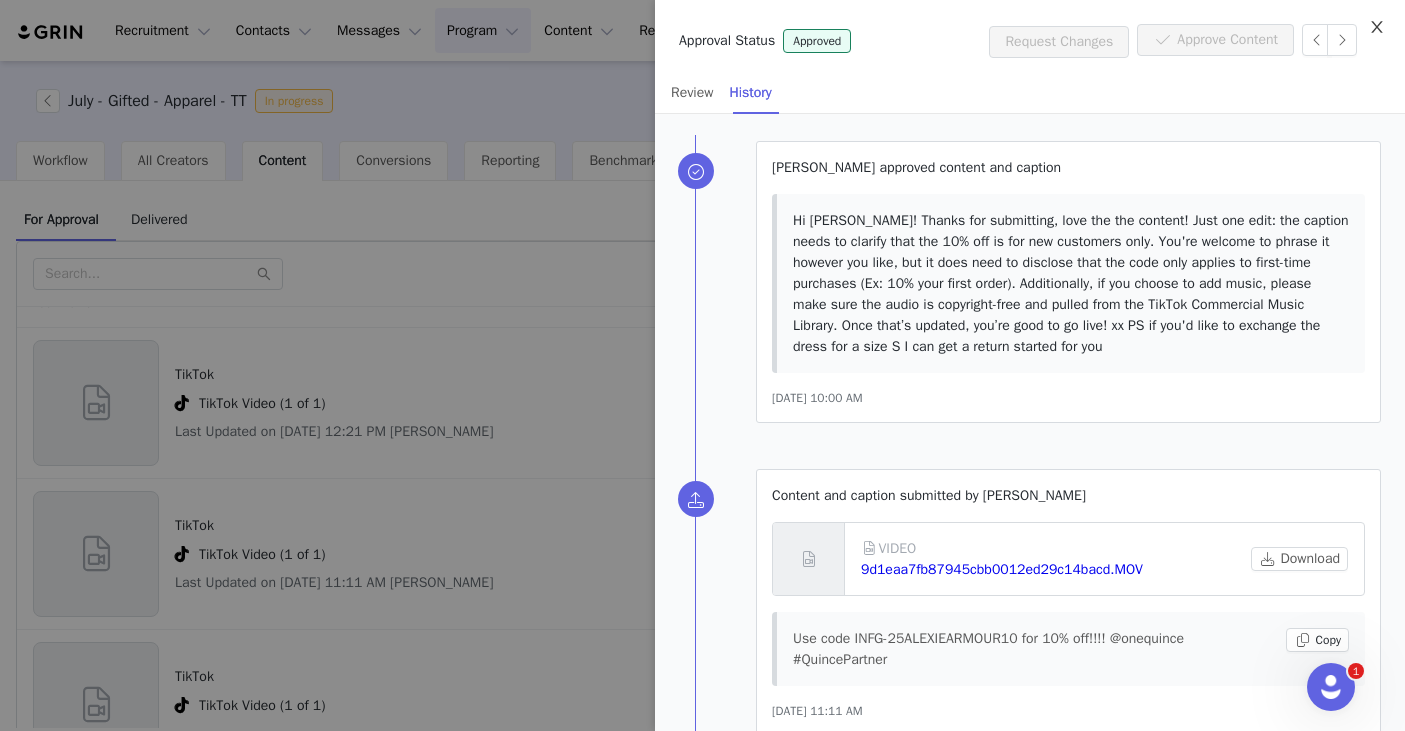 click 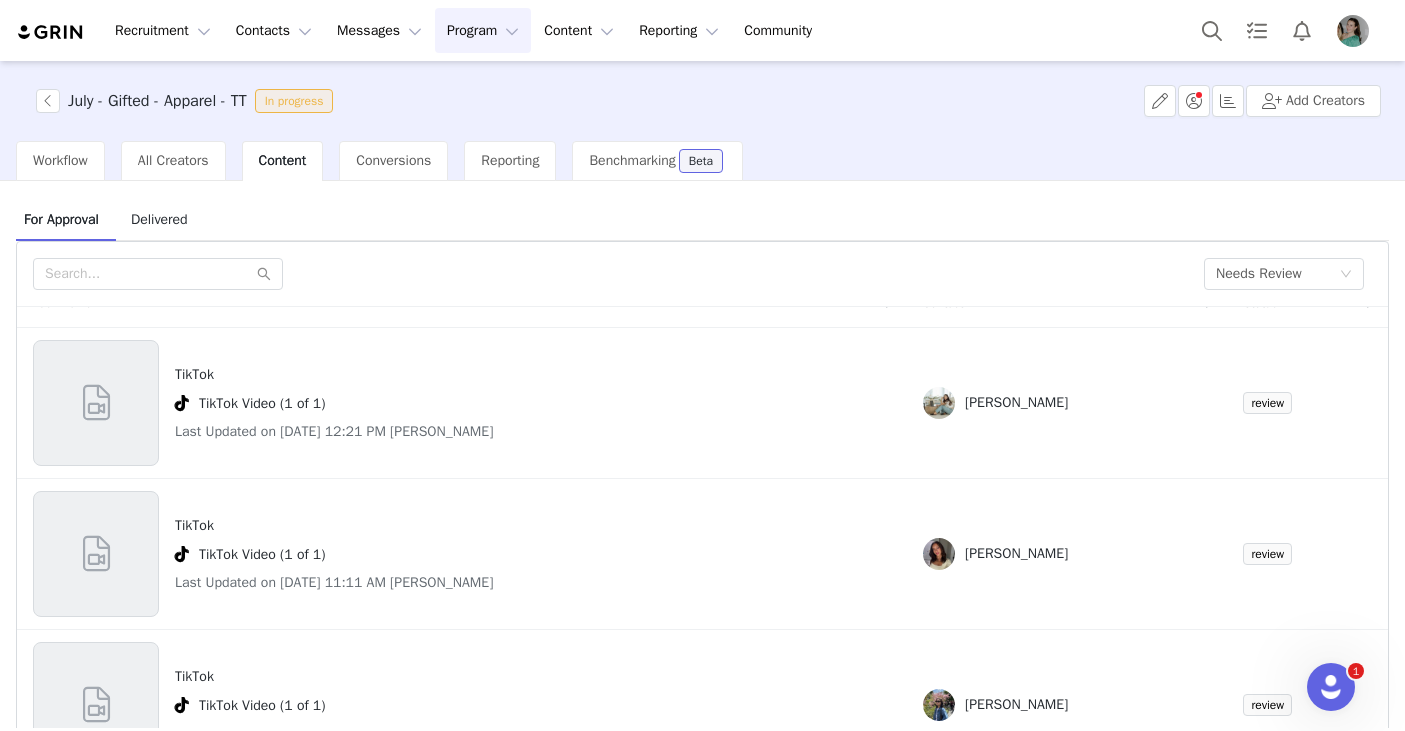 scroll, scrollTop: 0, scrollLeft: 0, axis: both 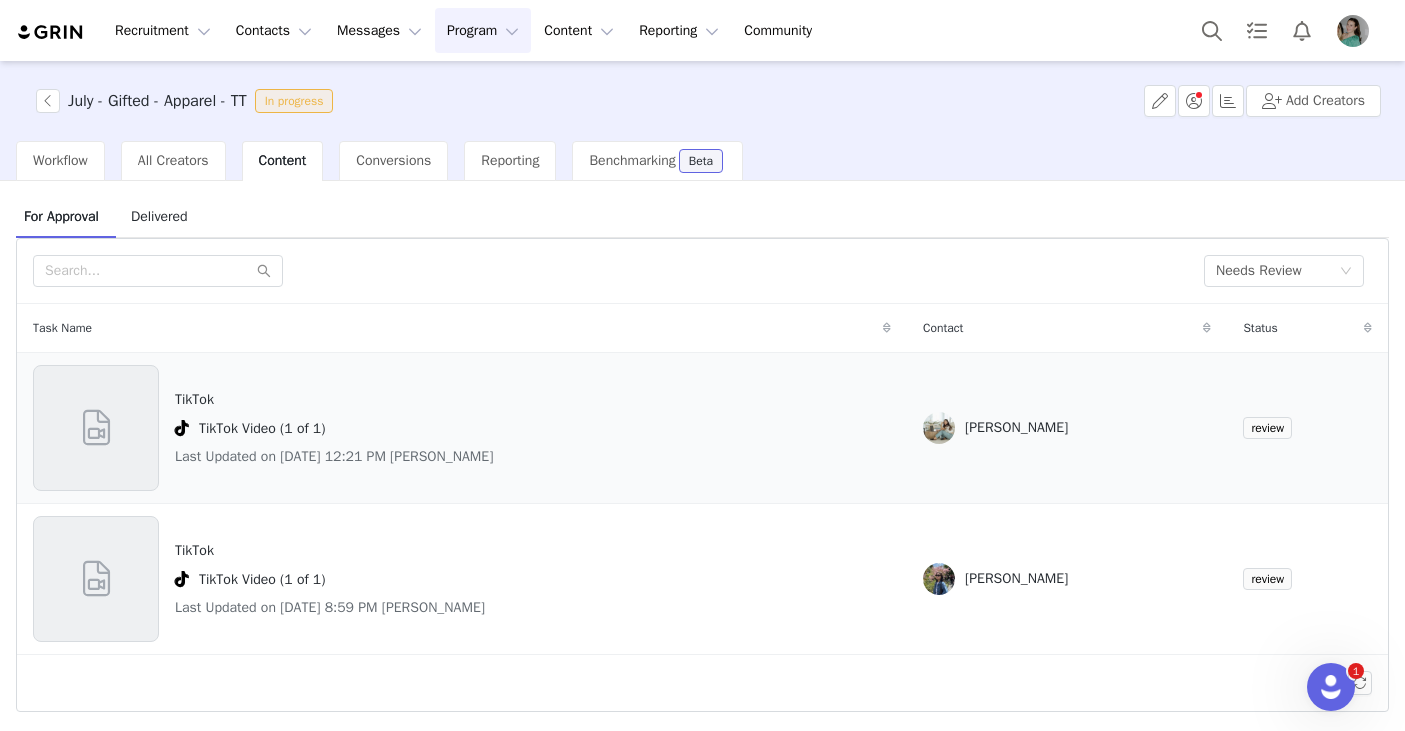 click at bounding box center (96, 428) 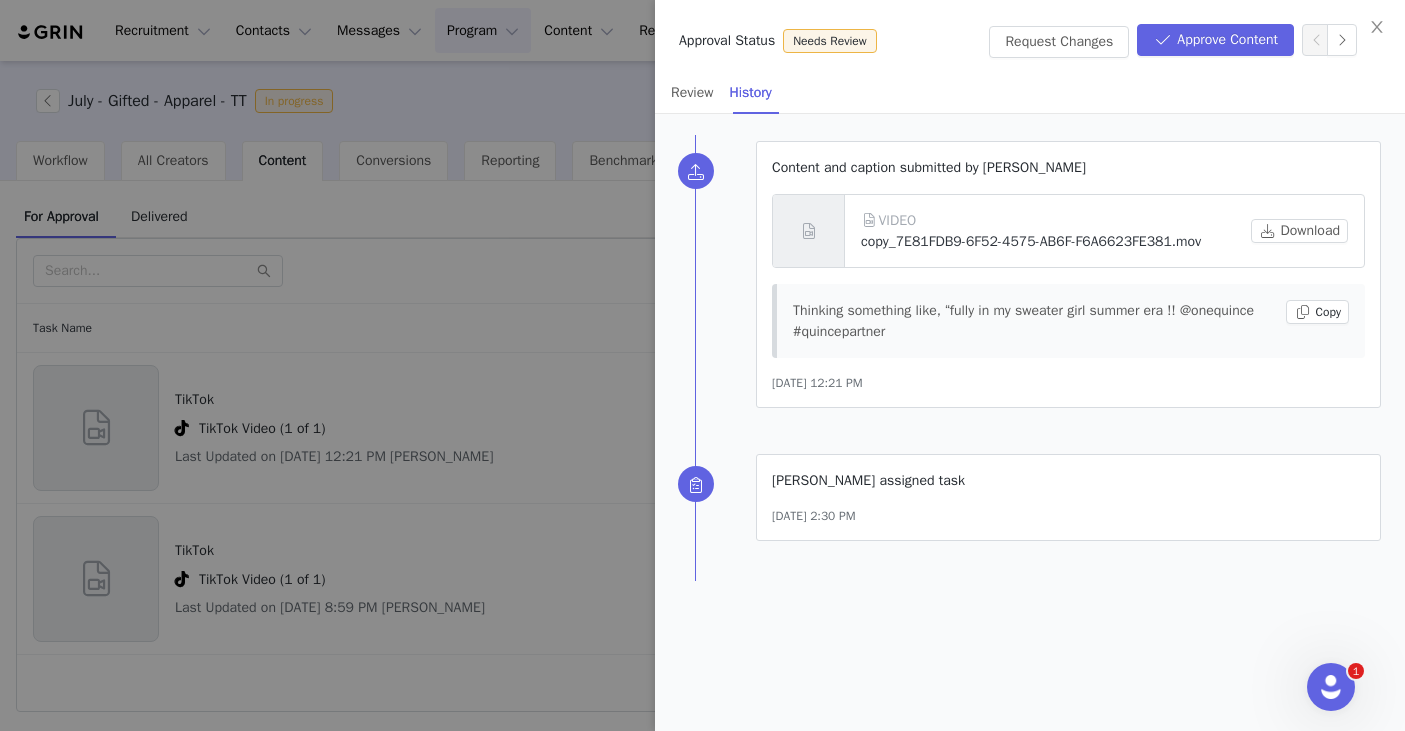 click on "copy_7E81FDB9-6F52-4575-AB6F-F6A6623FE381.mov" at bounding box center (1031, 241) 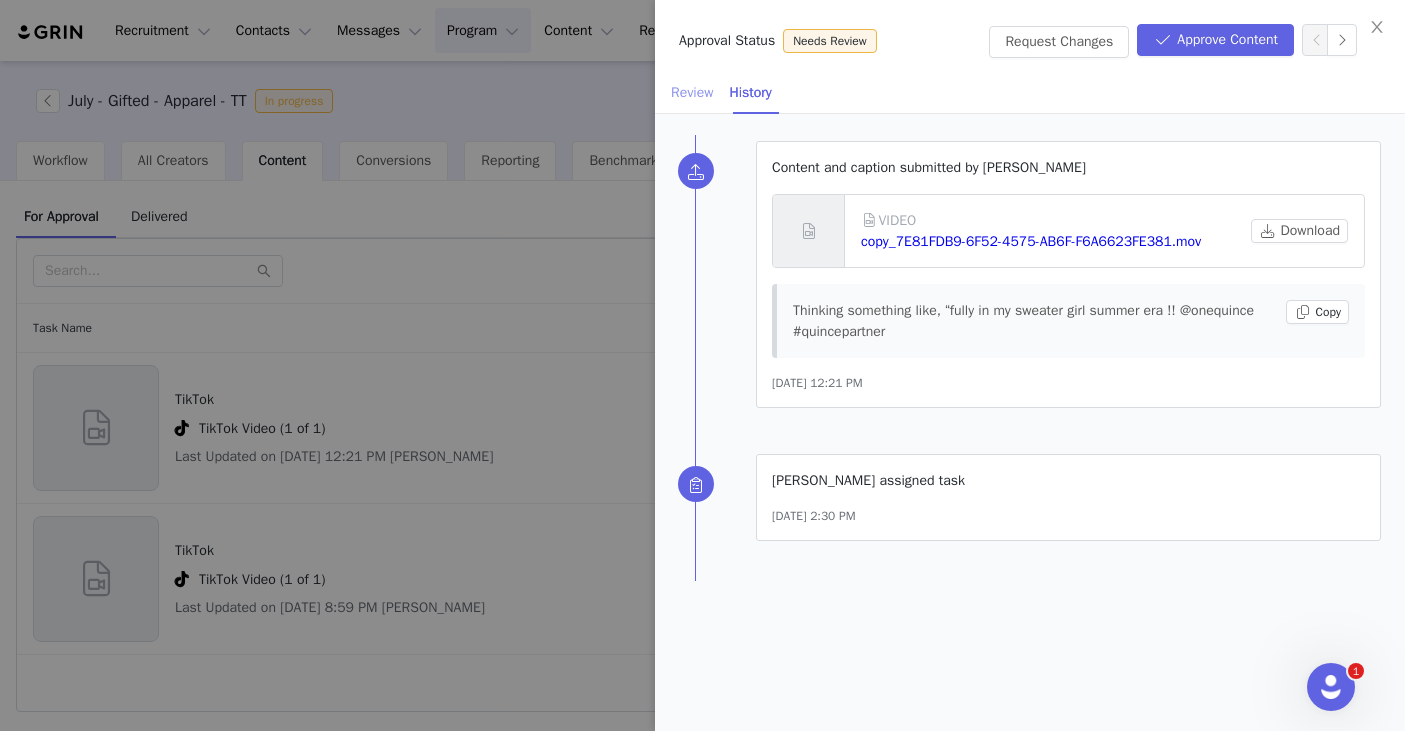 click on "Review" at bounding box center [692, 92] 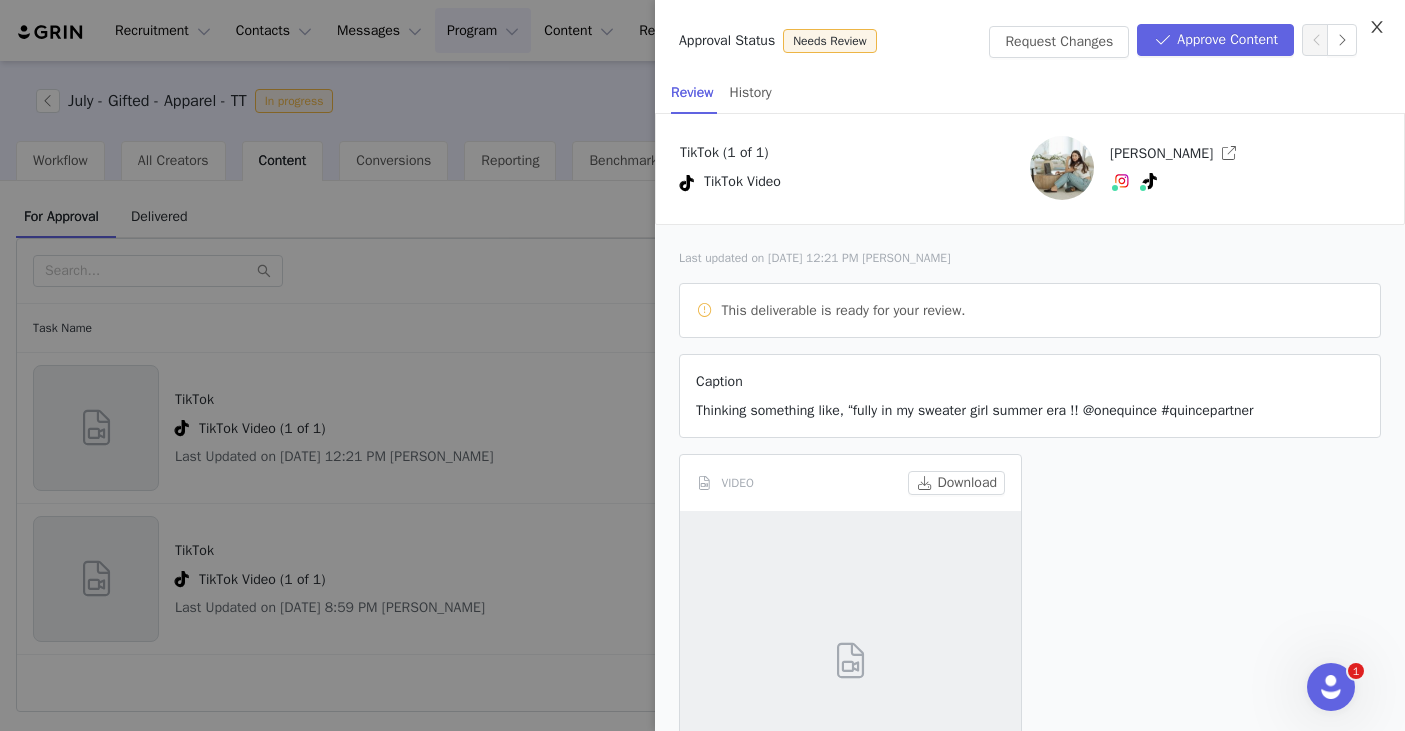 click 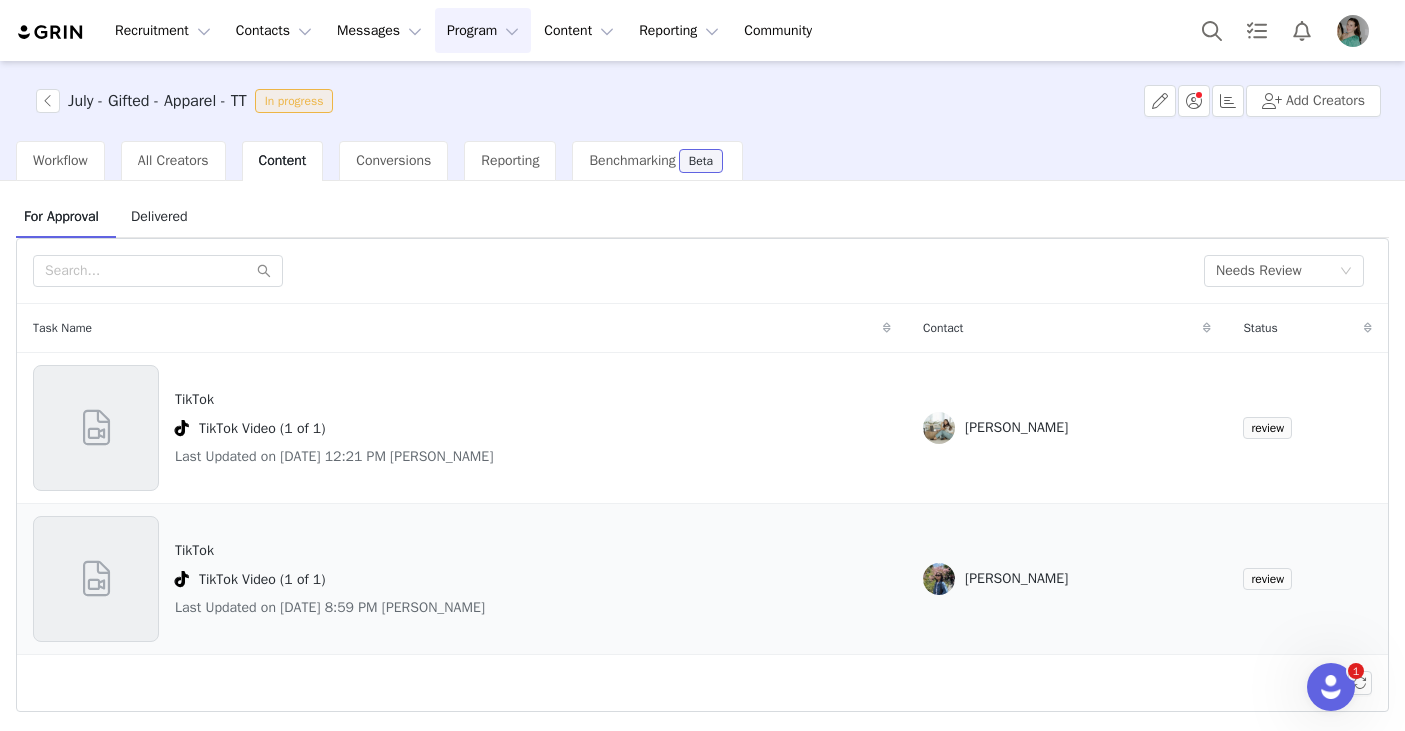 click on "TikTok" at bounding box center [330, 550] 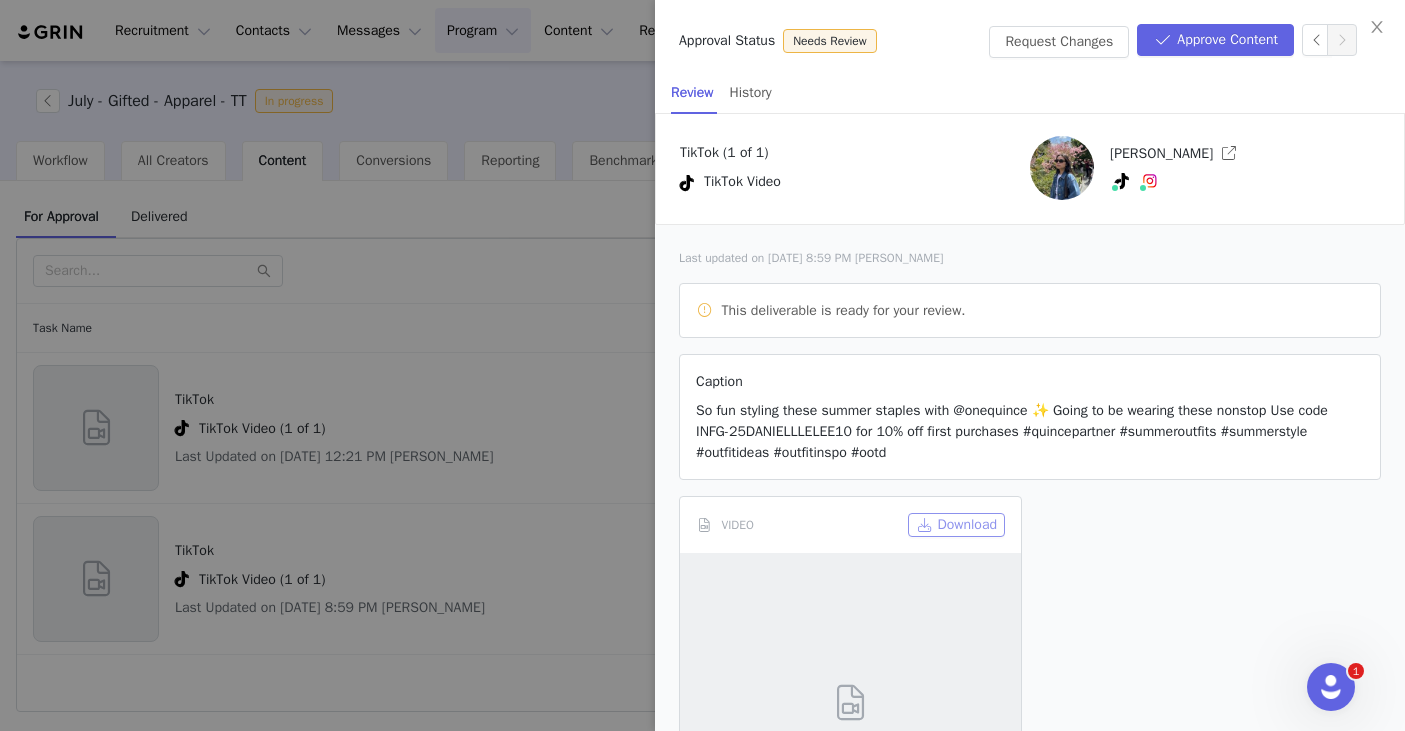 click on "Download" at bounding box center (956, 525) 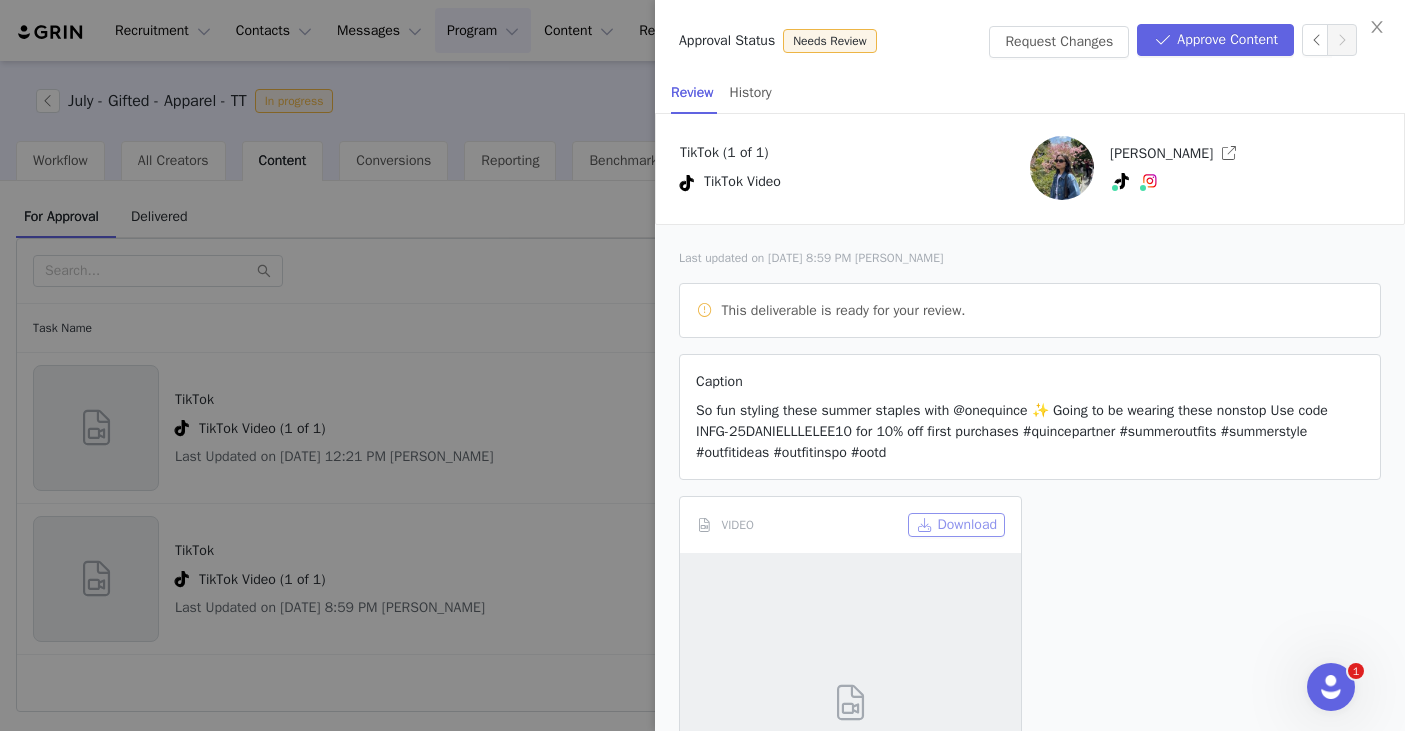 scroll, scrollTop: 15, scrollLeft: 0, axis: vertical 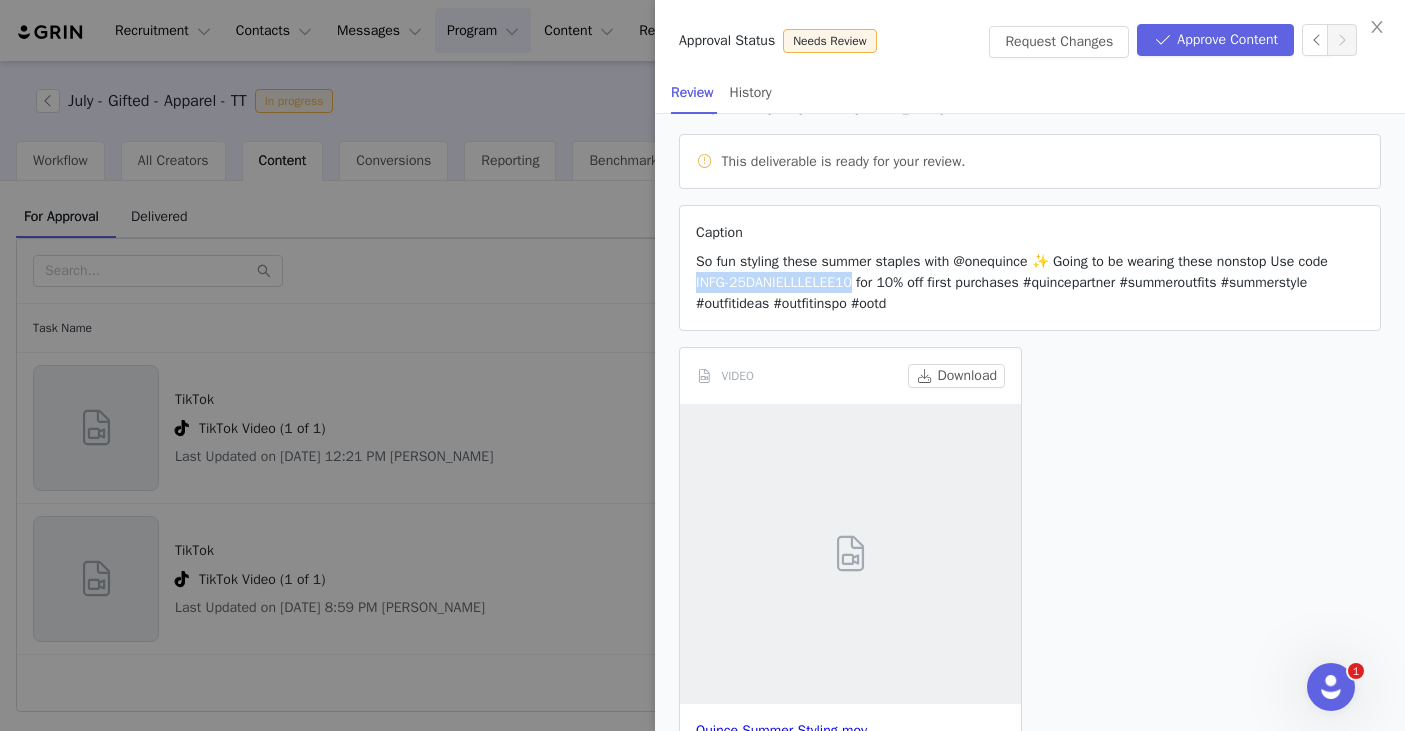 copy on "INFG-25DANIELLLELEE10" 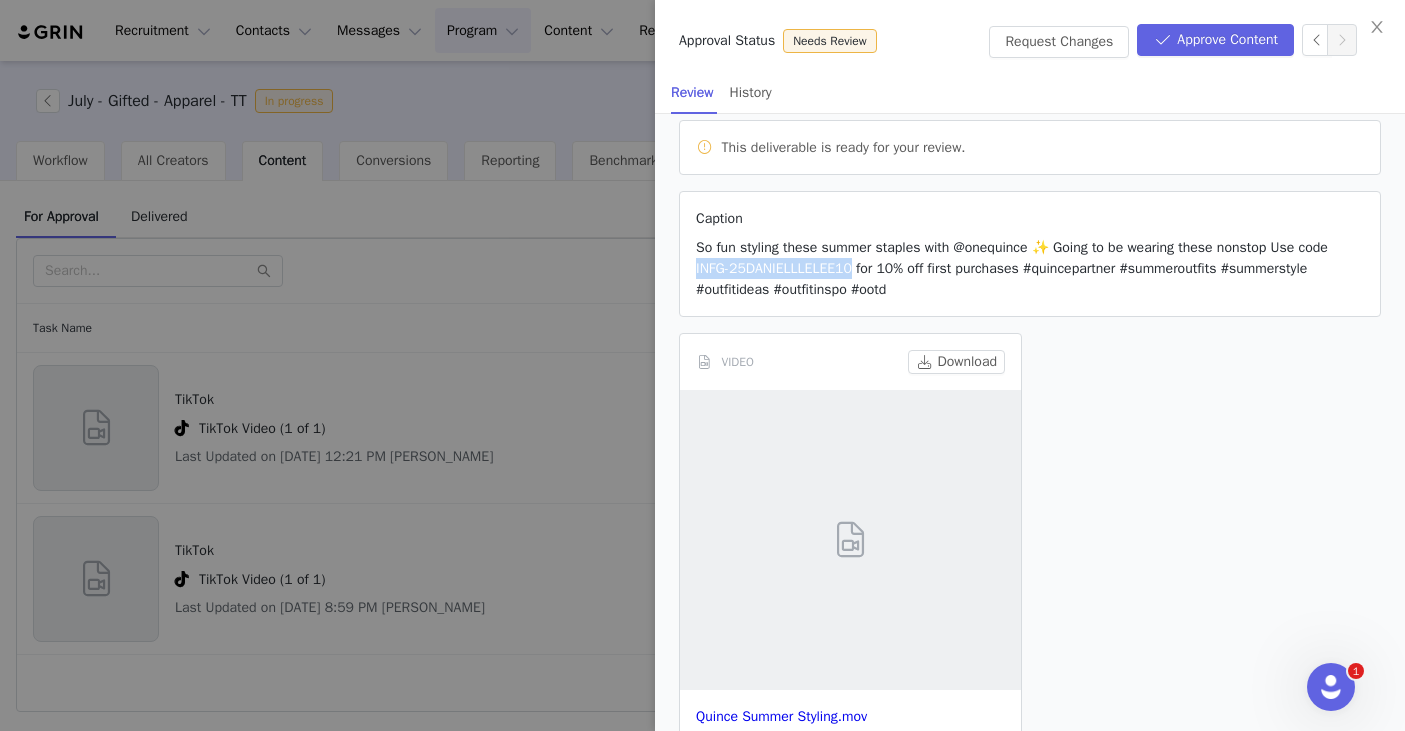 scroll, scrollTop: 208, scrollLeft: 0, axis: vertical 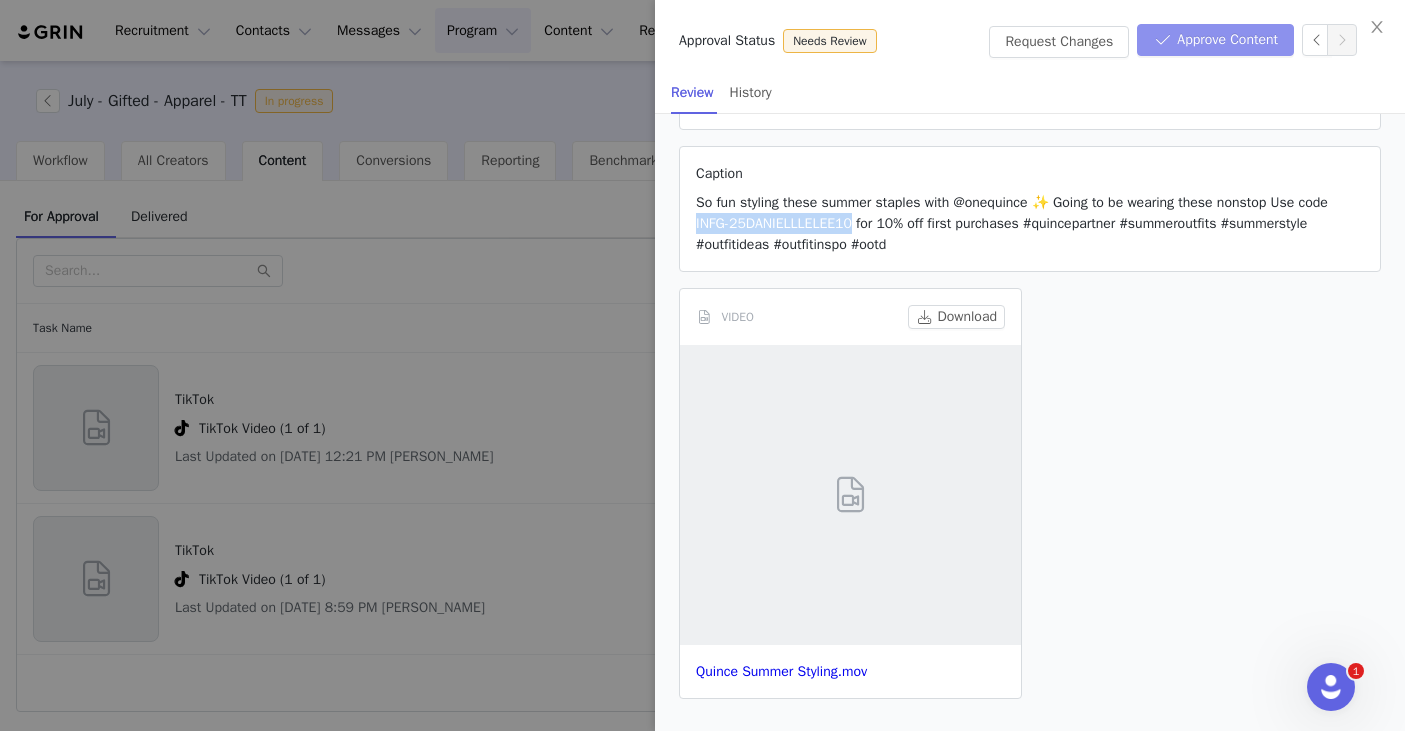 click on "Approve Content" at bounding box center [1215, 40] 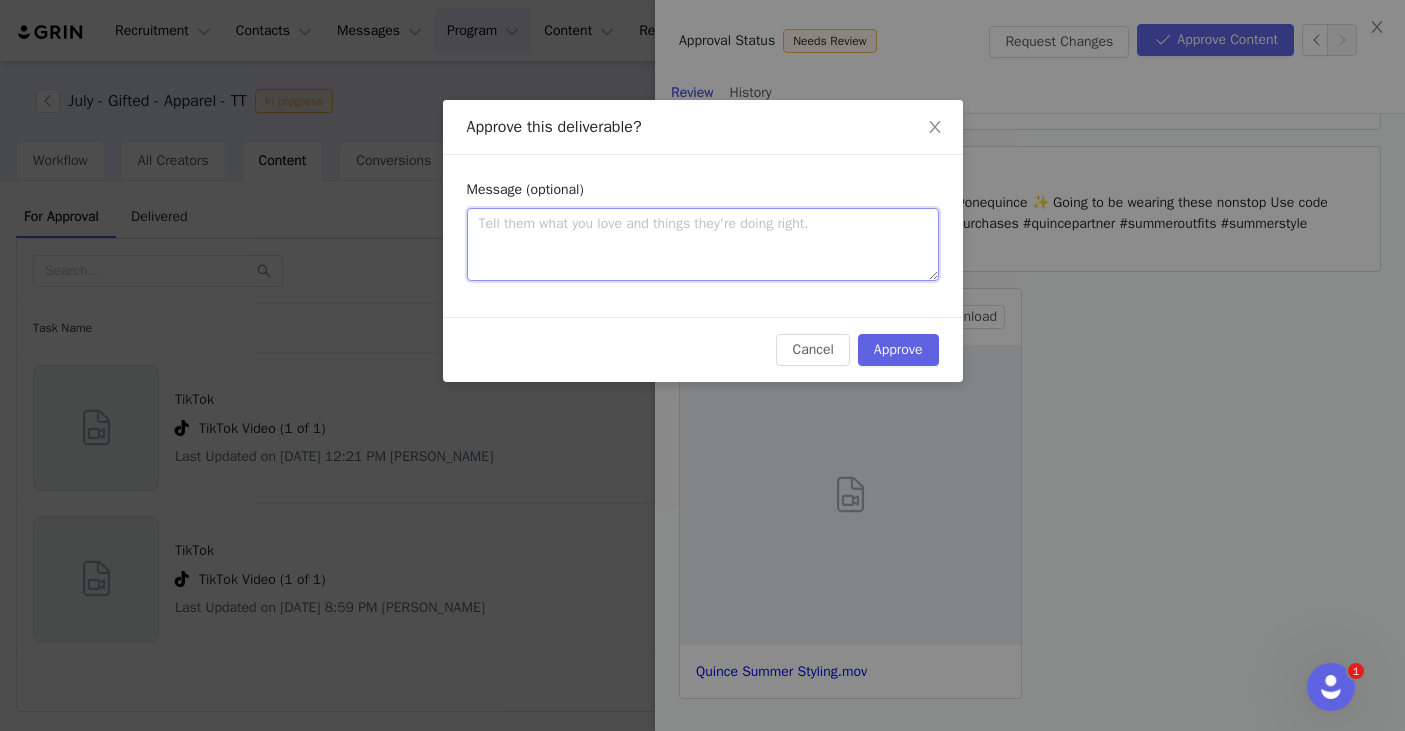 click at bounding box center (703, 244) 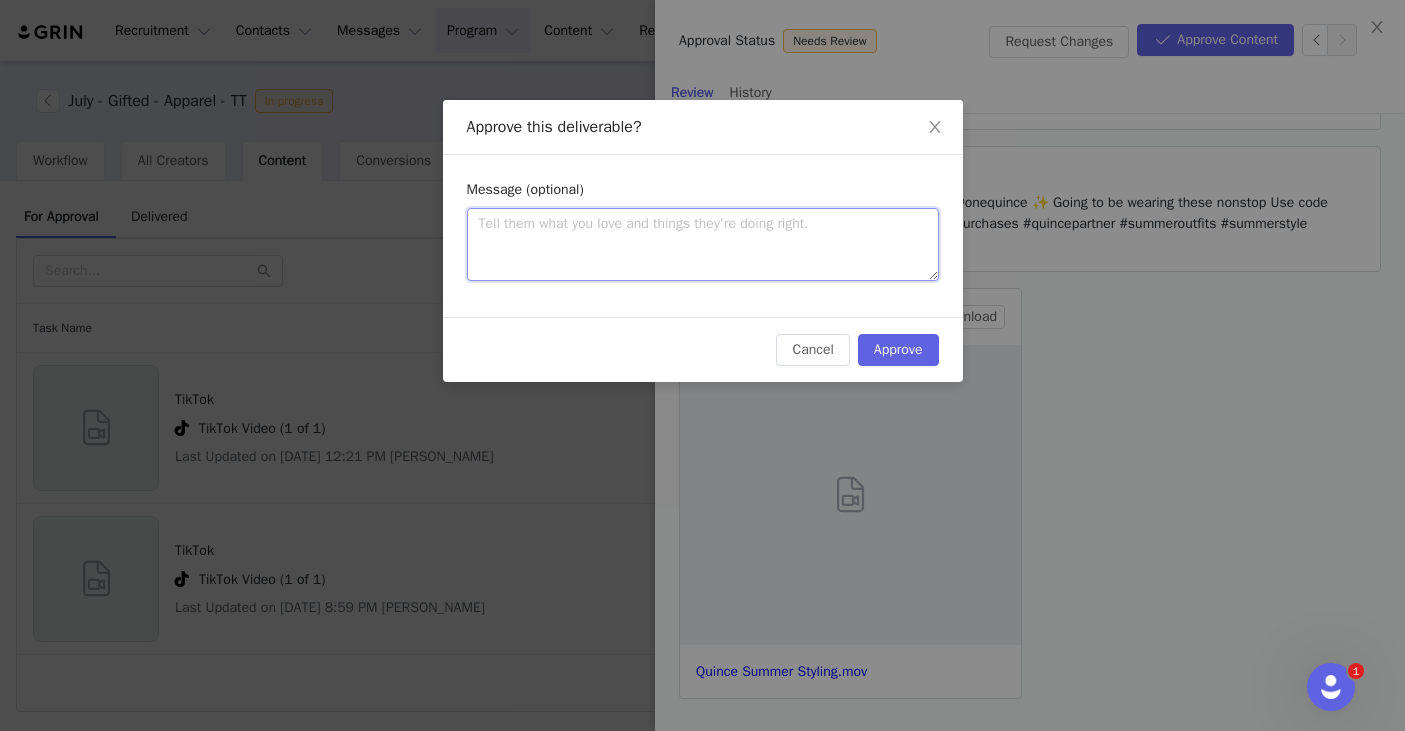 click at bounding box center [703, 244] 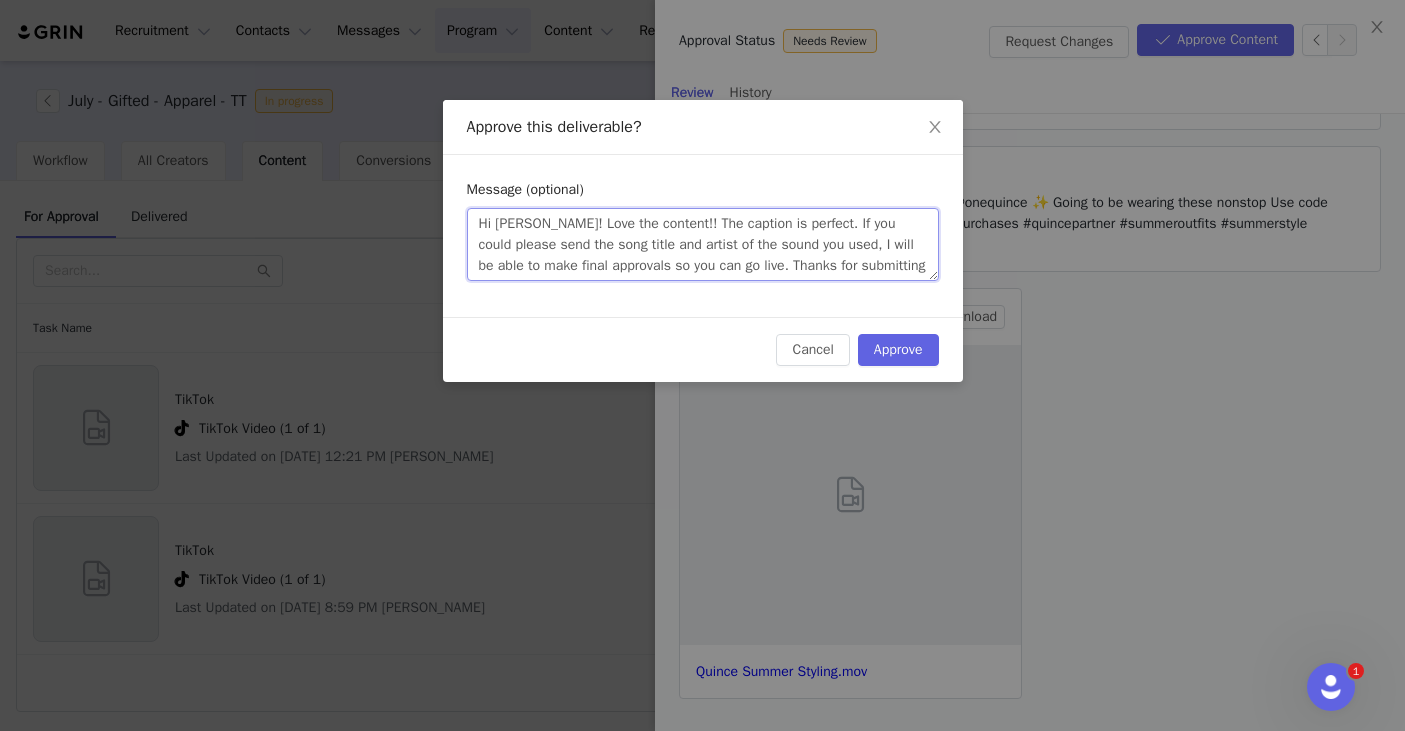 click on "Hi Sarah! Love the content!! The caption is perfect. If you could please send the song title and artist of the sound you used, I will be able to make final approvals so you can go live. Thanks for submitting" at bounding box center [703, 244] 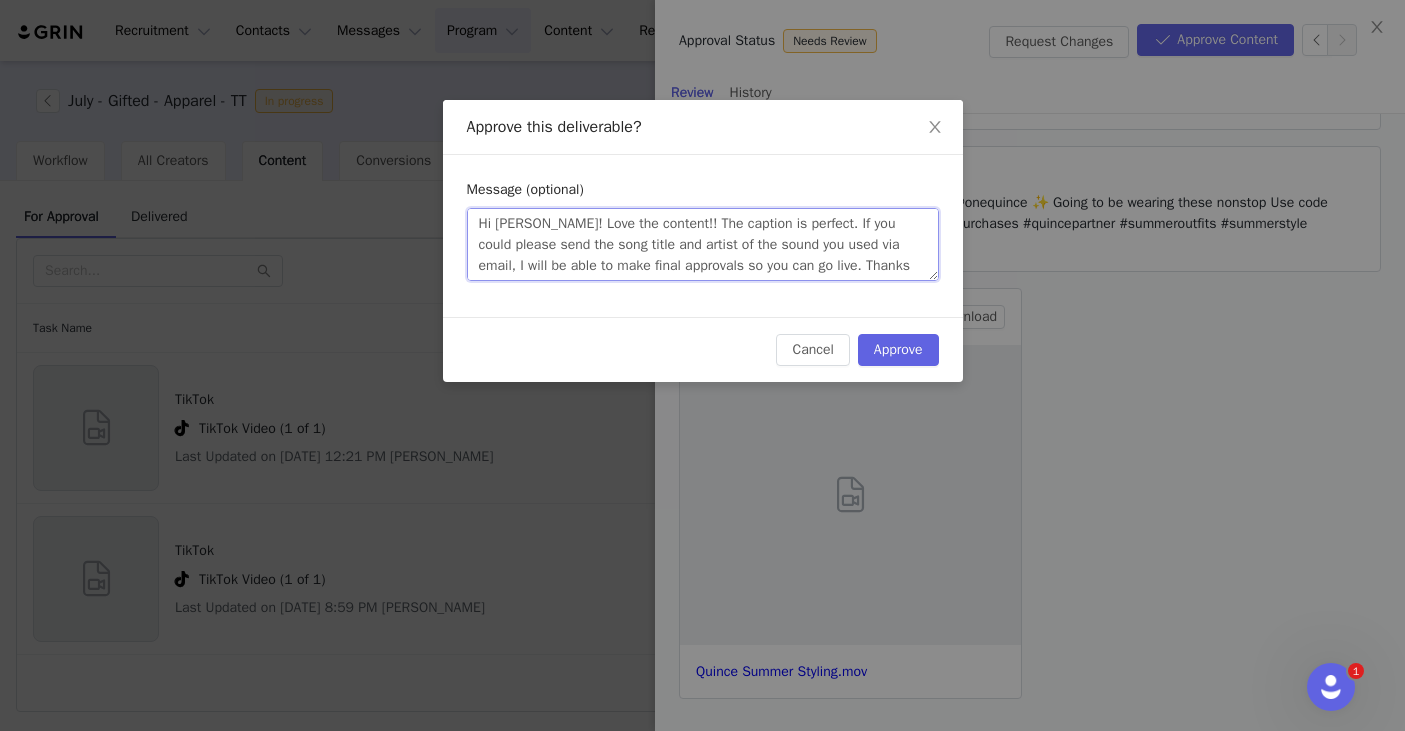 drag, startPoint x: 807, startPoint y: 223, endPoint x: 657, endPoint y: 217, distance: 150.11995 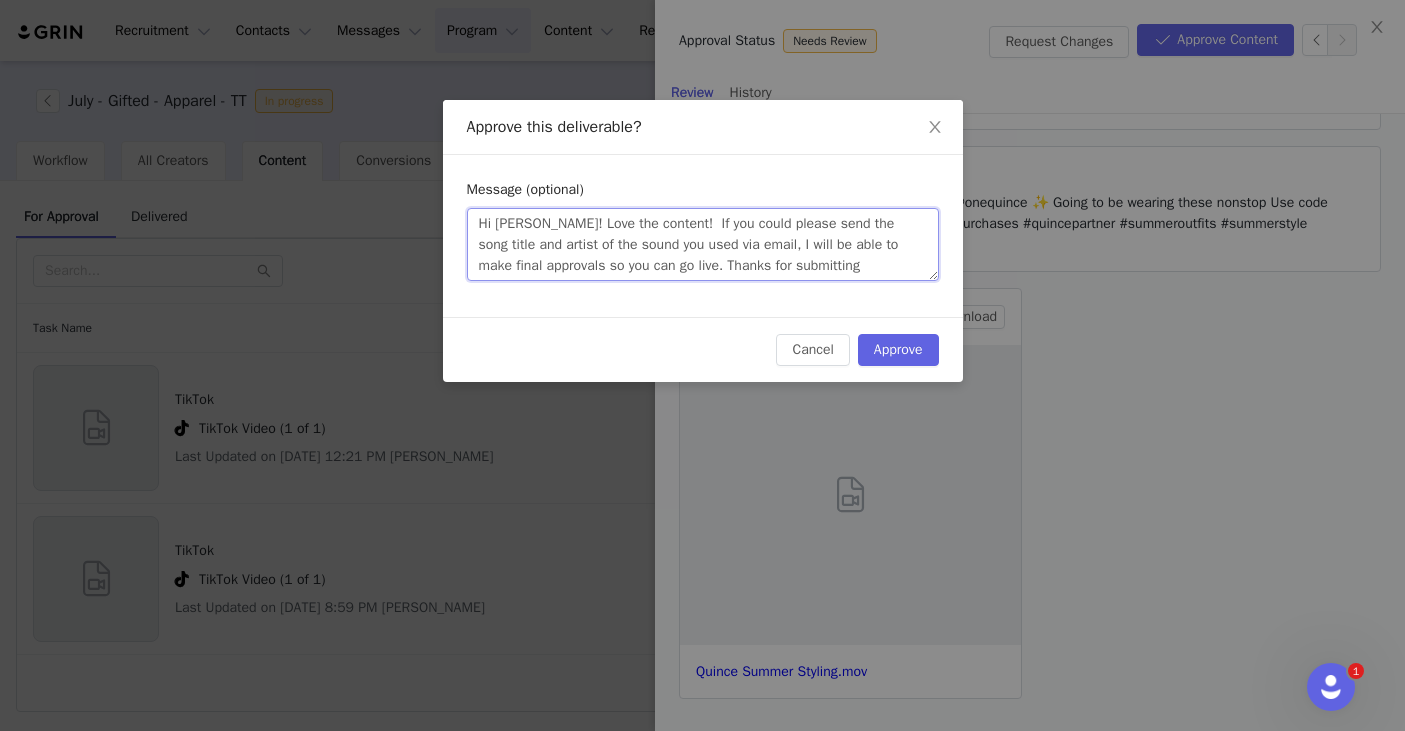drag, startPoint x: 667, startPoint y: 266, endPoint x: 830, endPoint y: 266, distance: 163 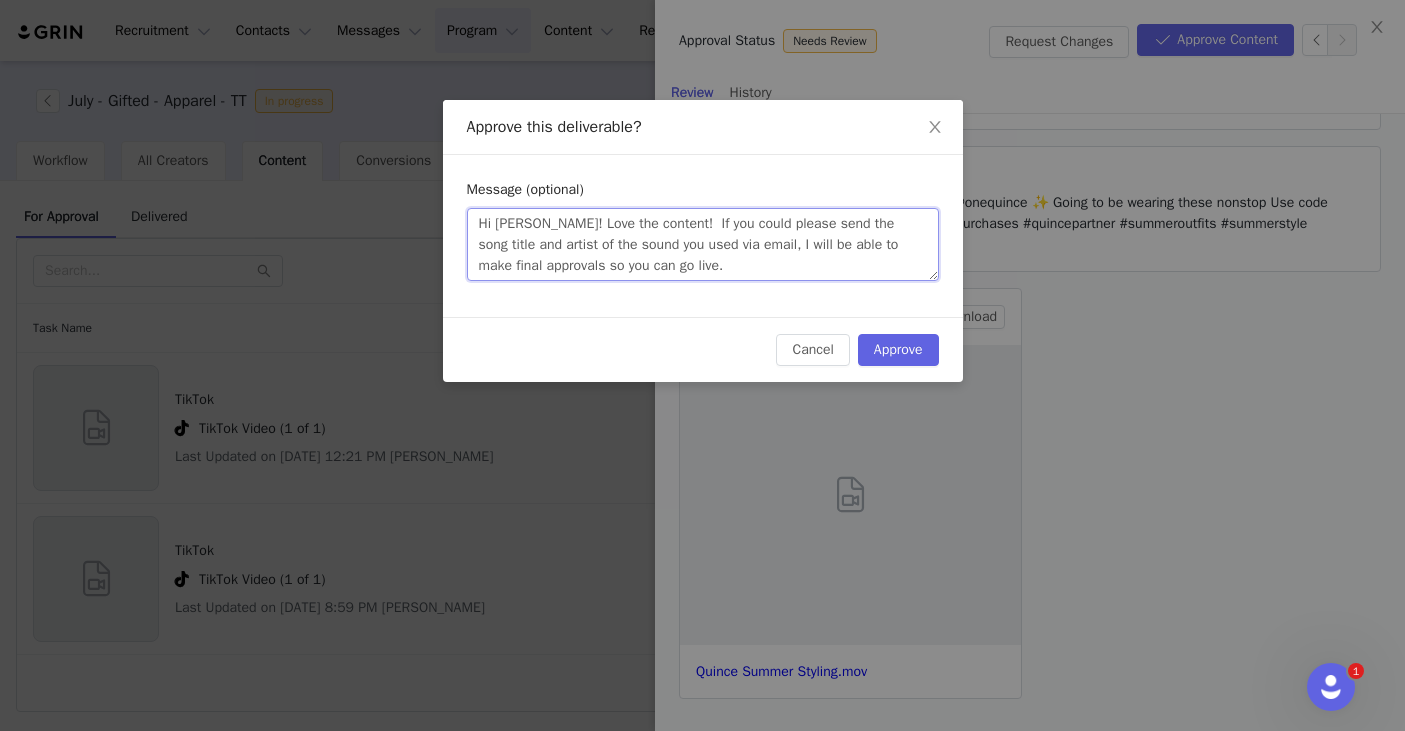 click on "Hi Sarah! Love the content!  If you could please send the song title and artist of the sound you used via email, I will be able to make final approvals so you can go live." at bounding box center [703, 244] 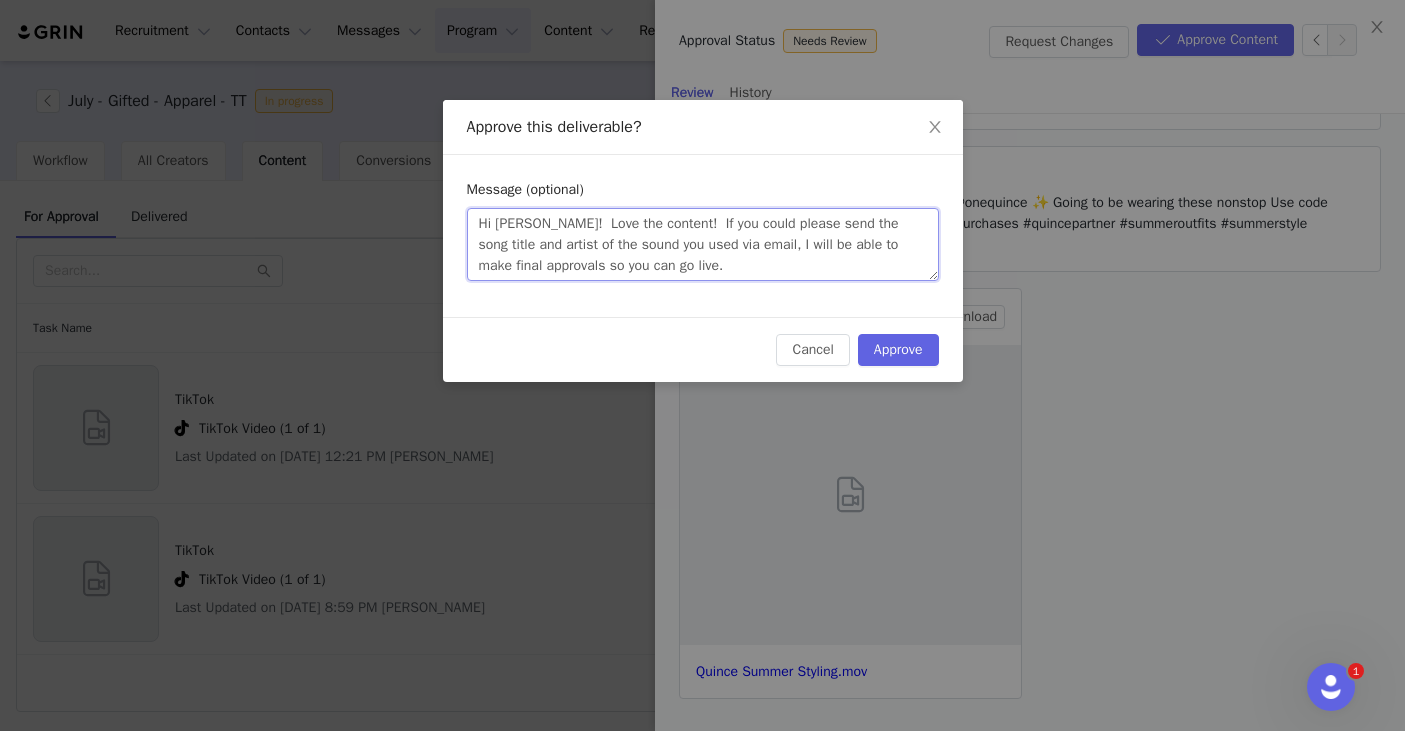 paste on "Thanks for submitting" 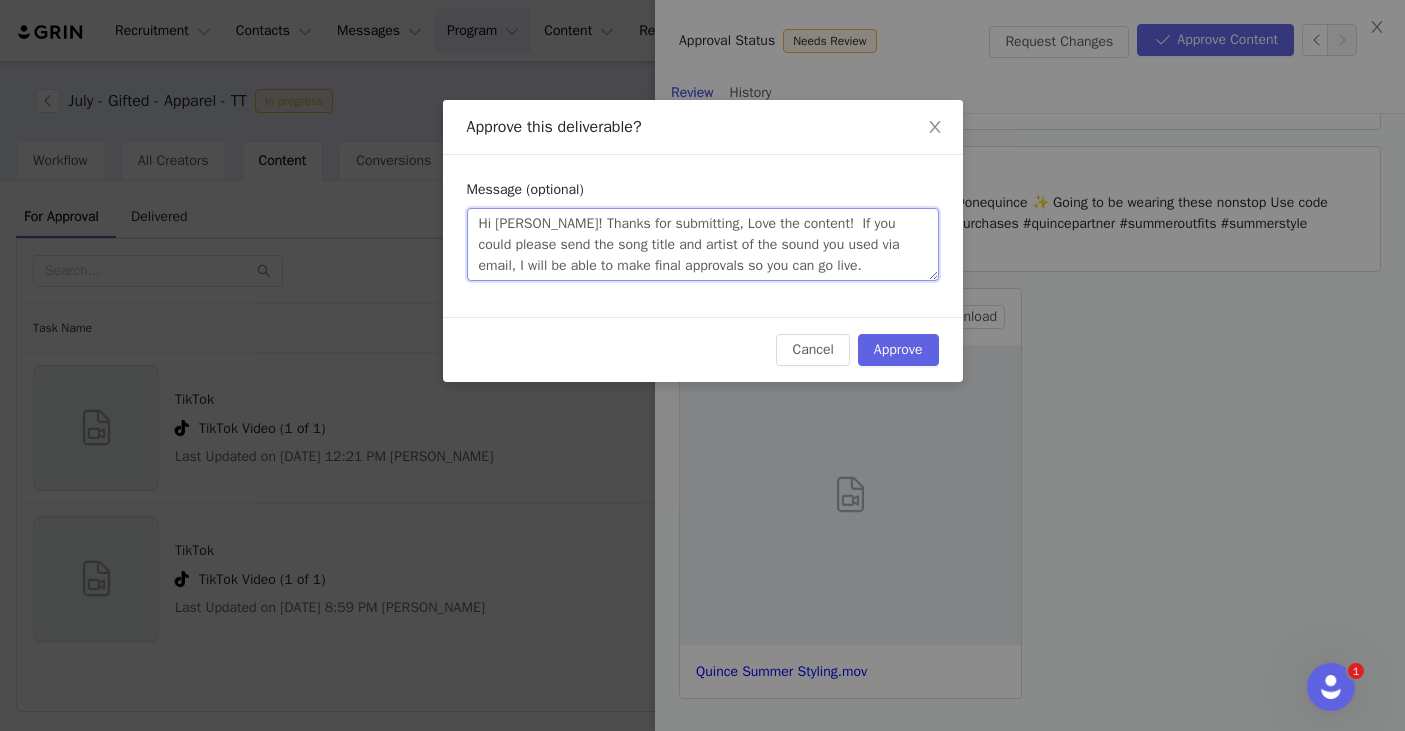 click on "Hi Sarah! Thanks for submitting, Love the content!  If you could please send the song title and artist of the sound you used via email, I will be able to make final approvals so you can go live." at bounding box center (703, 244) 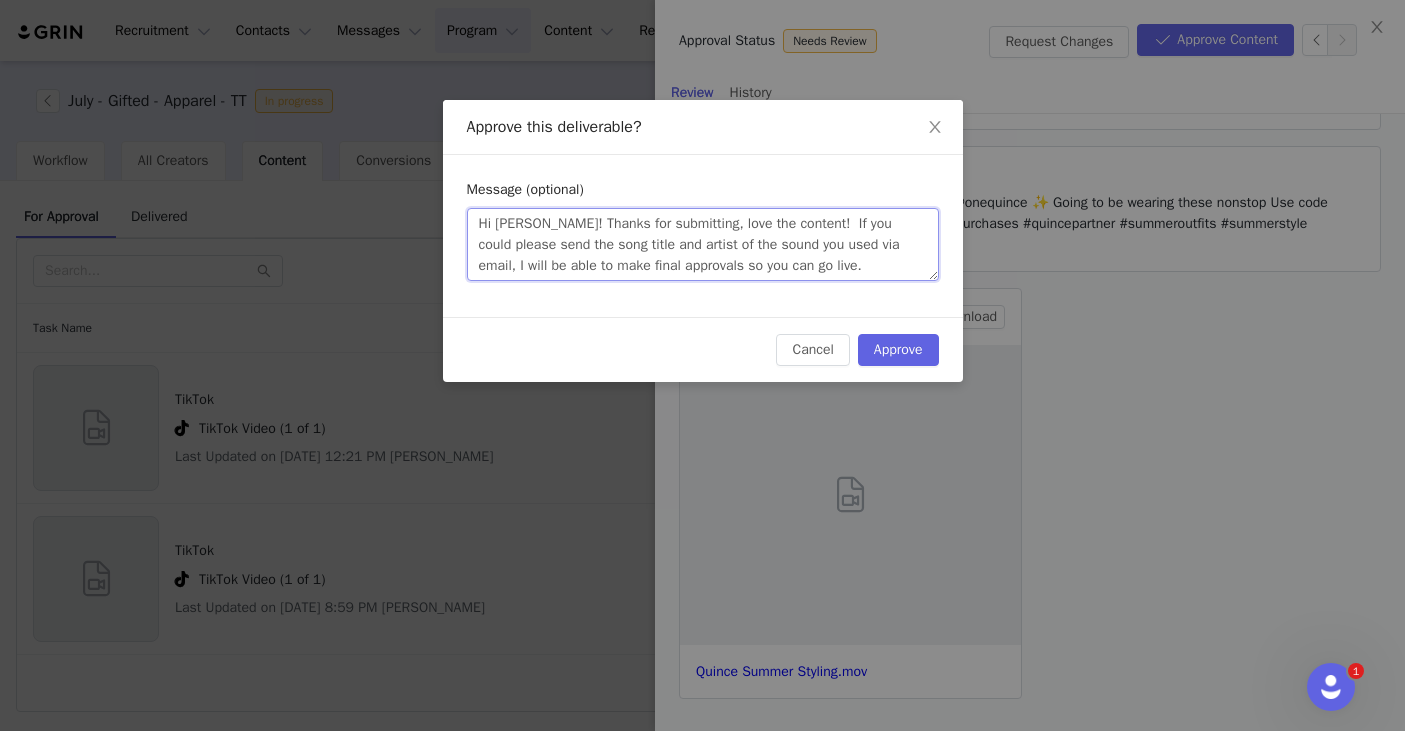 click on "Hi Sarah! Thanks for submitting, love the content!  If you could please send the song title and artist of the sound you used via email, I will be able to make final approvals so you can go live." at bounding box center [703, 244] 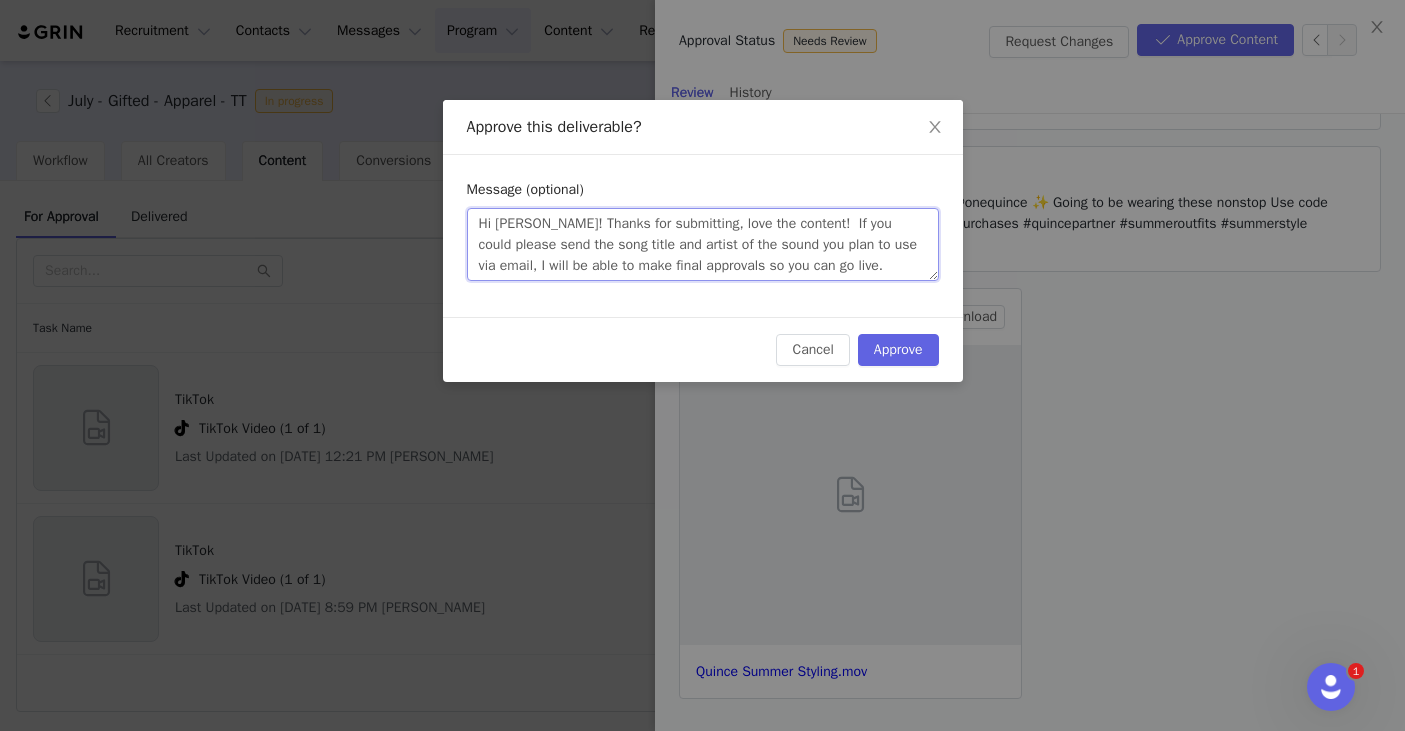 click on "Hi Sarah! Thanks for submitting, love the content!  If you could please send the song title and artist of the sound you plan to use via email, I will be able to make final approvals so you can go live." at bounding box center [703, 244] 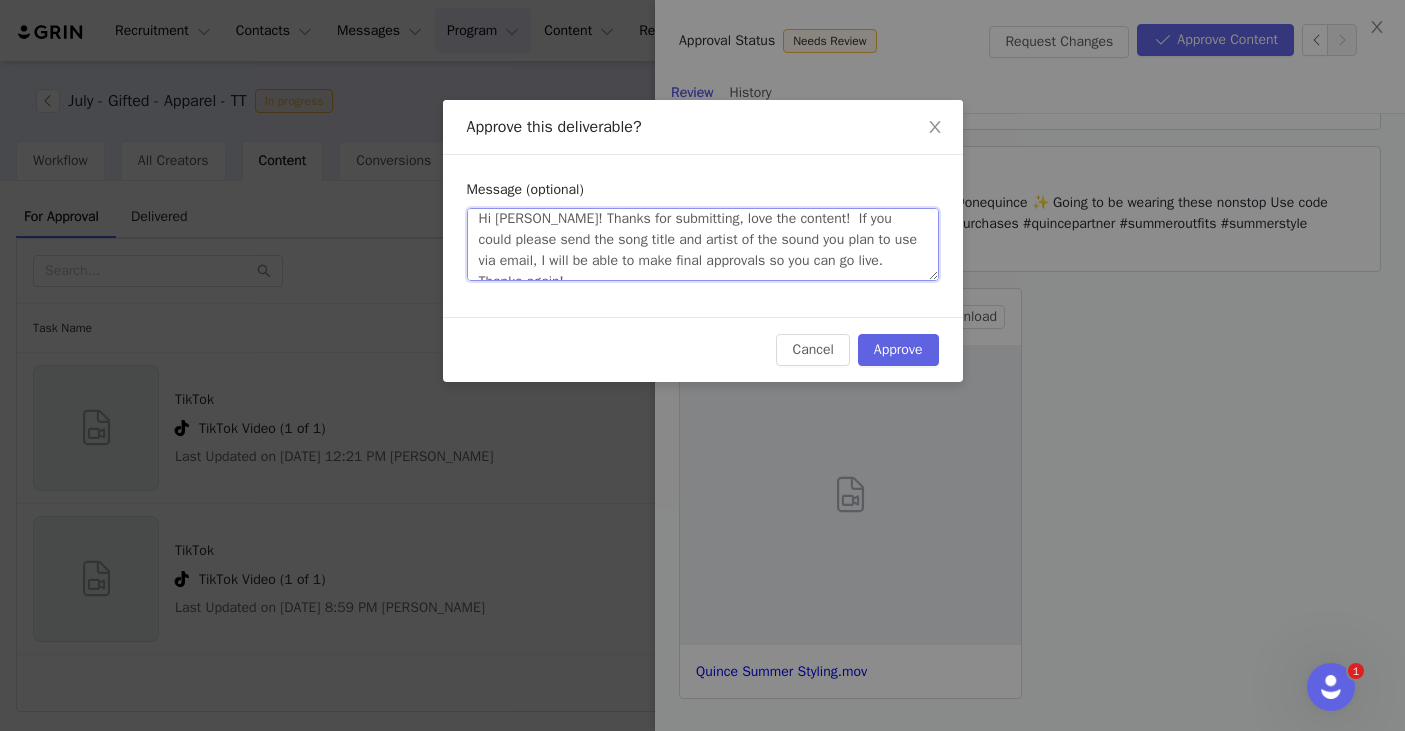 scroll, scrollTop: 4, scrollLeft: 0, axis: vertical 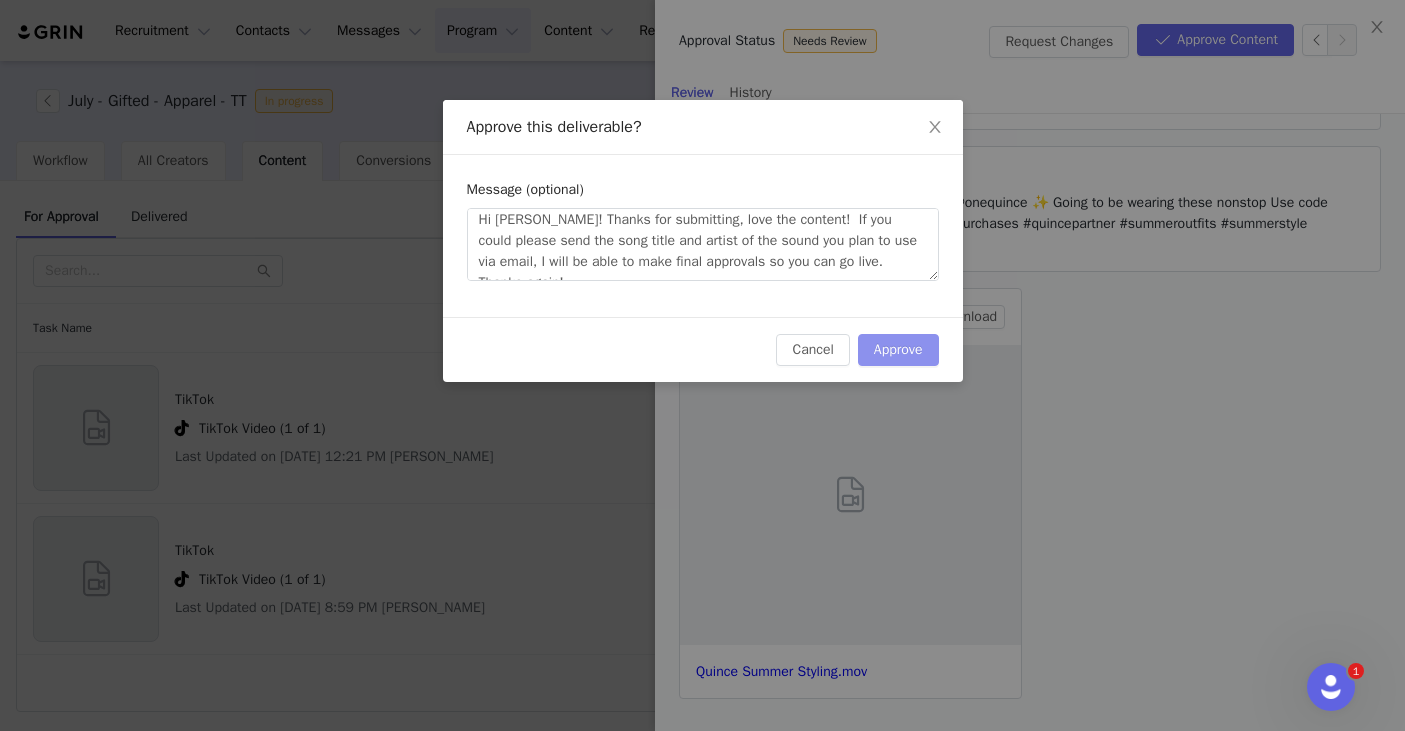click on "Approve" at bounding box center (898, 350) 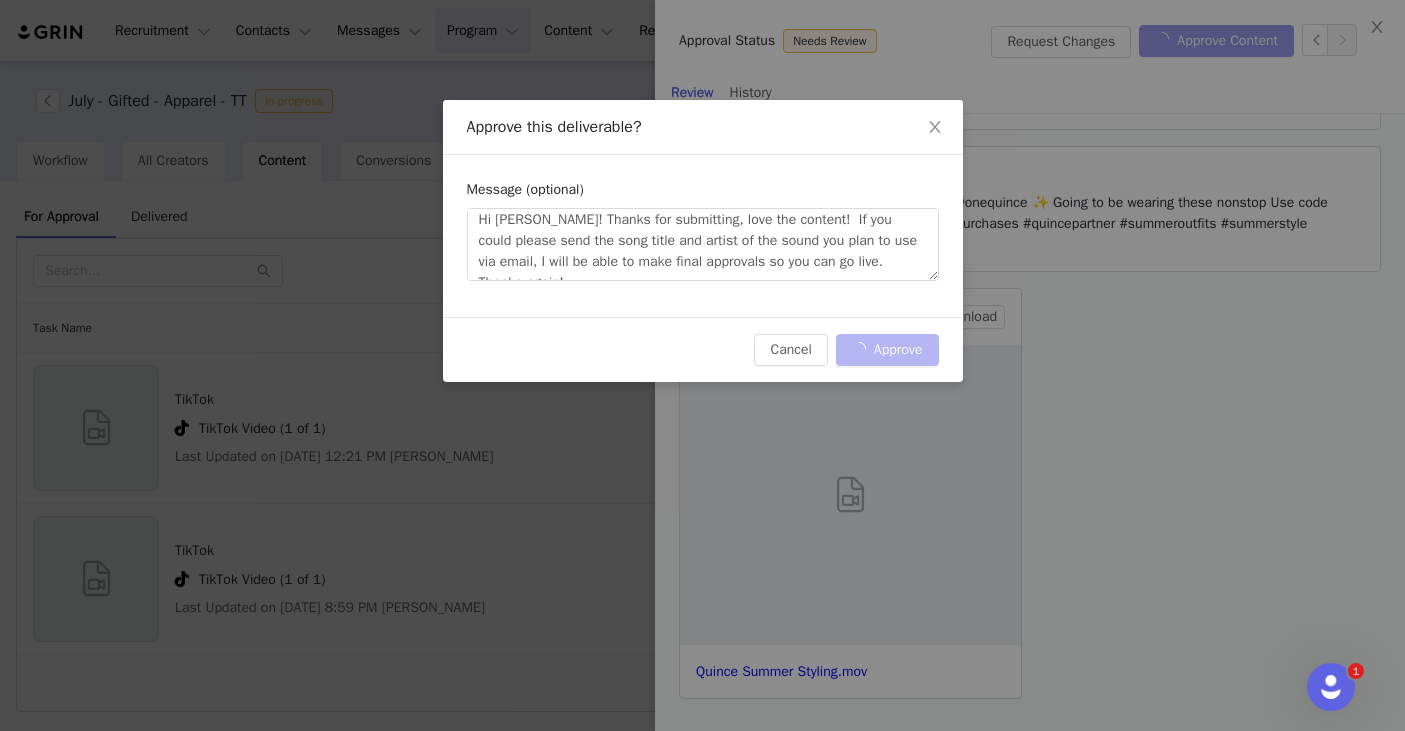 scroll, scrollTop: 0, scrollLeft: 0, axis: both 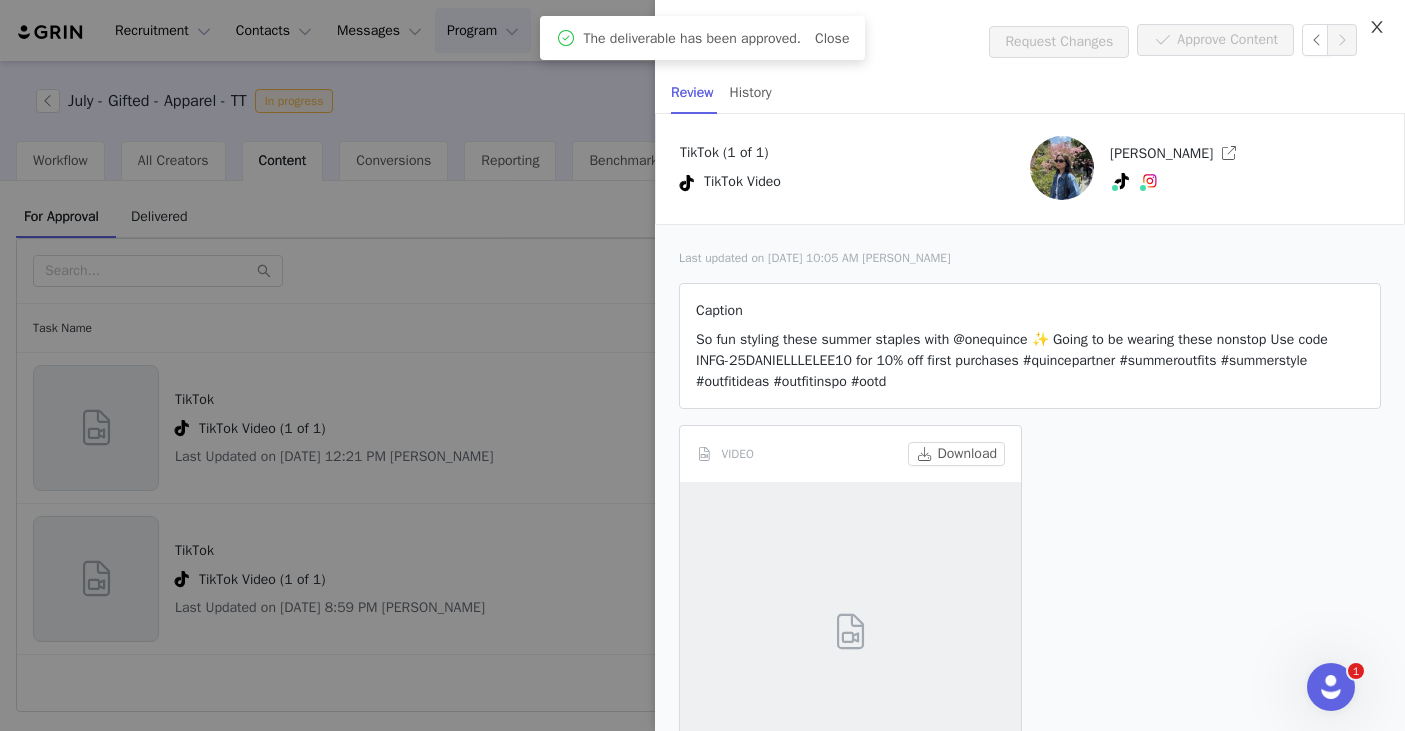 click 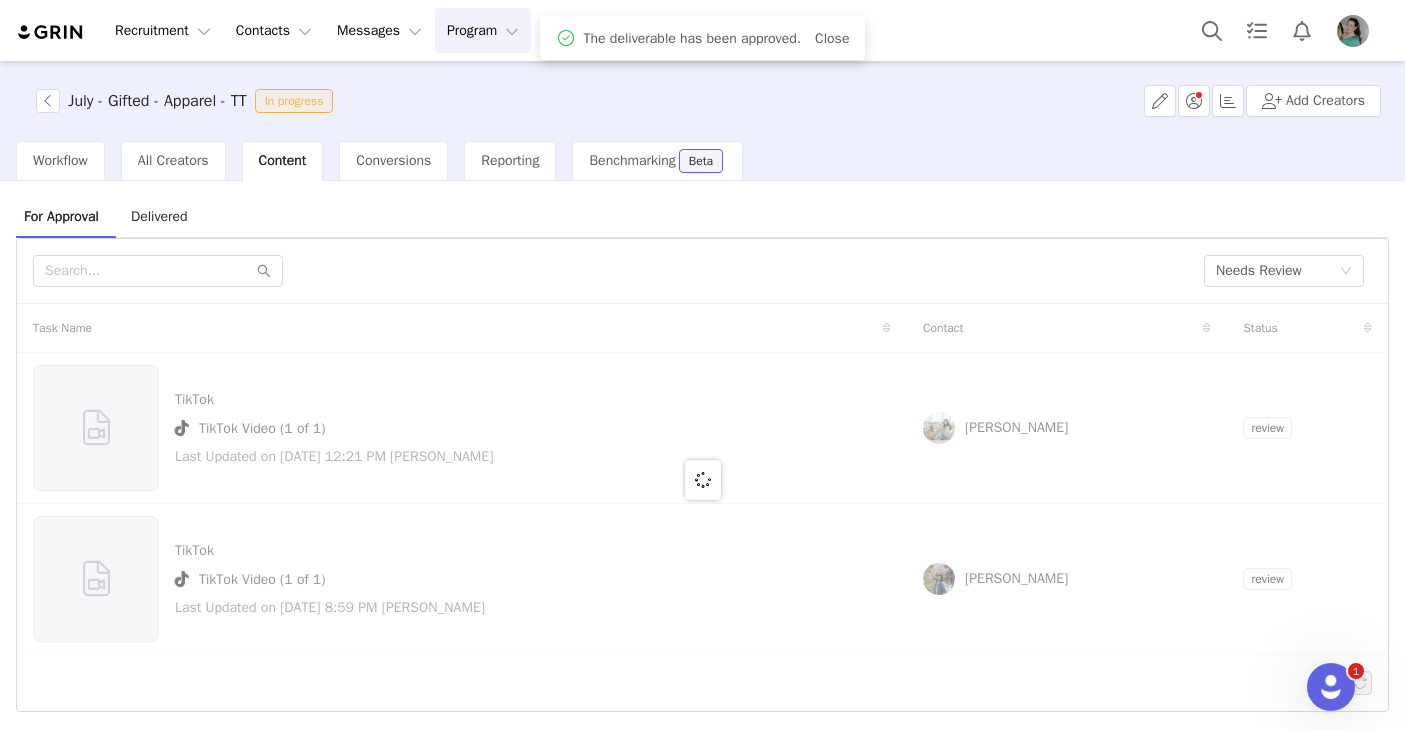 scroll, scrollTop: 0, scrollLeft: 0, axis: both 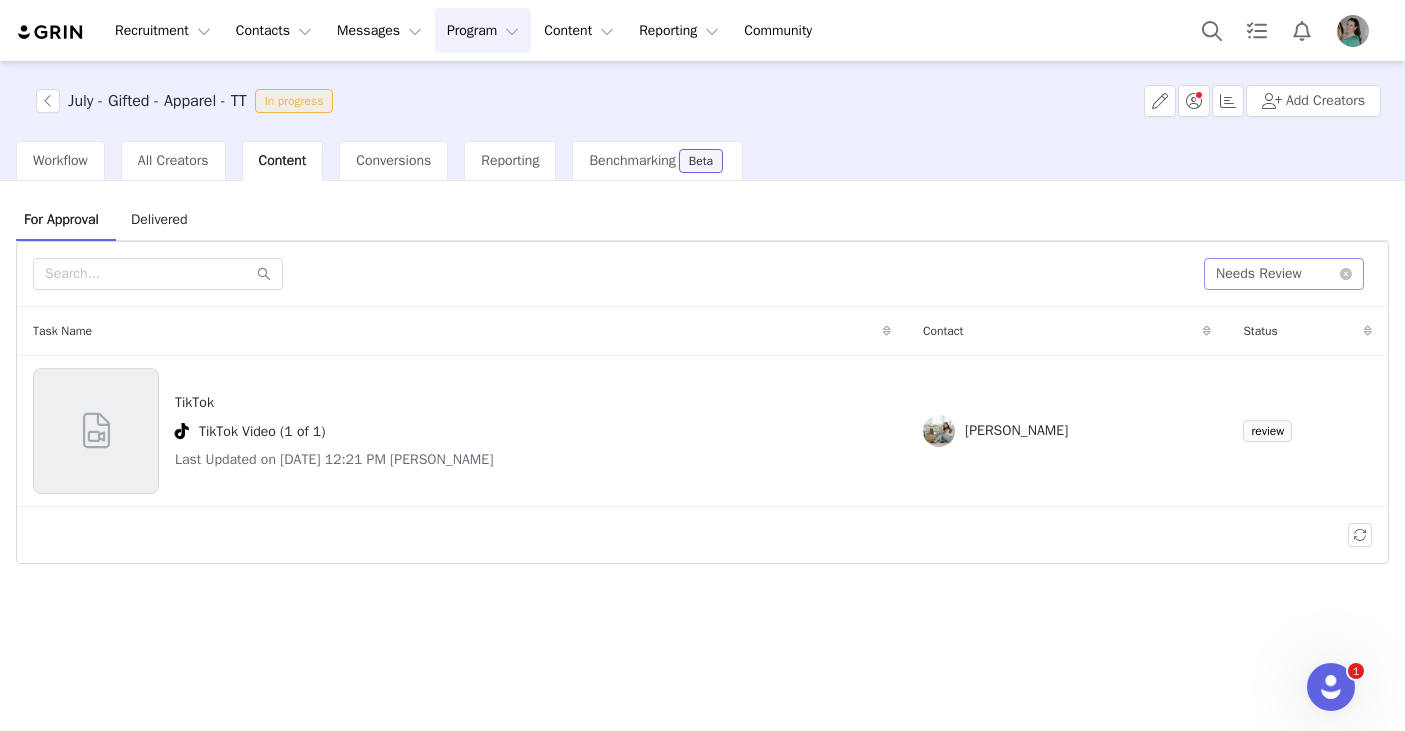 click at bounding box center (1346, 275) 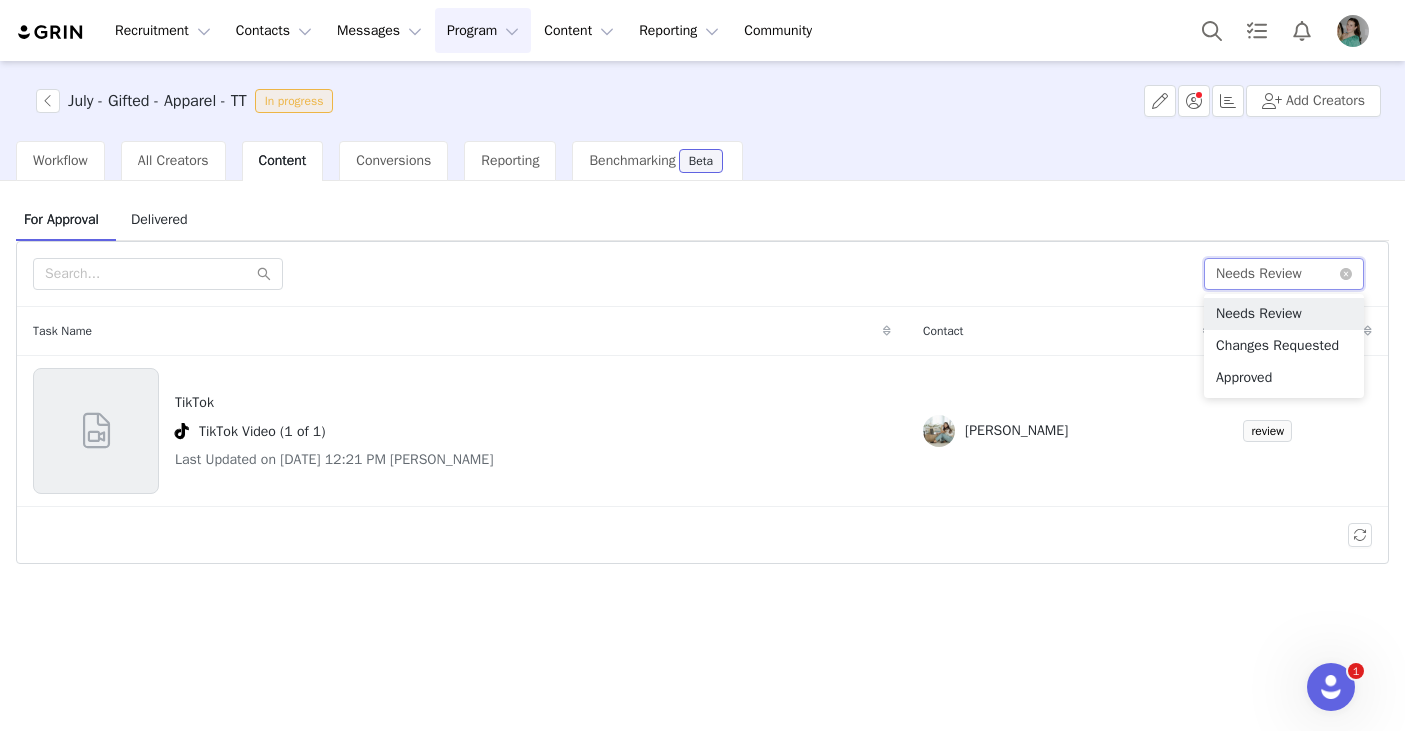 click on "All Content Needs Review" at bounding box center (1284, 274) 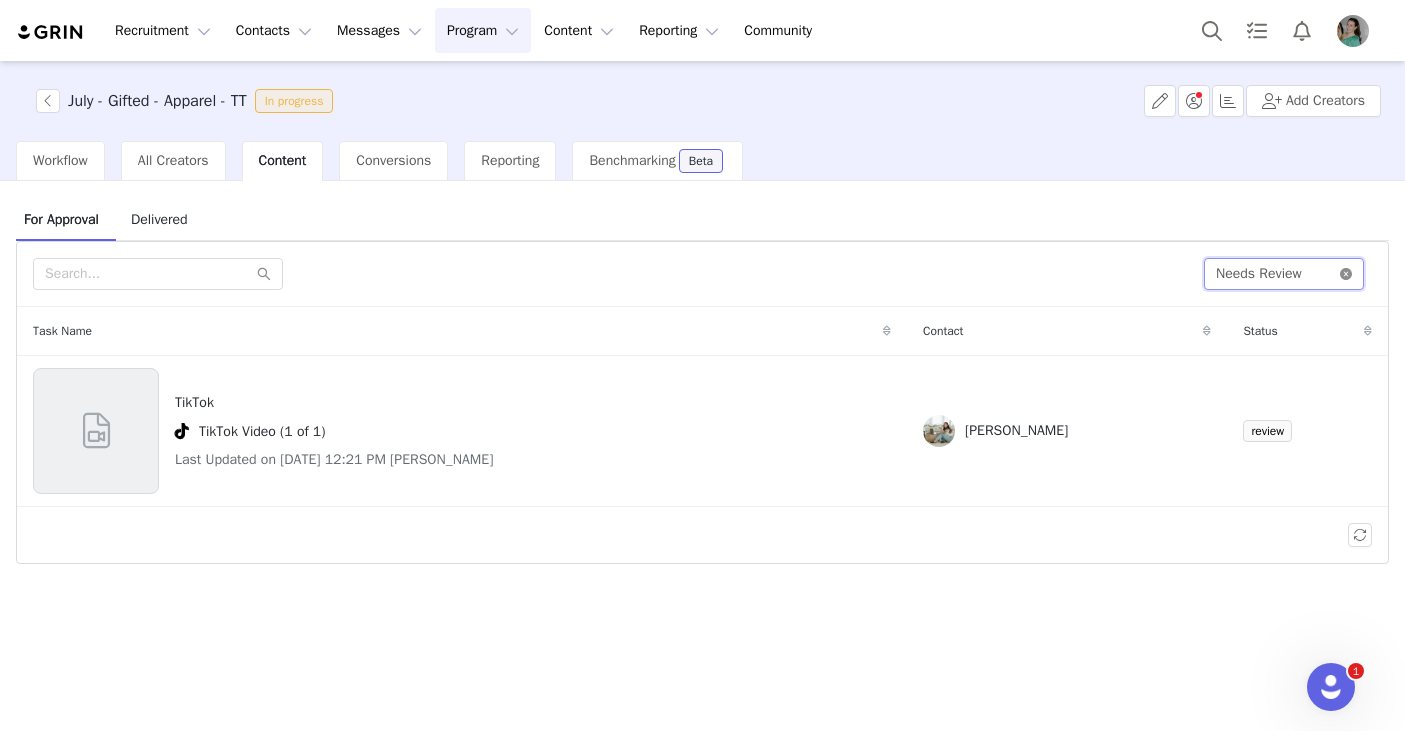 click 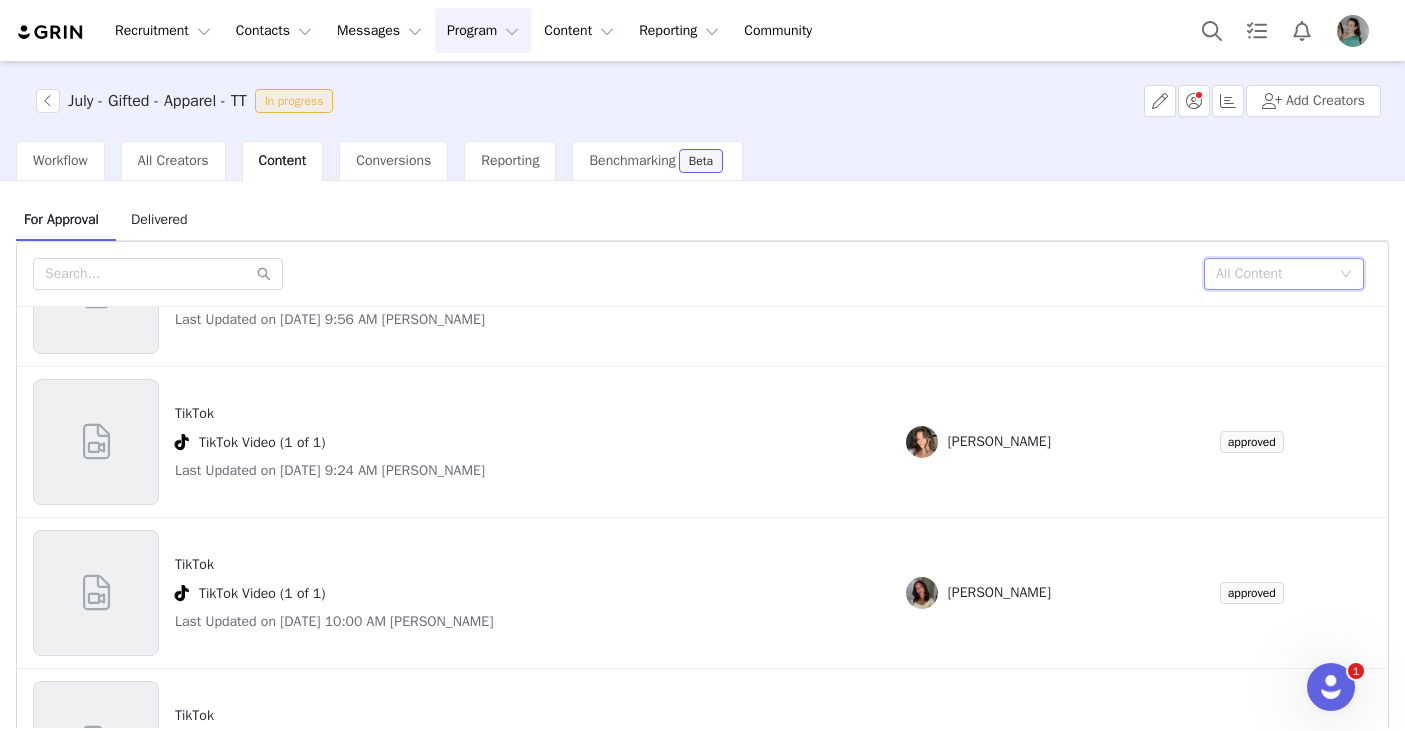 scroll, scrollTop: 674, scrollLeft: 0, axis: vertical 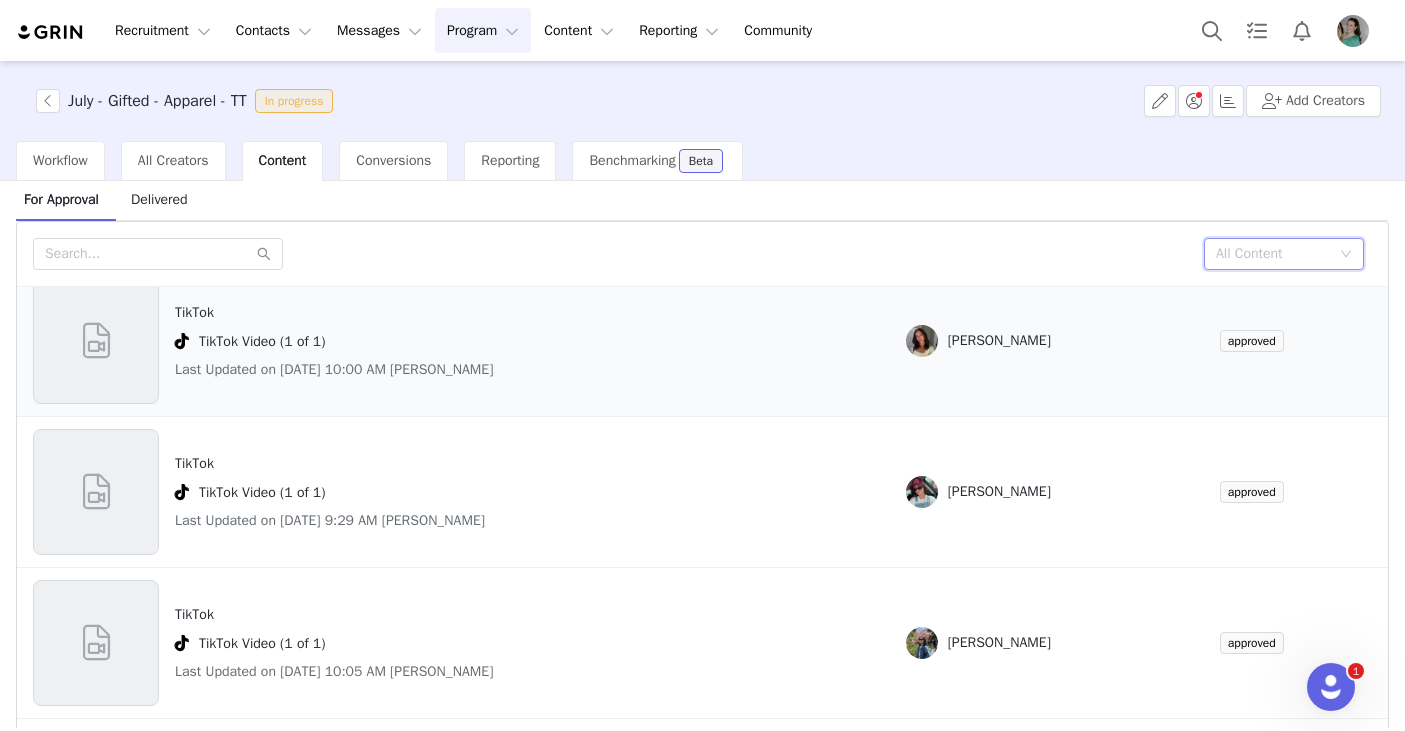 click on "TikTok" at bounding box center (334, 312) 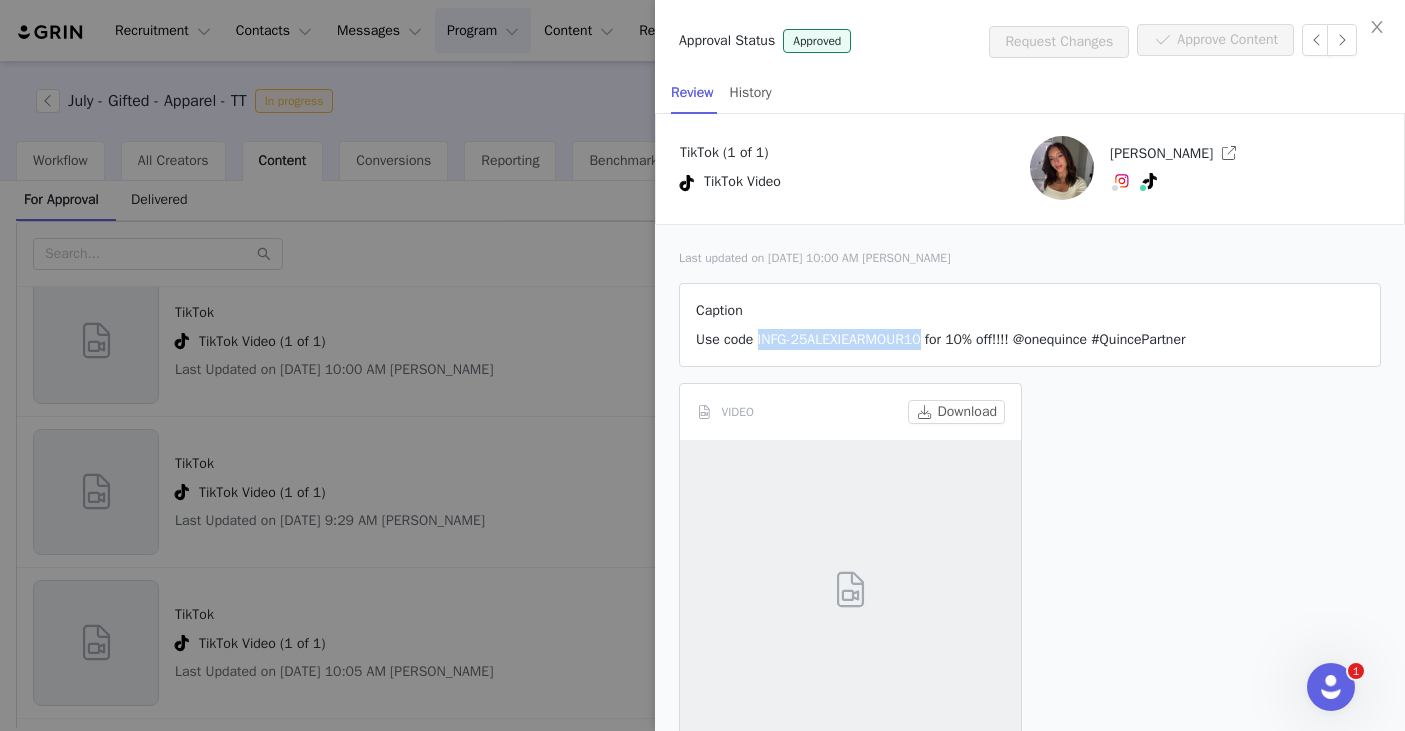 drag, startPoint x: 767, startPoint y: 342, endPoint x: 937, endPoint y: 340, distance: 170.01176 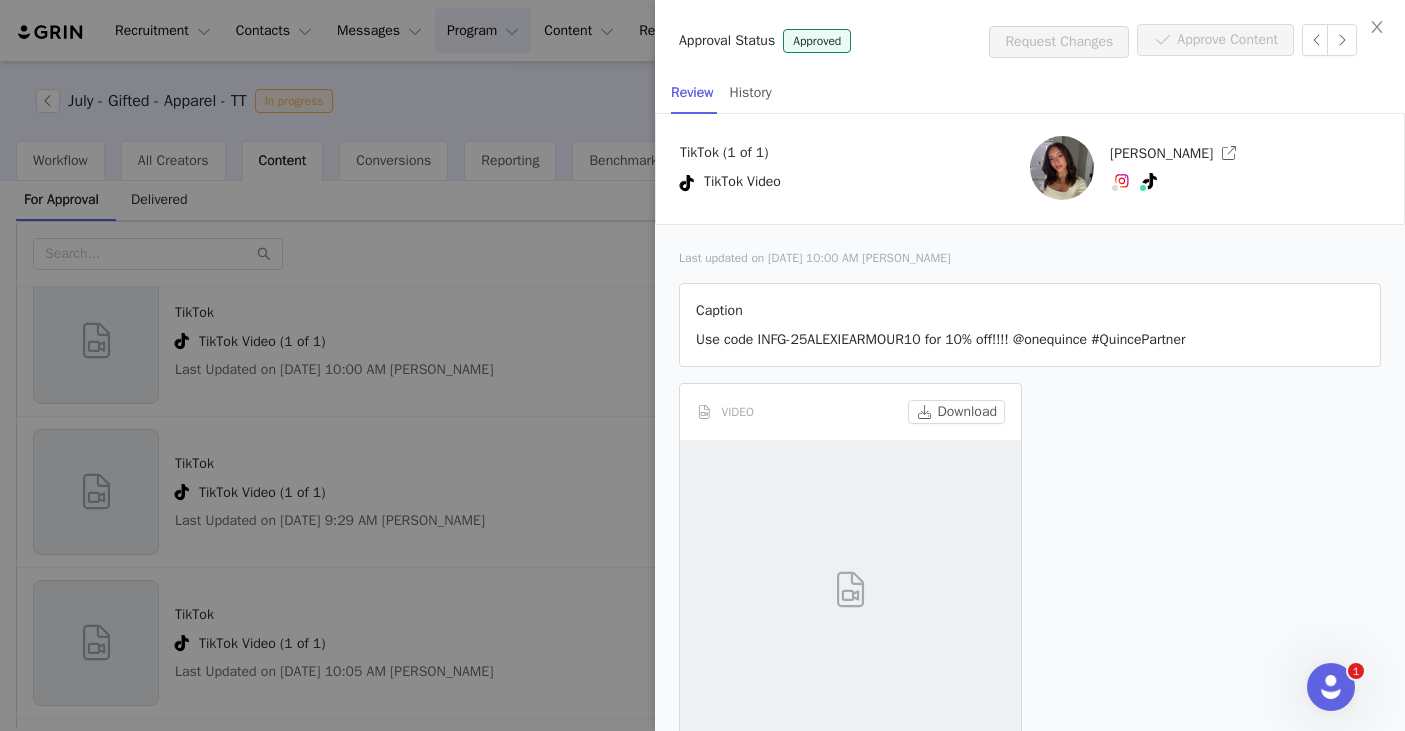 click at bounding box center (702, 365) 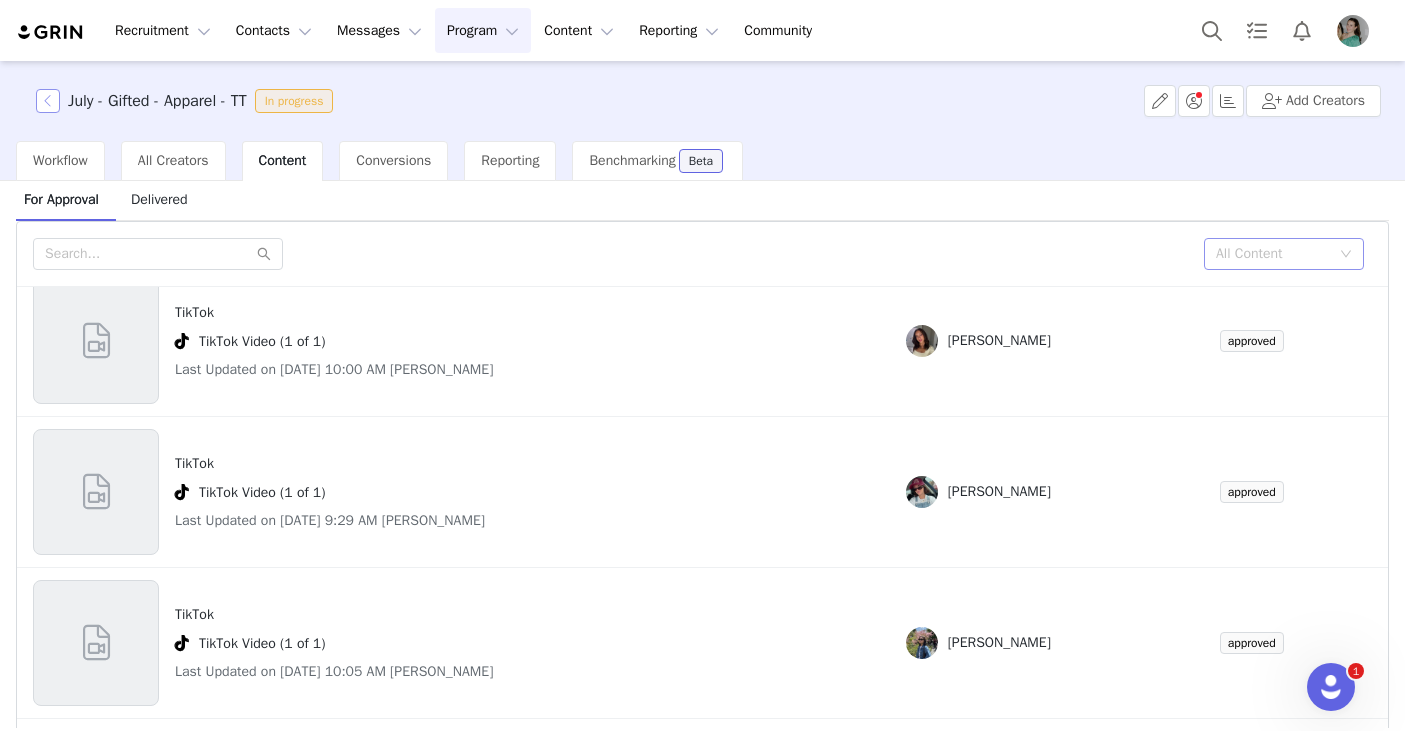 click at bounding box center (48, 101) 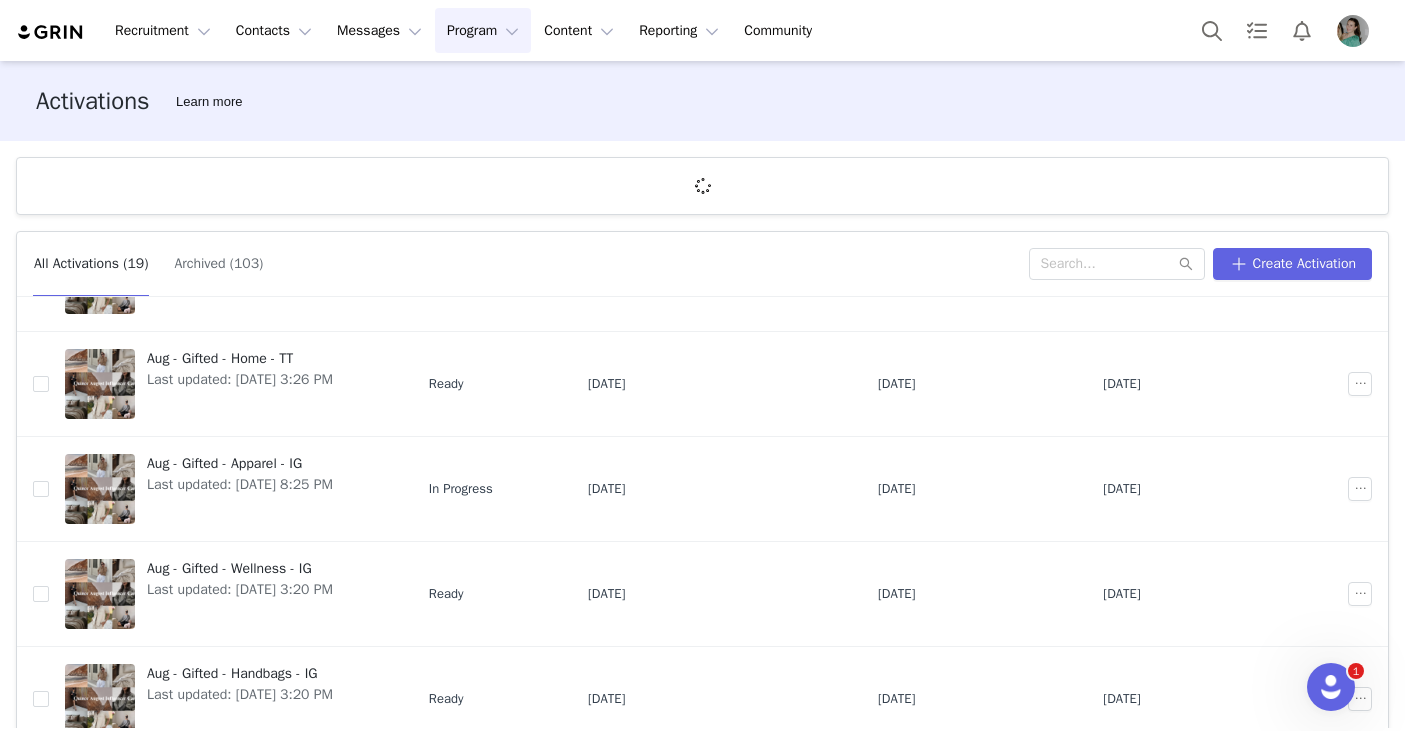 scroll, scrollTop: 667, scrollLeft: 0, axis: vertical 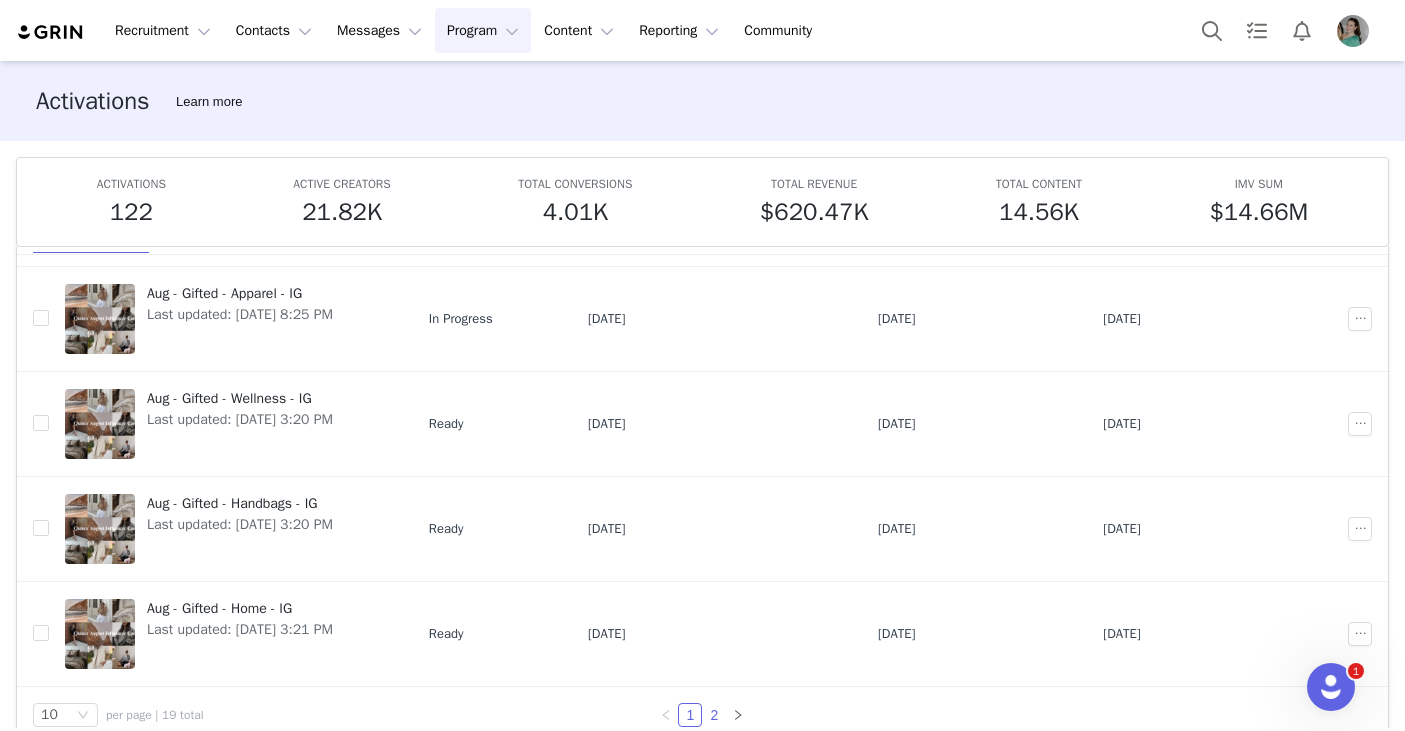 click on "2" at bounding box center [714, 715] 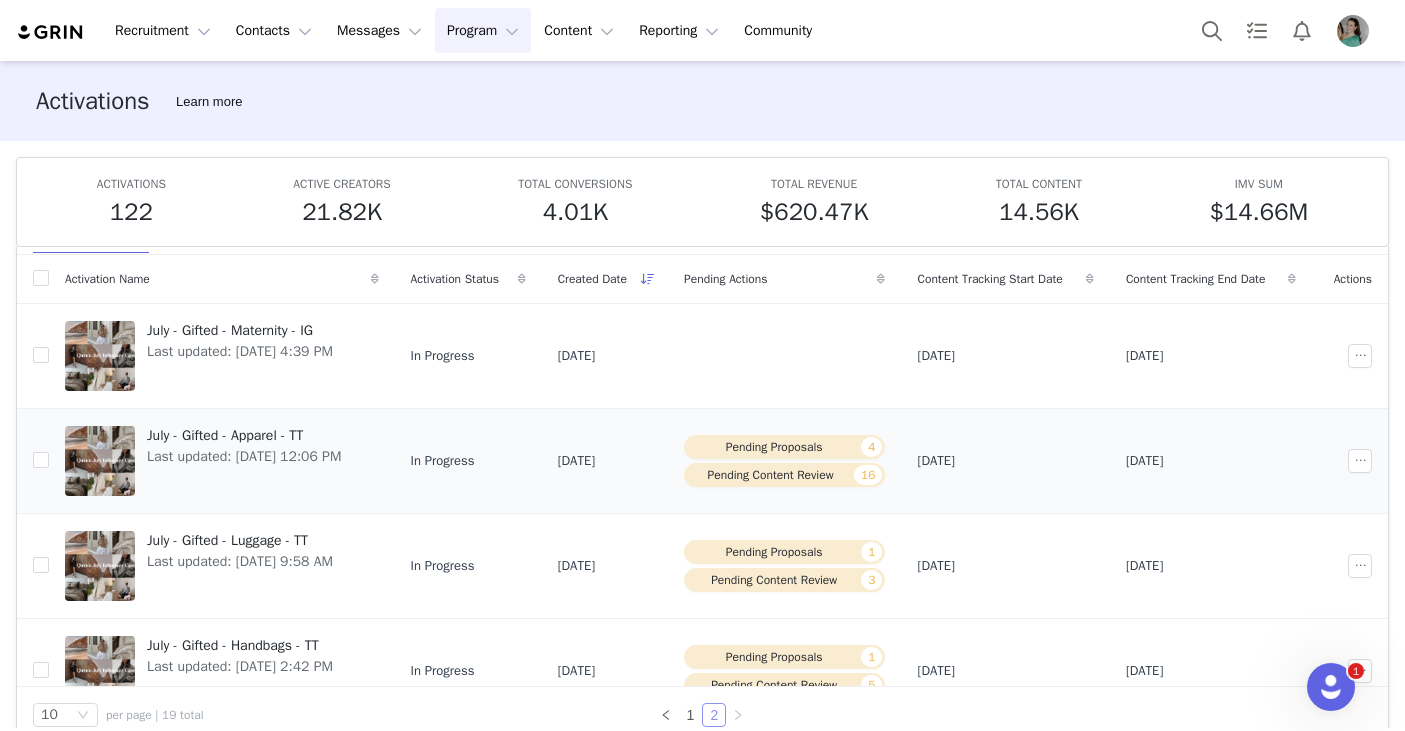 scroll, scrollTop: 30, scrollLeft: 0, axis: vertical 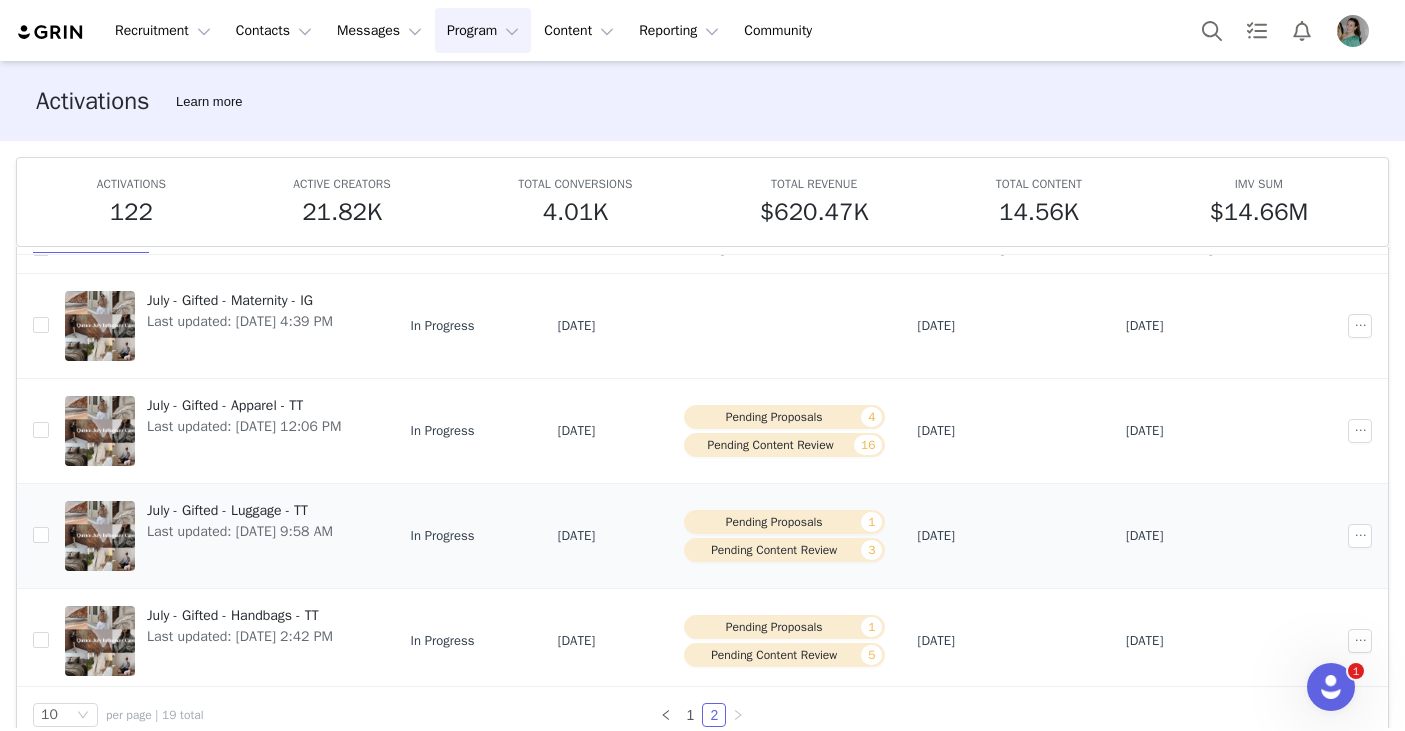 click on "July - Gifted - Luggage - TT" at bounding box center (240, 510) 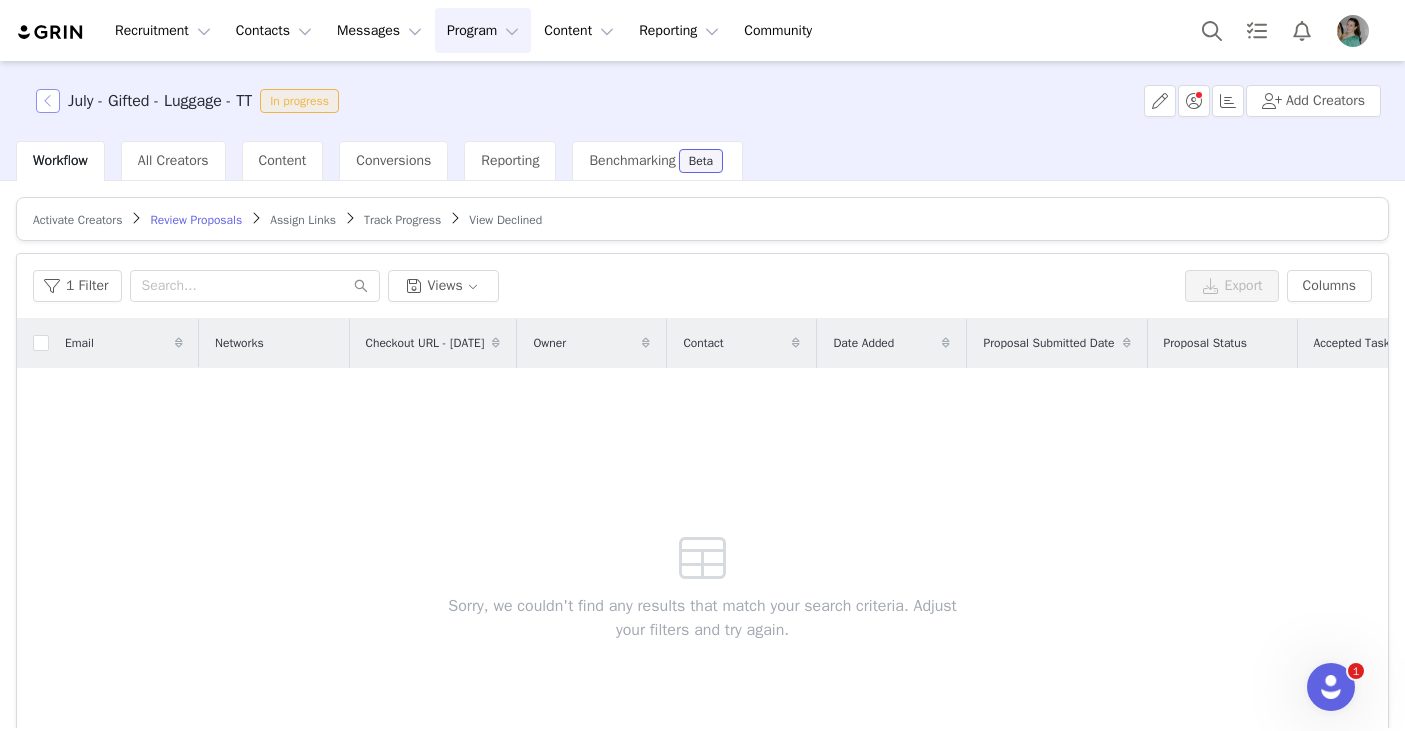 click at bounding box center (48, 101) 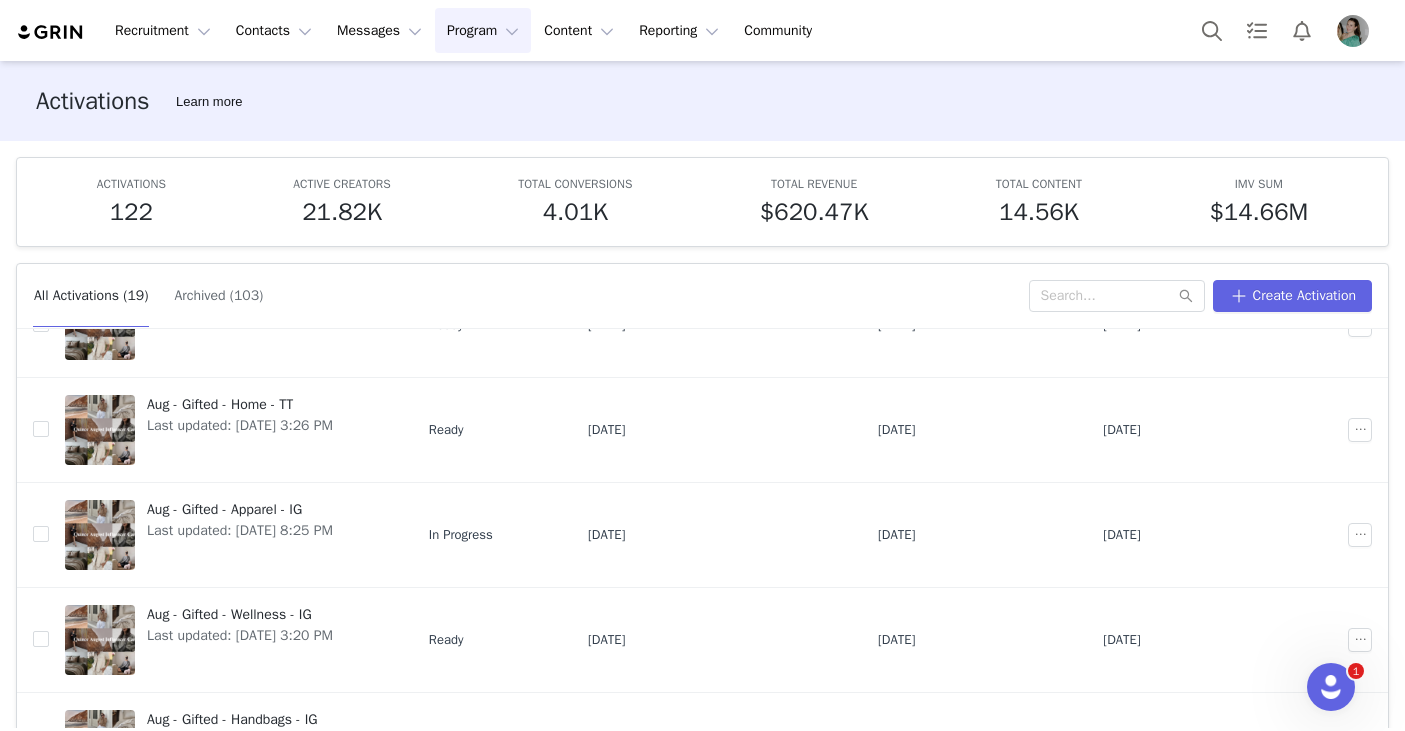 scroll, scrollTop: 667, scrollLeft: 0, axis: vertical 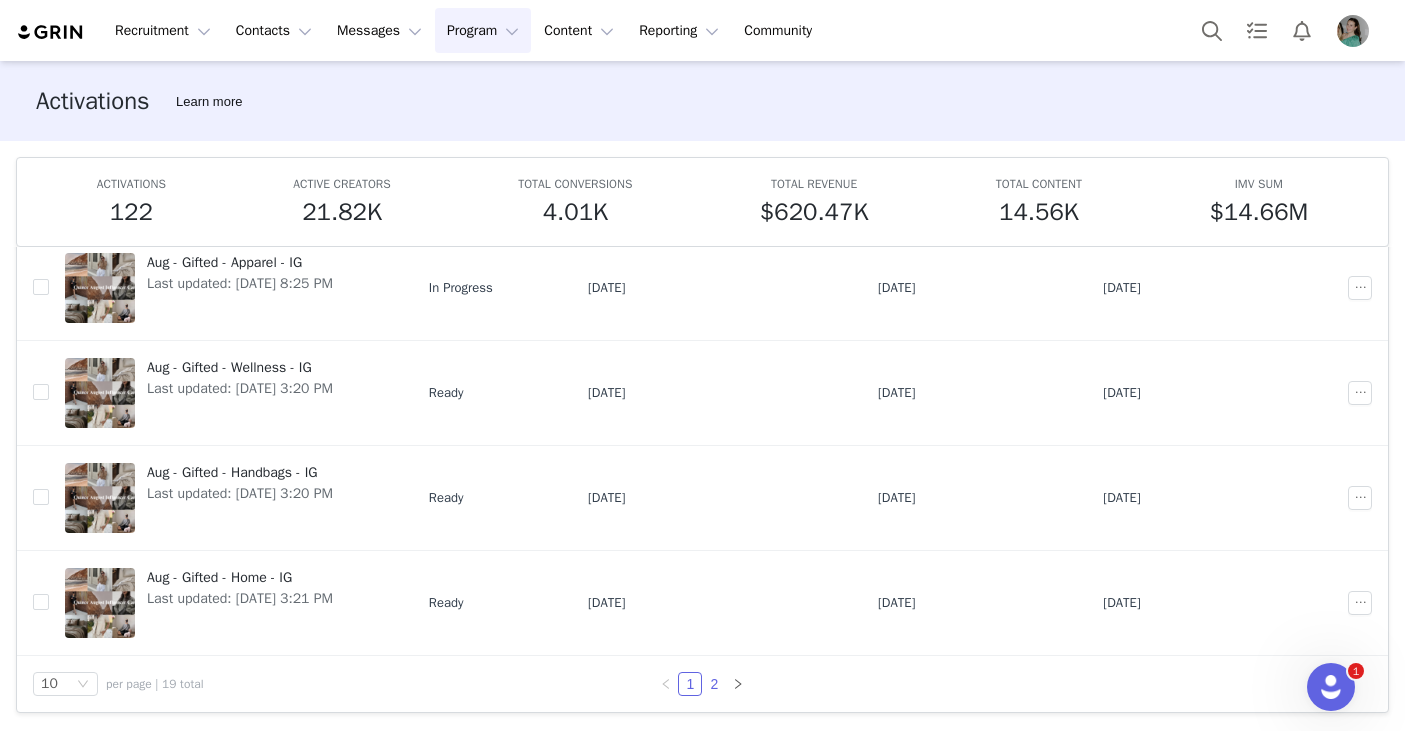 click on "2" at bounding box center (714, 684) 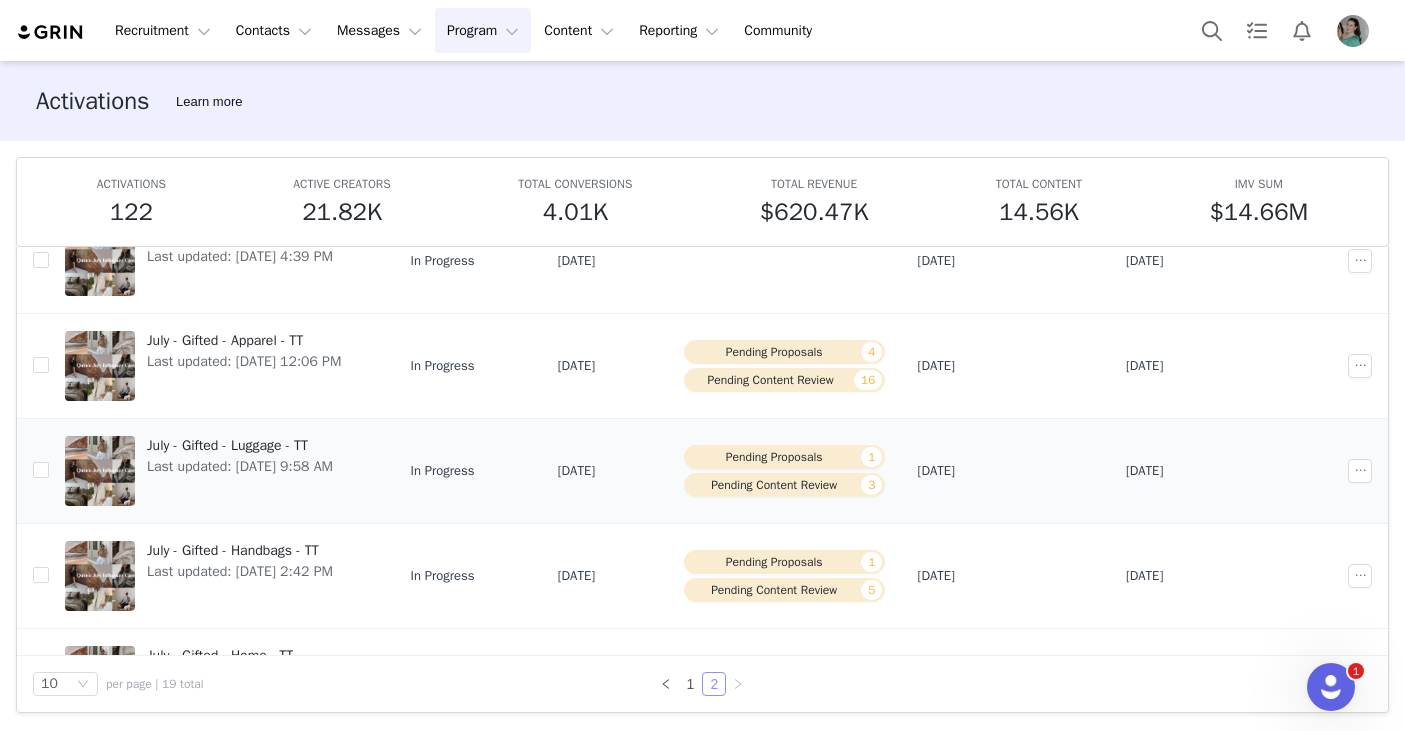 scroll, scrollTop: 67, scrollLeft: 0, axis: vertical 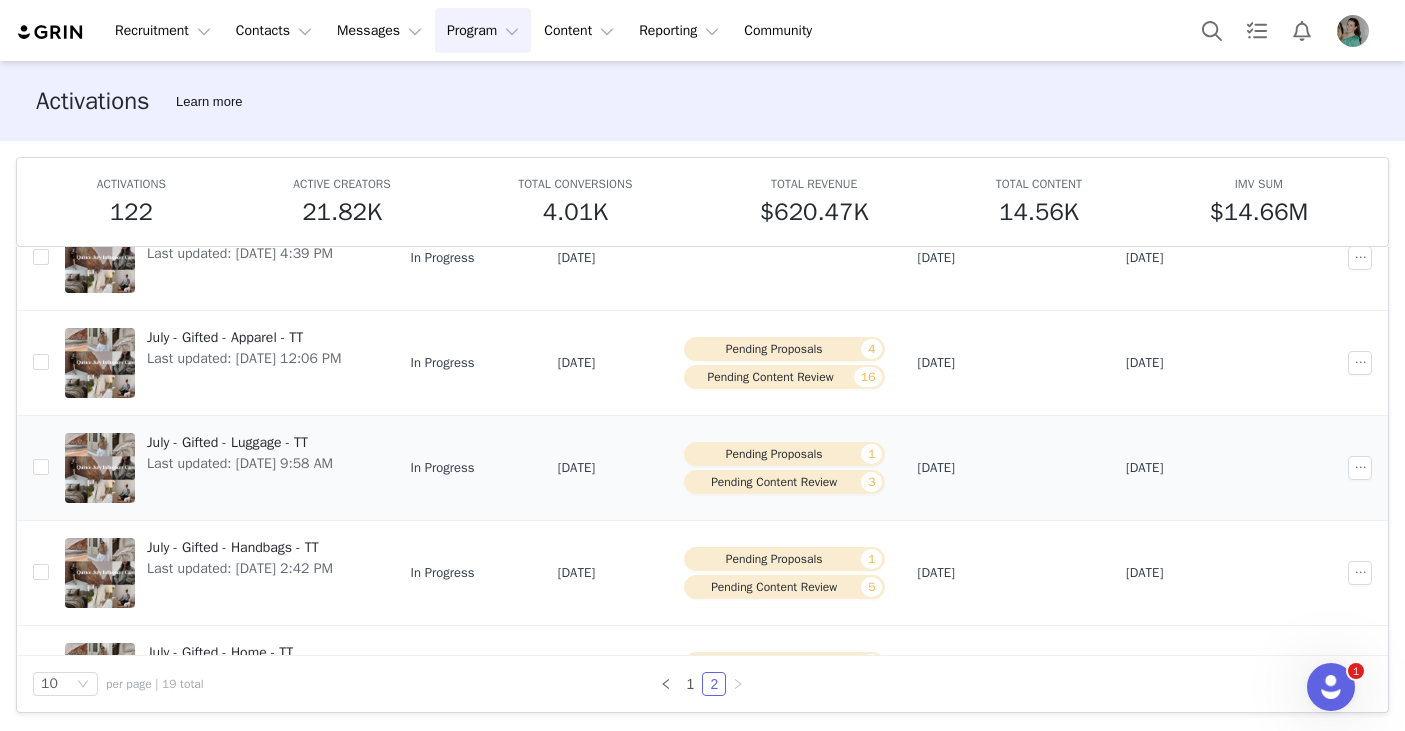 click on "July - Gifted - Luggage - TT" at bounding box center (240, 442) 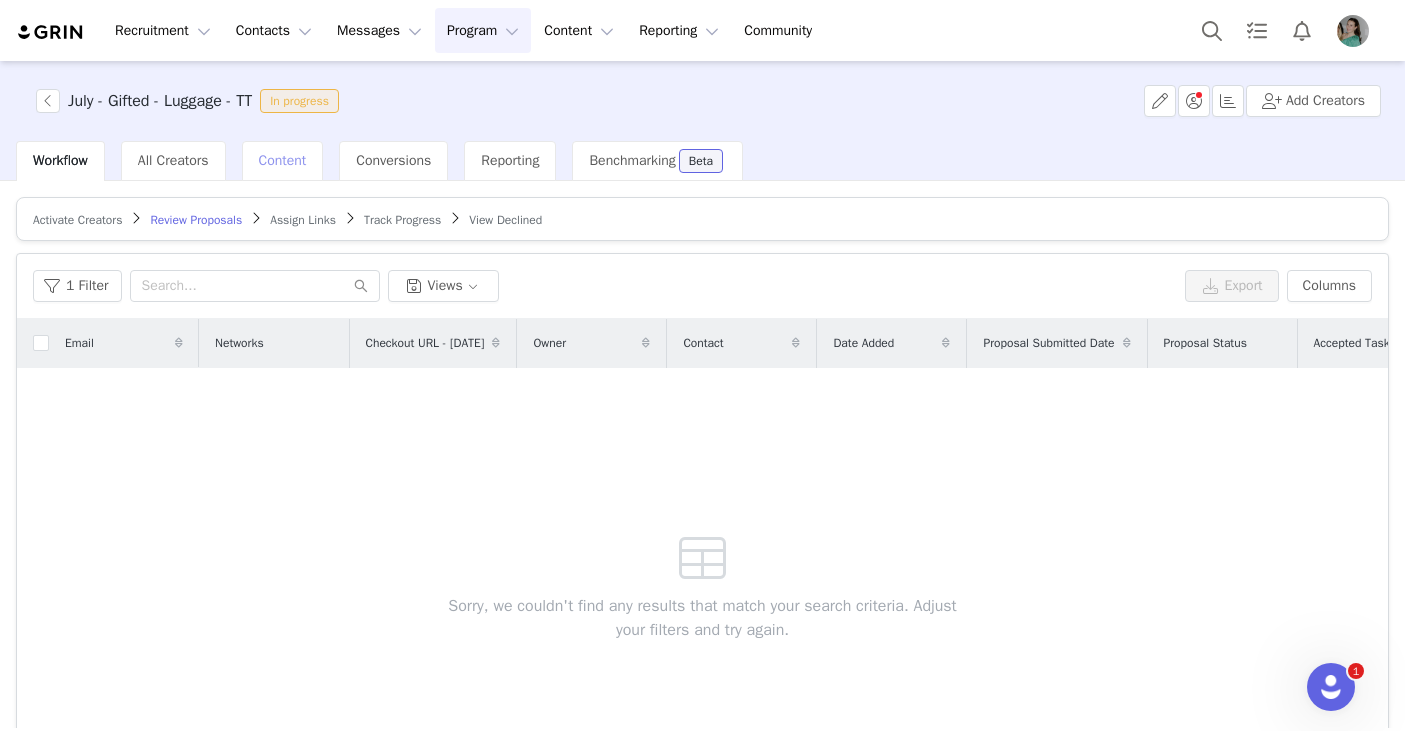 click on "Content" at bounding box center (283, 160) 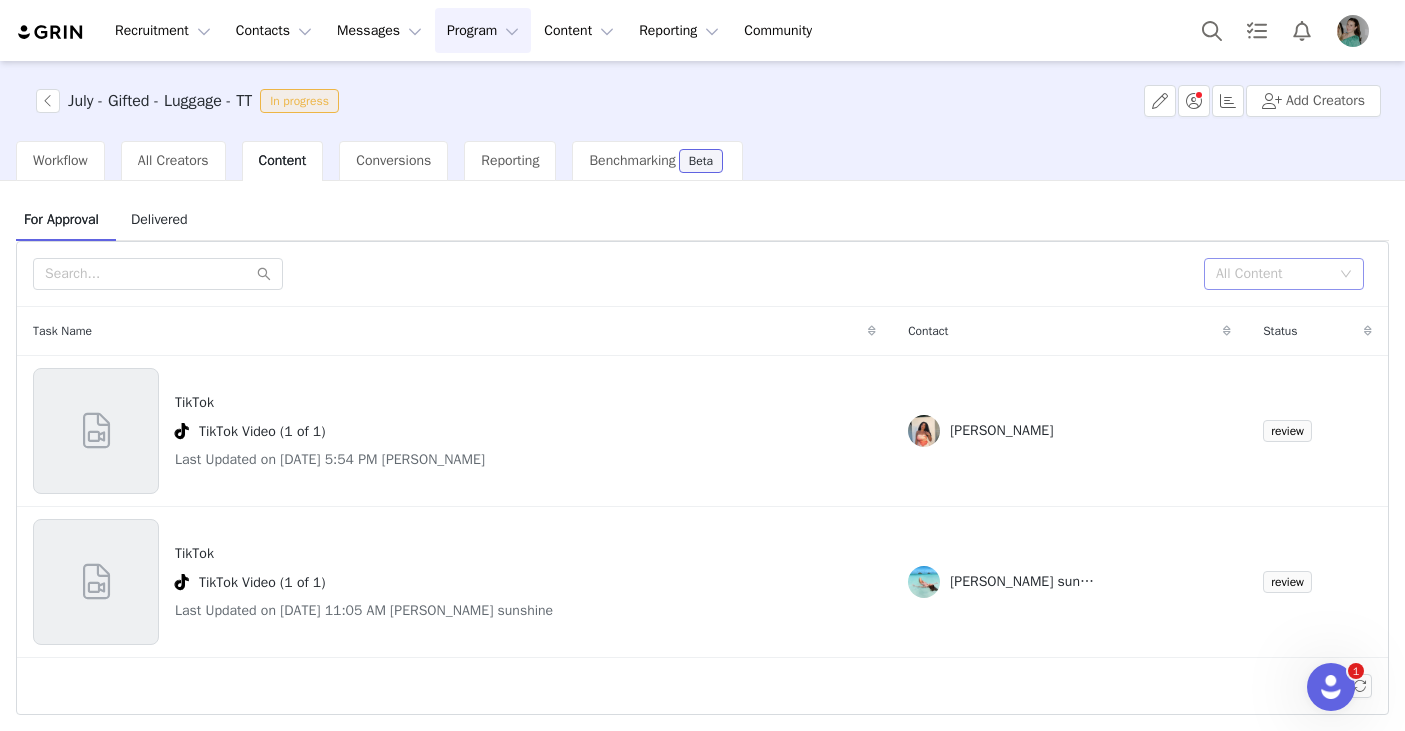 click on "All Content" at bounding box center [1273, 274] 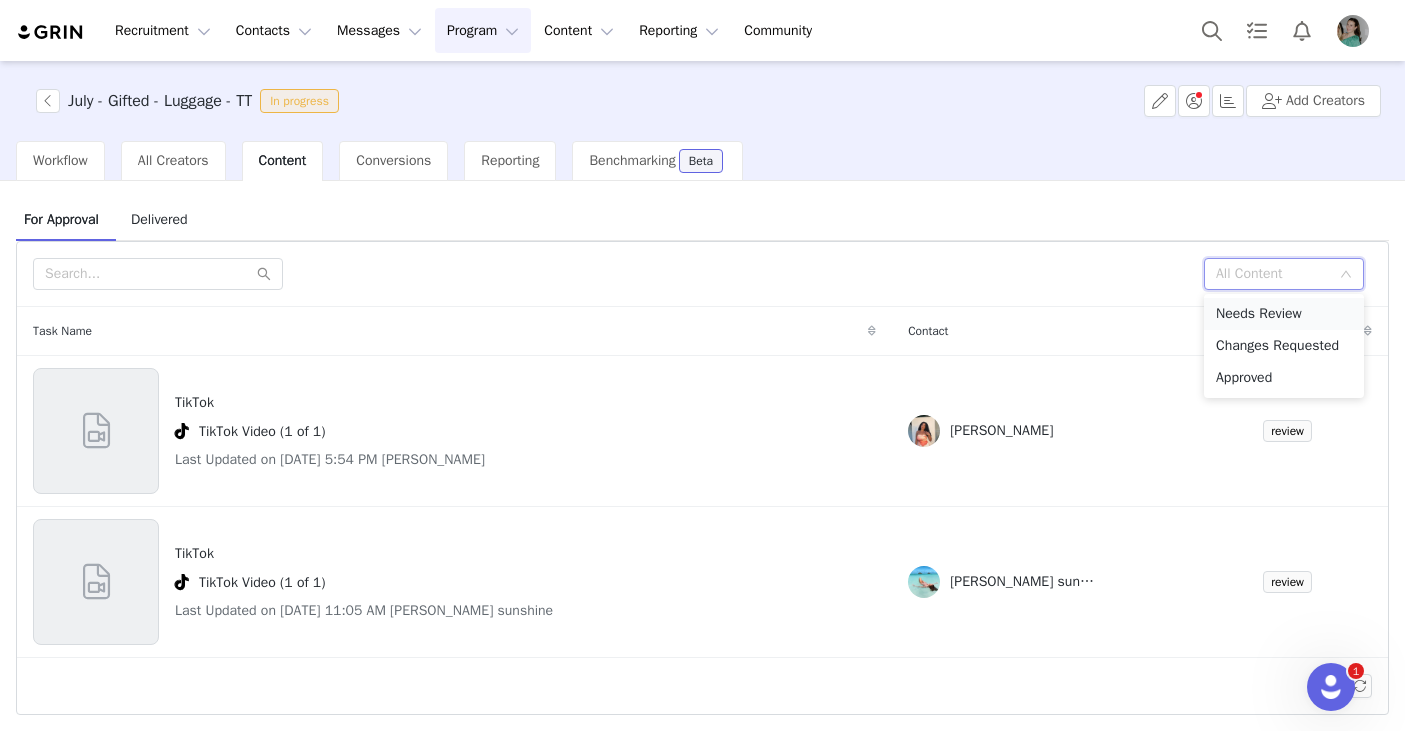 click on "Needs Review" at bounding box center [1284, 314] 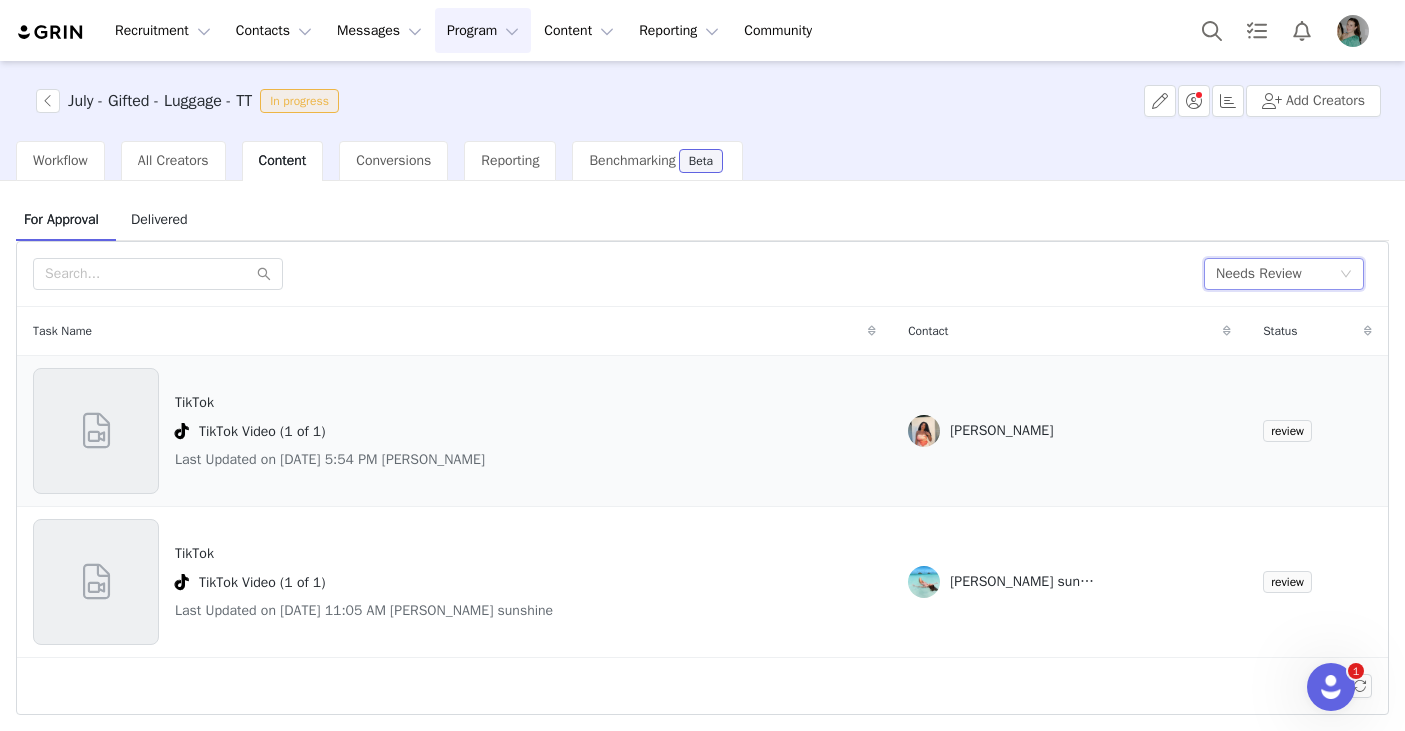 click at bounding box center (96, 431) 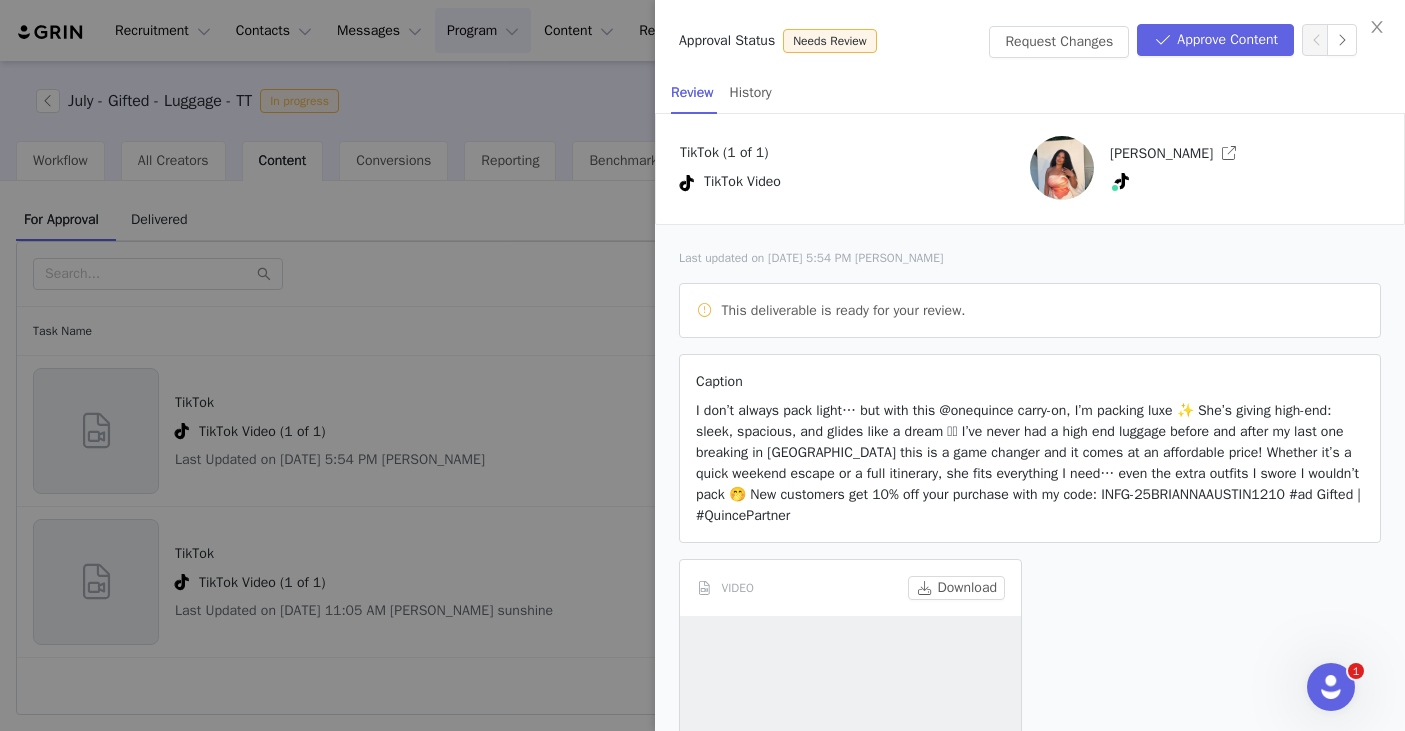 scroll, scrollTop: 87, scrollLeft: 0, axis: vertical 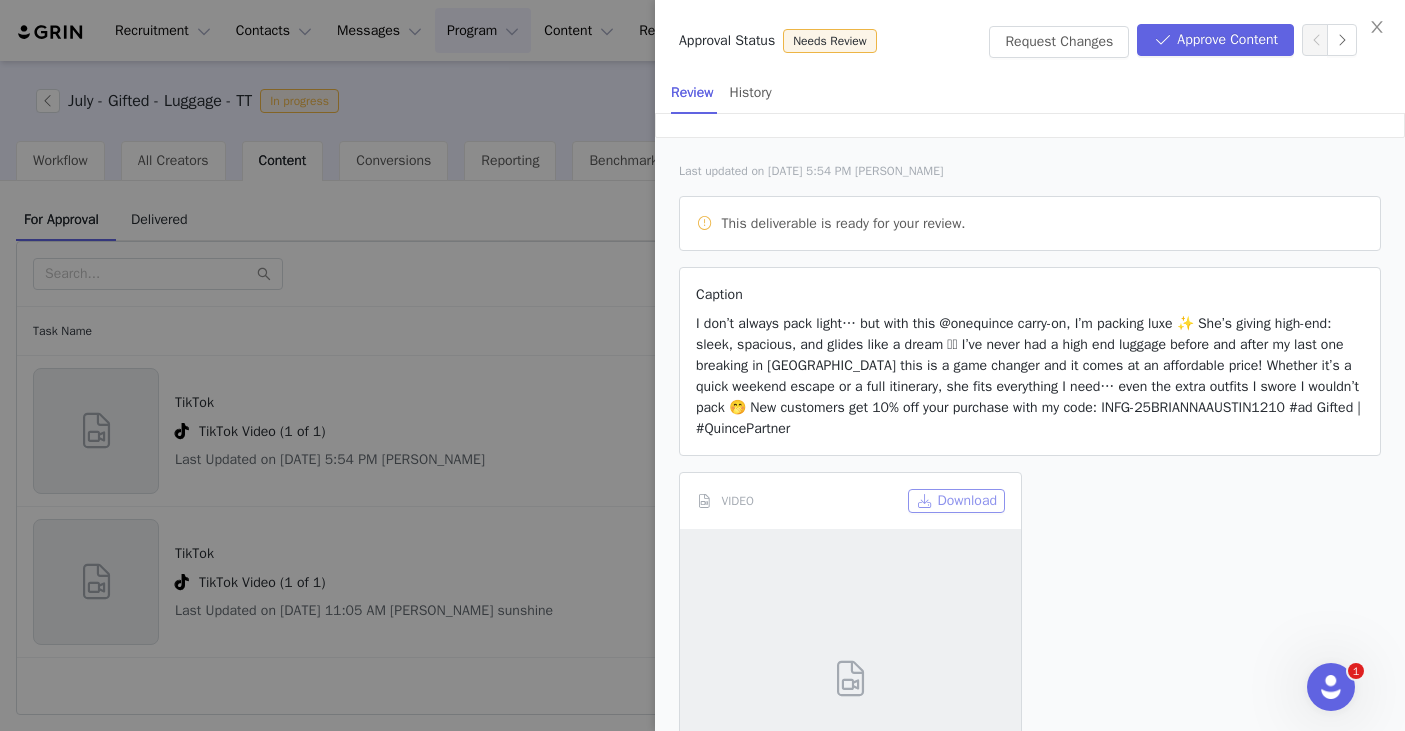 click on "Download" at bounding box center (956, 501) 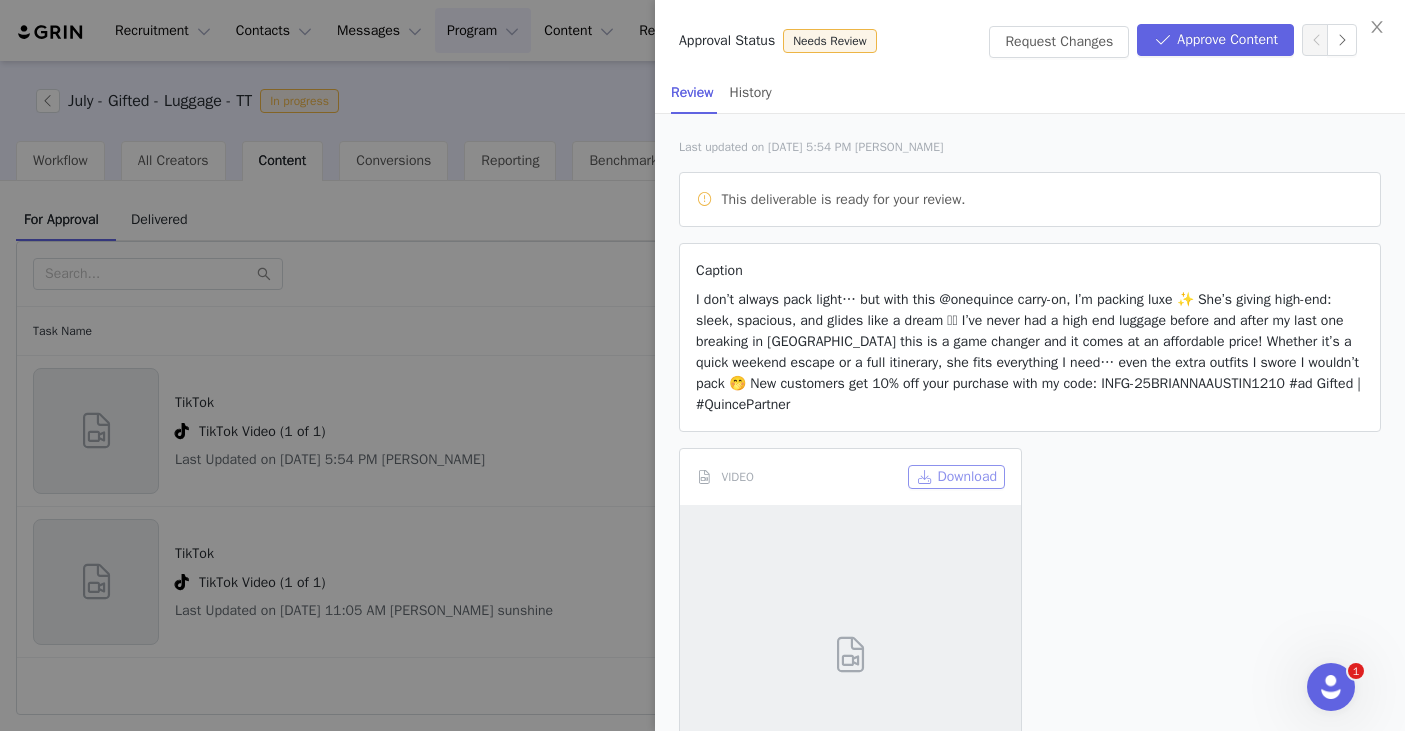 scroll, scrollTop: 118, scrollLeft: 0, axis: vertical 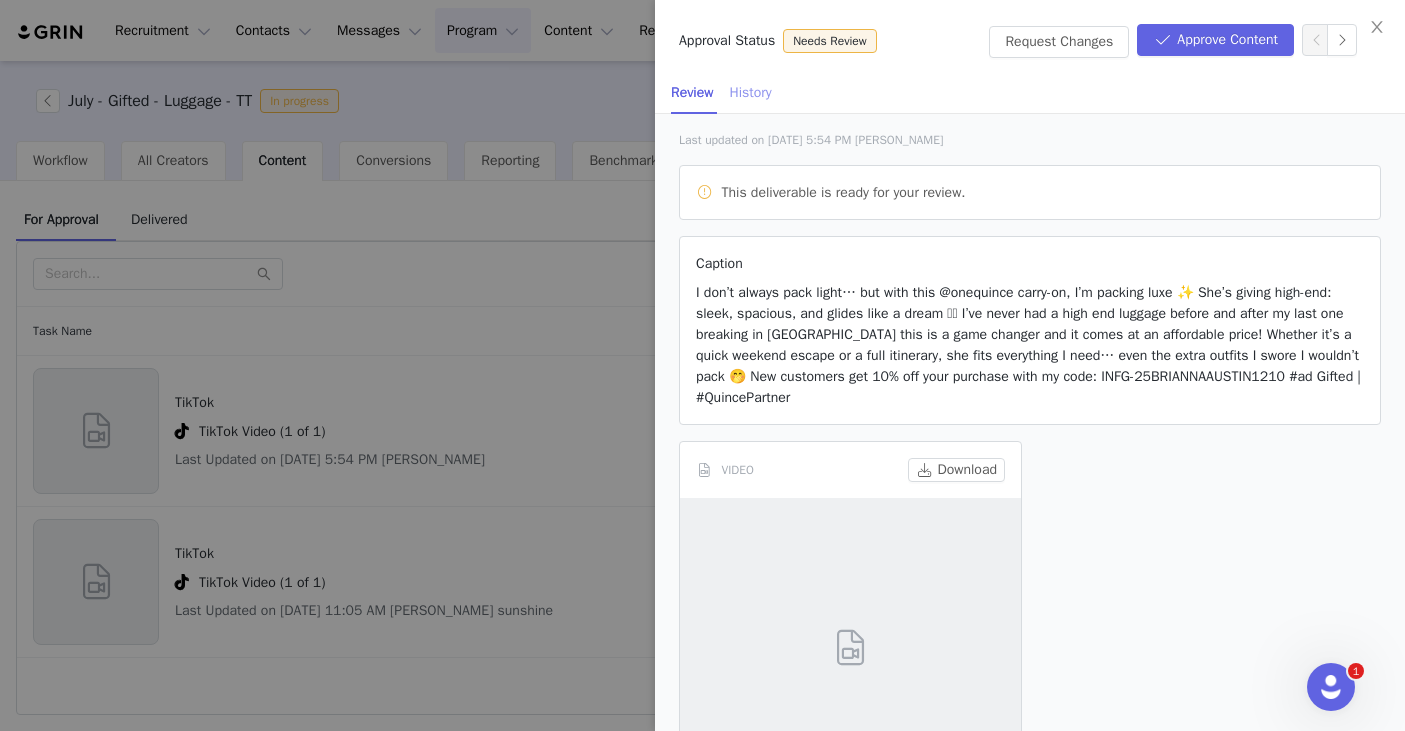 click on "History" at bounding box center (751, 92) 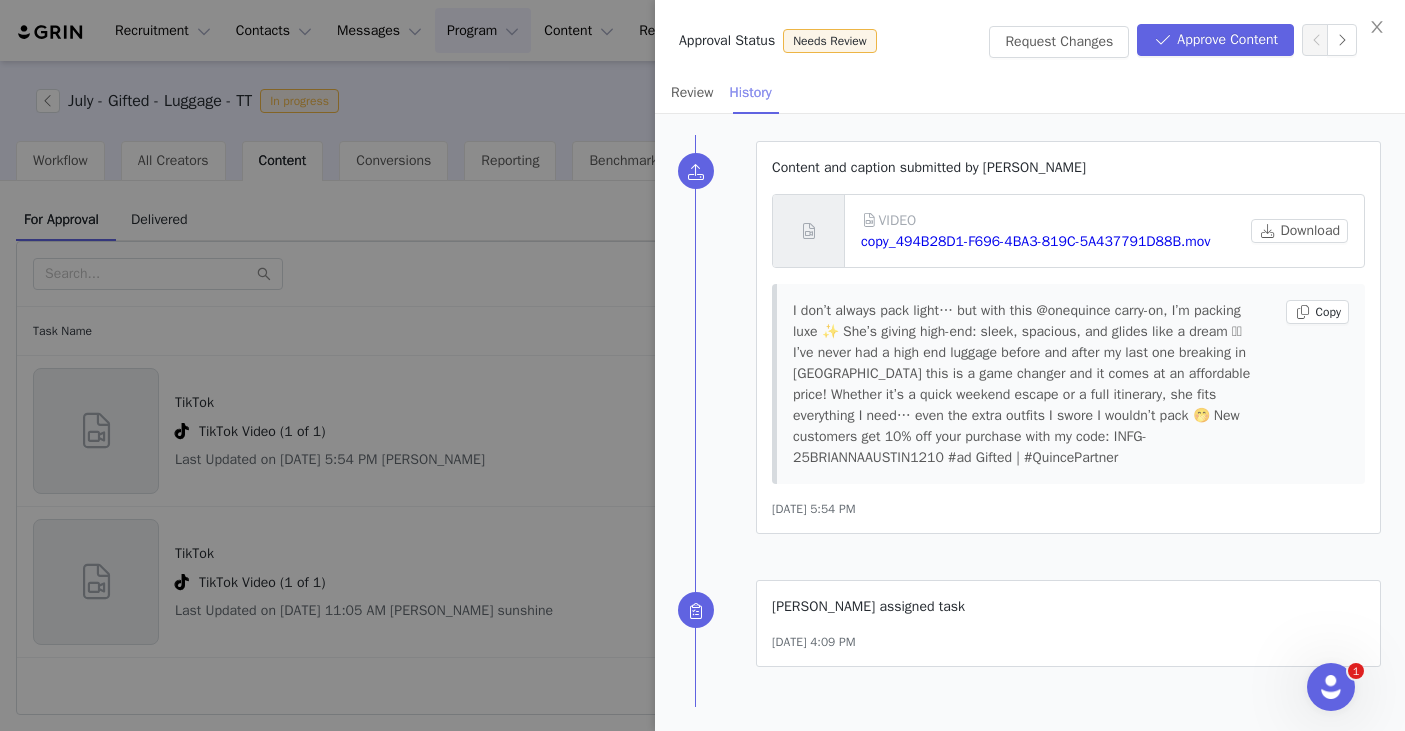 scroll, scrollTop: 0, scrollLeft: 0, axis: both 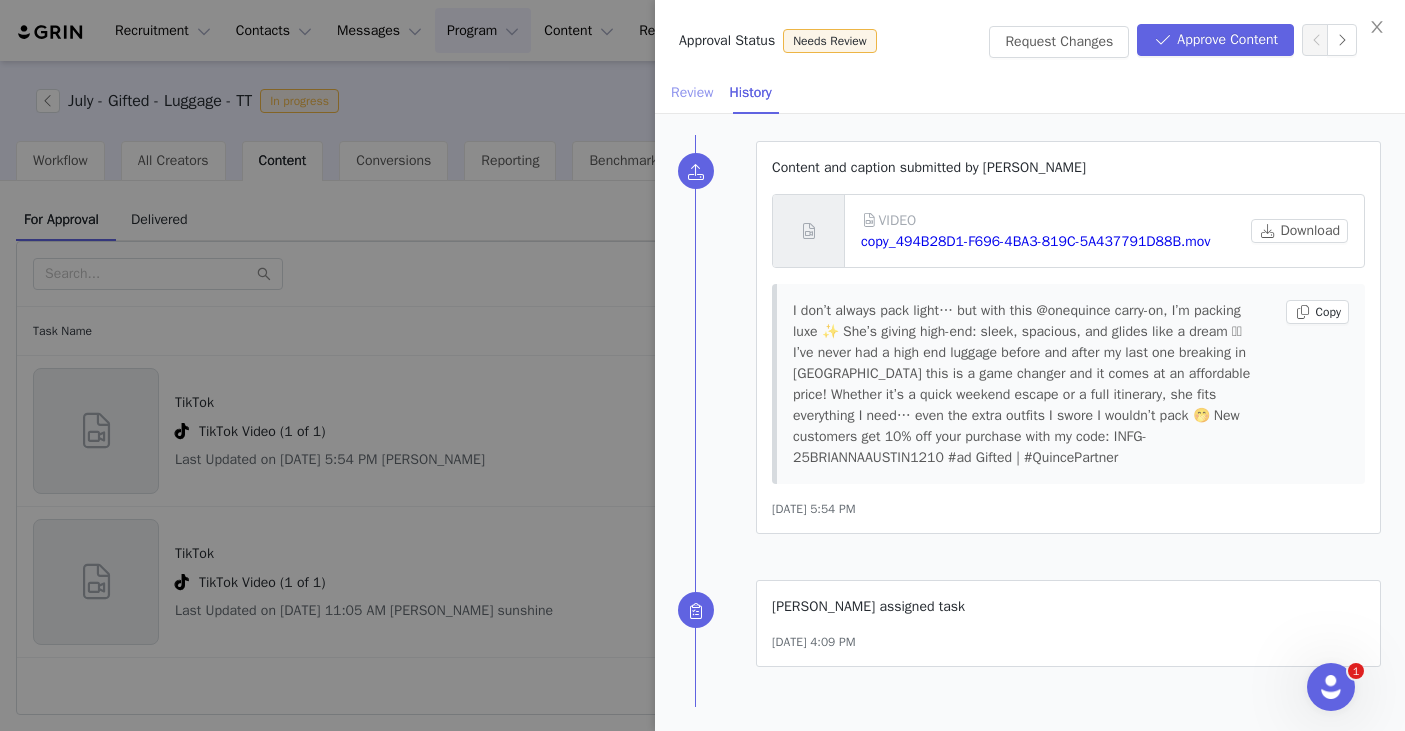 click on "Review" at bounding box center (692, 92) 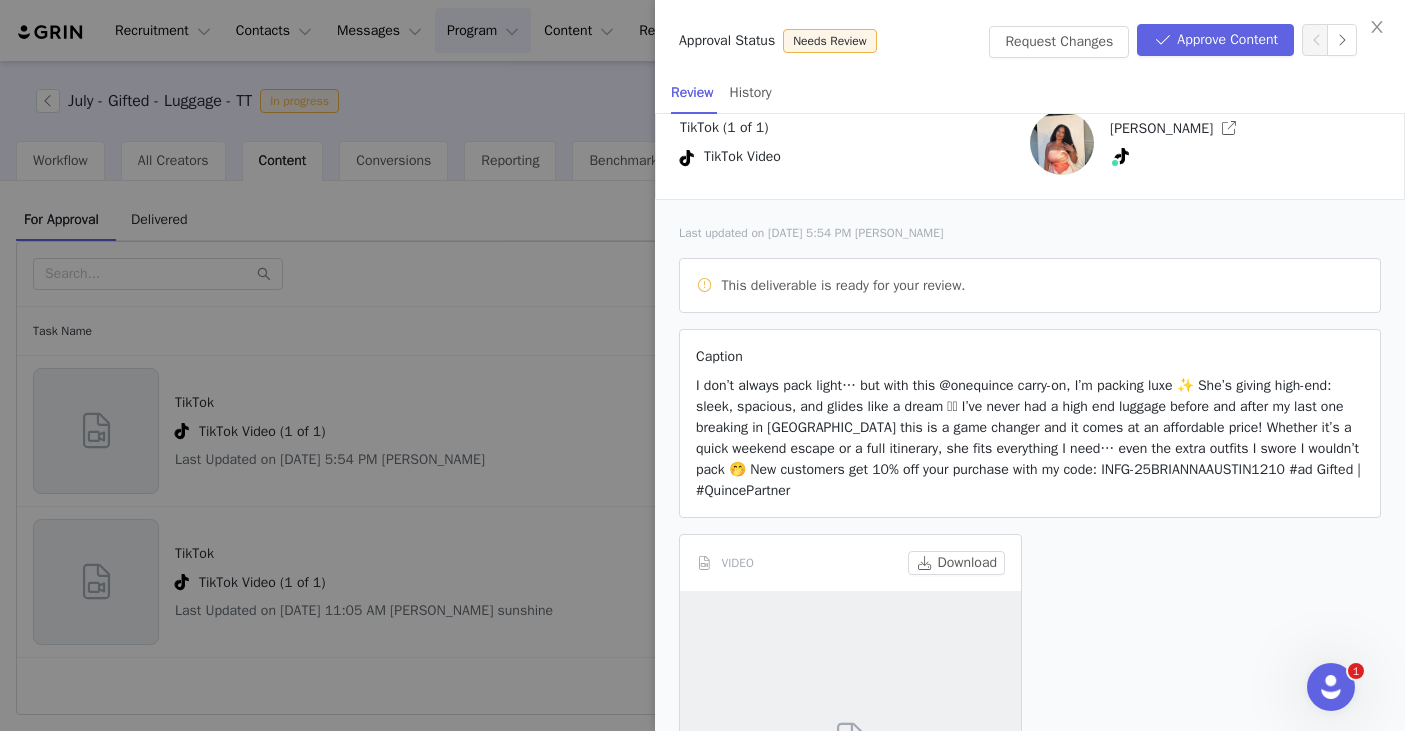 scroll, scrollTop: 0, scrollLeft: 0, axis: both 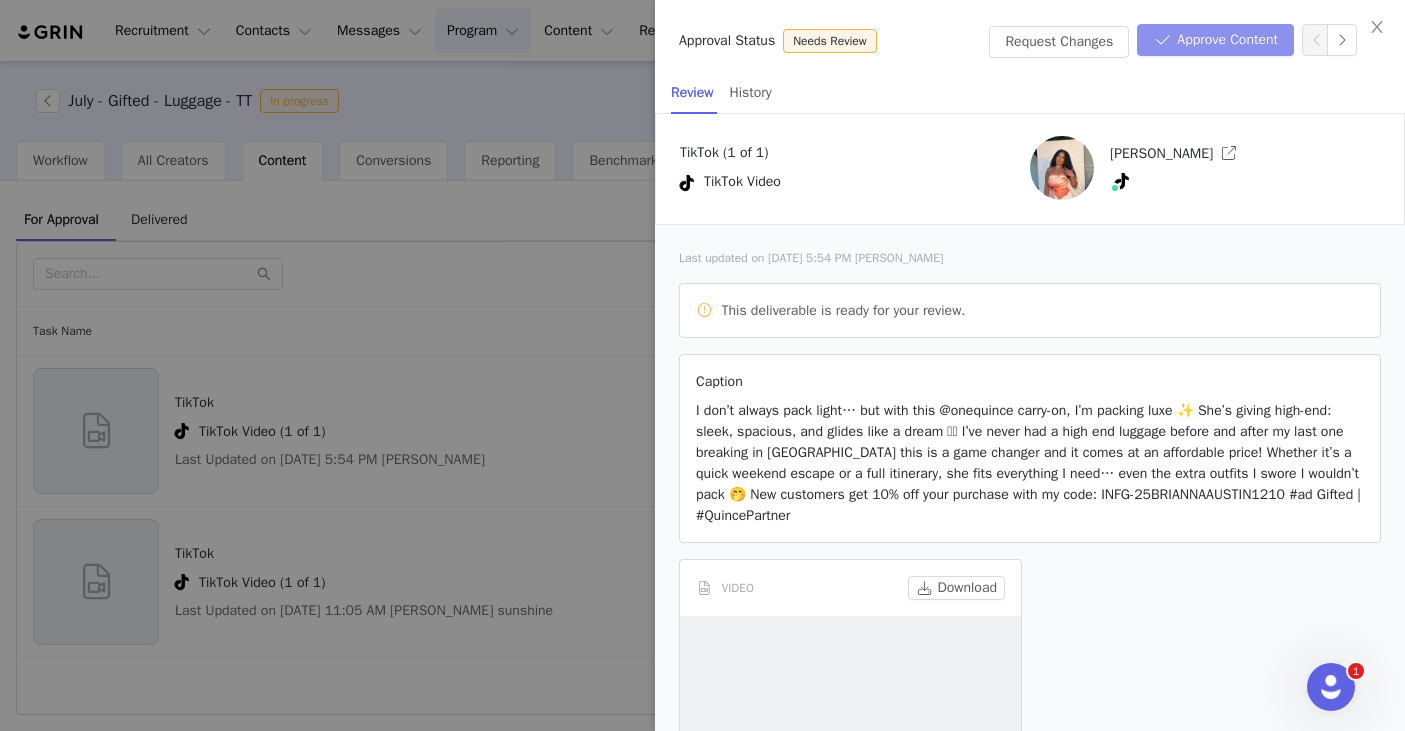 click on "Approve Content" at bounding box center [1215, 40] 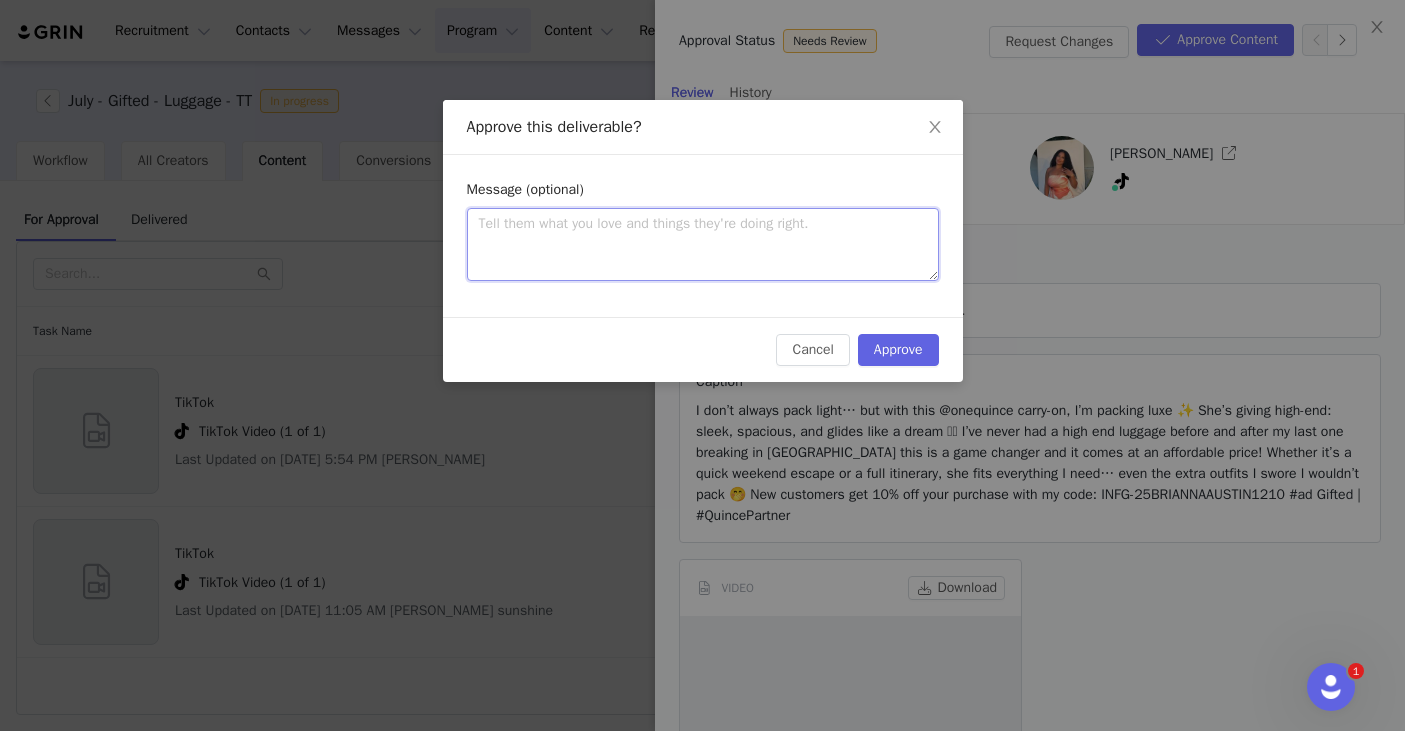 click at bounding box center (703, 244) 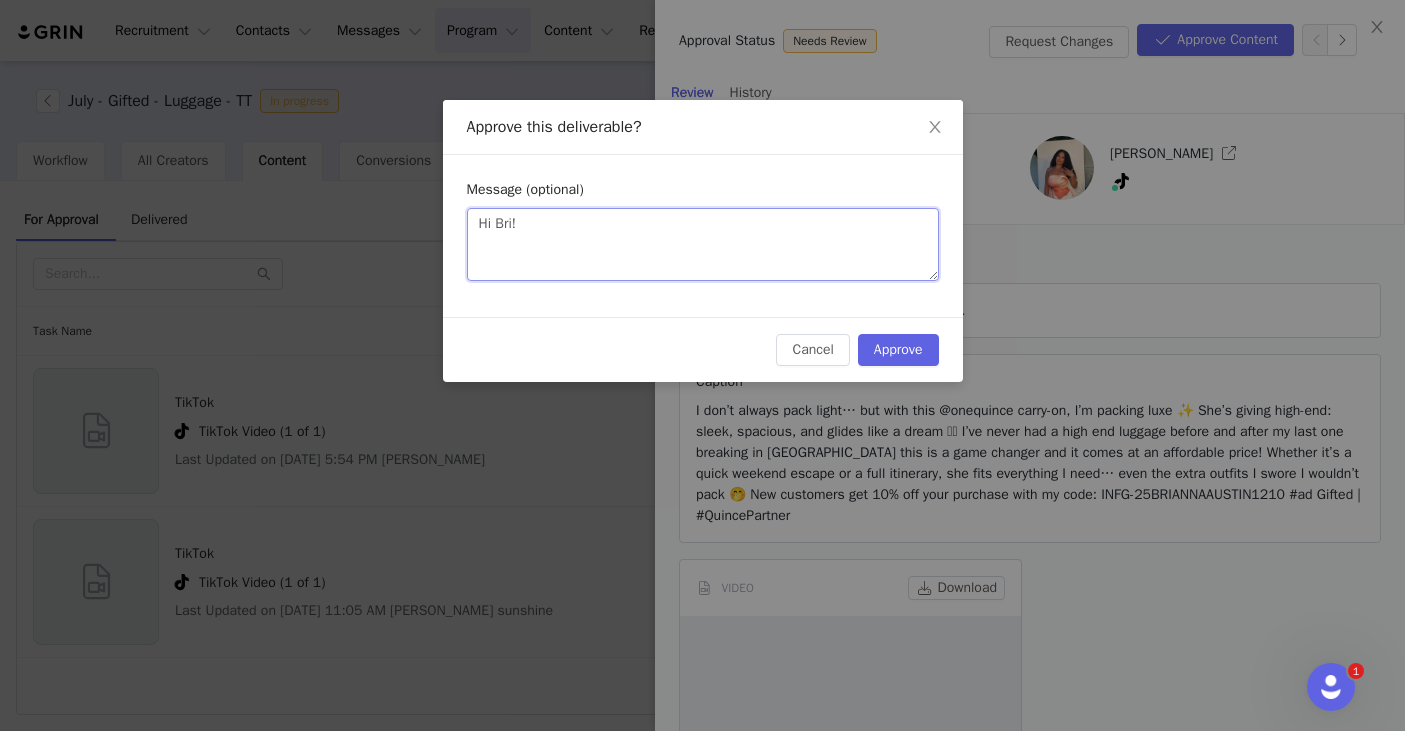 paste on "Also, if you add music, please make sure it’s copyright-free and pulled from the TikTok Commercial Music Library. Thanks so much!" 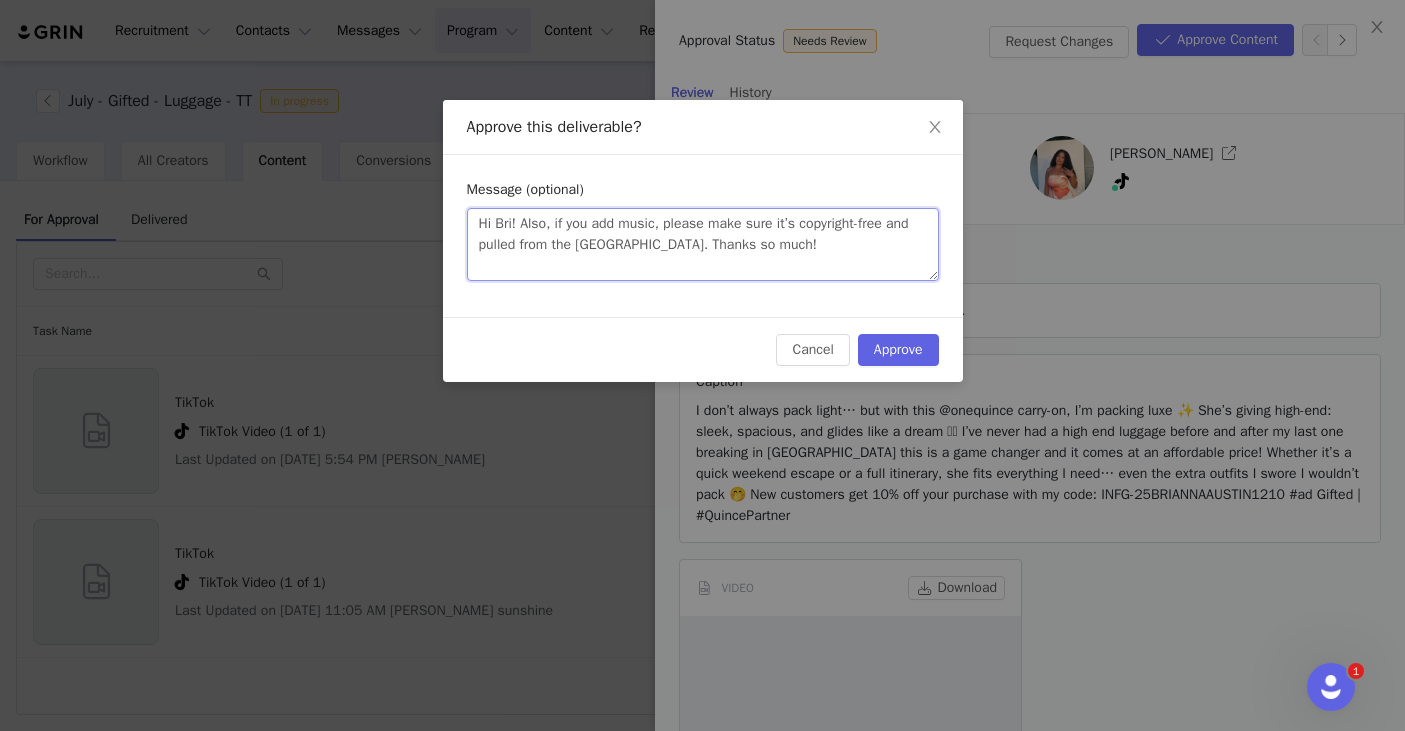 click on "Hi Bri! Also, if you add music, please make sure it’s copyright-free and pulled from the TikTok Commercial Music Library. Thanks so much!" at bounding box center (703, 244) 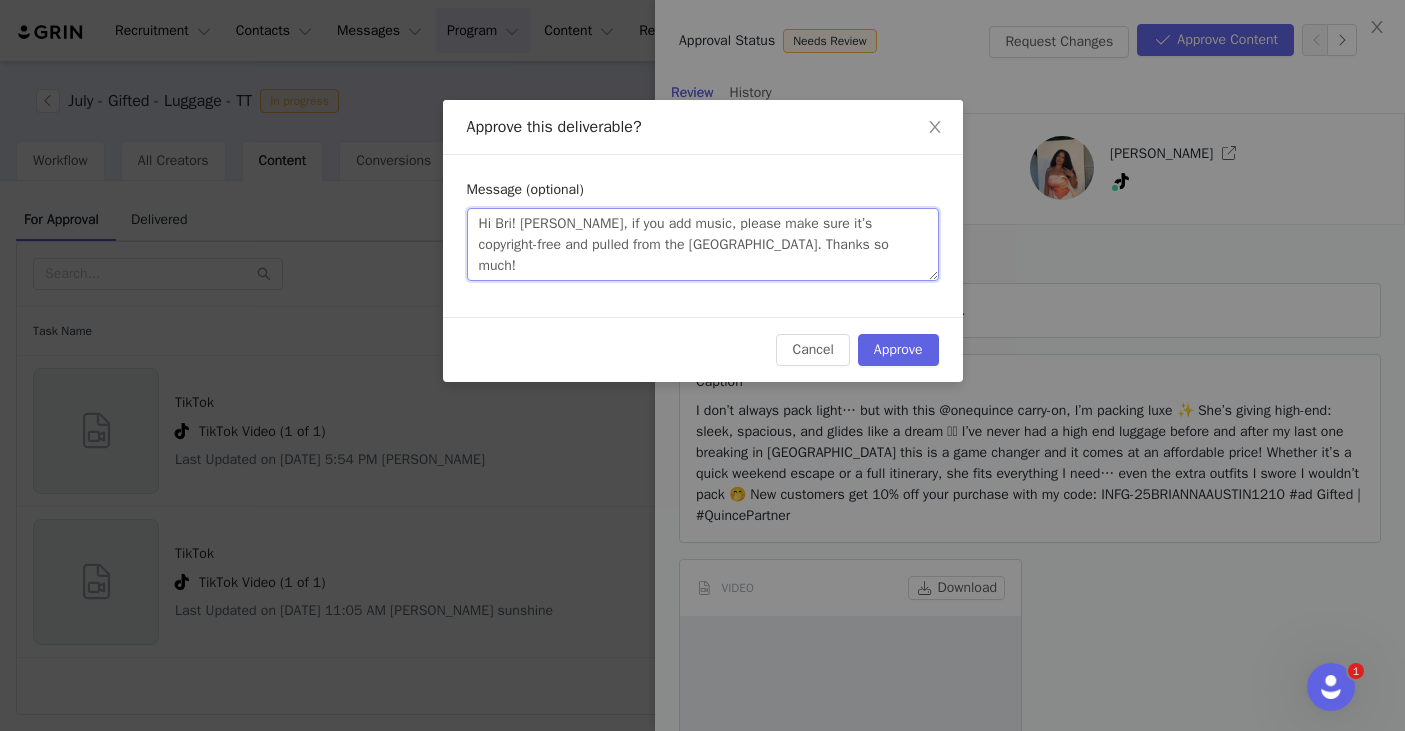 paste on "hanks for submitting, love the the content" 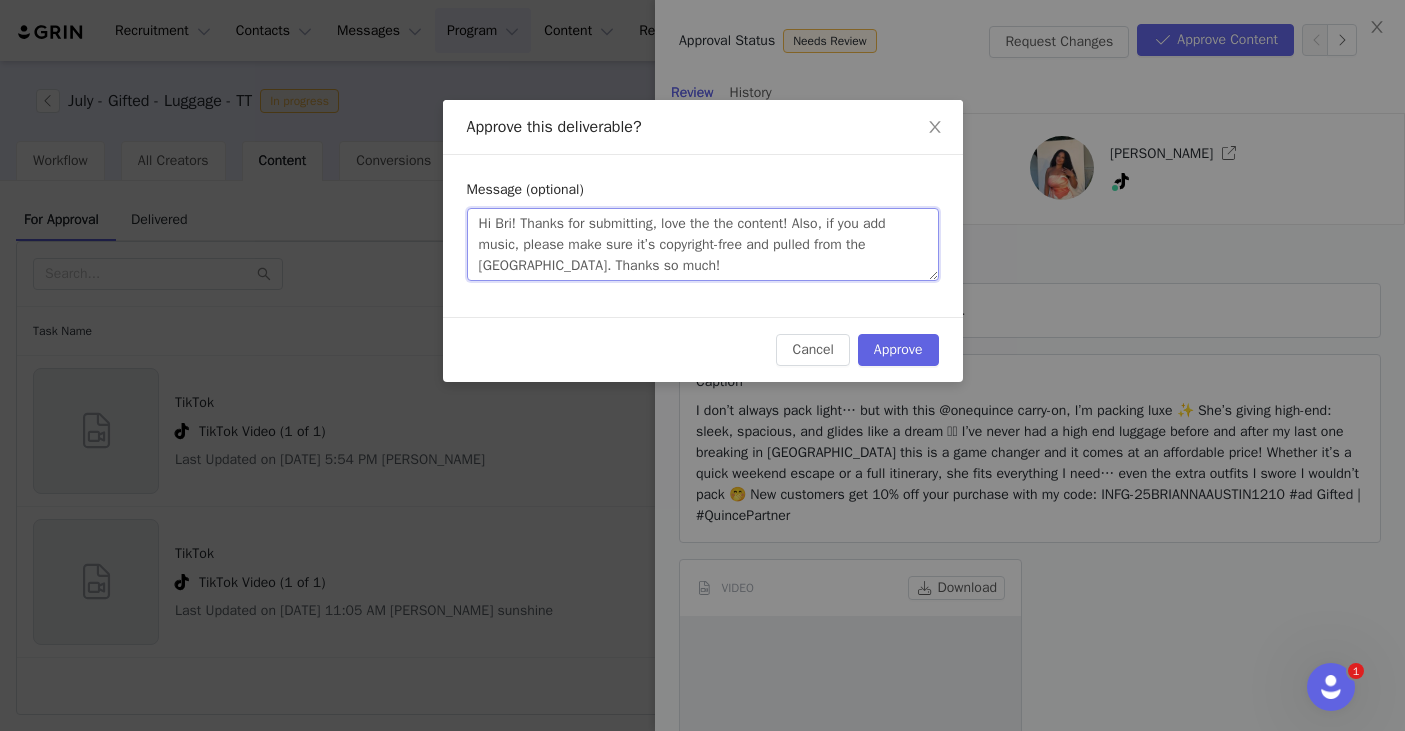 drag, startPoint x: 808, startPoint y: 222, endPoint x: 846, endPoint y: 222, distance: 38 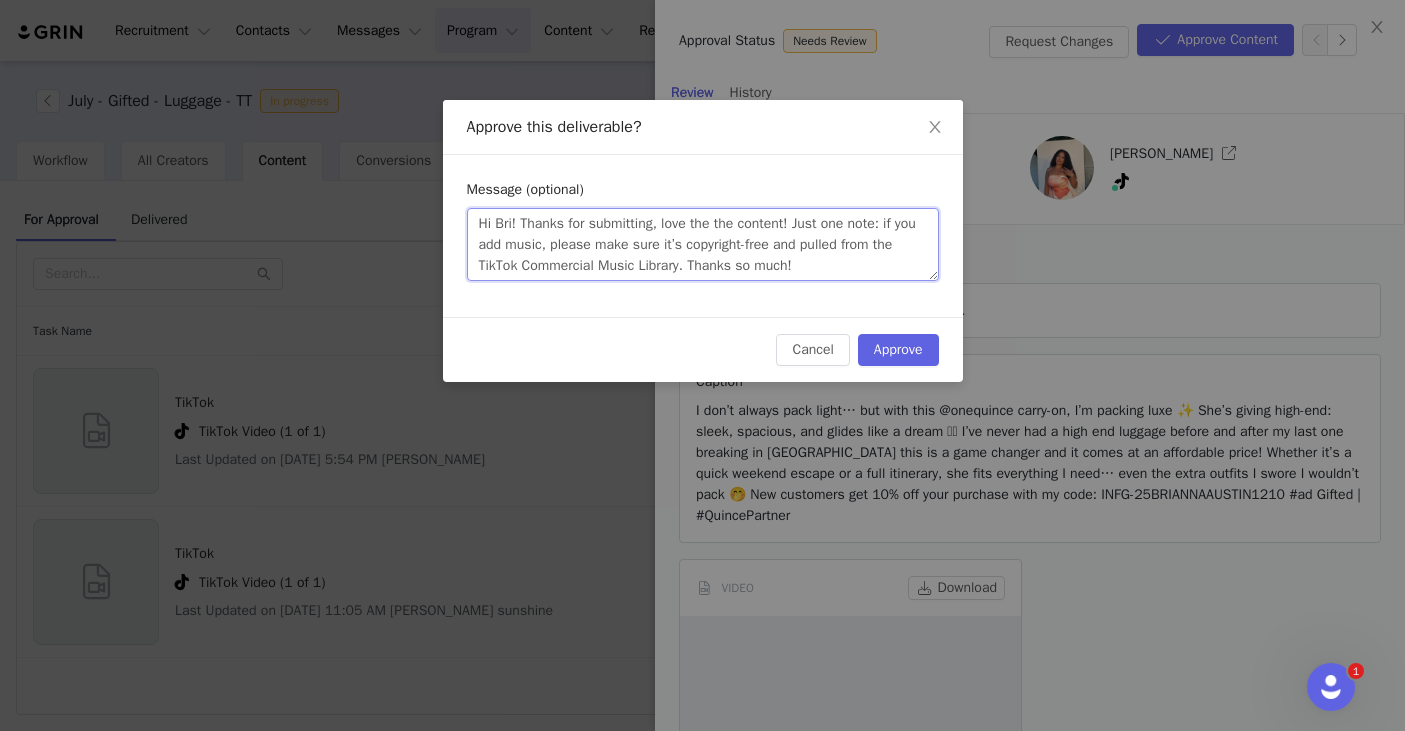 click on "Hi Bri! Thanks for submitting, love the the content! Just one note: if you add music, please make sure it’s copyright-free and pulled from the TikTok Commercial Music Library. Thanks so much!" at bounding box center (703, 244) 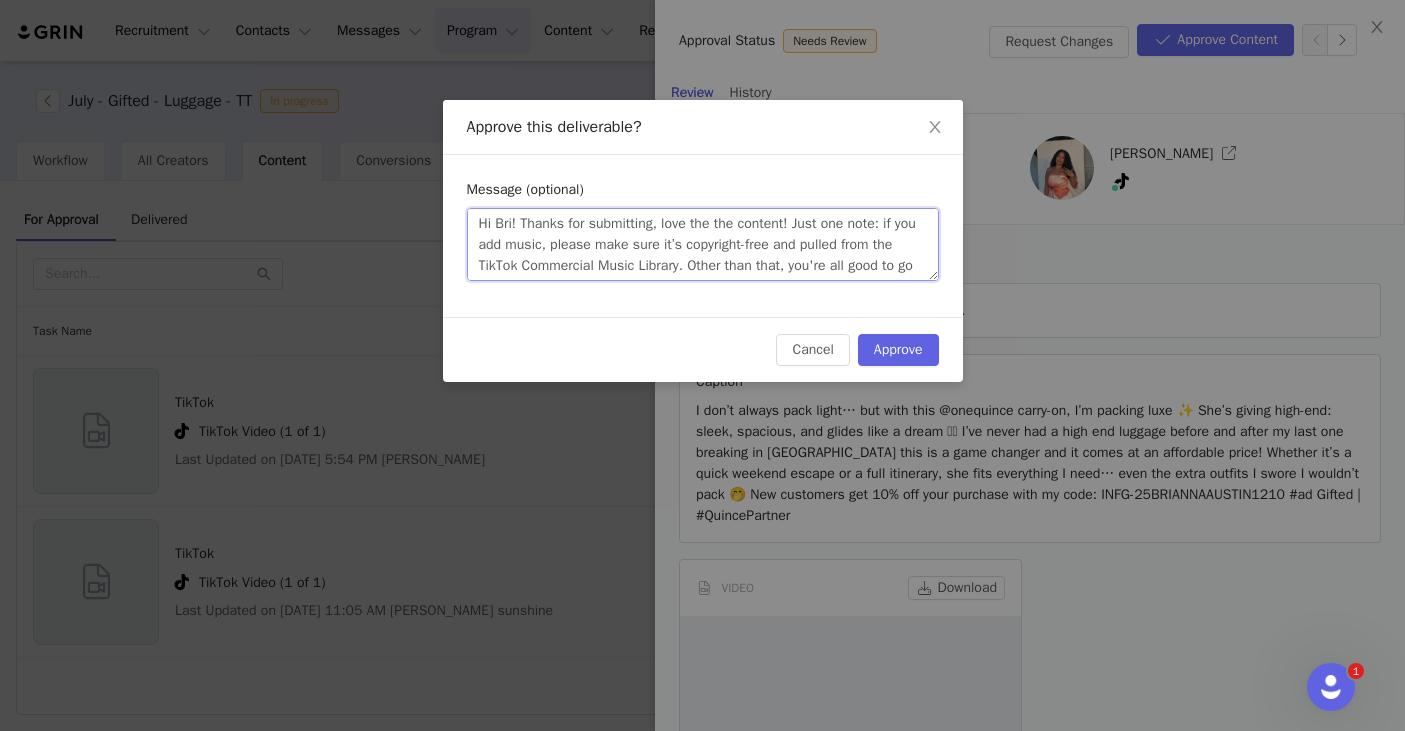 scroll, scrollTop: 21, scrollLeft: 0, axis: vertical 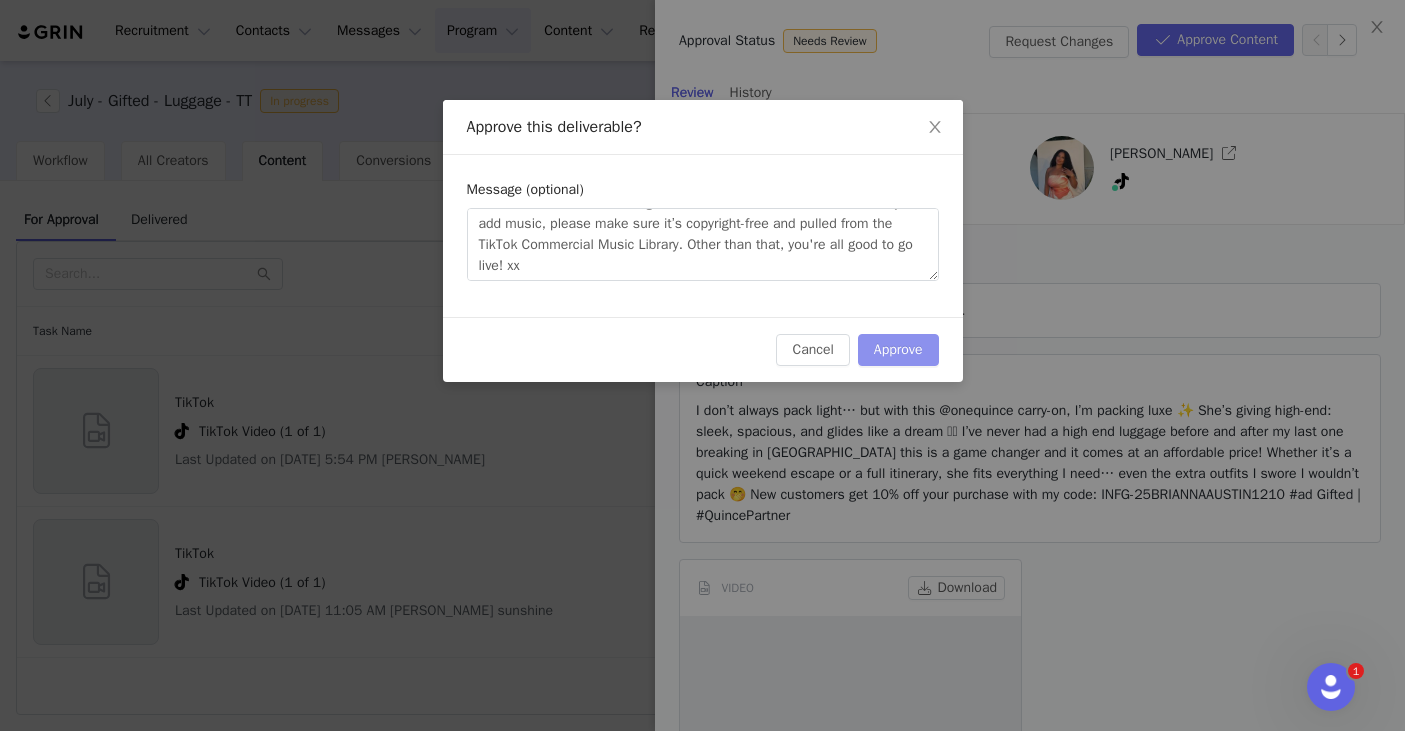 click on "Approve" at bounding box center [898, 350] 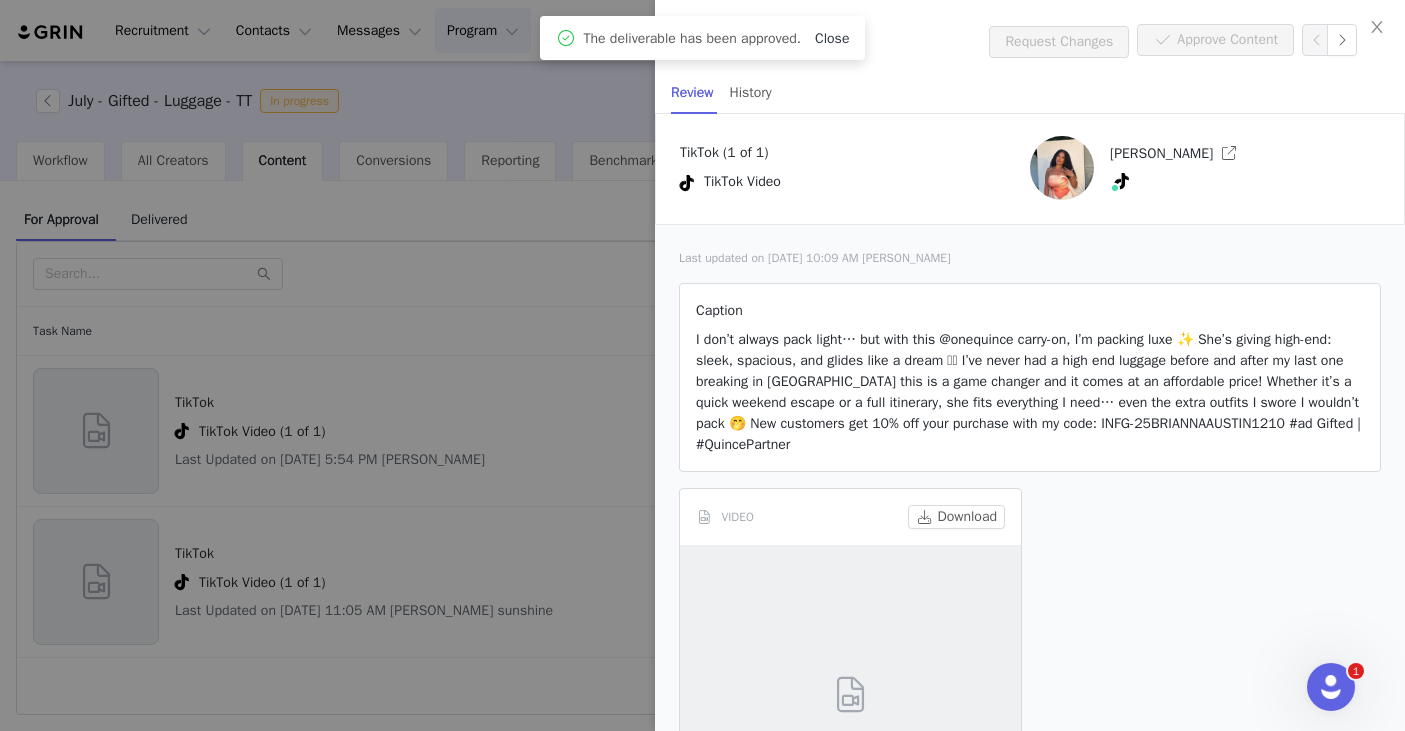 click on "Close" at bounding box center [832, 38] 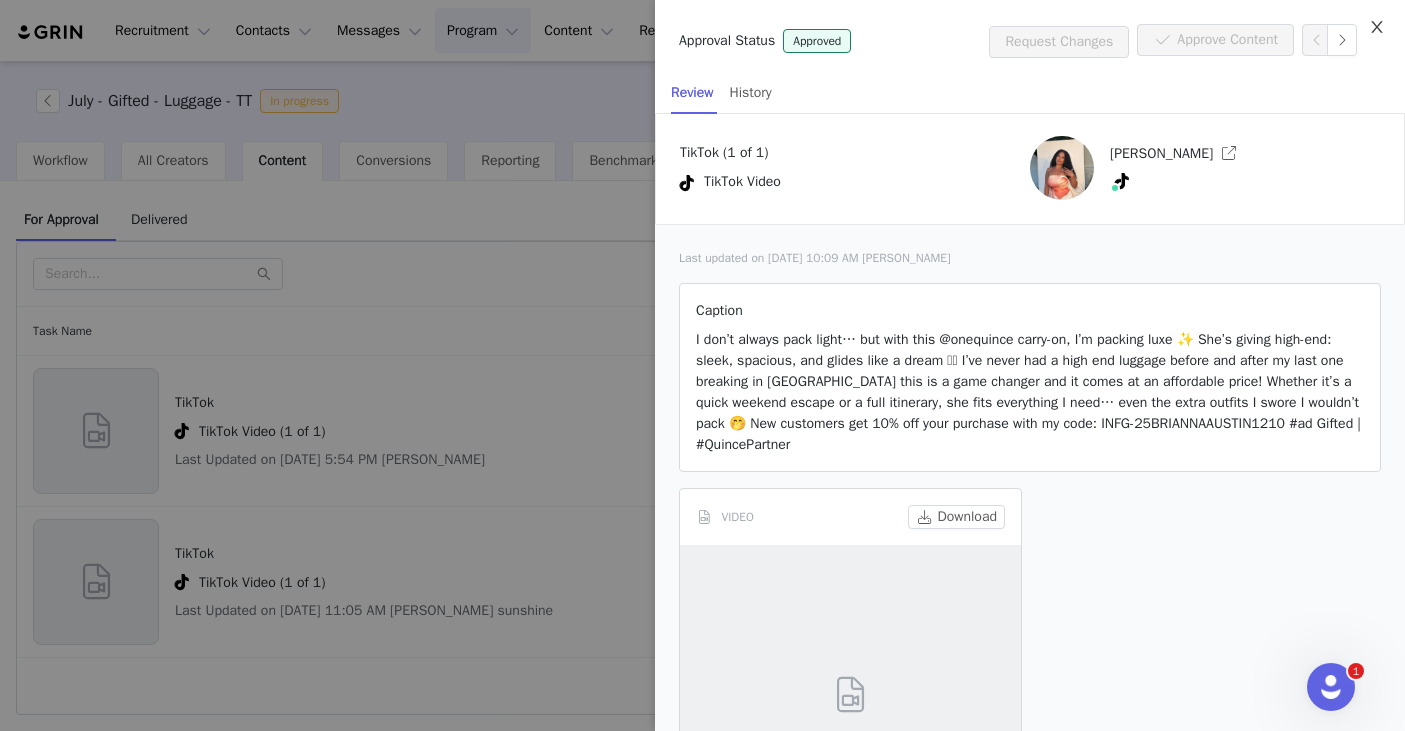 click 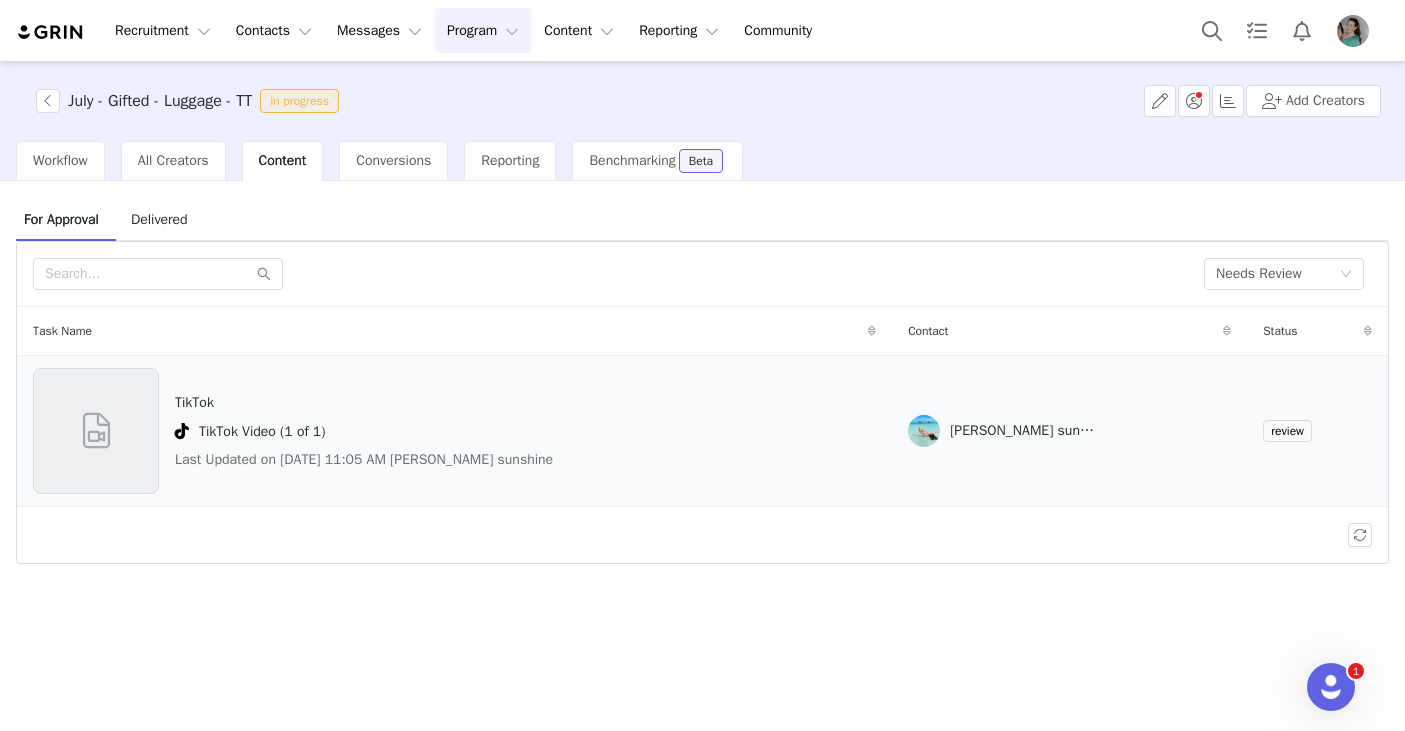 click at bounding box center [96, 431] 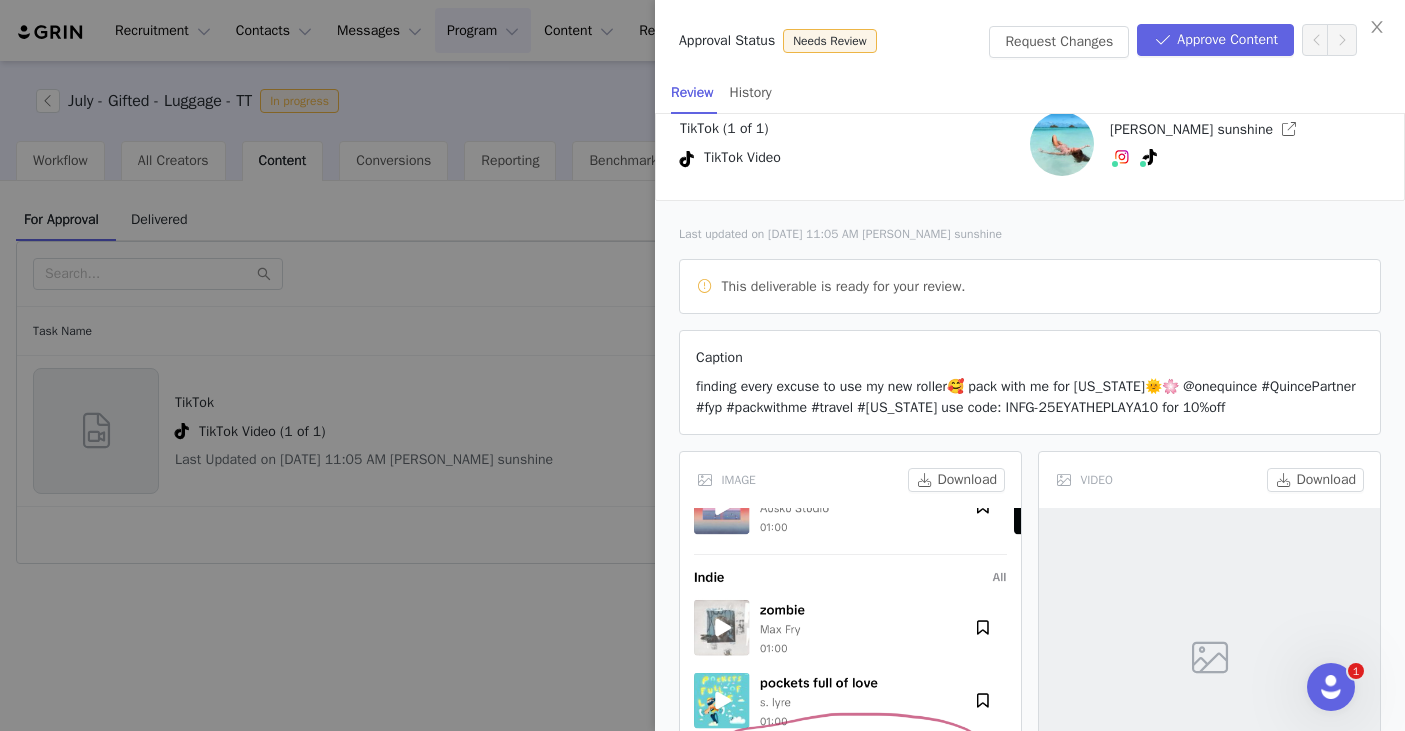 scroll, scrollTop: 123, scrollLeft: 0, axis: vertical 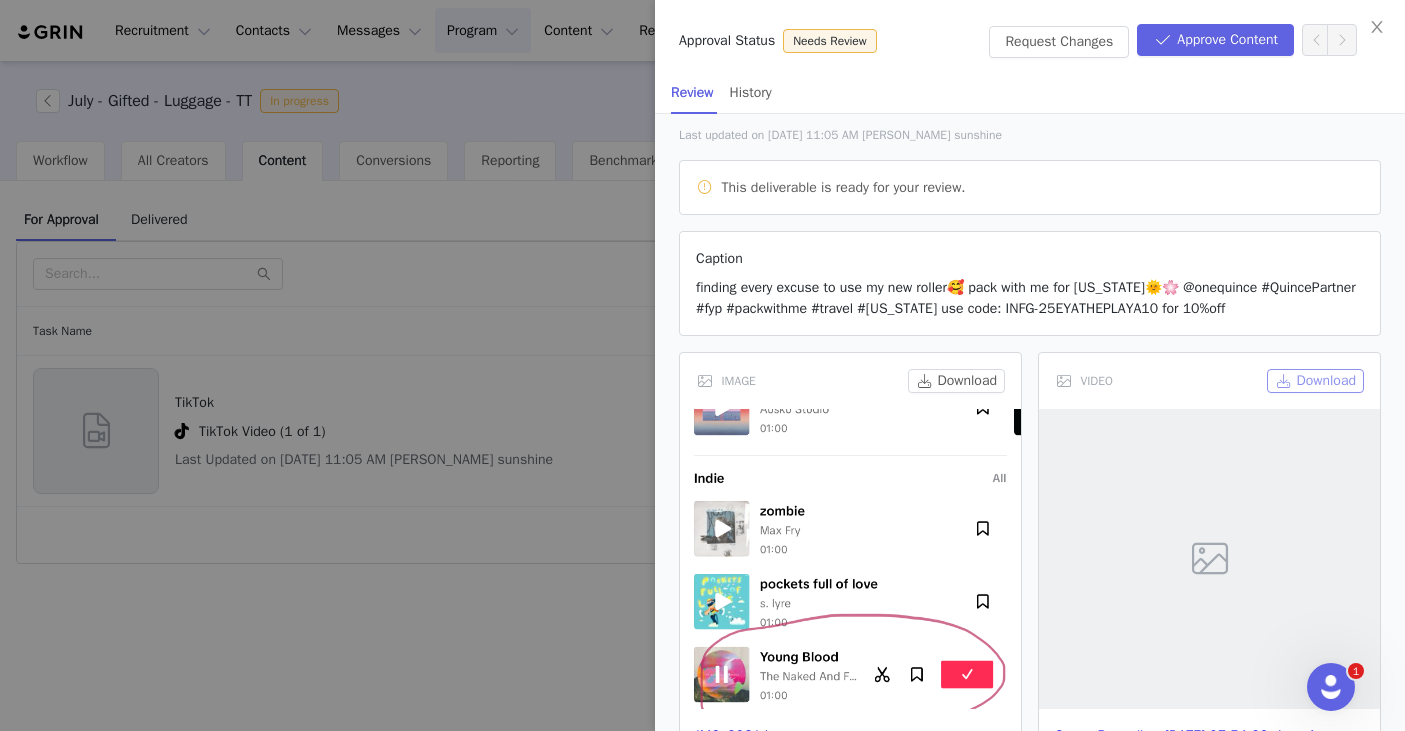 click on "Download" at bounding box center [1315, 381] 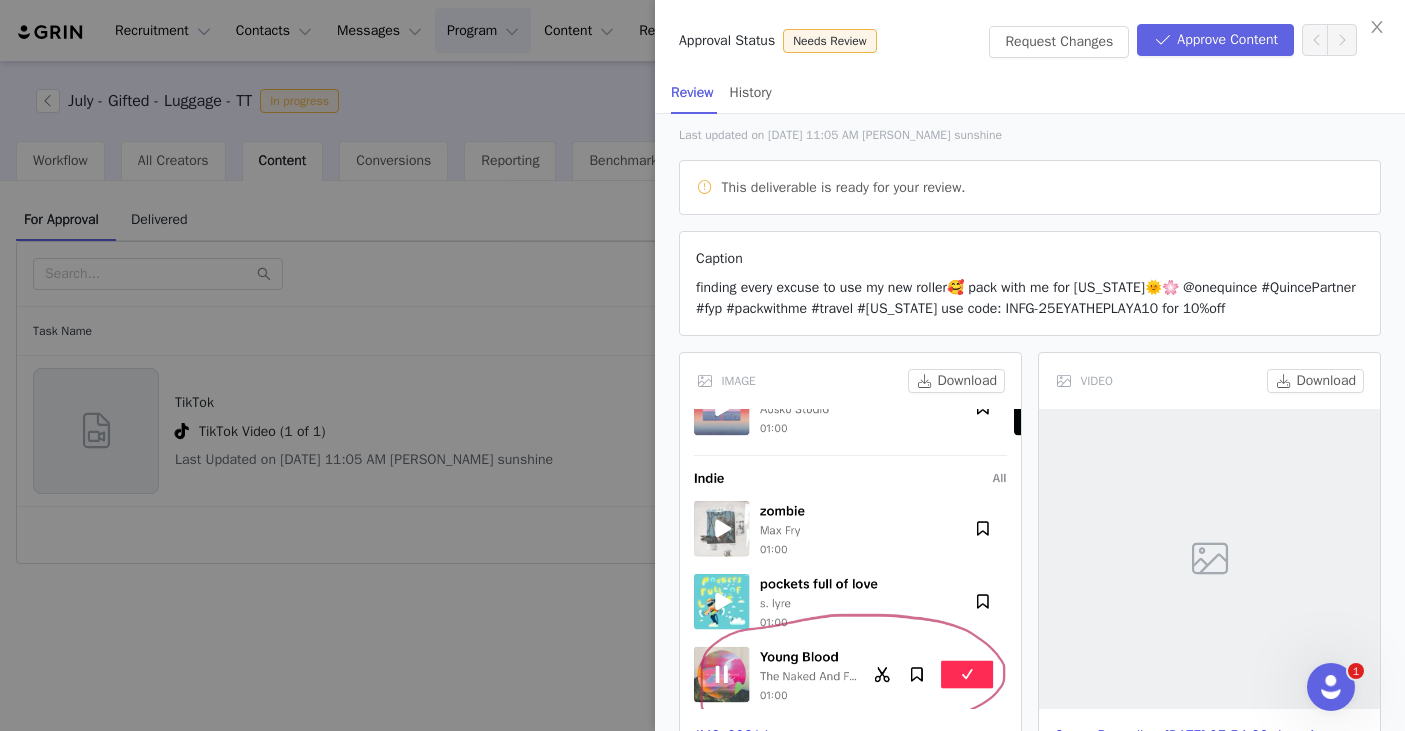 scroll, scrollTop: 0, scrollLeft: 0, axis: both 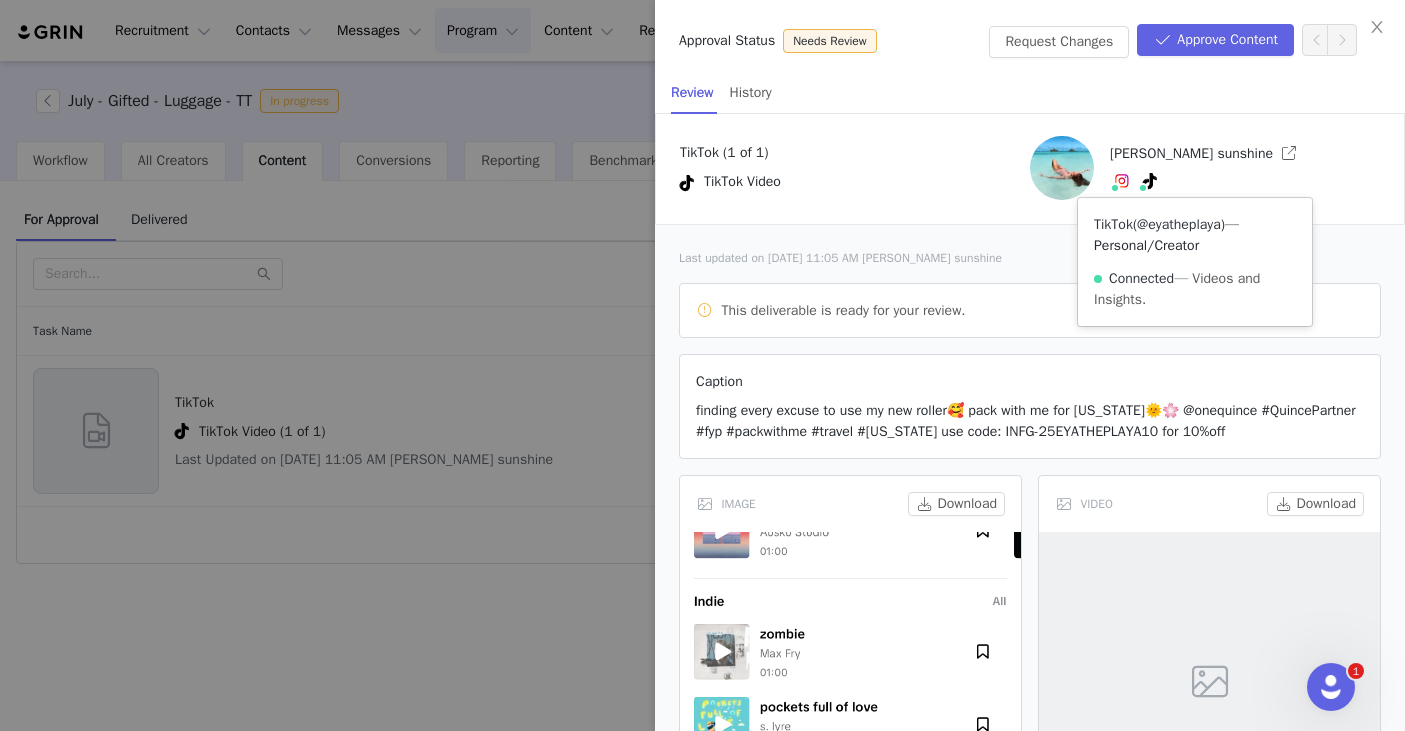 click on "@eyatheplaya" at bounding box center (1179, 224) 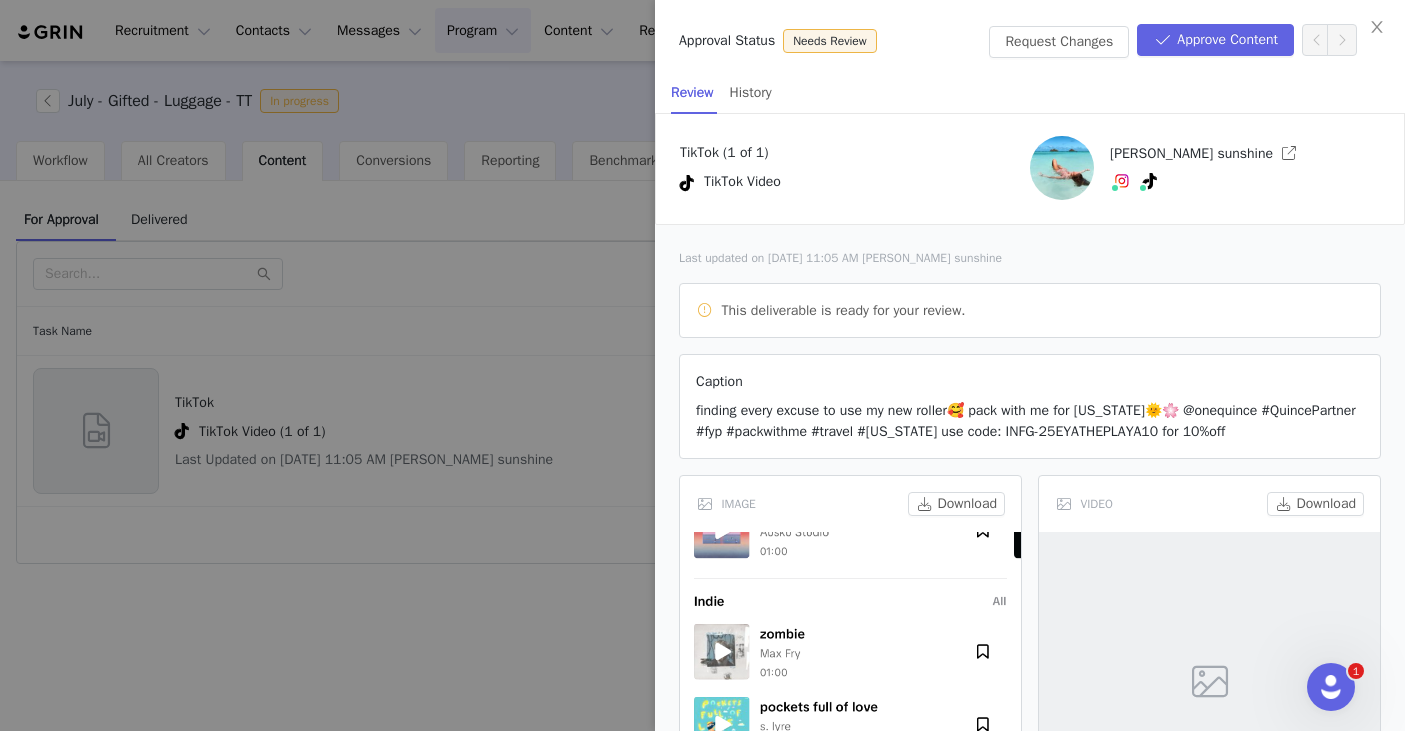 click on "TikTok Video" at bounding box center [855, 183] 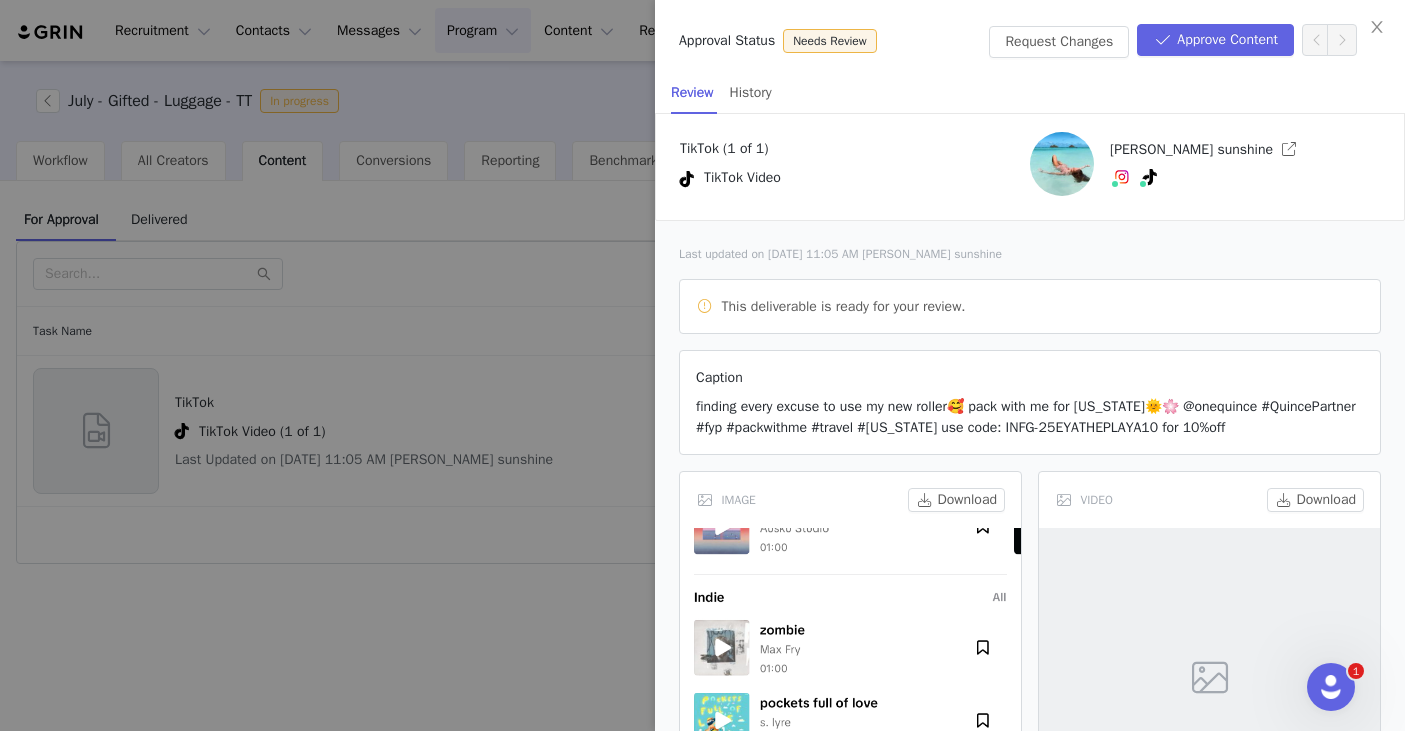 scroll, scrollTop: 0, scrollLeft: 0, axis: both 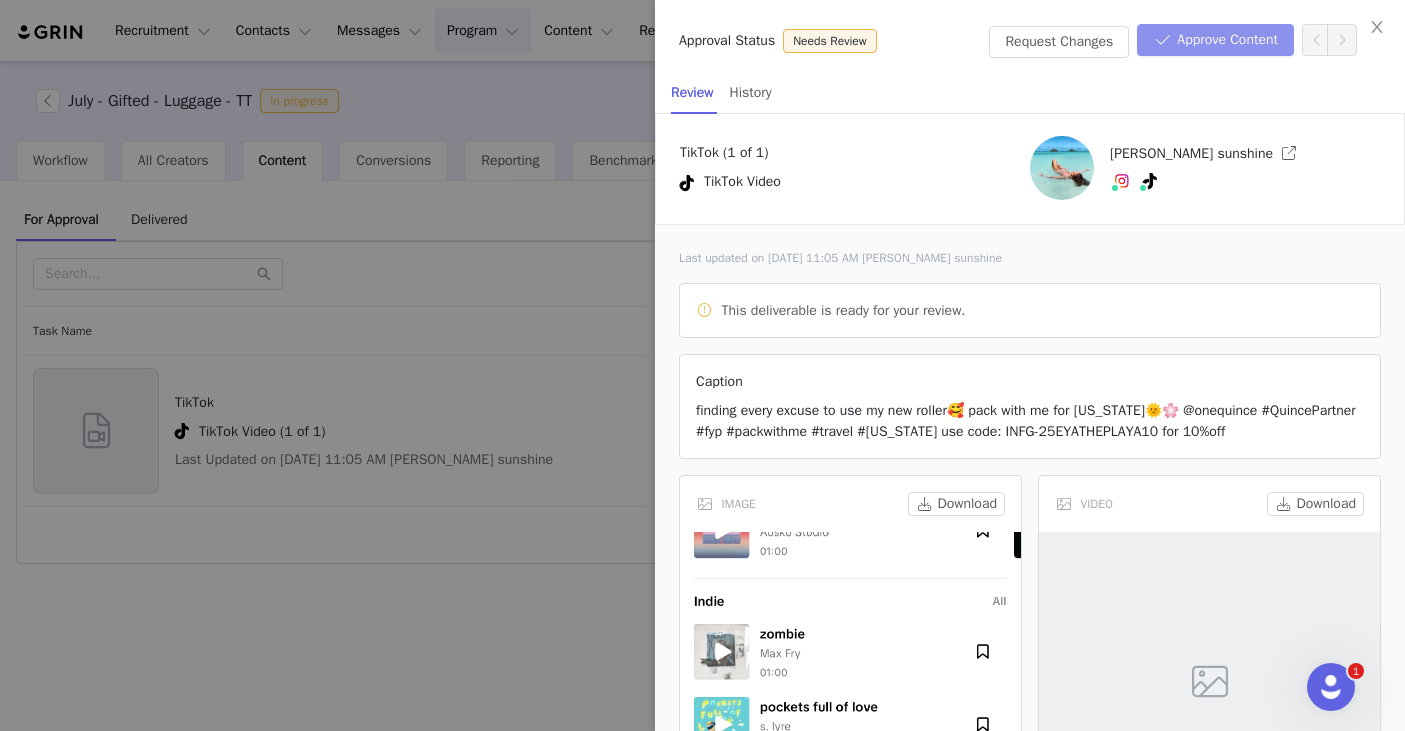 click on "Approve Content" at bounding box center (1215, 40) 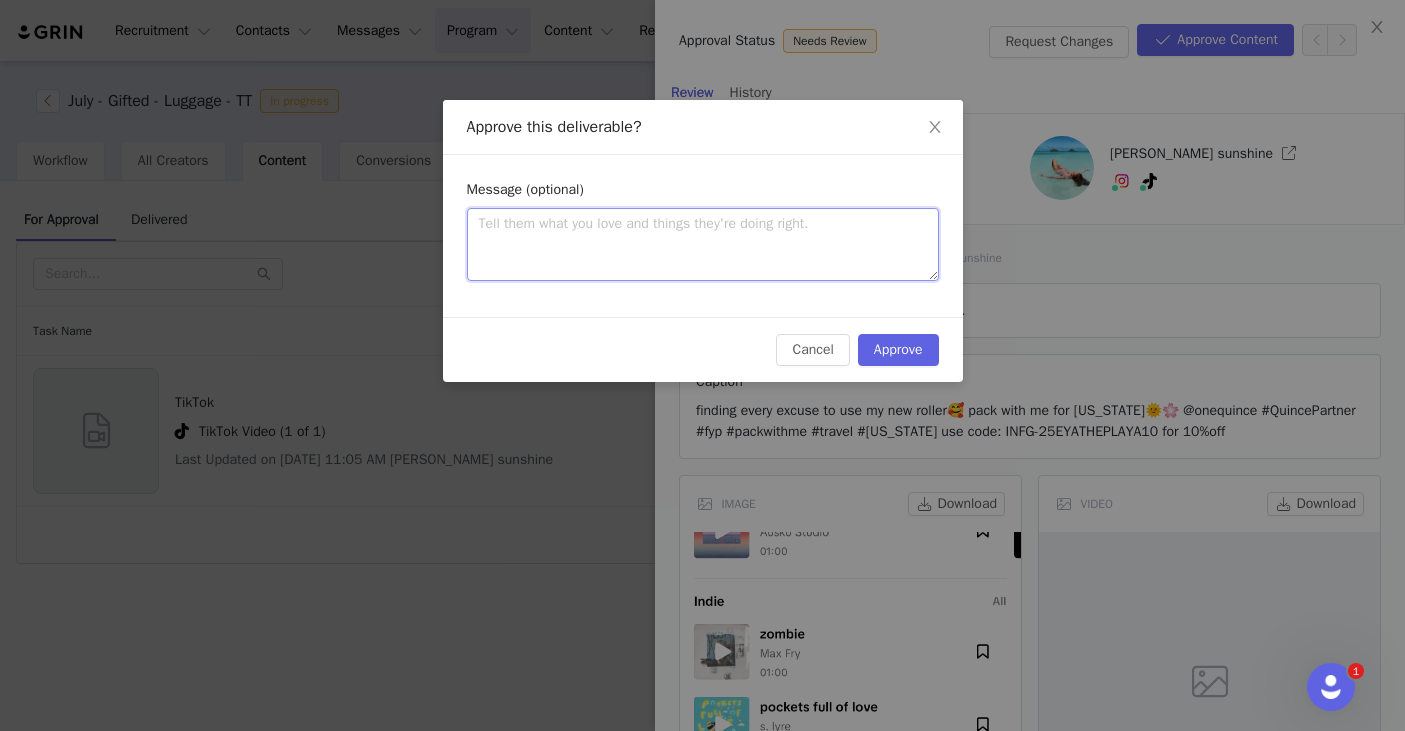 click at bounding box center [703, 244] 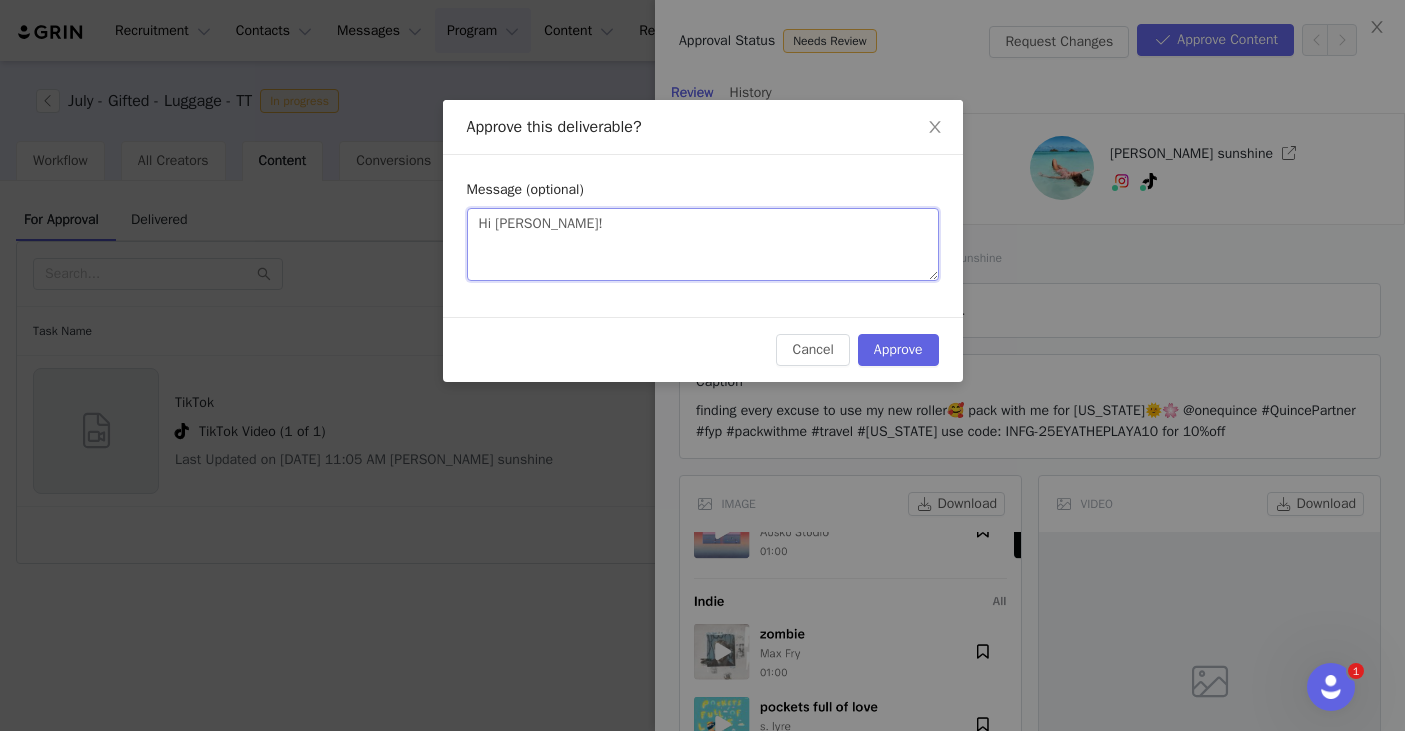 paste on "Thanks for submitting, love the the content." 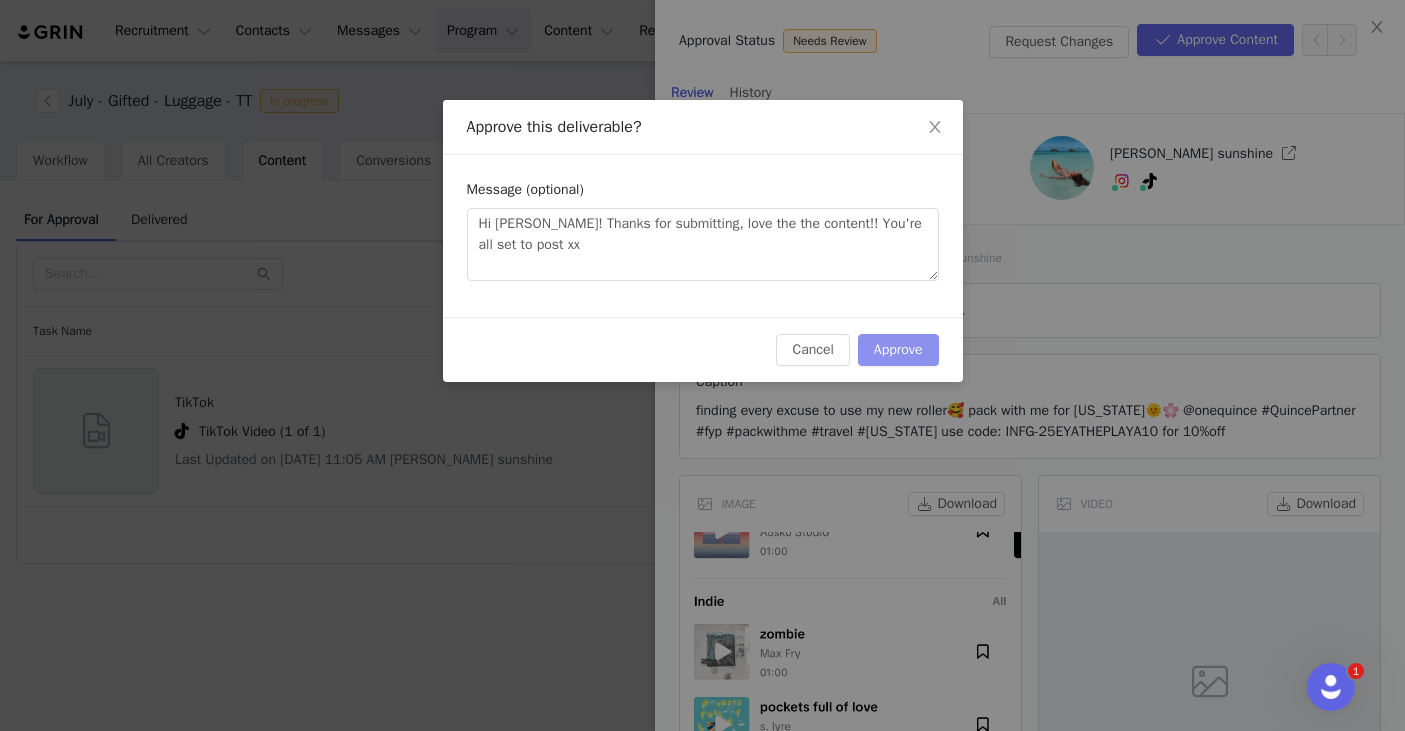 click on "Approve" at bounding box center (898, 350) 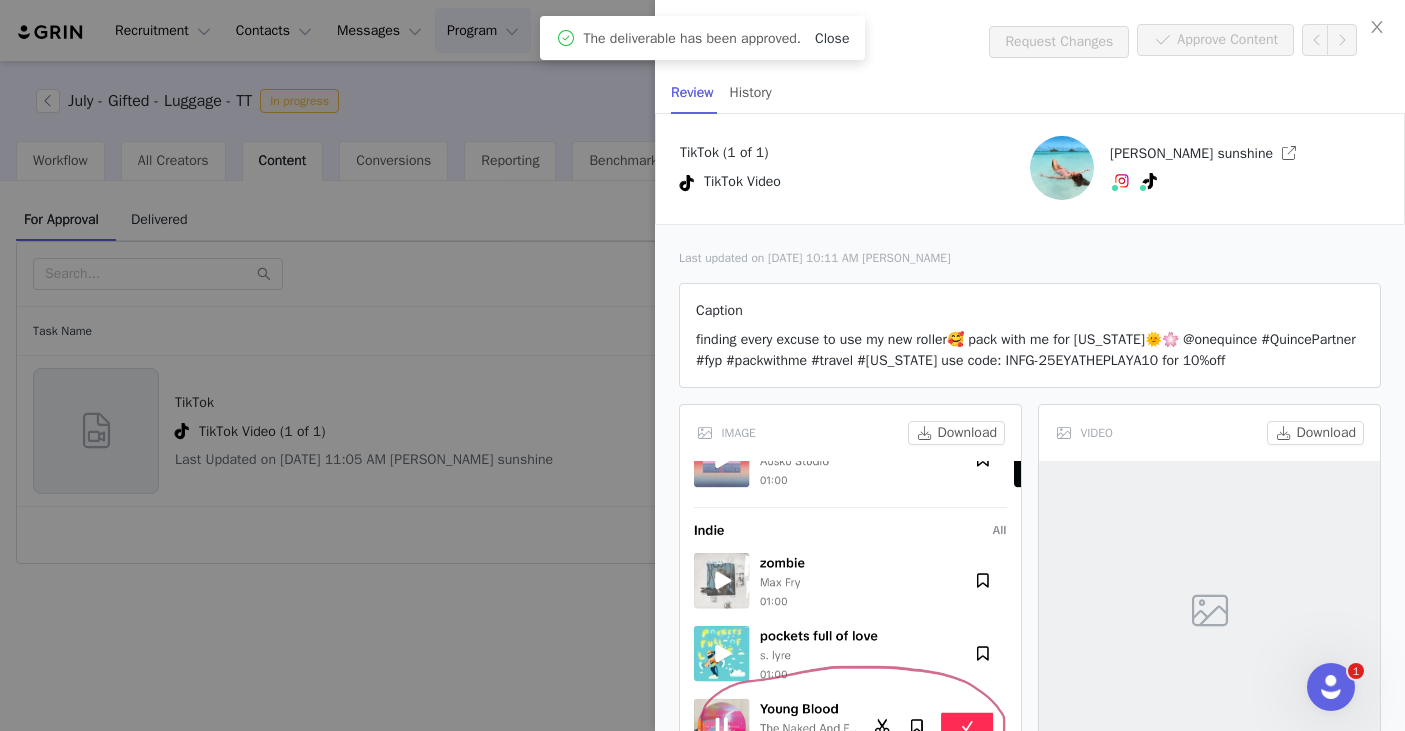 click on "Close" at bounding box center (832, 38) 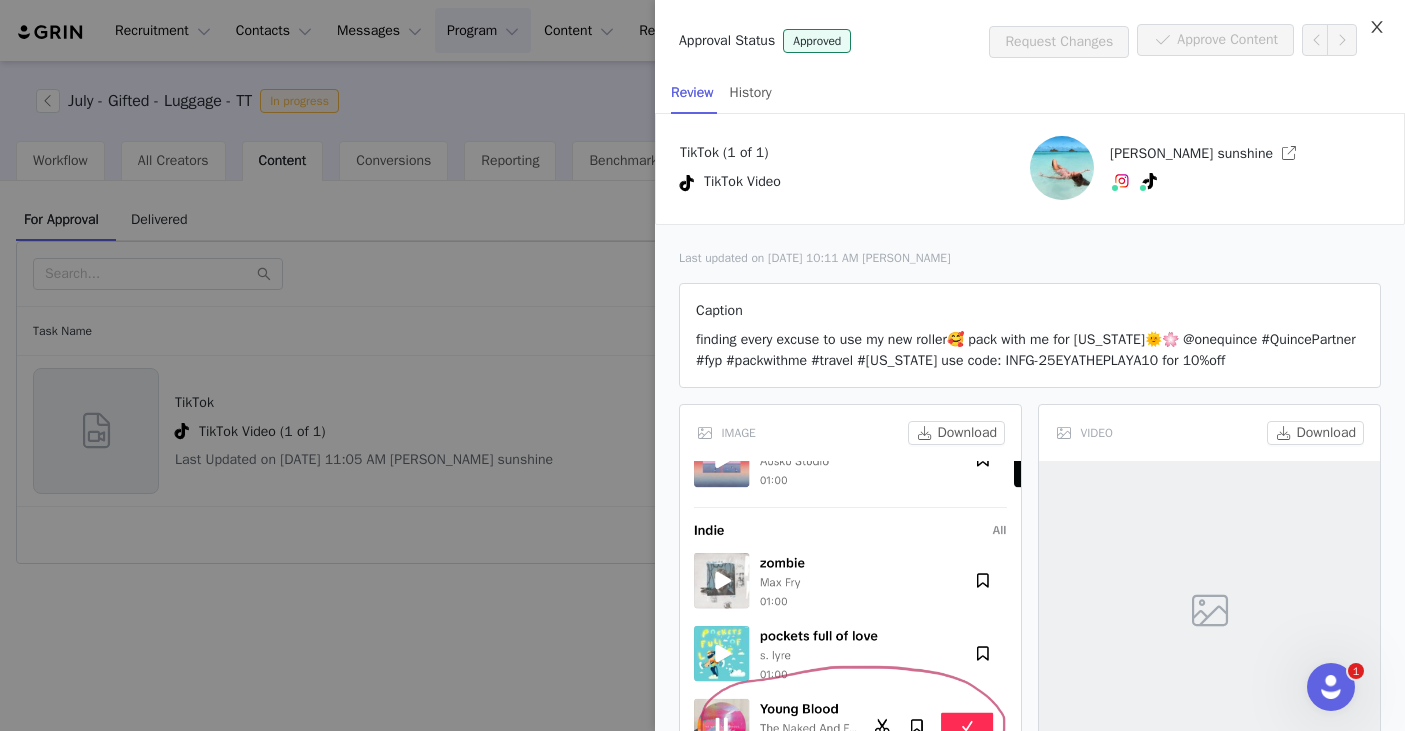 click at bounding box center [1377, 28] 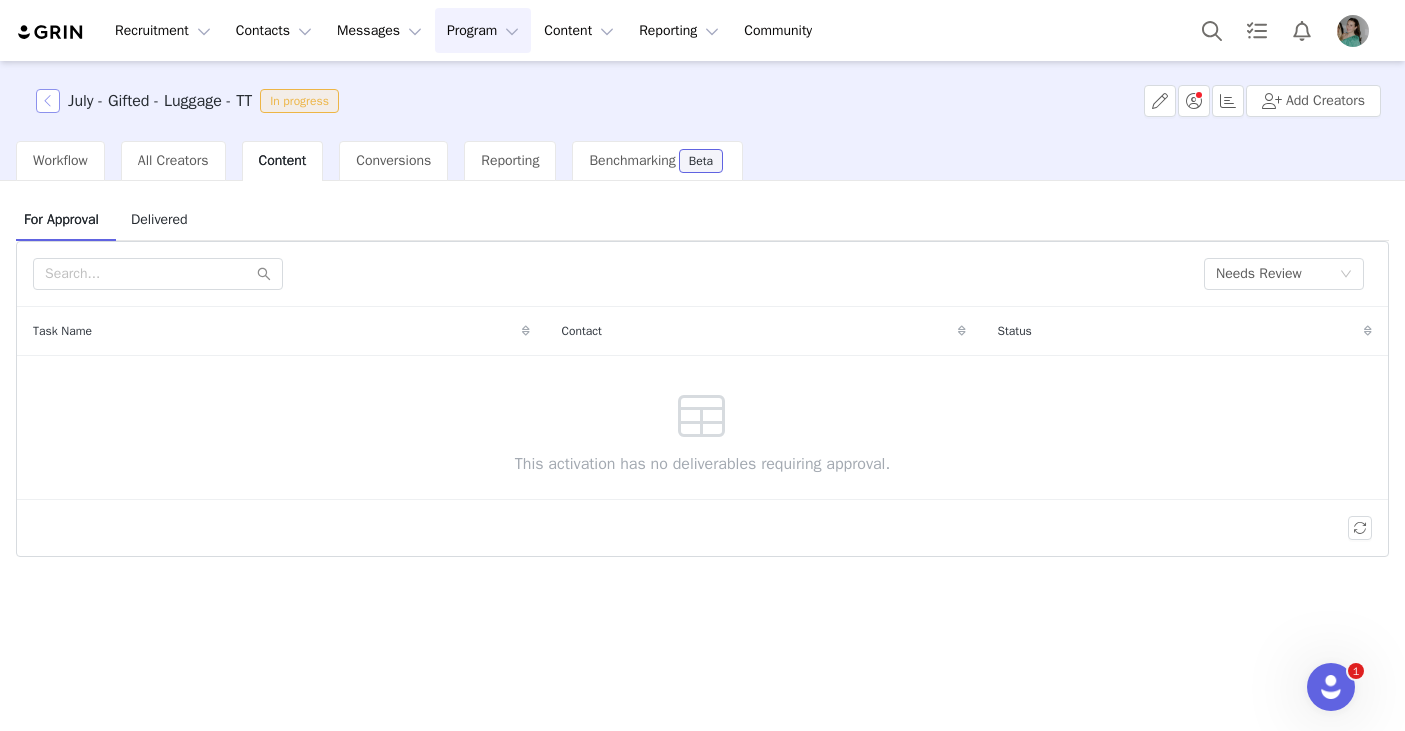 click at bounding box center (48, 101) 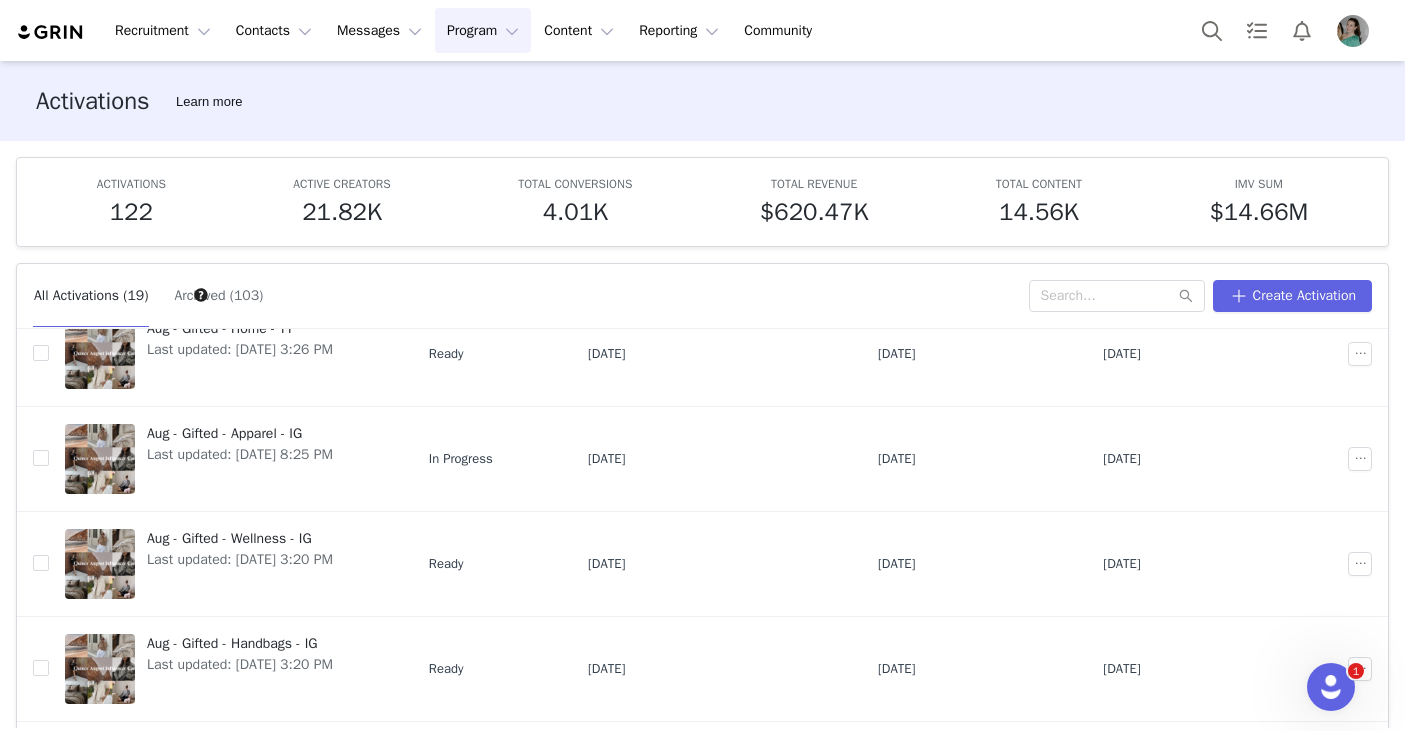 scroll, scrollTop: 667, scrollLeft: 0, axis: vertical 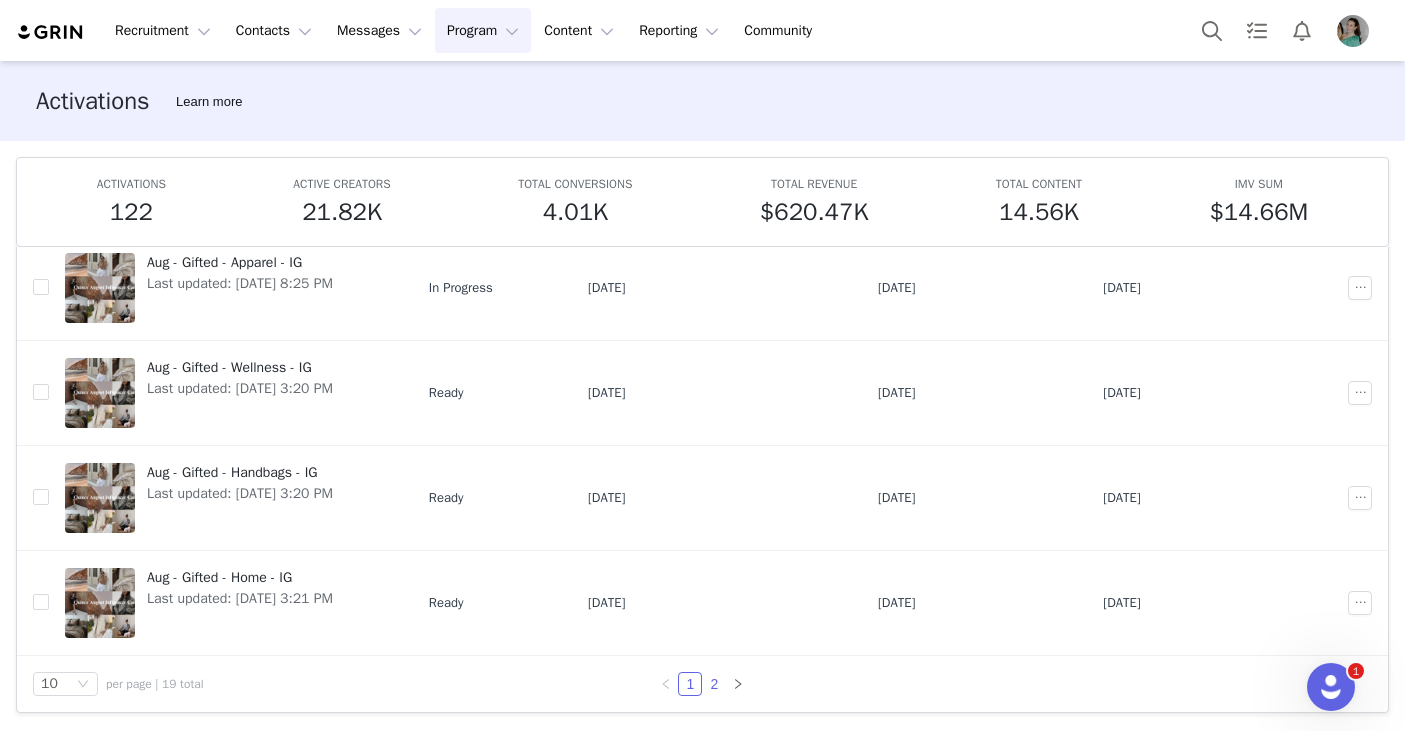click on "2" at bounding box center [714, 684] 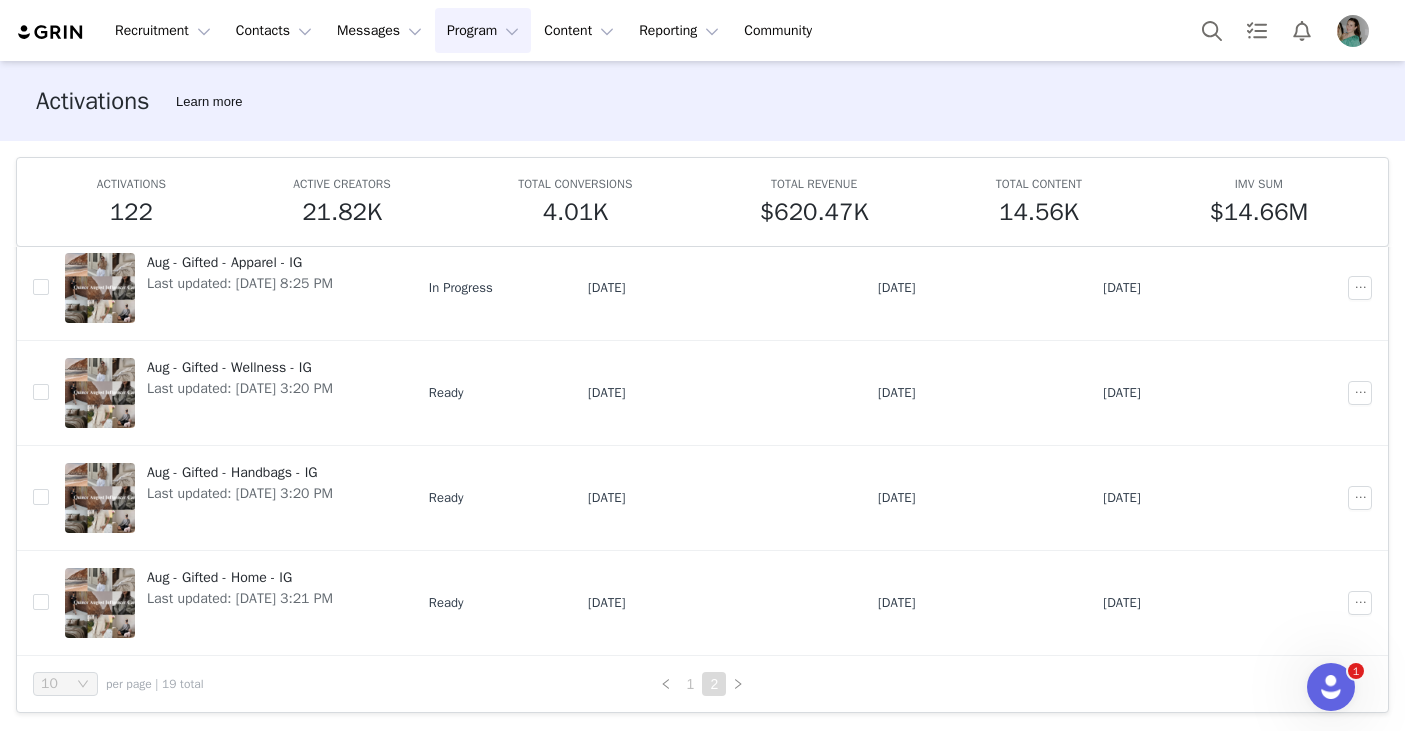 scroll, scrollTop: 0, scrollLeft: 0, axis: both 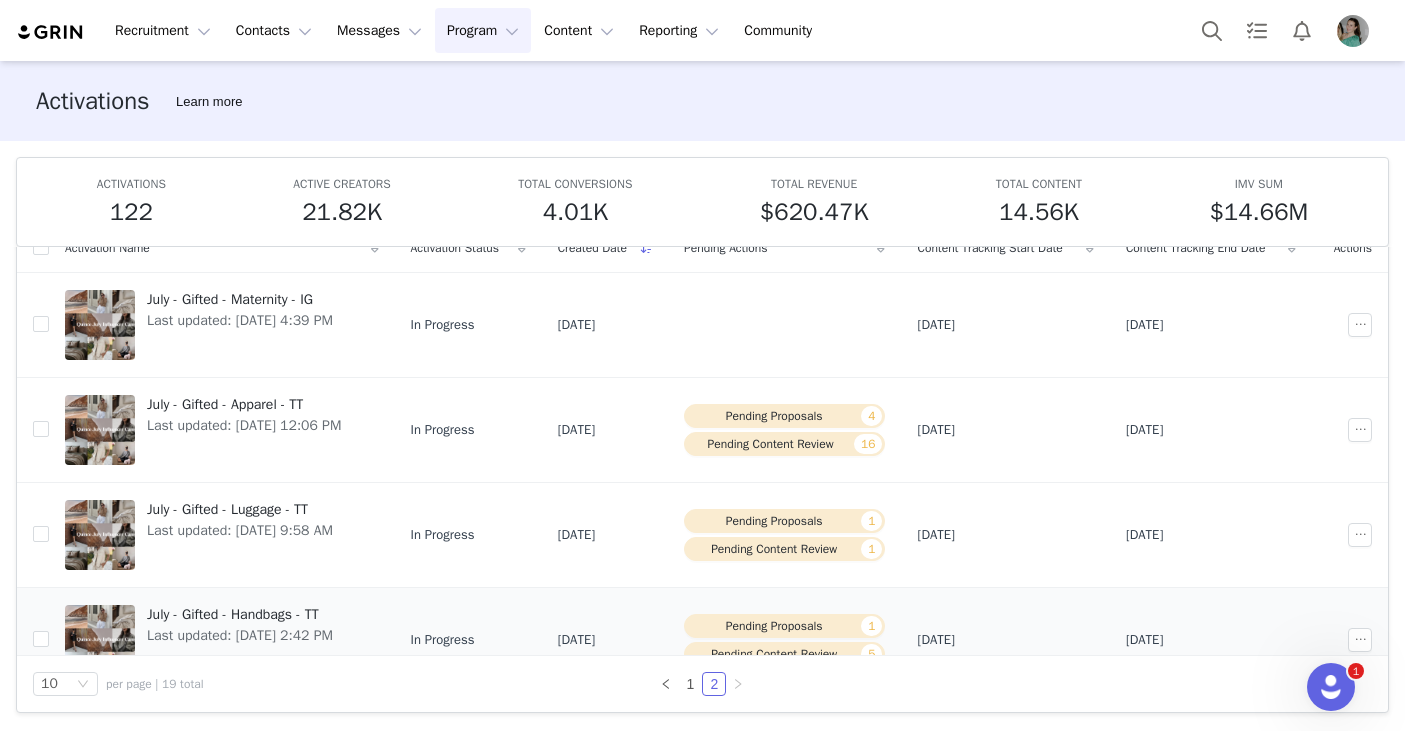click on "July - Gifted - Handbags - TT" at bounding box center (240, 614) 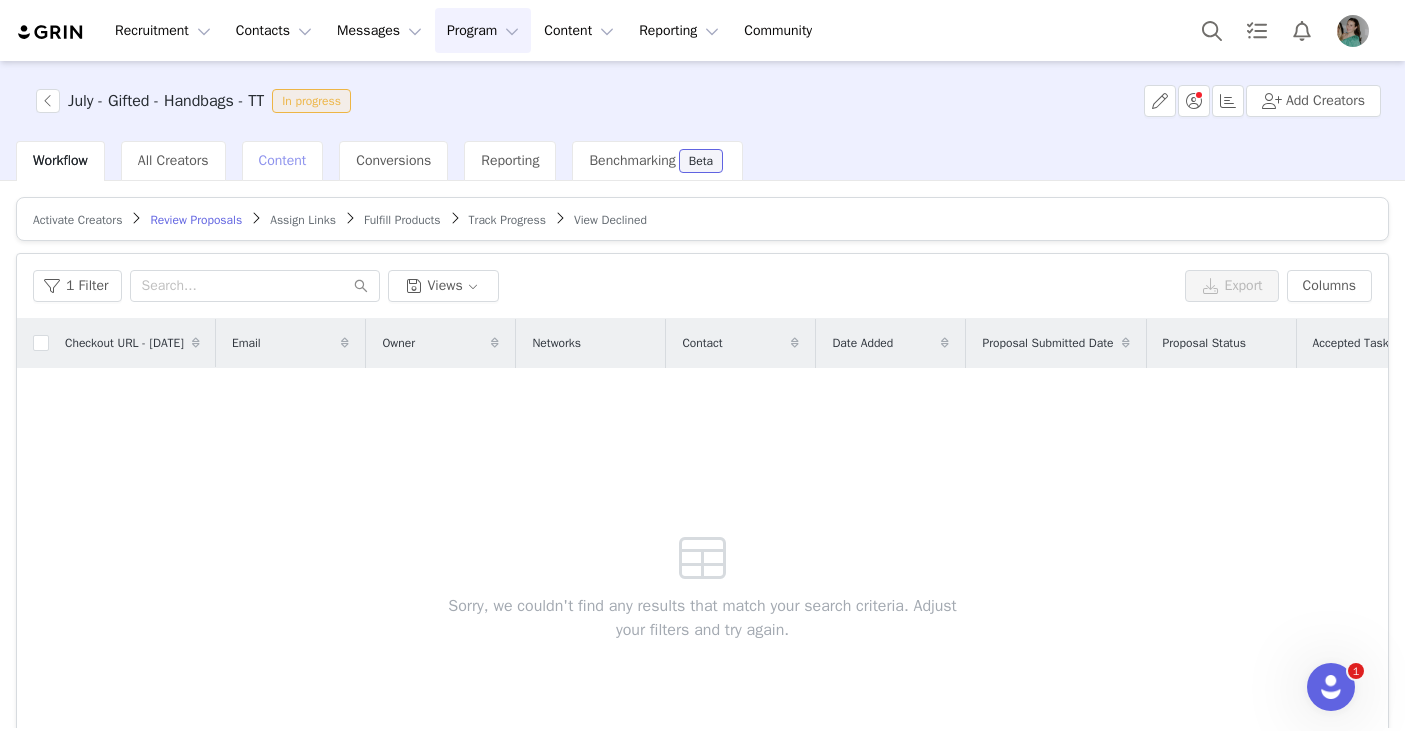 click on "Content" at bounding box center (283, 160) 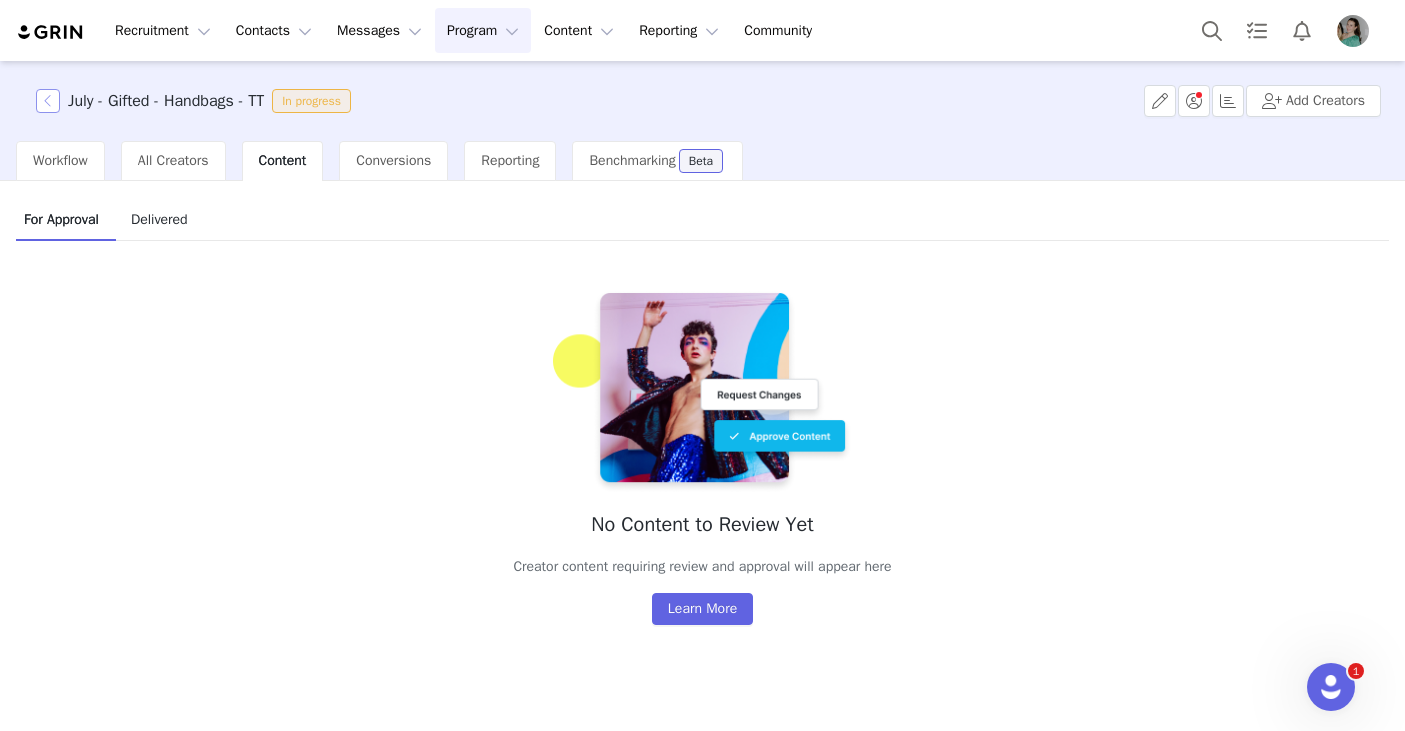 click at bounding box center (48, 101) 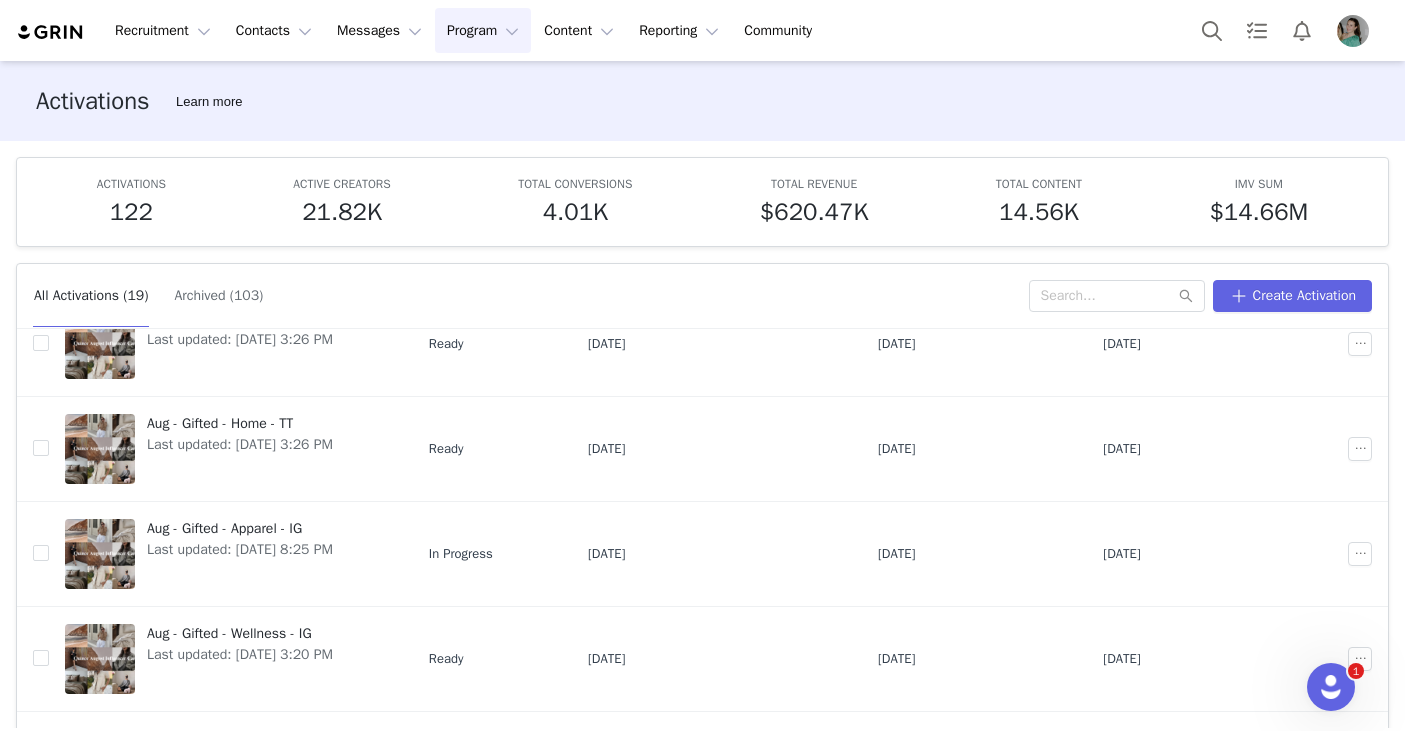 scroll, scrollTop: 667, scrollLeft: 0, axis: vertical 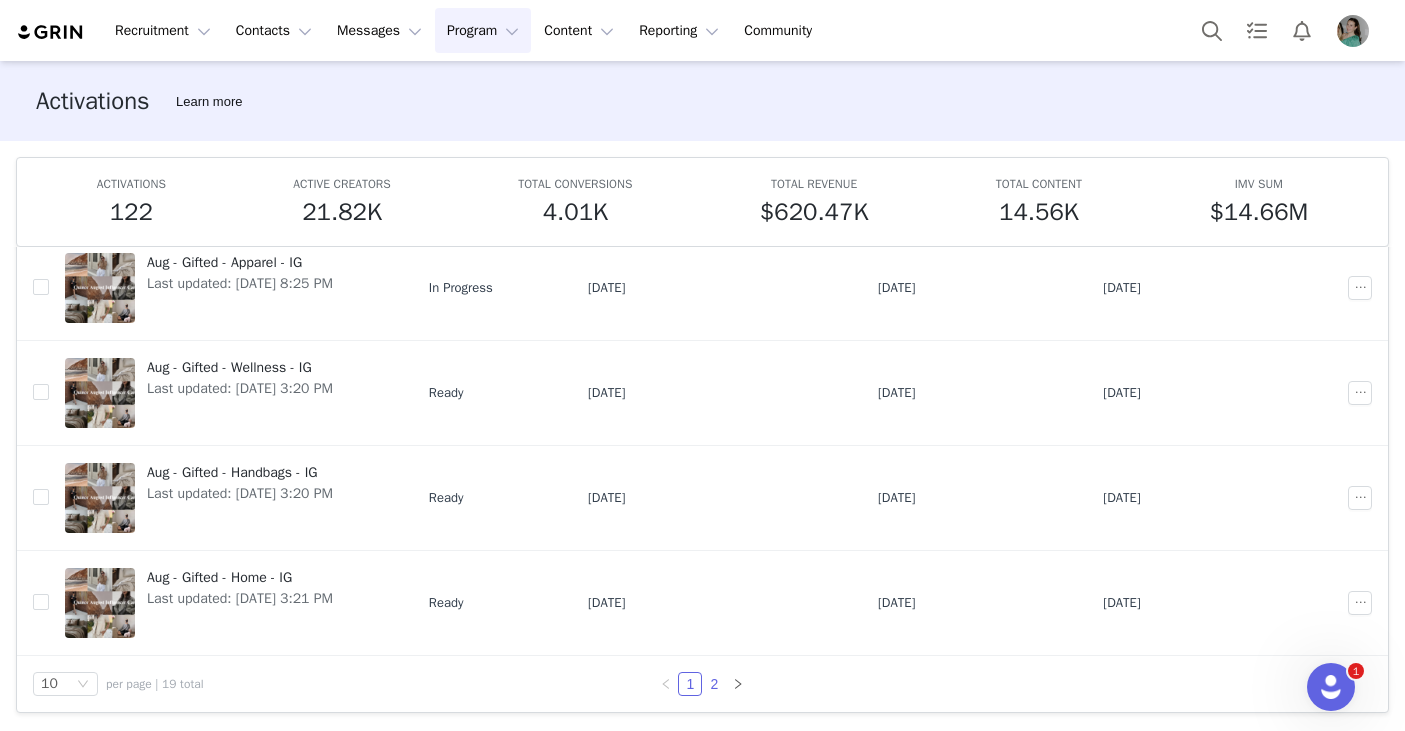 click on "2" at bounding box center (714, 684) 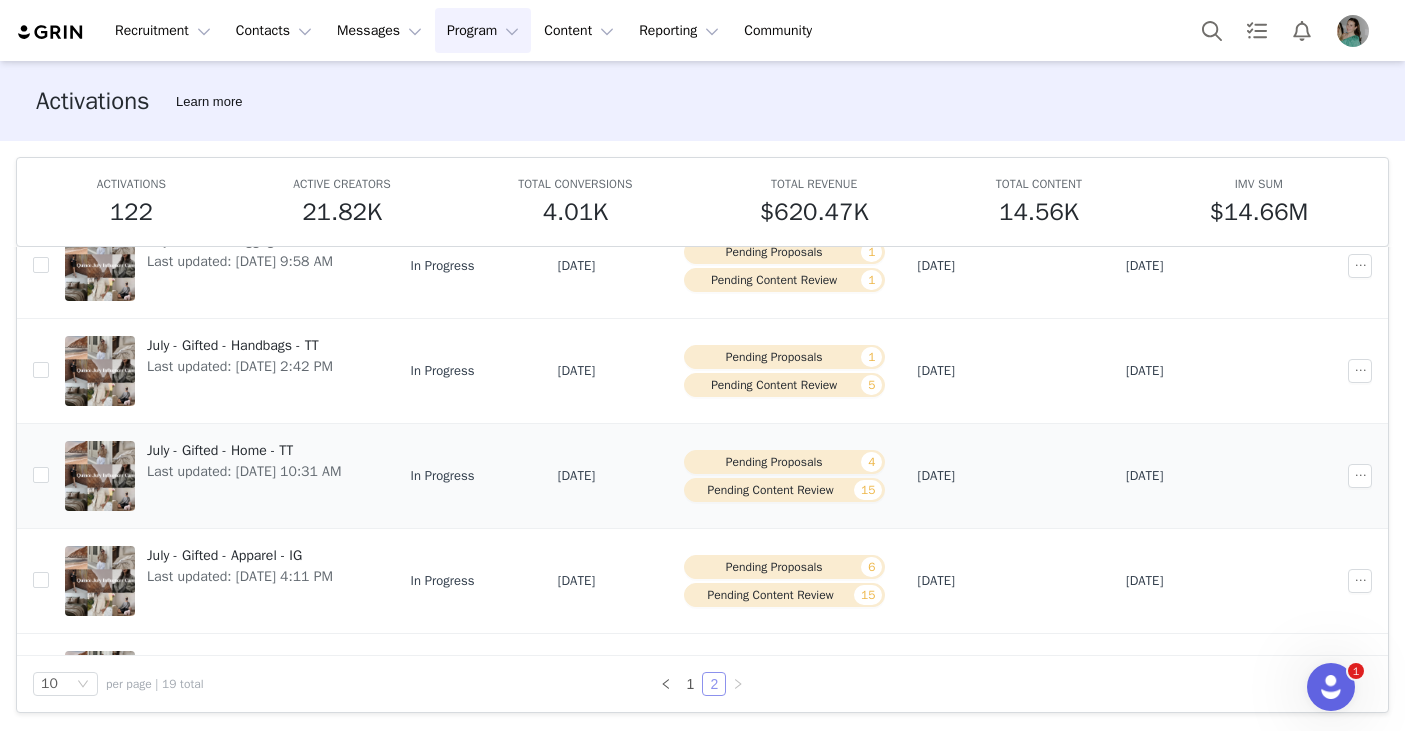 scroll, scrollTop: 282, scrollLeft: 0, axis: vertical 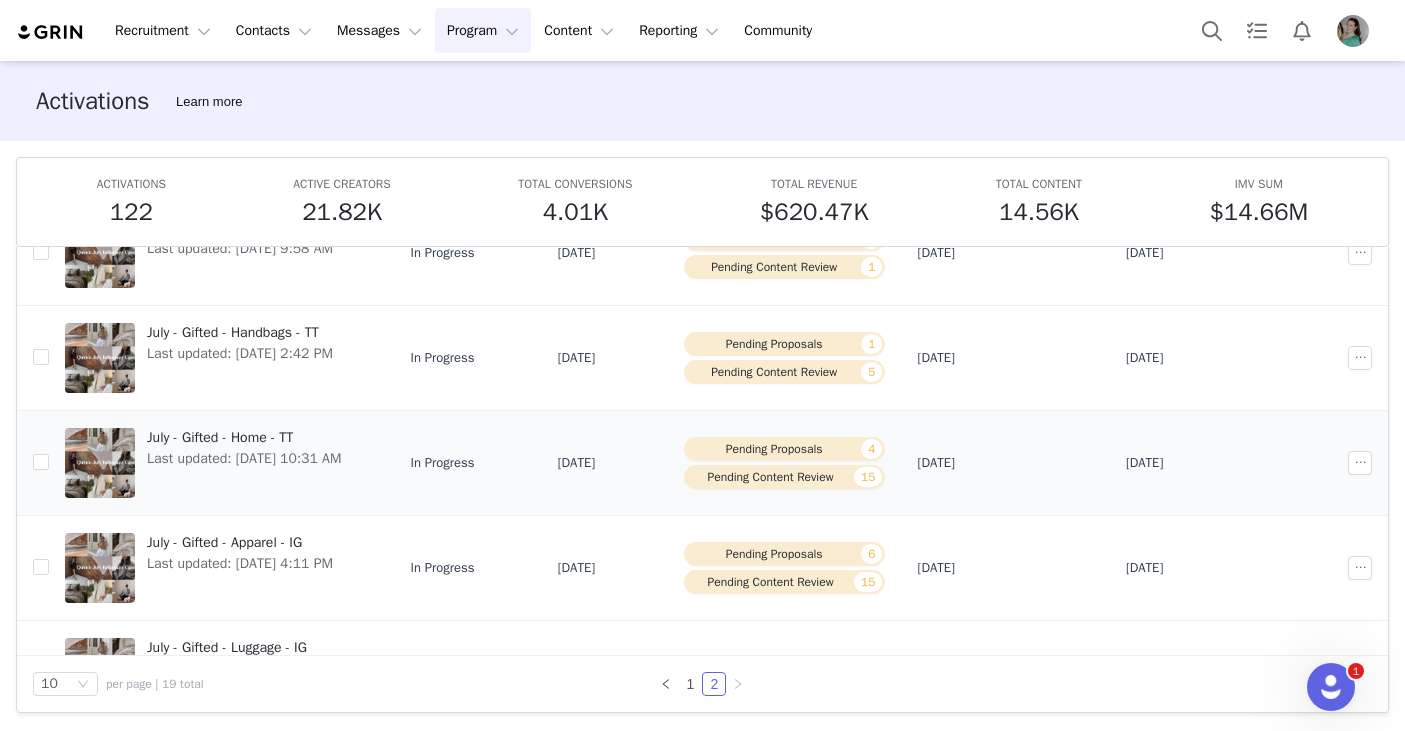 click on "July - Gifted - Home - TT" at bounding box center (244, 437) 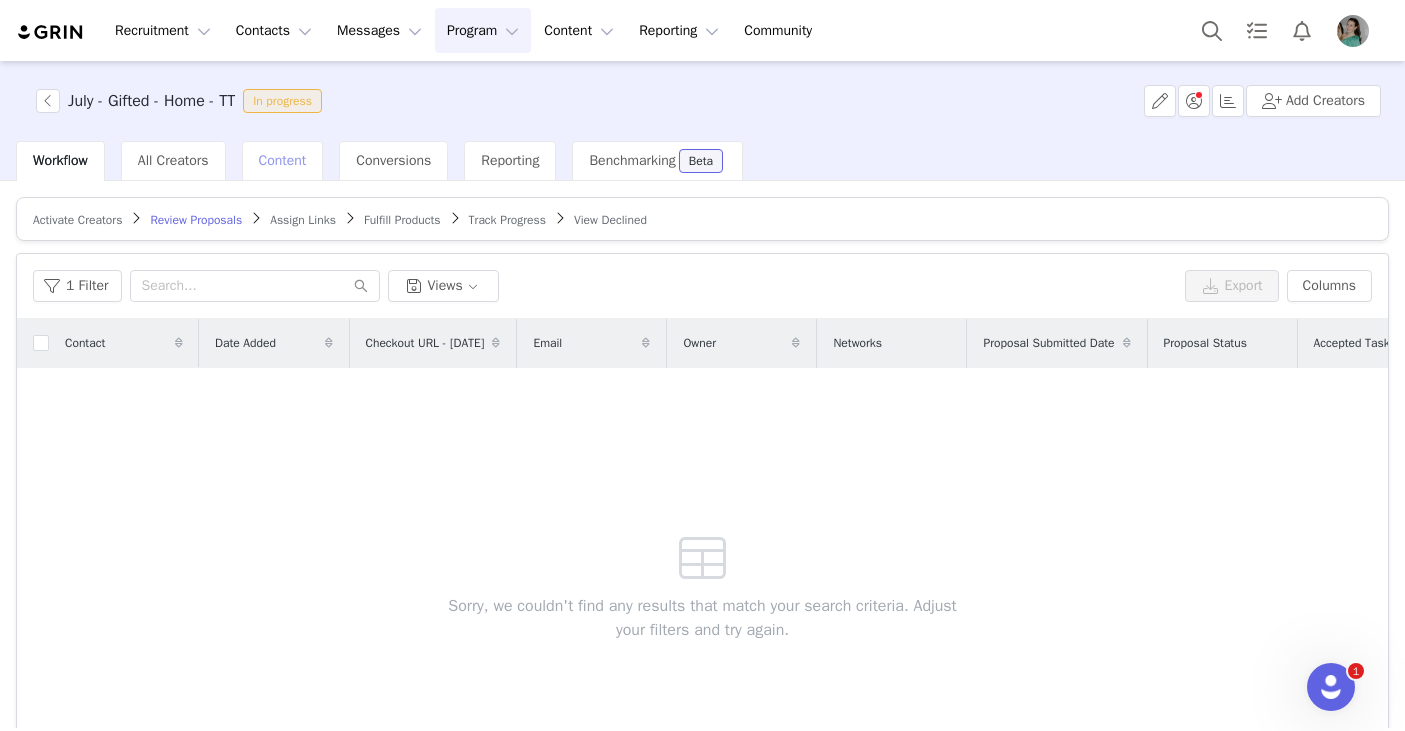 click on "Content" at bounding box center (283, 160) 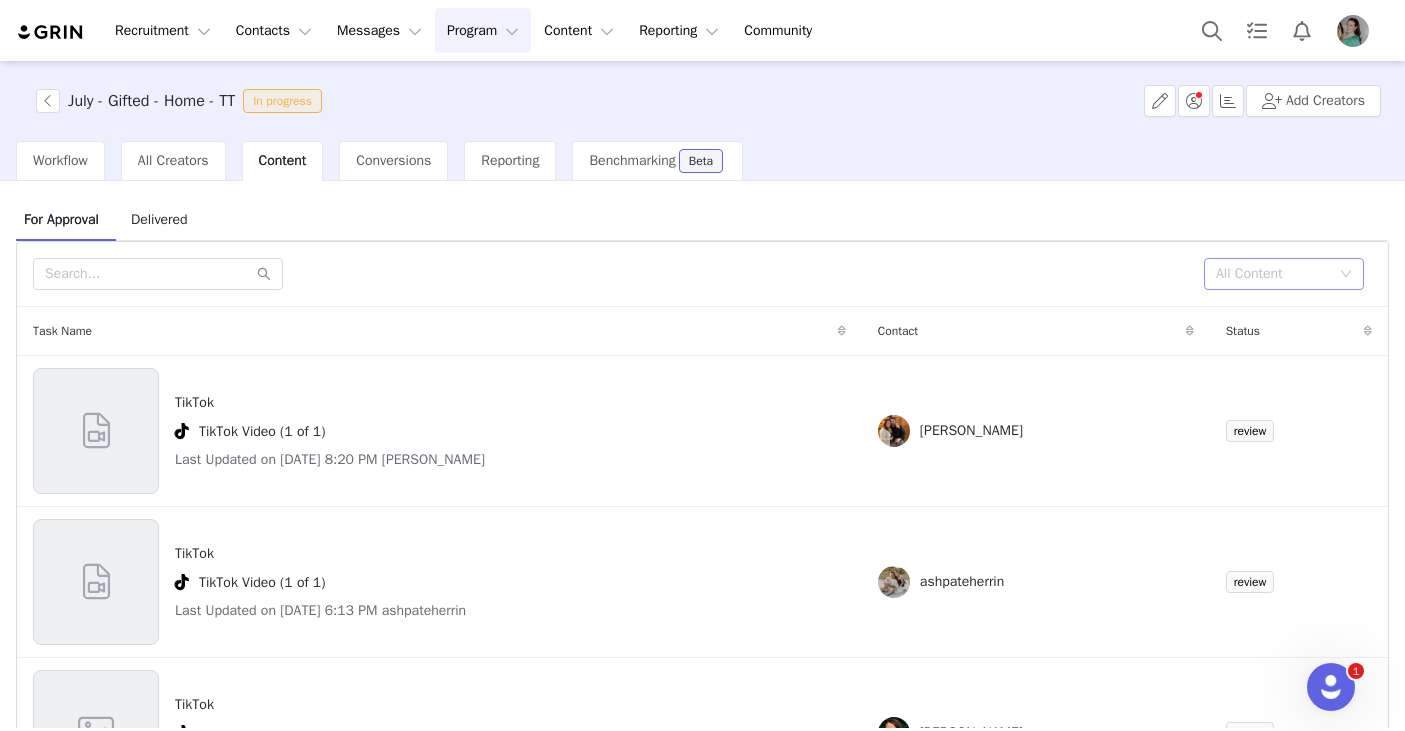 click on "All Content" at bounding box center [1273, 274] 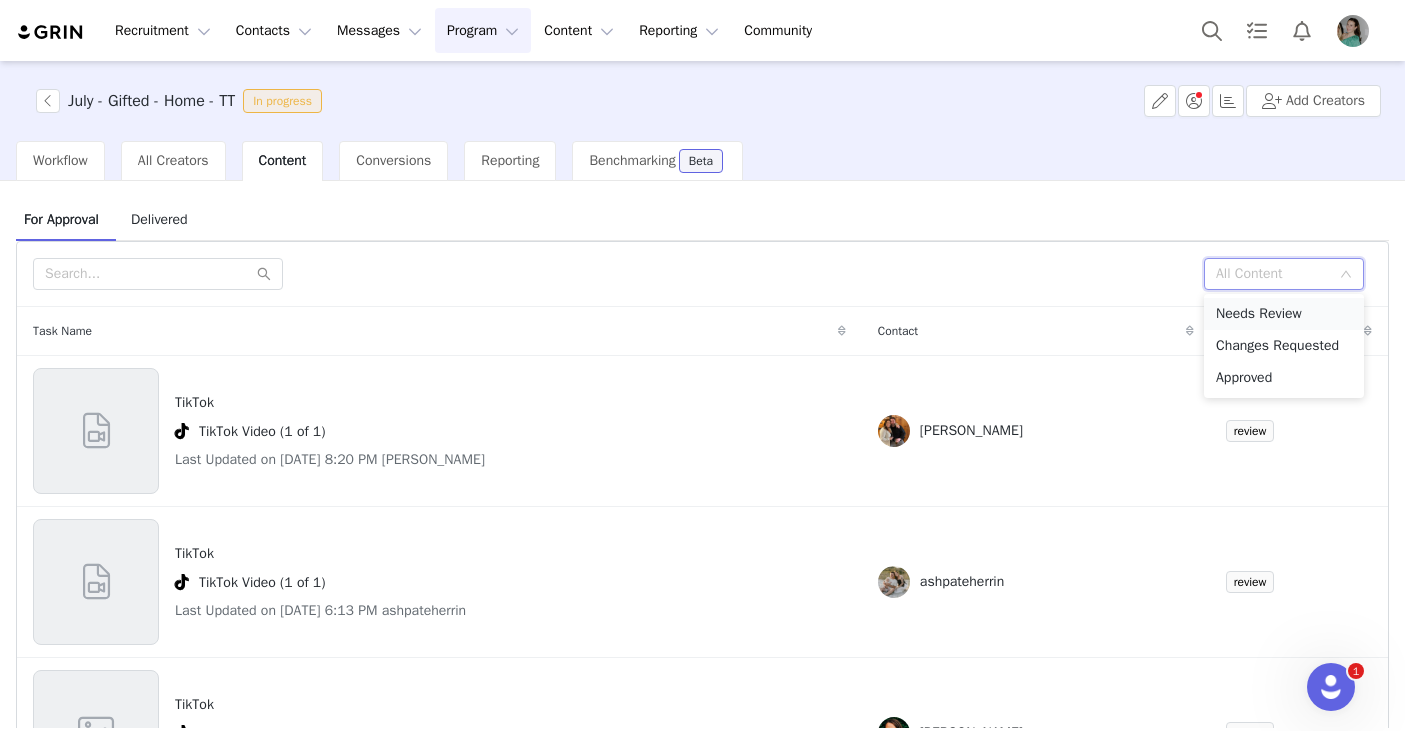 click on "Needs Review" at bounding box center (1284, 314) 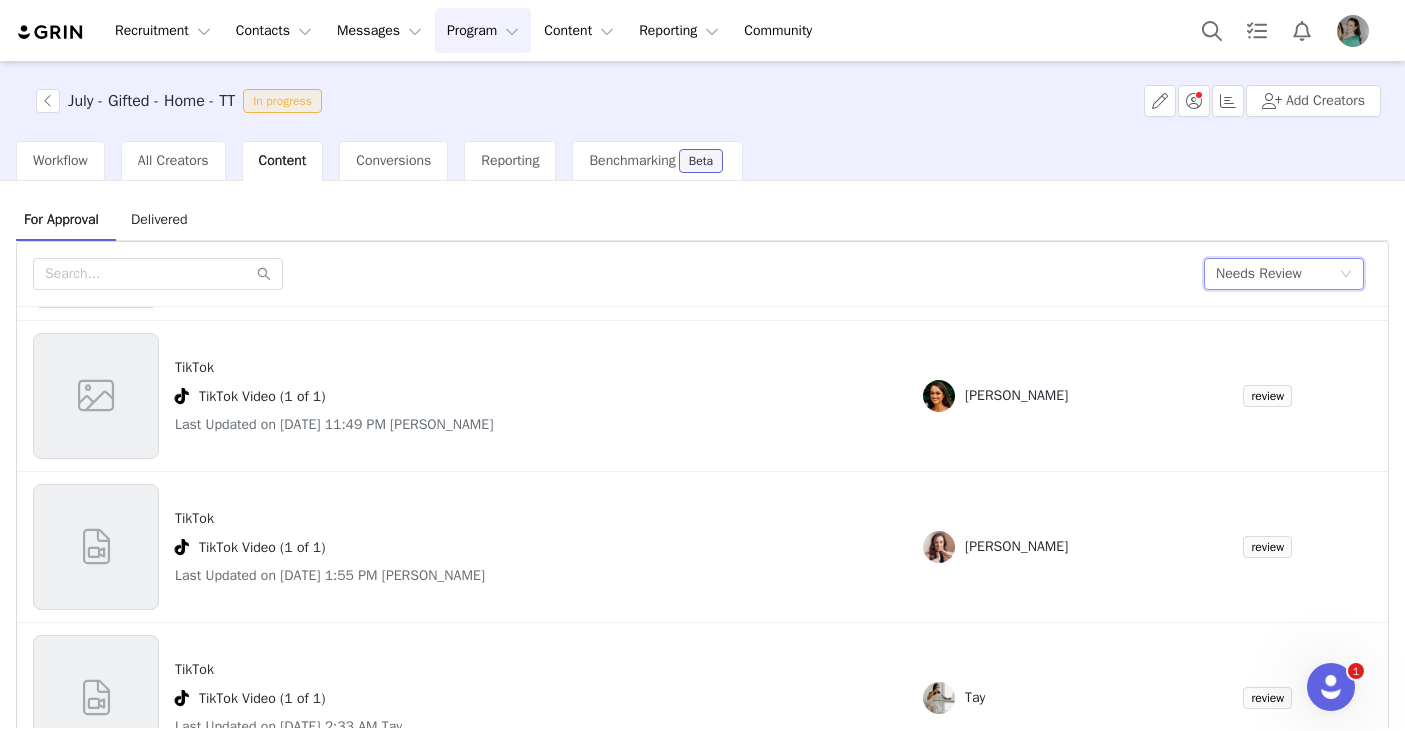 scroll, scrollTop: 372, scrollLeft: 0, axis: vertical 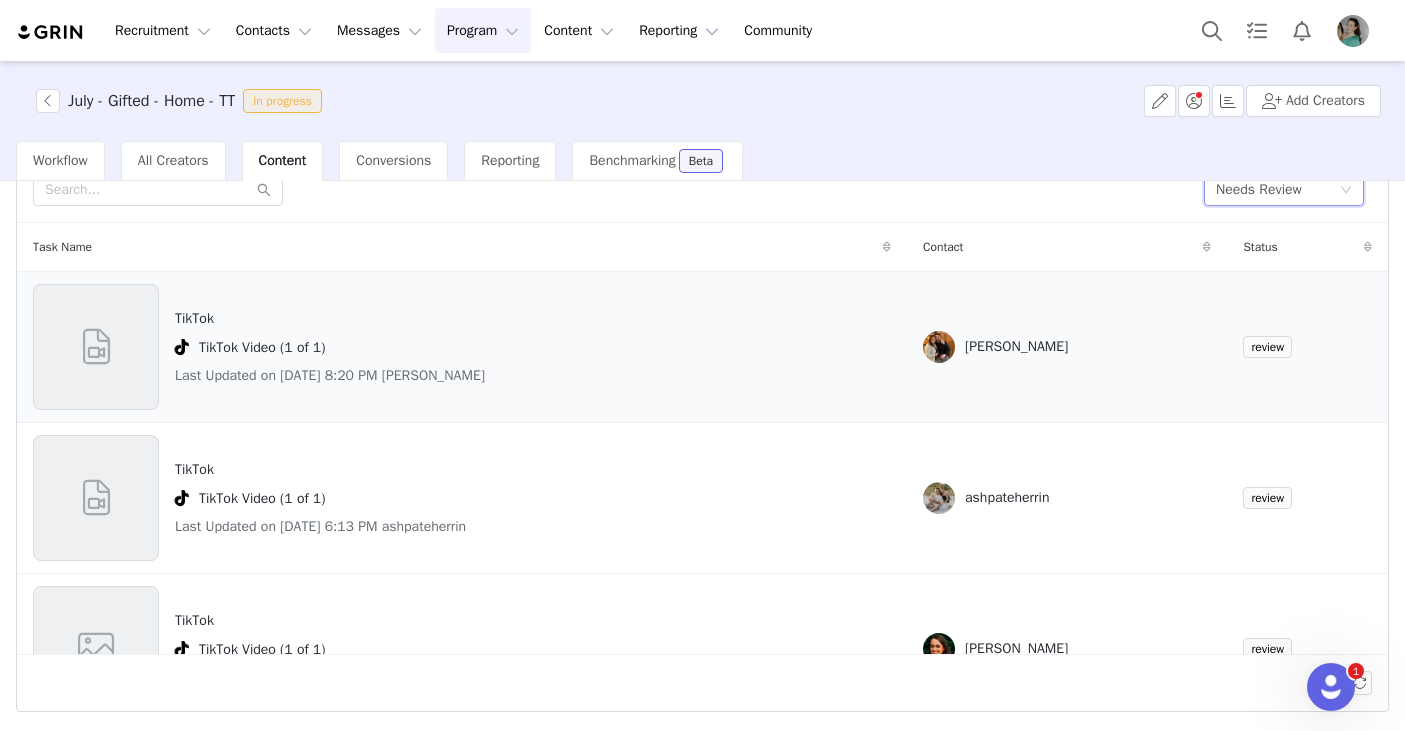 click at bounding box center [96, 347] 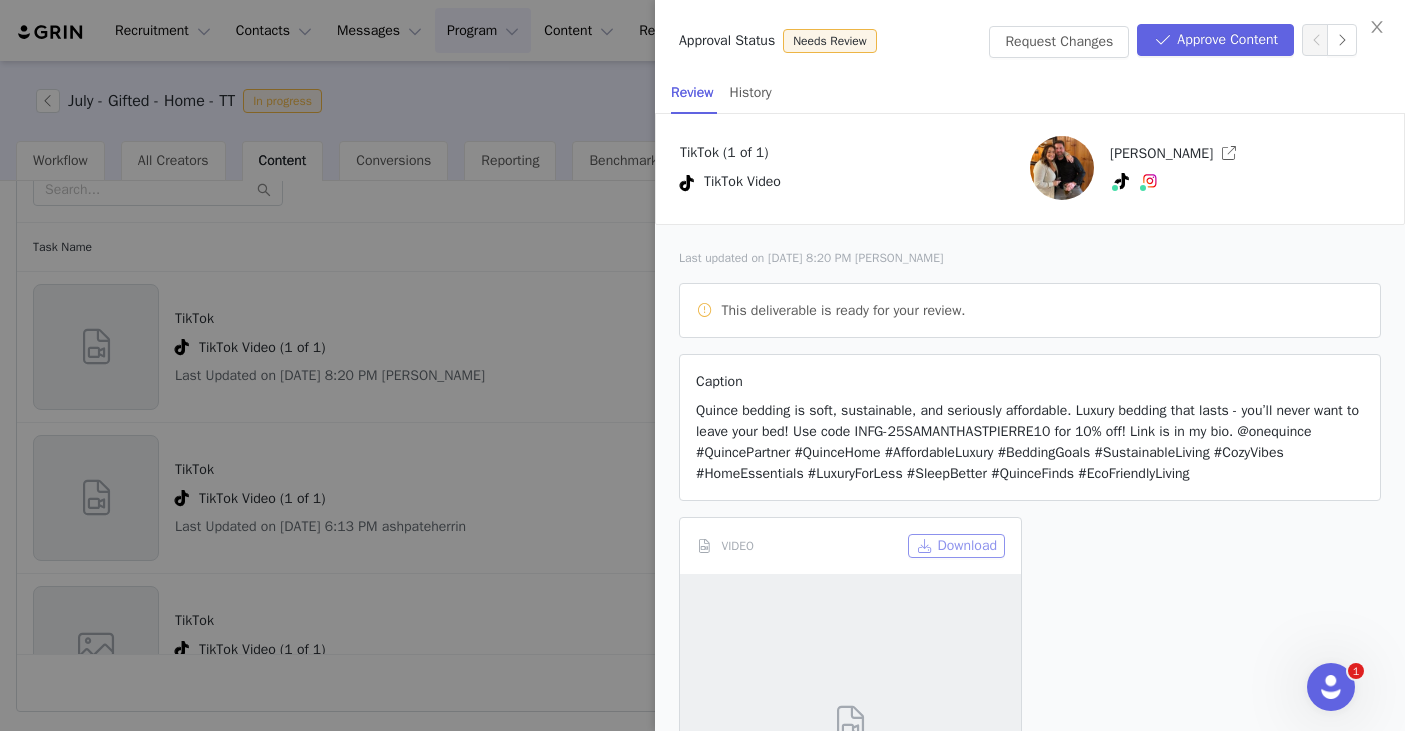 click on "Download" at bounding box center [956, 546] 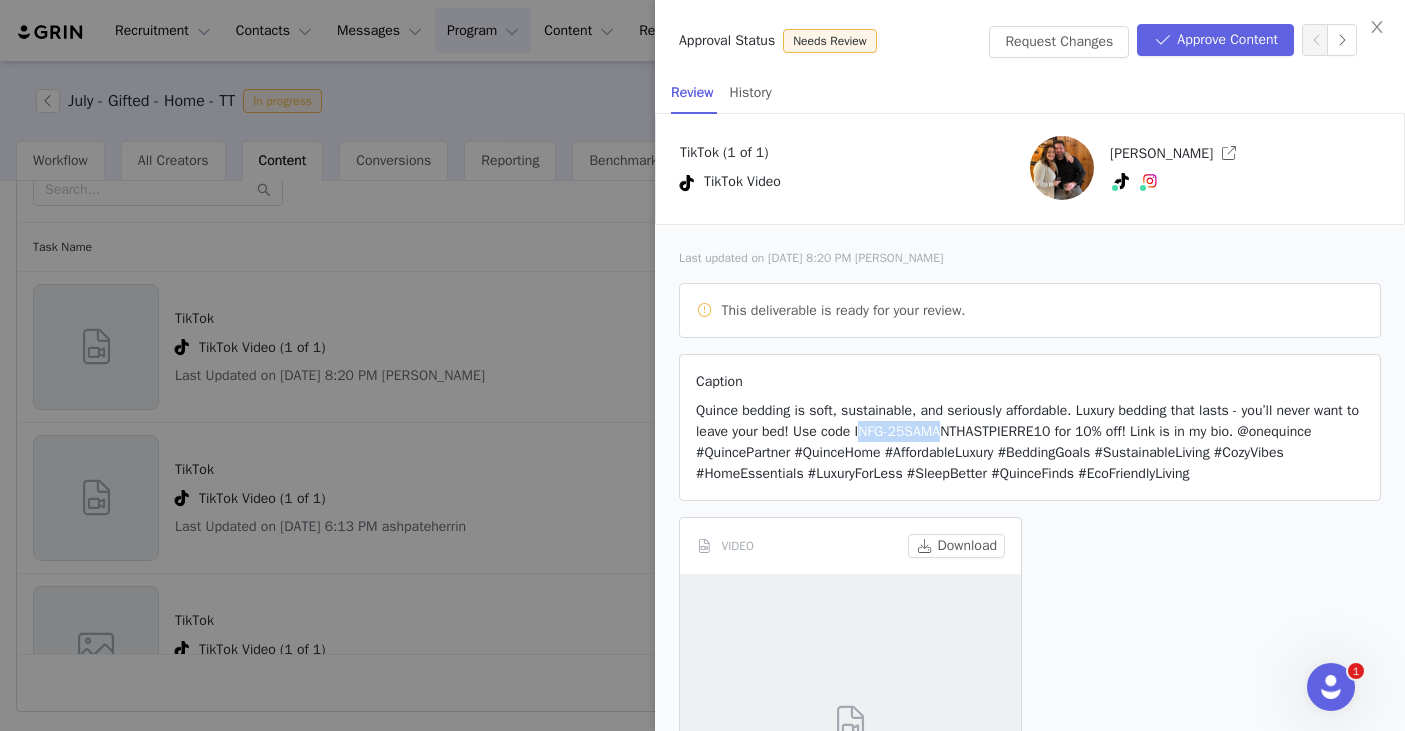 drag, startPoint x: 918, startPoint y: 429, endPoint x: 1000, endPoint y: 429, distance: 82 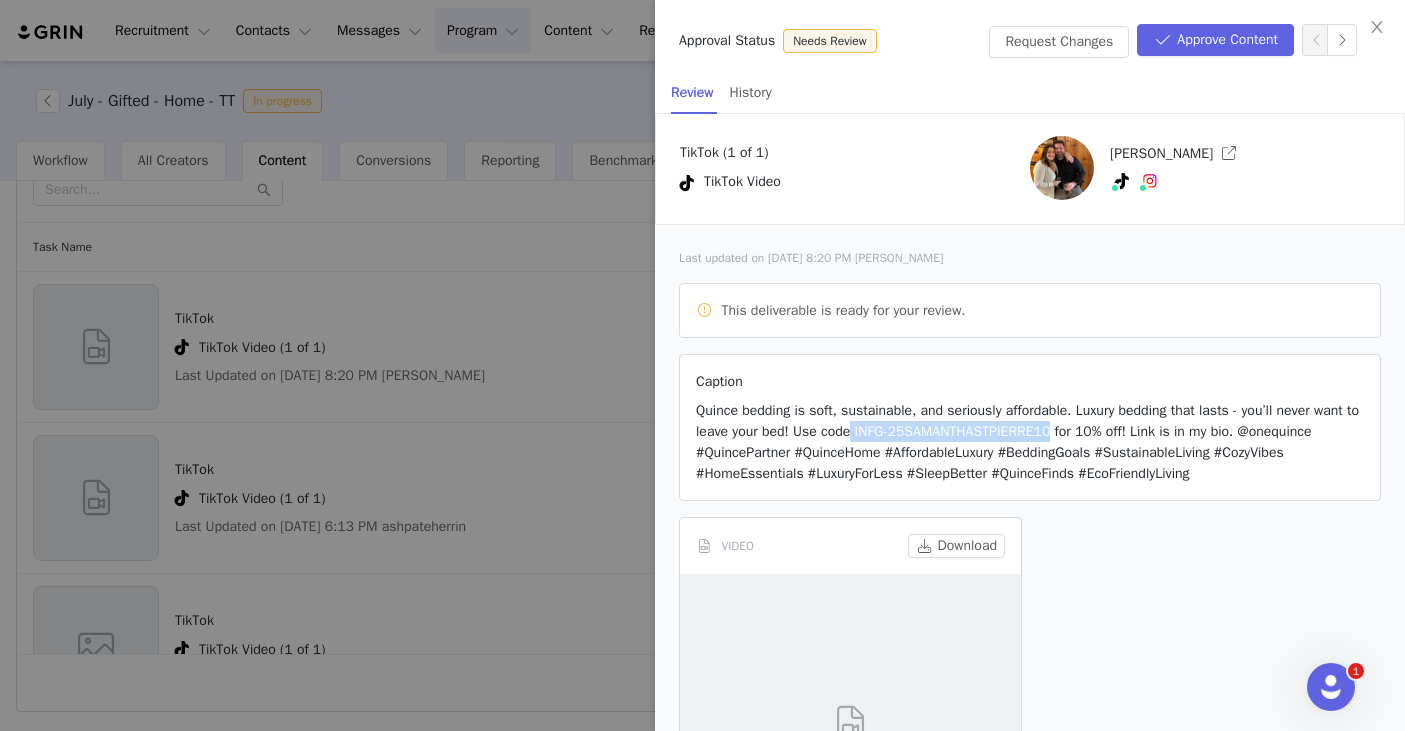drag, startPoint x: 912, startPoint y: 427, endPoint x: 1131, endPoint y: 440, distance: 219.3855 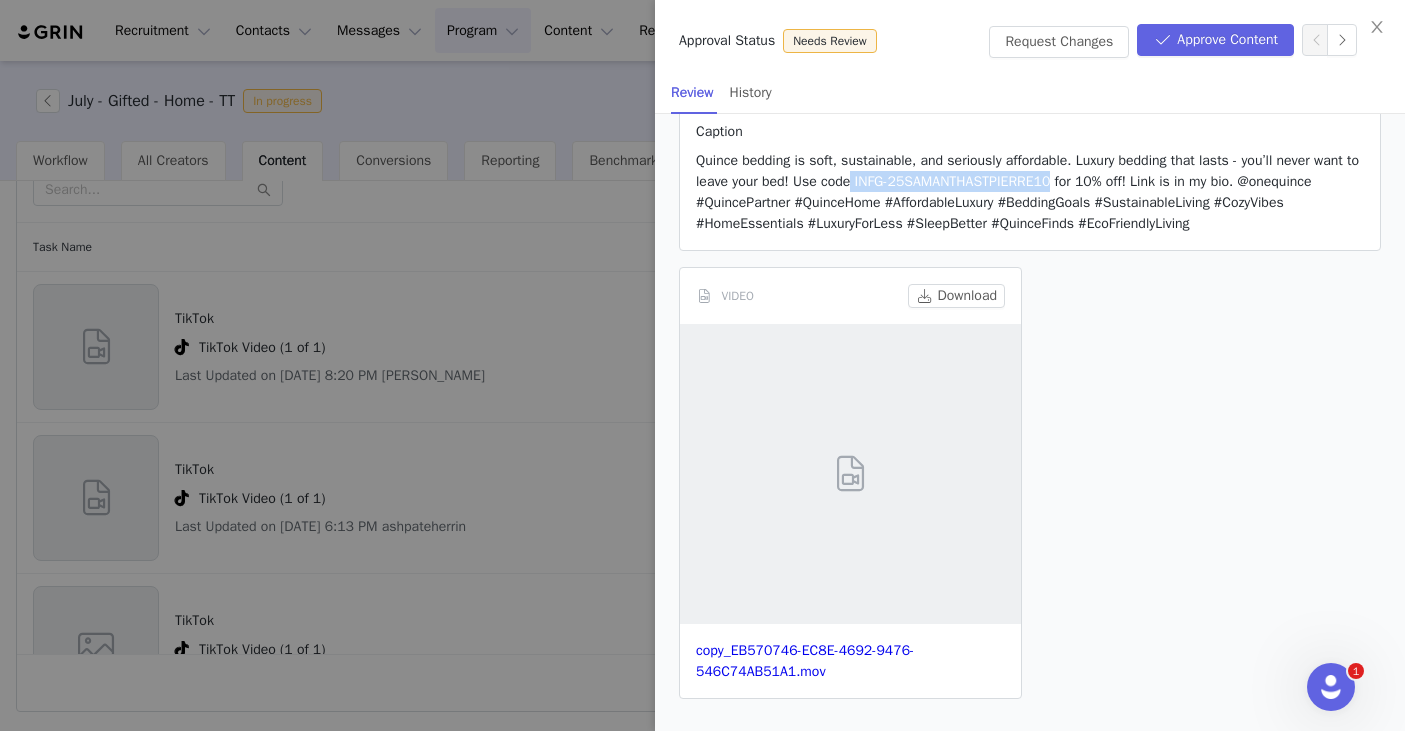 scroll, scrollTop: 0, scrollLeft: 0, axis: both 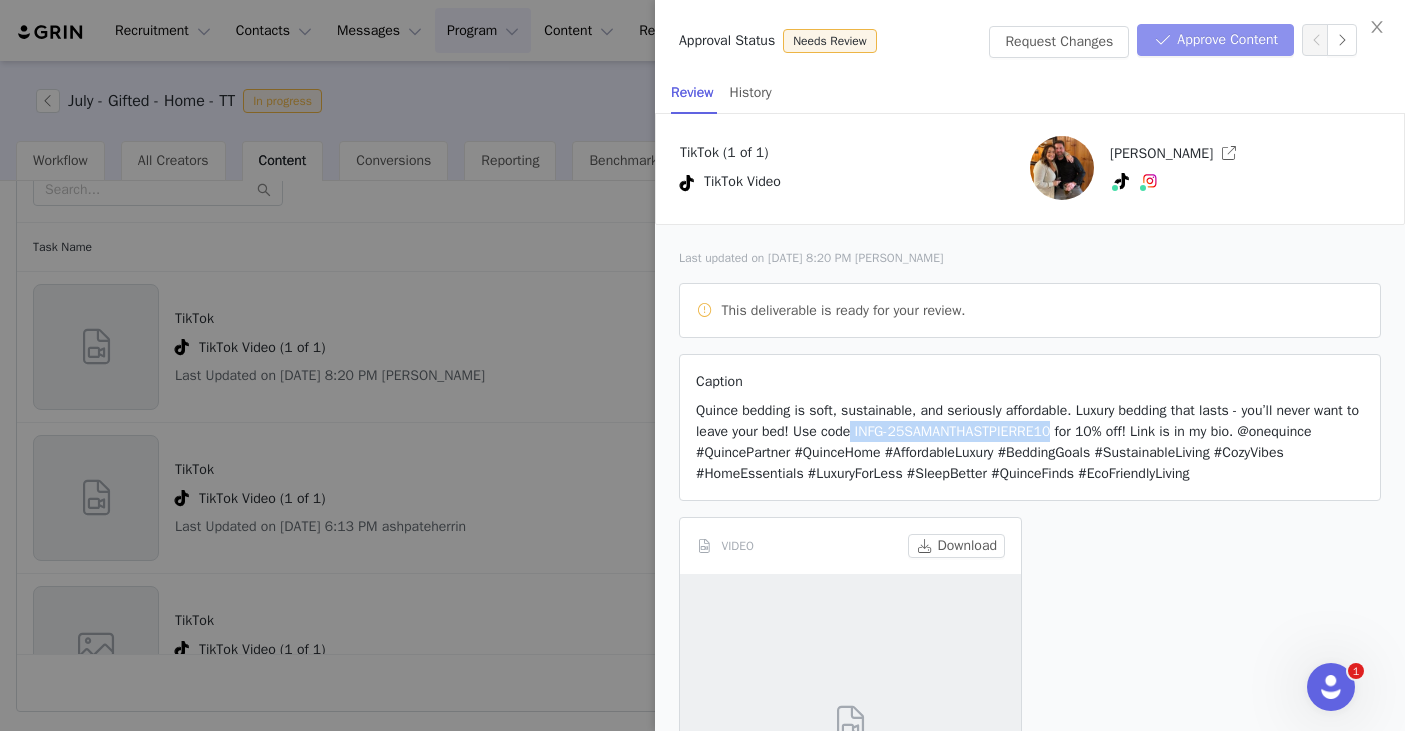 click on "Approve Content" at bounding box center [1215, 40] 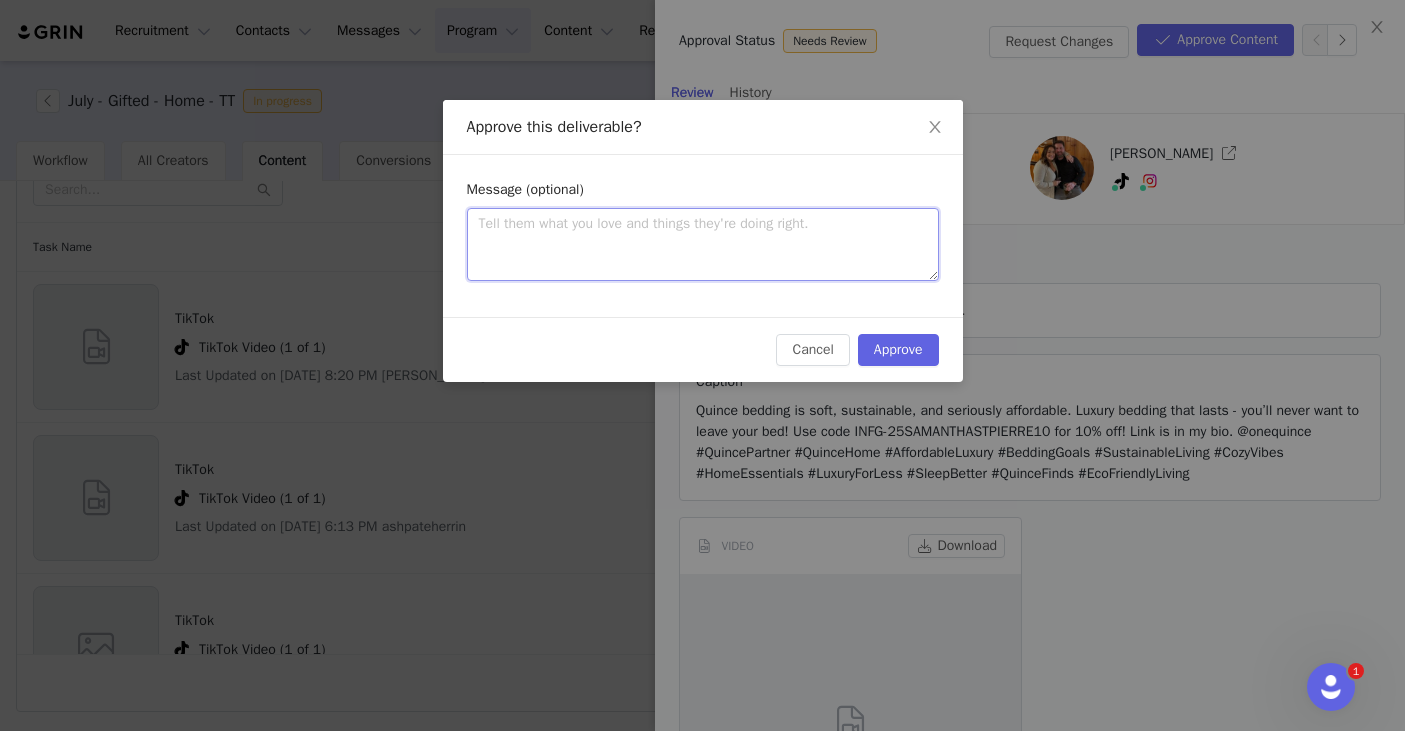 click at bounding box center (703, 244) 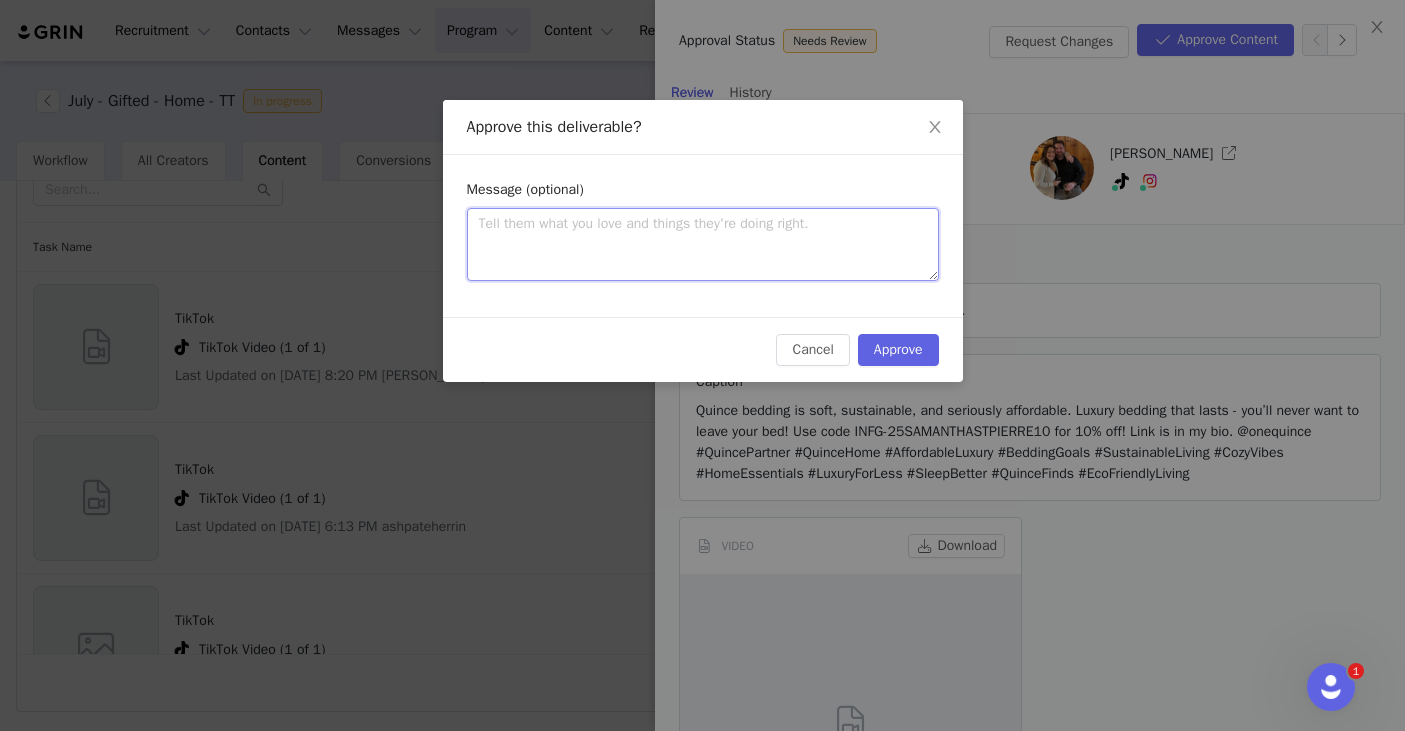 paste on "Thanks for submitting, love the the content. Just one edit: the caption needs to clarify that the 10% off is for new customers only. You're welcome to phrase it however you like, but it does need to disclose that the code only applies to first-time purchases (EX: 10% your first order). Once that’s updated, you’re good to go live! xx" 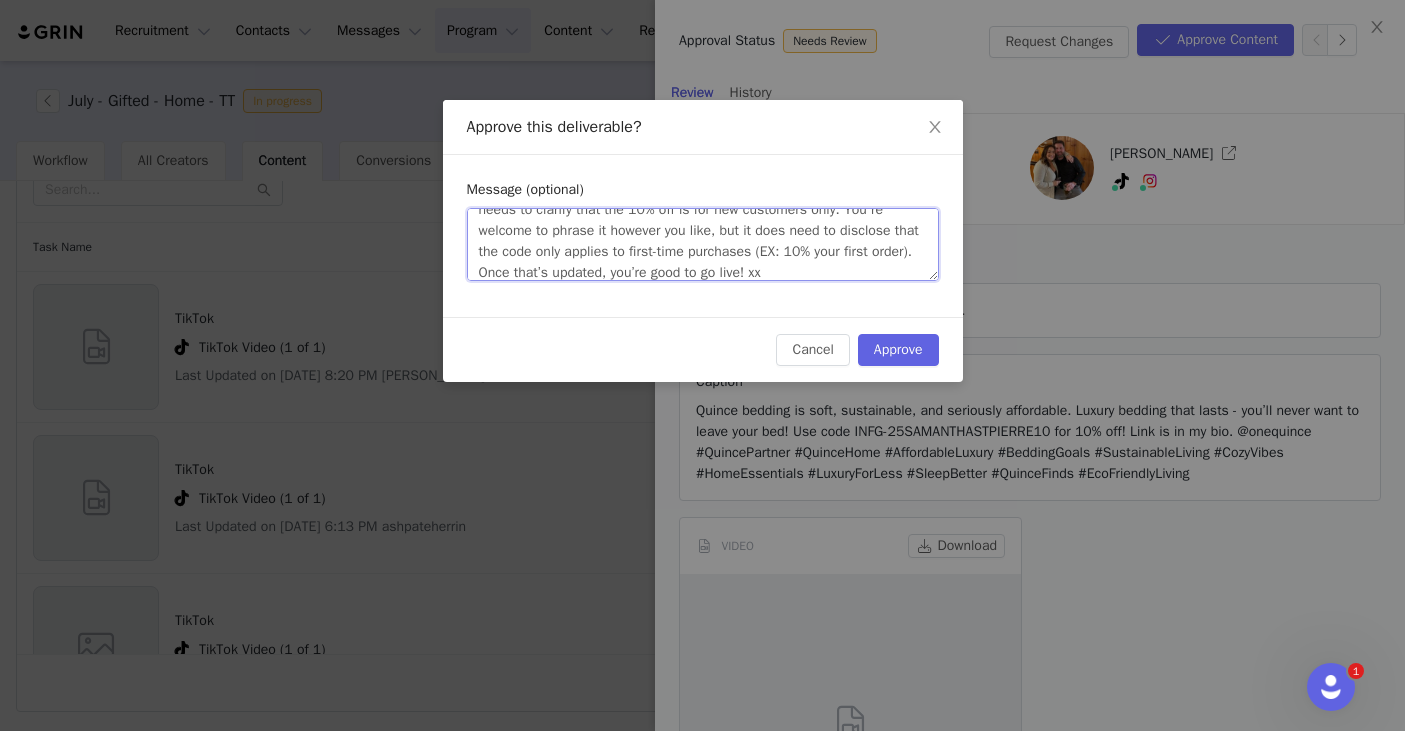 scroll, scrollTop: 0, scrollLeft: 0, axis: both 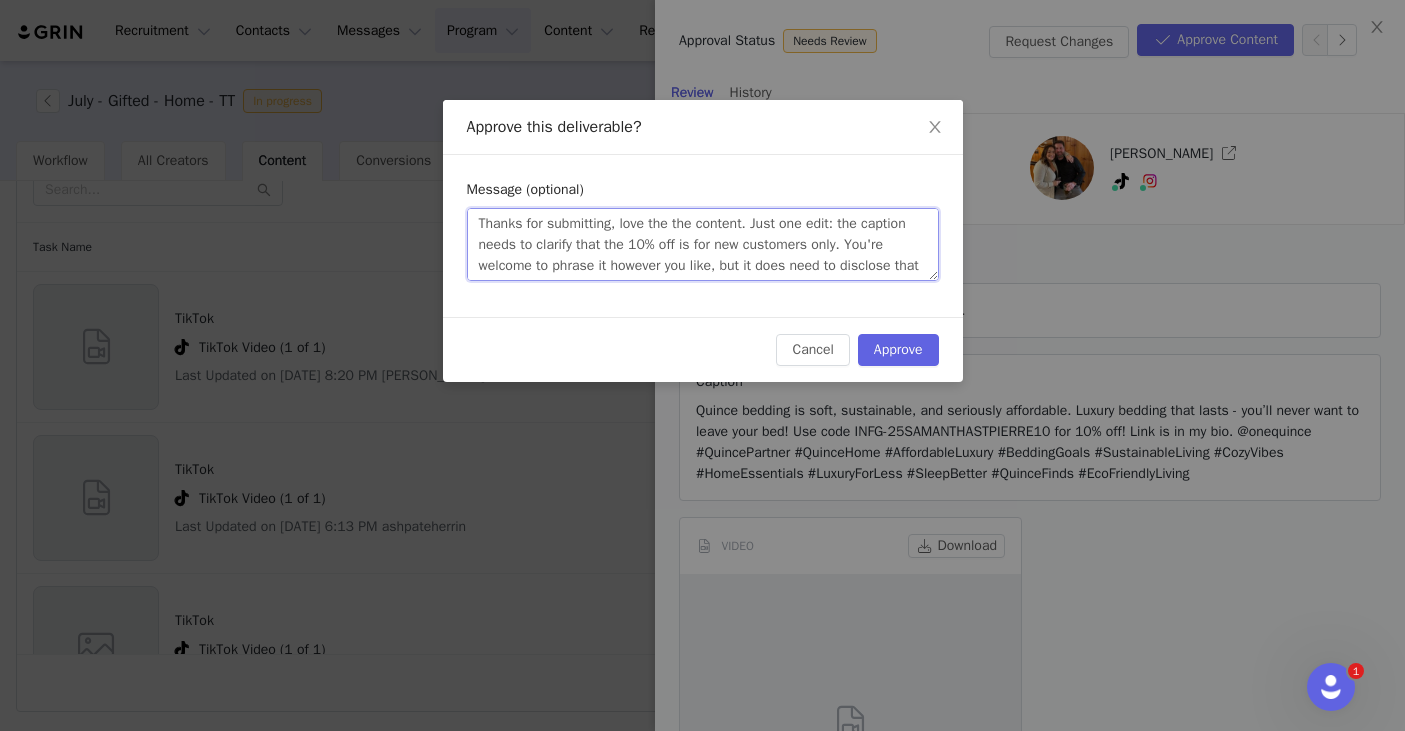 click on "Thanks for submitting, love the the content. Just one edit: the caption needs to clarify that the 10% off is for new customers only. You're welcome to phrase it however you like, but it does need to disclose that the code only applies to first-time purchases (EX: 10% your first order). Once that’s updated, you’re good to go live! xx" at bounding box center [703, 244] 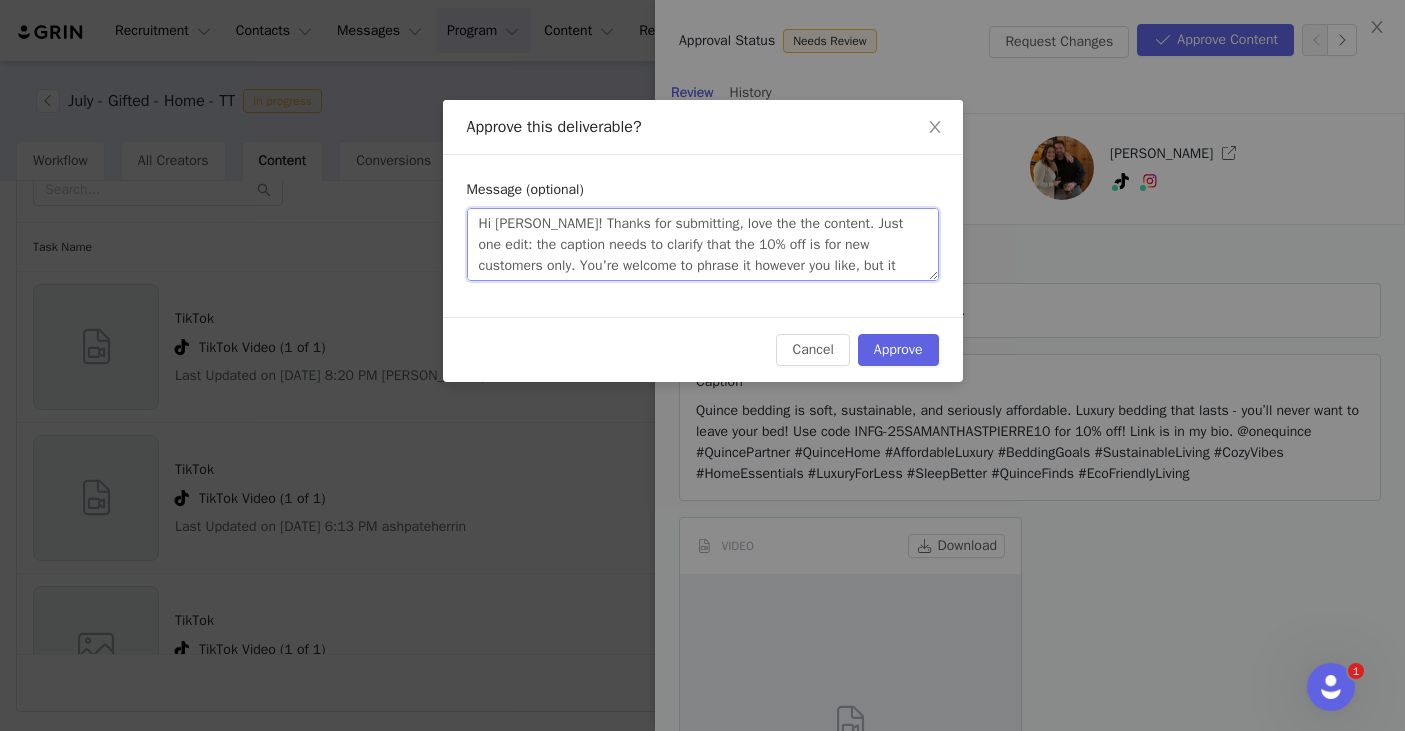 click on "Hi Samantha! Thanks for submitting, love the the content. Just one edit: the caption needs to clarify that the 10% off is for new customers only. You're welcome to phrase it however you like, but it does need to disclose that the code only applies to first-time purchases (EX: 10% your first order). Once that’s updated, you’re good to go live! xx" at bounding box center (703, 244) 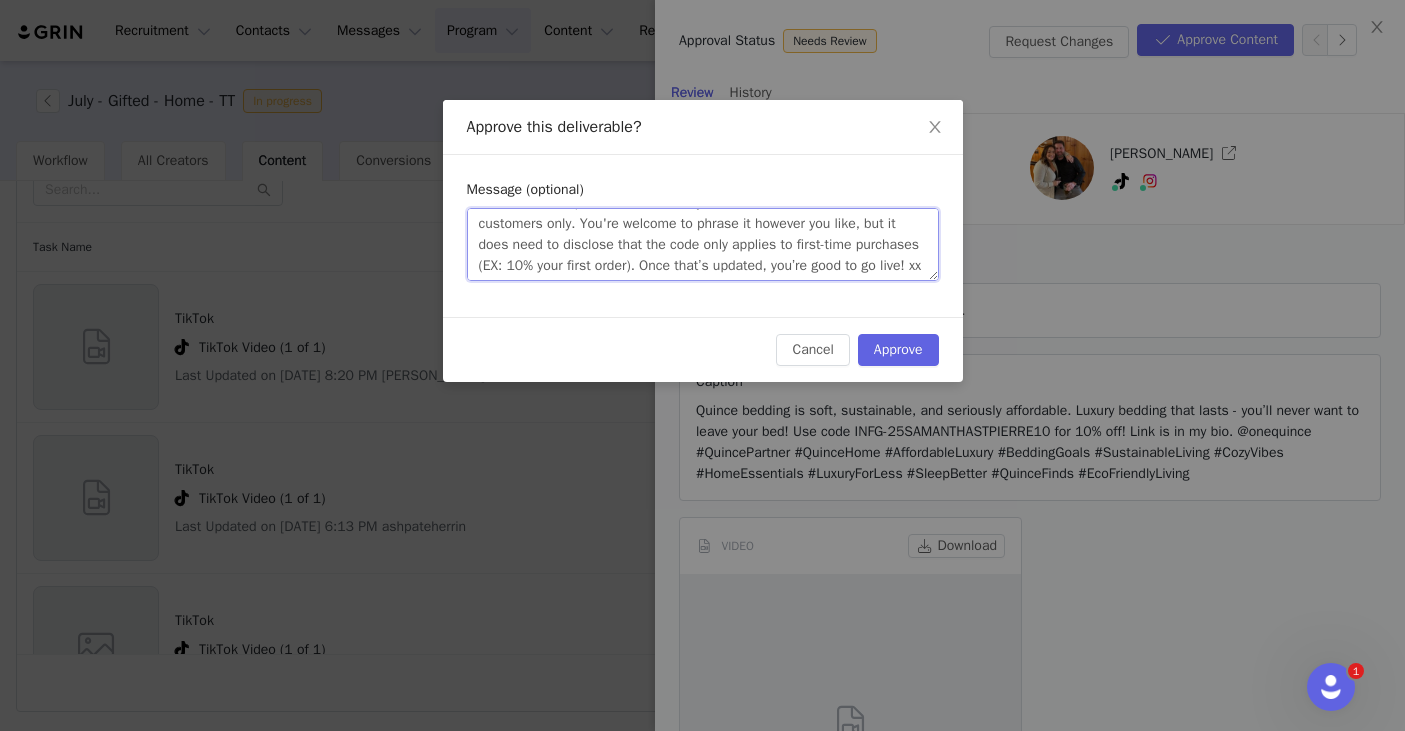 scroll, scrollTop: 63, scrollLeft: 0, axis: vertical 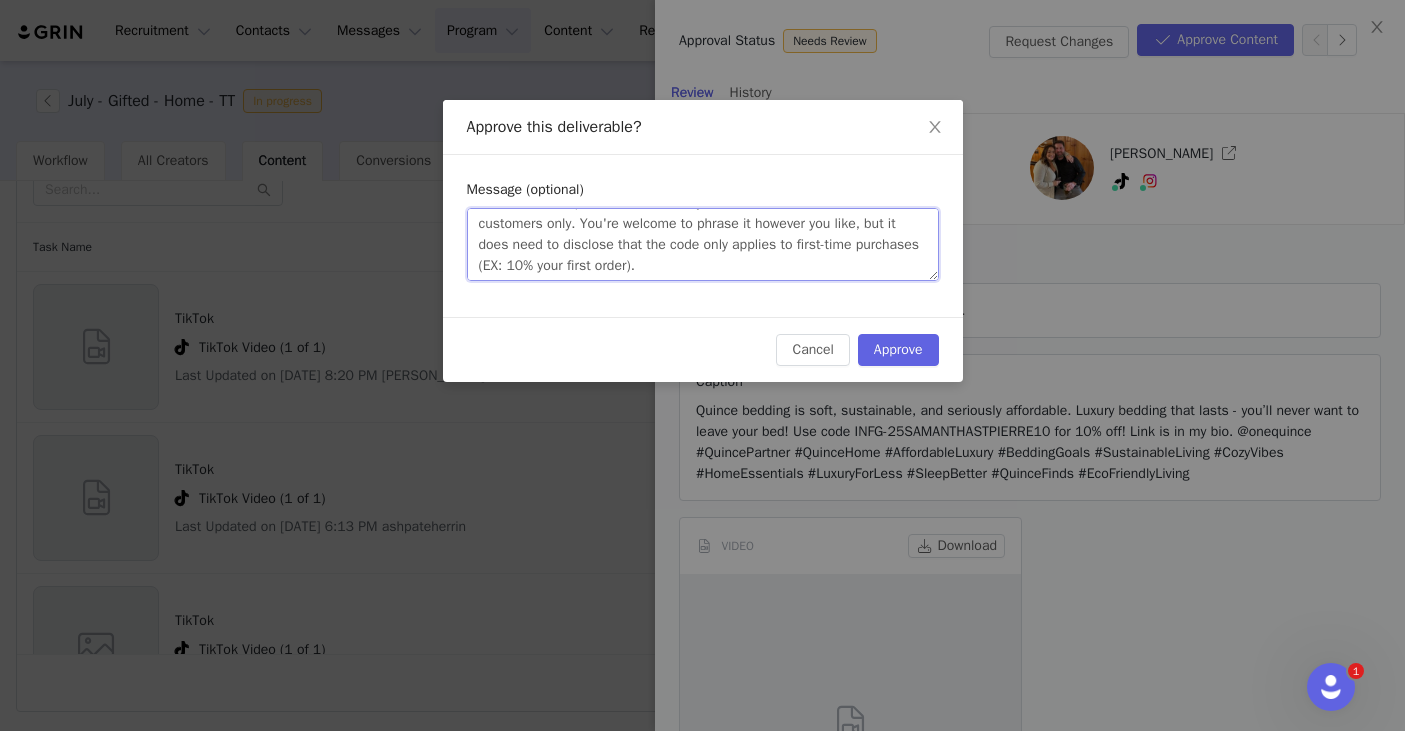 paste on "Also, if you add music, please make sure it’s copyright-free and pulled from the TikTok Commercial Music Library. Thanks so much!" 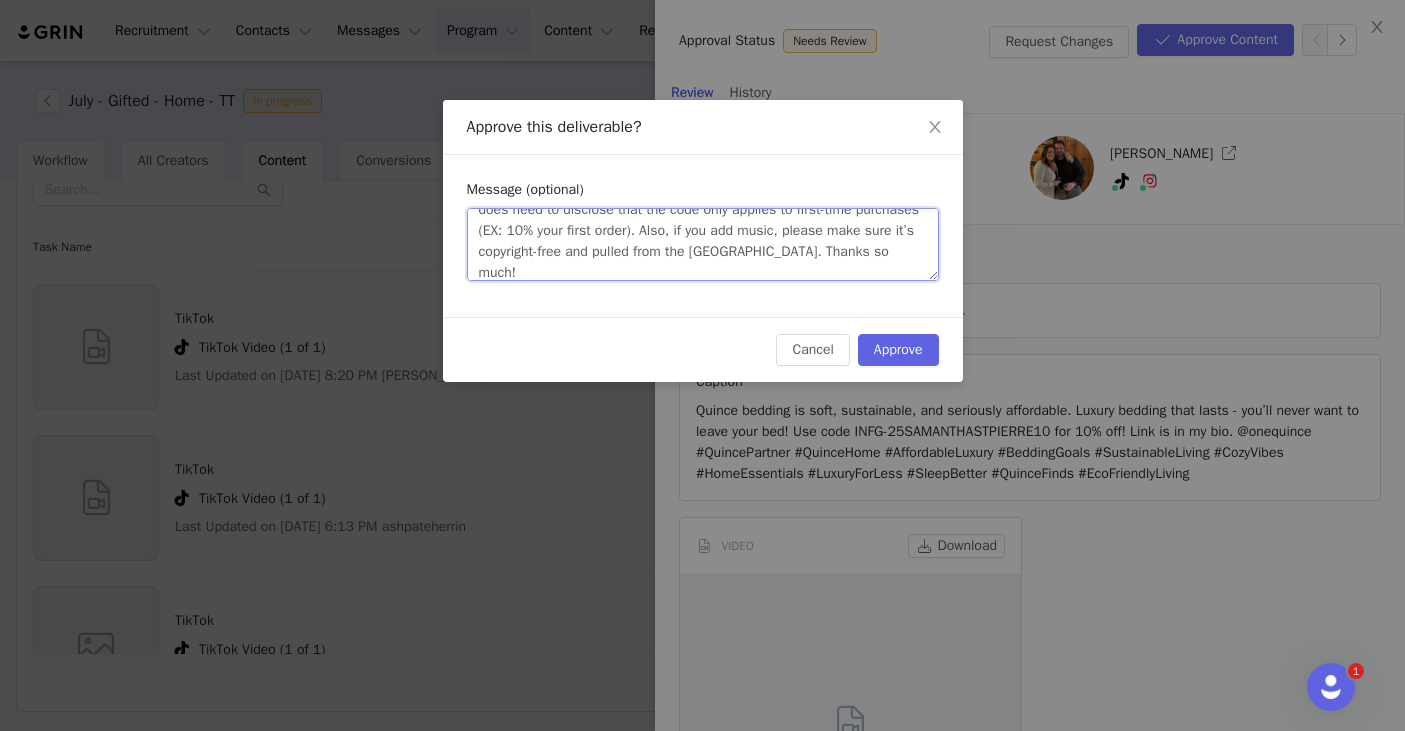 scroll, scrollTop: 84, scrollLeft: 0, axis: vertical 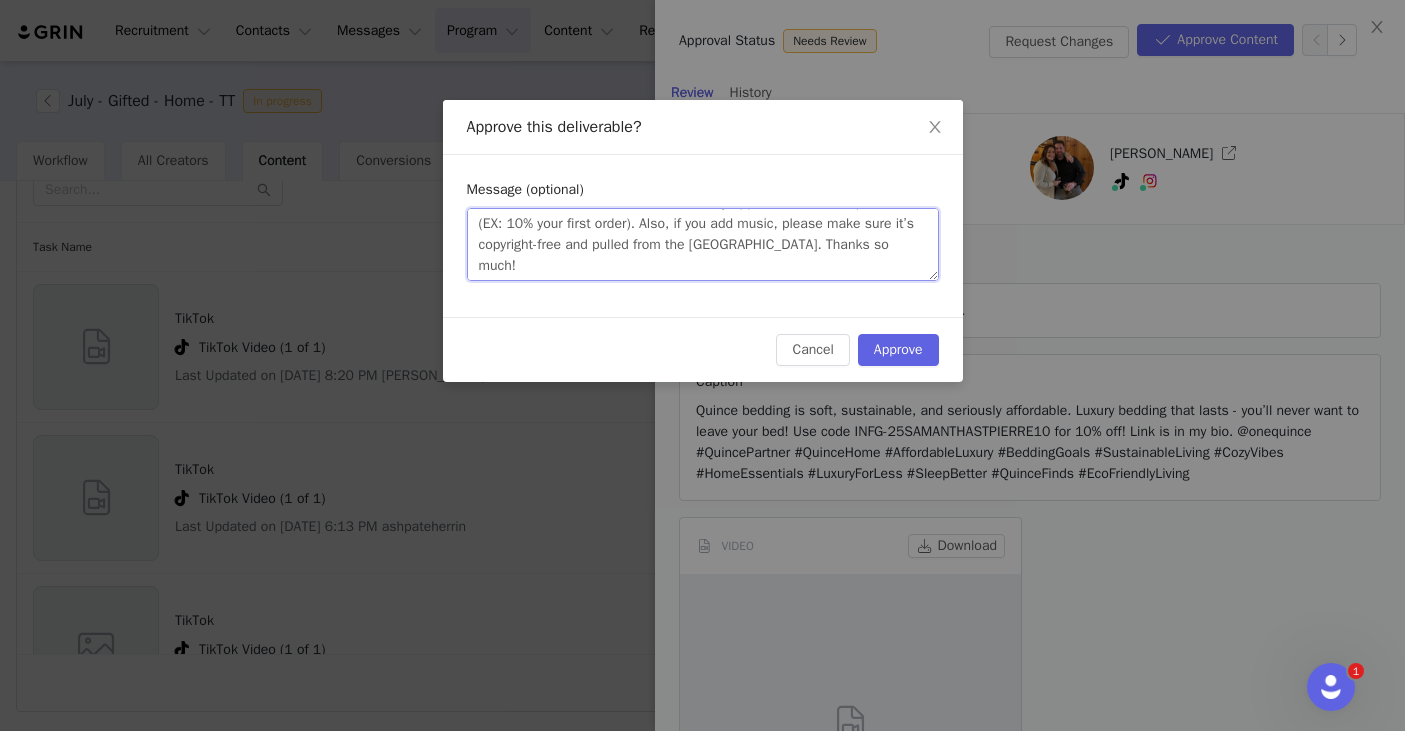 drag, startPoint x: 724, startPoint y: 229, endPoint x: 757, endPoint y: 277, distance: 58.249462 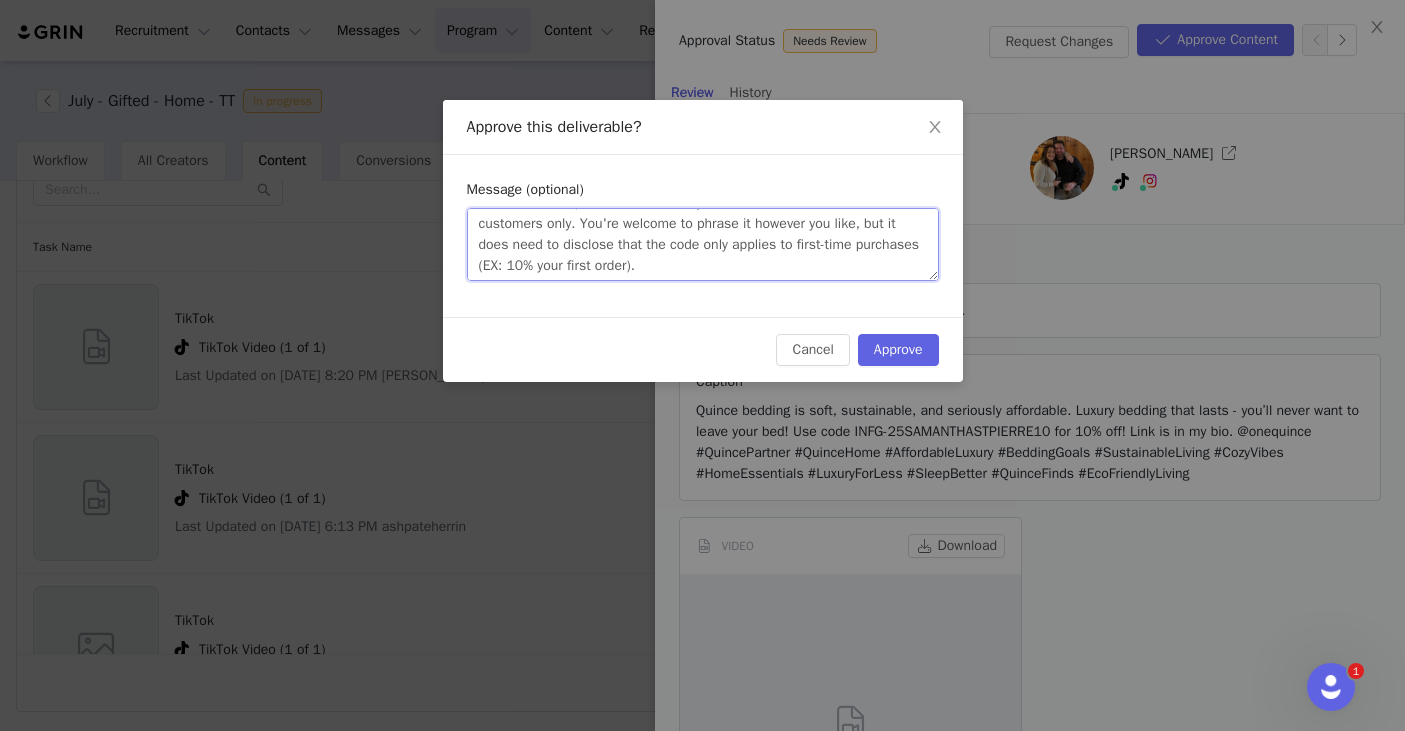 scroll, scrollTop: 42, scrollLeft: 0, axis: vertical 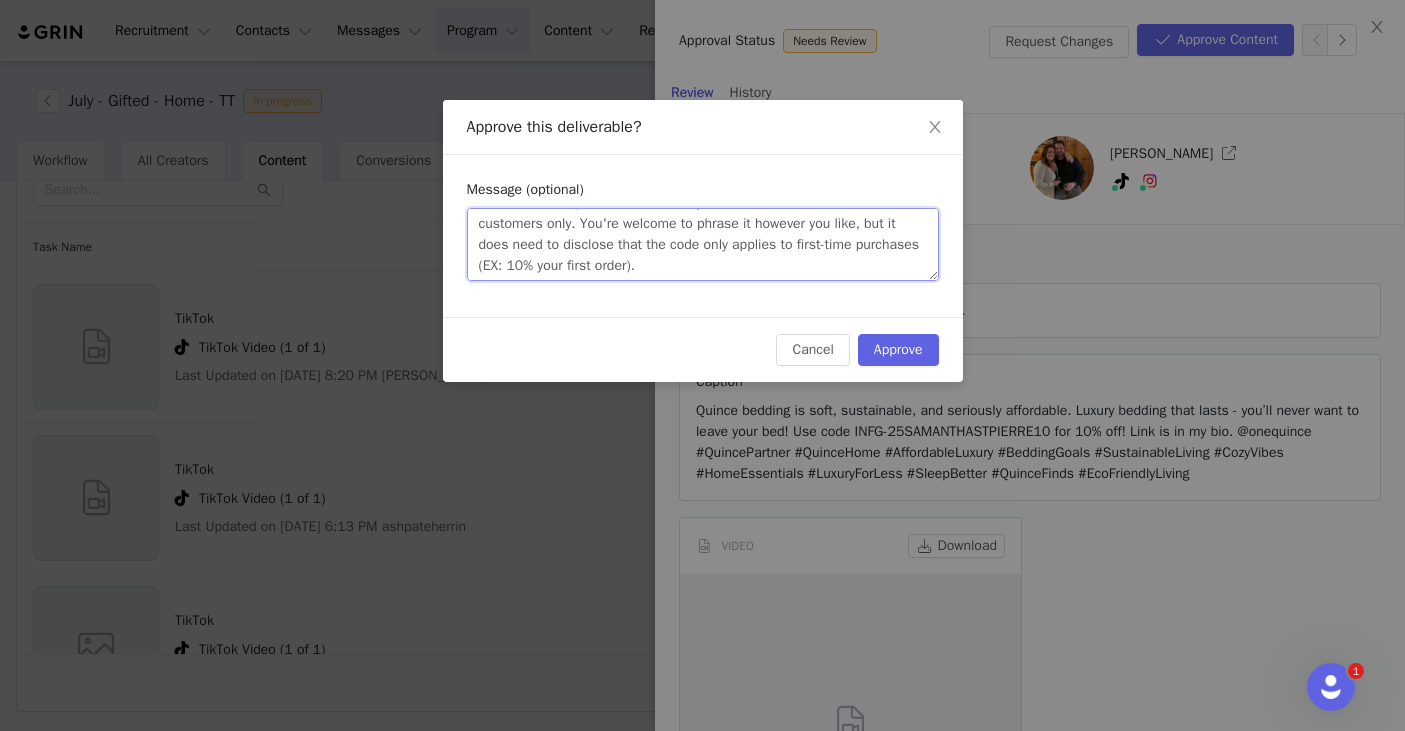 paste on "If you could please send the song title and artist of the sound you used, I will be able to make final approvals so you can go live." 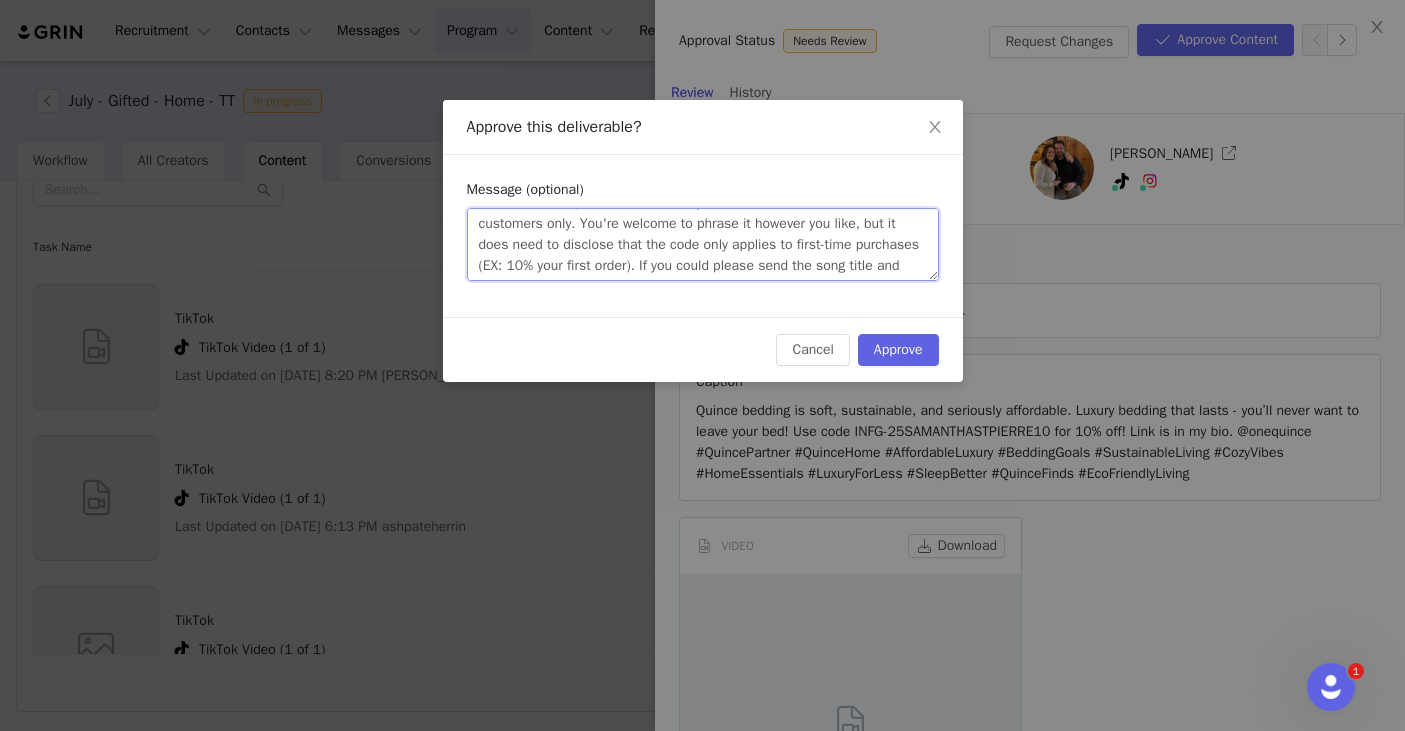 scroll, scrollTop: 84, scrollLeft: 0, axis: vertical 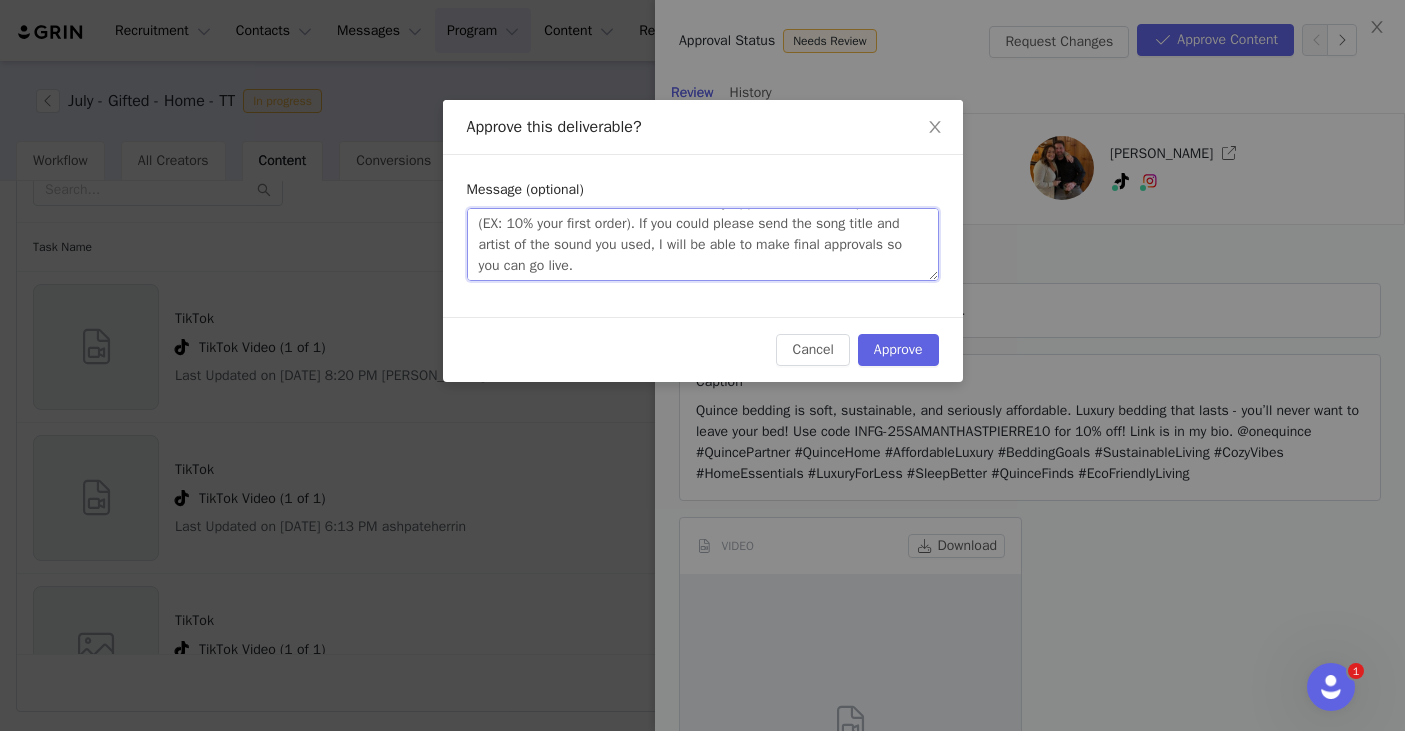 click on "Hi Samantha! Thanks for submitting, love the the content! Just one edit: the caption needs to clarify that the 10% off is for new customers only. You're welcome to phrase it however you like, but it does need to disclose that the code only applies to first-time purchases (EX: 10% your first order). If you could please send the song title and artist of the sound you used, I will be able to make final approvals so you can go live." at bounding box center [703, 244] 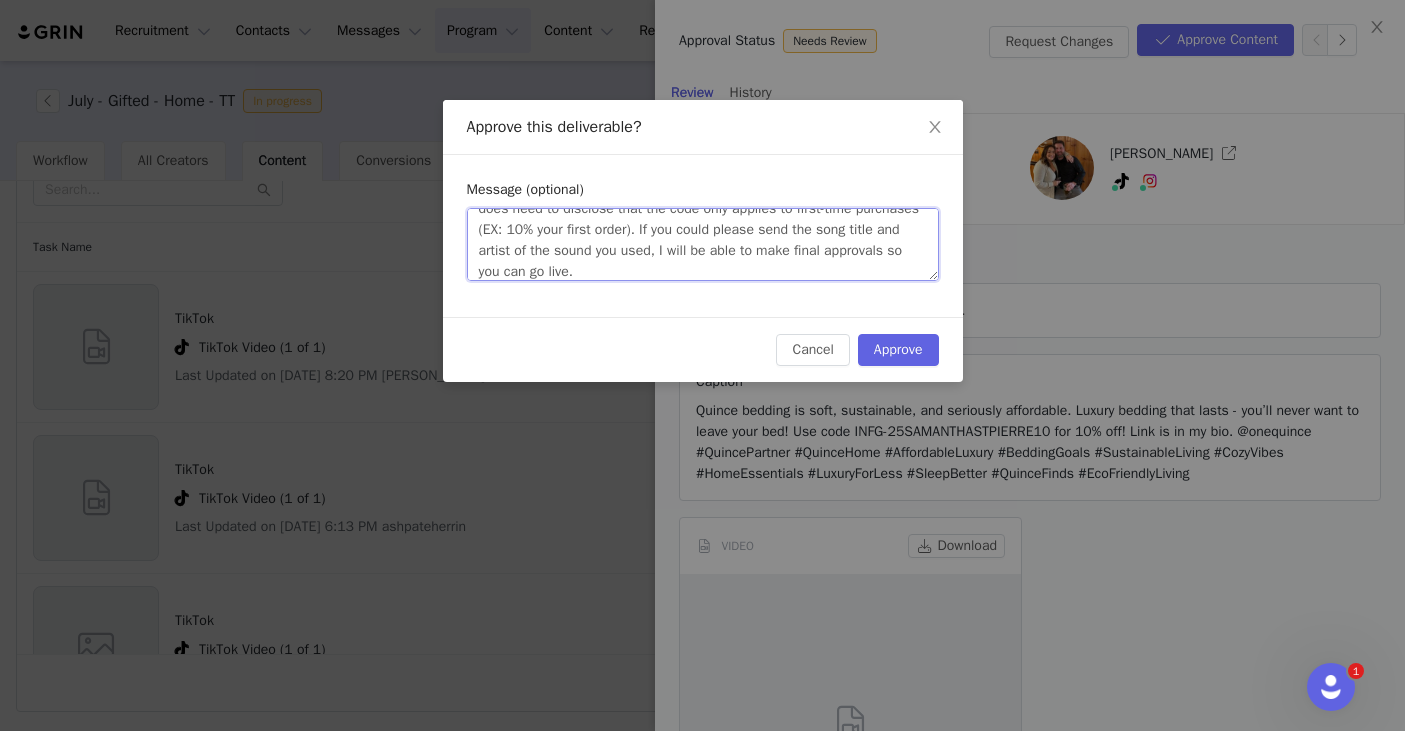scroll, scrollTop: 76, scrollLeft: 0, axis: vertical 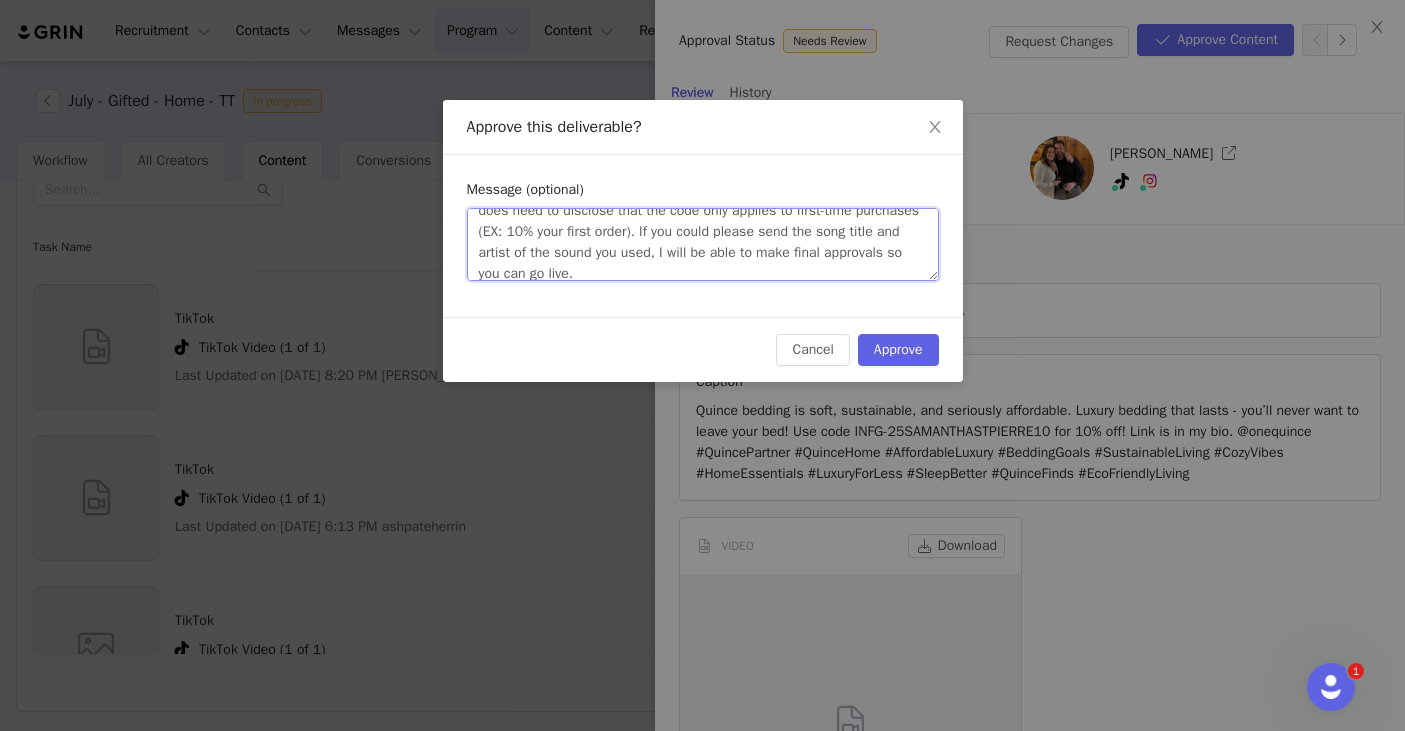click on "Hi Samantha! Thanks for submitting, love the the content! Just one edit: the caption needs to clarify that the 10% off is for new customers only. You're welcome to phrase it however you like, but it does need to disclose that the code only applies to first-time purchases (EX: 10% your first order). If you could please send the song title and artist of the sound you used, I will be able to make final approvals so you can go live." at bounding box center (703, 244) 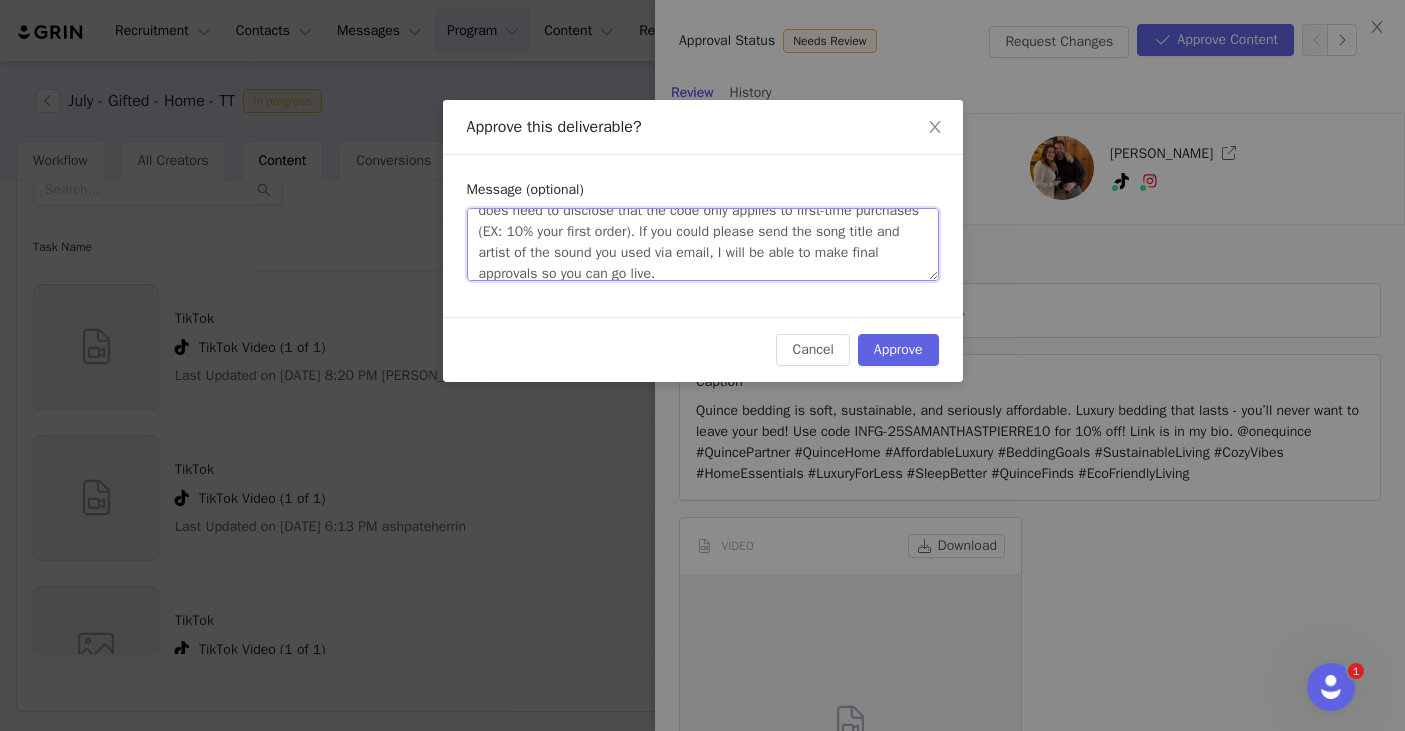 click on "Hi Samantha! Thanks for submitting, love the the content! Just one edit: the caption needs to clarify that the 10% off is for new customers only. You're welcome to phrase it however you like, but it does need to disclose that the code only applies to first-time purchases (EX: 10% your first order). If you could please send the song title and artist of the sound you used via email, I will be able to make final approvals so you can go live." at bounding box center [703, 244] 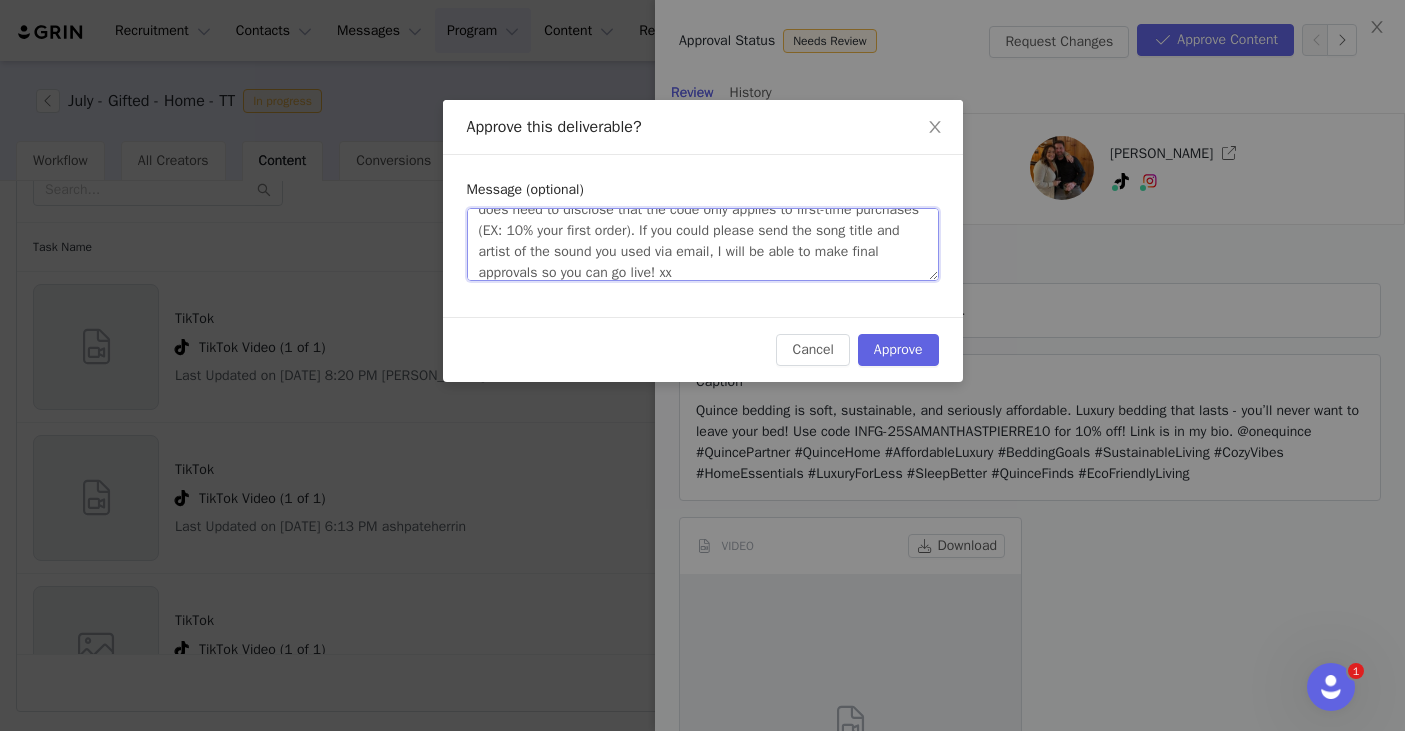 scroll, scrollTop: 0, scrollLeft: 0, axis: both 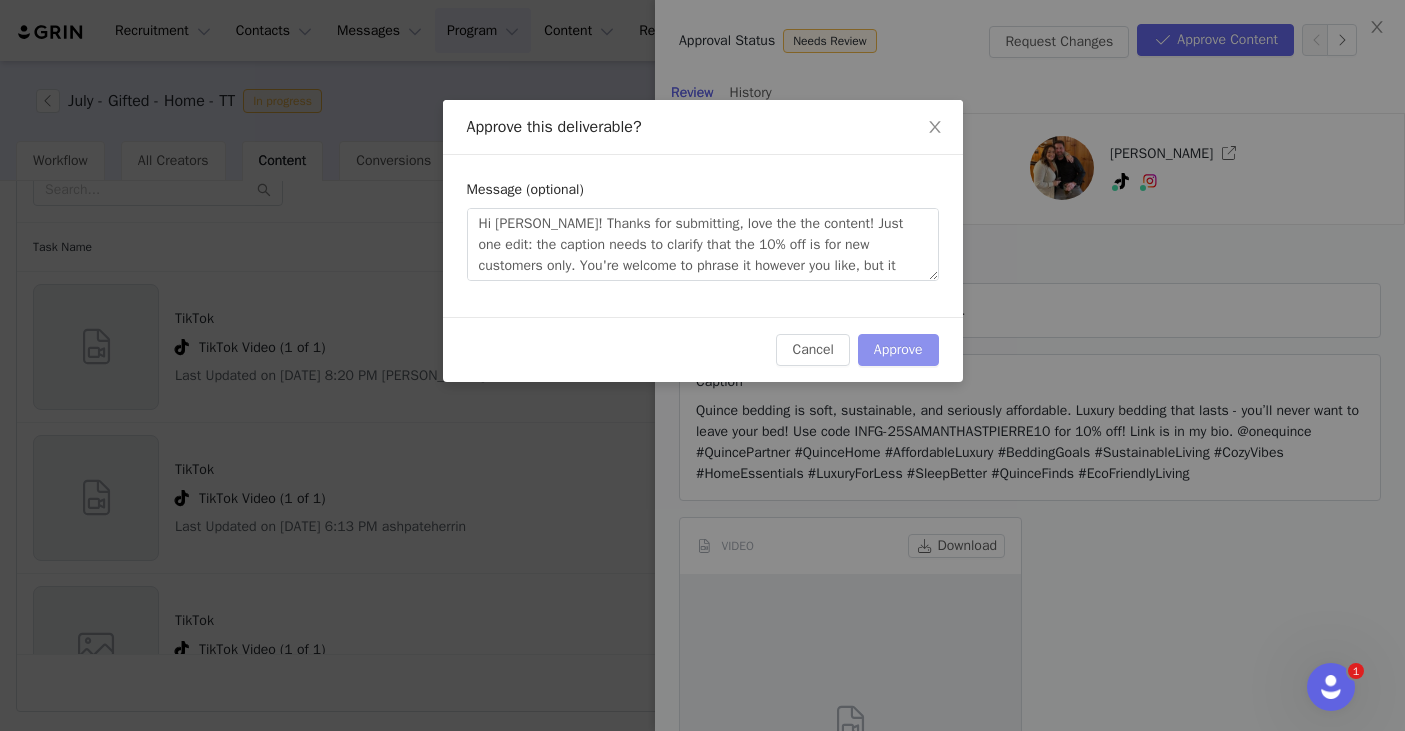 click on "Approve" at bounding box center (898, 350) 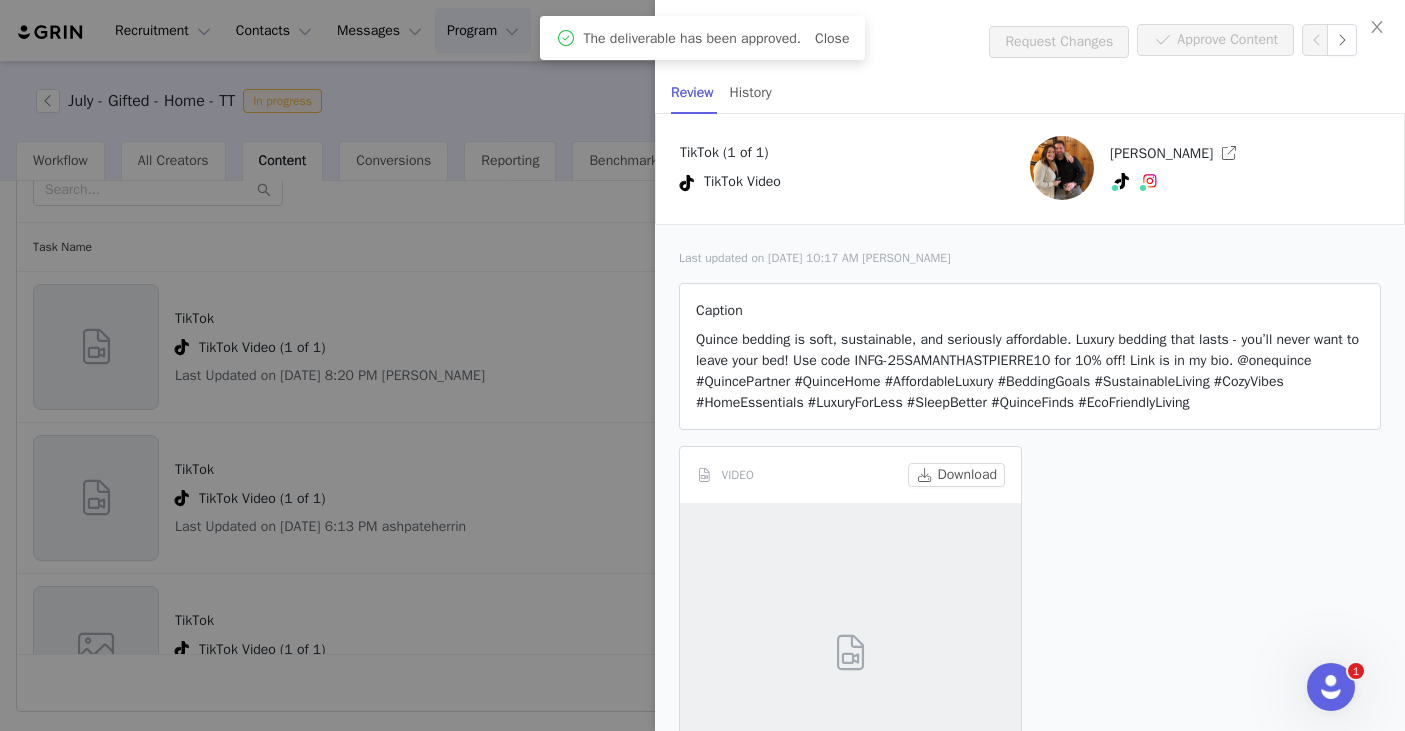 click on "Close" at bounding box center [832, 38] 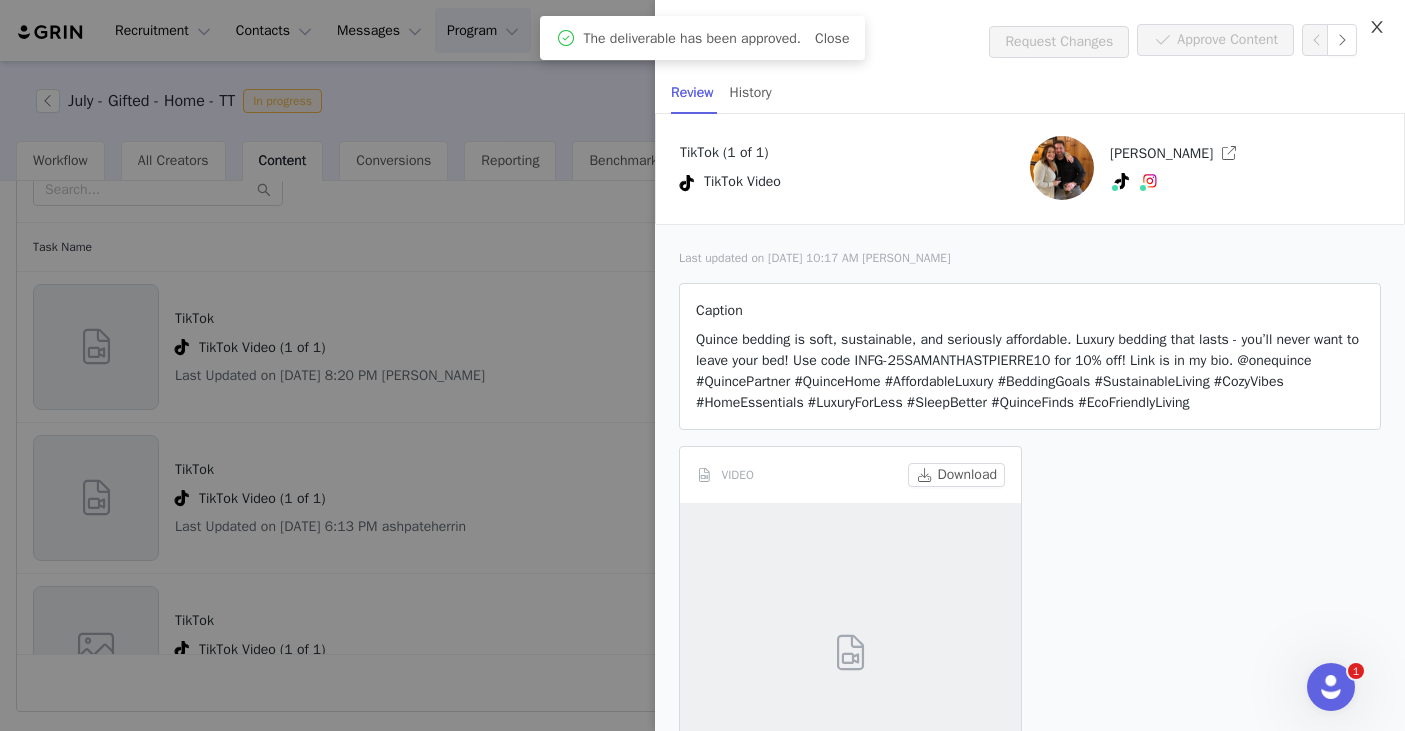 click 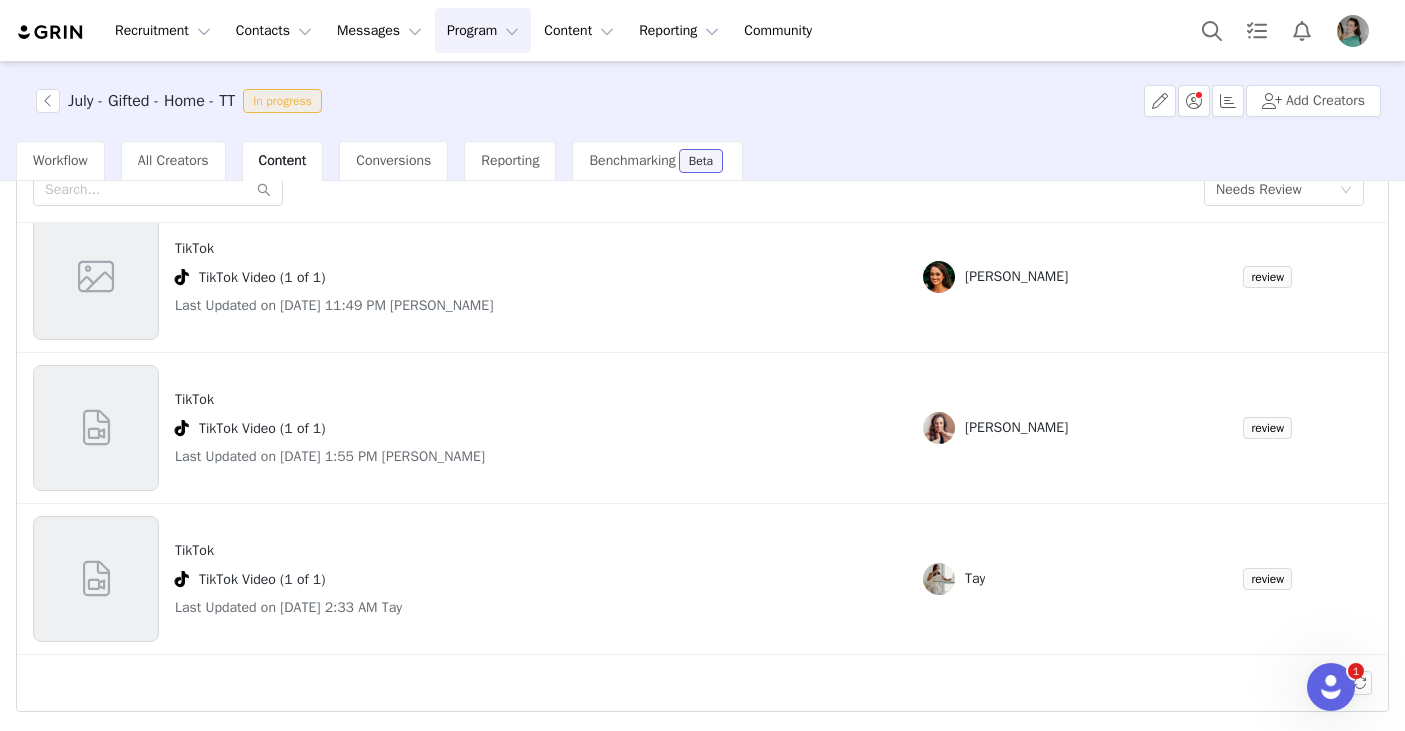 scroll, scrollTop: 0, scrollLeft: 0, axis: both 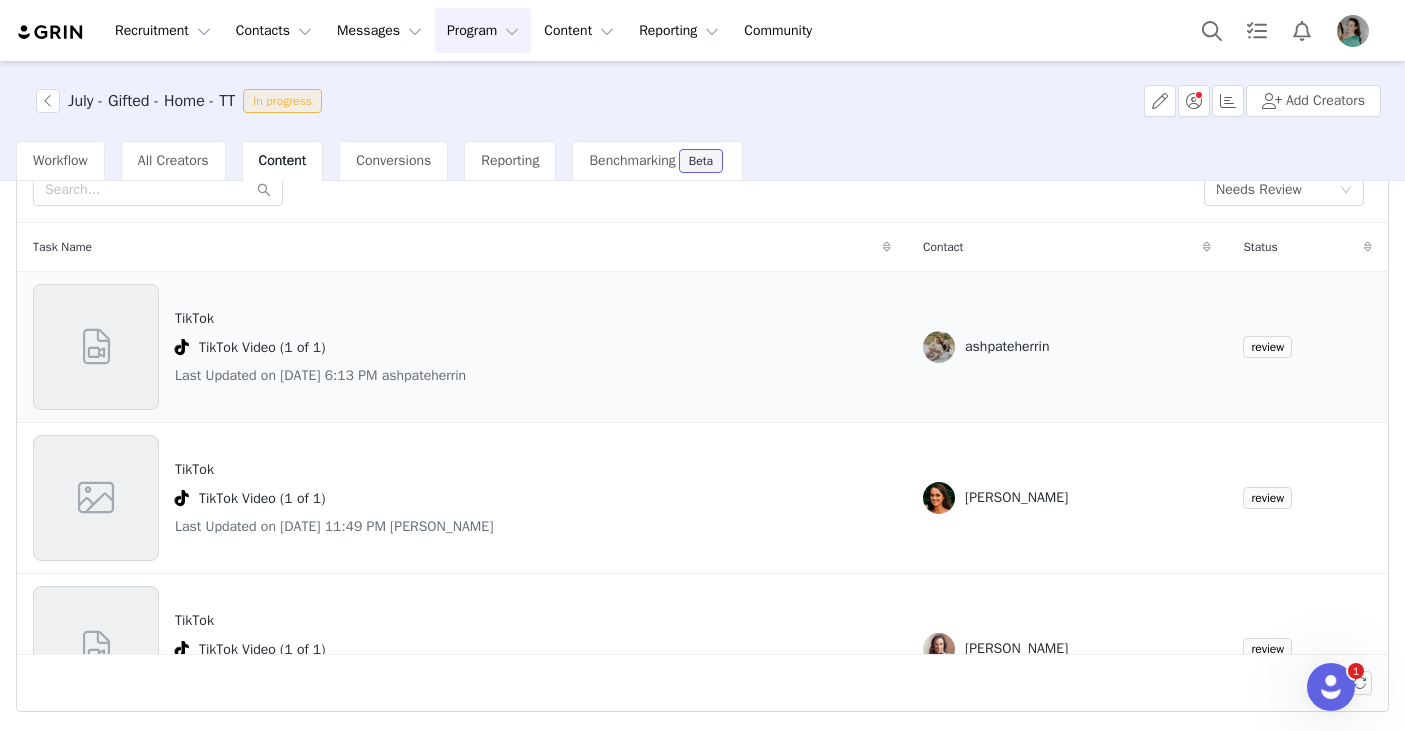 click at bounding box center (96, 347) 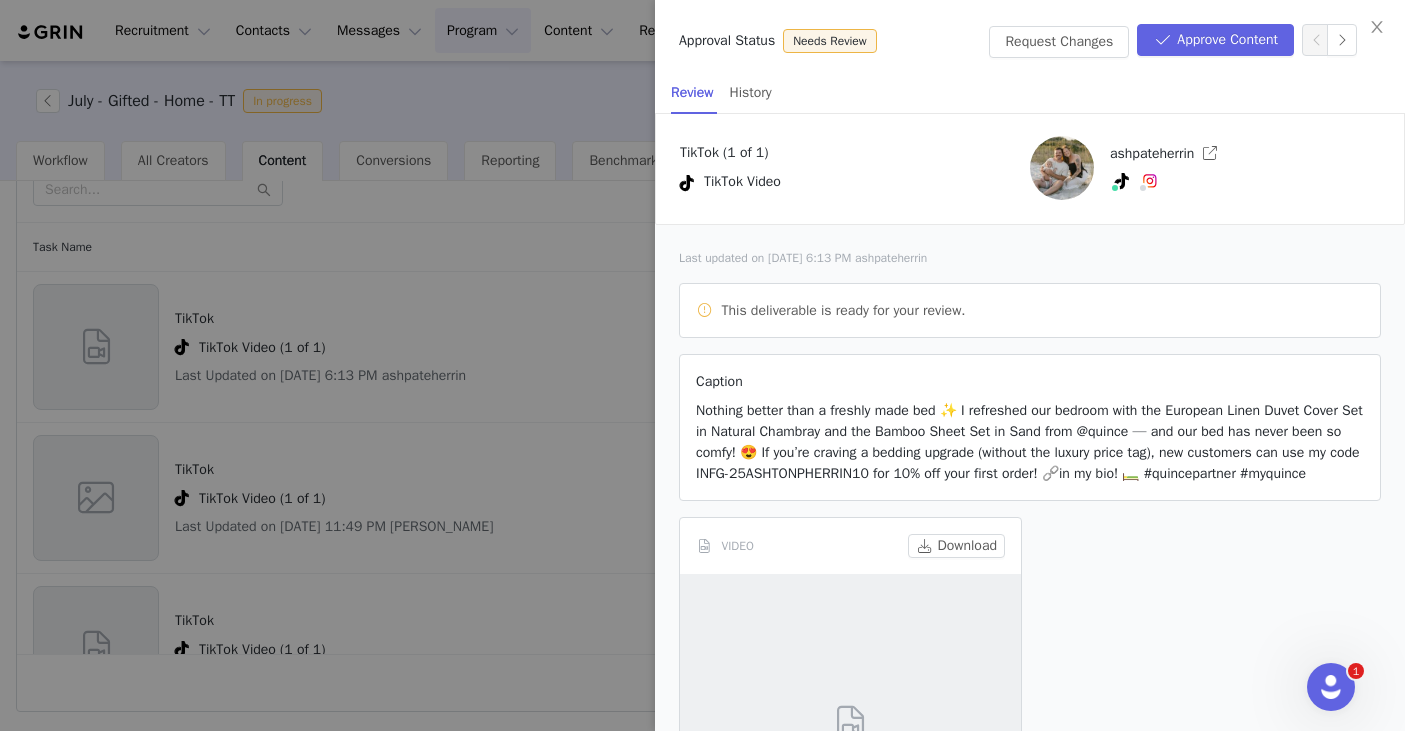 click on "VIDEO Download" at bounding box center (850, 546) 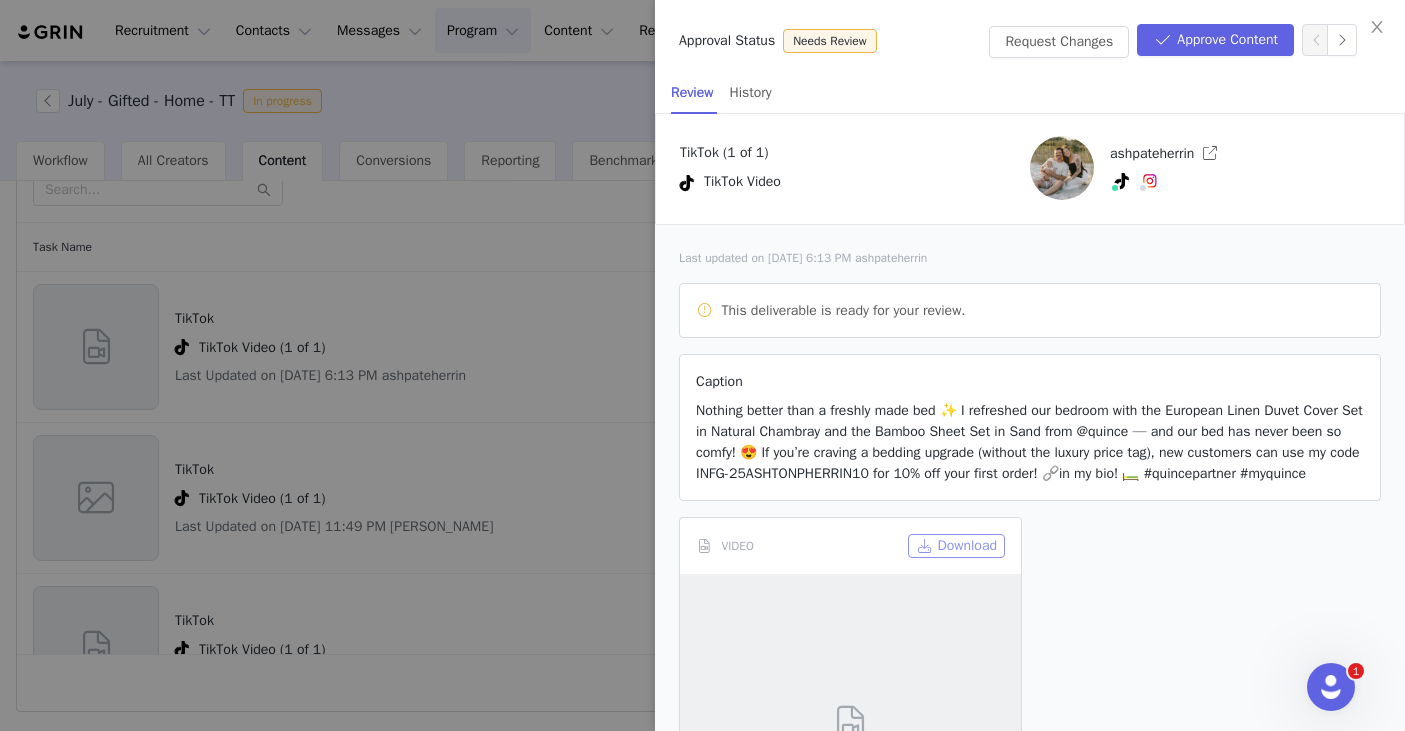 click on "Download" at bounding box center (956, 546) 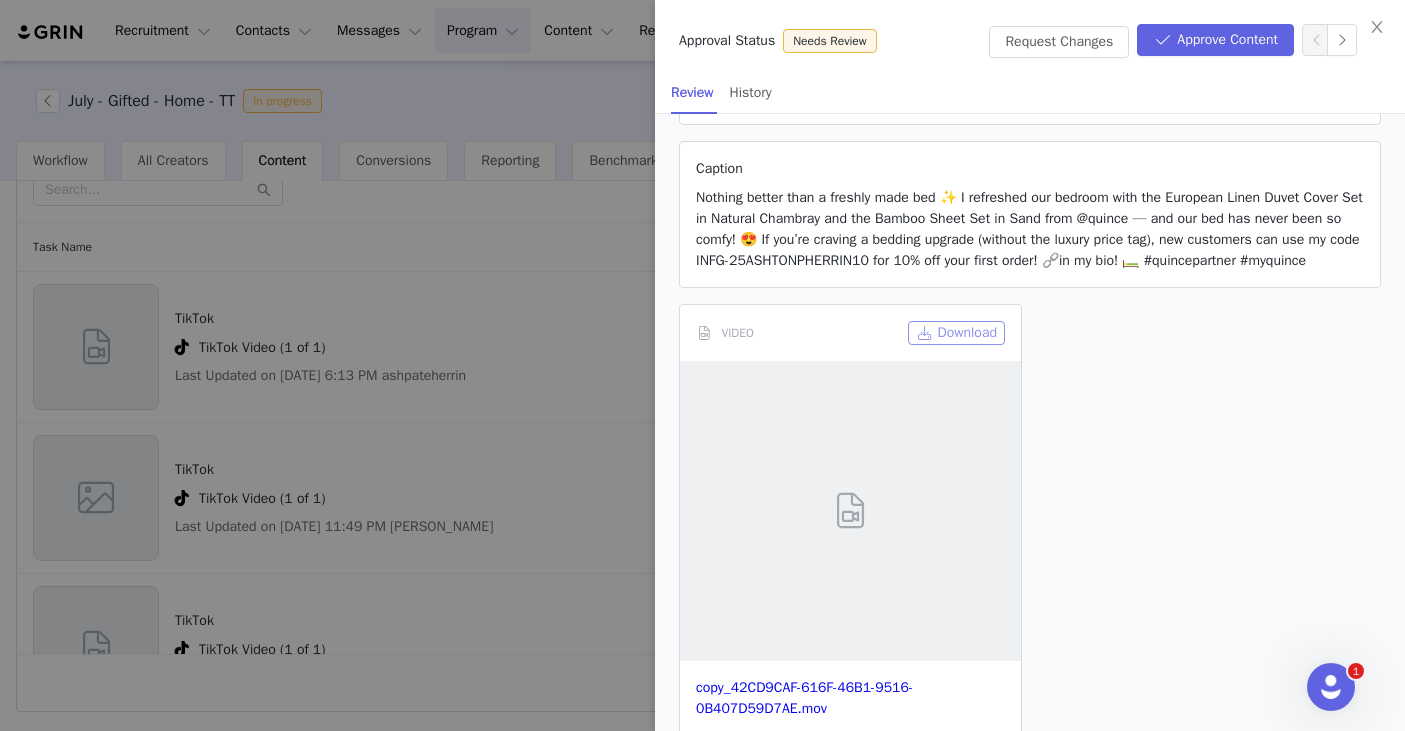scroll, scrollTop: 271, scrollLeft: 0, axis: vertical 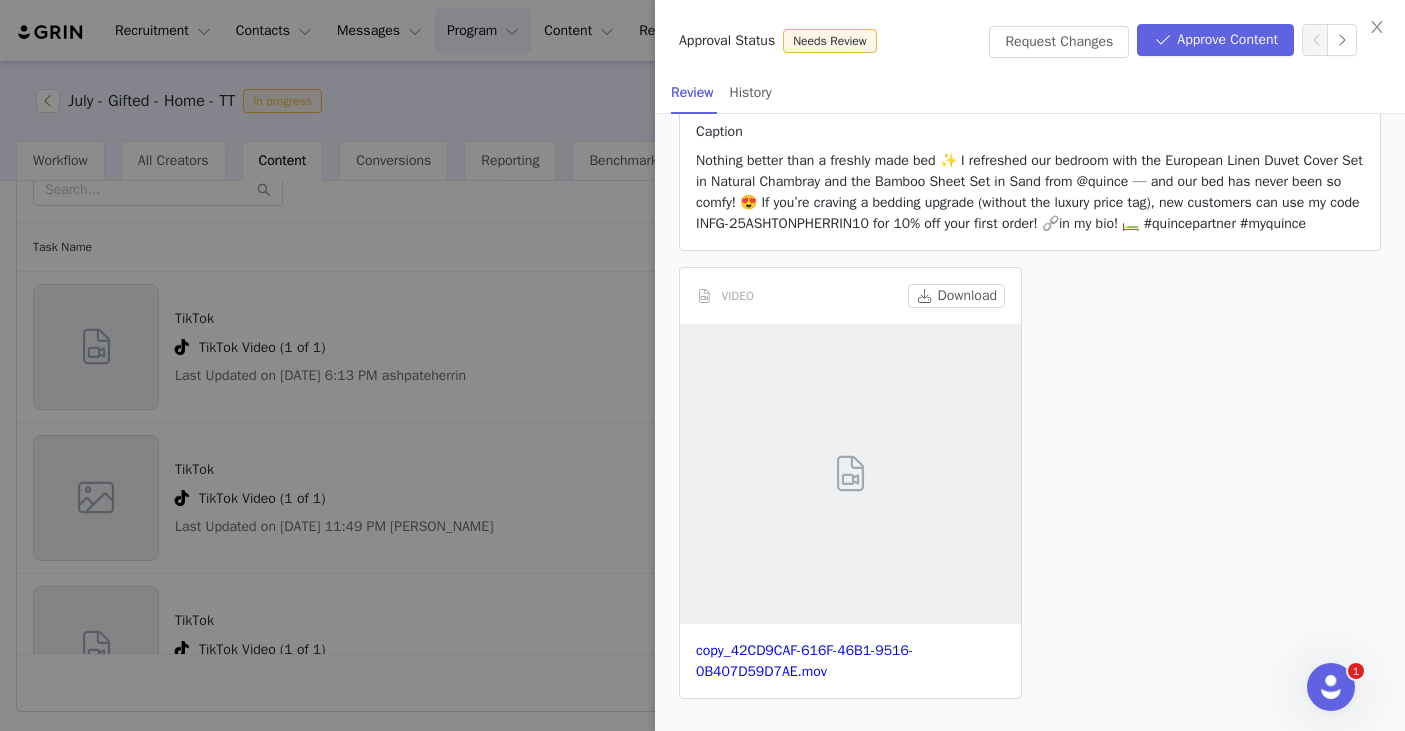 click on "copy_42CD9CAF-616F-46B1-9516-0B407D59D7AE.mov" at bounding box center (850, 661) 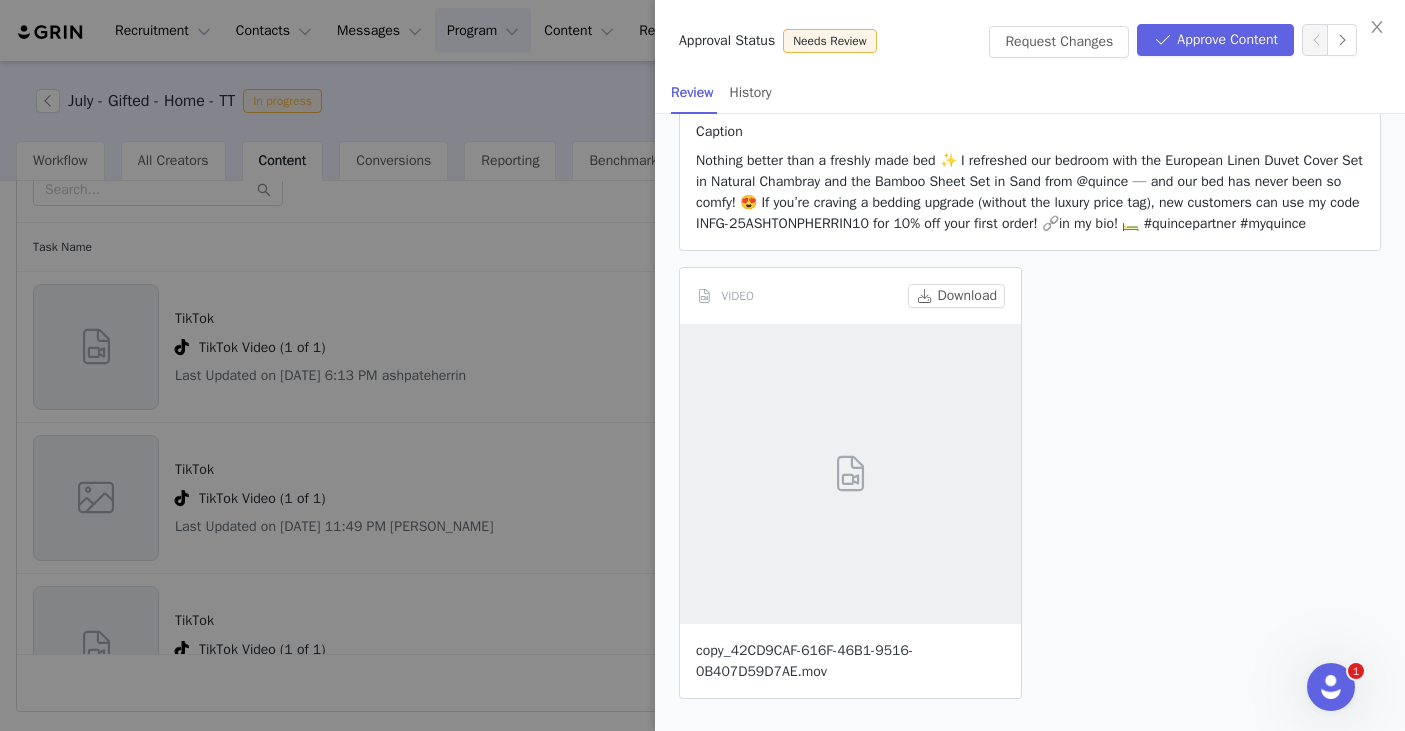 click on "copy_42CD9CAF-616F-46B1-9516-0B407D59D7AE.mov" at bounding box center [804, 661] 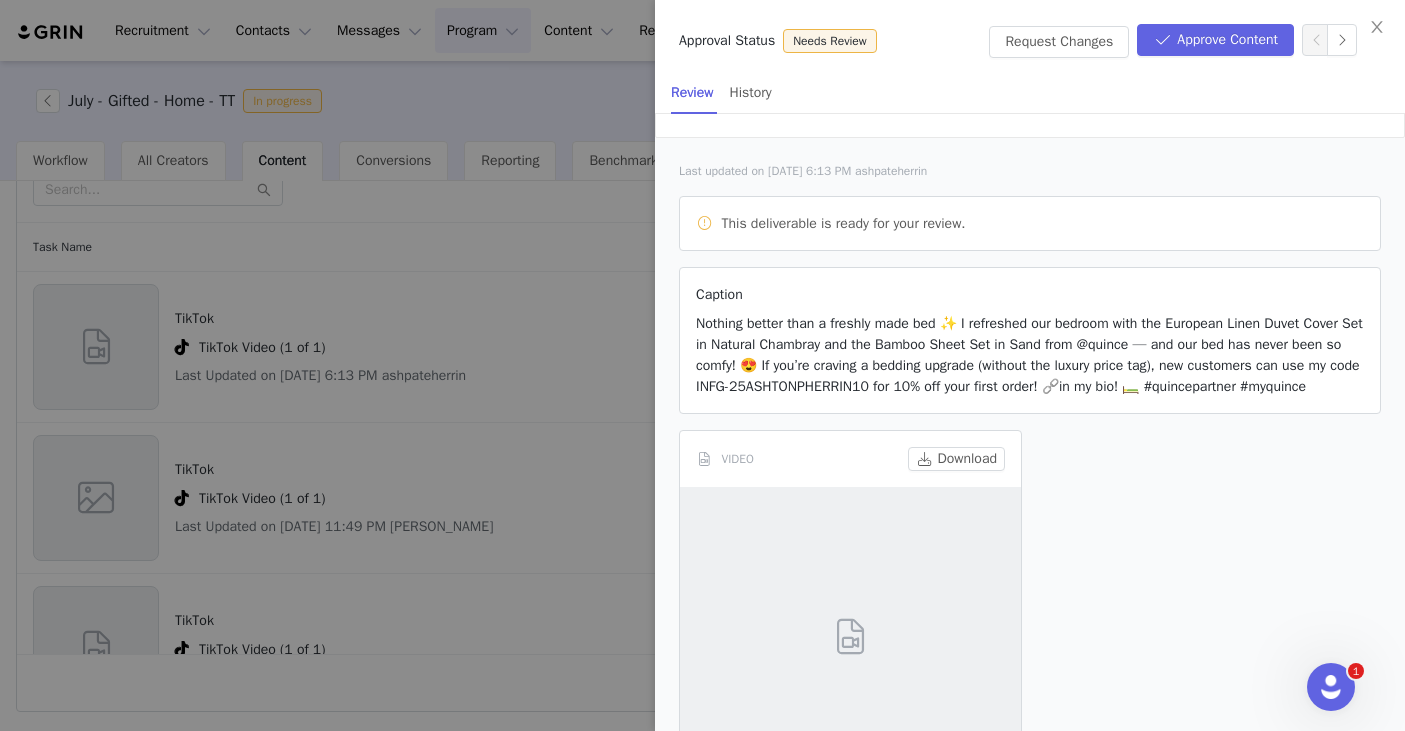 scroll, scrollTop: 88, scrollLeft: 0, axis: vertical 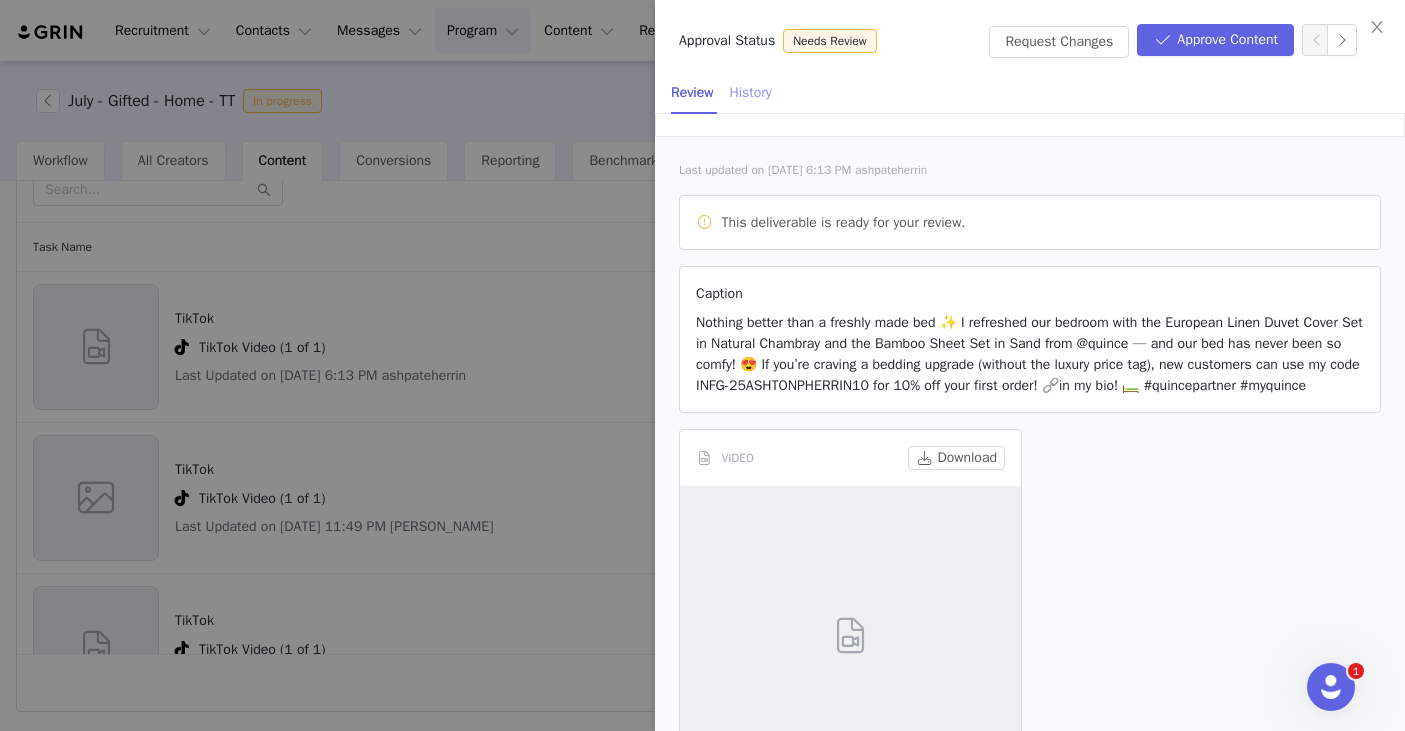 click on "History" at bounding box center (751, 92) 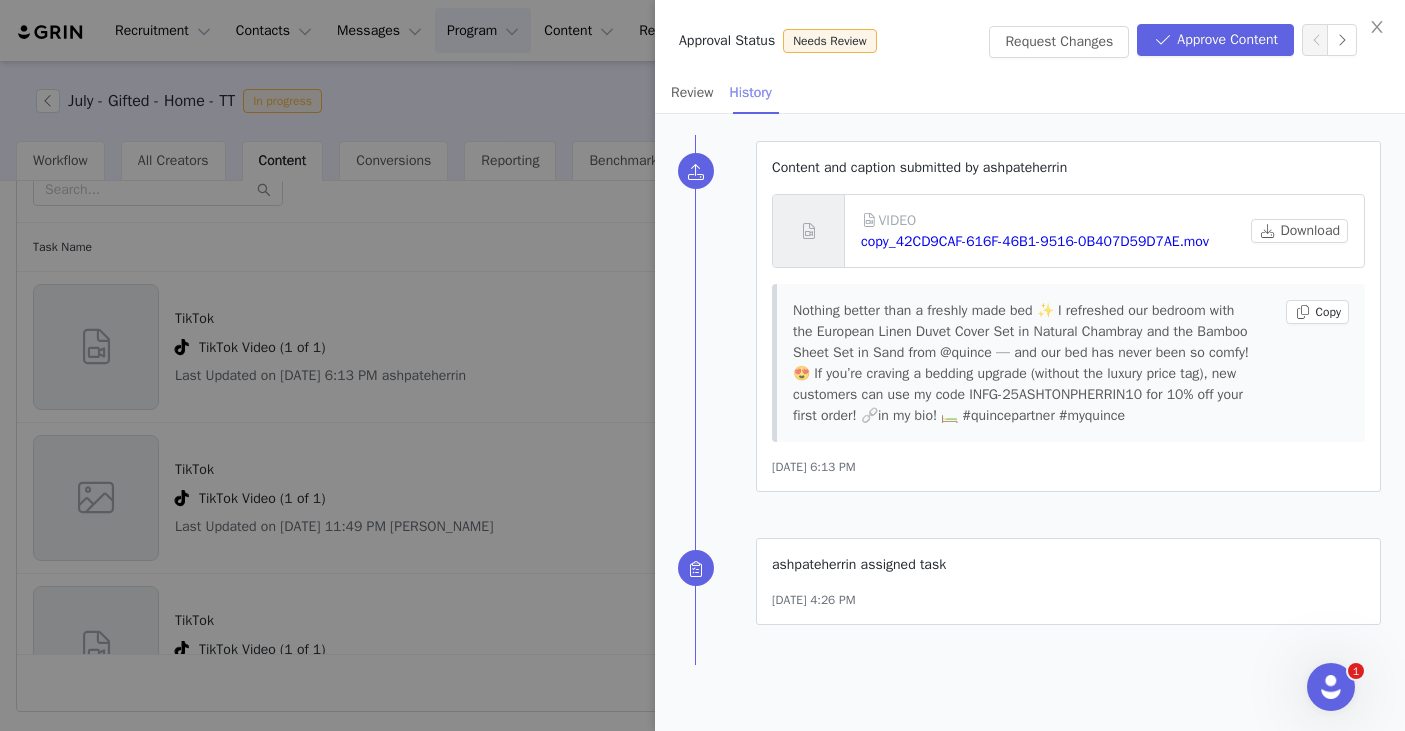 scroll, scrollTop: 0, scrollLeft: 0, axis: both 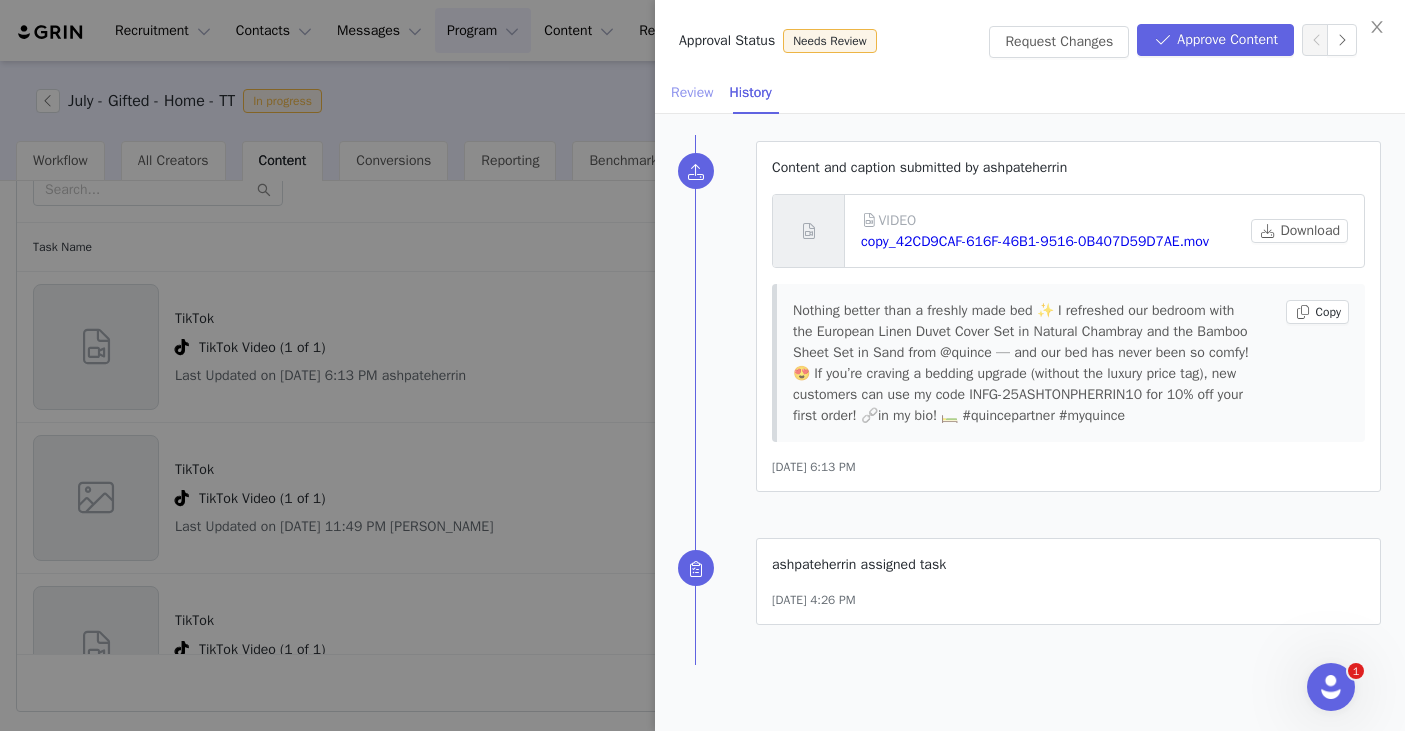 click on "Review" at bounding box center [692, 92] 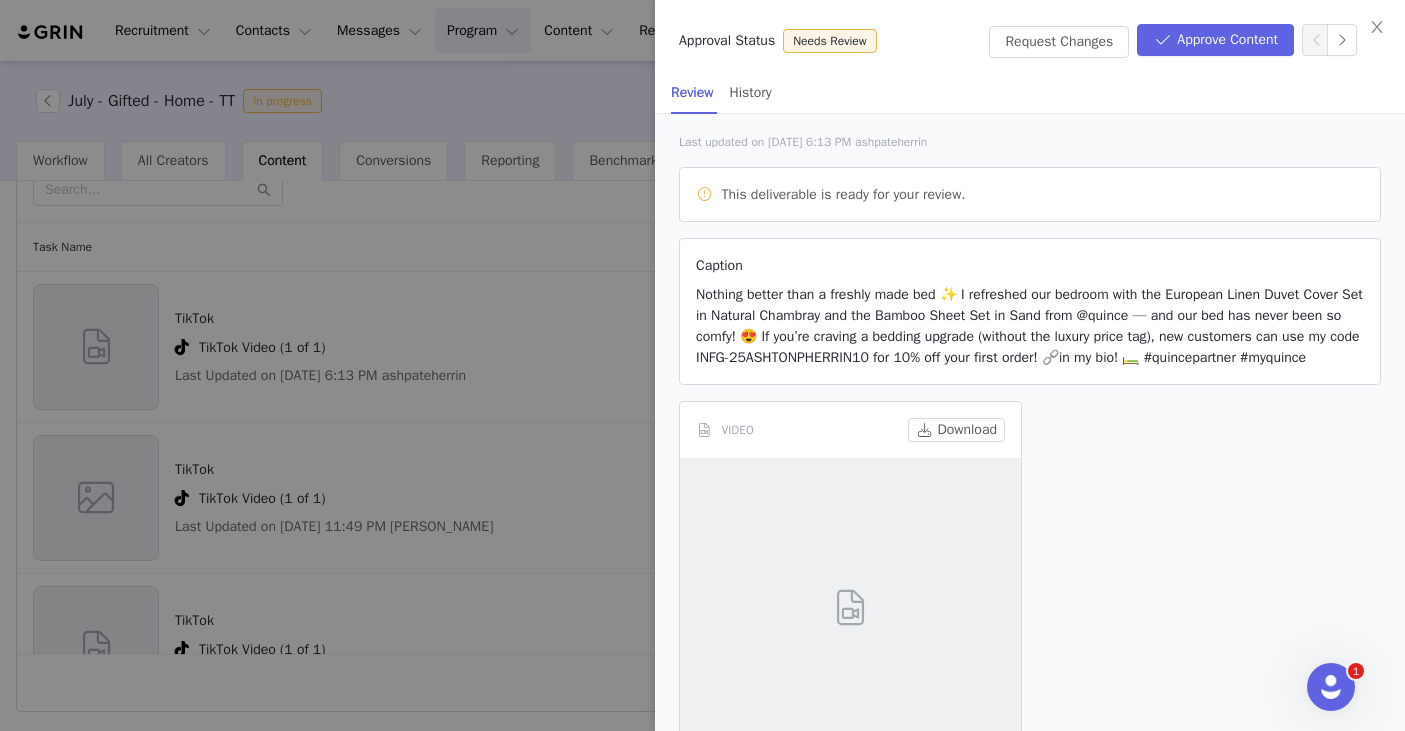 scroll, scrollTop: 117, scrollLeft: 0, axis: vertical 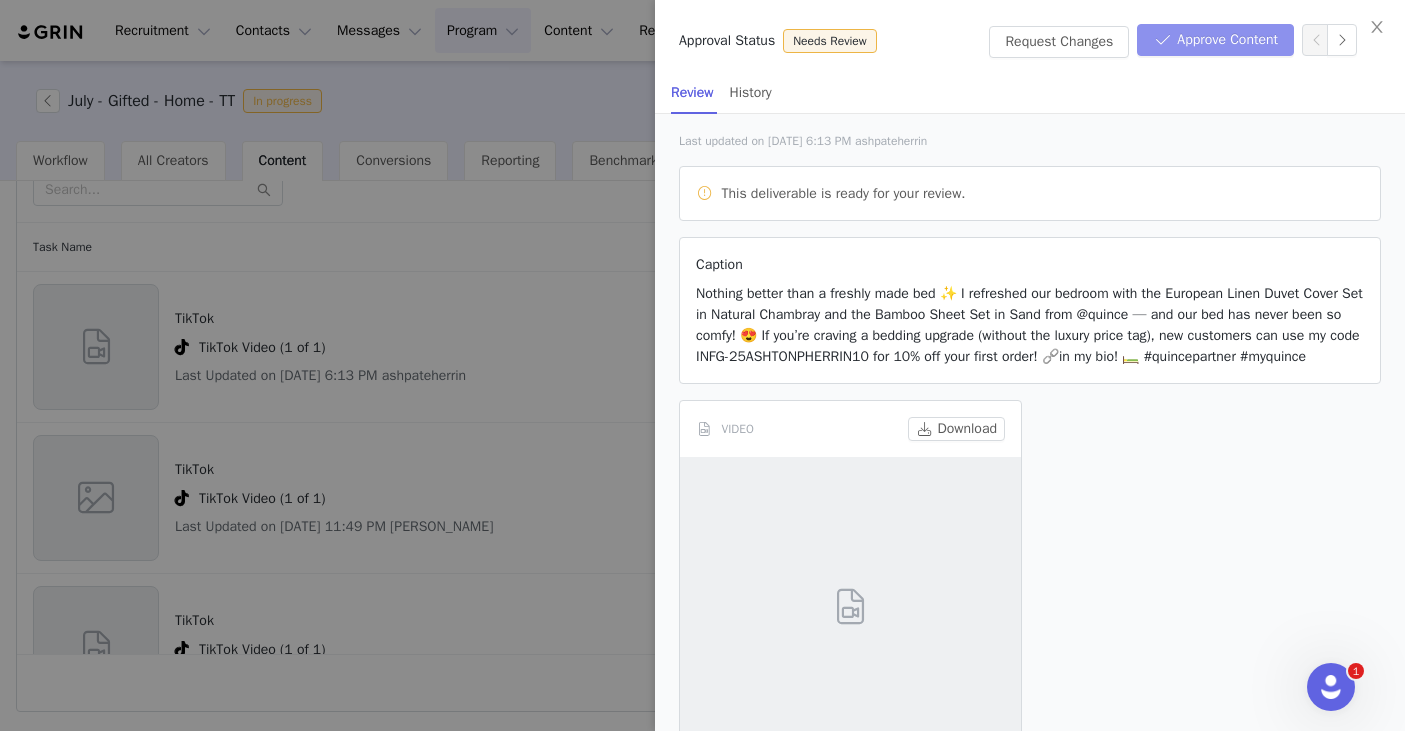 click on "Approve Content" at bounding box center (1215, 40) 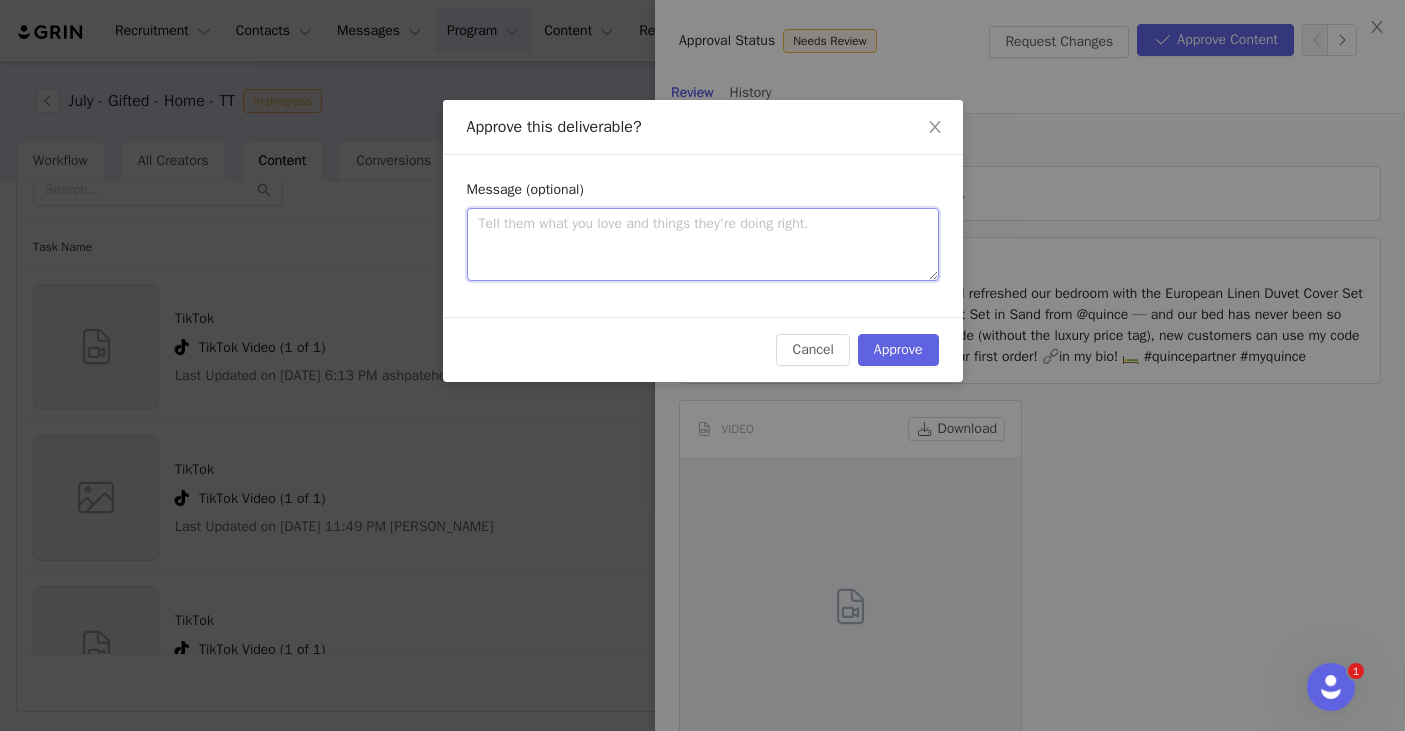 click at bounding box center [703, 244] 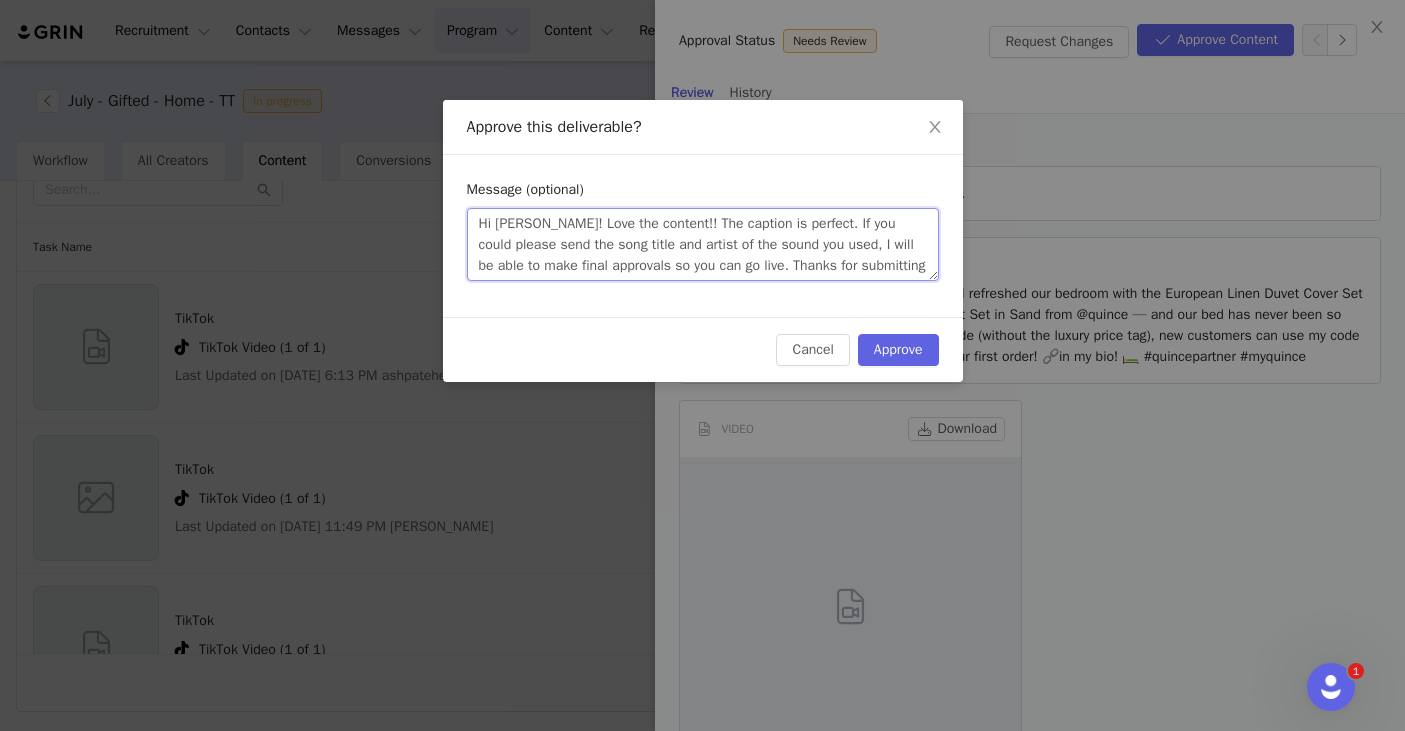 click on "Hi Sarah! Love the content!! The caption is perfect. If you could please send the song title and artist of the sound you used, I will be able to make final approvals so you can go live. Thanks for submitting" at bounding box center [703, 244] 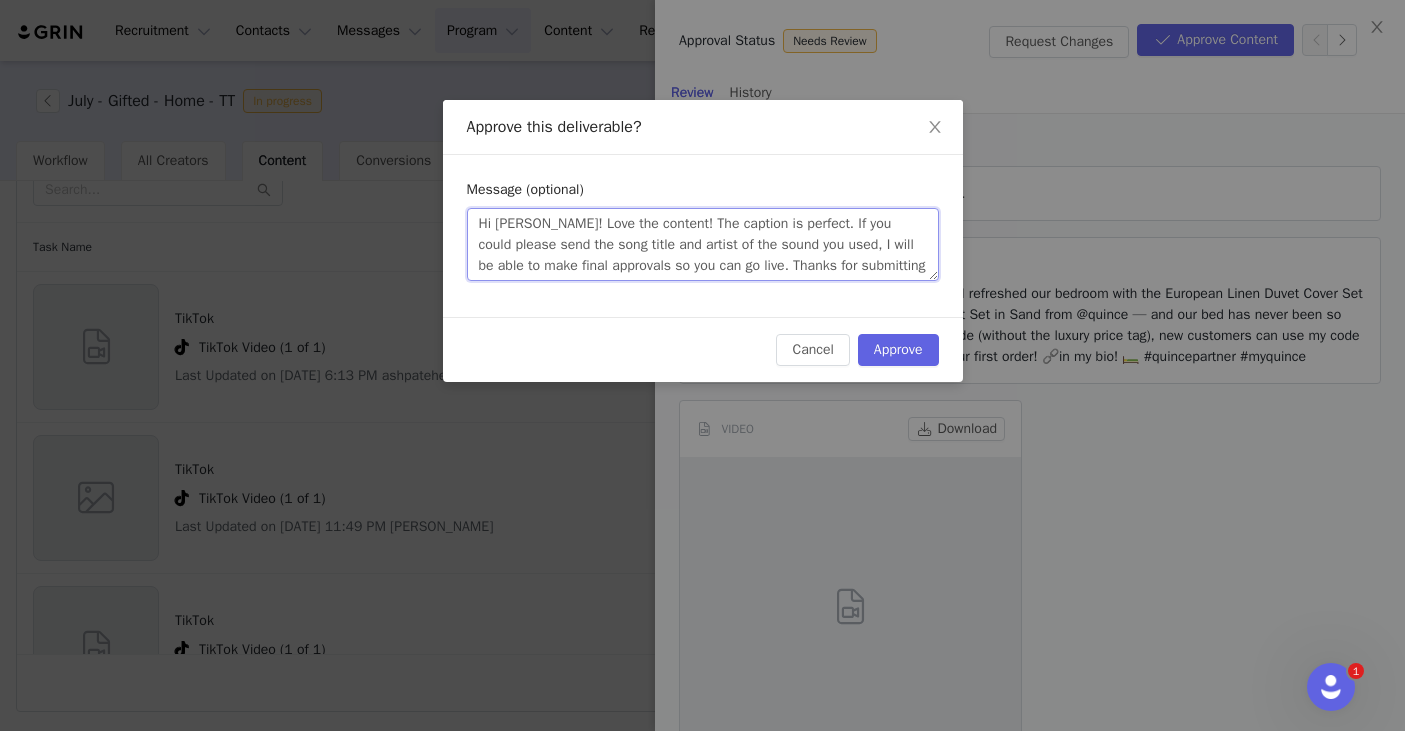 drag, startPoint x: 807, startPoint y: 219, endPoint x: 660, endPoint y: 225, distance: 147.12239 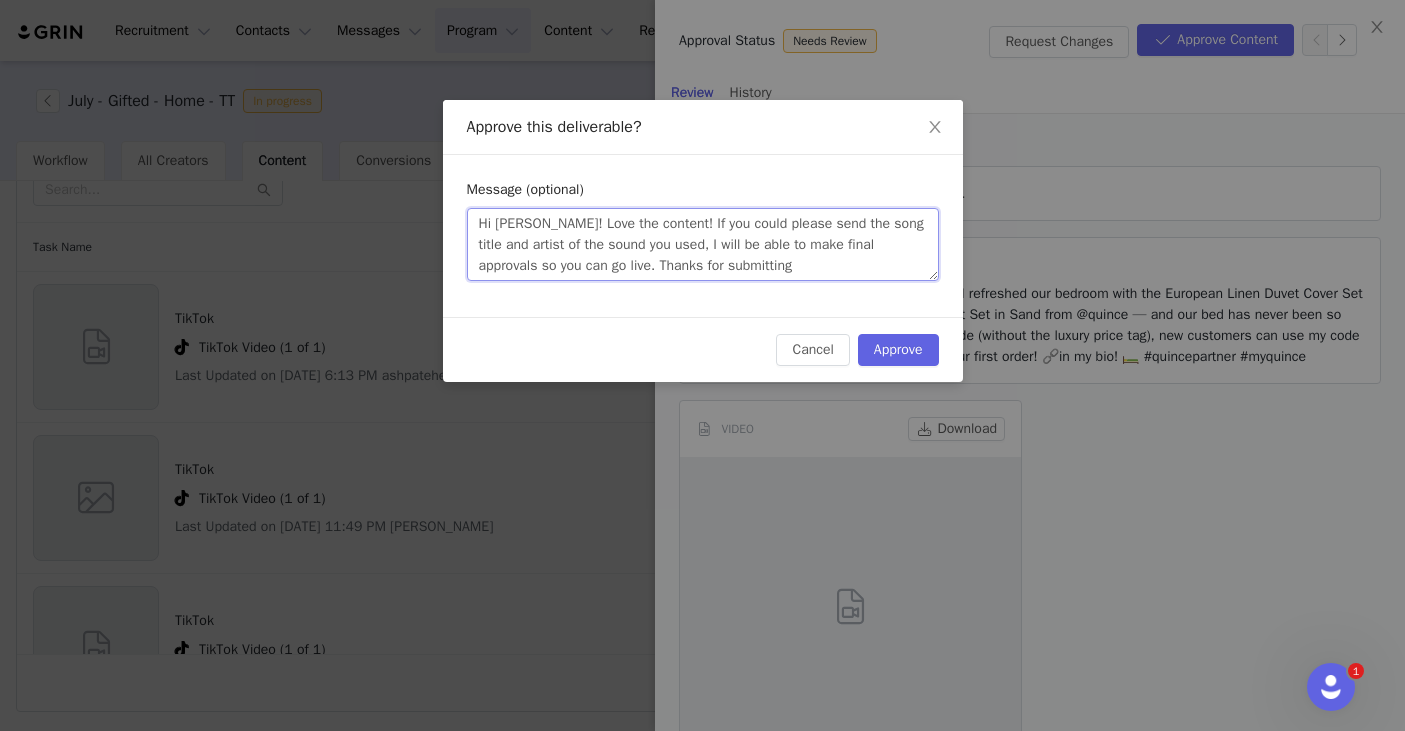 click on "Hi Sarah! Love the content! If you could please send the song title and artist of the sound you used, I will be able to make final approvals so you can go live. Thanks for submitting" at bounding box center [703, 244] 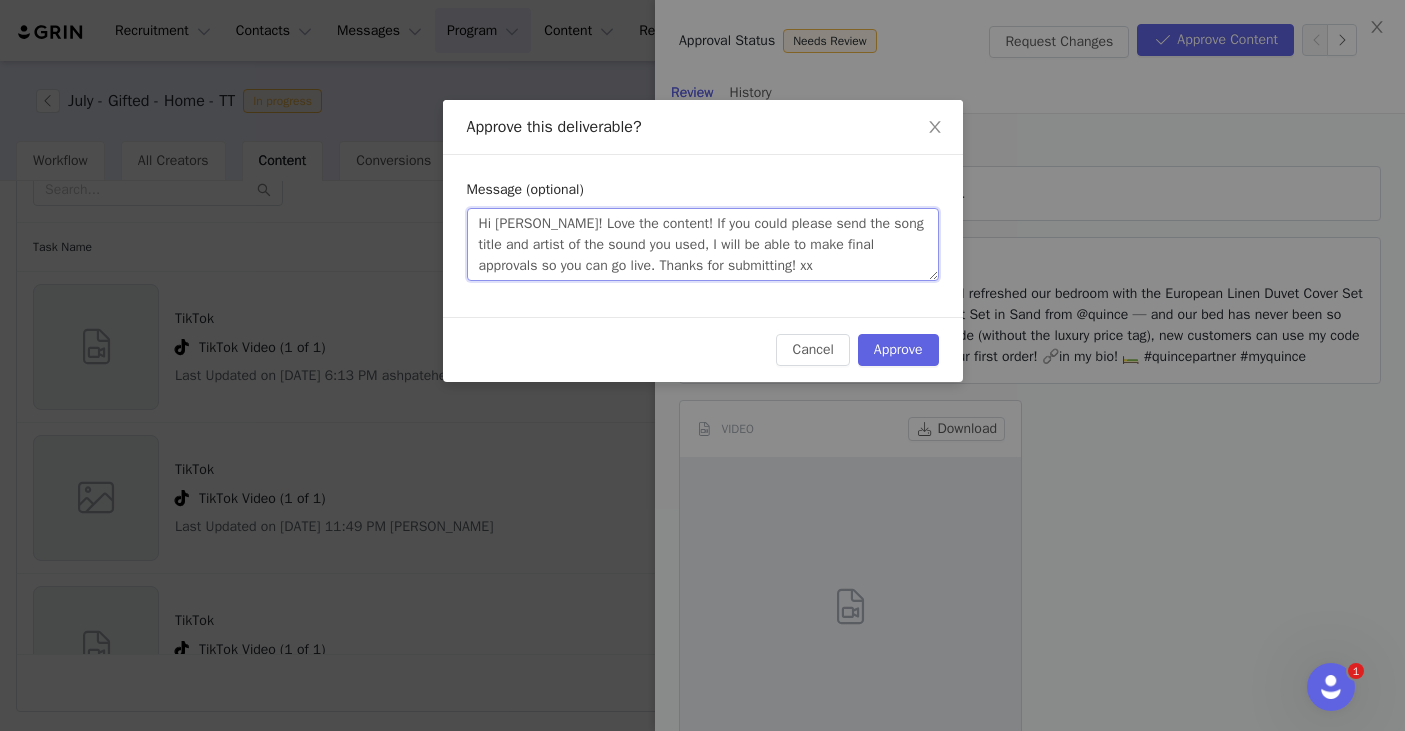 click on "Hi Sarah! Love the content! If you could please send the song title and artist of the sound you used, I will be able to make final approvals so you can go live. Thanks for submitting! xx" at bounding box center (703, 244) 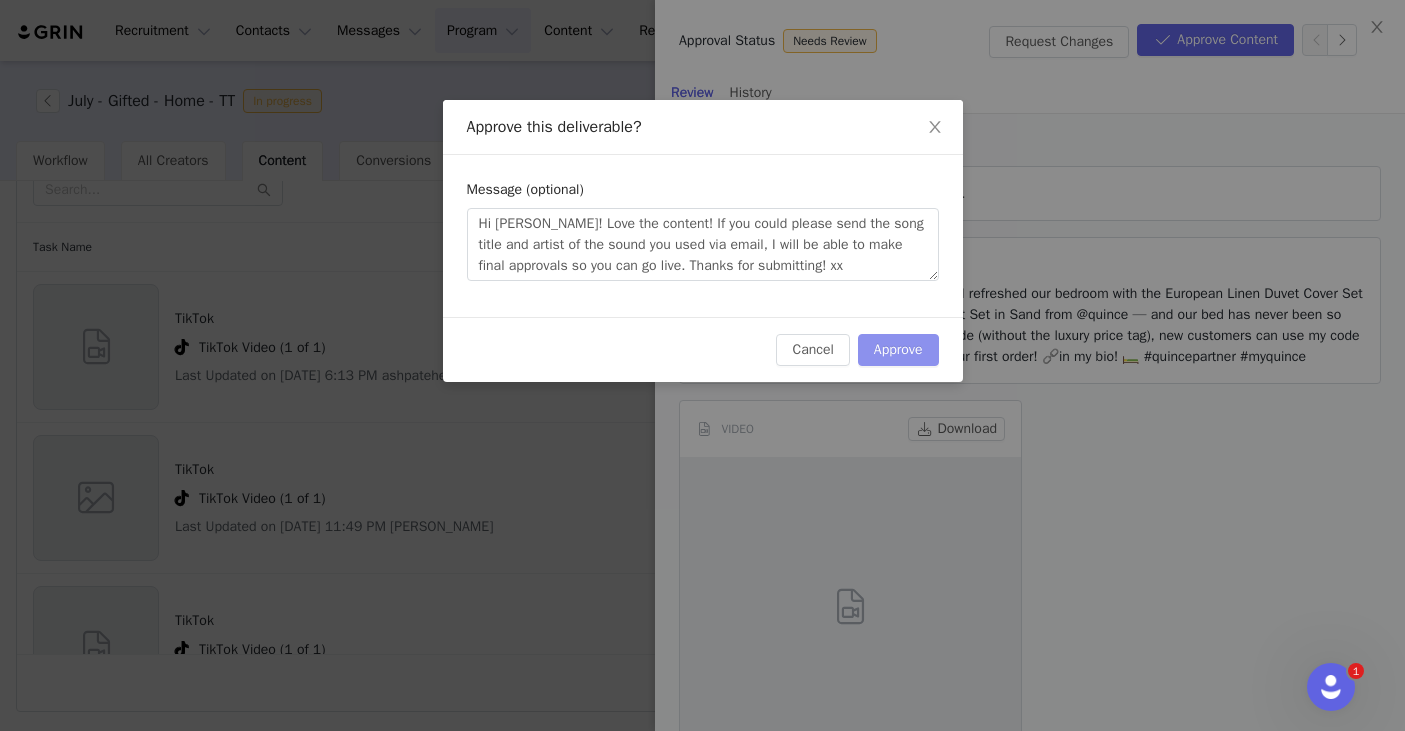 click on "Approve" at bounding box center [898, 350] 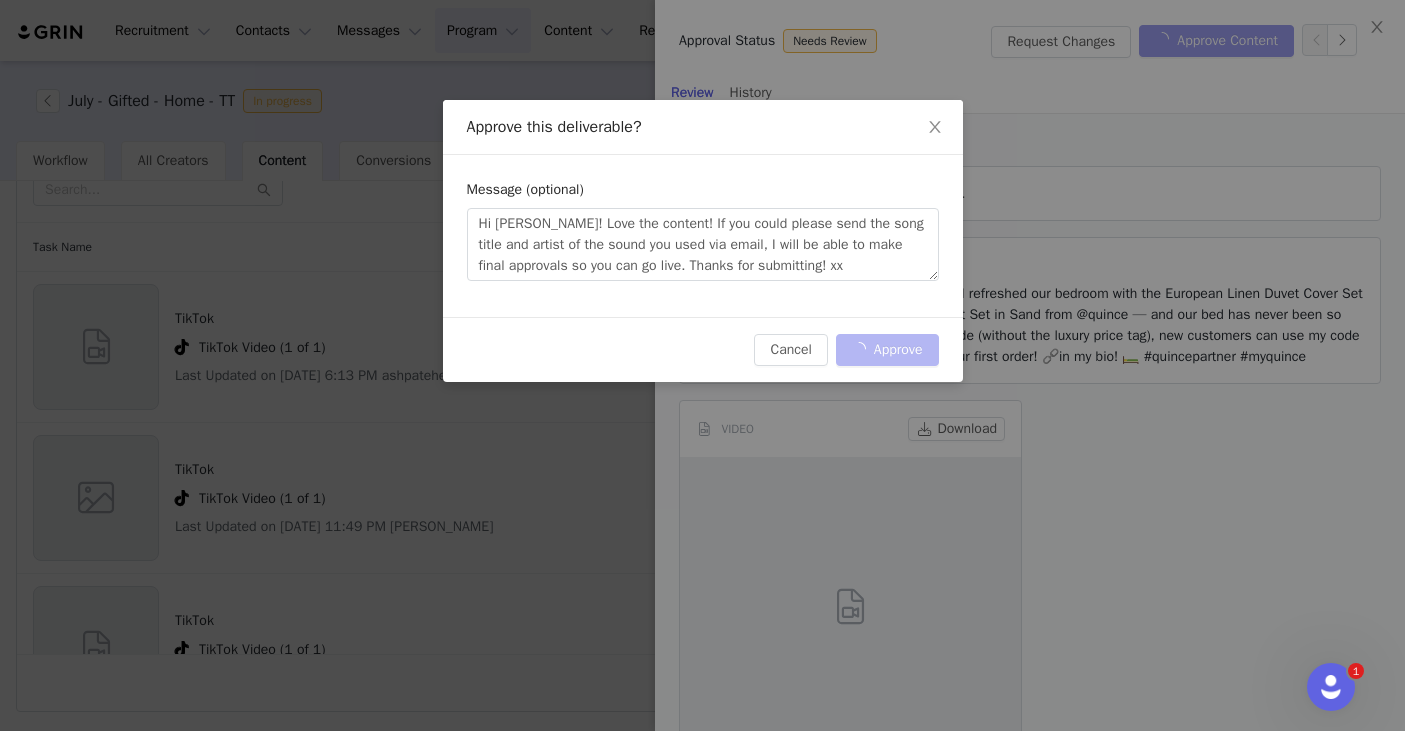 scroll, scrollTop: 0, scrollLeft: 0, axis: both 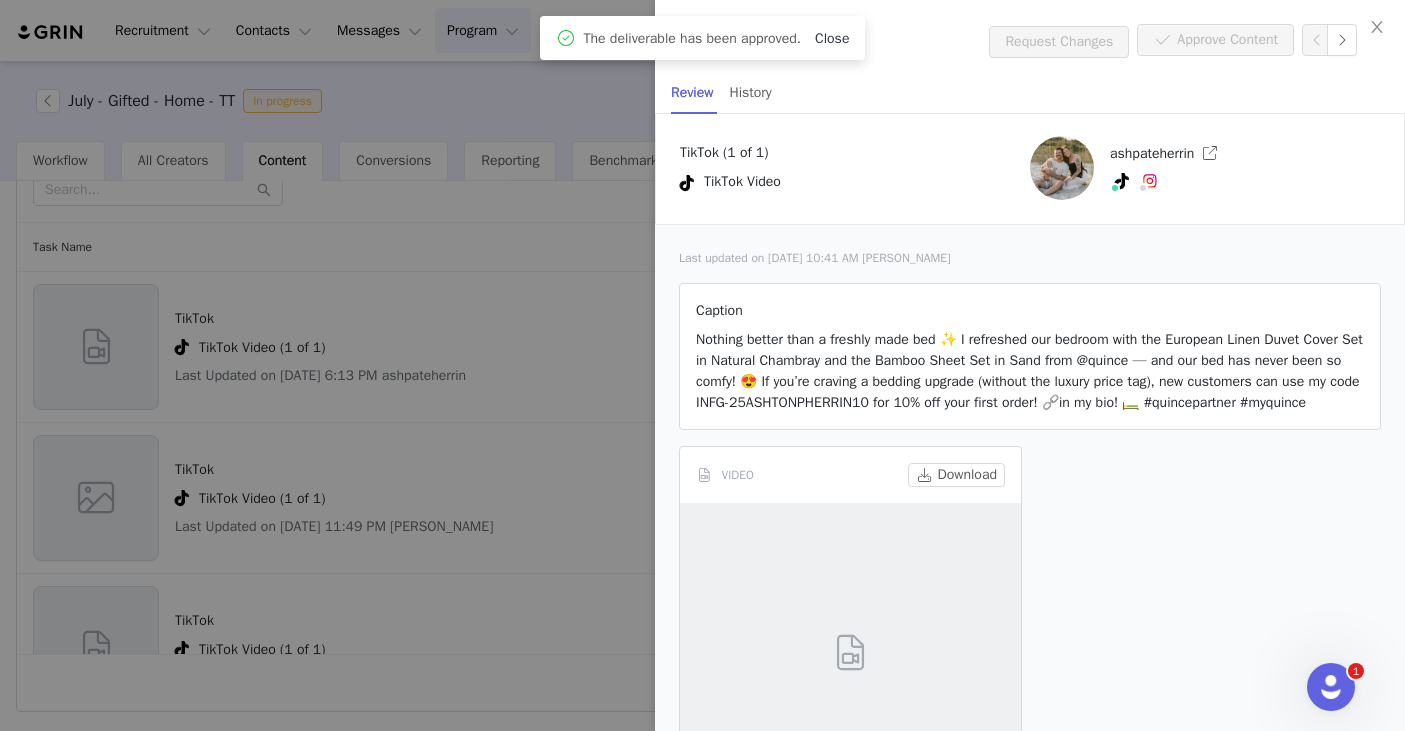 click on "Close" at bounding box center (832, 38) 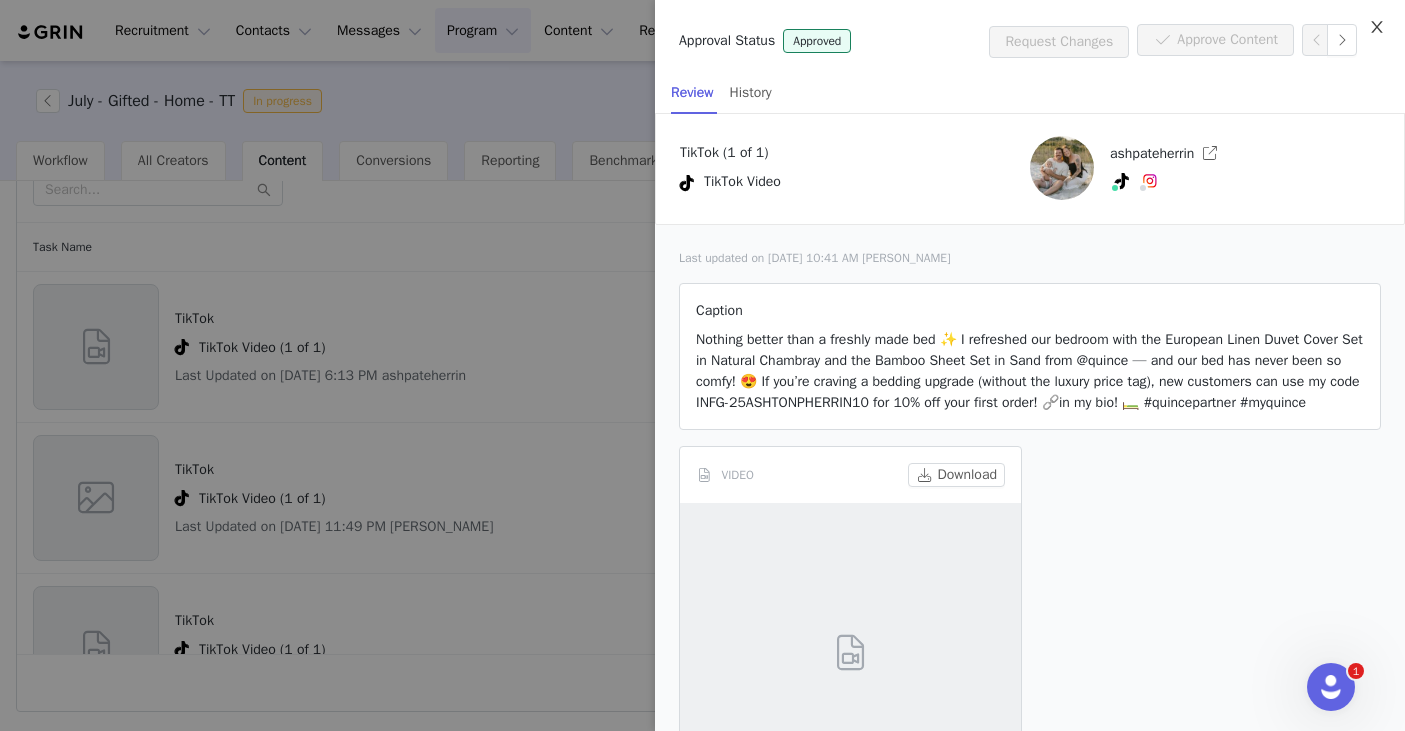 click at bounding box center [1377, 28] 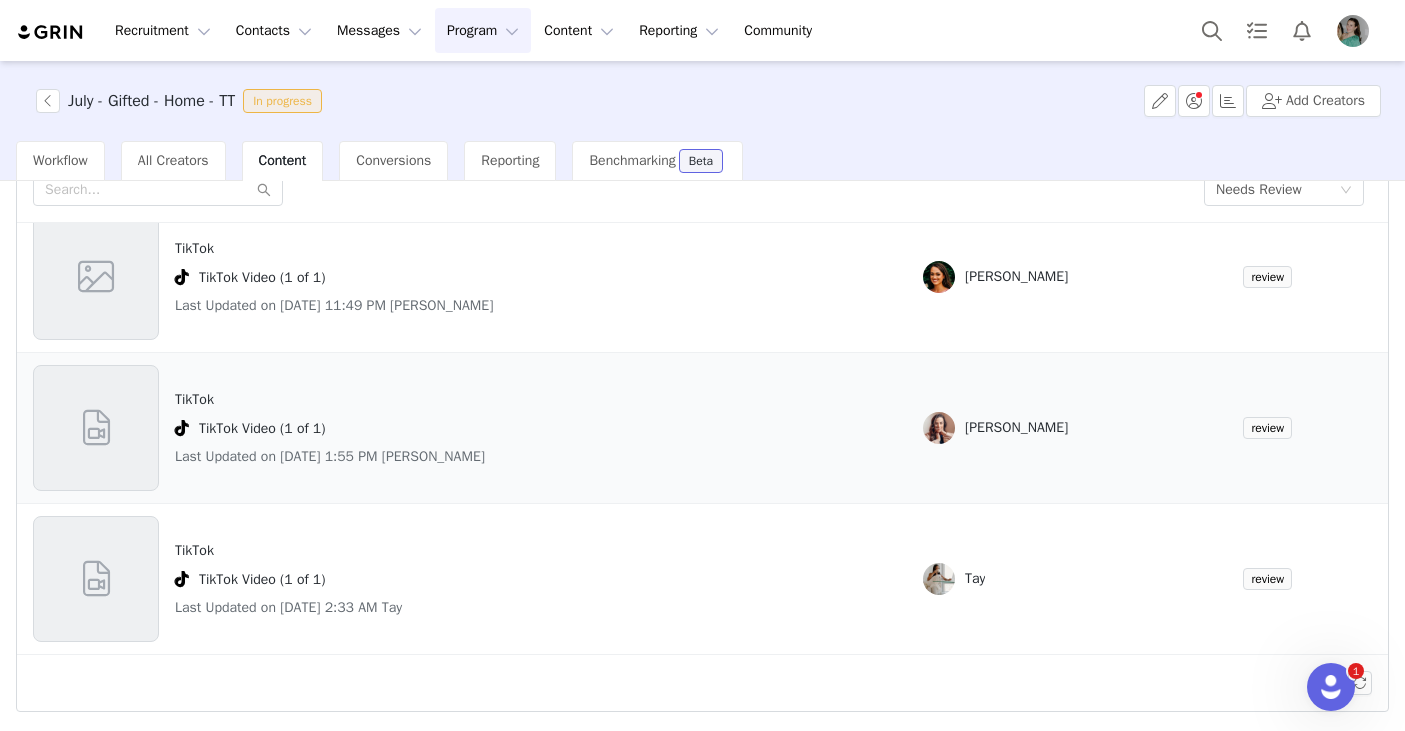scroll, scrollTop: 0, scrollLeft: 0, axis: both 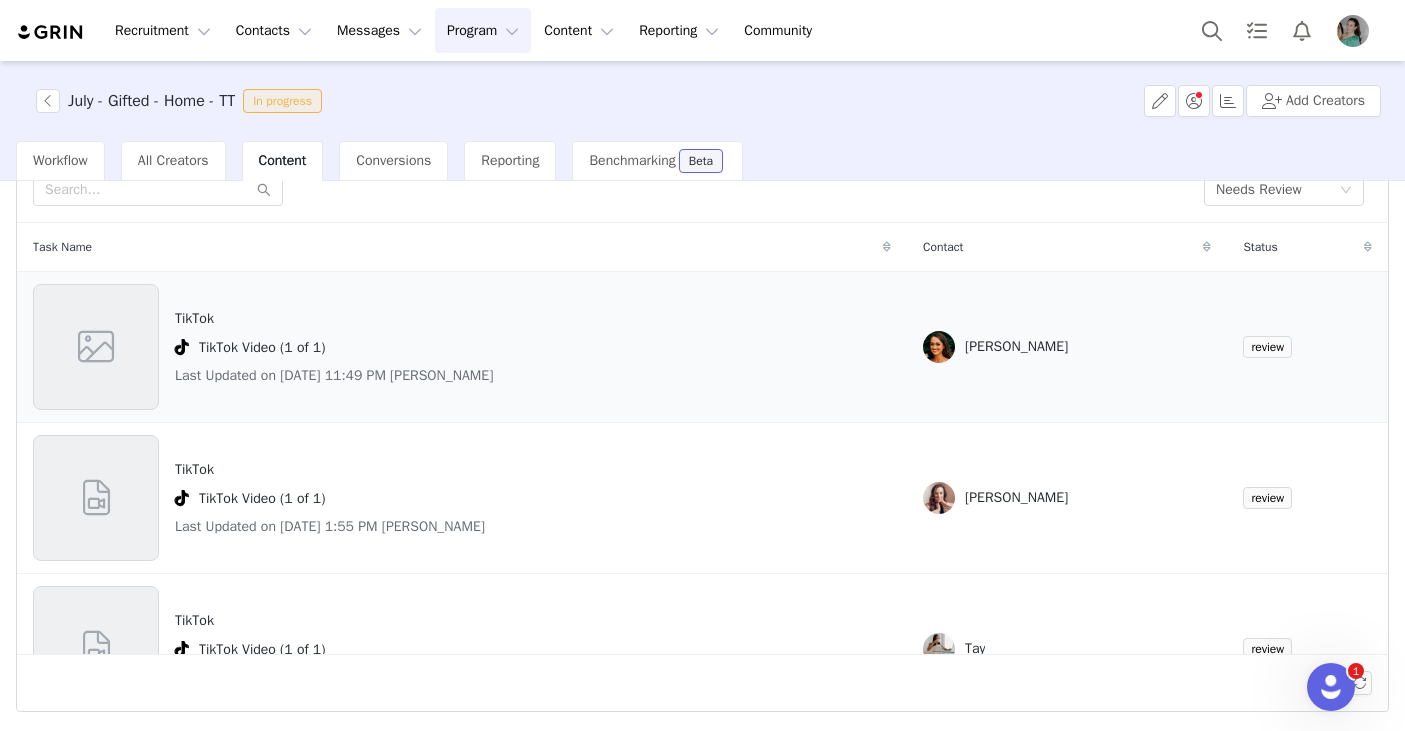 click on "TikTok  TikTok Video (1 of 1)   Last Updated on Jul 12, 2025 11:49 PM Sydney Duncan" at bounding box center (462, 347) 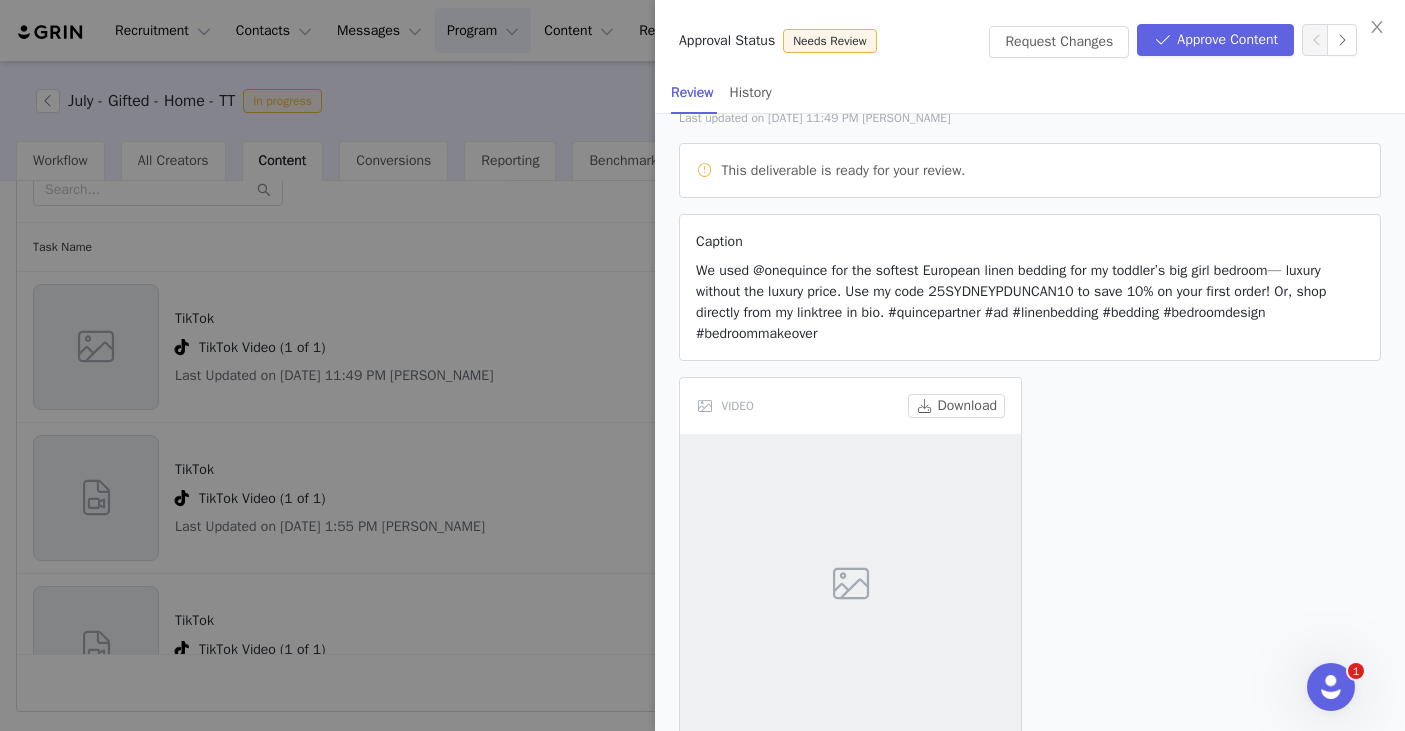 scroll, scrollTop: 250, scrollLeft: 0, axis: vertical 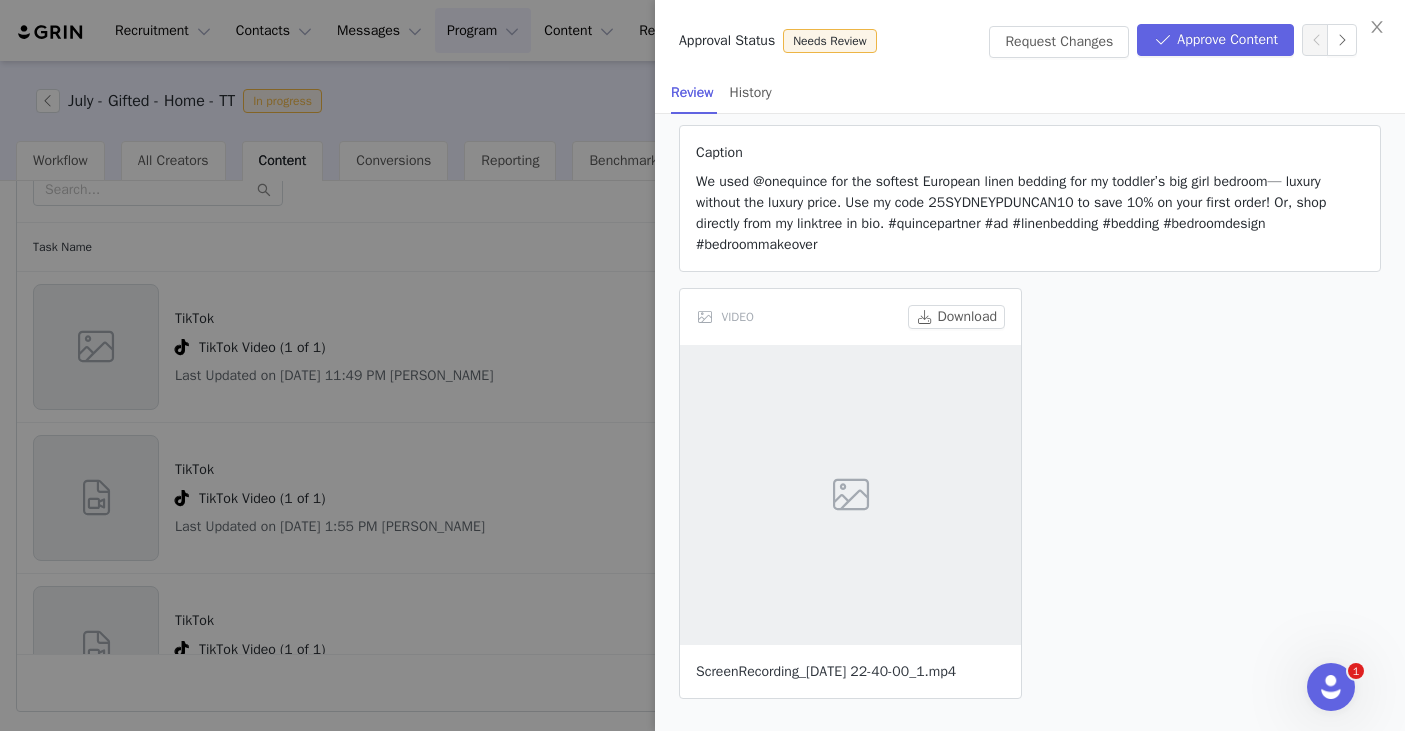 click on "ScreenRecording_07-12-2025 22-40-00_1.mp4" at bounding box center (826, 671) 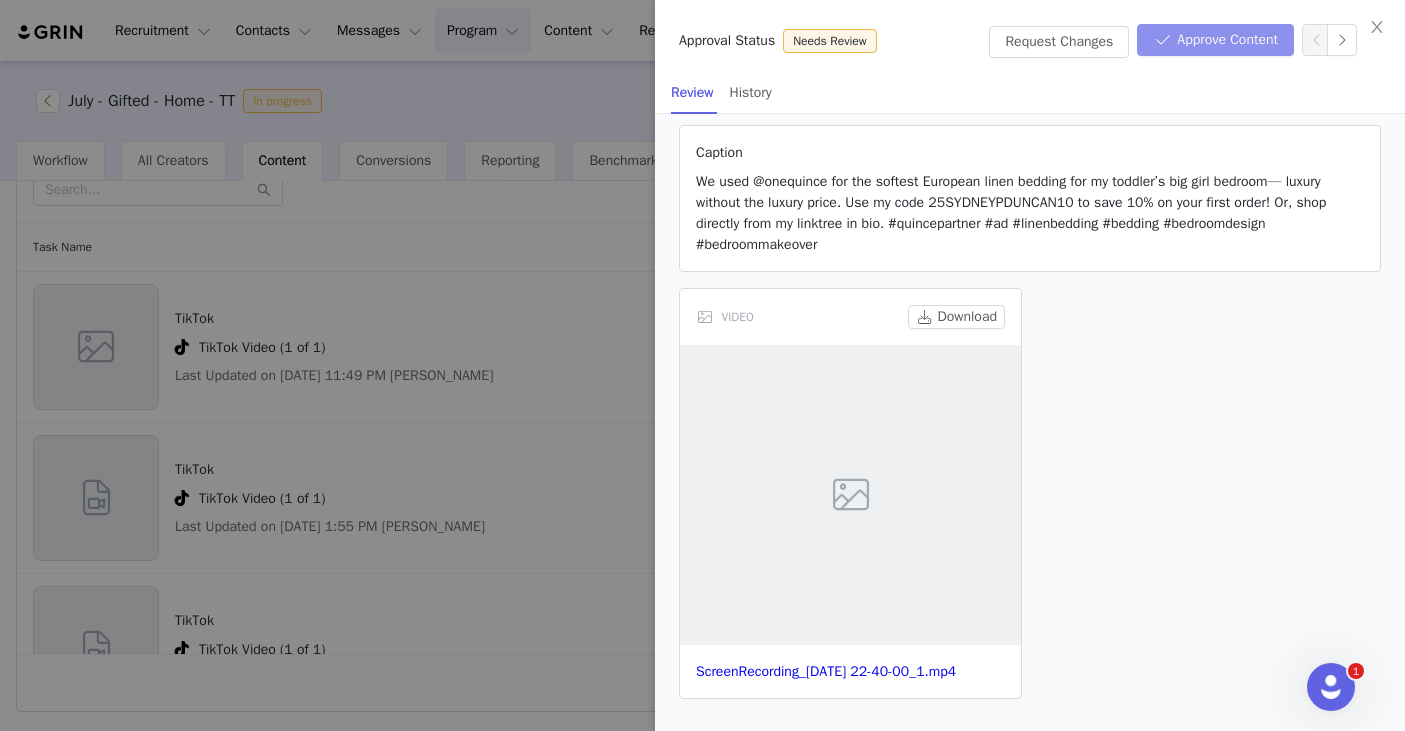 click on "Approve Content" at bounding box center (1215, 40) 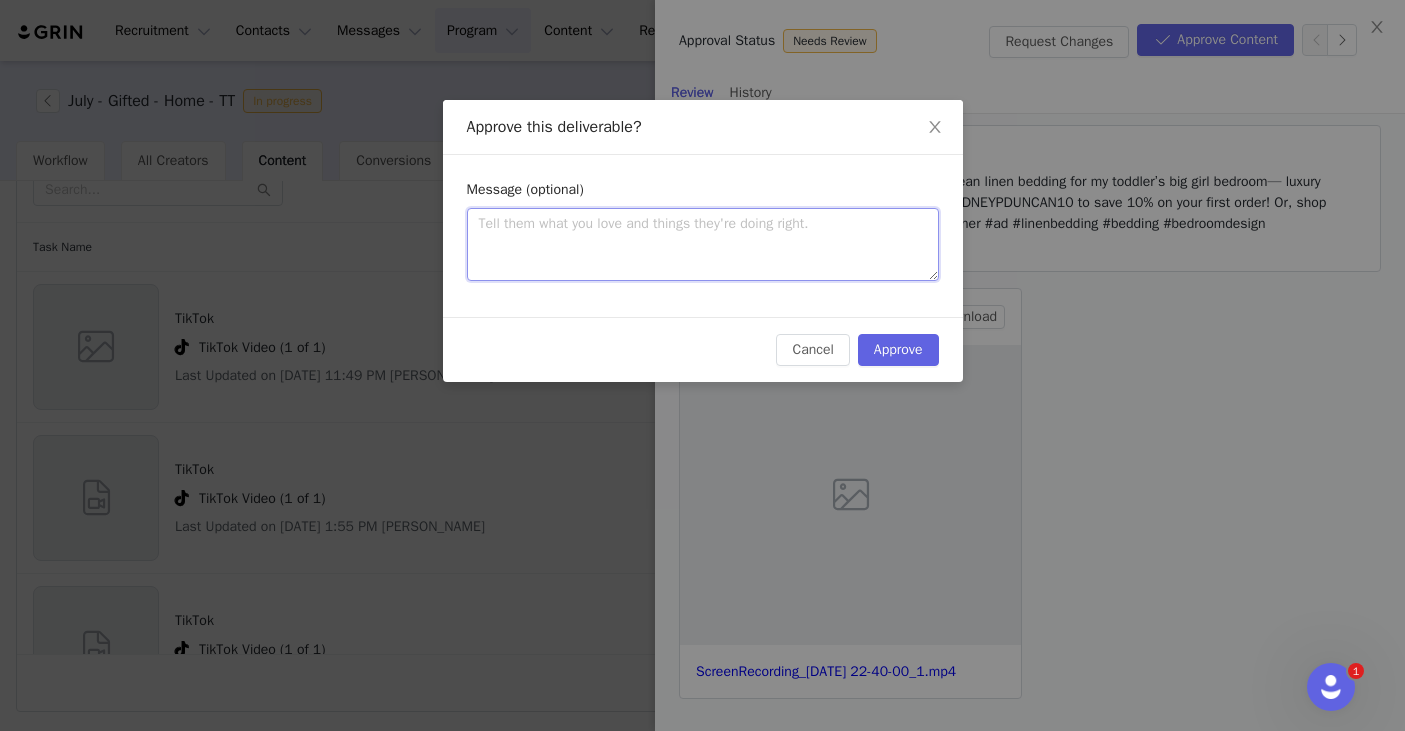 click at bounding box center (703, 244) 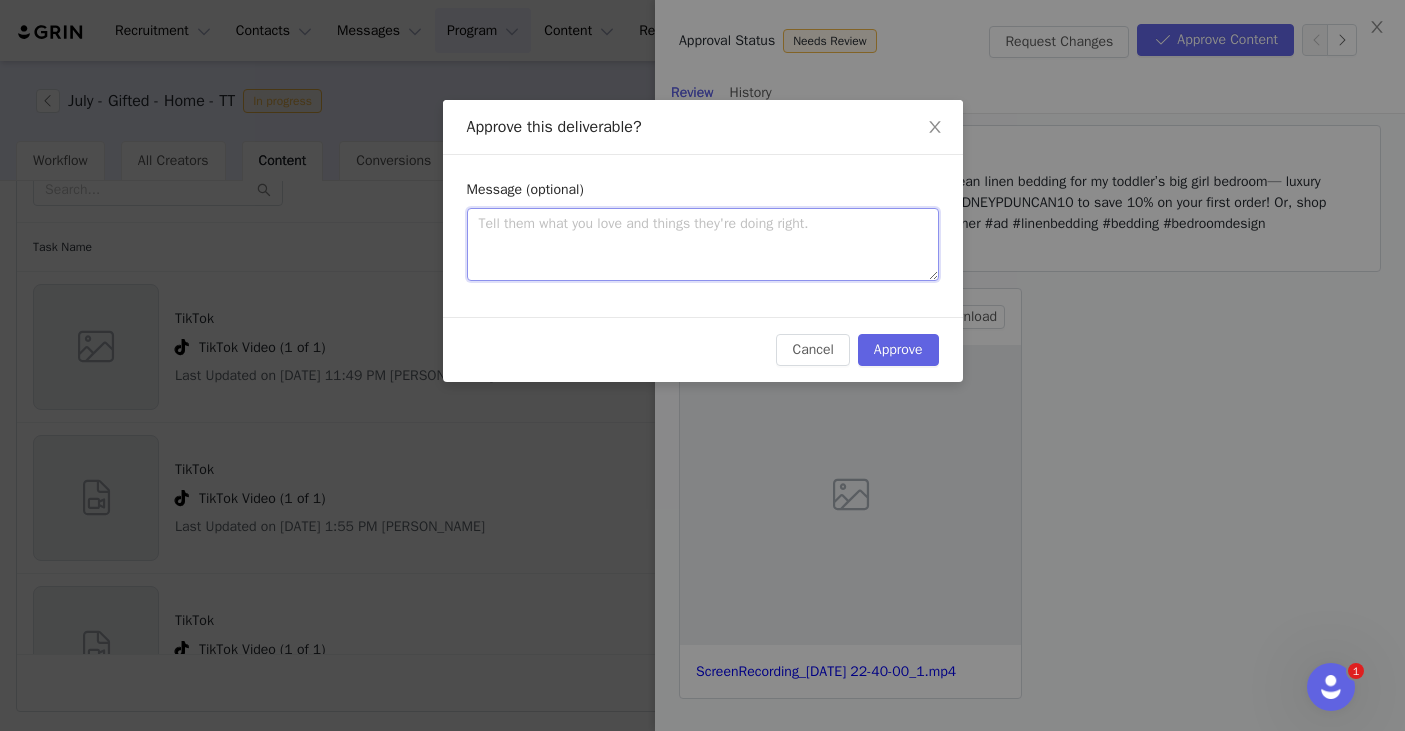 paste on "Hi Sarah! Love the content!! The caption is perfect. If you could please send the song title and artist of the sound you used, I will be able to make final approvals so you can go live. Thanks for submitting" 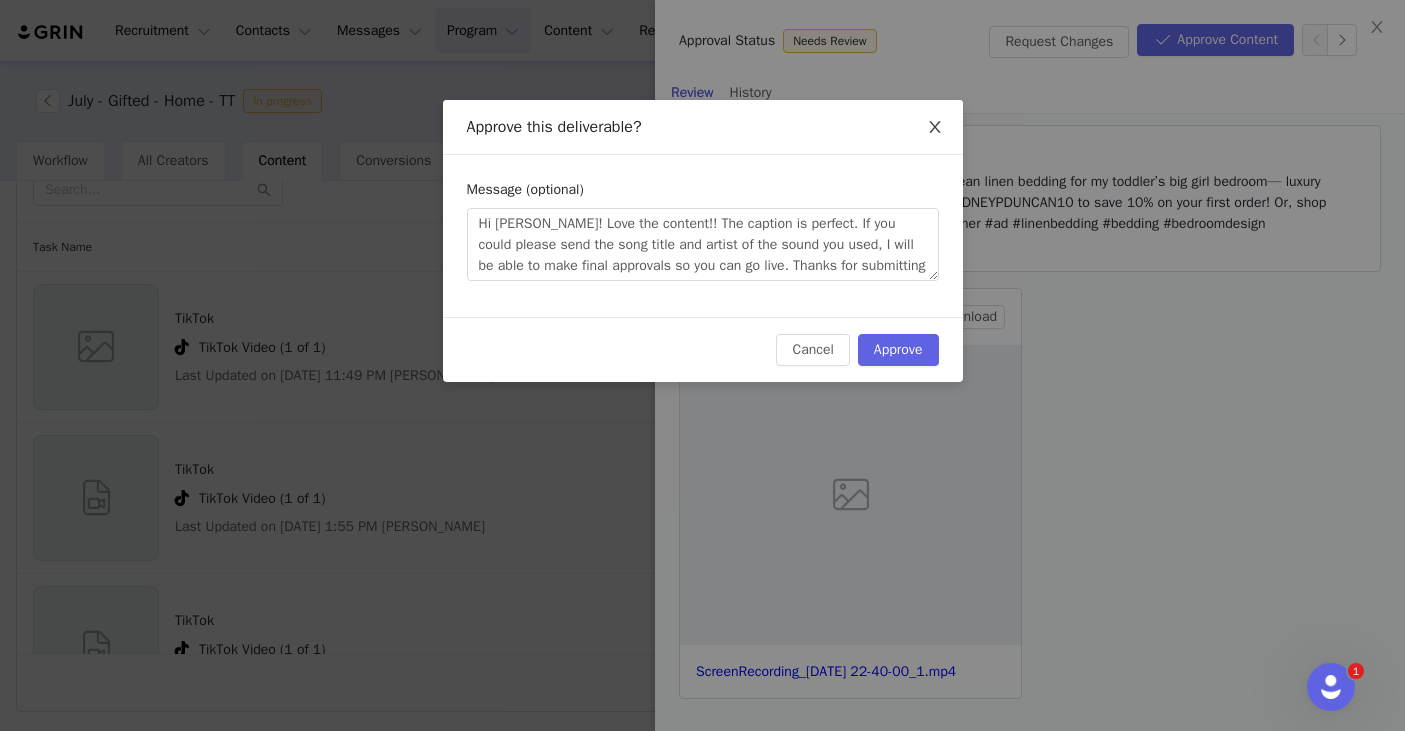 click 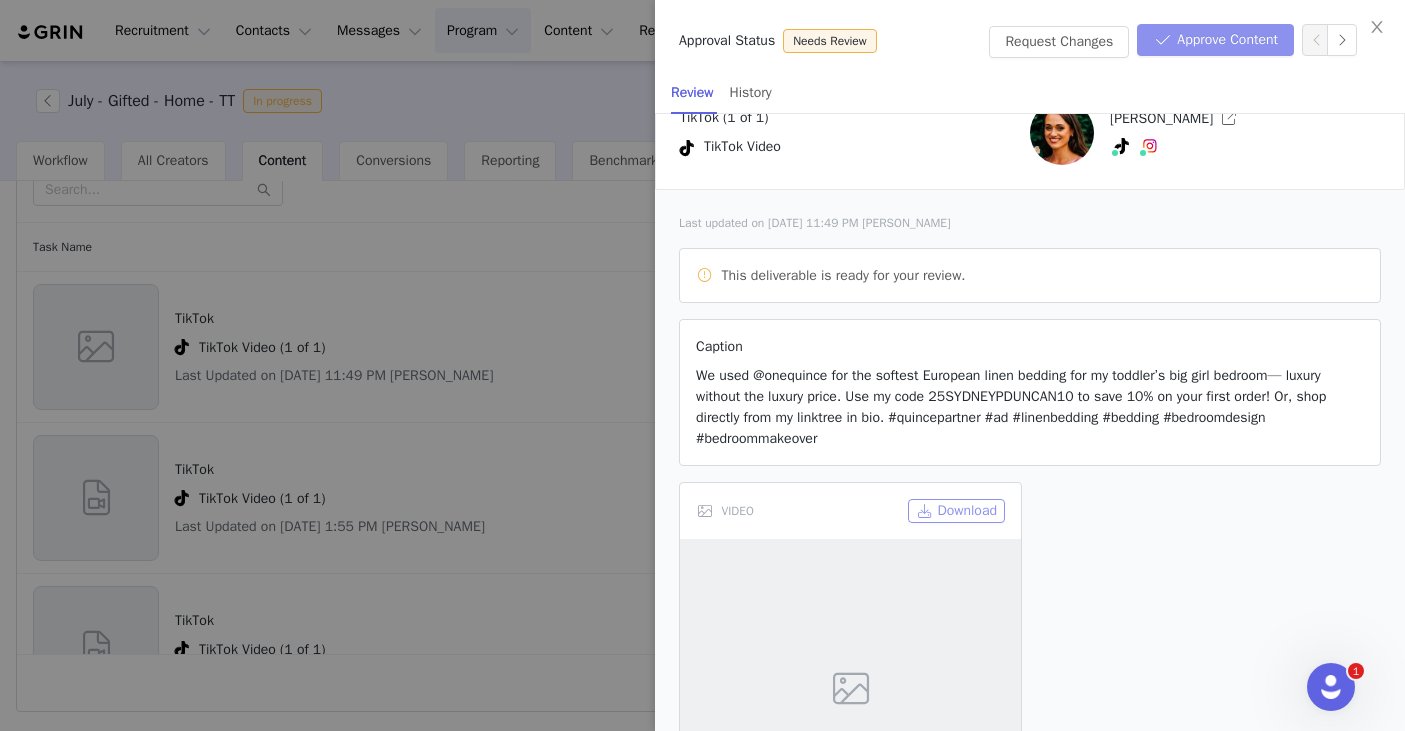 scroll, scrollTop: 0, scrollLeft: 0, axis: both 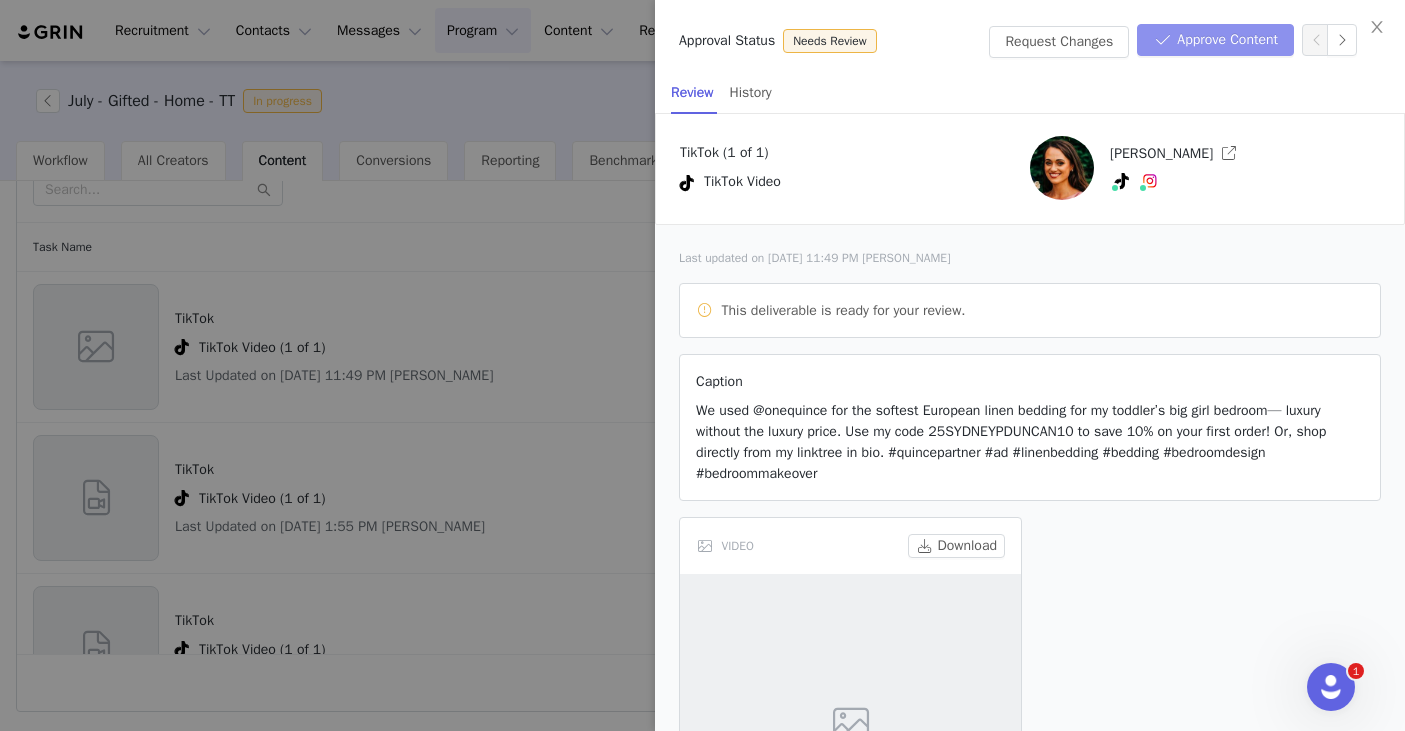 click on "Approve Content" at bounding box center [1215, 40] 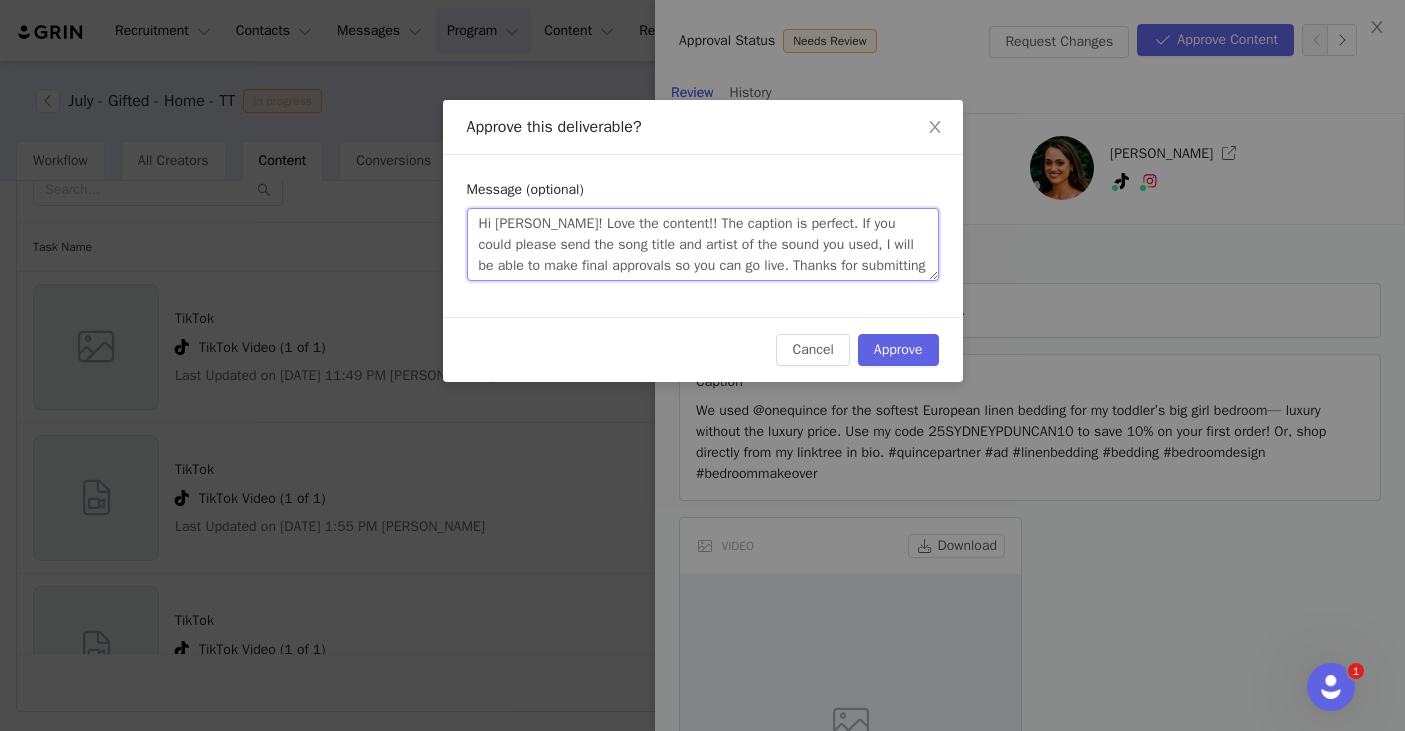 click on "Hi Sarah! Love the content!! The caption is perfect. If you could please send the song title and artist of the sound you used, I will be able to make final approvals so you can go live. Thanks for submitting" at bounding box center (703, 244) 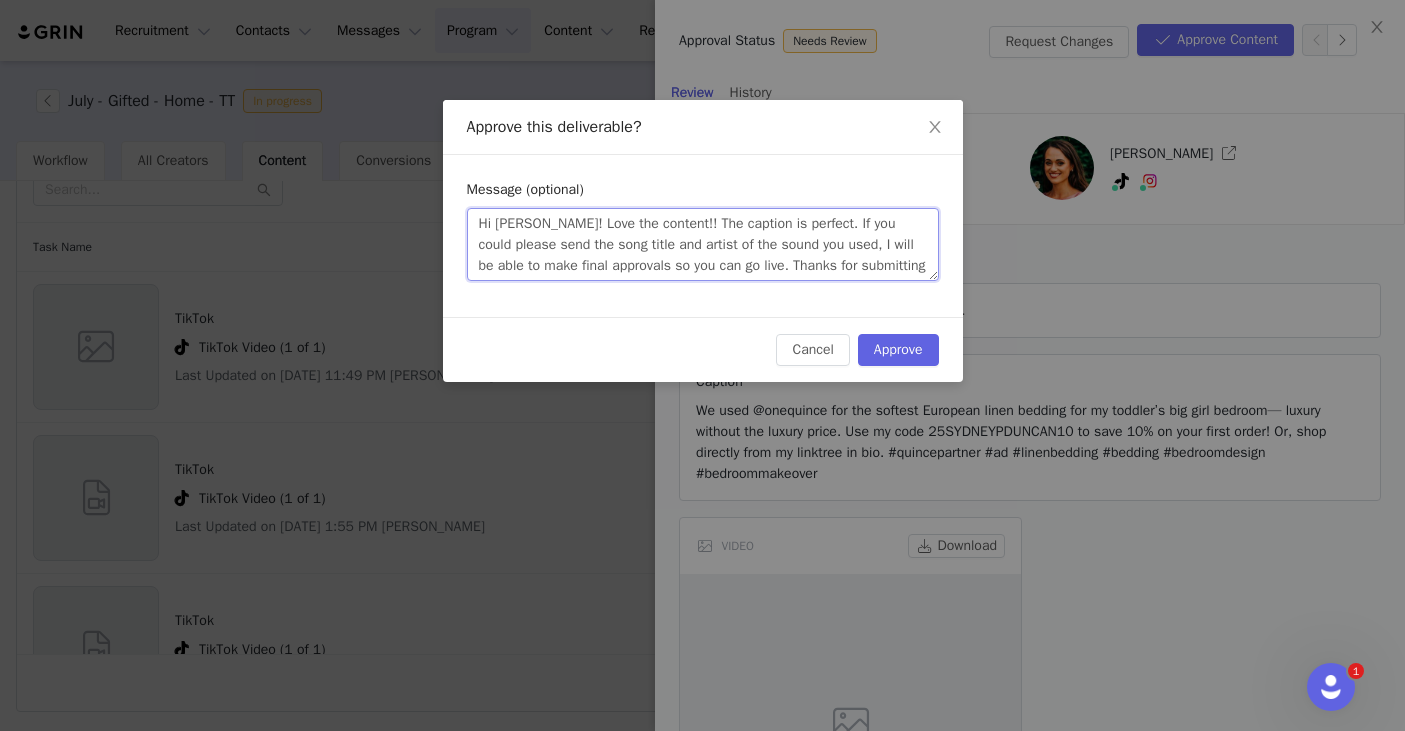 click on "Hi Sydney! Love the content!! The caption is perfect. If you could please send the song title and artist of the sound you used, I will be able to make final approvals so you can go live. Thanks for submitting" at bounding box center (703, 244) 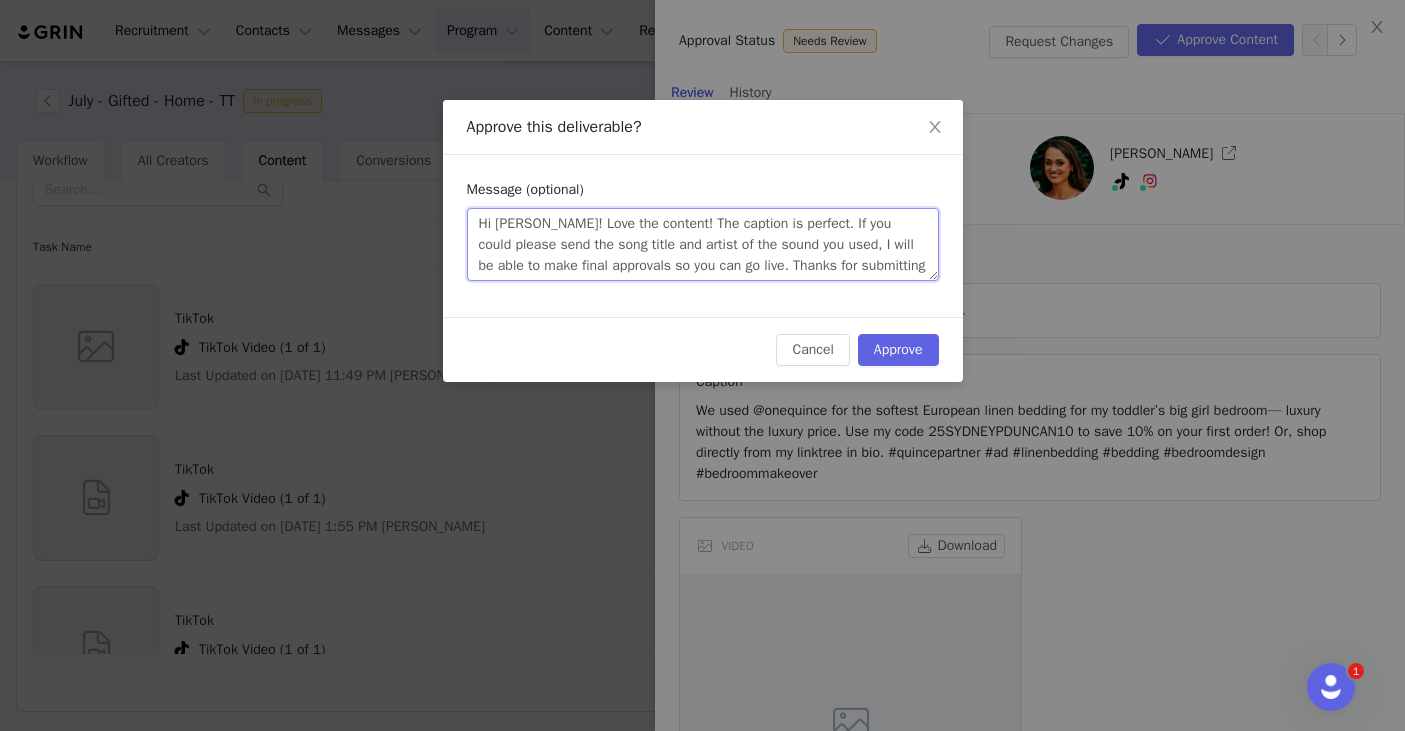 drag, startPoint x: 811, startPoint y: 226, endPoint x: 666, endPoint y: 227, distance: 145.00345 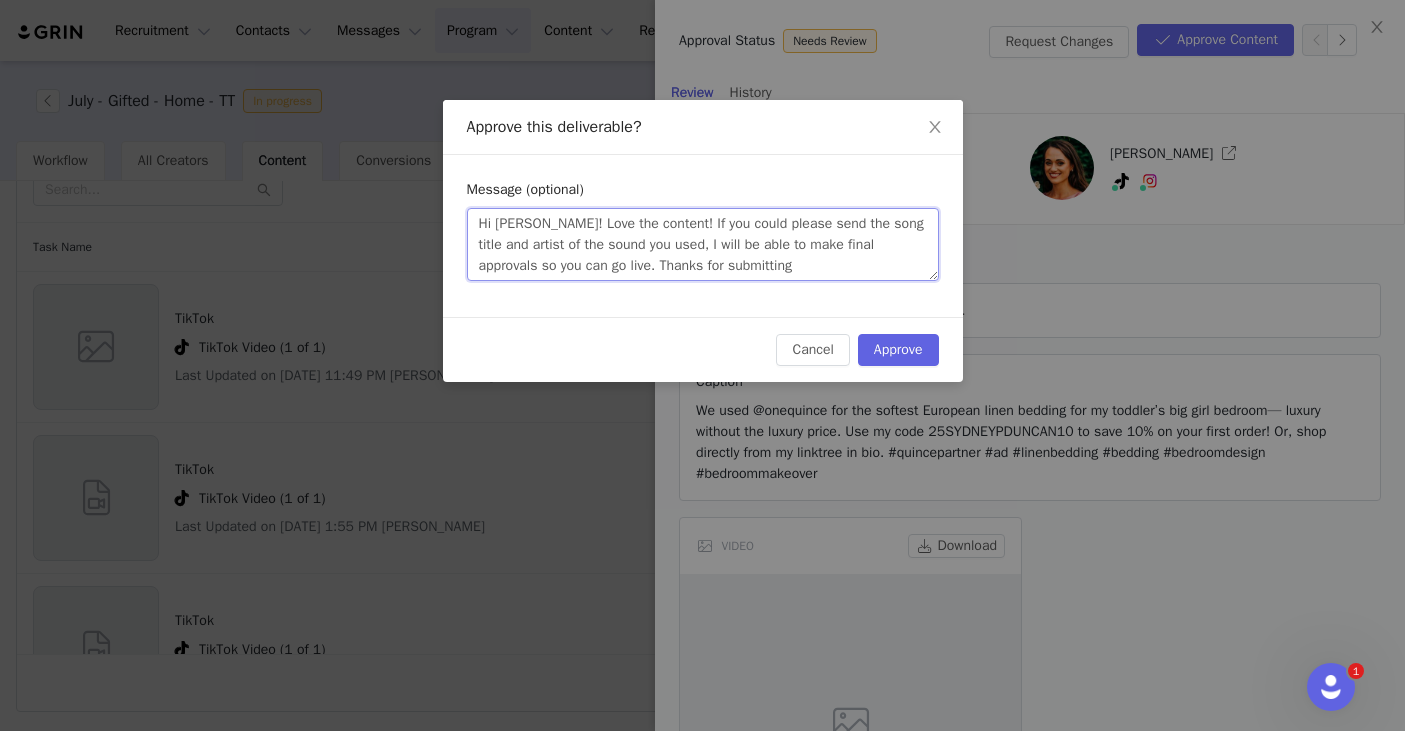 click on "Hi Sydney! Love the content! If you could please send the song title and artist of the sound you used, I will be able to make final approvals so you can go live. Thanks for submitting" at bounding box center [703, 244] 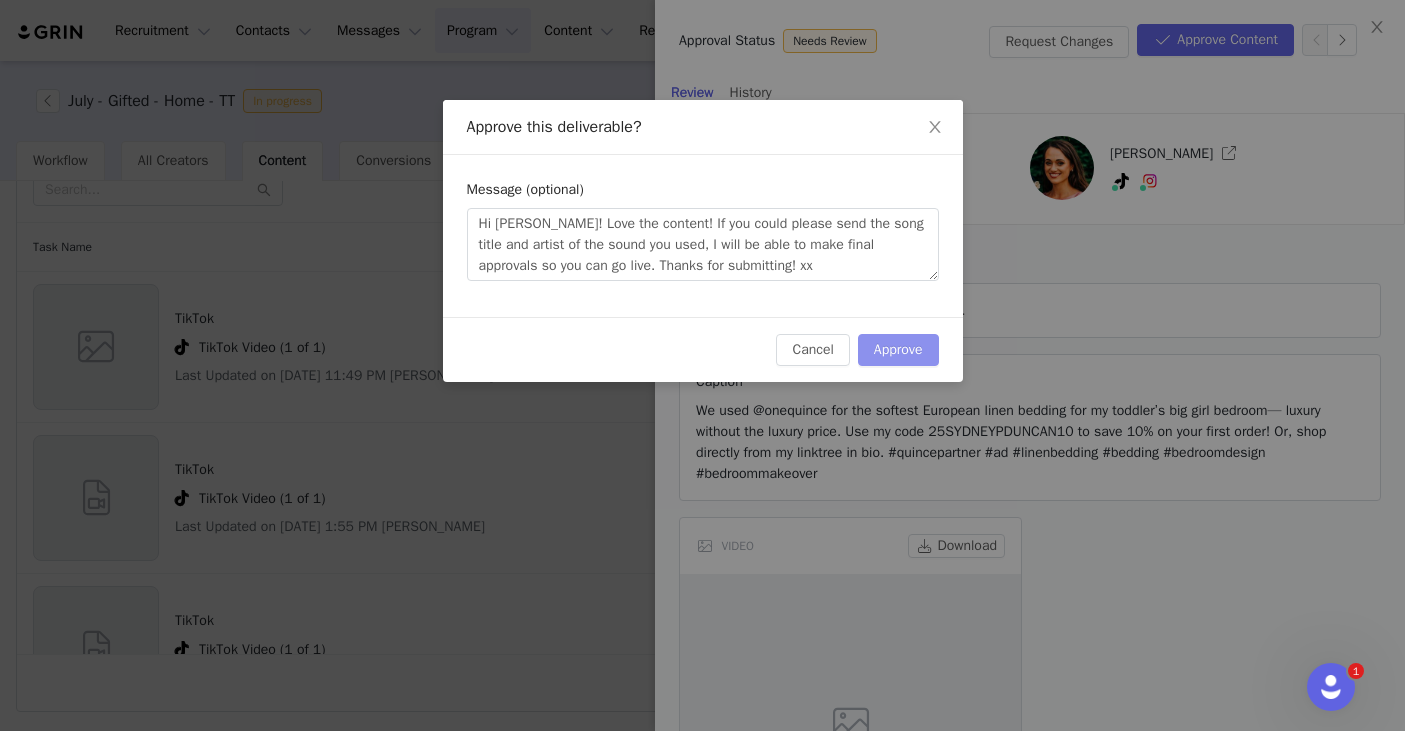 click on "Approve" at bounding box center (898, 350) 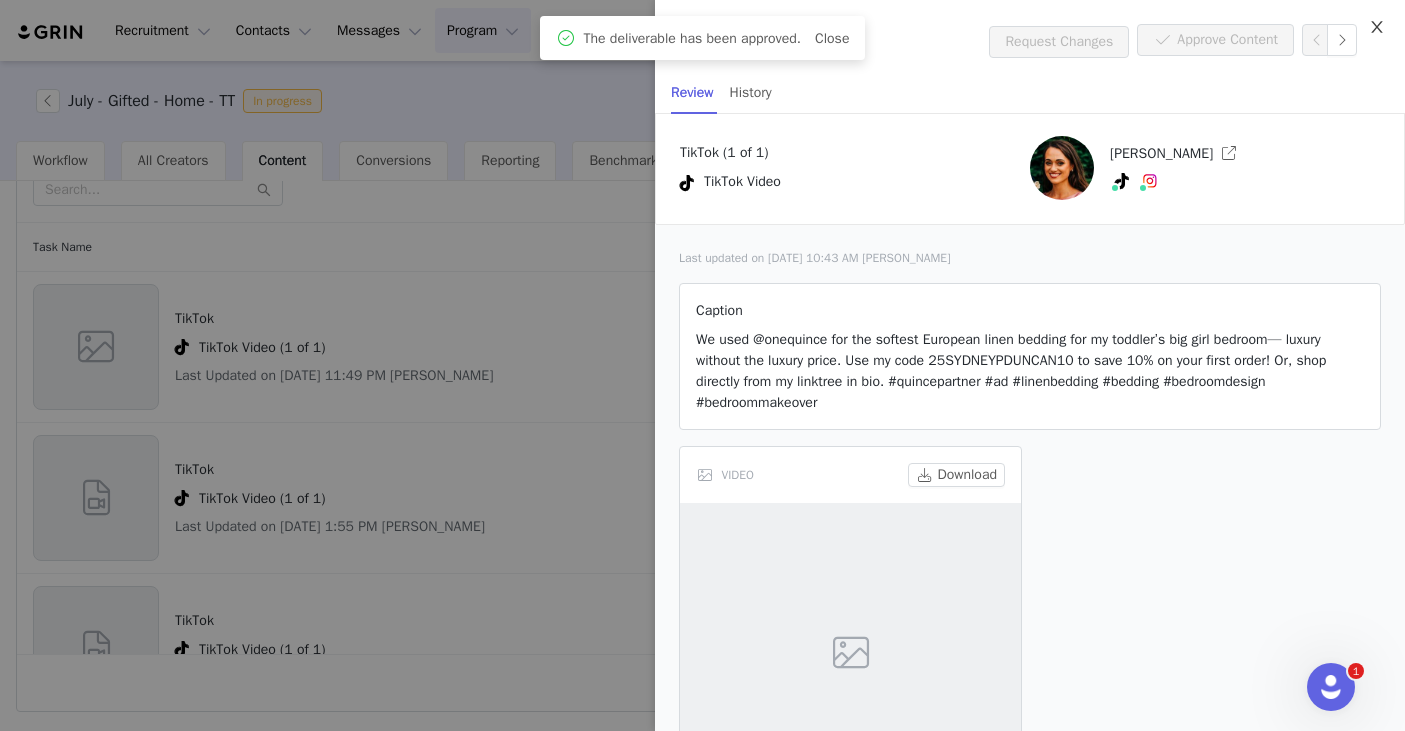 click 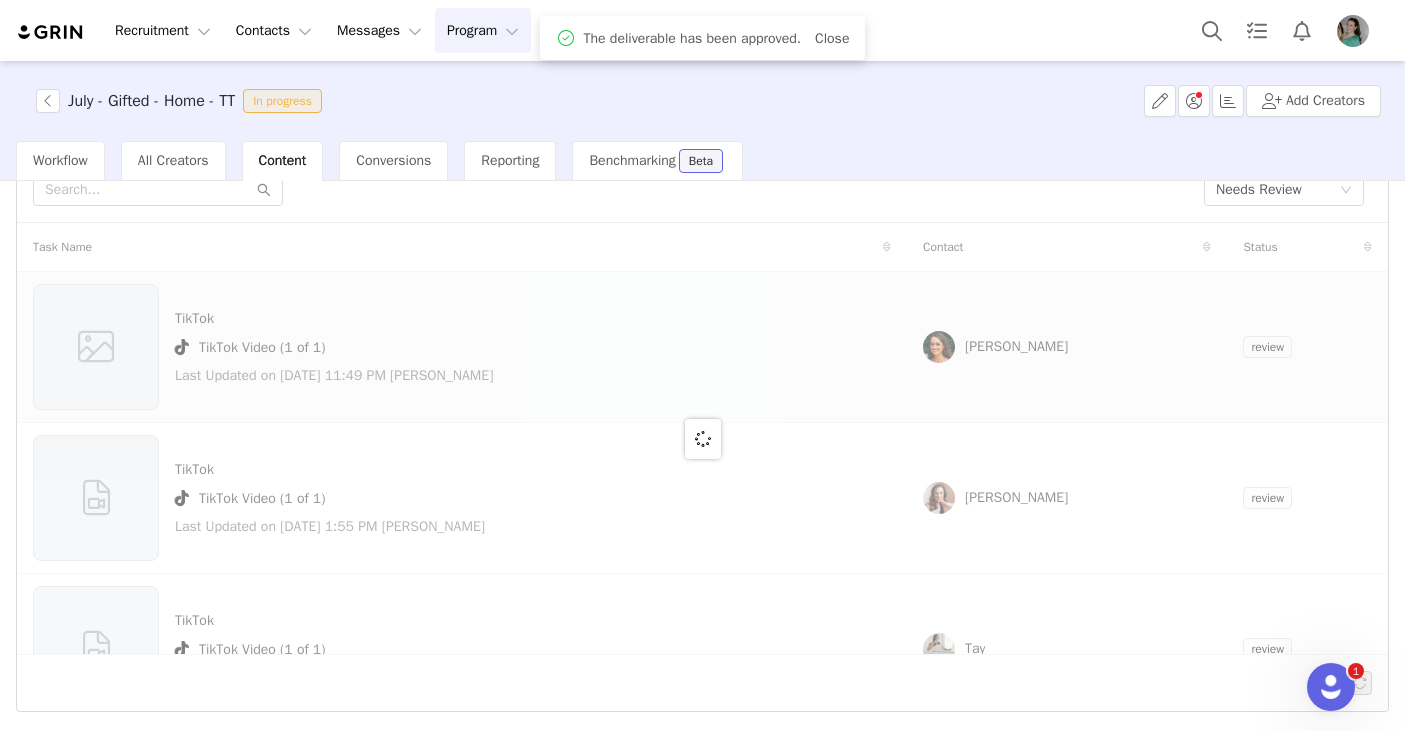 scroll, scrollTop: 3, scrollLeft: 0, axis: vertical 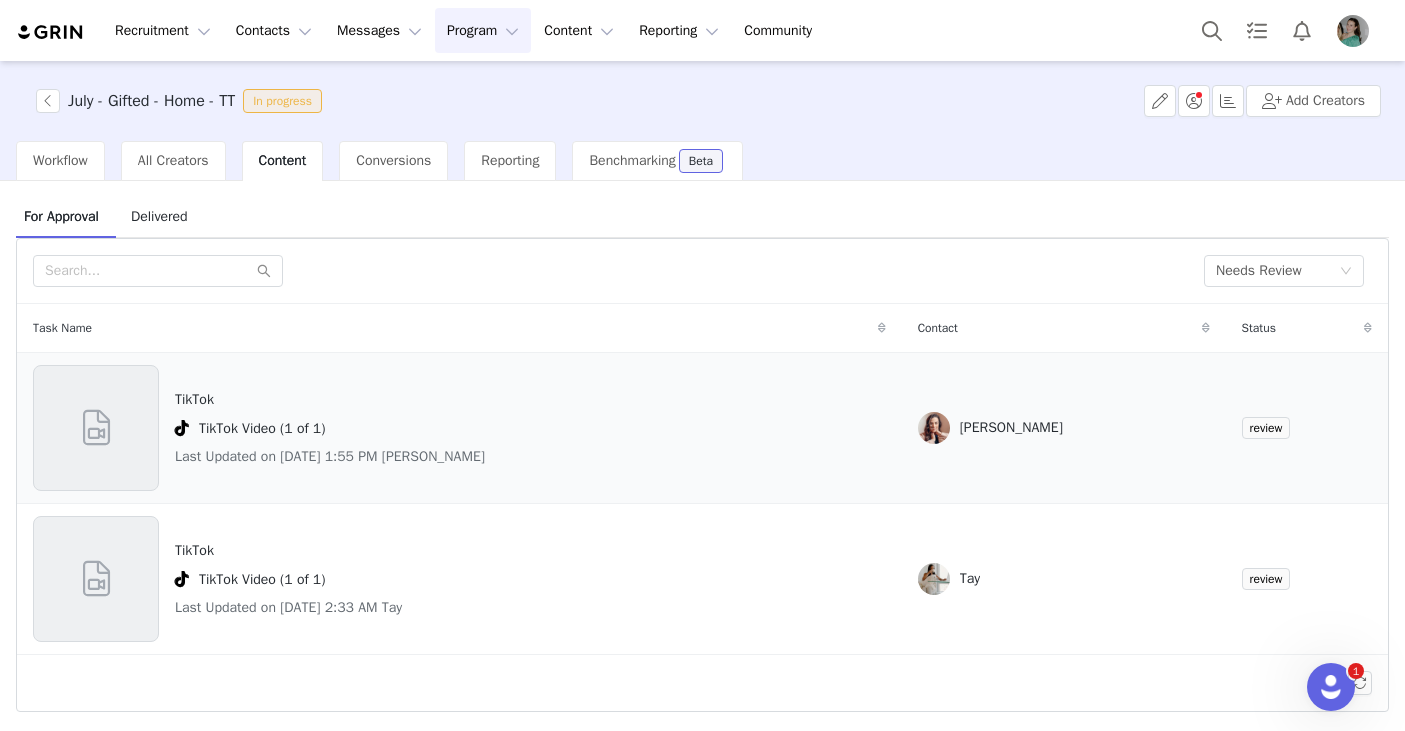 click on "TikTok" at bounding box center [330, 399] 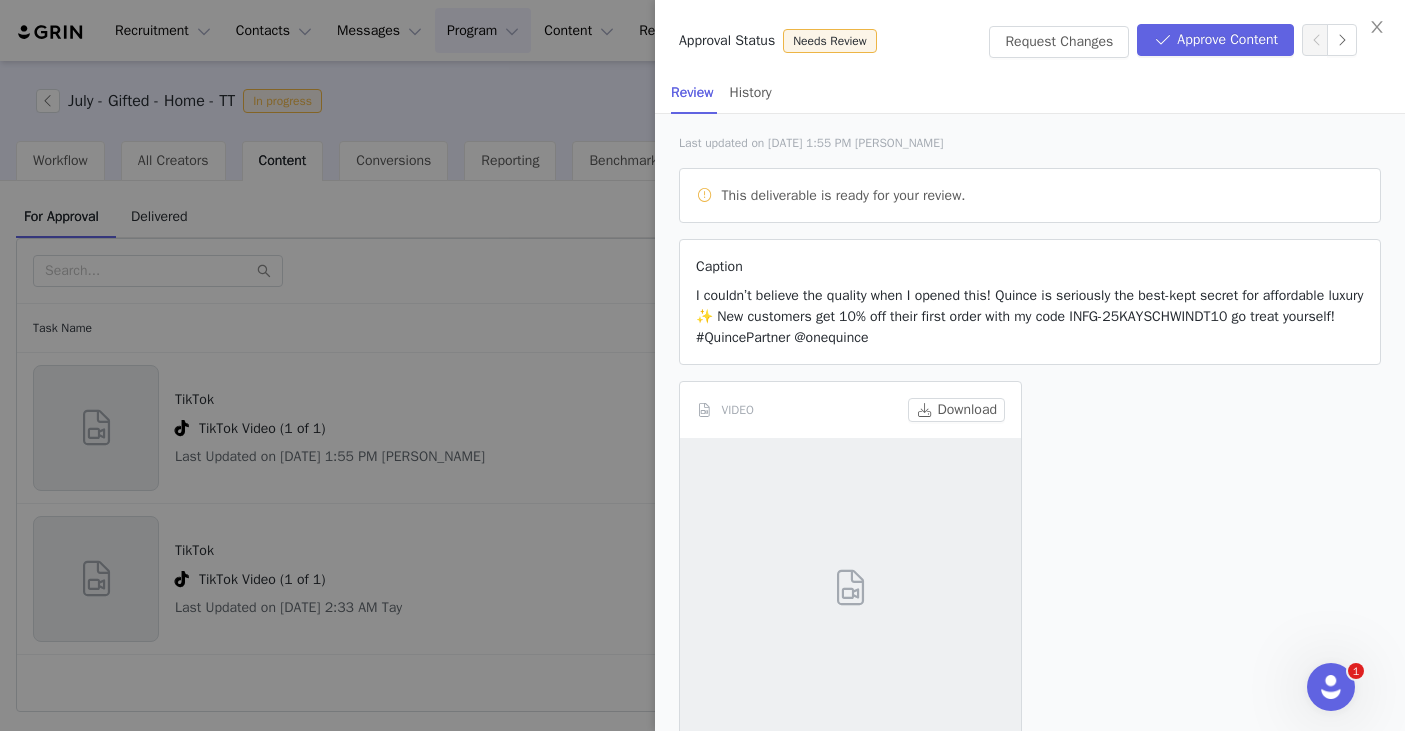 scroll, scrollTop: 129, scrollLeft: 0, axis: vertical 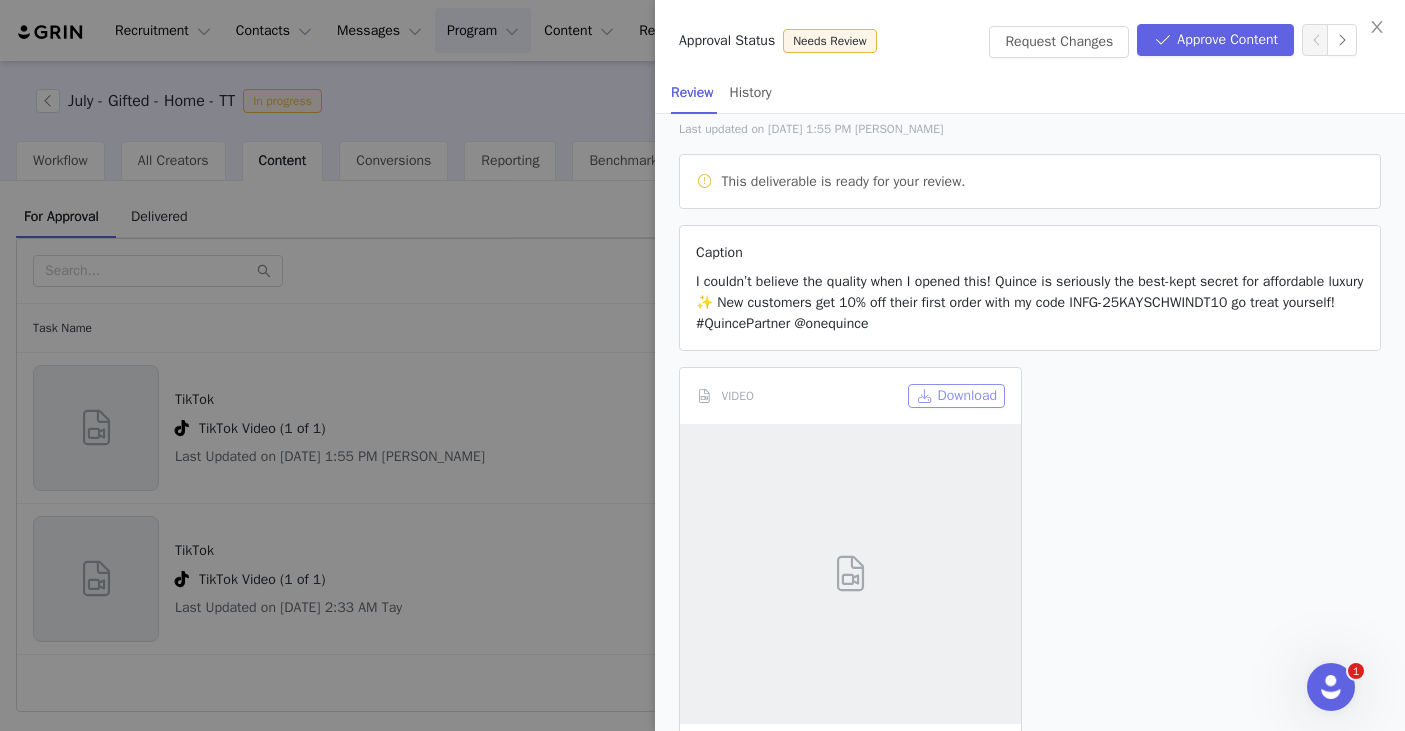 click on "Download" at bounding box center [956, 396] 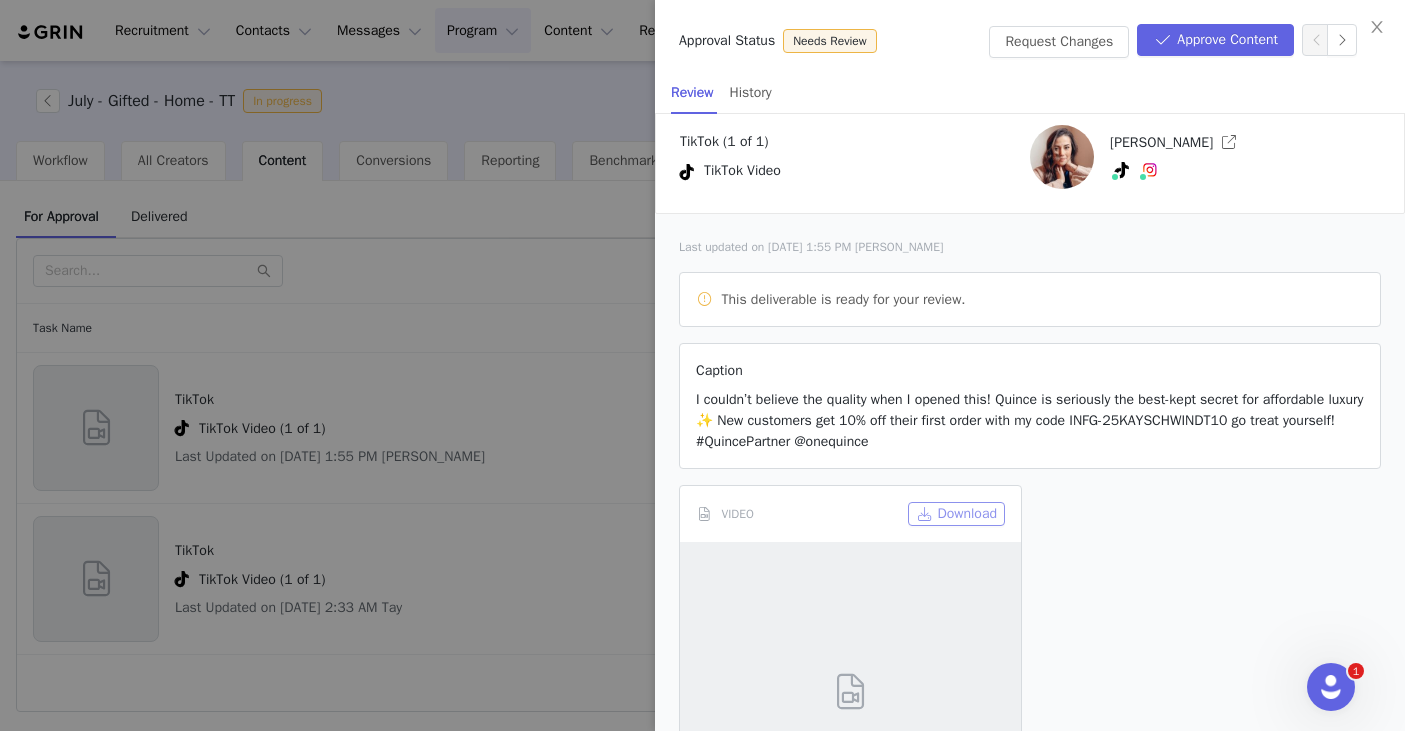 scroll, scrollTop: 5, scrollLeft: 0, axis: vertical 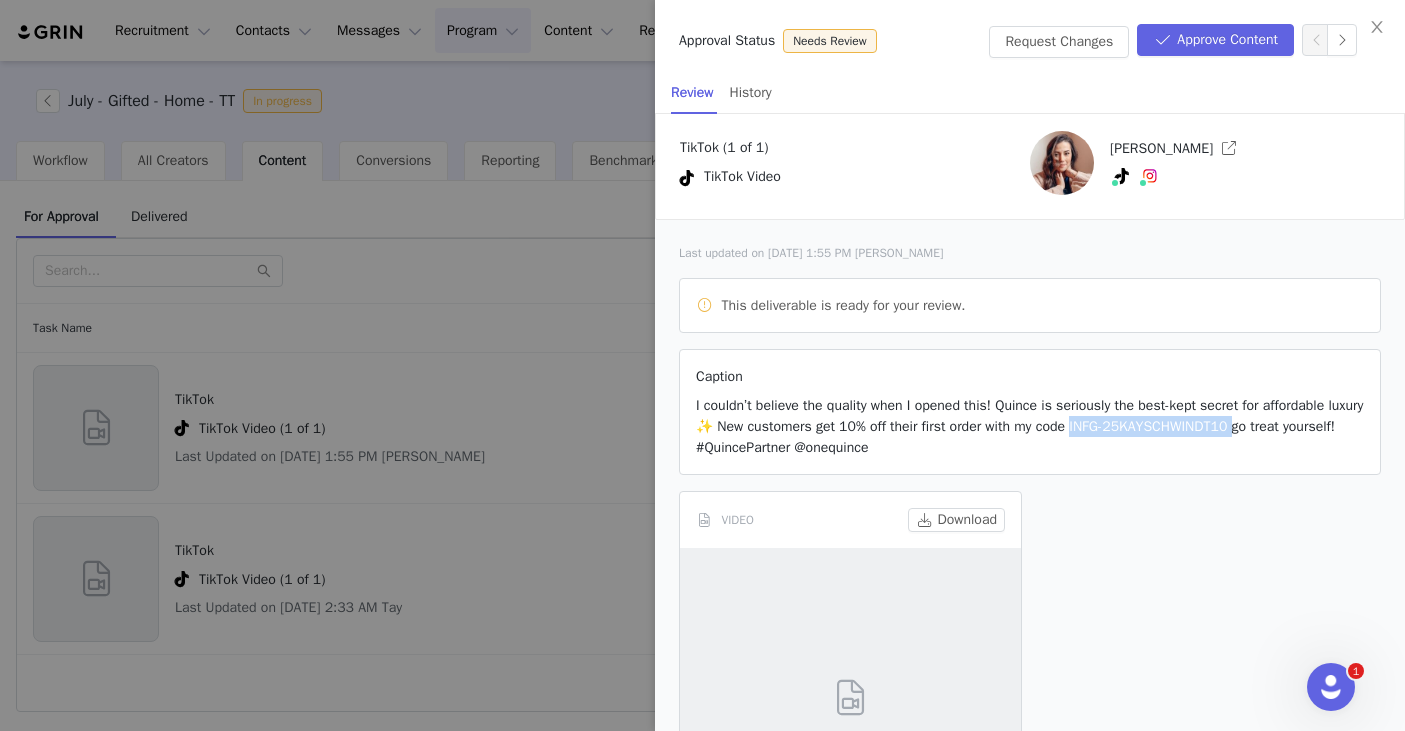 drag, startPoint x: 1132, startPoint y: 426, endPoint x: 1310, endPoint y: 429, distance: 178.02528 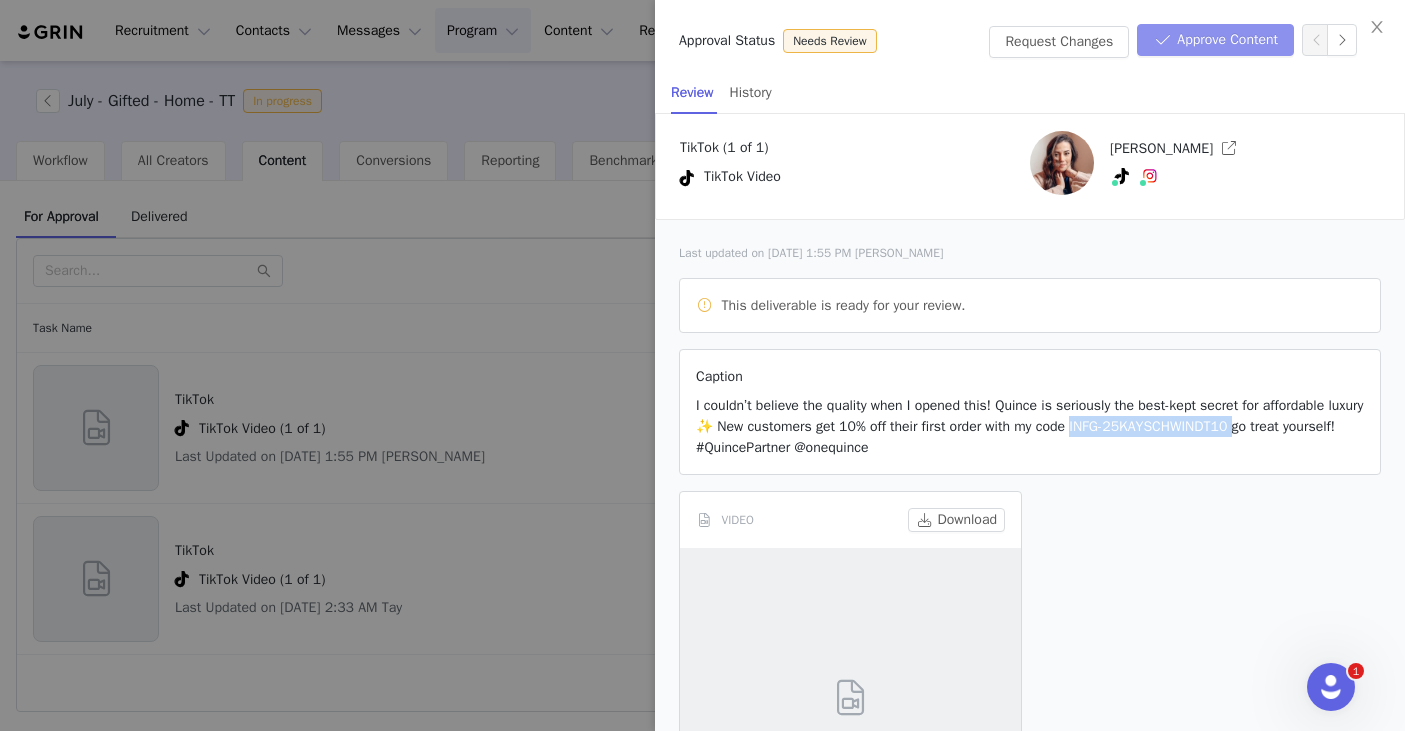 click on "Approve Content" at bounding box center [1215, 40] 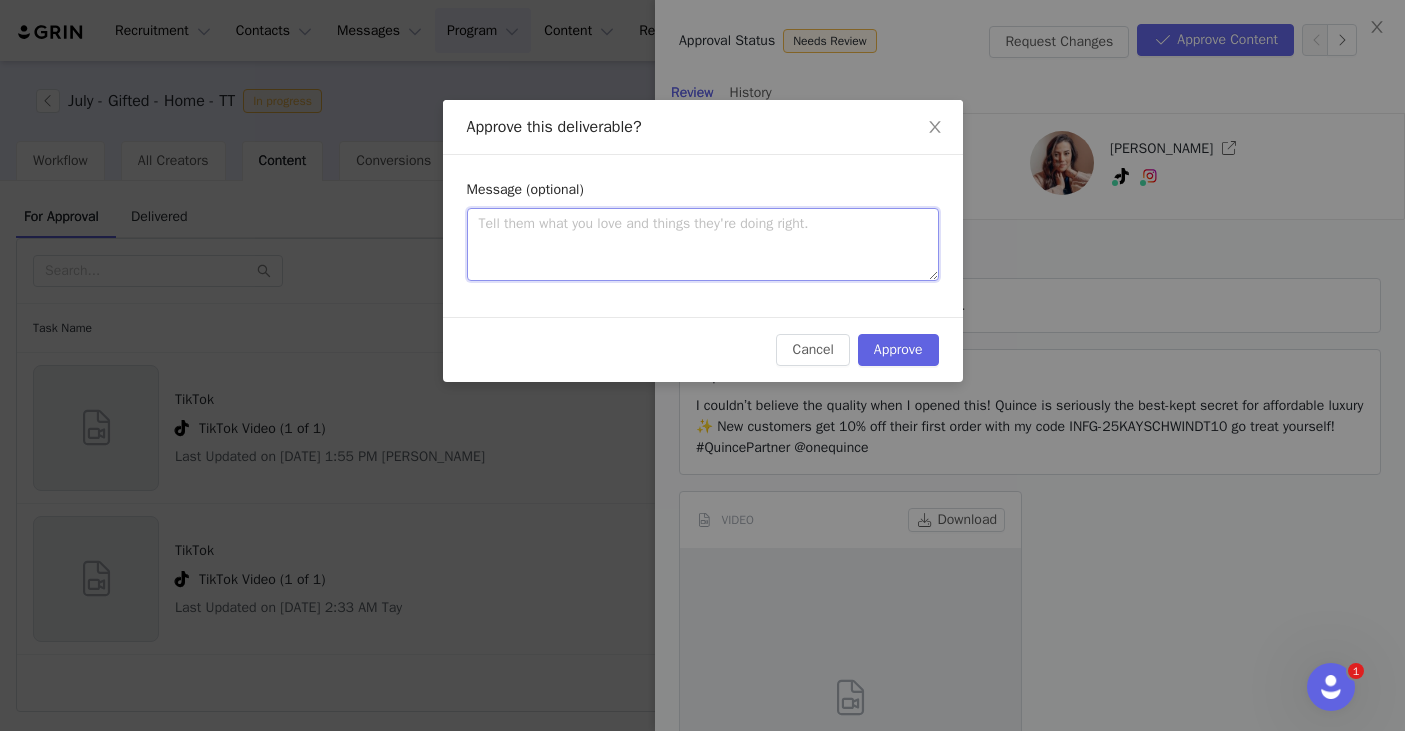 click at bounding box center [703, 244] 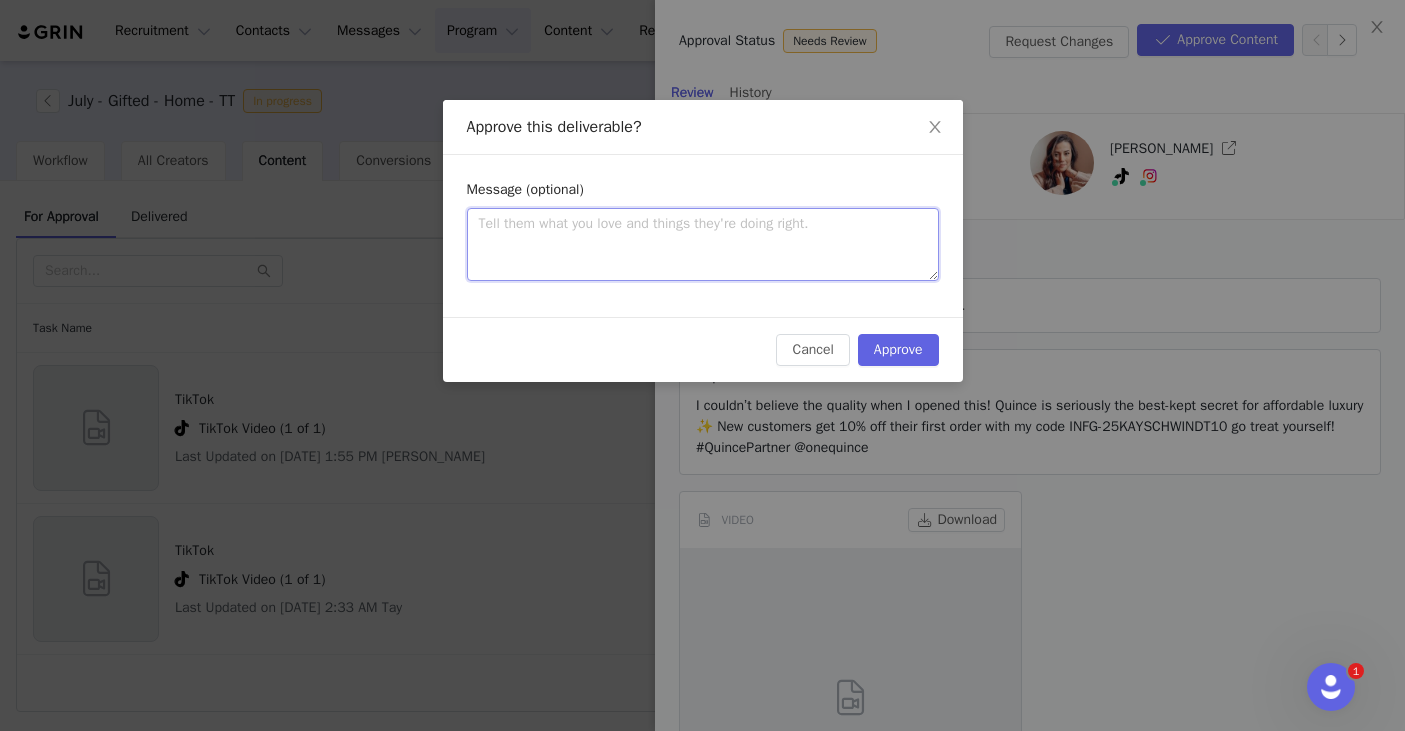 click at bounding box center (703, 244) 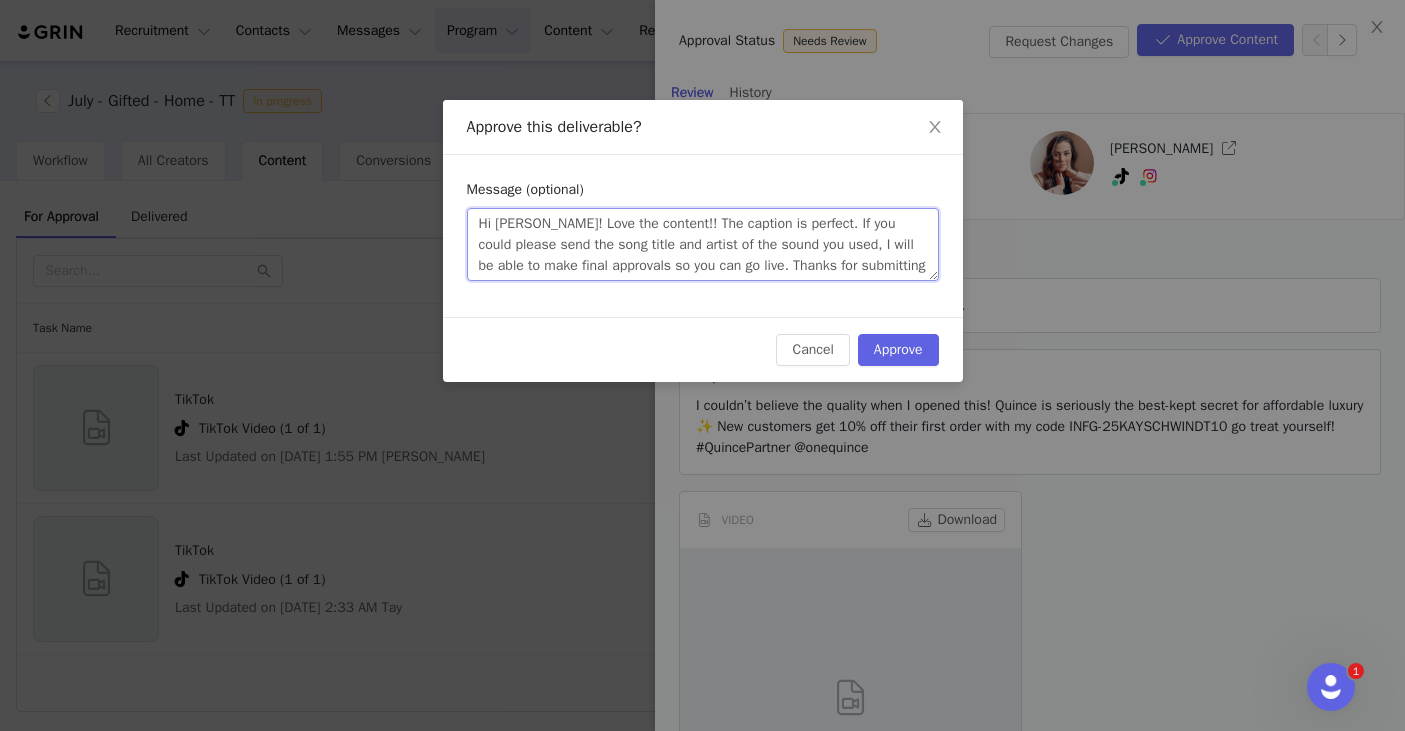 click on "Hi Sarah! Love the content!! The caption is perfect. If you could please send the song title and artist of the sound you used, I will be able to make final approvals so you can go live. Thanks for submitting" at bounding box center (703, 244) 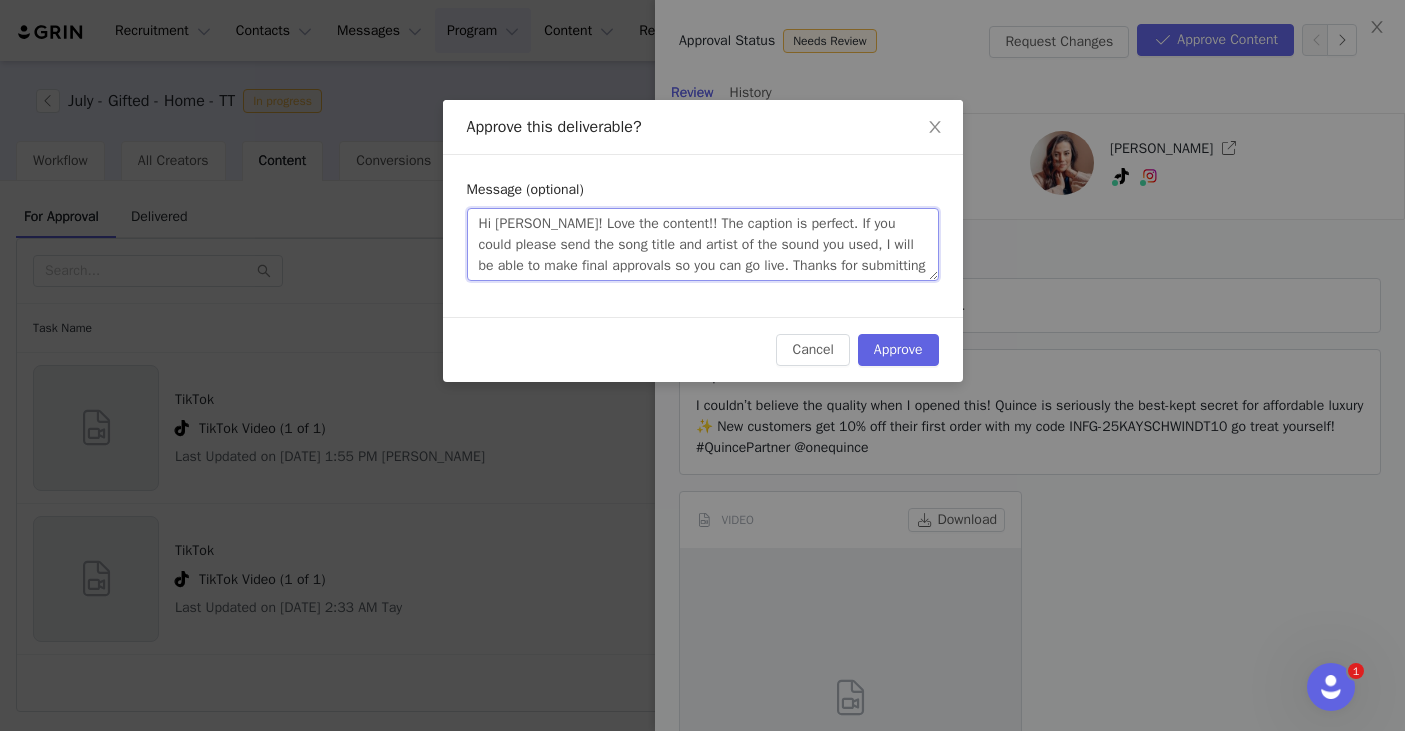 click on "Hi Kayla! Love the content!! The caption is perfect. If you could please send the song title and artist of the sound you used, I will be able to make final approvals so you can go live. Thanks for submitting" at bounding box center [703, 244] 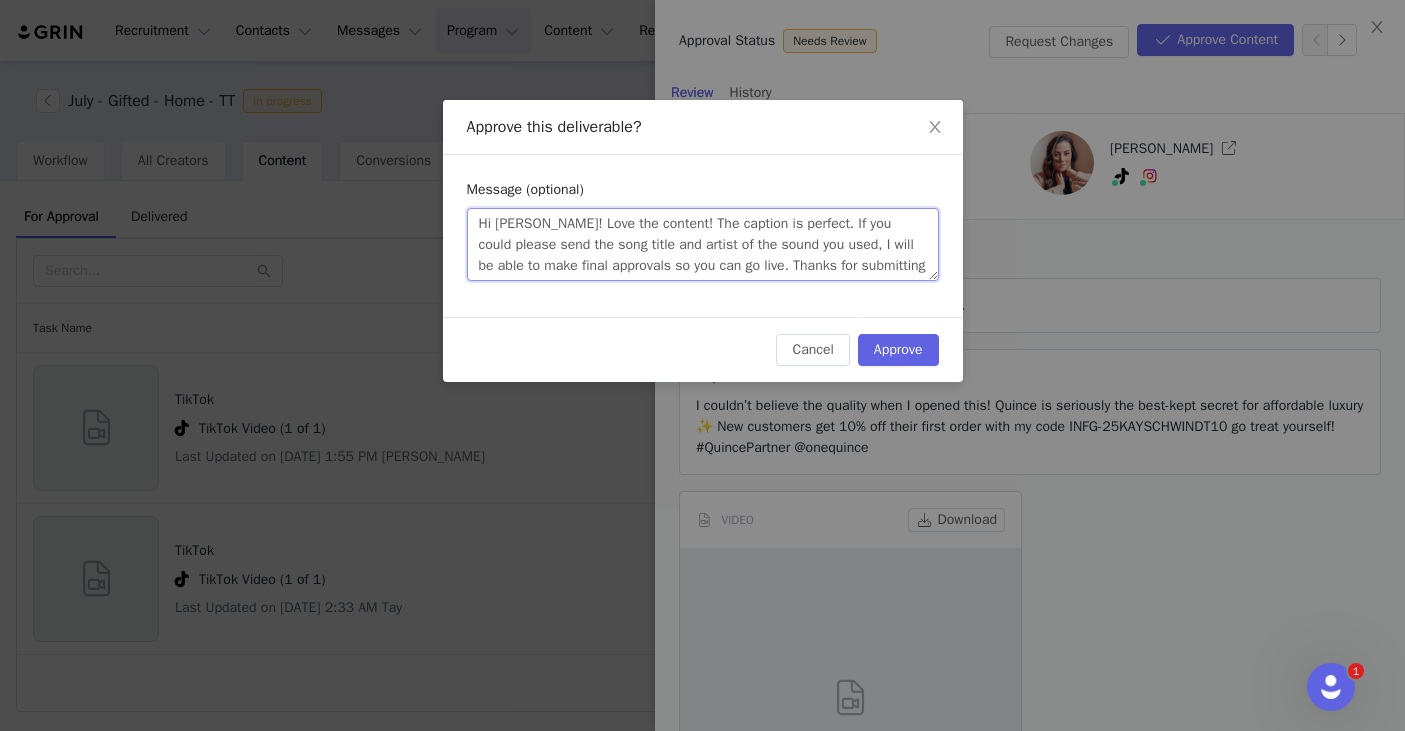 click on "Hi Kayla! Love the content! The caption is perfect. If you could please send the song title and artist of the sound you used, I will be able to make final approvals so you can go live. Thanks for submitting" at bounding box center [703, 244] 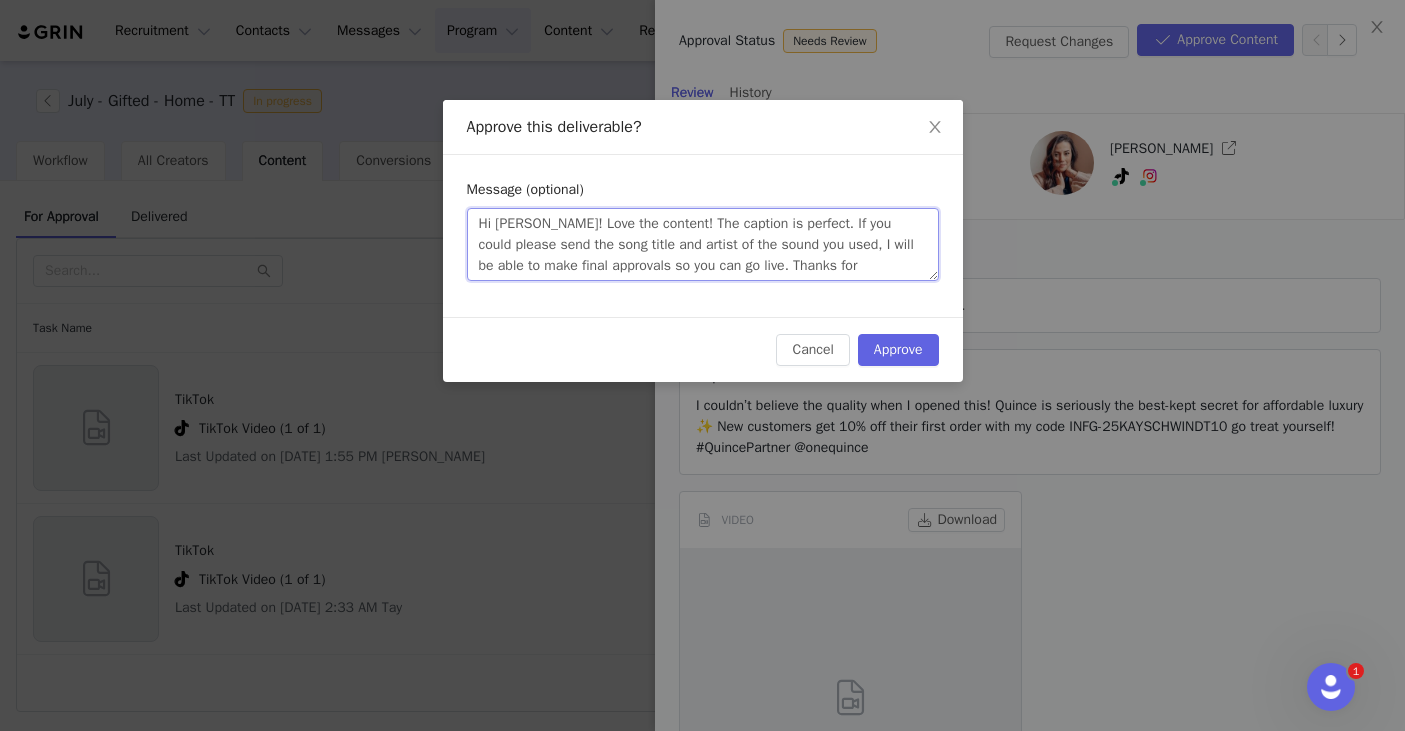 drag, startPoint x: 917, startPoint y: 267, endPoint x: 473, endPoint y: 225, distance: 445.98206 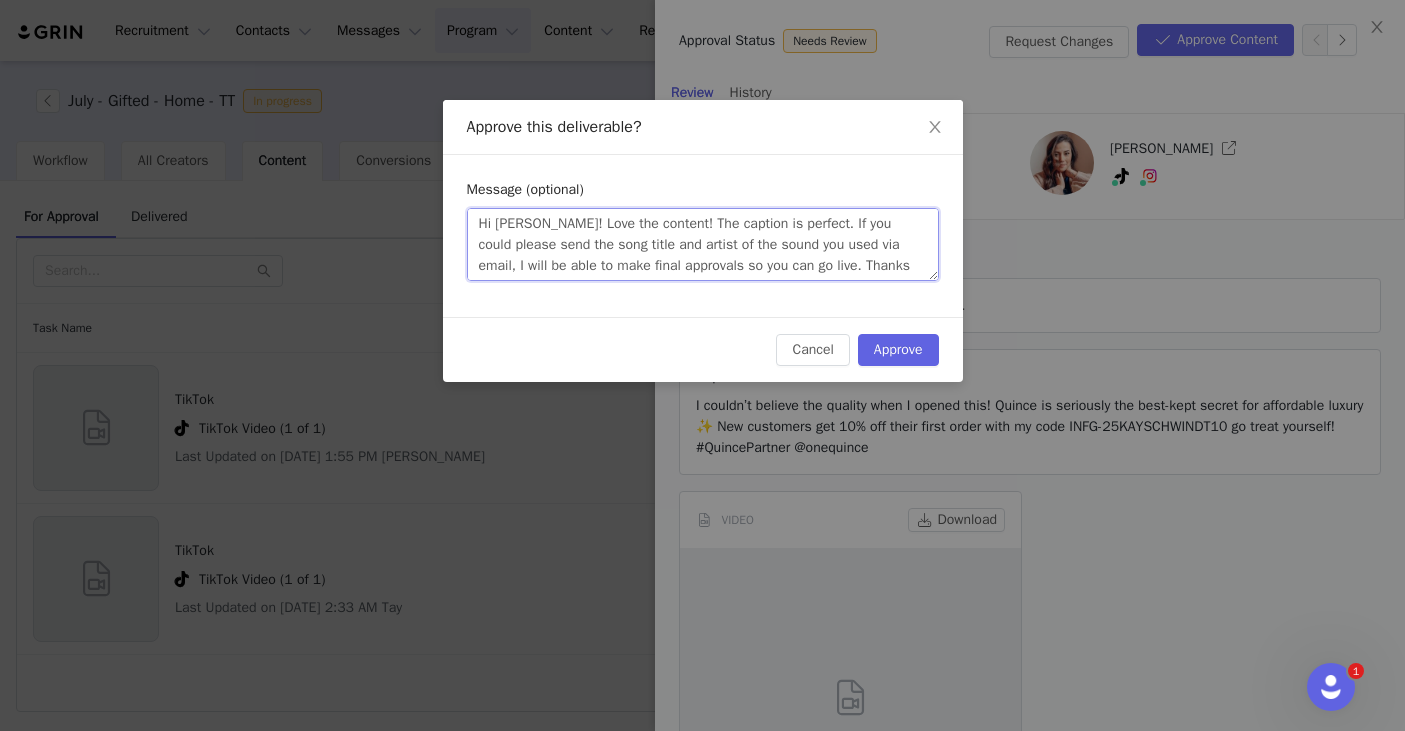 drag, startPoint x: 885, startPoint y: 266, endPoint x: 472, endPoint y: 225, distance: 415.03012 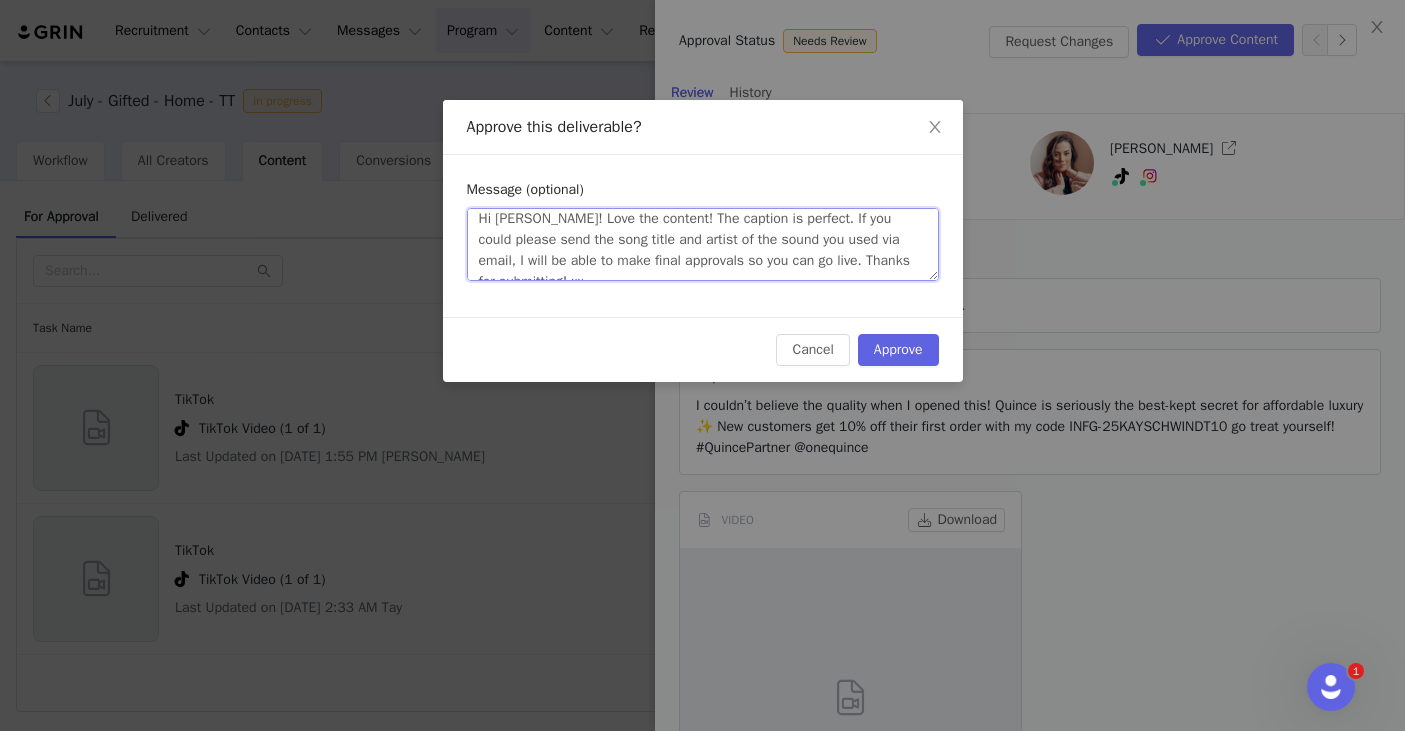 scroll, scrollTop: 21, scrollLeft: 0, axis: vertical 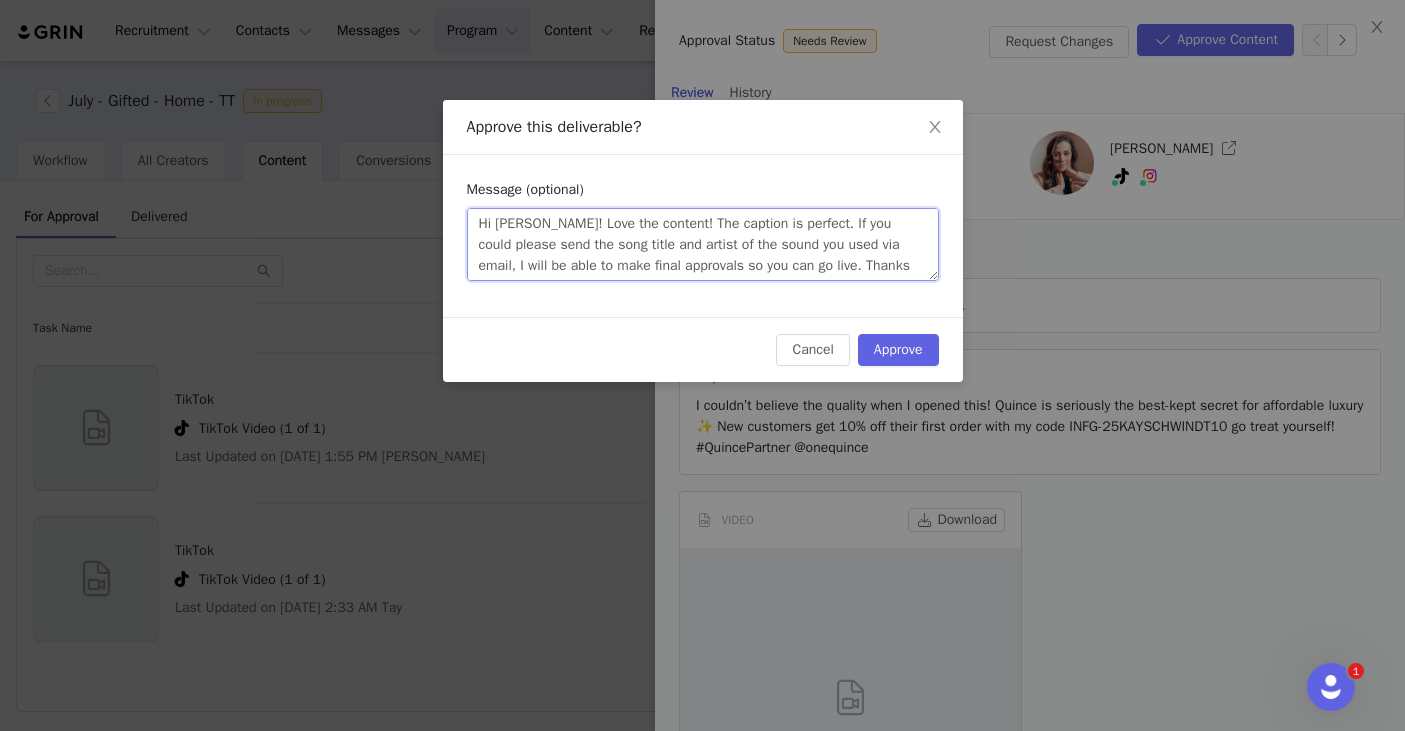 drag, startPoint x: 592, startPoint y: 262, endPoint x: 442, endPoint y: 172, distance: 174.92856 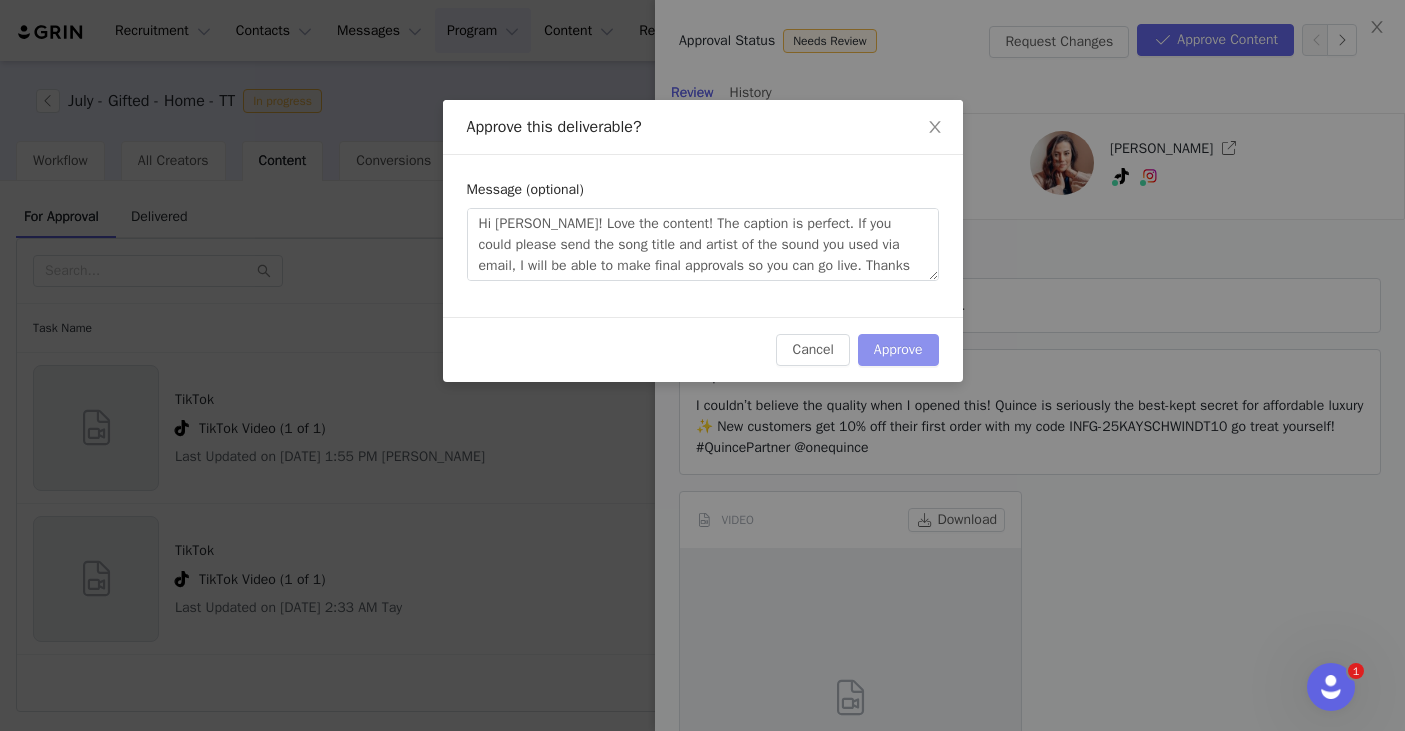 click on "Approve" at bounding box center (898, 350) 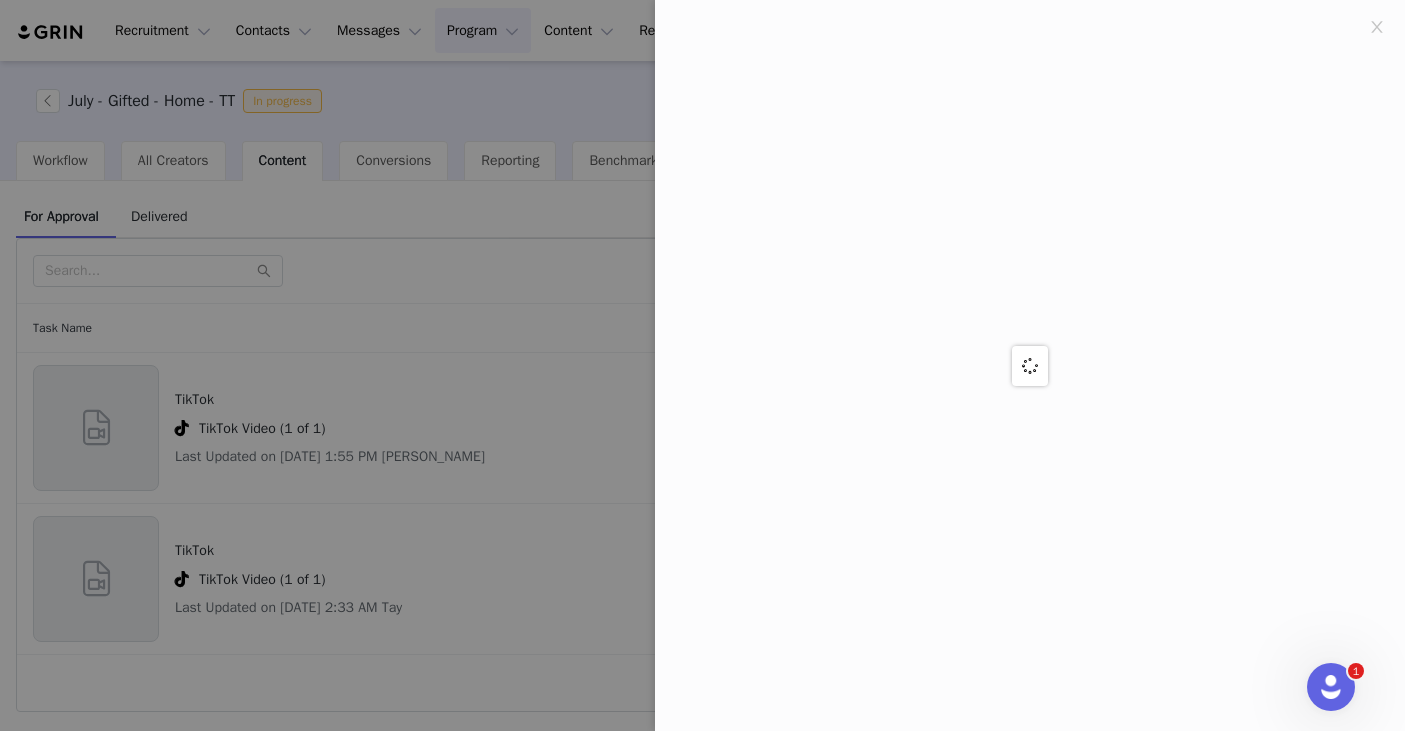 scroll, scrollTop: 0, scrollLeft: 0, axis: both 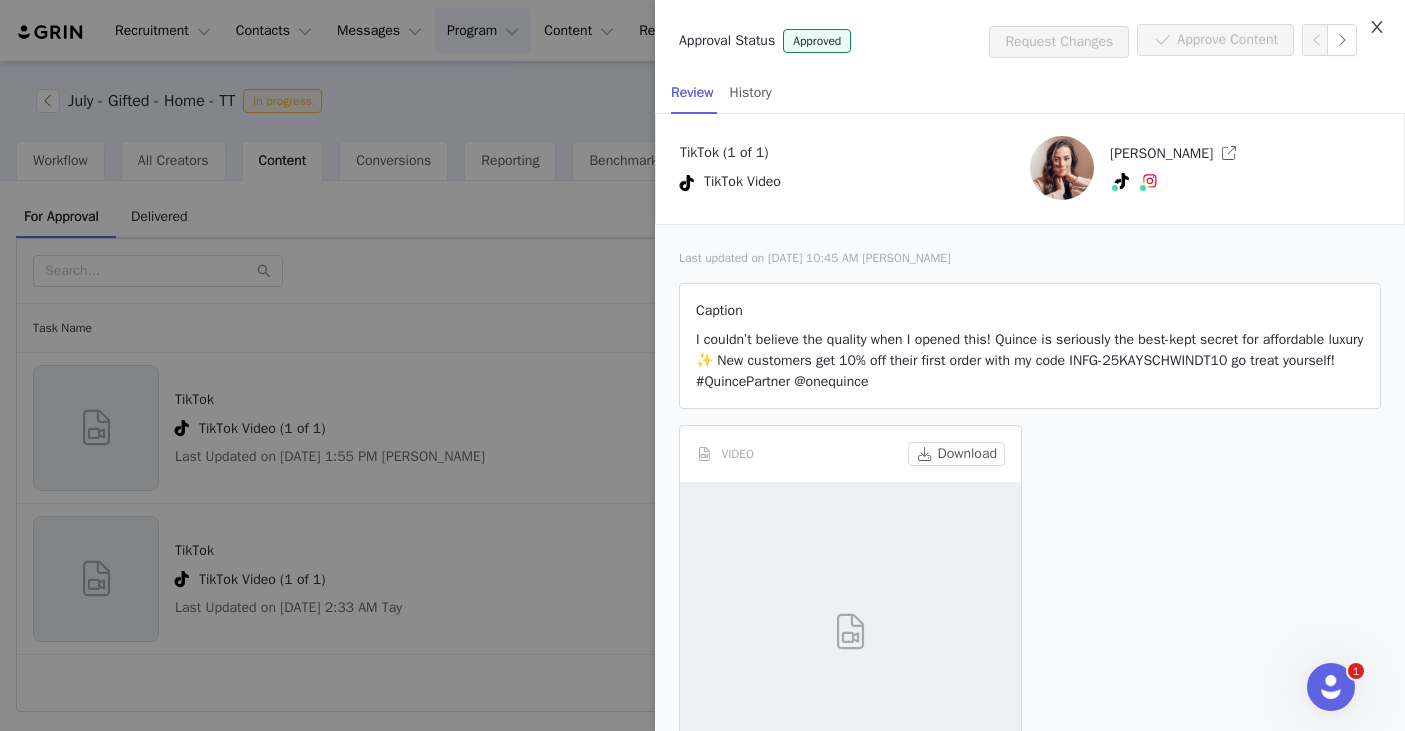 click 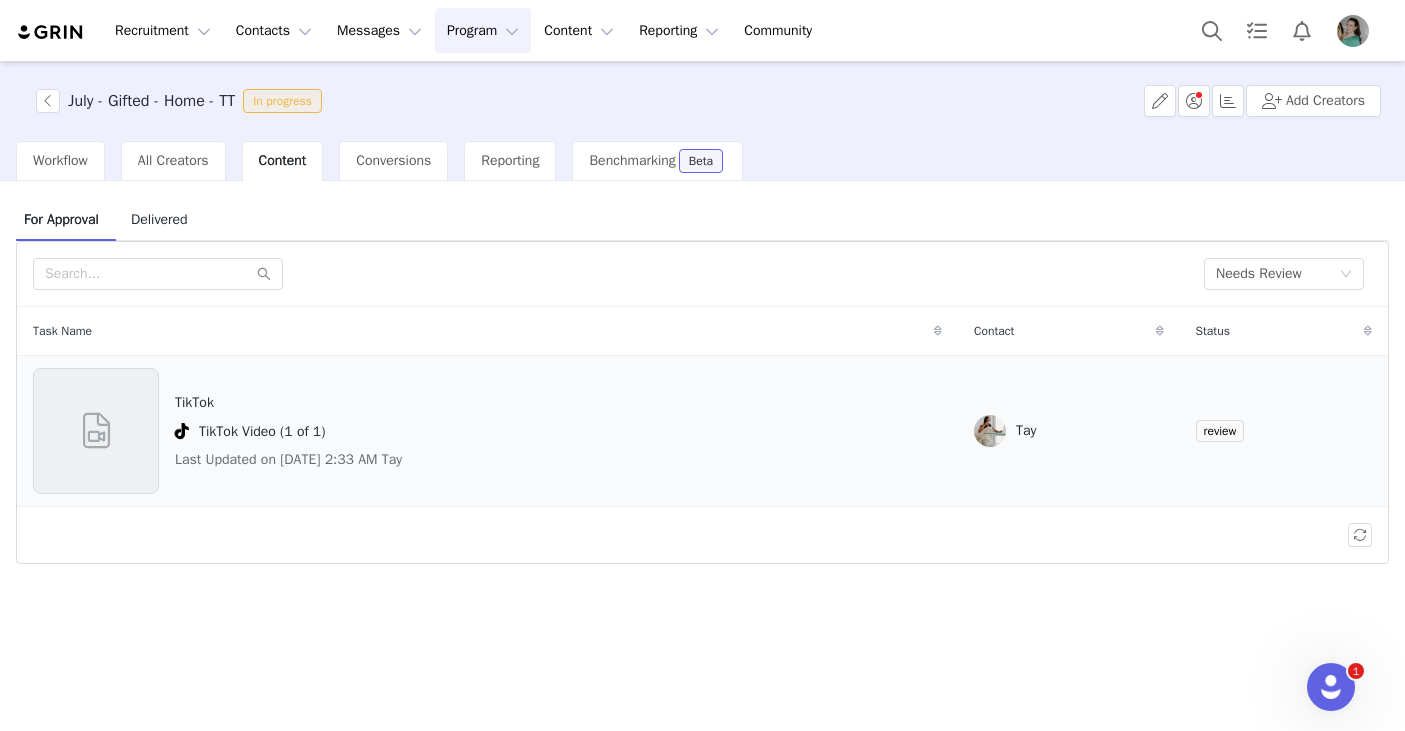 scroll, scrollTop: 0, scrollLeft: 0, axis: both 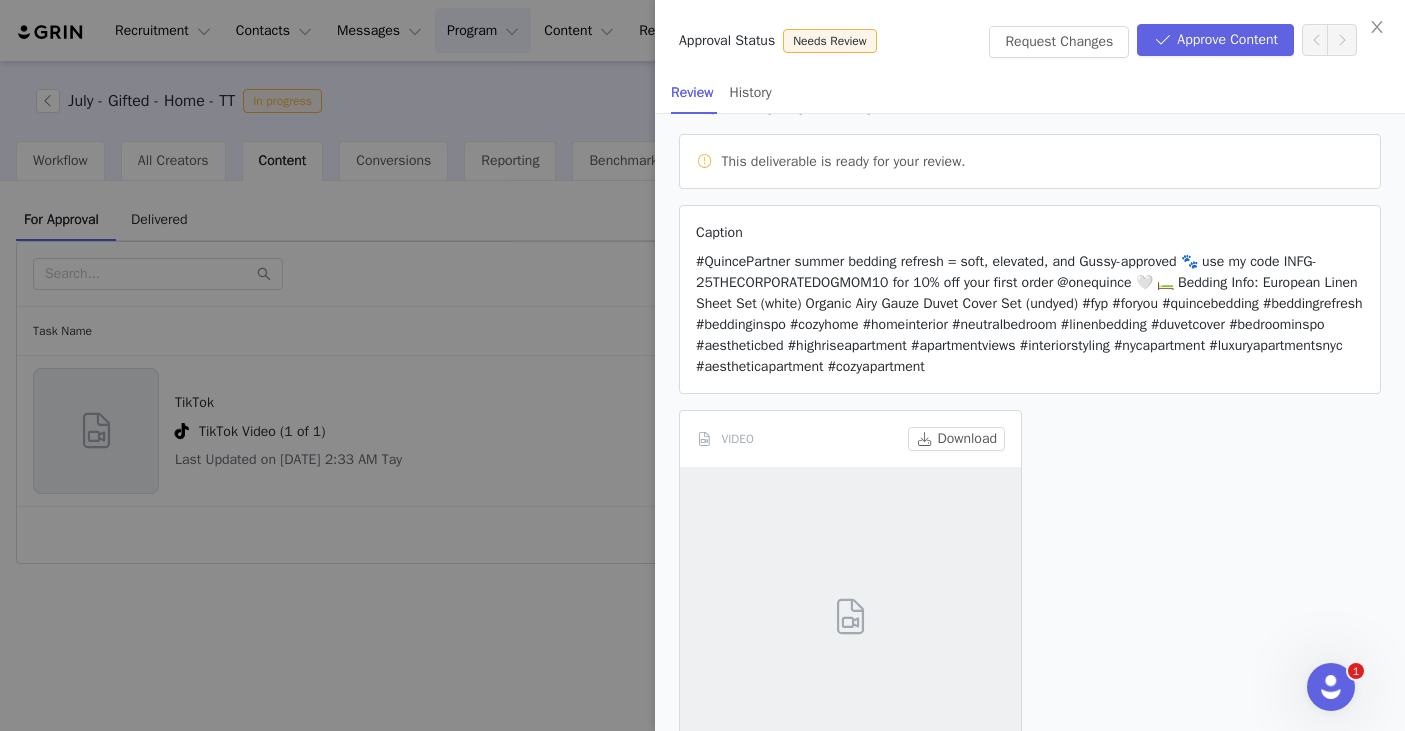 click on "#QuincePartner summer bedding refresh = soft, elevated, and Gussy-approved 🐾 use my code INFG-25THECORPORATEDOGMOM10 for 10% off your first order @onequince 🤍
🛏️ Bedding Info:
European Linen Sheet Set (white)
Organic Airy Gauze Duvet Cover Set (undyed)
#fyp #foryou #quincebedding #beddingrefresh #beddinginspo #cozyhome #homeinterior #neutralbedroom #linenbedding #duvetcover #bedroominspo #aestheticbed #highriseapartment #apartmentviews #interiorstyling #nycapartment #luxuryapartmentsnyc #aestheticapartment
#cozyapartment" at bounding box center [1029, 314] 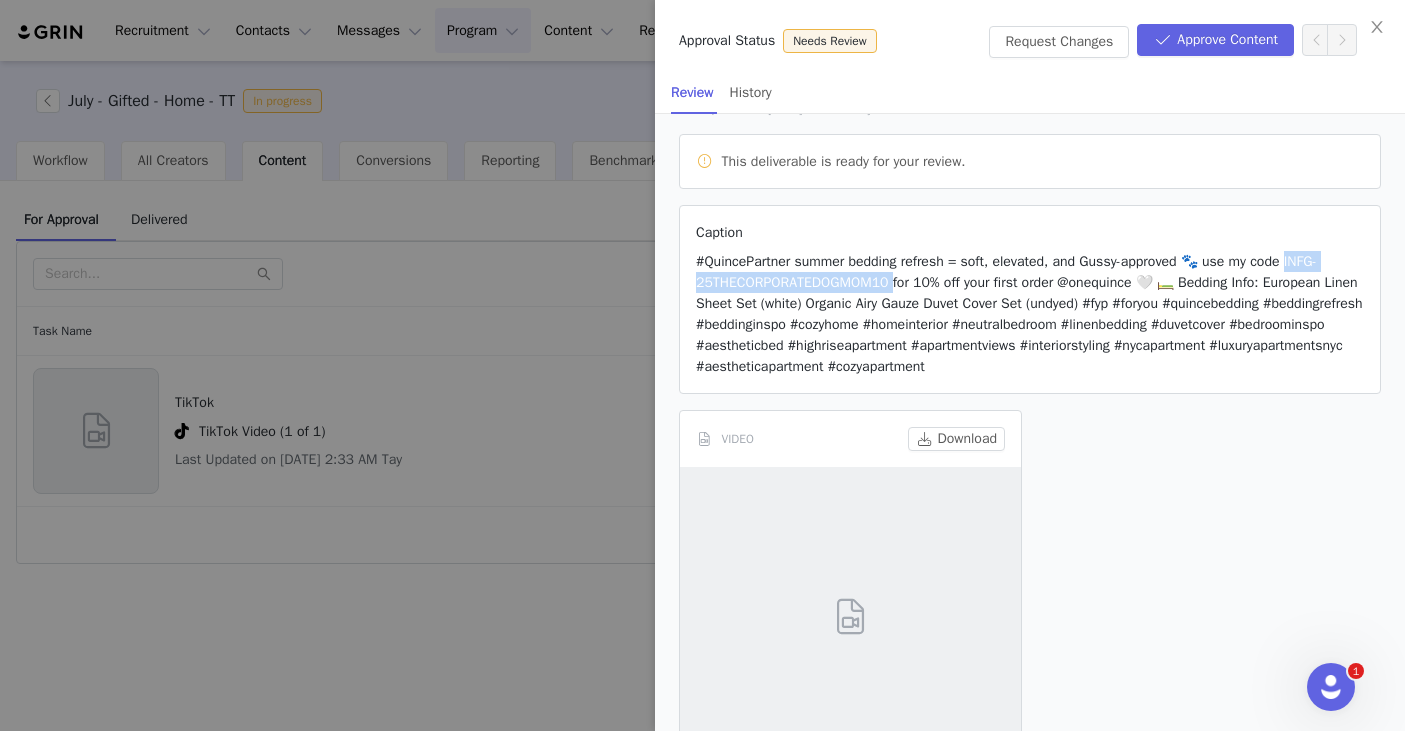 drag, startPoint x: 1315, startPoint y: 258, endPoint x: 904, endPoint y: 286, distance: 411.95267 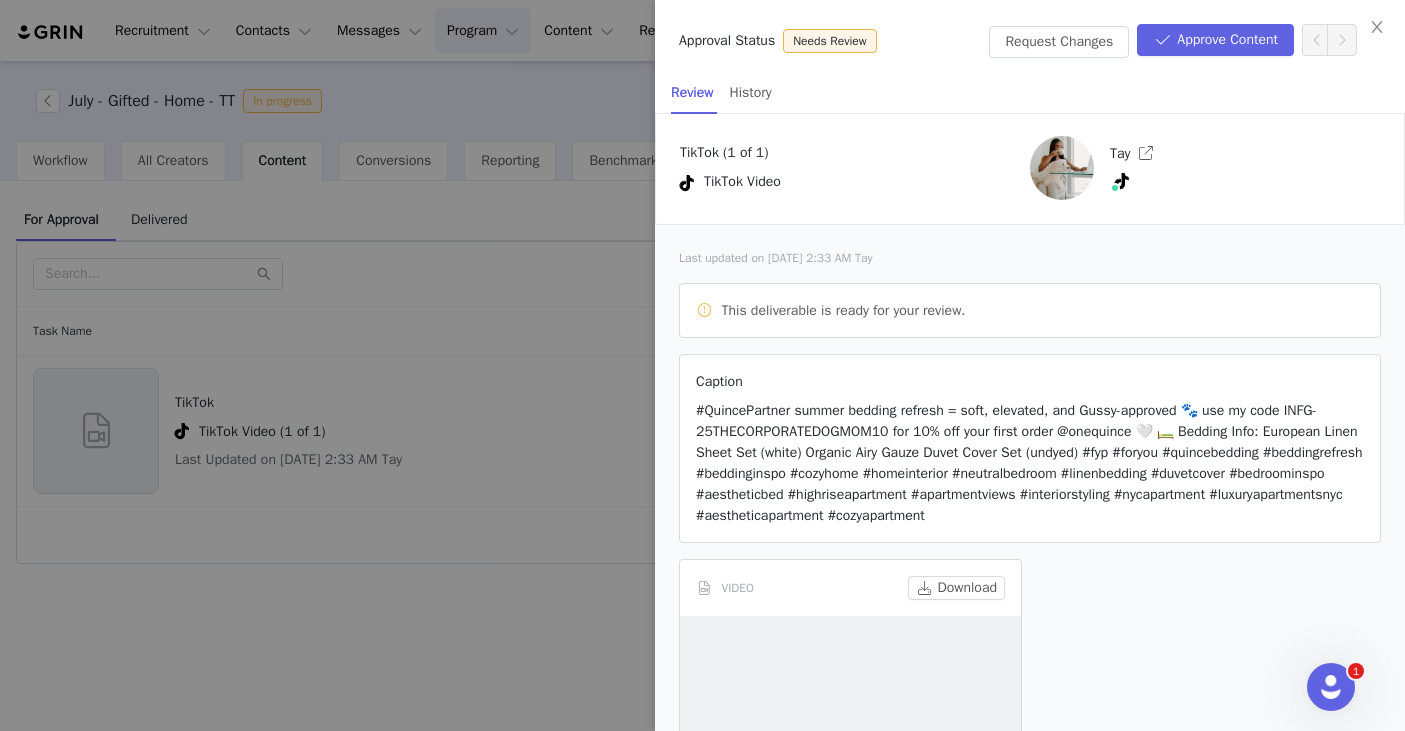 click on "Caption #QuincePartner summer bedding refresh = soft, elevated, and Gussy-approved 🐾 use my code INFG-25THECORPORATEDOGMOM10 for 10% off your first order @onequince 🤍
🛏️ Bedding Info:
European Linen Sheet Set (white)
Organic Airy Gauze Duvet Cover Set (undyed)
#fyp #foryou #quincebedding #beddingrefresh #beddinginspo #cozyhome #homeinterior #neutralbedroom #linenbedding #duvetcover #bedroominspo #aestheticbed #highriseapartment #apartmentviews #interiorstyling #nycapartment #luxuryapartmentsnyc #aestheticapartment
#cozyapartment" at bounding box center (1030, 448) 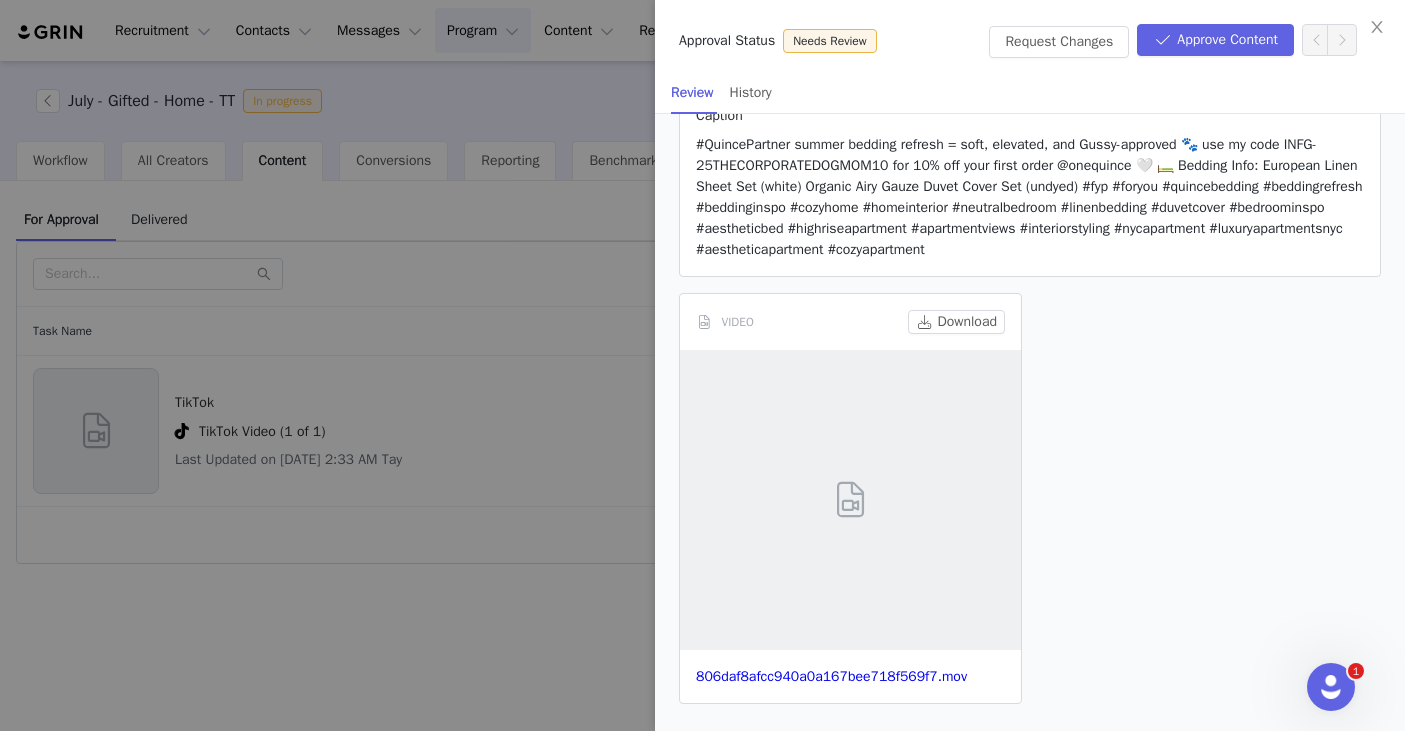scroll, scrollTop: 271, scrollLeft: 0, axis: vertical 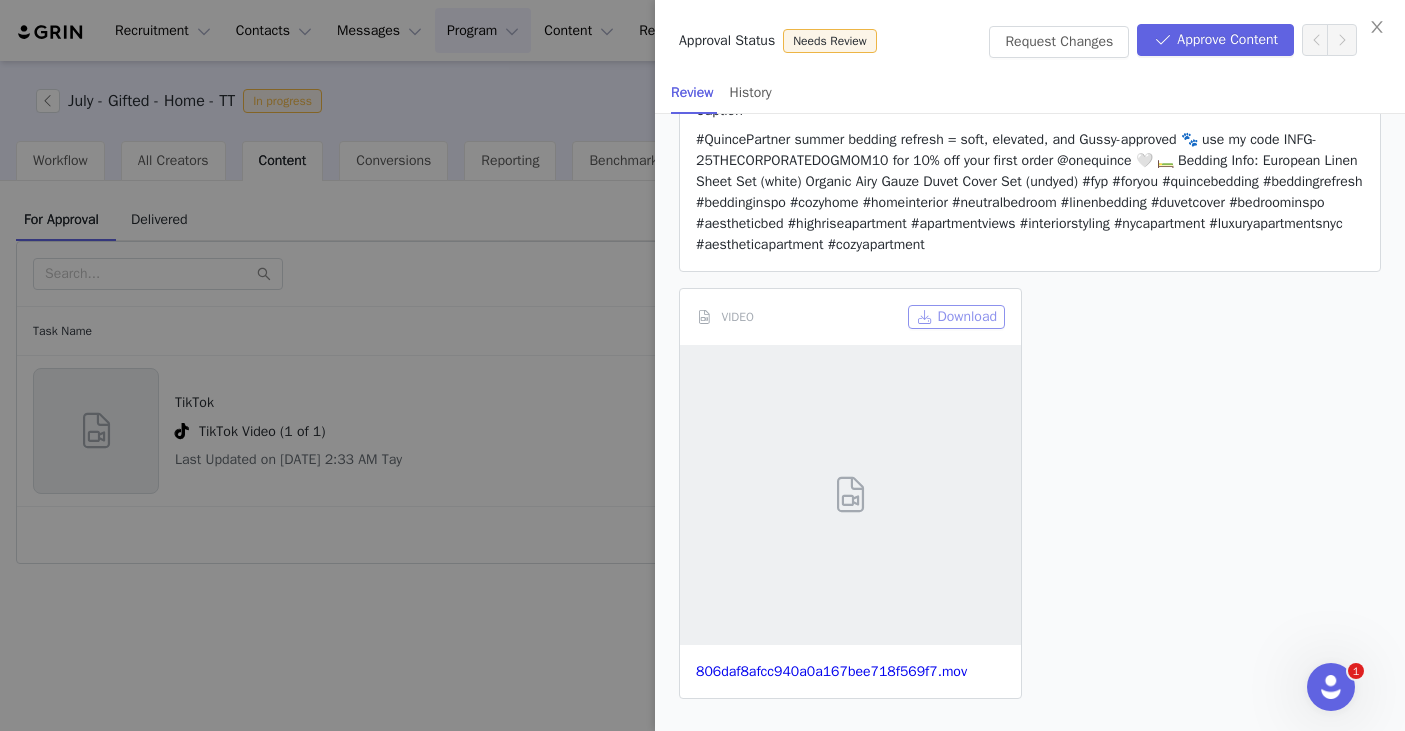 click on "Download" at bounding box center [956, 317] 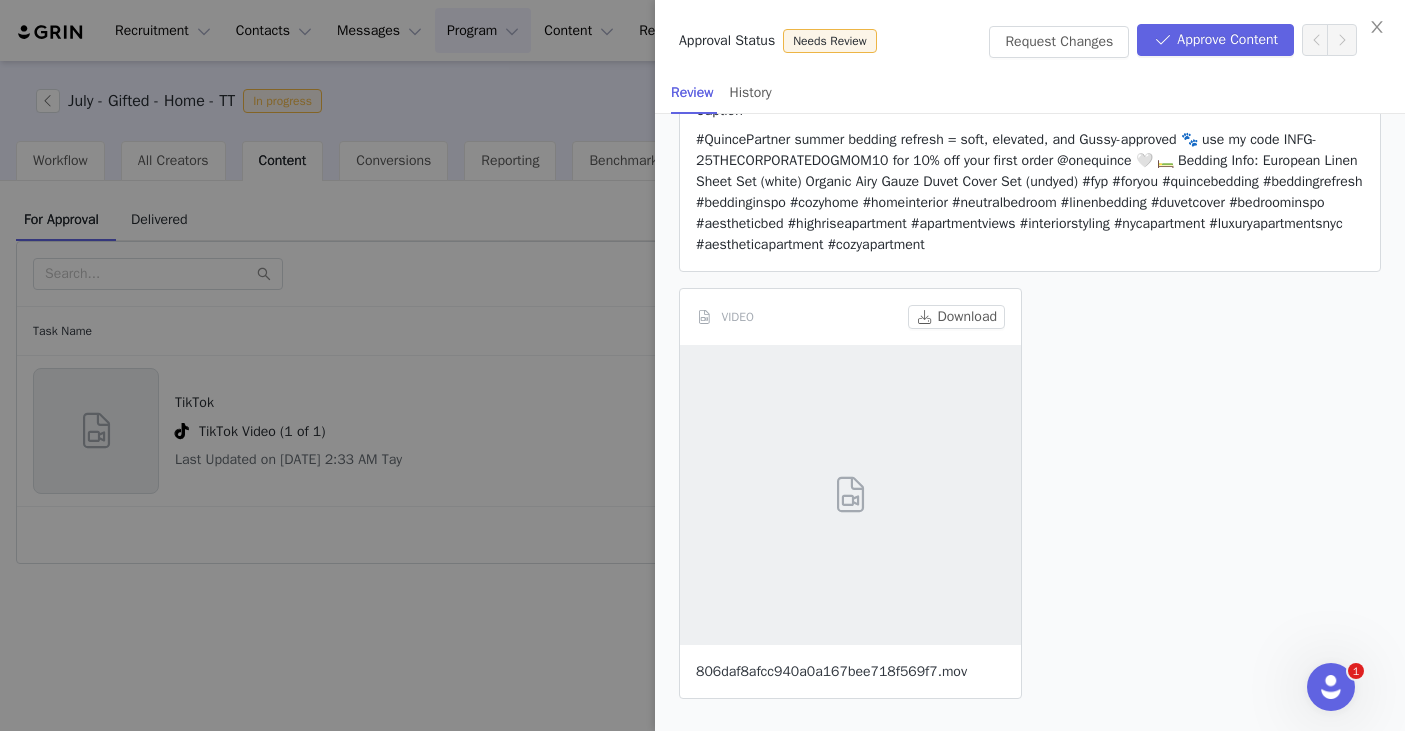 click on "806daf8afcc940a0a167bee718f569f7.mov" at bounding box center (831, 671) 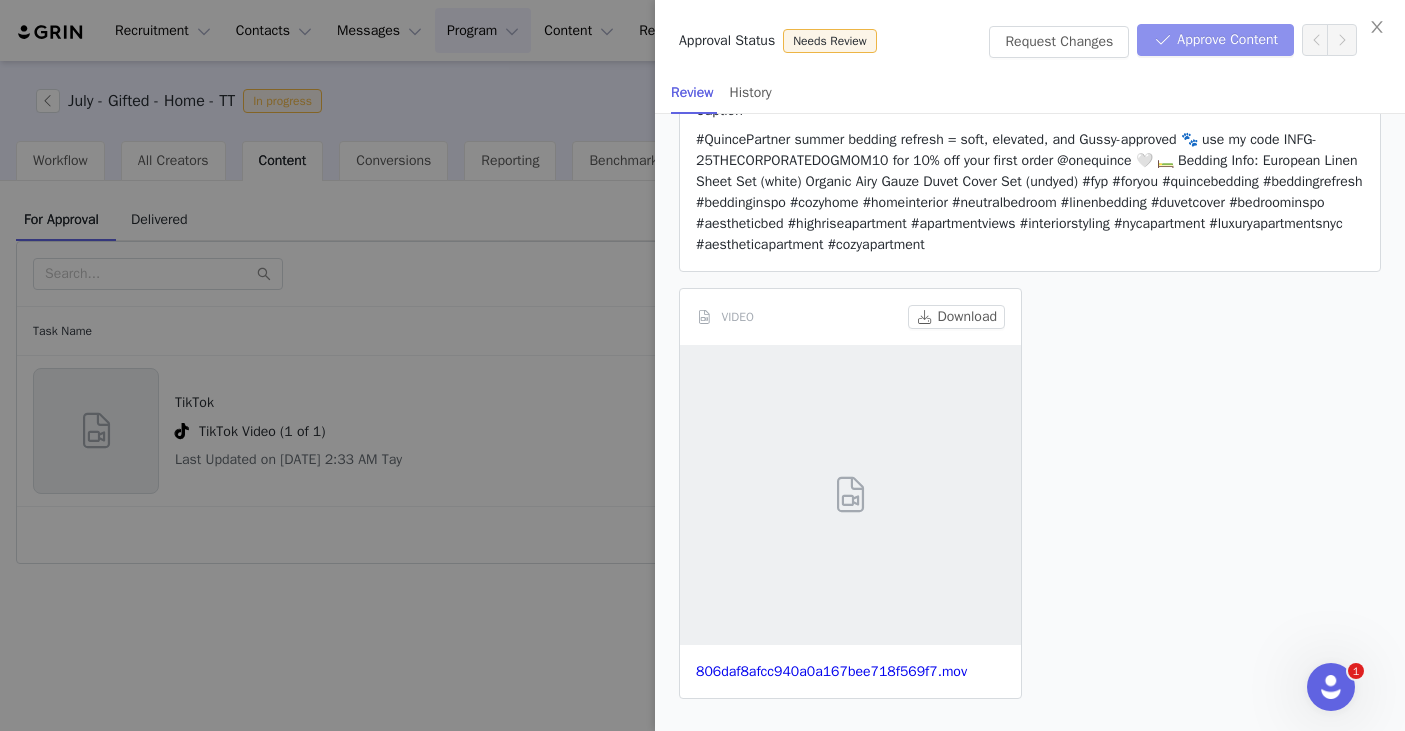 click on "Approve Content" at bounding box center (1215, 40) 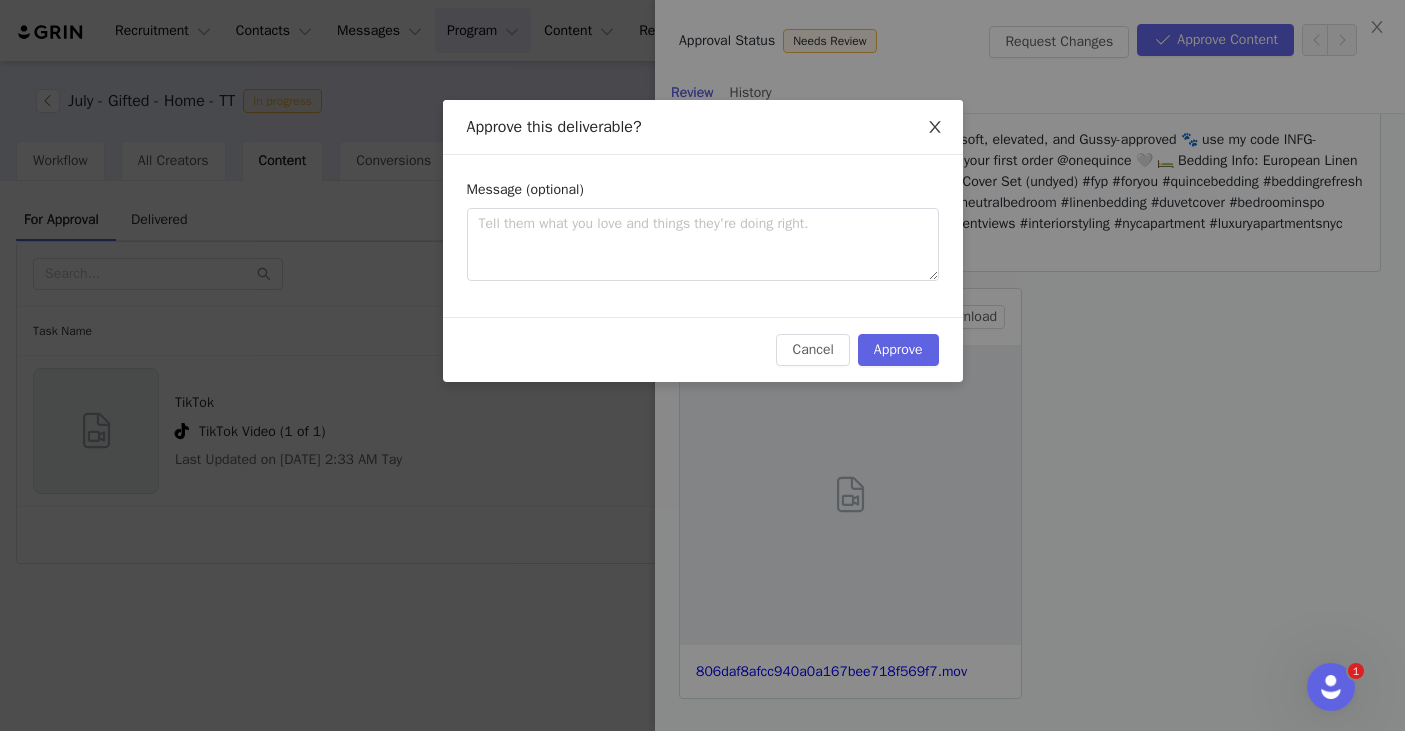 click at bounding box center (935, 128) 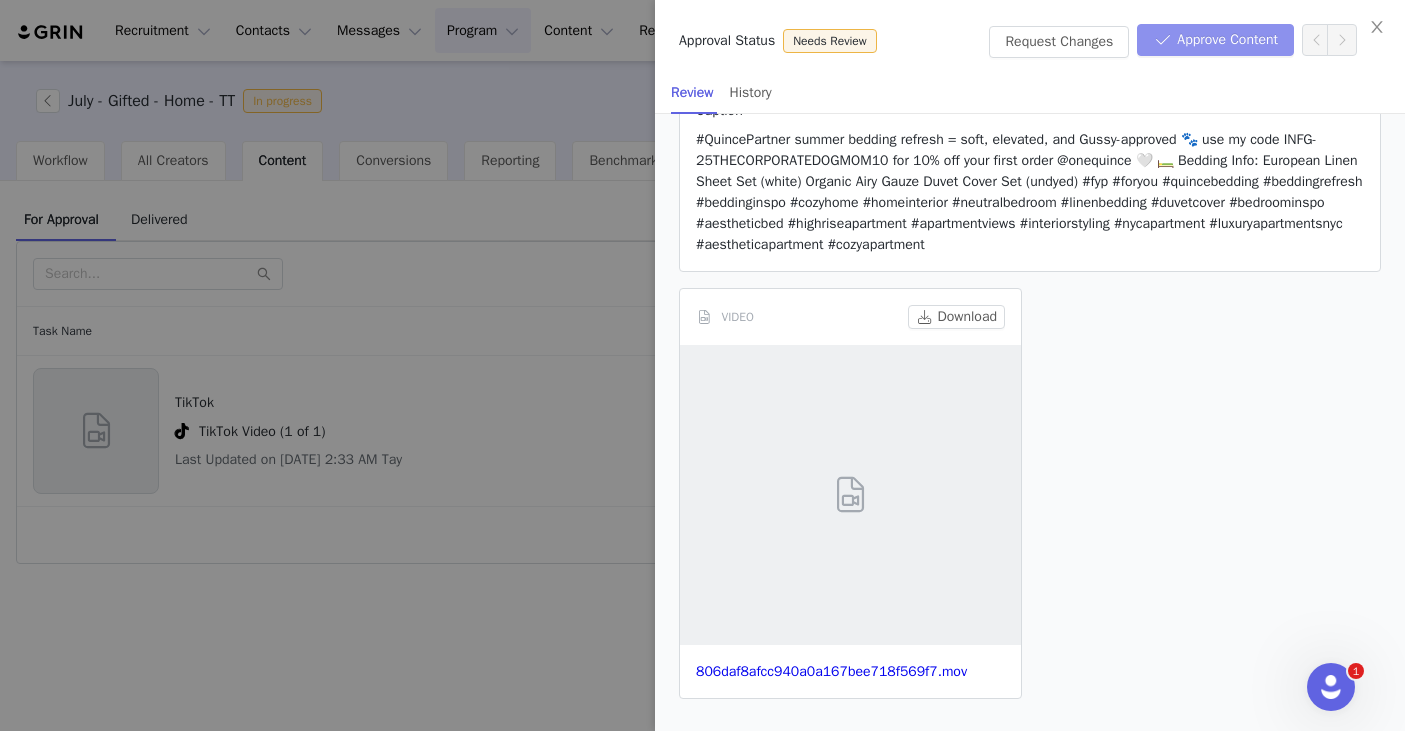 scroll, scrollTop: 0, scrollLeft: 0, axis: both 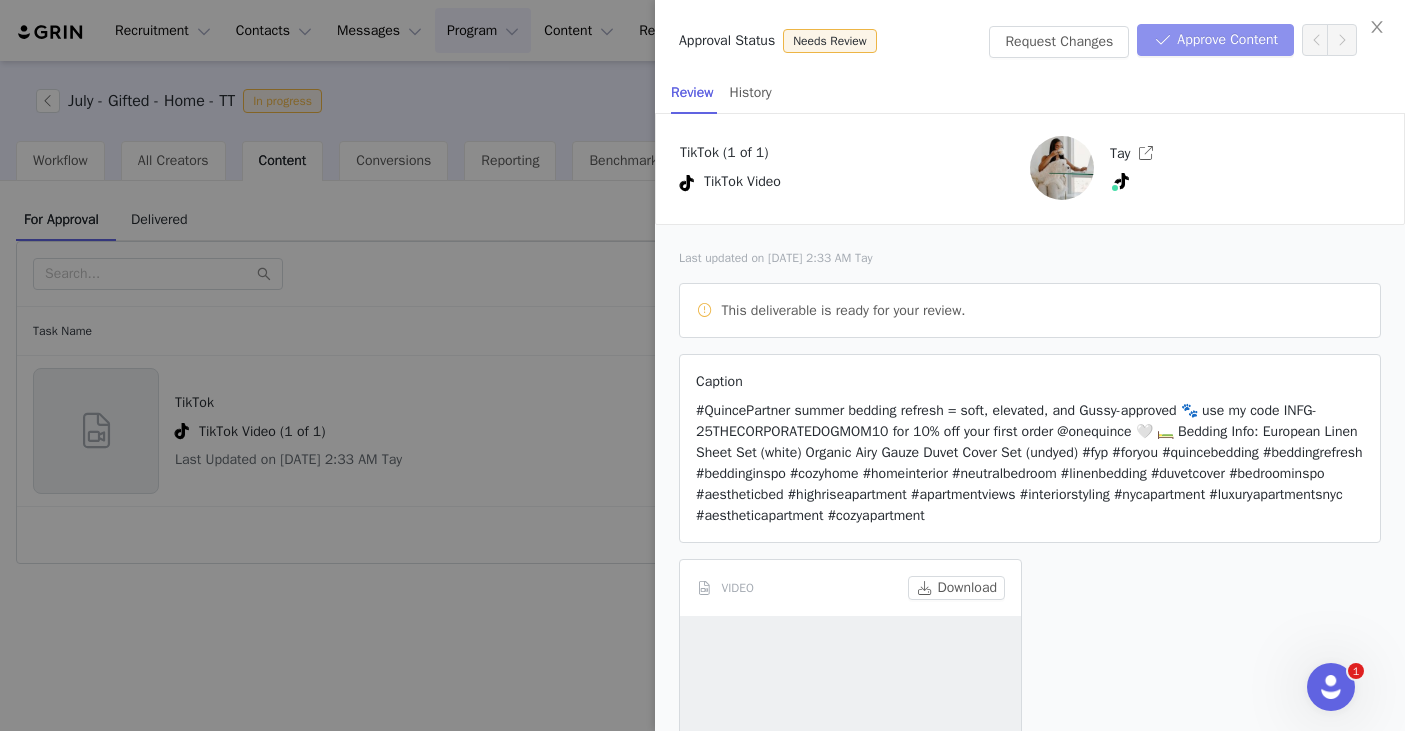 click on "Approve Content" at bounding box center (1215, 40) 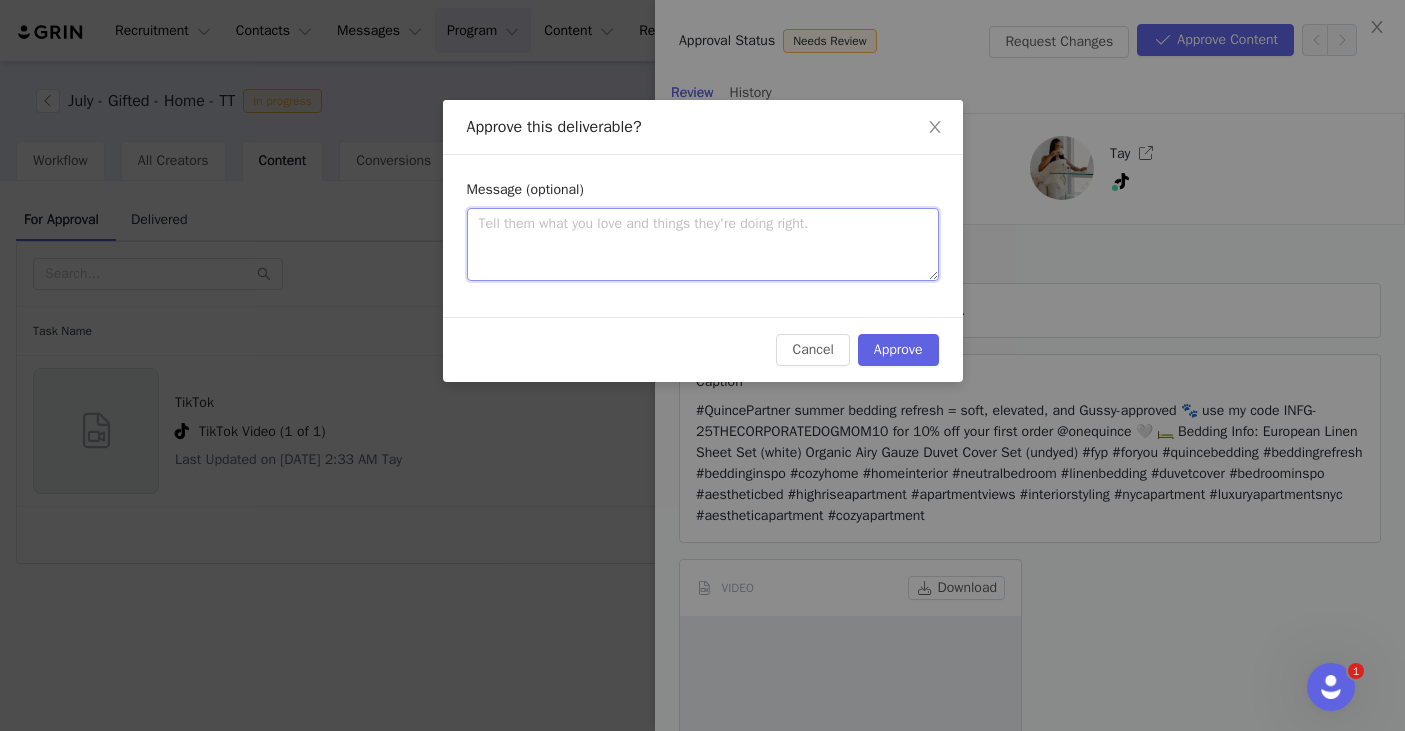 click at bounding box center (703, 244) 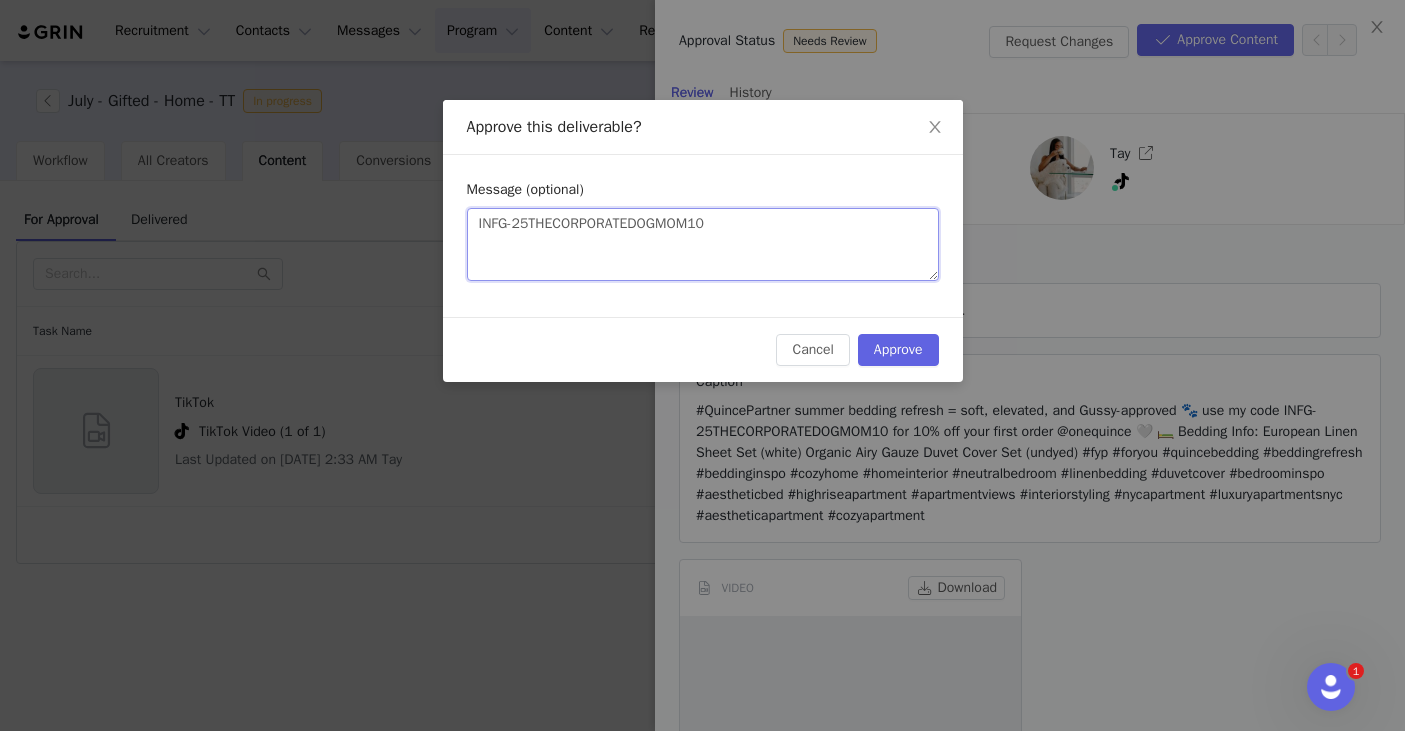 drag, startPoint x: 782, startPoint y: 230, endPoint x: 461, endPoint y: 228, distance: 321.00623 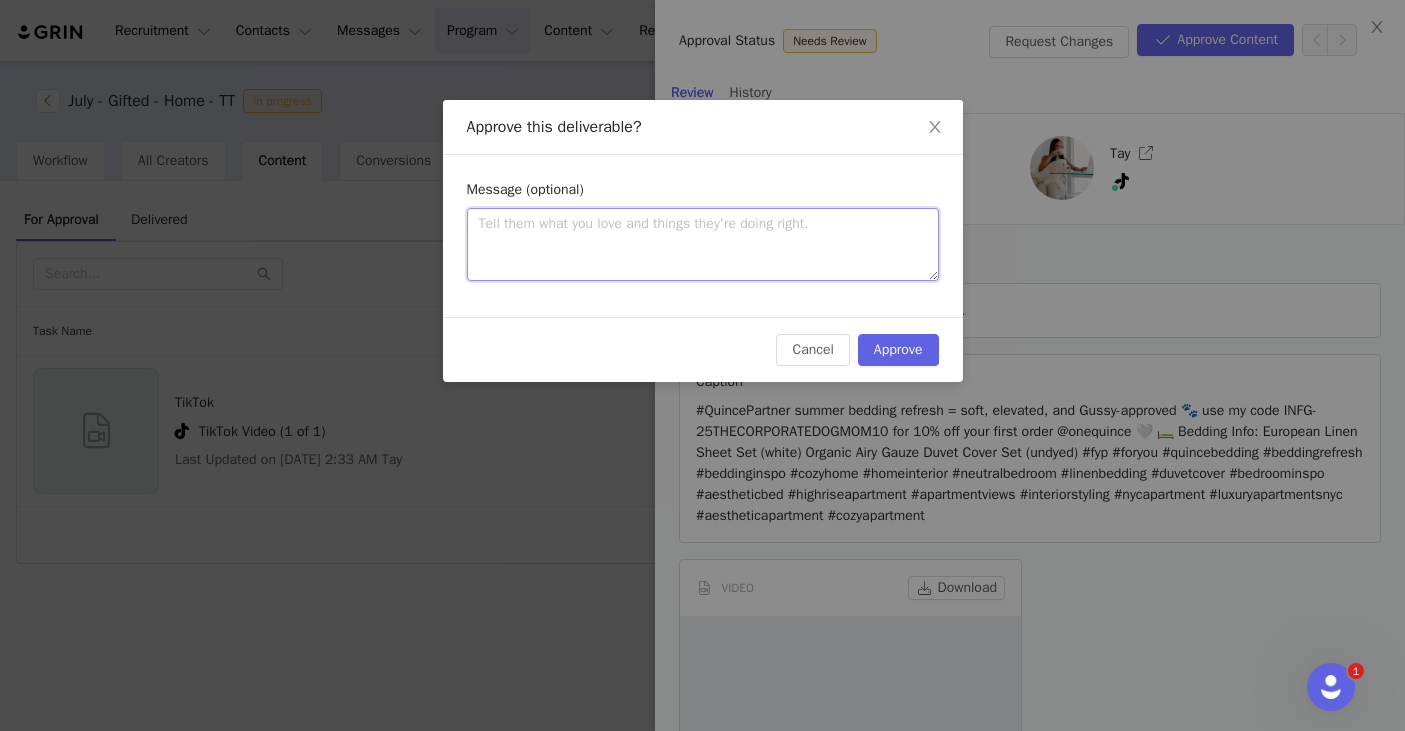paste on "Hi Kayla! Love the content! The caption is perfect. If you could please send the song title and artist of the sound you used via email, I will be able to make final approvals so you can go live. Thanks for submitting! xx" 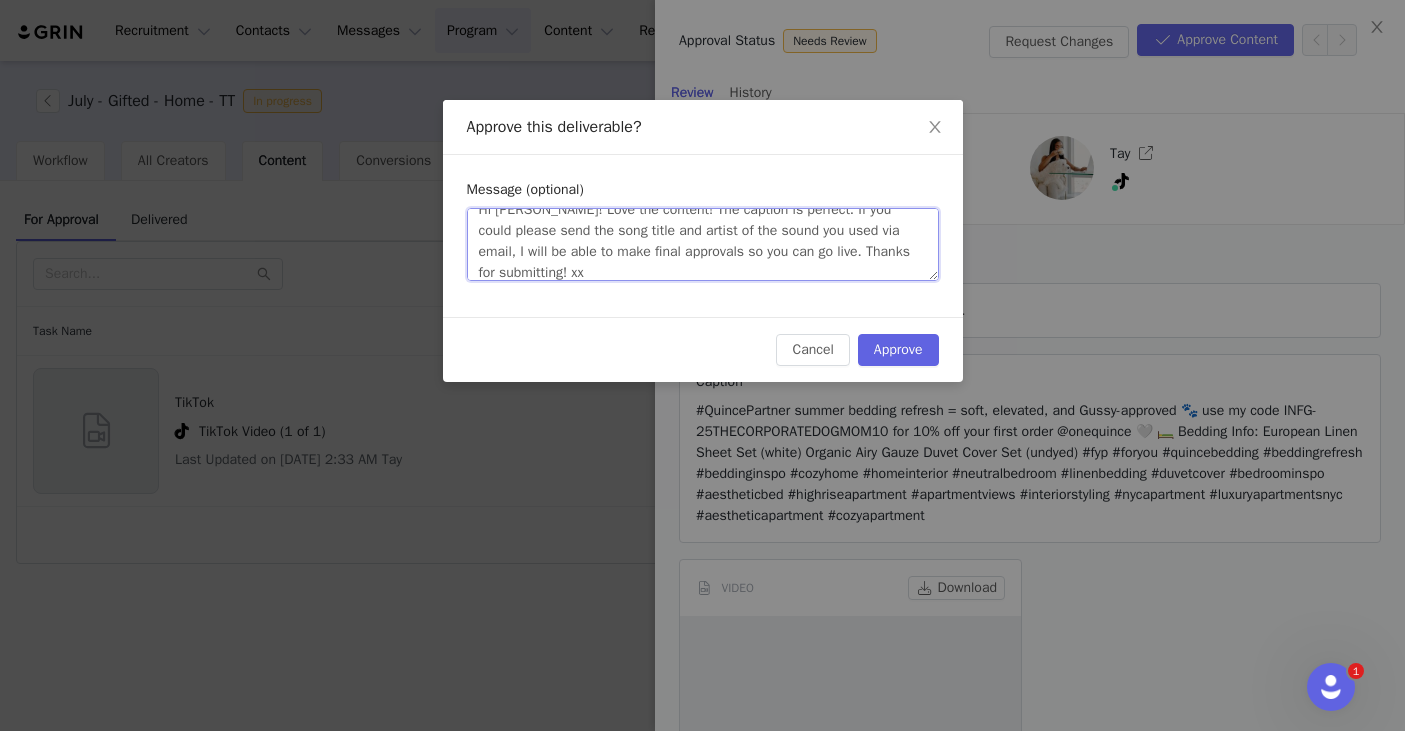 scroll, scrollTop: 0, scrollLeft: 0, axis: both 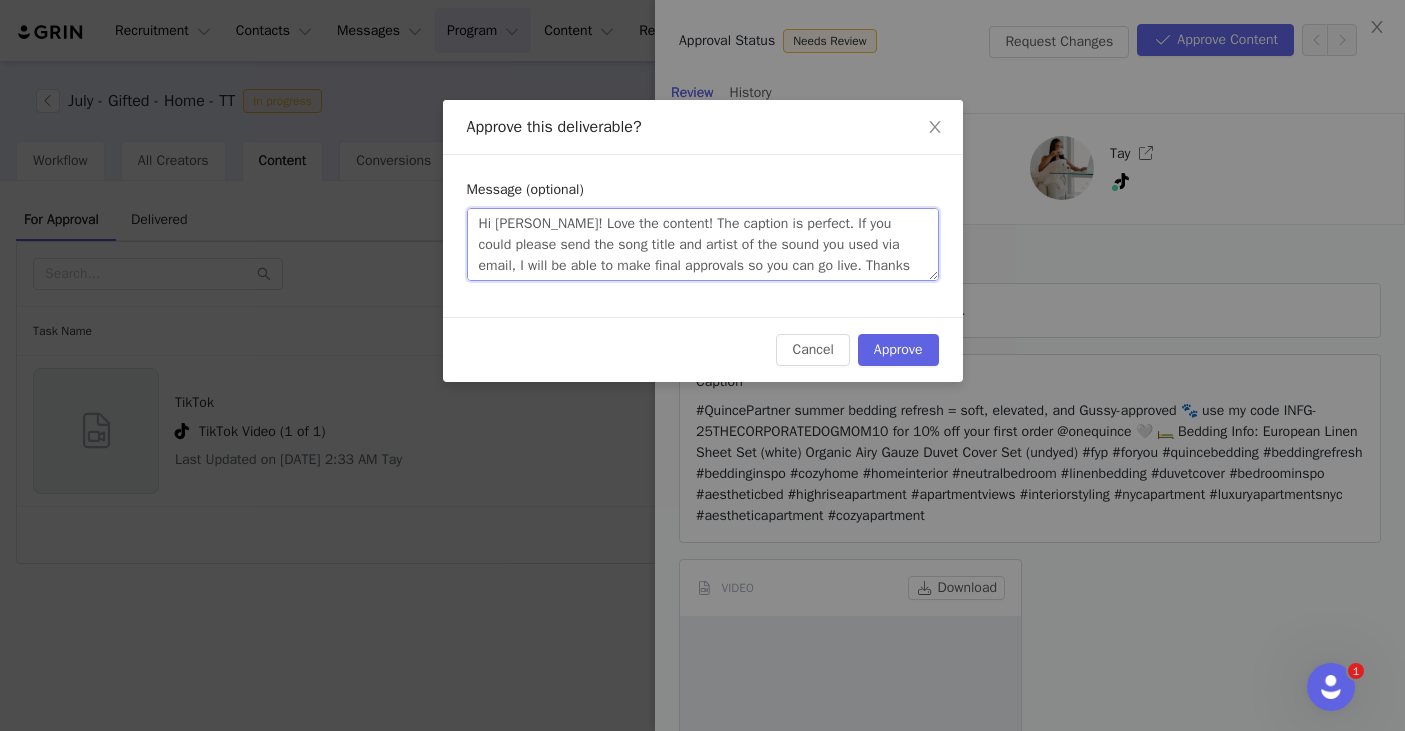 click on "Hi Kayla! Love the content! The caption is perfect. If you could please send the song title and artist of the sound you used via email, I will be able to make final approvals so you can go live. Thanks for submitting! xx" at bounding box center (703, 244) 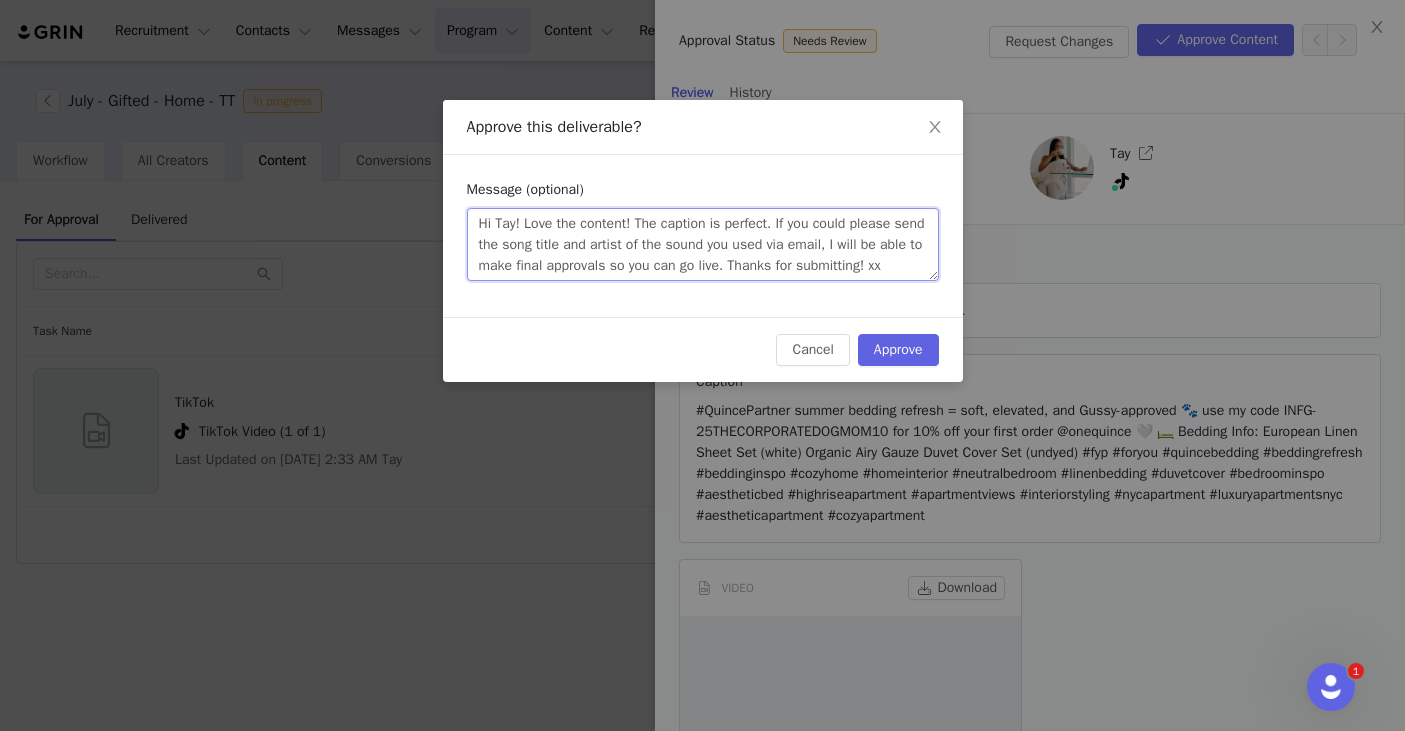 scroll, scrollTop: 21, scrollLeft: 0, axis: vertical 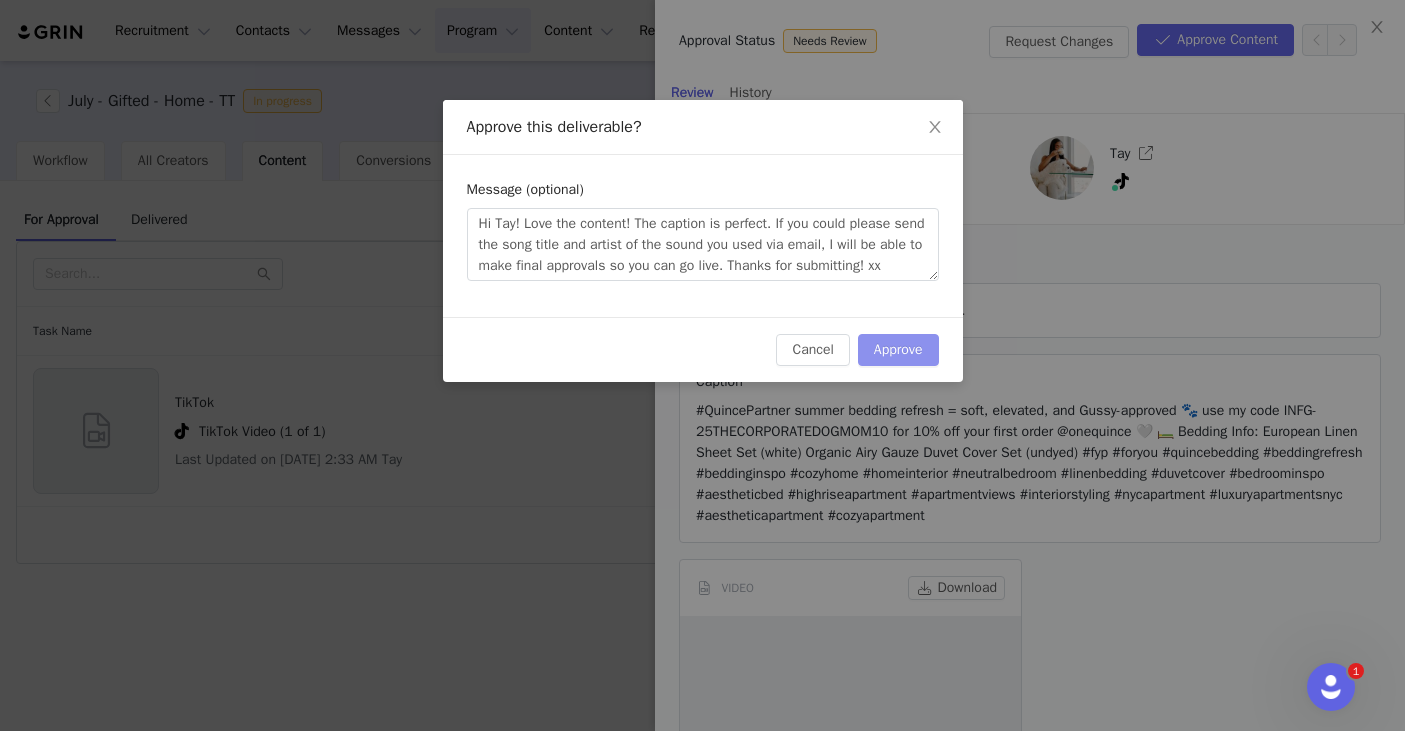 click on "Approve" at bounding box center [898, 350] 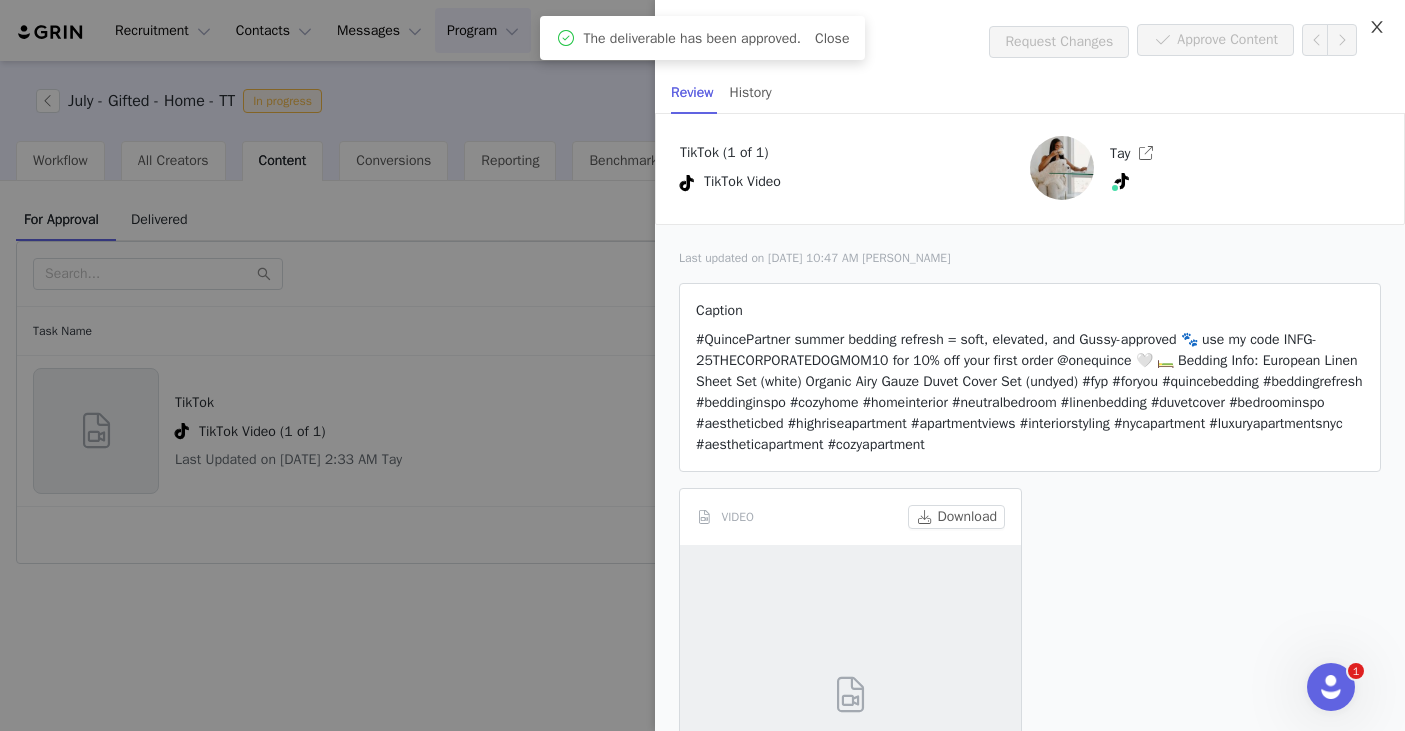 click 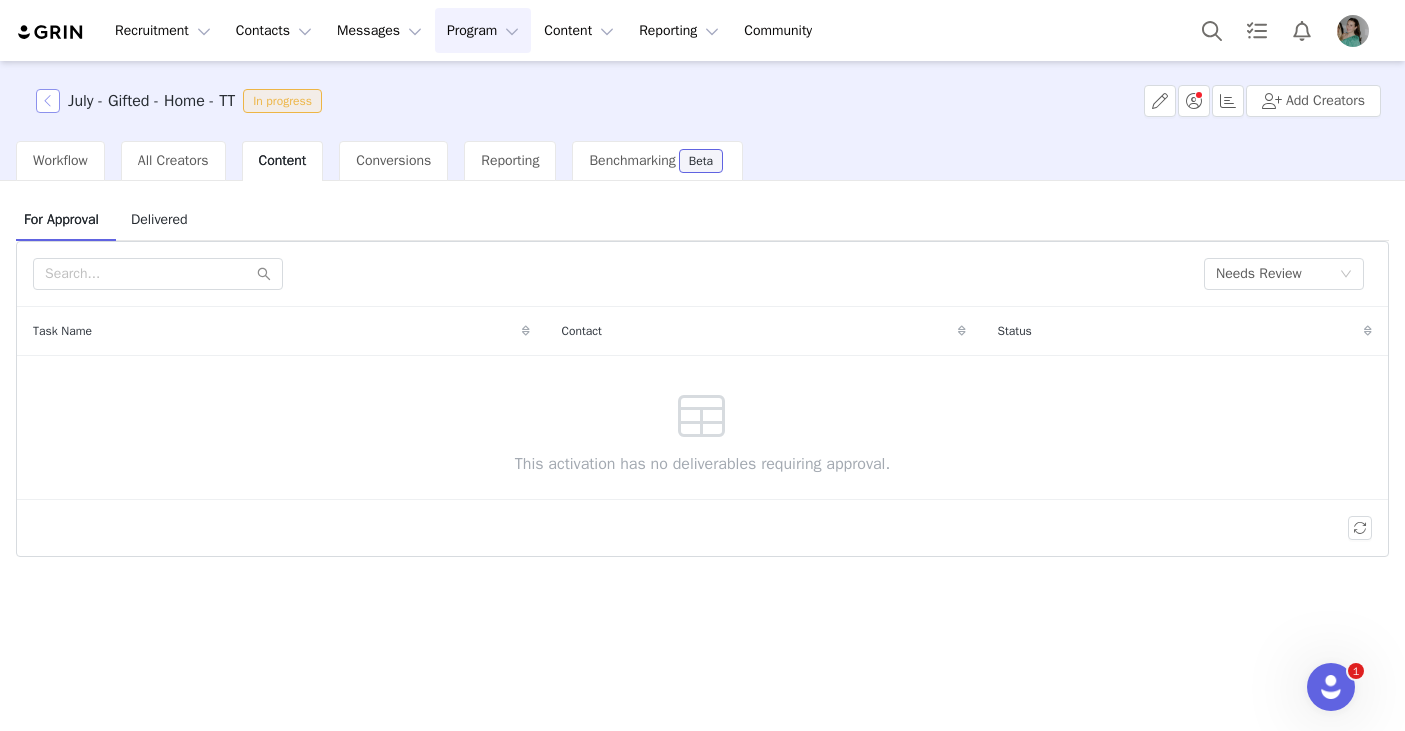 click at bounding box center (48, 101) 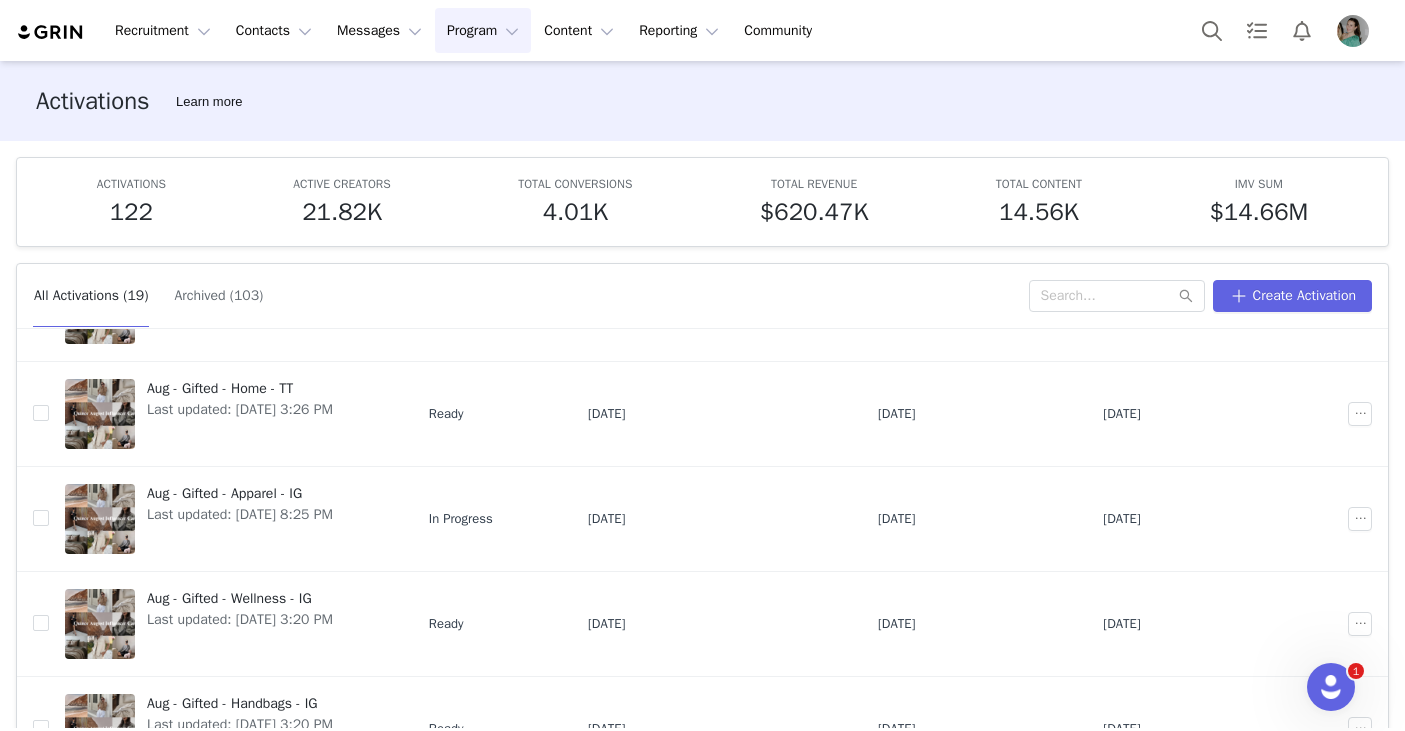scroll, scrollTop: 667, scrollLeft: 0, axis: vertical 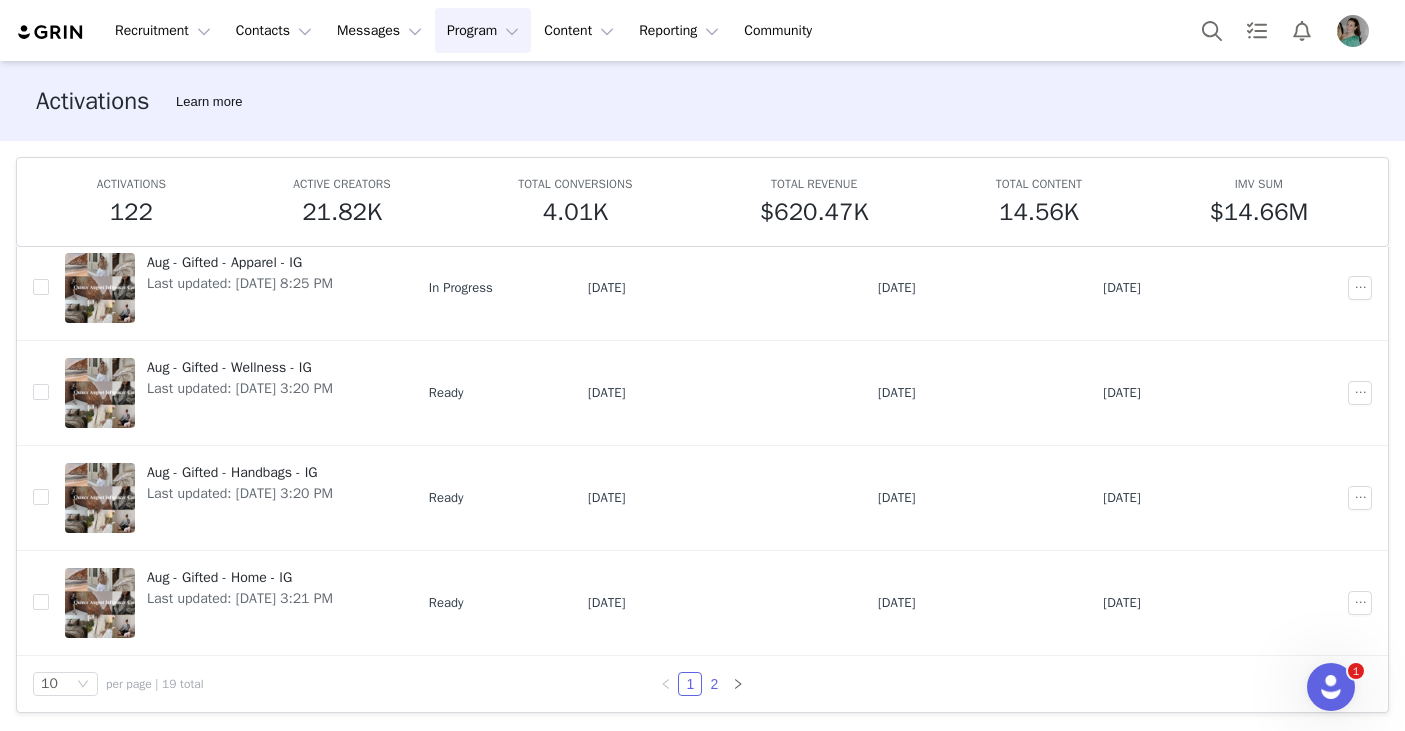 click on "2" at bounding box center [714, 684] 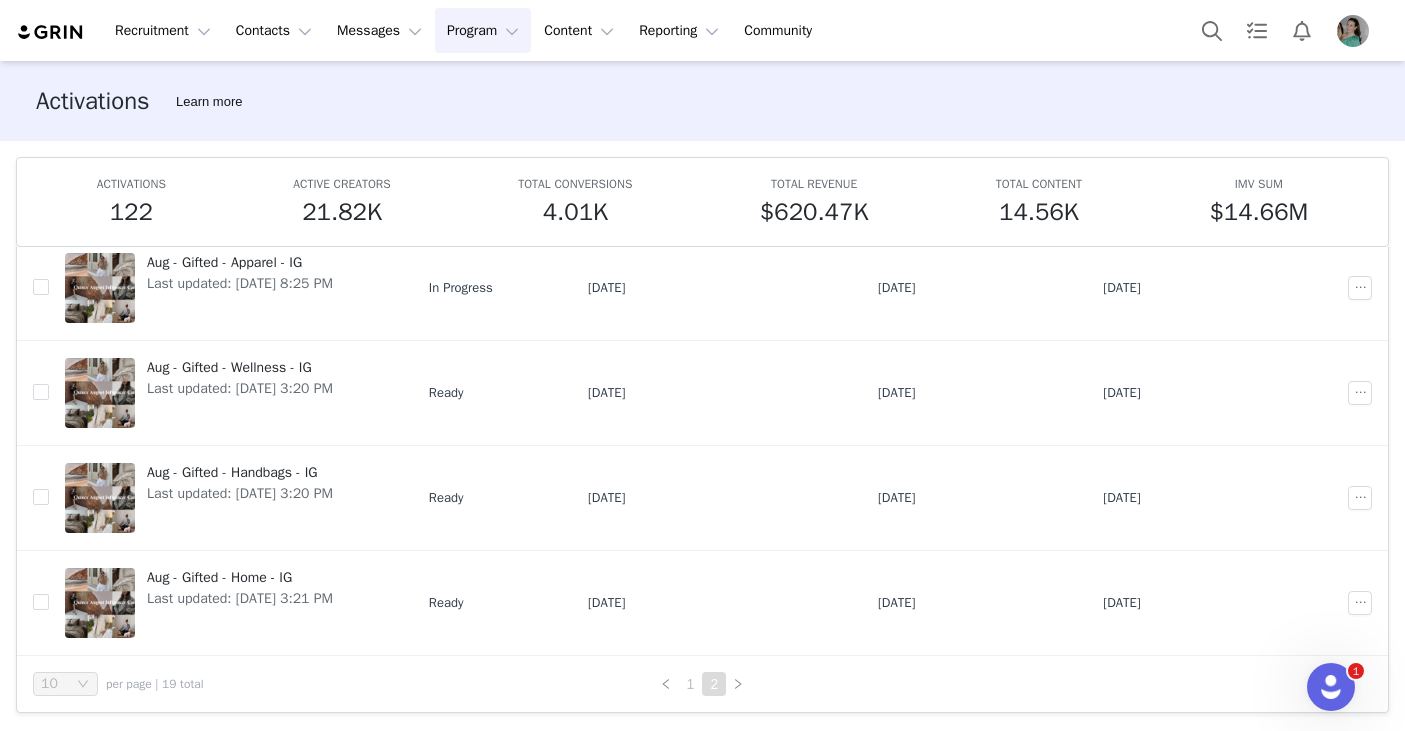 scroll, scrollTop: 0, scrollLeft: 0, axis: both 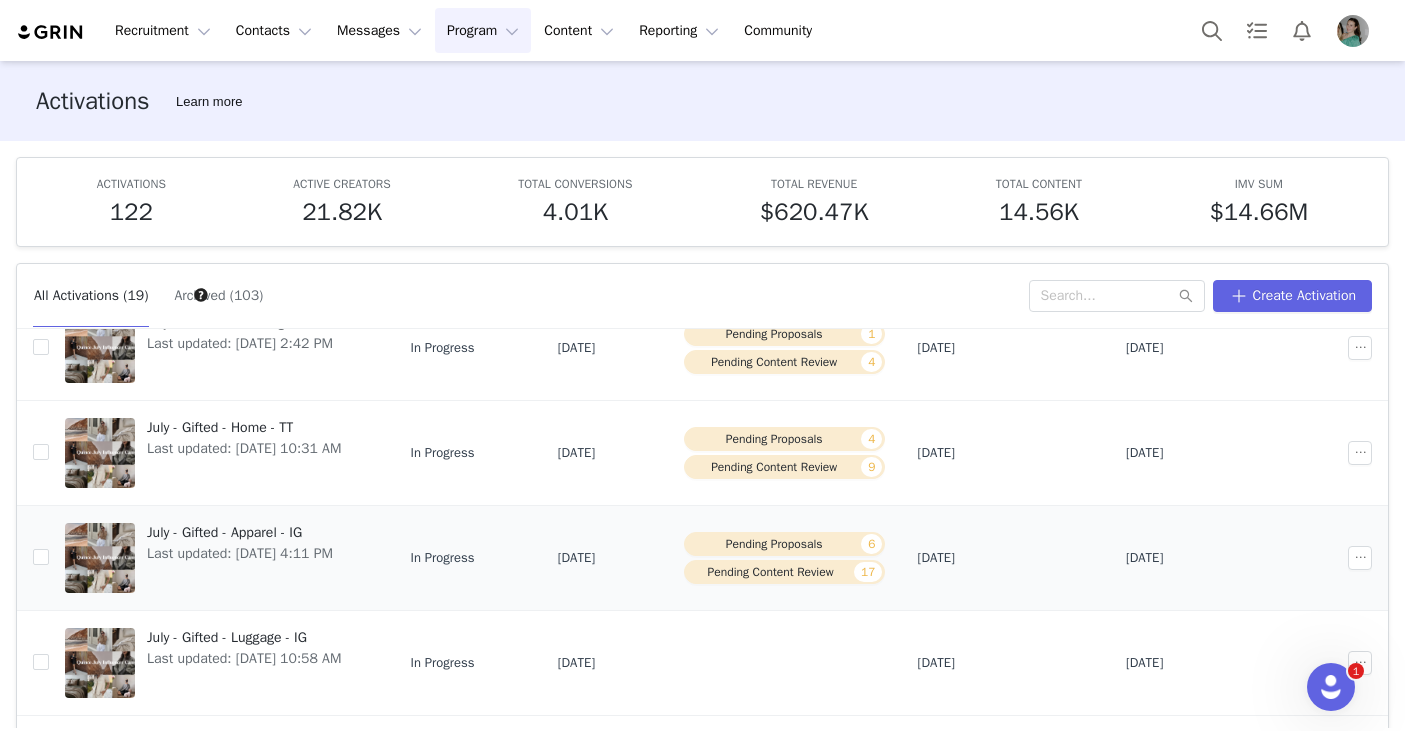click on "July - Gifted - Apparel - IG" at bounding box center (240, 532) 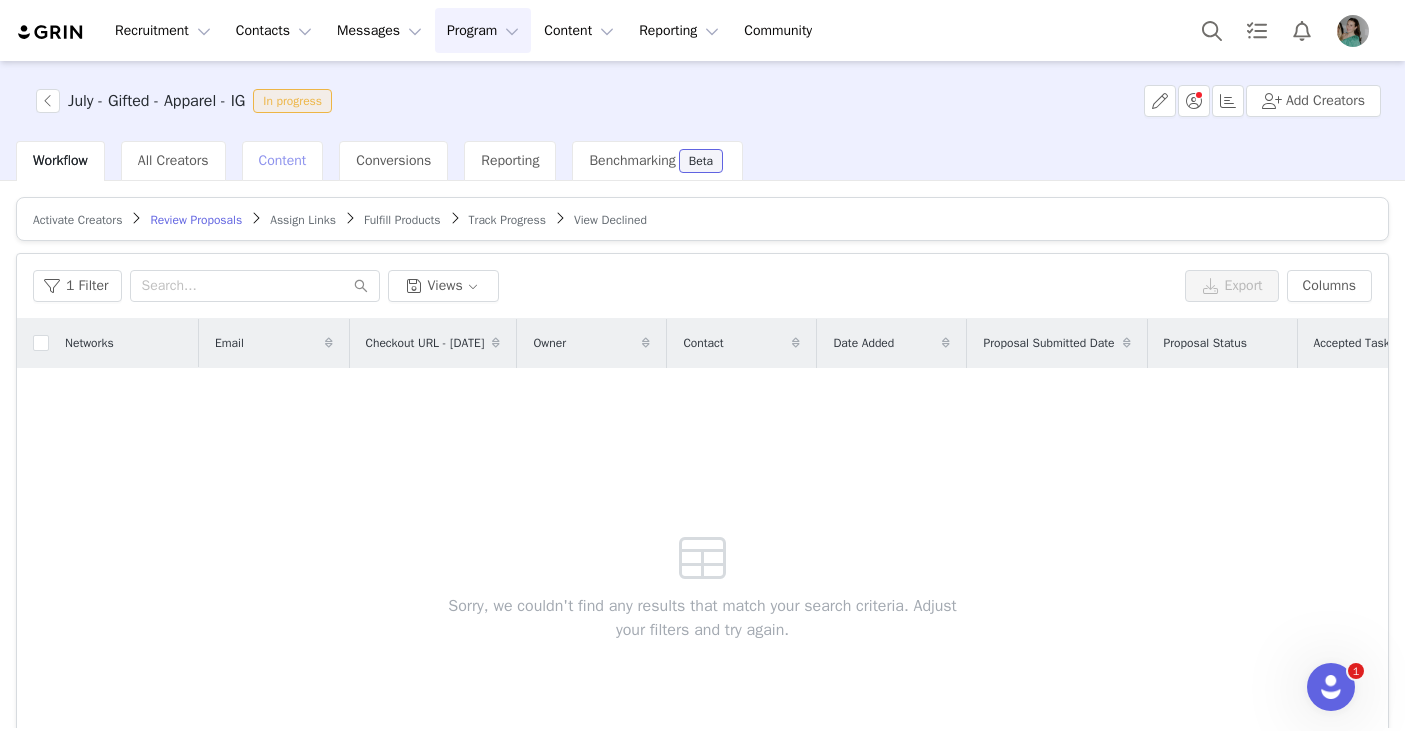 click on "Content" at bounding box center [283, 161] 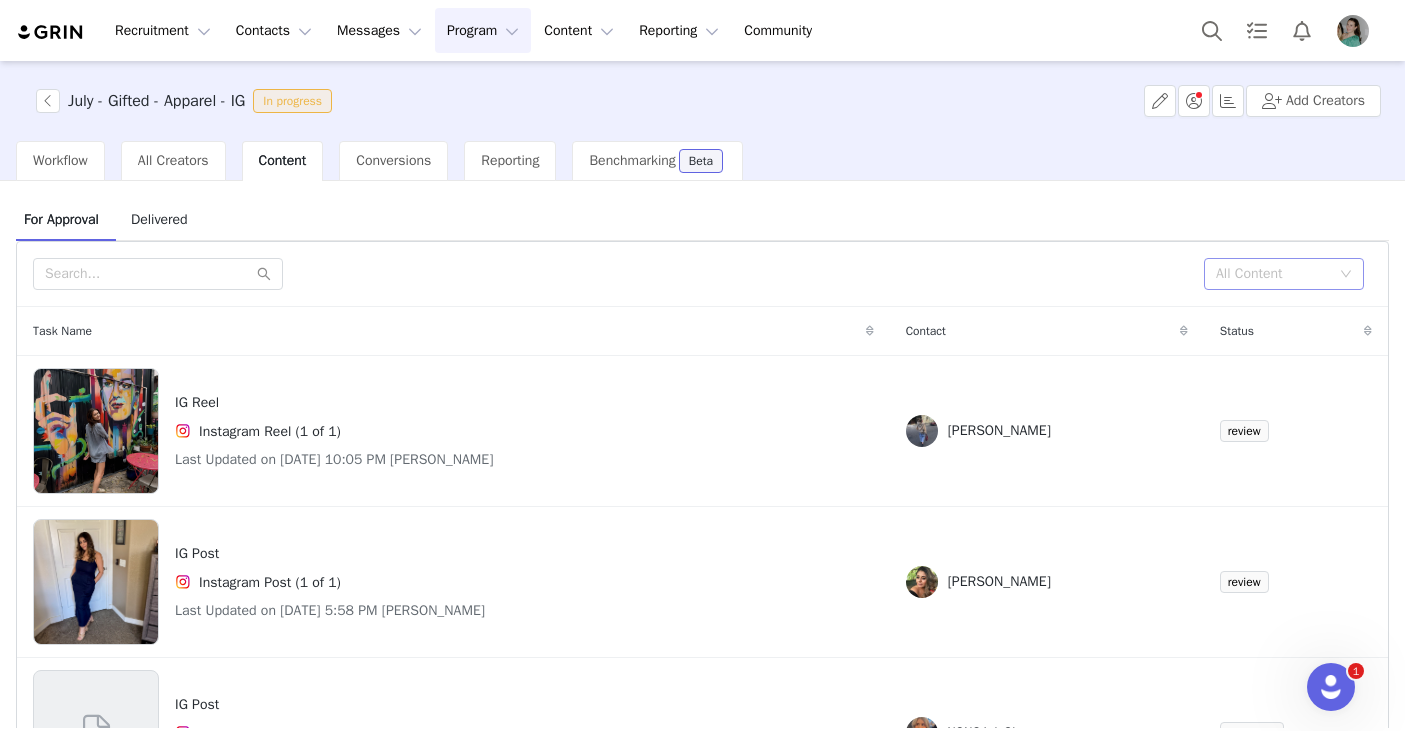 click on "All Content" at bounding box center [1273, 274] 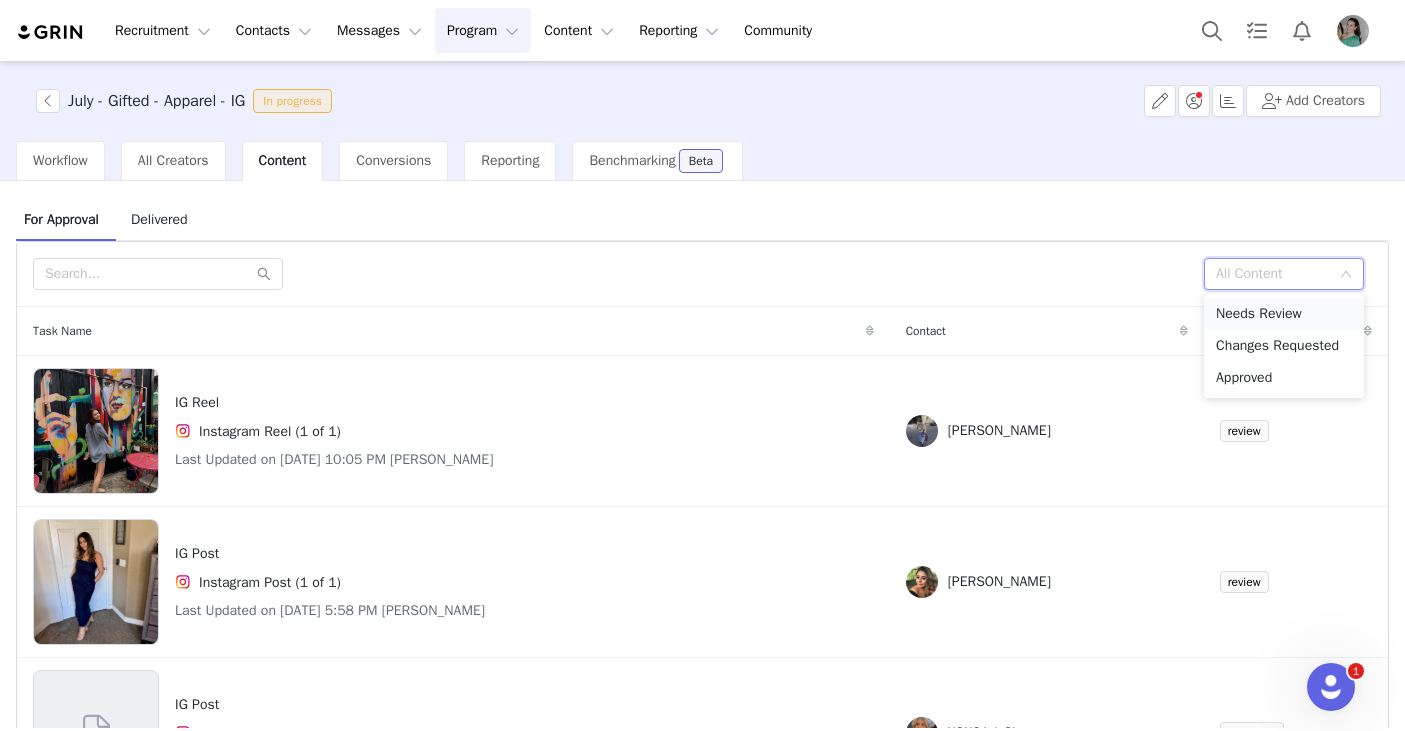 click on "Needs Review" at bounding box center [1284, 314] 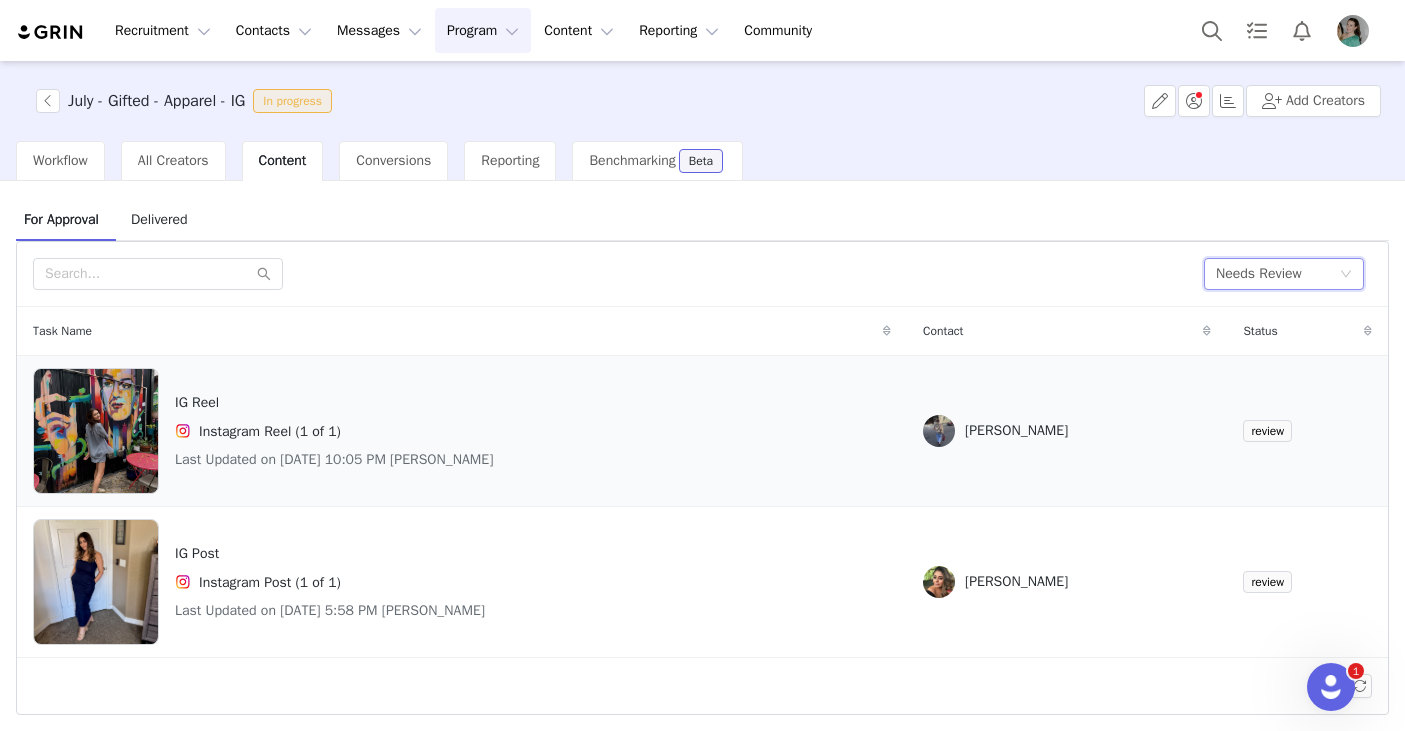 click at bounding box center (96, 431) 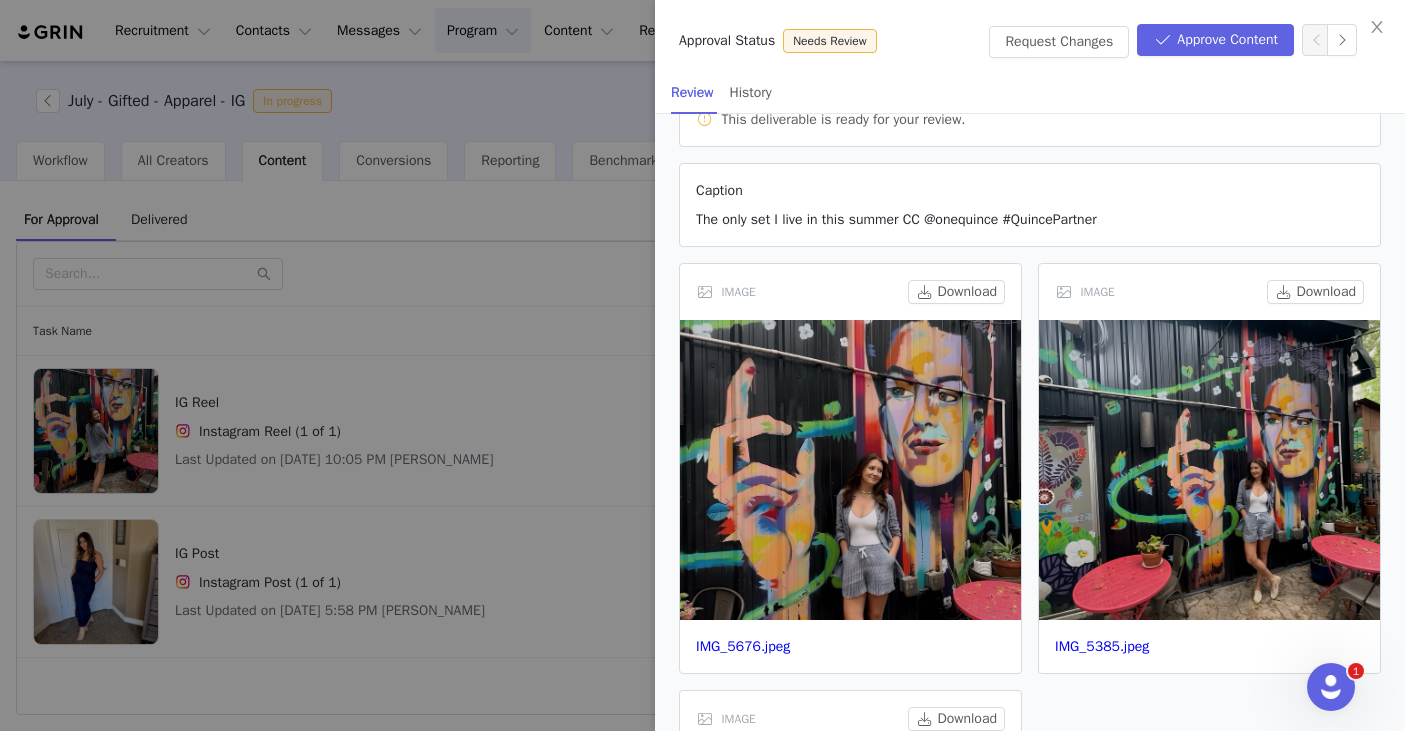 scroll, scrollTop: 194, scrollLeft: 0, axis: vertical 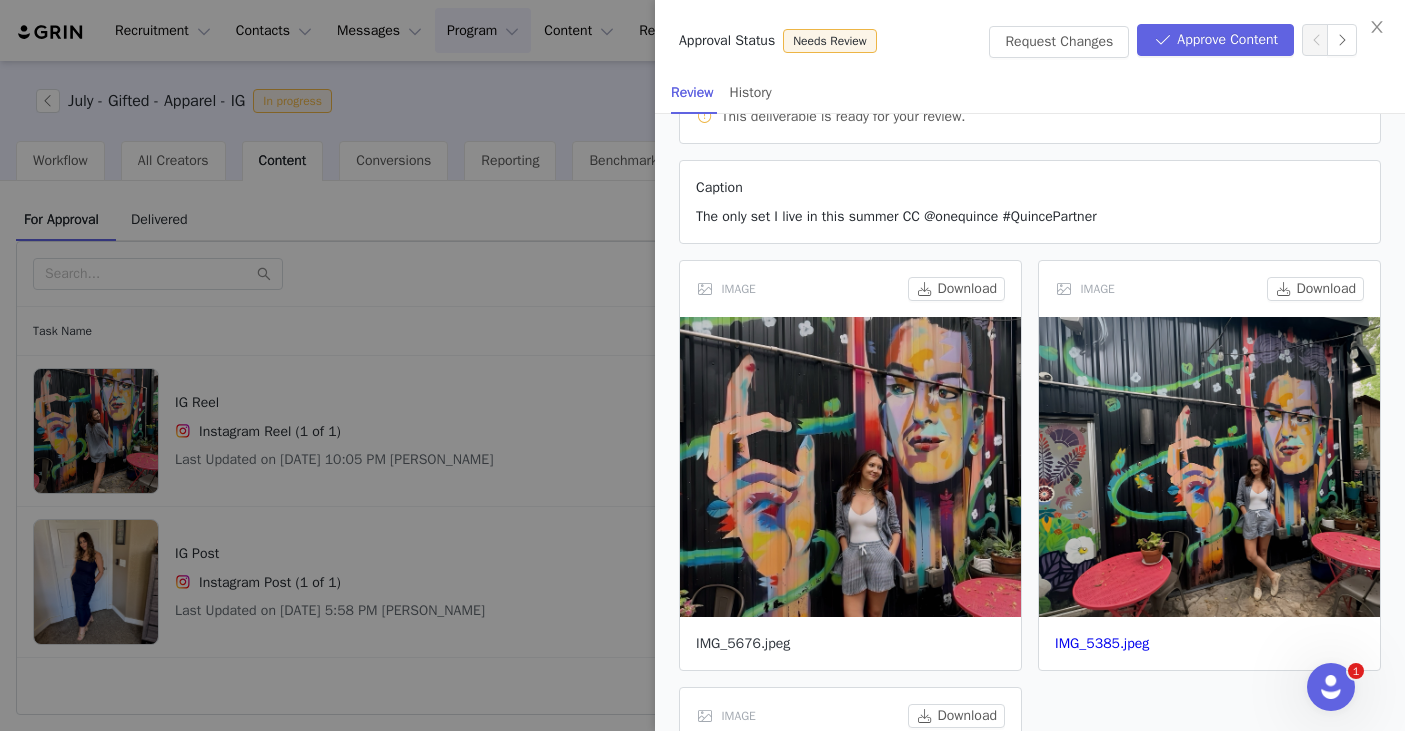 click on "IMG_5676.jpeg" at bounding box center [743, 643] 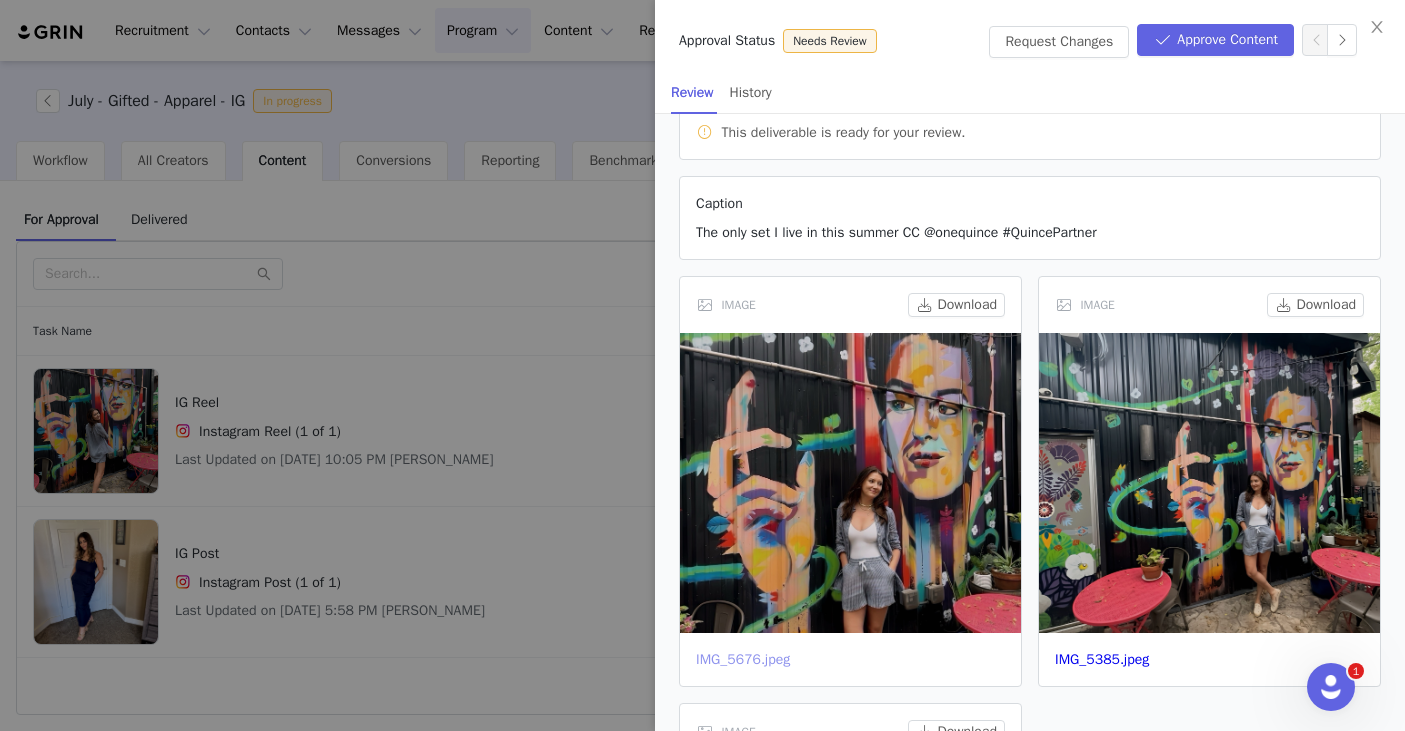 scroll, scrollTop: 0, scrollLeft: 0, axis: both 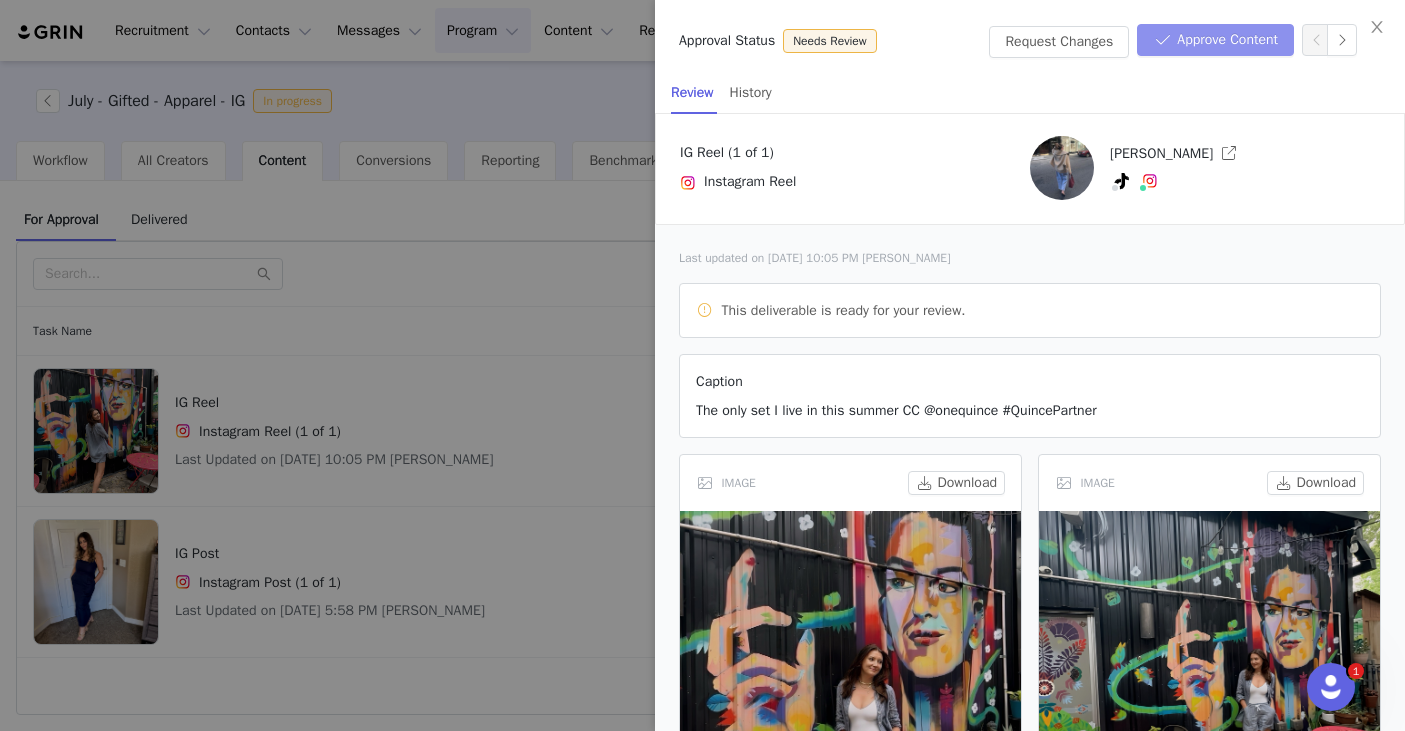 click on "Approve Content" at bounding box center (1215, 40) 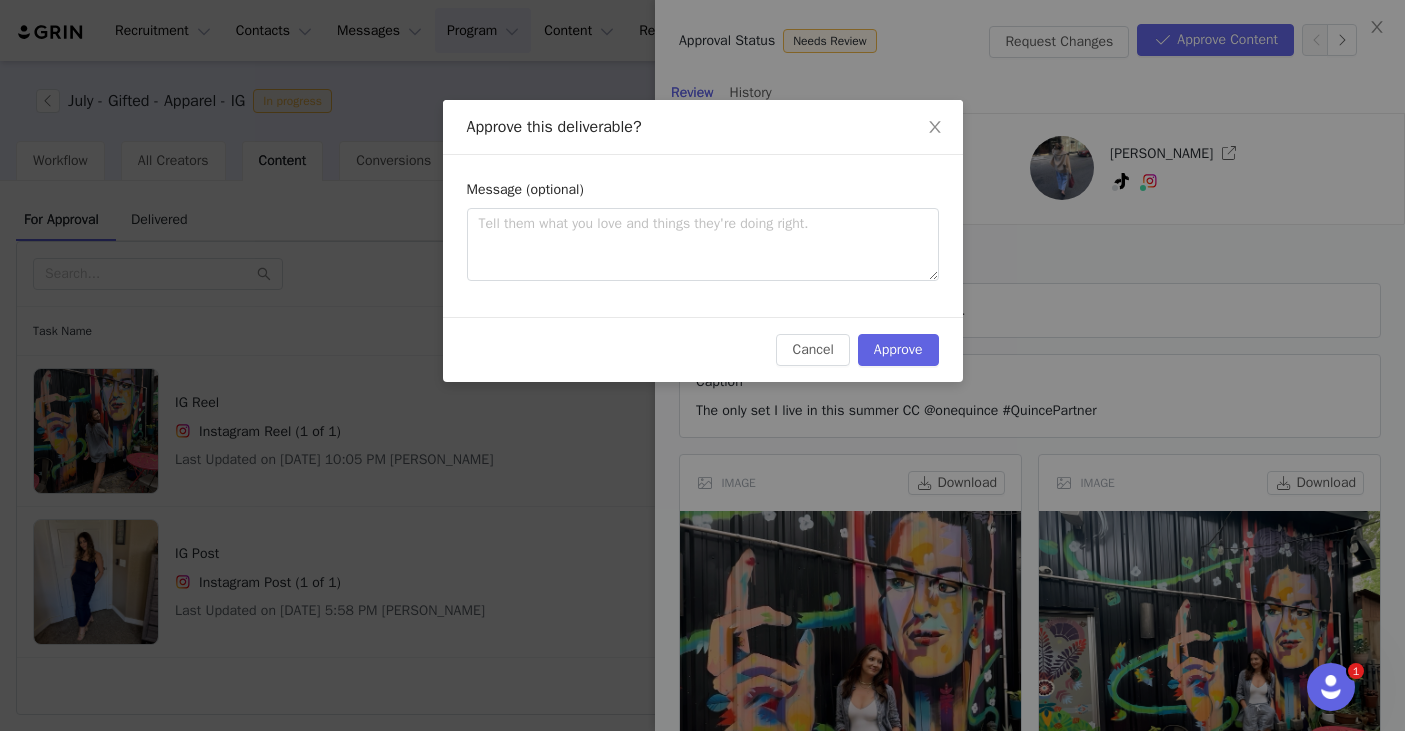 click on "Message (optional)" at bounding box center (703, 193) 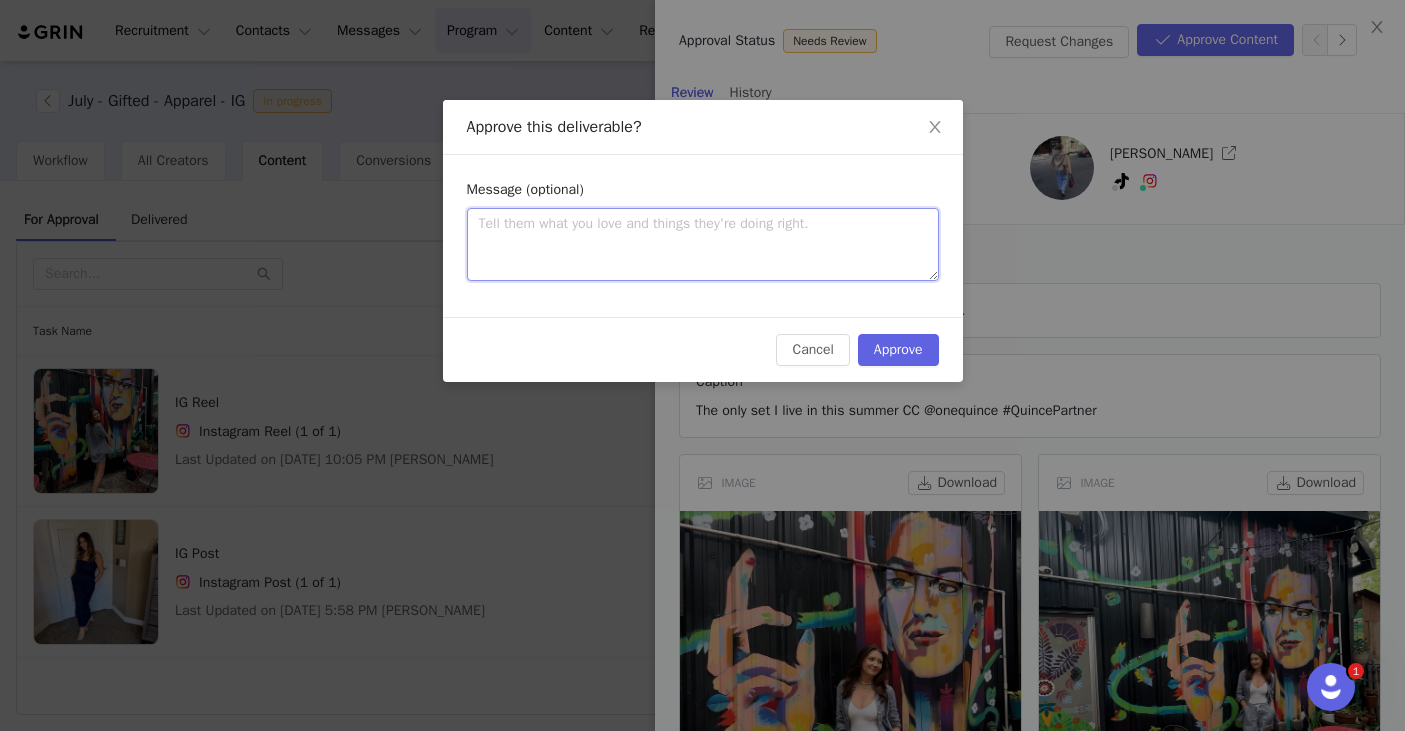 click at bounding box center (703, 244) 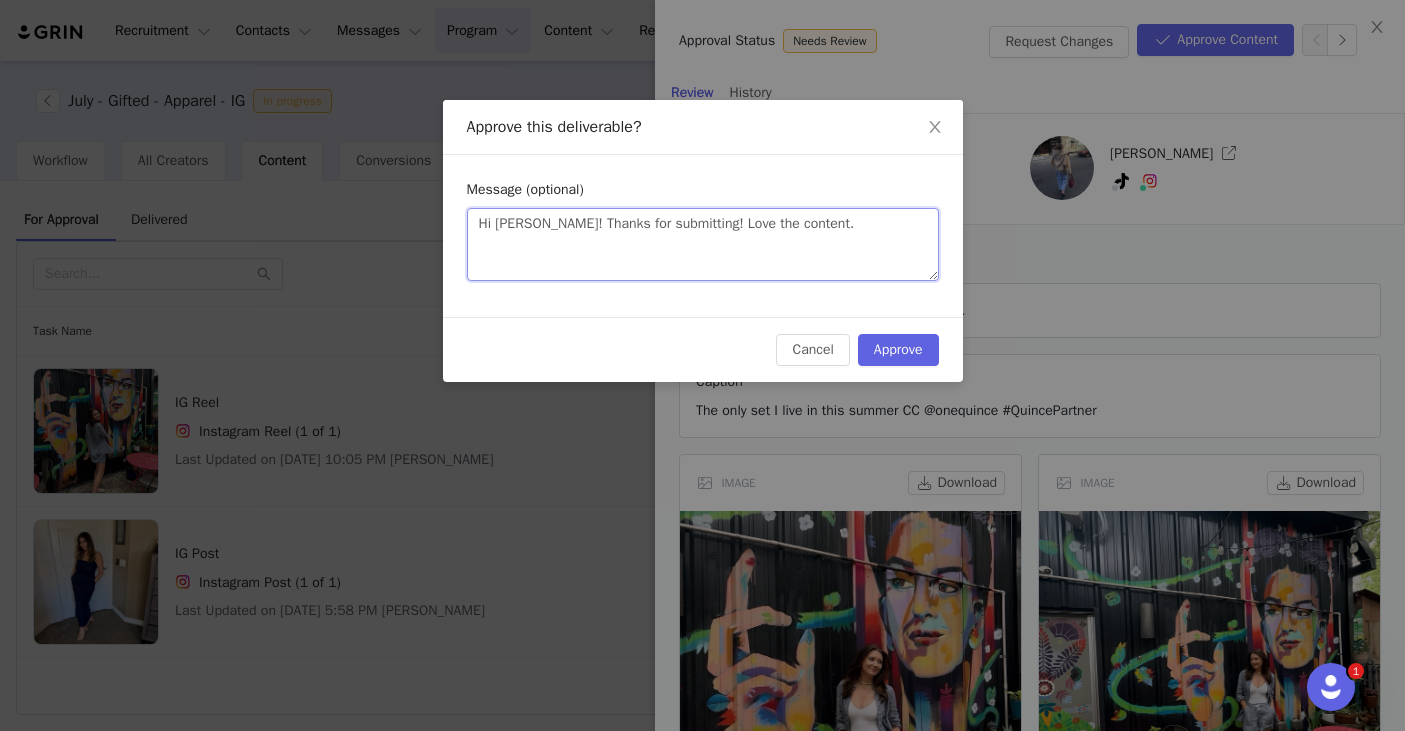 paste on "Before going live, could you please make the following edits to your caption to meet campaign and FTC compliance requirements:
* Tag @onequince and include your discount code.
* Clearly state that the 10% off offer is for new customers only. You're welcome to phrase this in your own voice, as long as it’s clear that the offer applies to first-time purchases. (IE: 10% your first order)
* Include #QuincePartner to meet FTC disclosure guidelines." 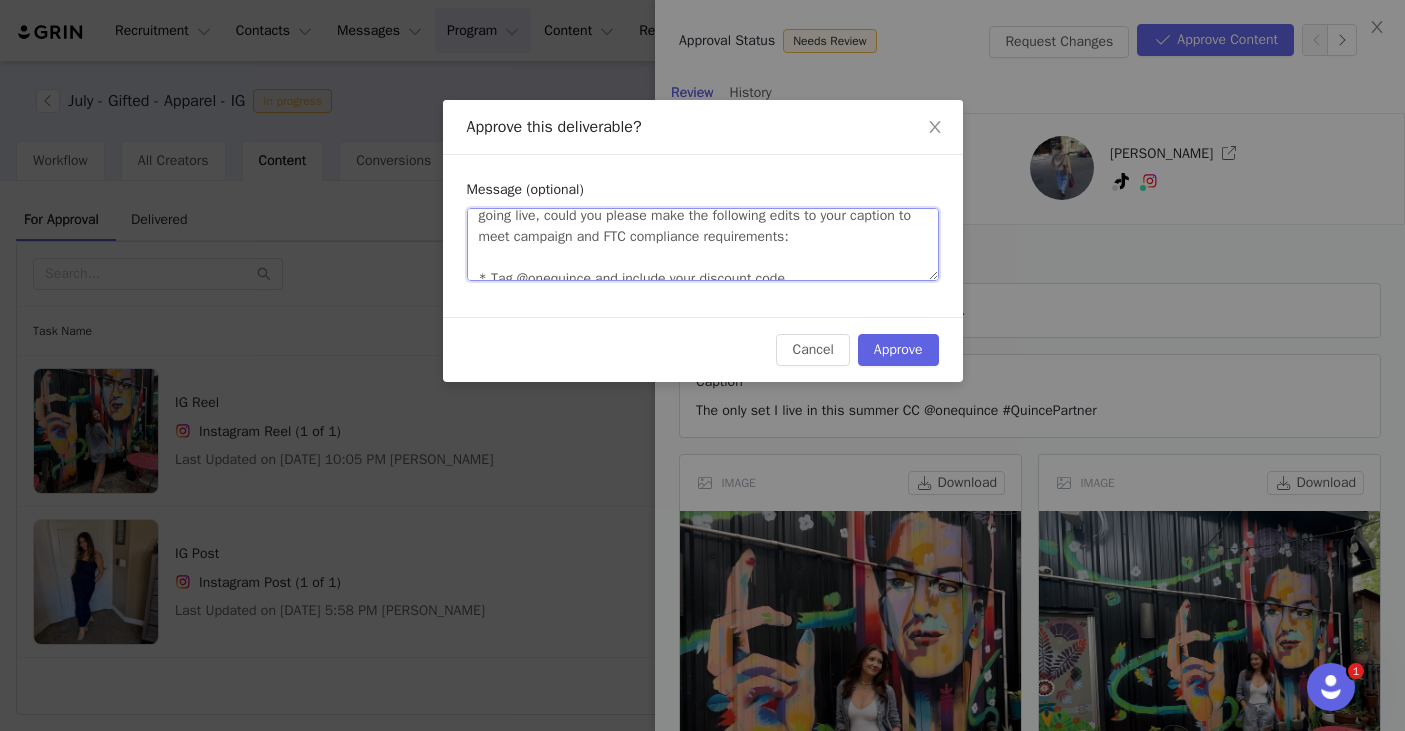scroll, scrollTop: 43, scrollLeft: 0, axis: vertical 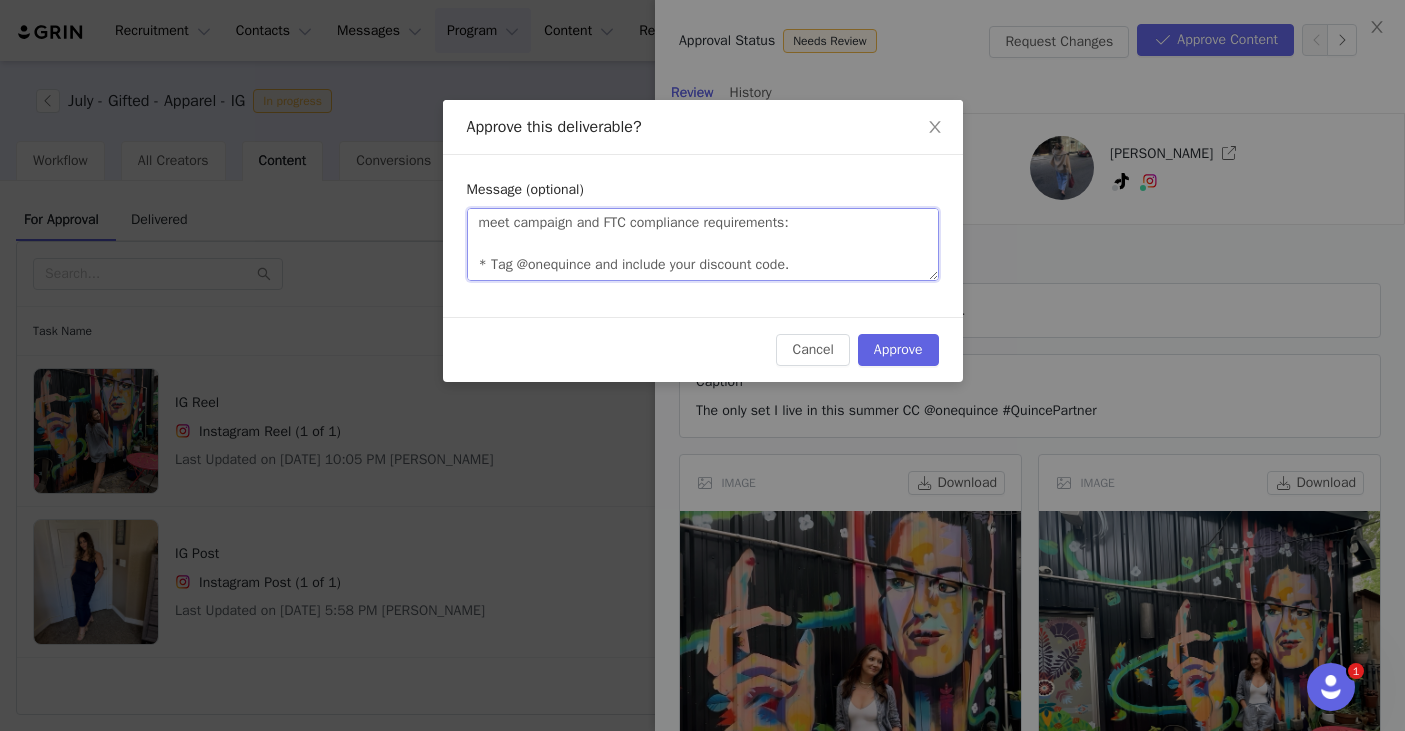 click on "Hi Ellen! Thanks for submitting! Love the content. Before going live, could you please make the following edits to your caption to meet campaign and FTC compliance requirements:
* Tag @onequince and include your discount code.
* Clearly state that the 10% off offer is for new customers only. You're welcome to phrase this in your own voice, as long as it’s clear that the offer applies to first-time purchases. (IE: 10% your first order)
* Include #QuincePartner to meet FTC disclosure guidelines." at bounding box center (703, 244) 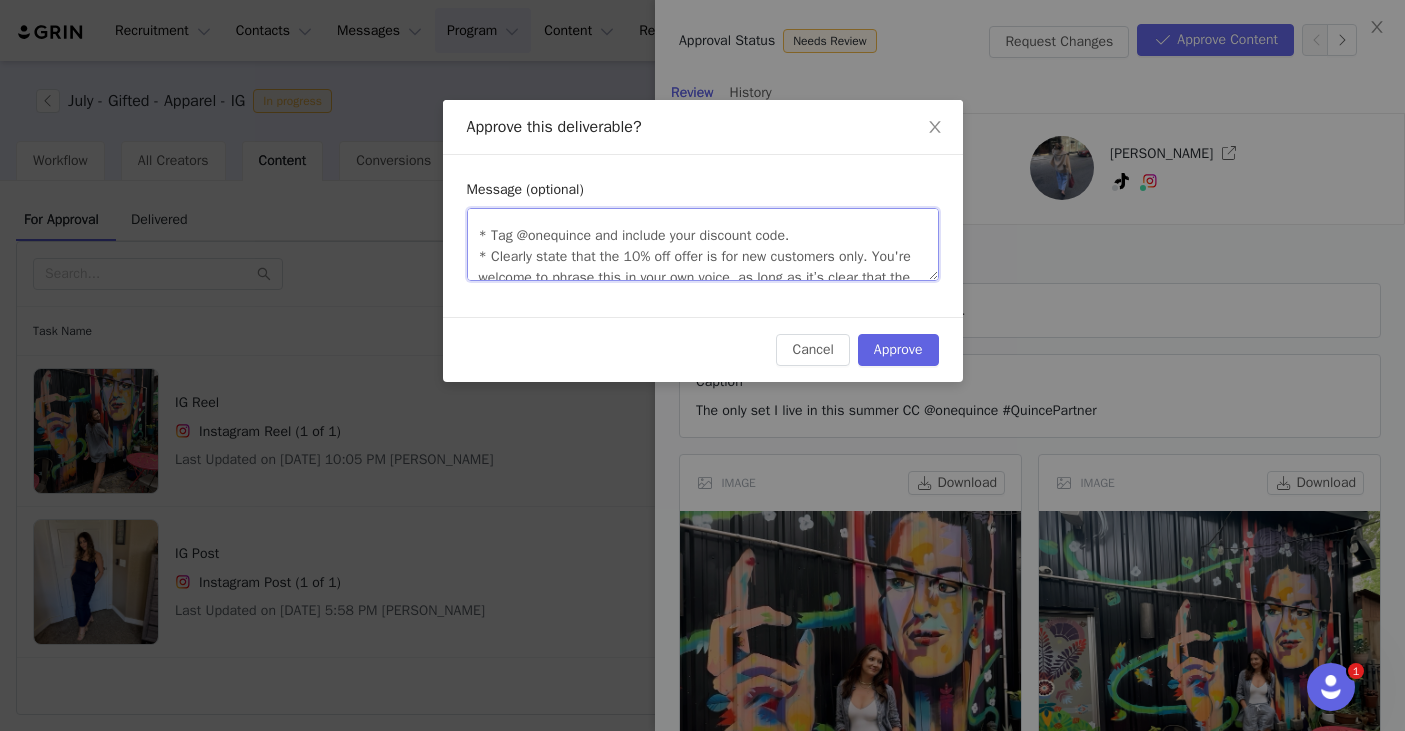scroll, scrollTop: 75, scrollLeft: 0, axis: vertical 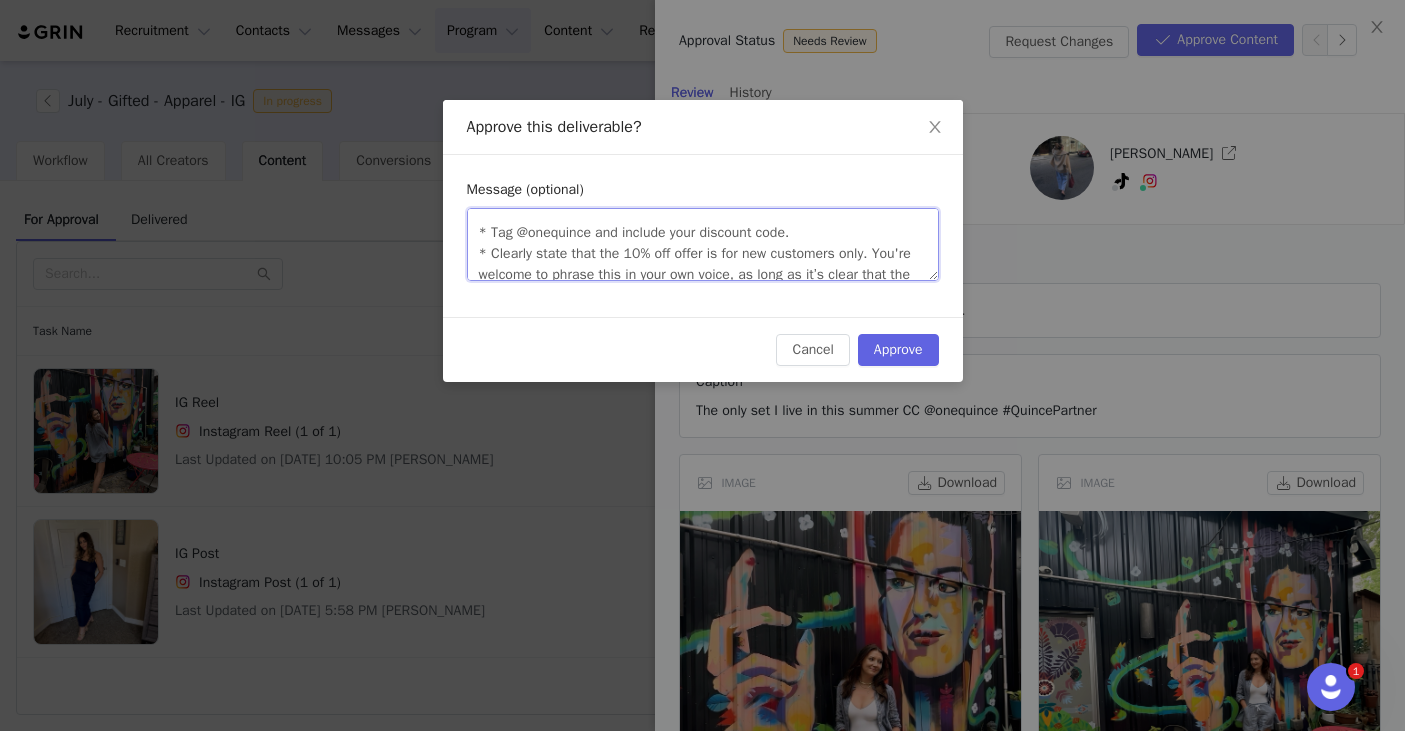 drag, startPoint x: 626, startPoint y: 233, endPoint x: 489, endPoint y: 237, distance: 137.05838 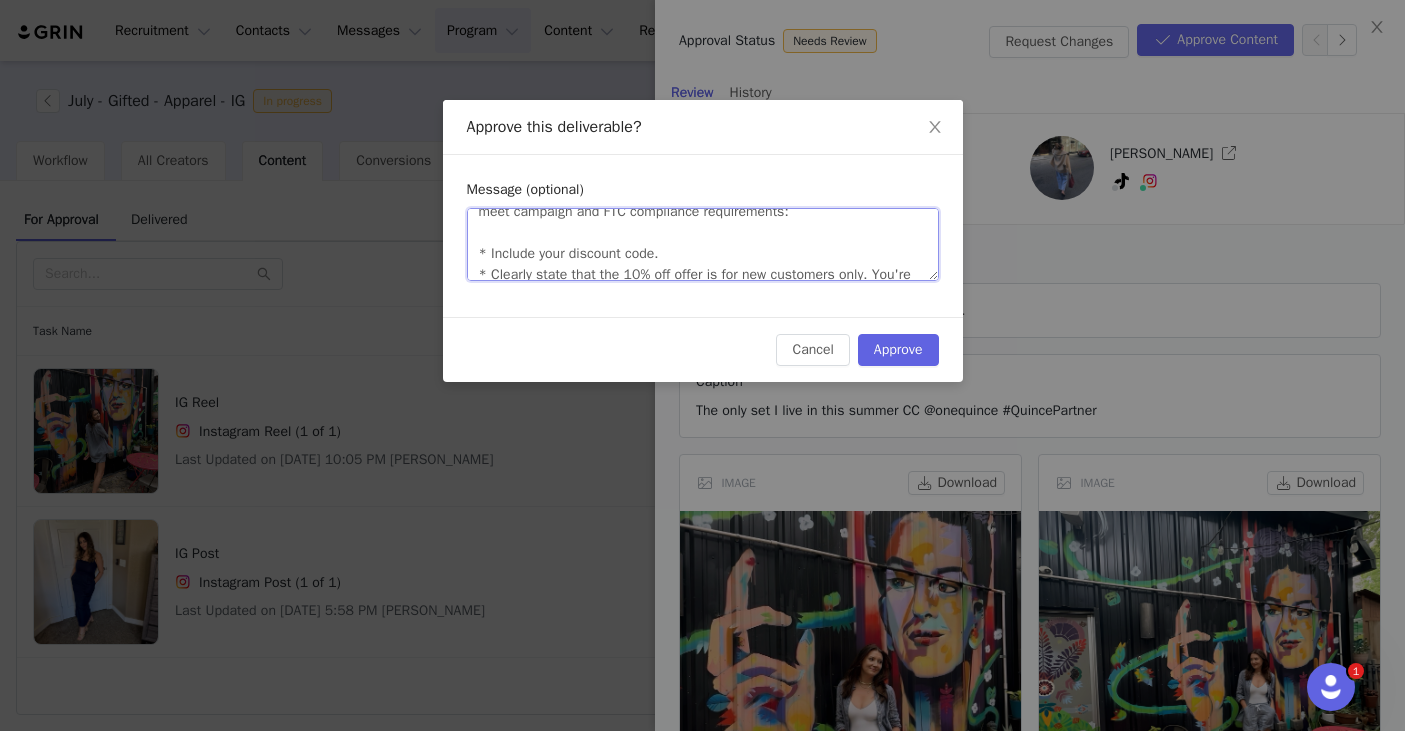 scroll, scrollTop: 75, scrollLeft: 0, axis: vertical 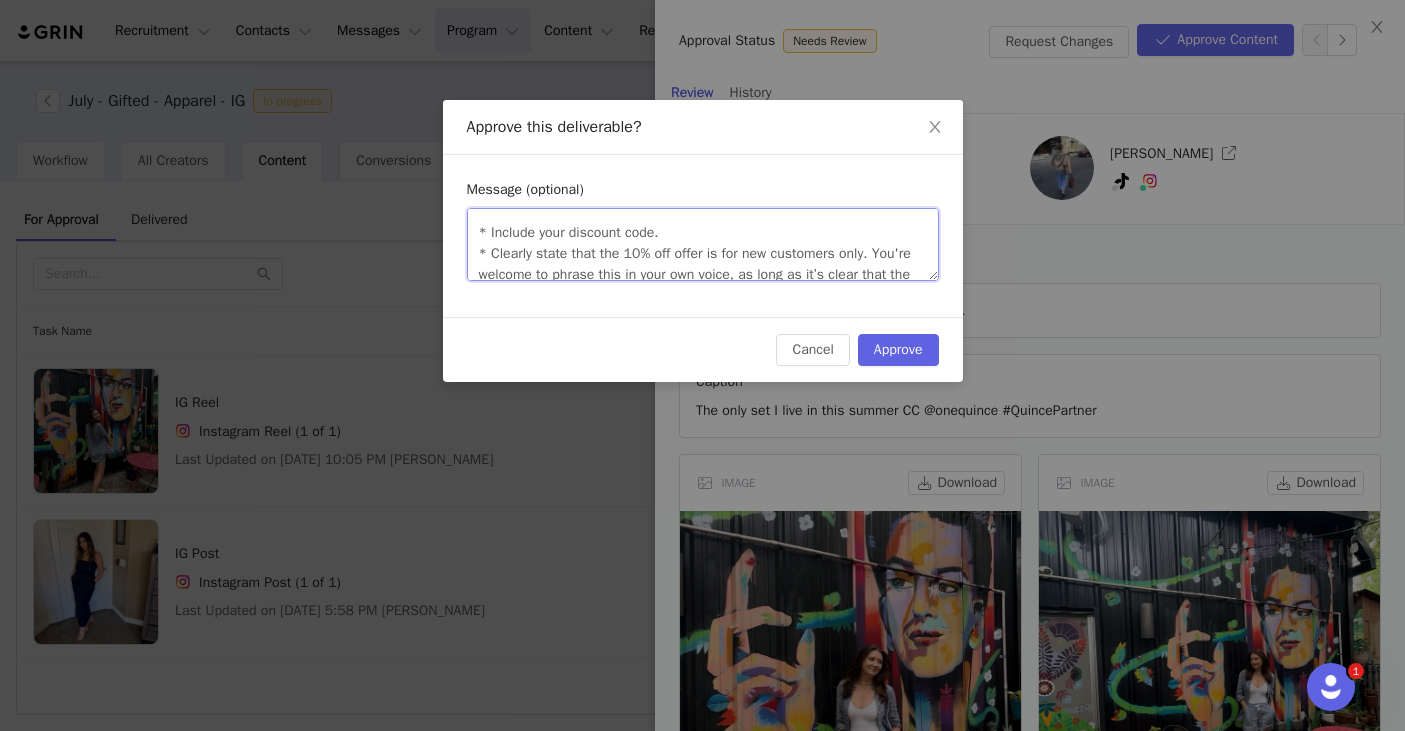 click on "Hi Ellen! Thanks for submitting! Love the content. Before going live, could you please make the following edits to your caption to meet campaign and FTC compliance requirements:
* Include your discount code.
* Clearly state that the 10% off offer is for new customers only. You're welcome to phrase this in your own voice, as long as it’s clear that the offer applies to first-time purchases. (IE: 10% your first order)
* Include #QuincePartner to meet FTC disclosure guidelines." at bounding box center [703, 244] 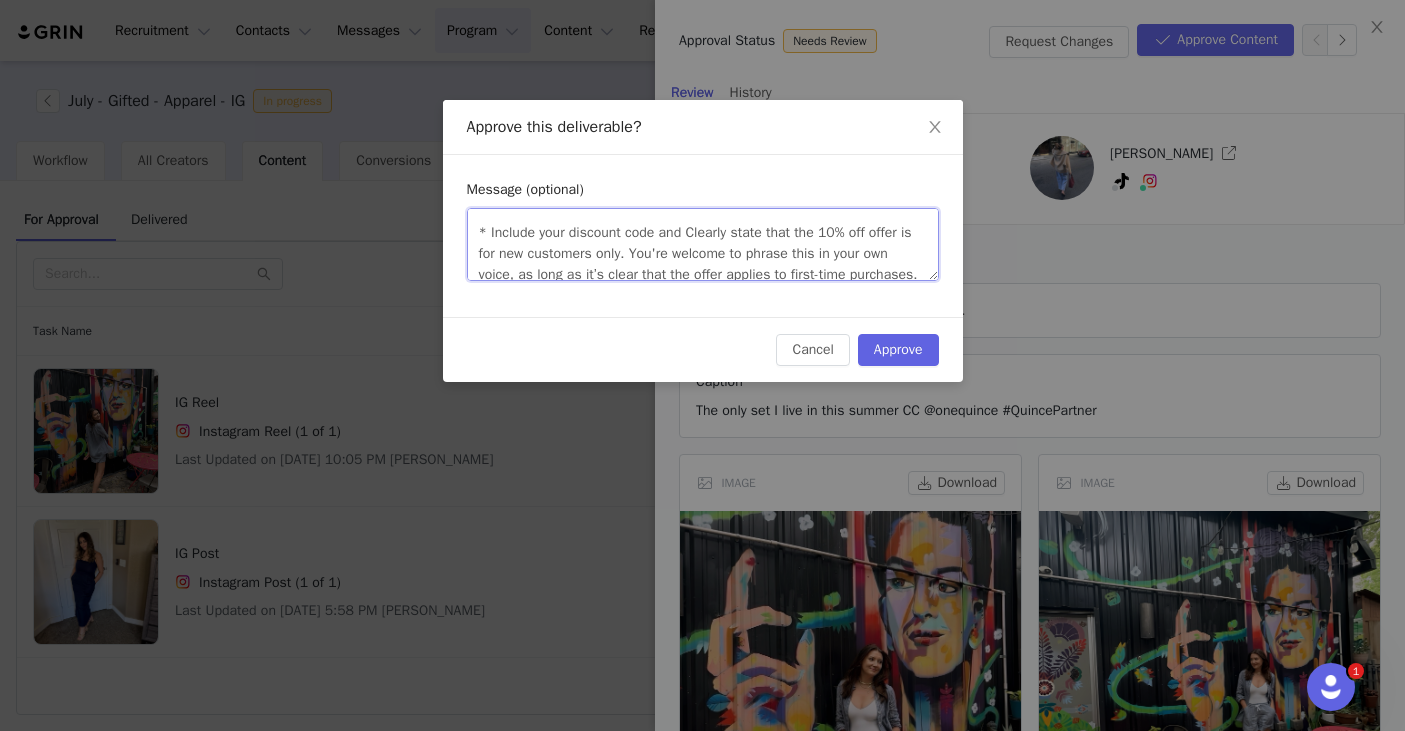 scroll, scrollTop: 69, scrollLeft: 0, axis: vertical 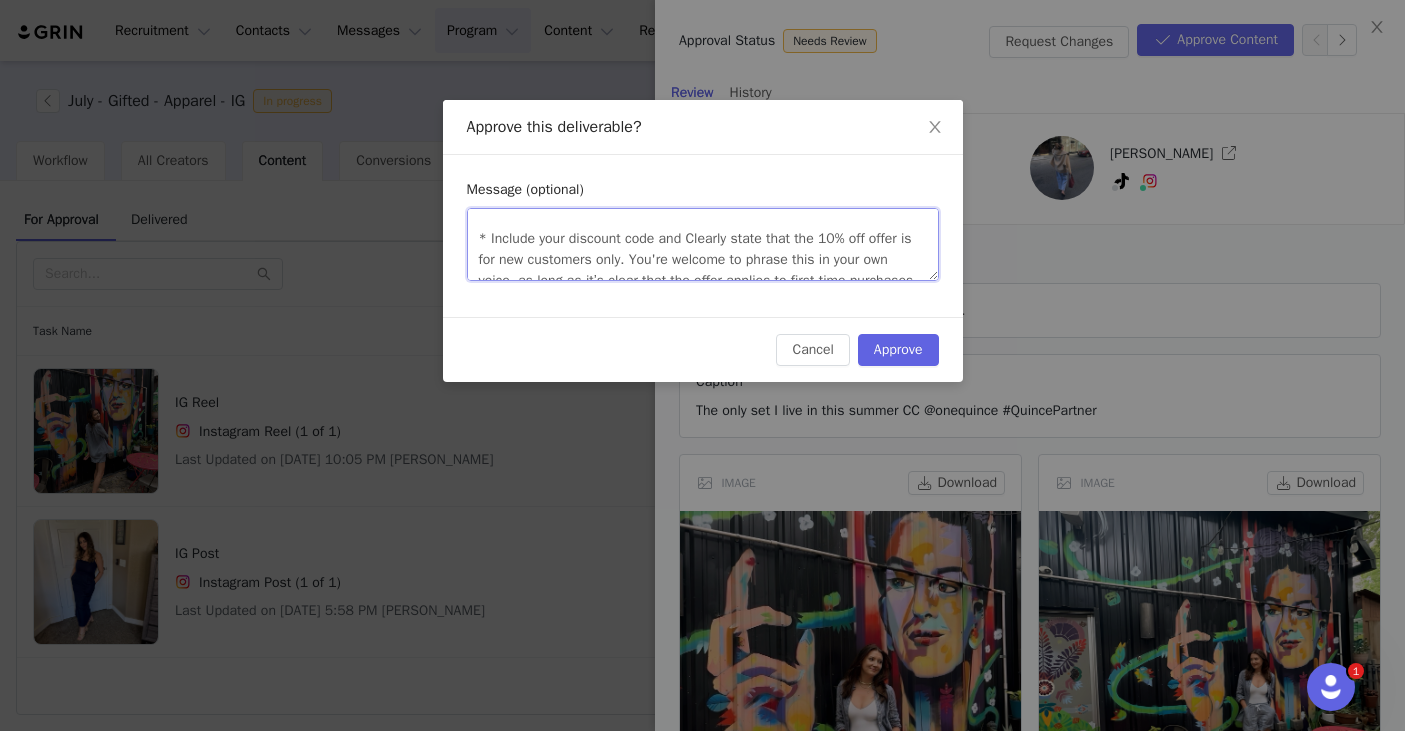 click on "Hi Ellen! Thanks for submitting! Love the content. Before going live, could you please make the following edits to your caption to meet campaign and FTC compliance requirements:
* Include your discount code and Clearly state that the 10% off offer is for new customers only. You're welcome to phrase this in your own voice, as long as it’s clear that the offer applies to first-time purchases. (IE: 10% your first order)
* Include #QuincePartner to meet FTC disclosure guidelines." at bounding box center (703, 244) 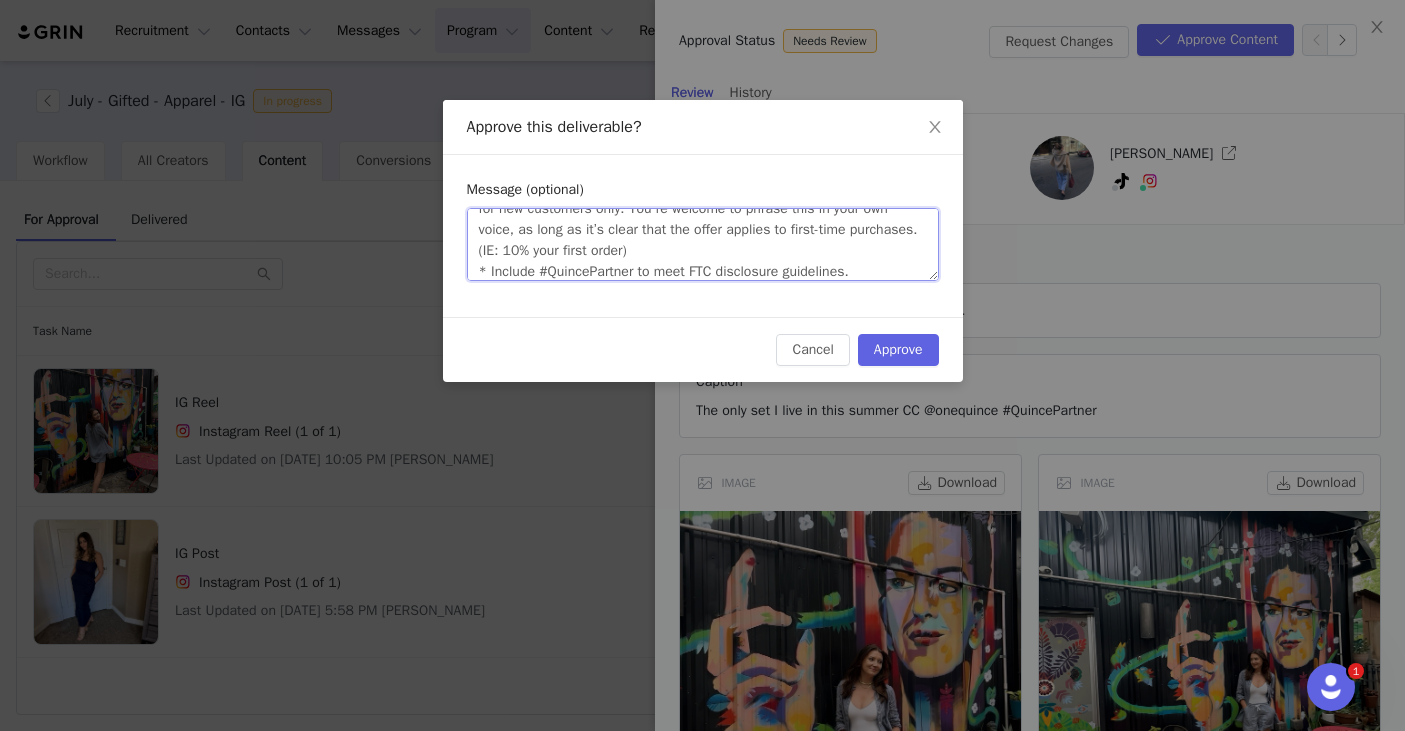 scroll, scrollTop: 126, scrollLeft: 0, axis: vertical 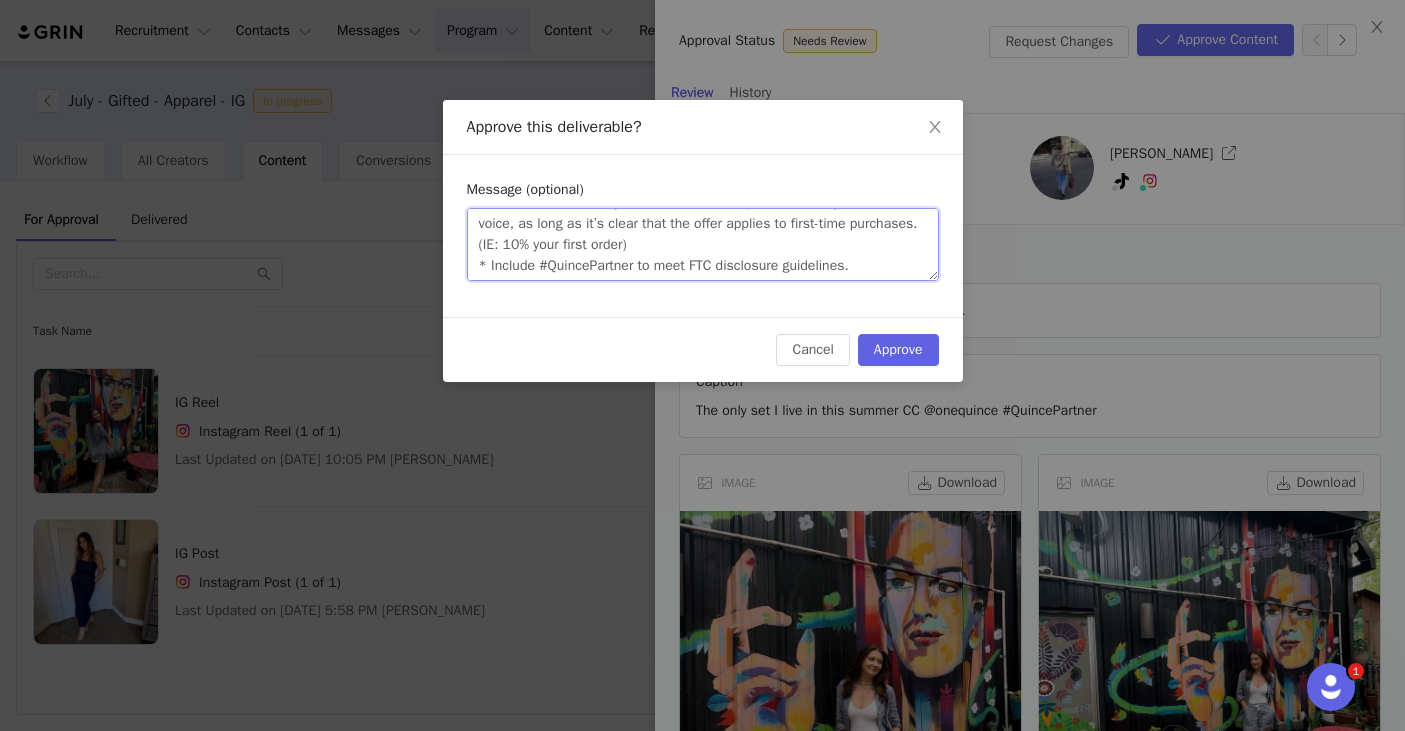 drag, startPoint x: 902, startPoint y: 269, endPoint x: 467, endPoint y: 265, distance: 435.0184 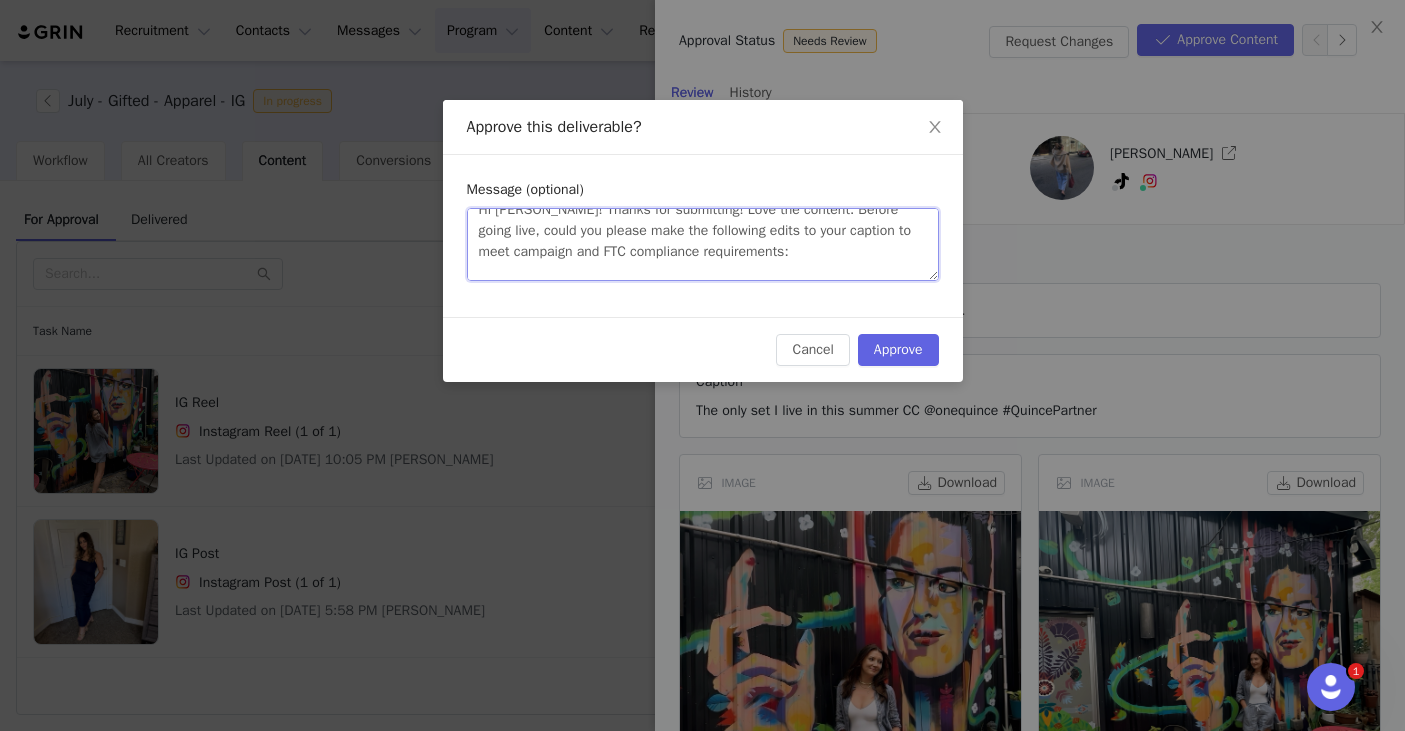 scroll, scrollTop: 0, scrollLeft: 0, axis: both 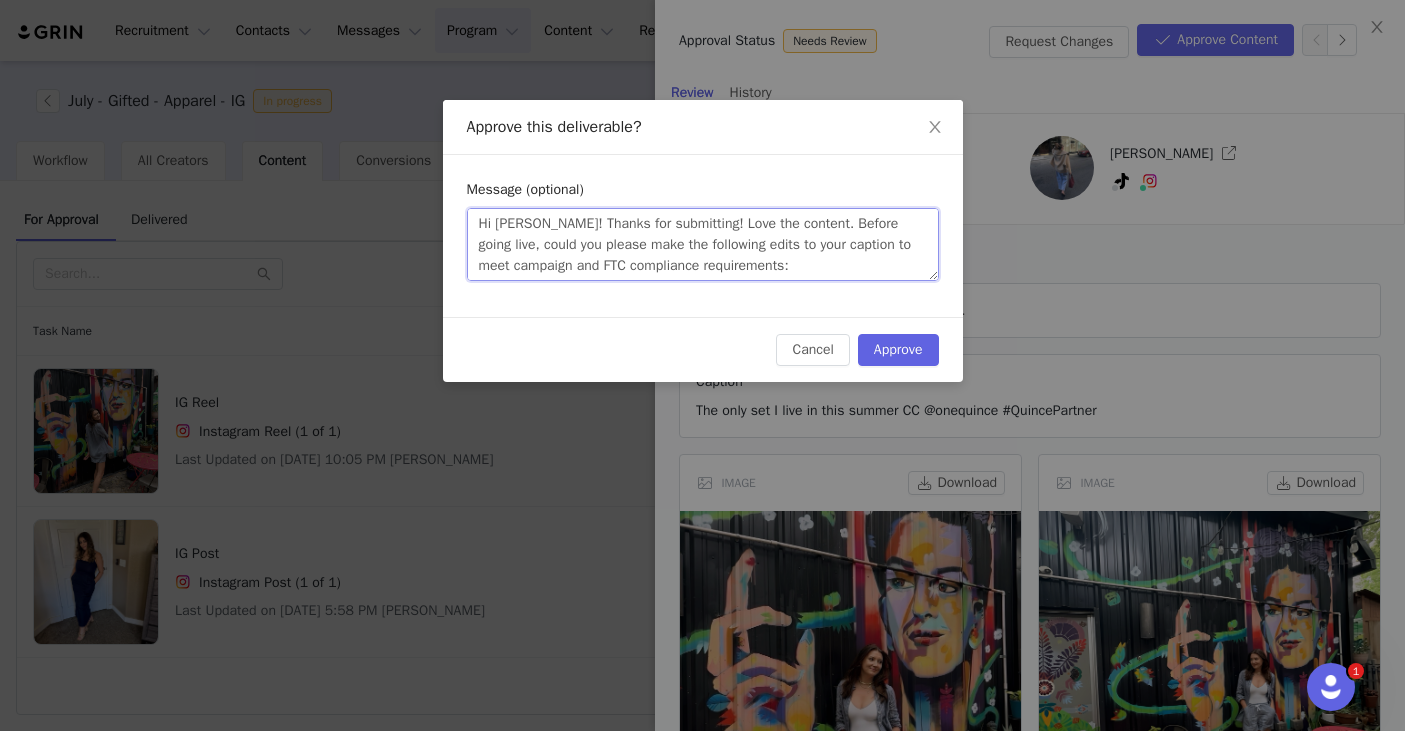 drag, startPoint x: 772, startPoint y: 239, endPoint x: 472, endPoint y: 212, distance: 301.21255 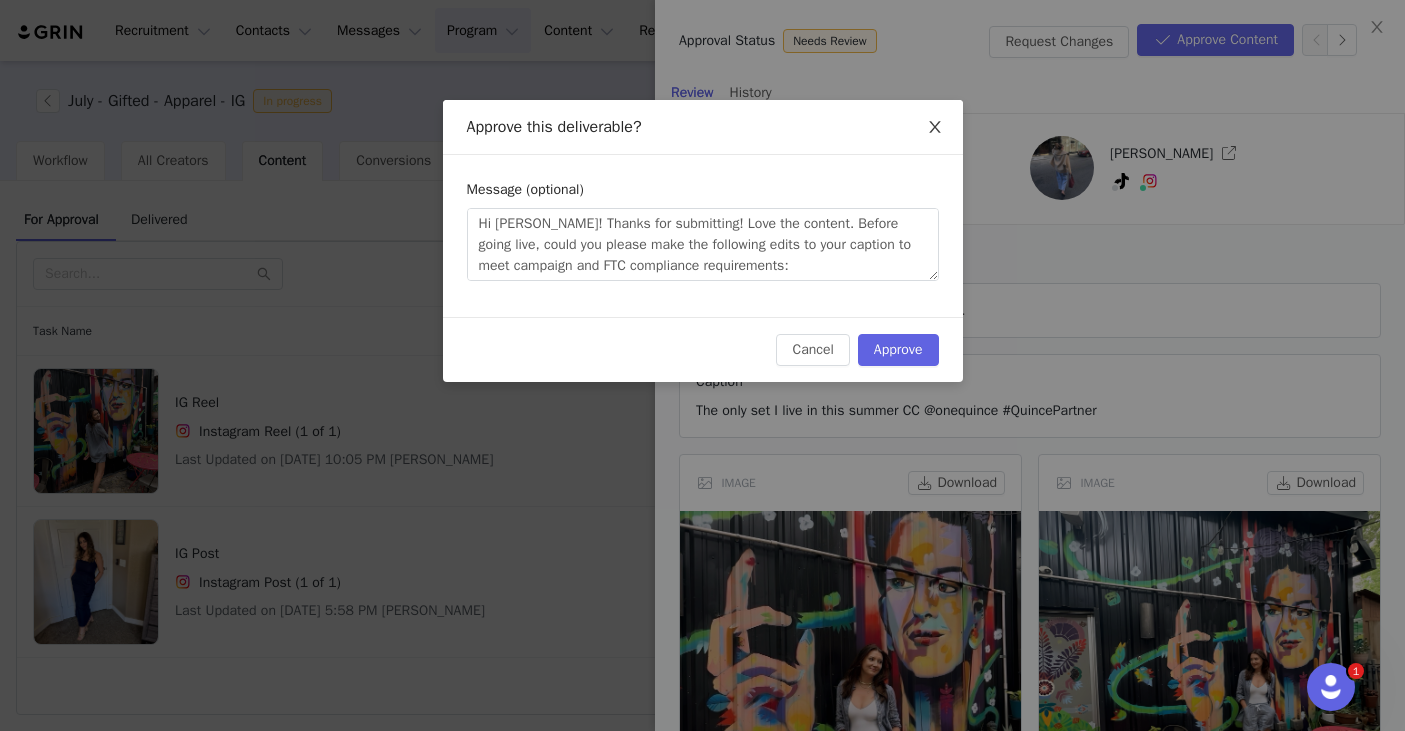 click 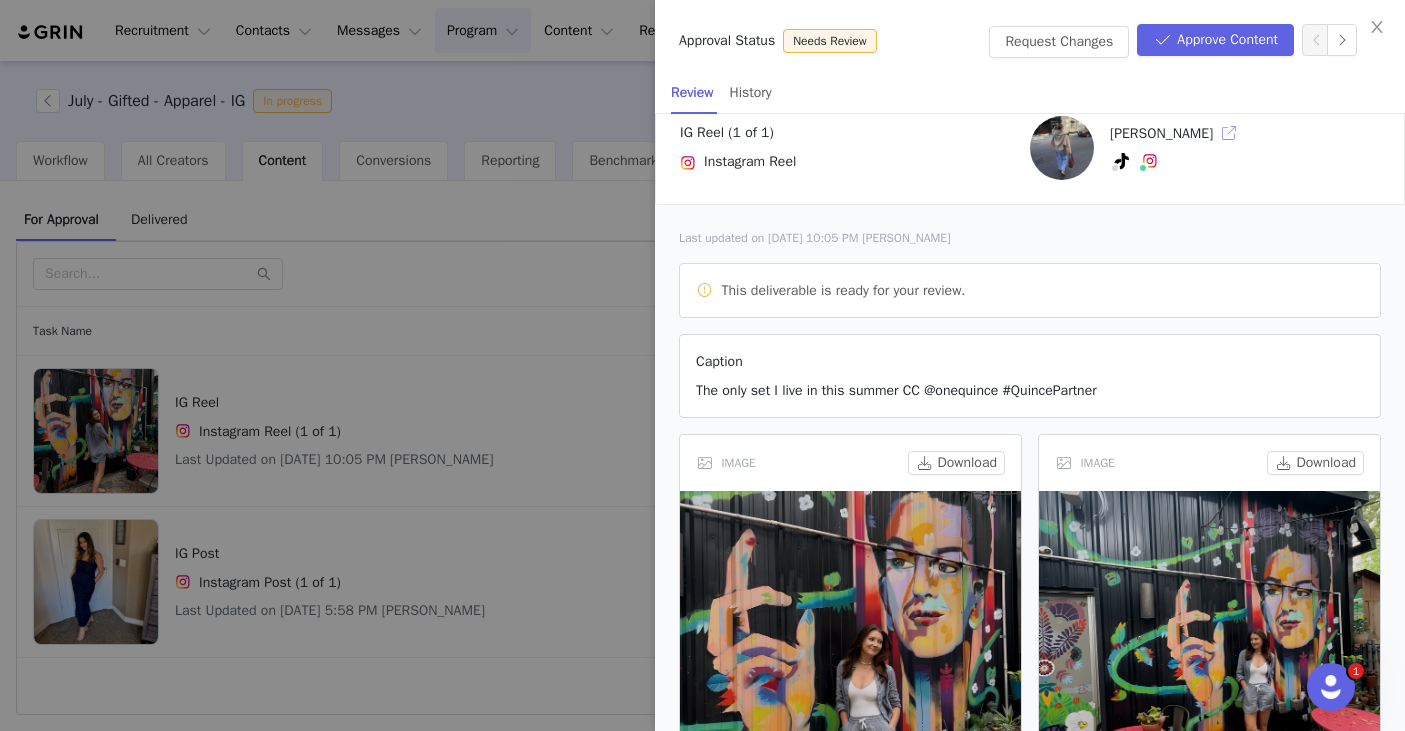 scroll, scrollTop: 0, scrollLeft: 0, axis: both 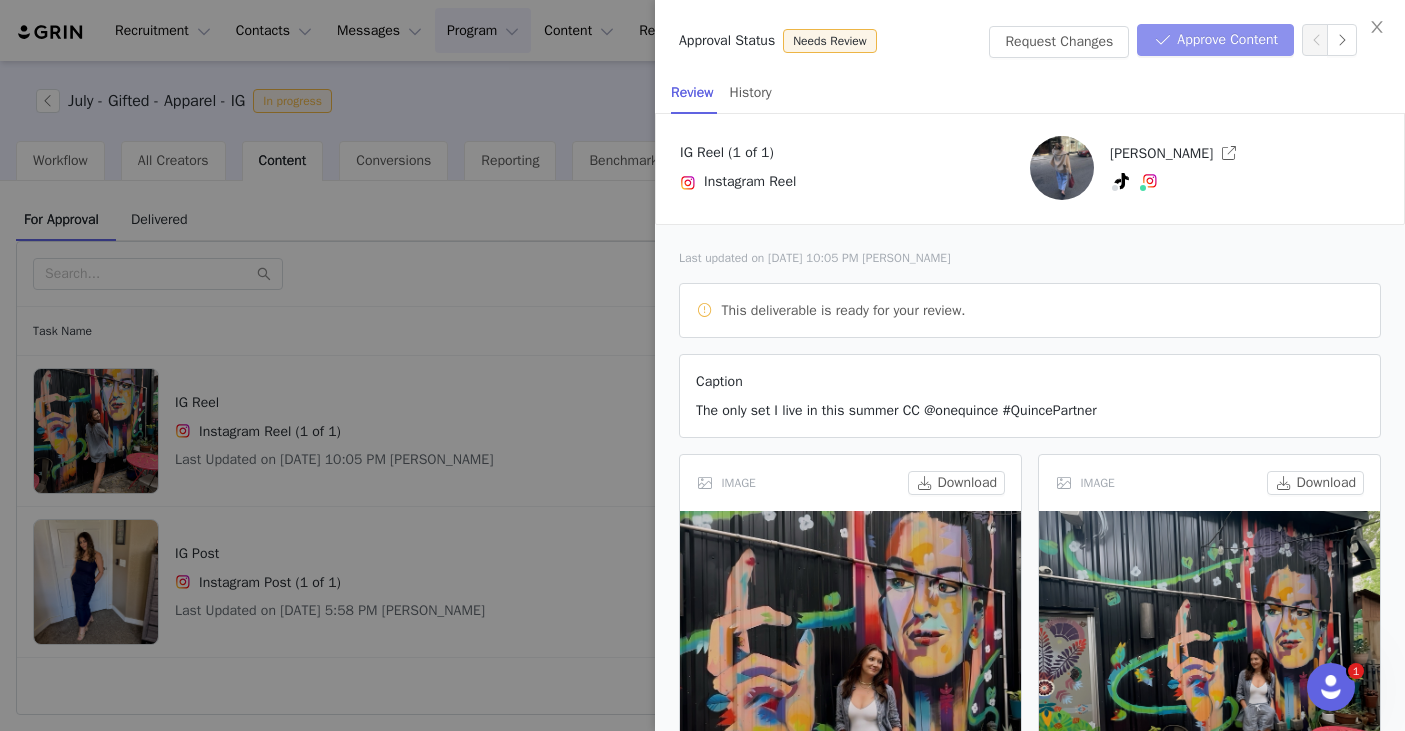click on "Approve Content" at bounding box center [1215, 40] 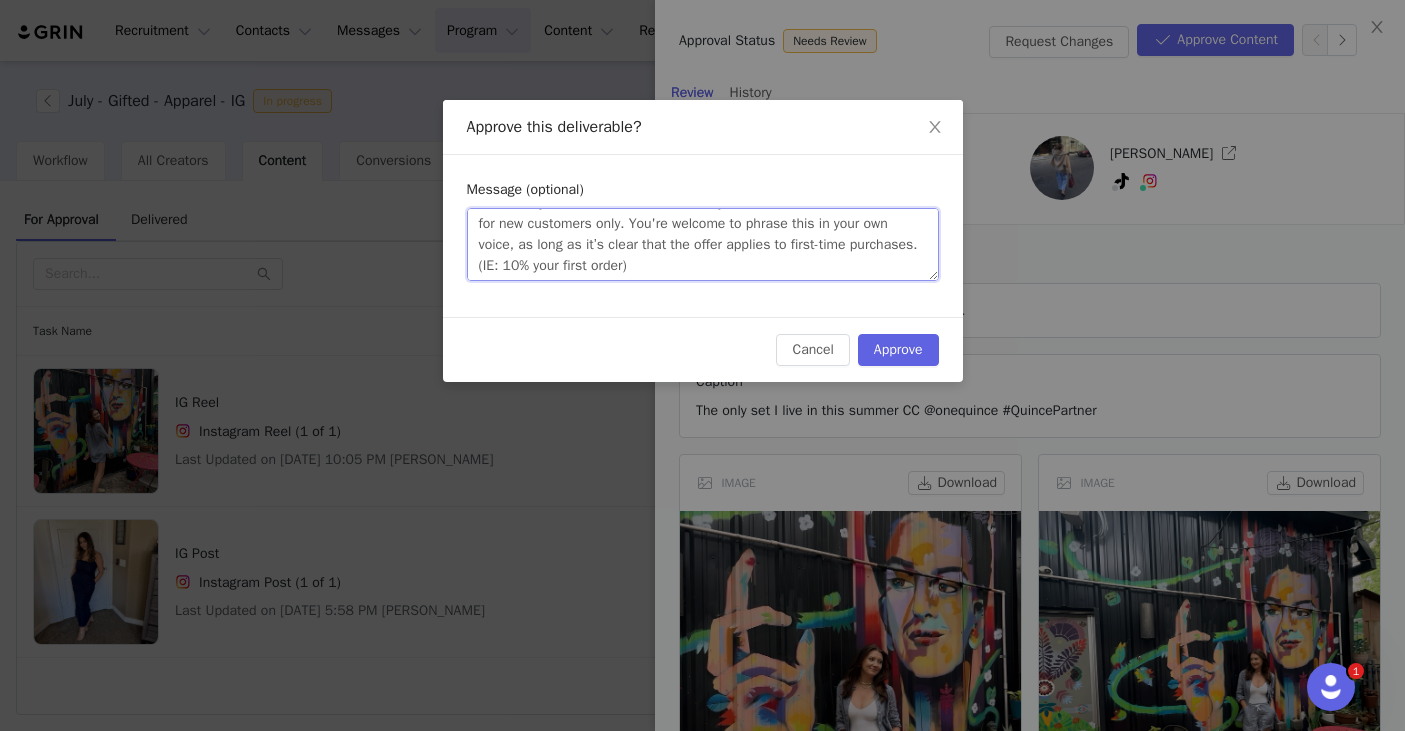 drag, startPoint x: 477, startPoint y: 218, endPoint x: 762, endPoint y: 417, distance: 347.60034 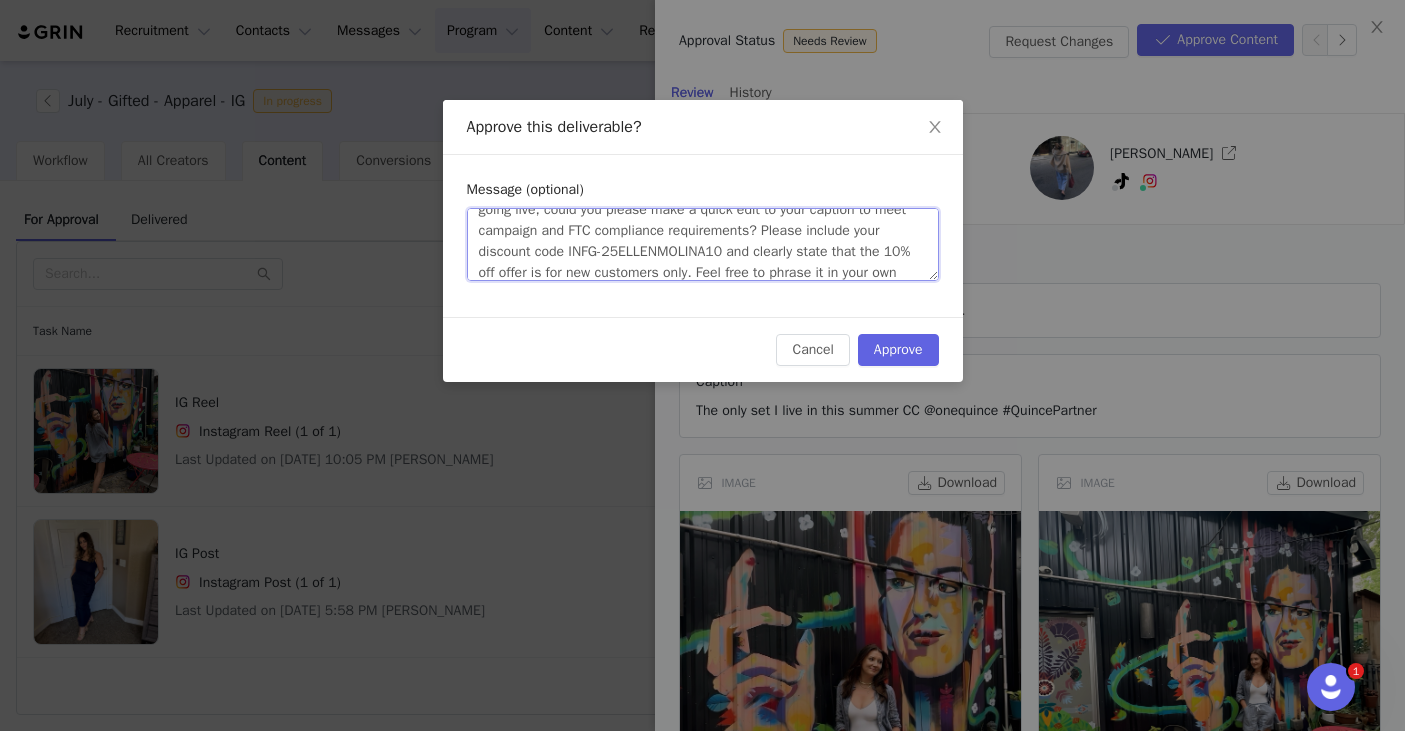 scroll, scrollTop: 0, scrollLeft: 0, axis: both 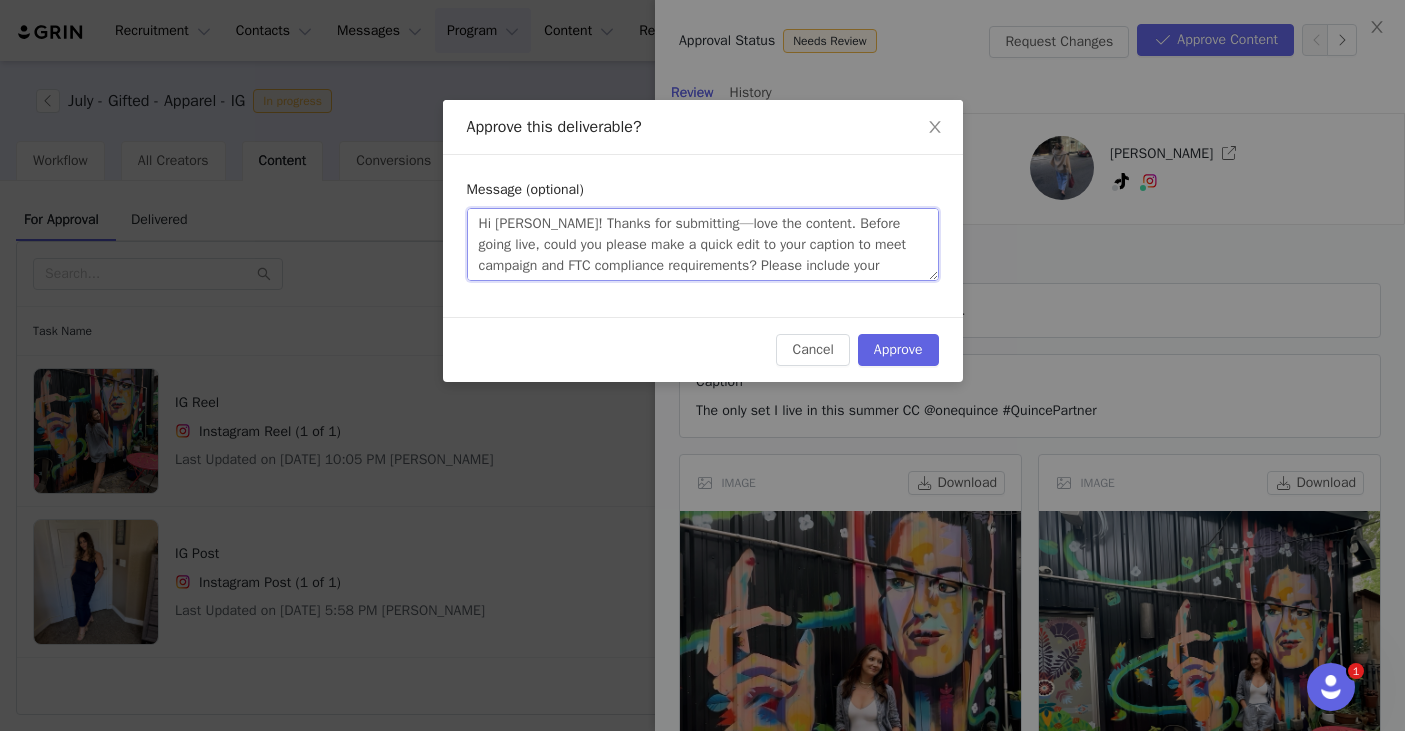 click on "Hi Ellen! Thanks for submitting—love the content. Before going live, could you please make a quick edit to your caption to meet campaign and FTC compliance requirements? Please include your discount code INFG-25ELLENMOLINA10 and clearly state that the 10% off offer is for new customers only. Feel free to phrase it in your own voice, as long as it’s clear the offer applies to first-time purchases (for example, “10% off your first order”)." at bounding box center (703, 244) 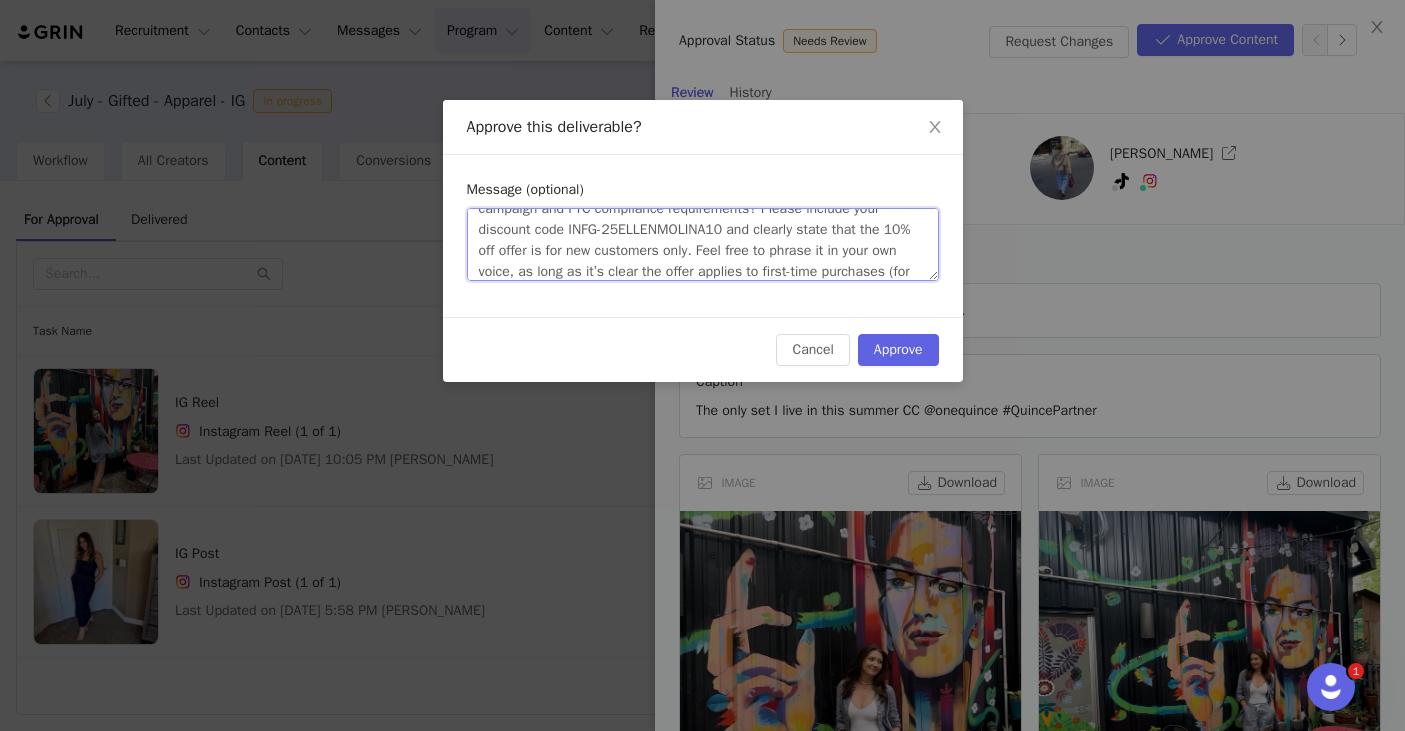 scroll, scrollTop: 84, scrollLeft: 0, axis: vertical 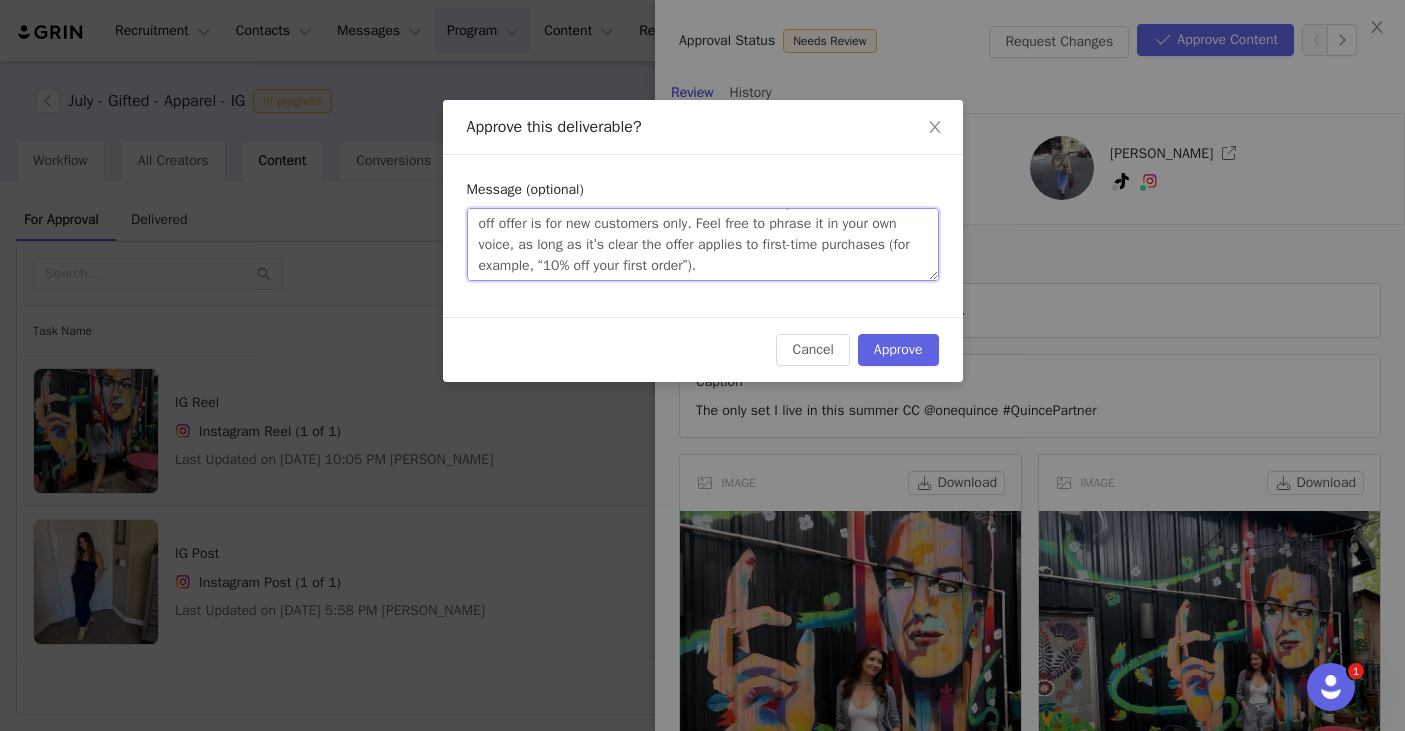 click on "Hi Ellen! Thanks for submitting- love the content. Before going live, could you please make a quick edit to your caption to meet campaign and FTC compliance requirements? Please include your discount code INFG-25ELLENMOLINA10 and clearly state that the 10% off offer is for new customers only. Feel free to phrase it in your own voice, as long as it’s clear the offer applies to first-time purchases (for example, “10% off your first order”)." at bounding box center (703, 244) 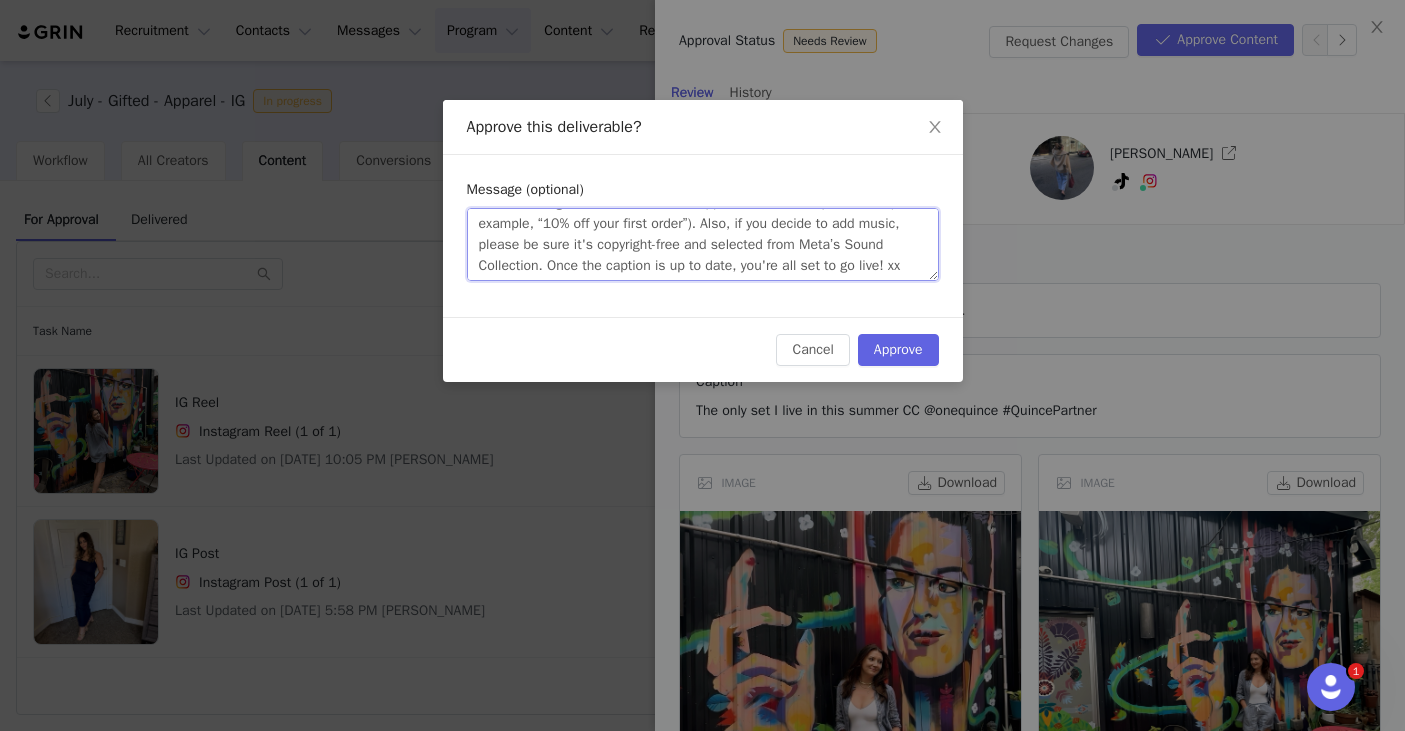 scroll, scrollTop: 147, scrollLeft: 0, axis: vertical 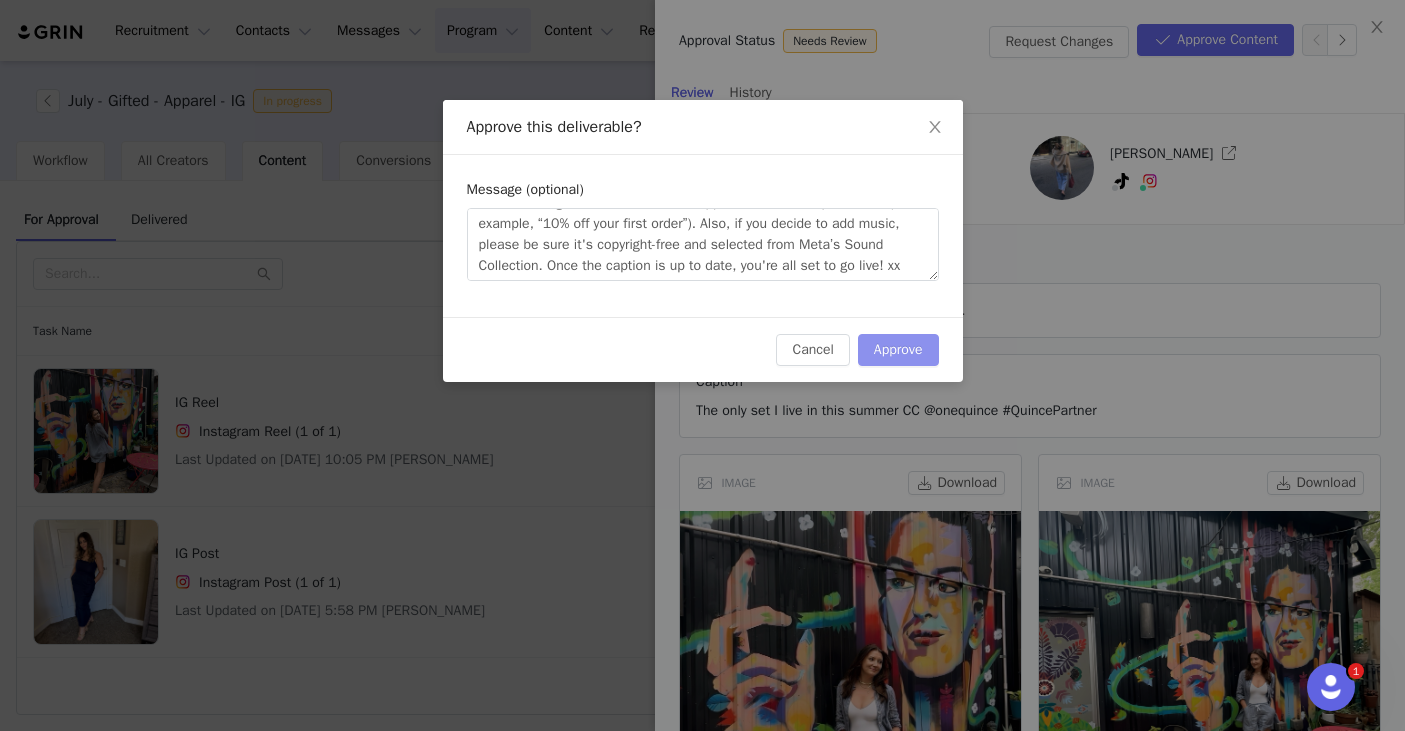 click on "Approve" at bounding box center (898, 350) 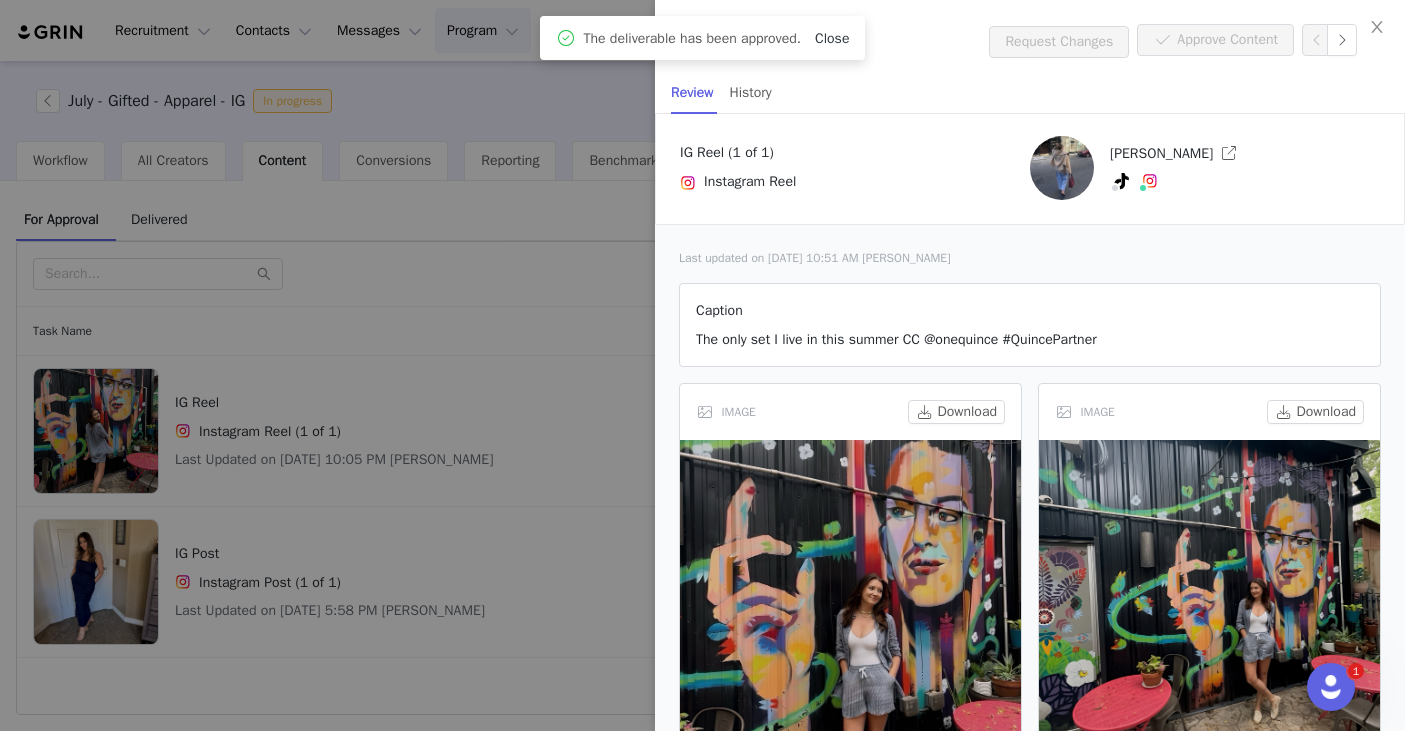 click on "Close" at bounding box center (832, 38) 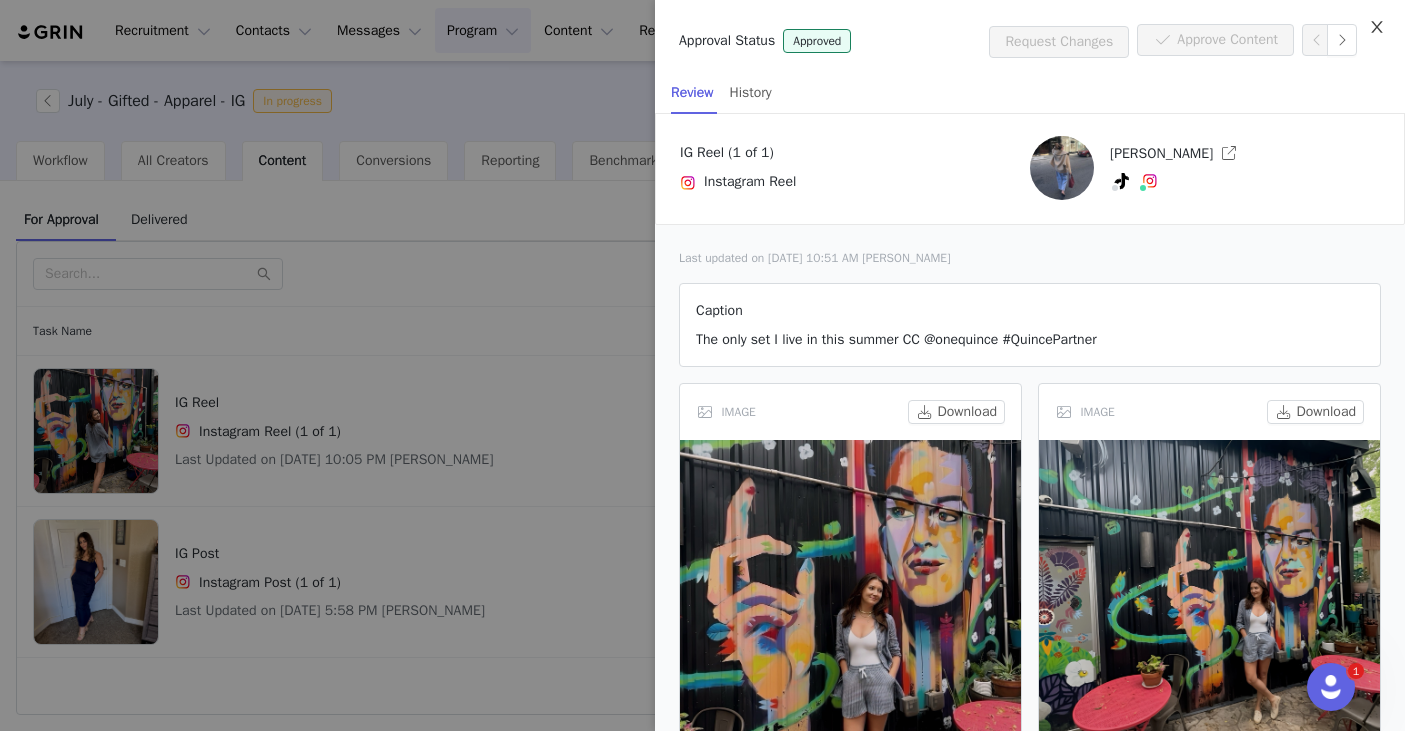 click at bounding box center (1377, 28) 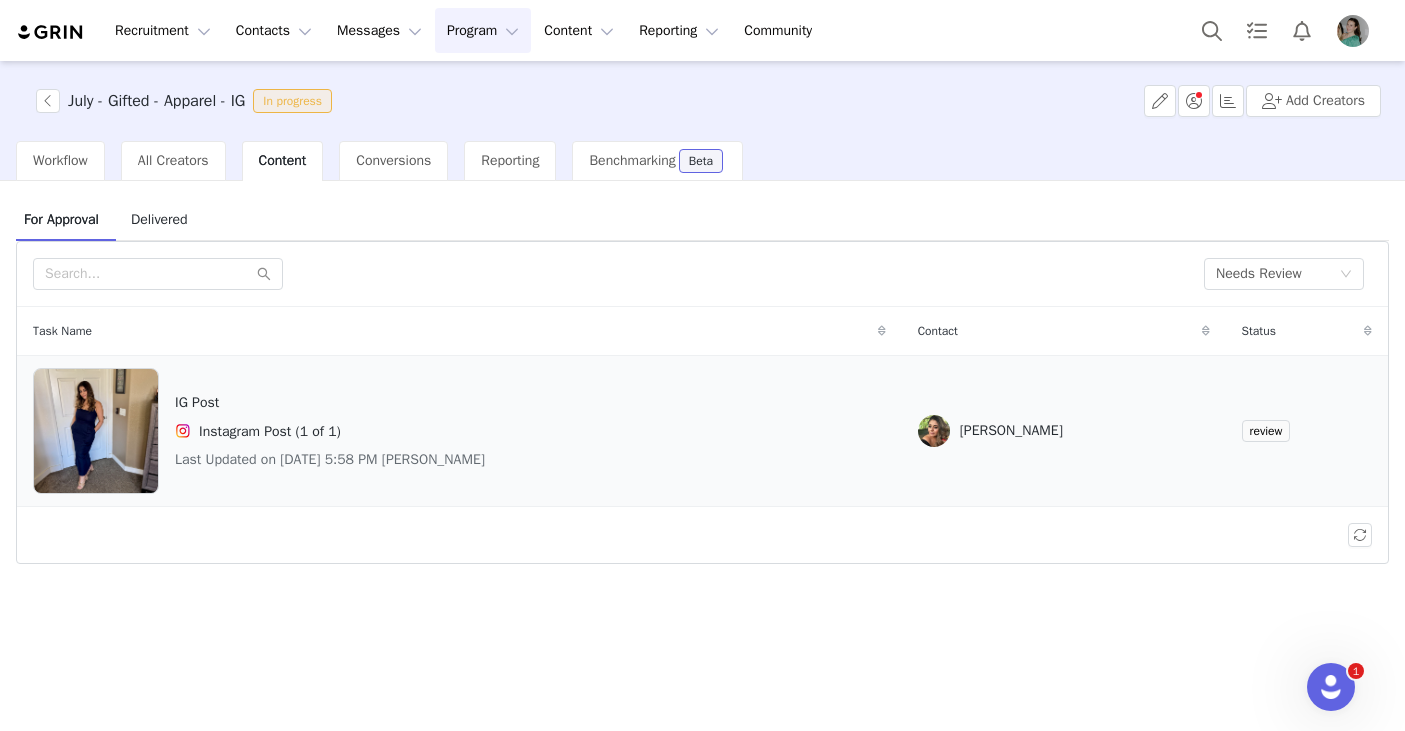 click on "IG Post" at bounding box center [330, 402] 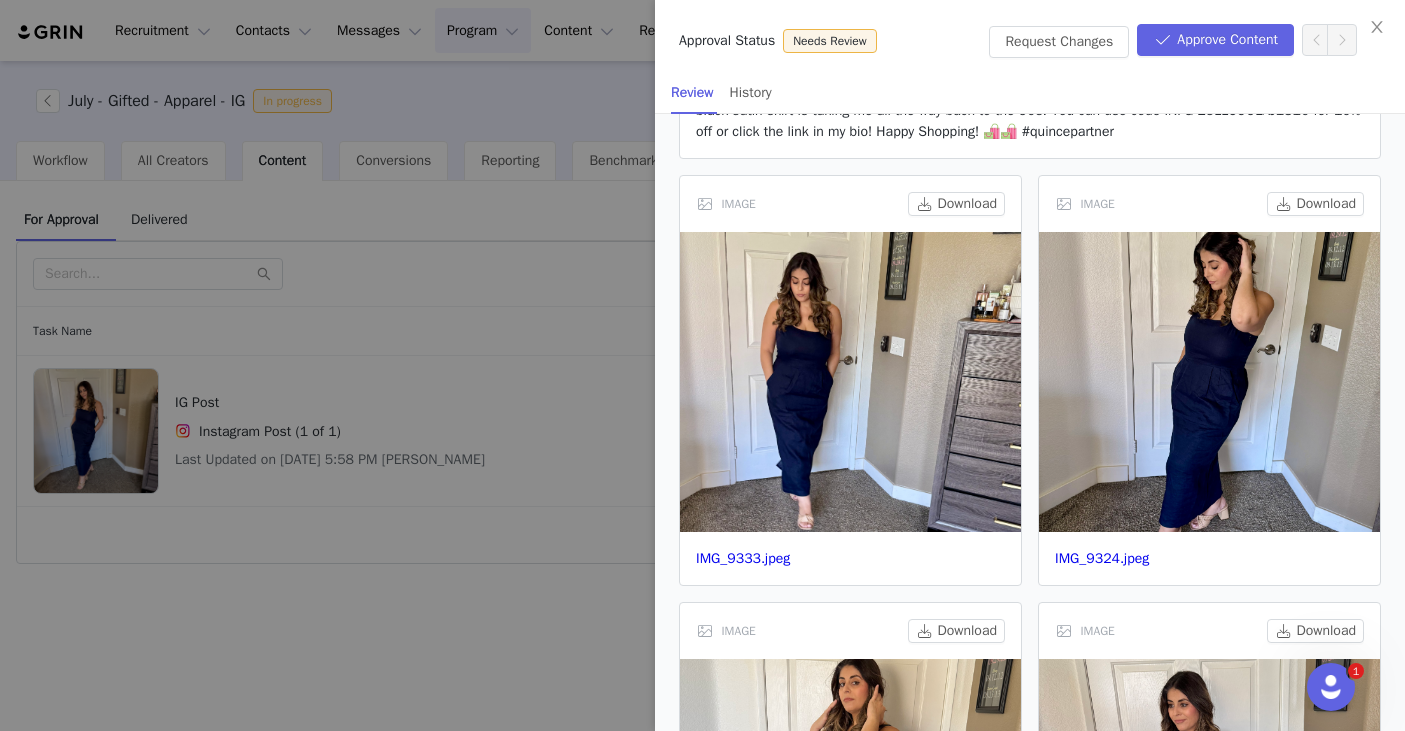 scroll, scrollTop: 0, scrollLeft: 0, axis: both 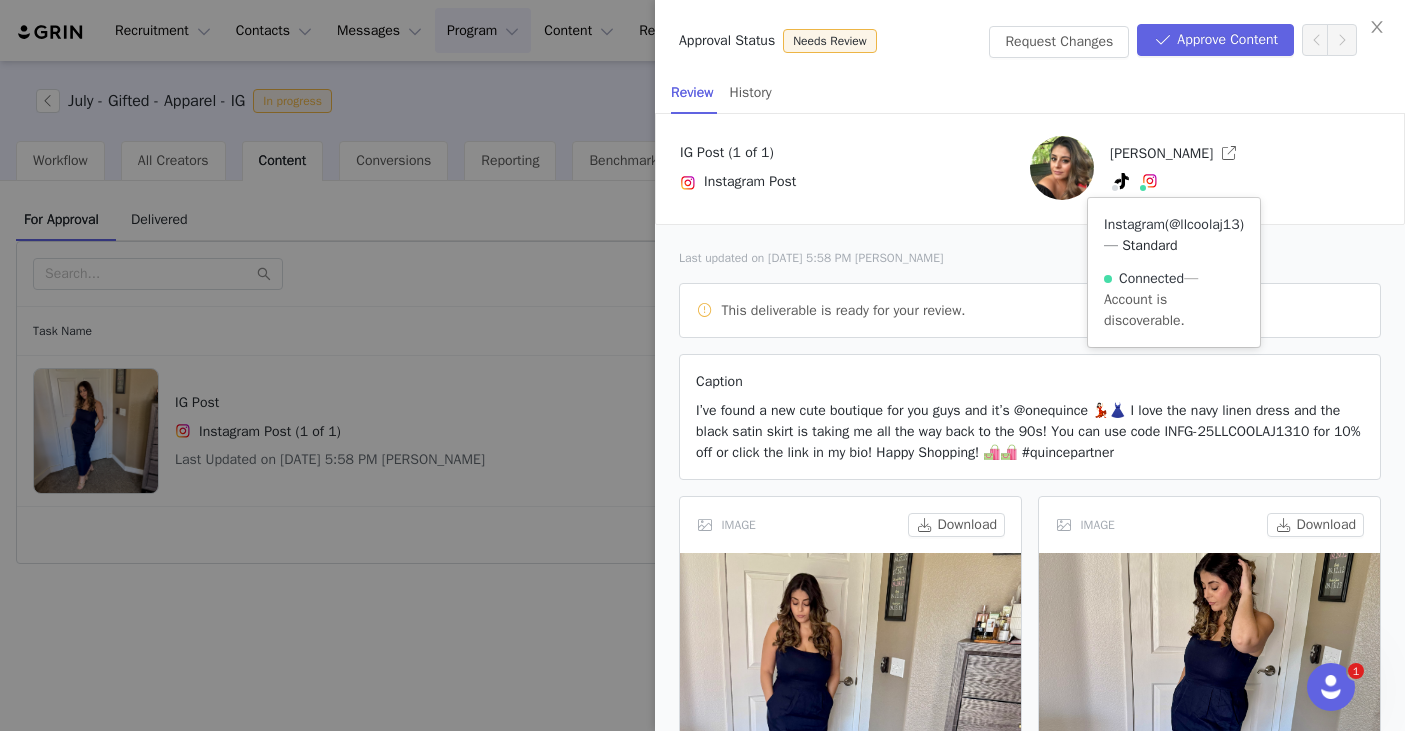 click on "@llcoolaj13" at bounding box center (1204, 224) 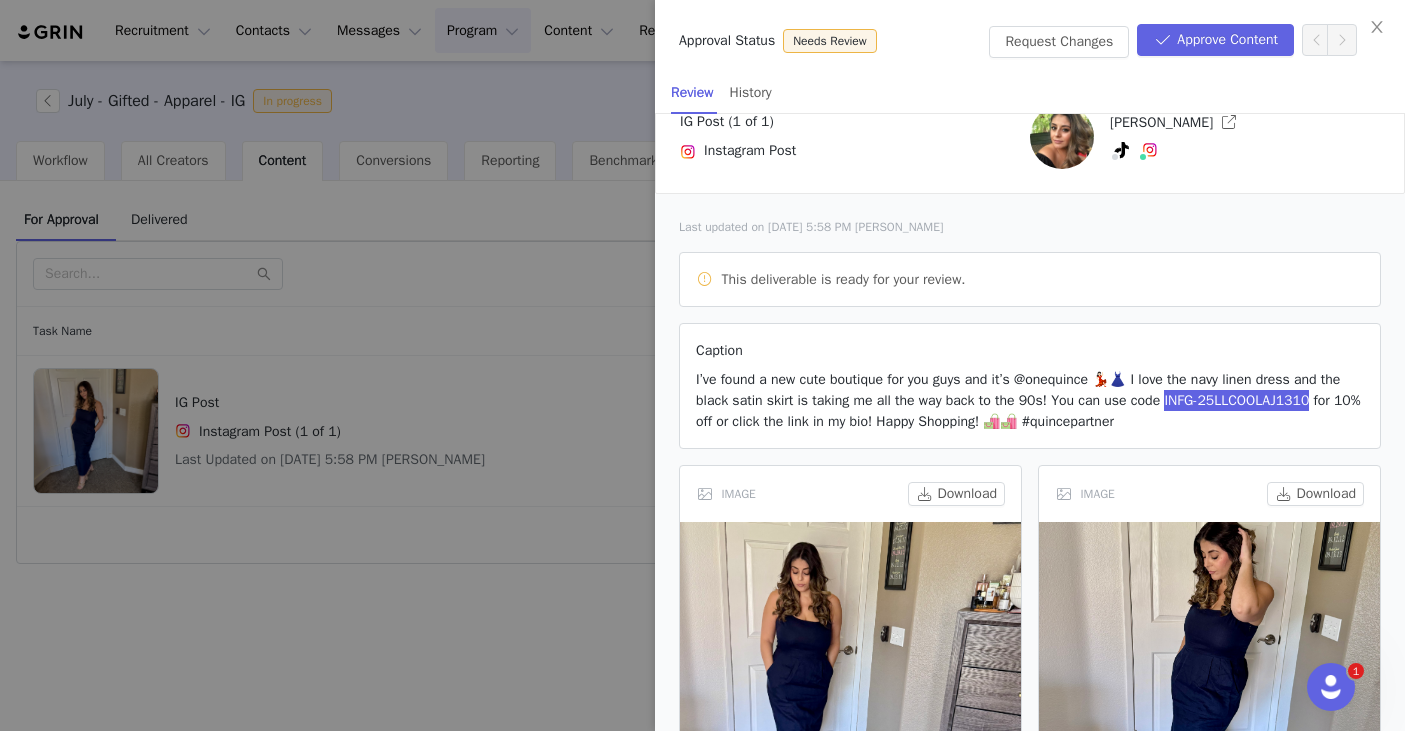scroll, scrollTop: 33, scrollLeft: 0, axis: vertical 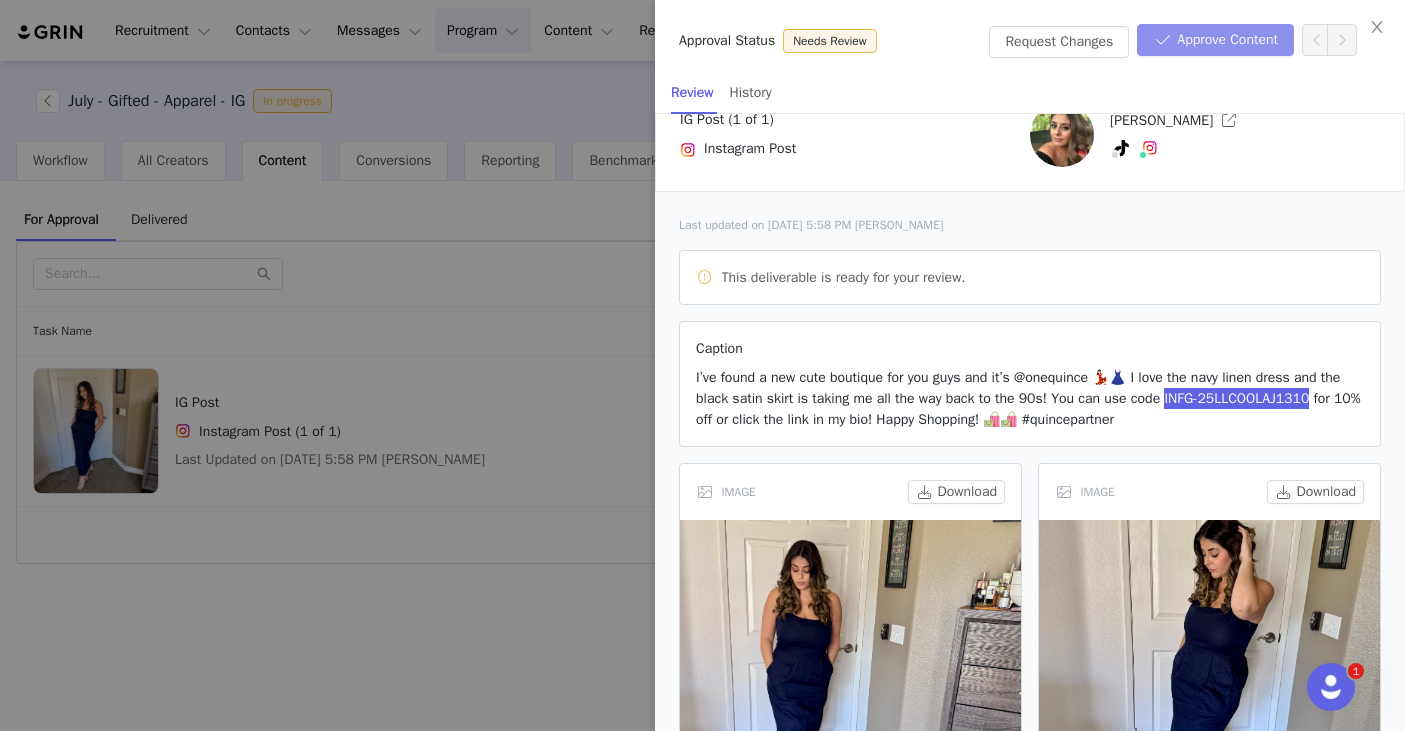 click on "Approve Content" at bounding box center (1215, 40) 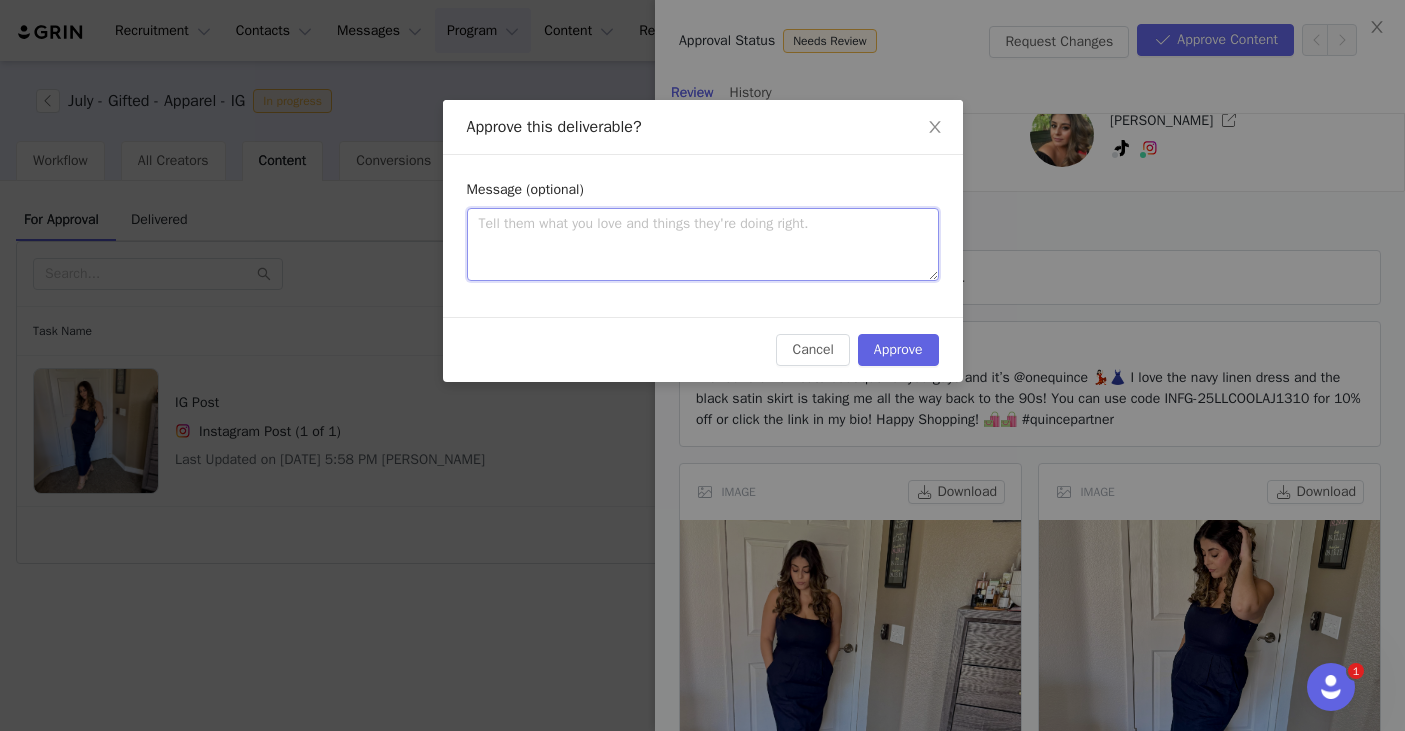 click at bounding box center [703, 244] 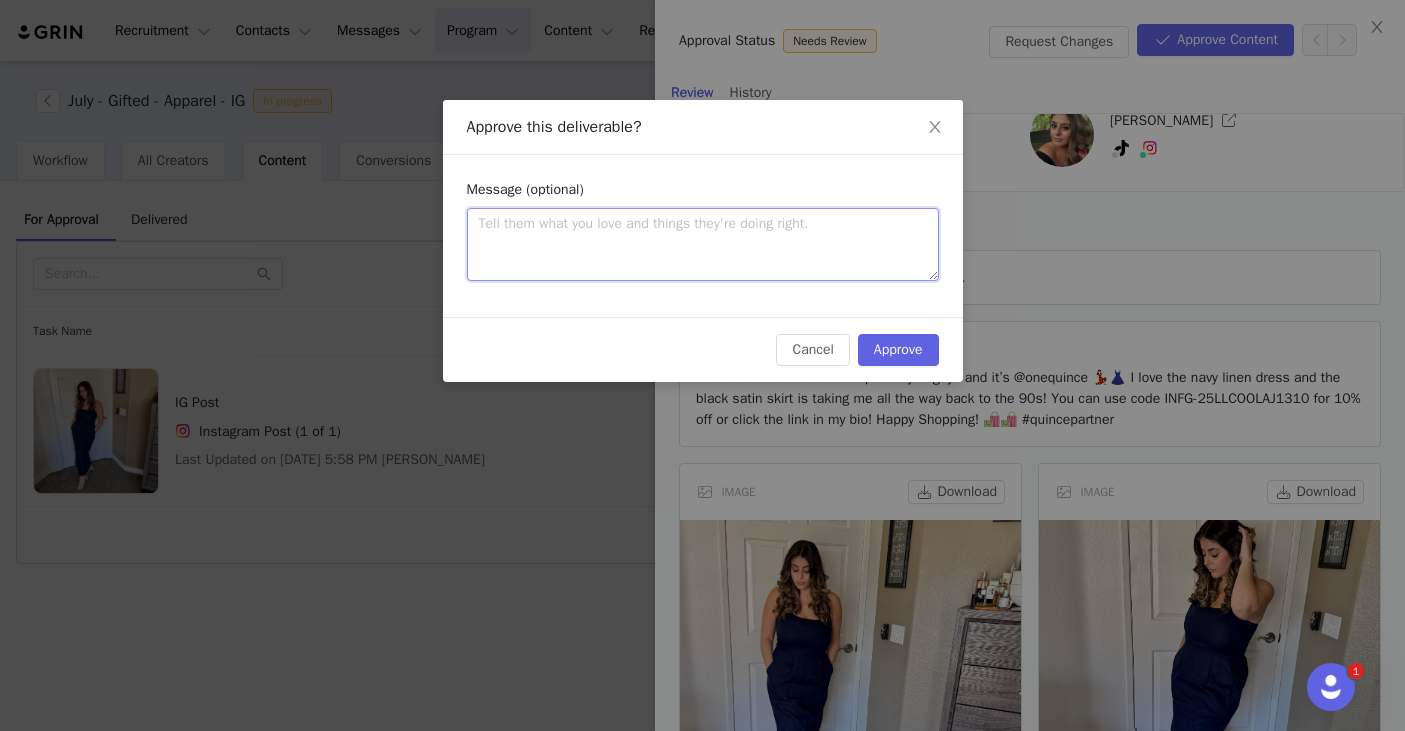 paste on "Thanks for submitting, love the the content. Just one edit: the caption needs to clarify that the 10% off is for new customers only. You're welcome to phrase it however you like, but it does need to disclose that the code only applies to first-time purchases (EX: 10% your first order). Once that’s updated, you’re good to go live! xx" 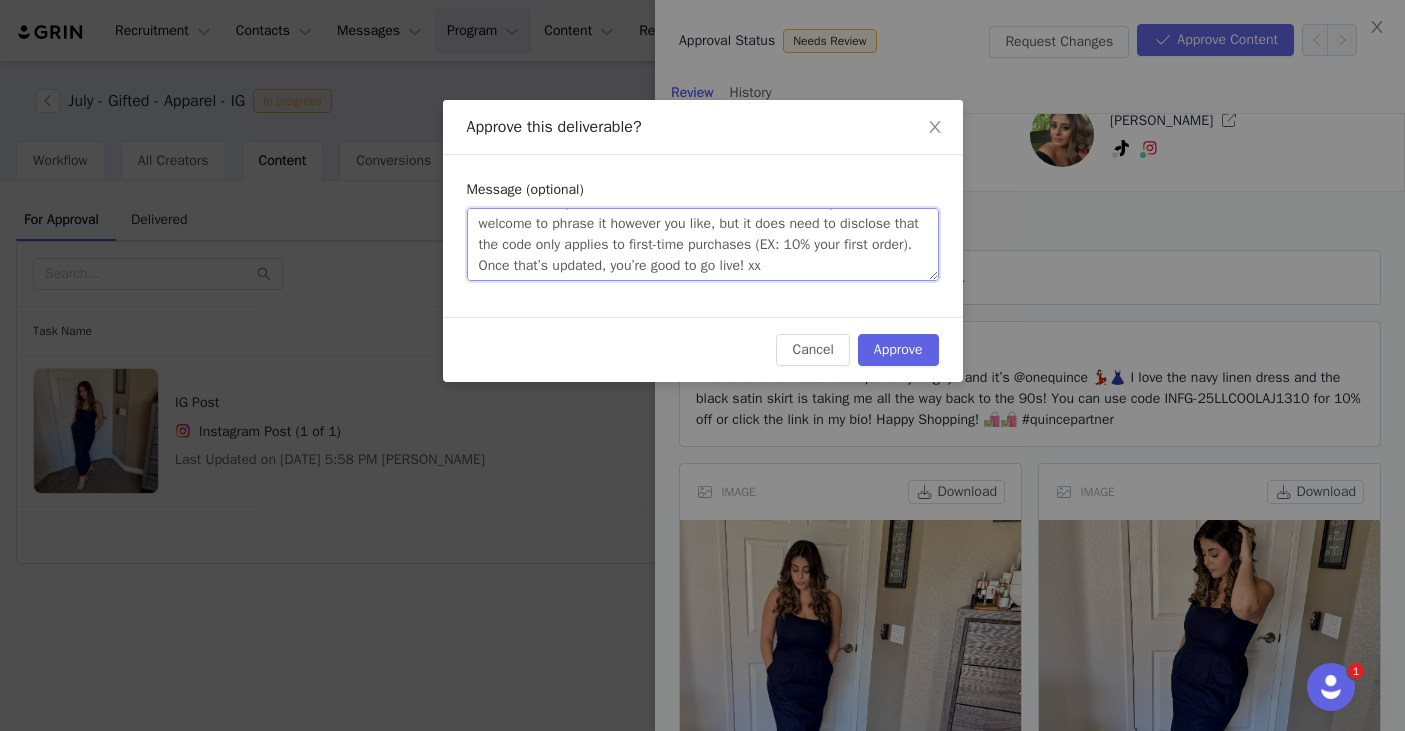 scroll, scrollTop: 0, scrollLeft: 0, axis: both 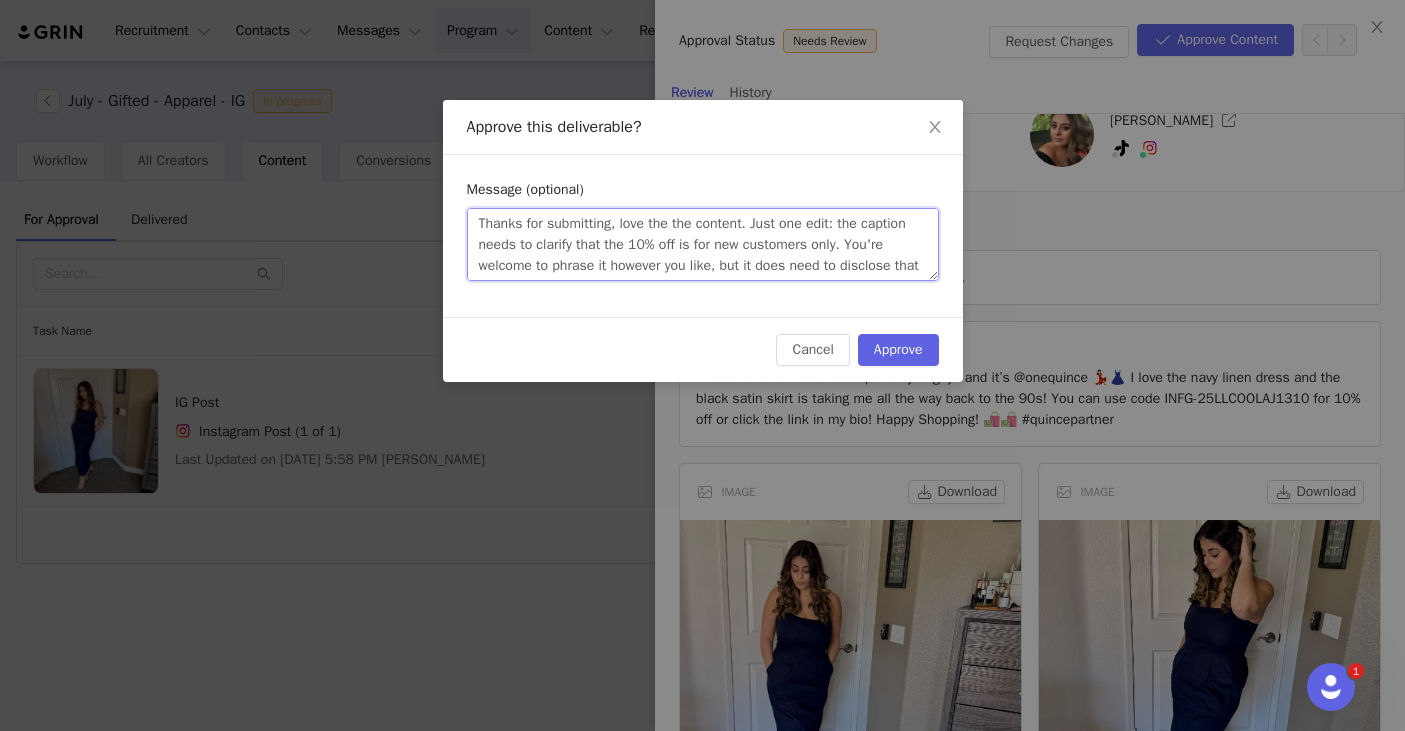 click on "Thanks for submitting, love the the content. Just one edit: the caption needs to clarify that the 10% off is for new customers only. You're welcome to phrase it however you like, but it does need to disclose that the code only applies to first-time purchases (EX: 10% your first order). Once that’s updated, you’re good to go live! xx" at bounding box center (703, 244) 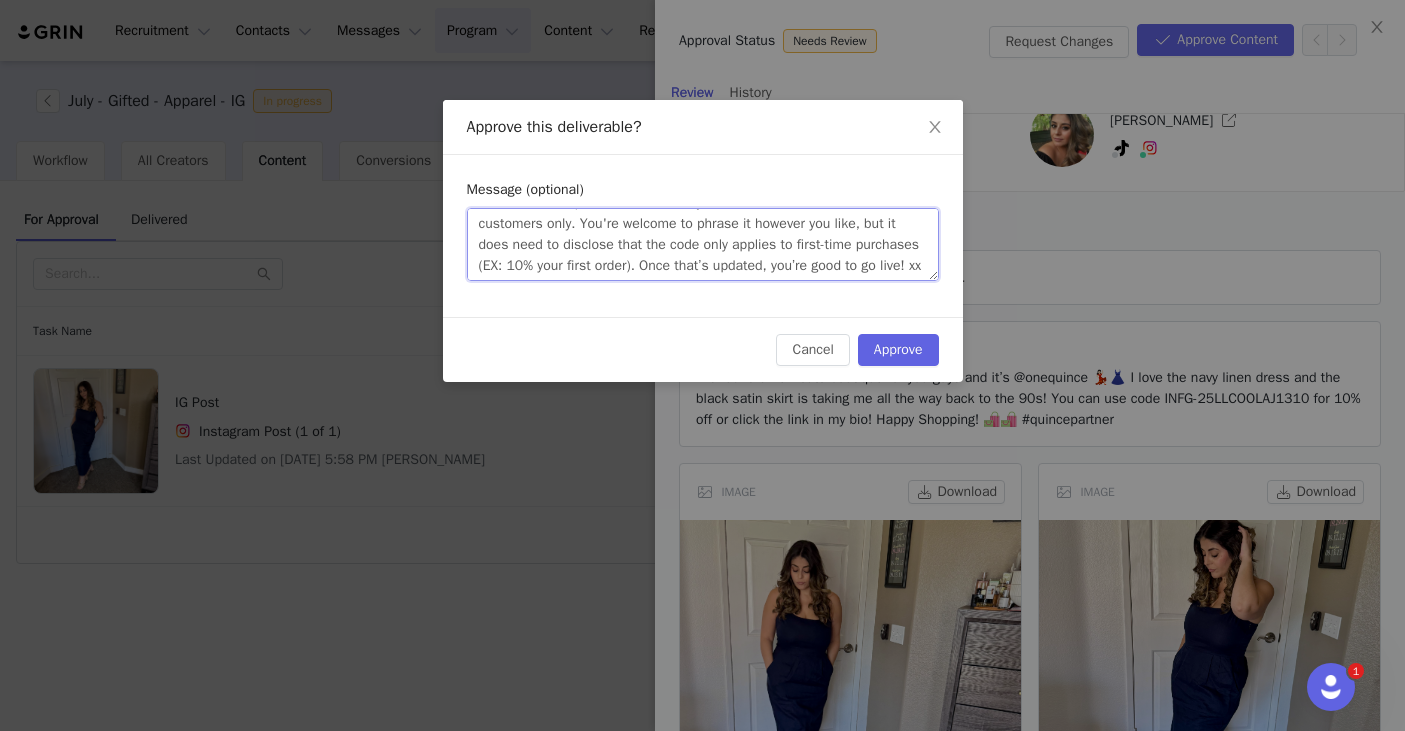 scroll, scrollTop: 63, scrollLeft: 0, axis: vertical 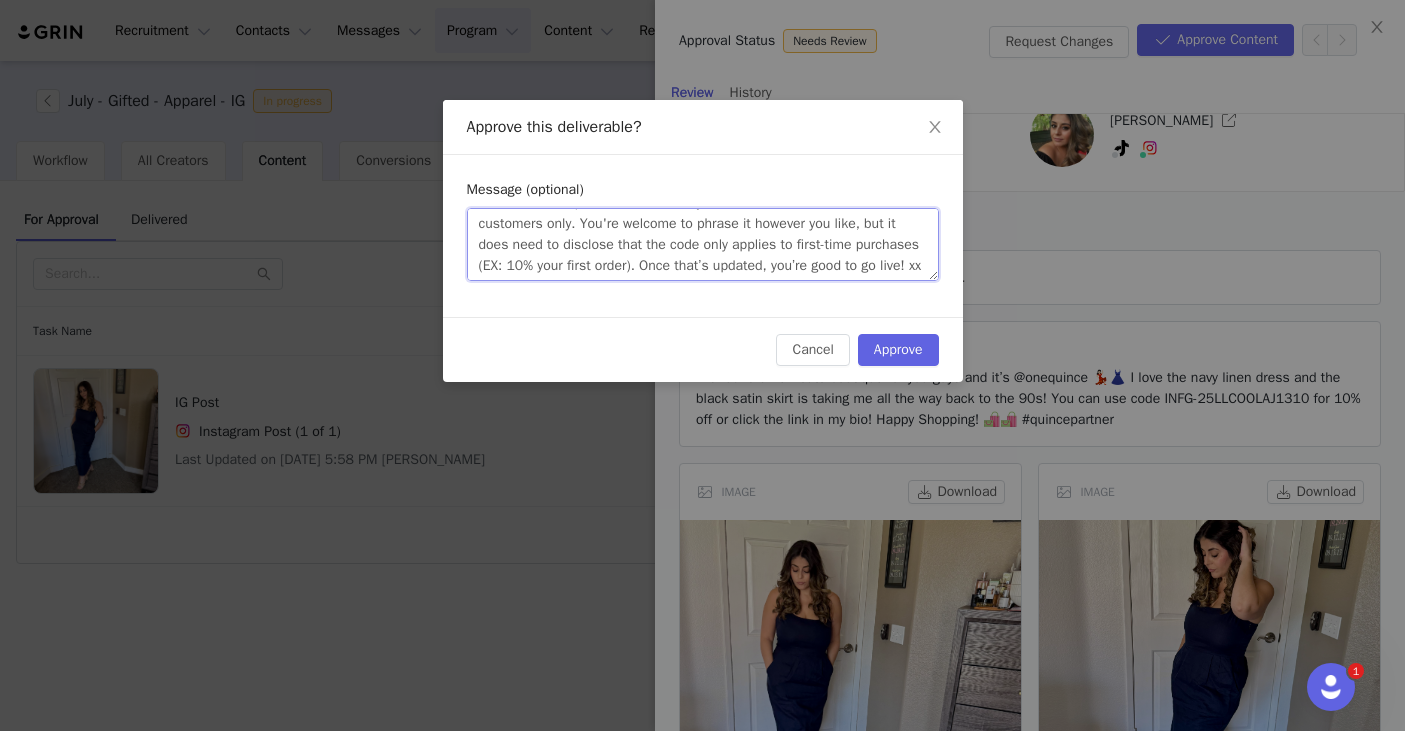 click on "Hi Melissa! Thanks for submitting, love the the content. Just one edit: the caption needs to clarify that the 10% off is for new customers only. You're welcome to phrase it however you like, but it does need to disclose that the code only applies to first-time purchases (EX: 10% your first order). Once that’s updated, you’re good to go live! xx" at bounding box center (703, 244) 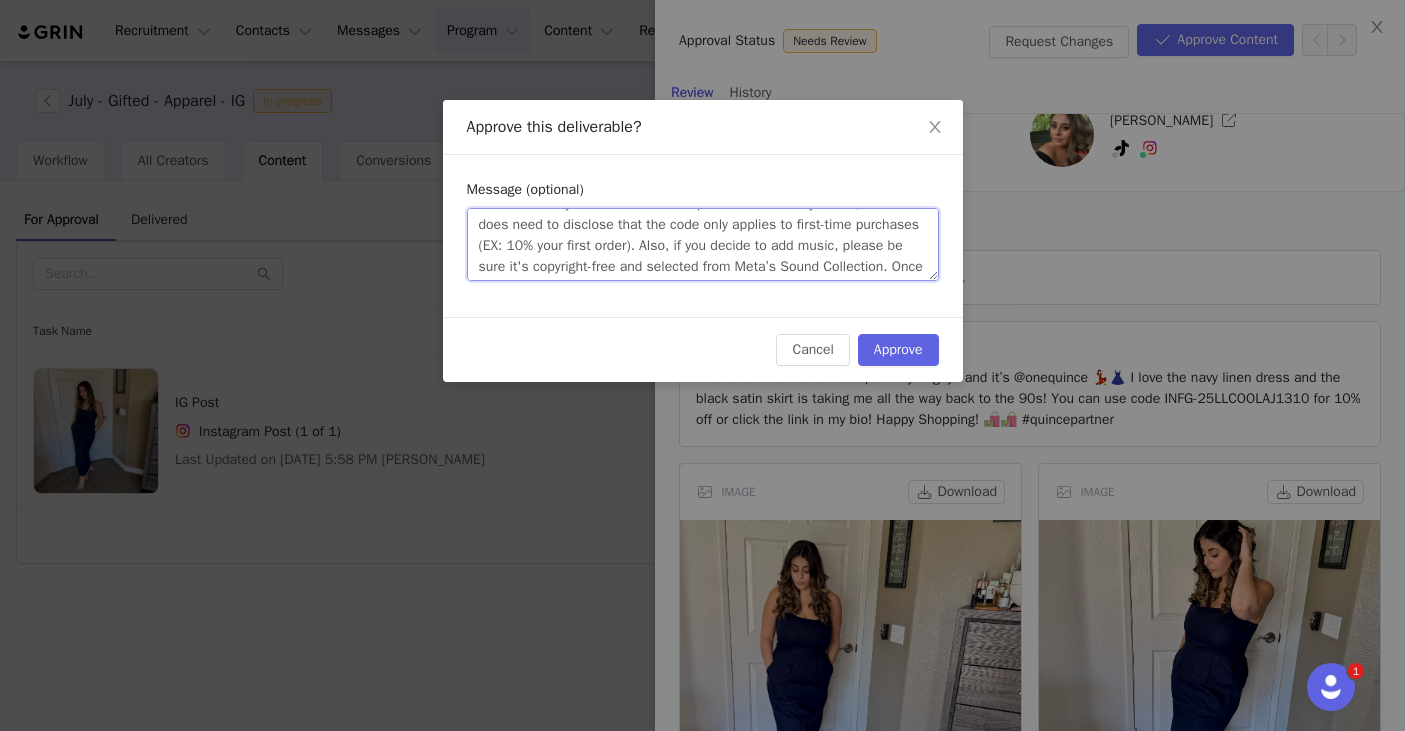 scroll, scrollTop: 61, scrollLeft: 0, axis: vertical 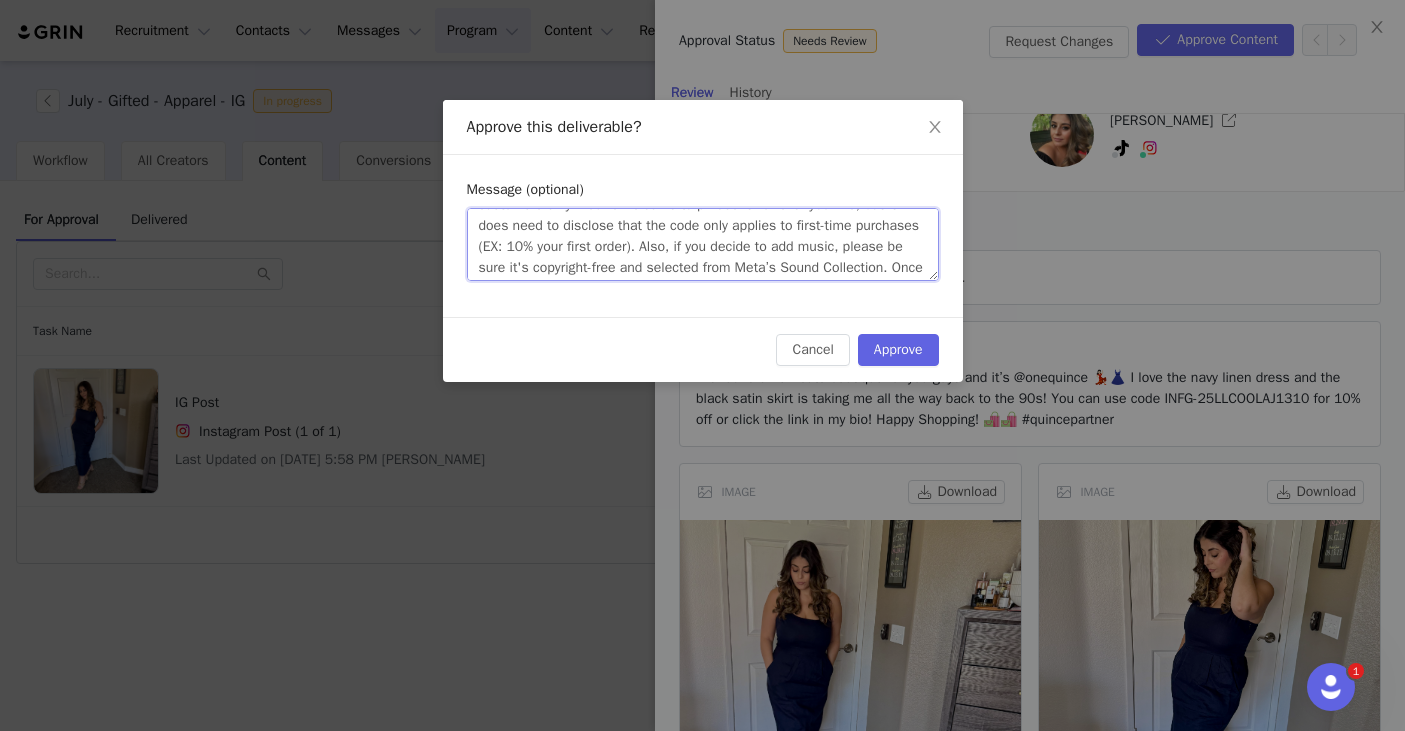 click on "Hi Melissa! Thanks for submitting, love the the content. Just one edit: the caption needs to clarify that the 10% off is for new customers only. You're welcome to phrase it however you like, but it does need to disclose that the code only applies to first-time purchases (EX: 10% your first order). Also, if you decide to add music, please be sure it's copyright-free and selected from Meta’s Sound Collection. Once that’s updated, you’re good to go live! xx" at bounding box center (703, 244) 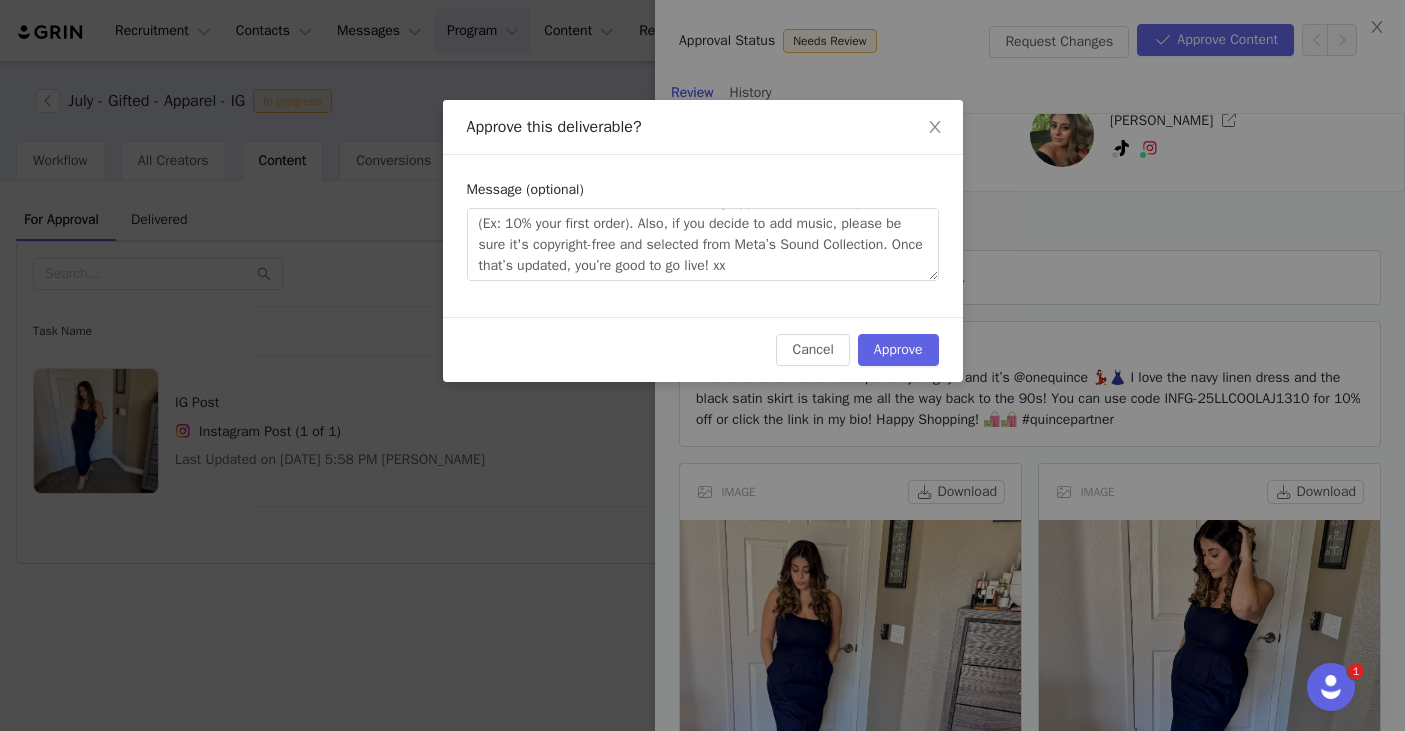 scroll, scrollTop: 0, scrollLeft: 0, axis: both 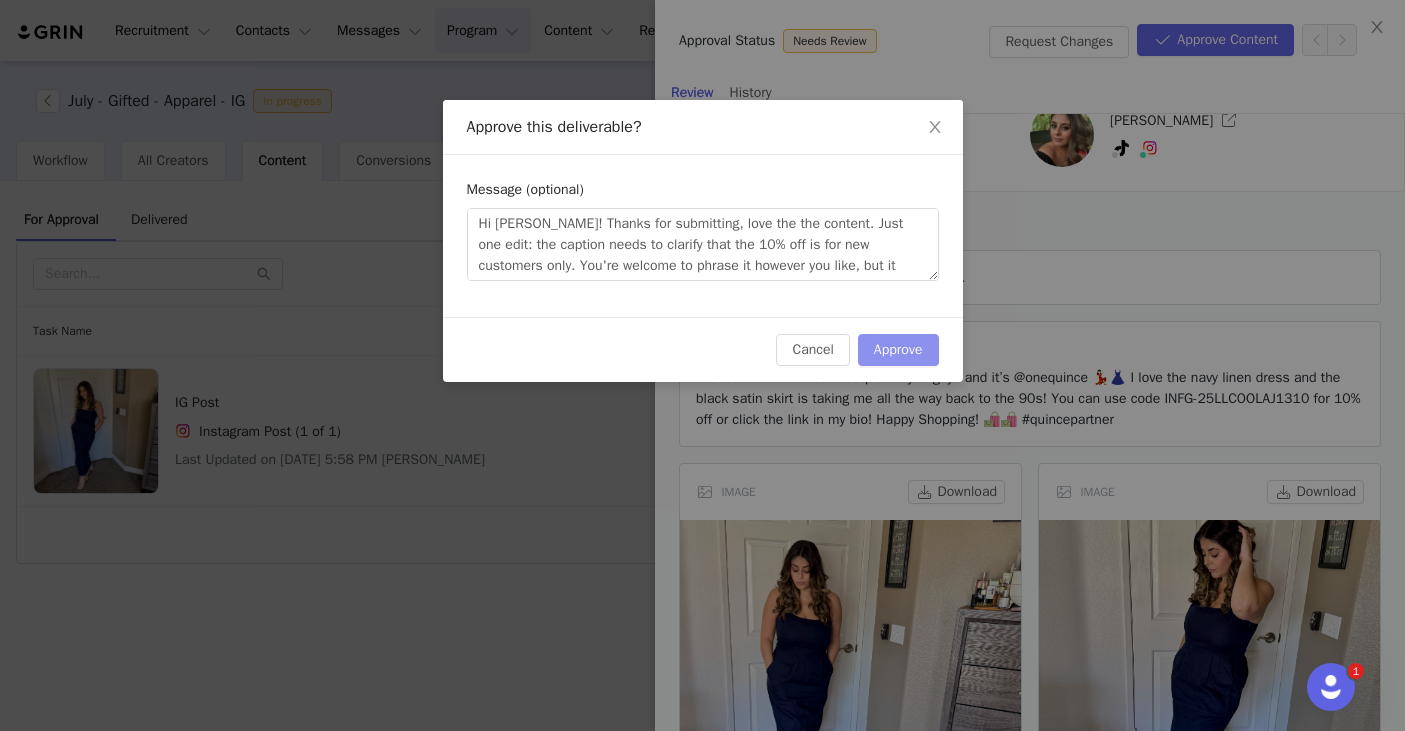 click on "Approve" at bounding box center [898, 350] 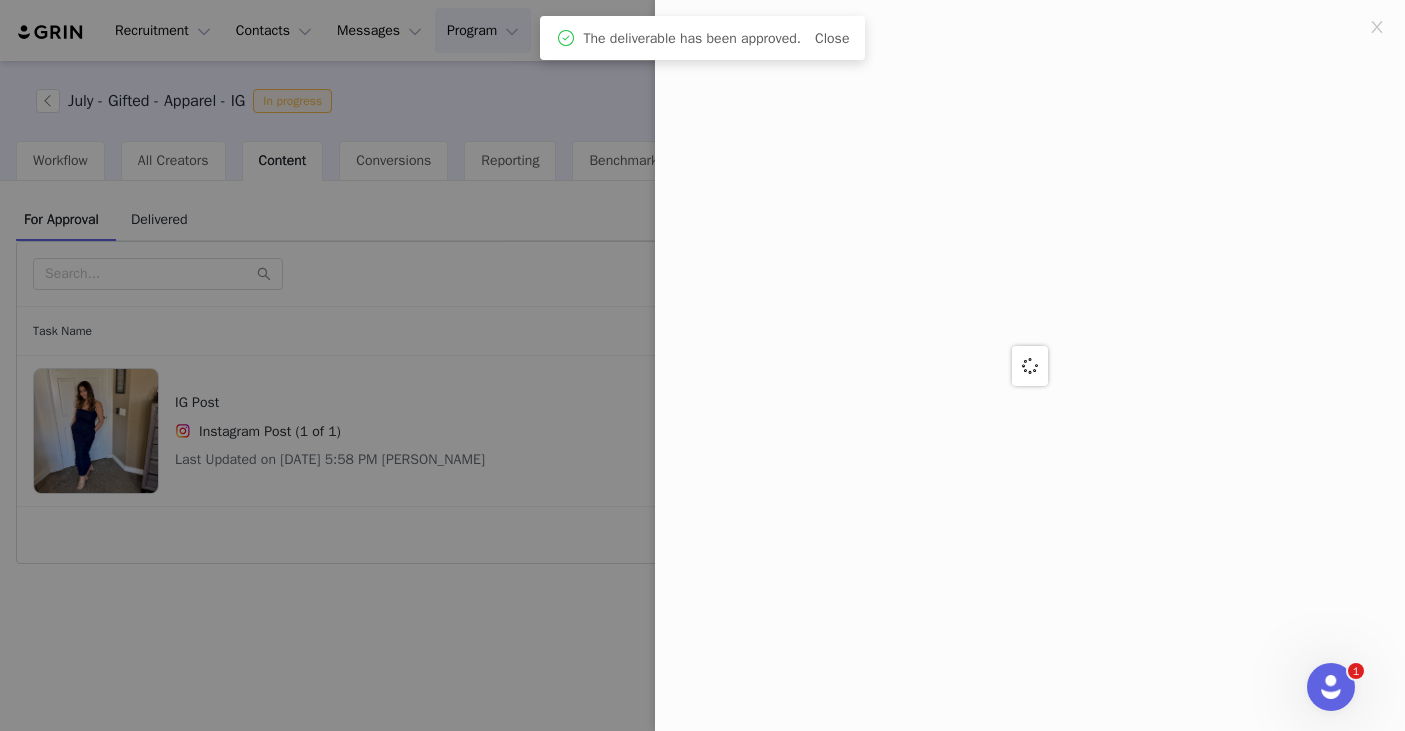 scroll, scrollTop: 0, scrollLeft: 0, axis: both 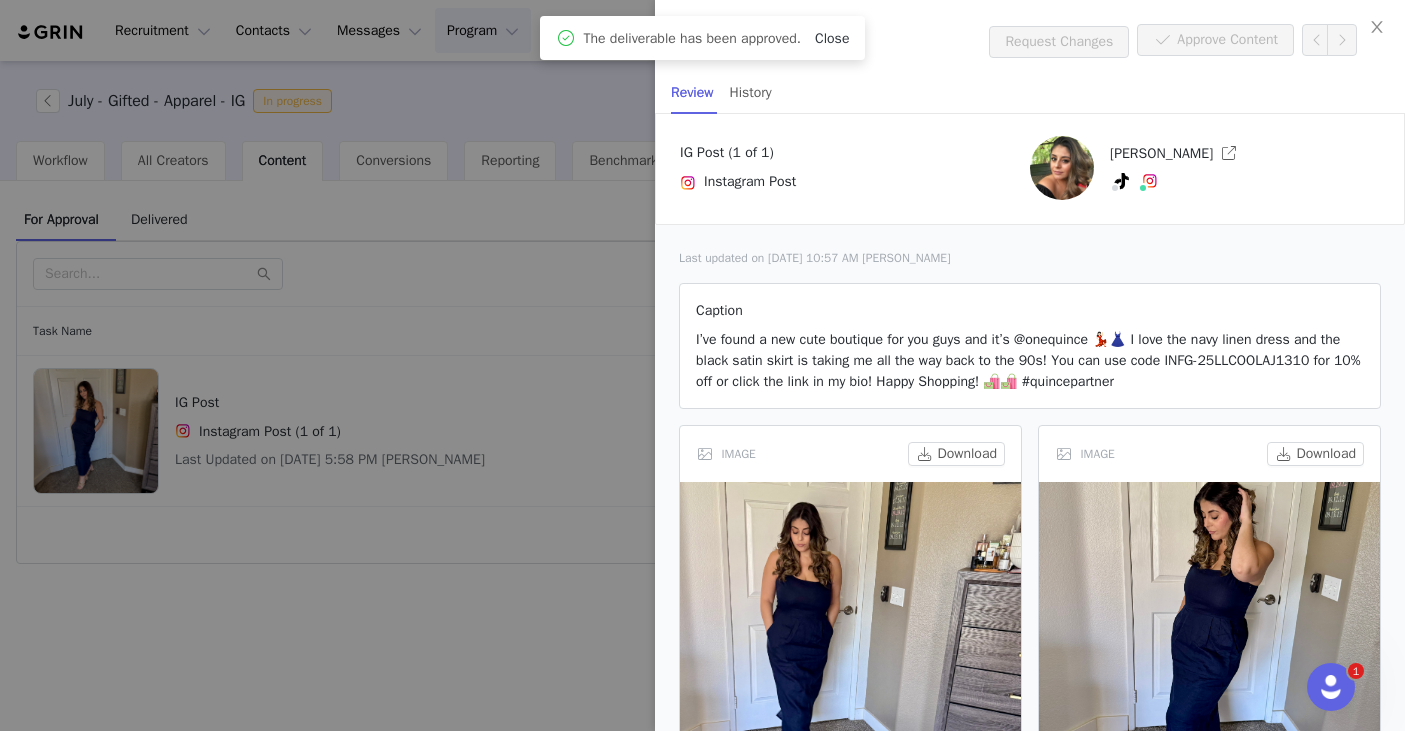 click on "Close" at bounding box center [832, 38] 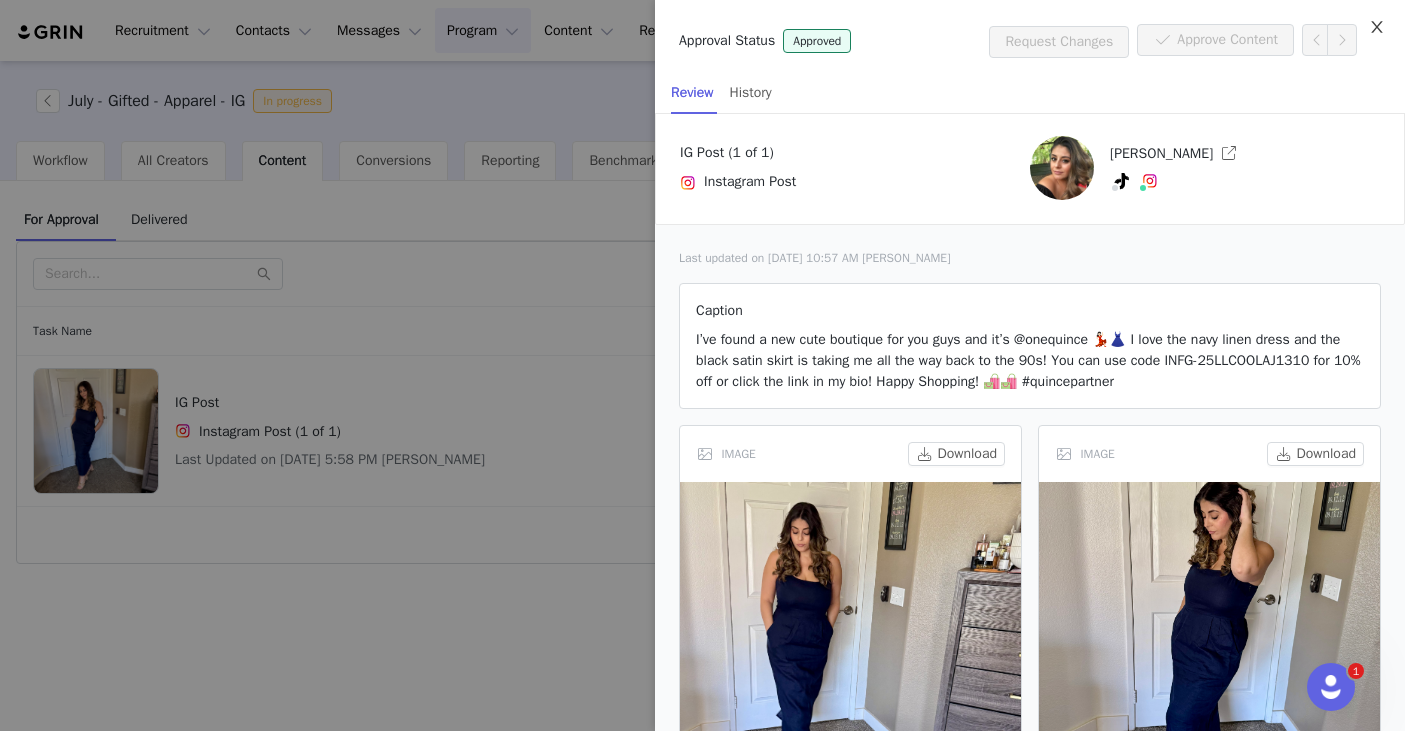 click 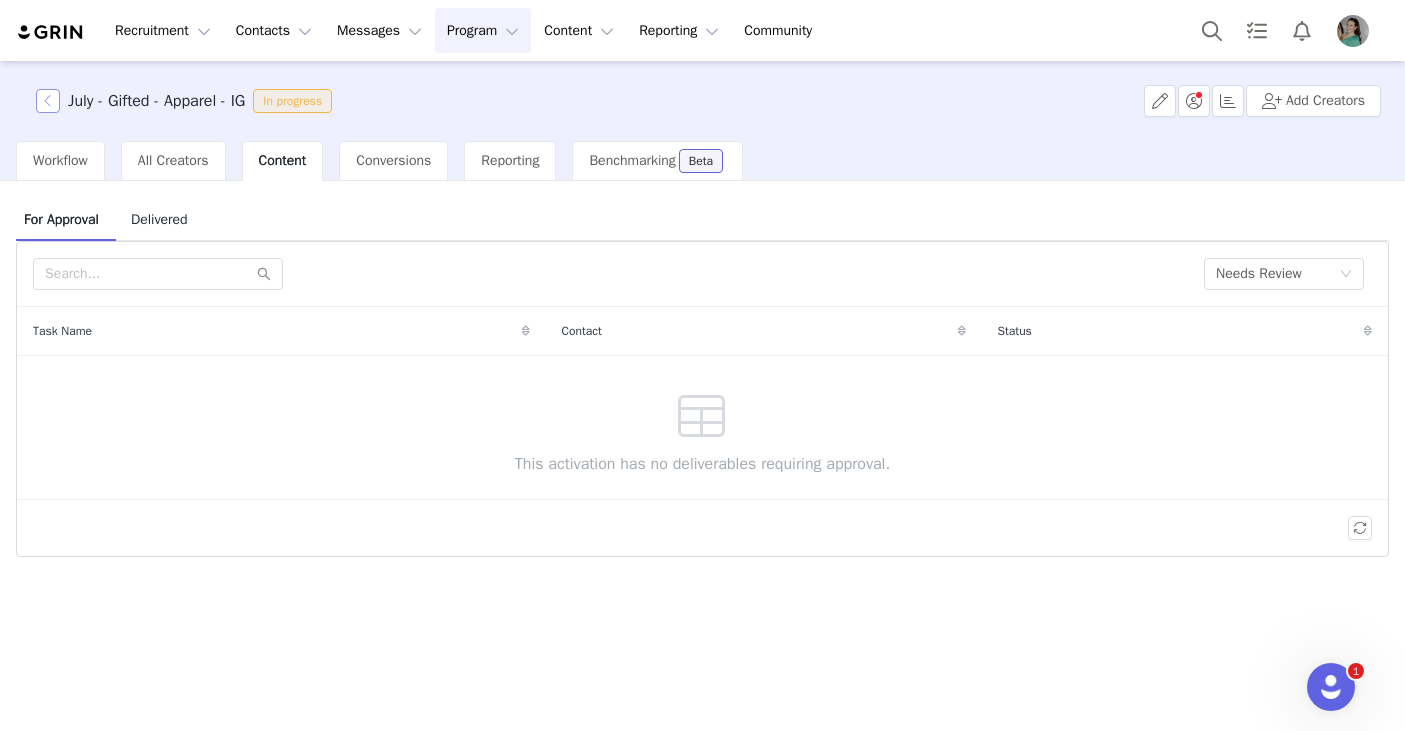 click at bounding box center [48, 101] 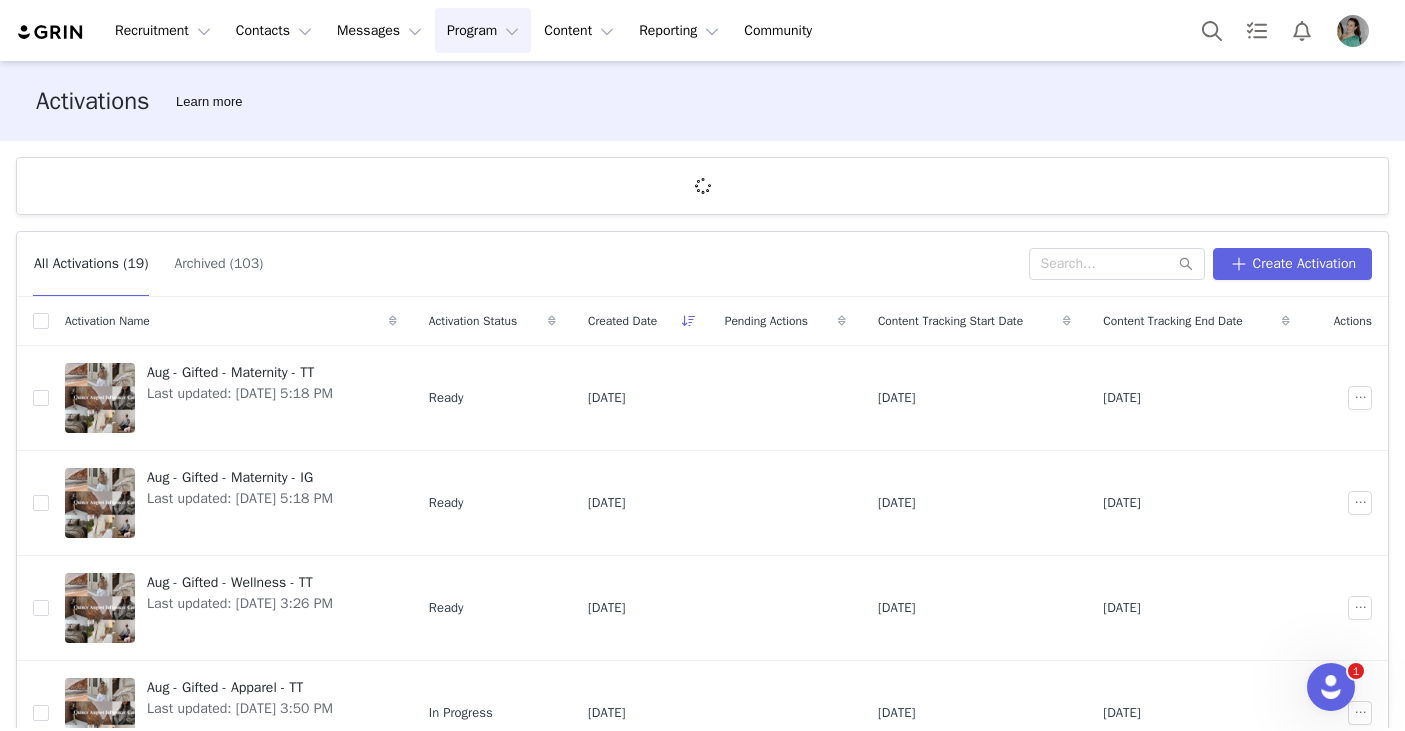 scroll, scrollTop: 667, scrollLeft: 0, axis: vertical 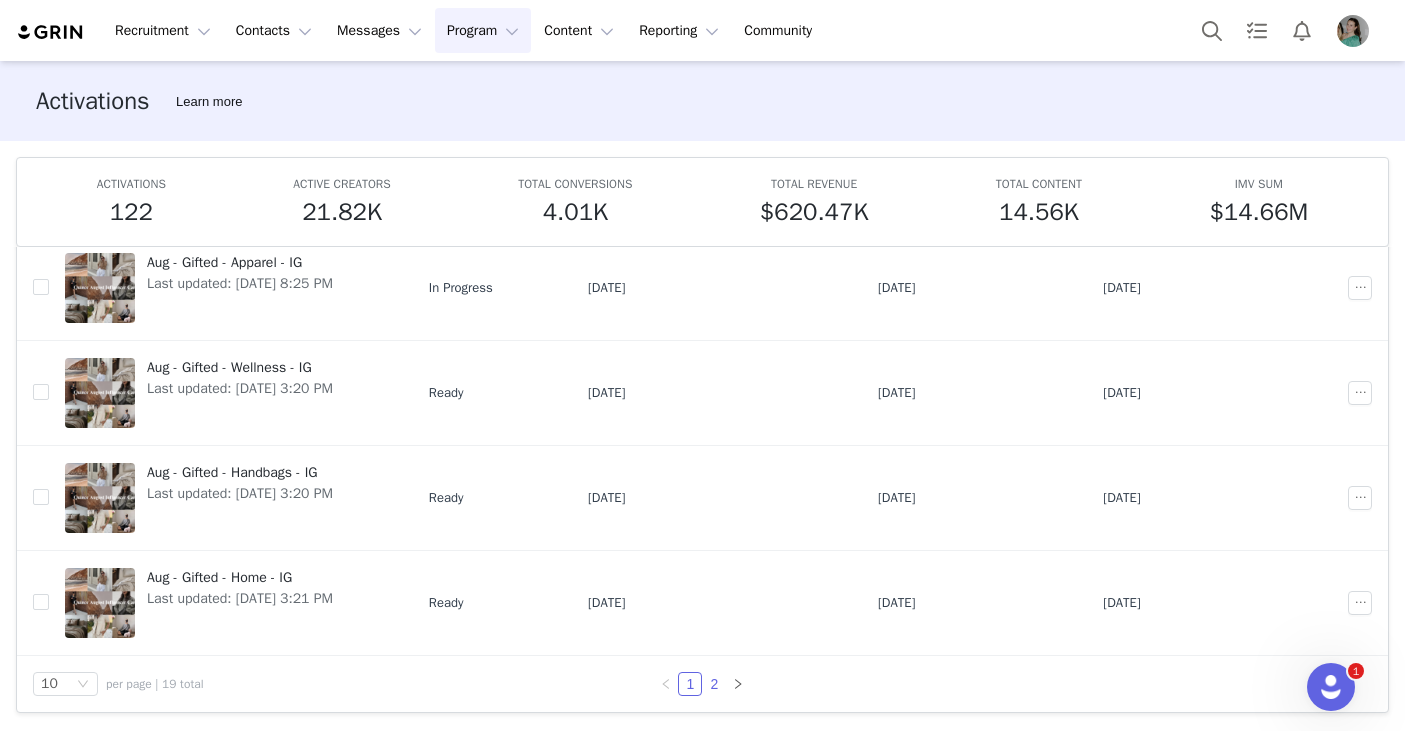 click on "2" at bounding box center [714, 684] 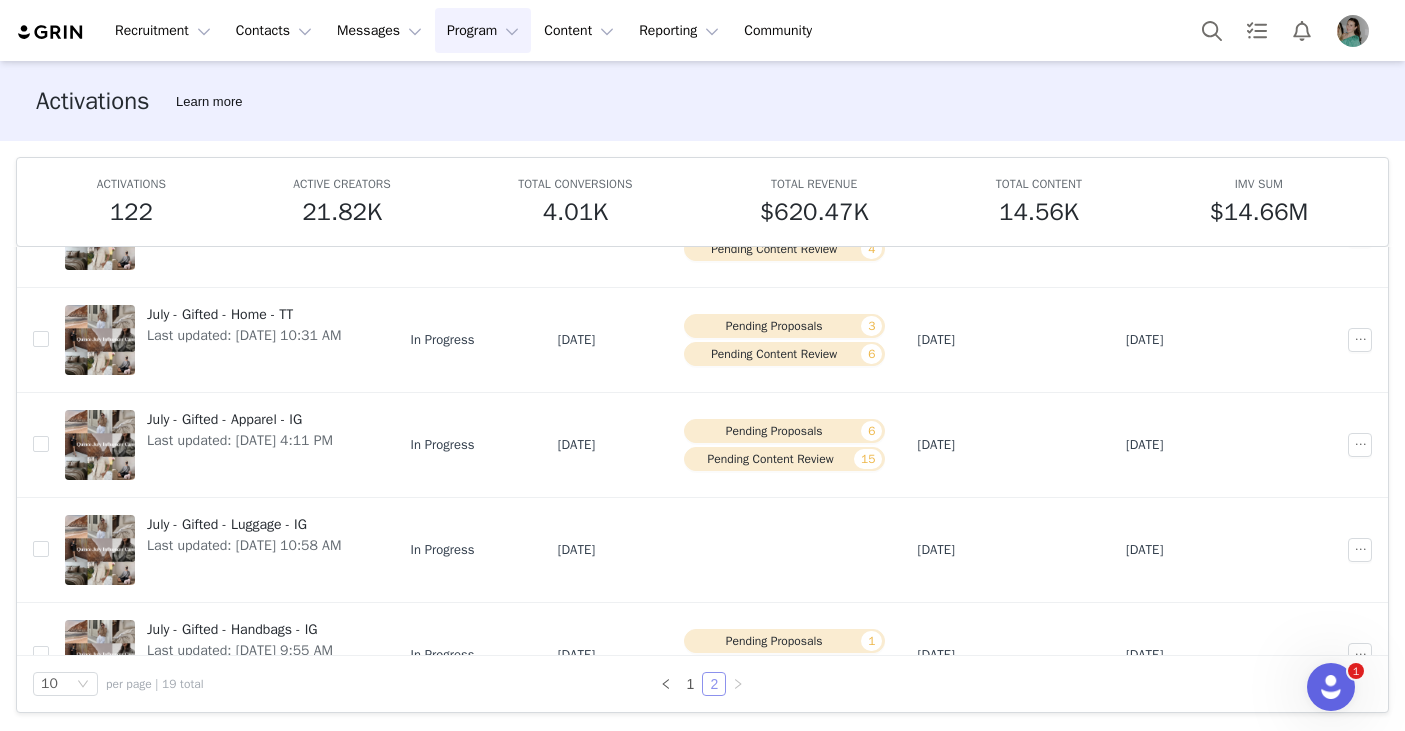 scroll, scrollTop: 562, scrollLeft: 0, axis: vertical 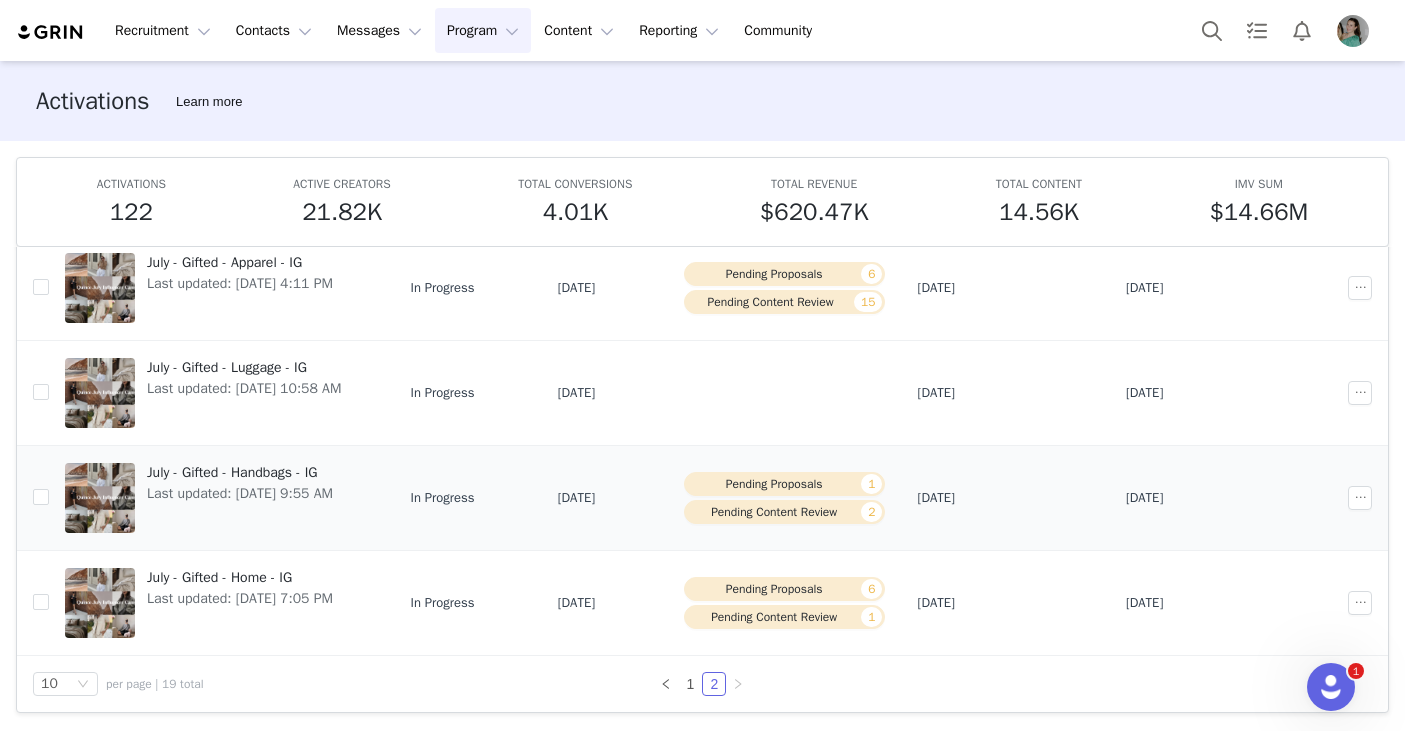 click on "July - Gifted - Handbags - IG" at bounding box center (240, 472) 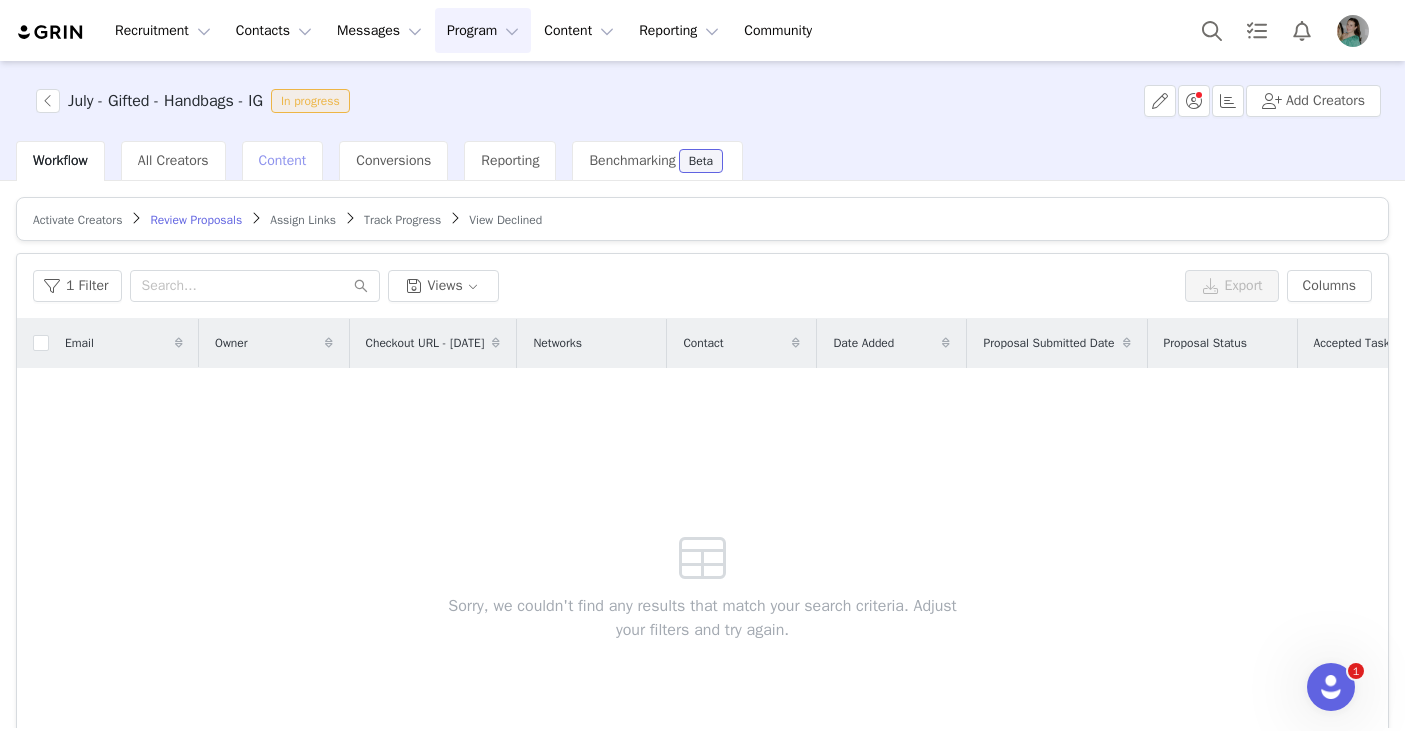 click on "Content" at bounding box center [283, 160] 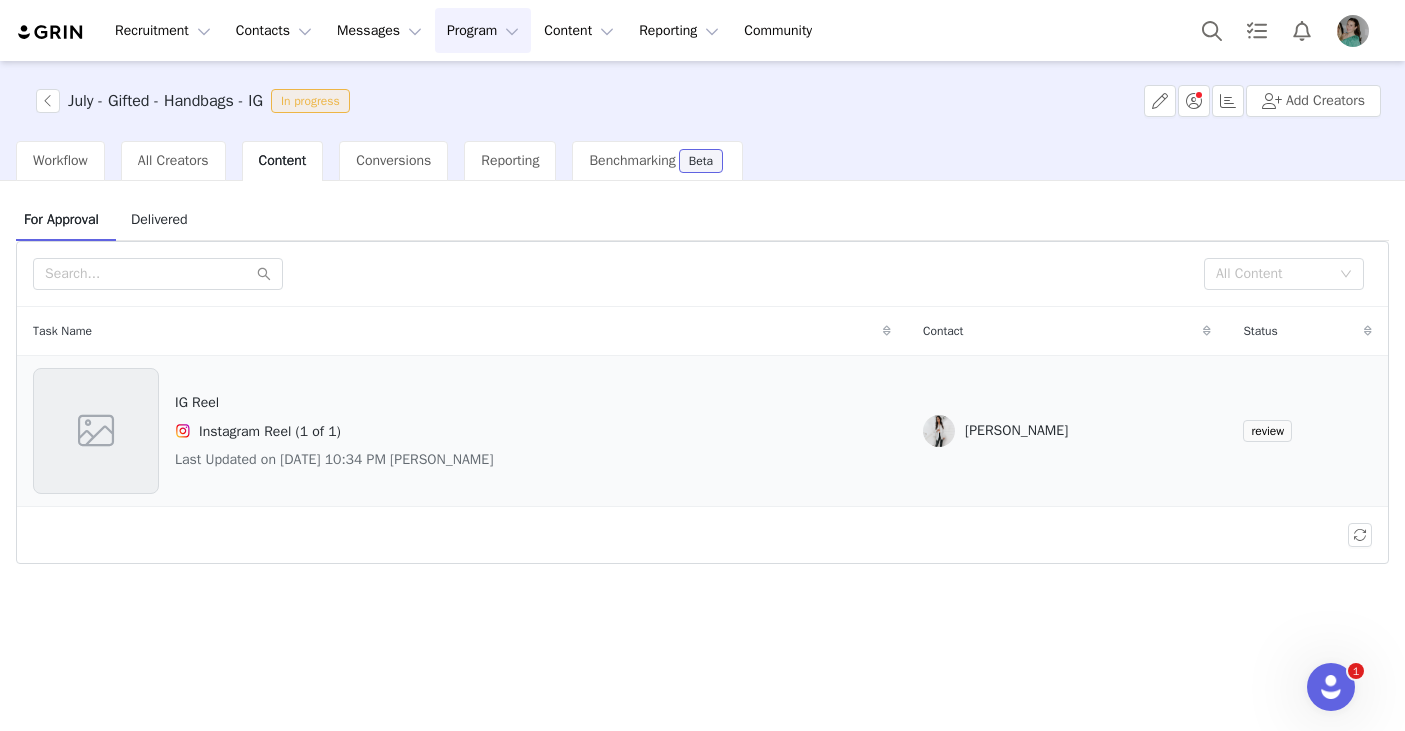 click on "IG Reel" at bounding box center [334, 402] 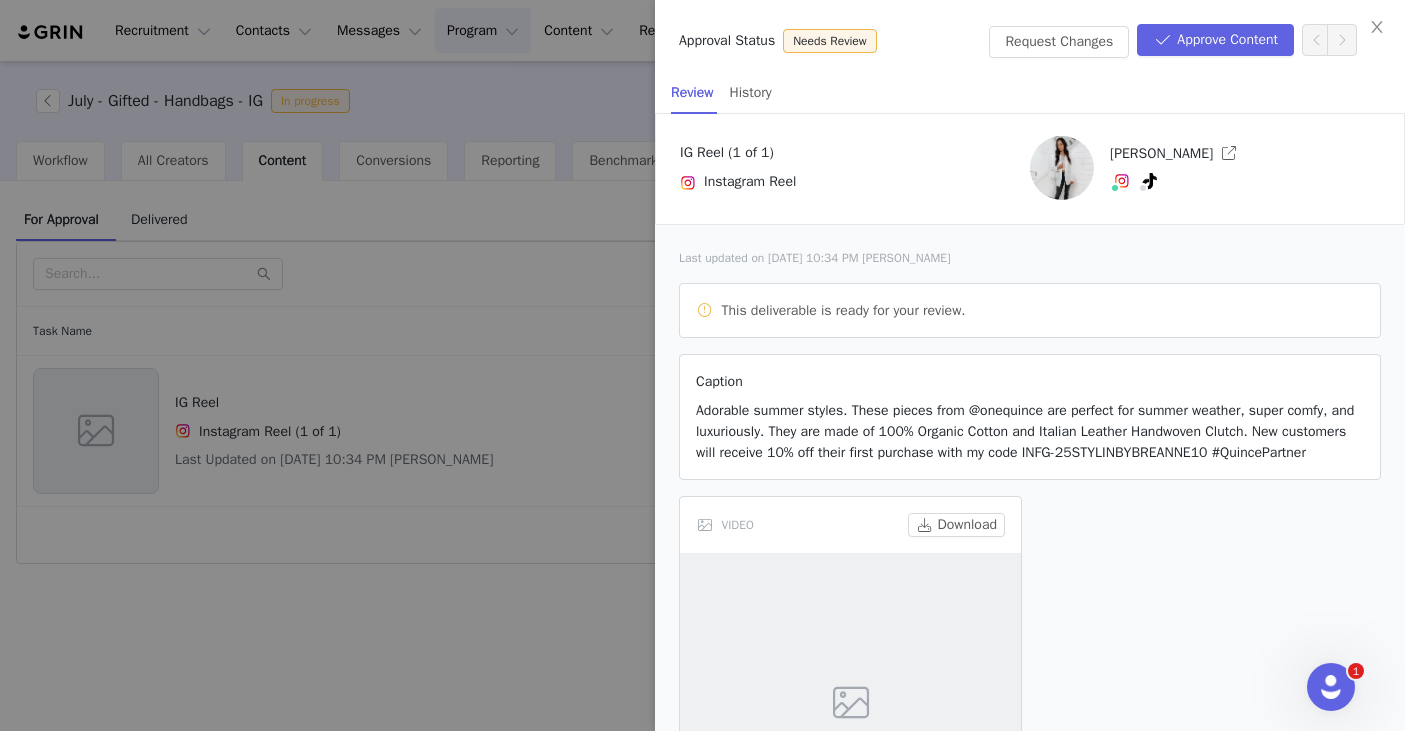 scroll, scrollTop: 26, scrollLeft: 0, axis: vertical 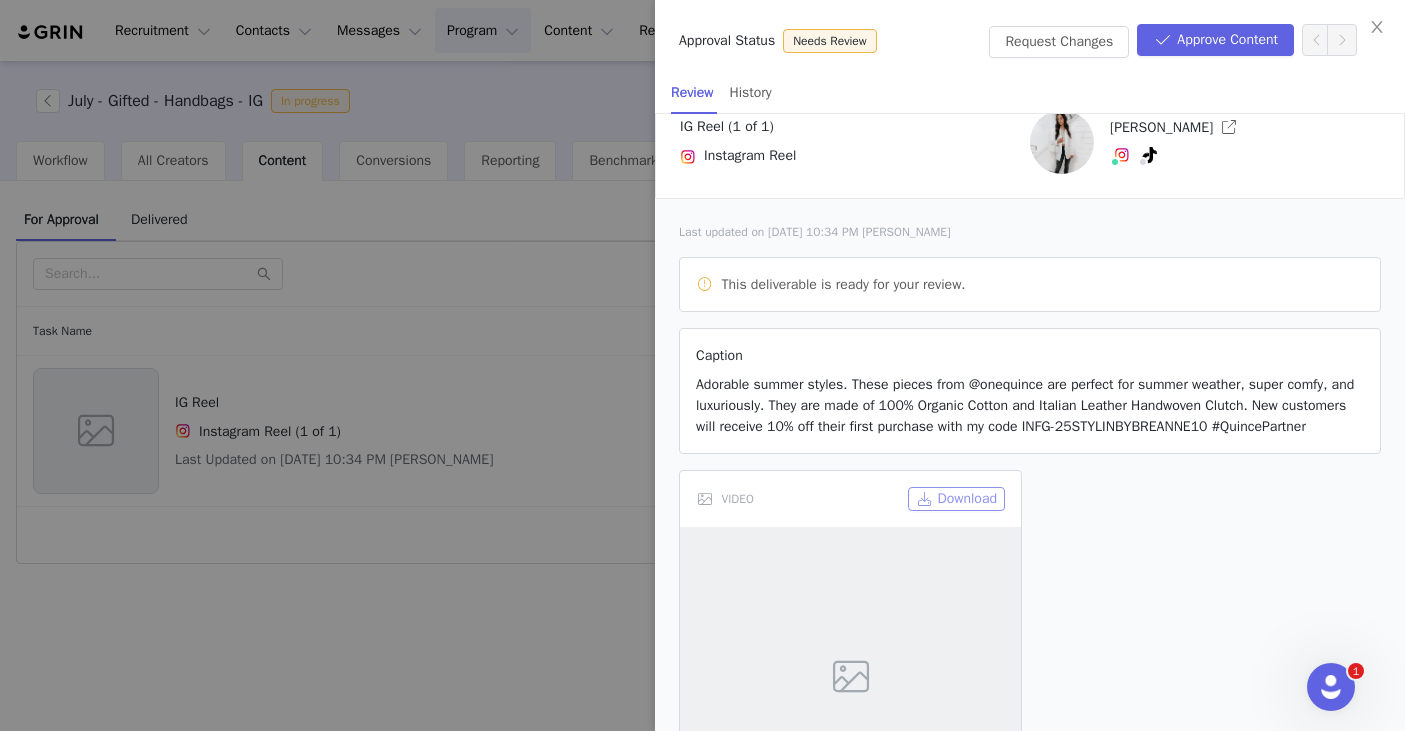 click on "Download" at bounding box center (956, 499) 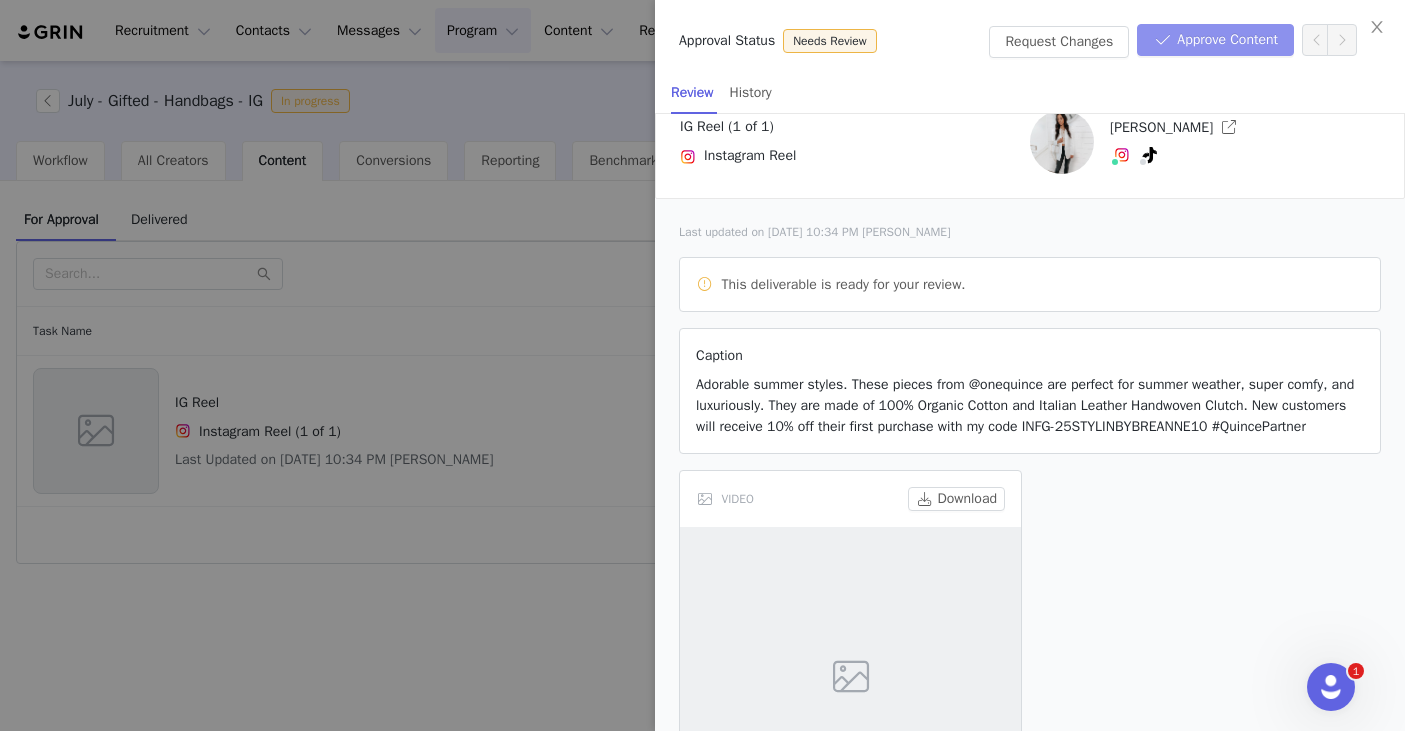 click on "Approve Content" at bounding box center [1215, 40] 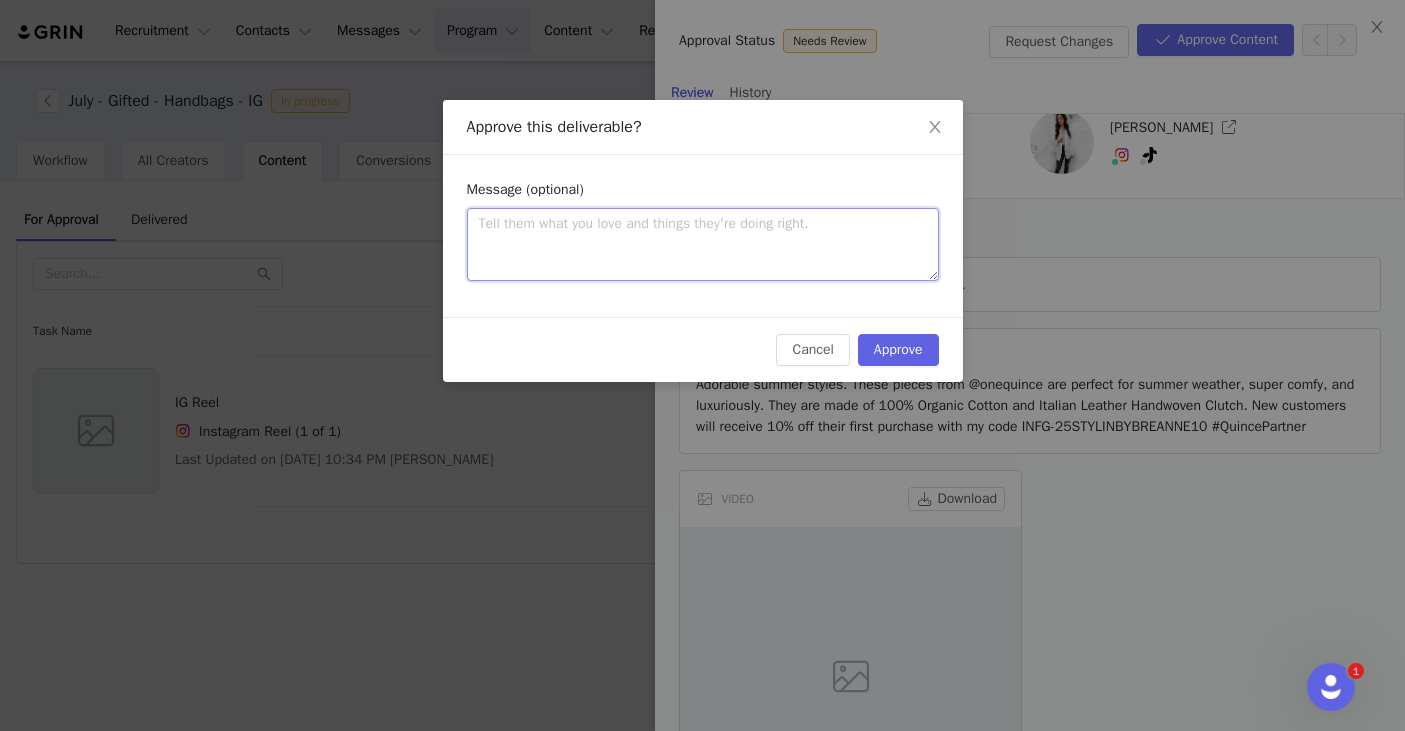 click at bounding box center [703, 244] 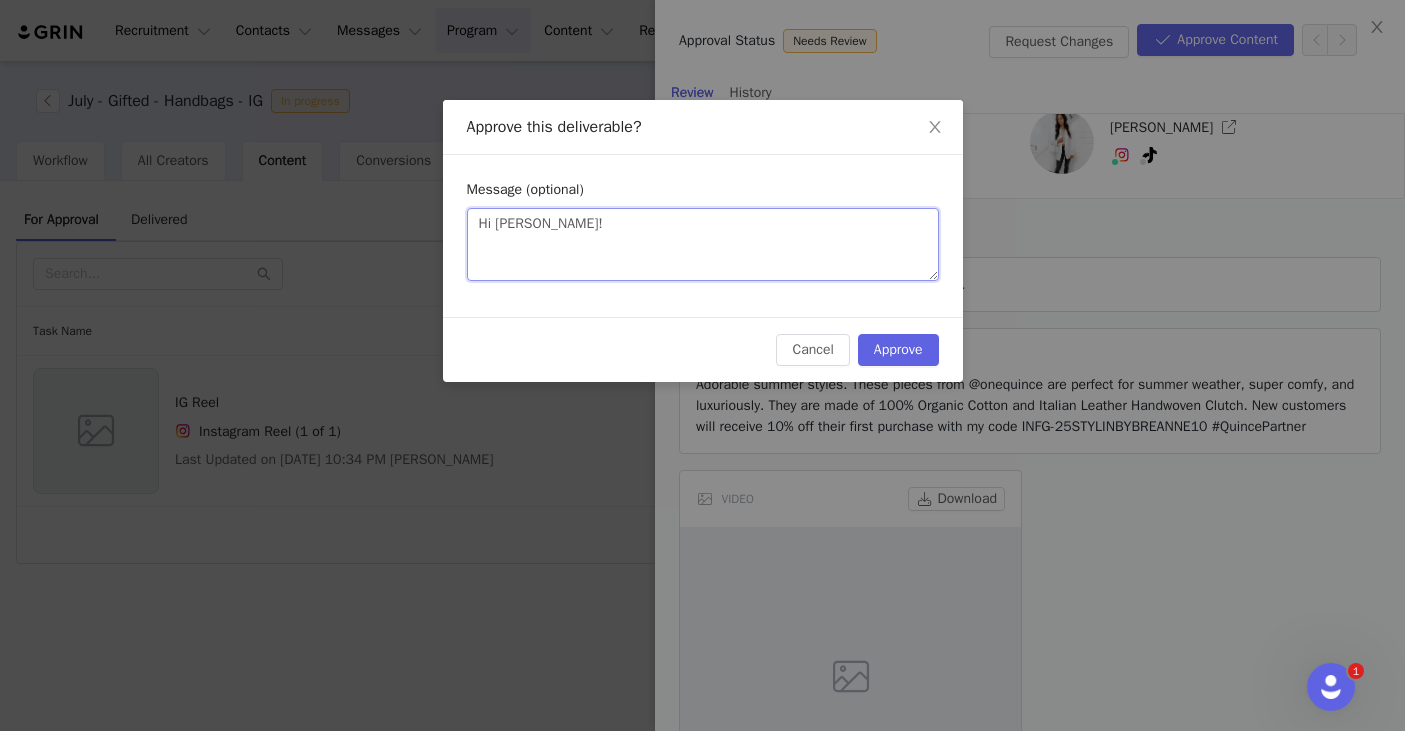 paste on "Love the content! The caption is perfect. If you could please send the song title and artist of the sound you used via email, I will be able to make final approvals so you can go live. Thanks for submitting! xx" 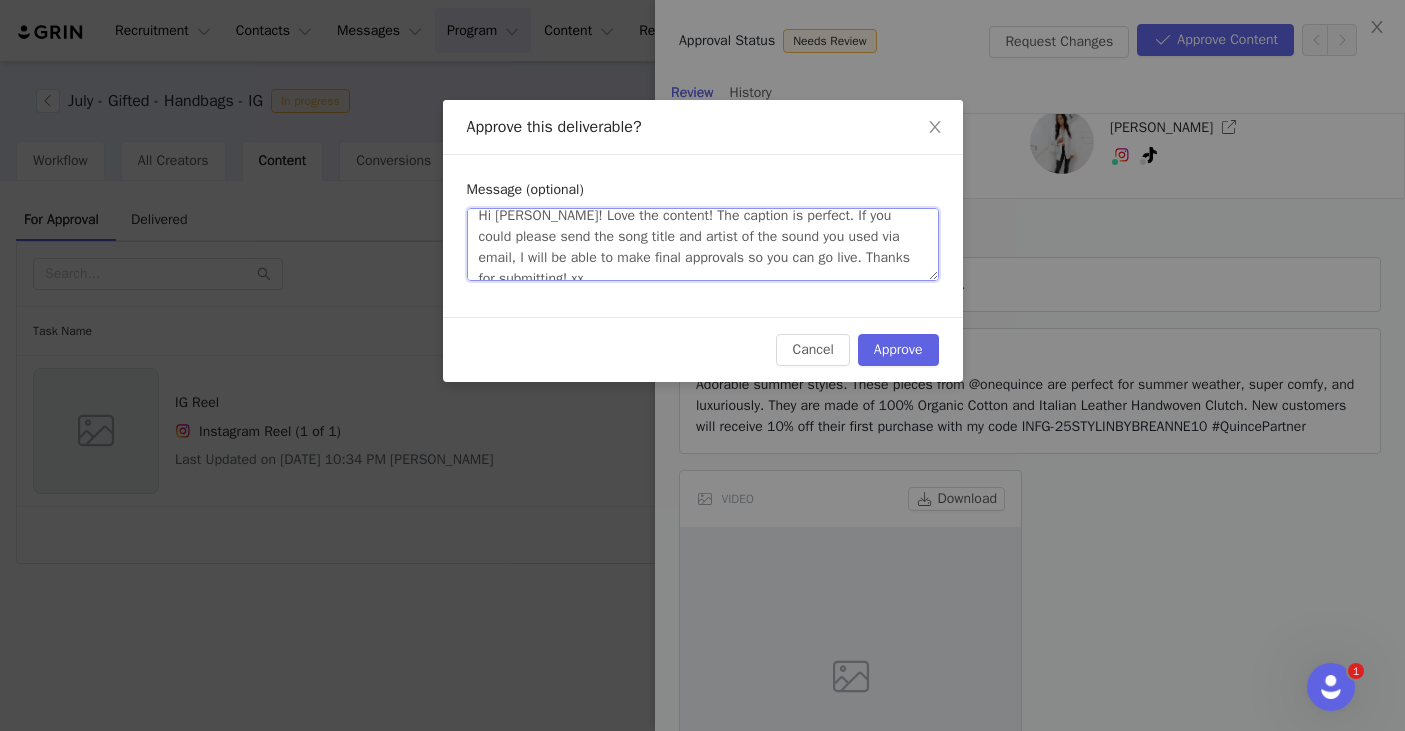 scroll, scrollTop: 10, scrollLeft: 0, axis: vertical 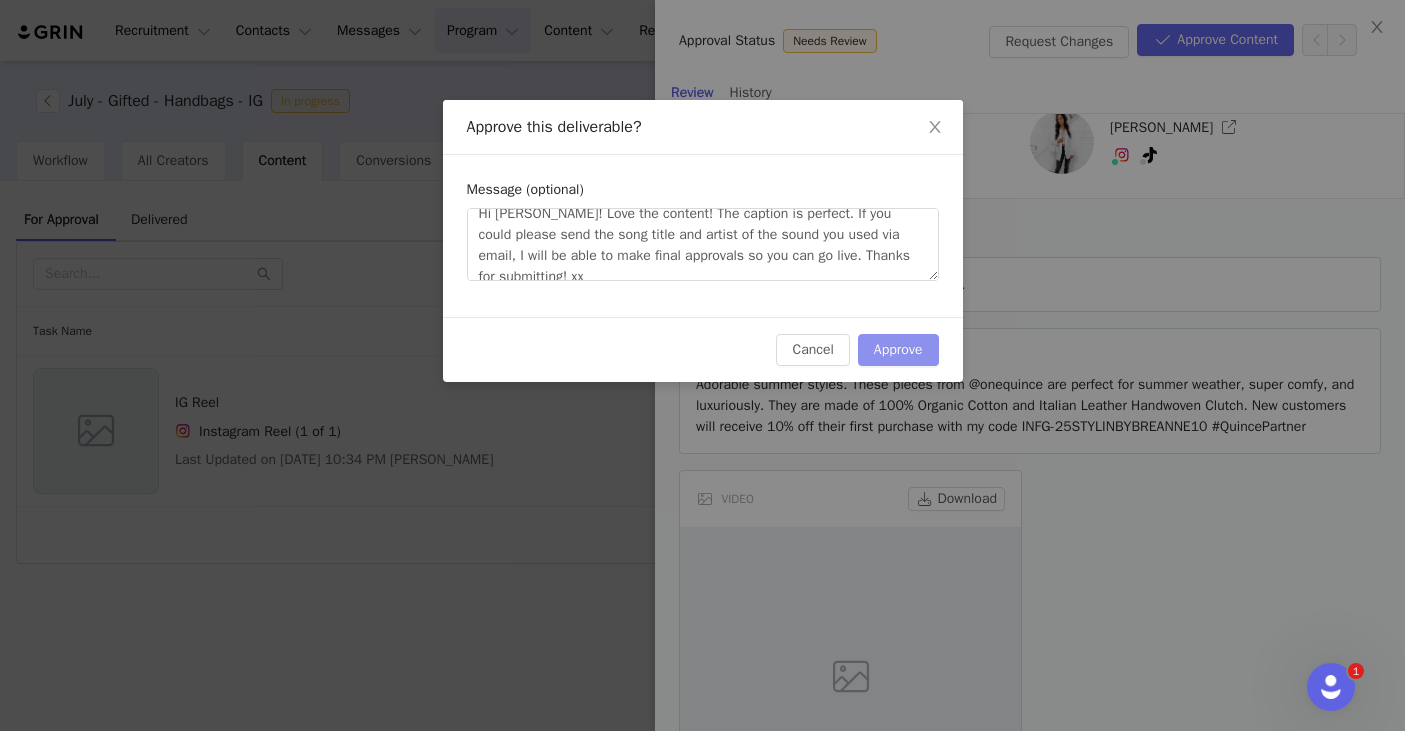 click on "Approve" at bounding box center [898, 350] 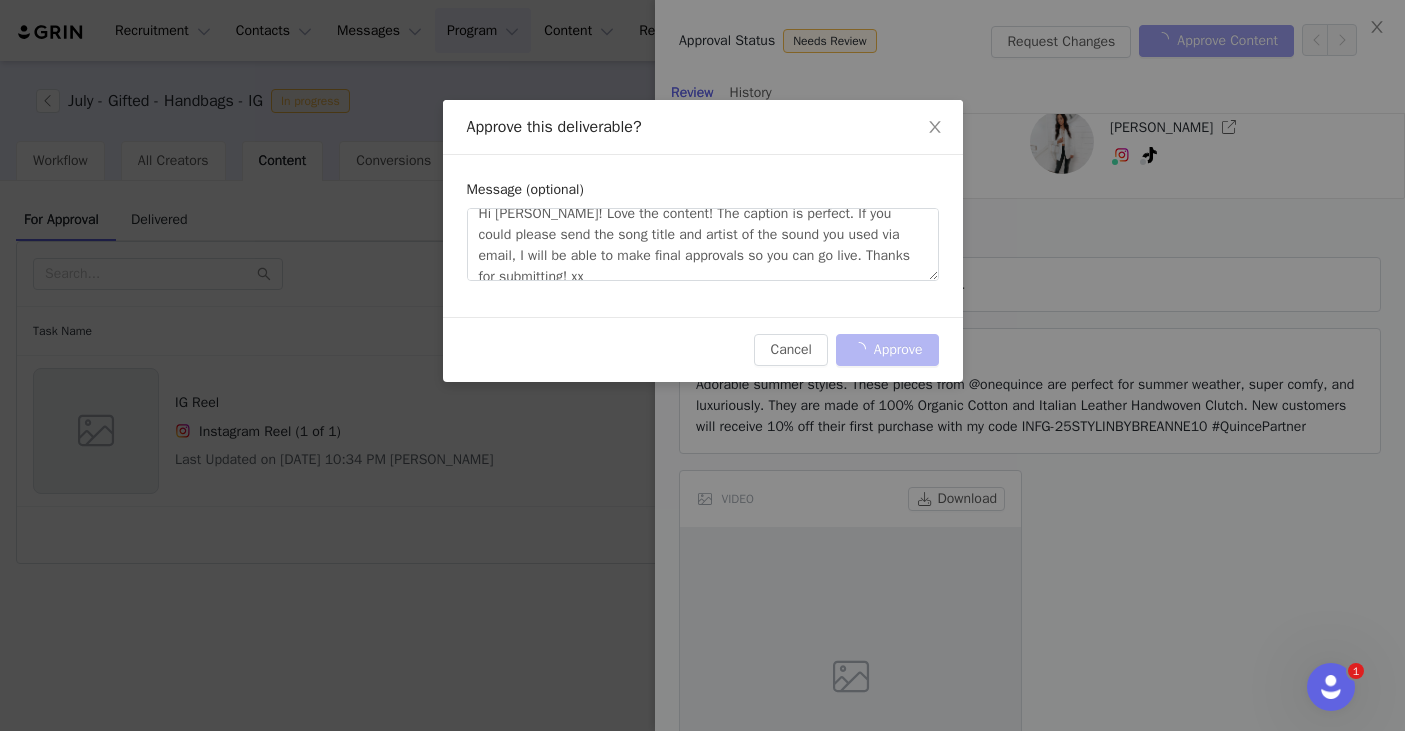 scroll, scrollTop: 0, scrollLeft: 0, axis: both 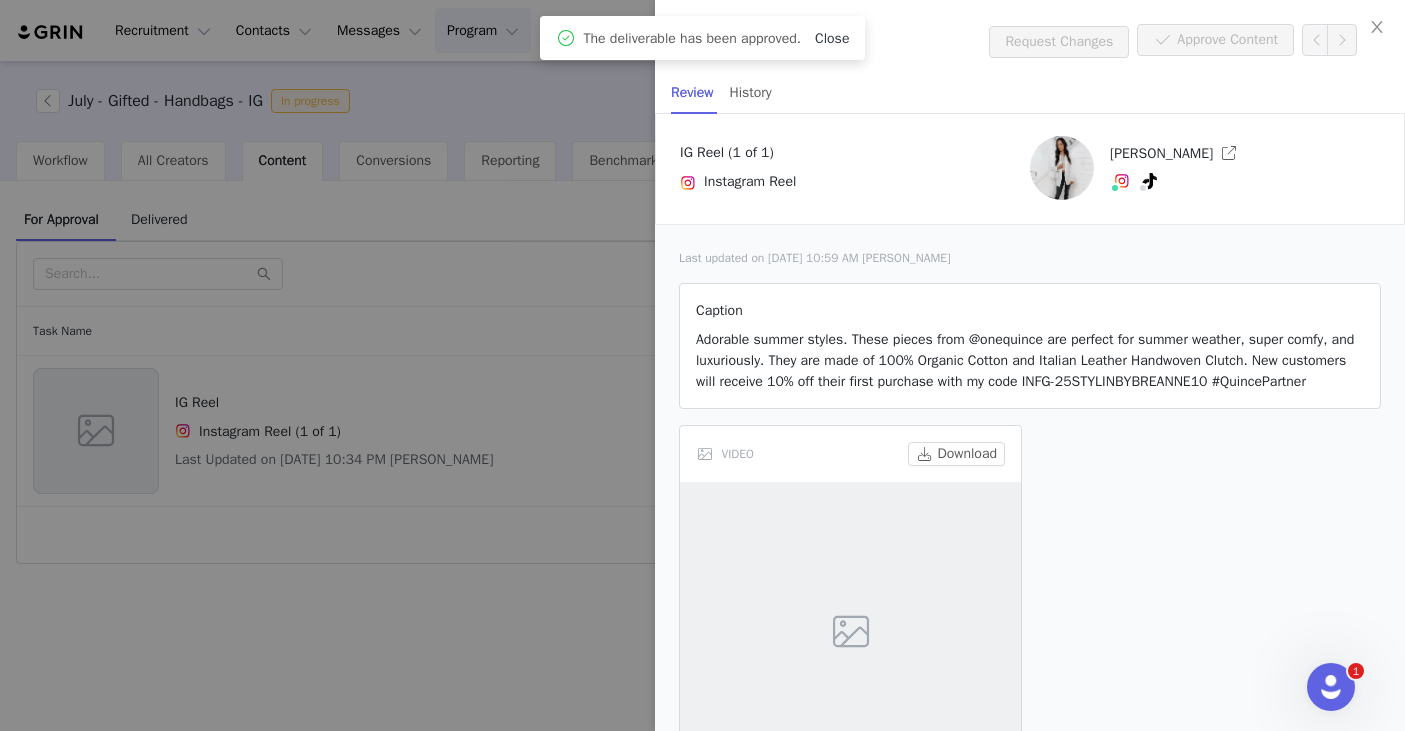 click on "Close" at bounding box center [832, 38] 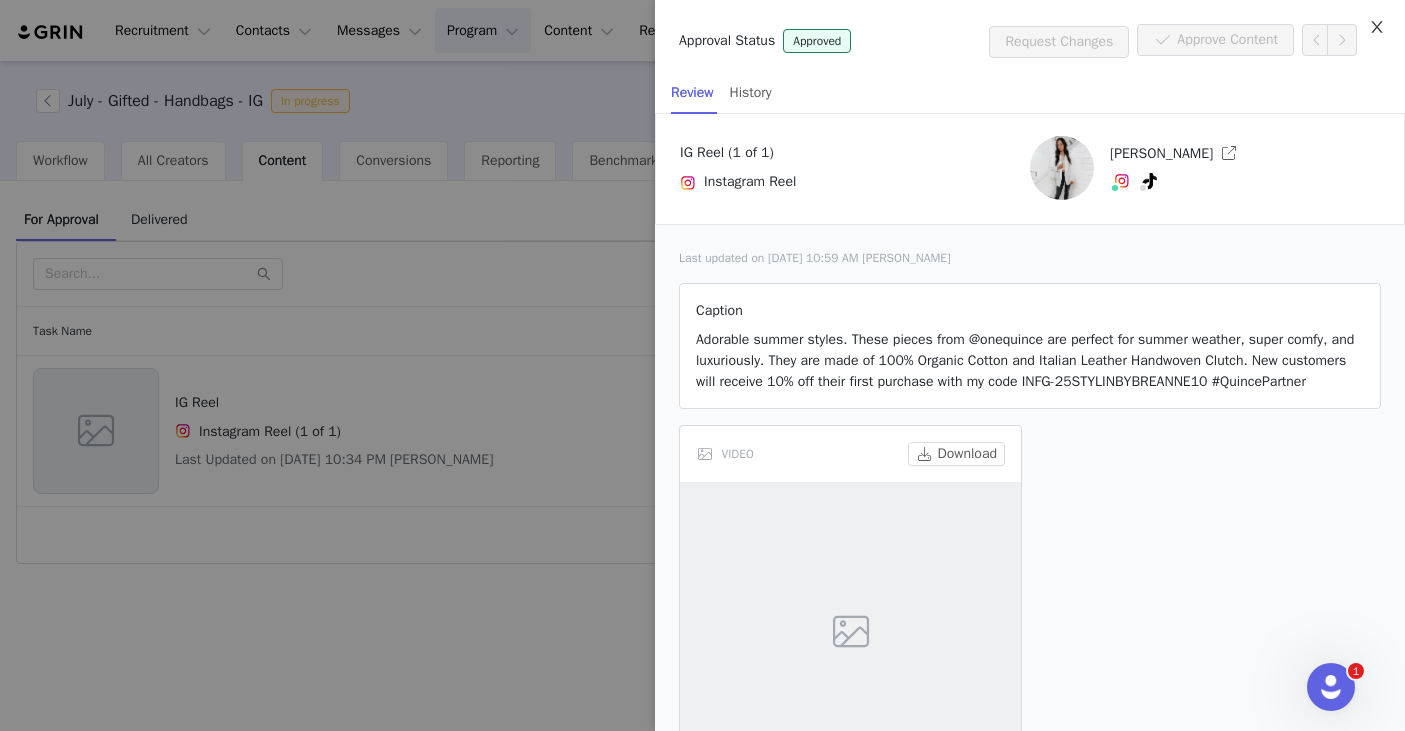 click 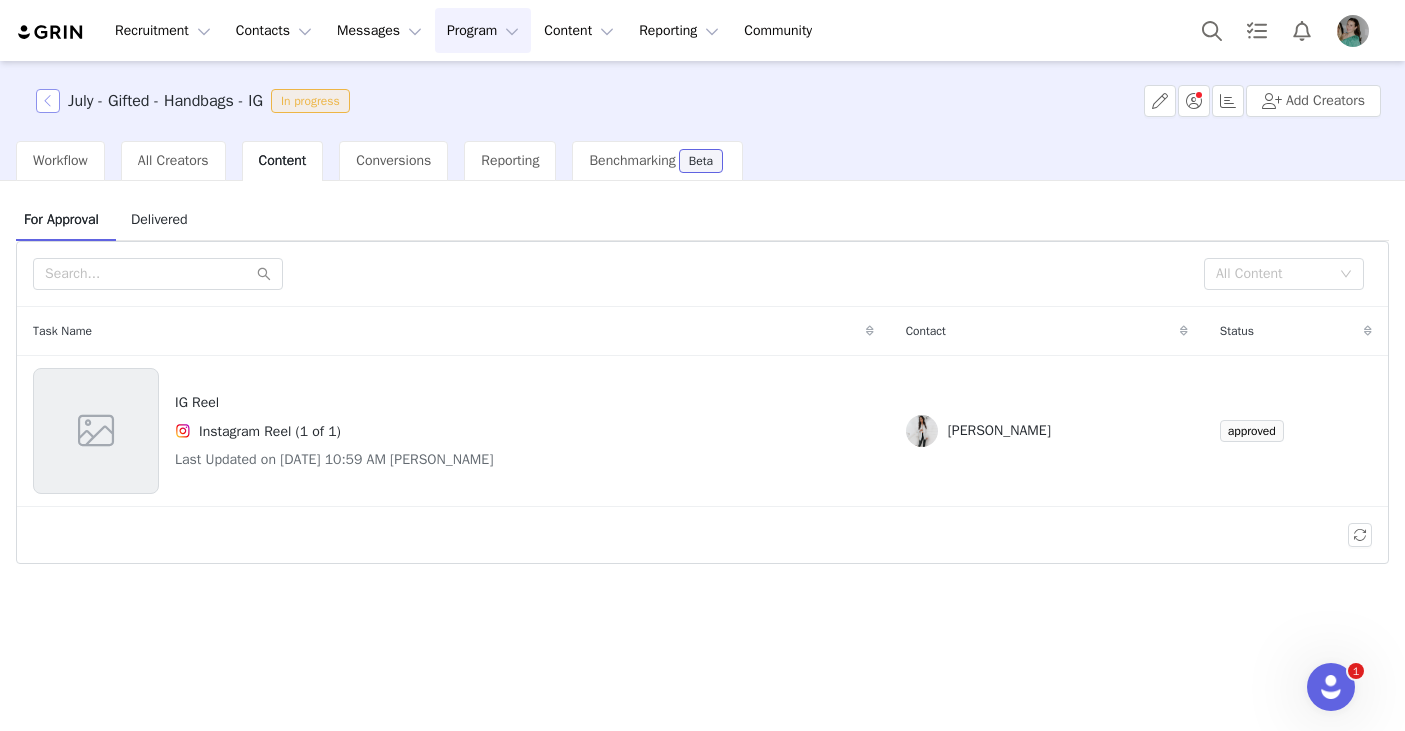 click at bounding box center (48, 101) 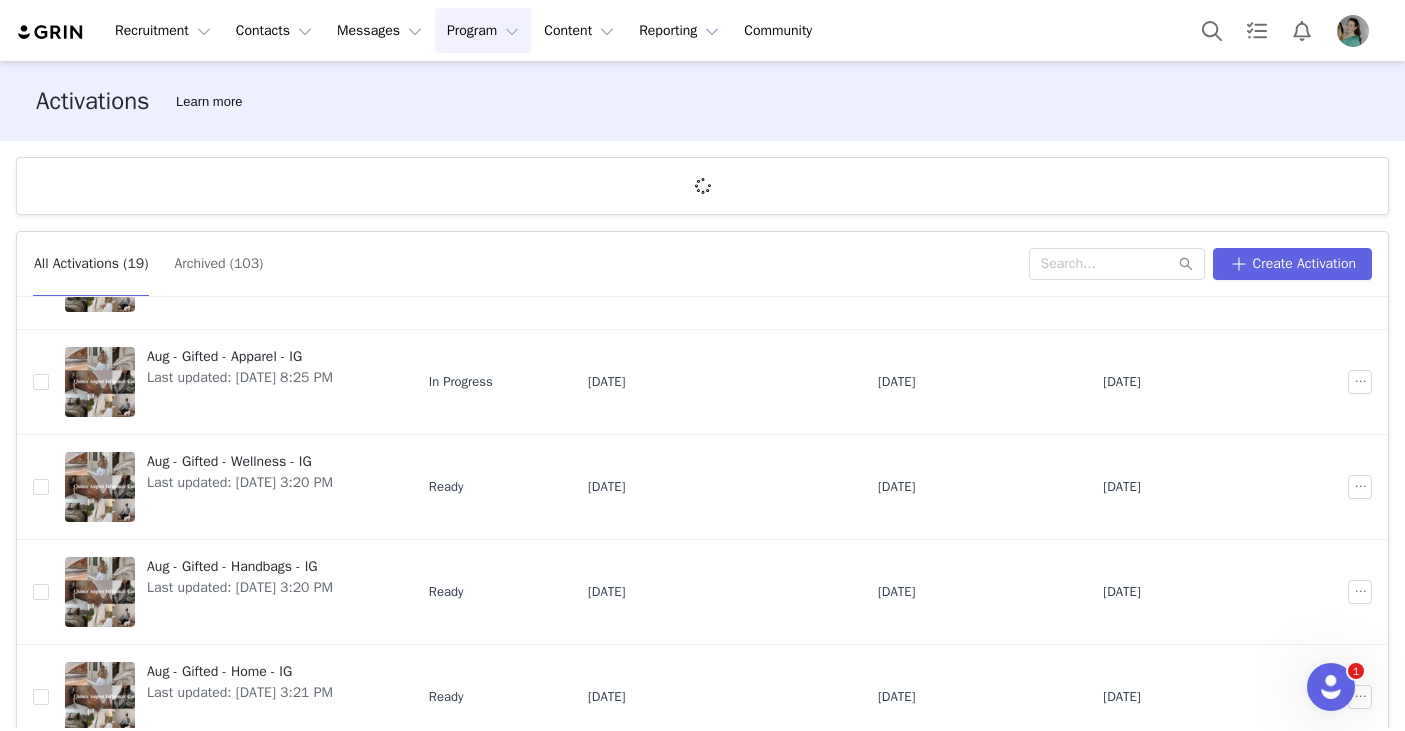 scroll, scrollTop: 667, scrollLeft: 0, axis: vertical 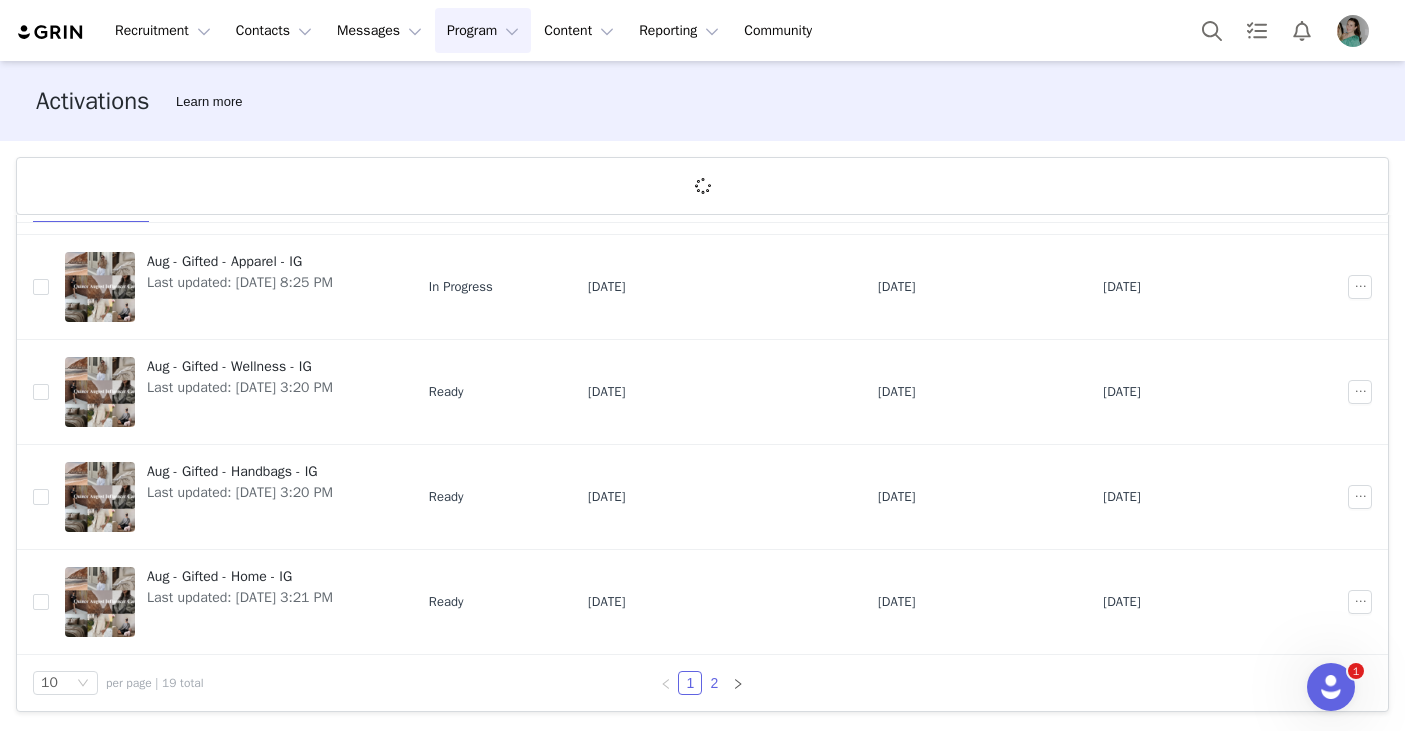 click on "2" at bounding box center [714, 683] 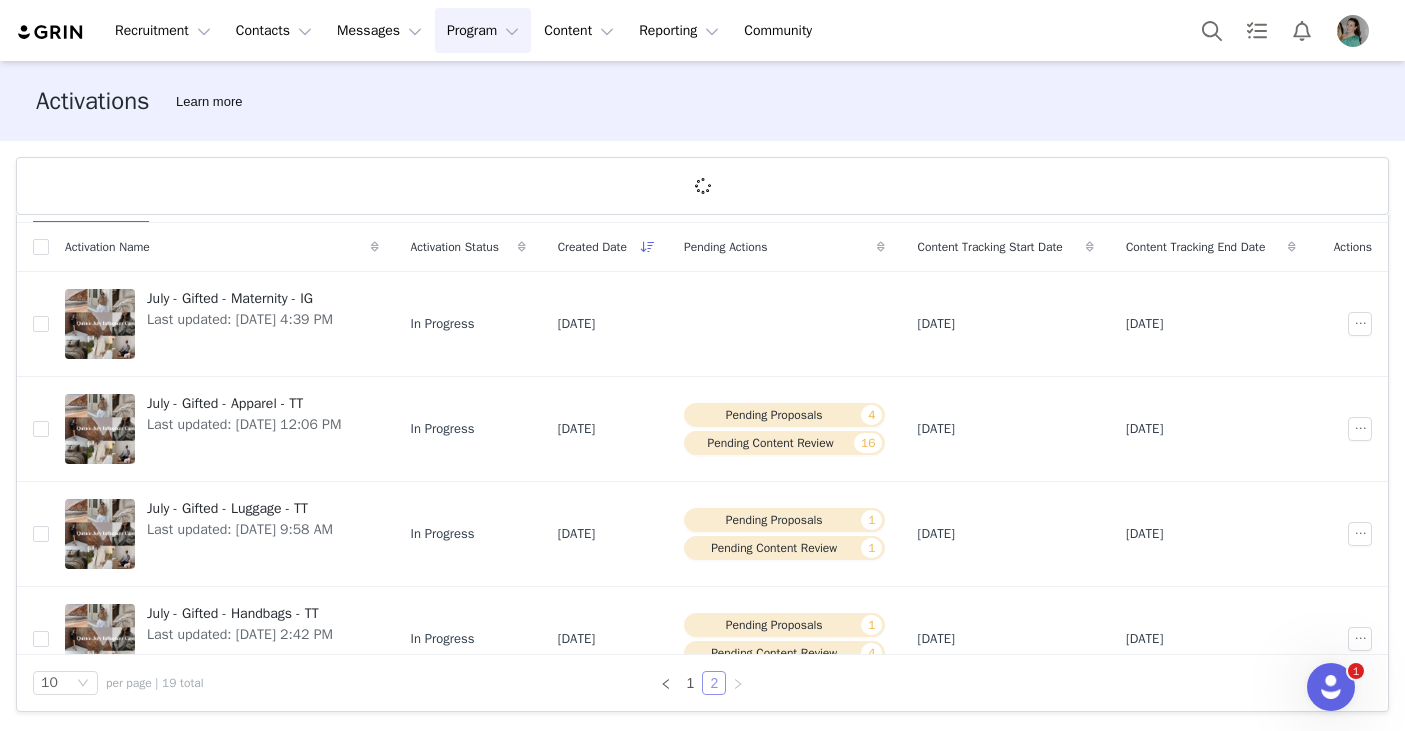 scroll, scrollTop: 562, scrollLeft: 0, axis: vertical 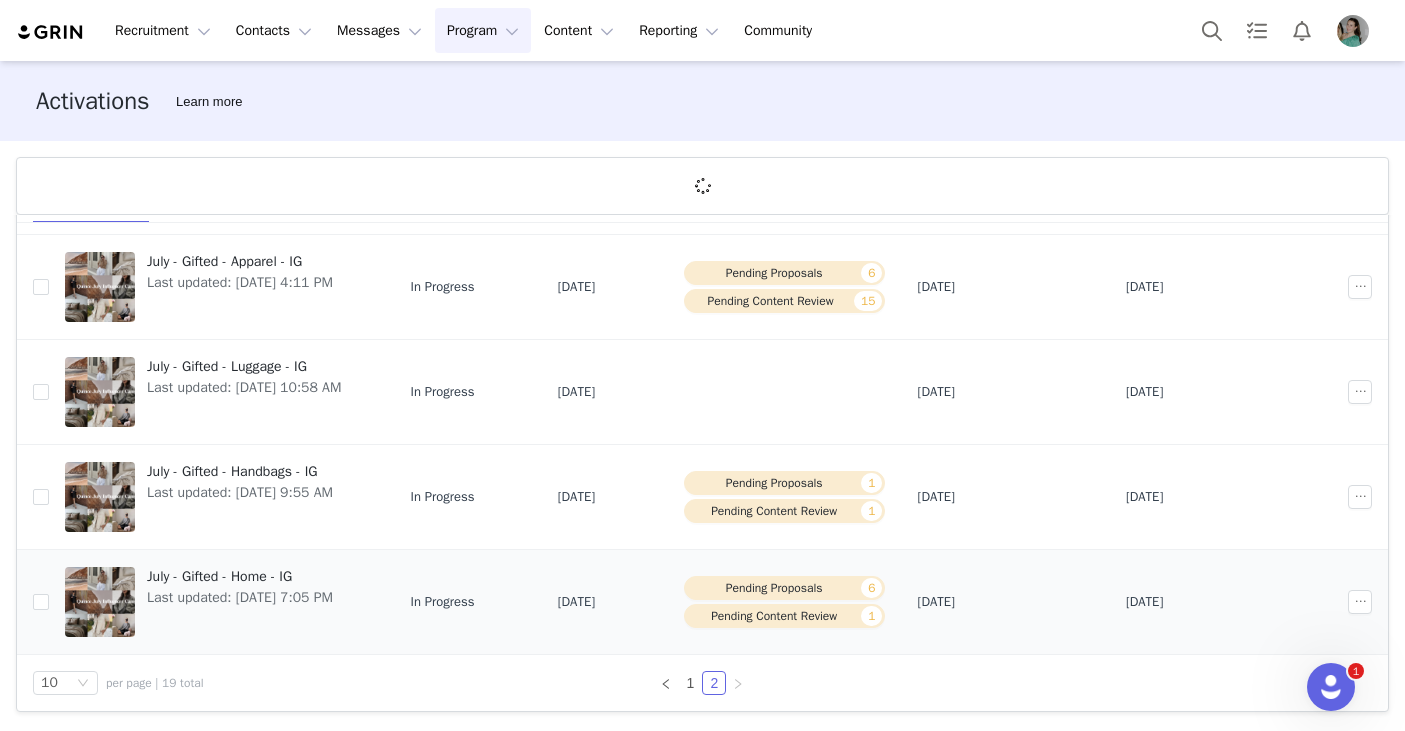 click on "July - Gifted - Home - IG" at bounding box center [240, 576] 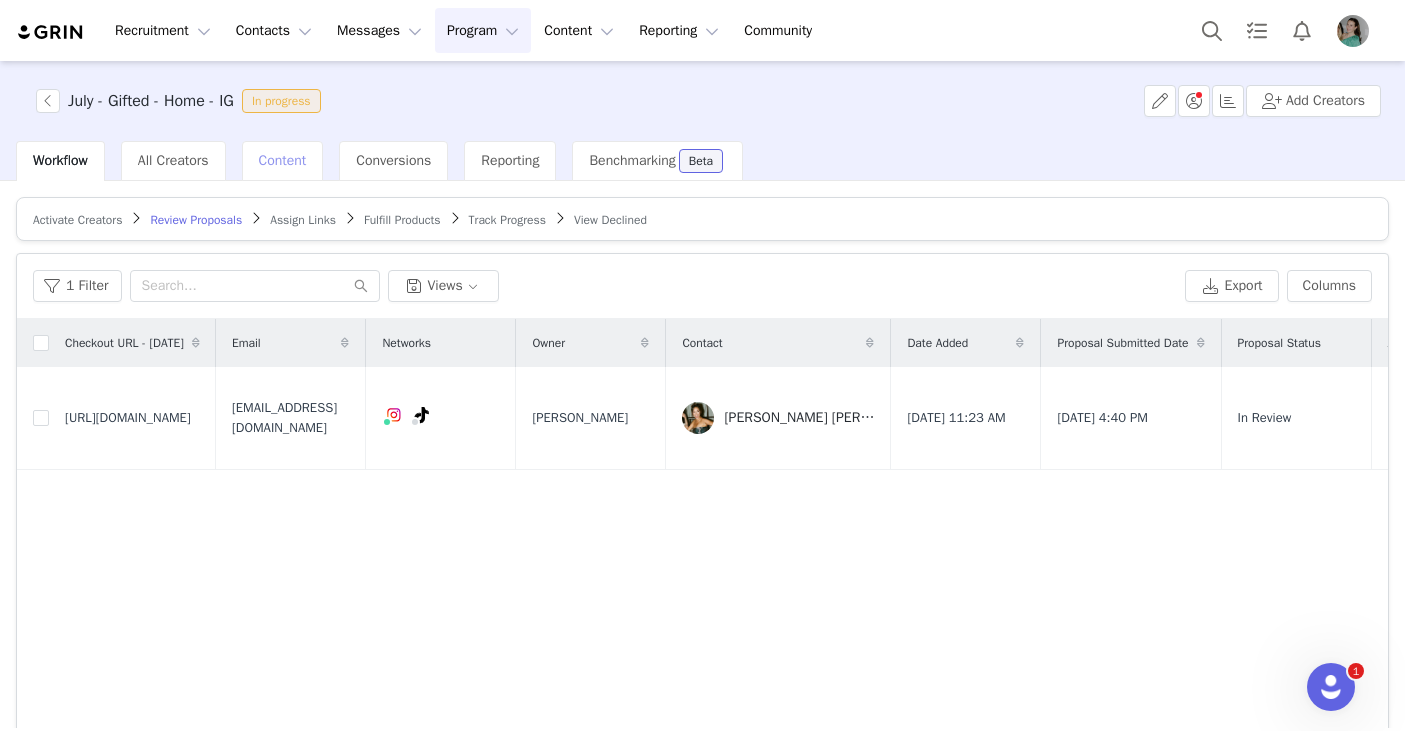 click on "Content" at bounding box center (283, 160) 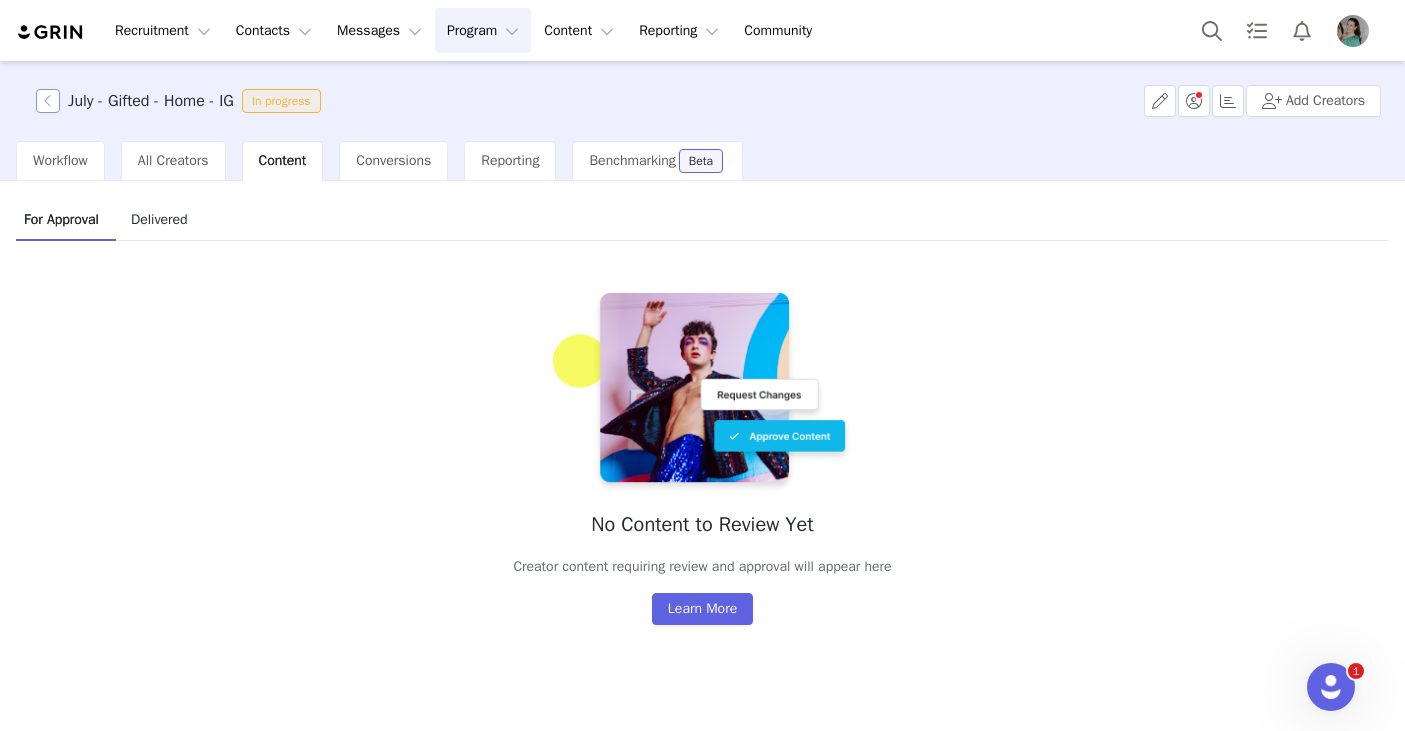click at bounding box center [48, 101] 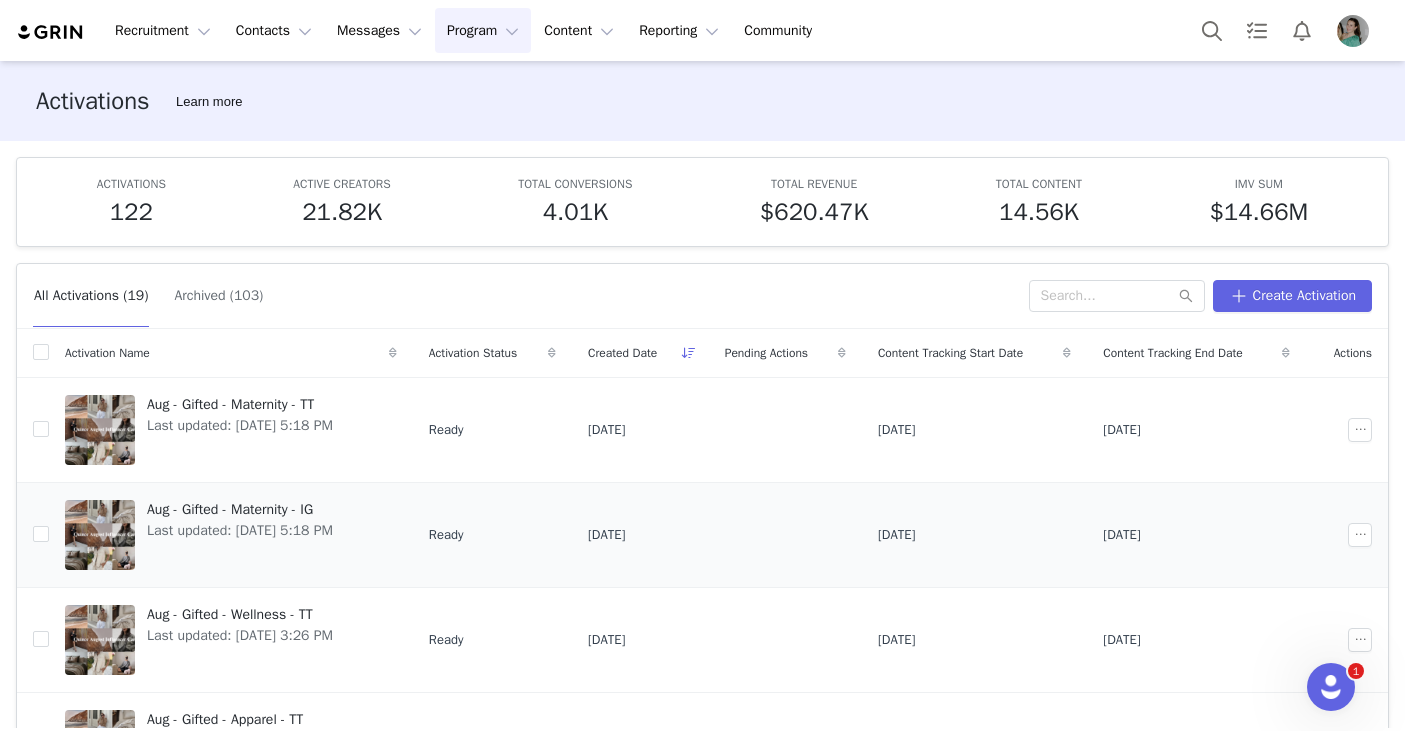 scroll, scrollTop: 667, scrollLeft: 0, axis: vertical 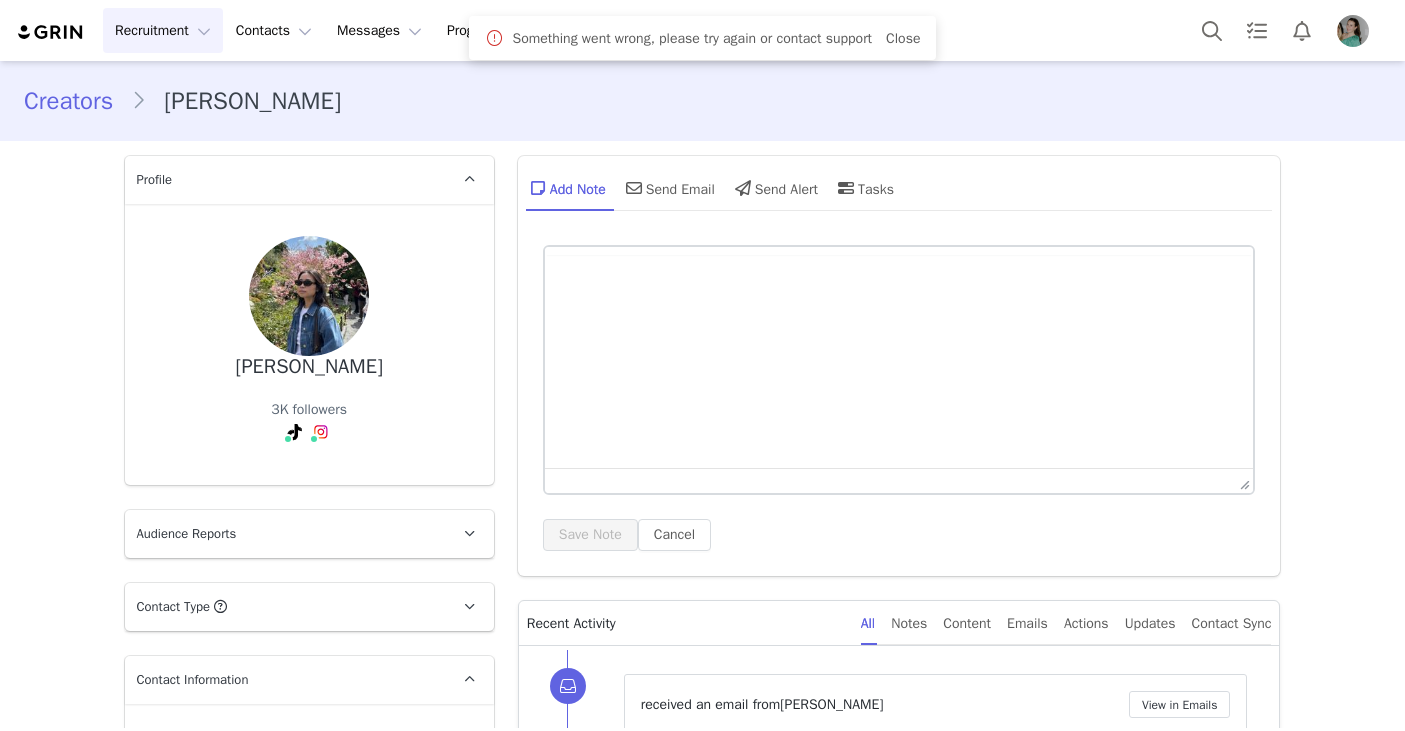 type on "+1 ([GEOGRAPHIC_DATA])" 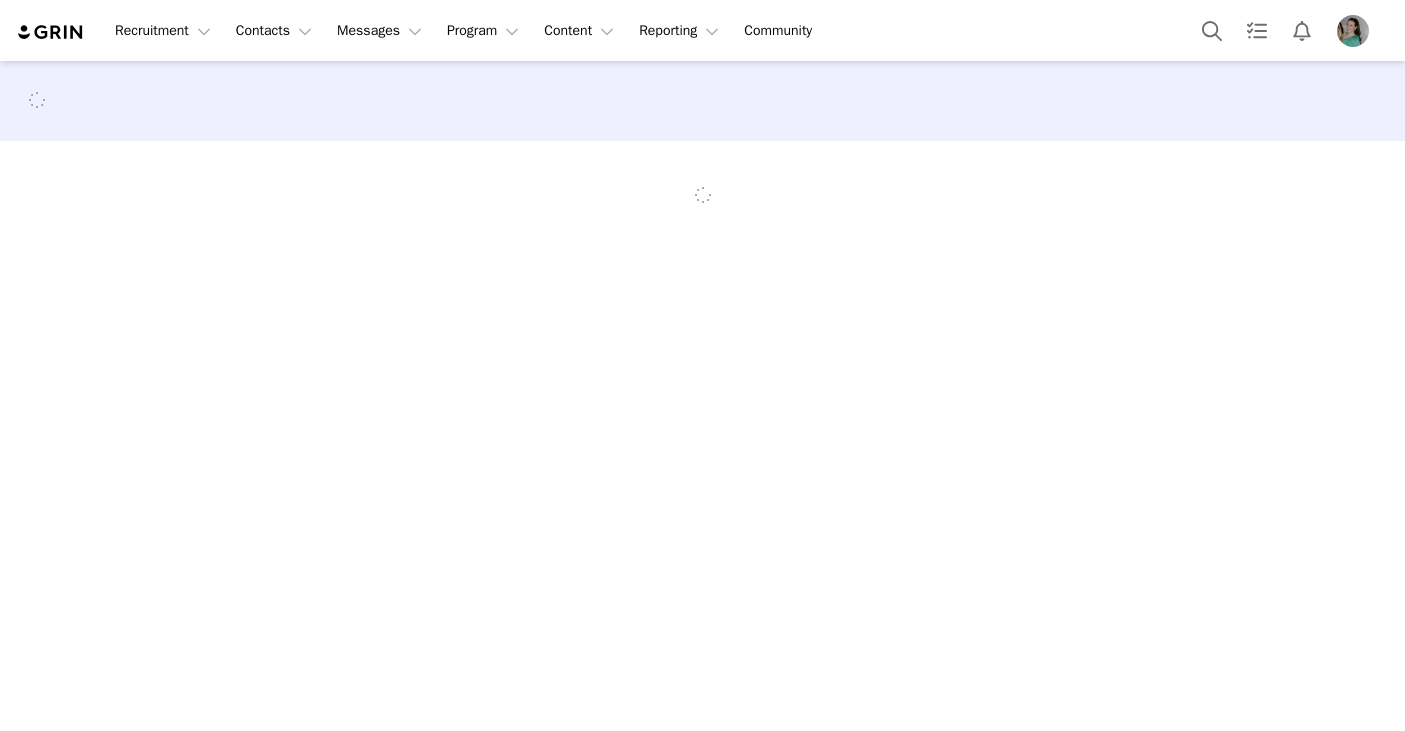 scroll, scrollTop: 0, scrollLeft: 0, axis: both 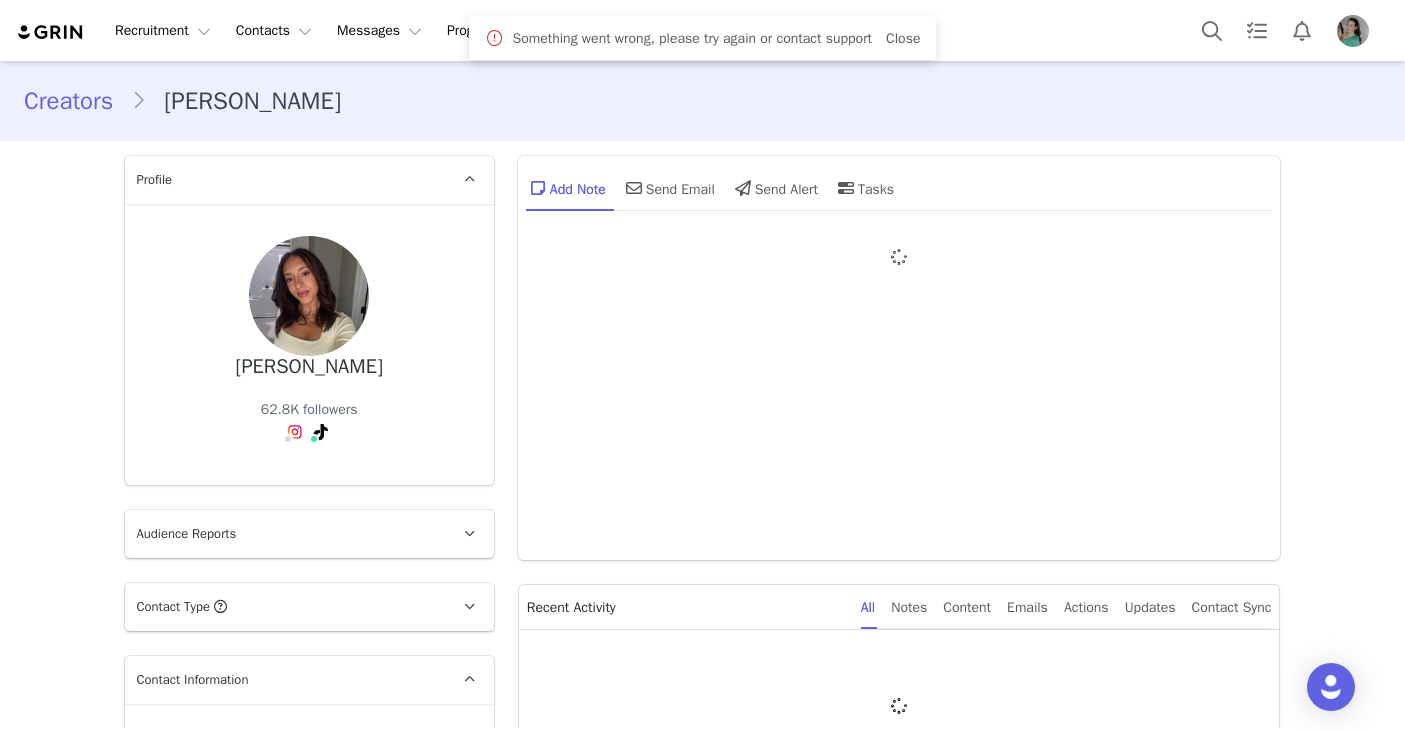type on "+1 ([GEOGRAPHIC_DATA])" 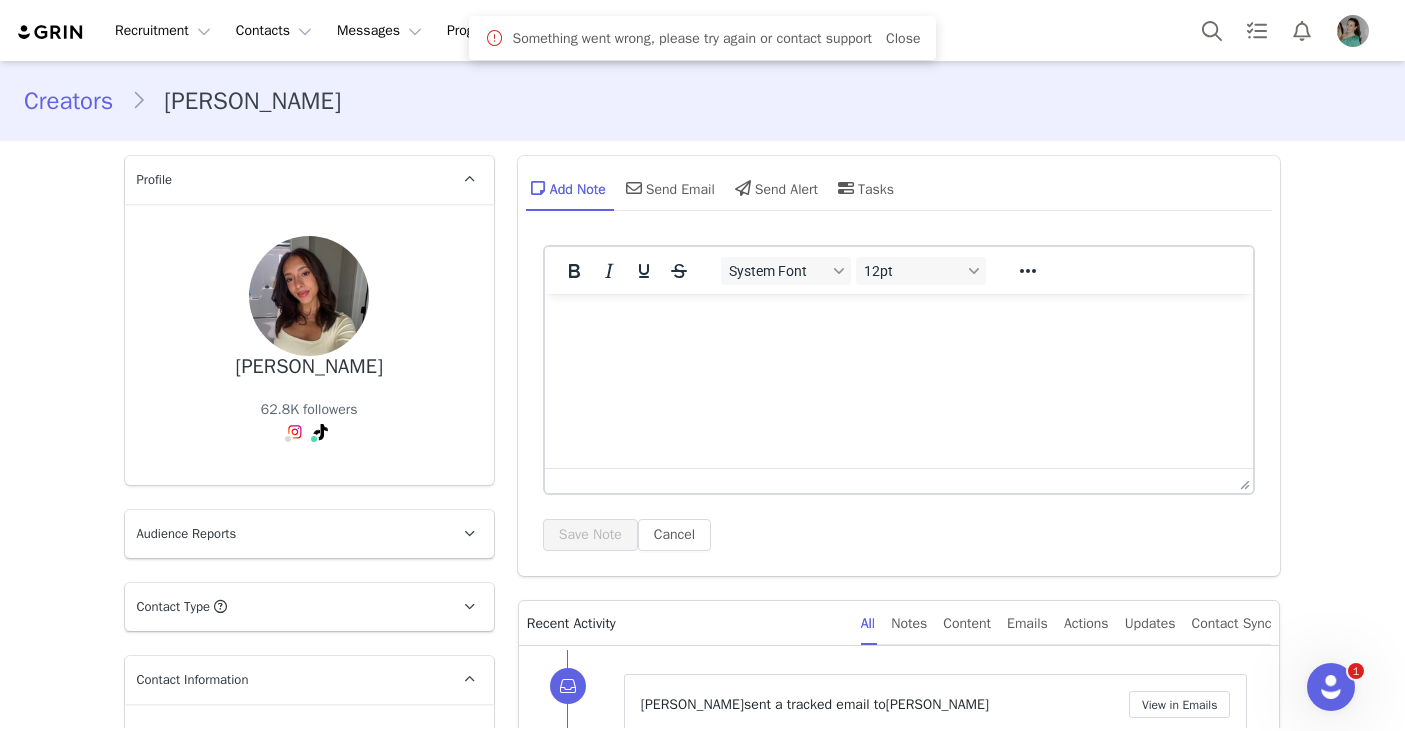 scroll, scrollTop: 0, scrollLeft: 0, axis: both 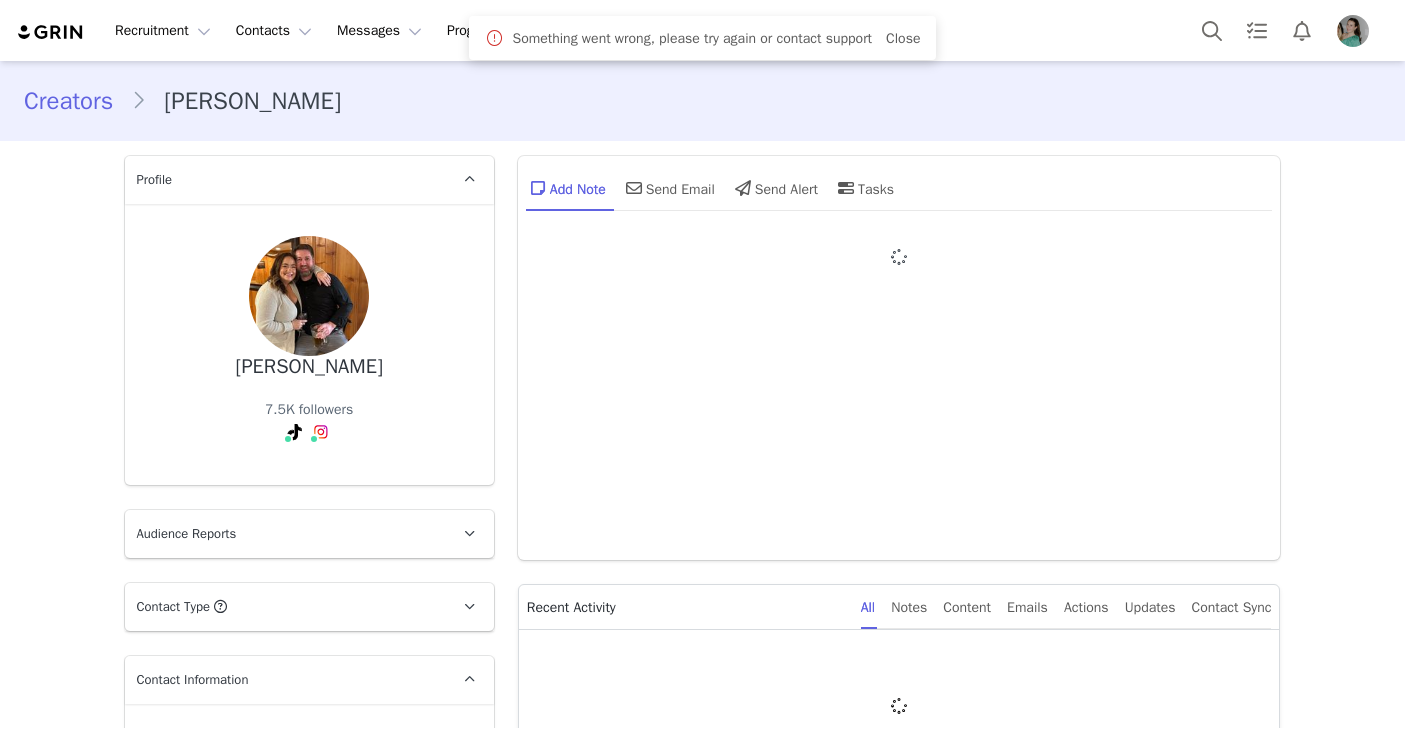 type on "+1 ([GEOGRAPHIC_DATA])" 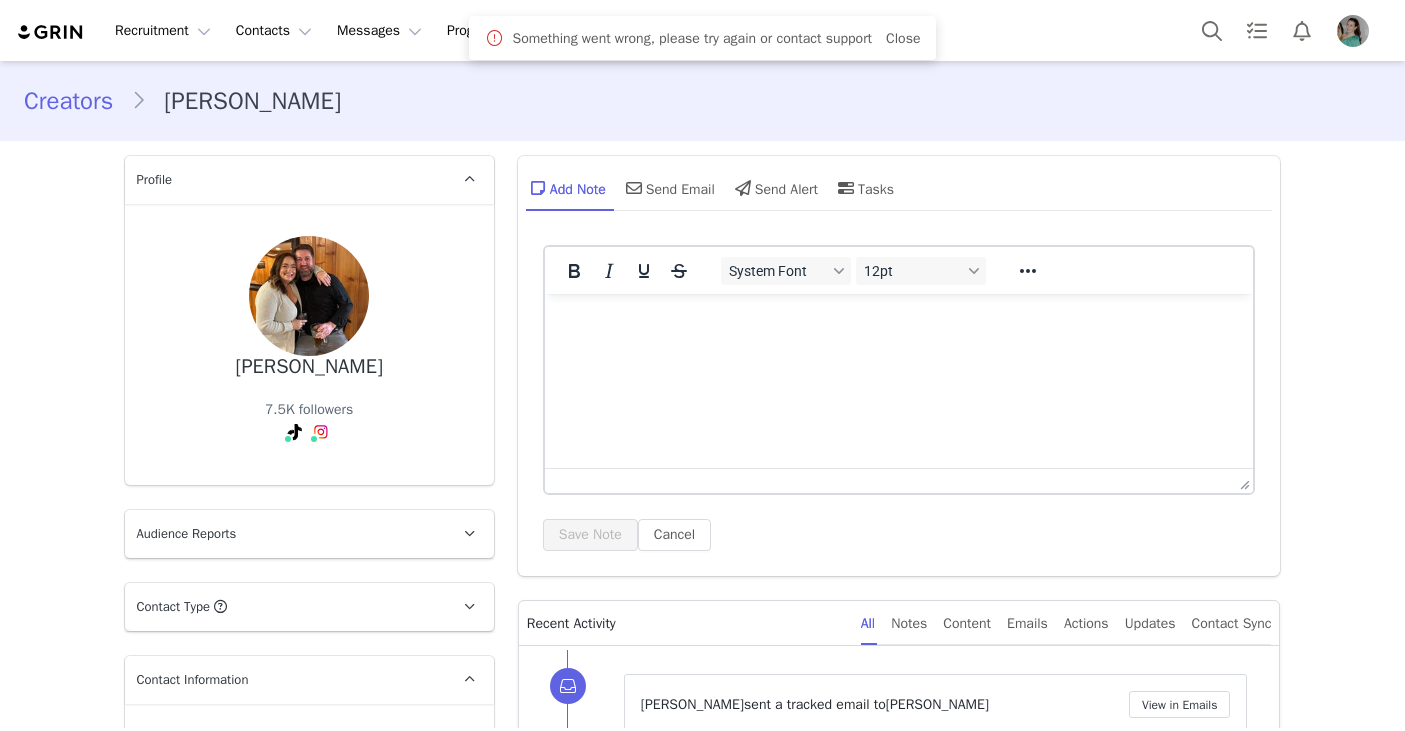 scroll, scrollTop: 0, scrollLeft: 0, axis: both 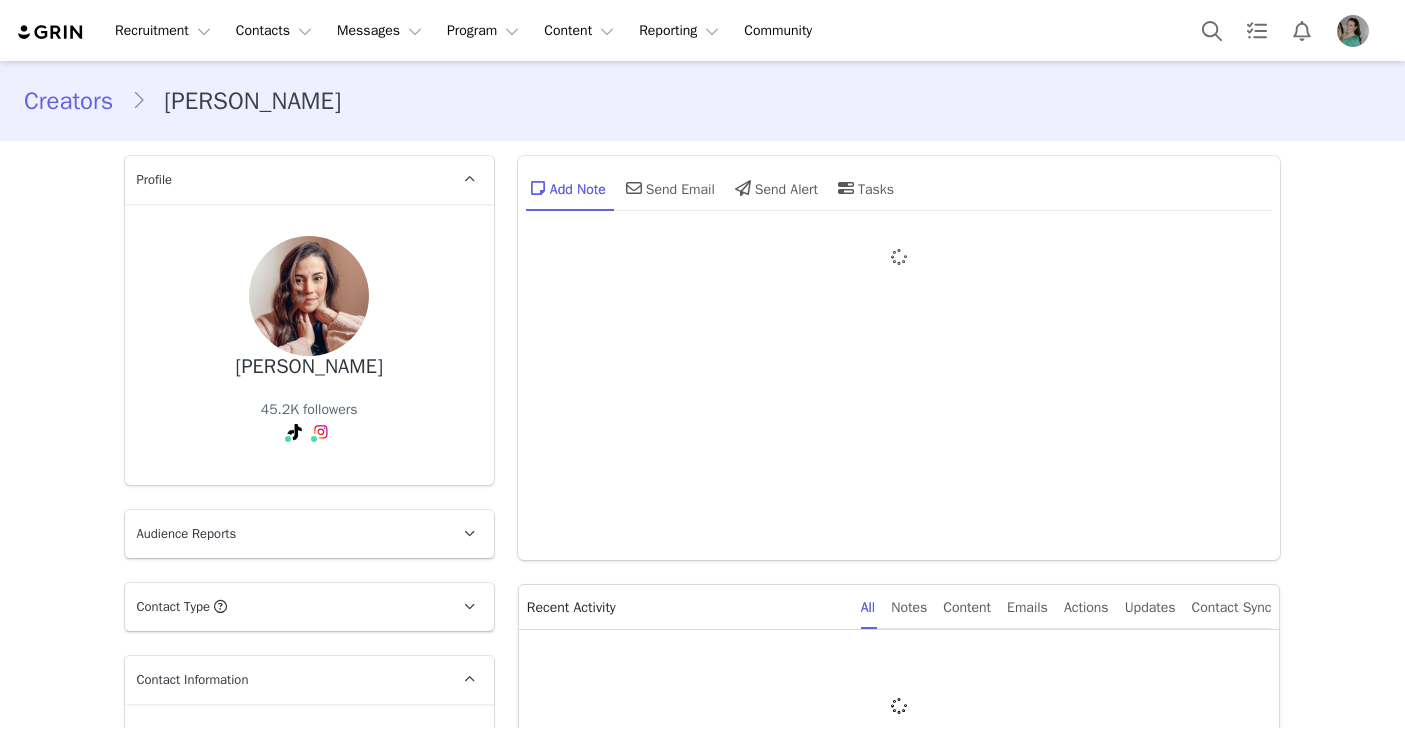 type on "+1 ([GEOGRAPHIC_DATA])" 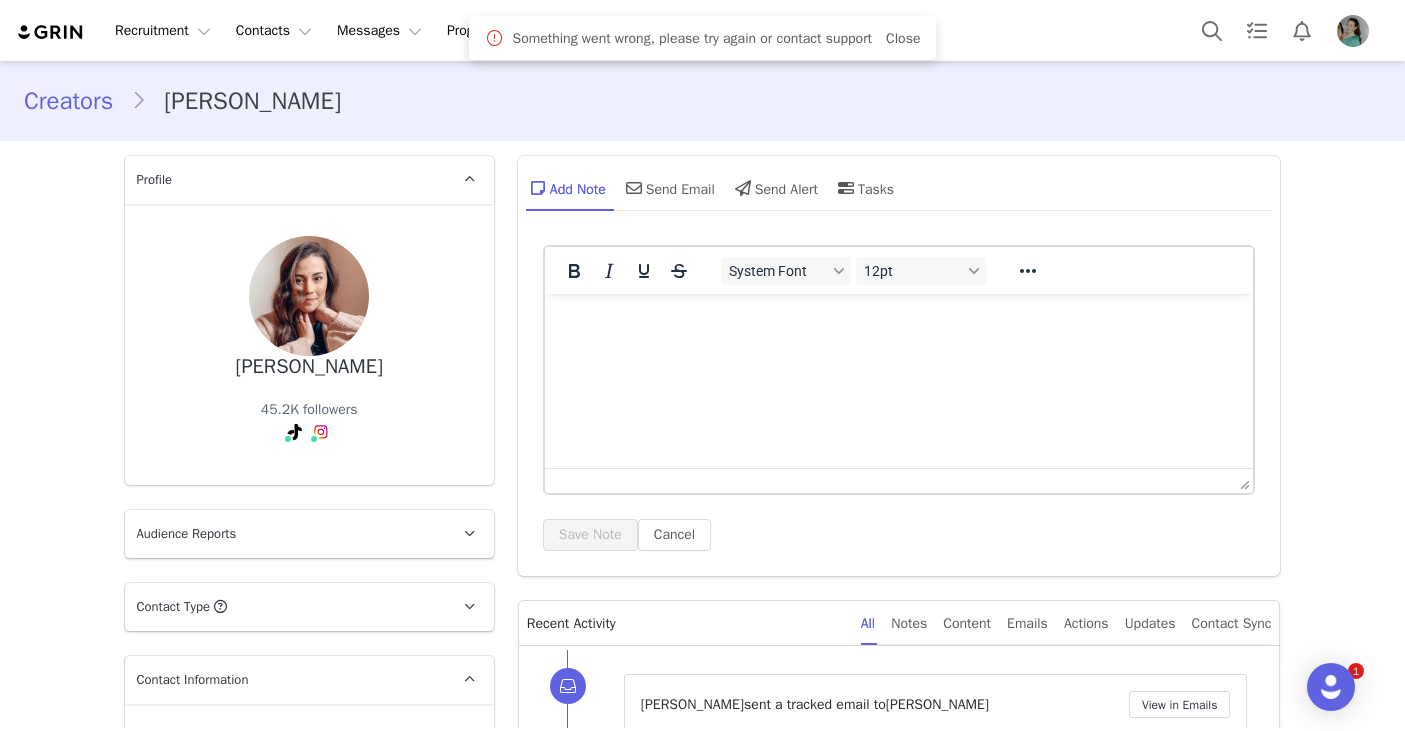 scroll, scrollTop: 0, scrollLeft: 0, axis: both 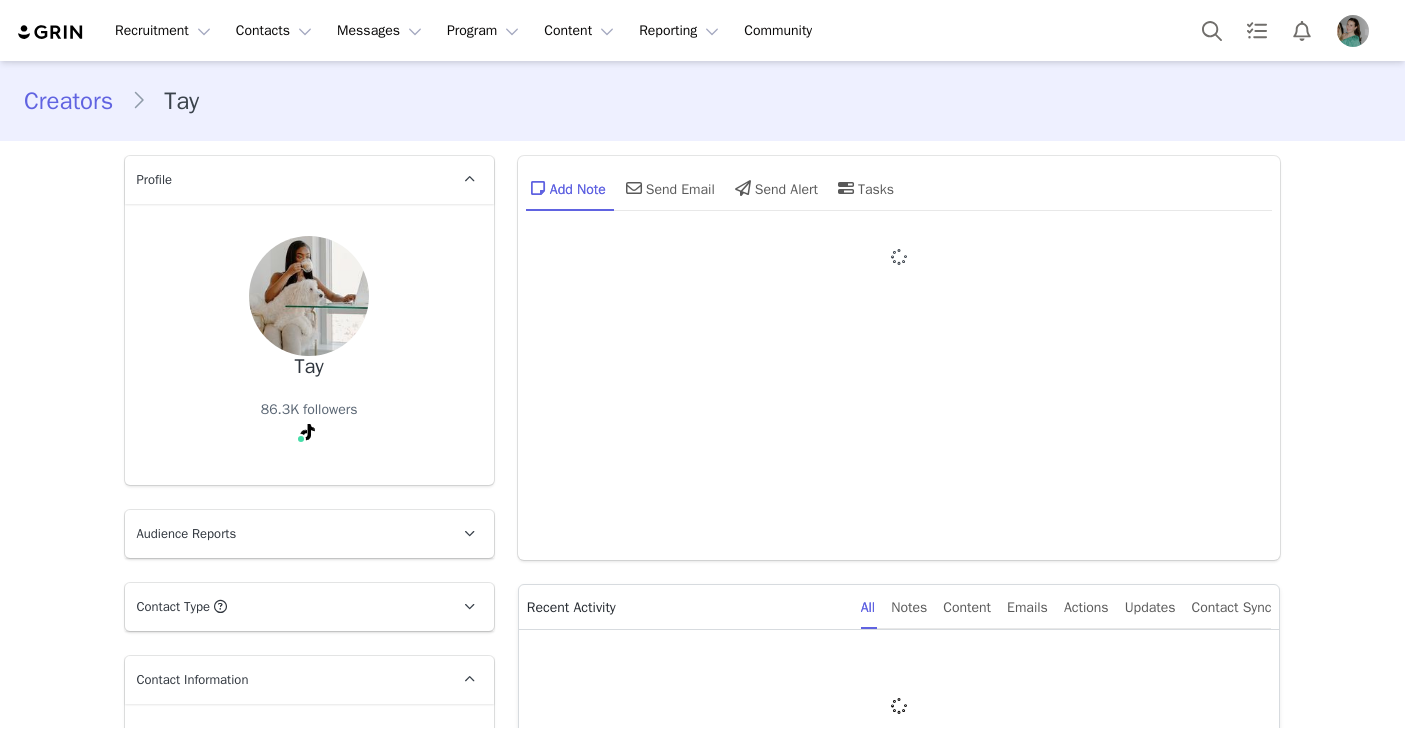 type on "+1 ([GEOGRAPHIC_DATA])" 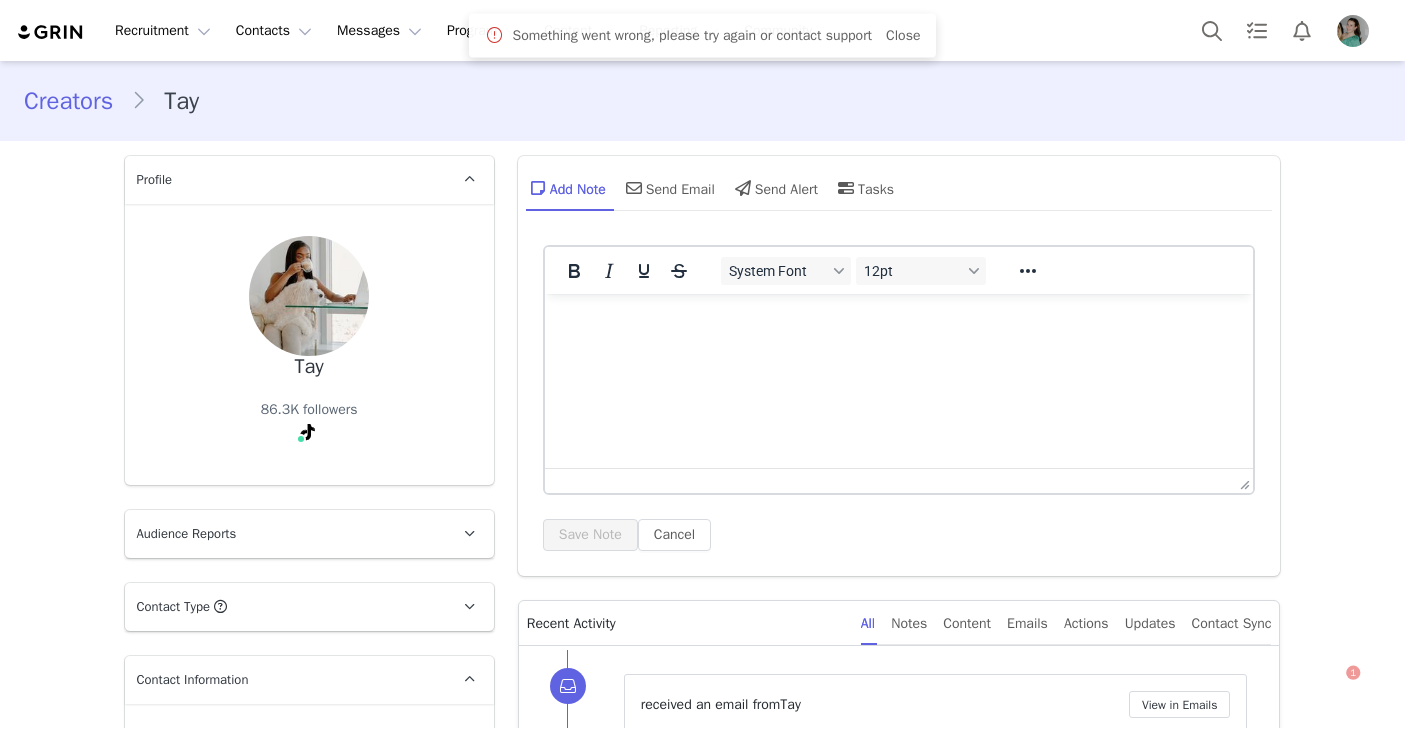 scroll, scrollTop: 0, scrollLeft: 0, axis: both 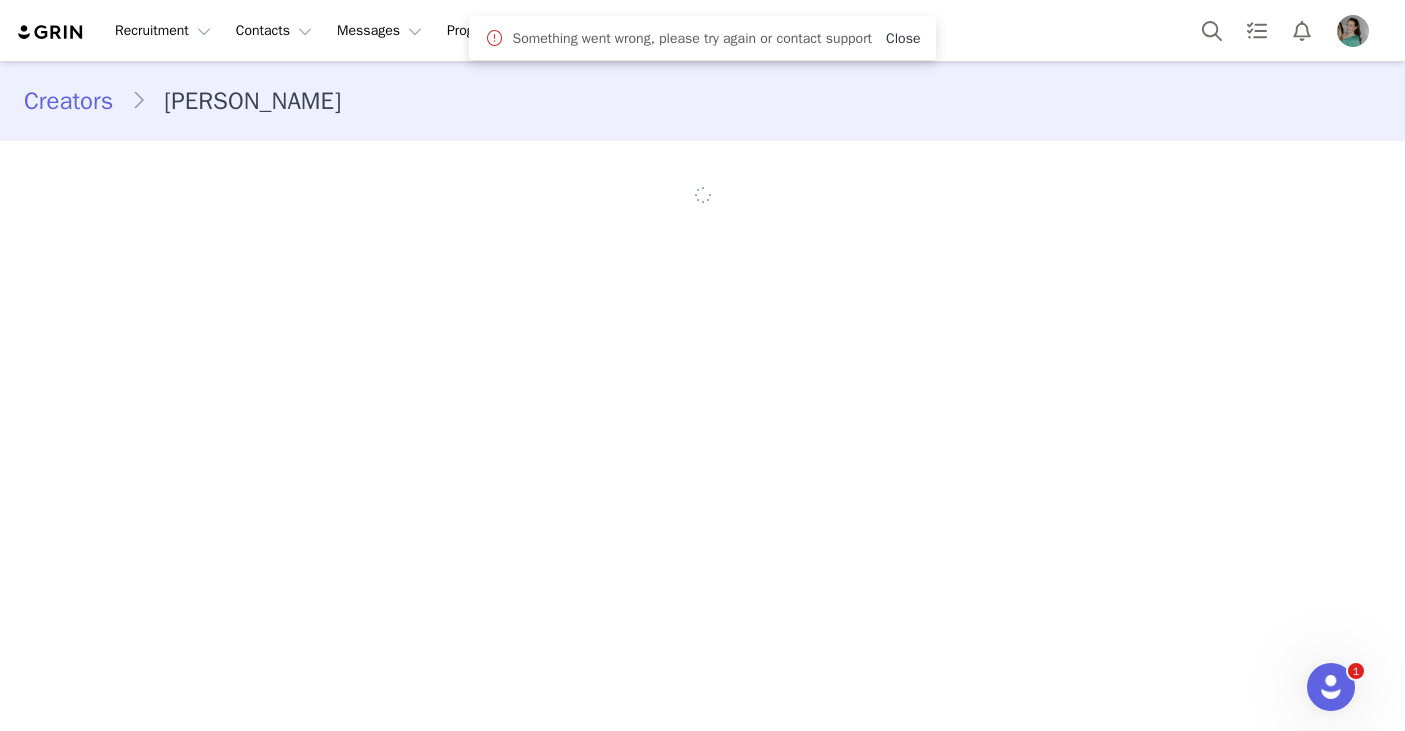 click on "Close" at bounding box center [903, 38] 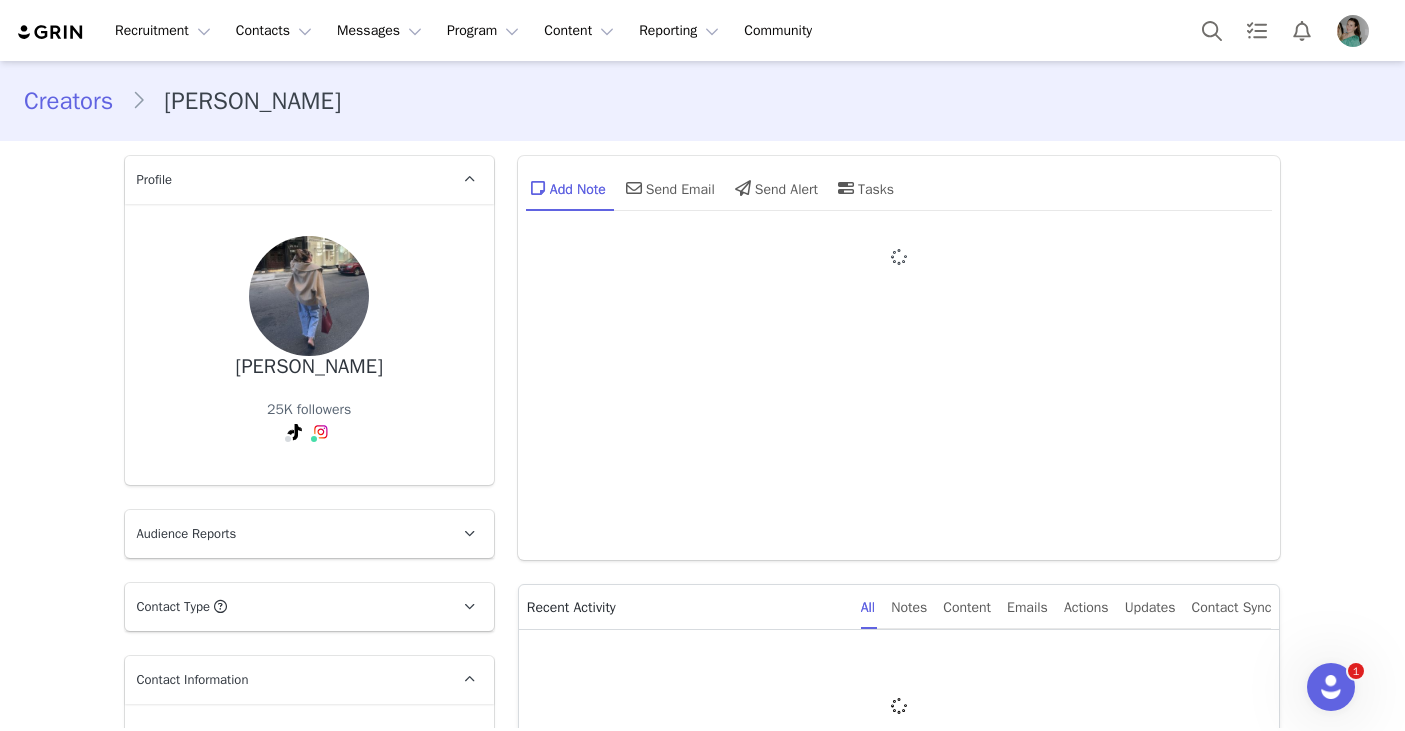type on "+1 ([GEOGRAPHIC_DATA])" 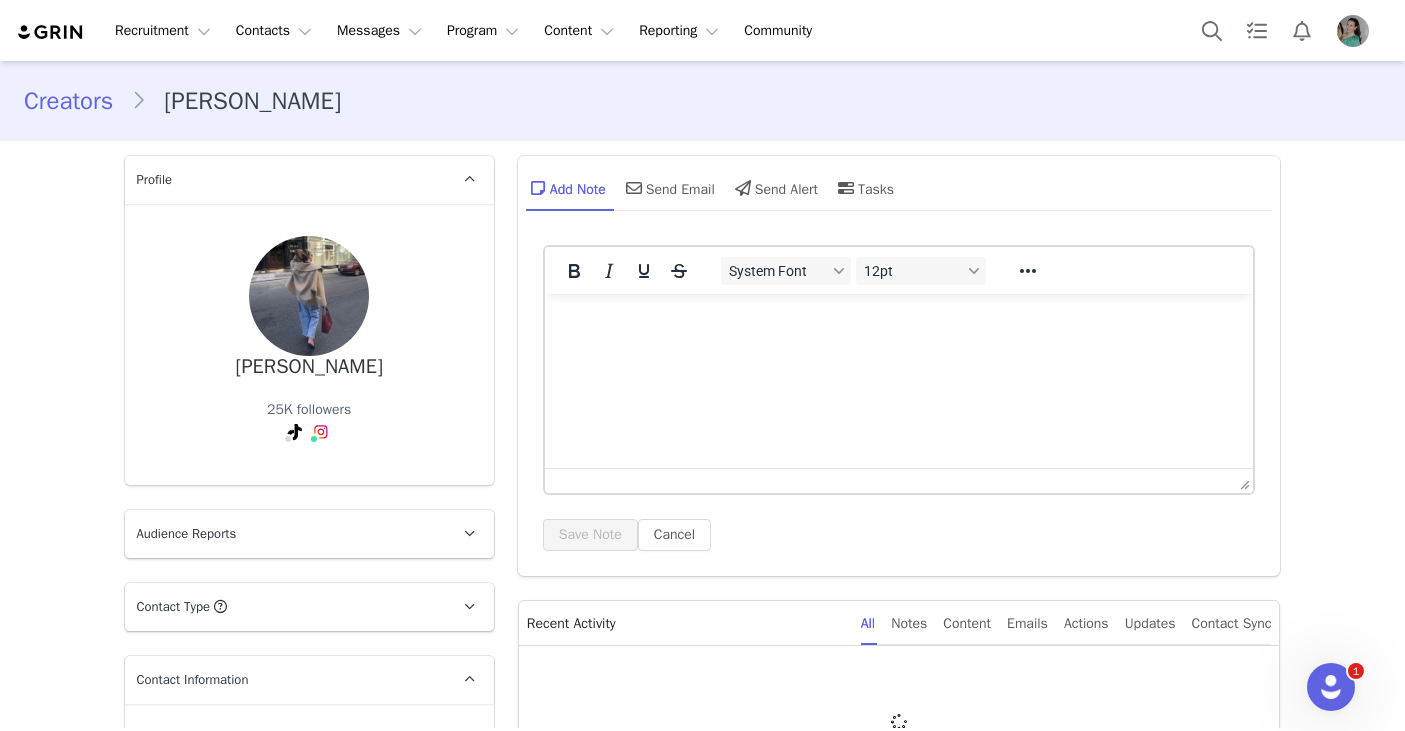 scroll, scrollTop: 0, scrollLeft: 0, axis: both 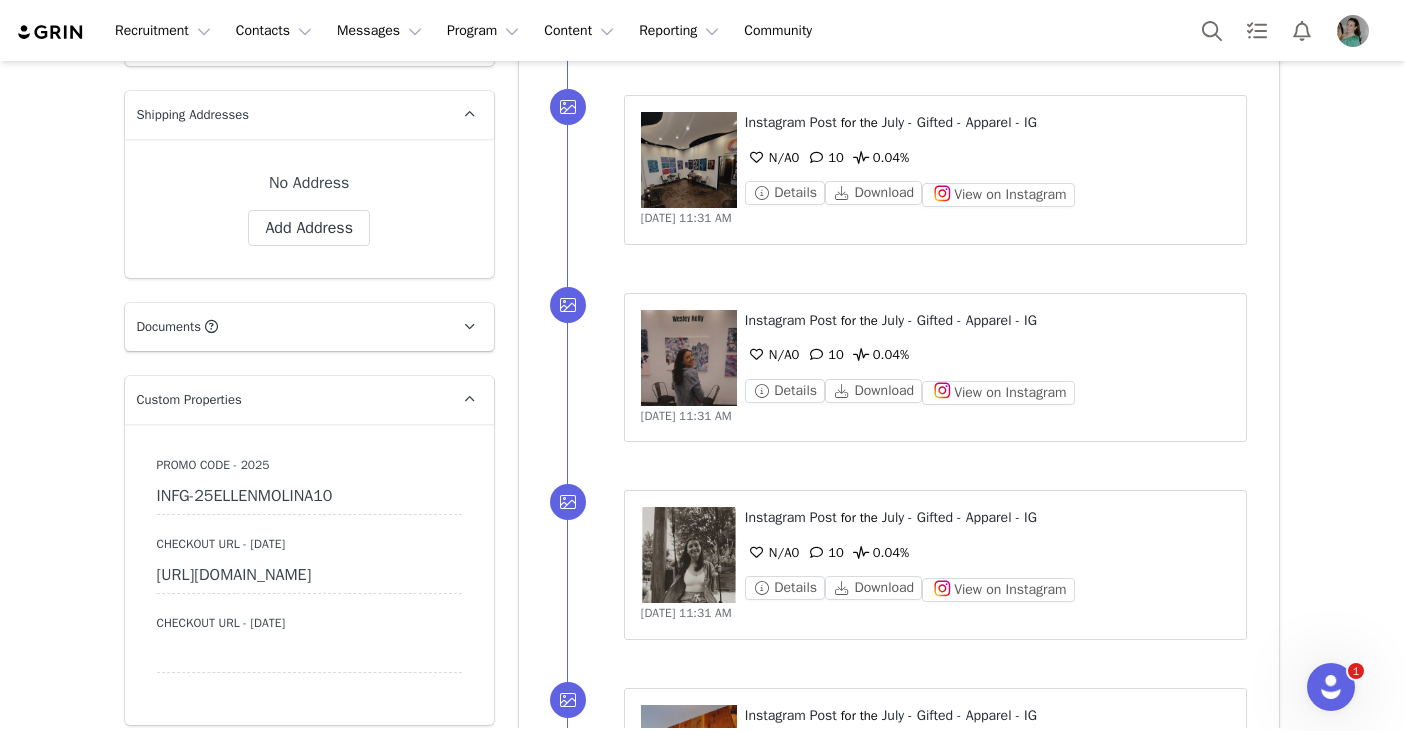 click on "INFG-25ELLENMOLINA10" at bounding box center [309, 497] 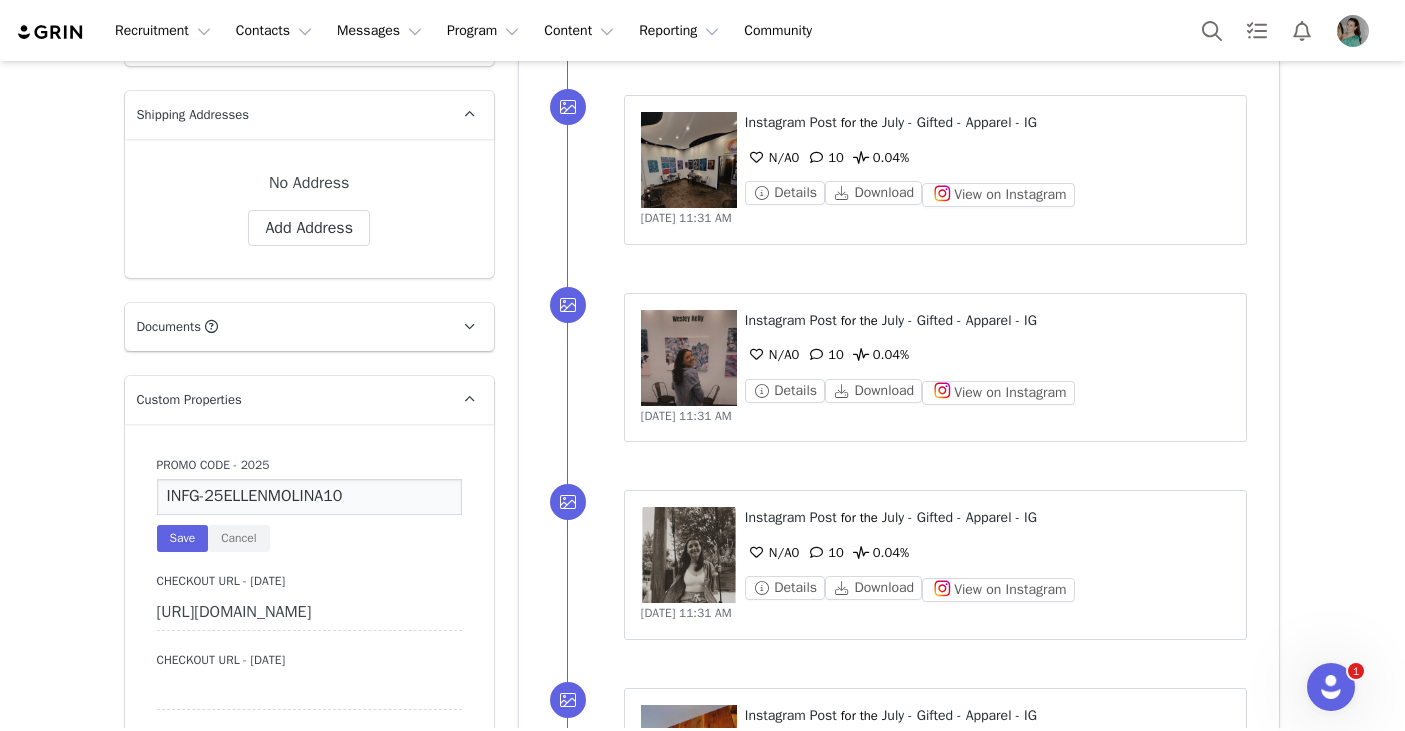 click on "INFG-25ELLENMOLINA10" at bounding box center (309, 497) 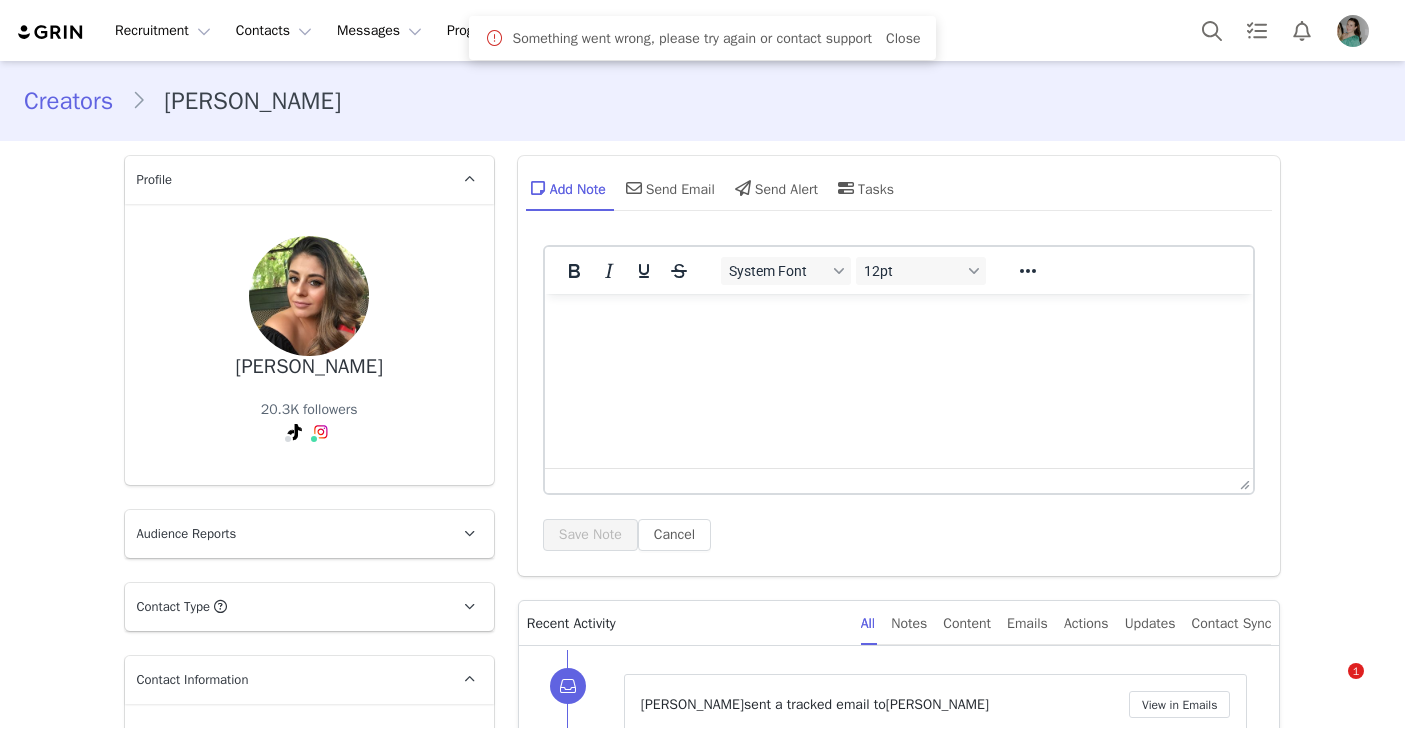 scroll, scrollTop: 0, scrollLeft: 0, axis: both 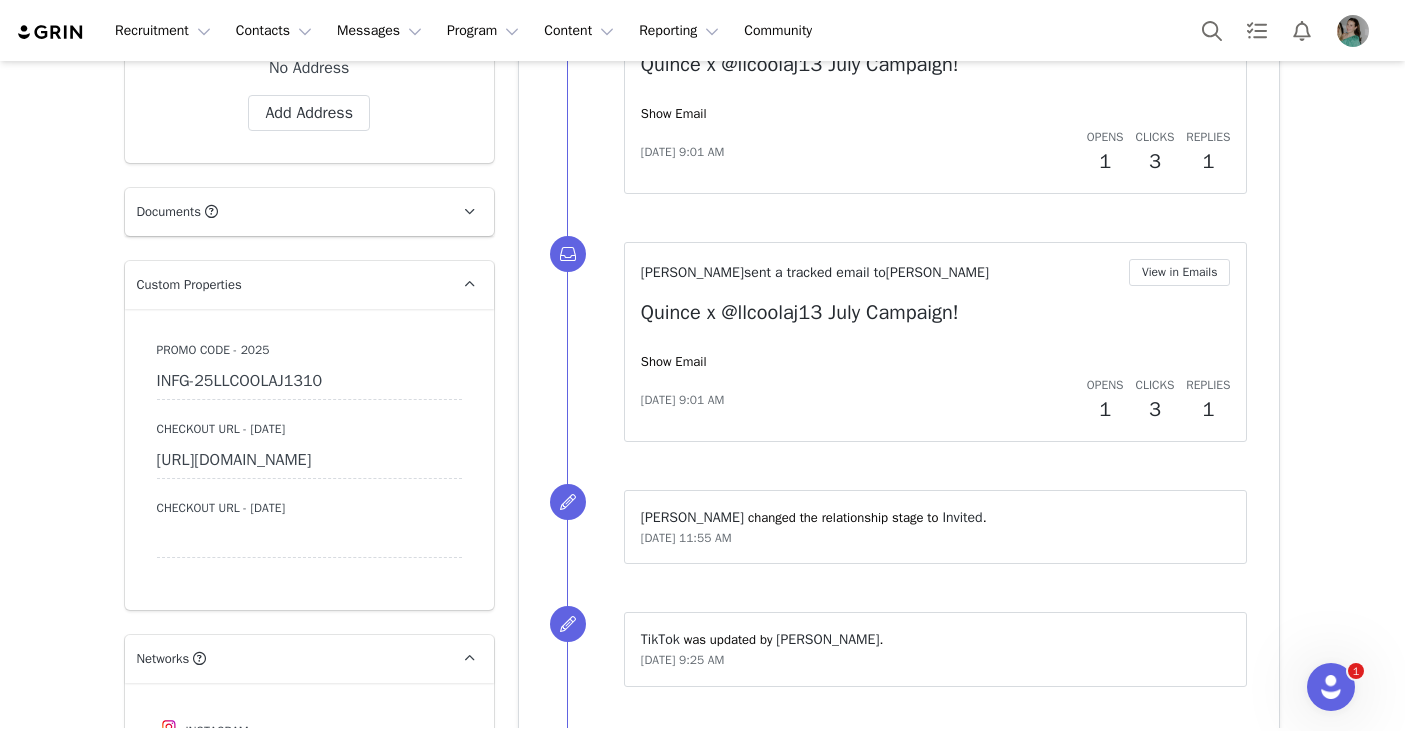 click on "INFG-25LLCOOLAJ1310" at bounding box center (309, 382) 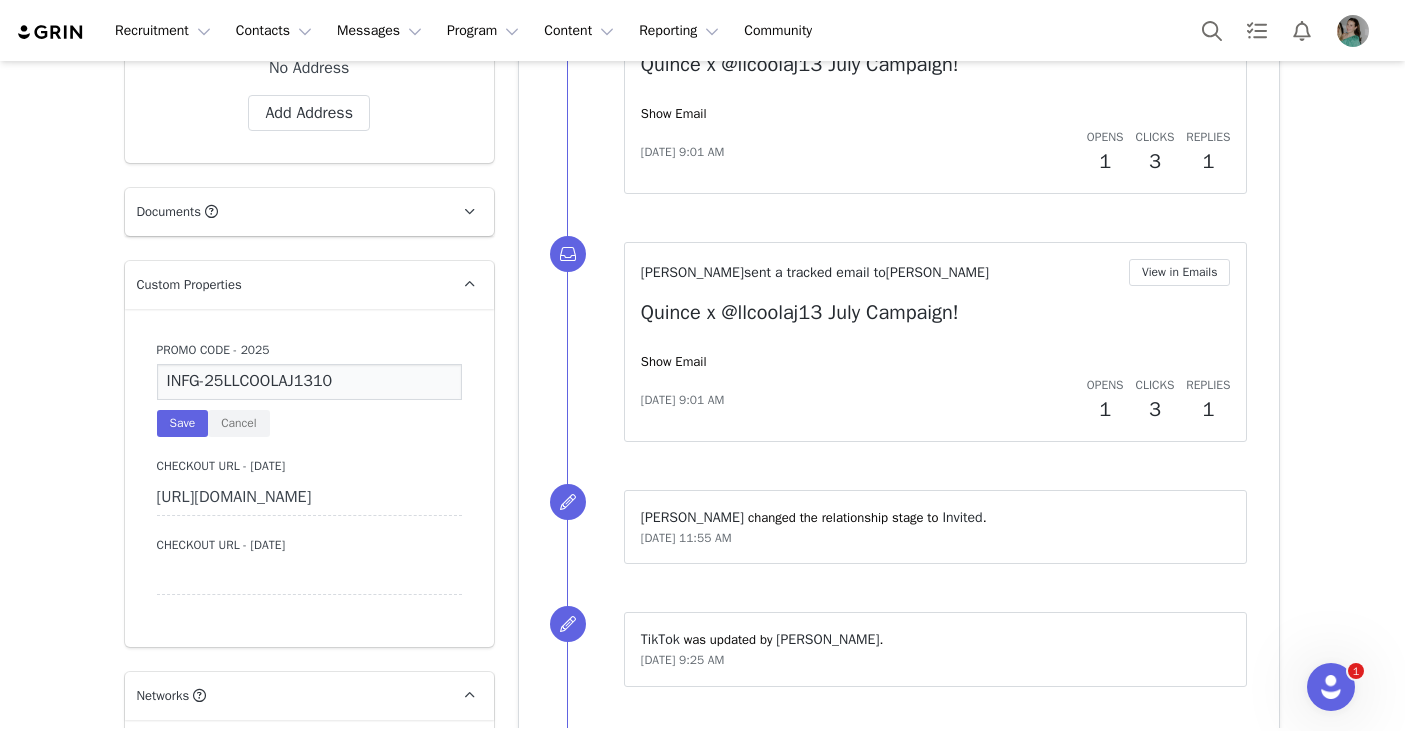 click on "INFG-25LLCOOLAJ1310" at bounding box center [309, 382] 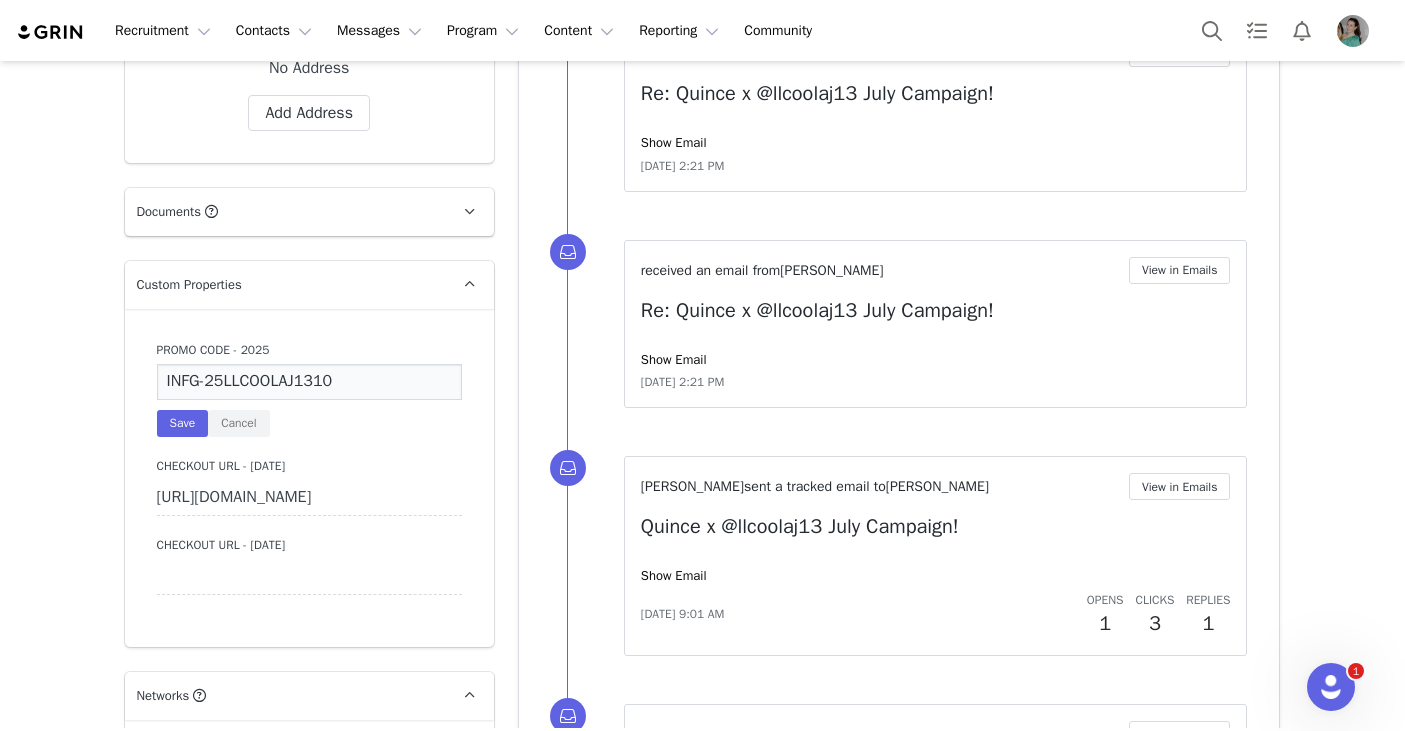 scroll, scrollTop: 0, scrollLeft: 0, axis: both 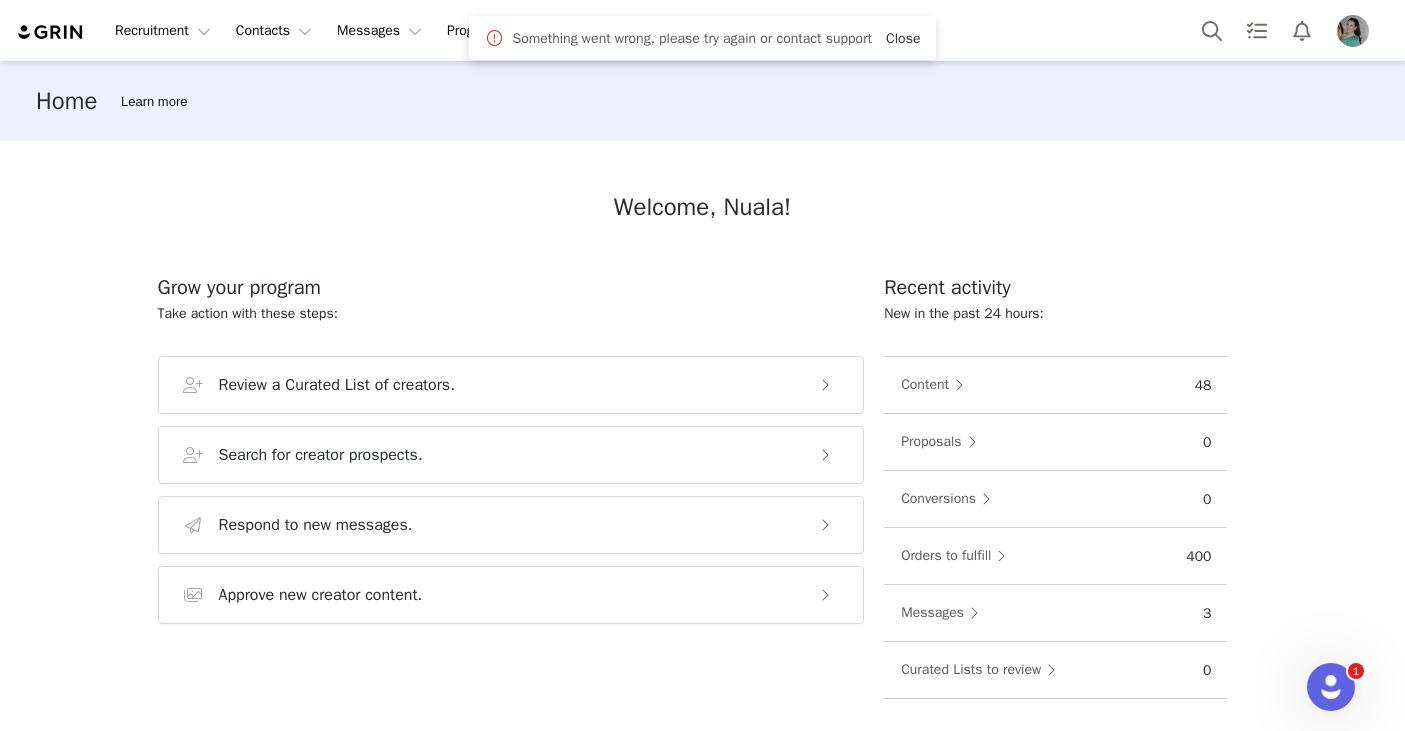 click on "Close" at bounding box center (903, 38) 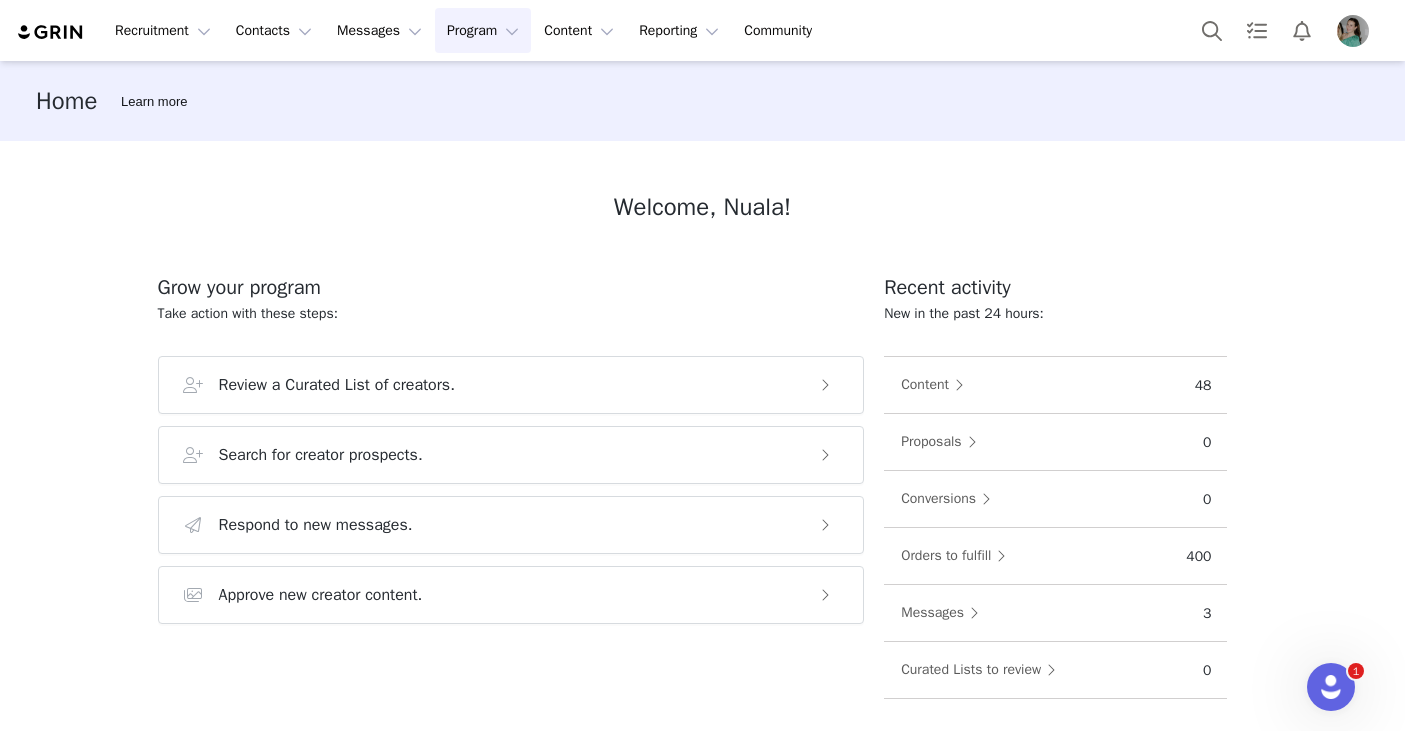 click on "Program Program" at bounding box center (483, 30) 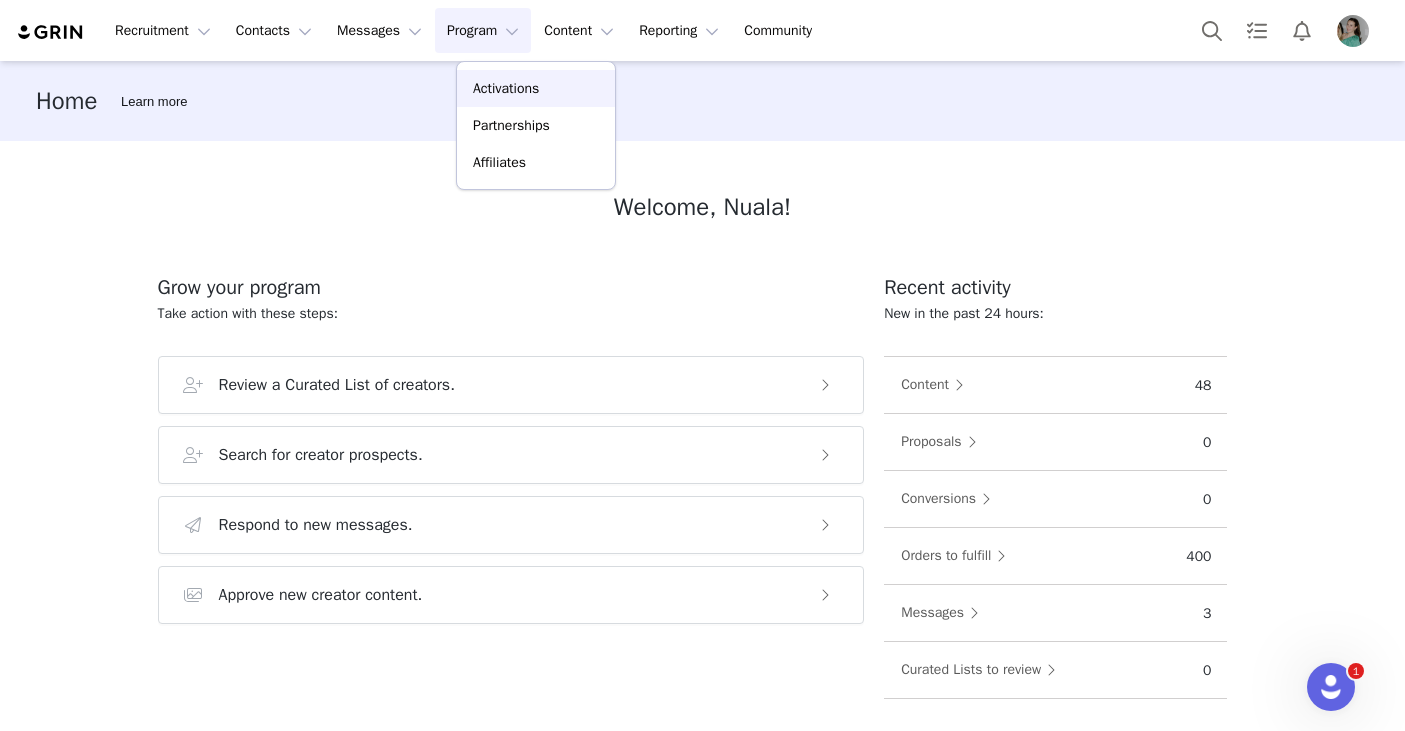 click on "Activations" at bounding box center (506, 88) 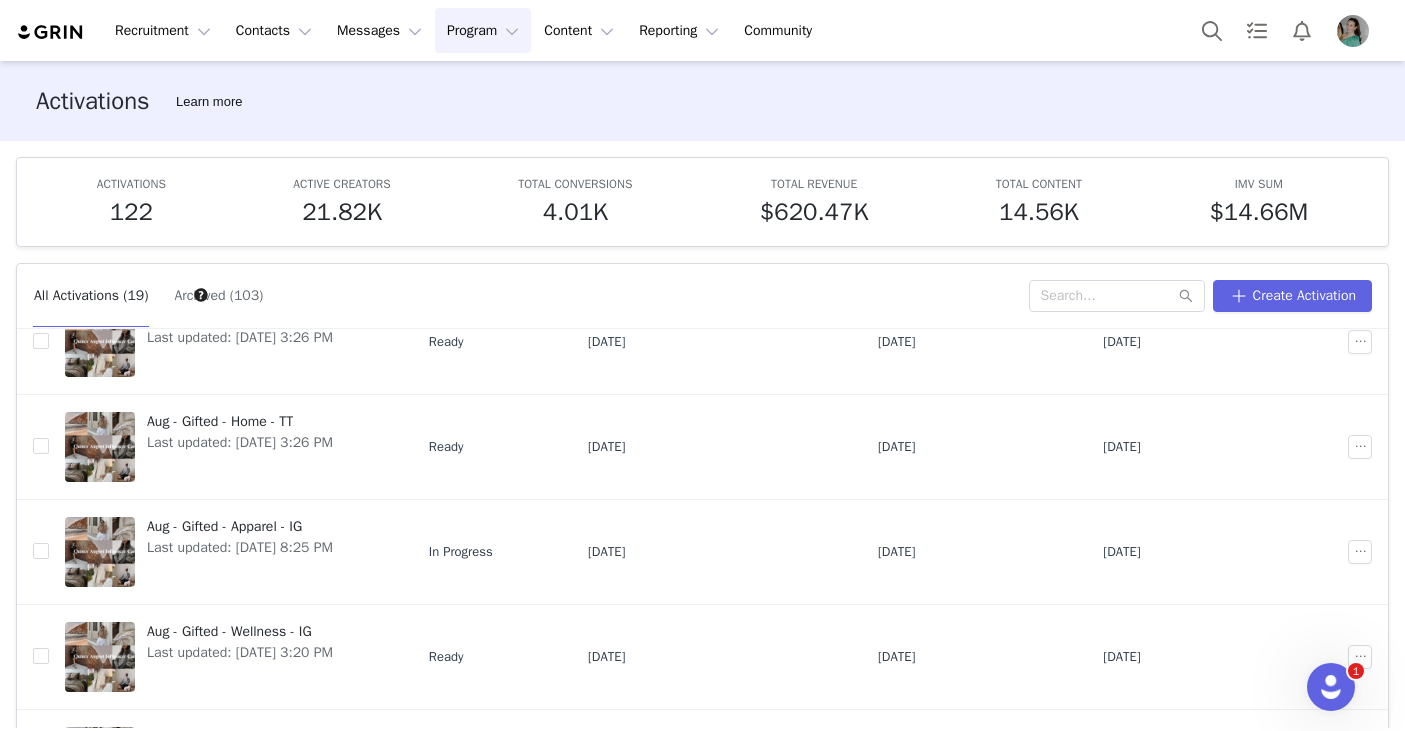 scroll, scrollTop: 667, scrollLeft: 0, axis: vertical 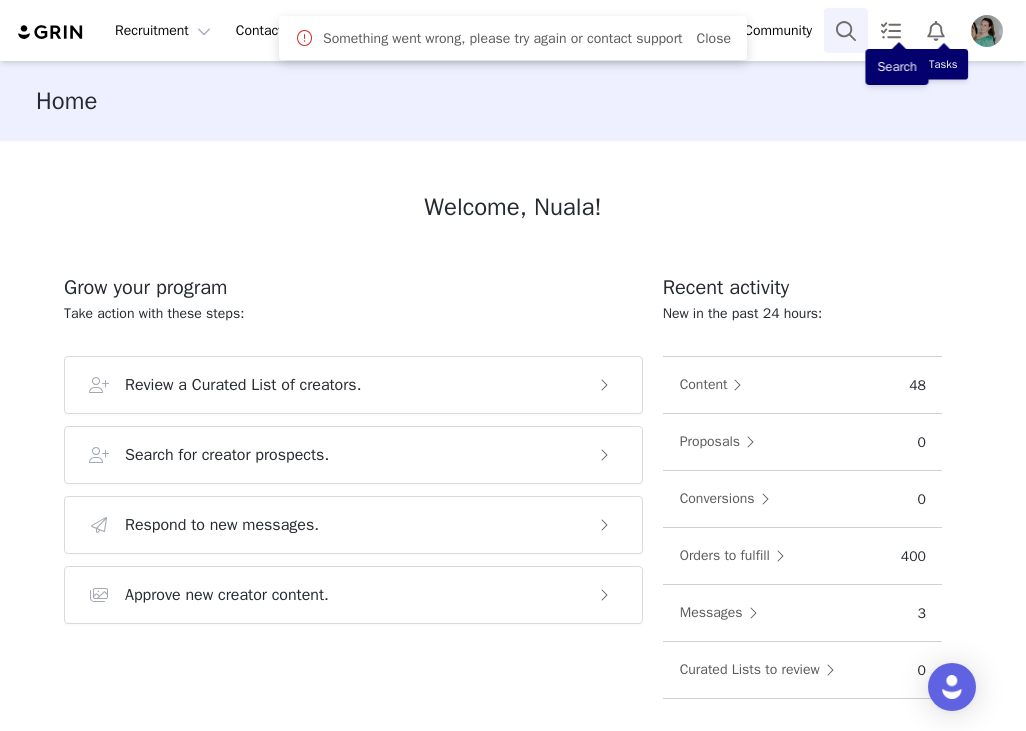 click at bounding box center (846, 30) 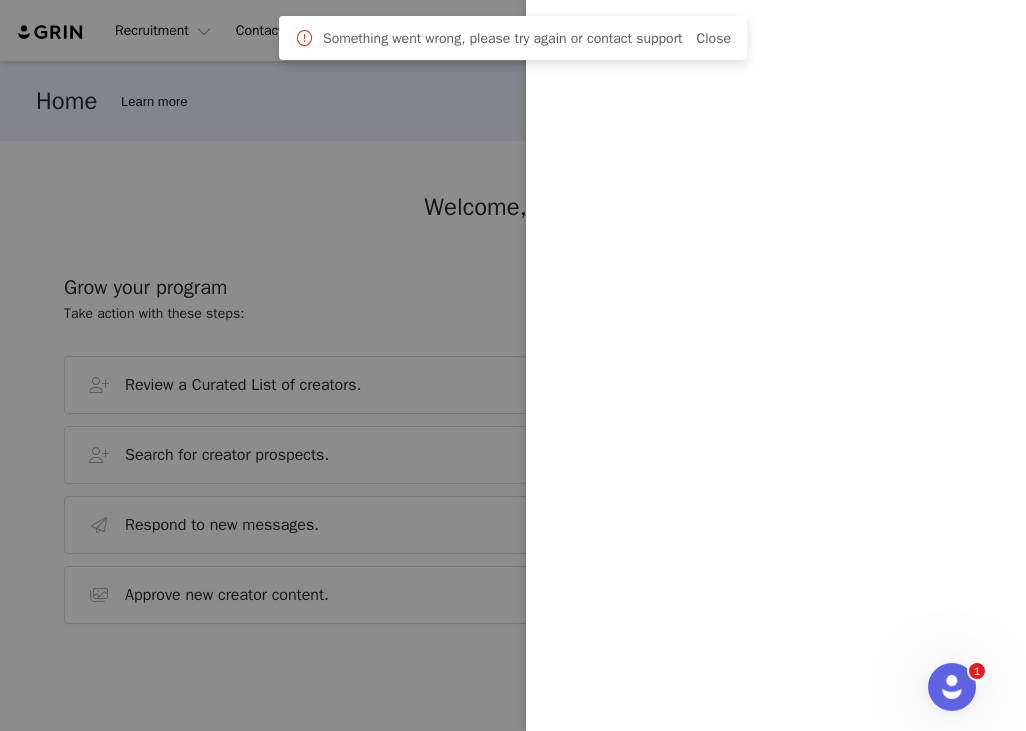scroll, scrollTop: 0, scrollLeft: 0, axis: both 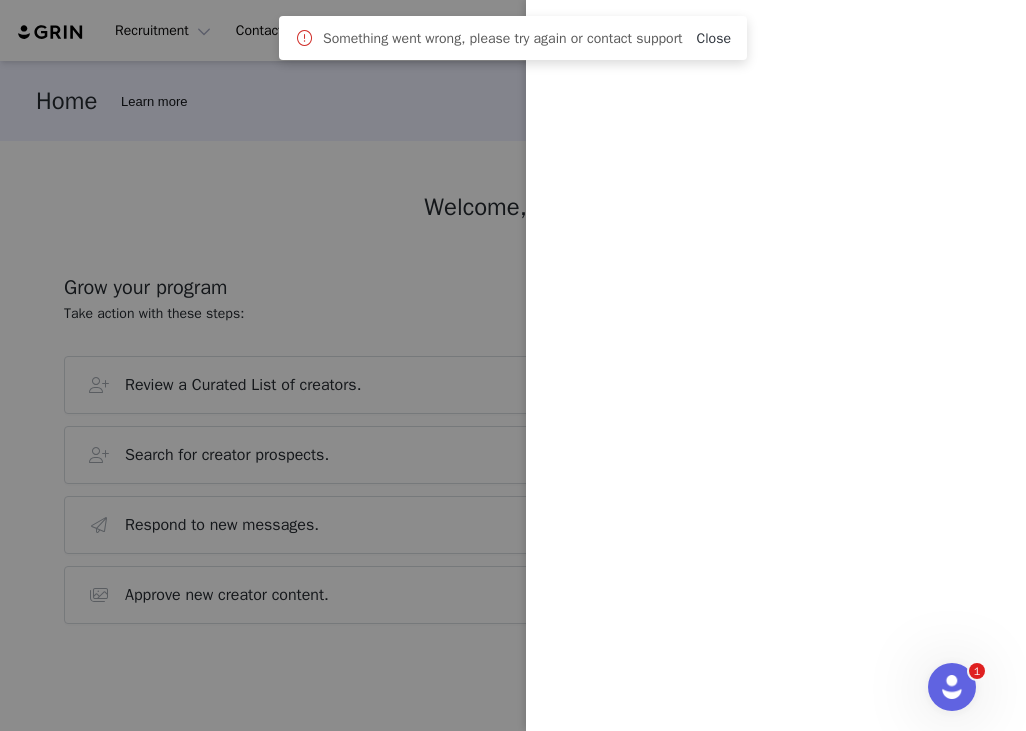 click on "Close" at bounding box center [714, 38] 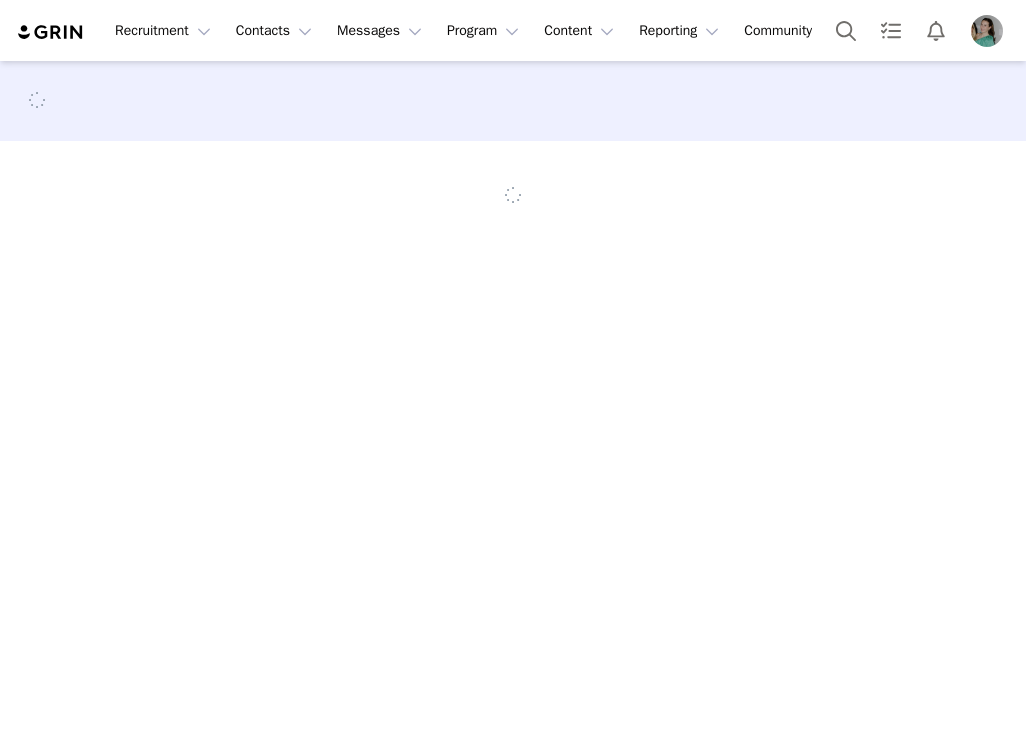 scroll, scrollTop: 0, scrollLeft: 0, axis: both 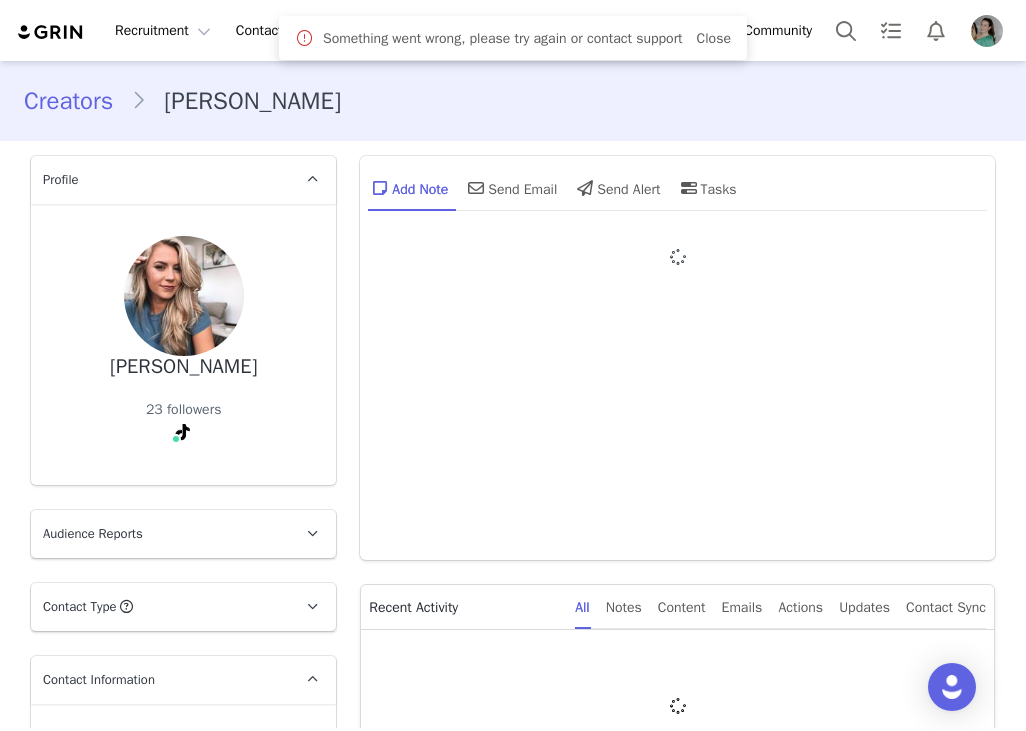 type on "+1 ([GEOGRAPHIC_DATA])" 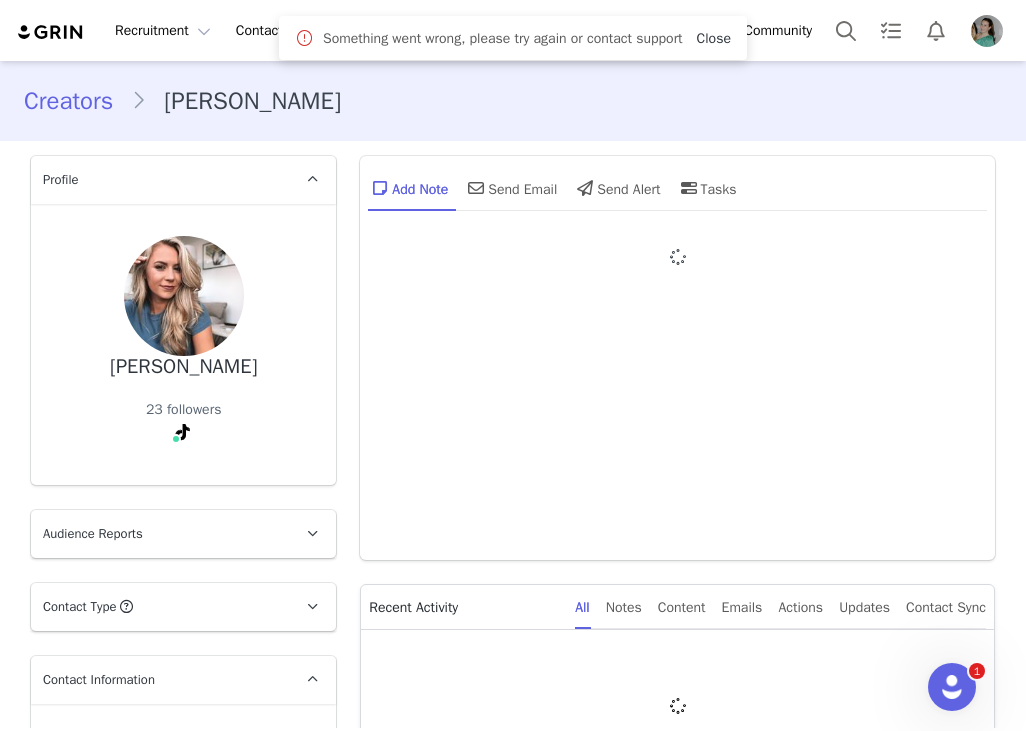 scroll, scrollTop: 0, scrollLeft: 0, axis: both 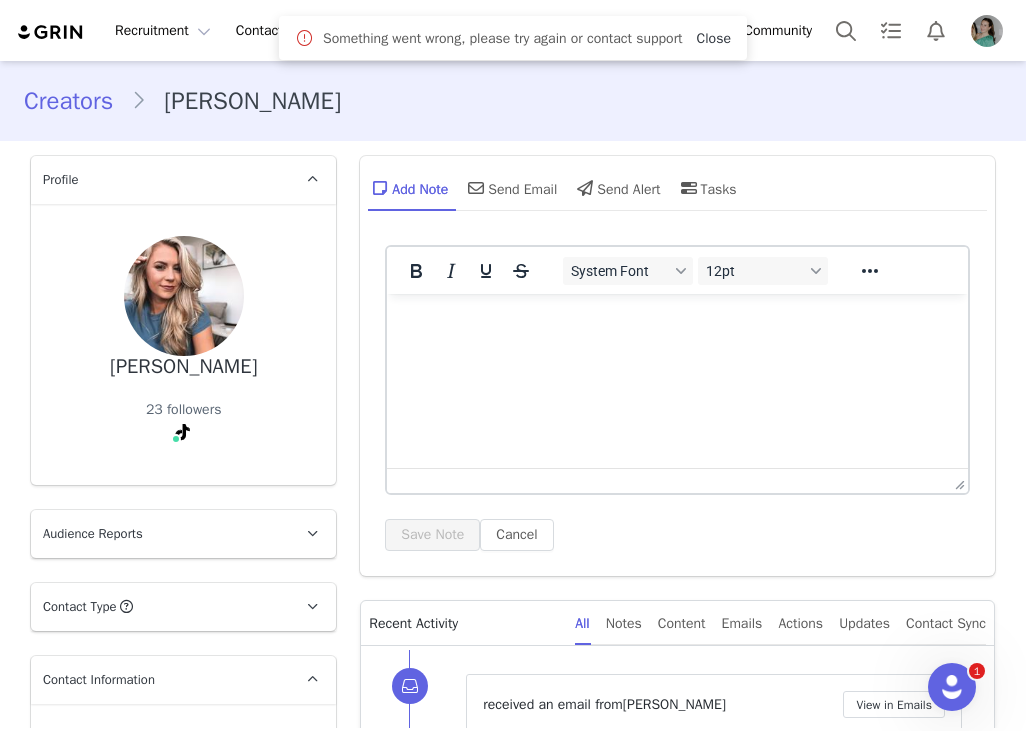click on "Close" at bounding box center [714, 38] 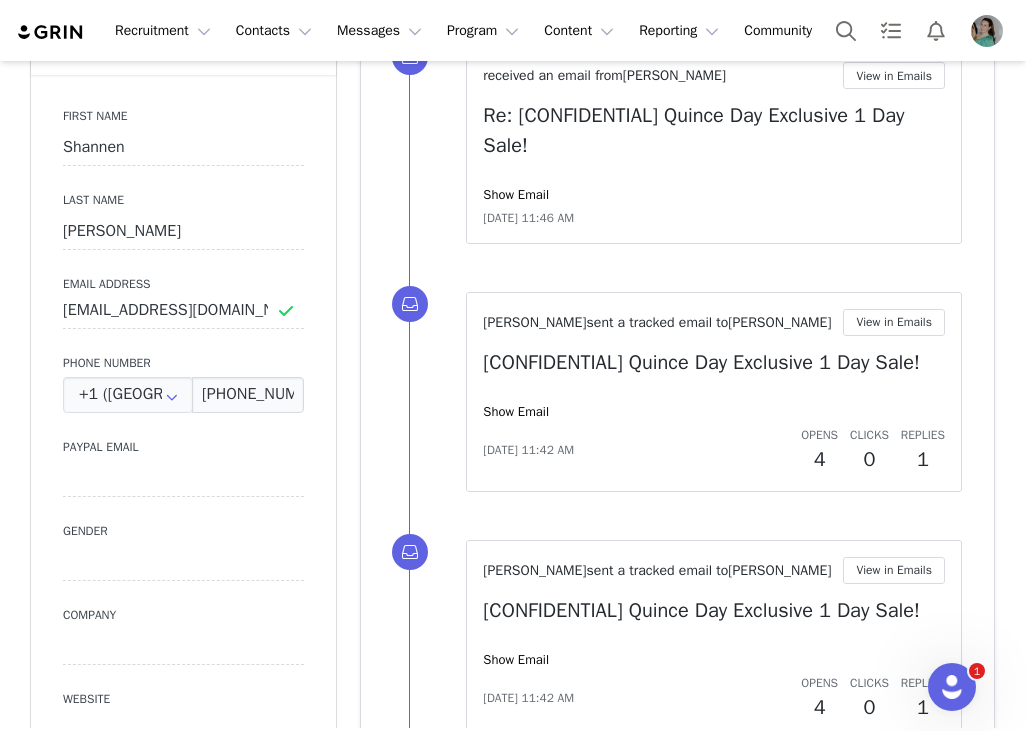 scroll, scrollTop: 789, scrollLeft: 0, axis: vertical 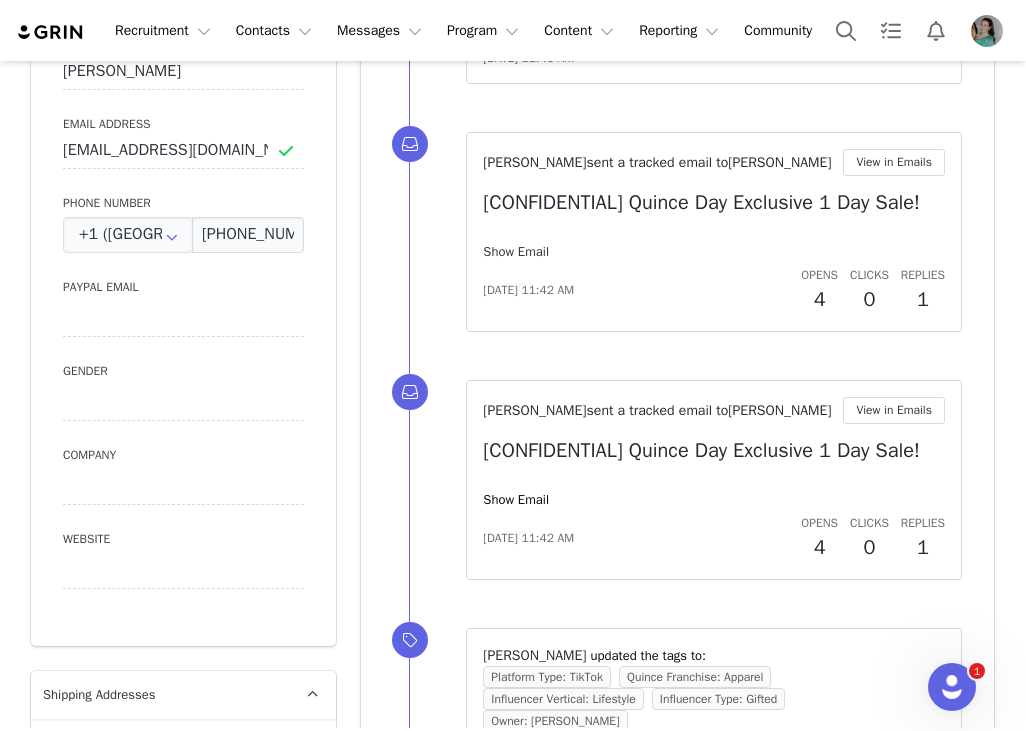click on "Show Email" at bounding box center [516, 251] 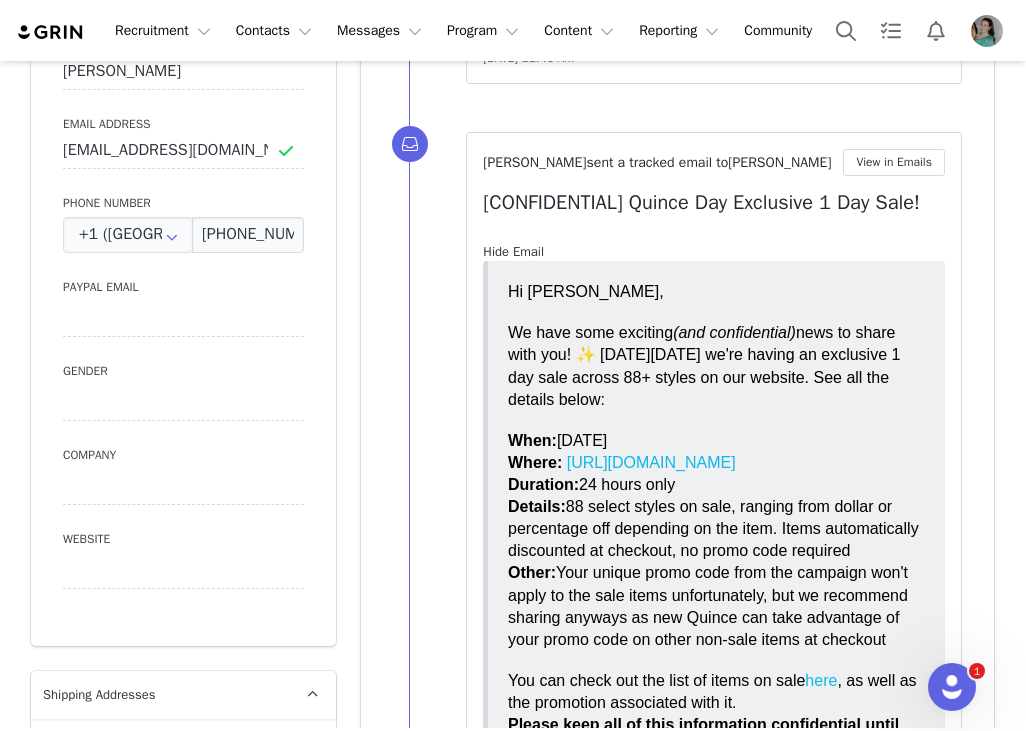 scroll, scrollTop: 0, scrollLeft: 0, axis: both 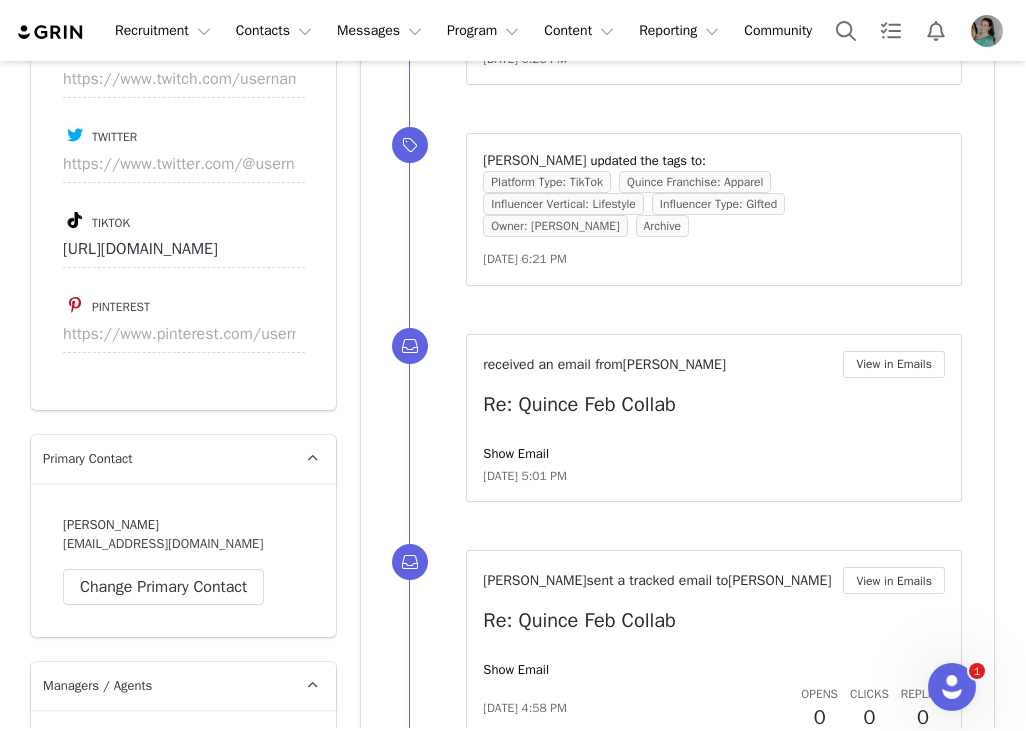 click on "received an email from  [PERSON_NAME]      View in Emails   Re: Quince Feb Collab   Show Email  [DATE] 5:01 PM" at bounding box center (714, 418) 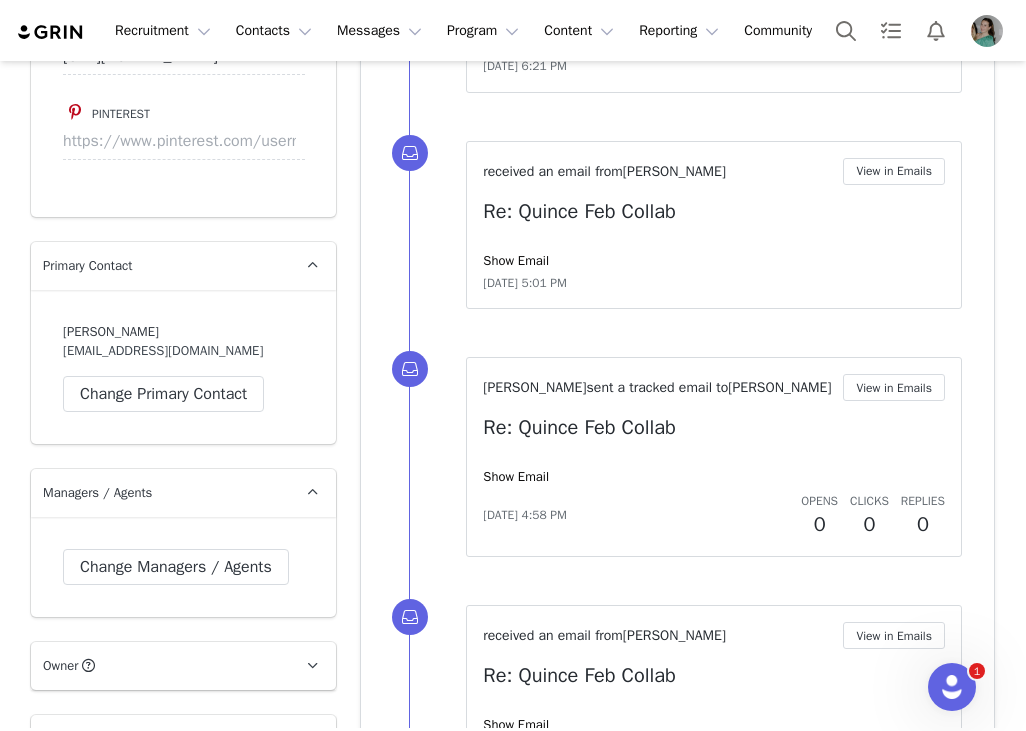 scroll, scrollTop: 2723, scrollLeft: 0, axis: vertical 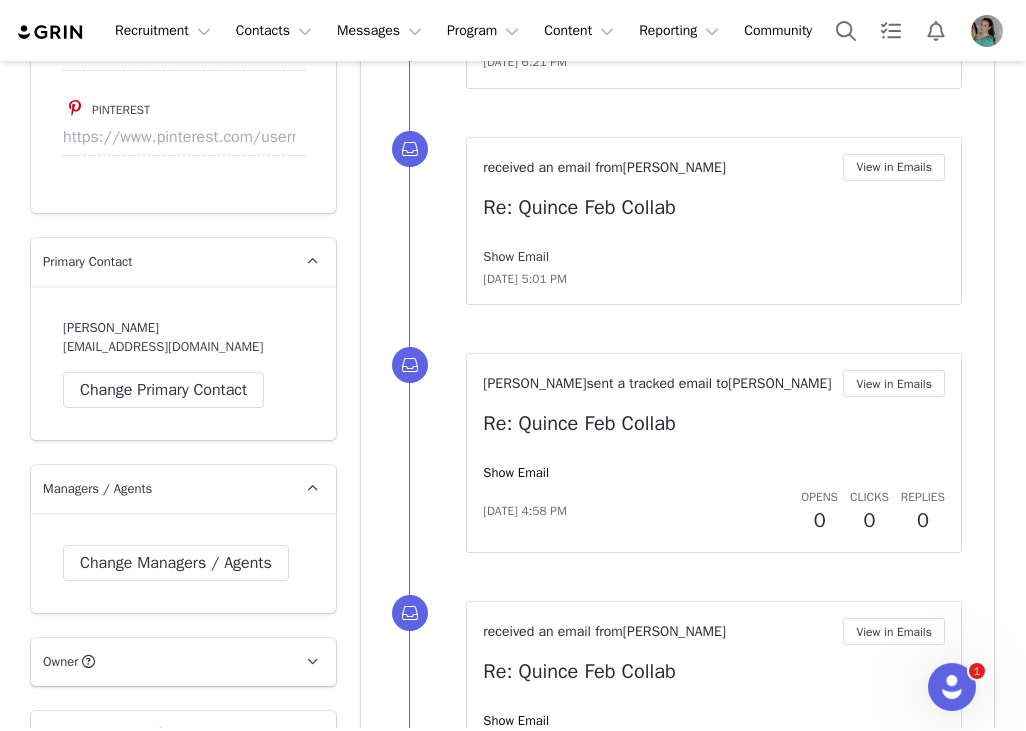 click on "Show Email" at bounding box center [516, 256] 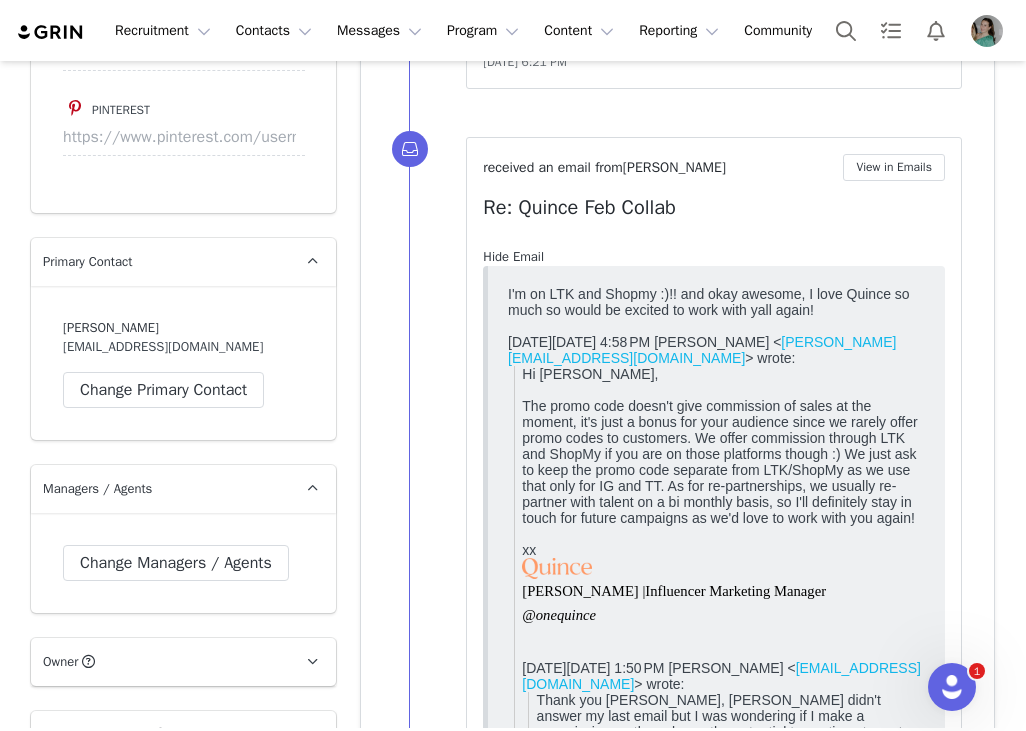 scroll, scrollTop: 0, scrollLeft: 0, axis: both 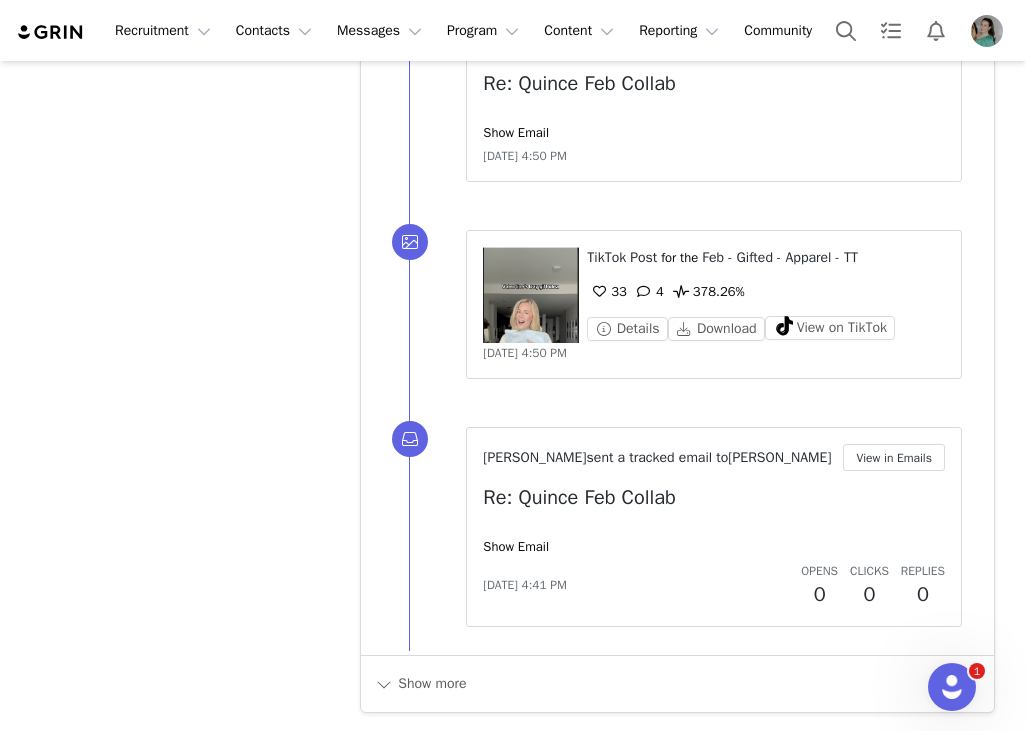 click at bounding box center (531, 295) 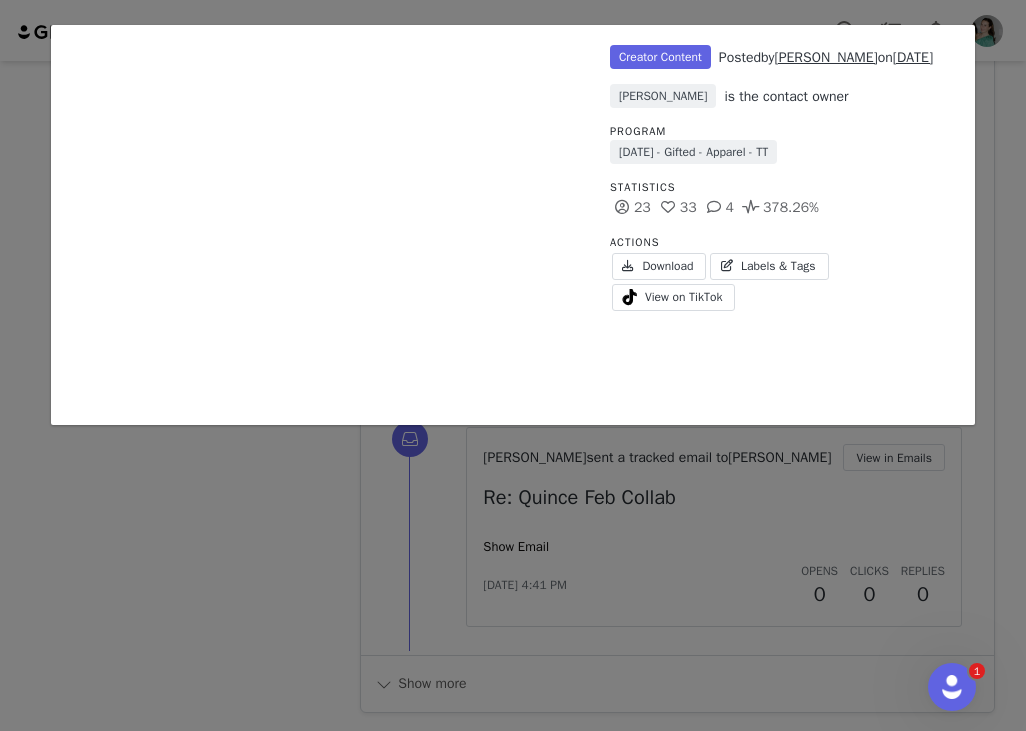 click on "Unlabeled  Creator Content   Posted   by   [PERSON_NAME]   on   [DATE]   [PERSON_NAME]  is the contact owner Program  [DATE] - Gifted - Apparel - TT  Statistics 23  33  4  378.26%  Actions  Download   Labels & Tags  View on TikTok" at bounding box center (513, 365) 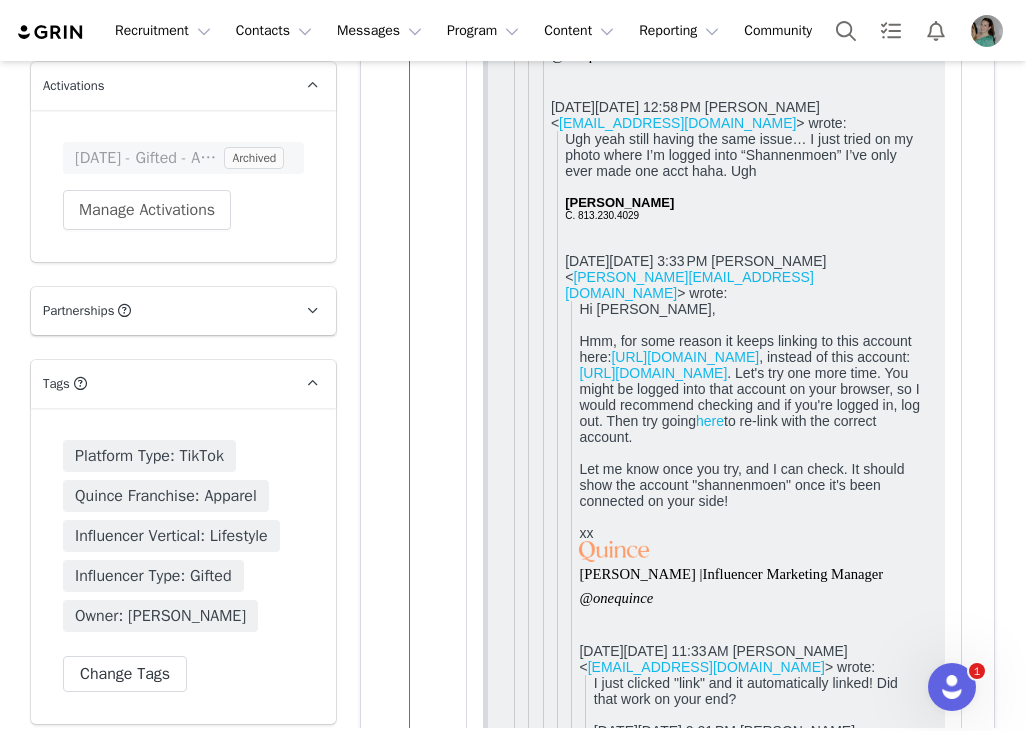 scroll, scrollTop: 3668, scrollLeft: 0, axis: vertical 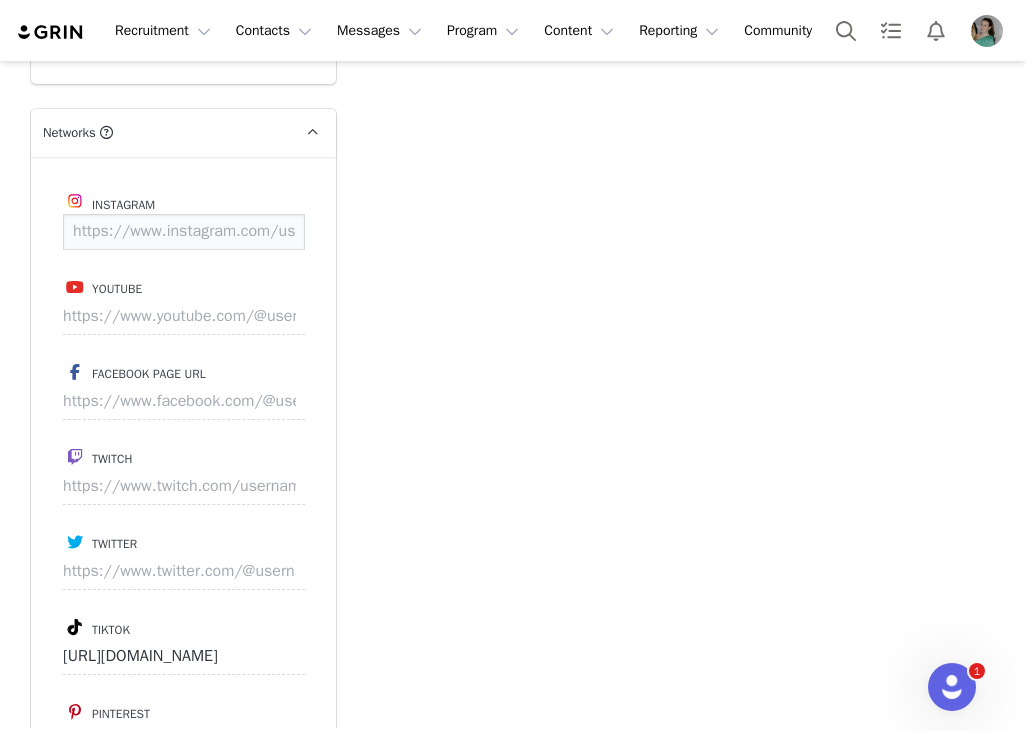 click at bounding box center [184, 232] 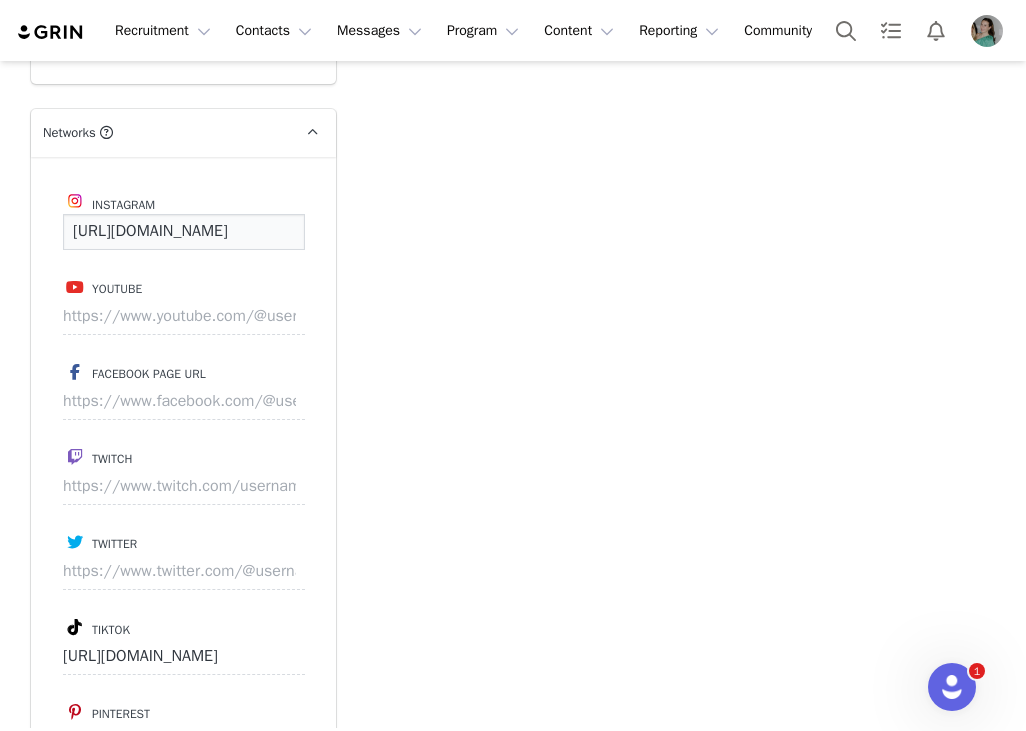 scroll, scrollTop: 0, scrollLeft: 124, axis: horizontal 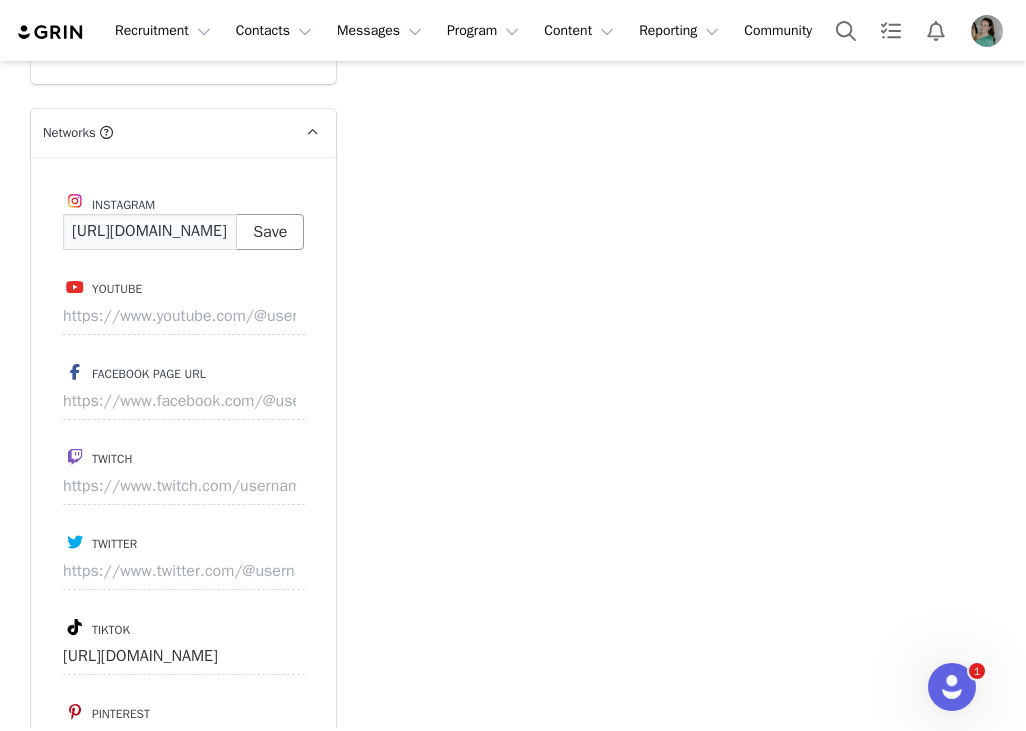 type on "https://www.instagram.com/mvhanafin" 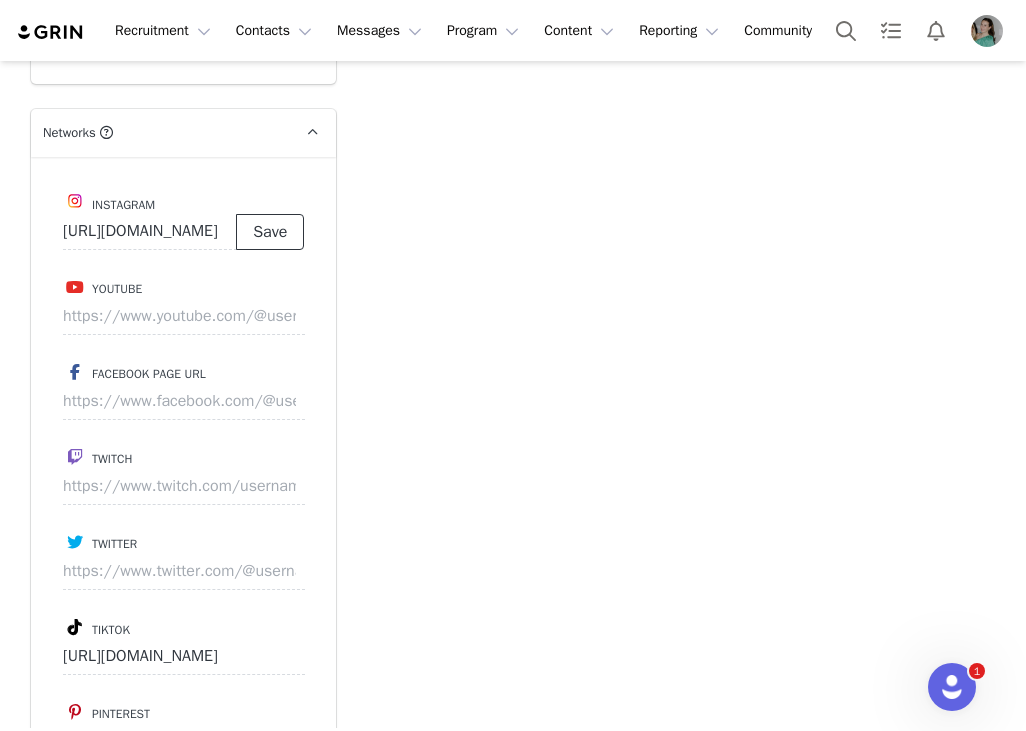 click on "Save" at bounding box center [270, 232] 